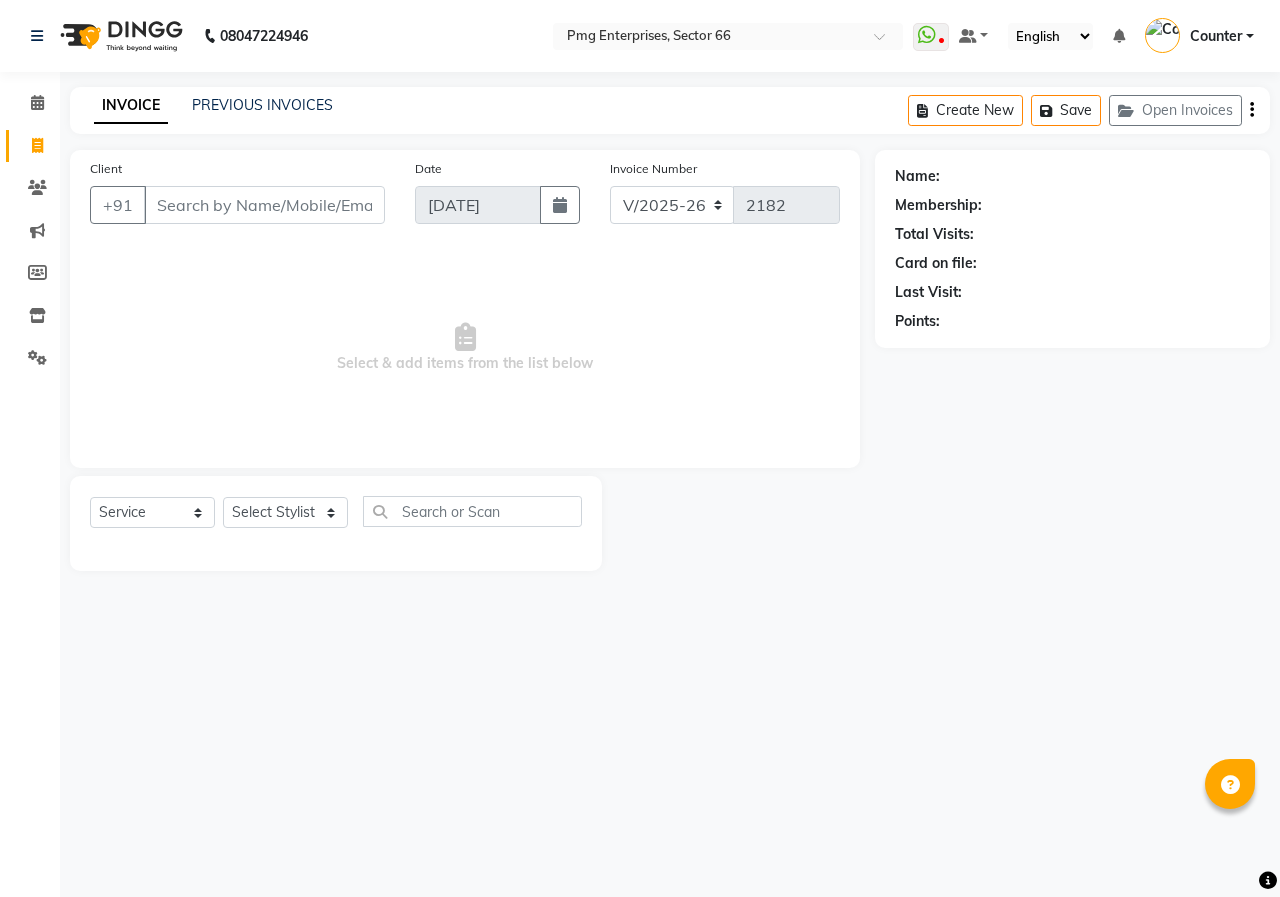 select on "889" 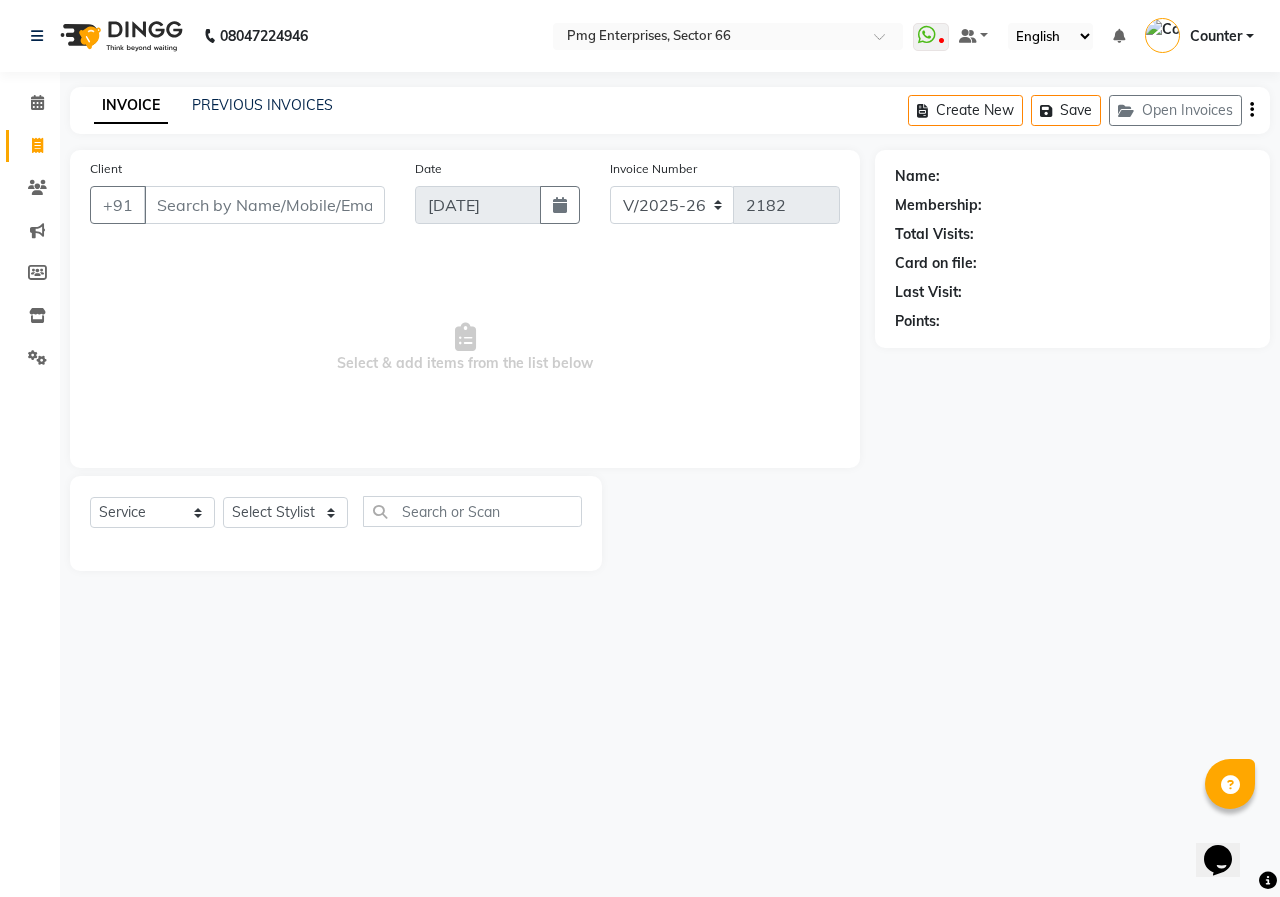 scroll, scrollTop: 0, scrollLeft: 0, axis: both 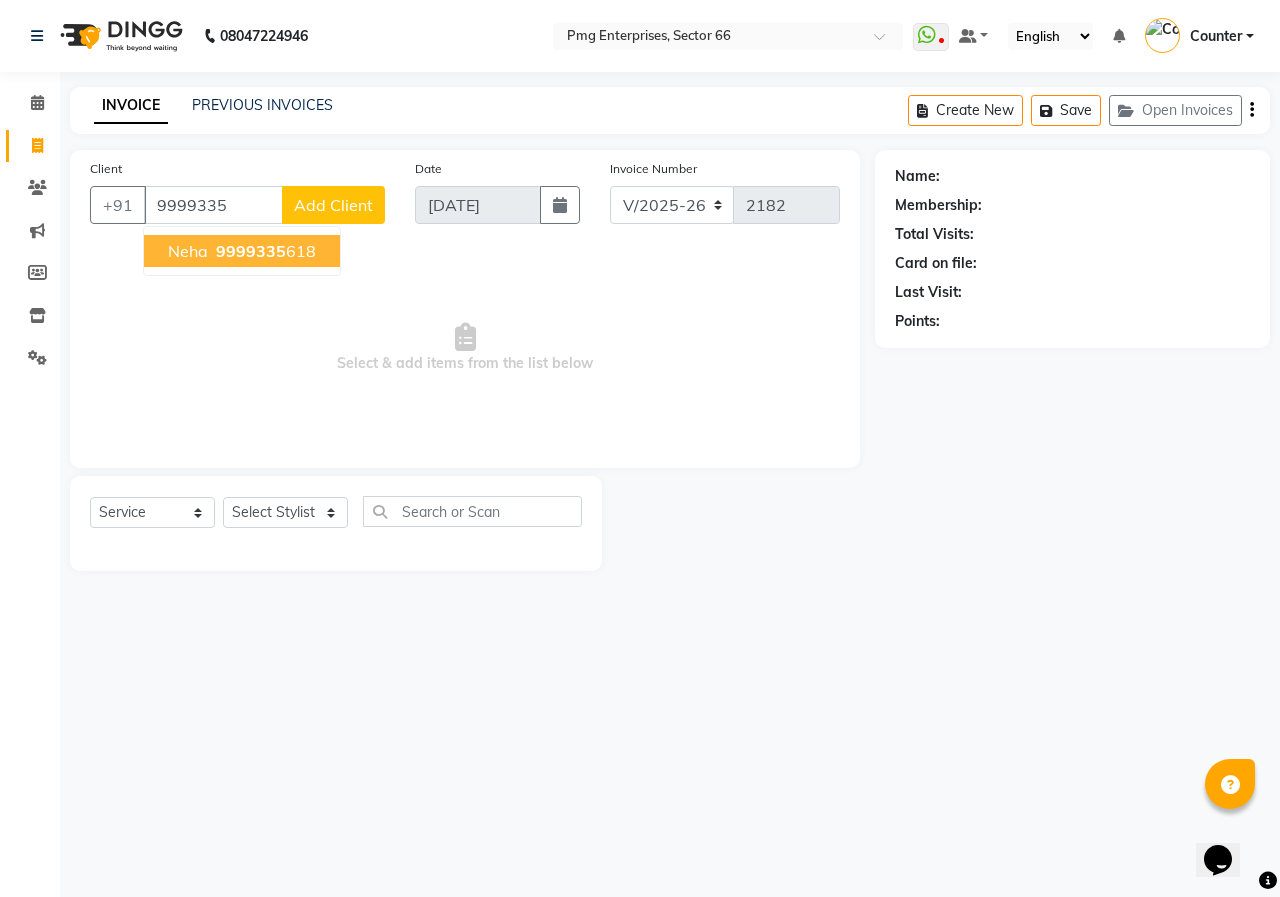 click on "9999335" at bounding box center (251, 251) 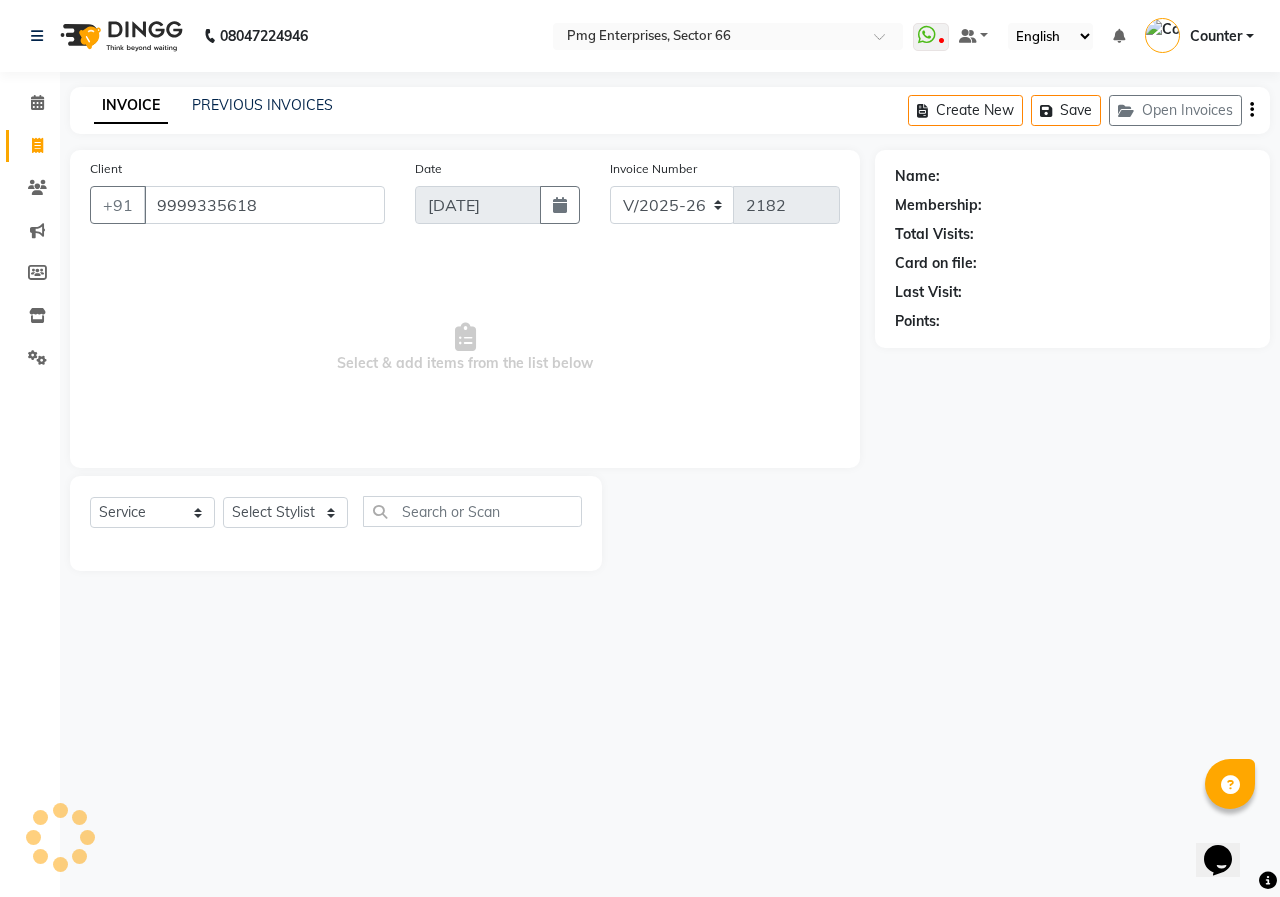 type on "9999335618" 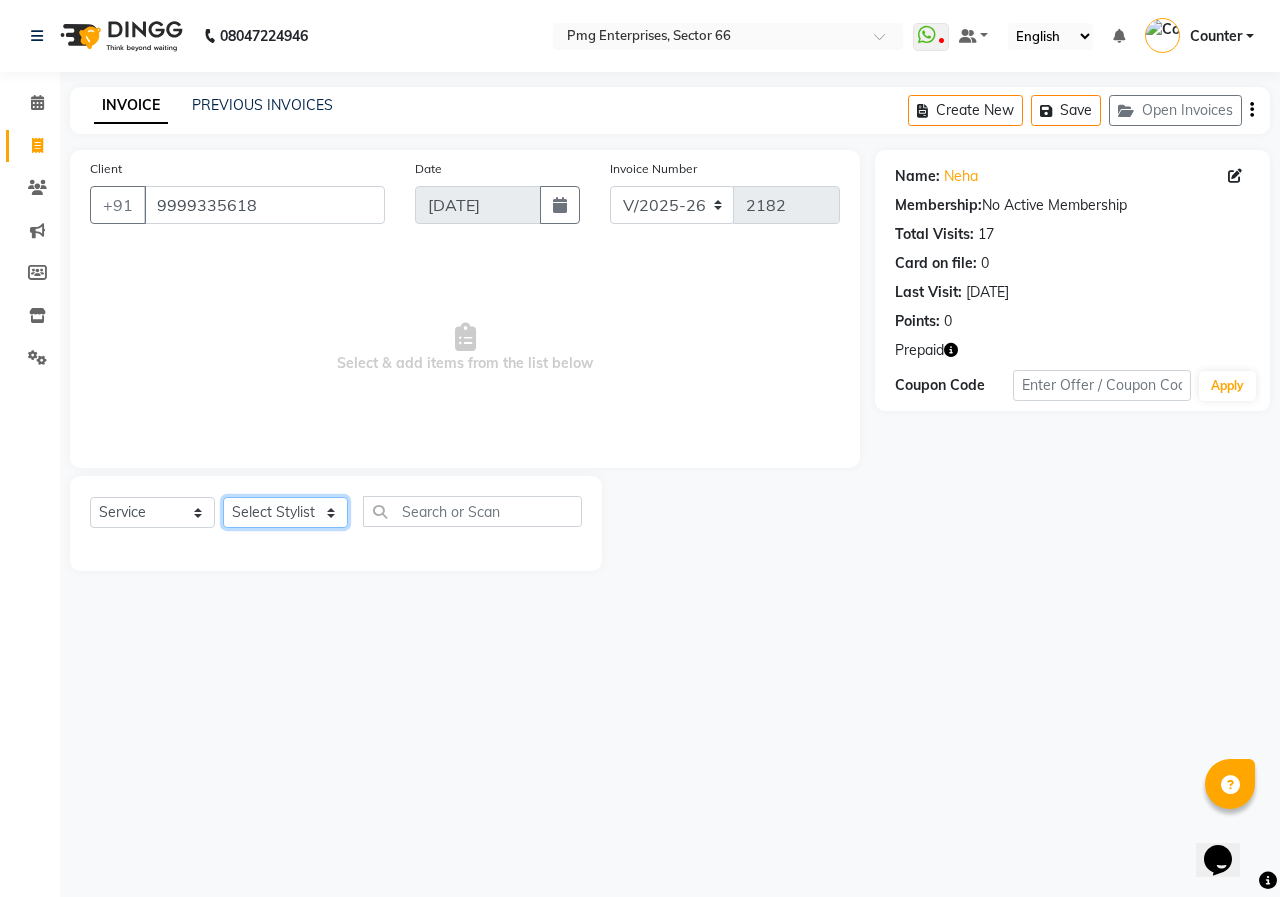 click on "Select Stylist [PERSON_NAME] Counter [PERSON_NAME] [PERSON_NAME] [PERSON_NAME] [PERSON_NAME]" 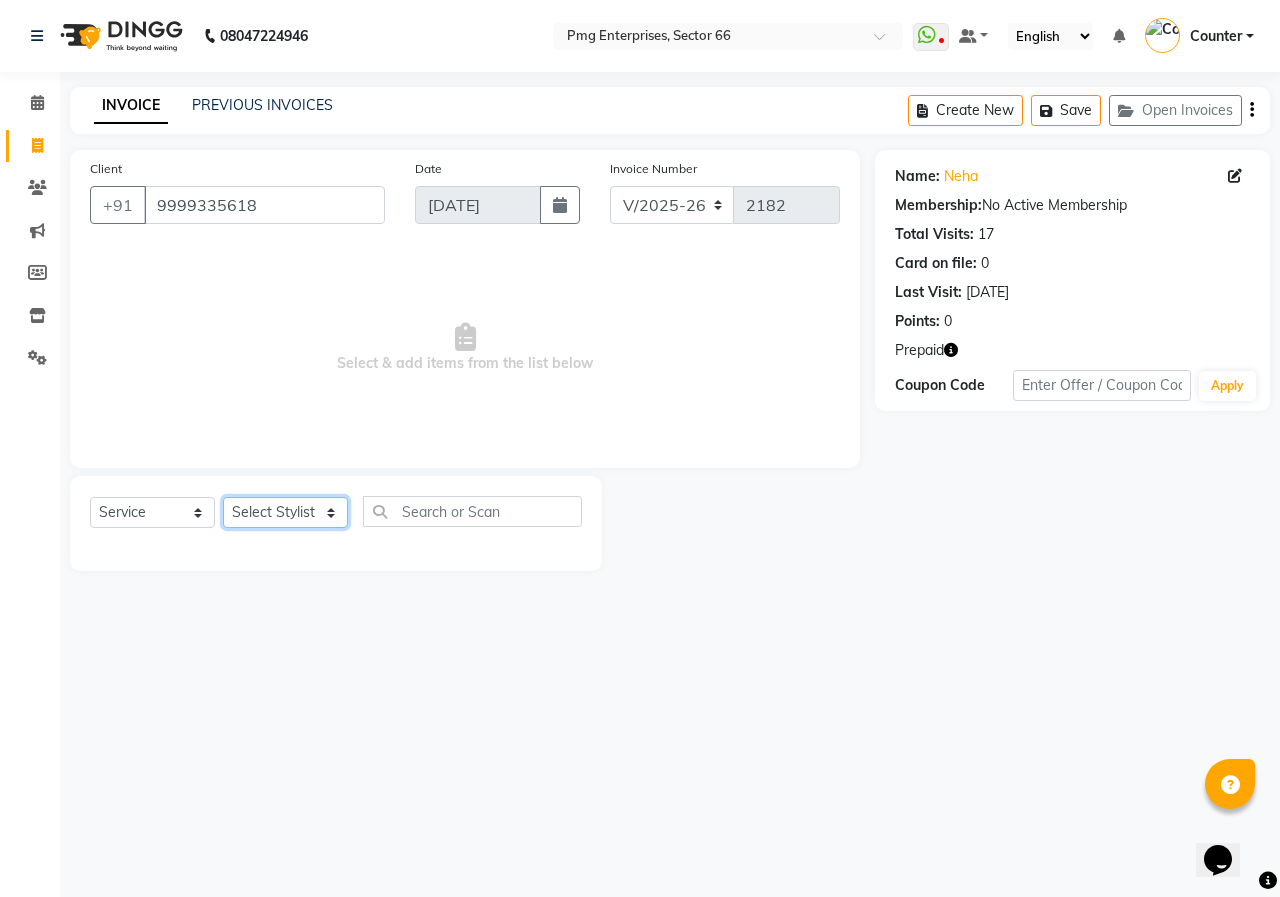 select on "52446" 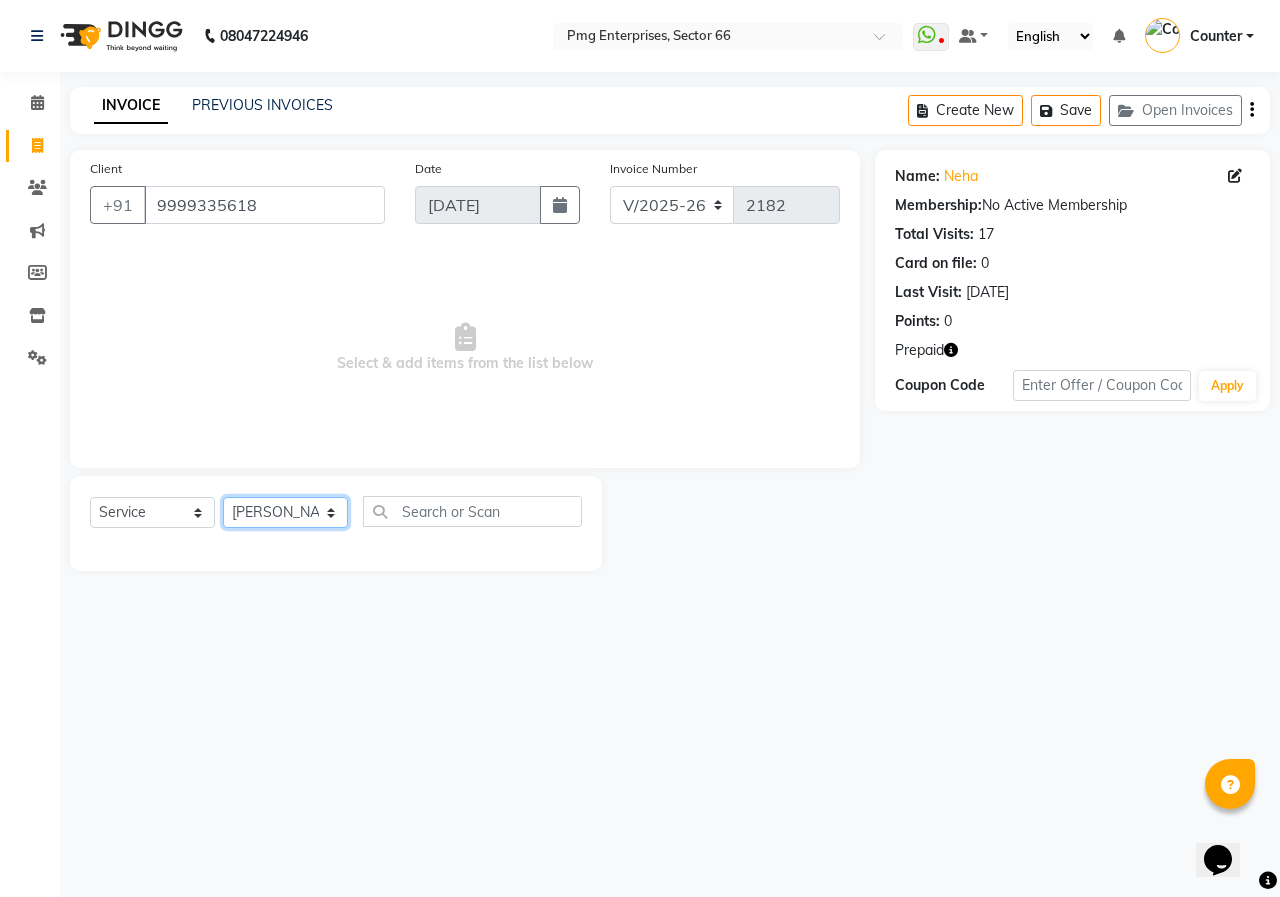 click on "Select Stylist [PERSON_NAME] Counter [PERSON_NAME] [PERSON_NAME] [PERSON_NAME] [PERSON_NAME]" 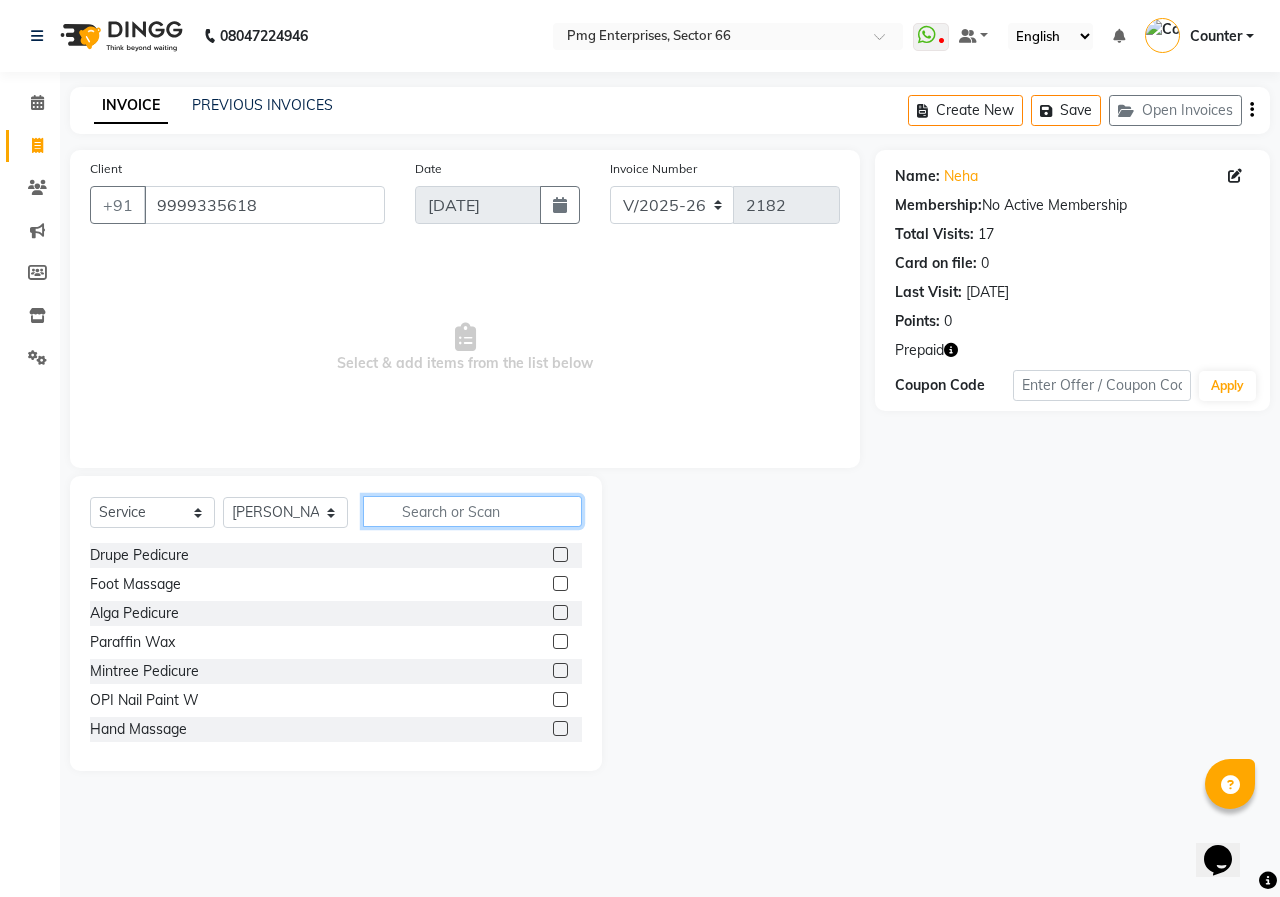 click 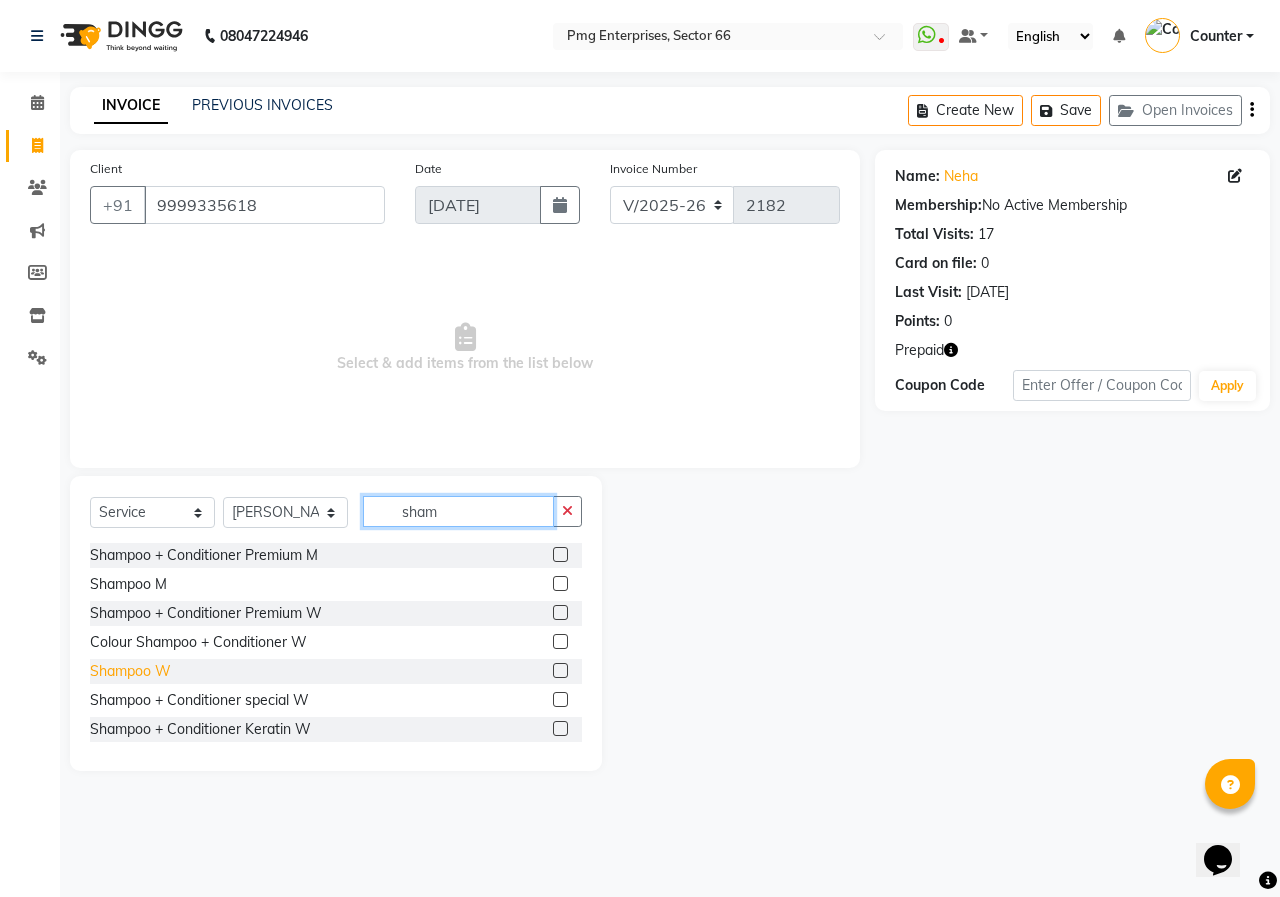 type on "sham" 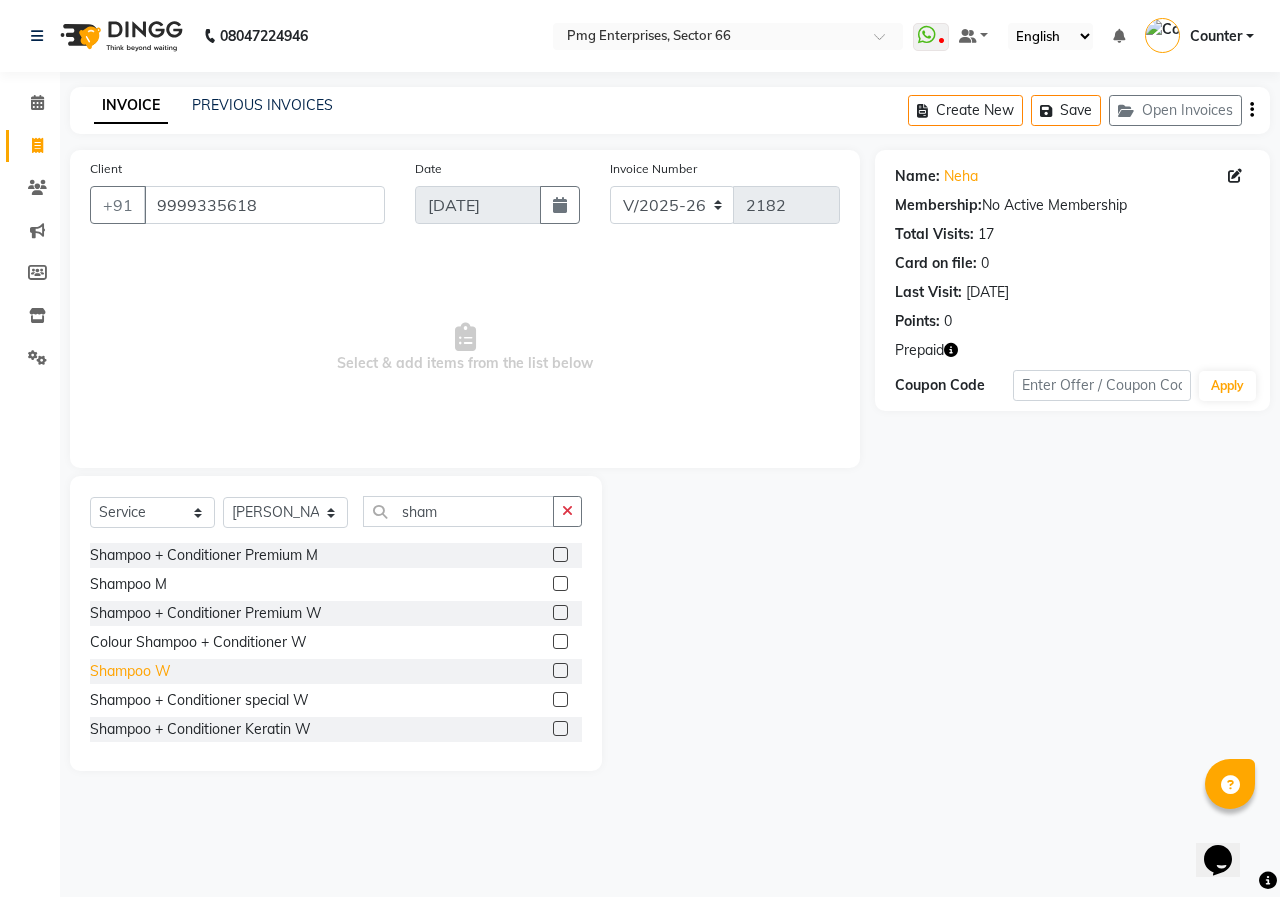click on "Shampoo W" 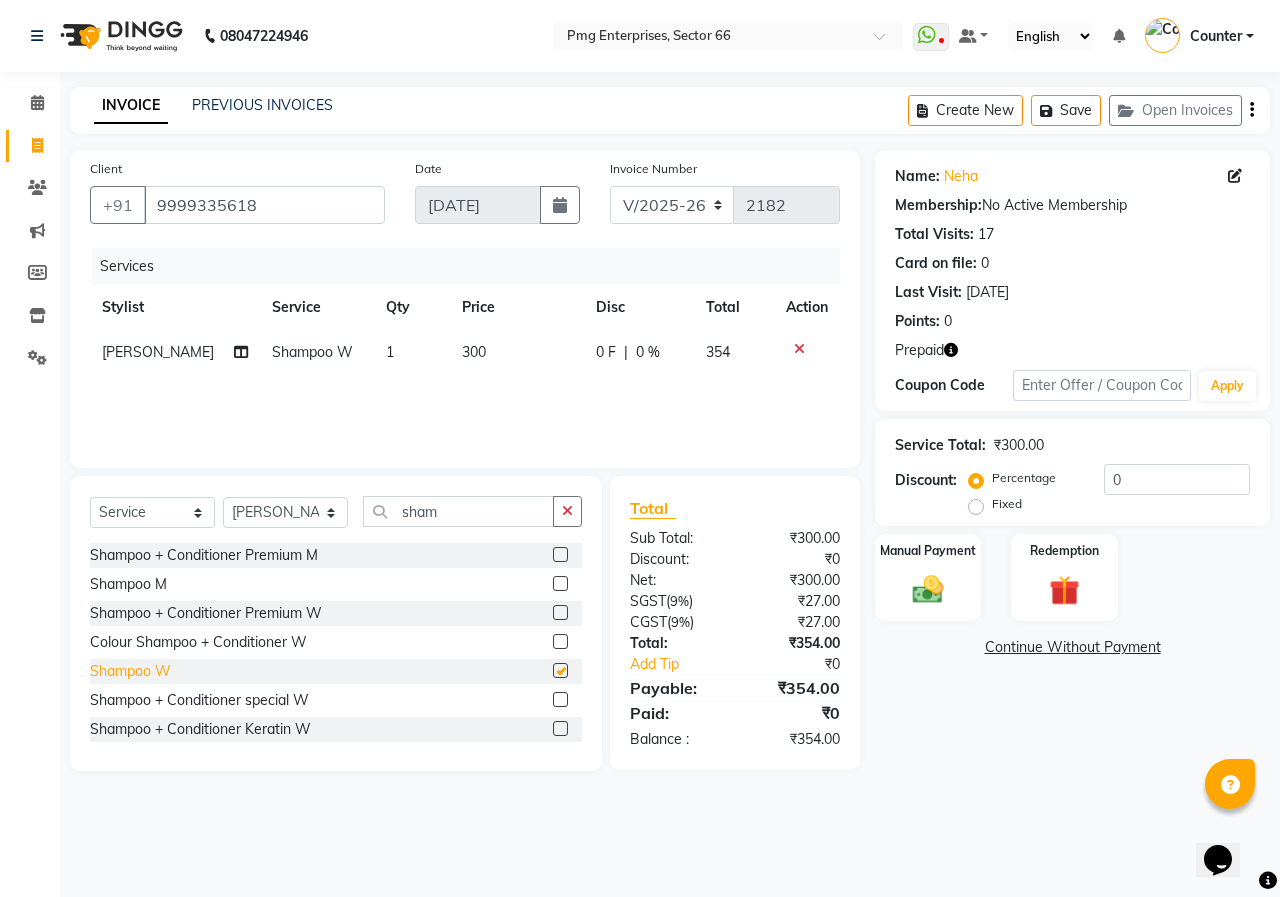 checkbox on "false" 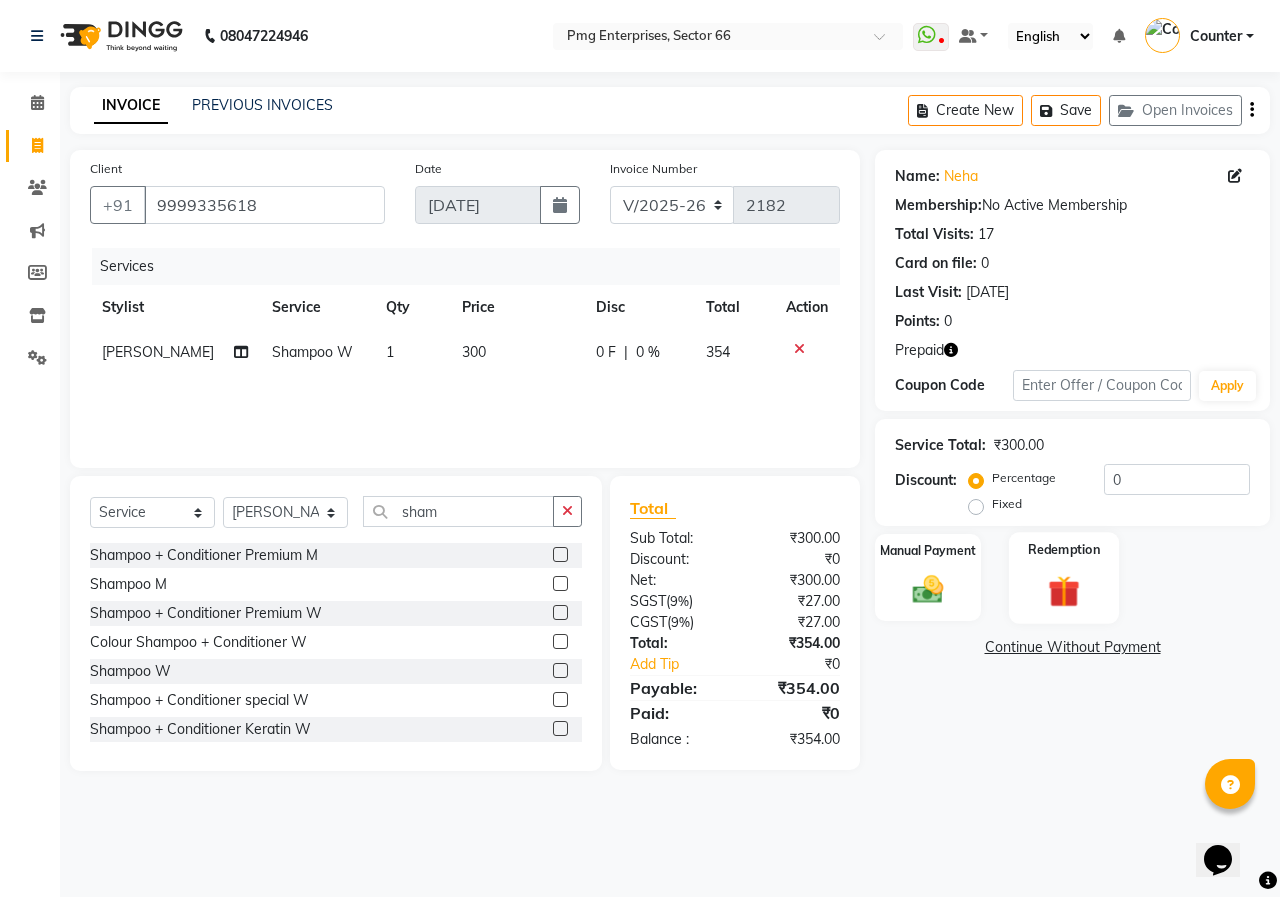 click 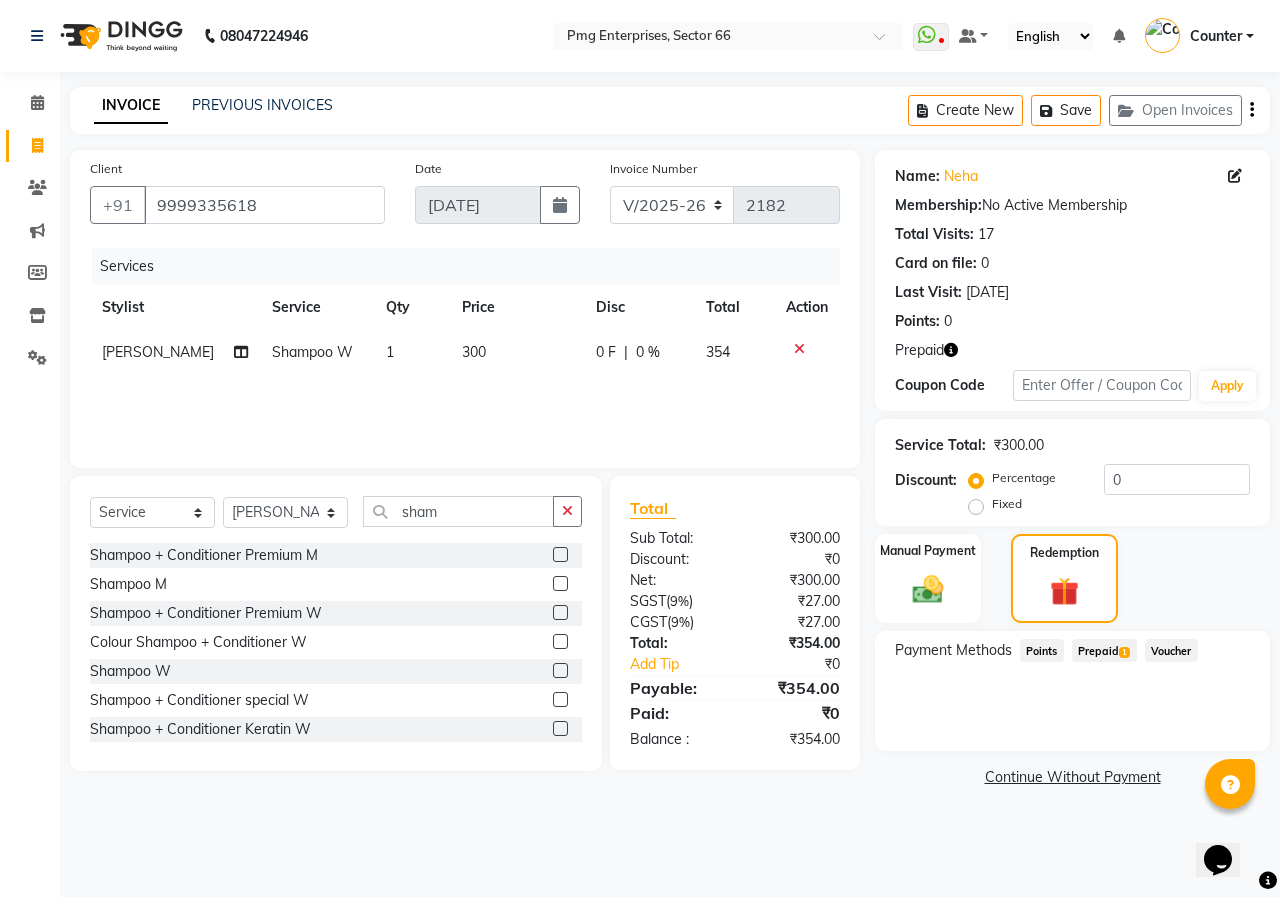 click on "Prepaid  1" 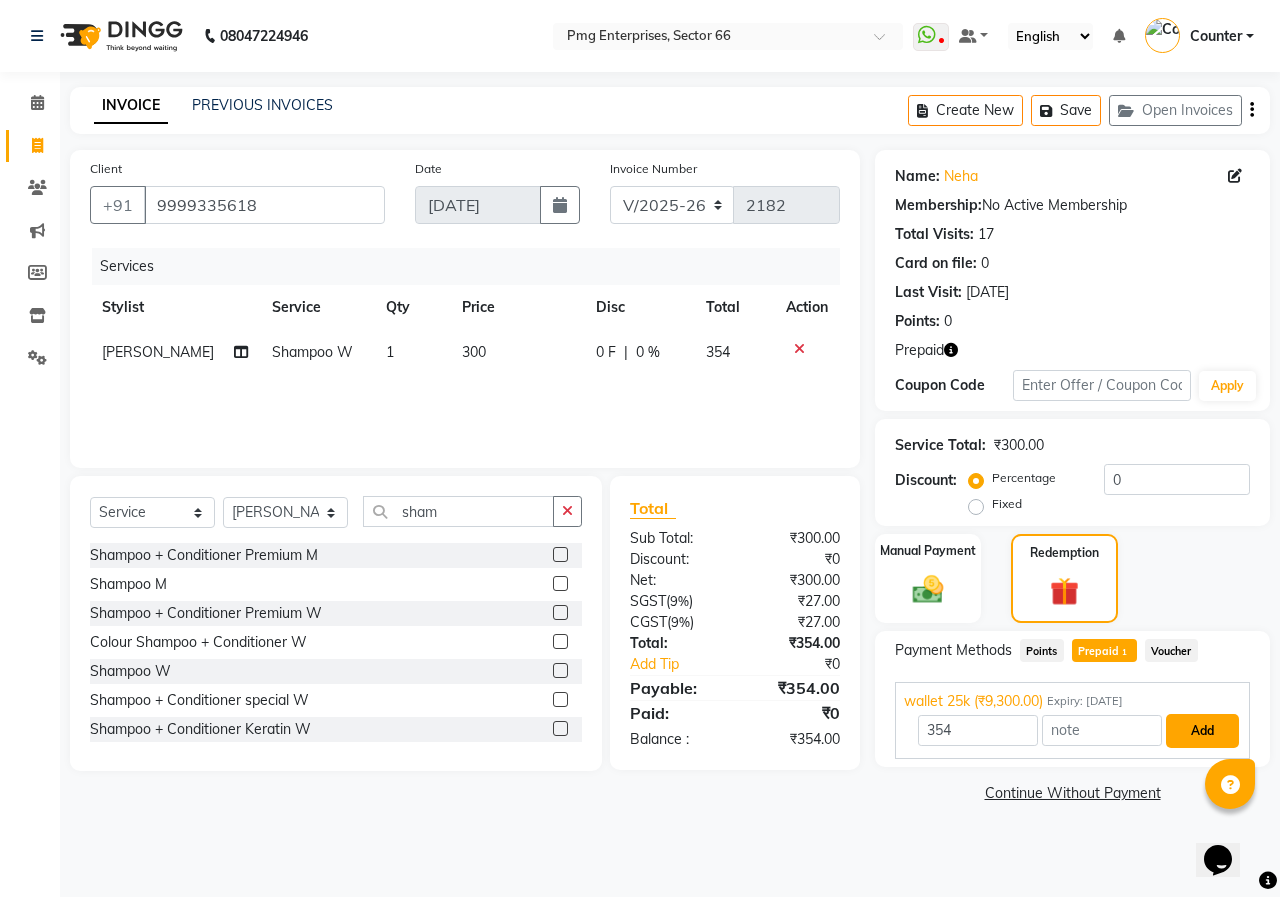 click on "Add" at bounding box center [1202, 731] 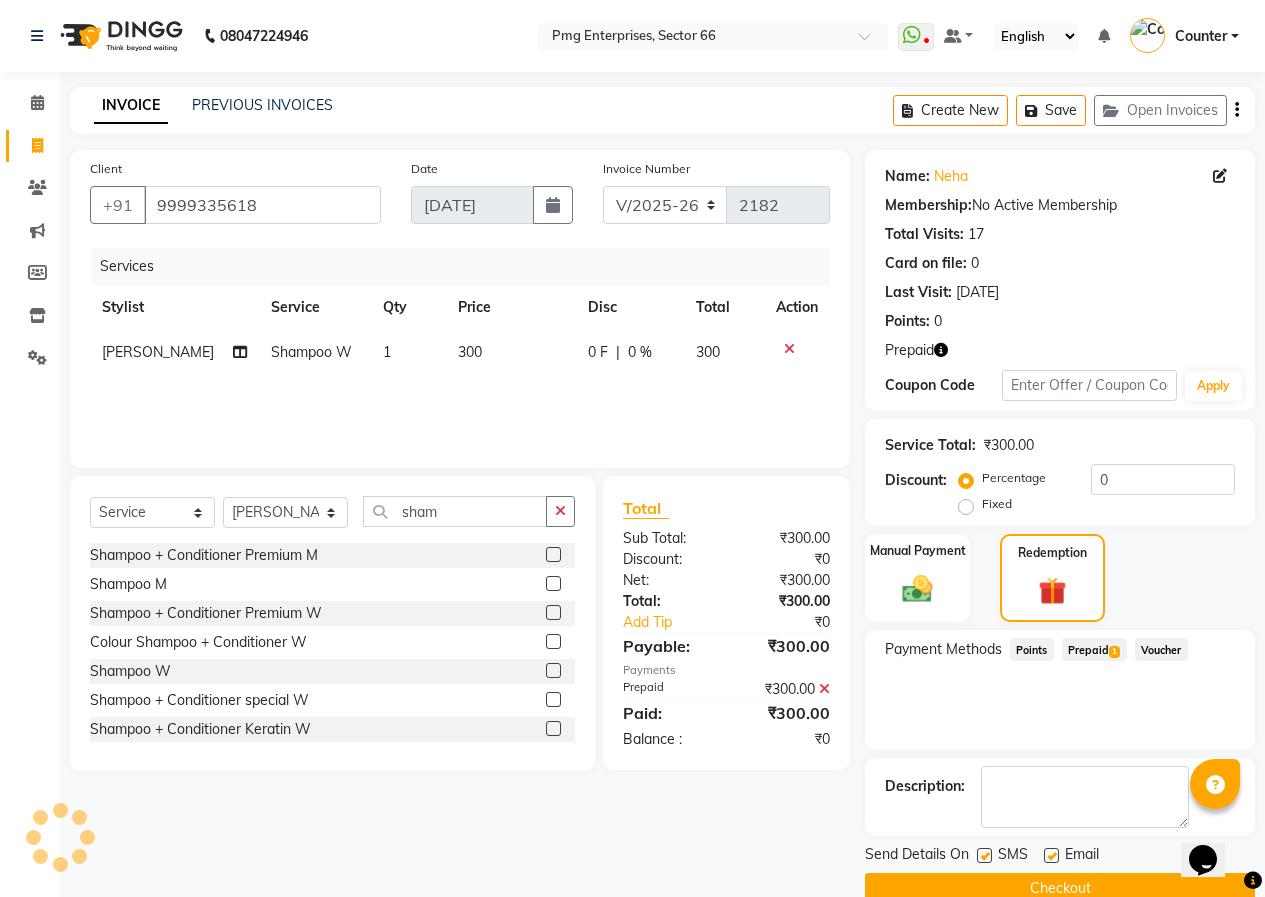 click on "Checkout" 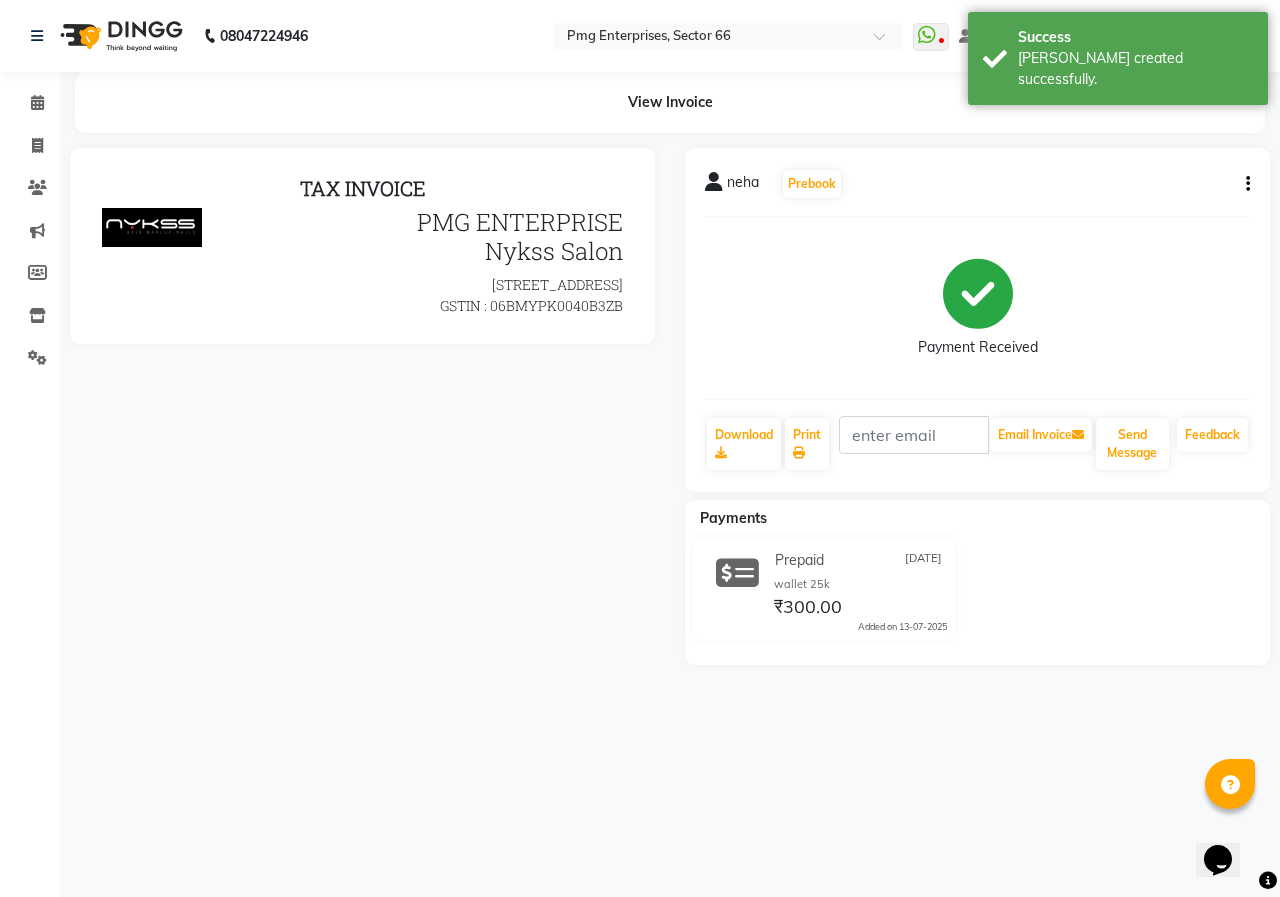 scroll, scrollTop: 0, scrollLeft: 0, axis: both 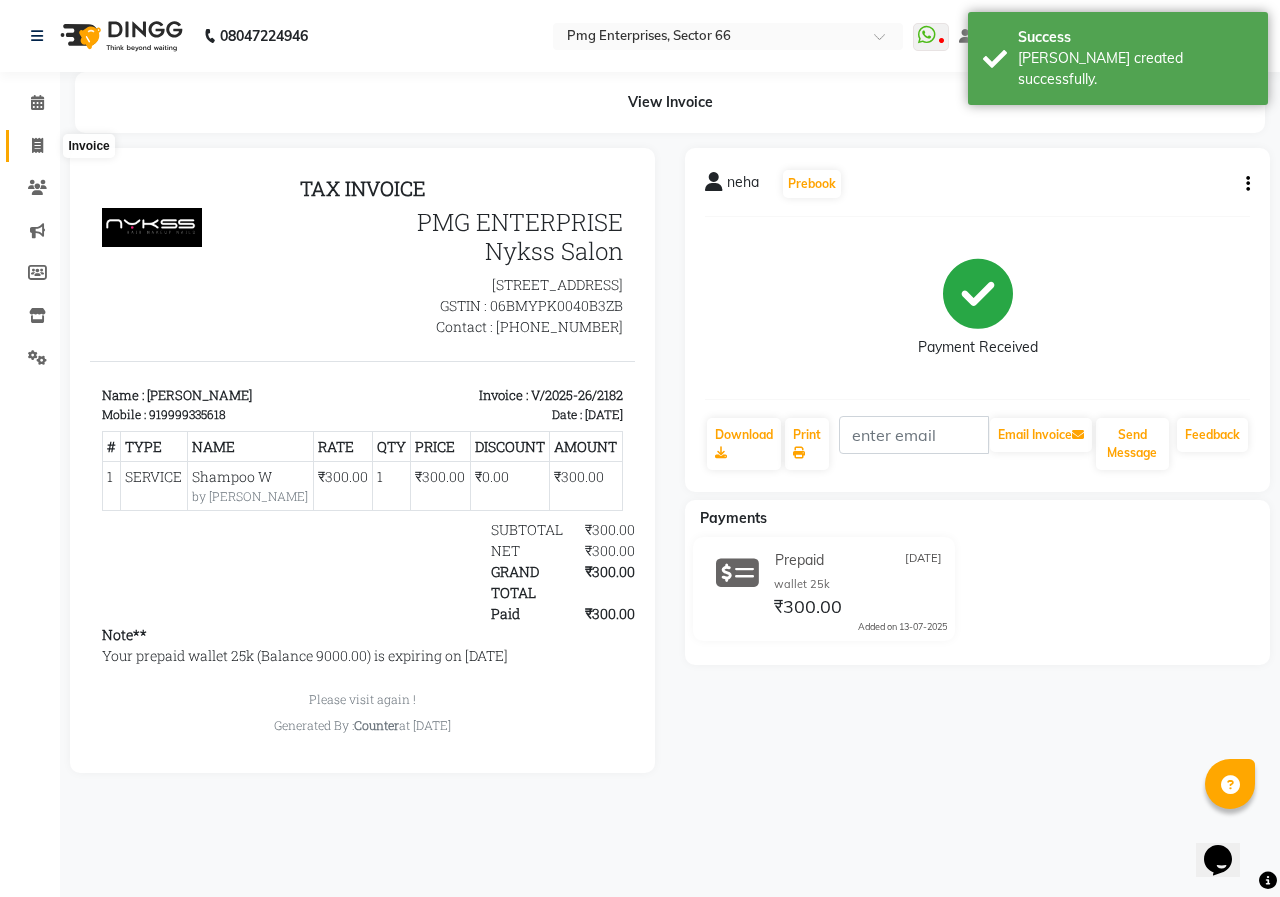 click 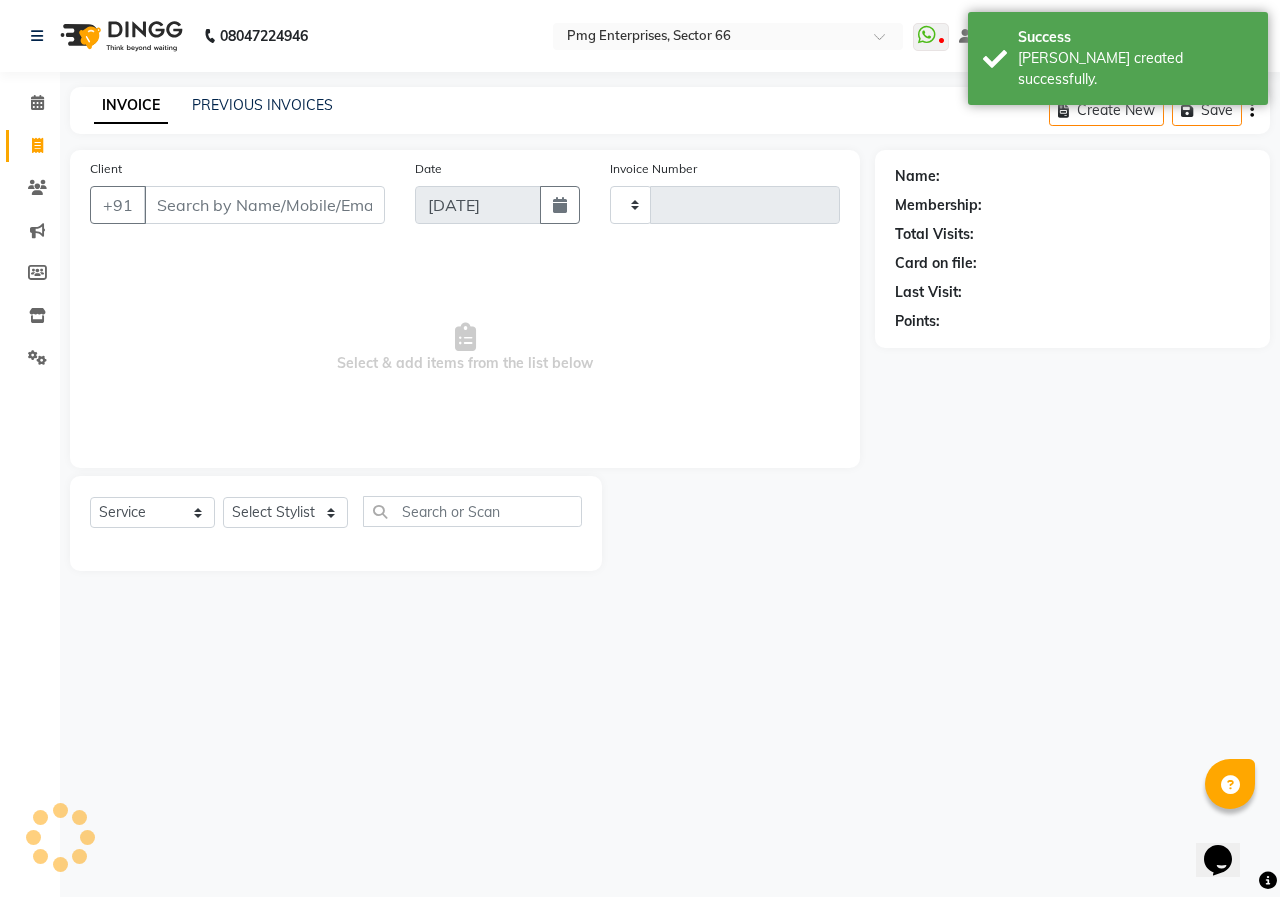 type on "2183" 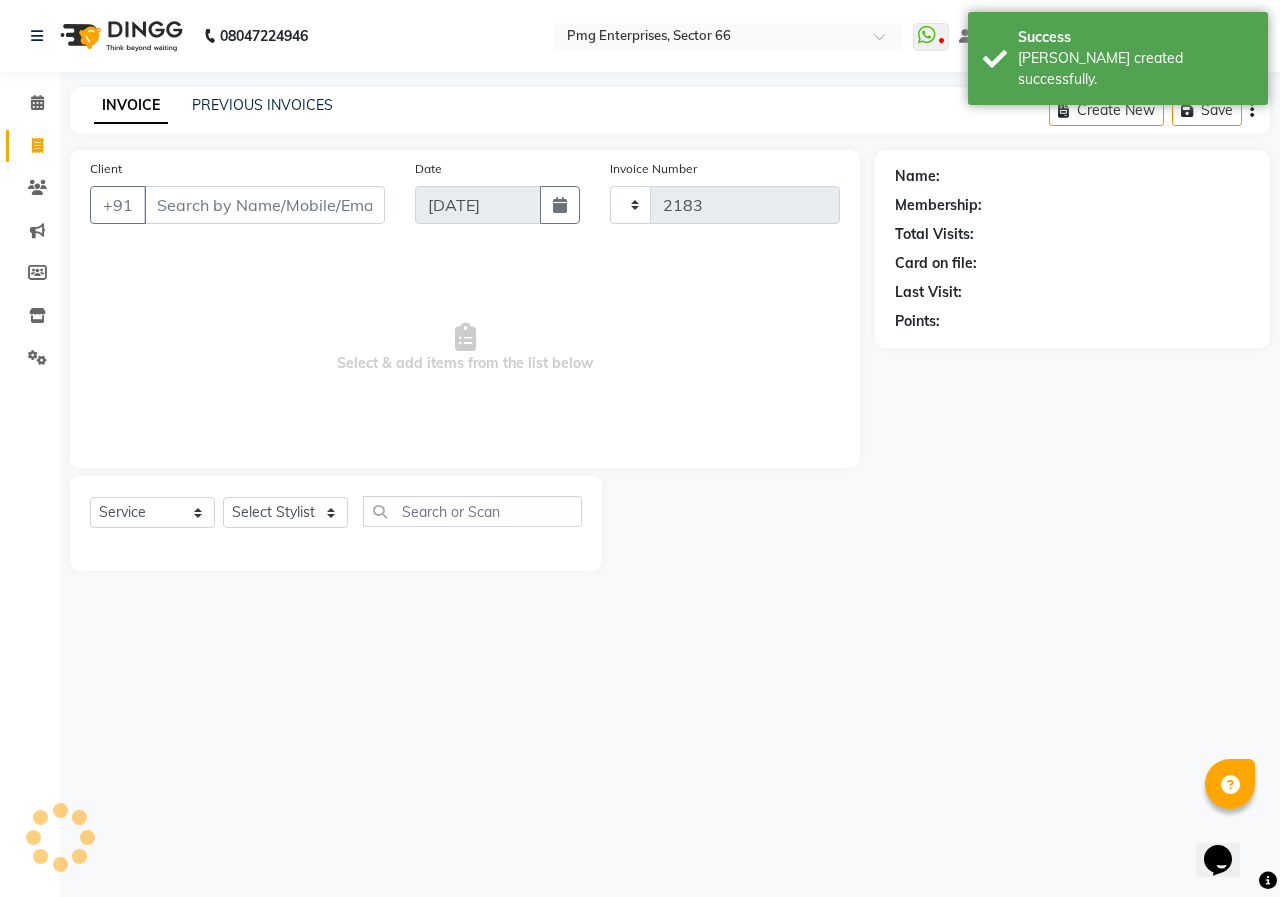 select on "889" 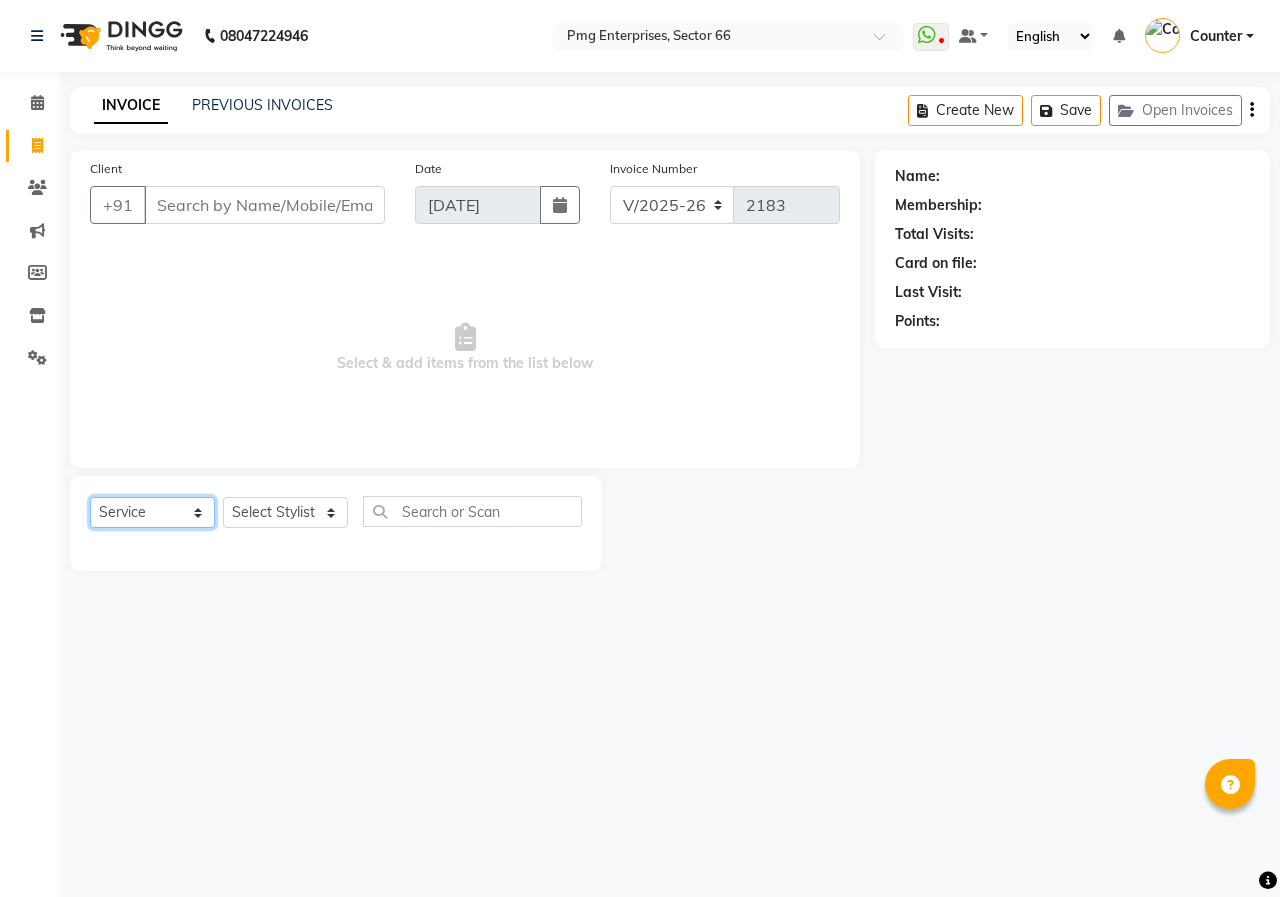 click on "Select  Service  Product  Membership  Package Voucher Prepaid Gift Card" 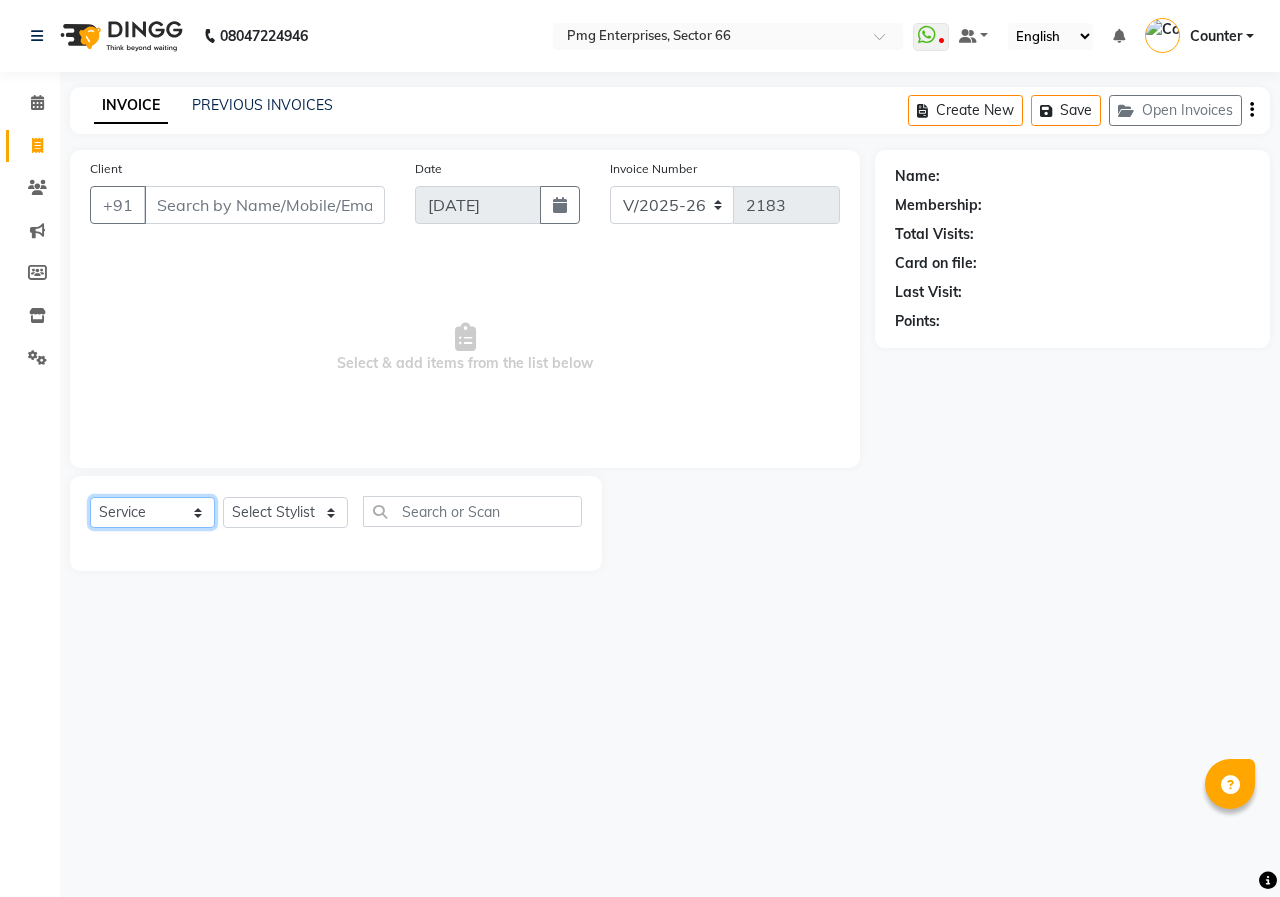 select on "product" 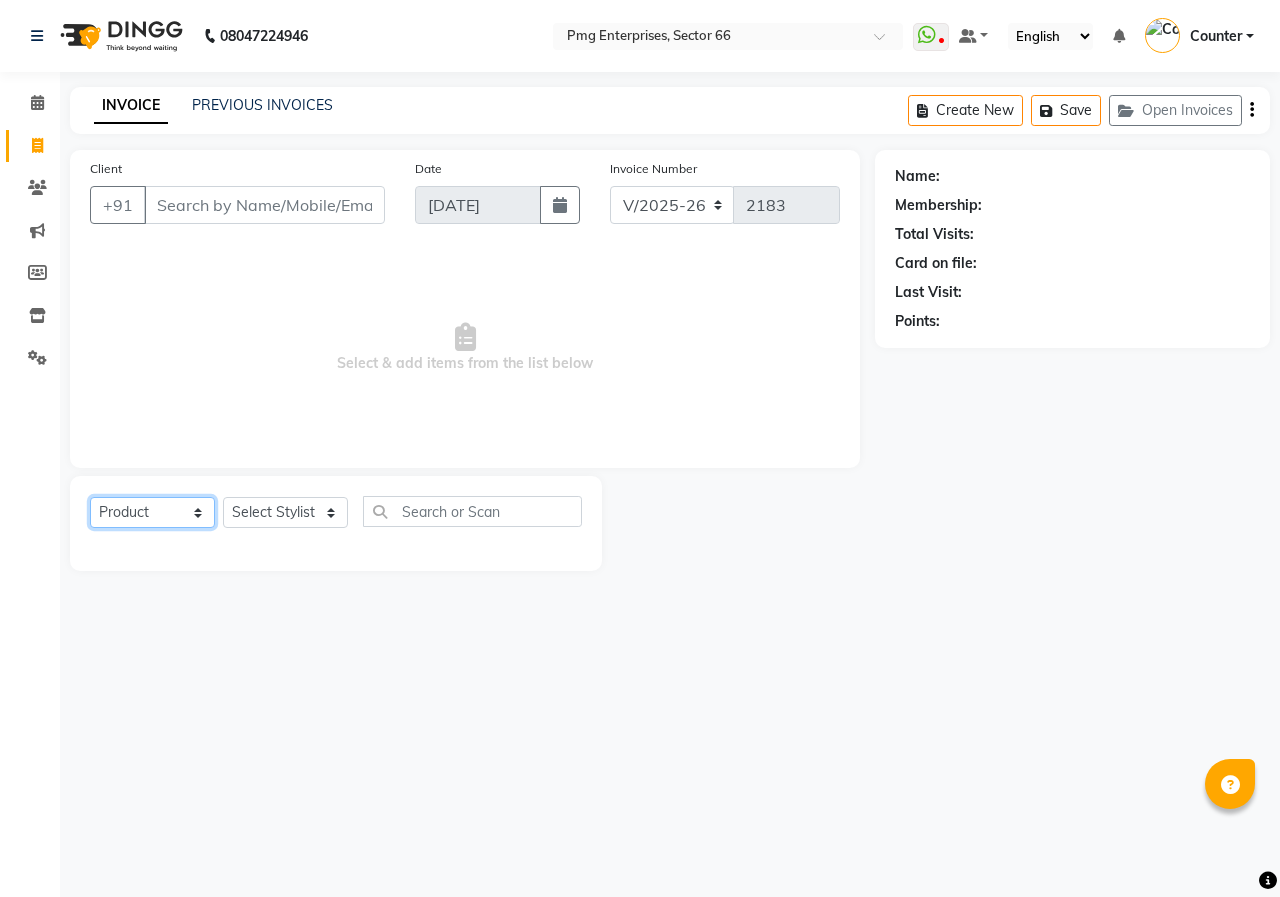 click on "Select  Service  Product  Membership  Package Voucher Prepaid Gift Card" 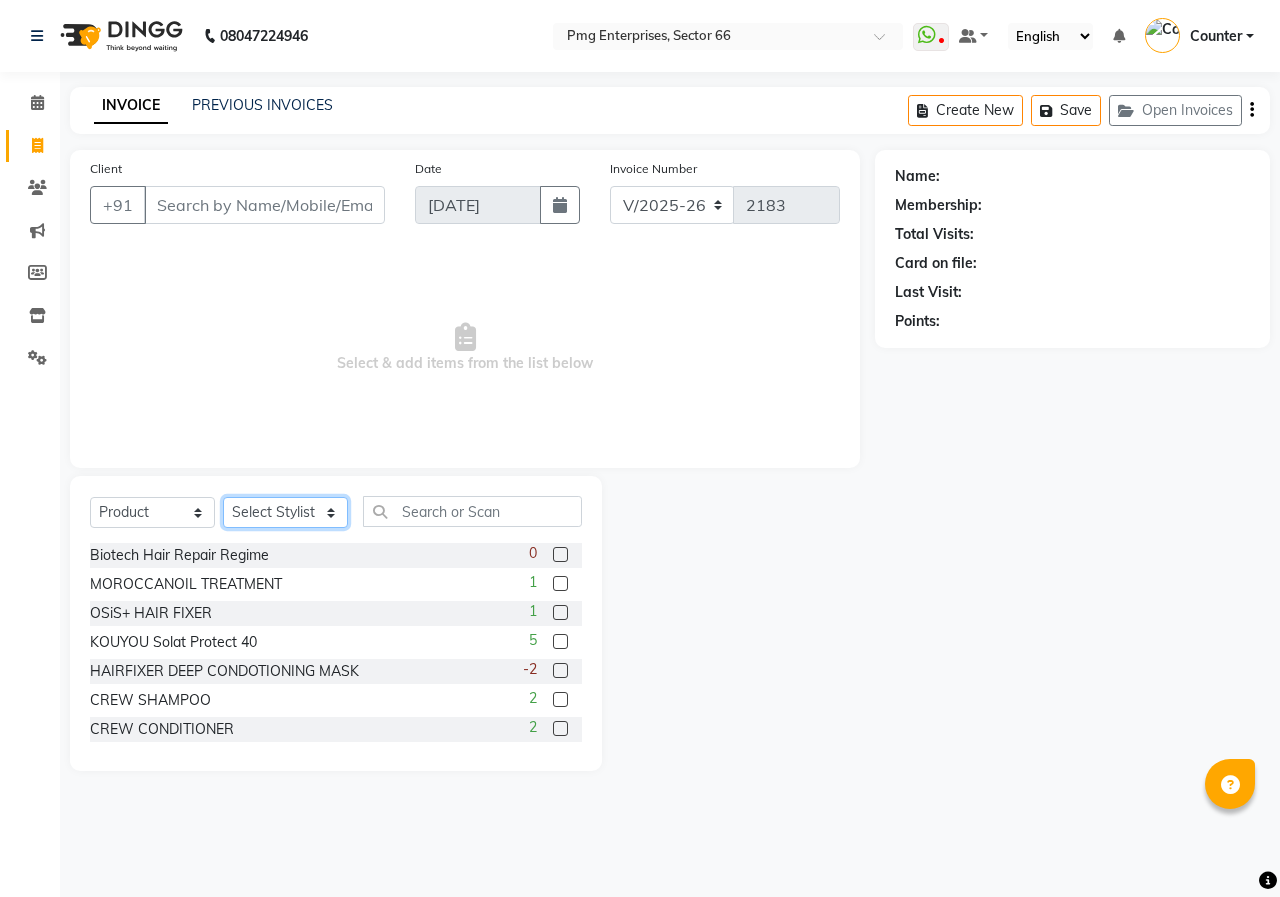 click on "Select Stylist [PERSON_NAME] Counter [PERSON_NAME] [PERSON_NAME] [PERSON_NAME] [PERSON_NAME]" 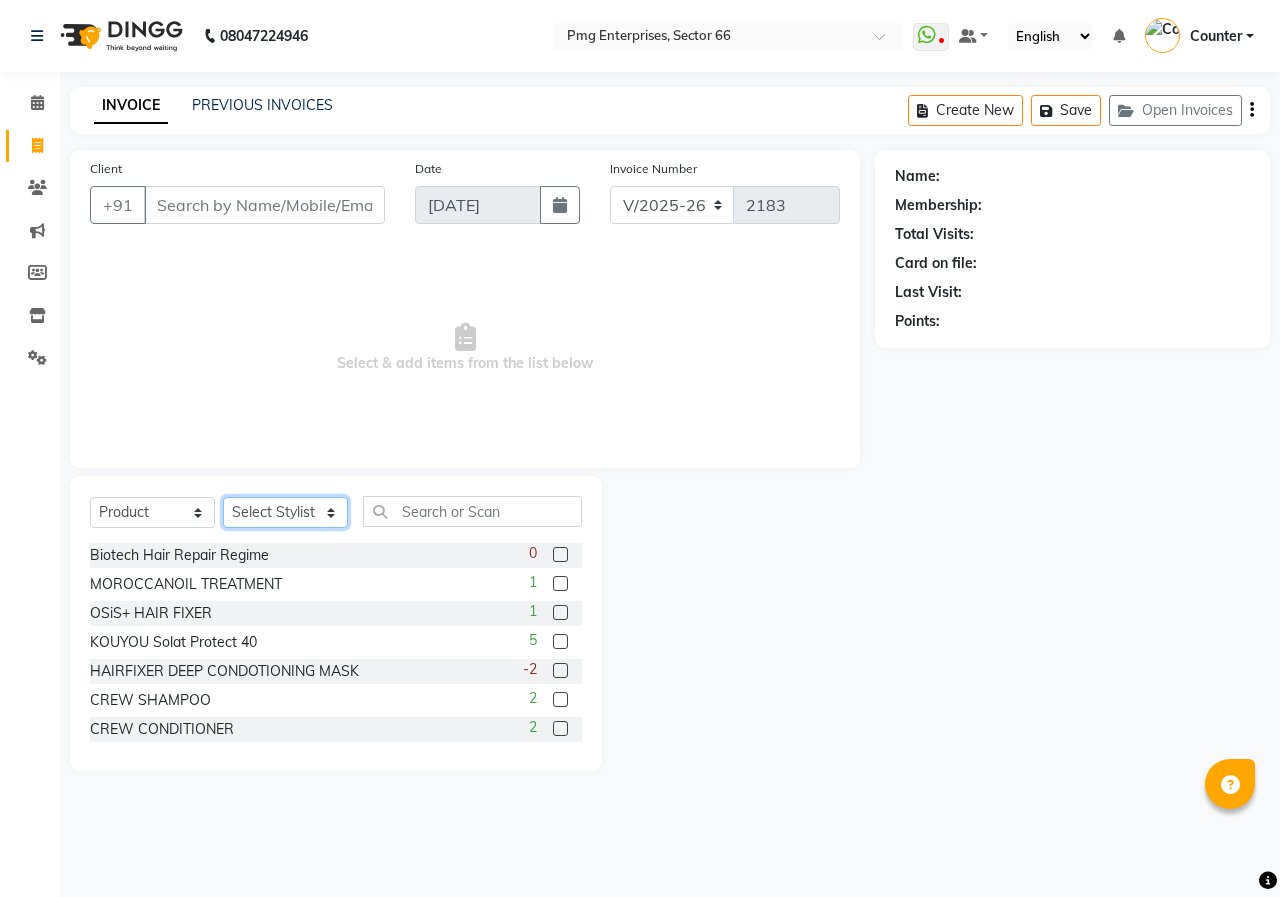 select on "14600" 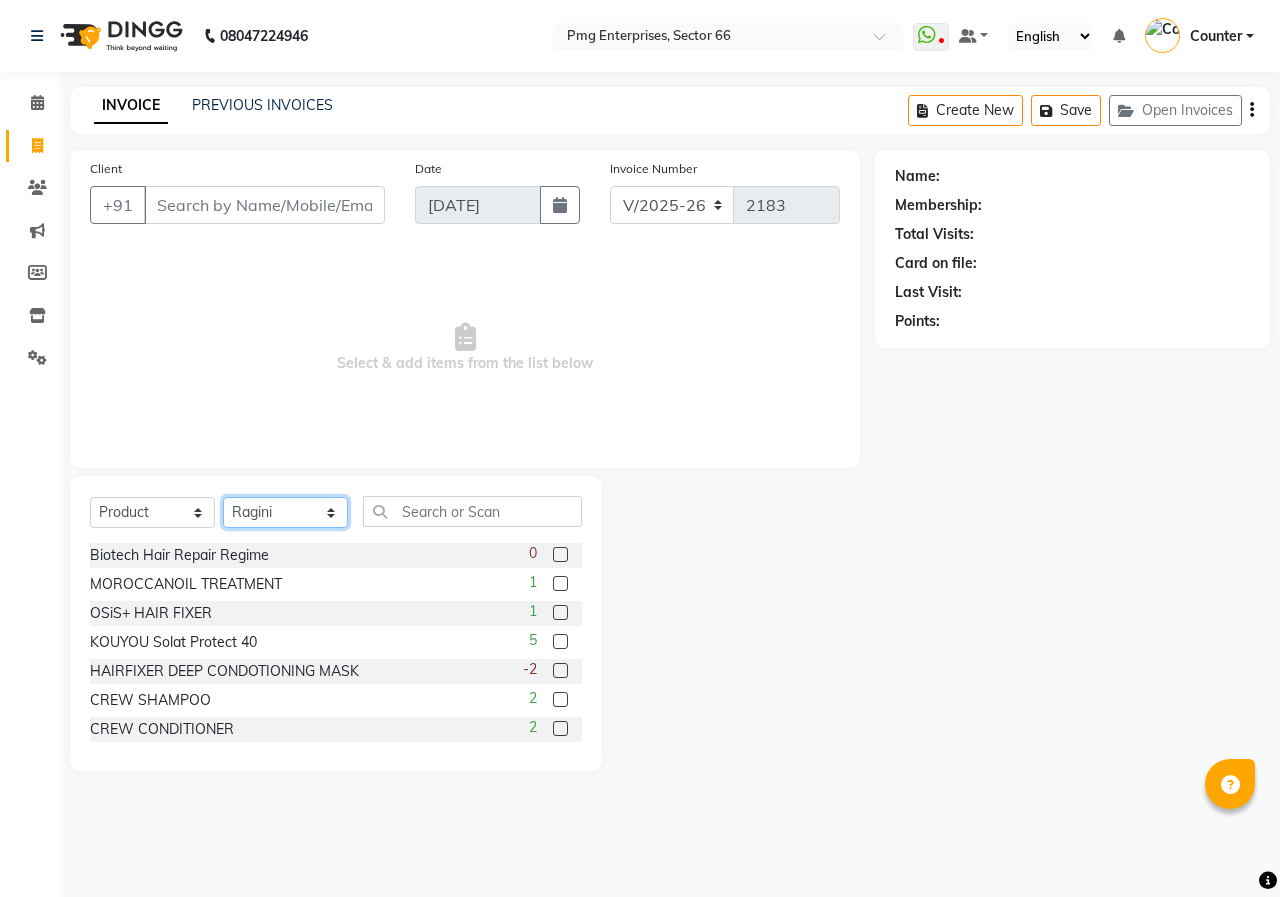 click on "Select Stylist [PERSON_NAME] Counter [PERSON_NAME] [PERSON_NAME] [PERSON_NAME] [PERSON_NAME]" 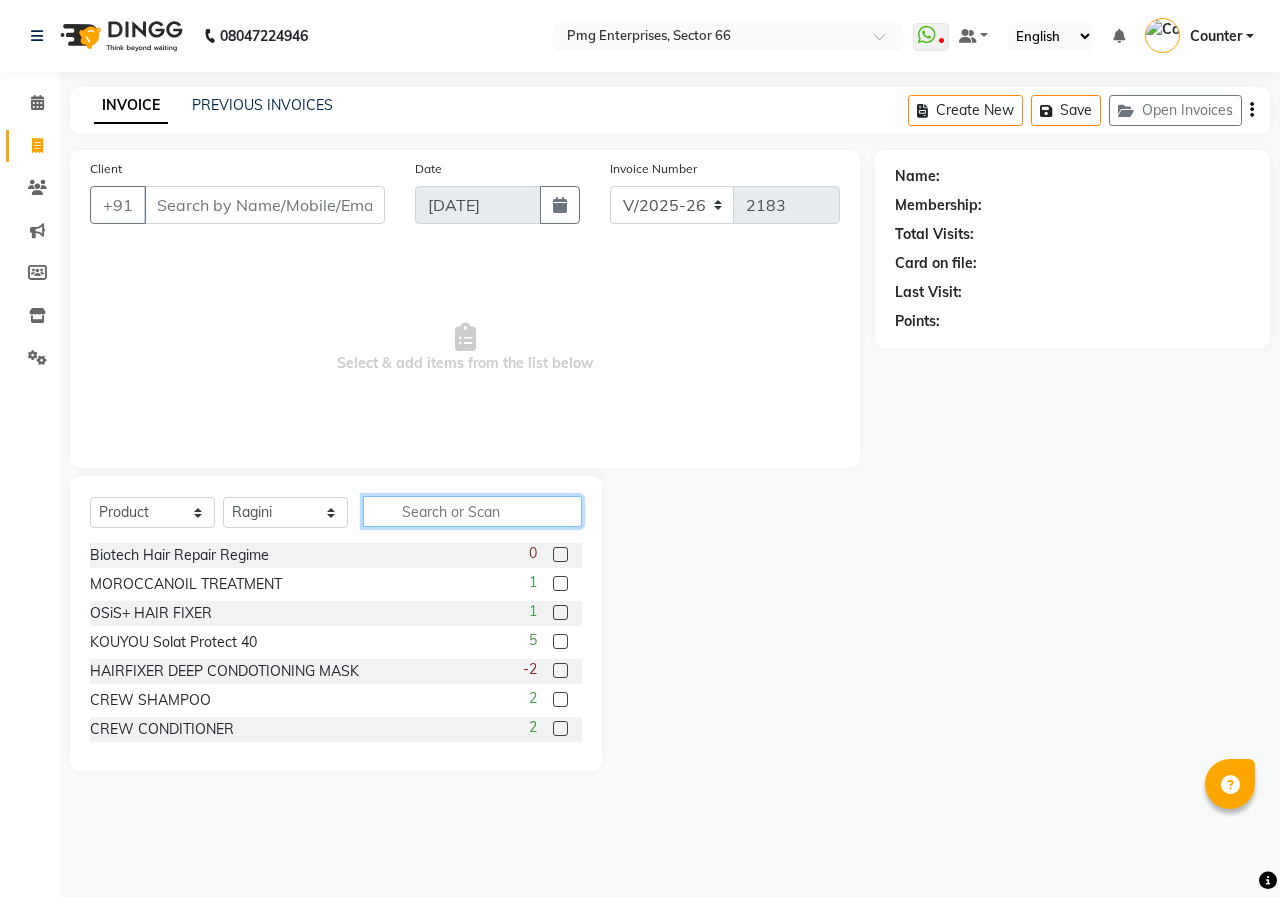 click 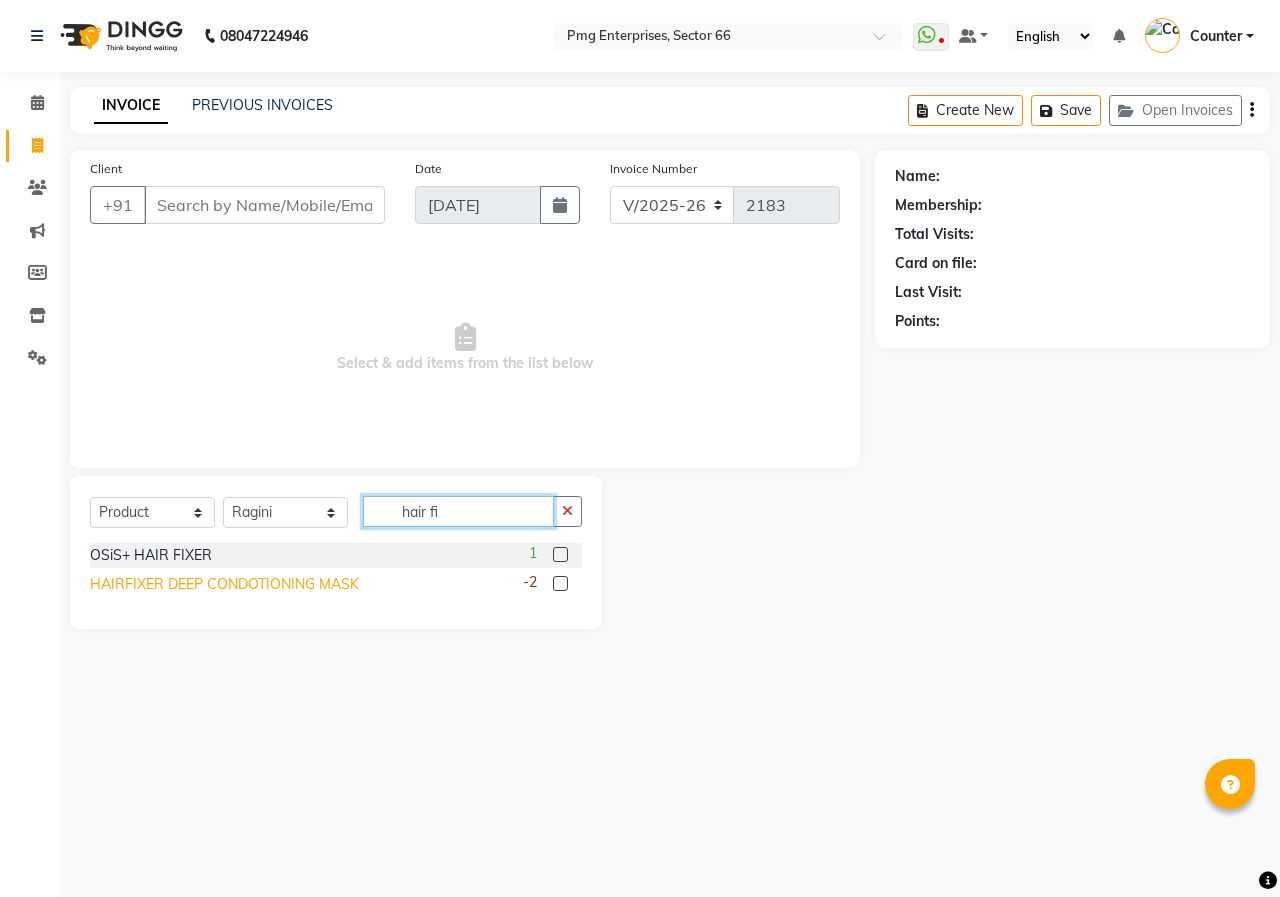 type on "hair fi" 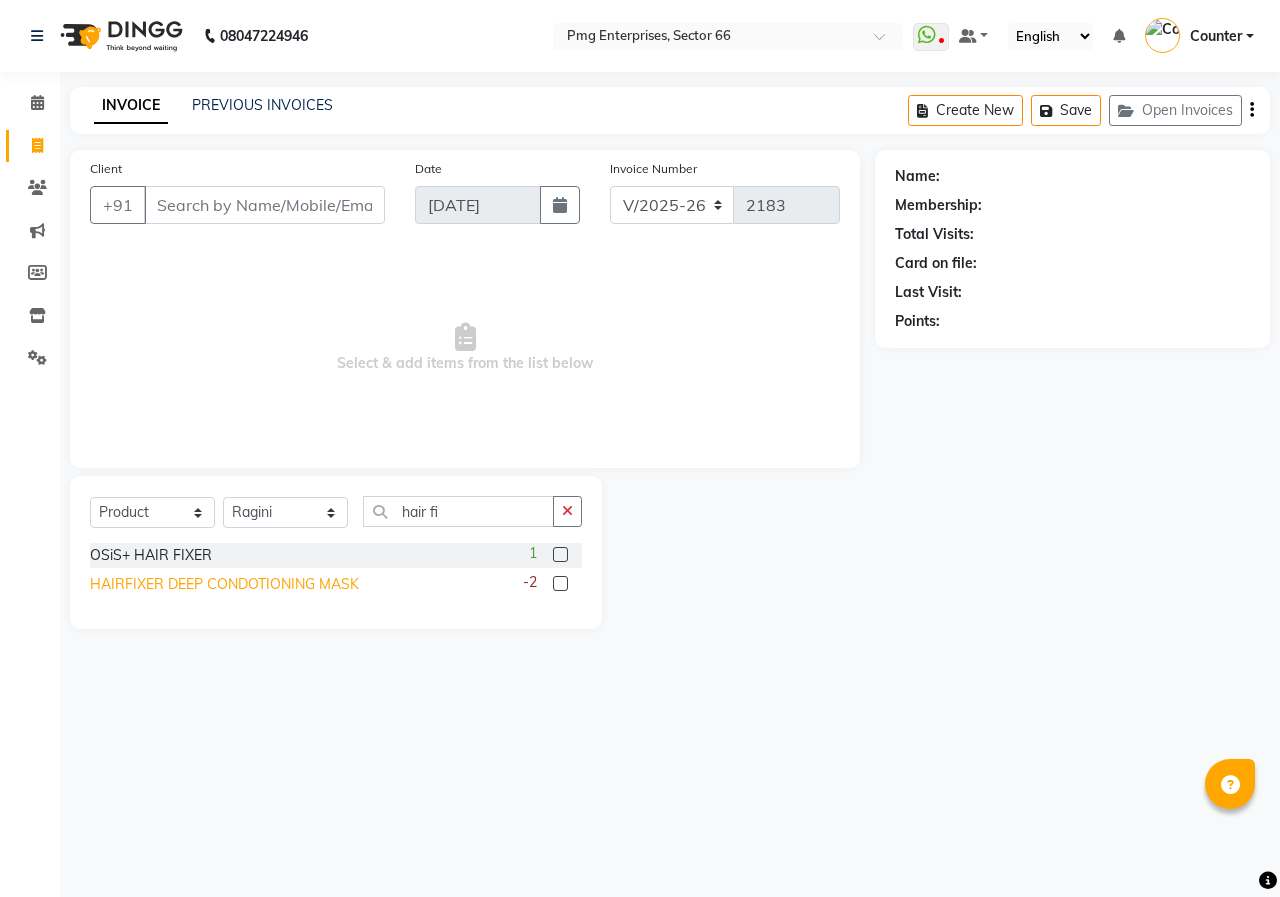 click on "HAIRFIXER DEEP CONDOTIONING MASK" 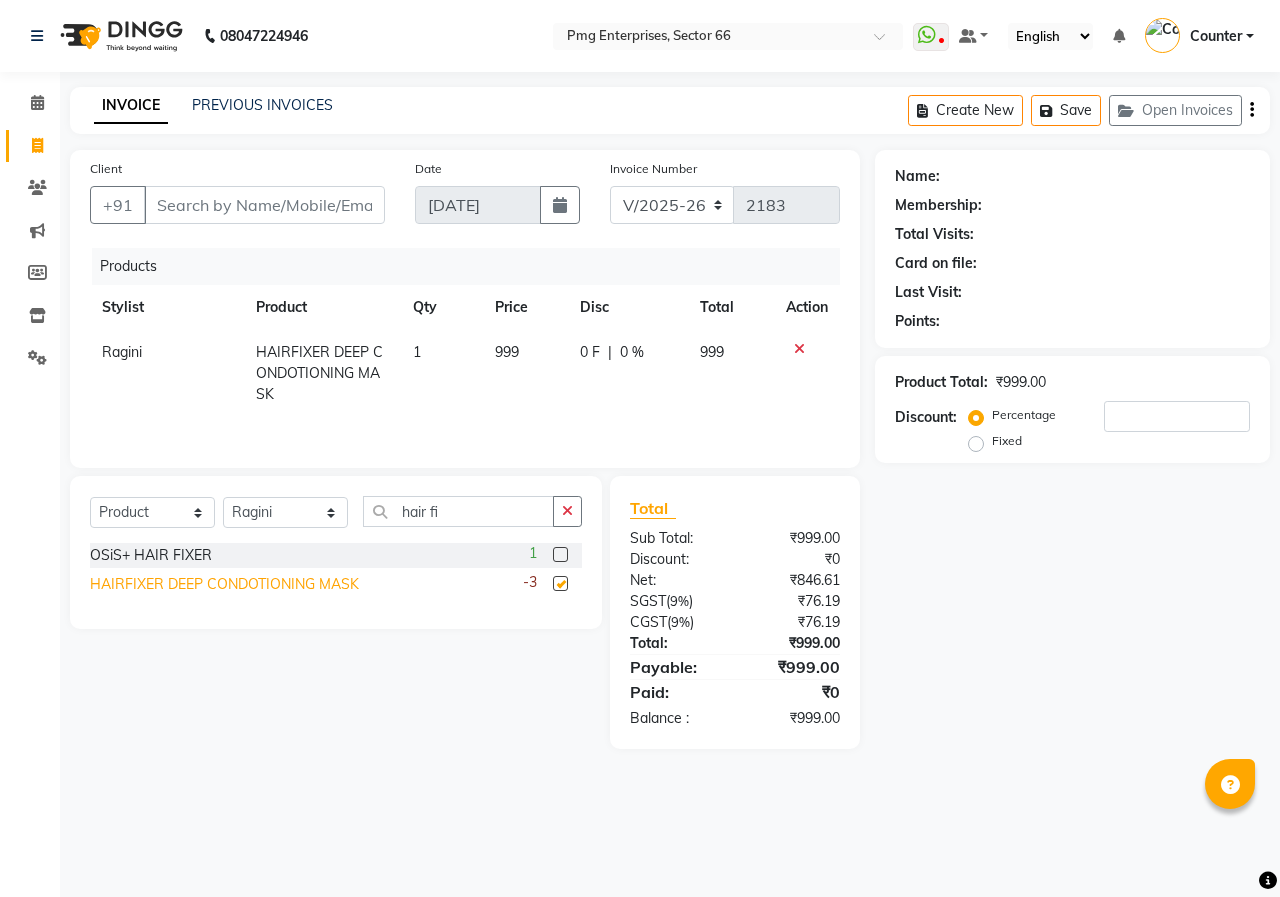 checkbox on "false" 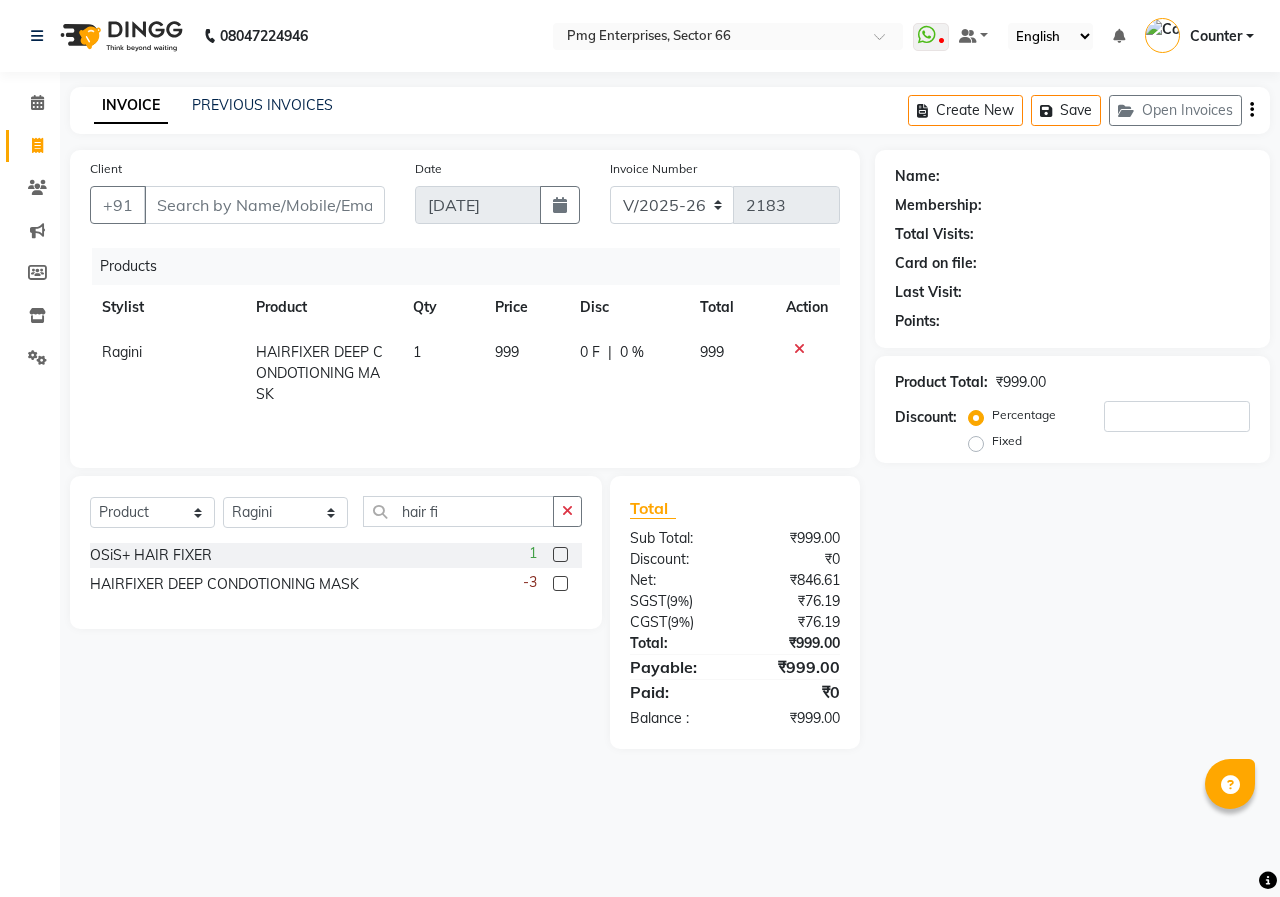 click on "999" 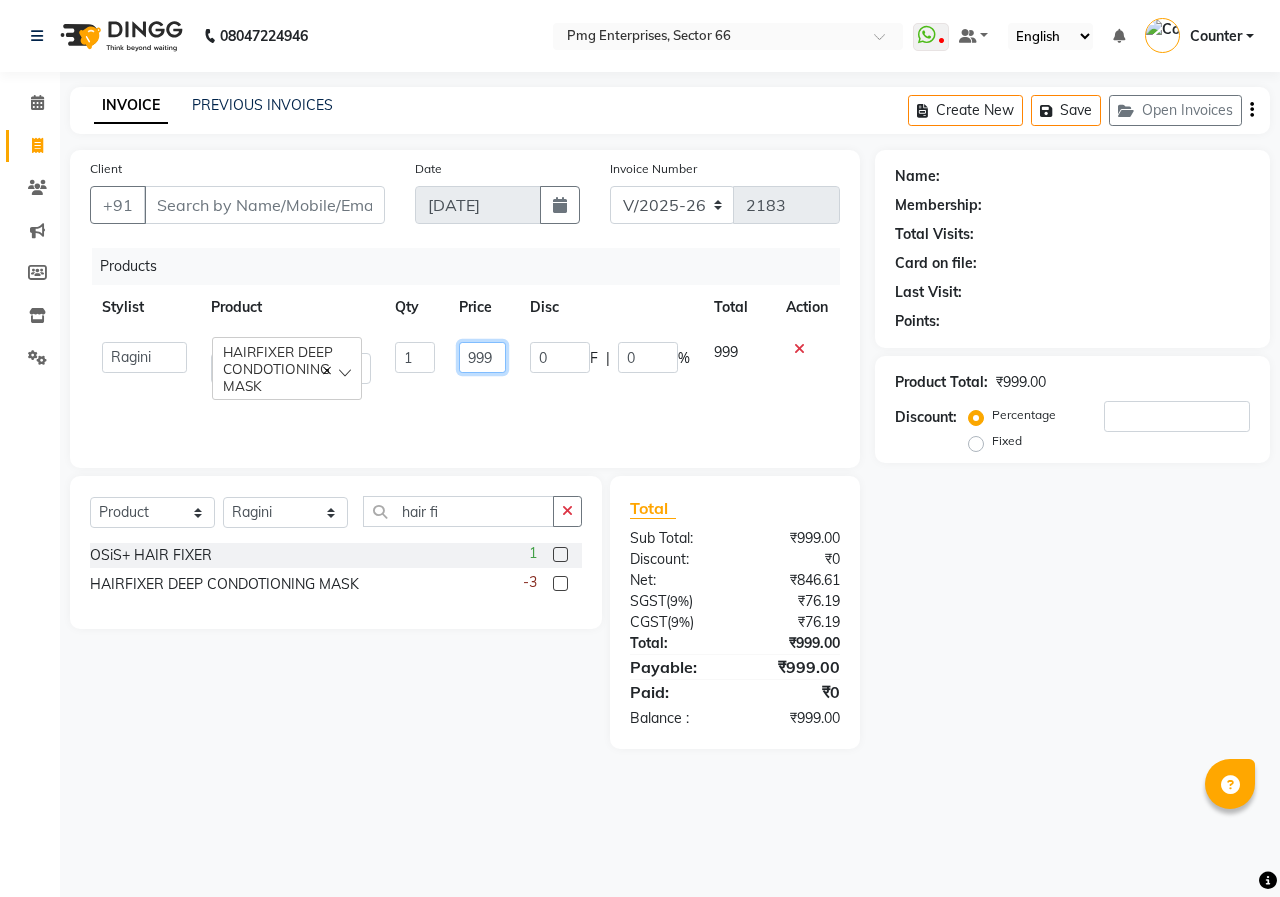 click on "999" 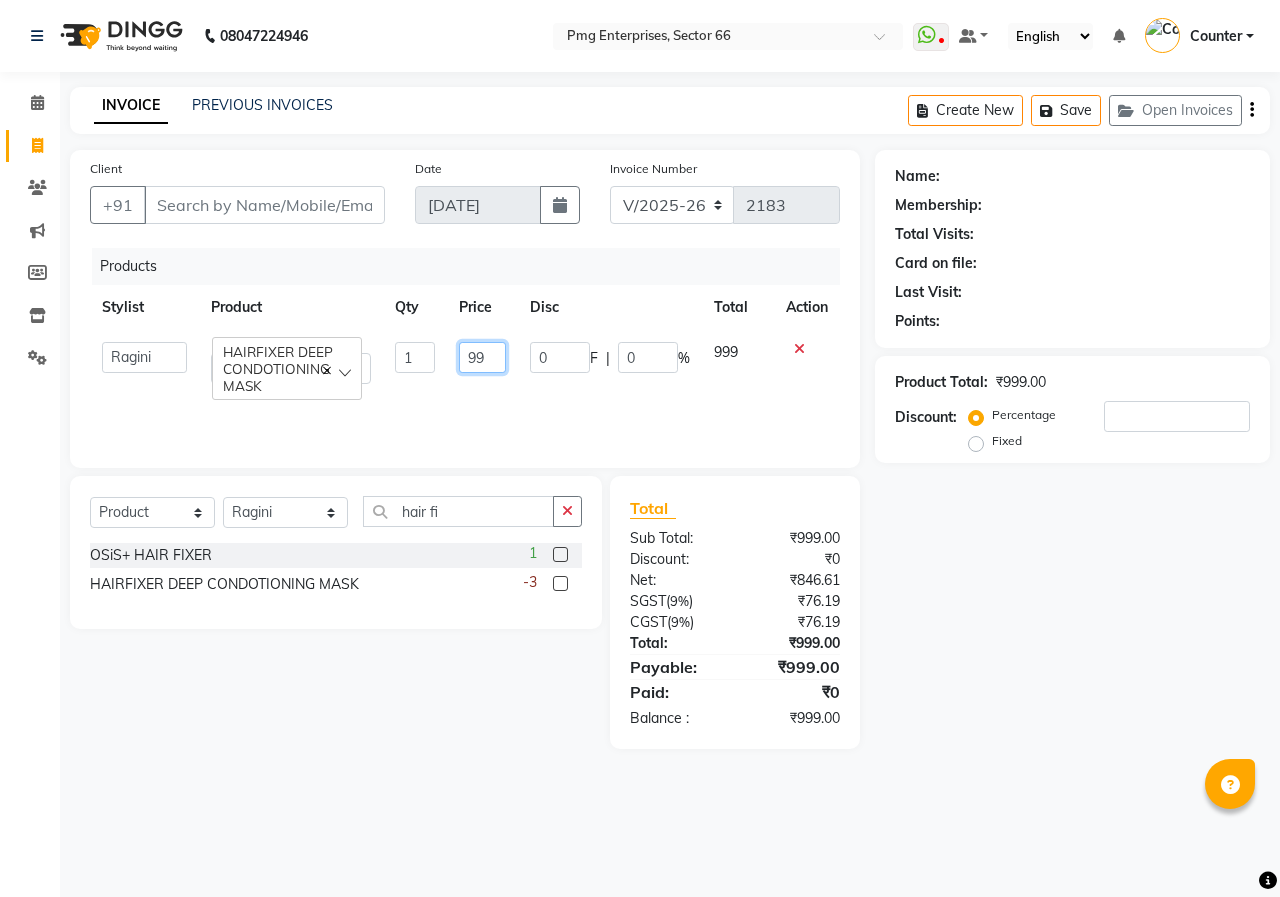 type on "9" 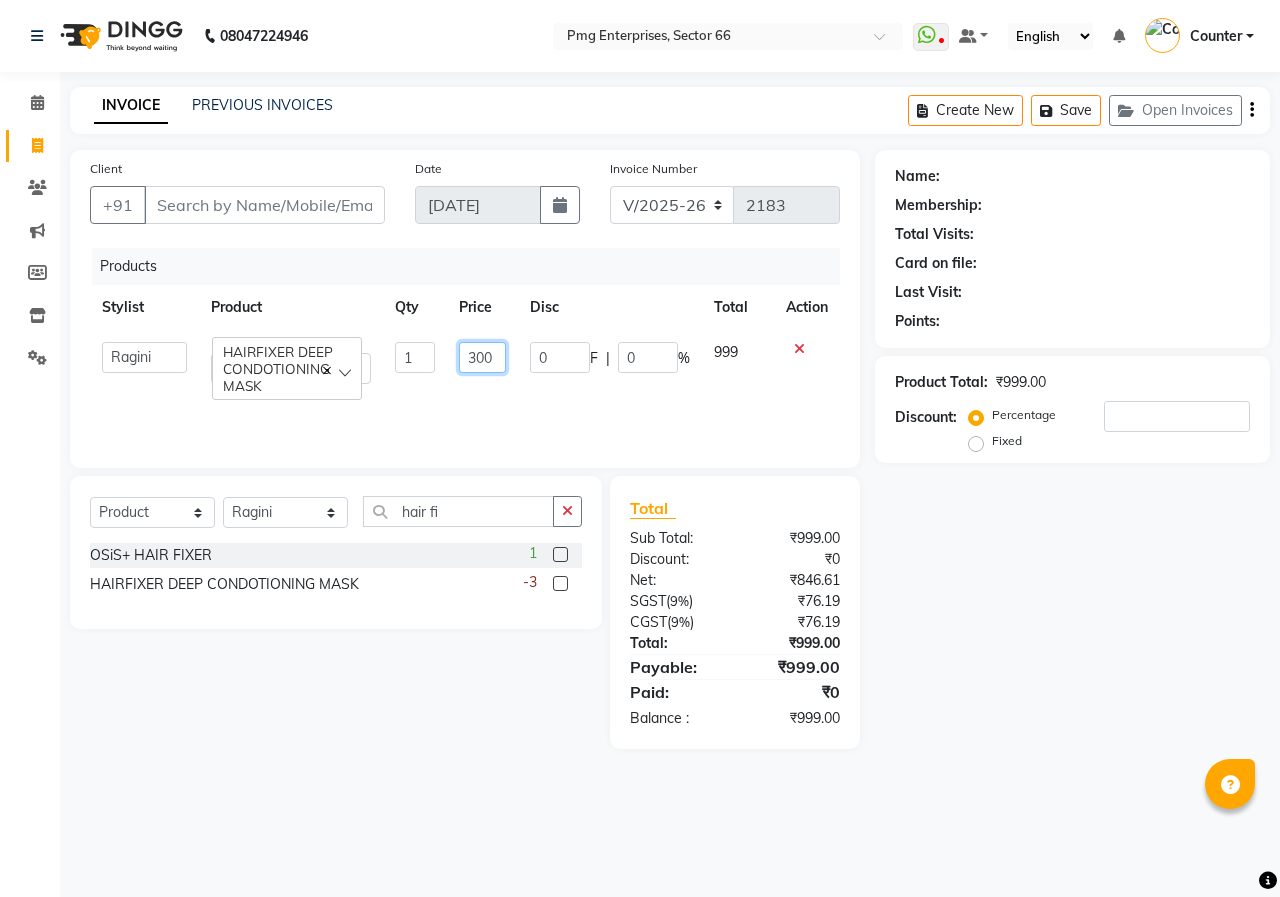 type on "3000" 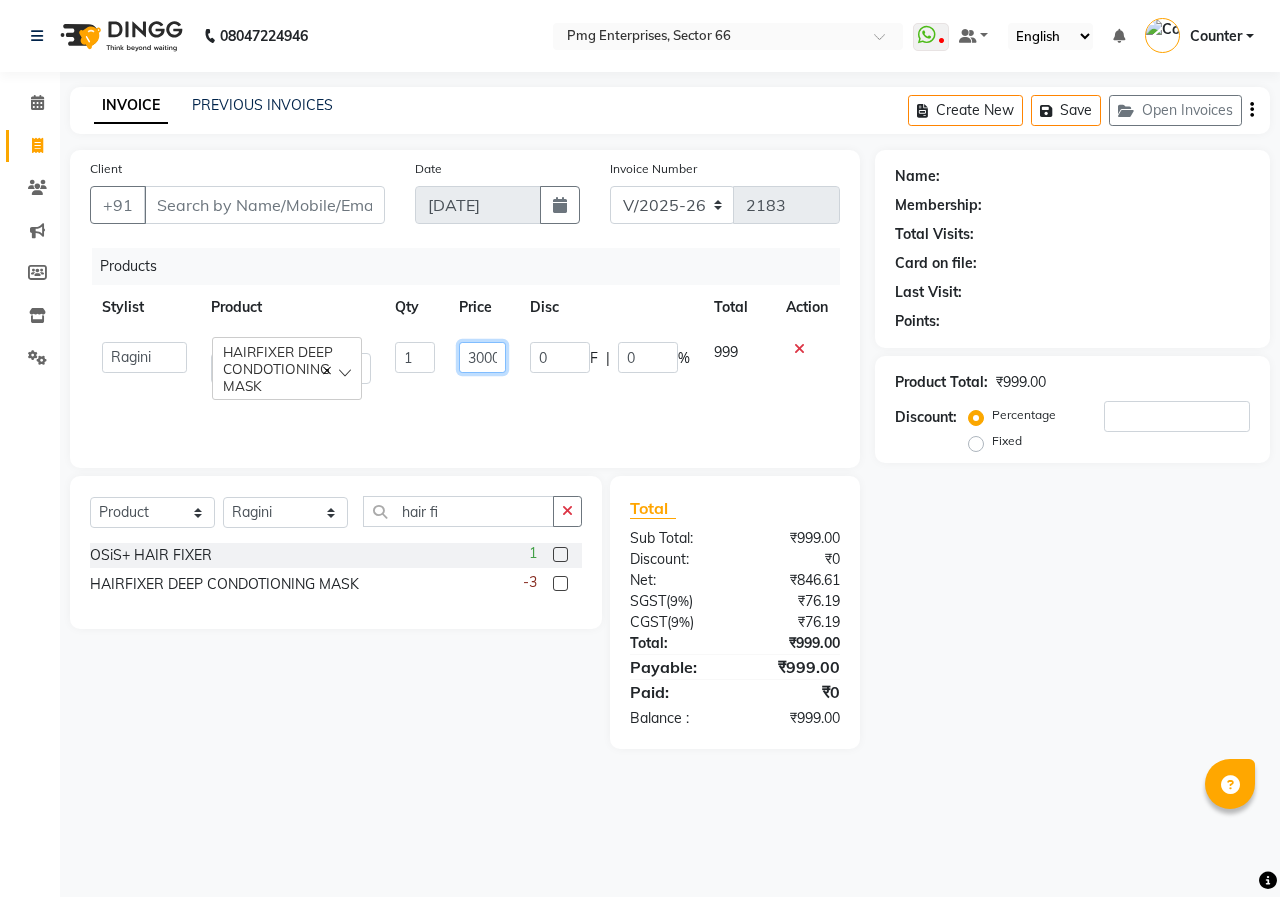 scroll, scrollTop: 0, scrollLeft: 4, axis: horizontal 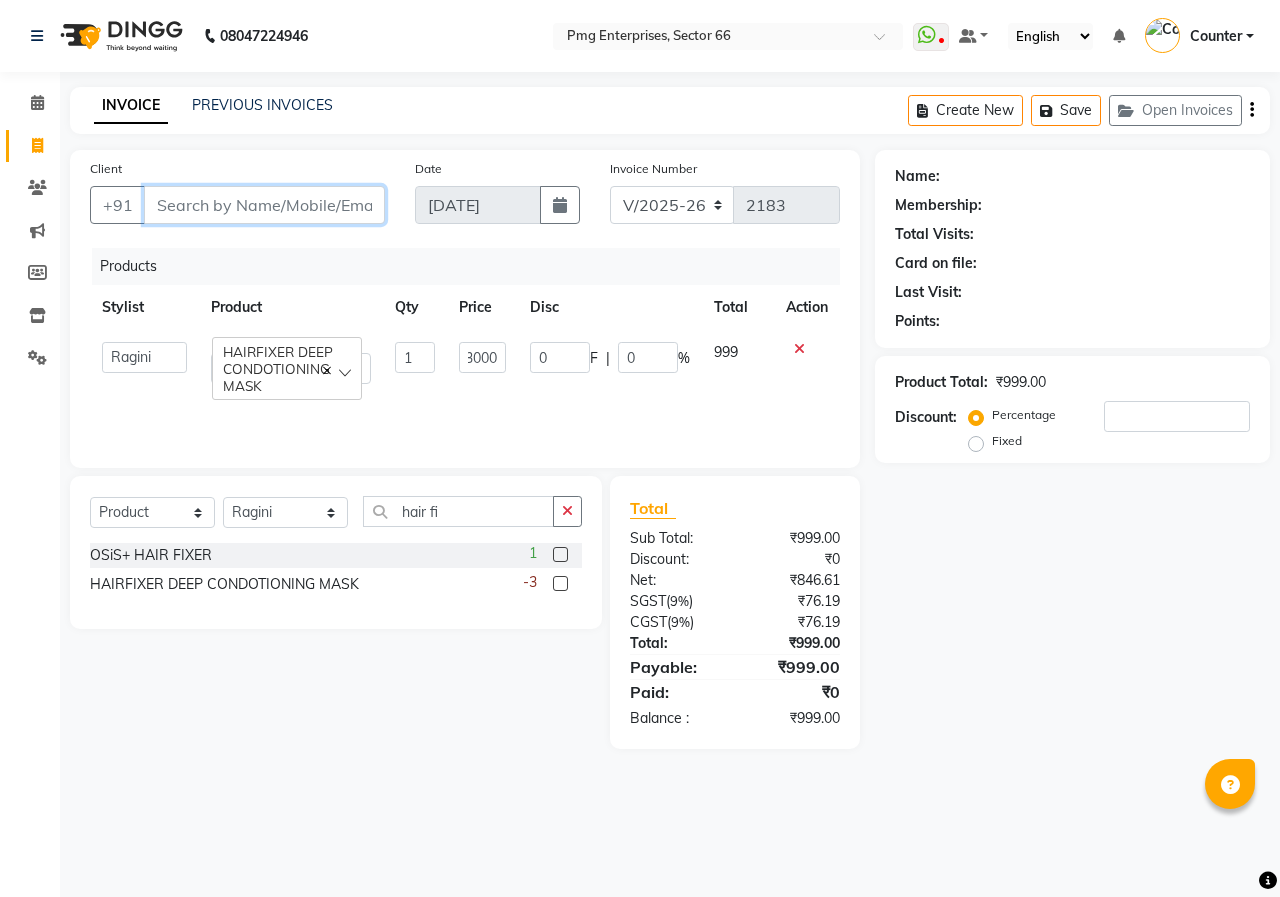 click on "Client" at bounding box center (264, 205) 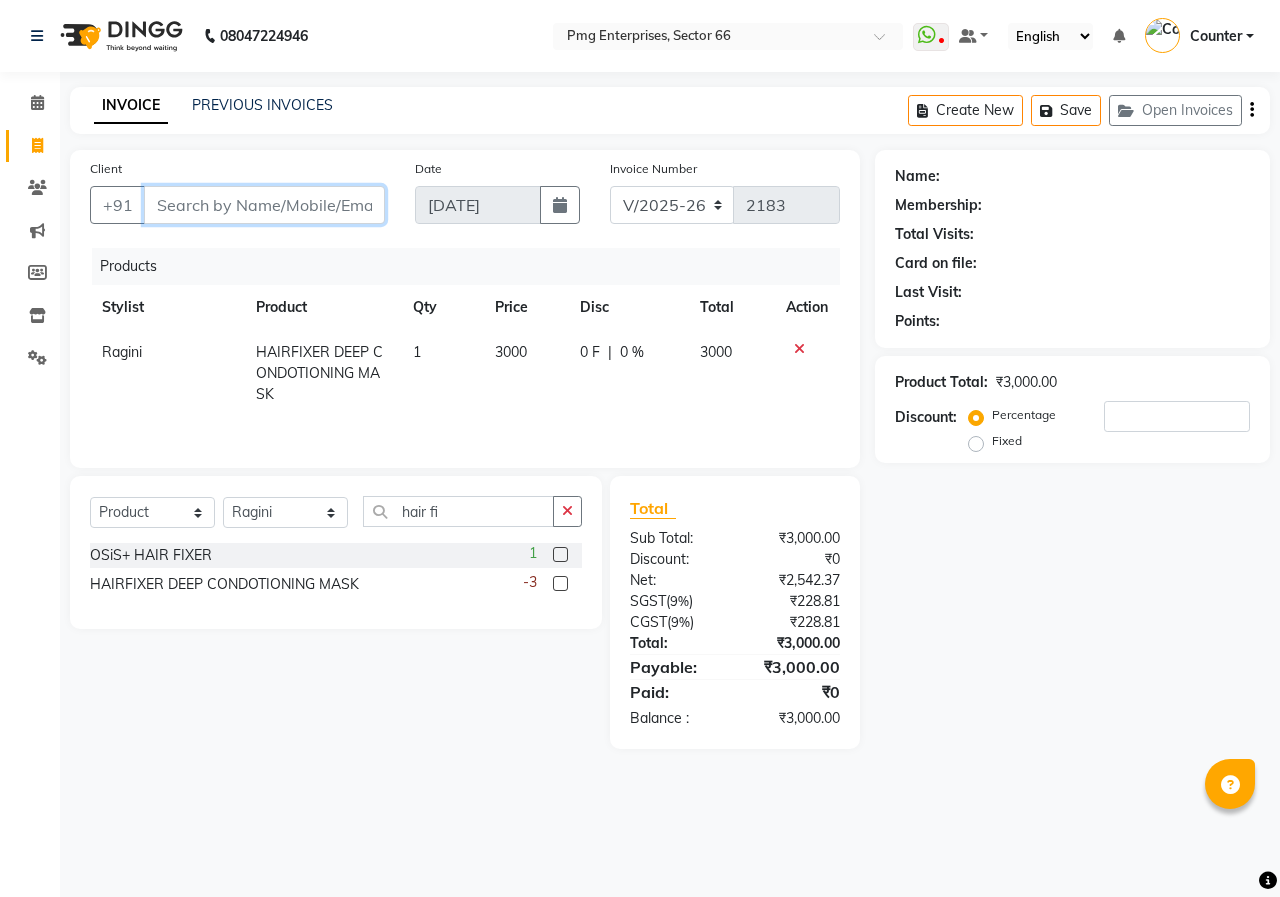 type on "9" 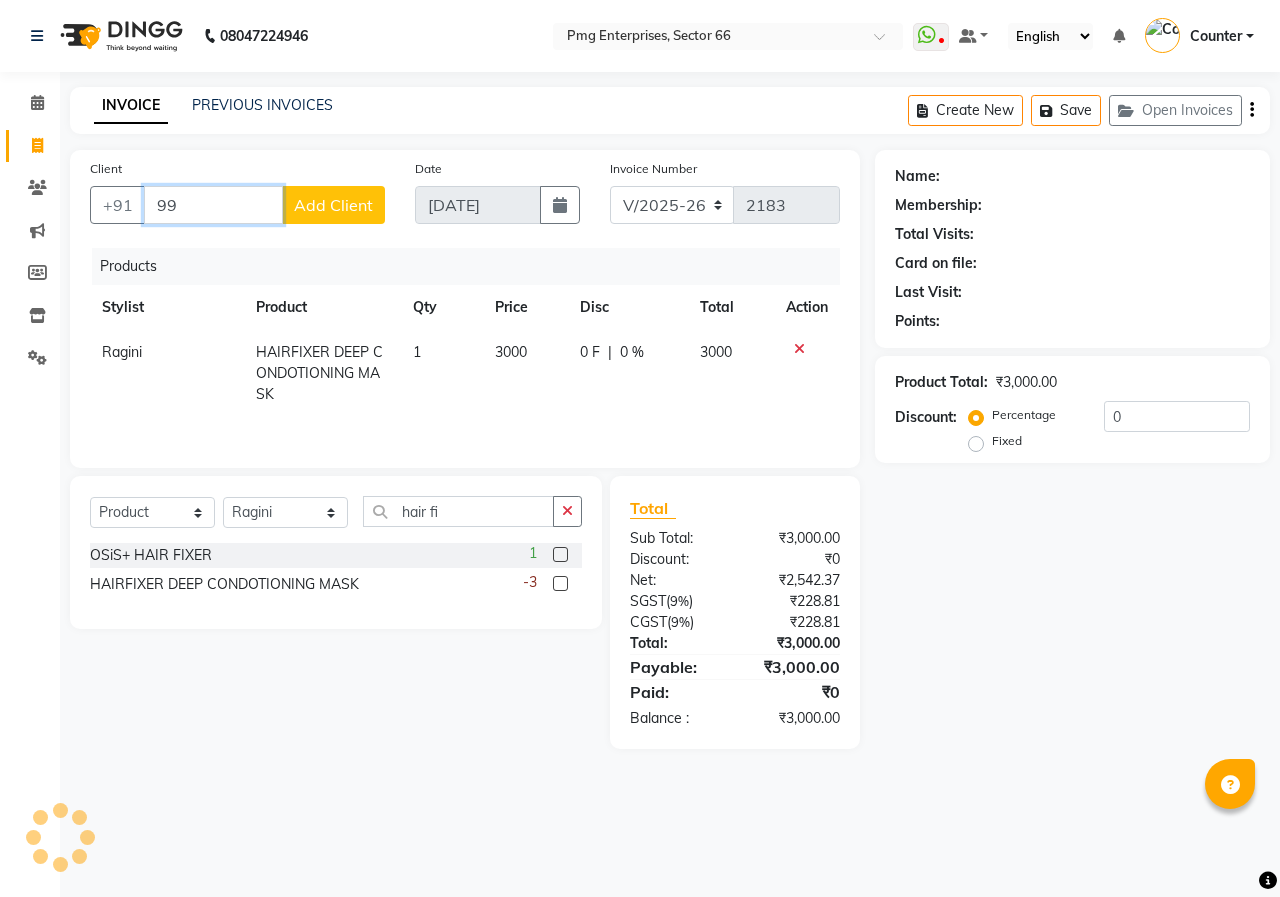 type on "9" 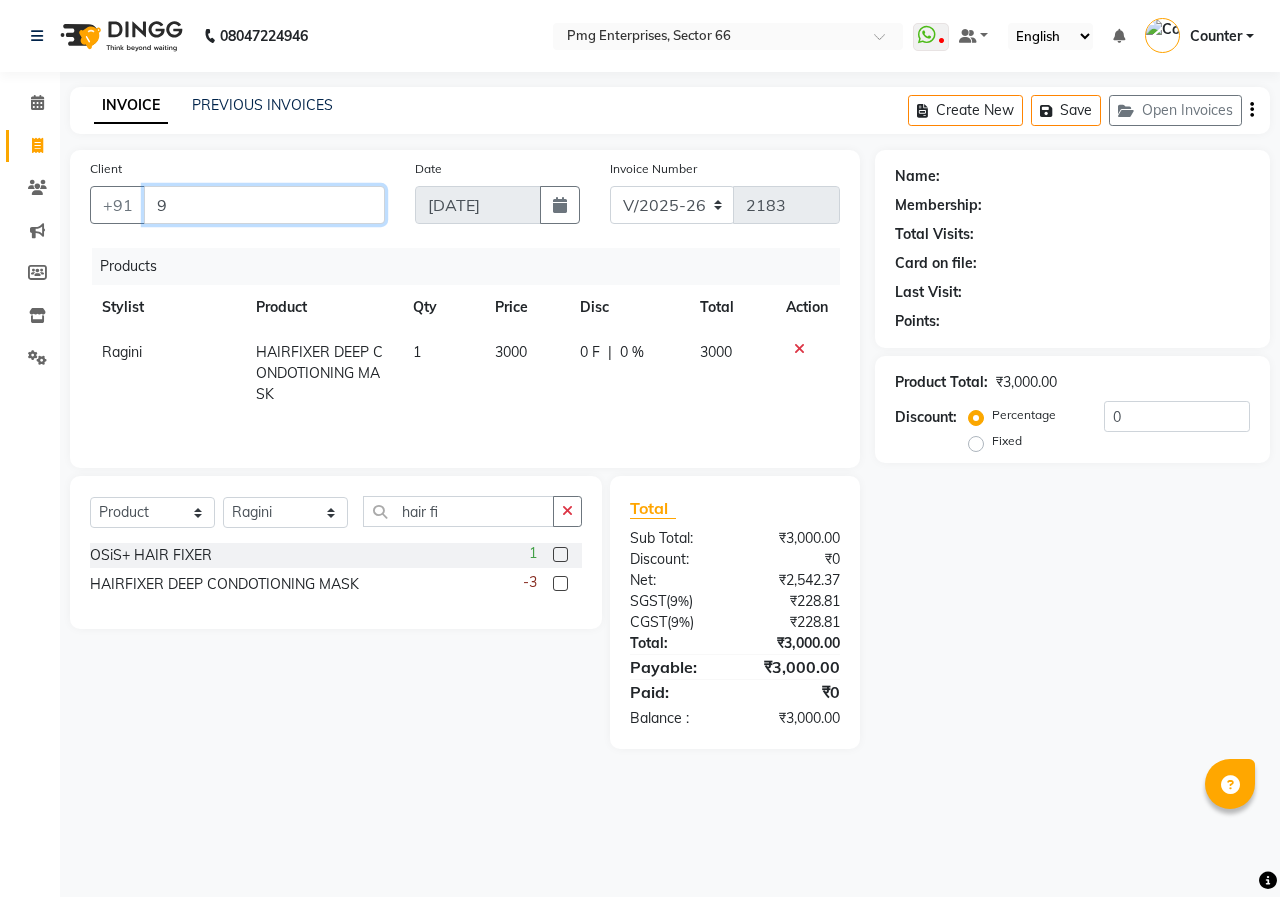 type 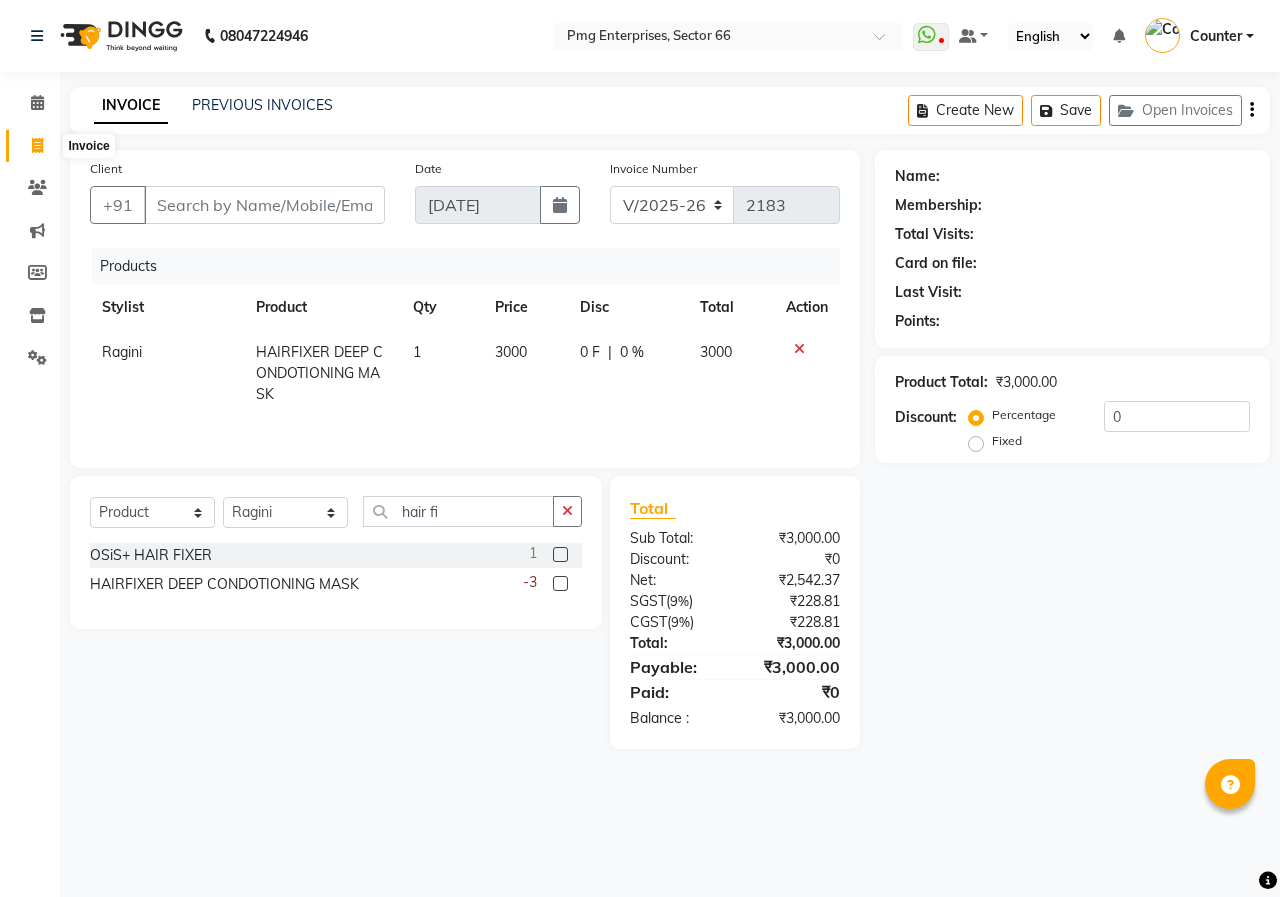 click 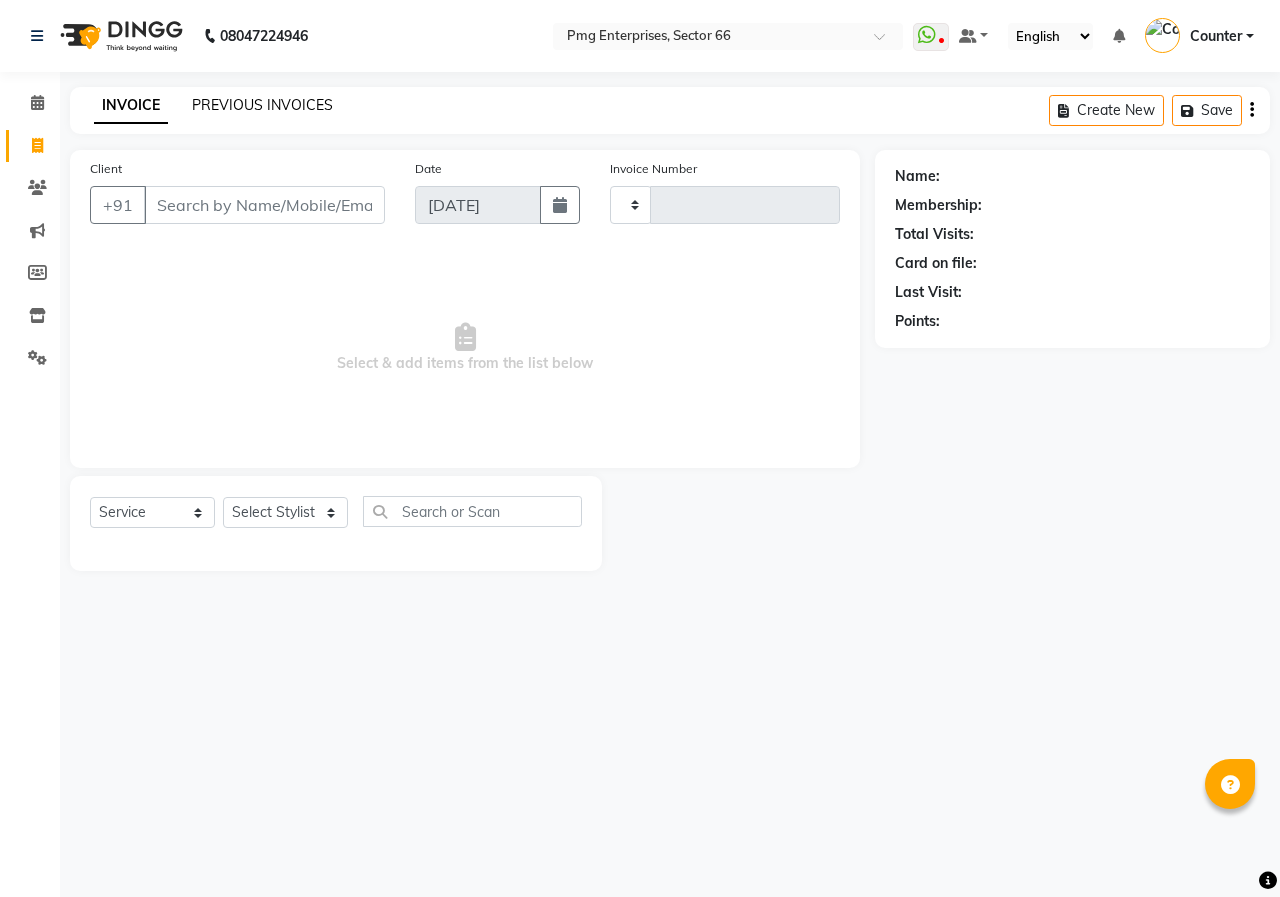 click on "PREVIOUS INVOICES" 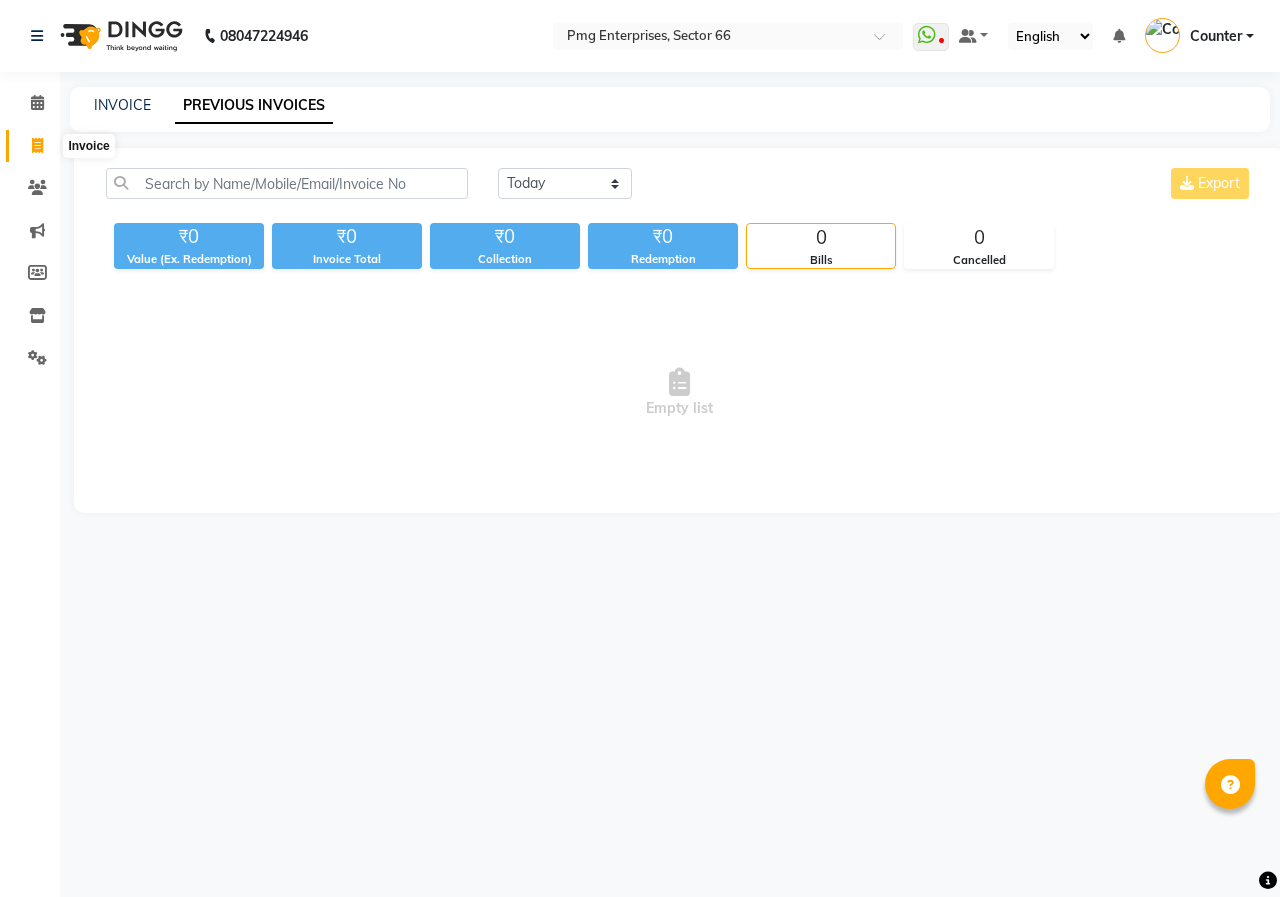 click 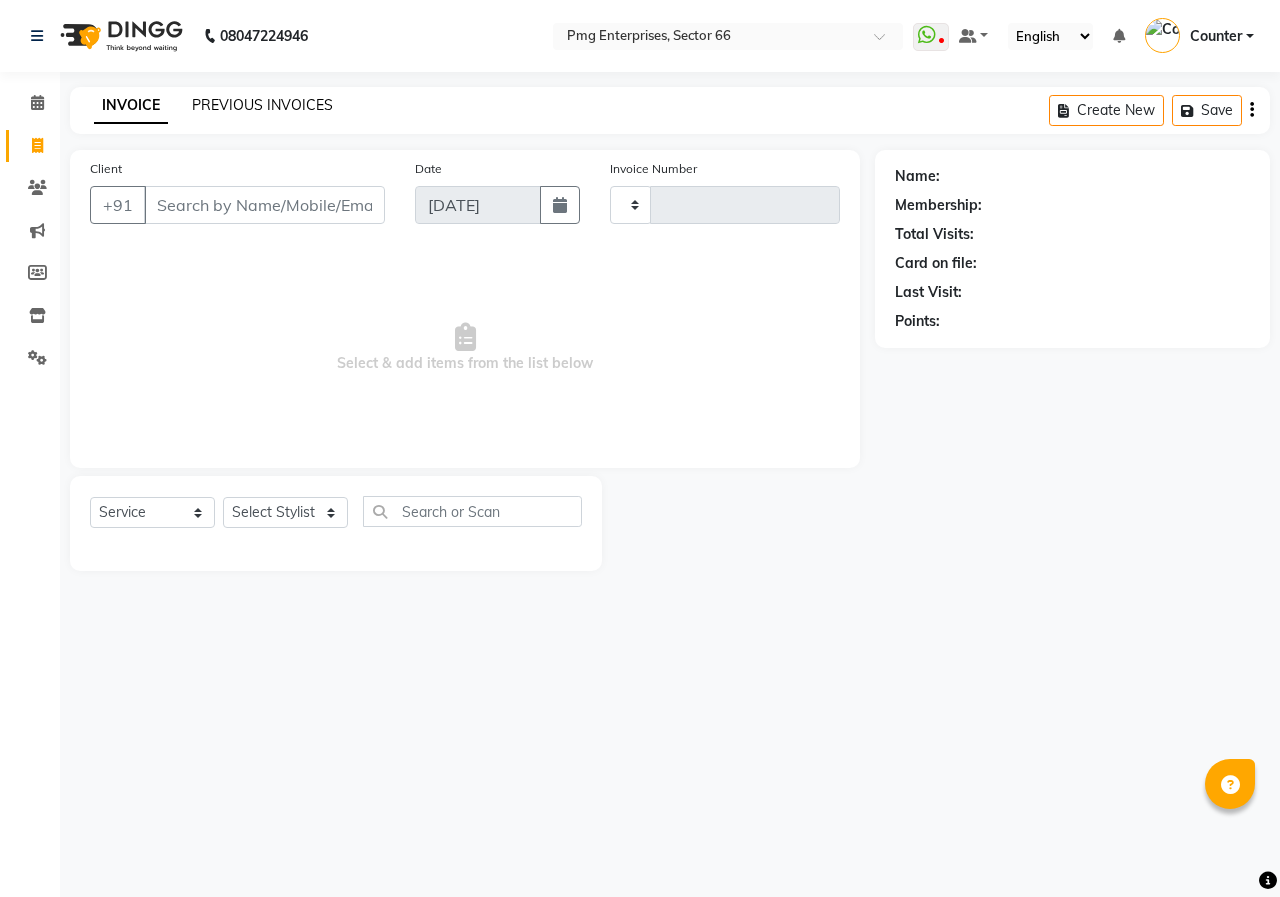 click on "PREVIOUS INVOICES" 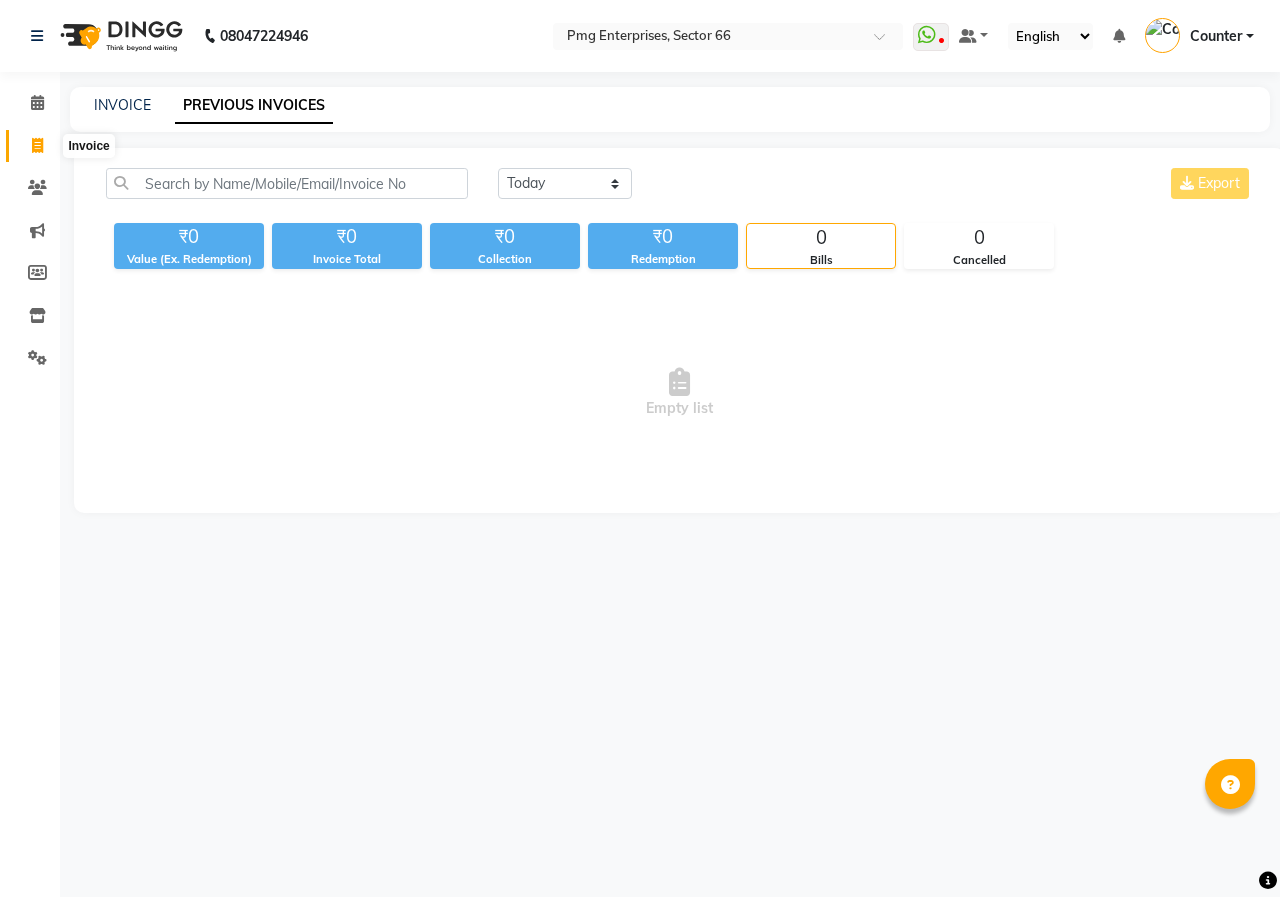 click 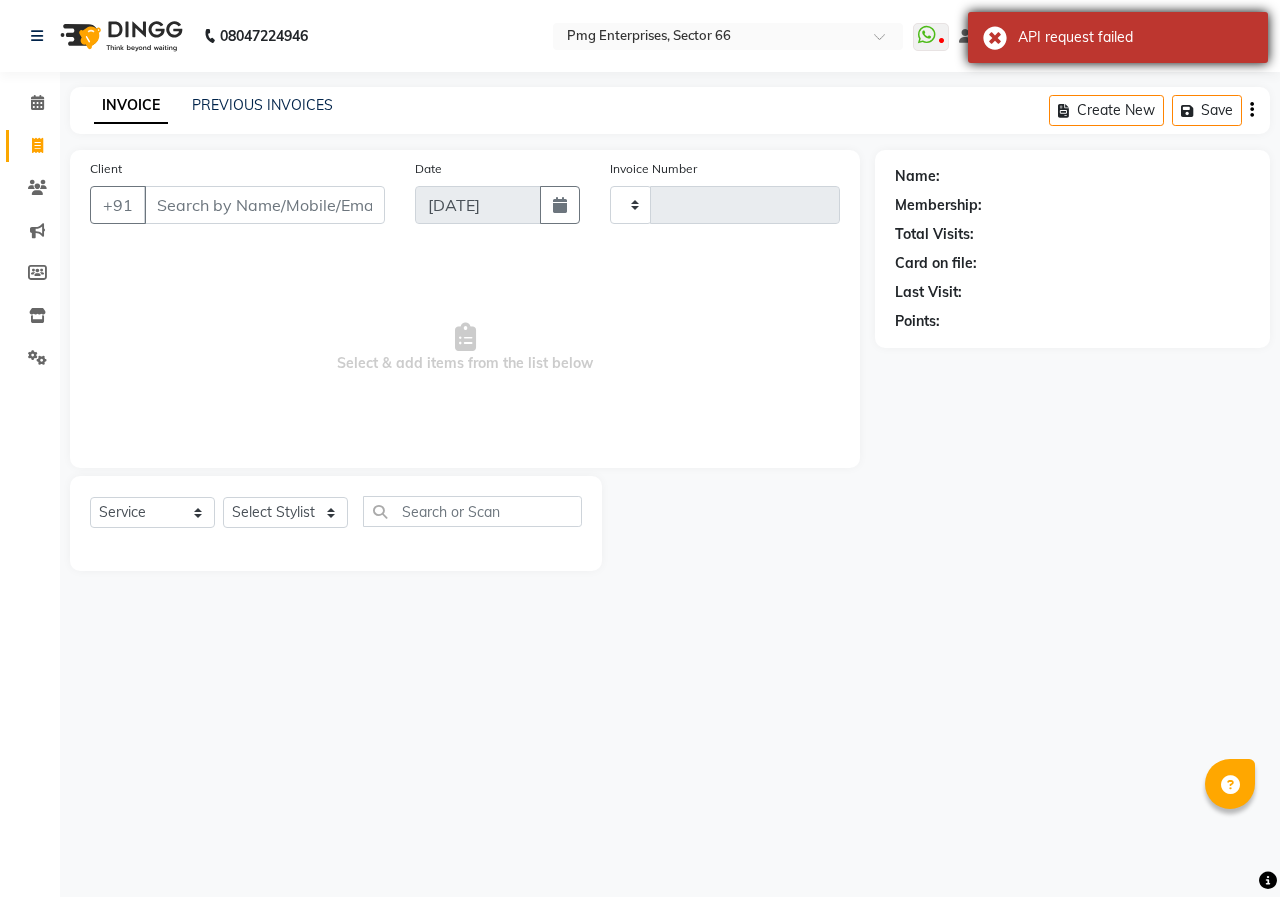 click on "API request failed" at bounding box center (1118, 37) 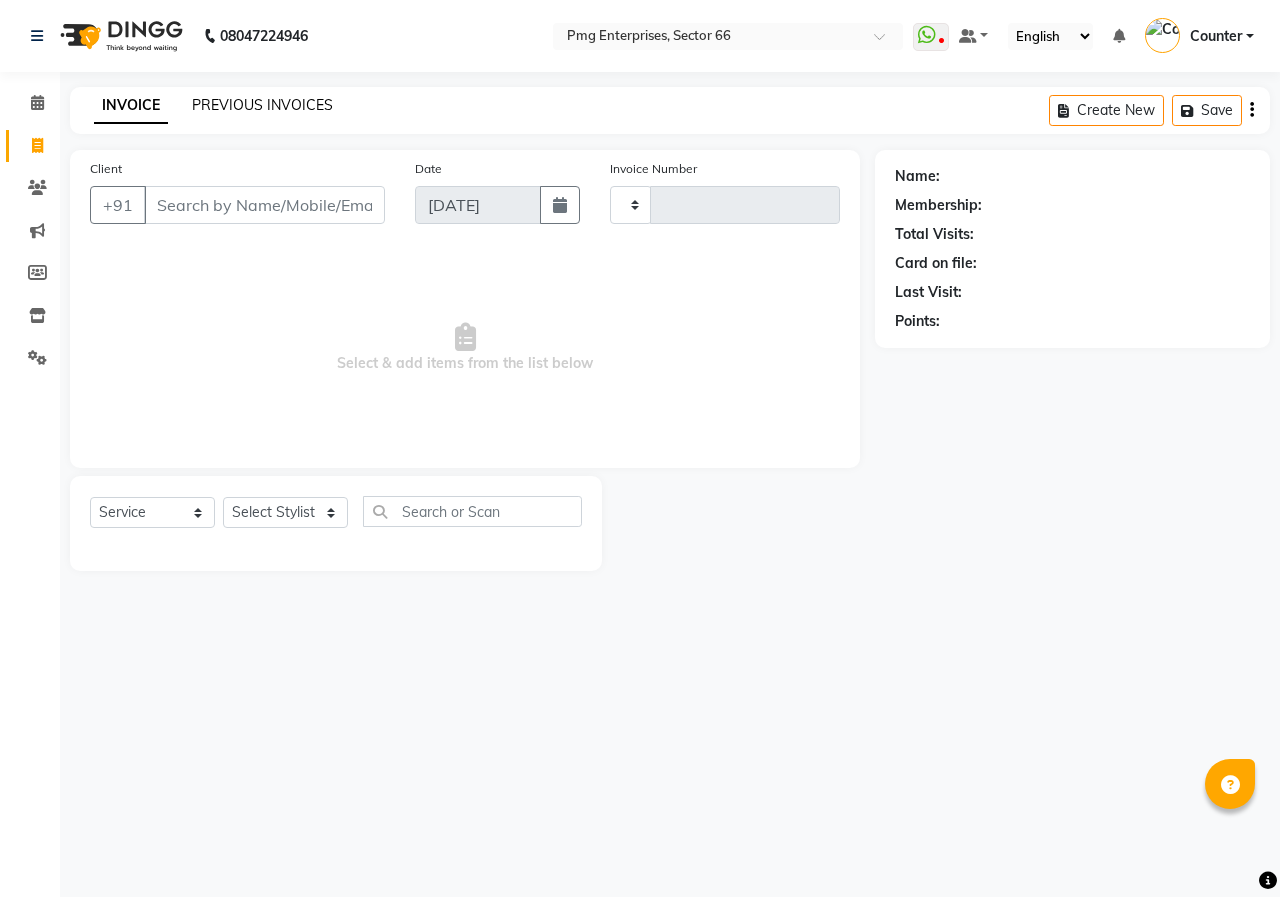 click on "PREVIOUS INVOICES" 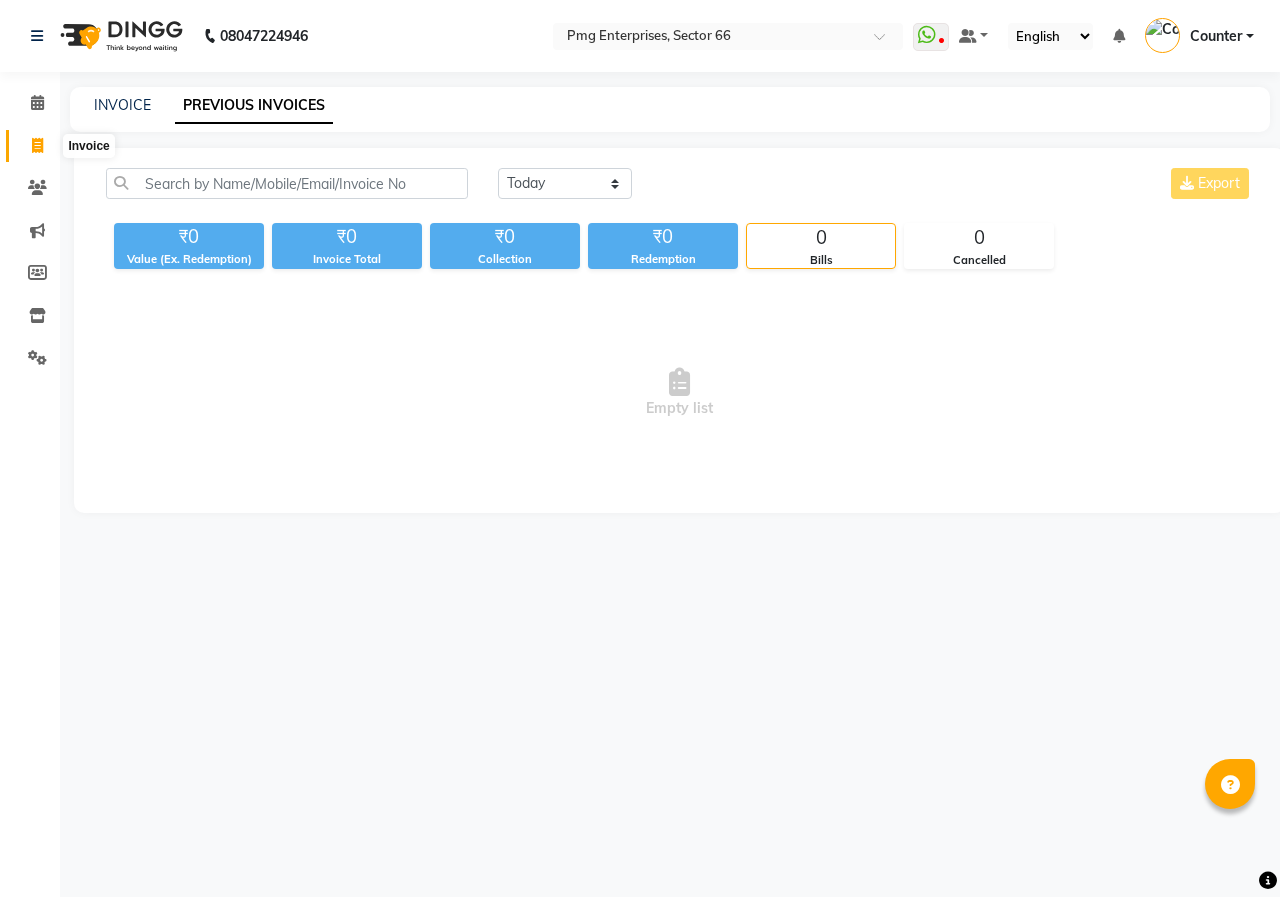 click 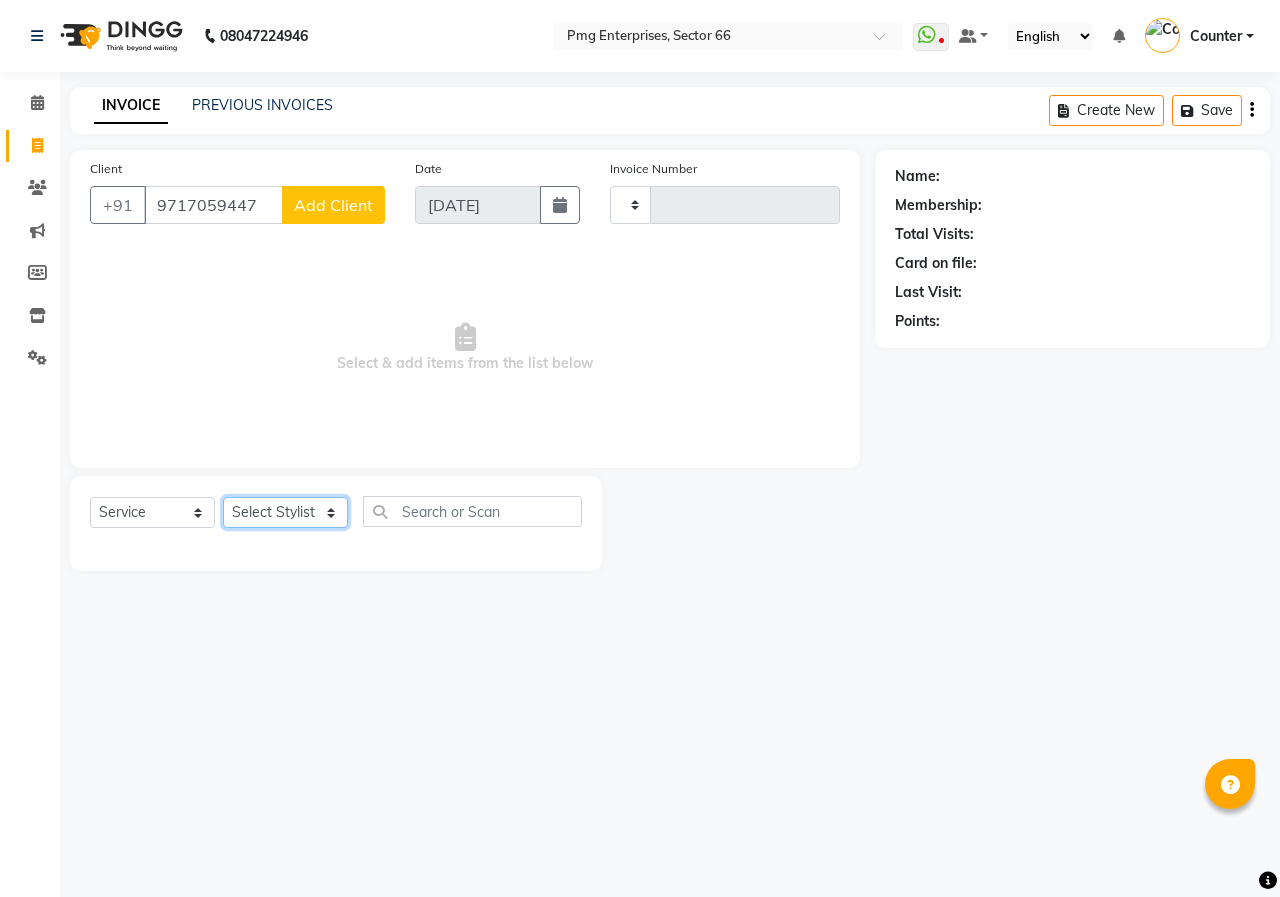 click on "Select Stylist" 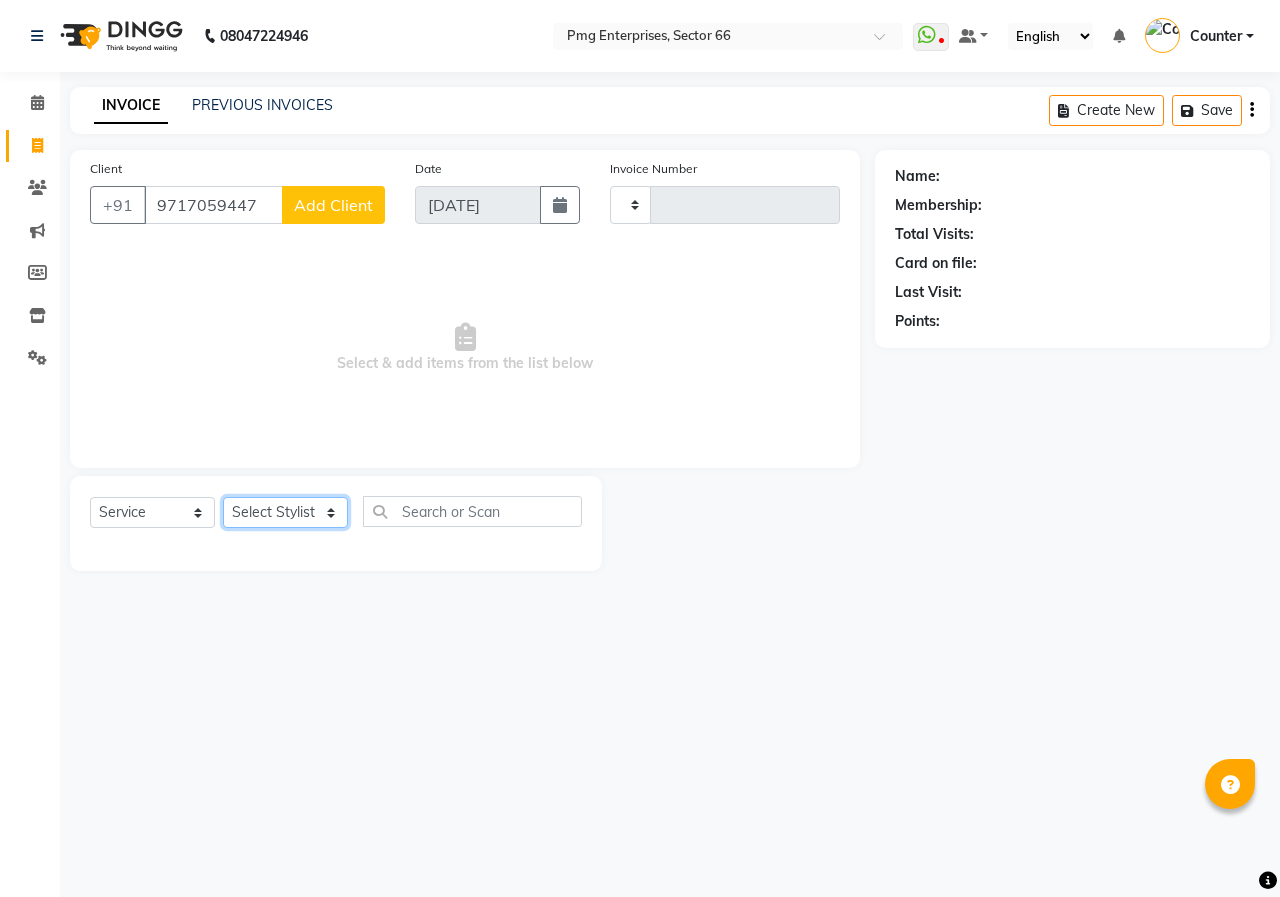 click on "Select Stylist" 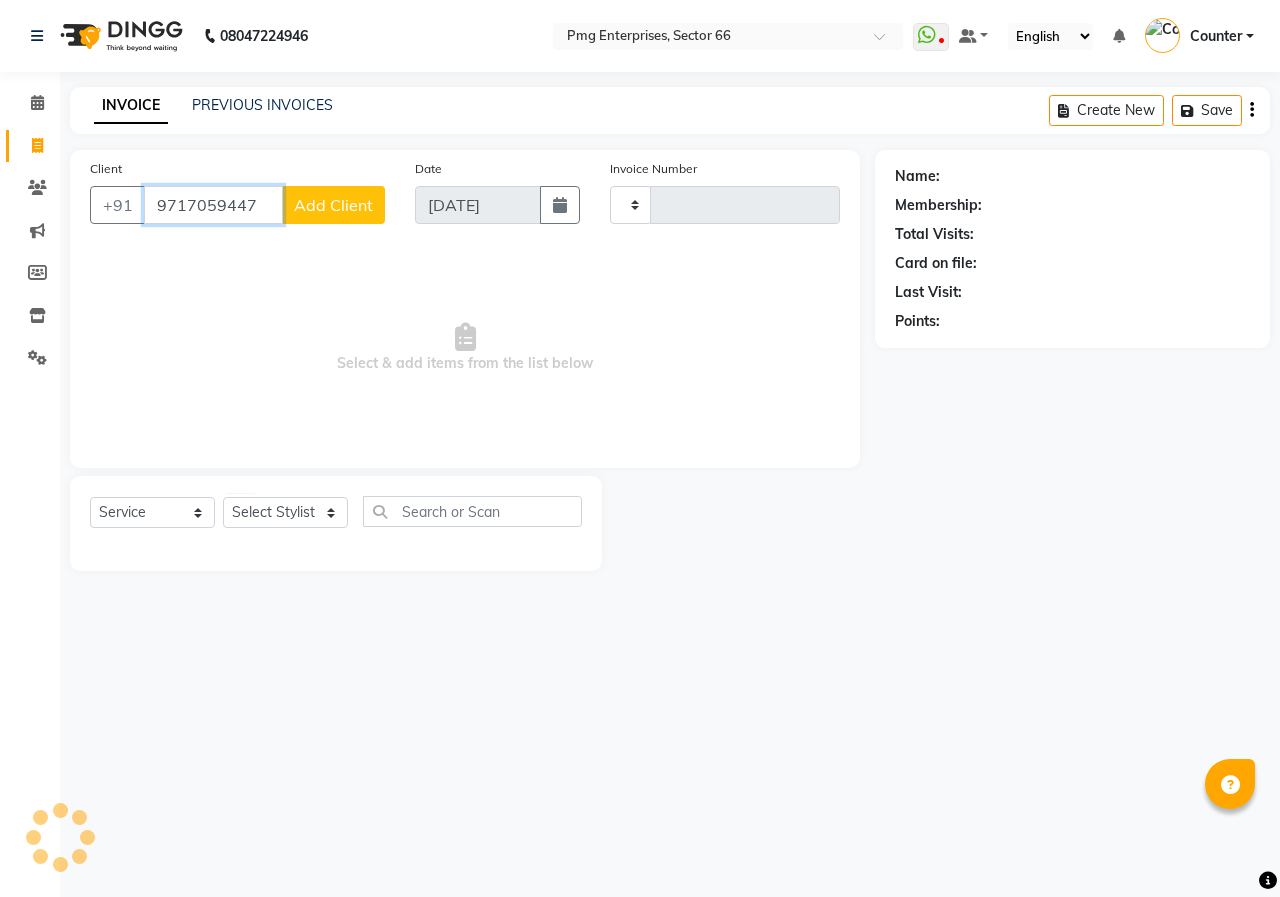 click on "9717059447" at bounding box center [213, 205] 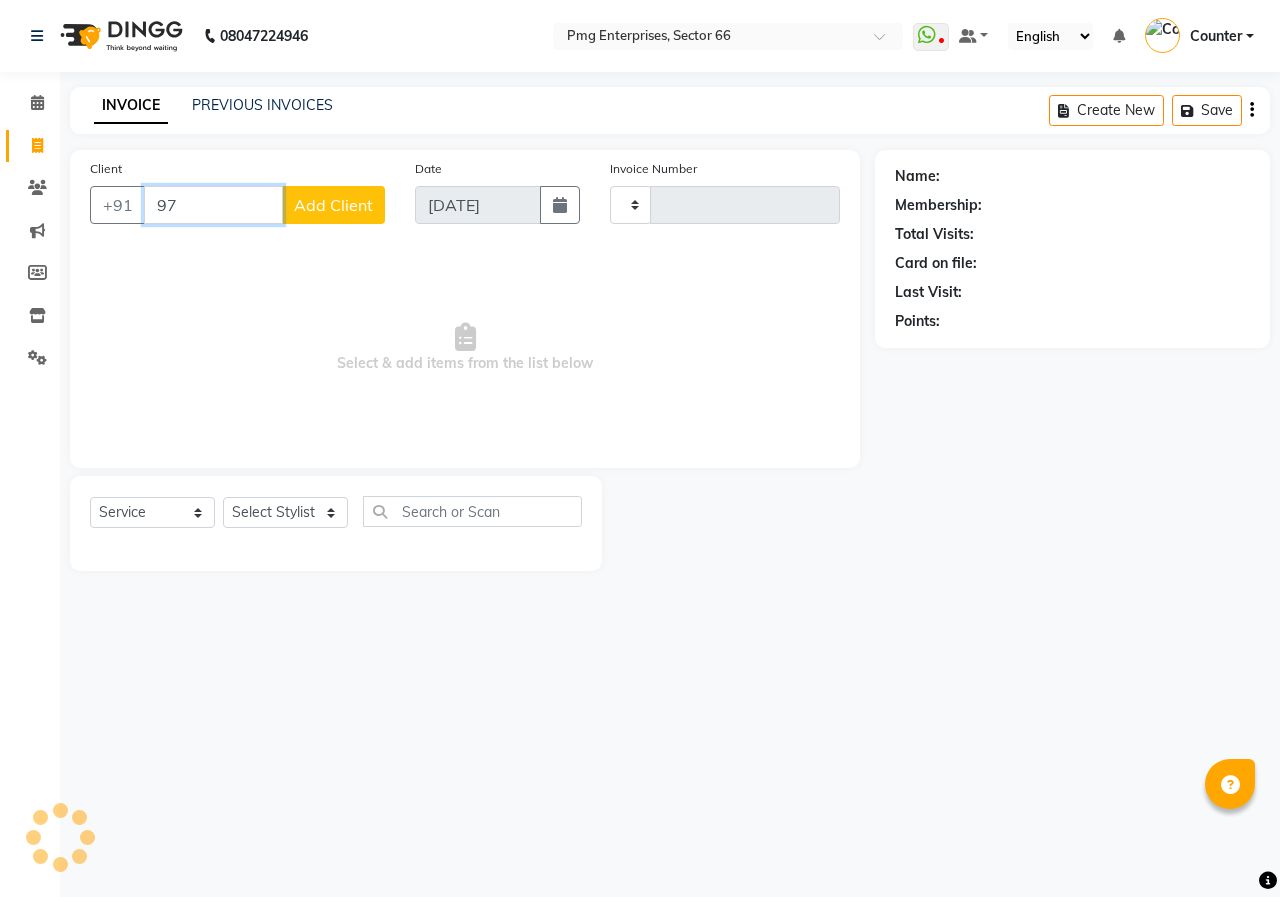type on "9" 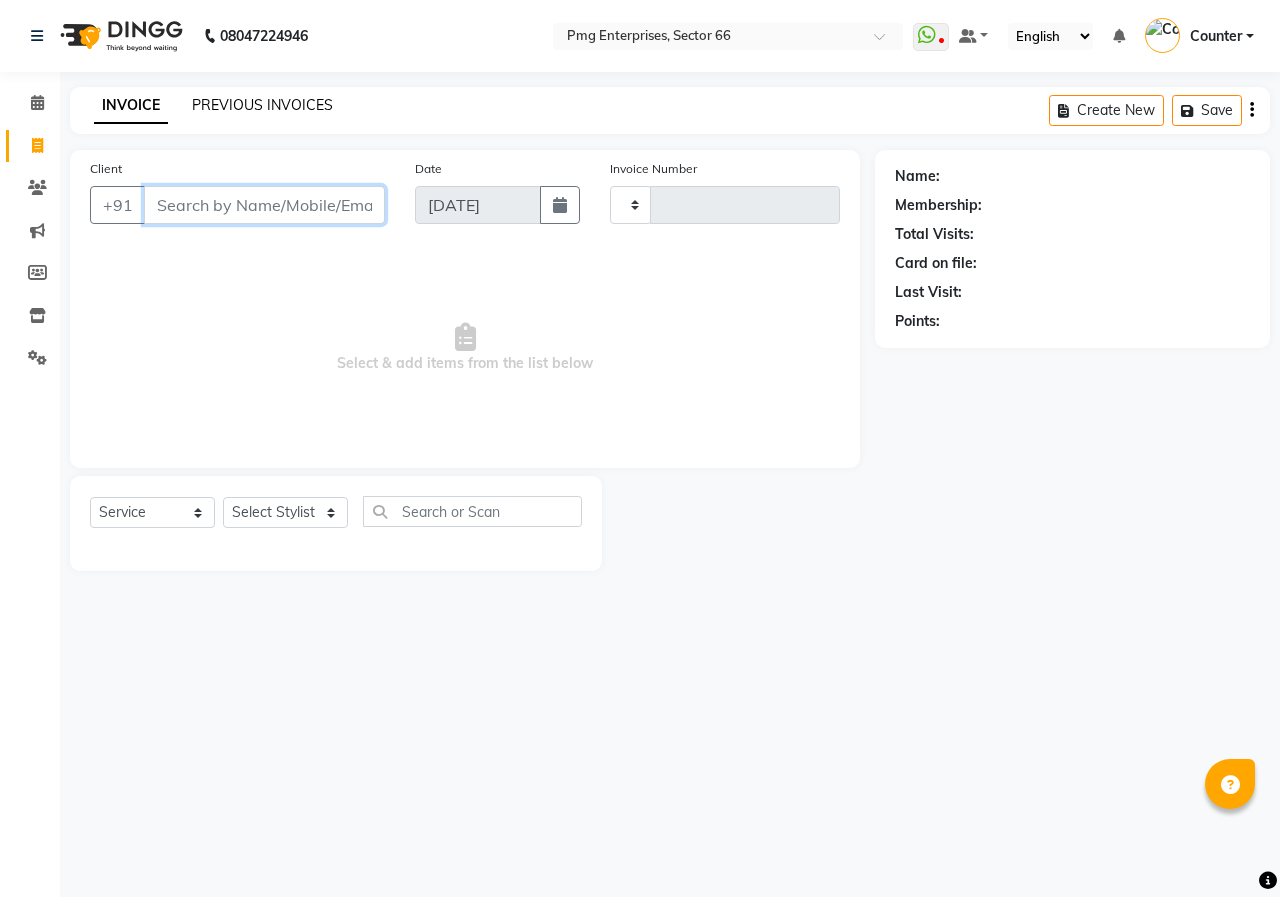 type 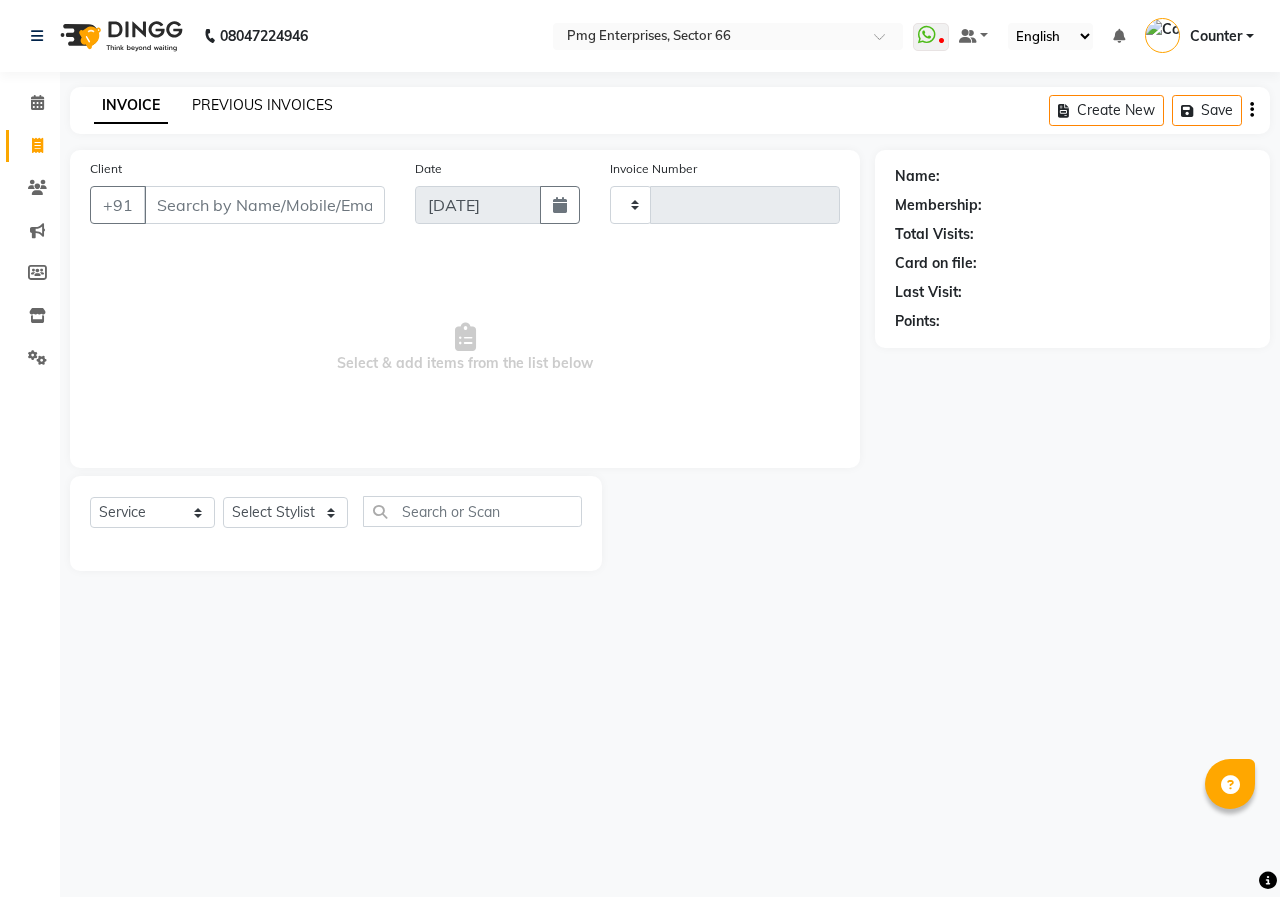 click on "PREVIOUS INVOICES" 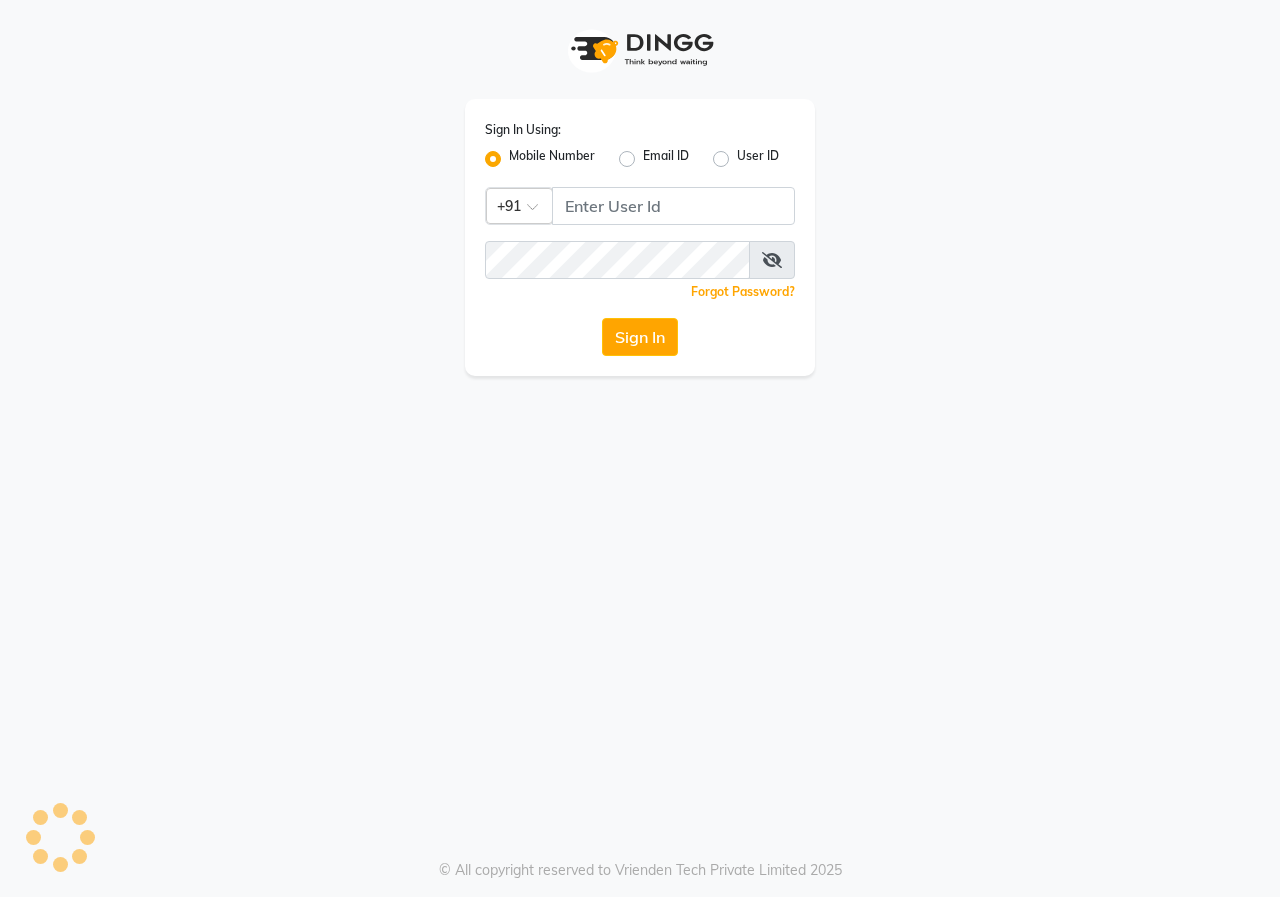 scroll, scrollTop: 0, scrollLeft: 0, axis: both 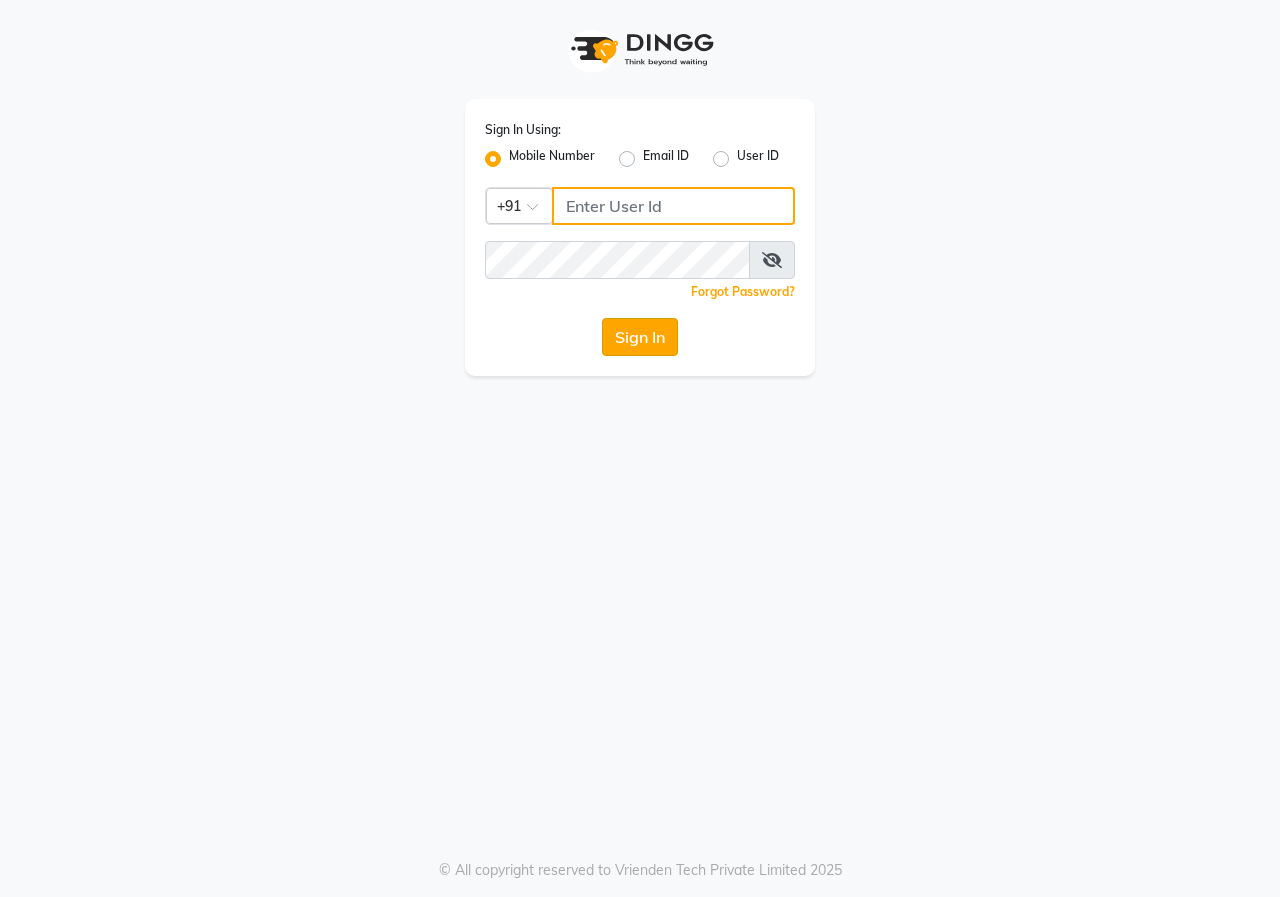 type on "7428060900" 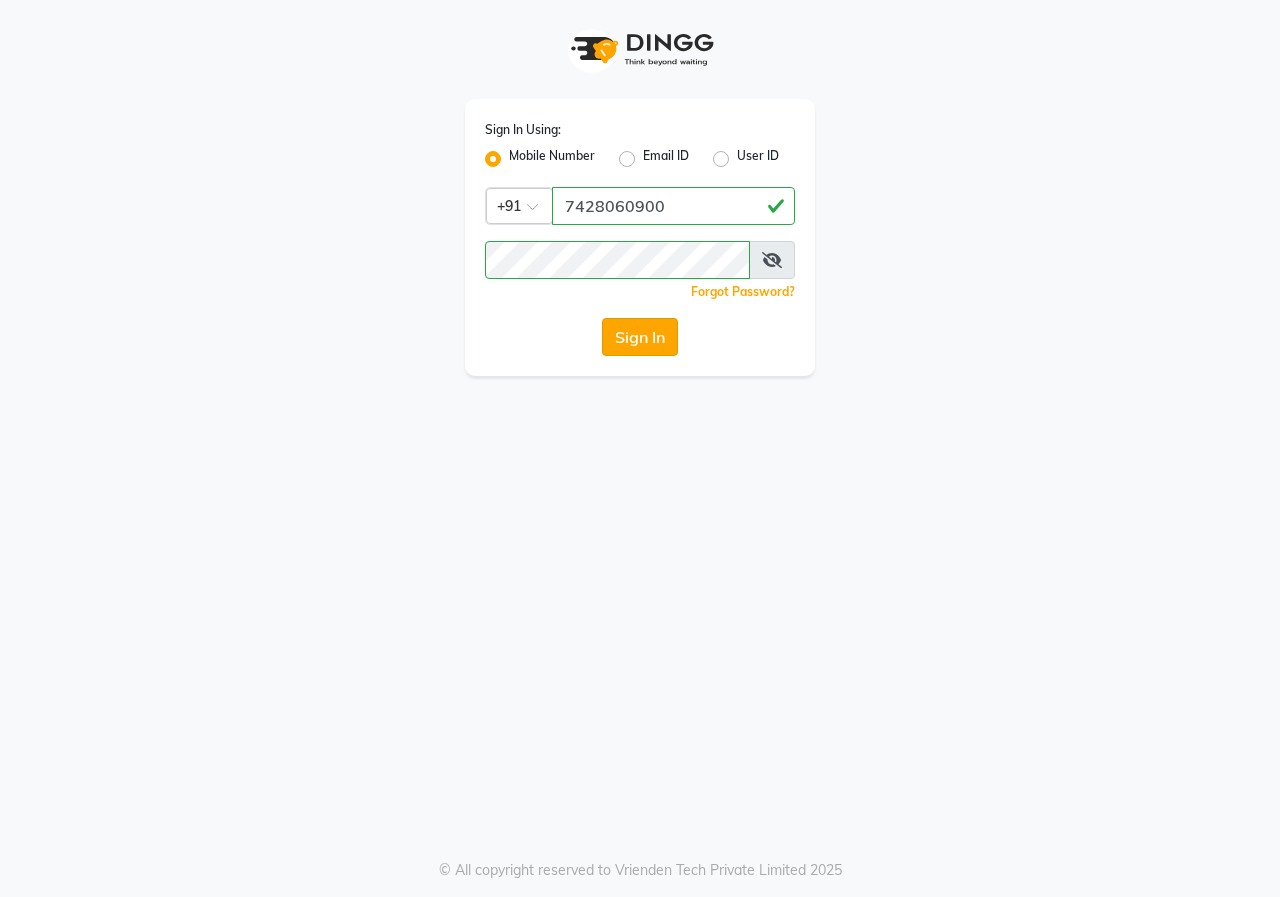 click on "Sign In" 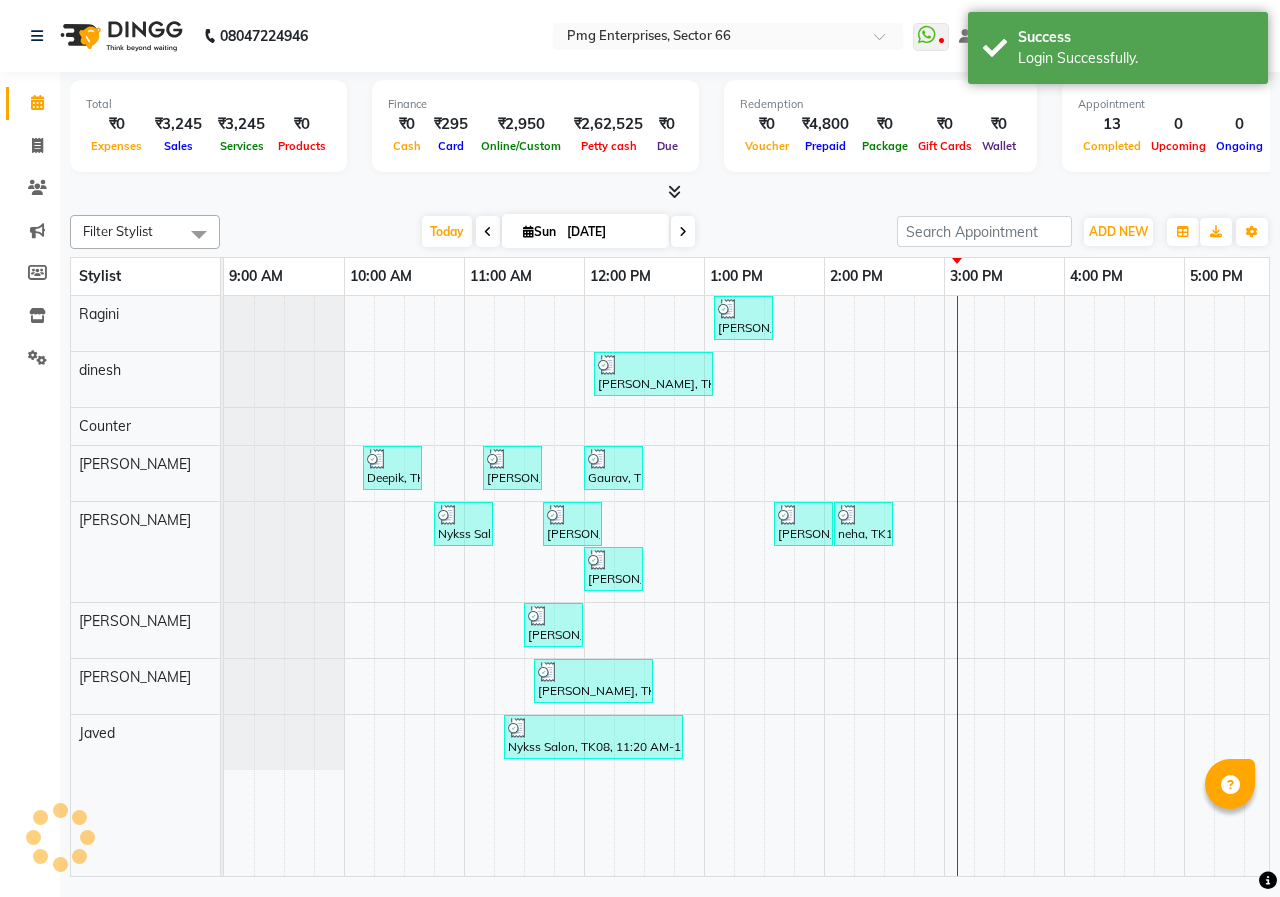 scroll, scrollTop: 0, scrollLeft: 0, axis: both 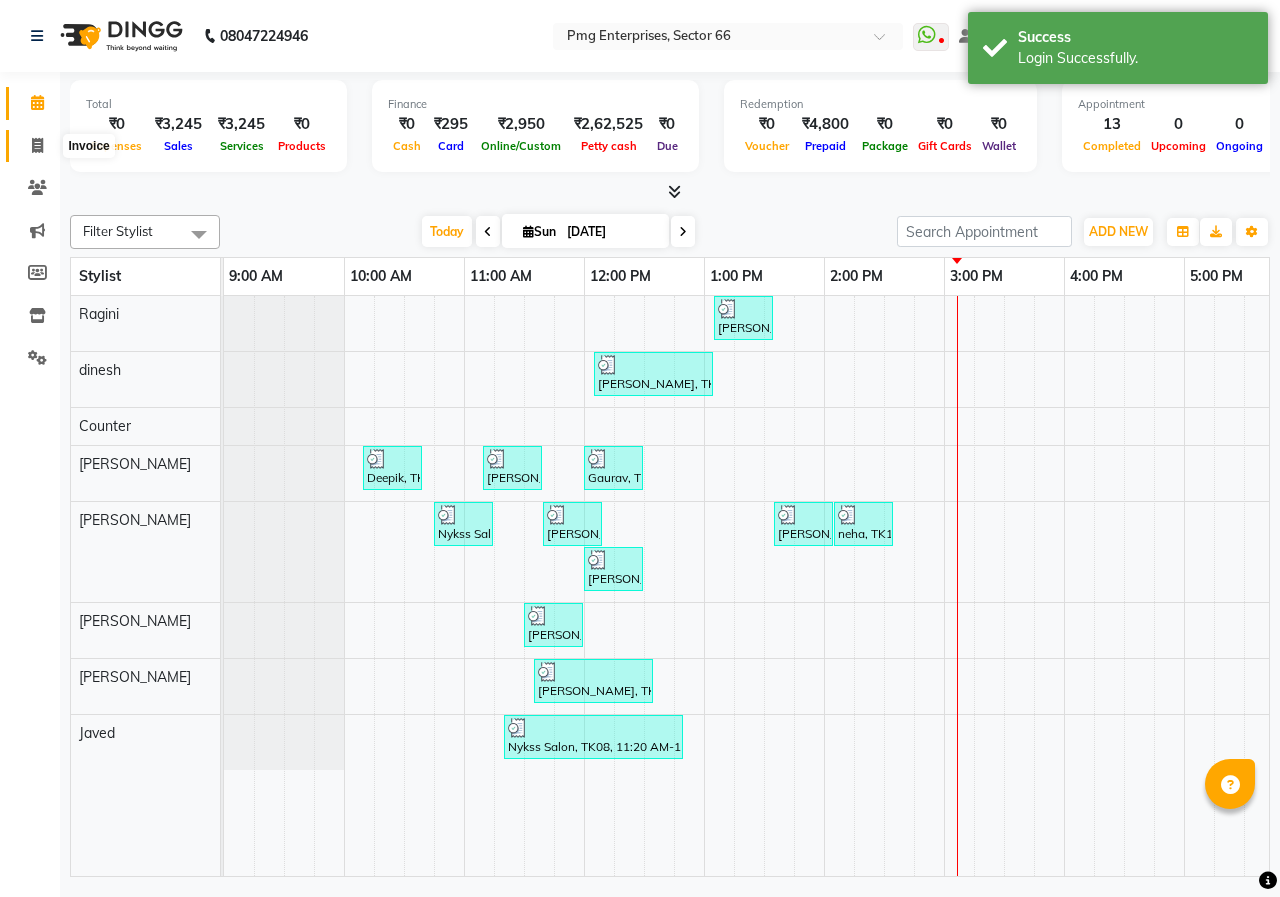 click 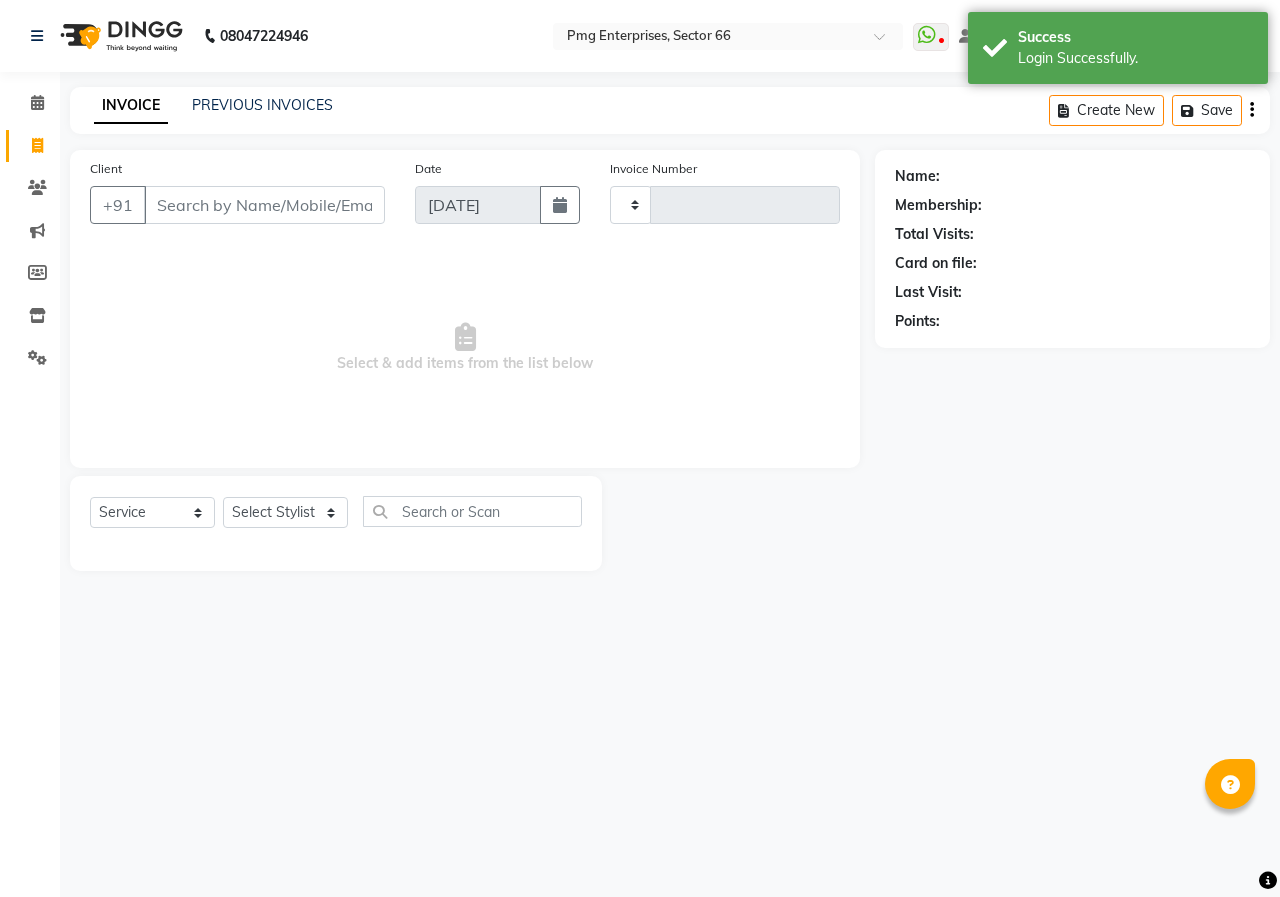 type on "2183" 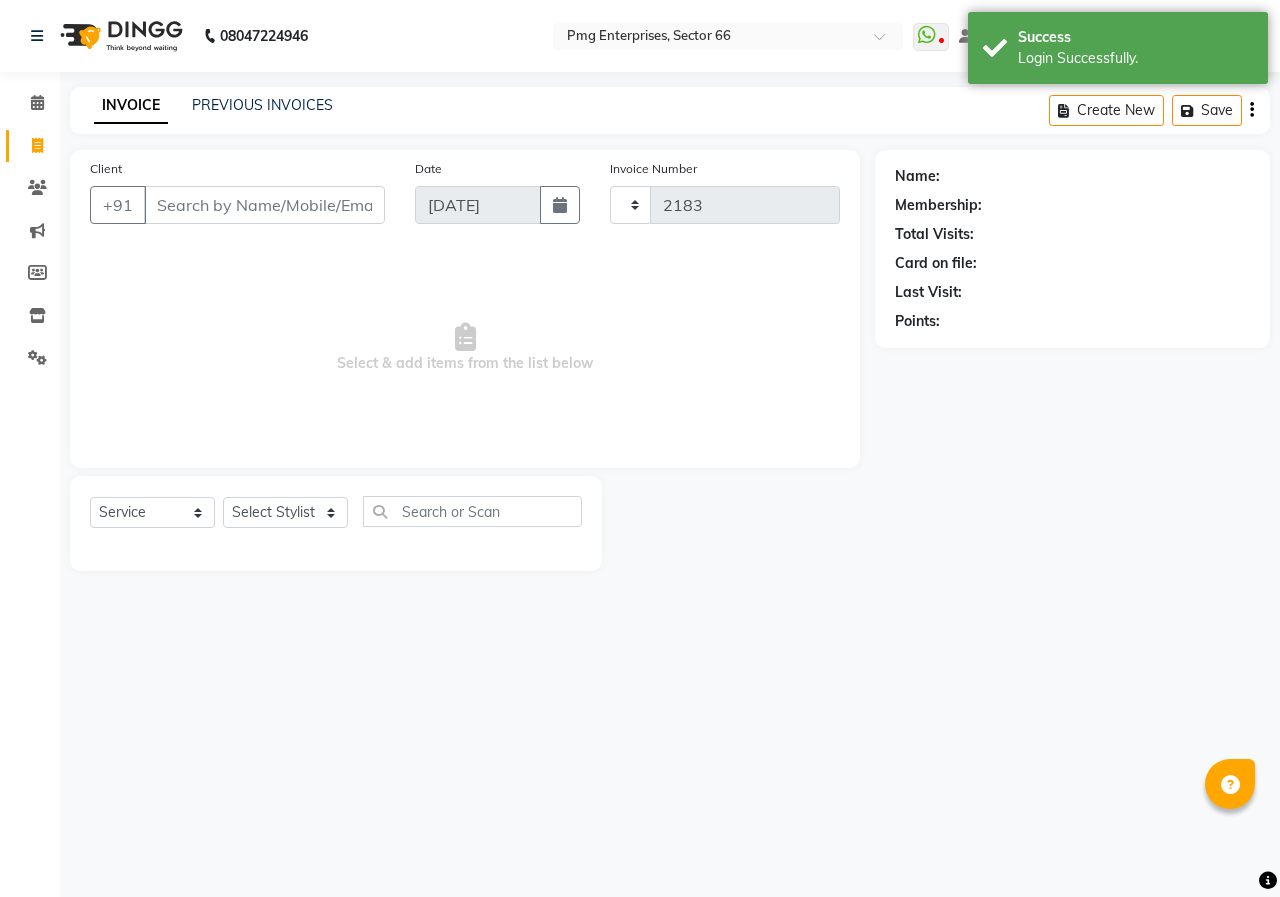 select on "889" 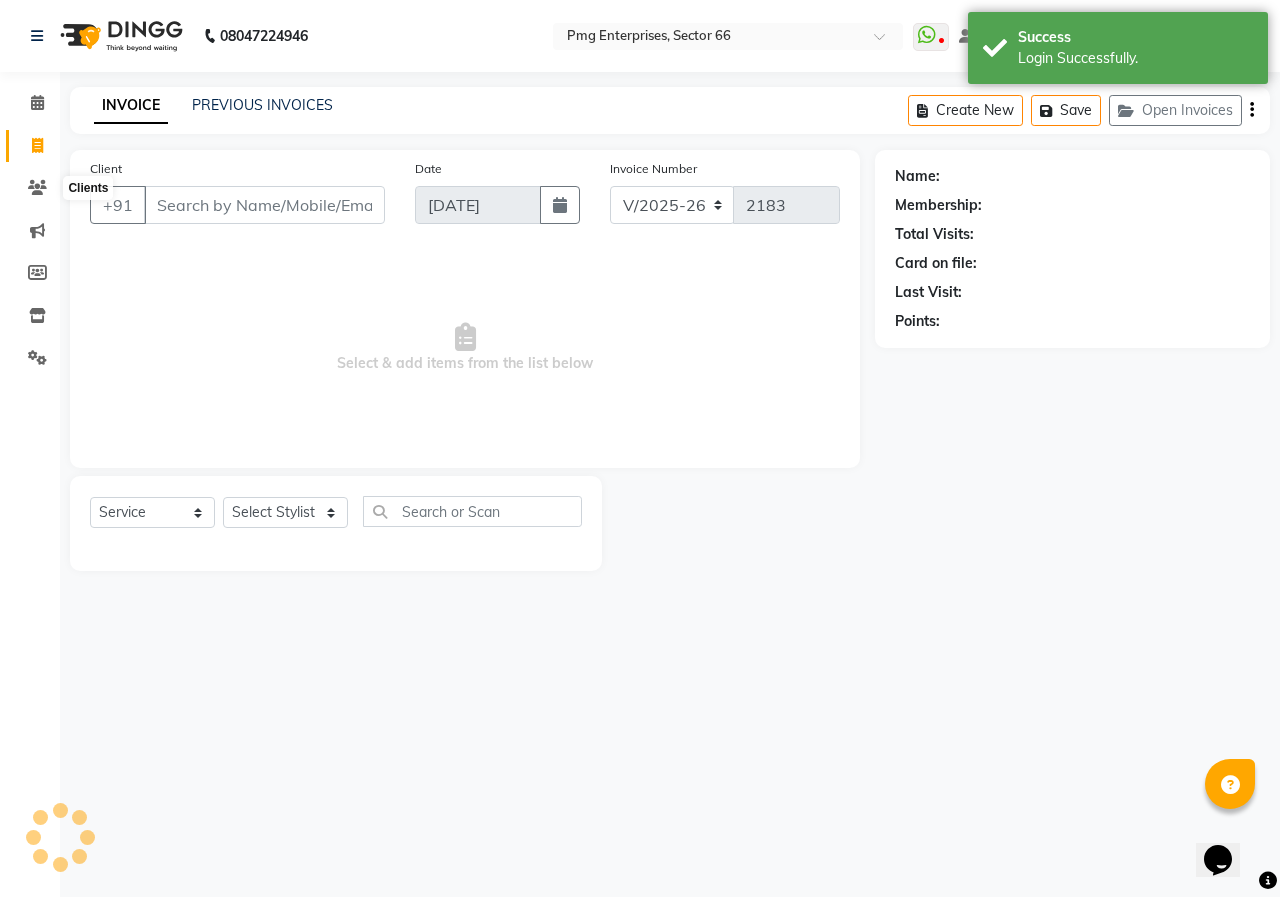 scroll, scrollTop: 0, scrollLeft: 0, axis: both 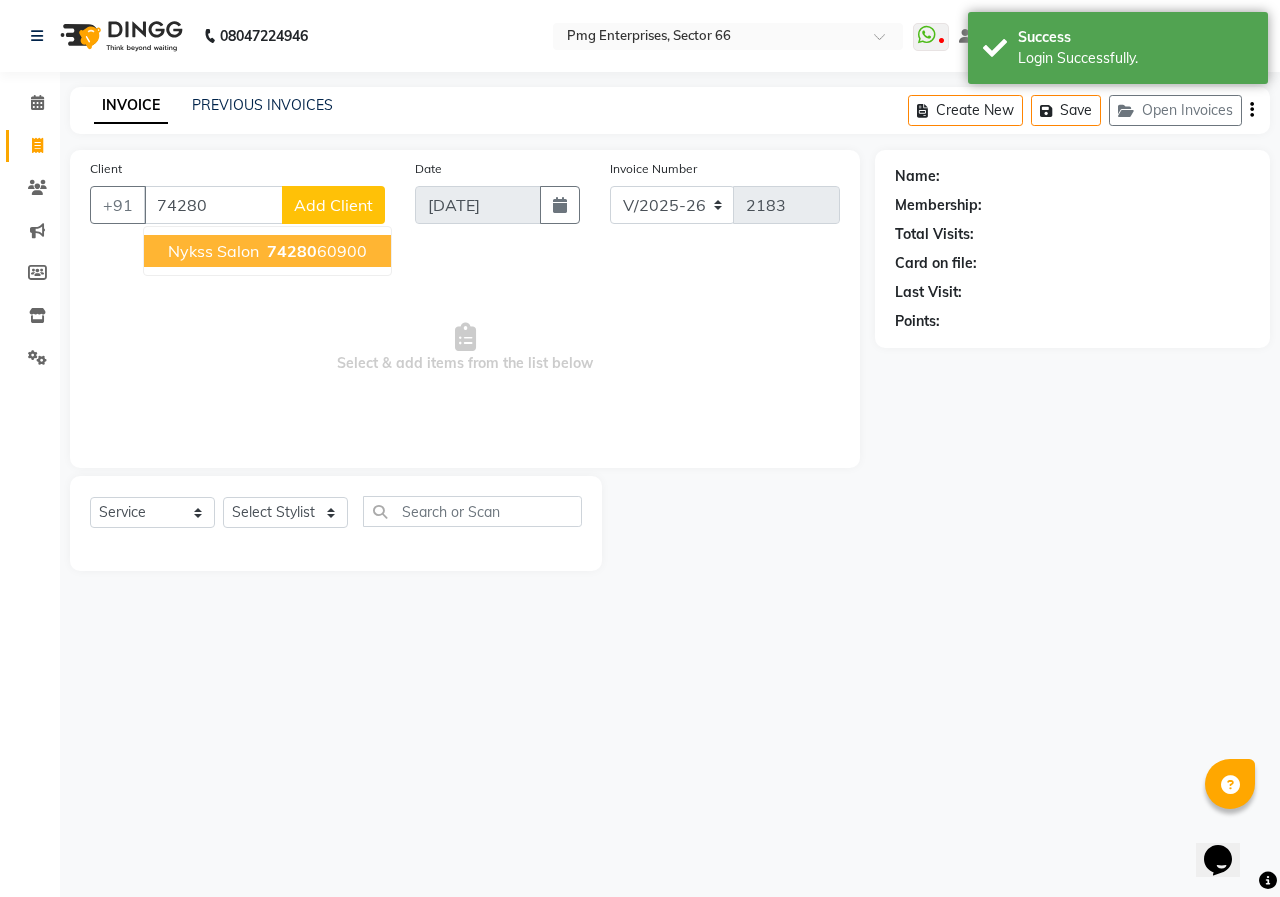 click on "Nykss Salon" at bounding box center (213, 251) 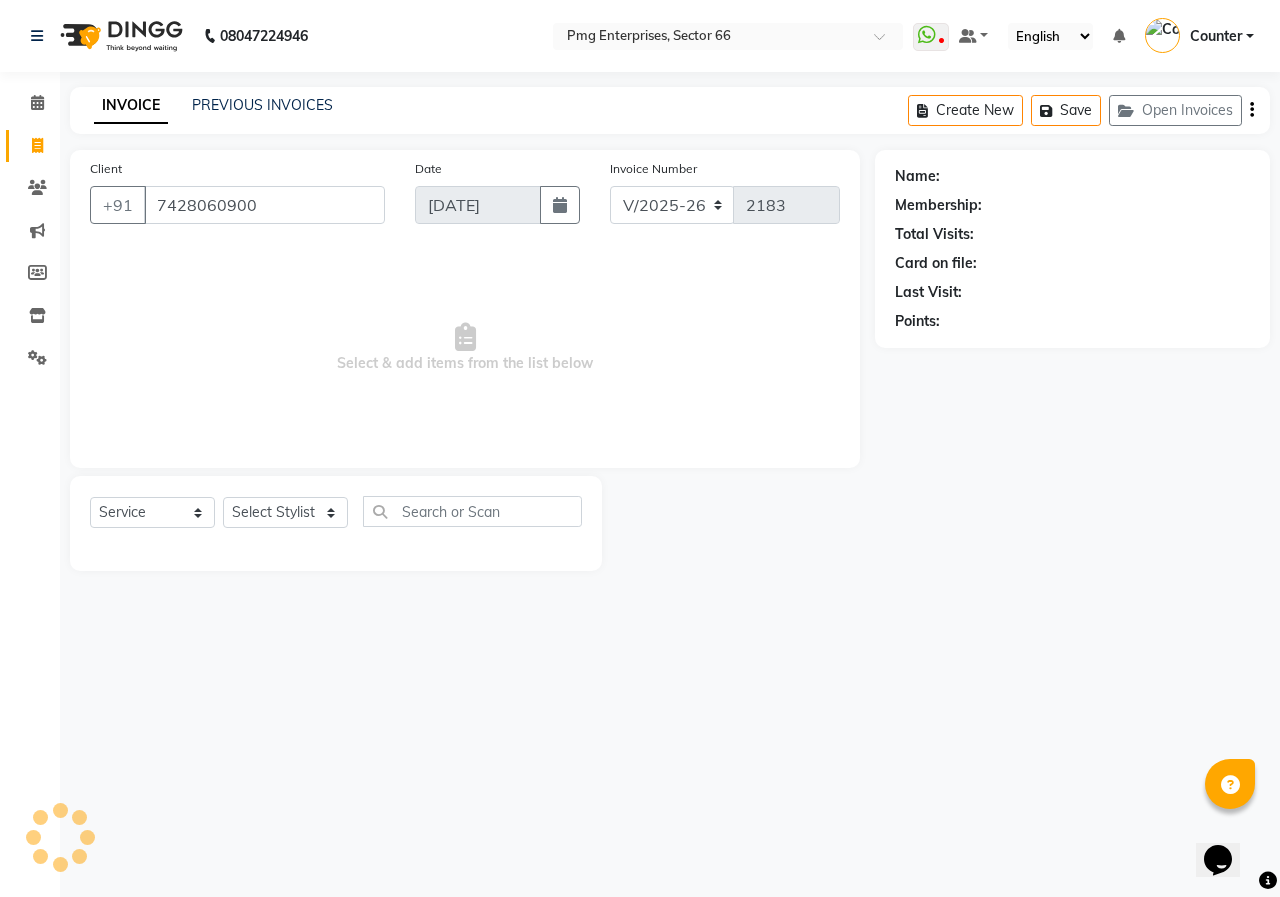 type on "7428060900" 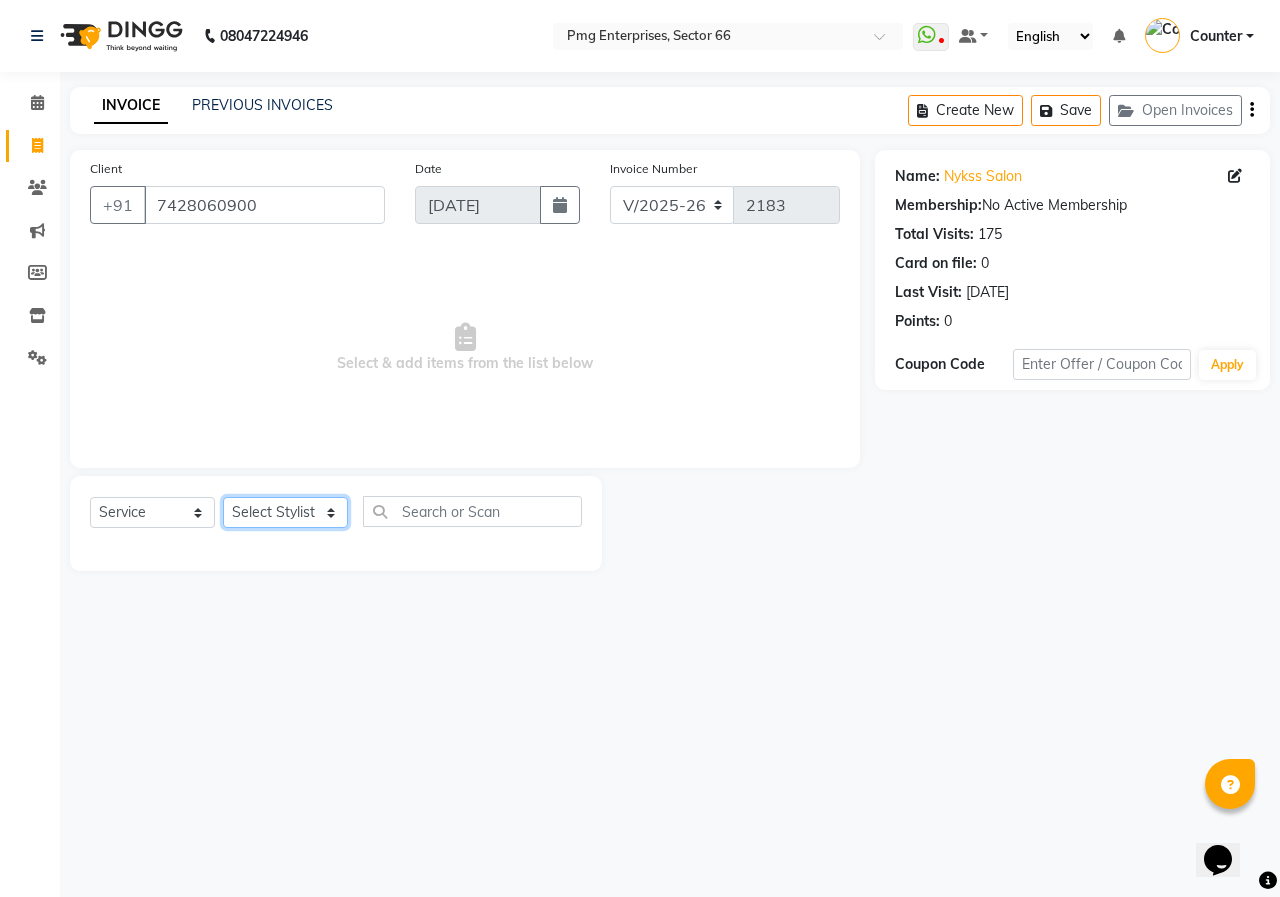 click on "Select Stylist [PERSON_NAME] Counter [PERSON_NAME] [PERSON_NAME] [PERSON_NAME] [PERSON_NAME]" 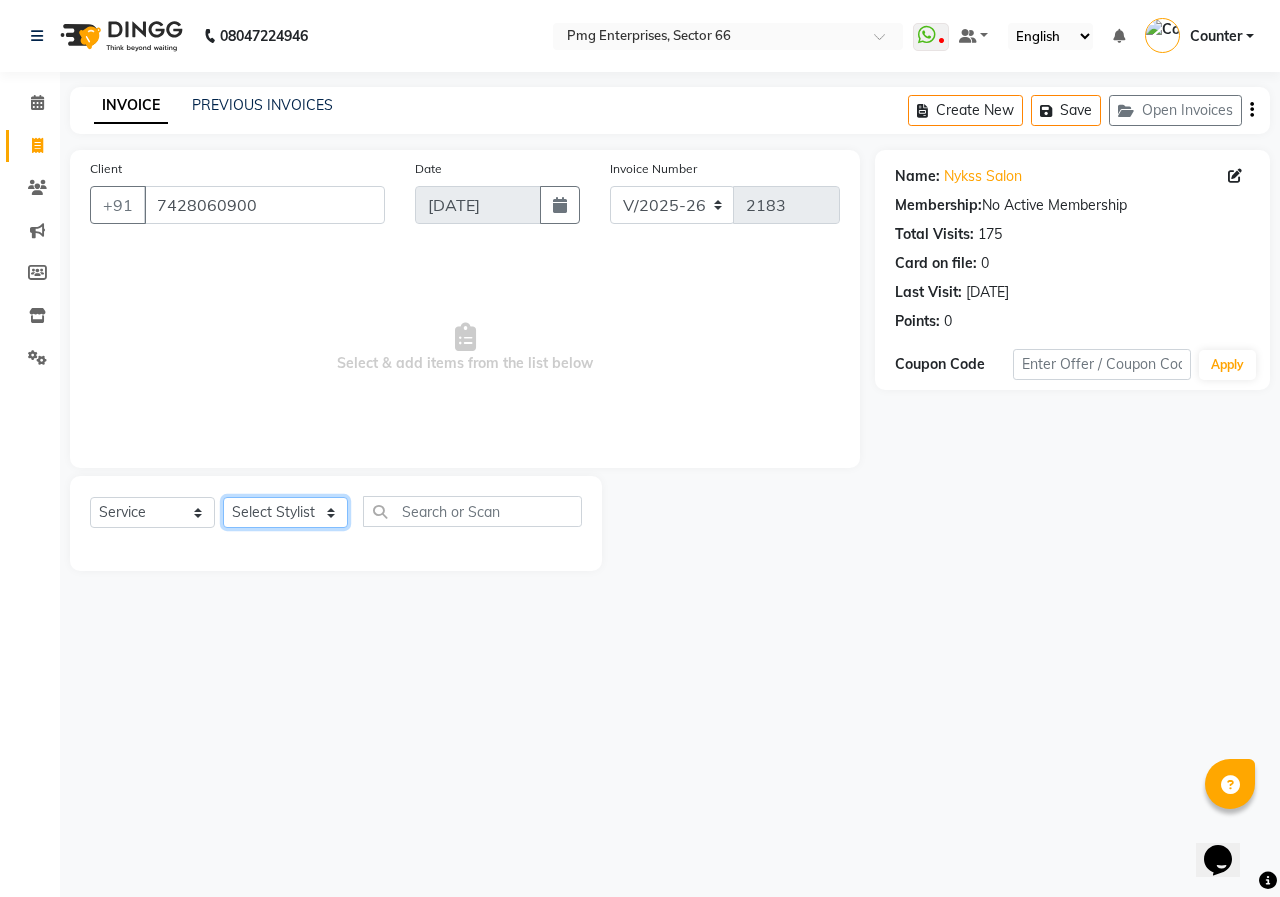 select on "52446" 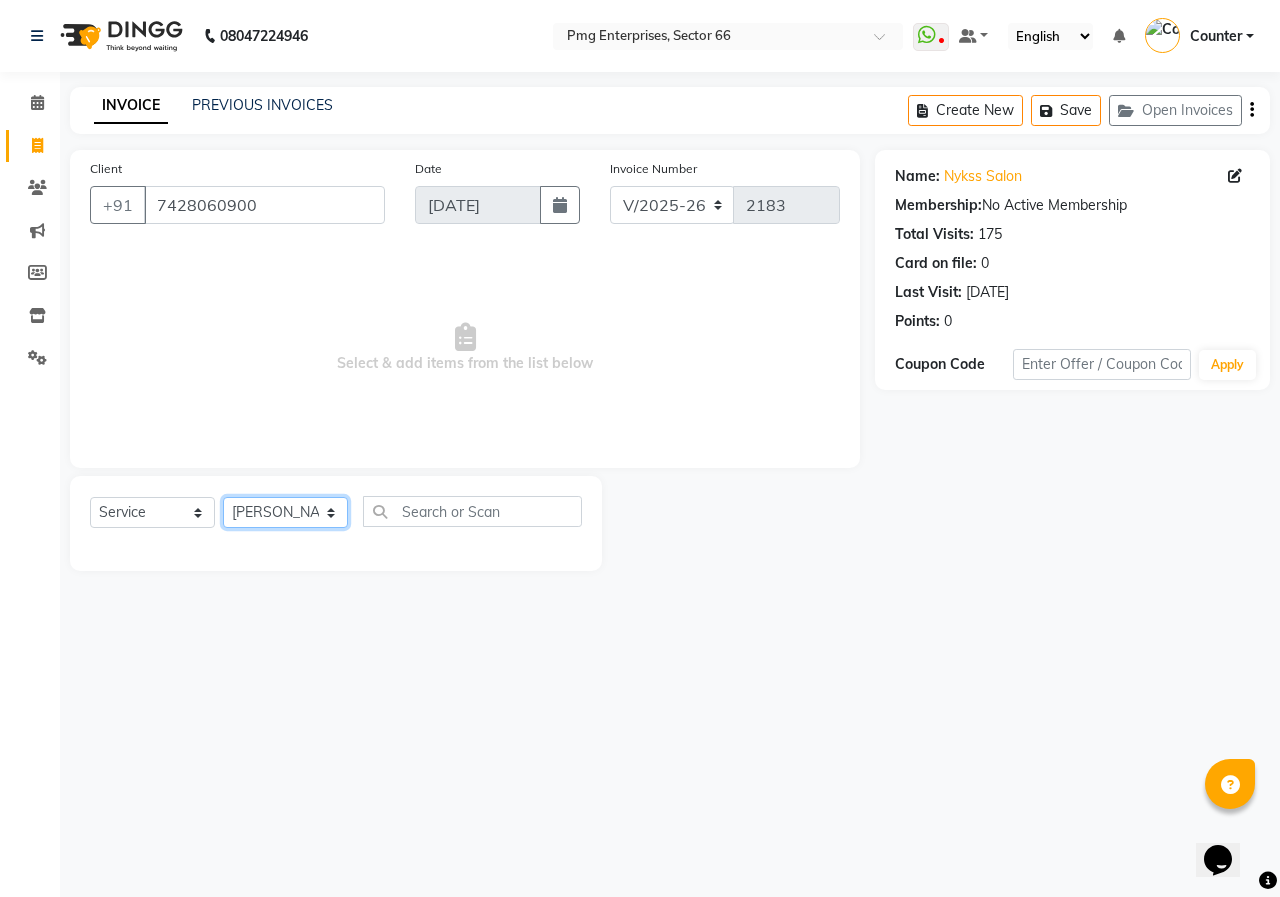 click on "Select Stylist [PERSON_NAME] Counter [PERSON_NAME] [PERSON_NAME] [PERSON_NAME] [PERSON_NAME]" 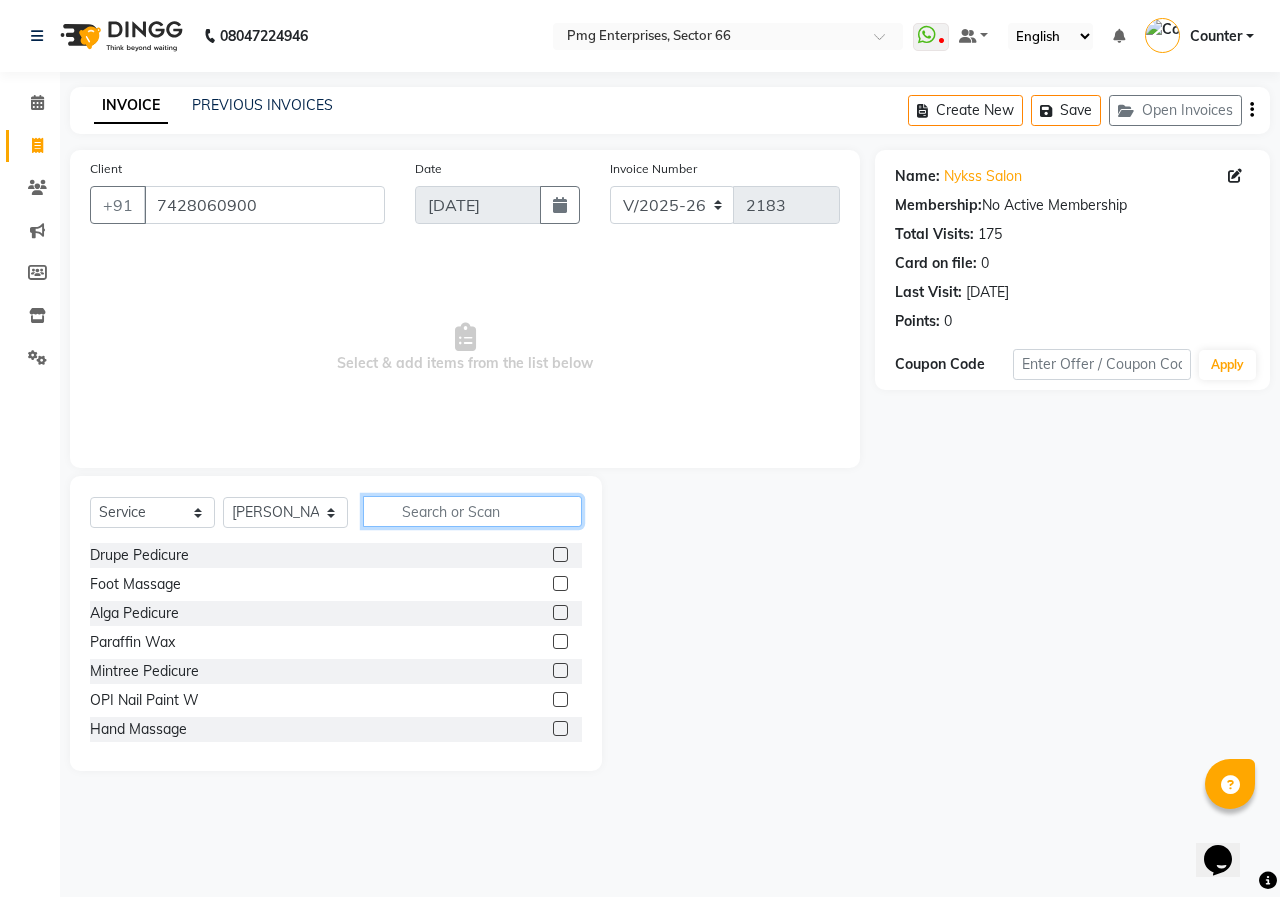 click 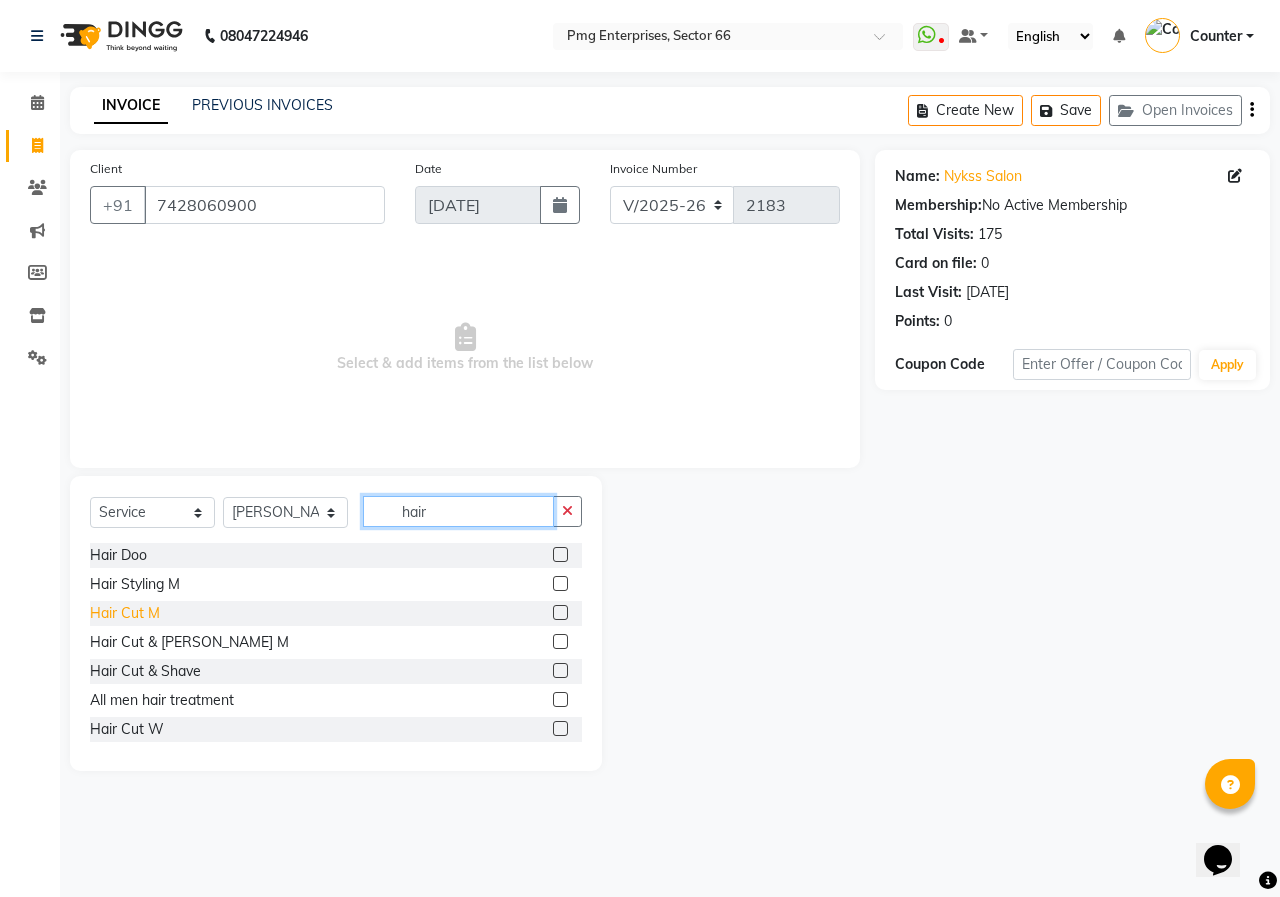 type on "hair" 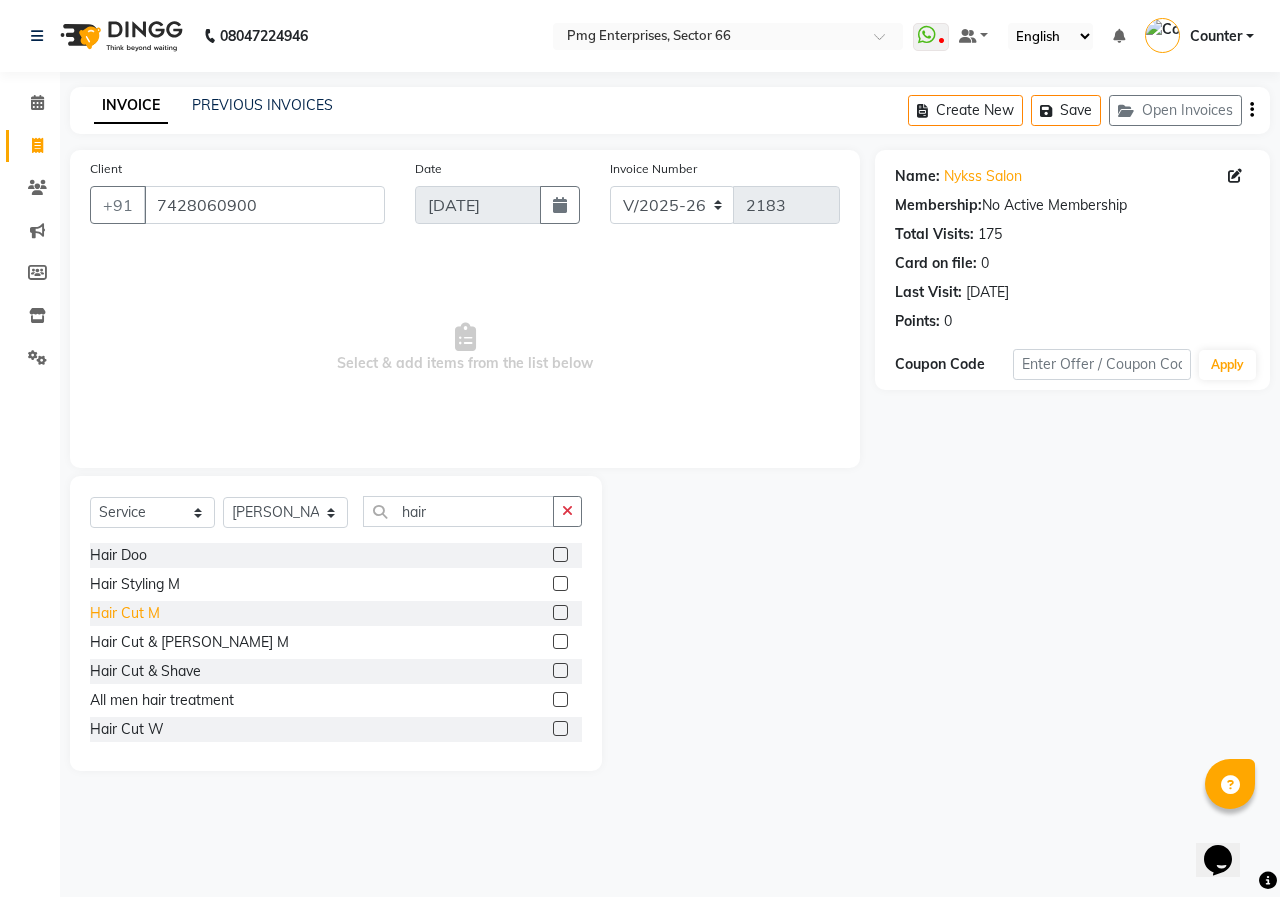 click on "Hair Cut M" 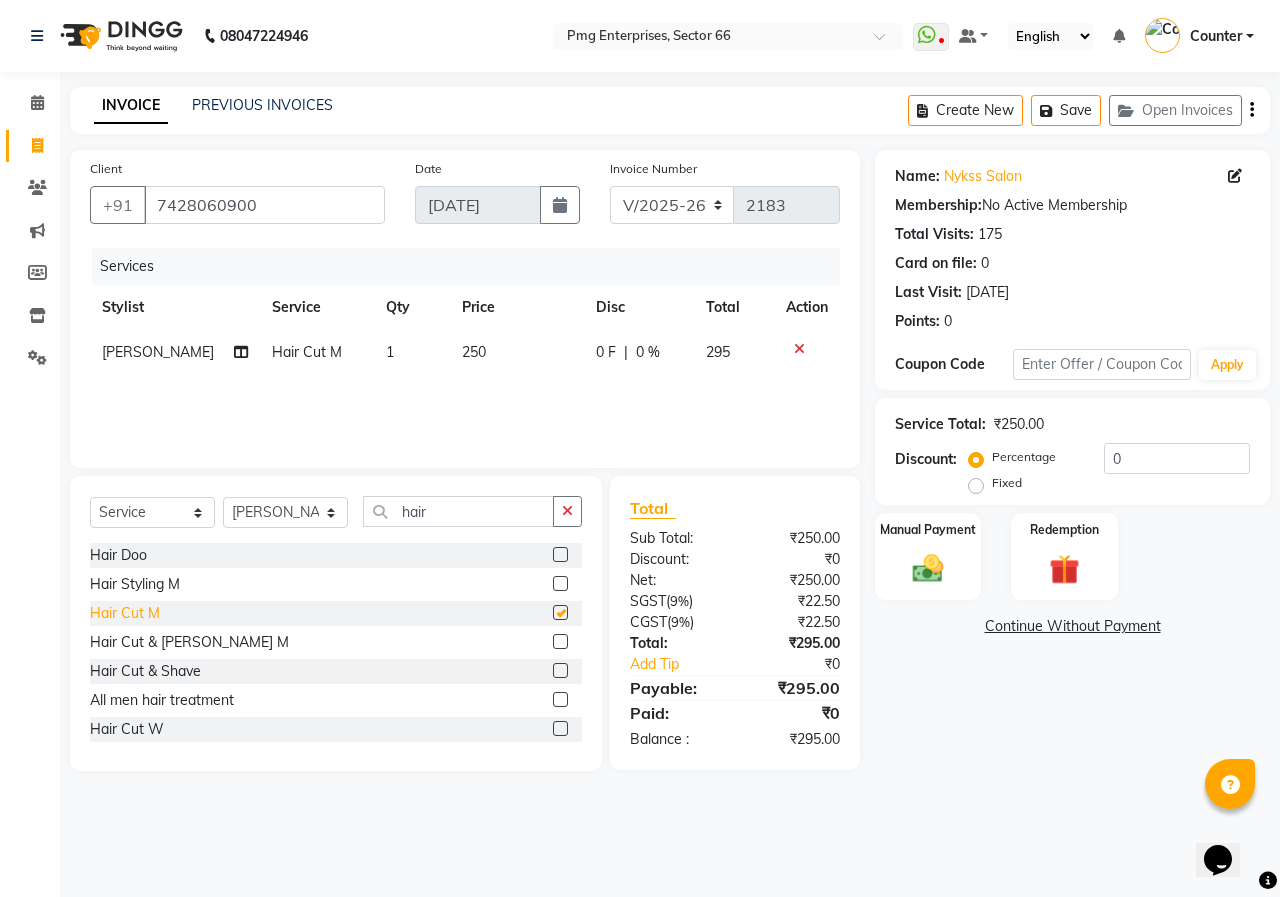 checkbox on "false" 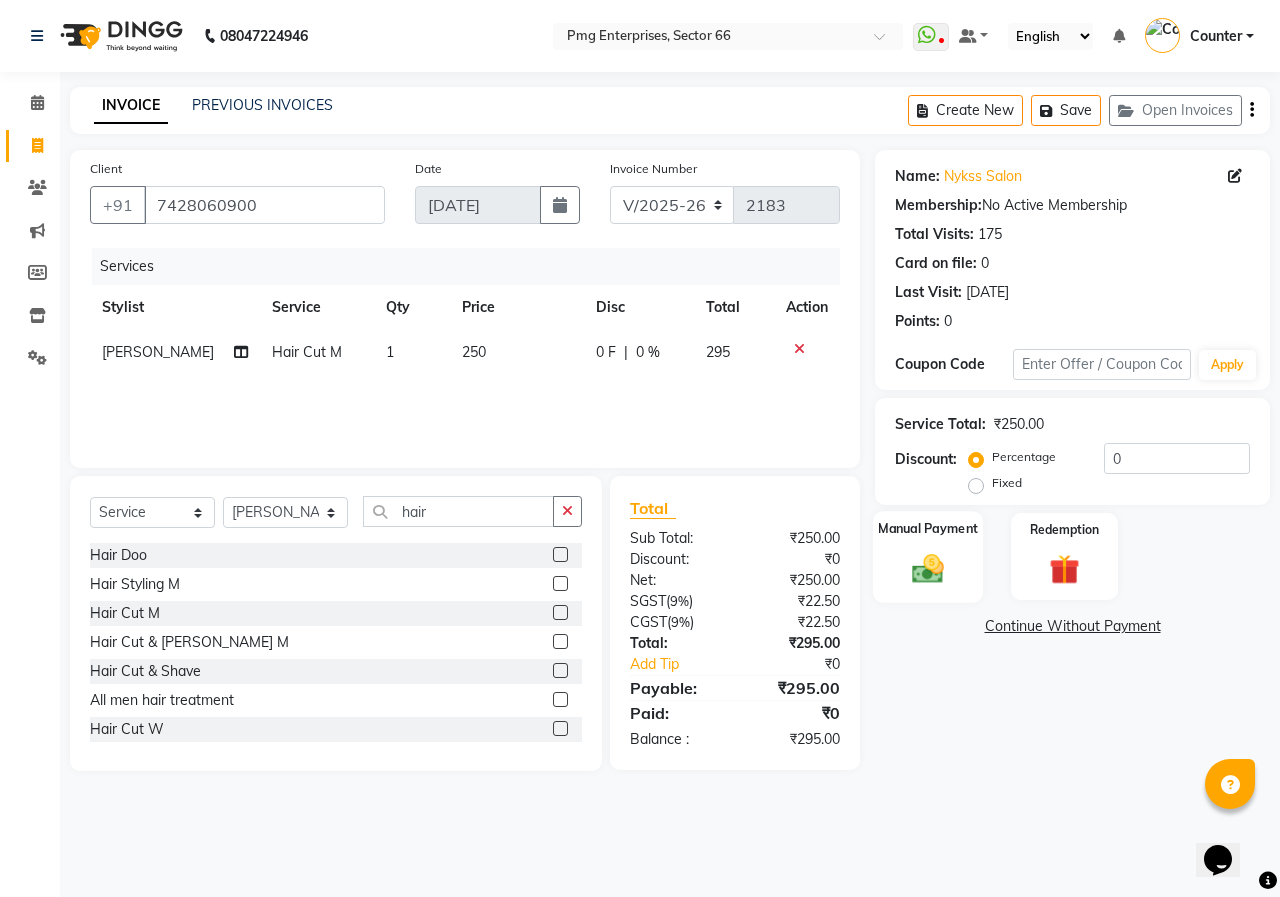 click on "Manual Payment" 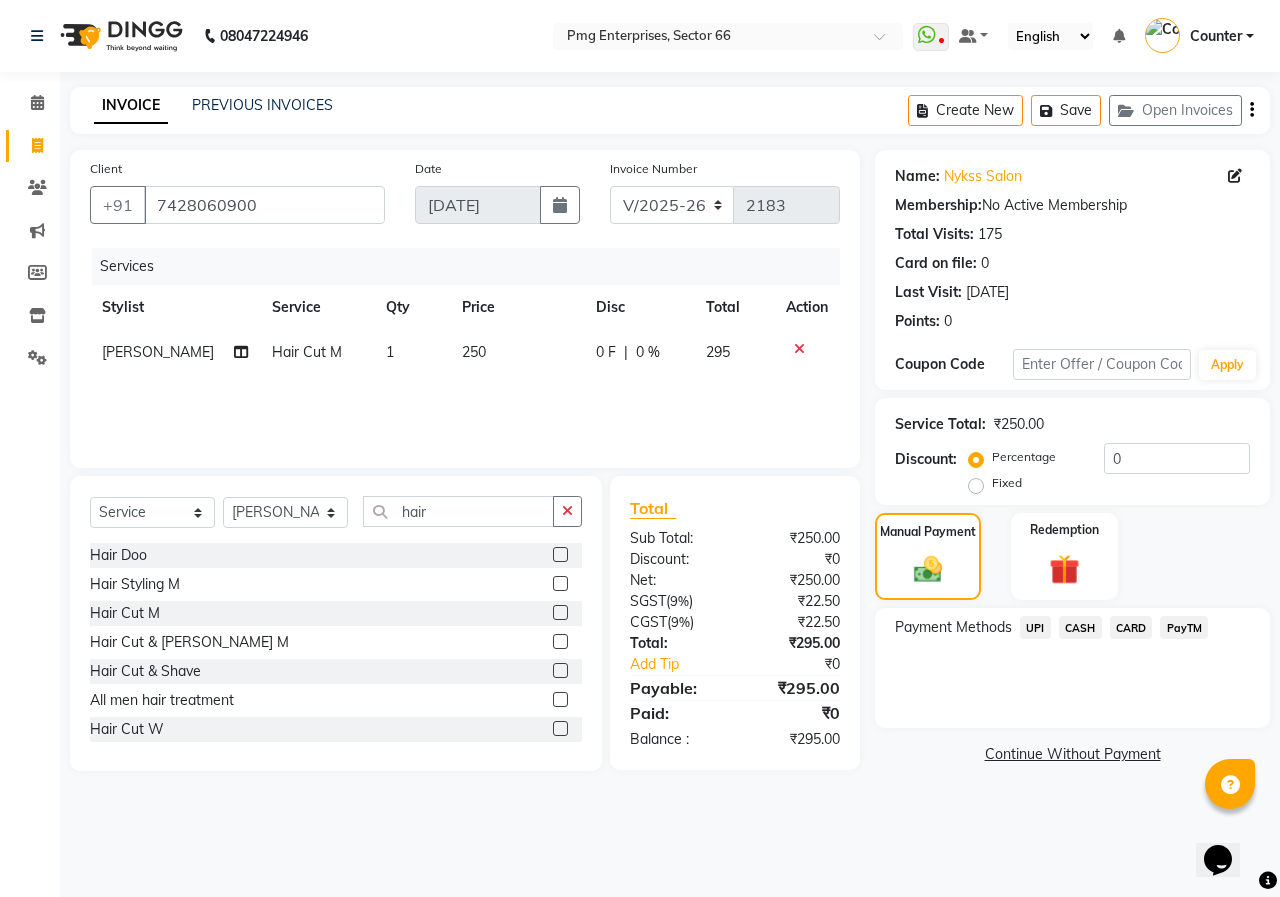 click on "UPI" 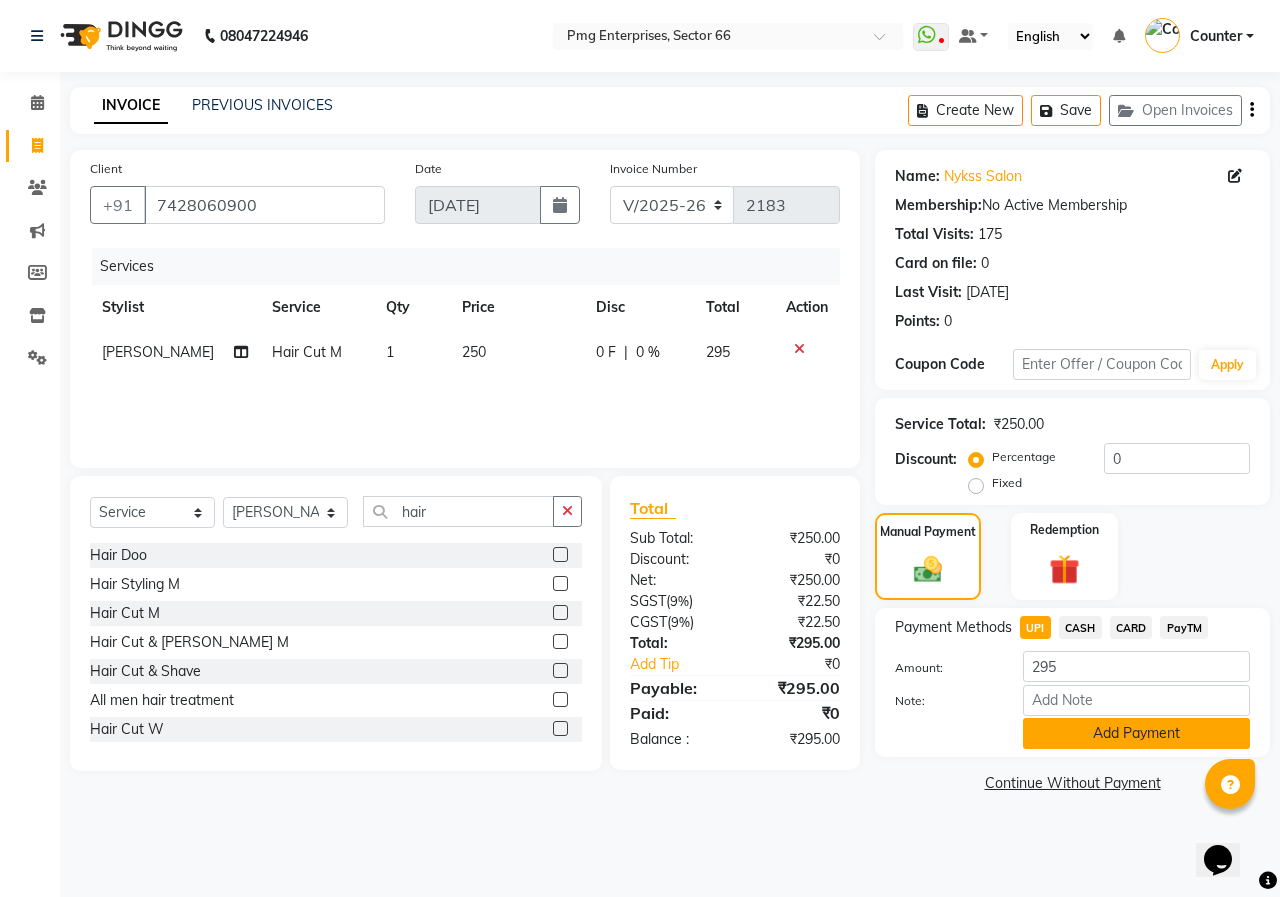 click on "Add Payment" 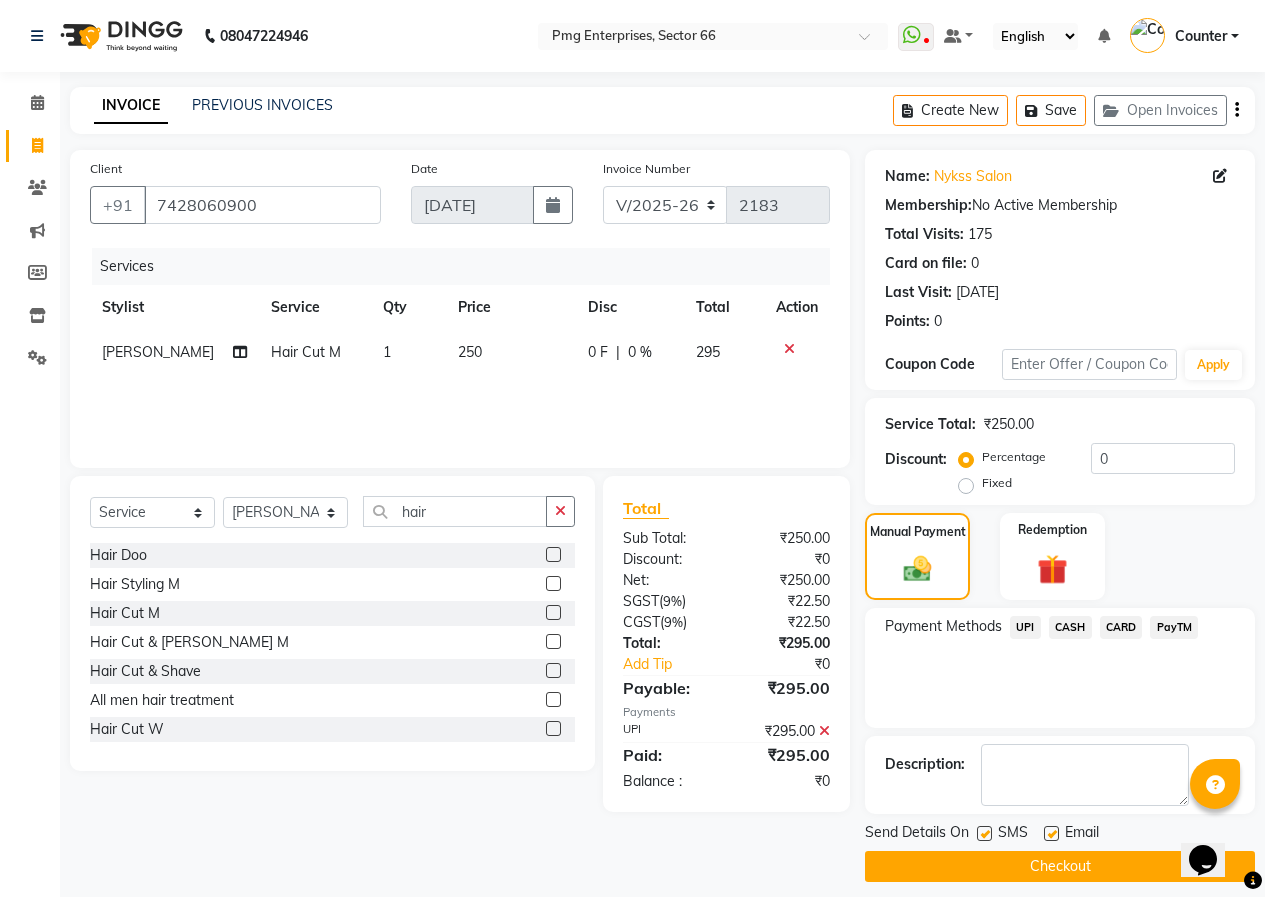 click on "Checkout" 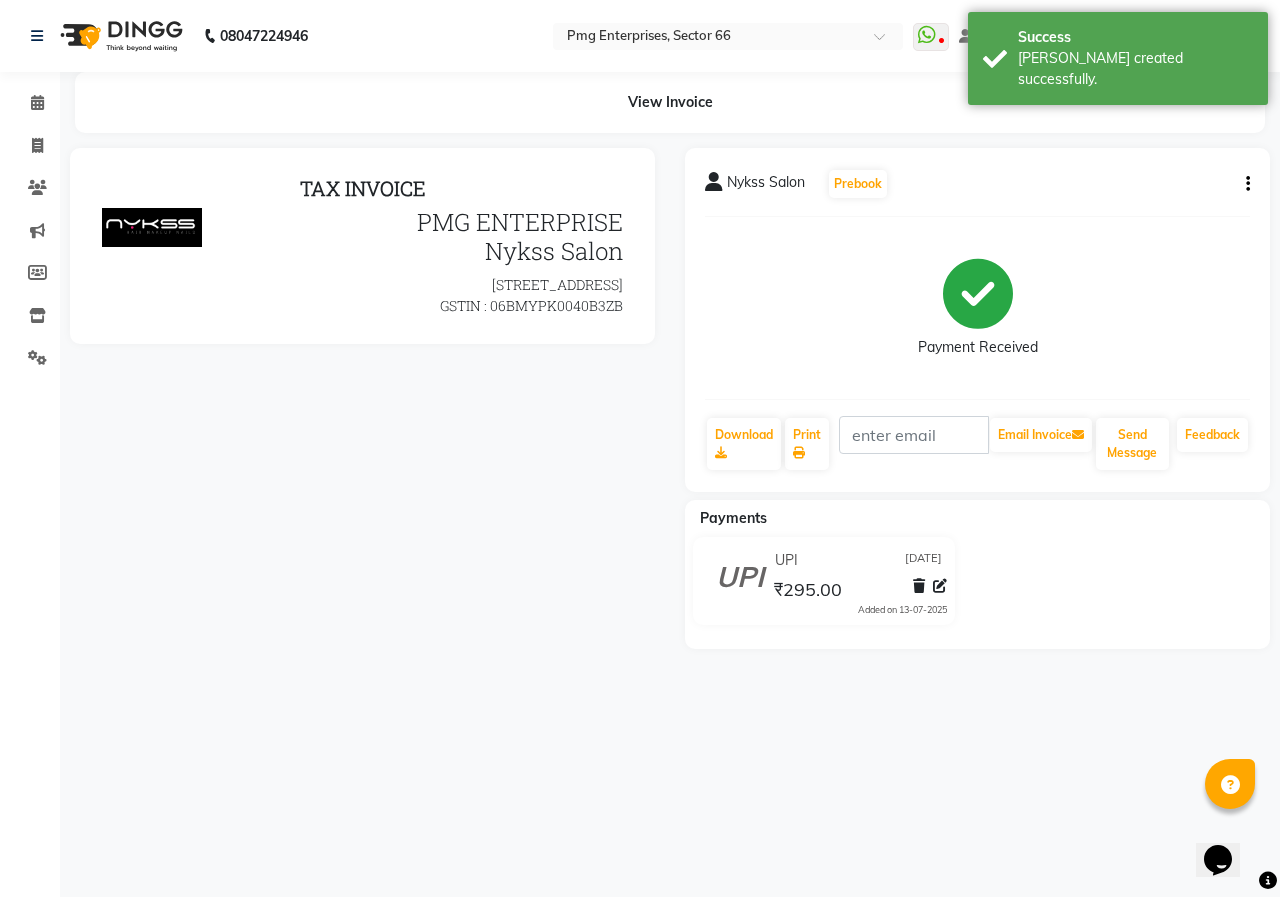 scroll, scrollTop: 0, scrollLeft: 0, axis: both 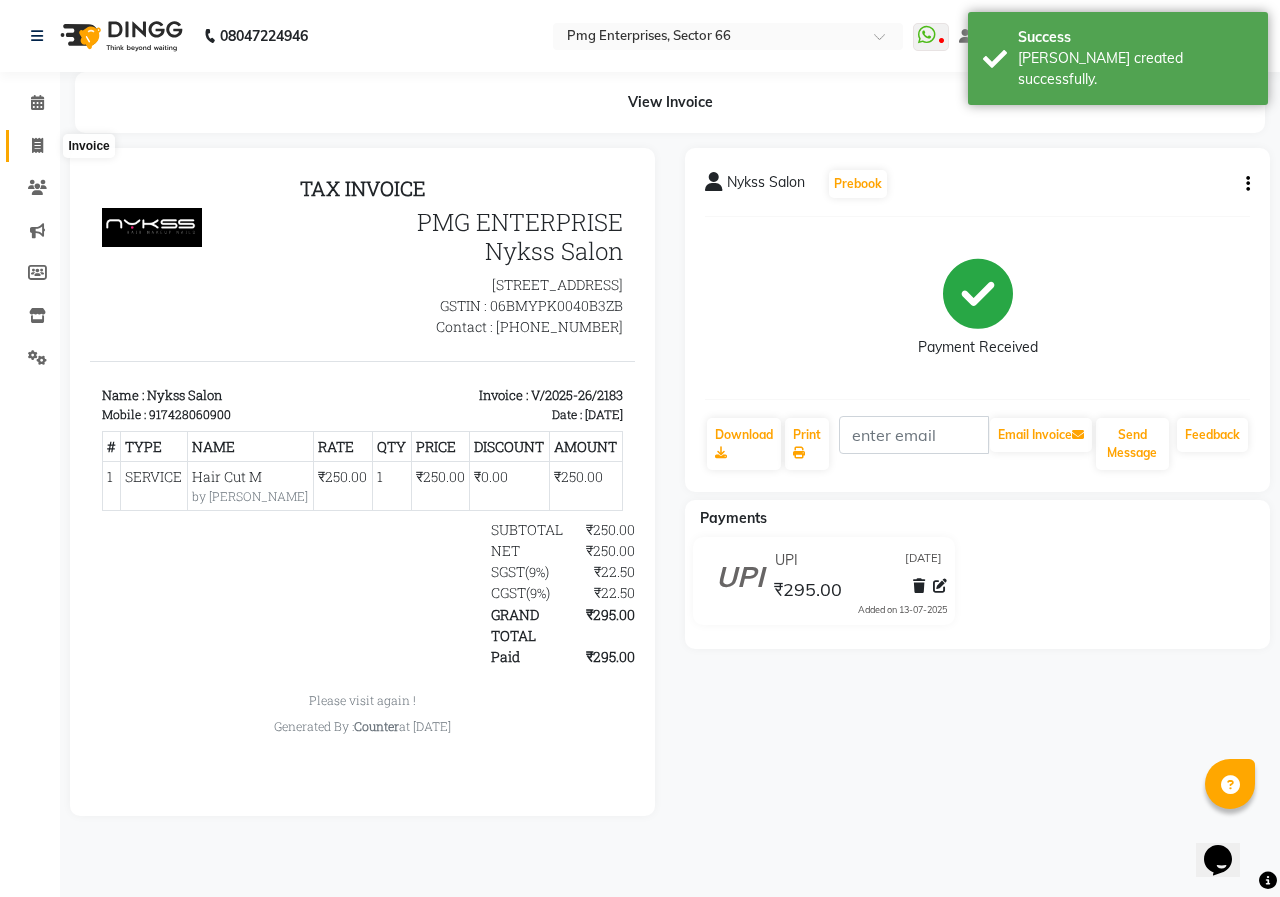 click 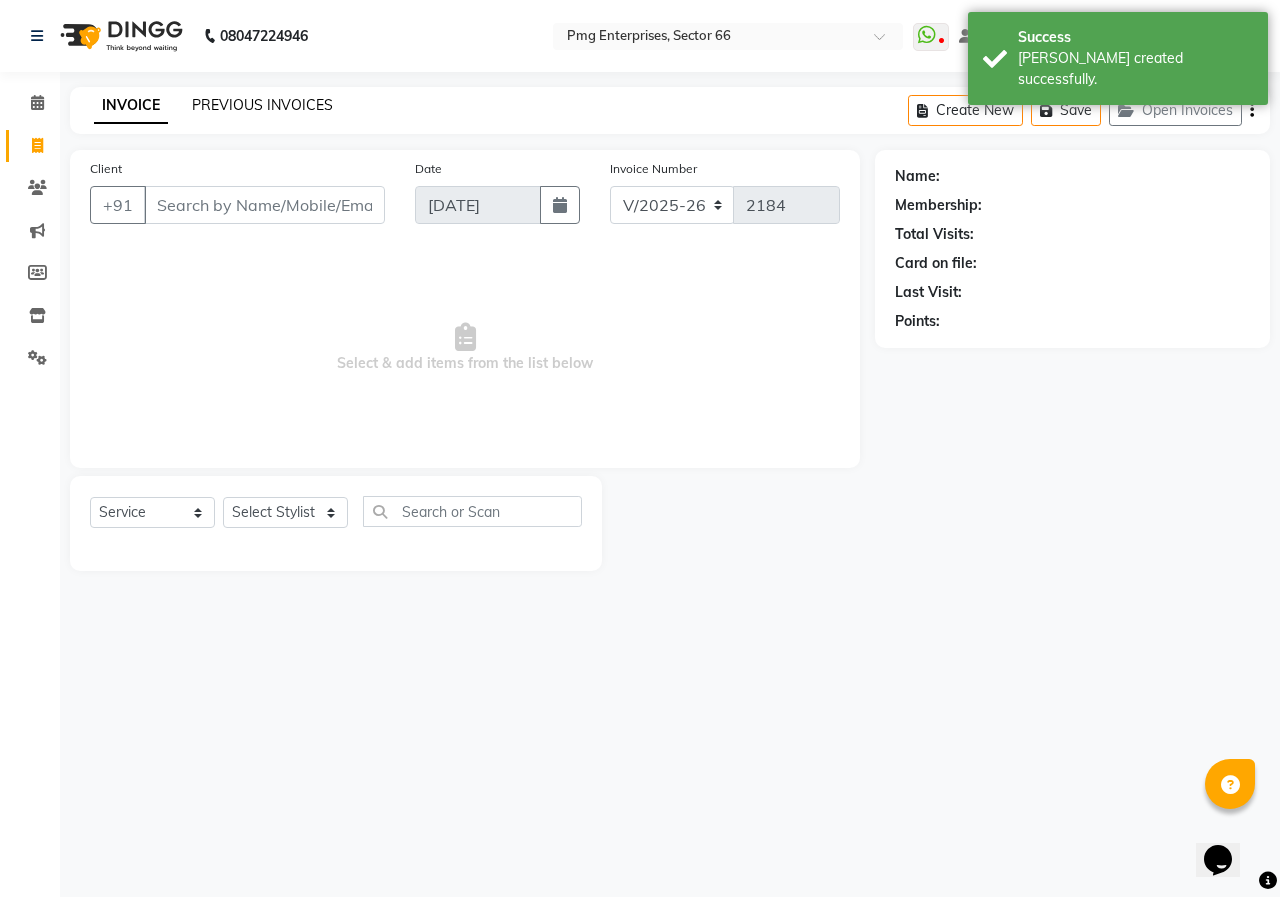 click on "PREVIOUS INVOICES" 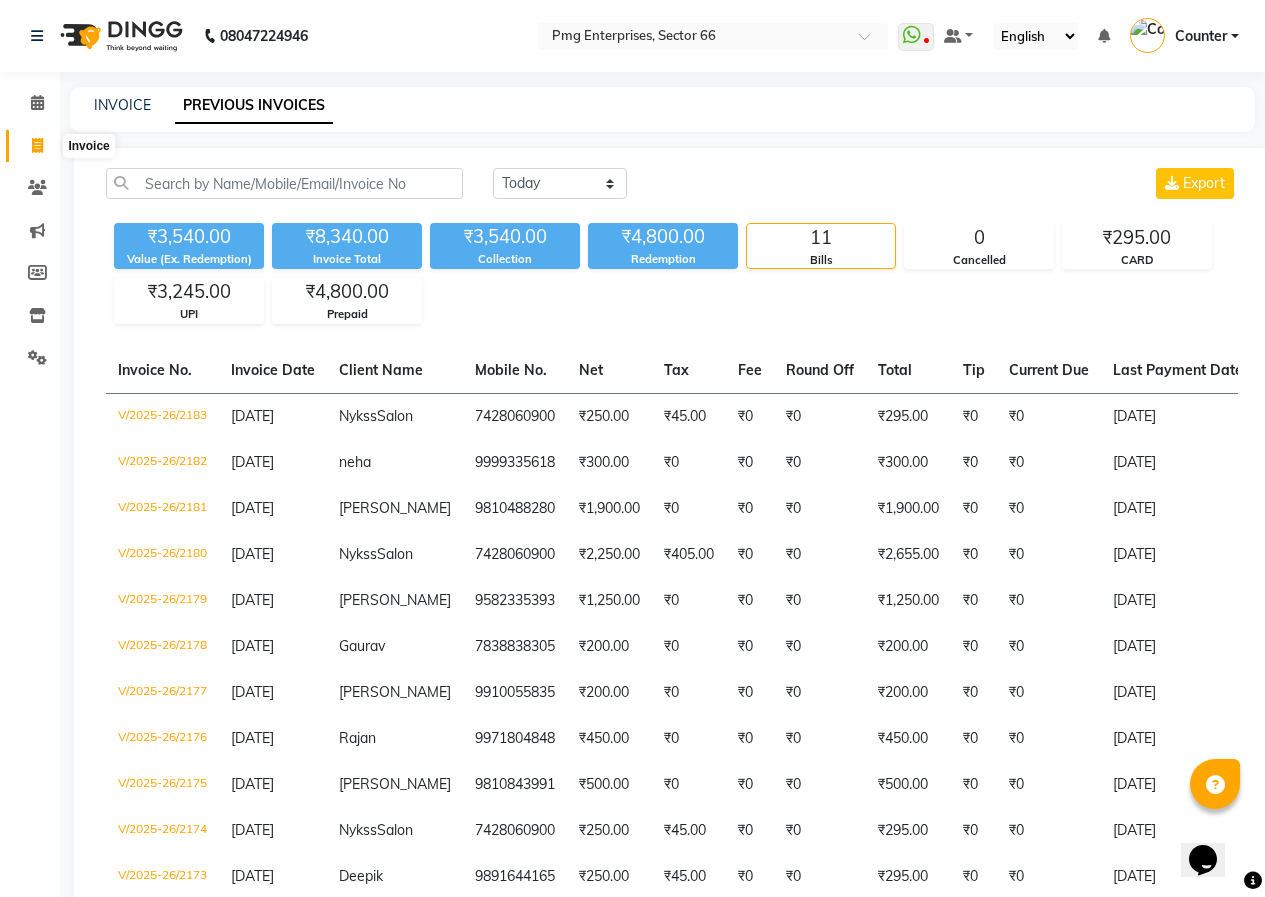 click 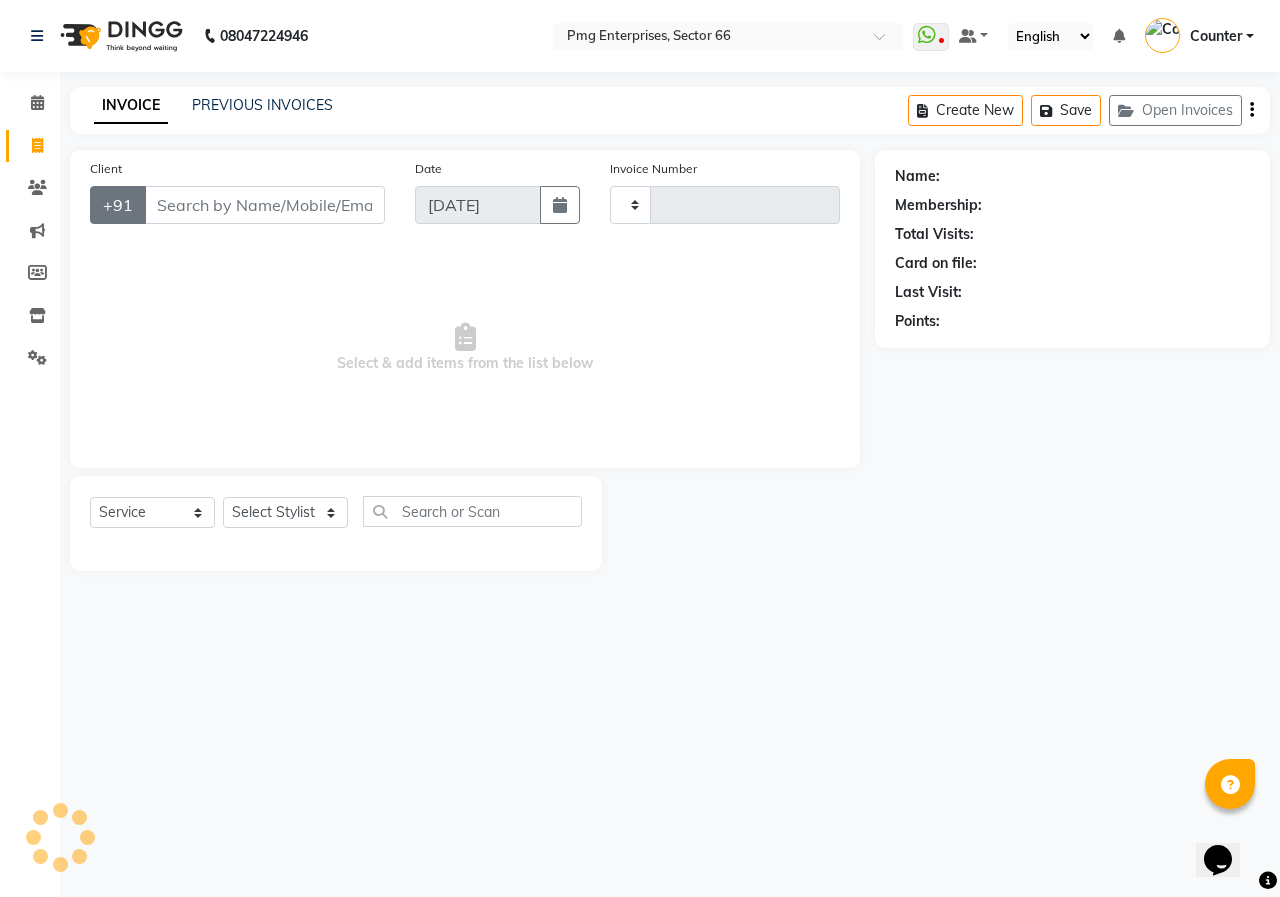 type on "2184" 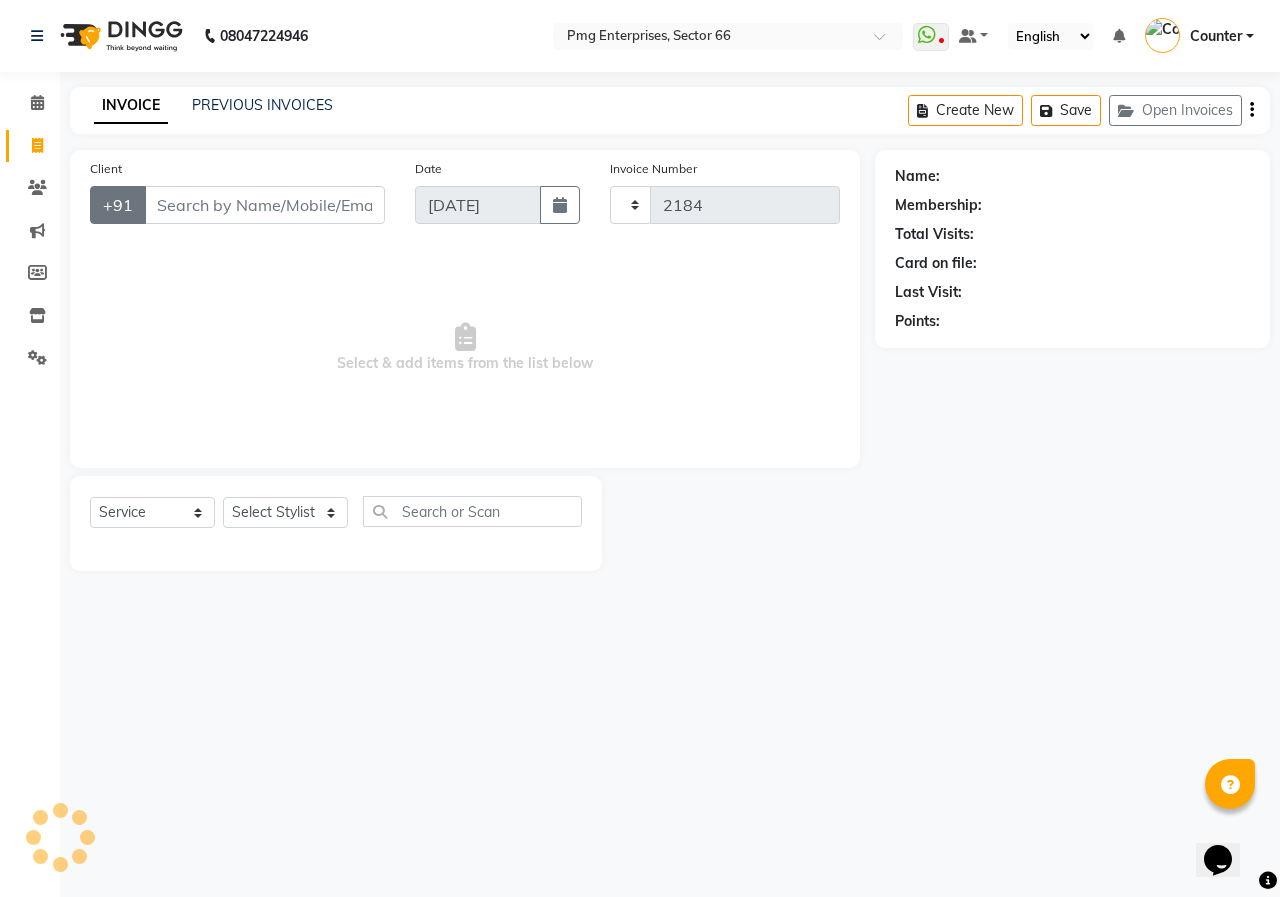 select on "889" 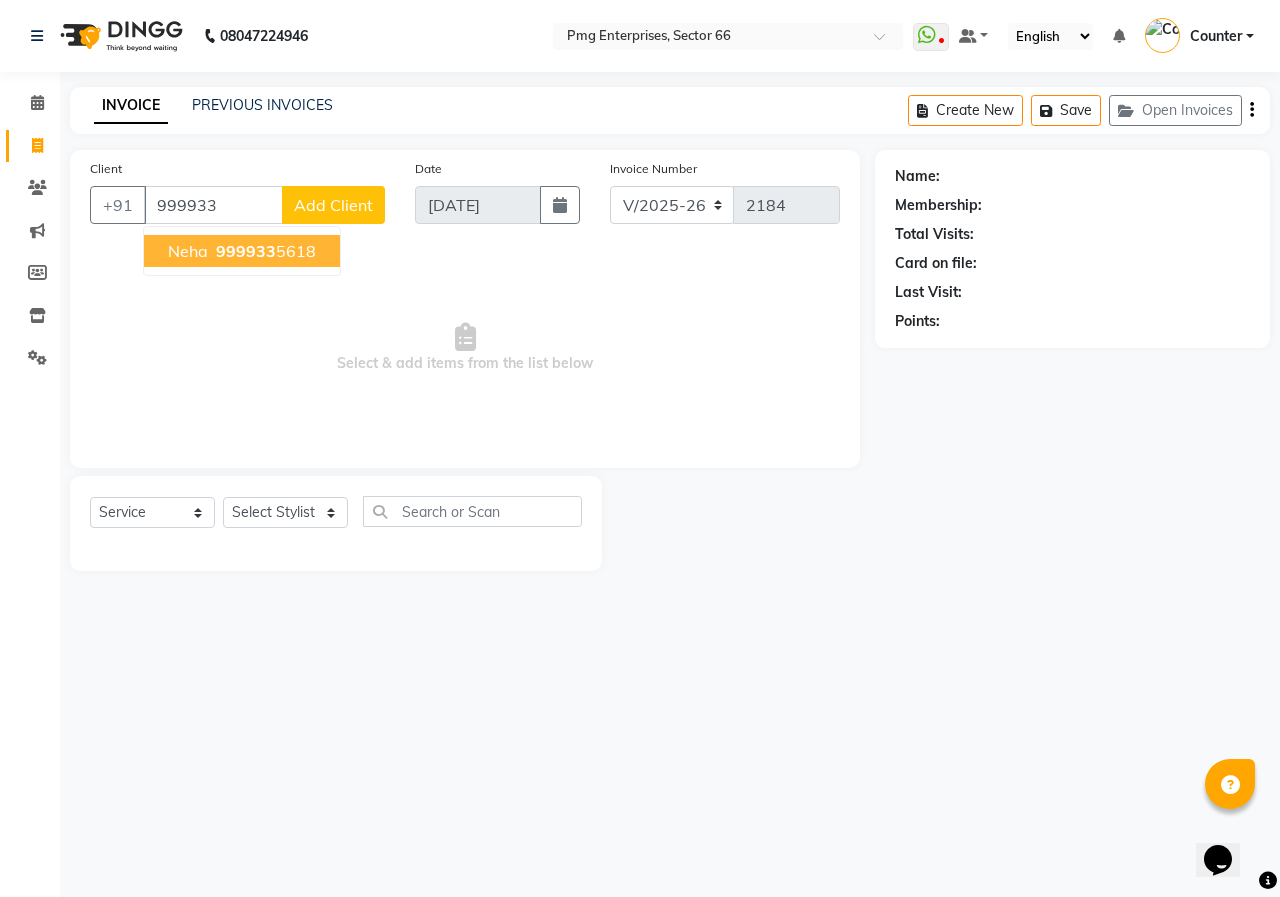 click on "neha" at bounding box center [188, 251] 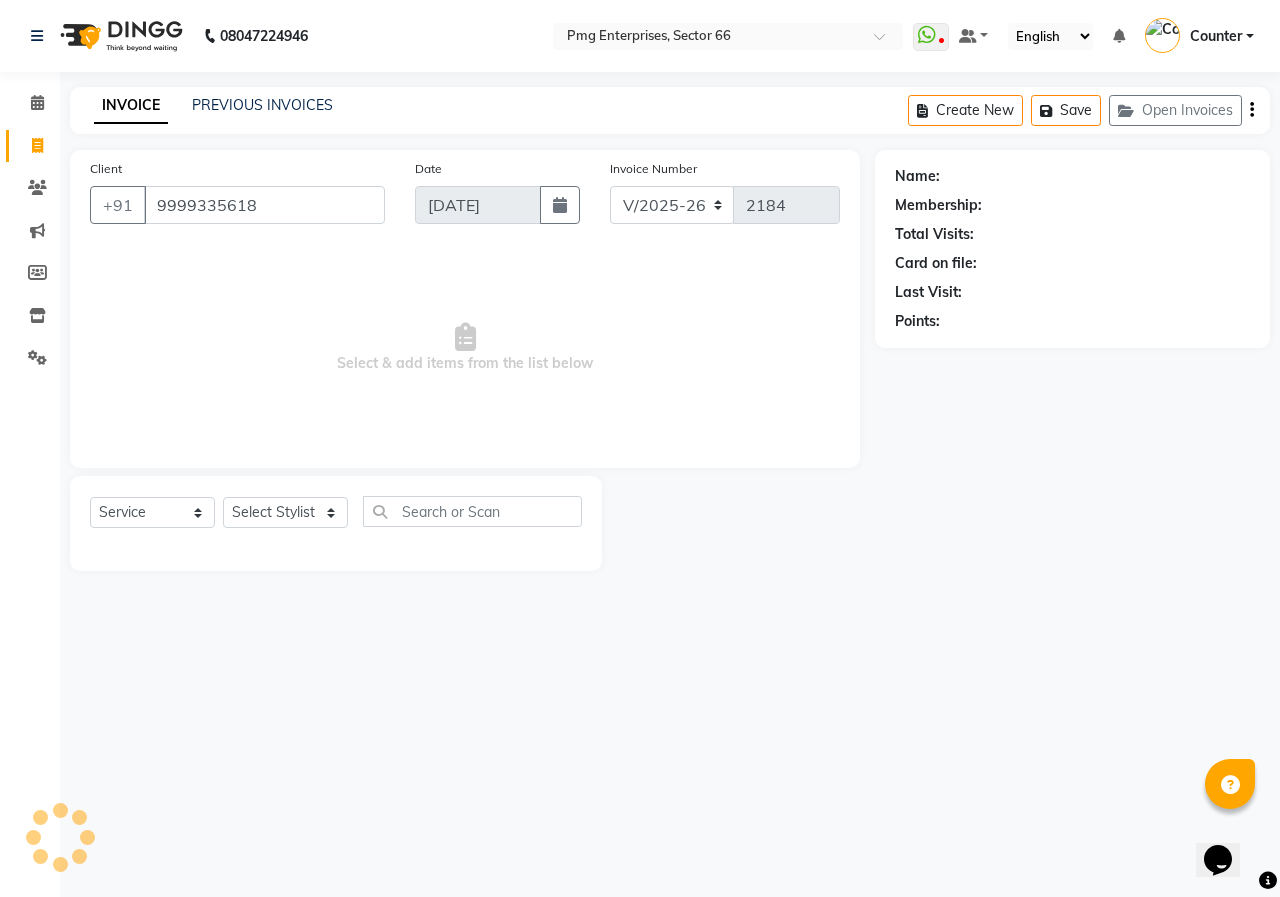 type on "9999335618" 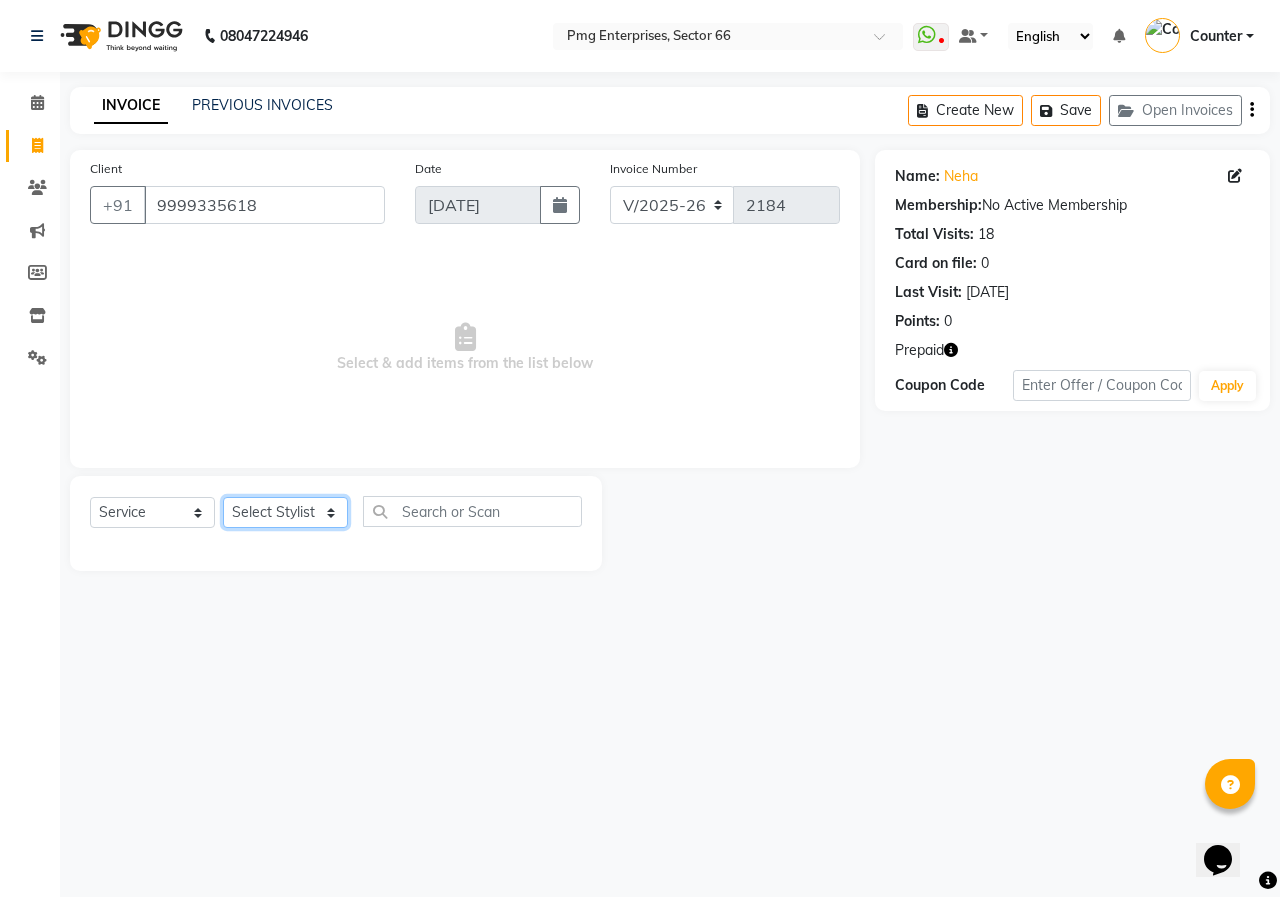 click on "Select Stylist [PERSON_NAME] Counter [PERSON_NAME] [PERSON_NAME] [PERSON_NAME] [PERSON_NAME]" 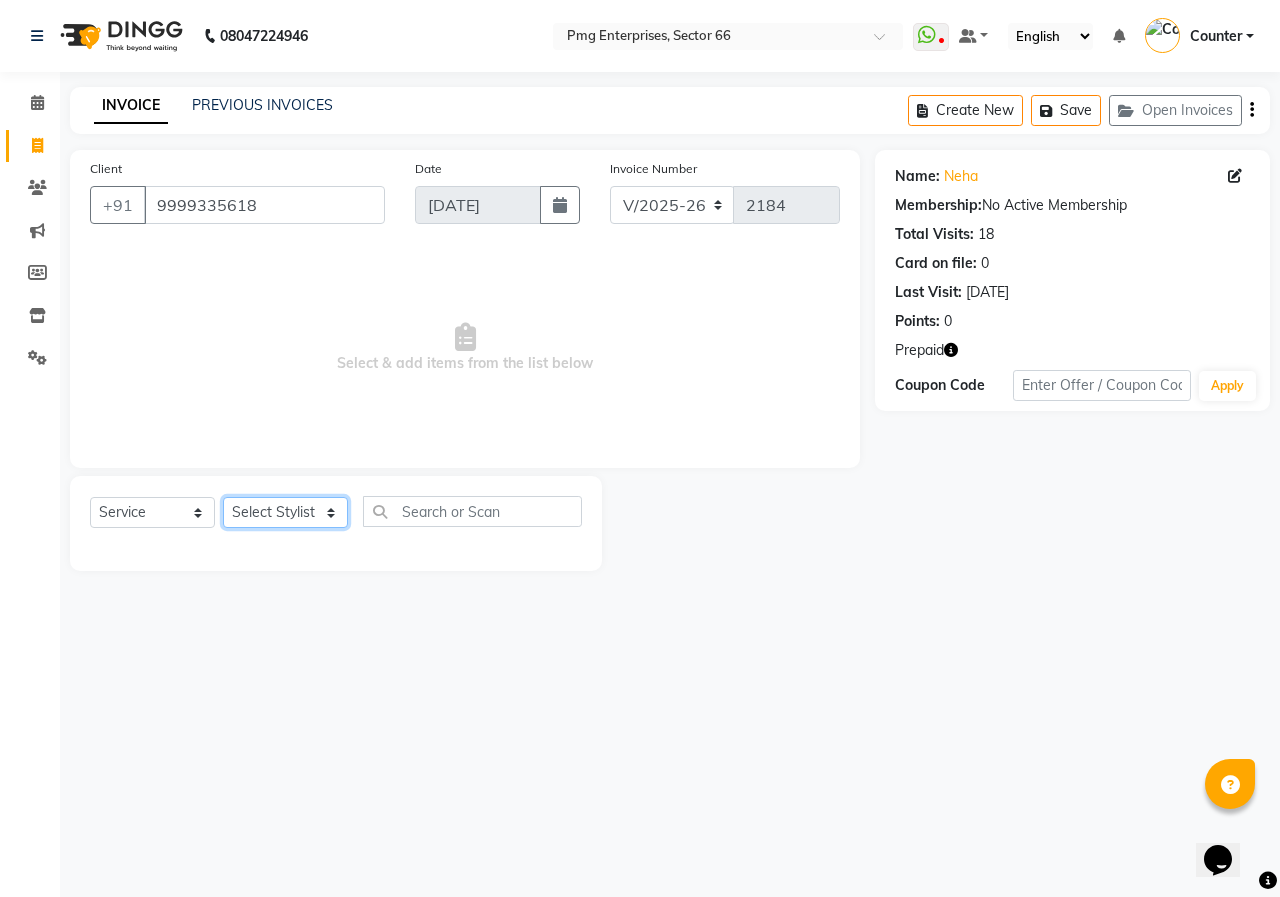 select on "14600" 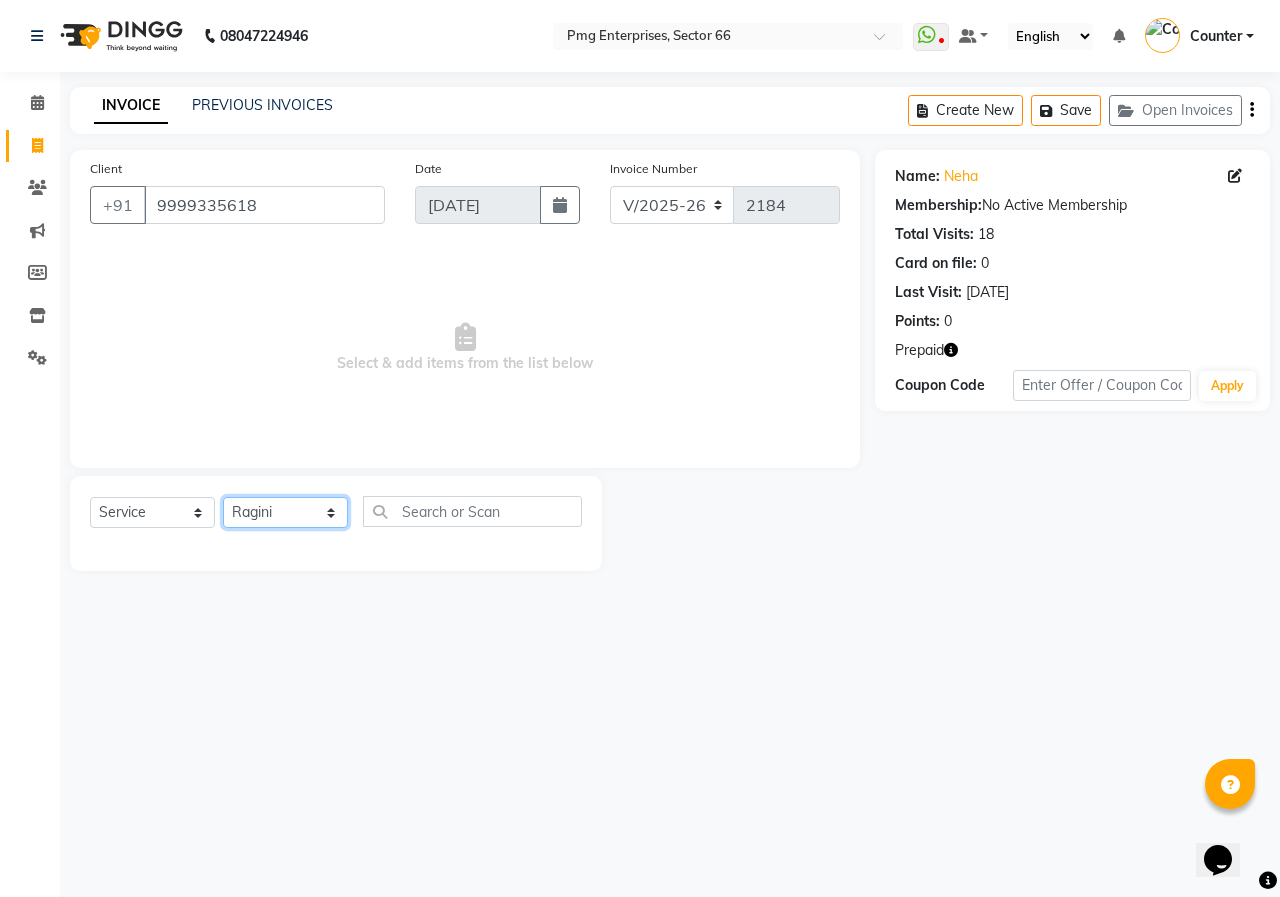 click on "Select Stylist [PERSON_NAME] Counter [PERSON_NAME] [PERSON_NAME] [PERSON_NAME] [PERSON_NAME]" 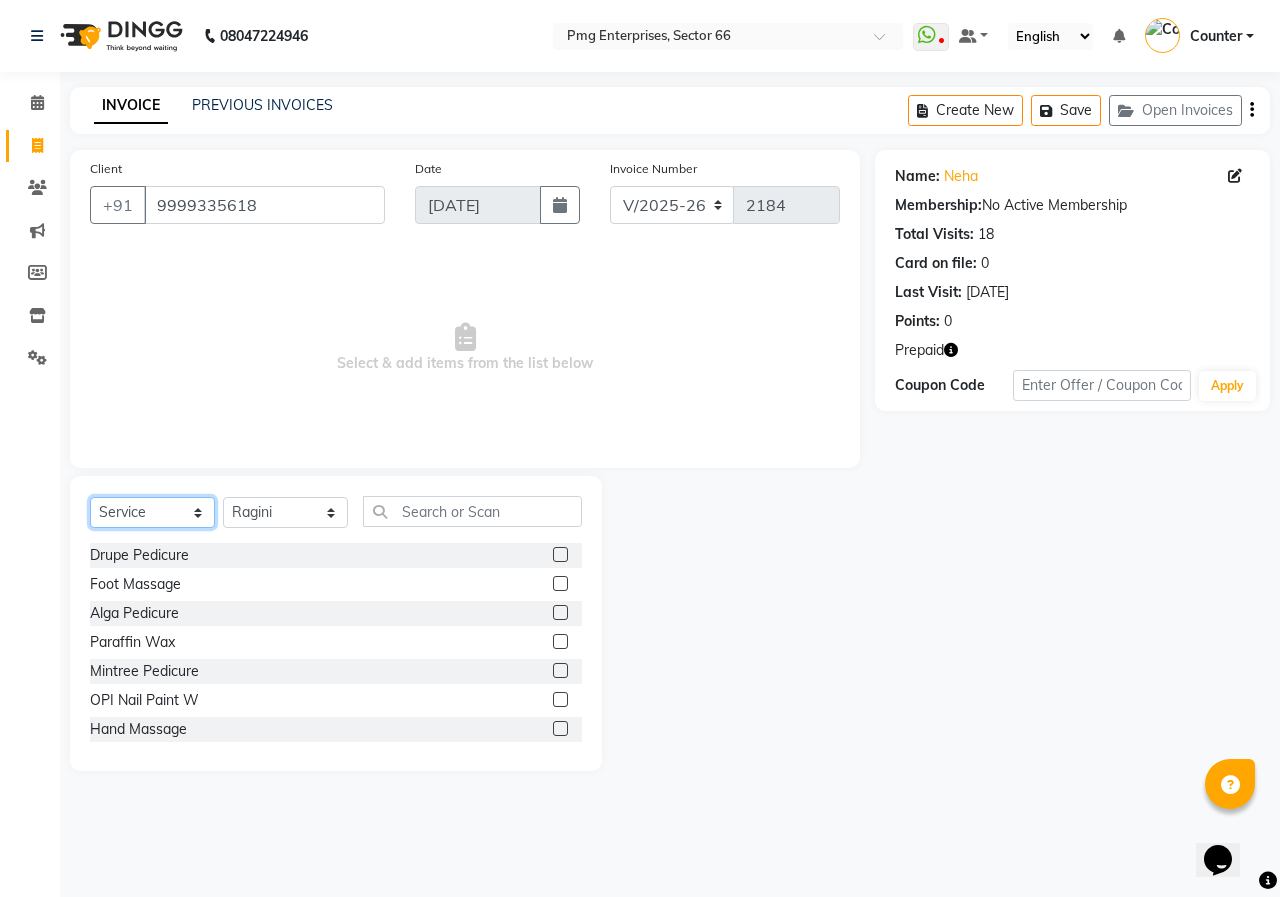 click on "Select  Service  Product  Membership  Package Voucher Prepaid Gift Card" 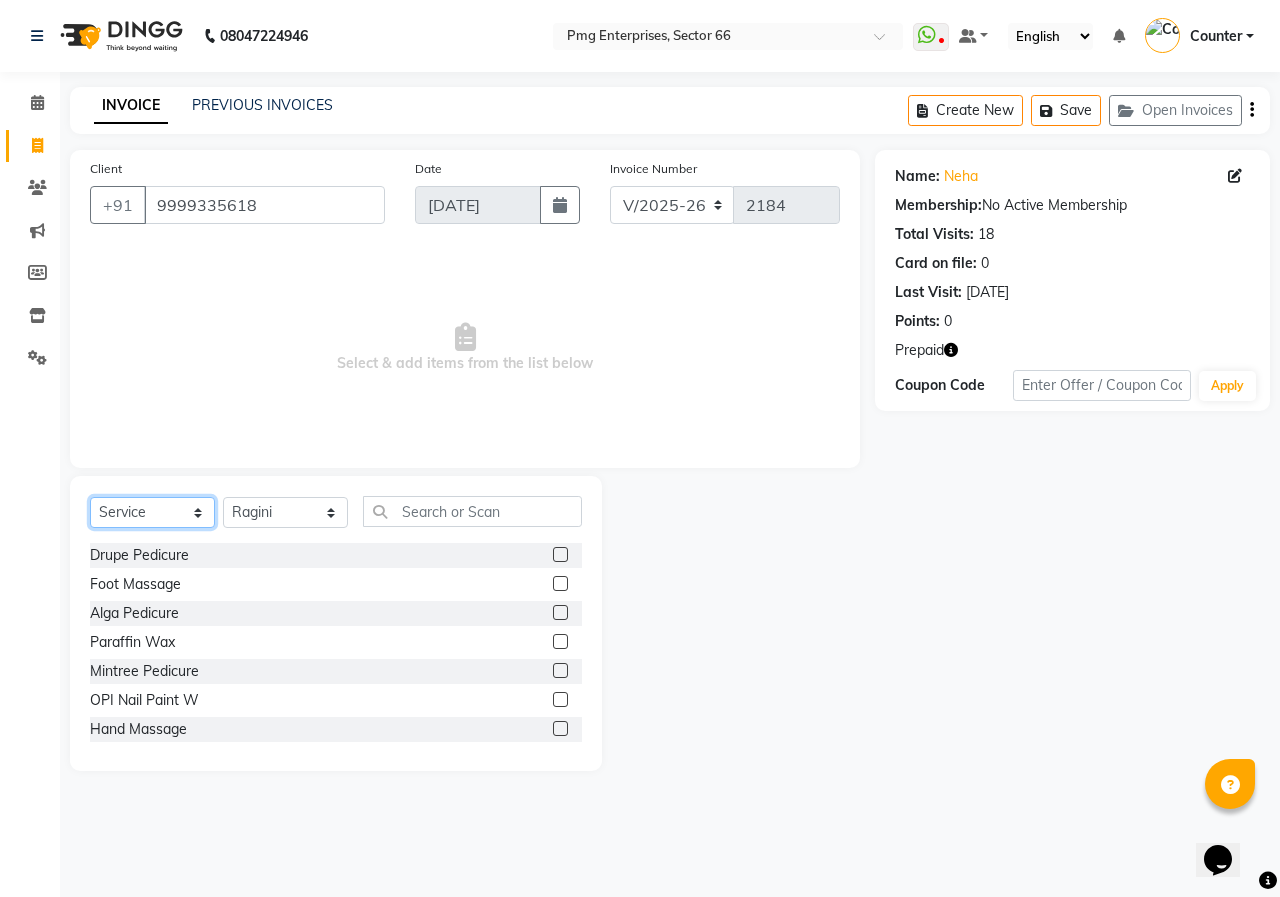 select on "product" 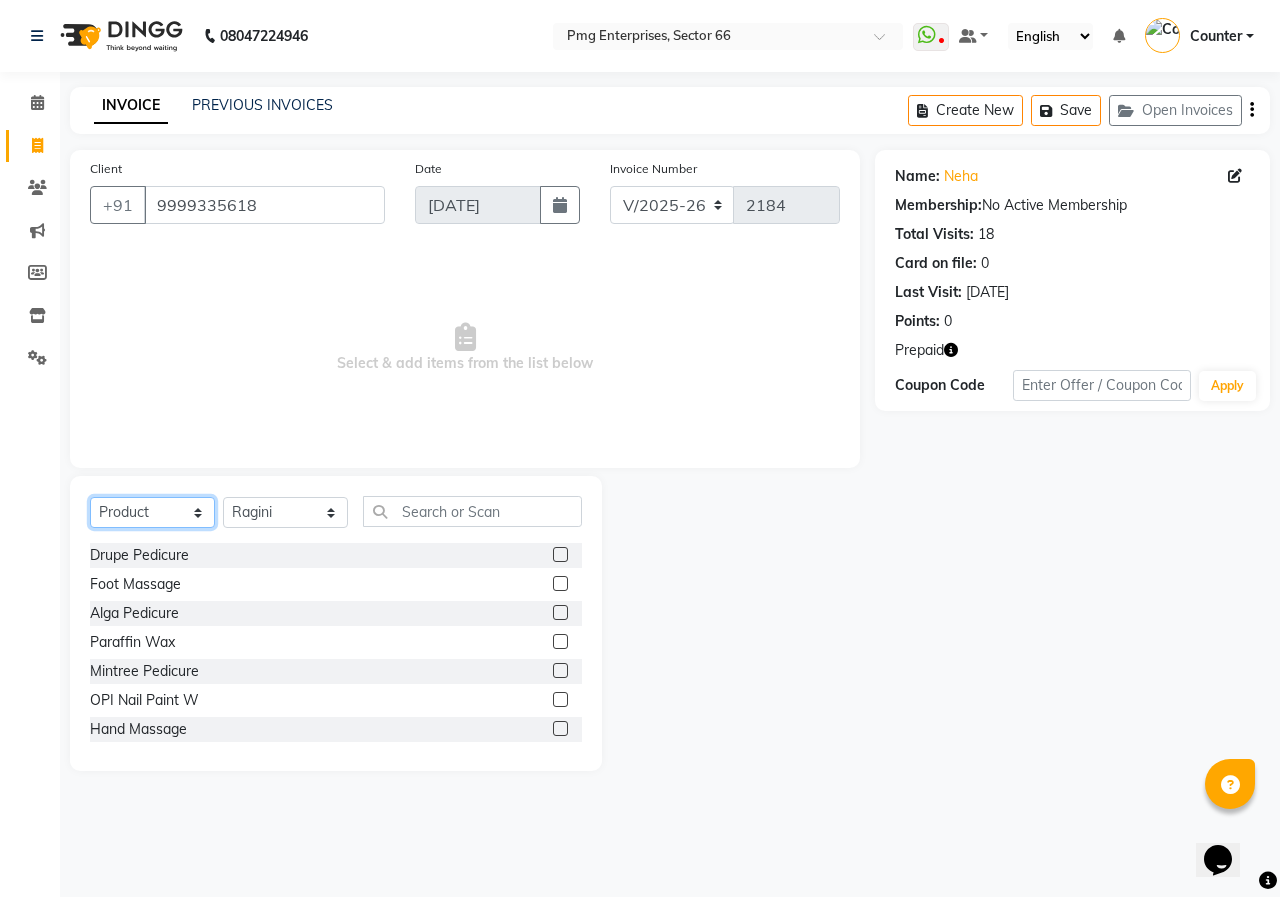 click on "Select  Service  Product  Membership  Package Voucher Prepaid Gift Card" 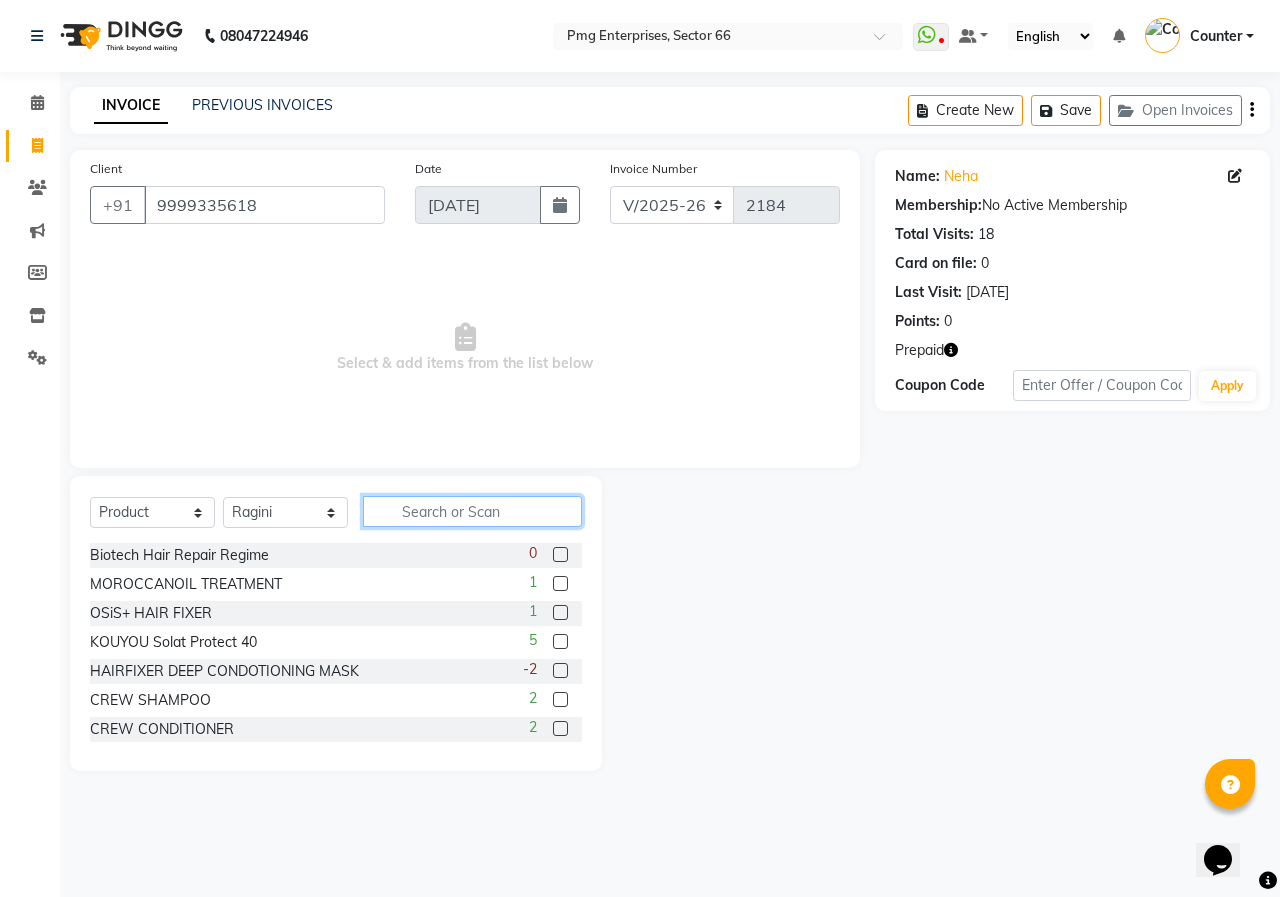 click 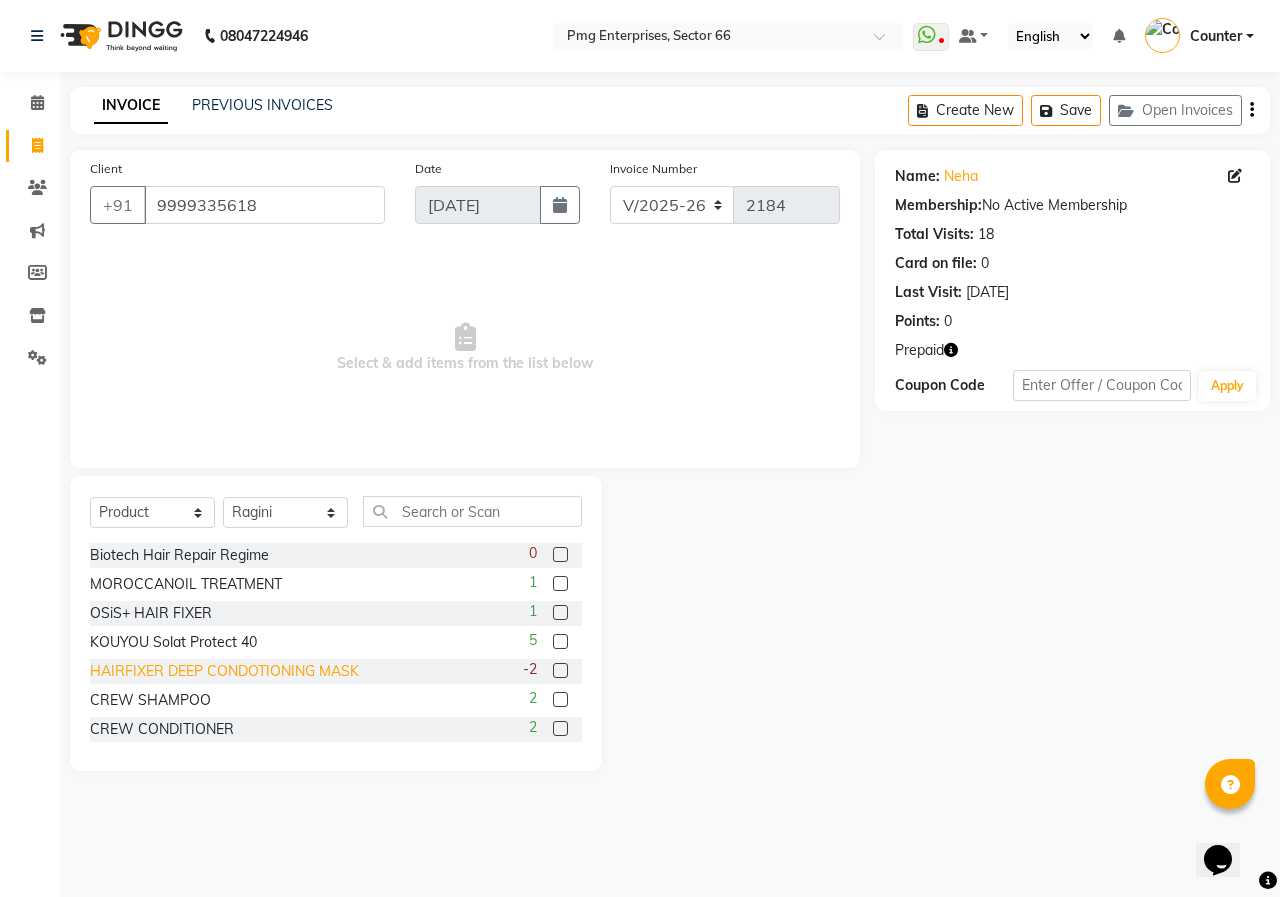 click on "HAIRFIXER DEEP CONDOTIONING MASK" 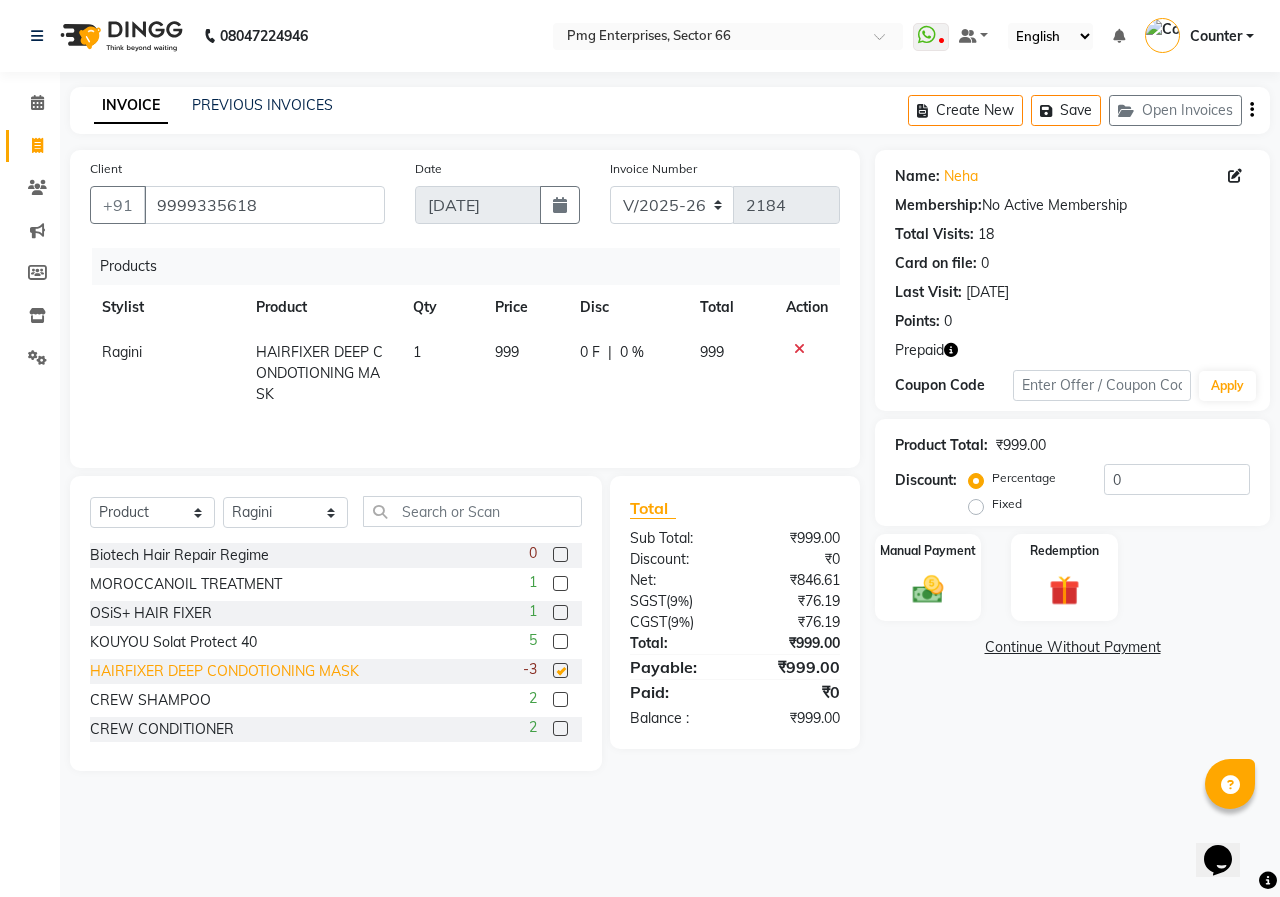 checkbox on "false" 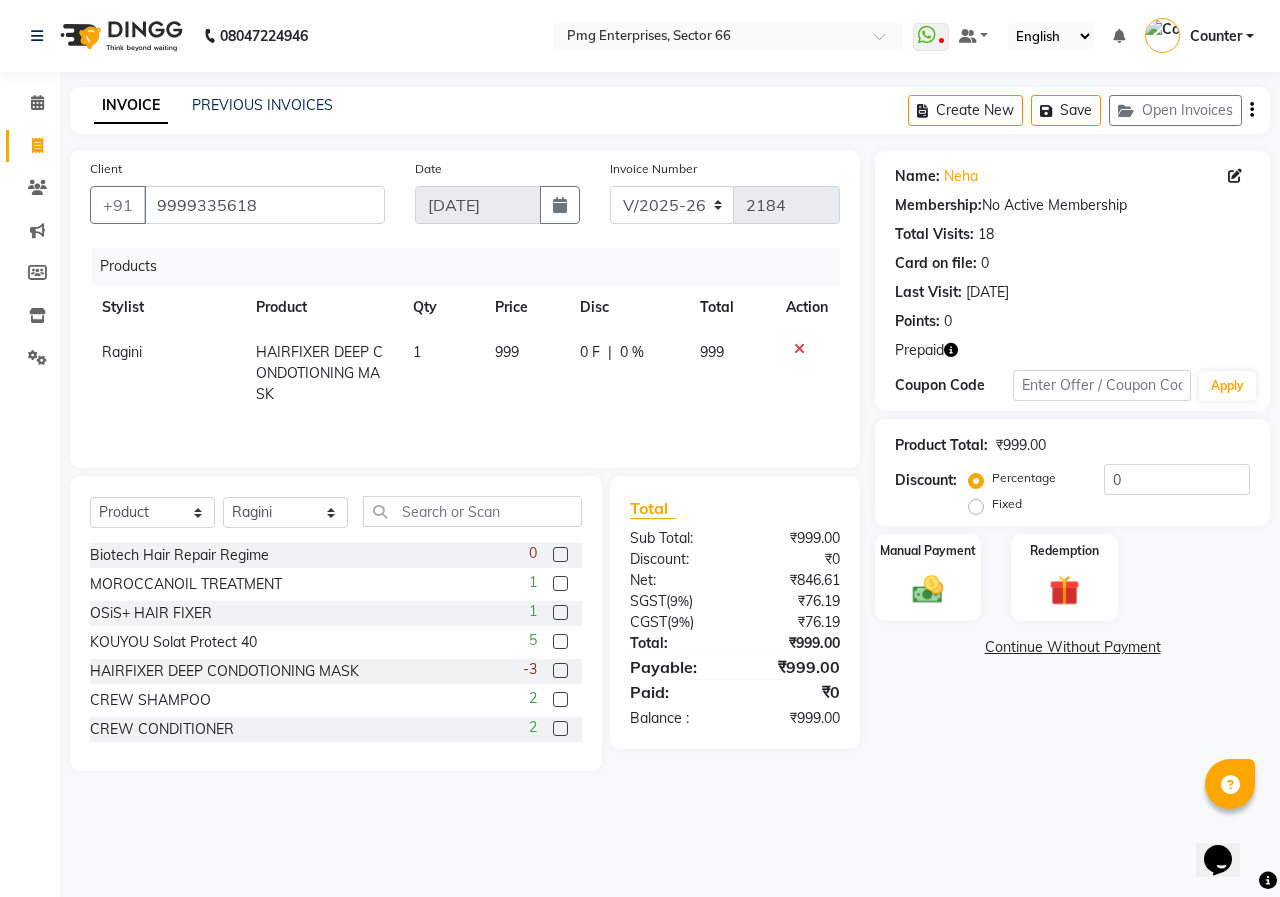 click on "999" 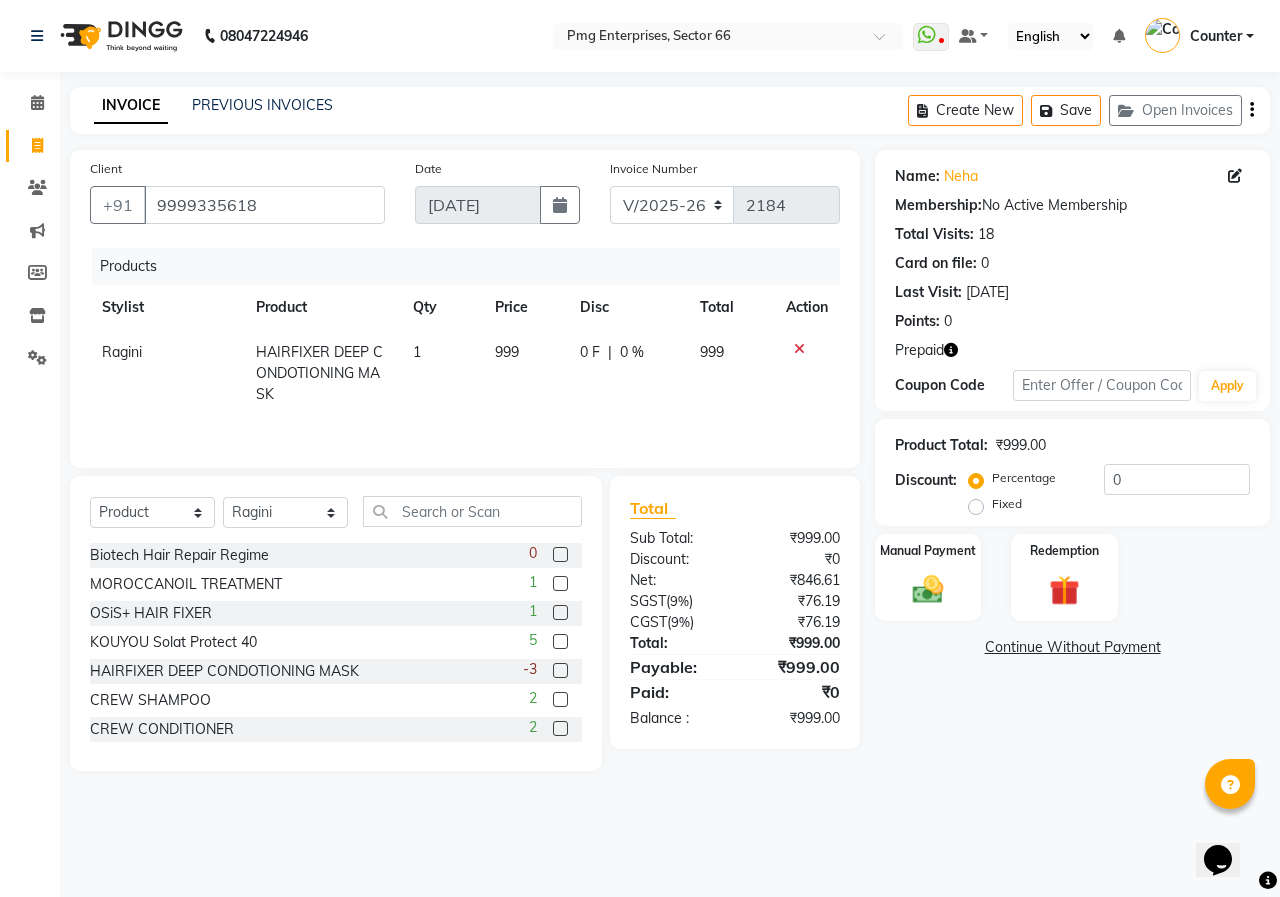 select on "14600" 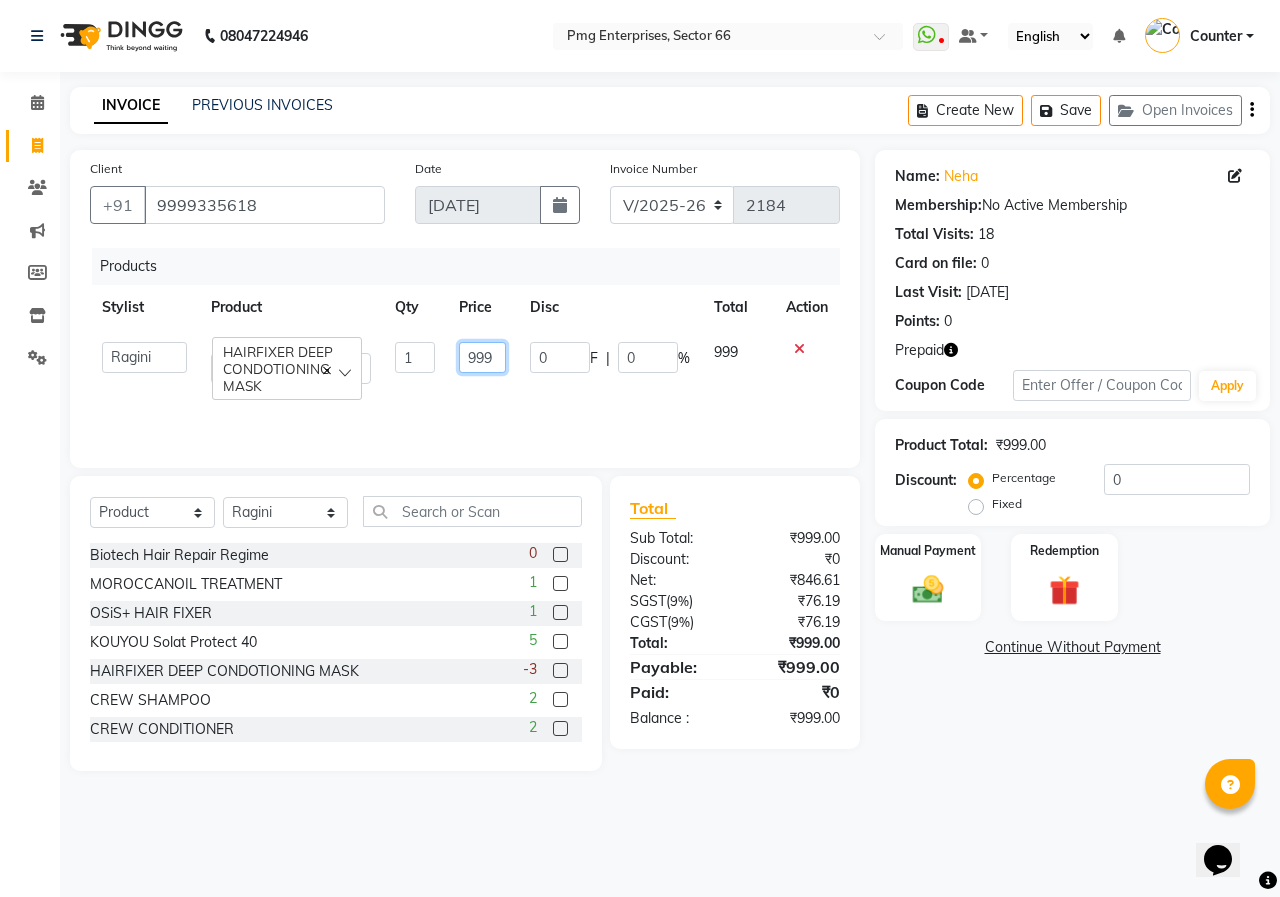 click on "999" 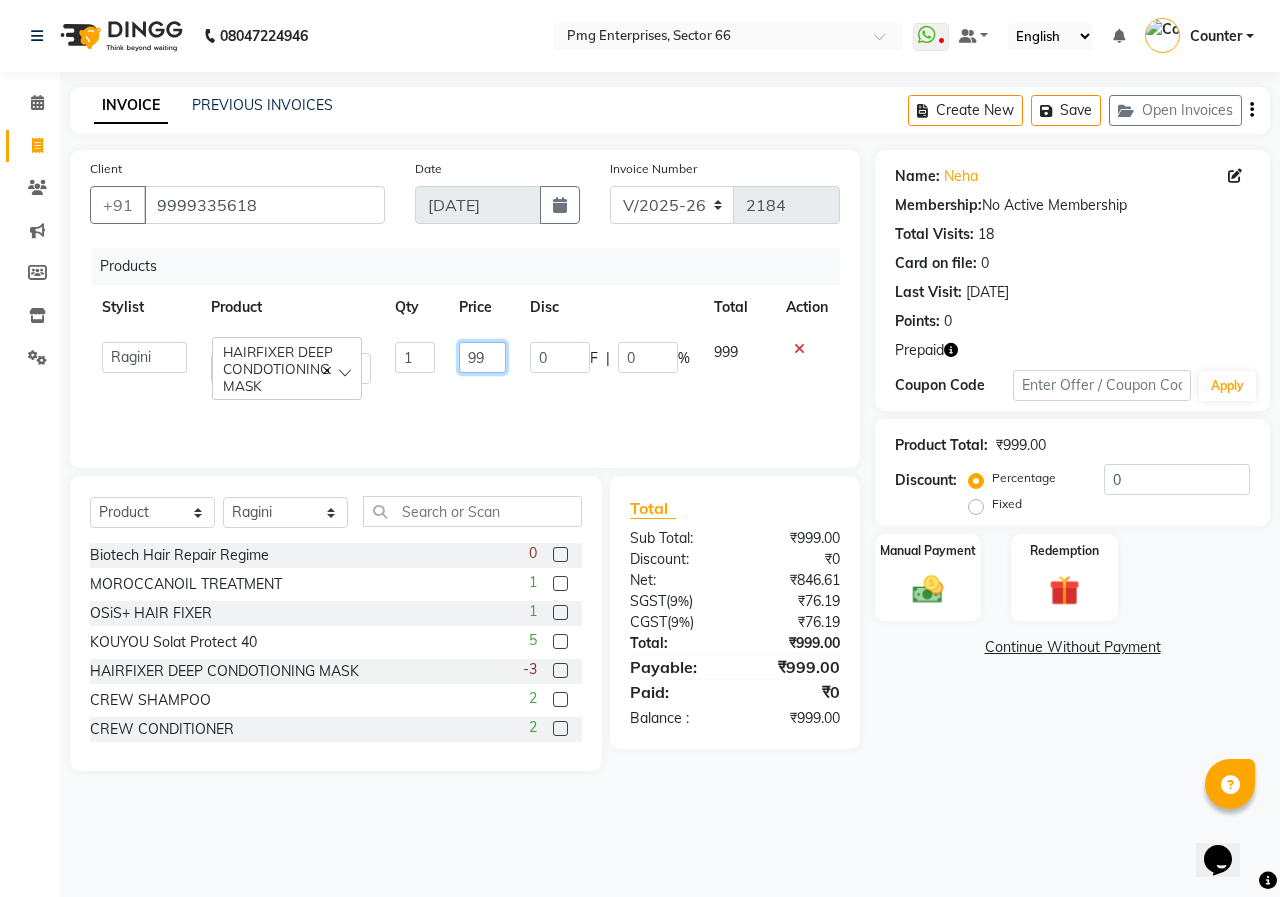 type on "9" 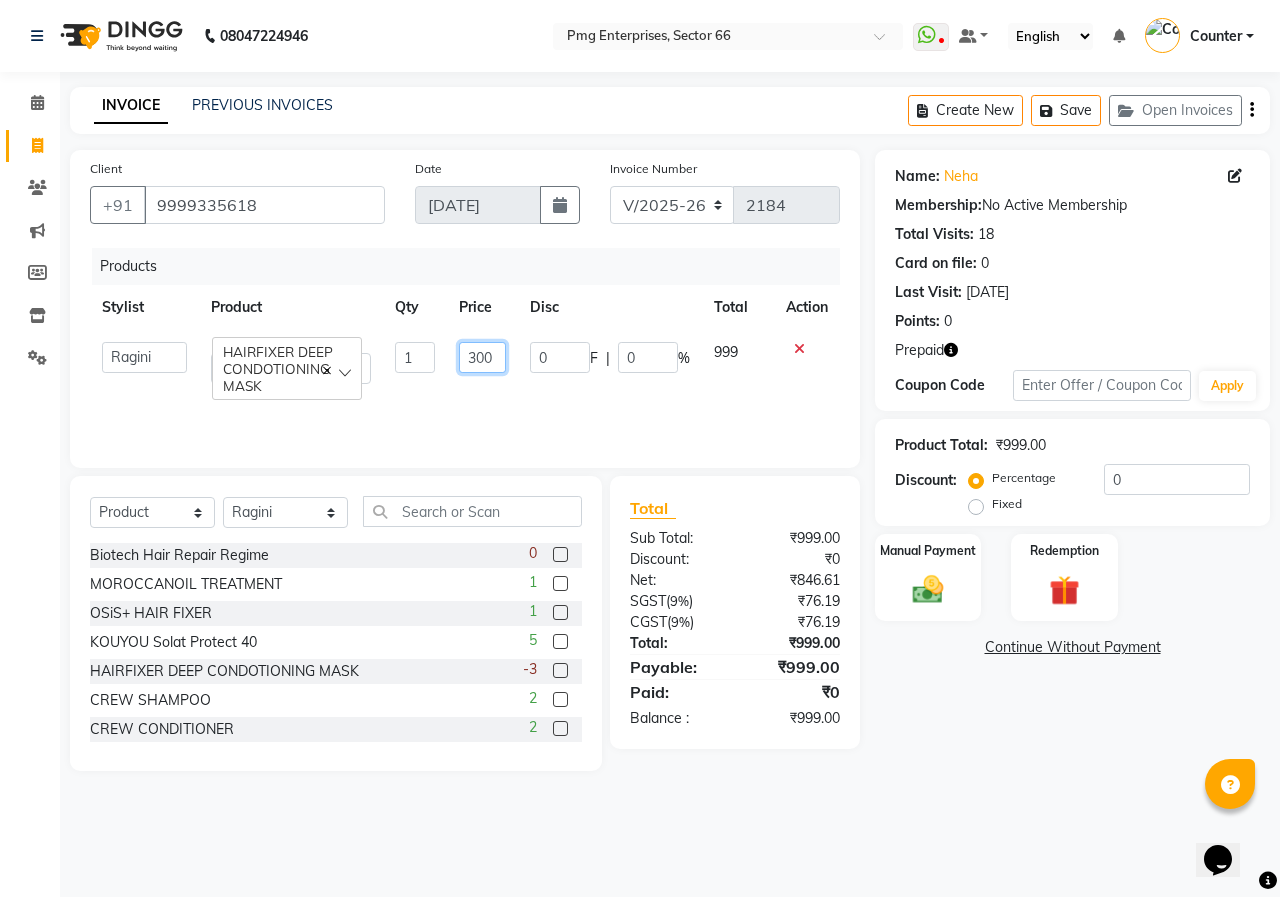 type on "3000" 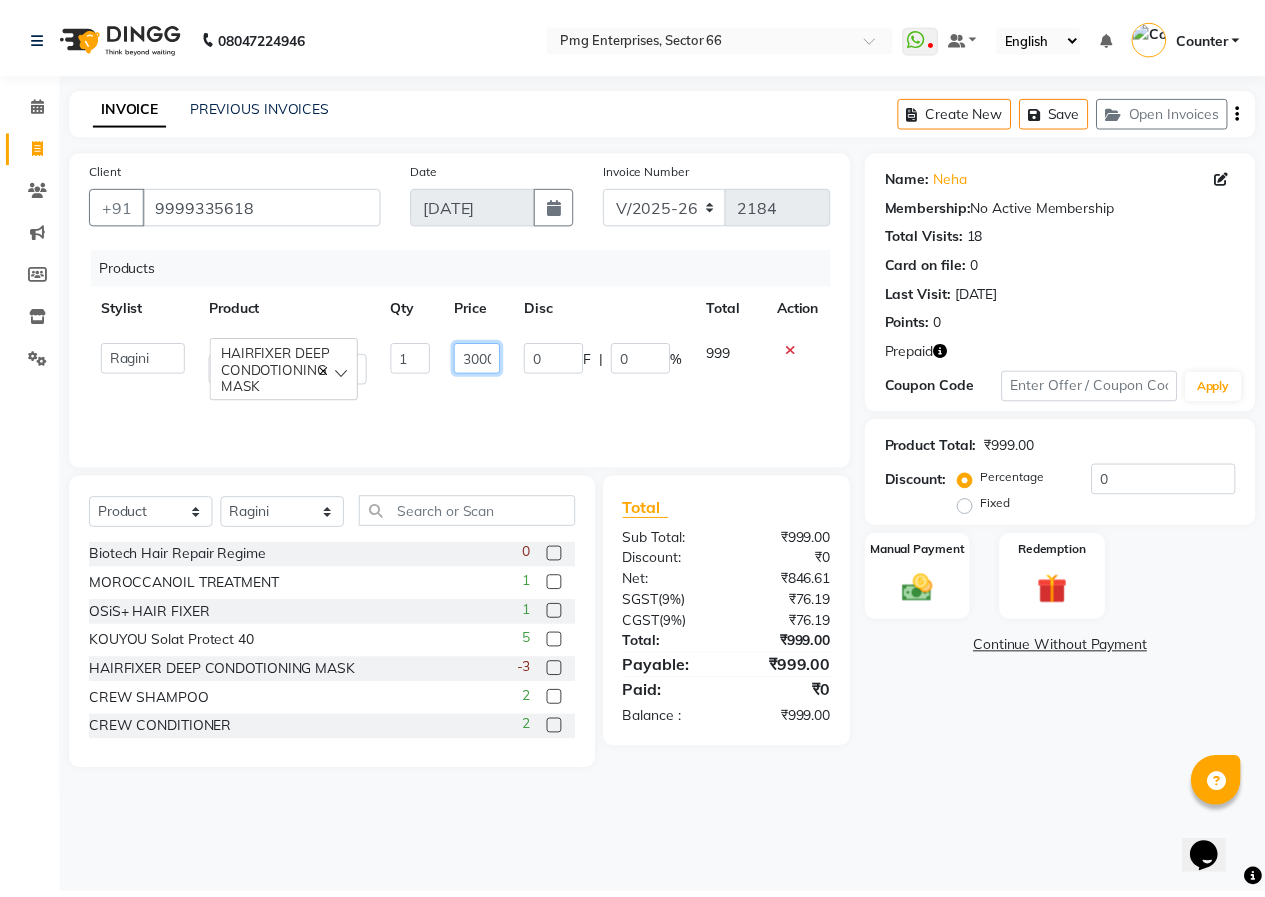 scroll, scrollTop: 0, scrollLeft: 4, axis: horizontal 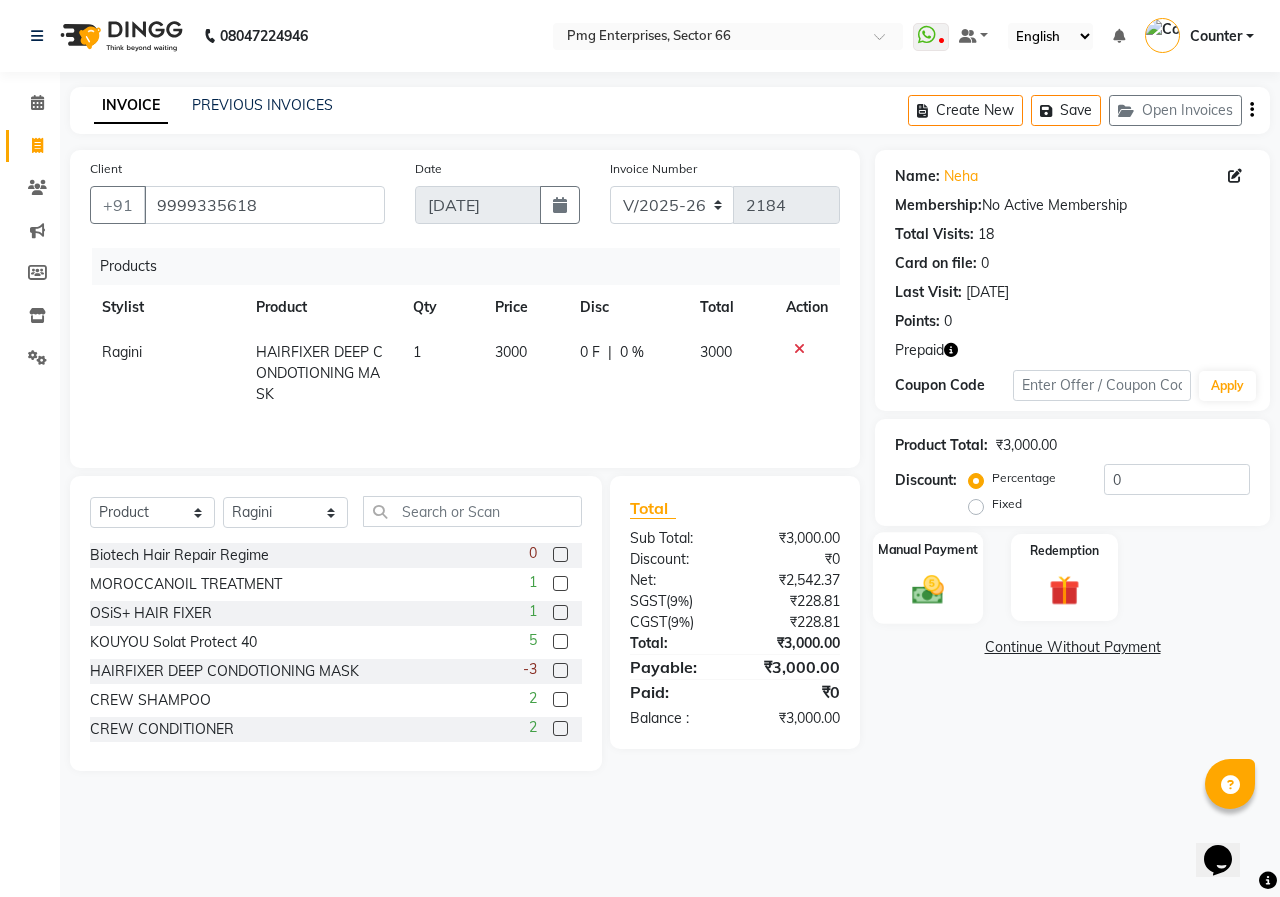click 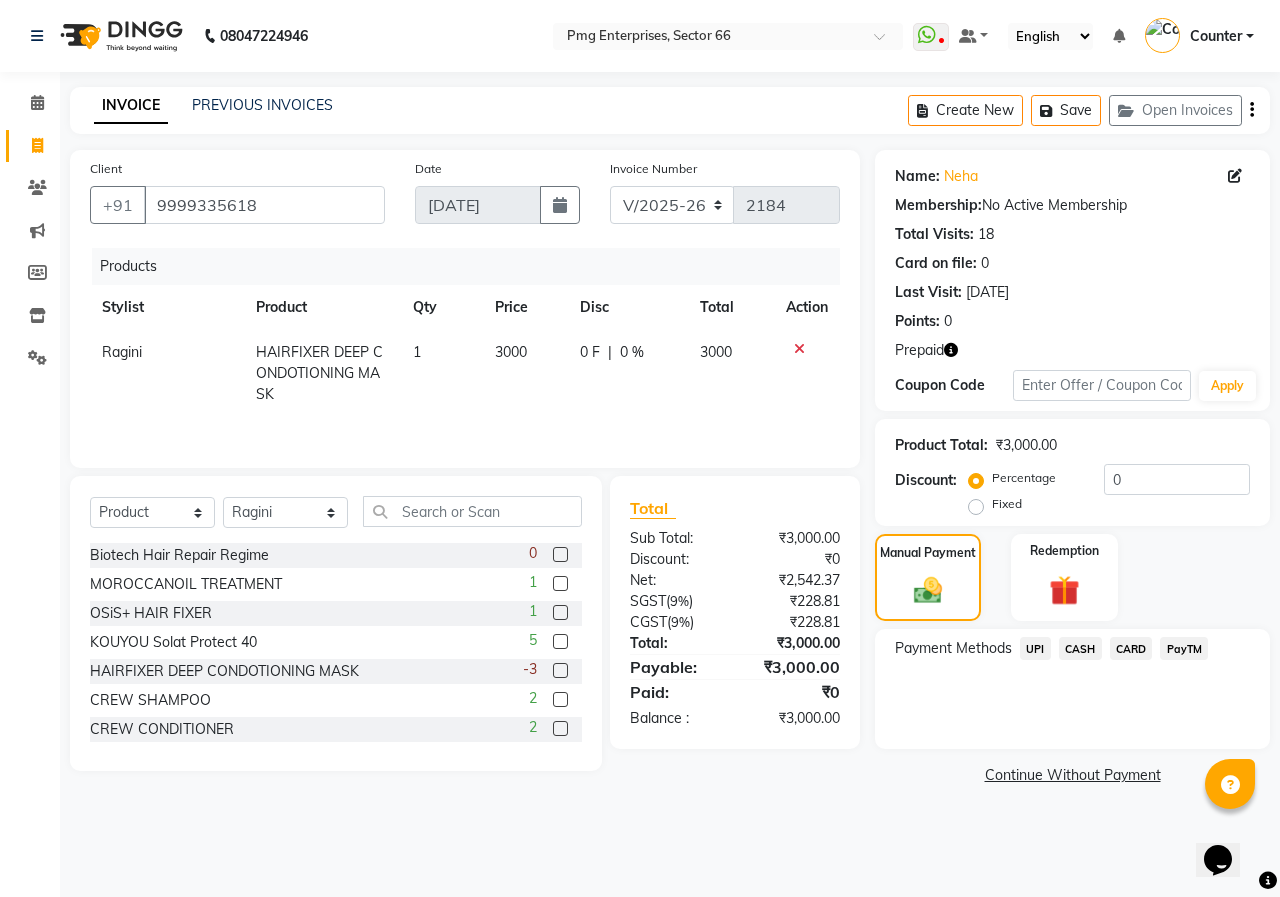 click on "UPI" 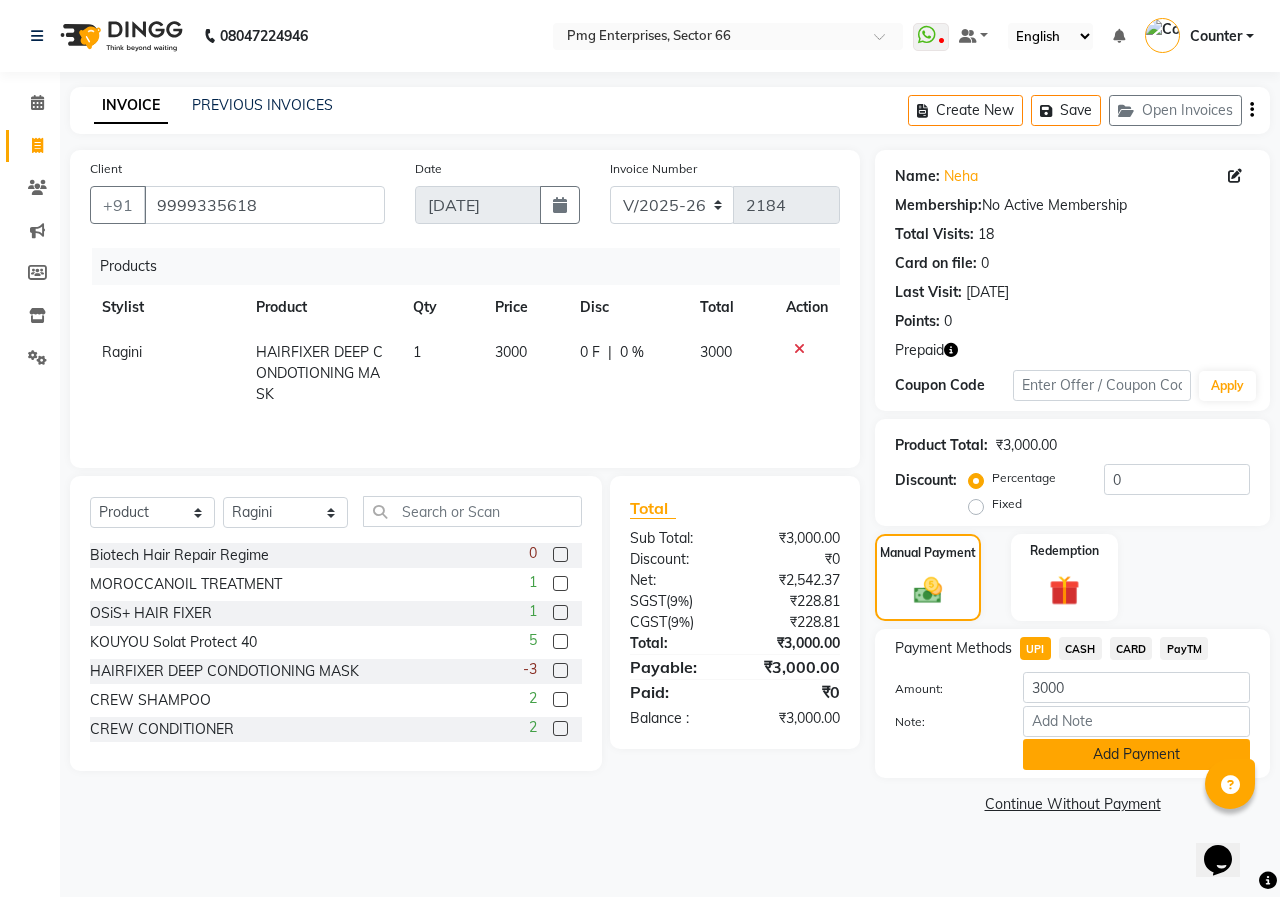 click on "Add Payment" 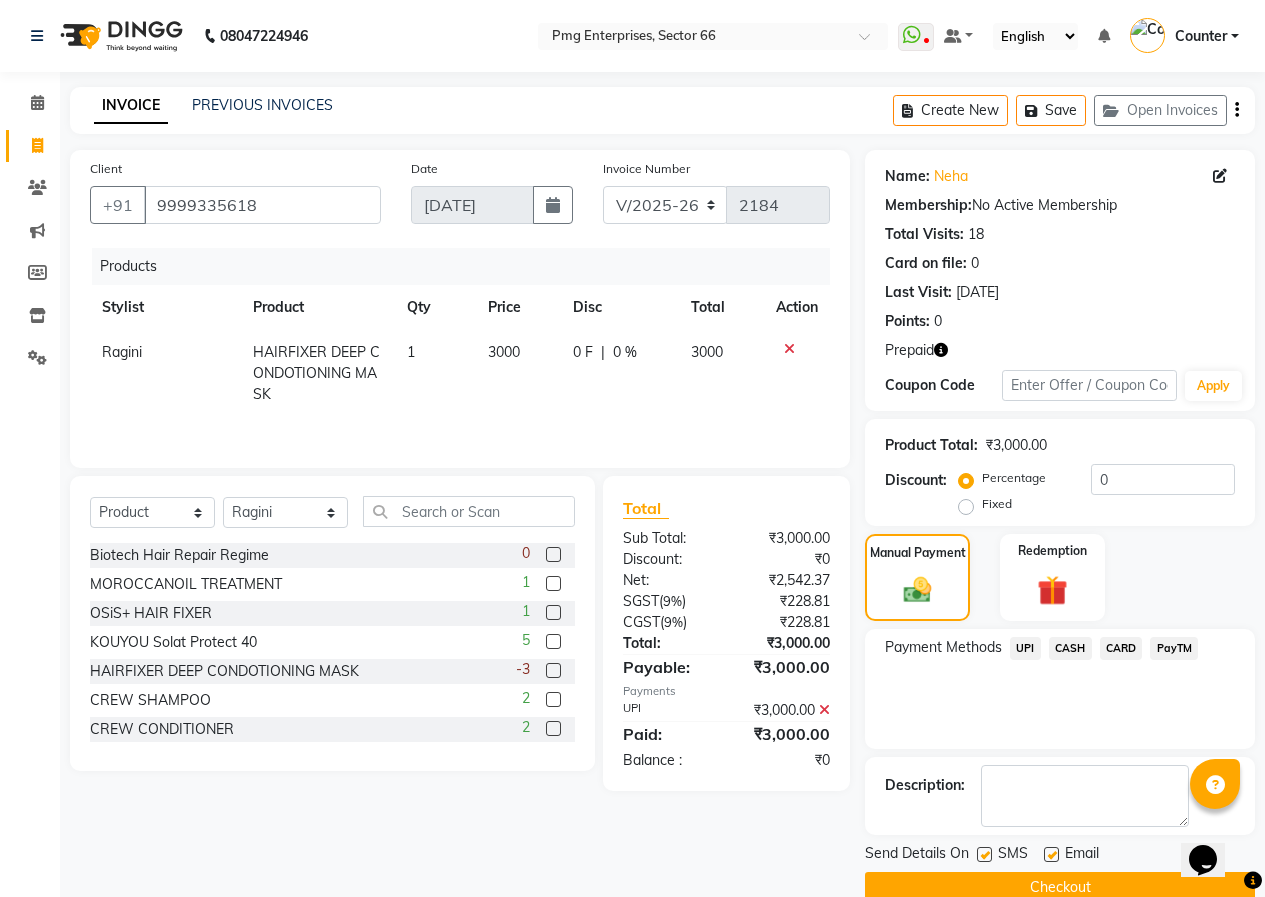 click on "Checkout" 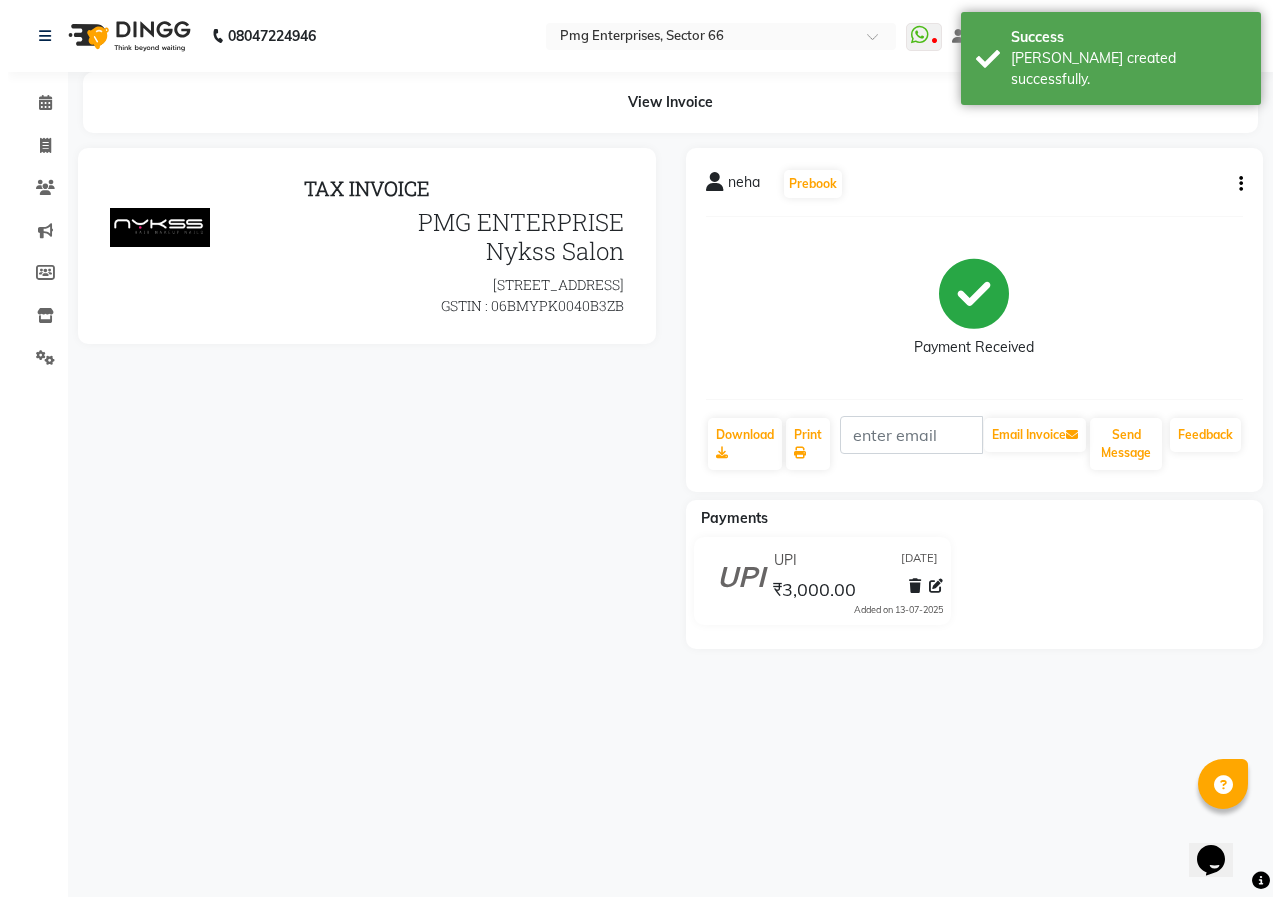 scroll, scrollTop: 0, scrollLeft: 0, axis: both 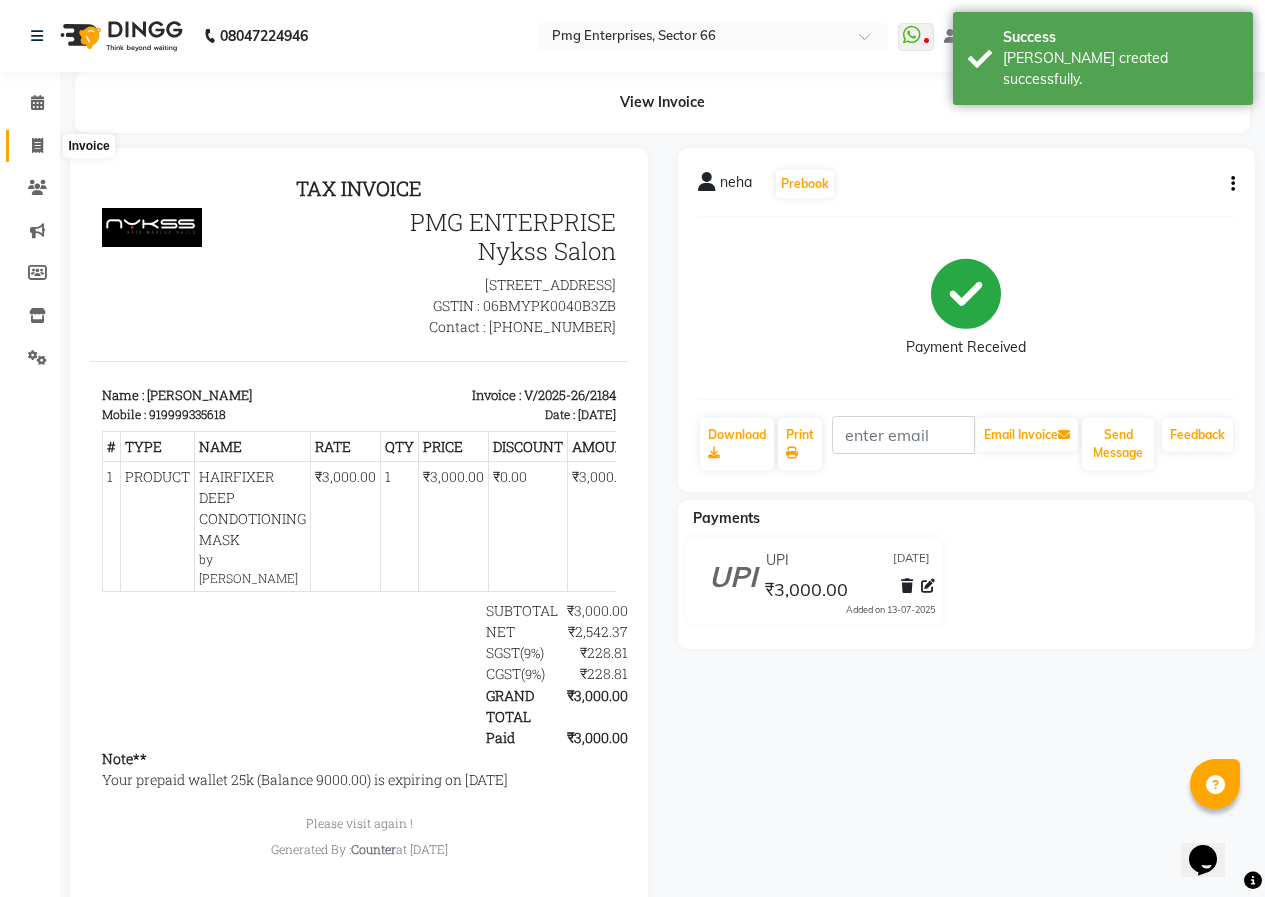 click 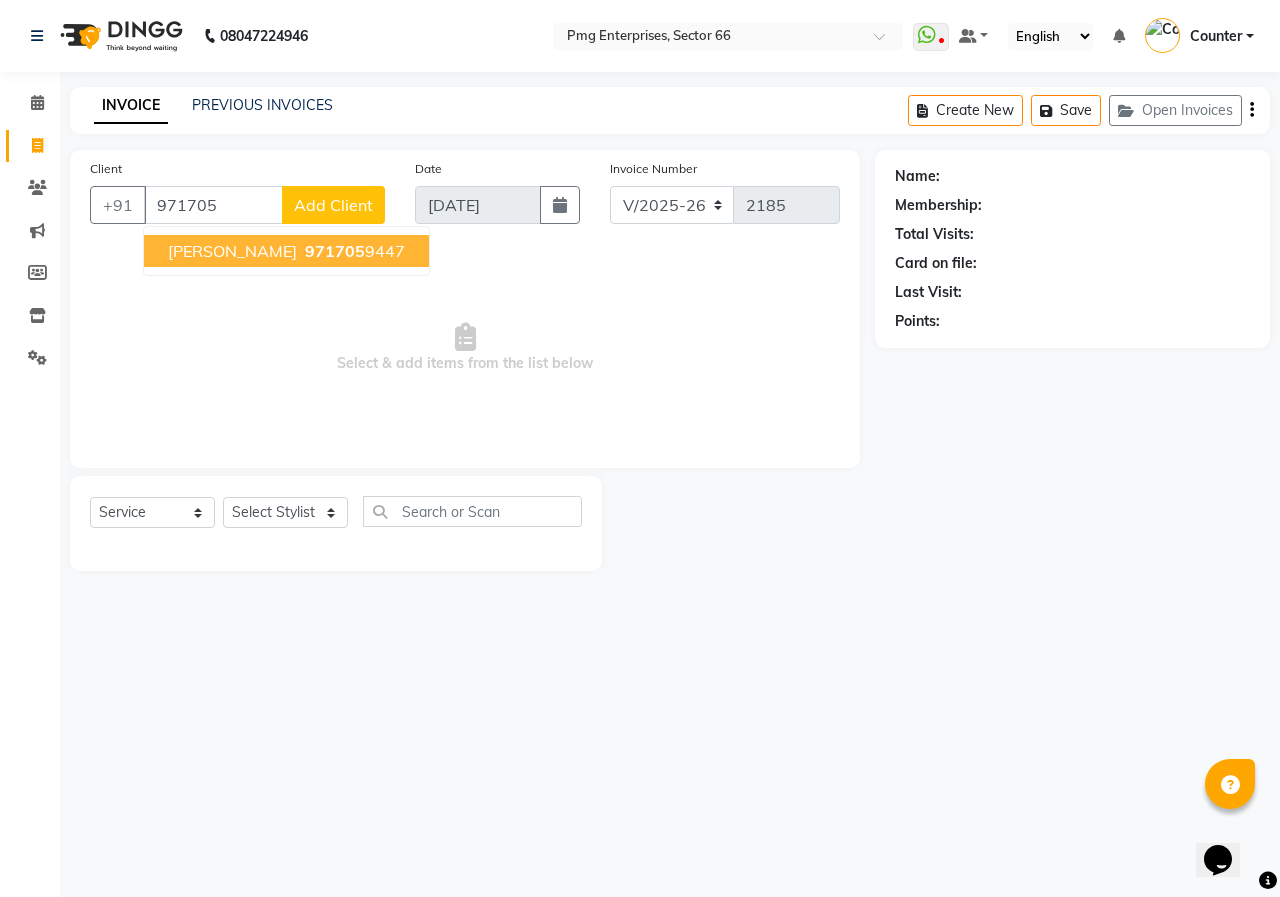 click on "Shefali   971705 9447" at bounding box center [286, 251] 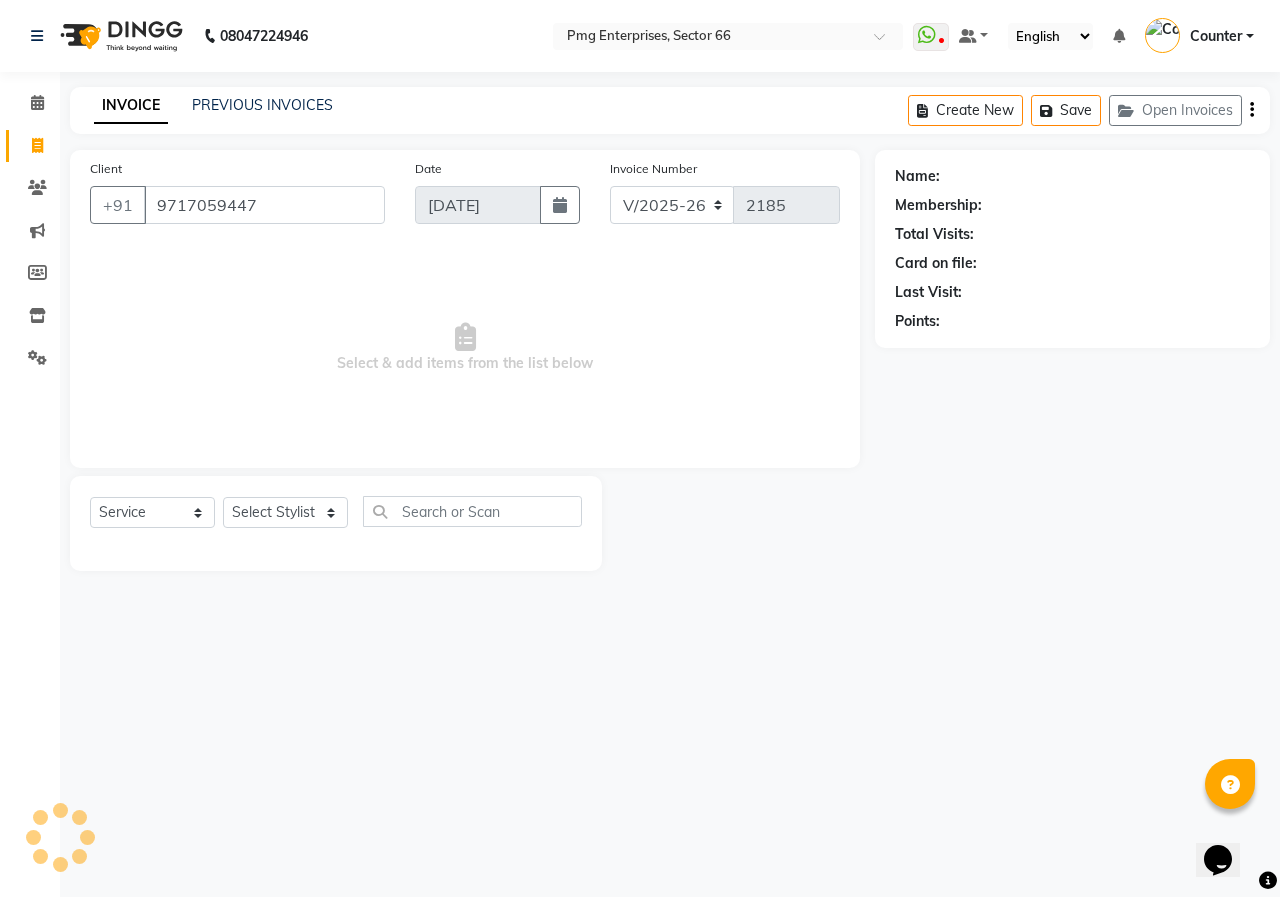 type on "9717059447" 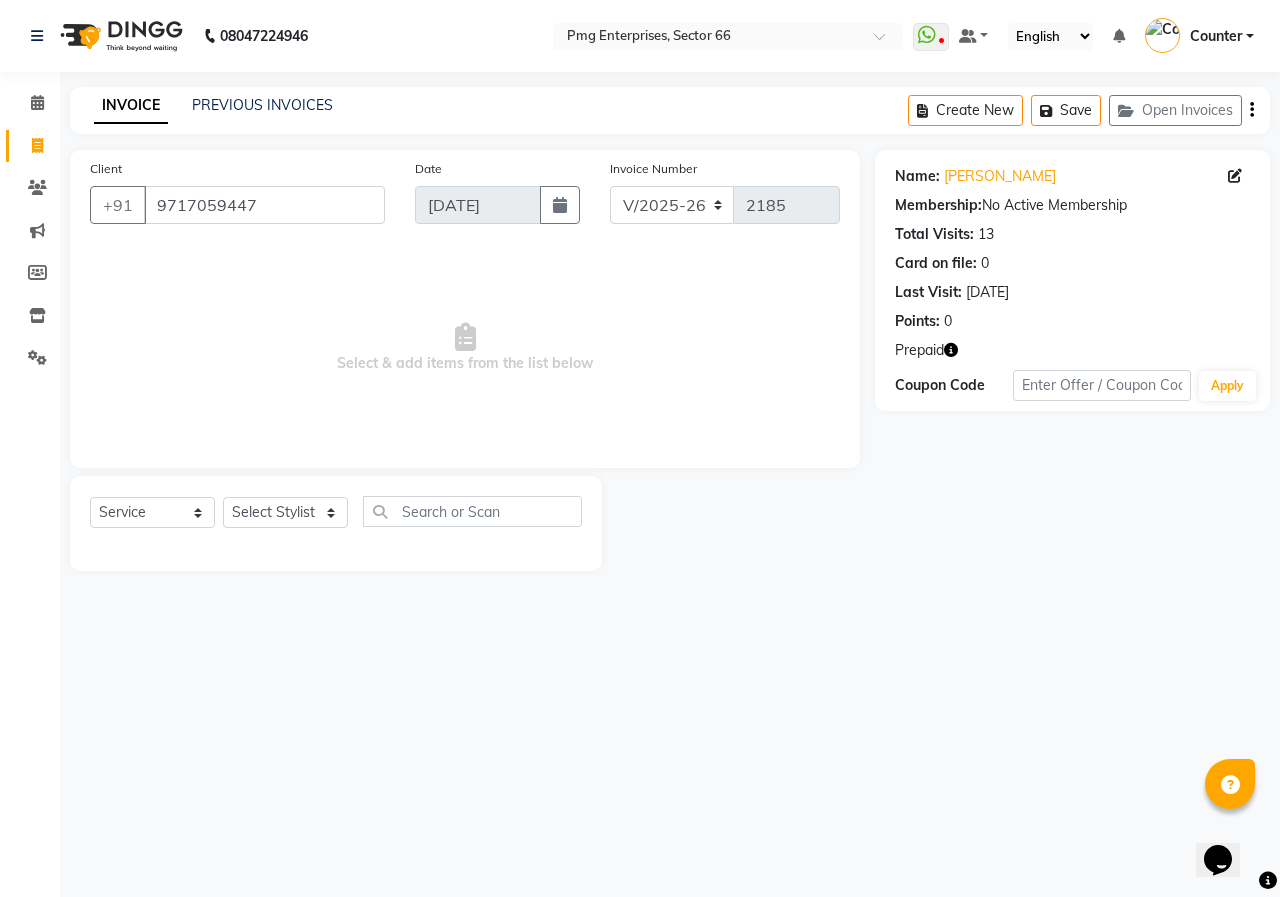 click 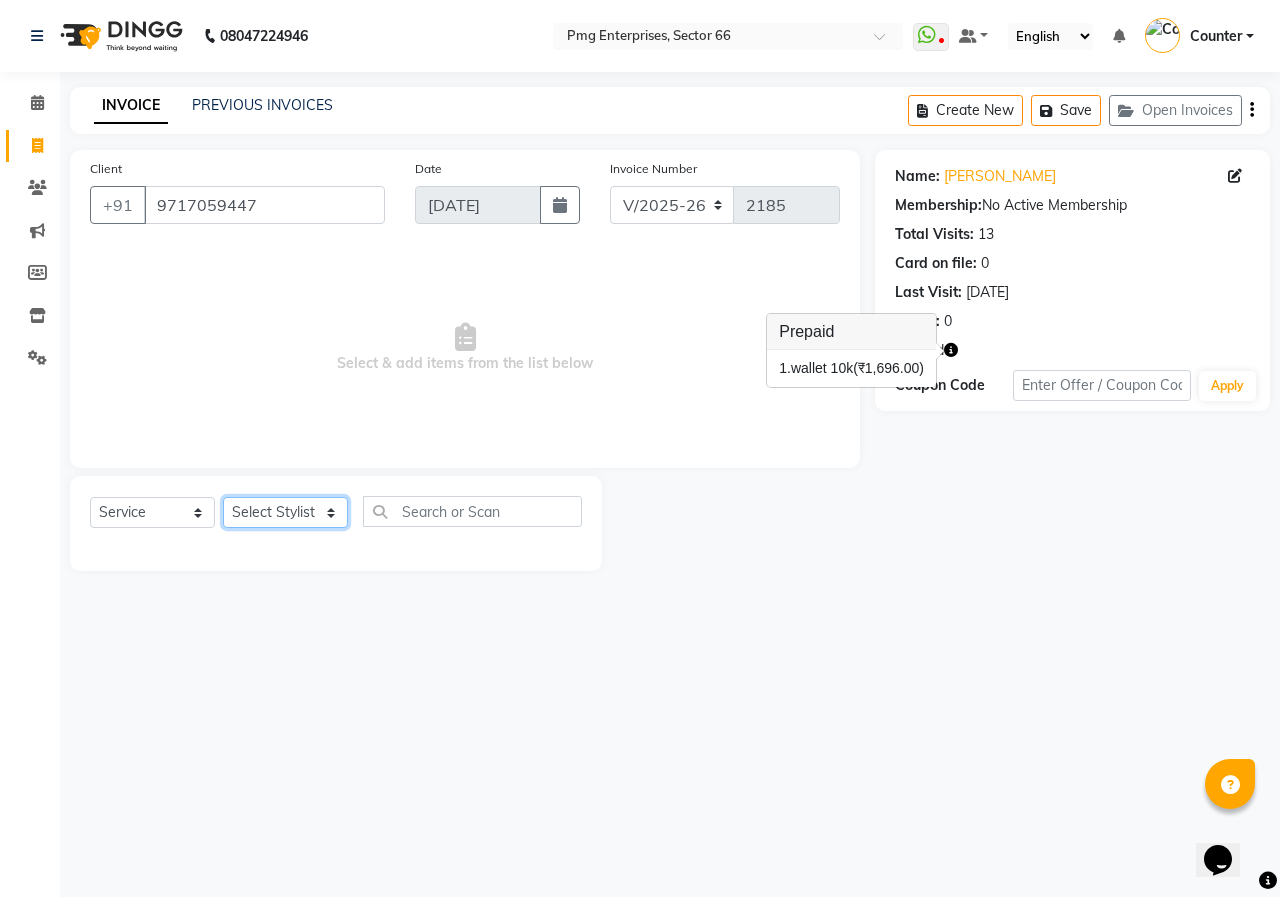 click on "Select Stylist [PERSON_NAME] Counter [PERSON_NAME] [PERSON_NAME] [PERSON_NAME] [PERSON_NAME]" 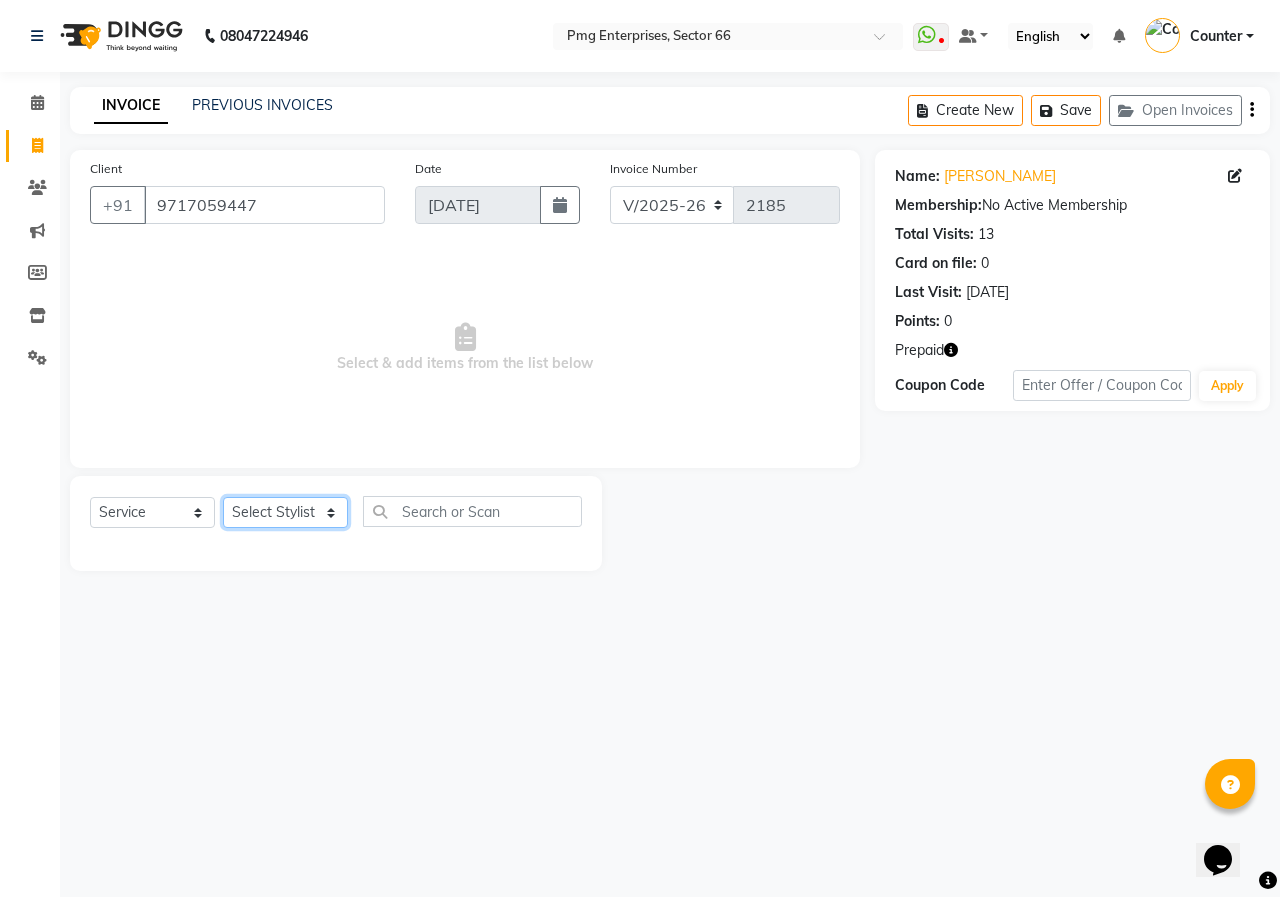 select on "70413" 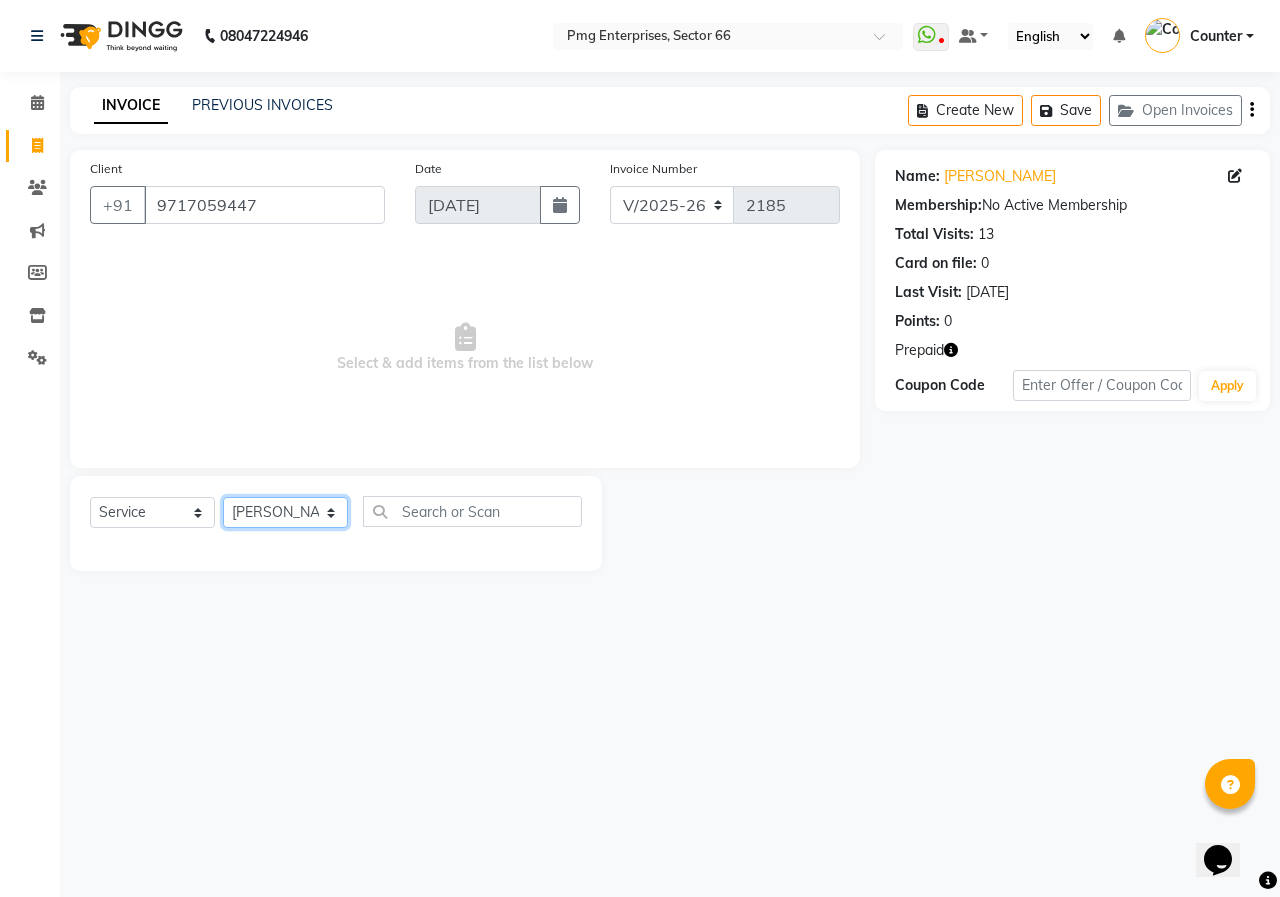 click on "Select Stylist [PERSON_NAME] Counter [PERSON_NAME] [PERSON_NAME] [PERSON_NAME] [PERSON_NAME]" 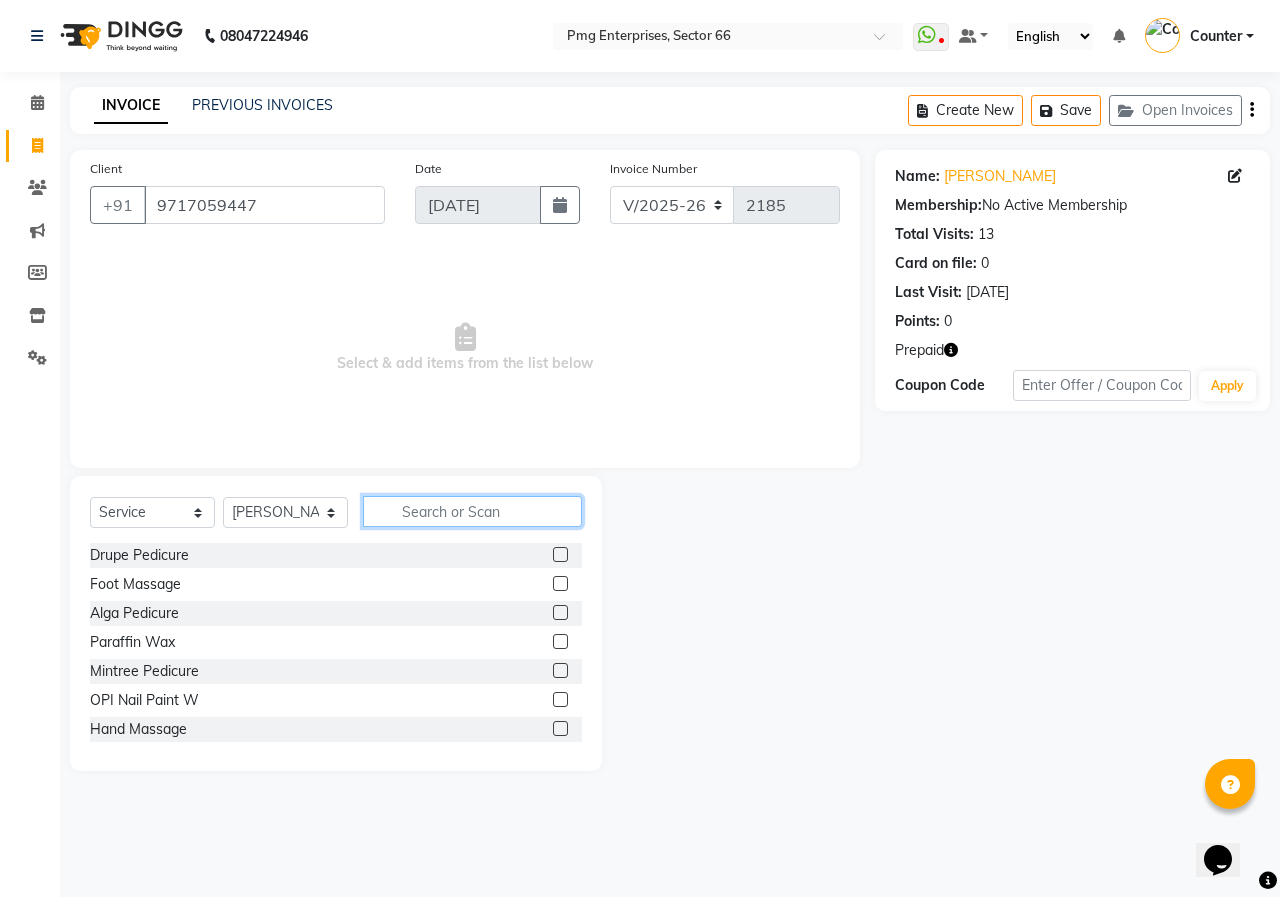 click 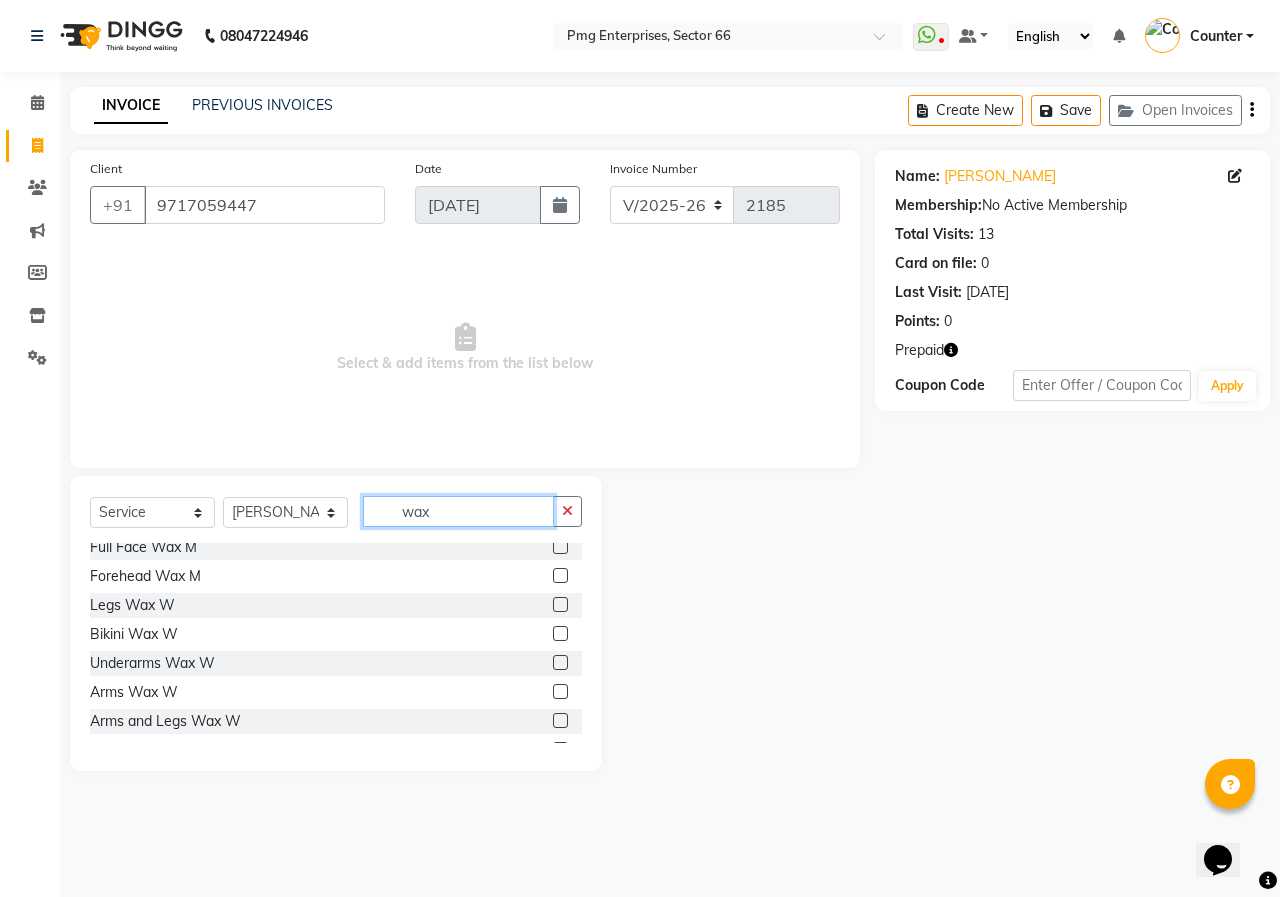 scroll, scrollTop: 280, scrollLeft: 0, axis: vertical 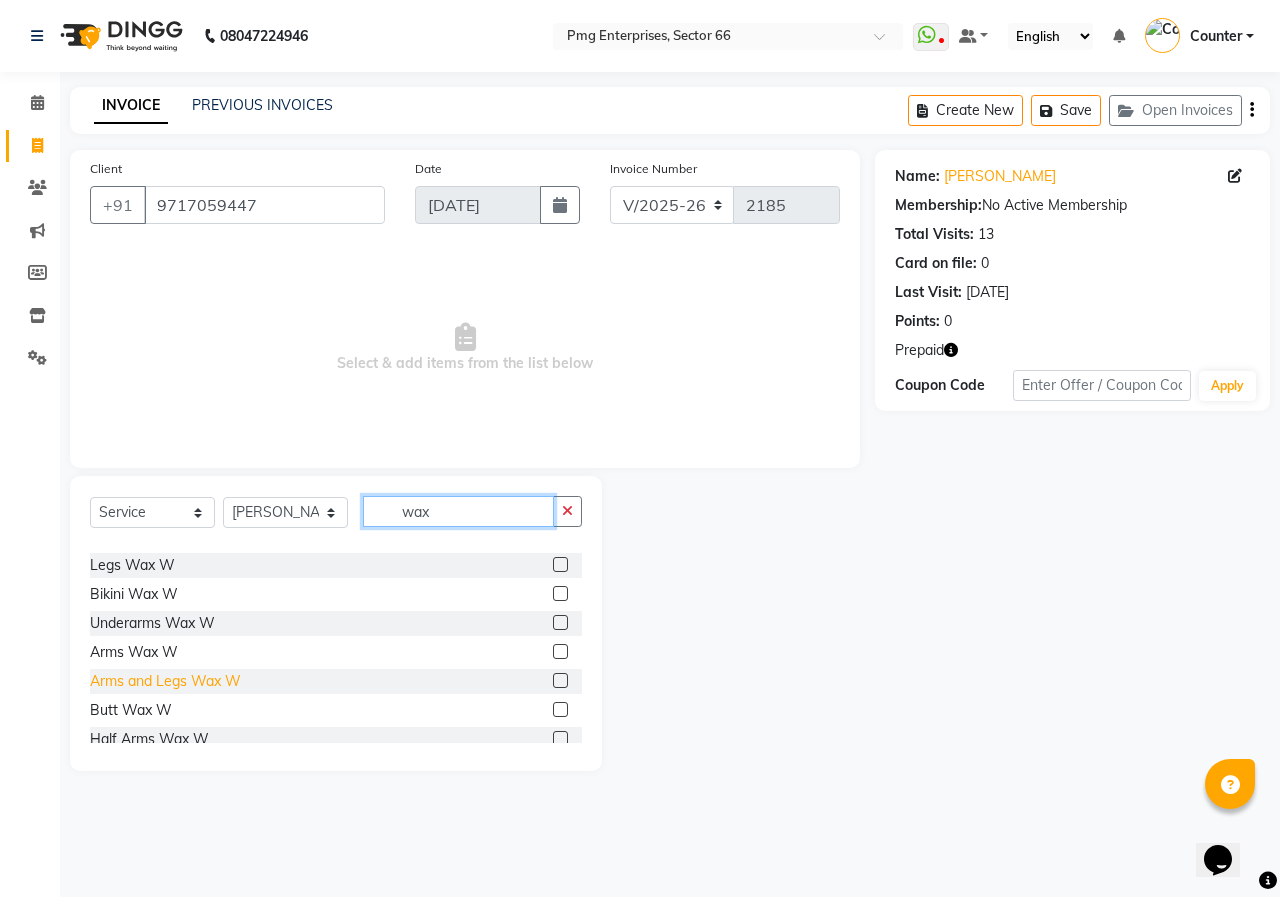 type on "wax" 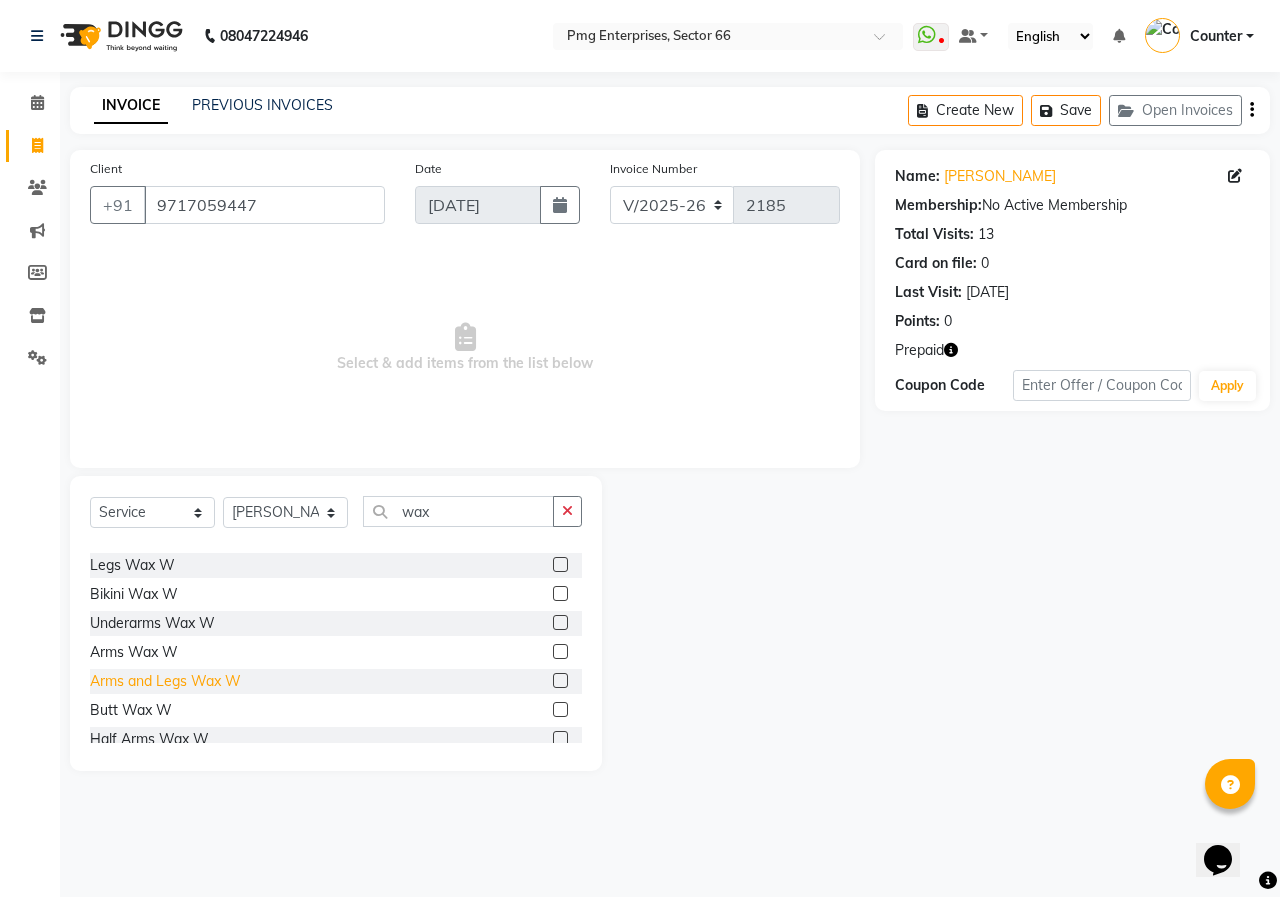 click on "Arms and Legs Wax W" 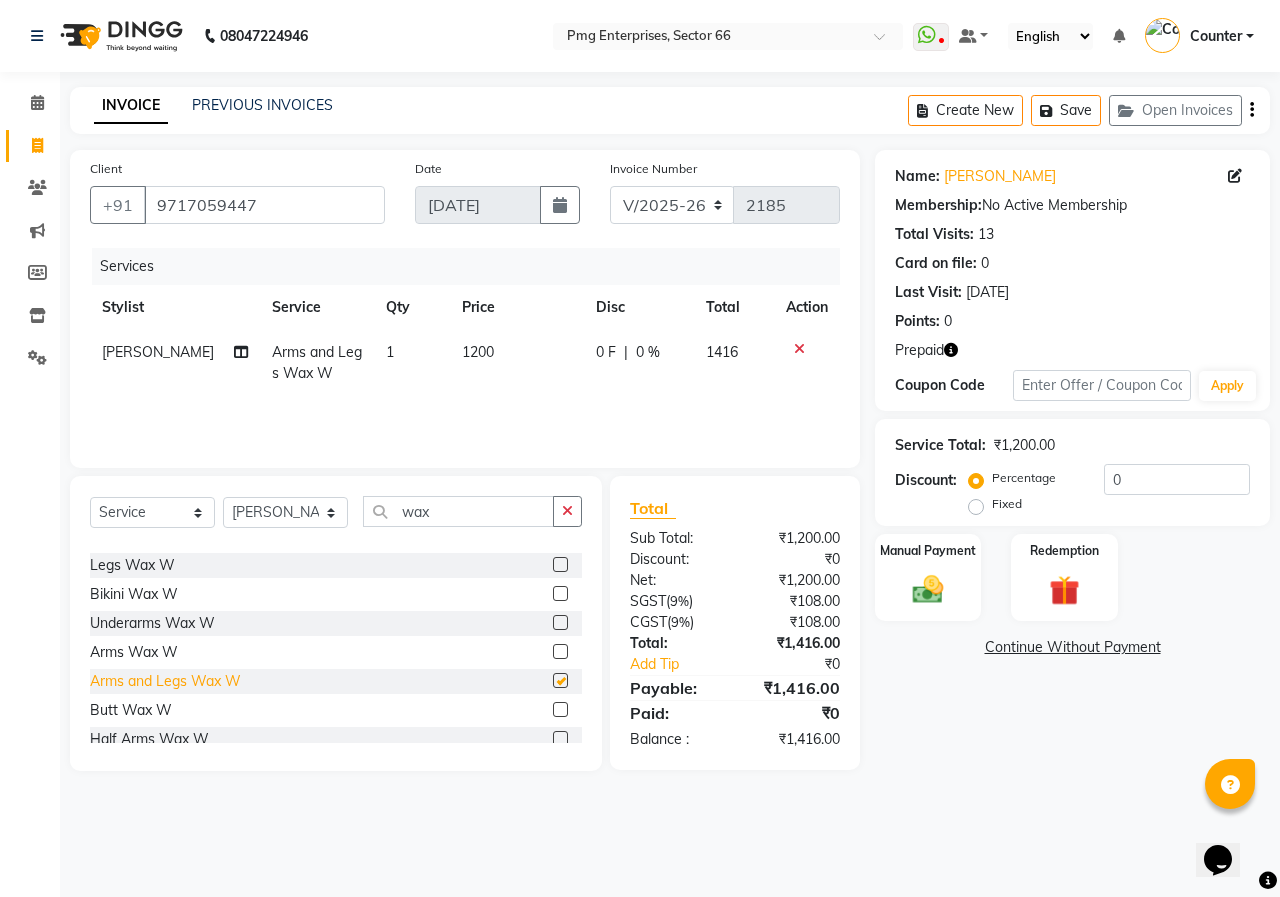 checkbox on "false" 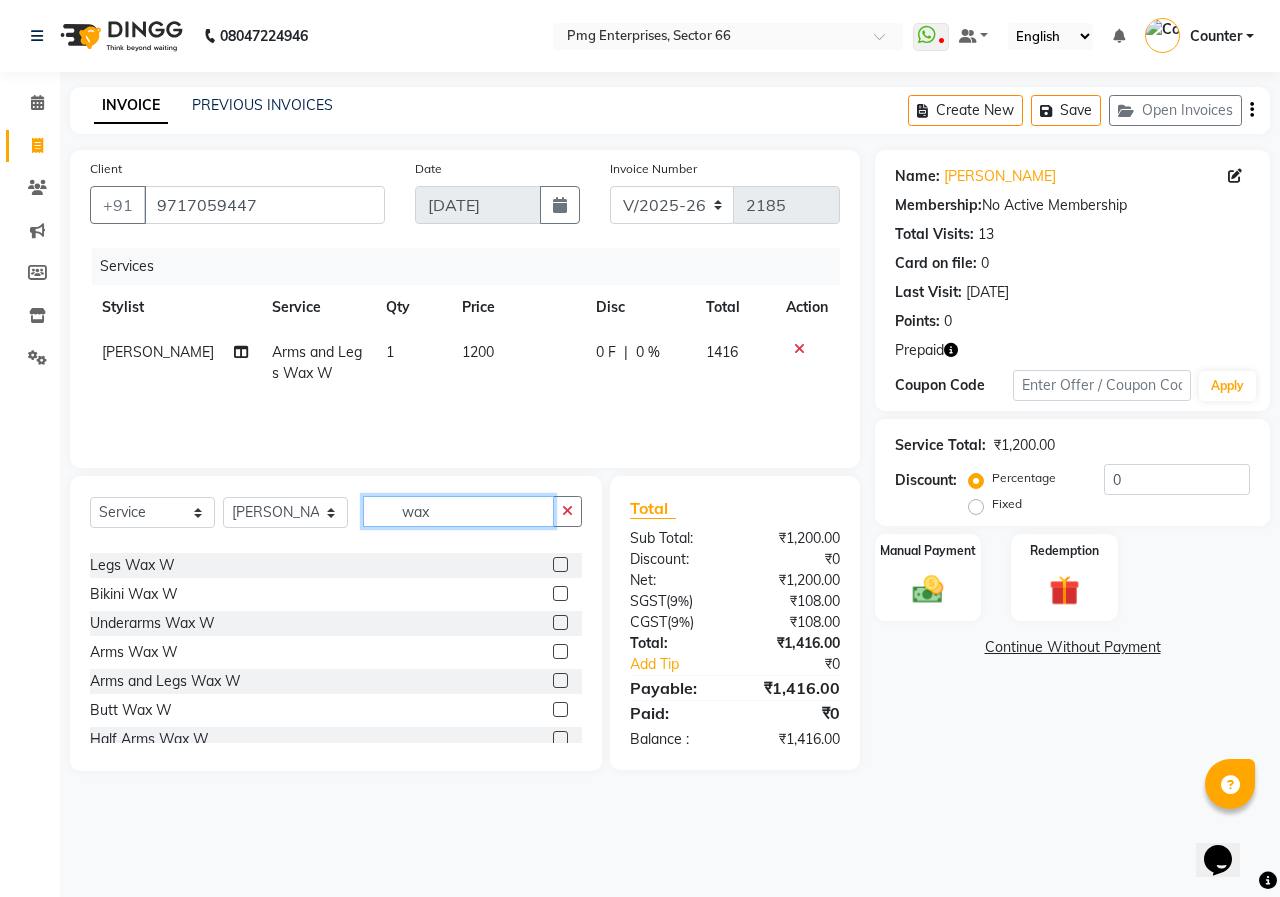 click on "wax" 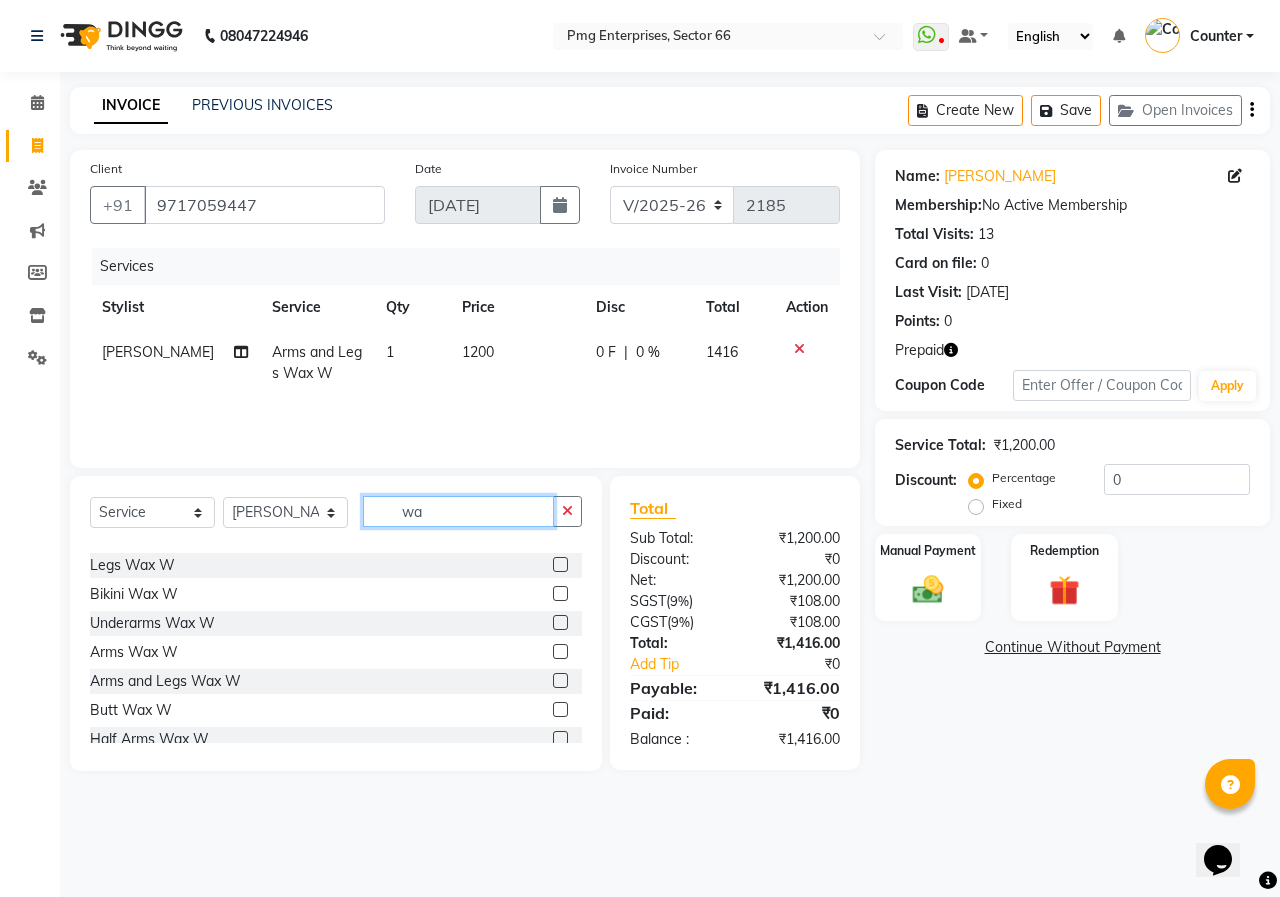 type on "w" 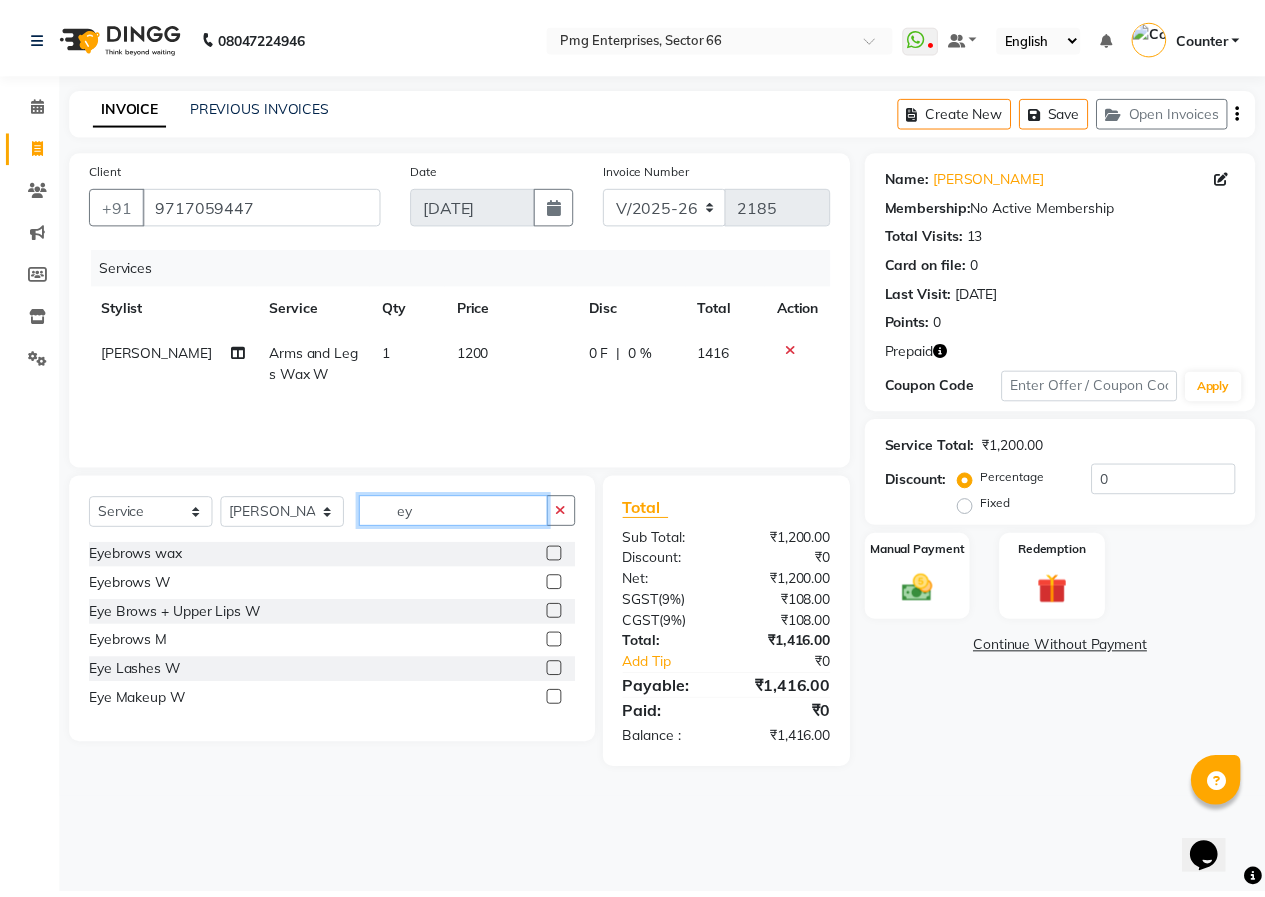 scroll, scrollTop: 0, scrollLeft: 0, axis: both 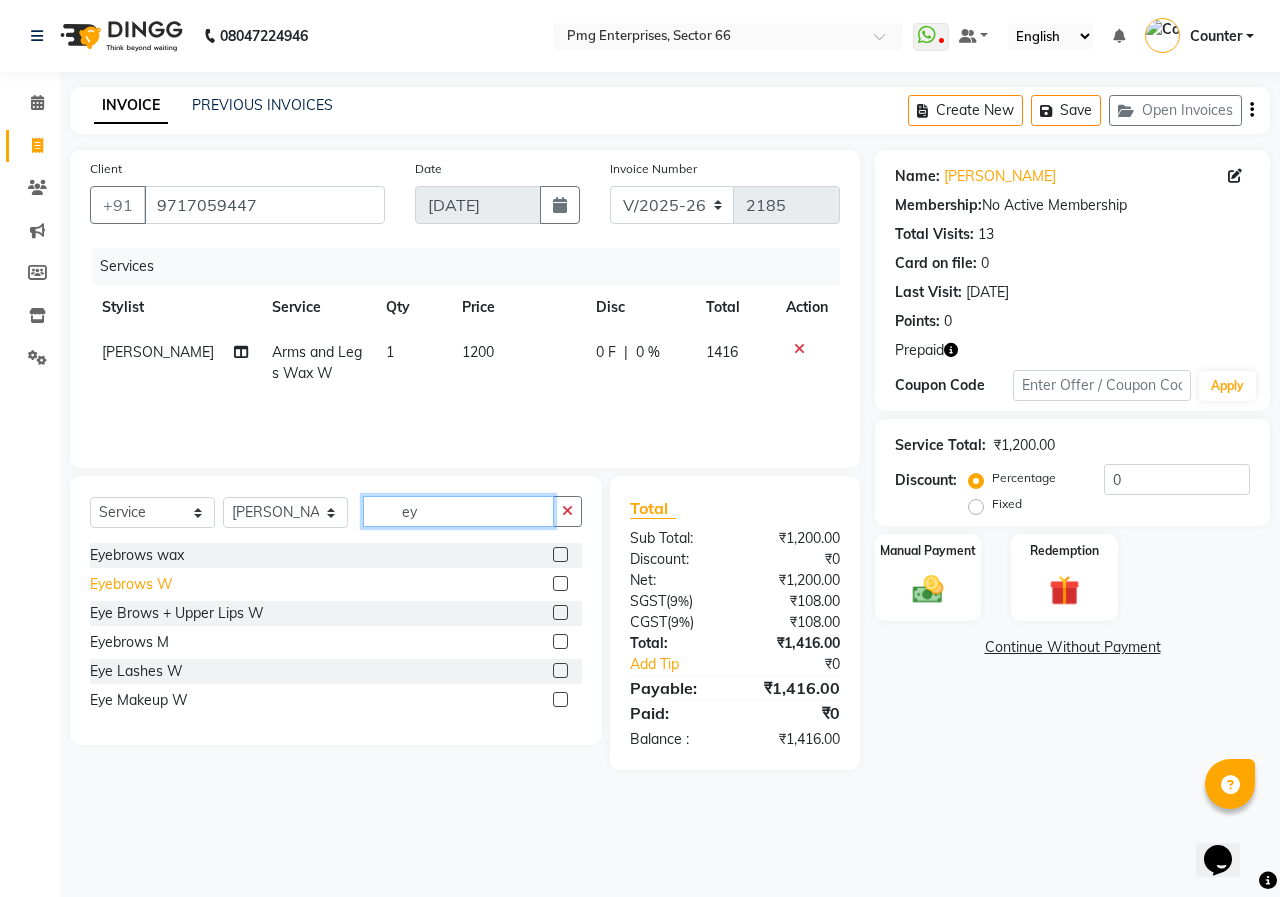 type on "ey" 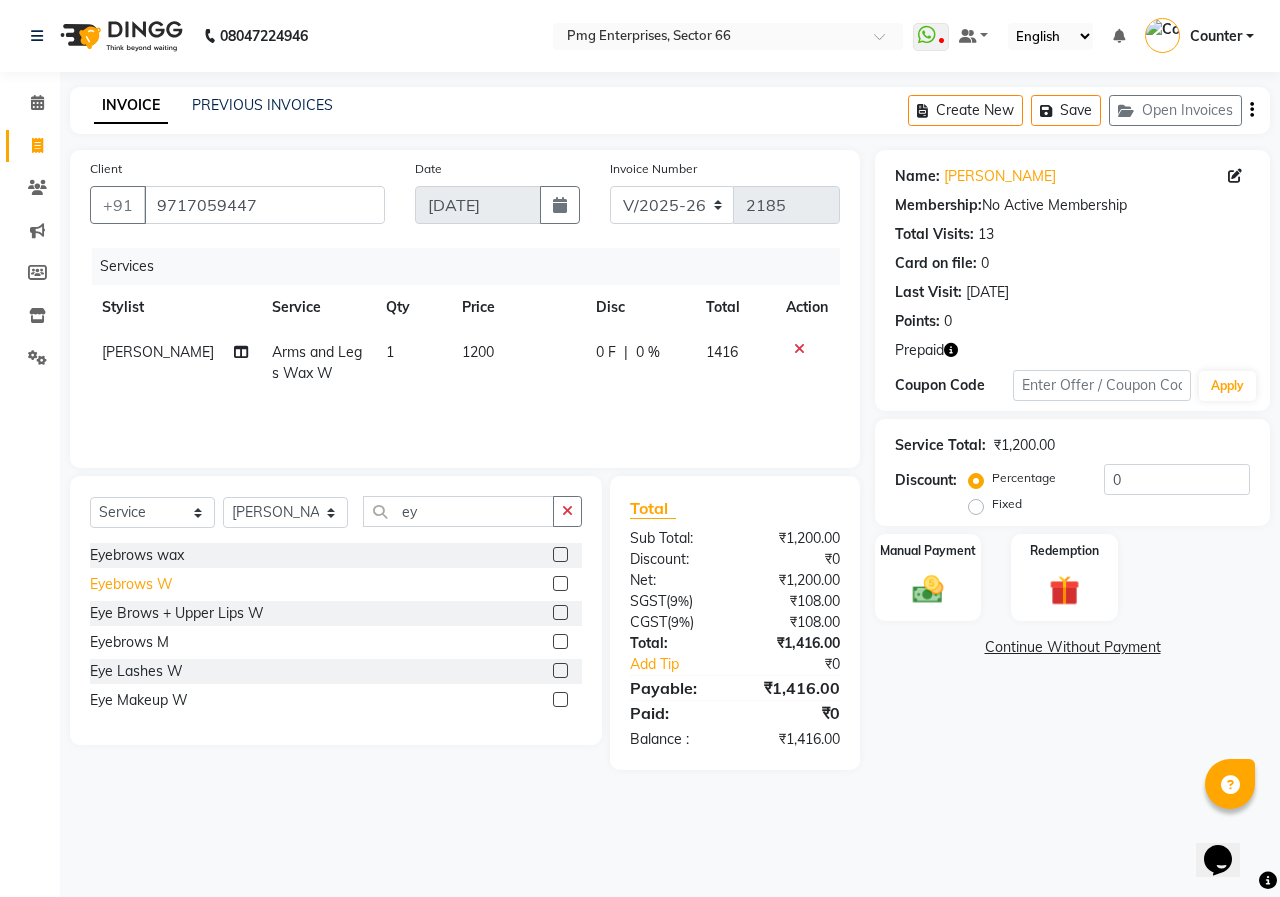 click on "Eyebrows W" 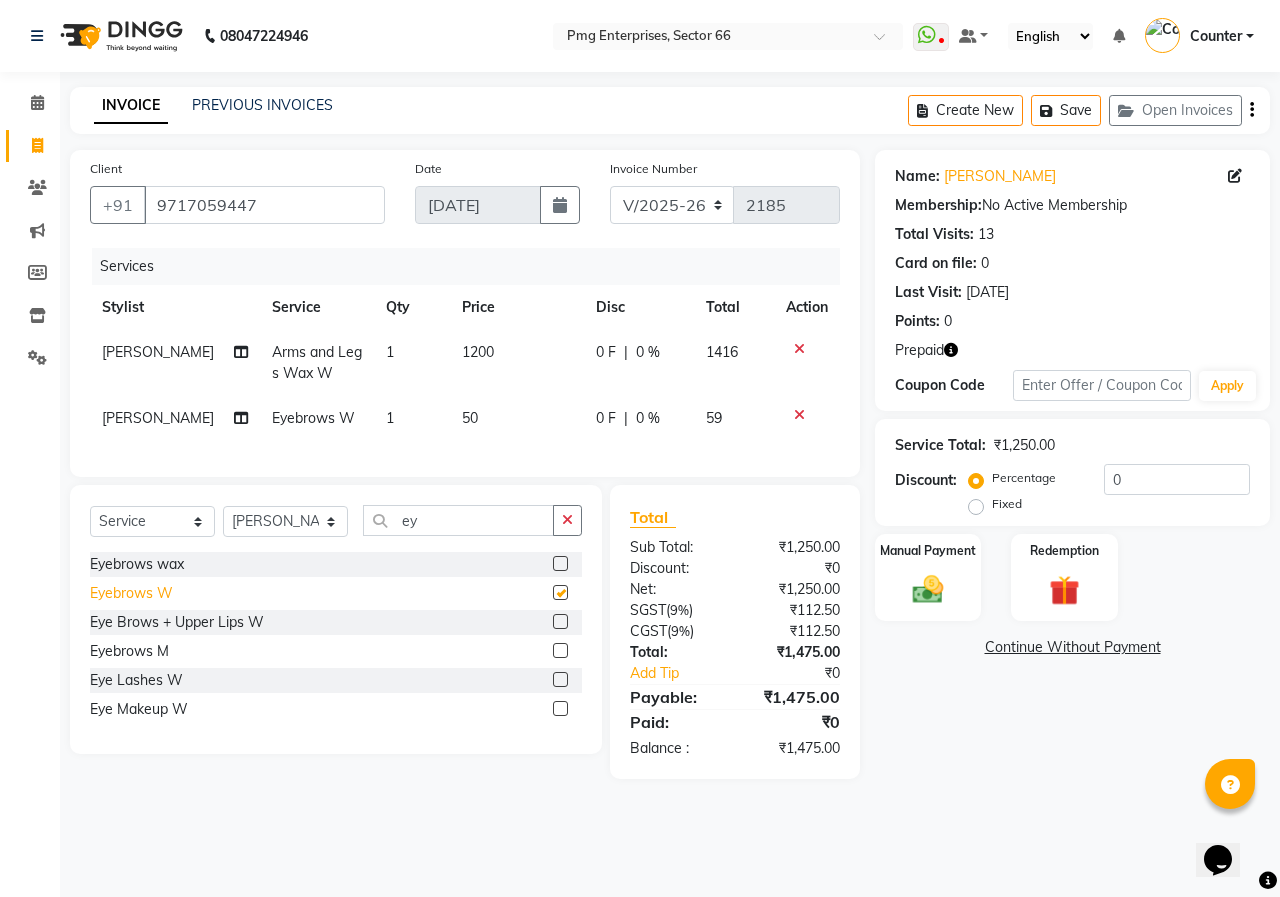 checkbox on "false" 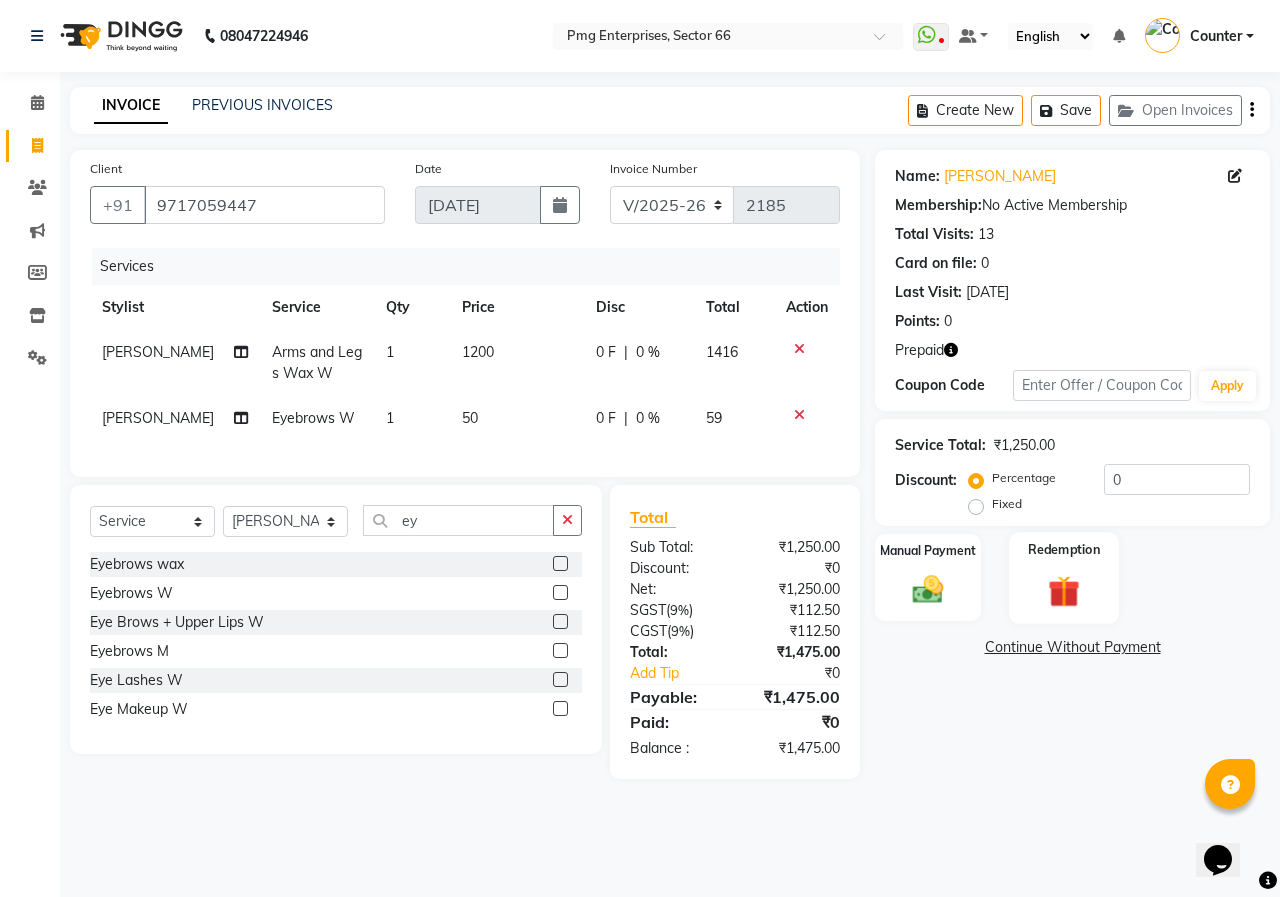 click on "Redemption" 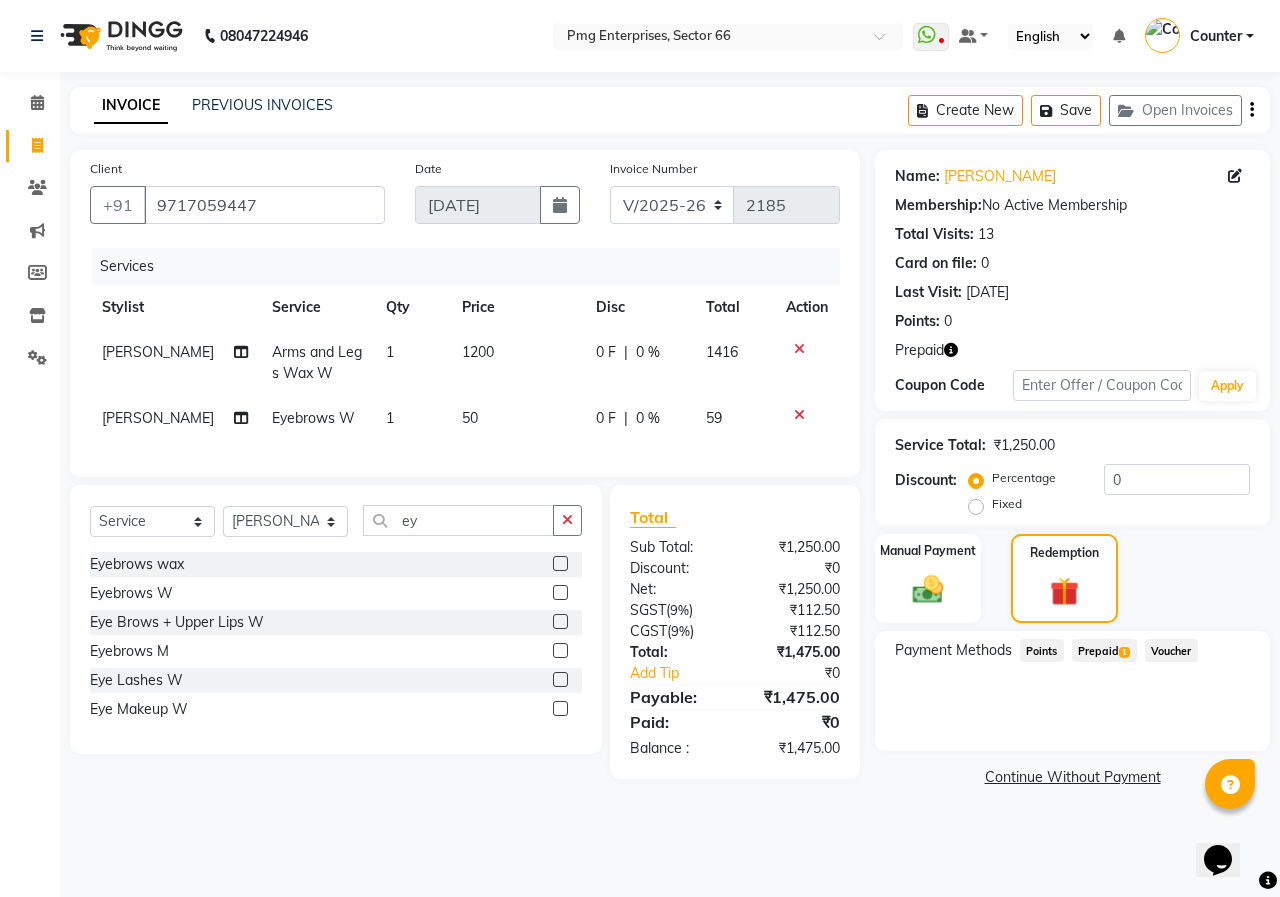 click on "Prepaid  1" 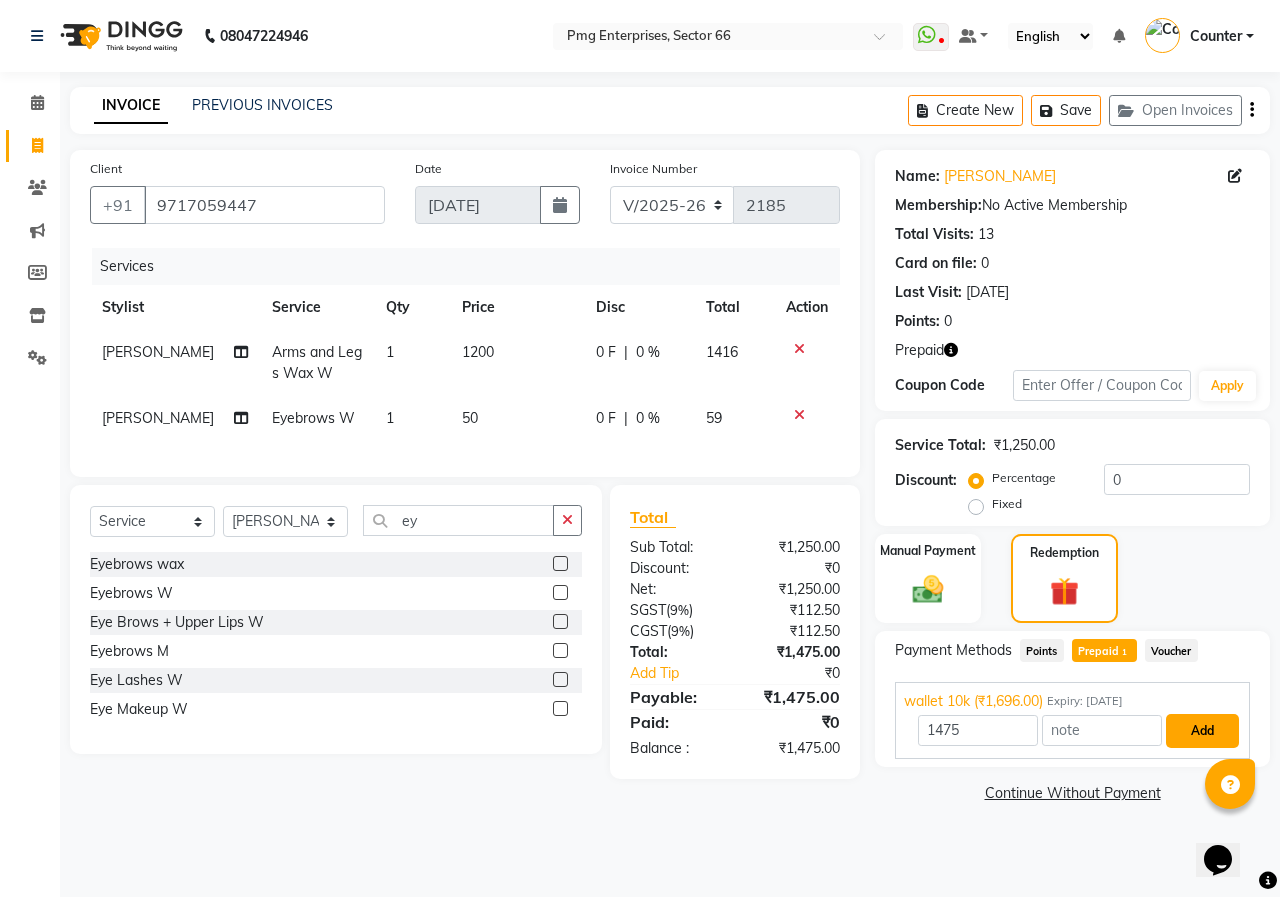 click on "Add" at bounding box center (1202, 731) 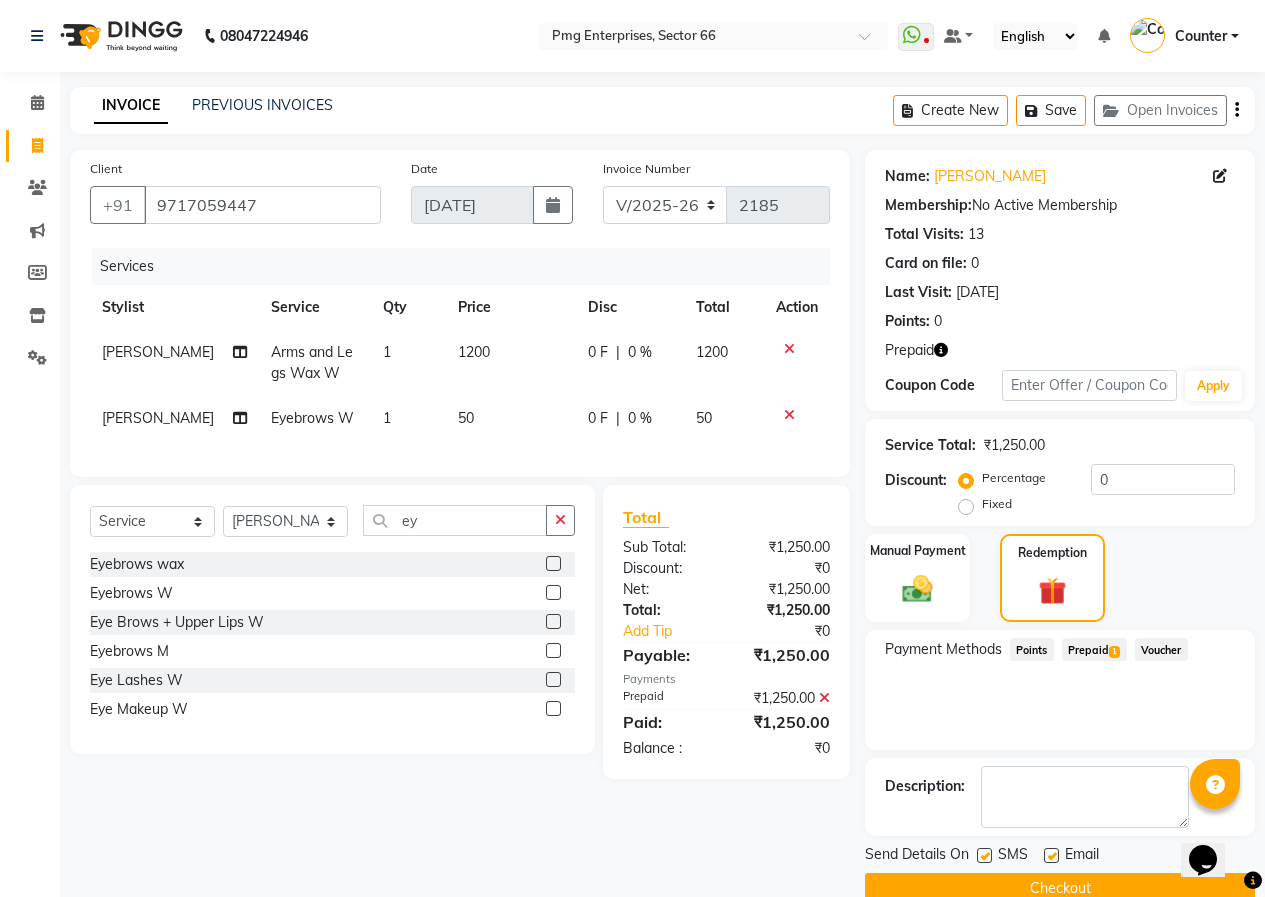click on "Checkout" 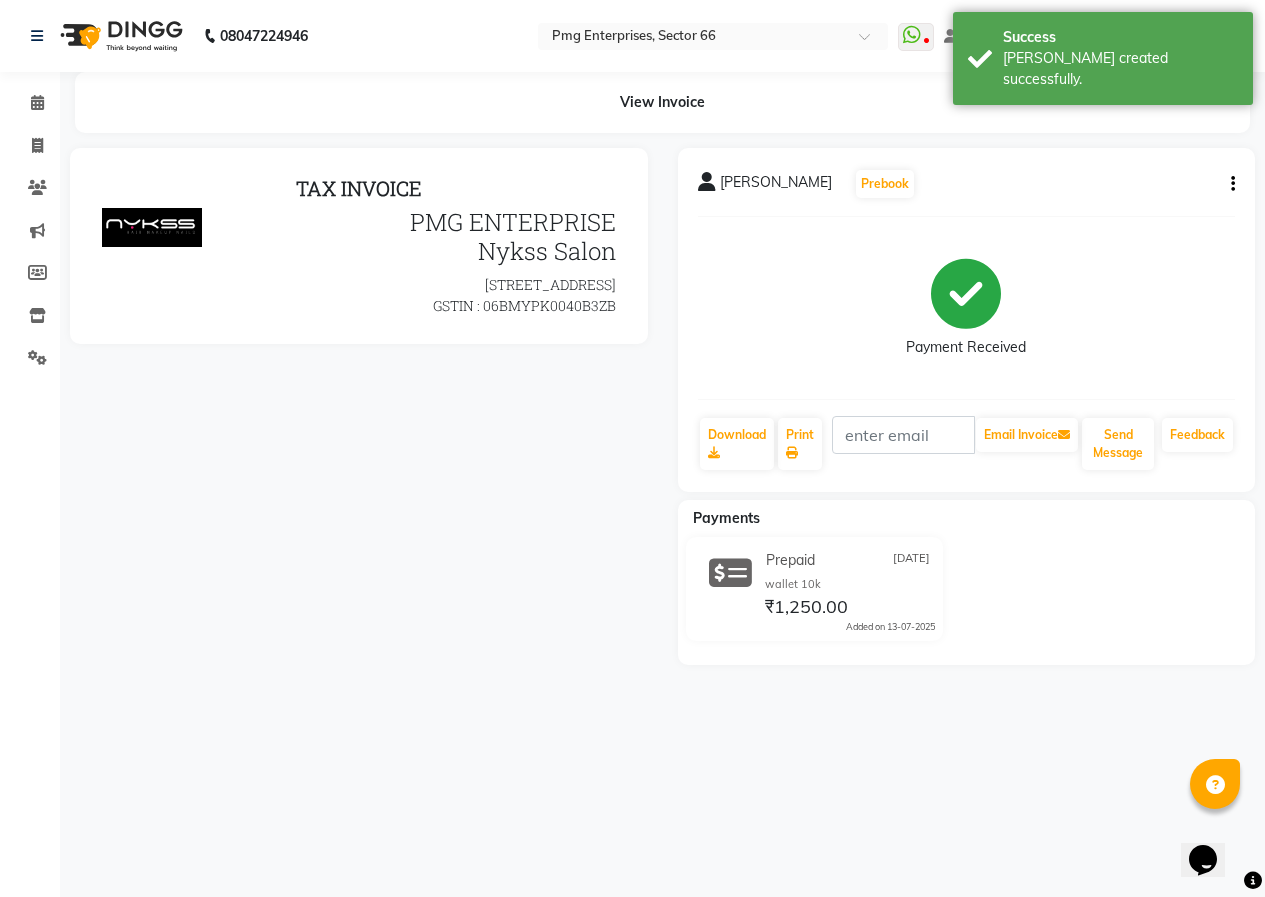 scroll, scrollTop: 0, scrollLeft: 0, axis: both 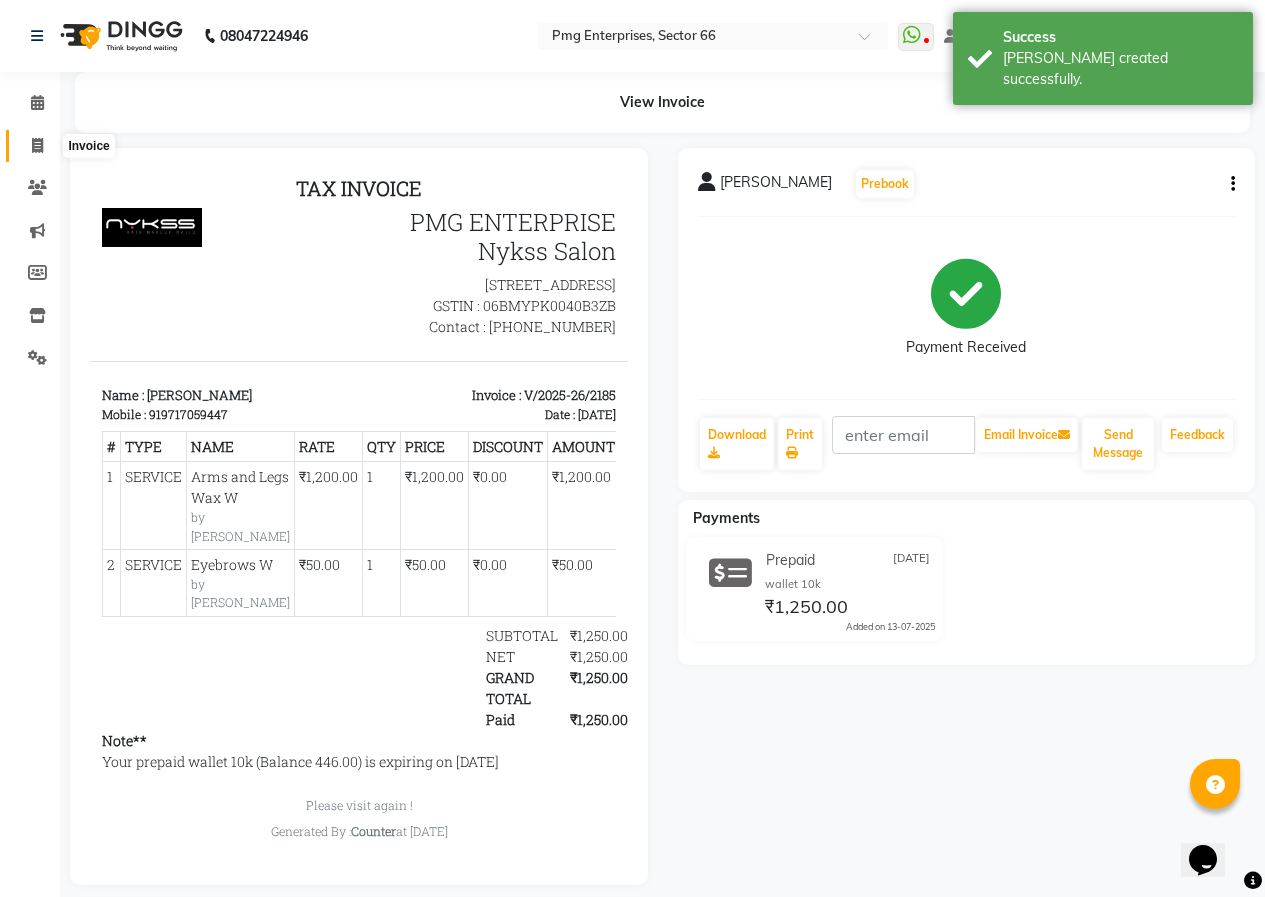 click 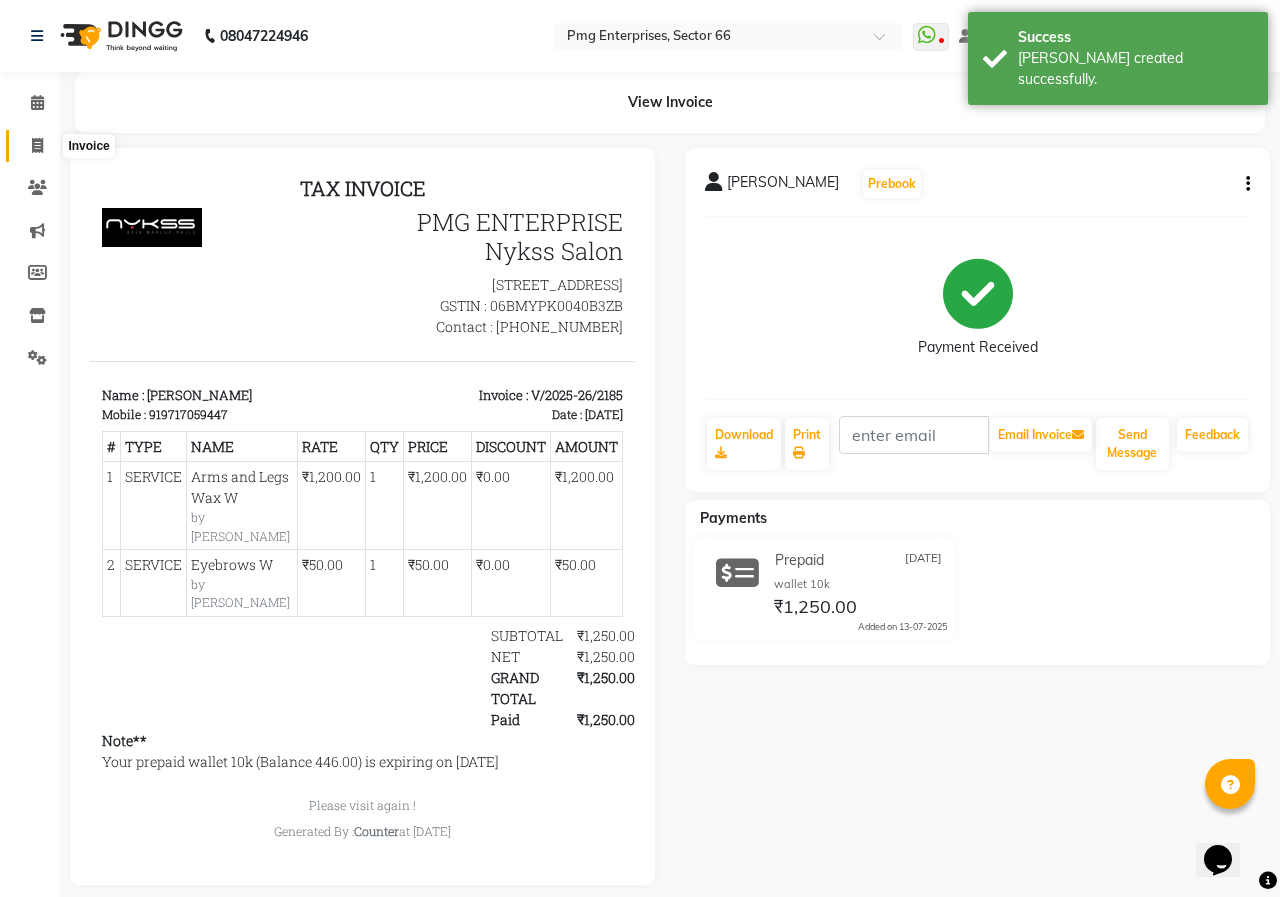 select on "889" 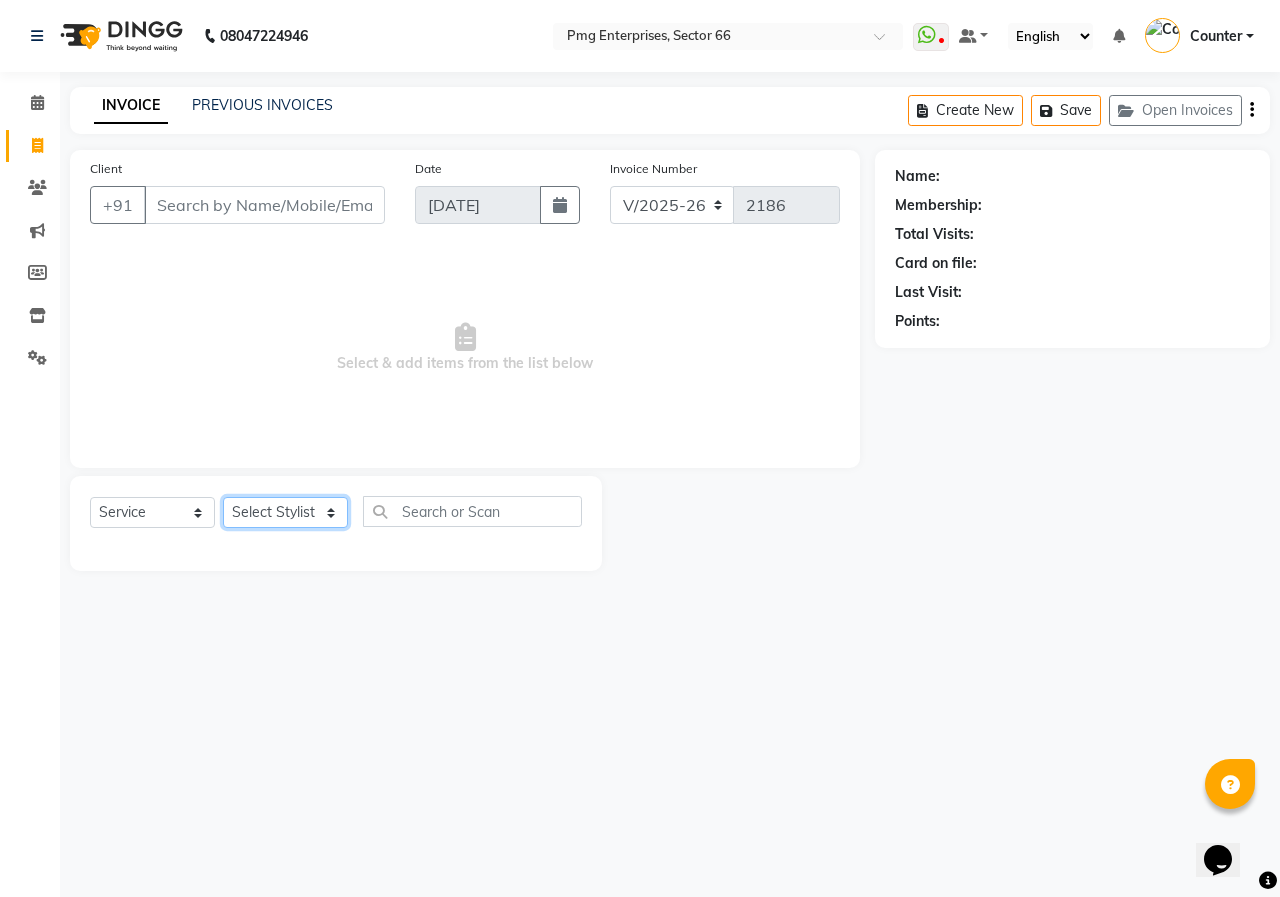 click on "Select Stylist [PERSON_NAME] Counter [PERSON_NAME] [PERSON_NAME] [PERSON_NAME] [PERSON_NAME]" 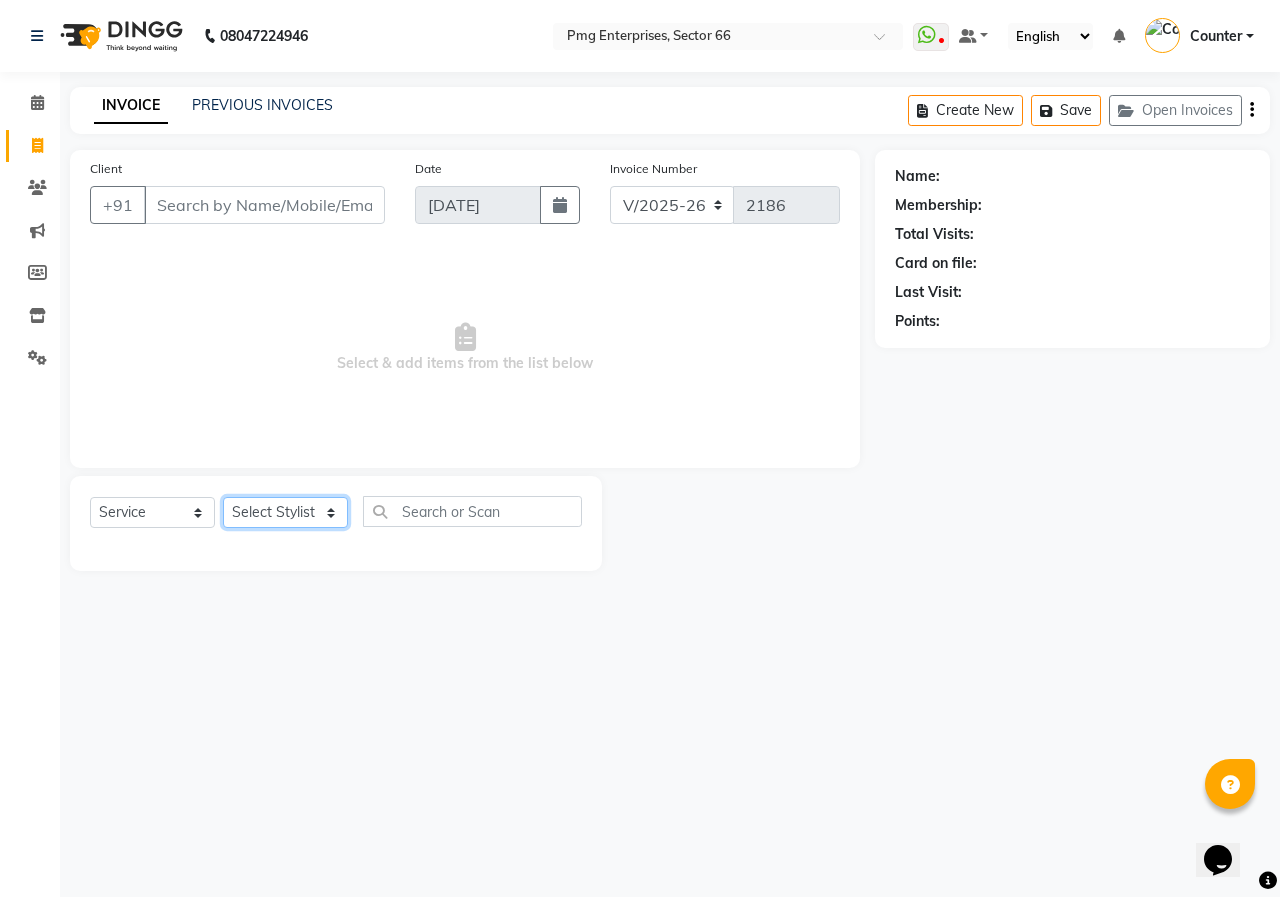 select on "52446" 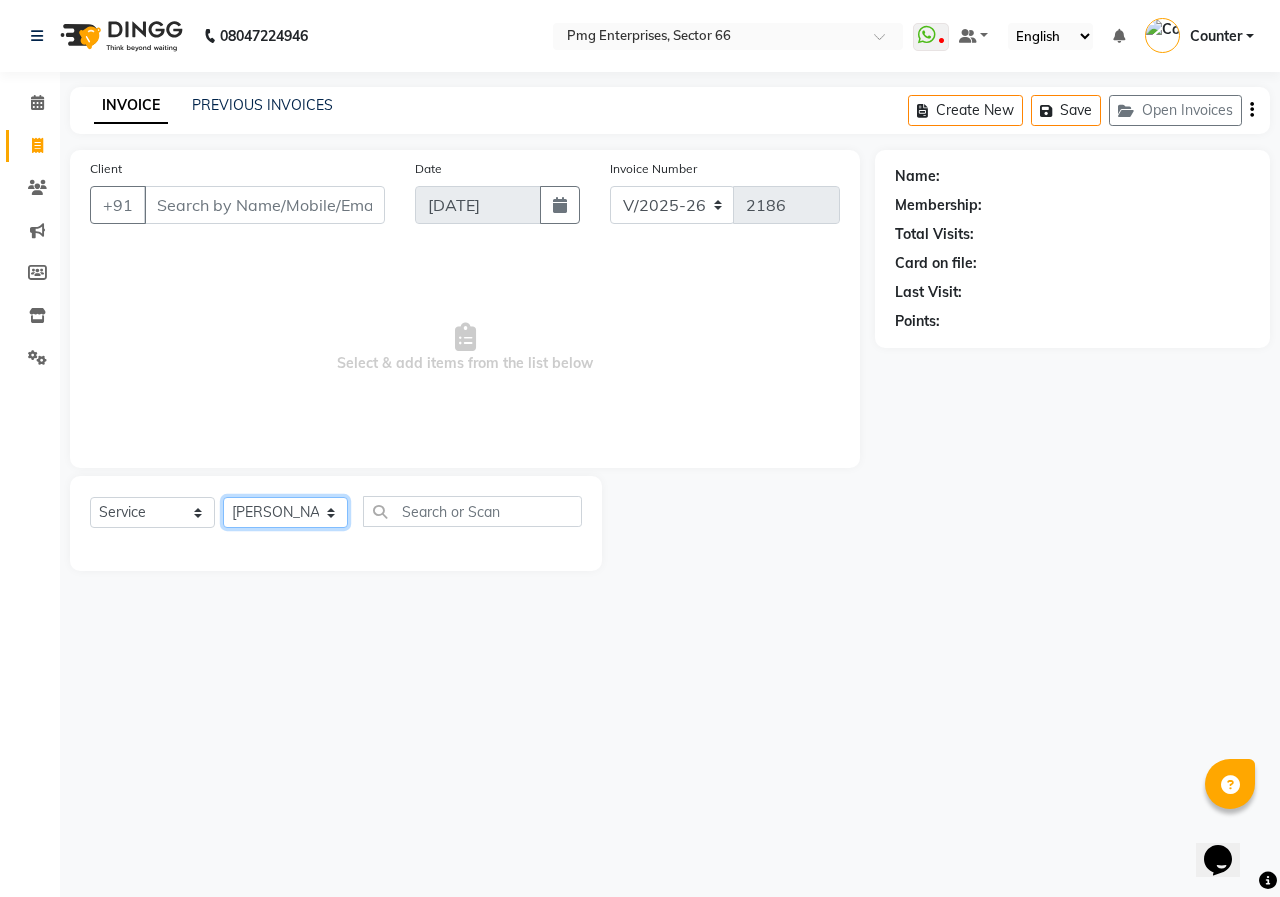 click on "Select Stylist [PERSON_NAME] Counter [PERSON_NAME] [PERSON_NAME] [PERSON_NAME] [PERSON_NAME]" 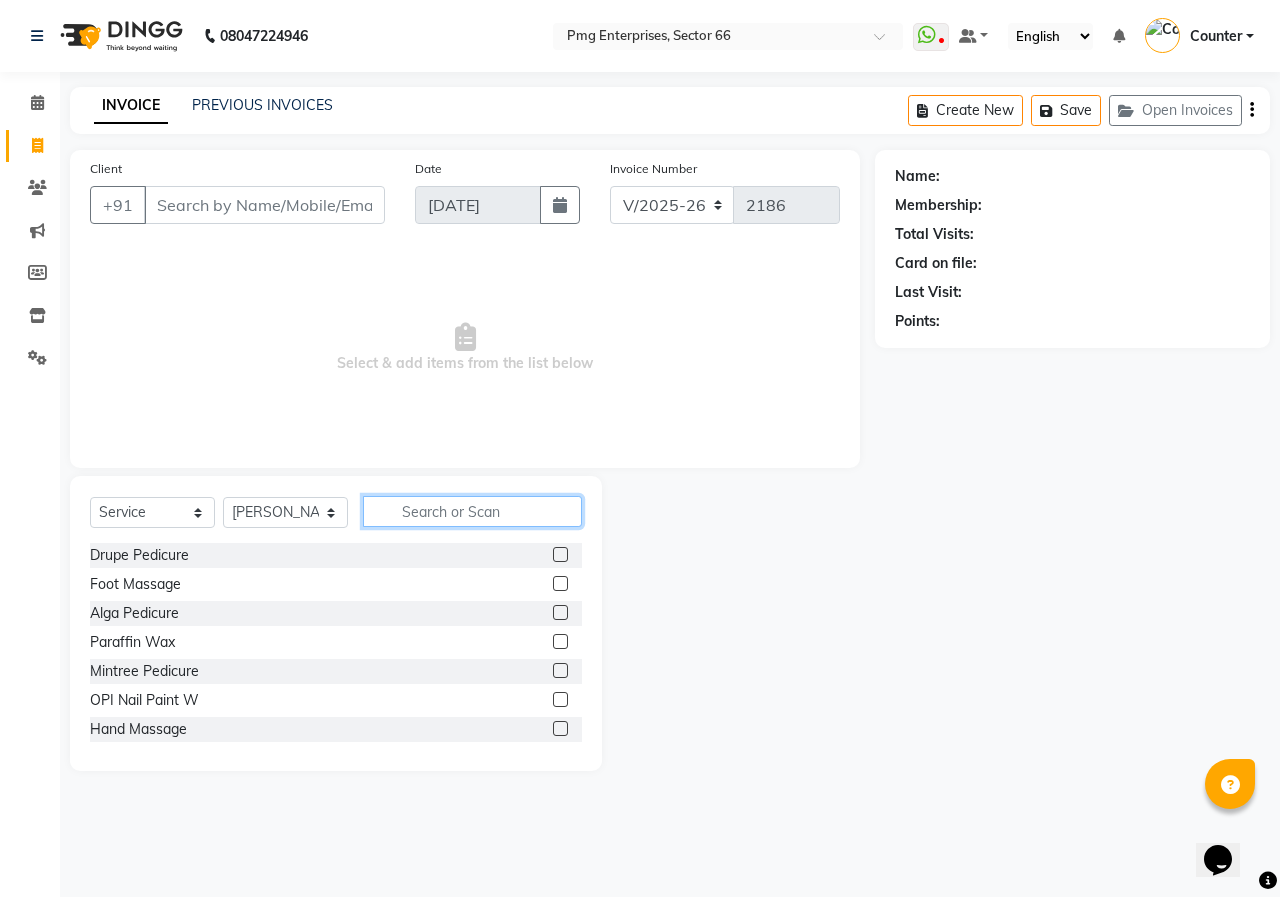 click 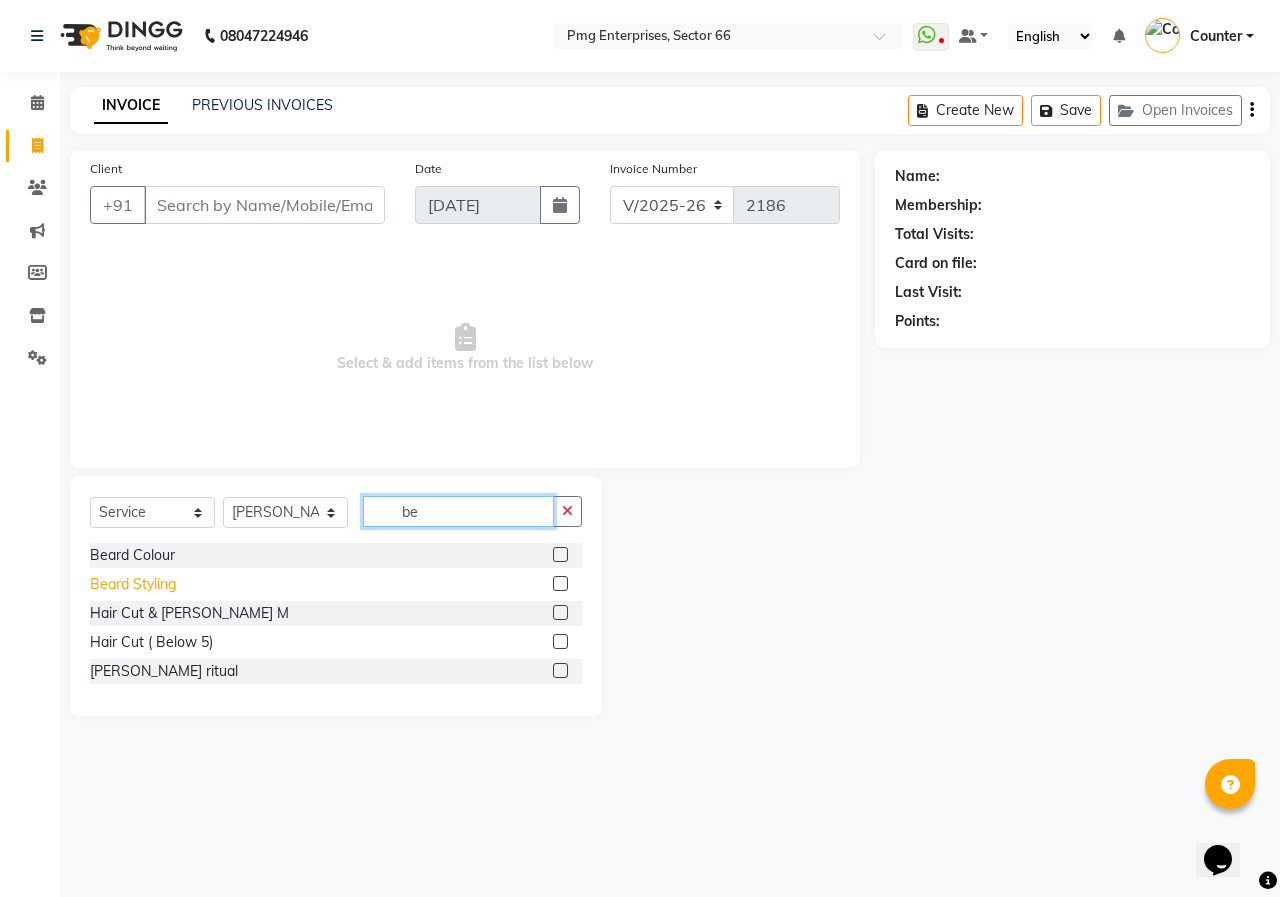 type on "be" 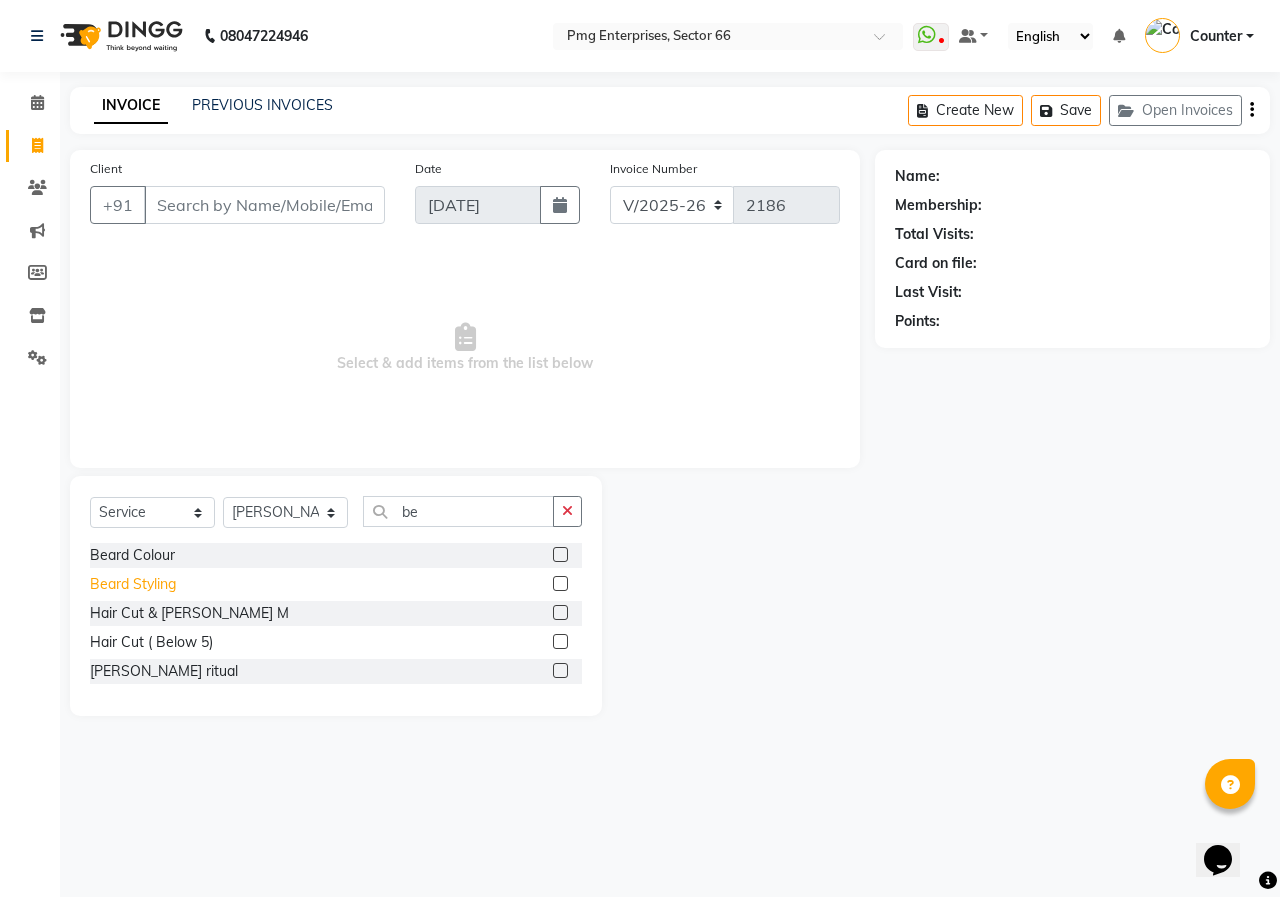 click on "Beard Styling" 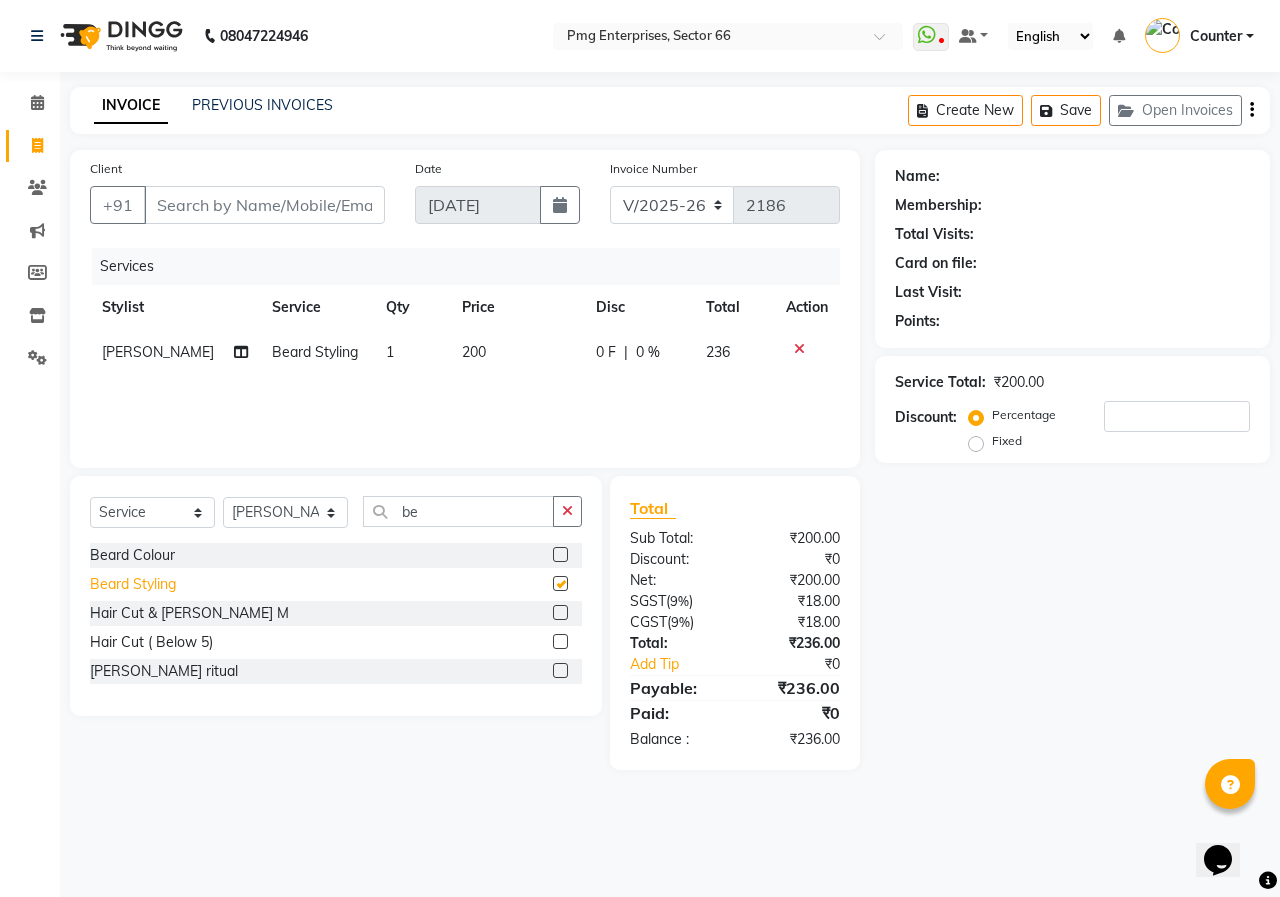 checkbox on "false" 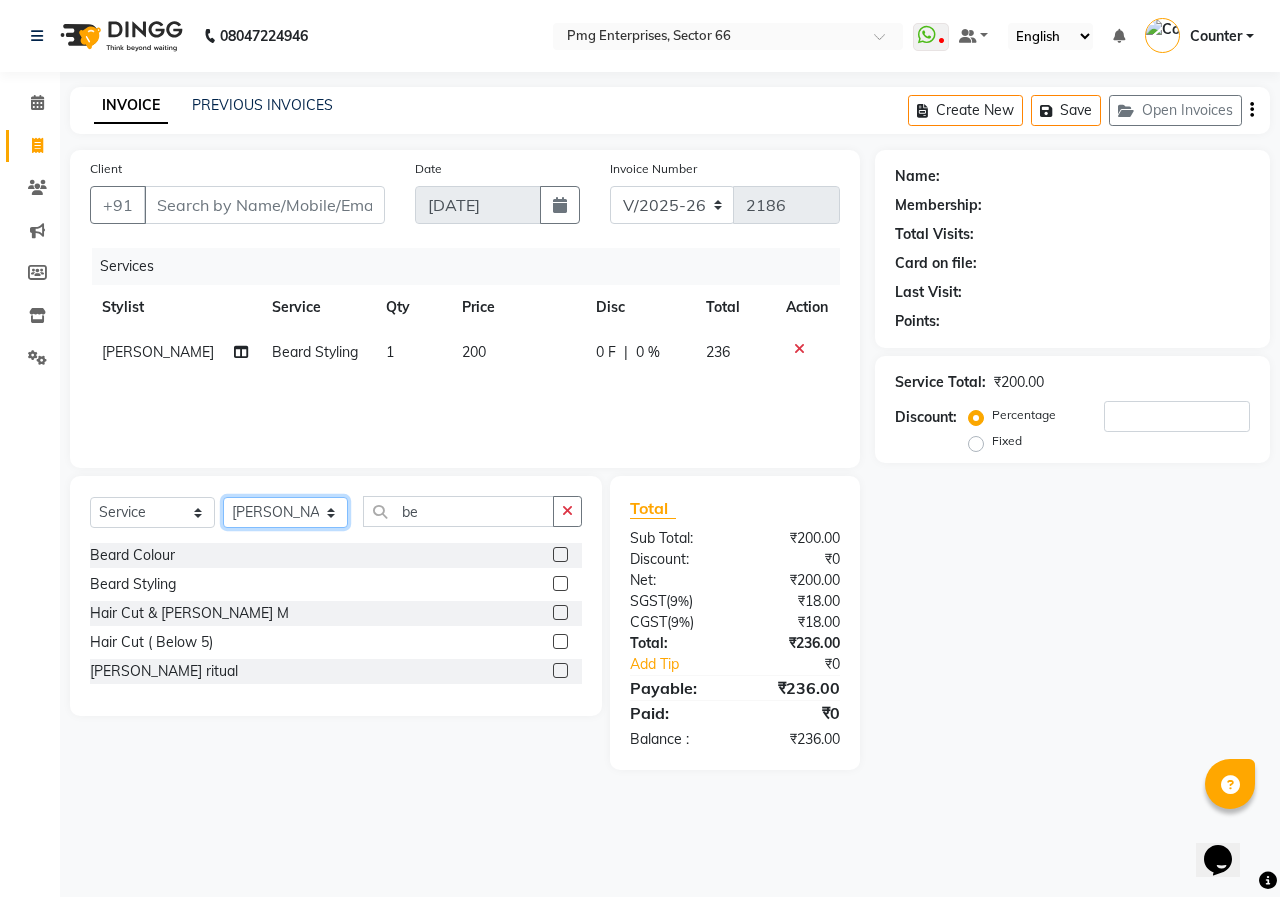 click on "Select Stylist [PERSON_NAME] Counter [PERSON_NAME] [PERSON_NAME] [PERSON_NAME] [PERSON_NAME]" 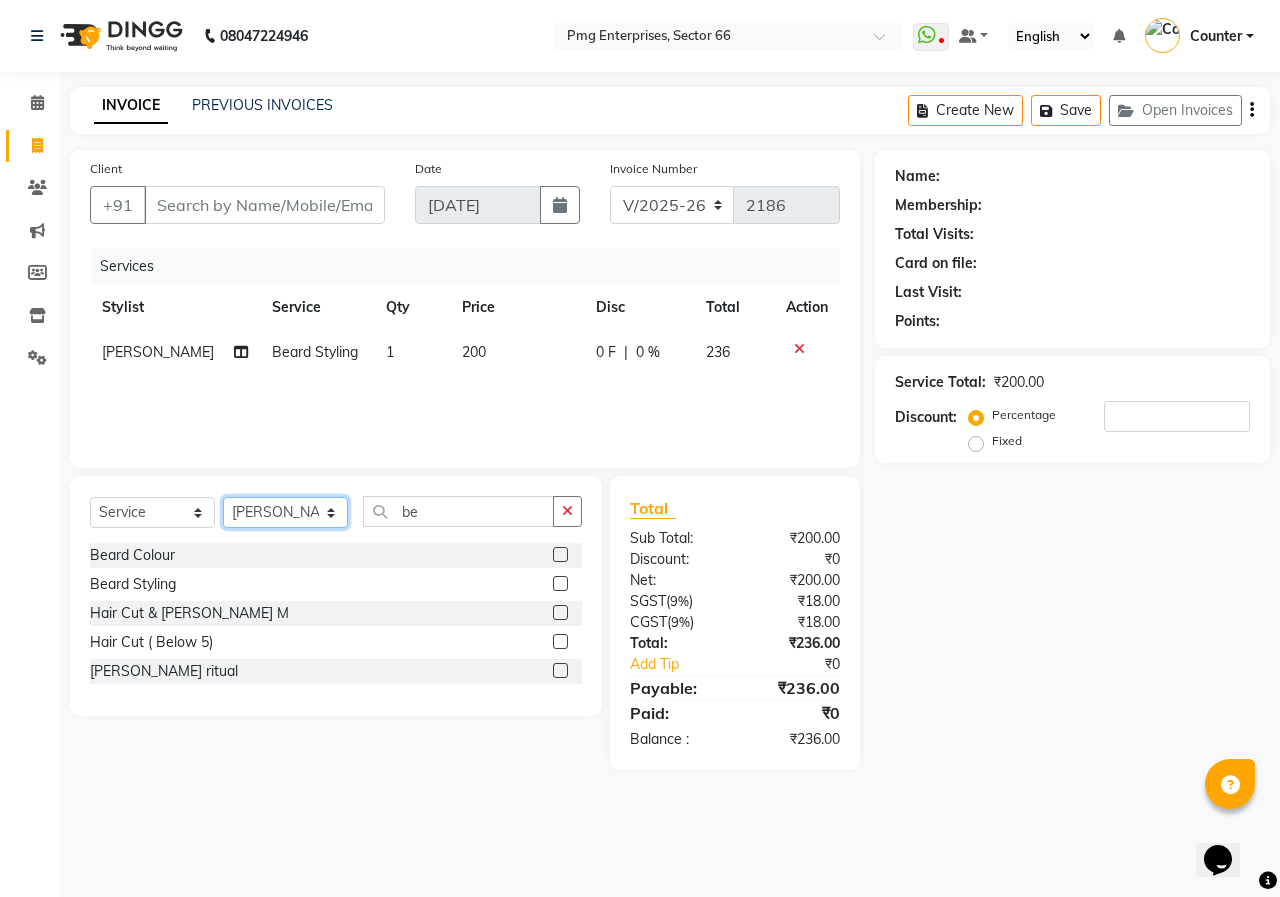 select on "78814" 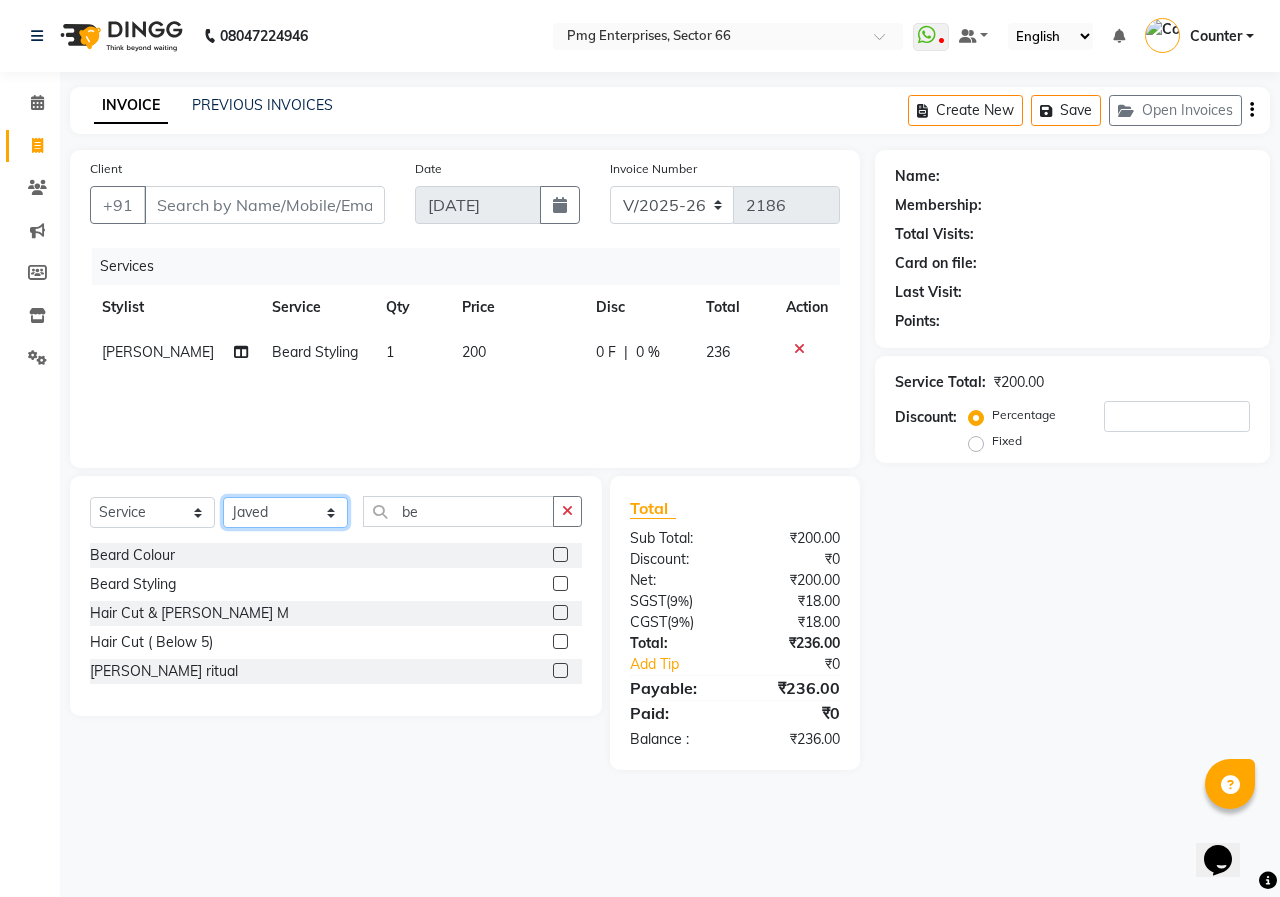 click on "Select Stylist [PERSON_NAME] Counter [PERSON_NAME] [PERSON_NAME] [PERSON_NAME] [PERSON_NAME]" 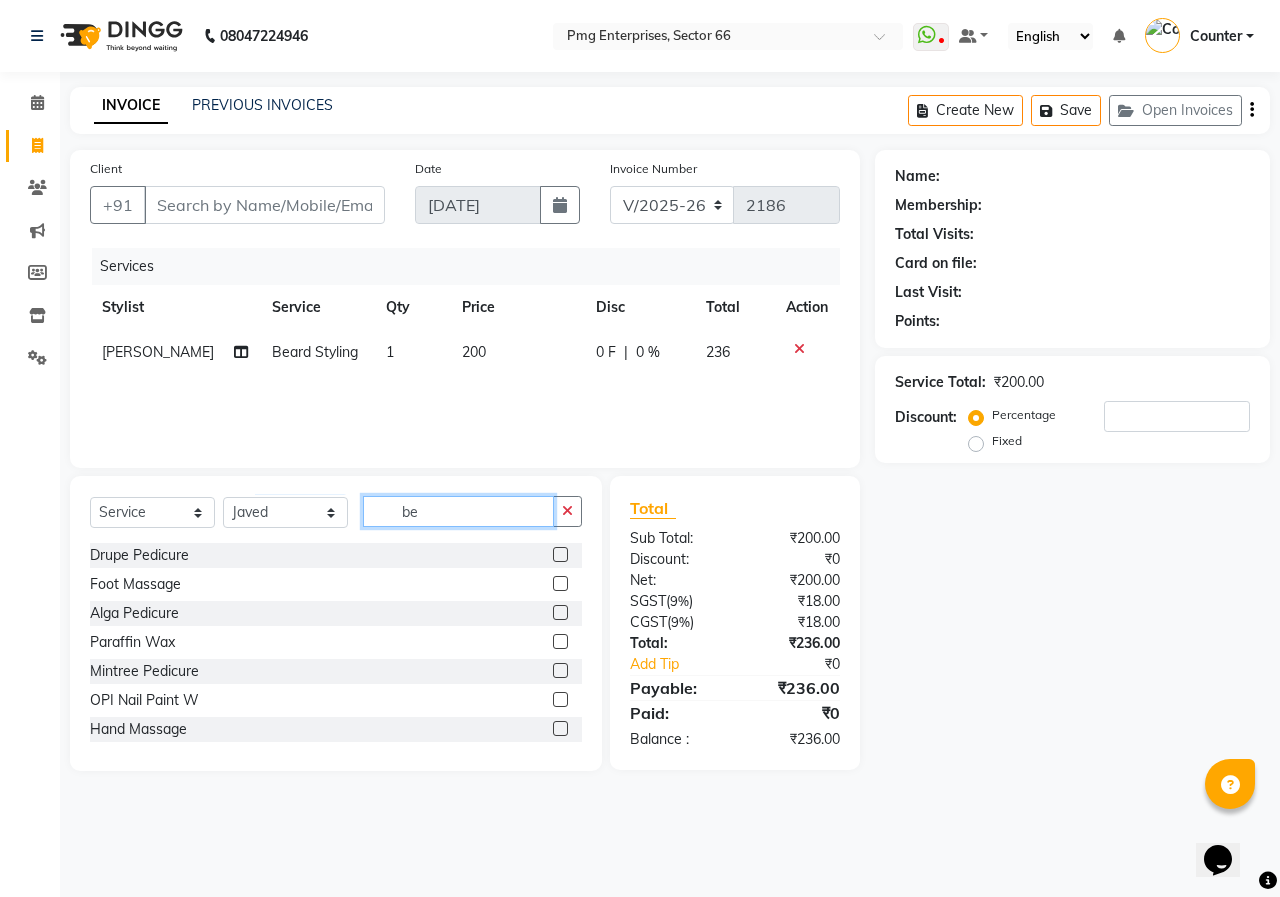 click on "be" 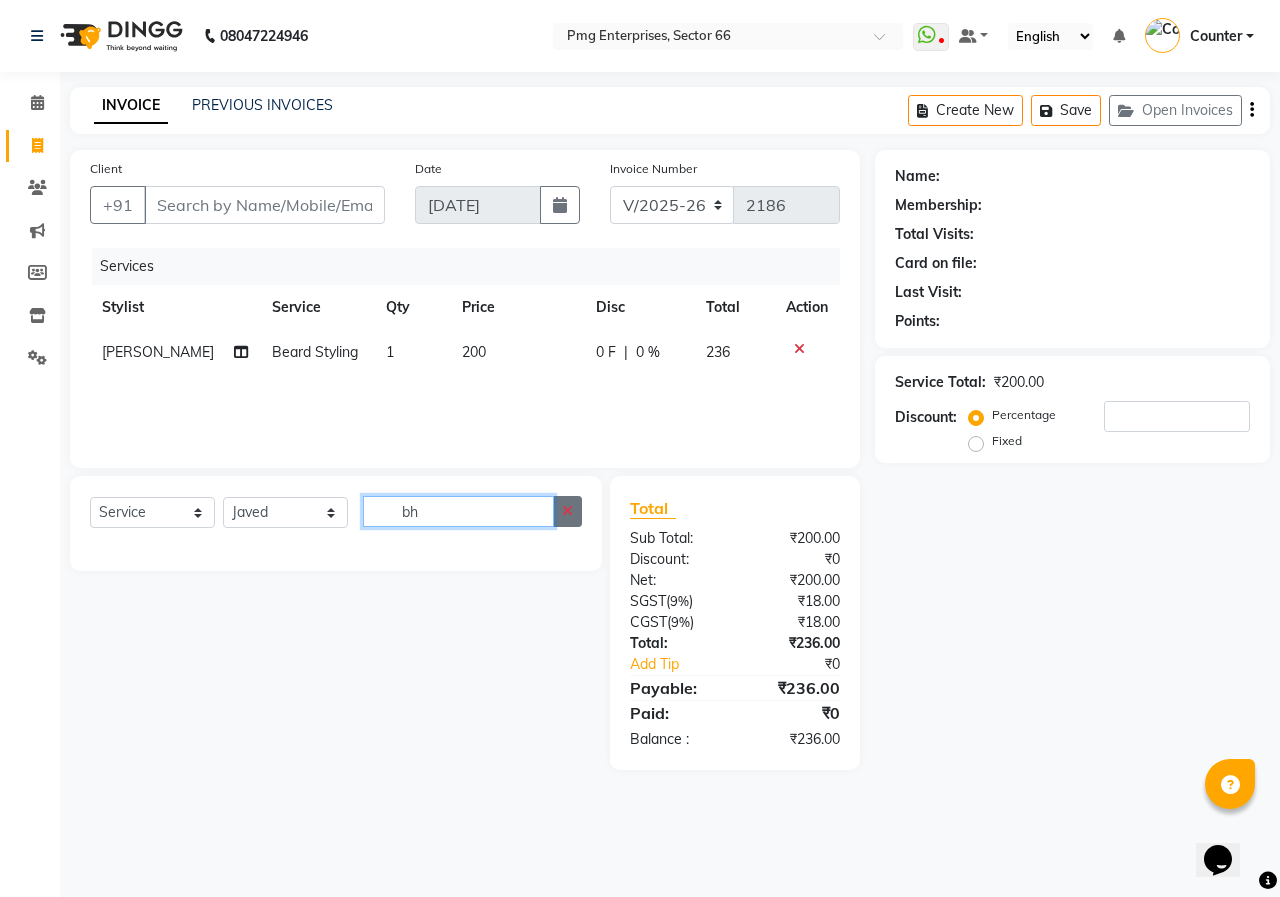 type on "b" 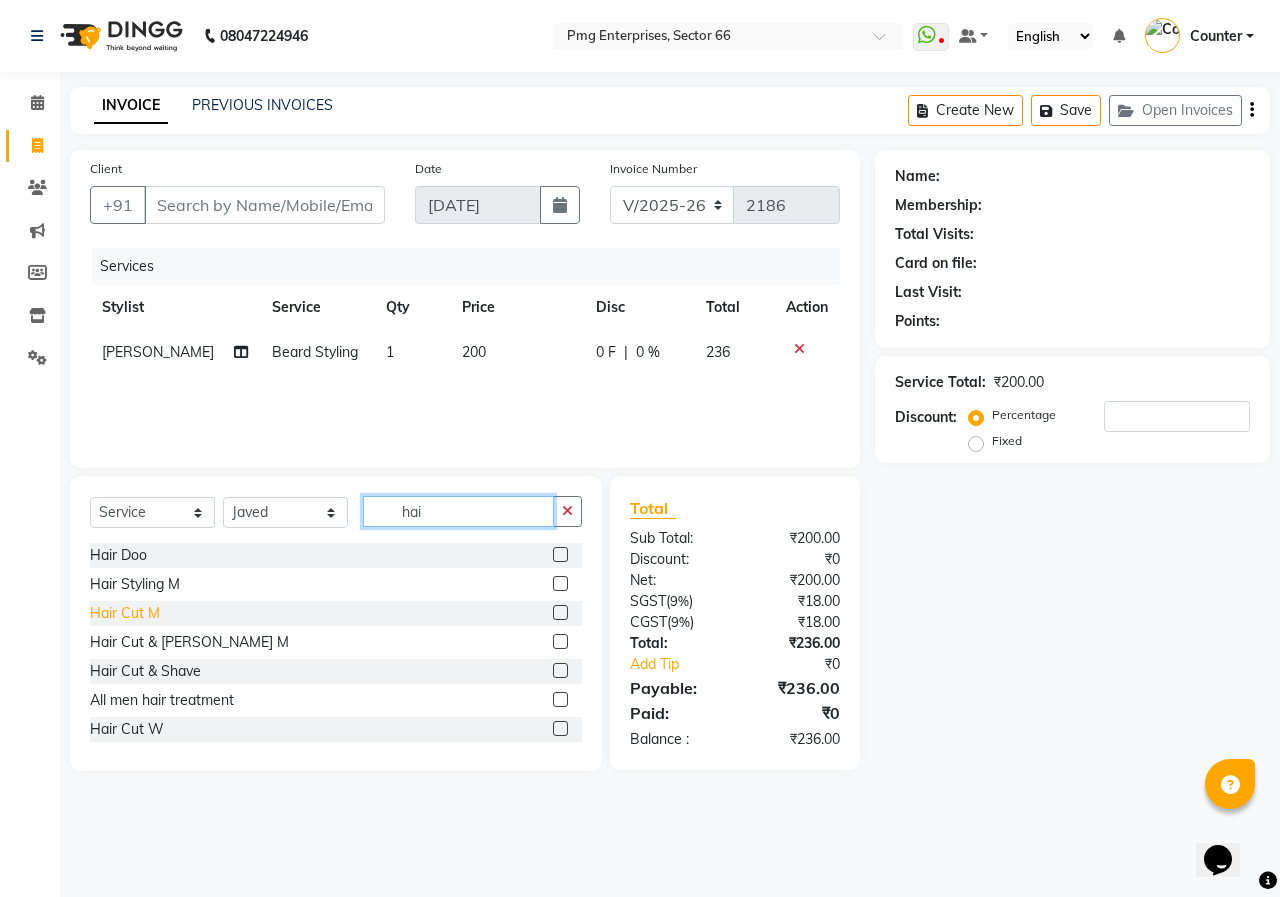 type on "hai" 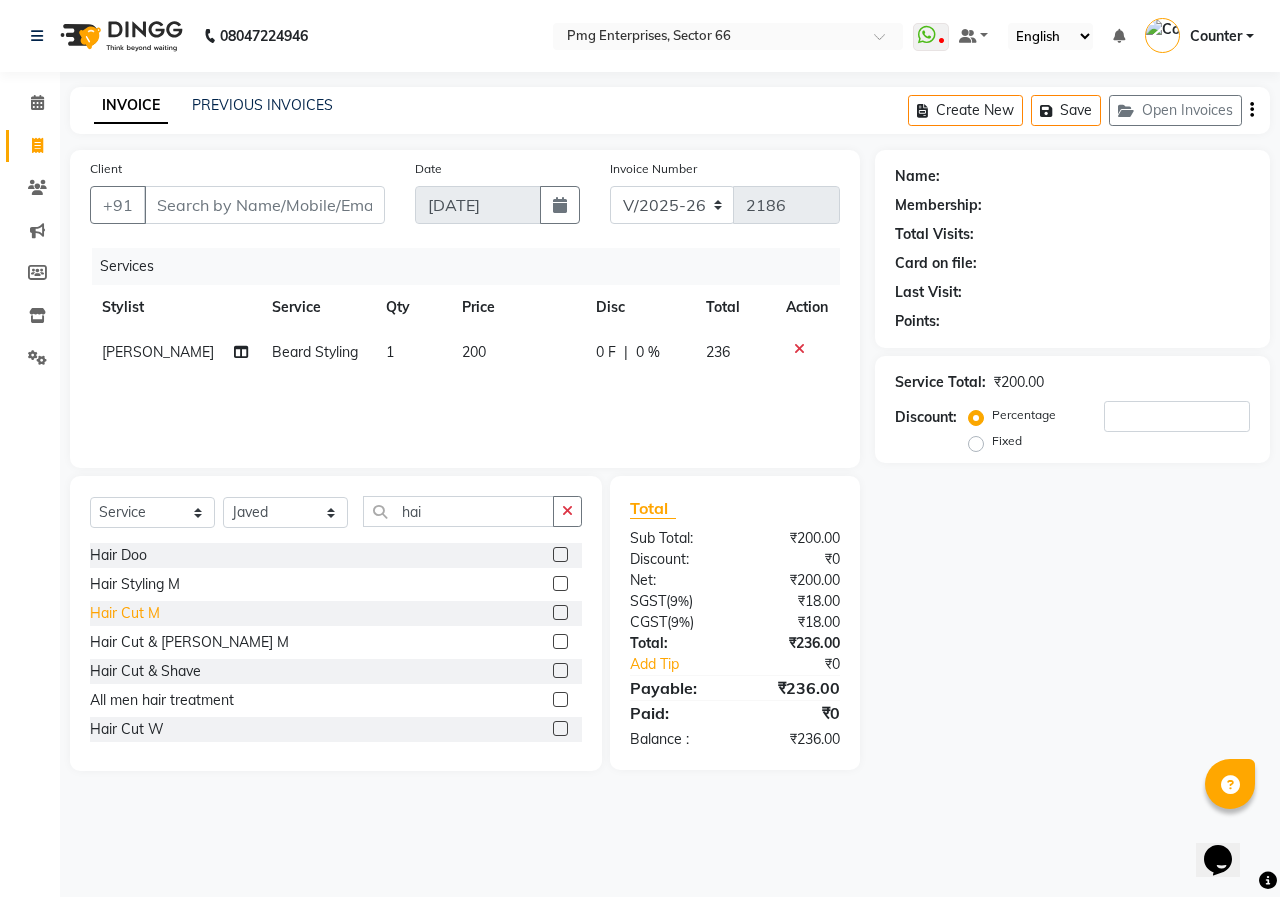 click on "Hair Cut M" 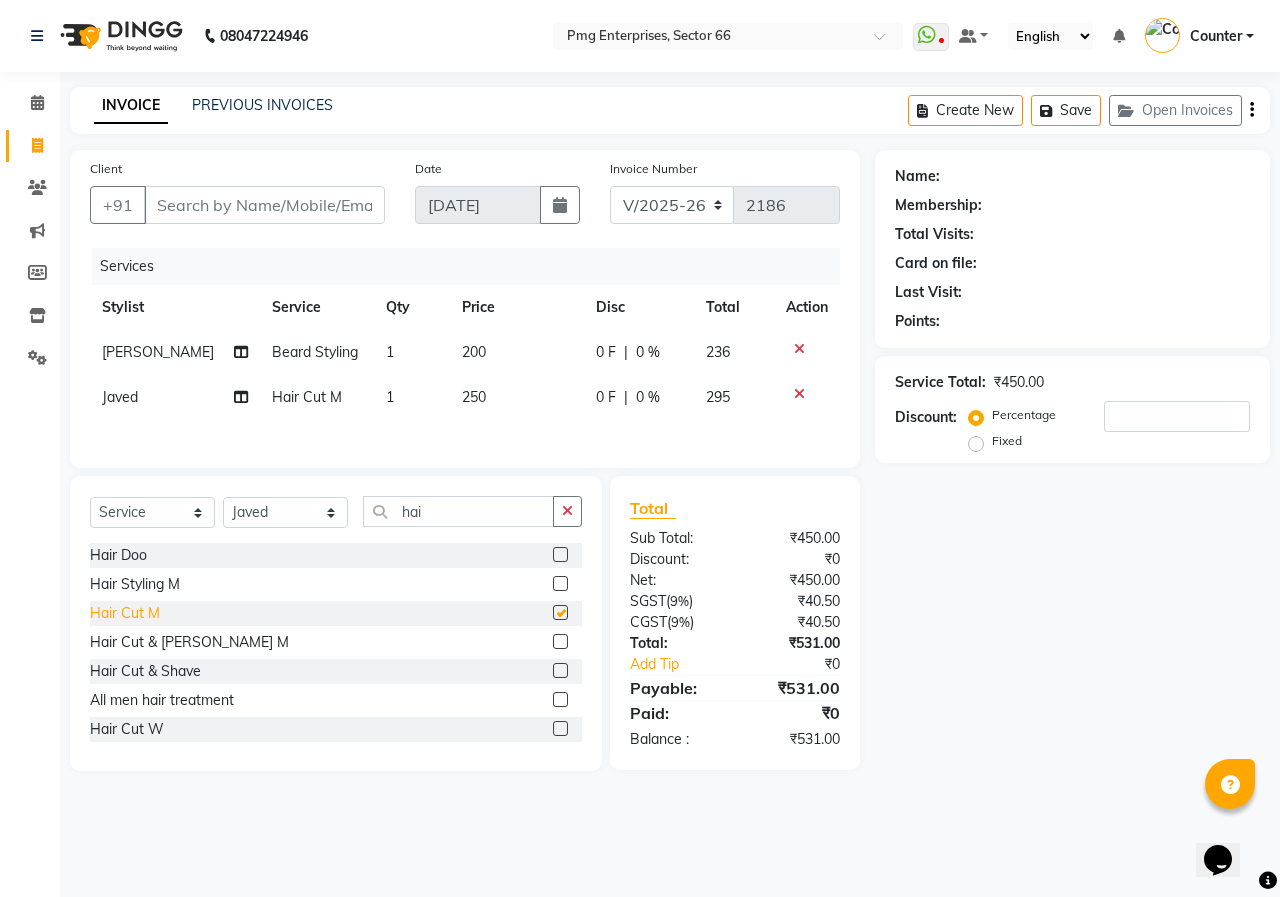 checkbox on "false" 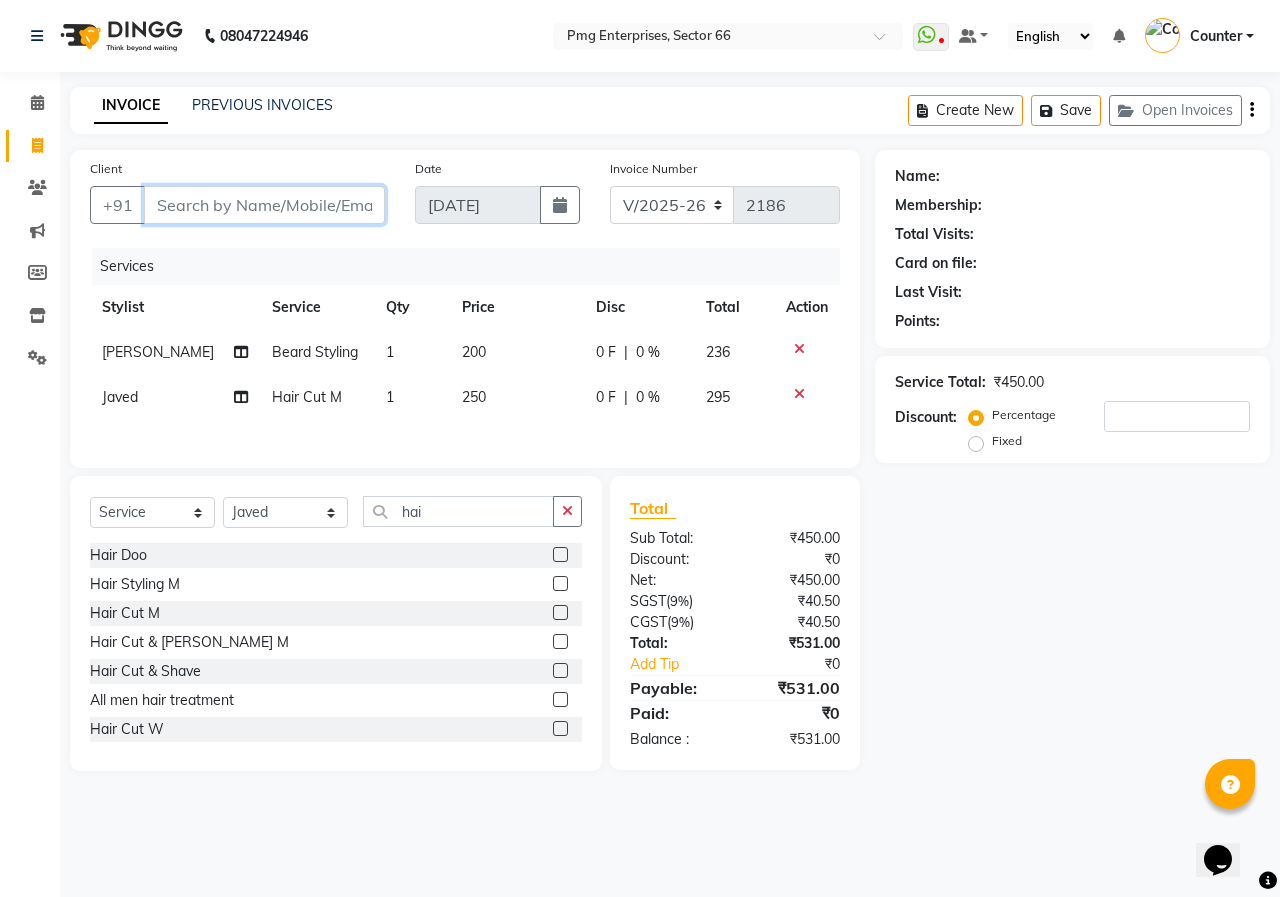 click on "Client" at bounding box center (264, 205) 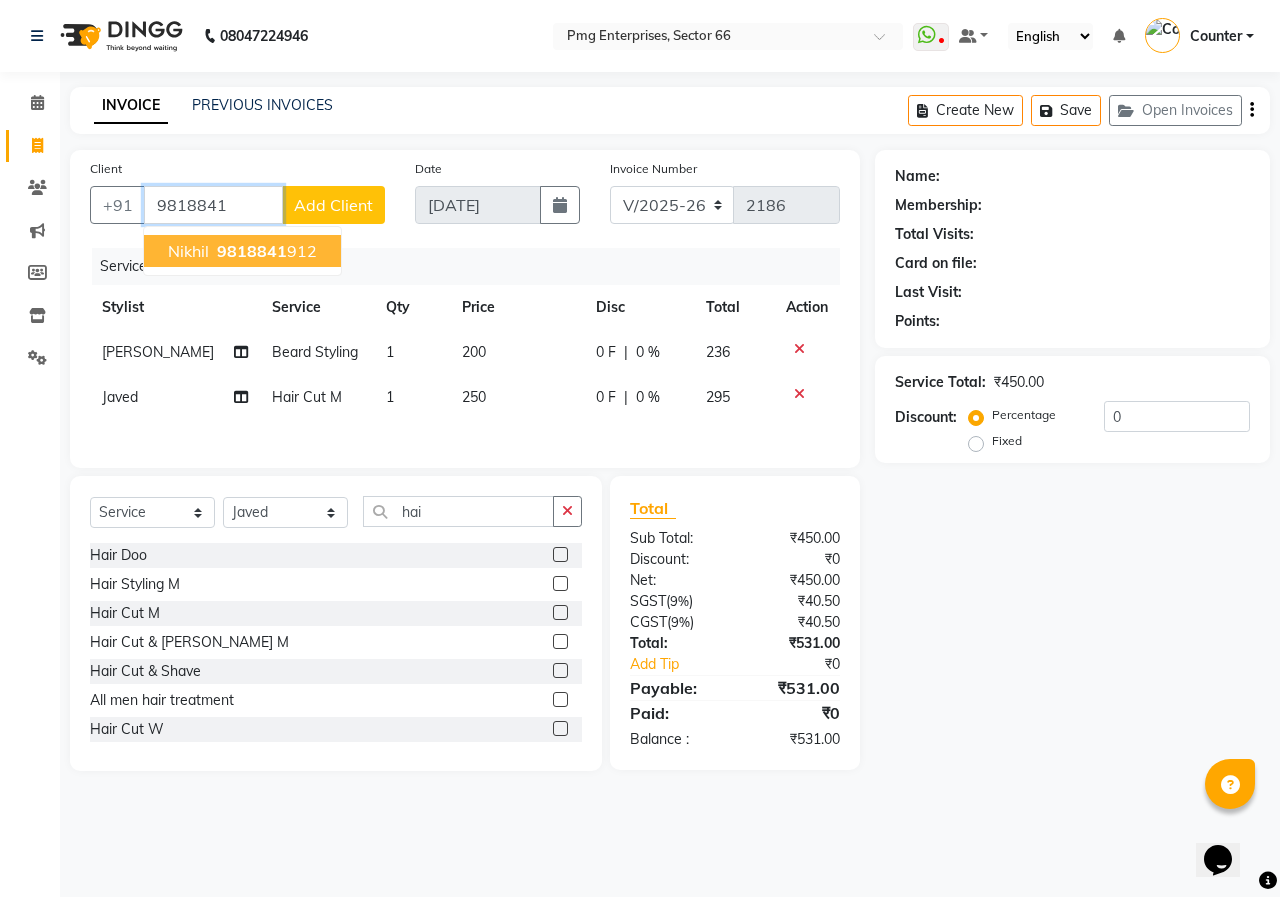 click on "nikhil" at bounding box center (188, 251) 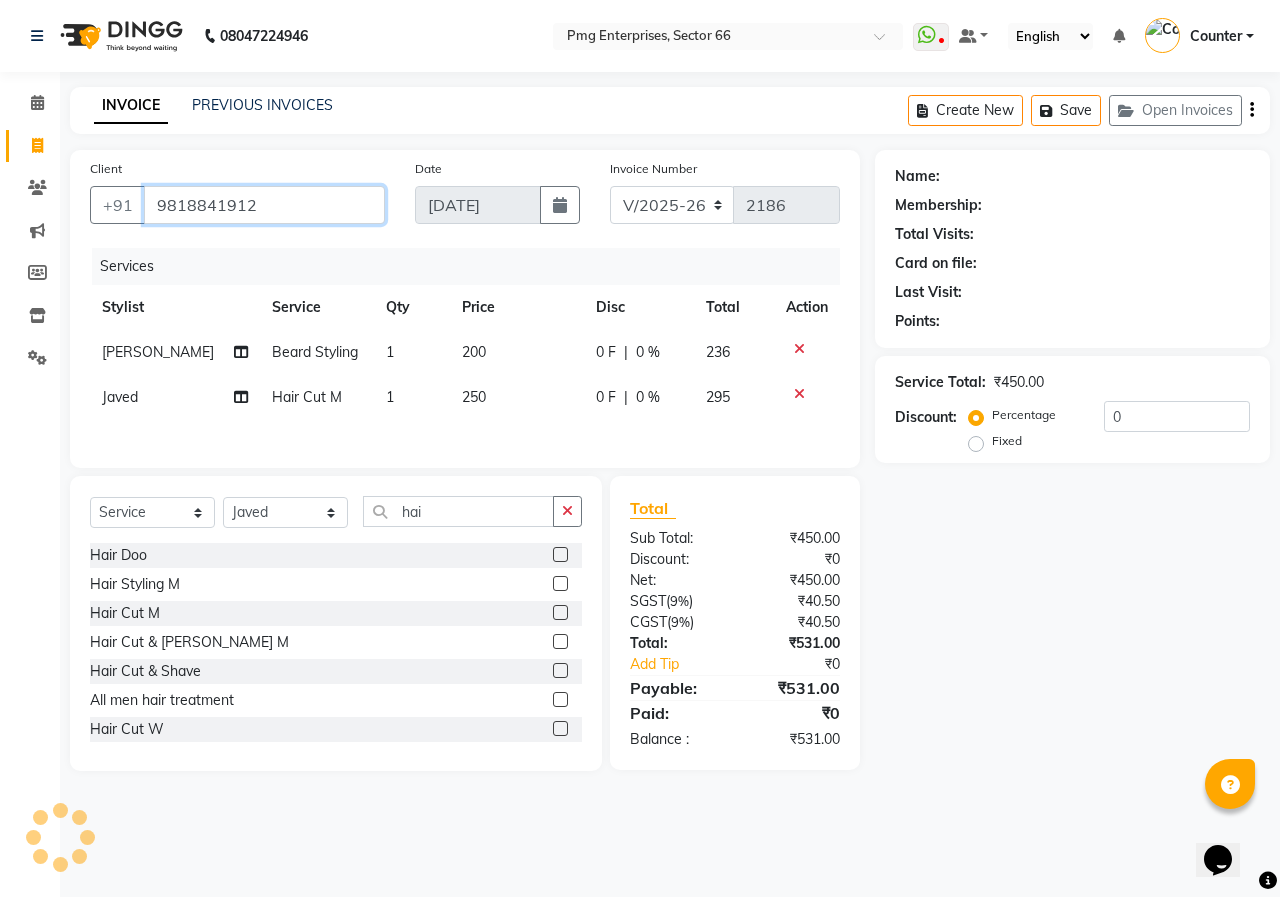 type on "9818841912" 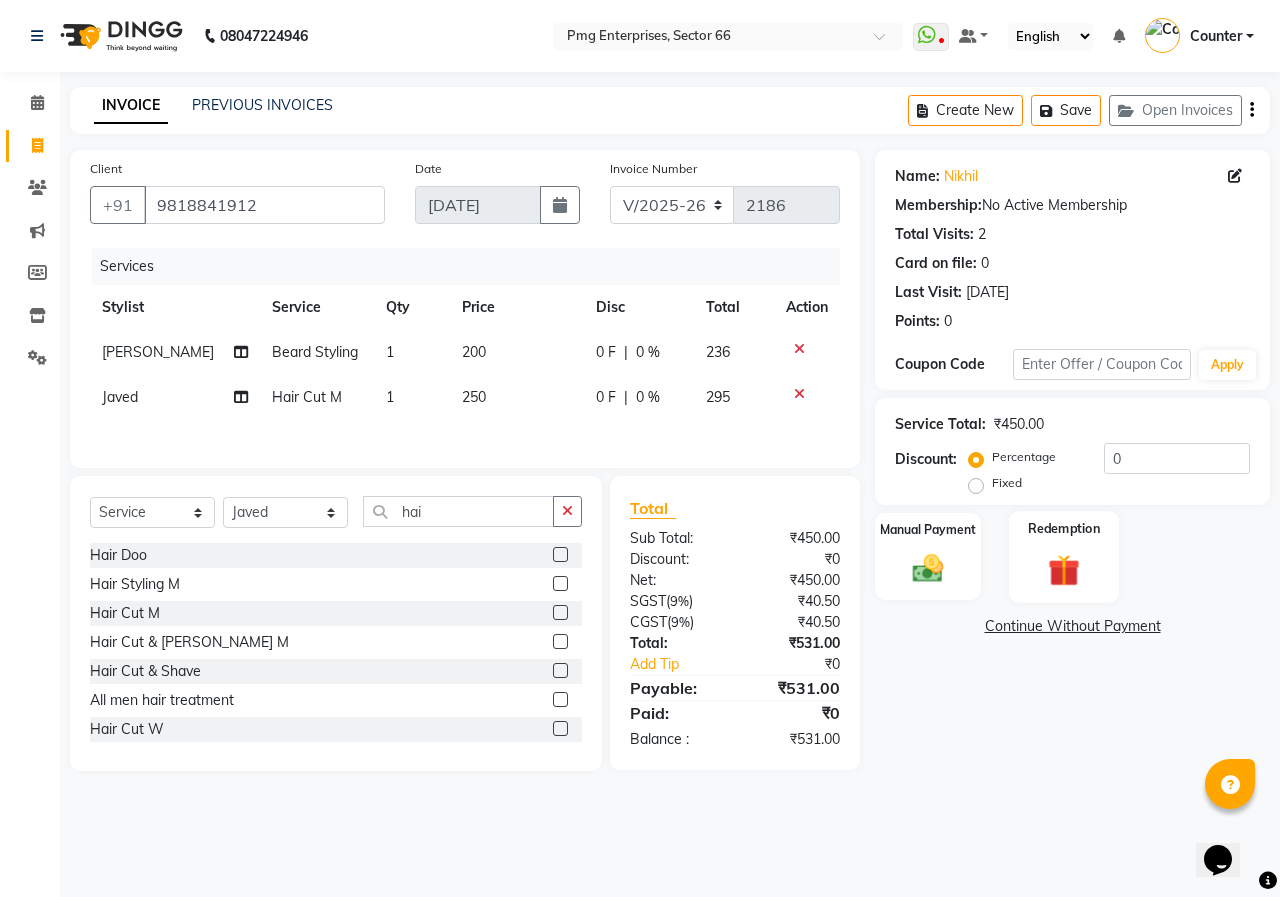 click on "Redemption" 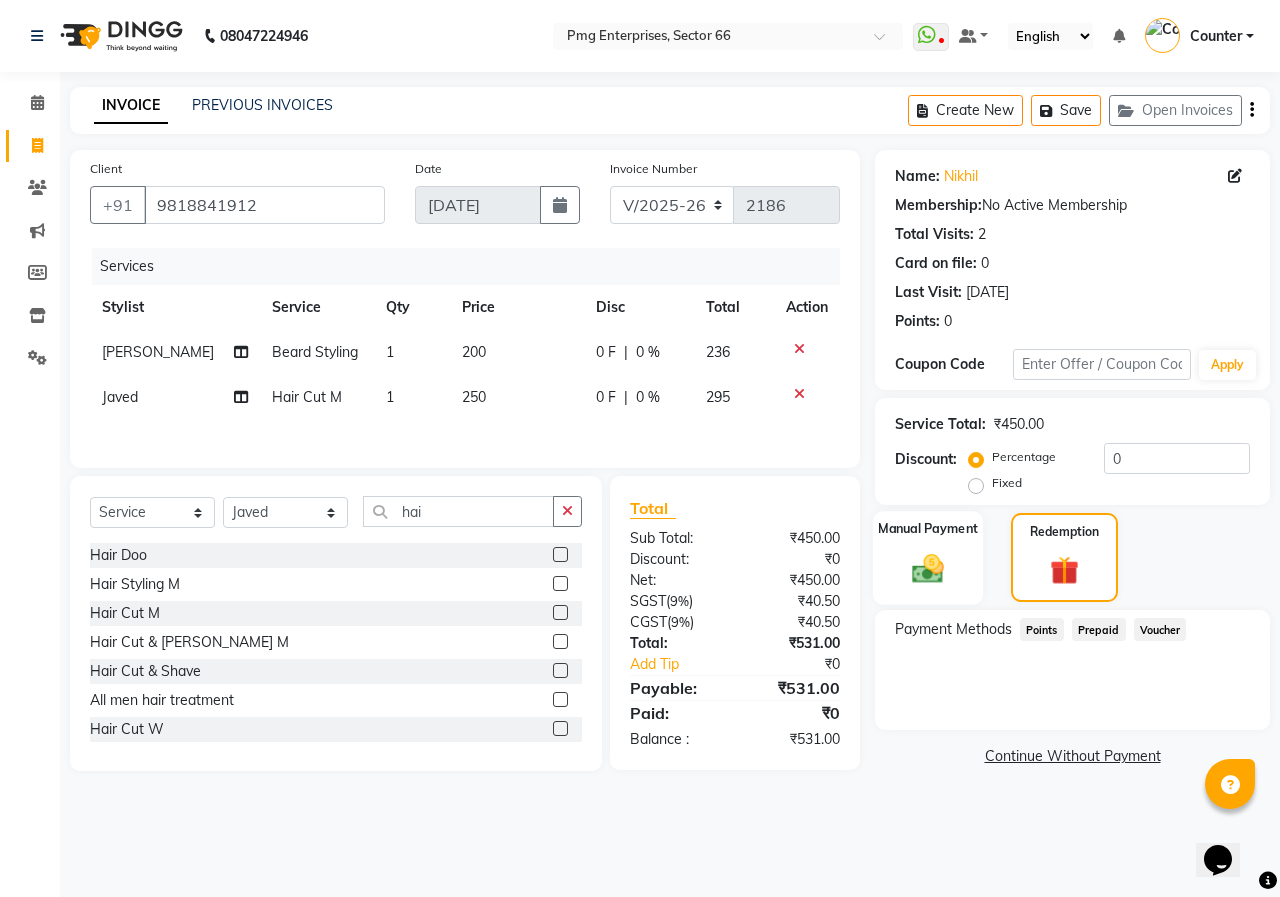 click on "Manual Payment" 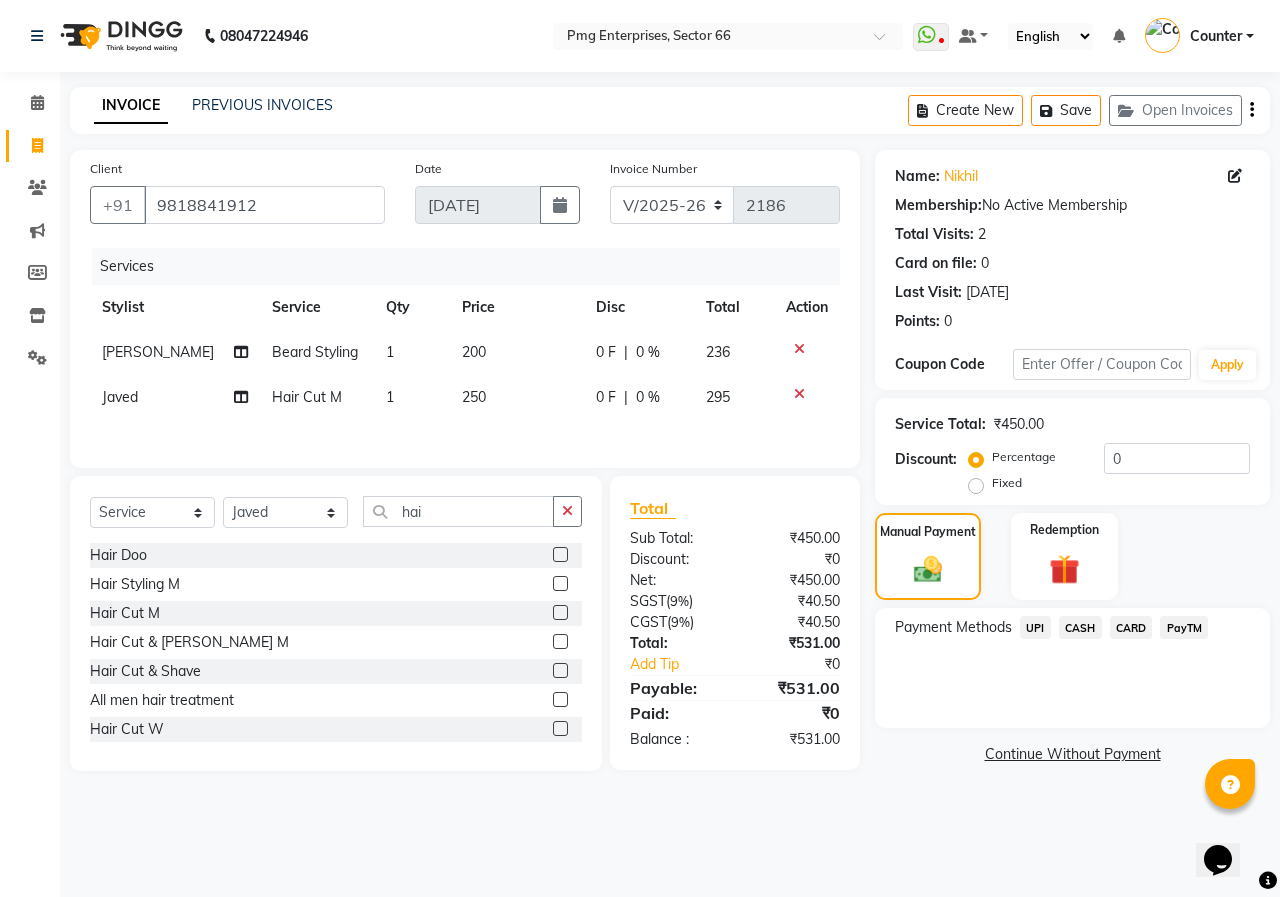 click on "CARD" 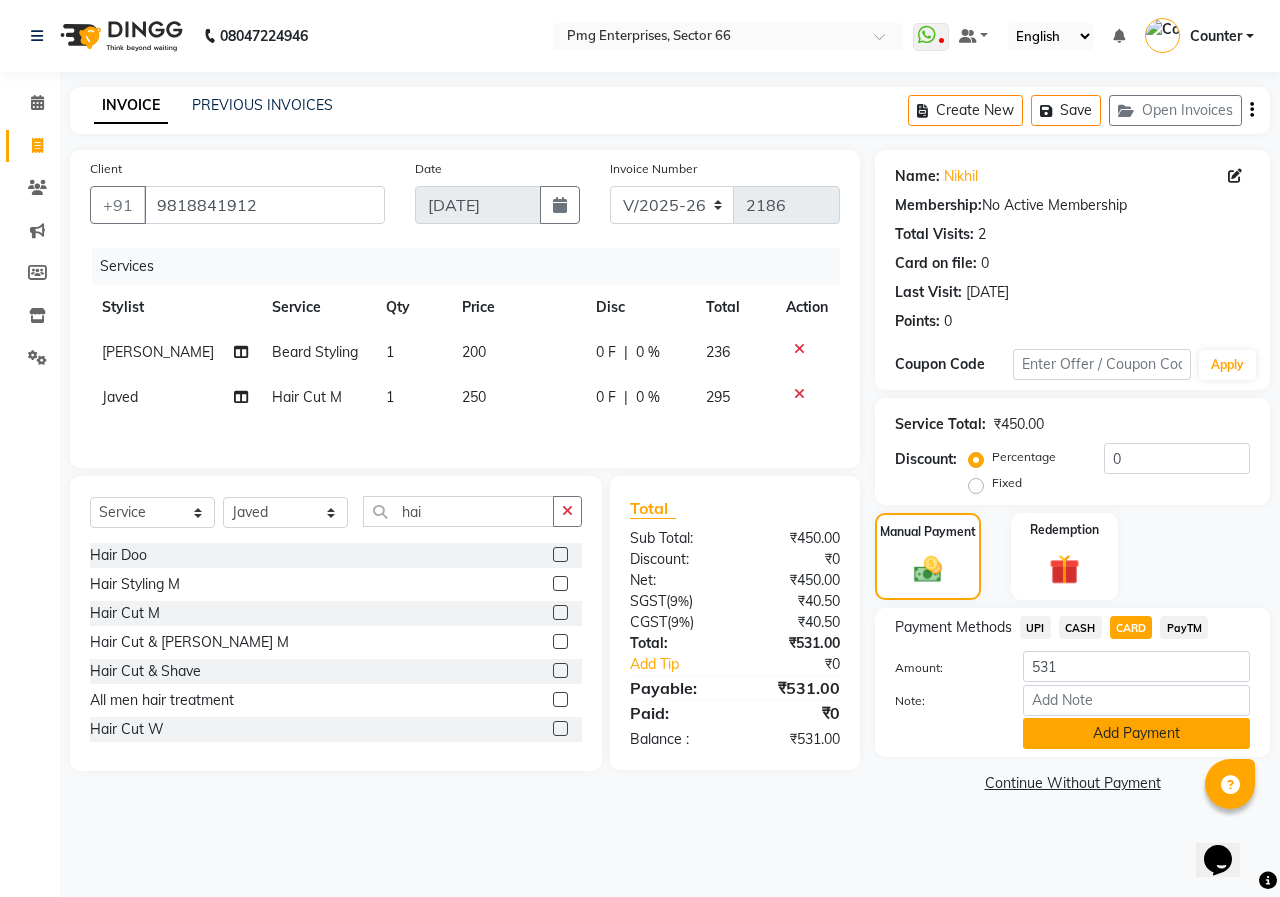 click on "Add Payment" 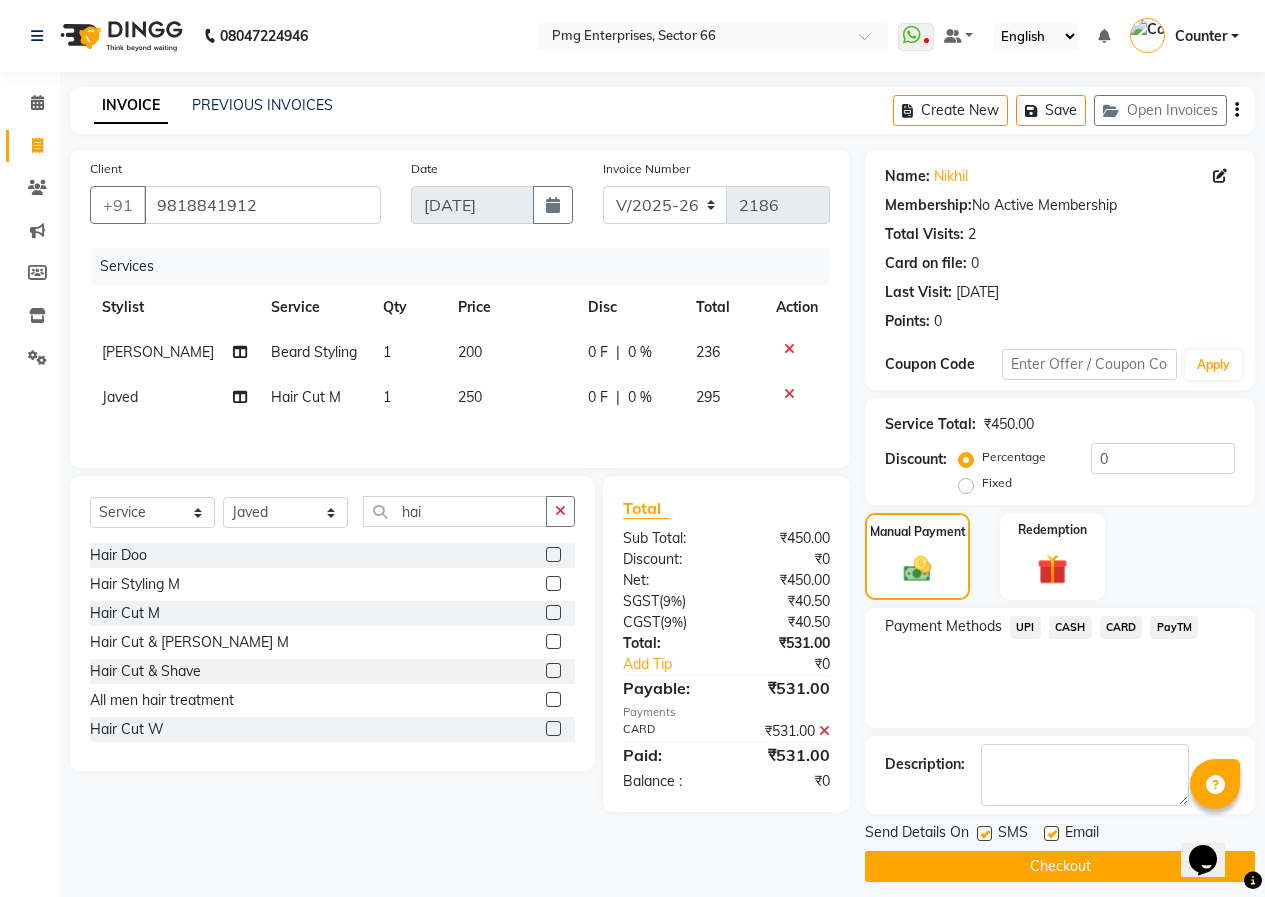click on "Checkout" 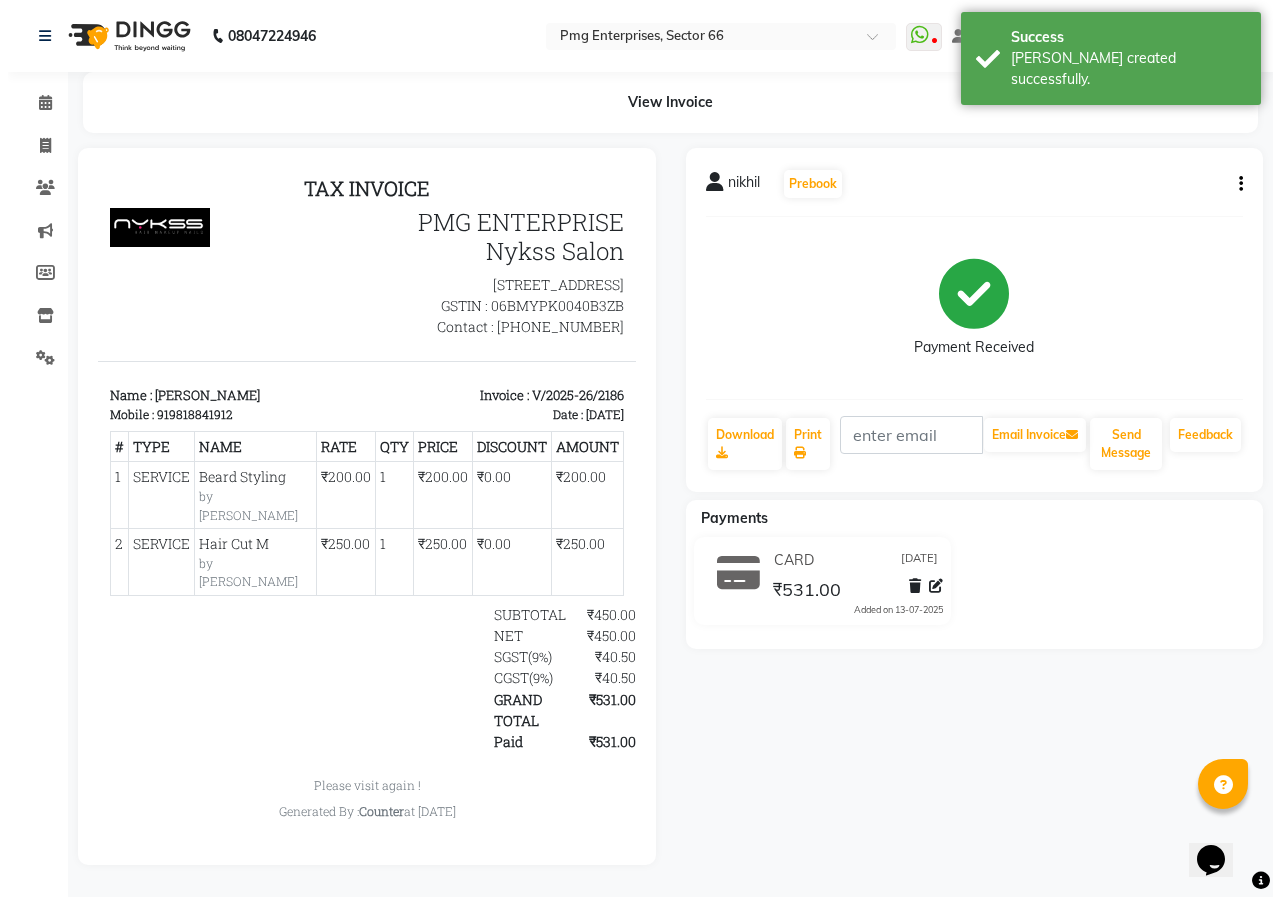 scroll, scrollTop: 0, scrollLeft: 0, axis: both 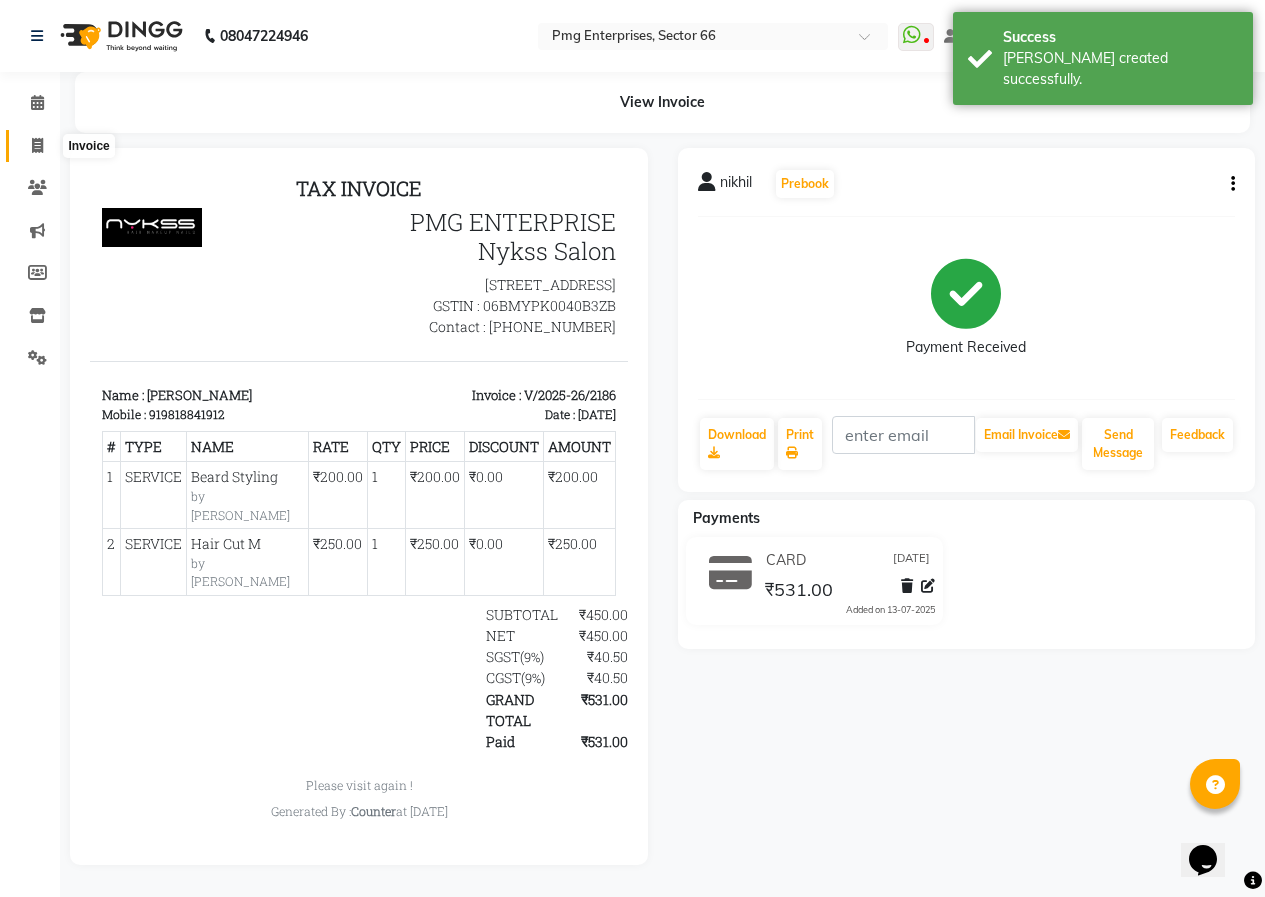 click 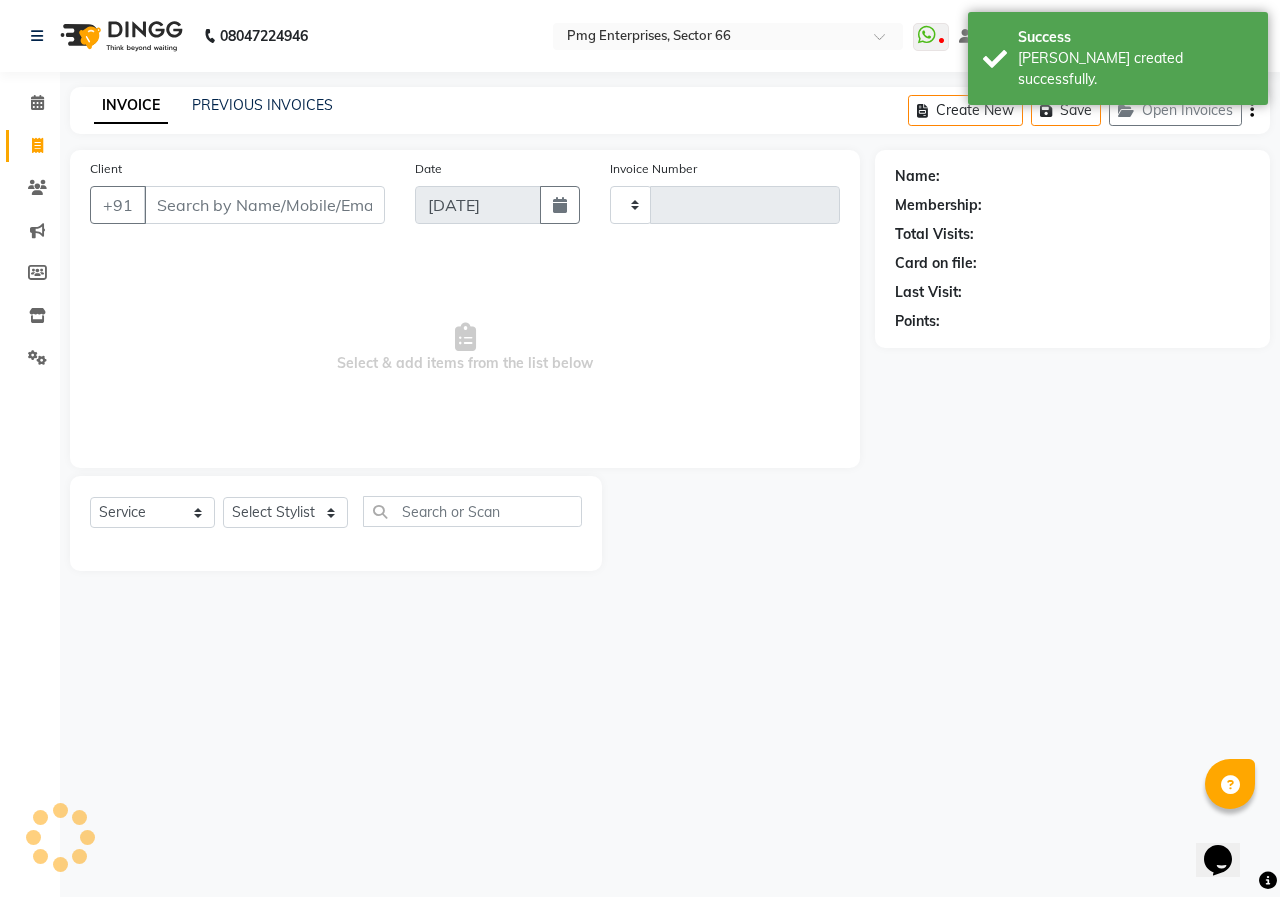 type on "2187" 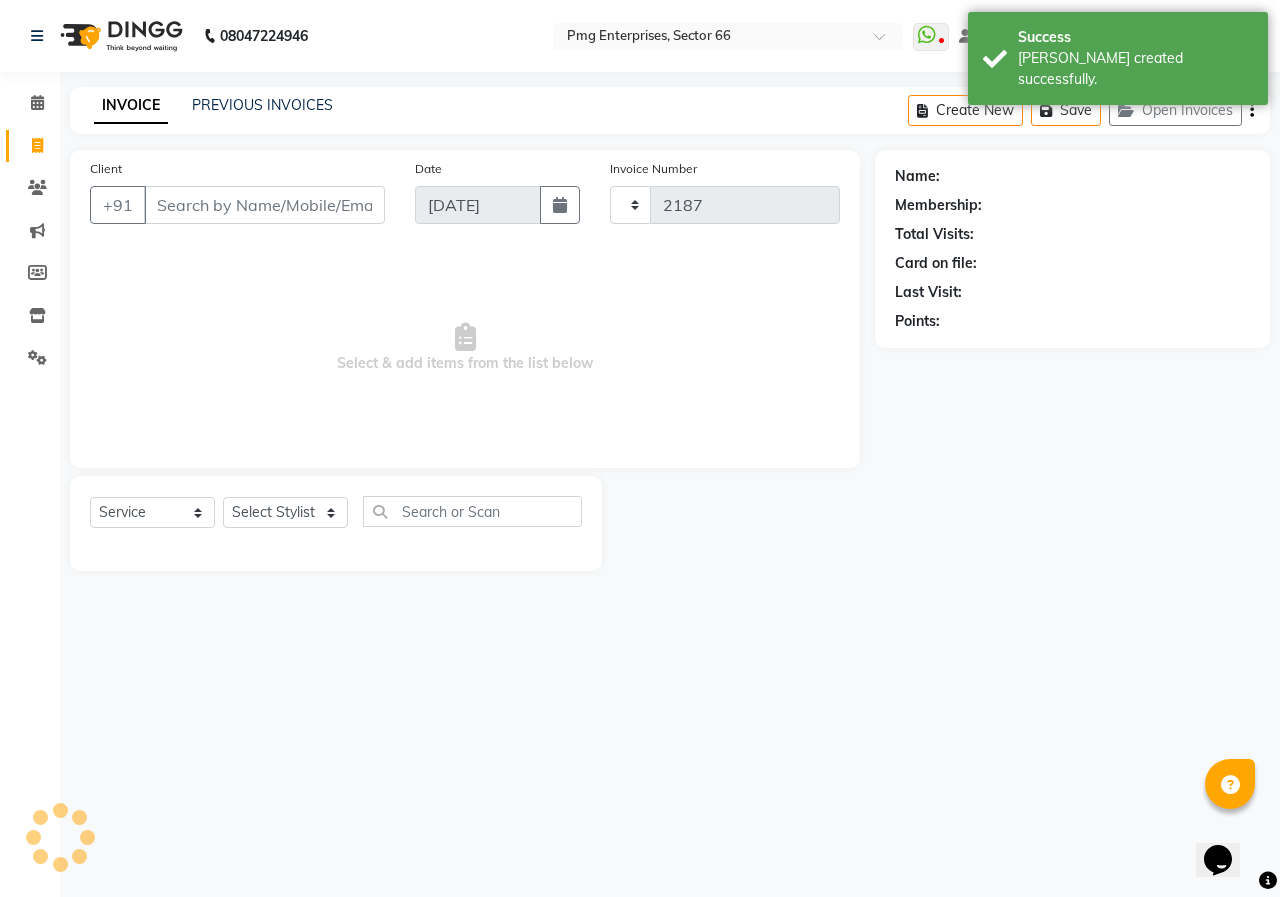 select on "889" 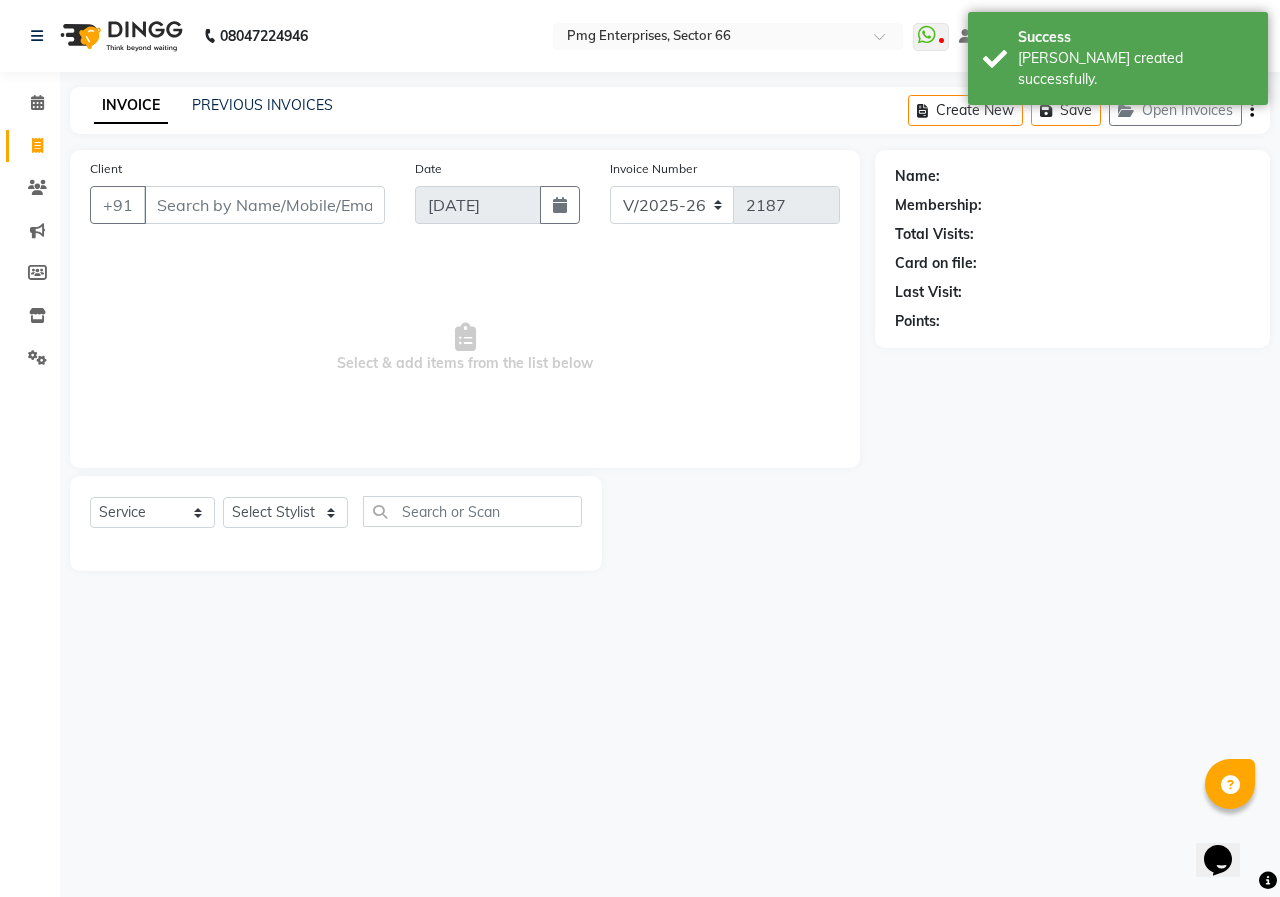 click on "Client" at bounding box center (264, 205) 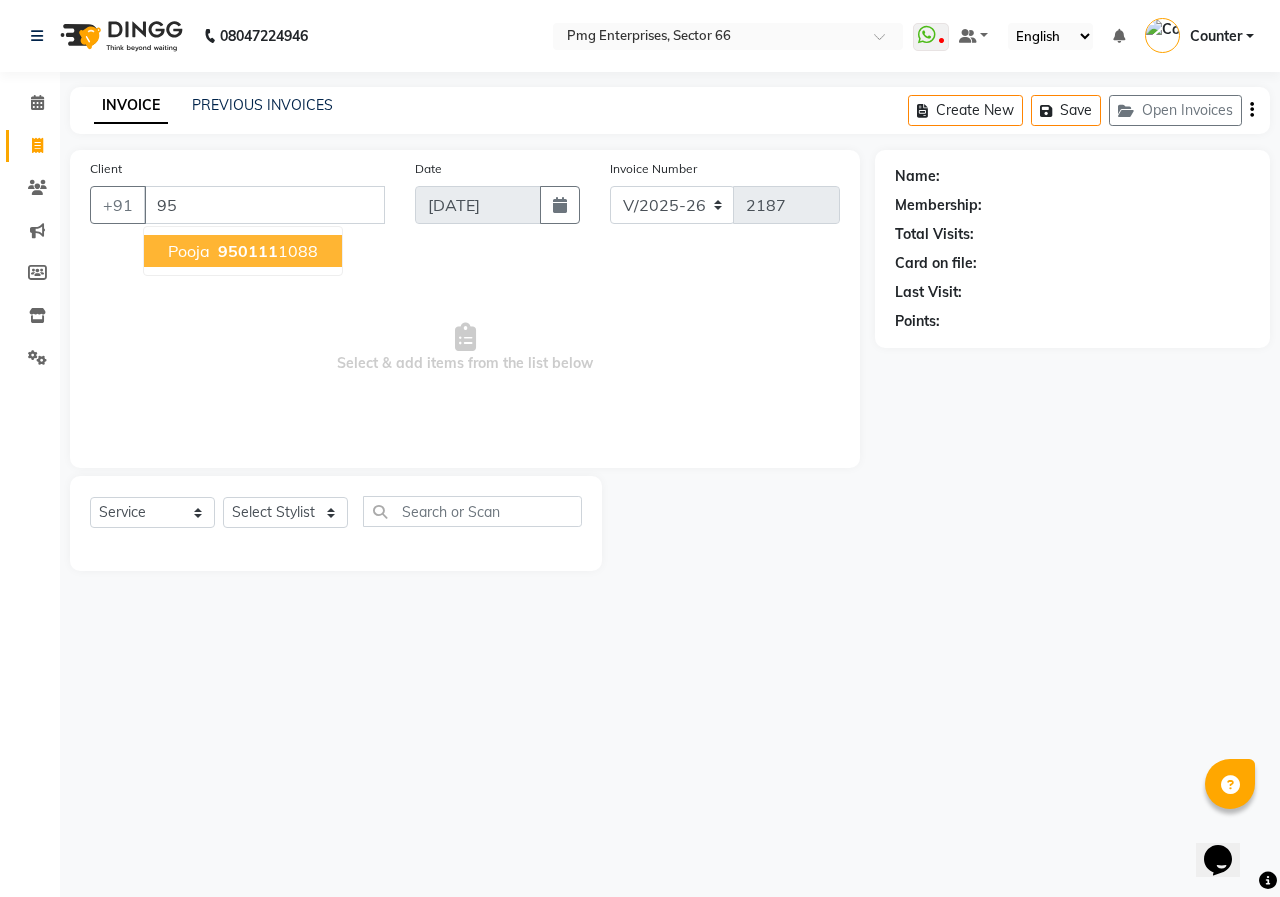 type on "9" 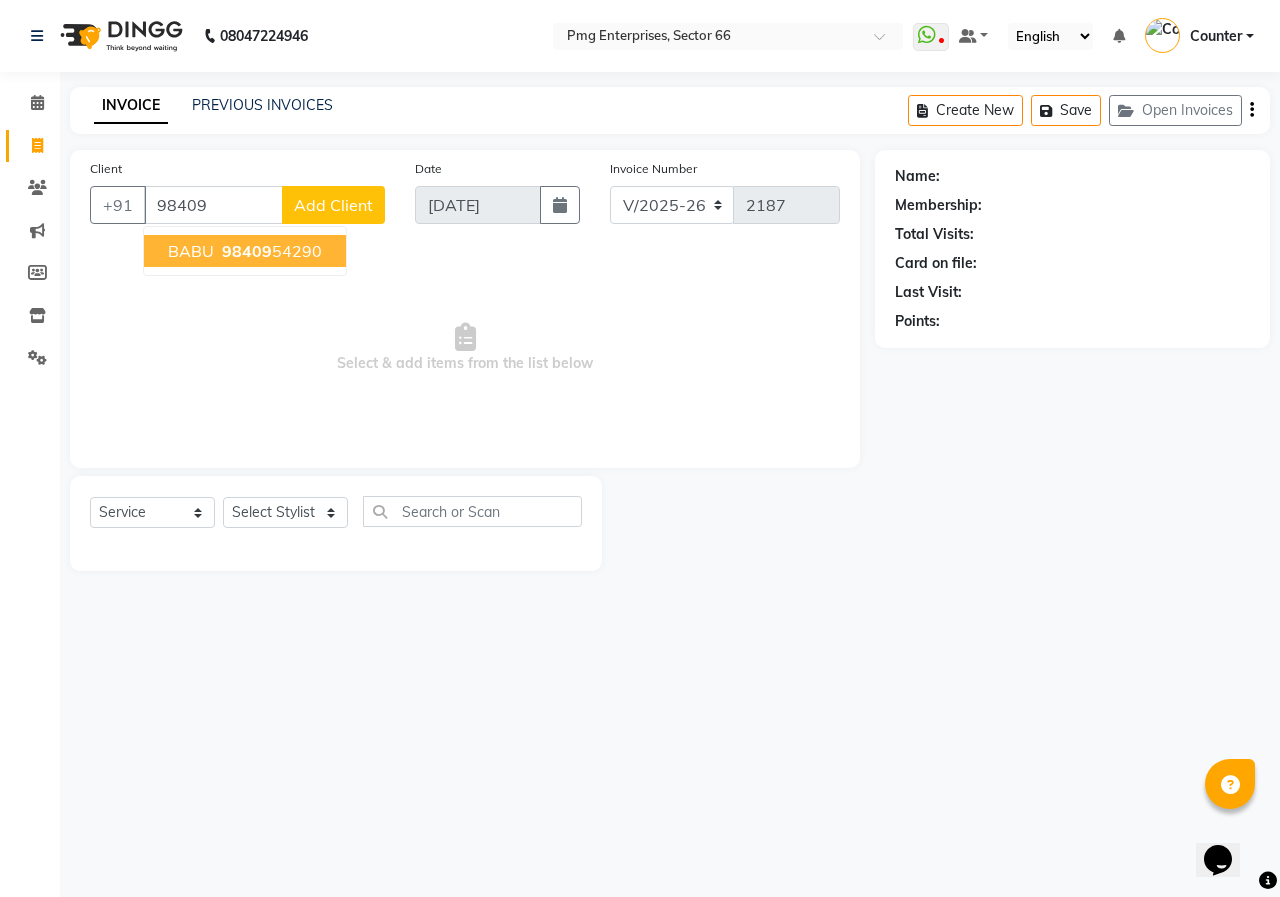 click on "98409" at bounding box center (247, 251) 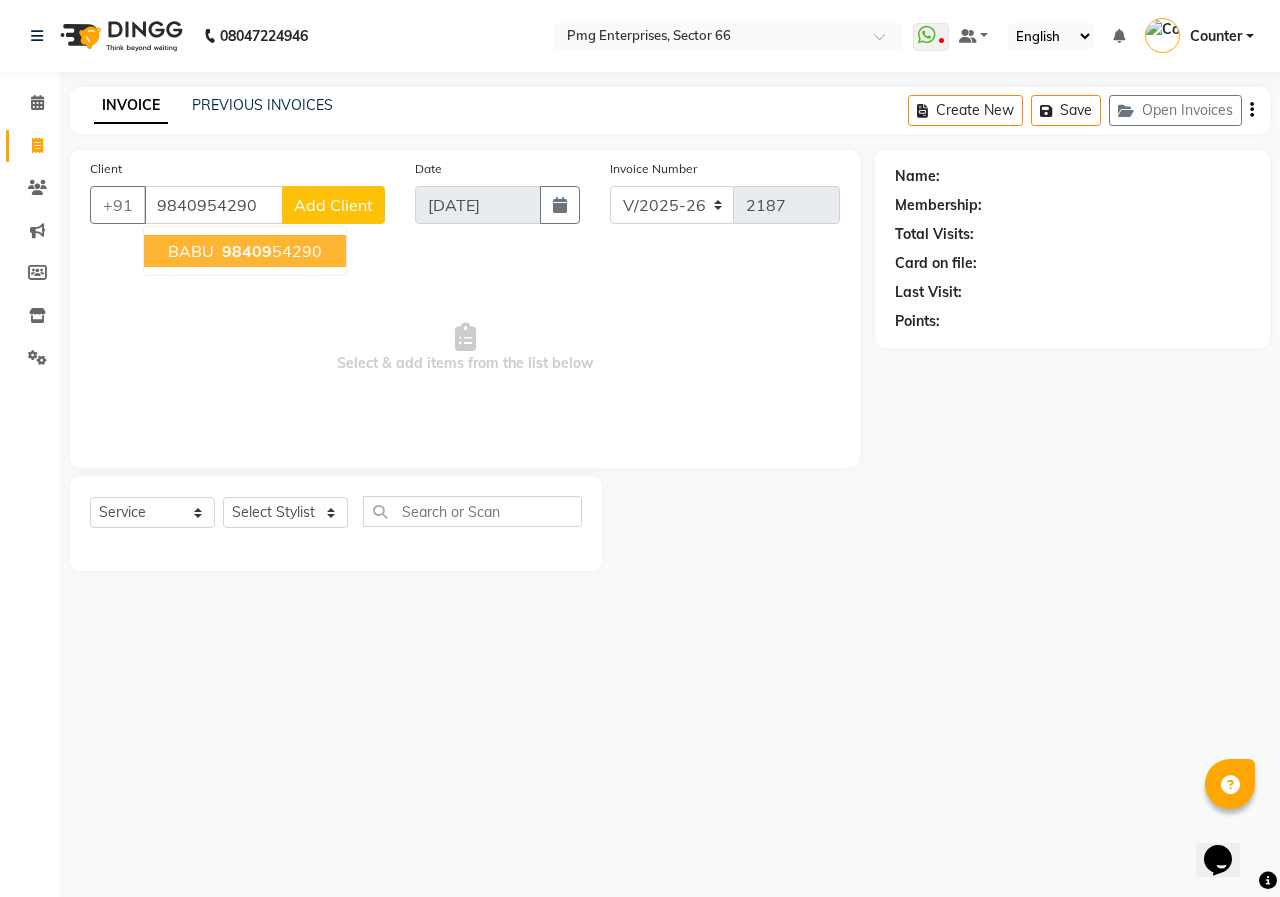 type on "9840954290" 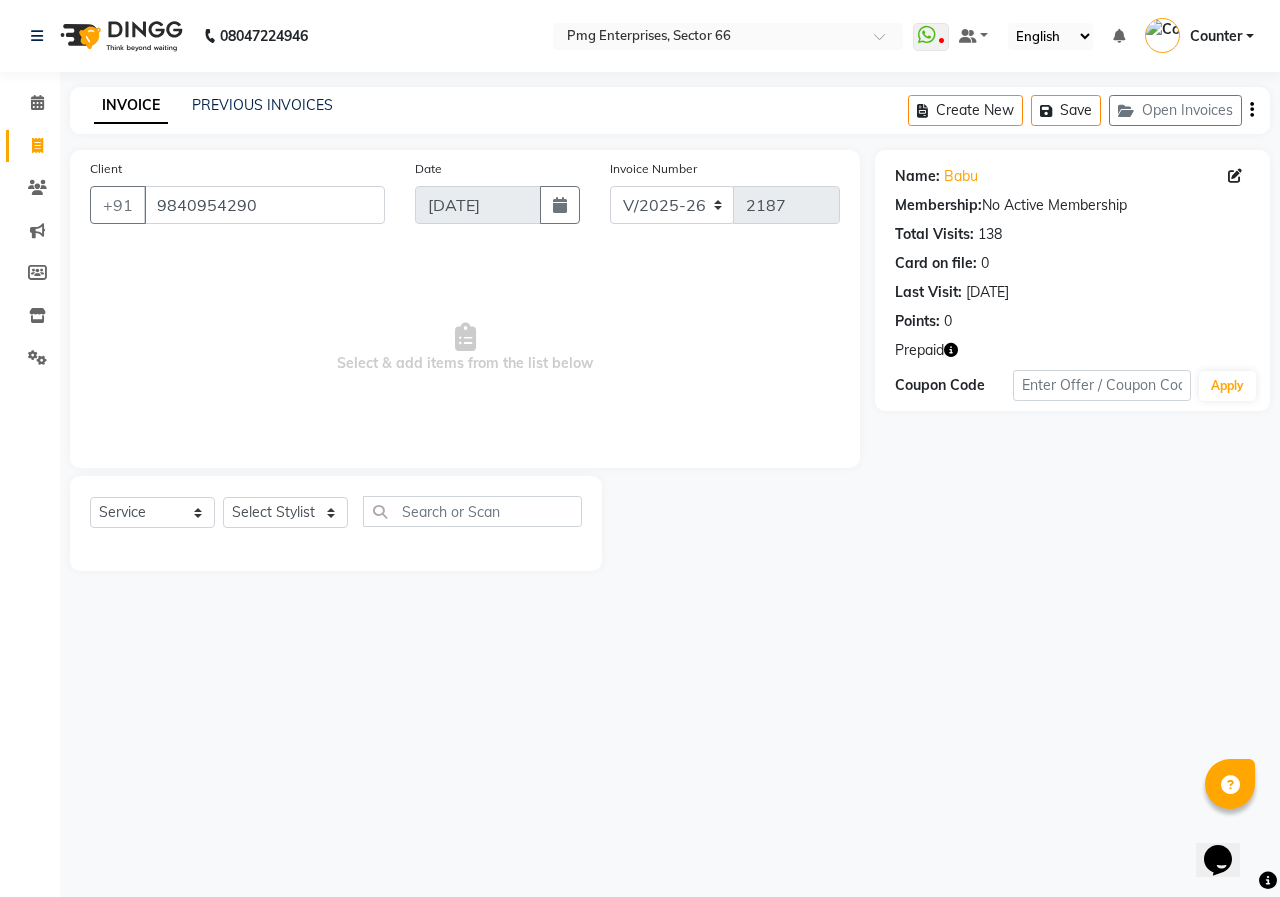 click 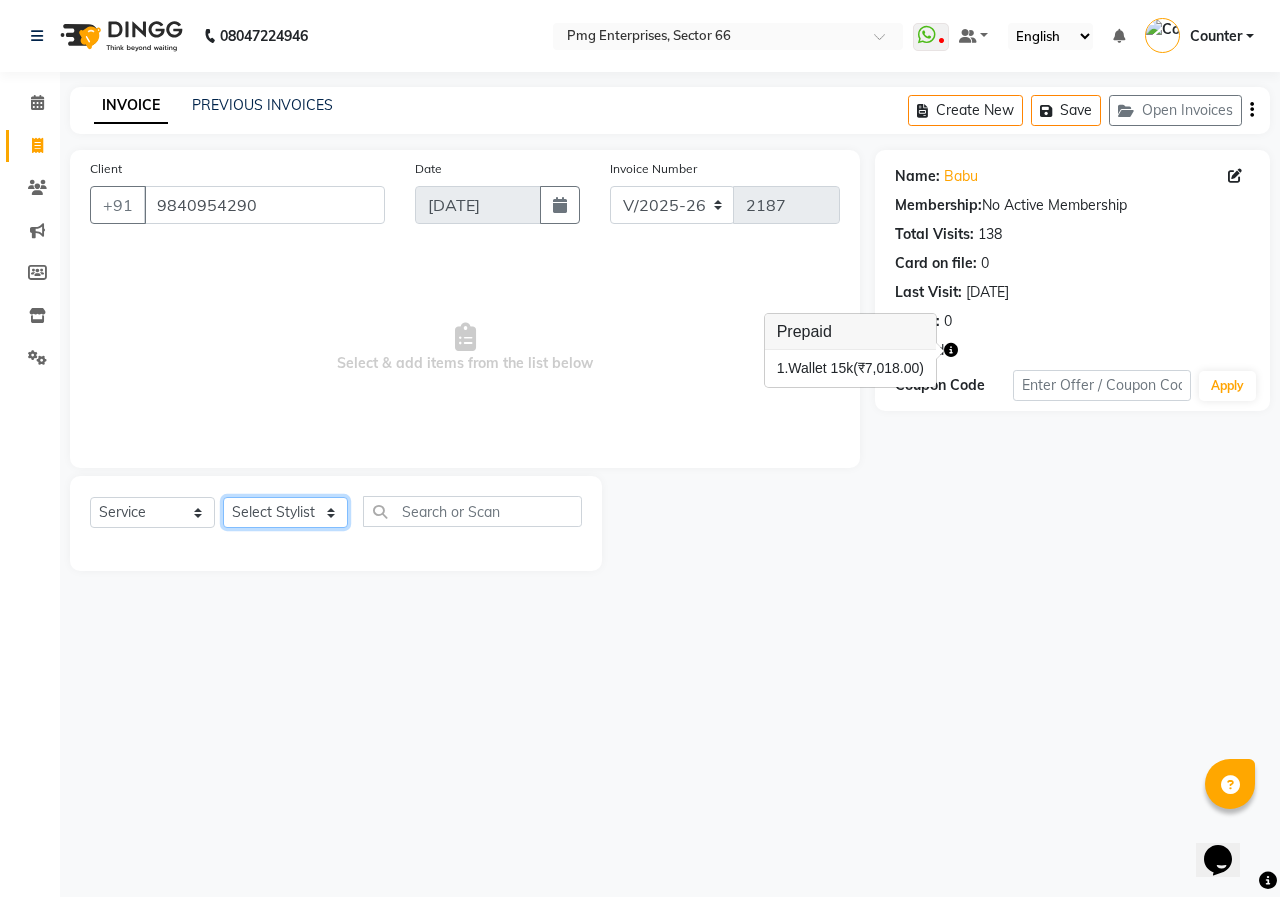 click on "Select Stylist [PERSON_NAME] Counter [PERSON_NAME] [PERSON_NAME] [PERSON_NAME] [PERSON_NAME]" 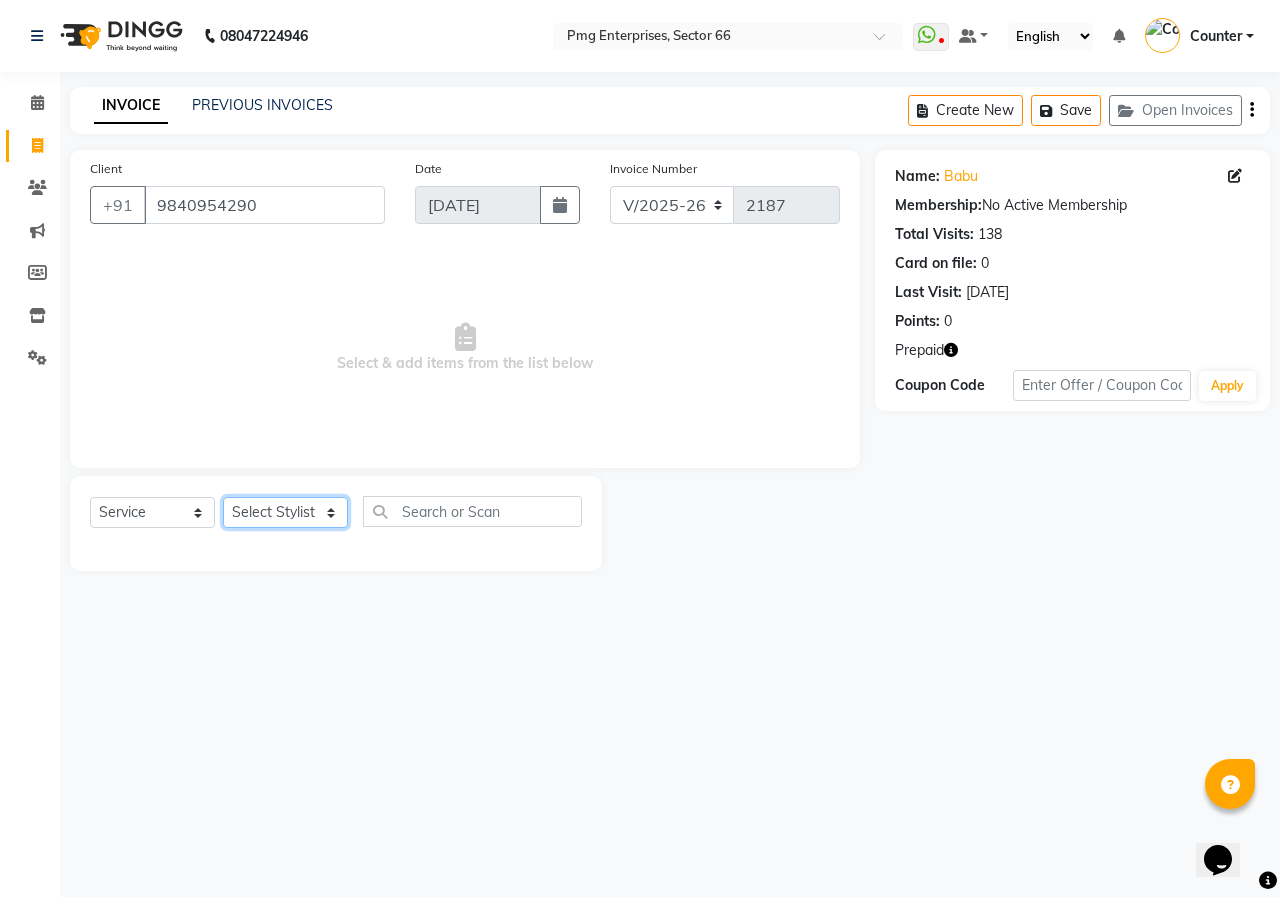 select on "67091" 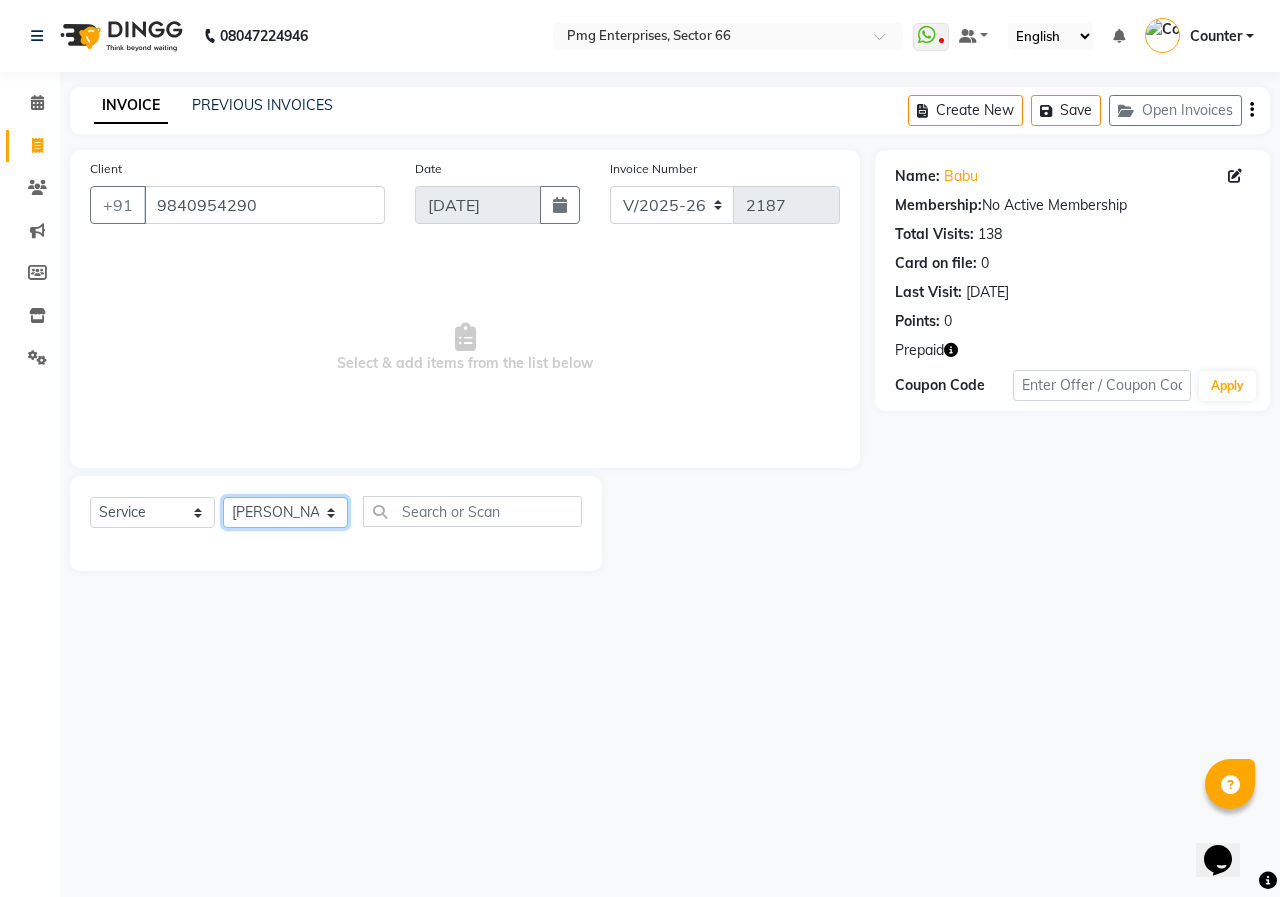 click on "Select Stylist [PERSON_NAME] Counter [PERSON_NAME] [PERSON_NAME] [PERSON_NAME] [PERSON_NAME]" 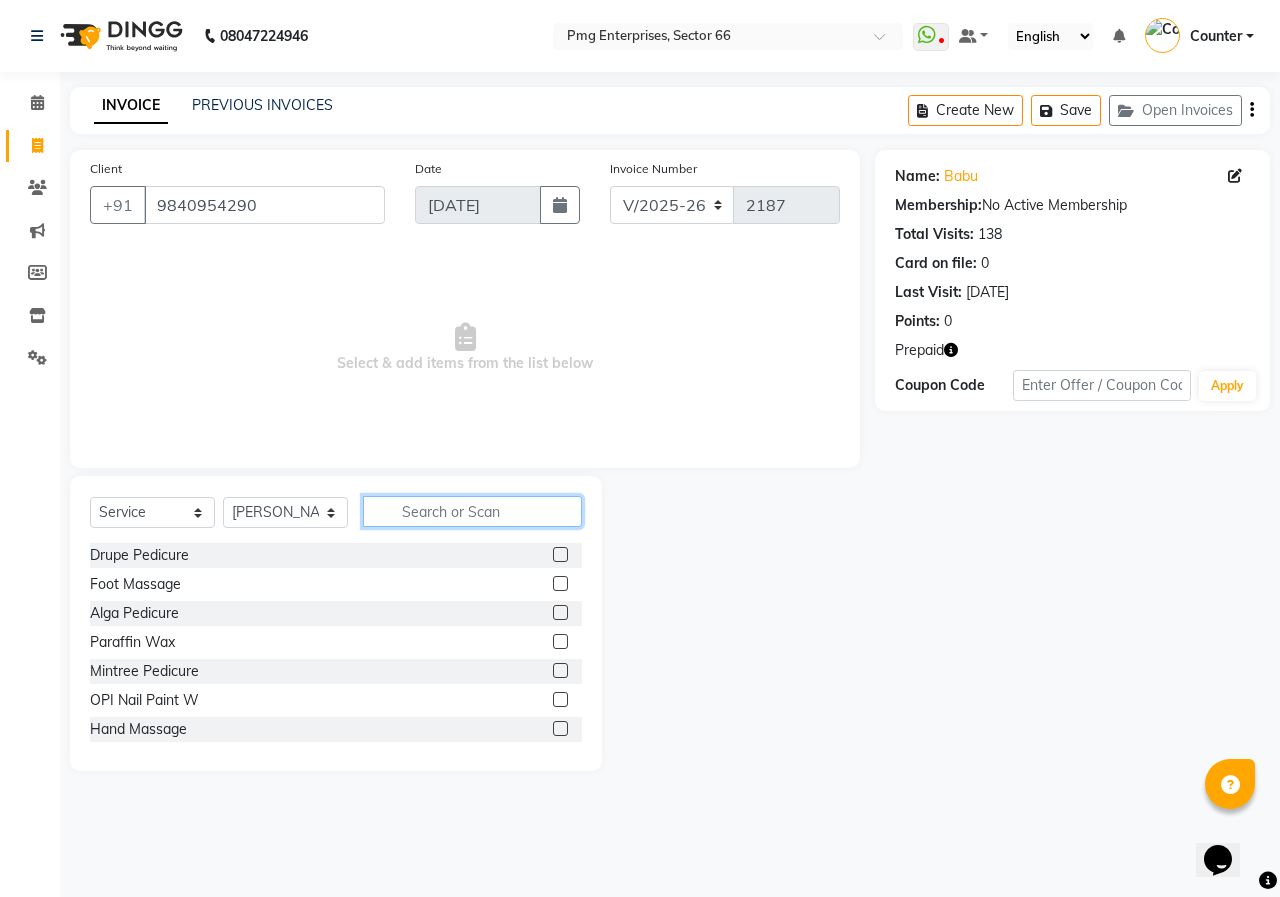 click 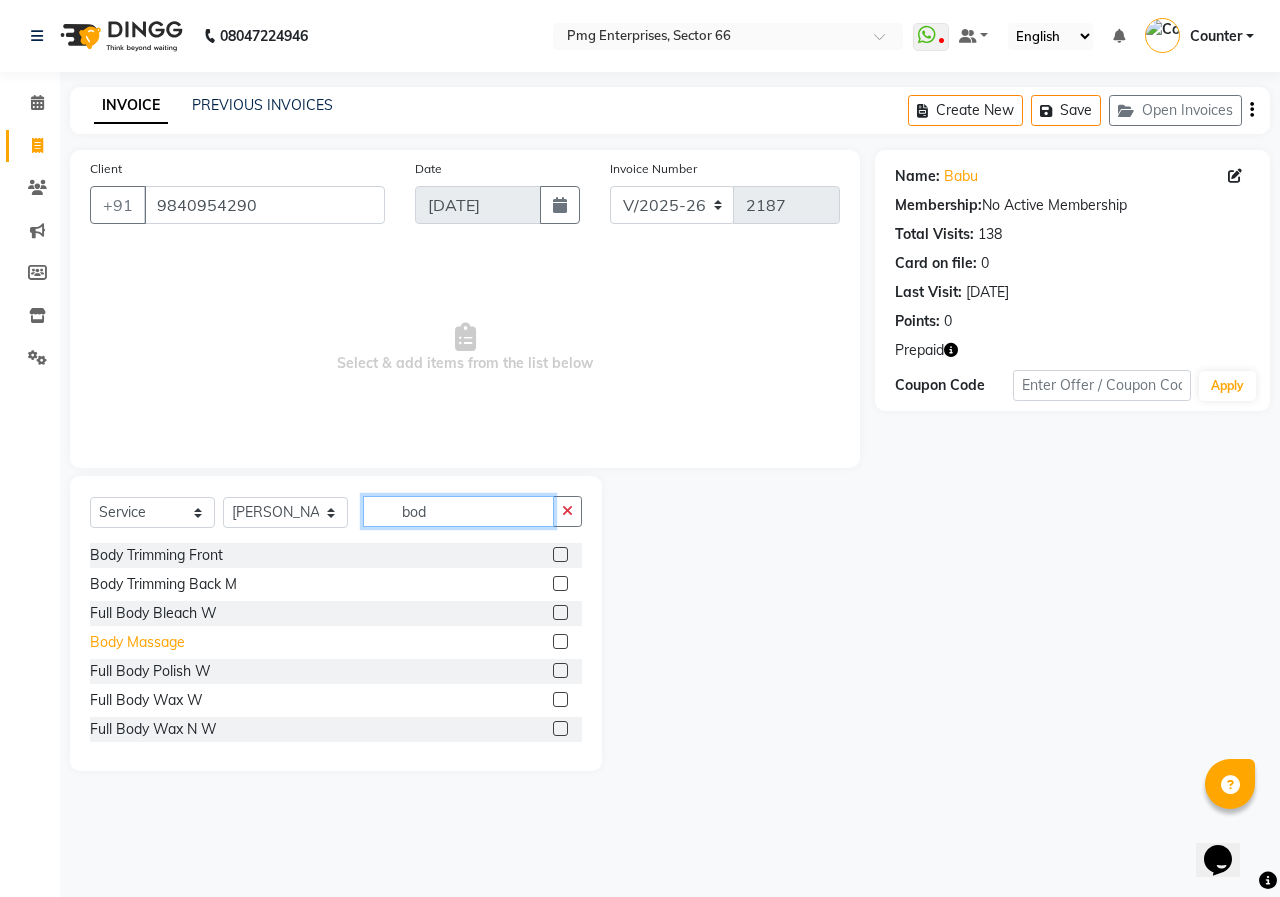 type on "bod" 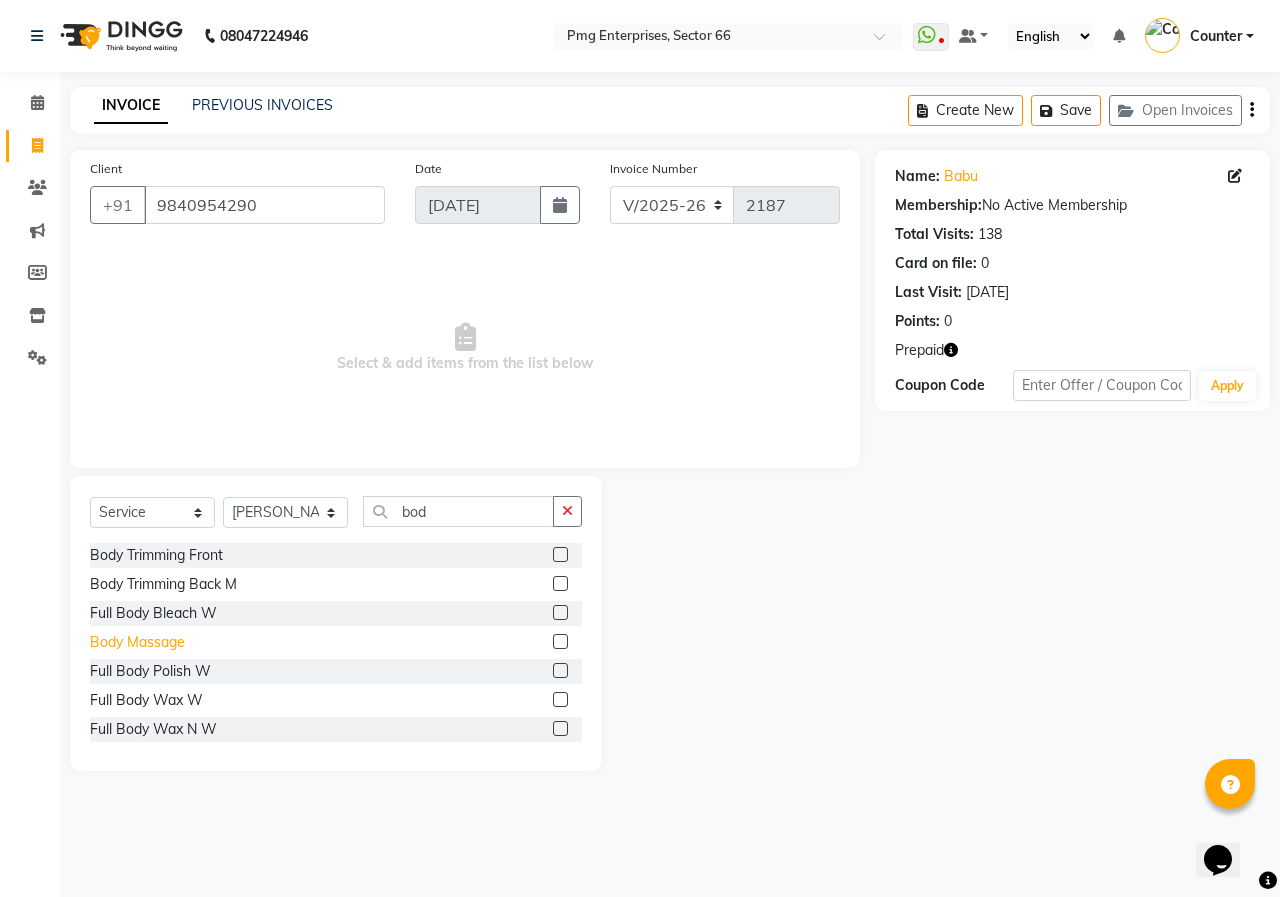click on "Body Massage" 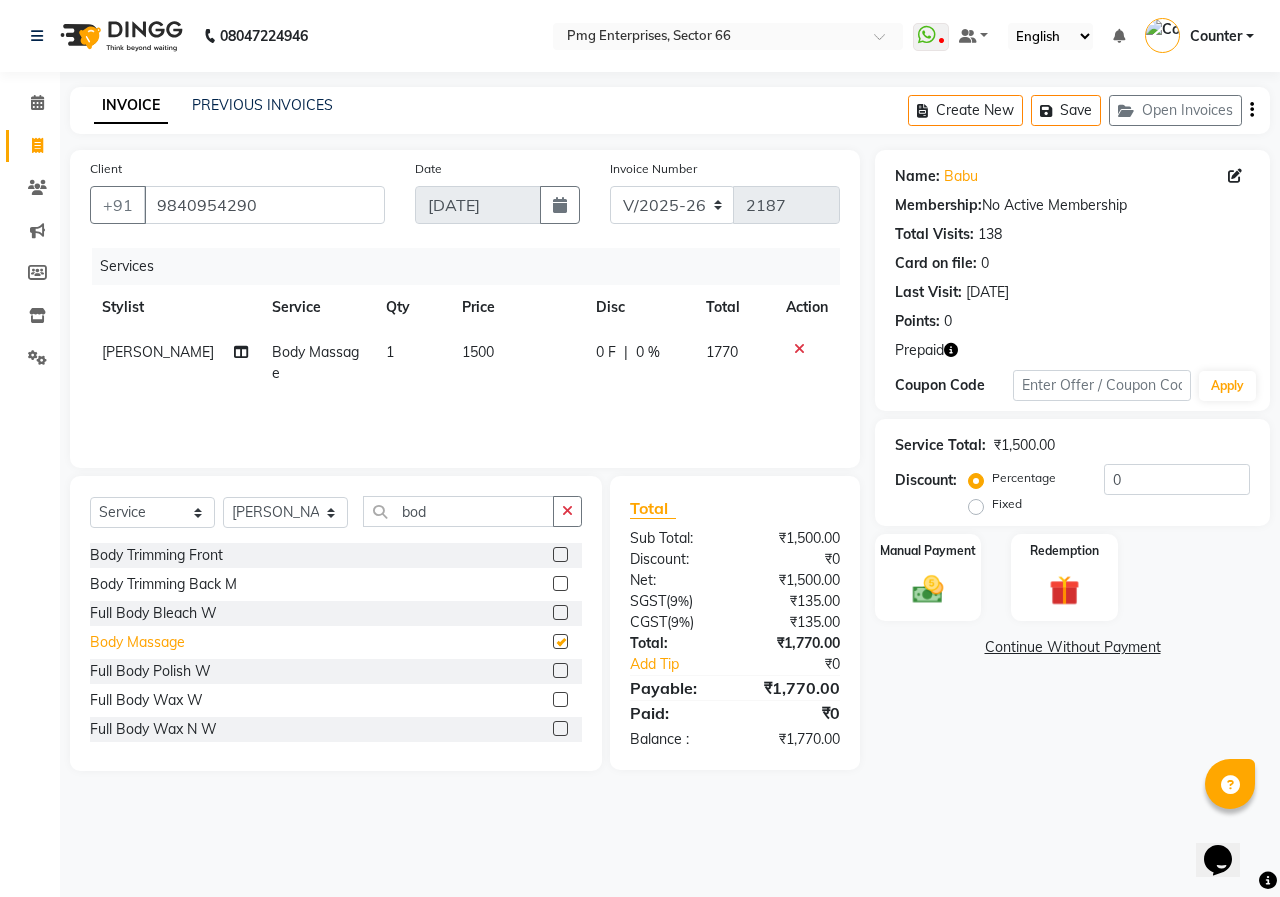checkbox on "false" 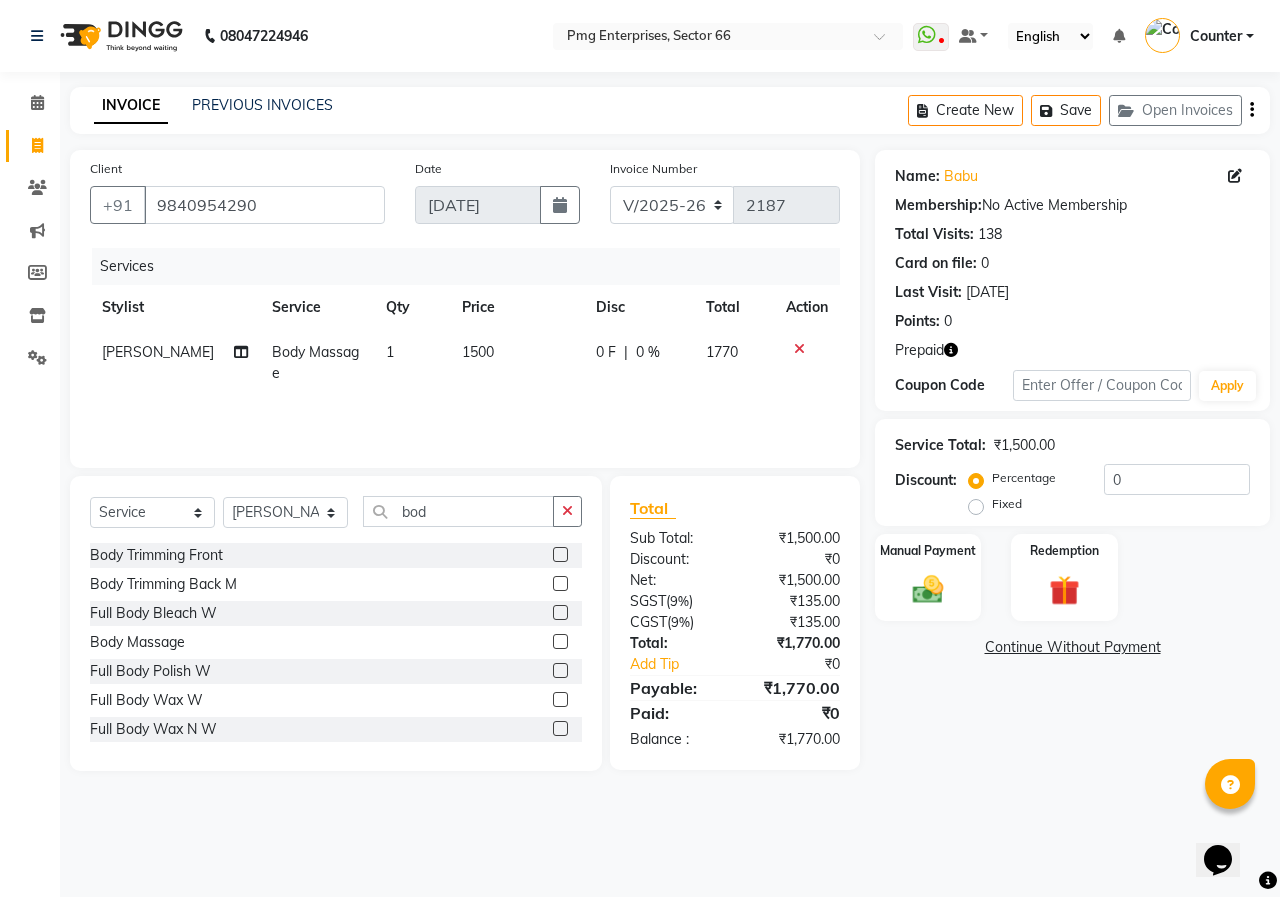 click on "1500" 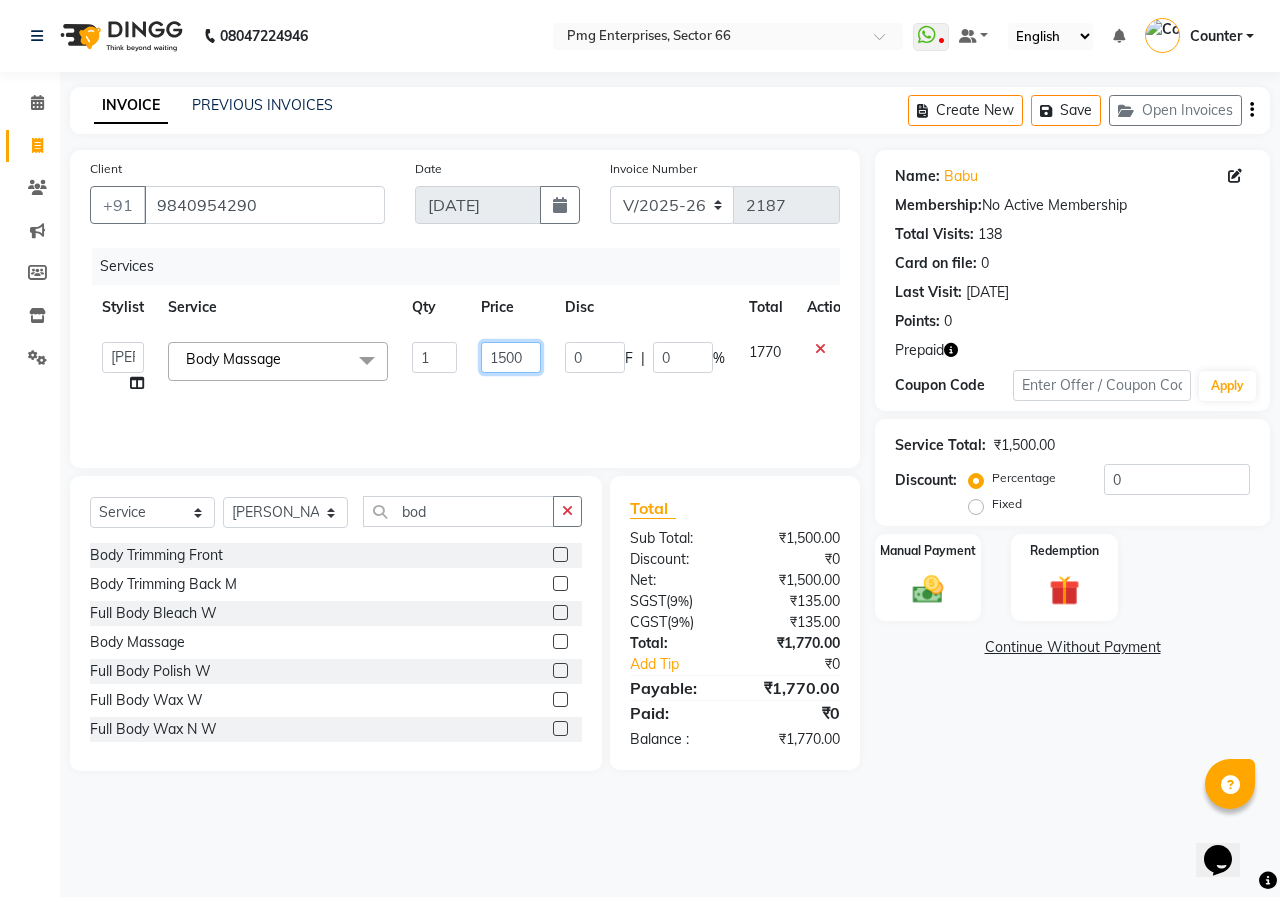 click on "1500" 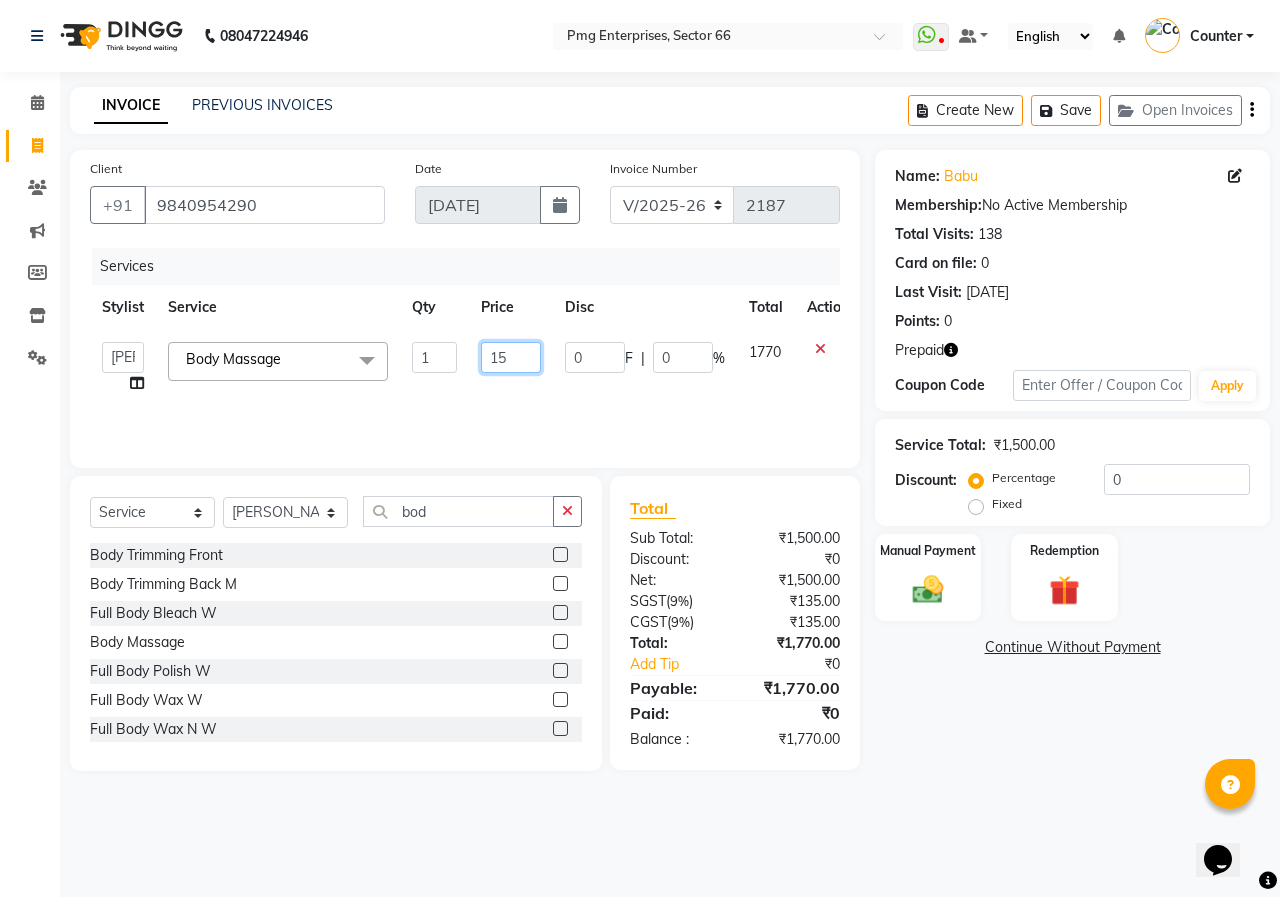 type on "1" 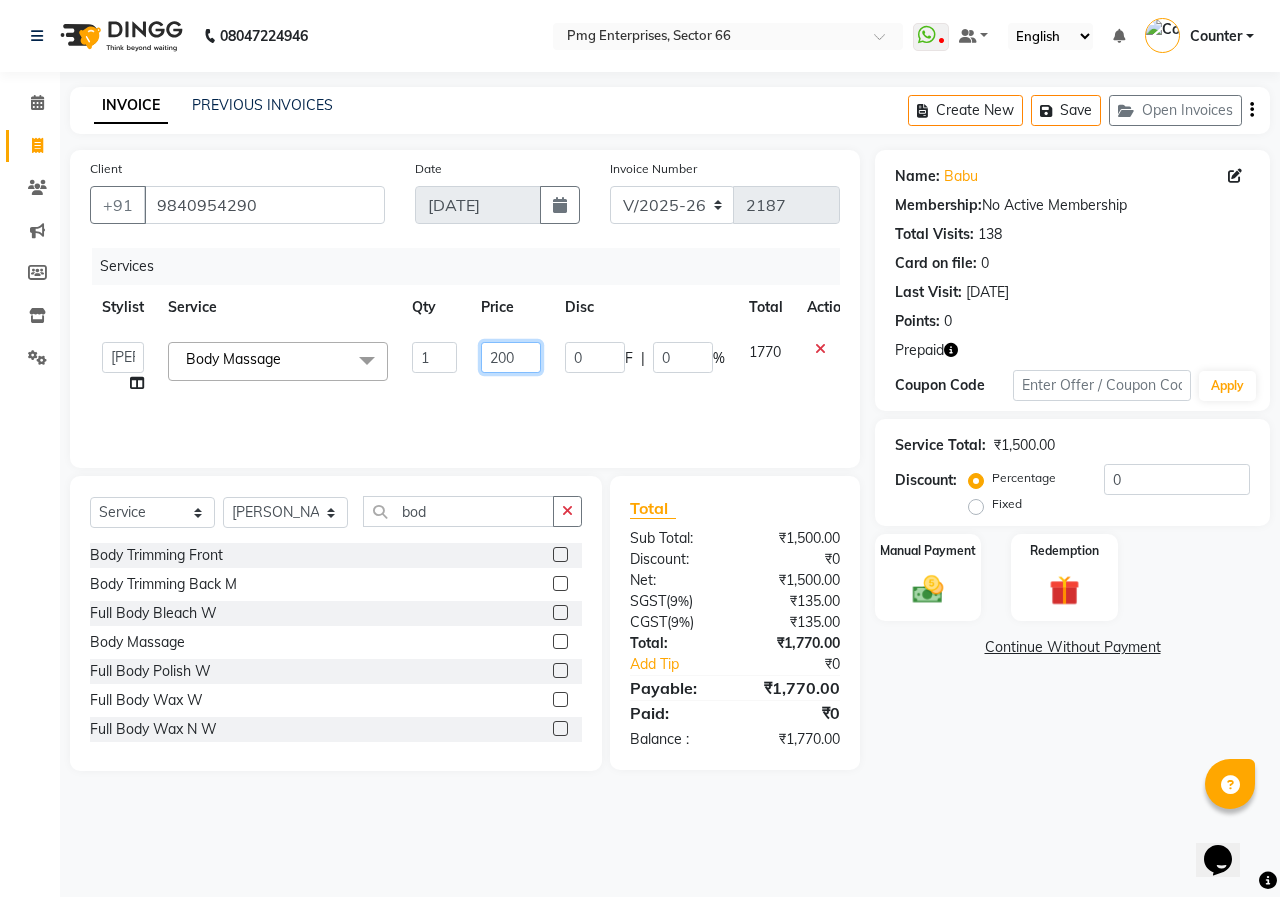 type on "2000" 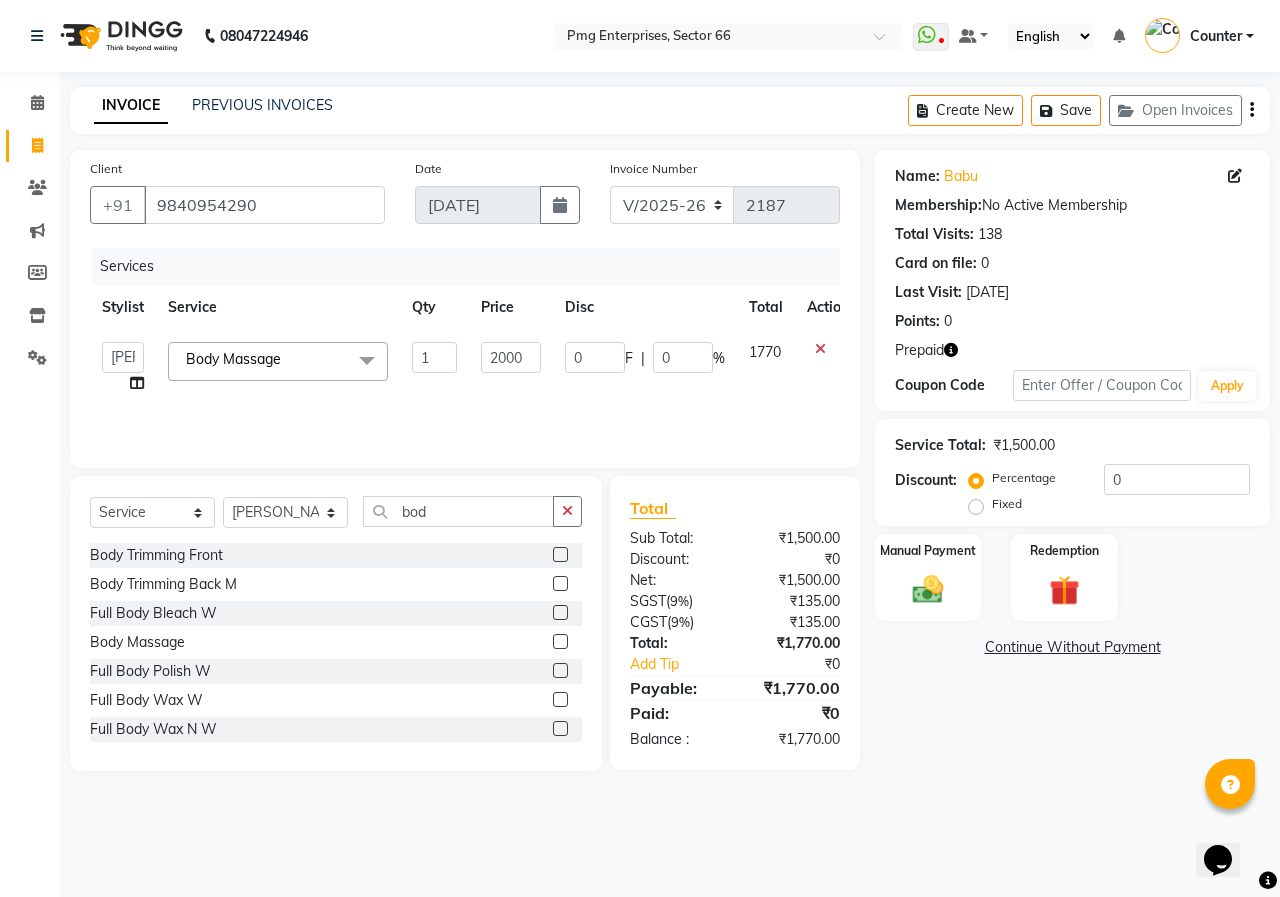click on "2000" 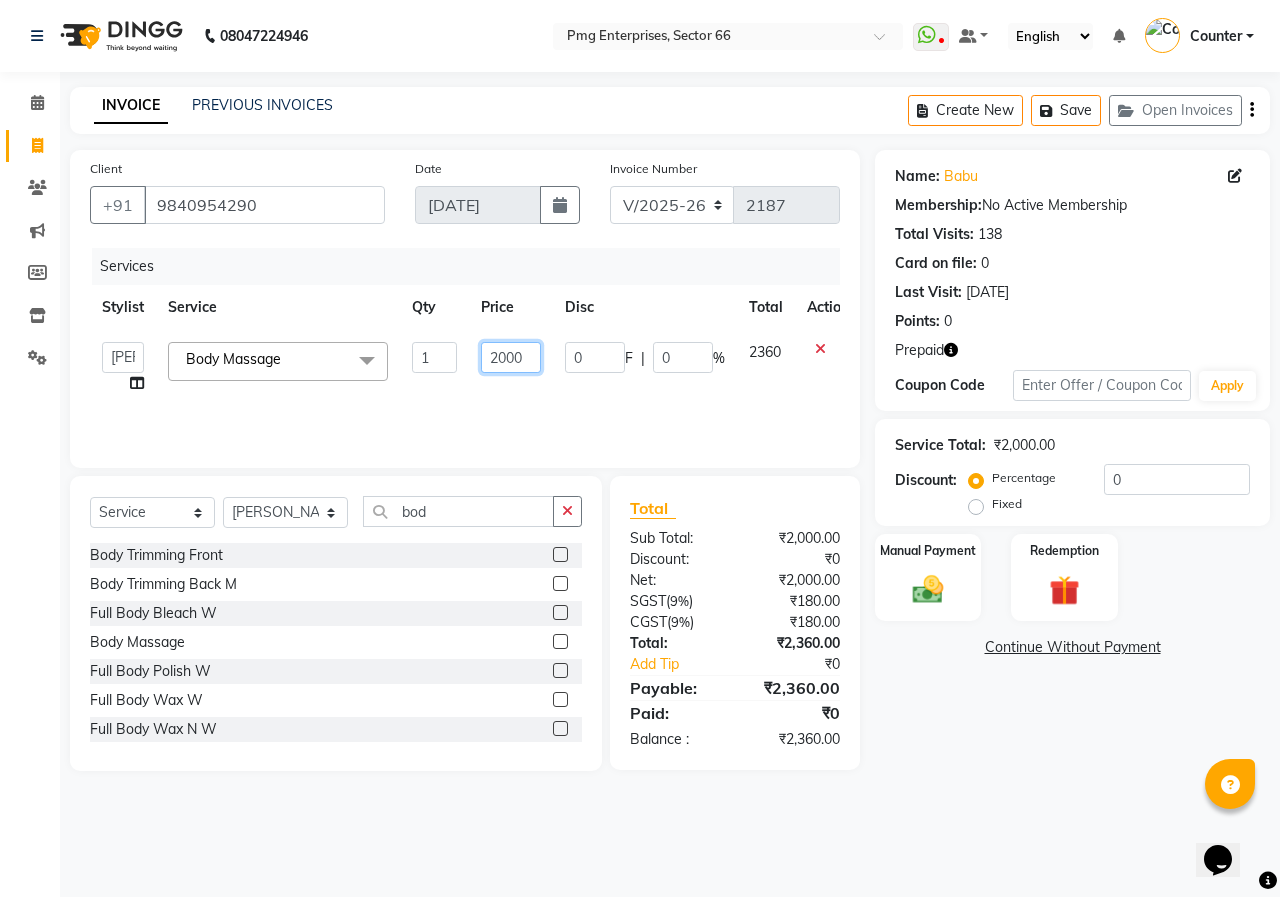 click on "2000" 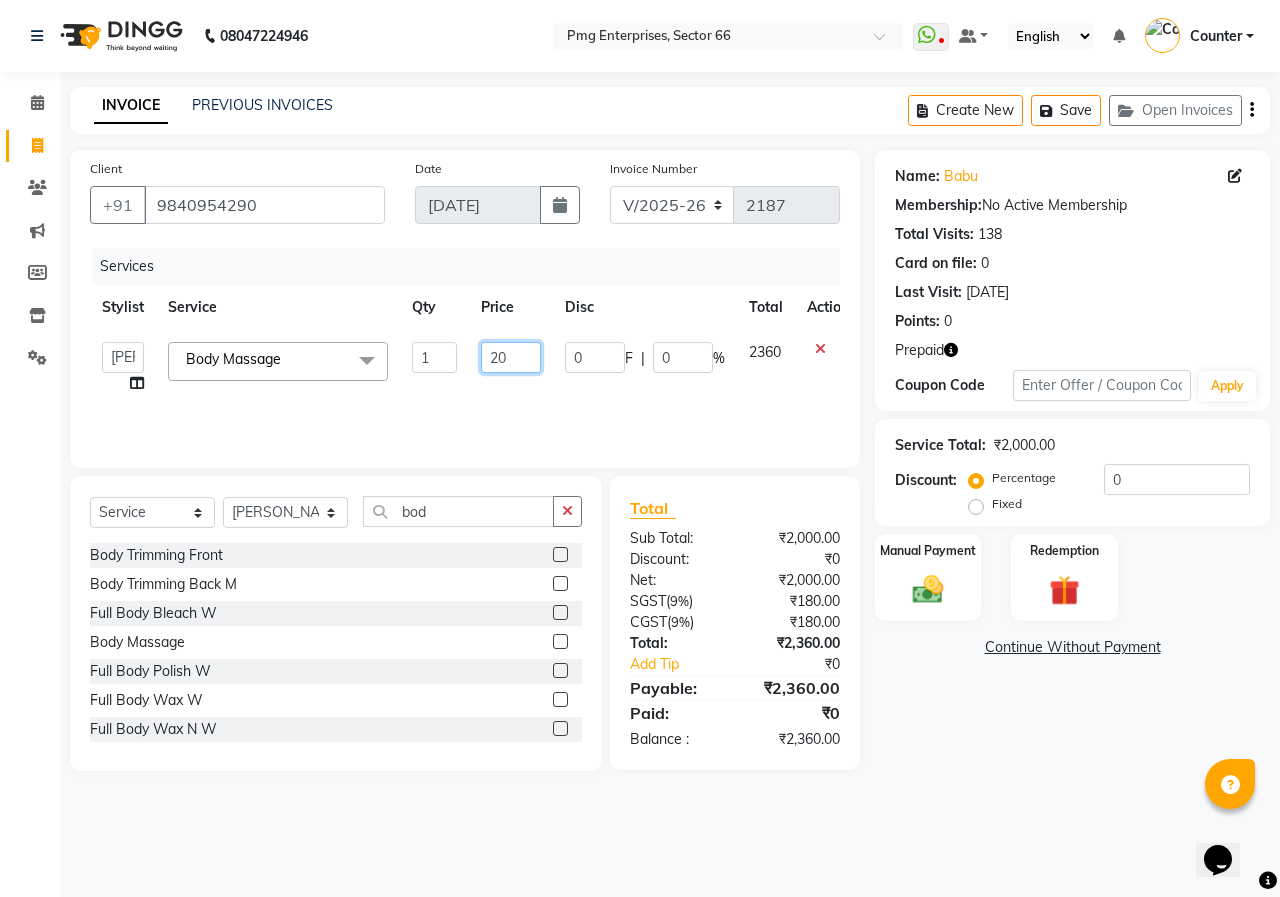 type on "2" 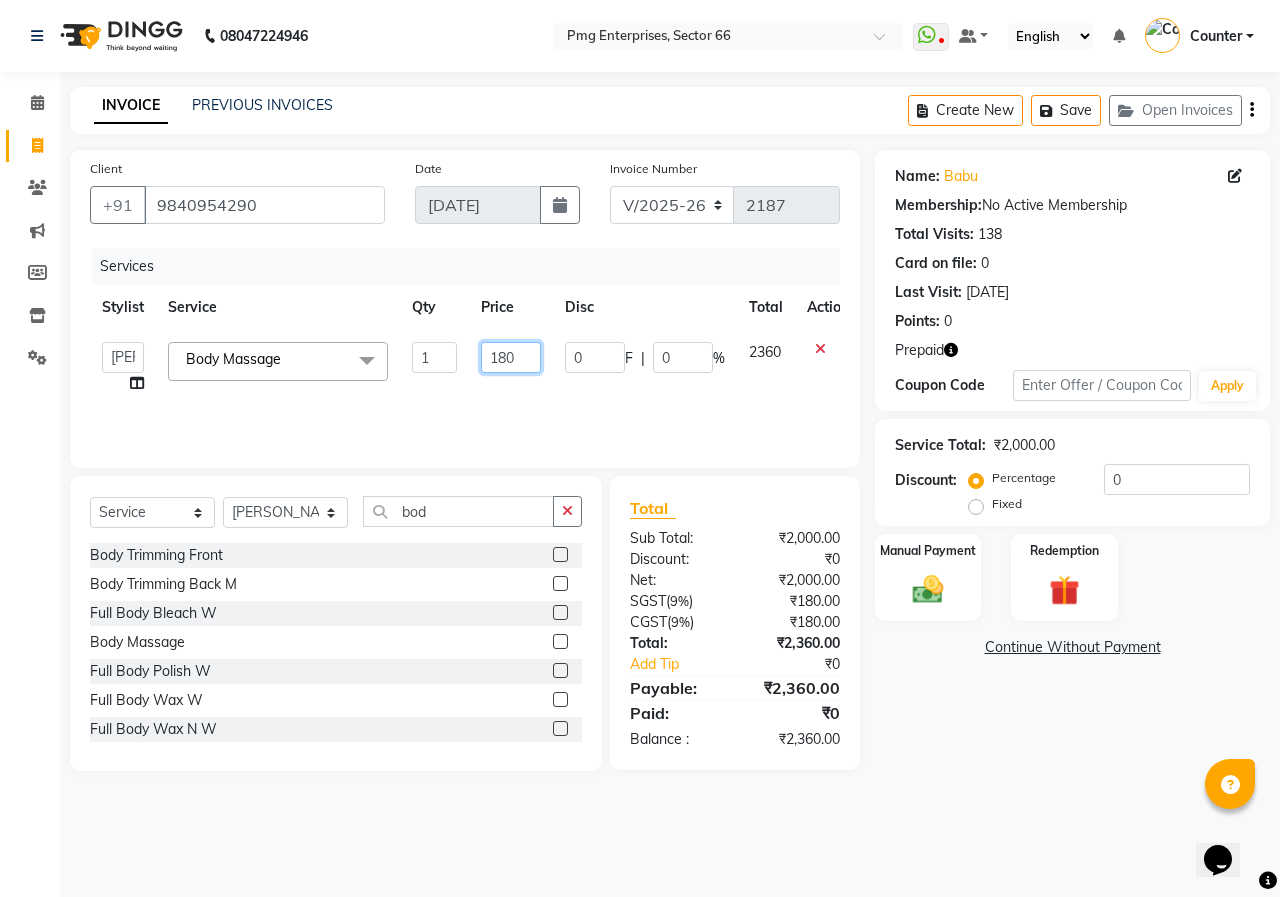 type on "1800" 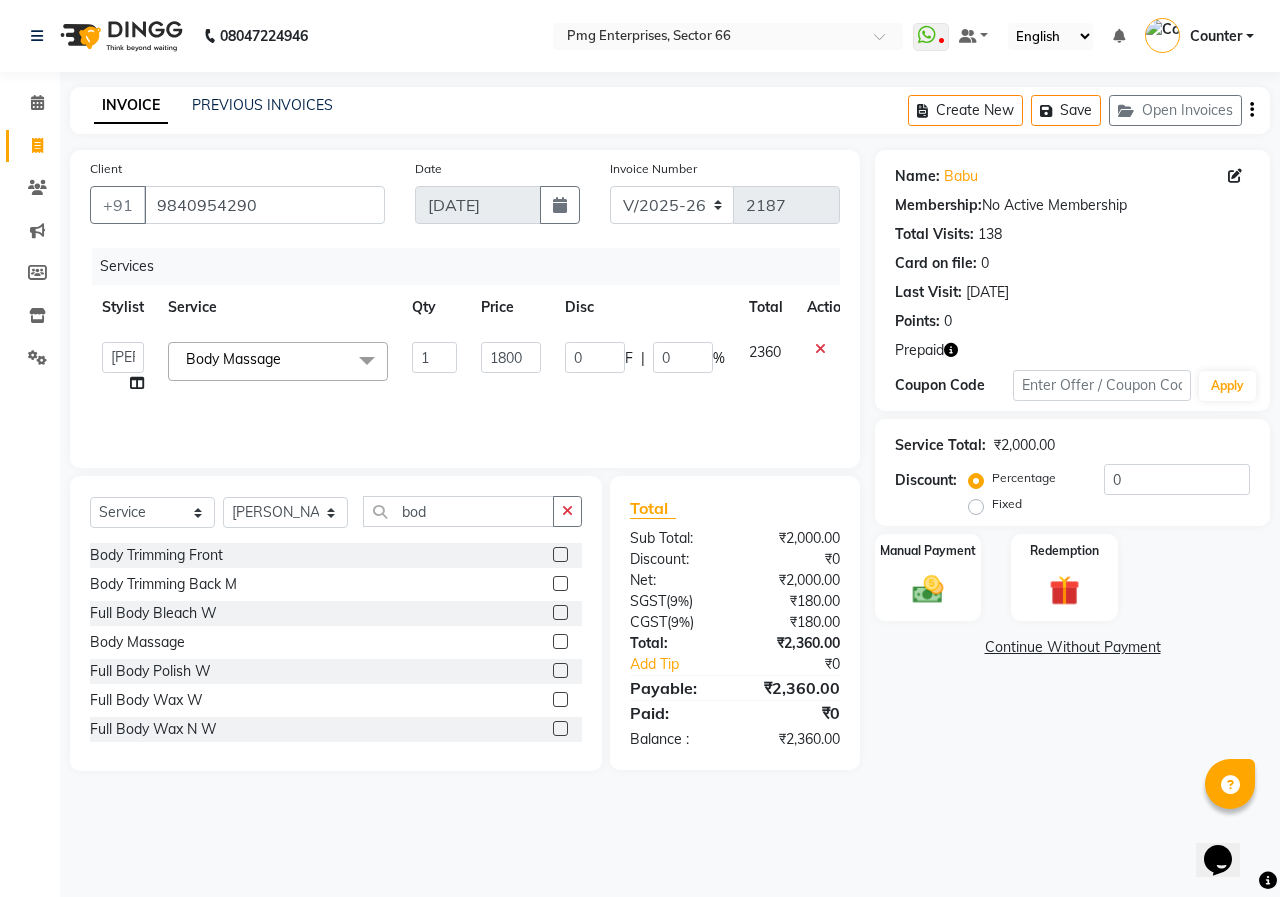 click on "Ashish Kashyap   Counter   dinesh   Jackson   Javed   Jitender   Manisha   Ragini  Body Massage  x Drupe Pedicure Foot Massage Alga Pedicure Paraffin Wax Mintree Pedicure OPI Nail Paint W Hand Massage Nail Cut & Filing Pedi Pie Pedicure La Vivo Manicure La Vivo Pedicure Drupe Manicure Nail Paint W Pedi Pie Manicure Mintree Manicure Alga Manicure Nanoplastia Treatment Hair Doo Full Leg D Tan Full Hand D Tan Body Trimming Front Body Trimming Back M others Shampoo + Conditioner Premium M Amonia Free Touch Up M Moisture Therapy M Perming M Smoothening / Rebonding M Keratin M Hair Styling M Beard Colour Shave Beard Styling Highlights M Hair Cut M Touch Up M Shampoo M Hair Cut & Beard M Hair Cut & Shave All men hair treatment BC FibreClinix M Mundan Front Bleach W Full Body Bleach W Premium Face Bleach W Face Bleach W Back Bleach W Legs Bleach W Feet Bleach W Arms Bleach W Eyebrows wax O3 Detan W Neque Sole W Detan W Chin Wax W Upper Lip W Chin W Eyebrows W Eye Brows + Upper Lips W Full Face Wax W Full Face W 599" 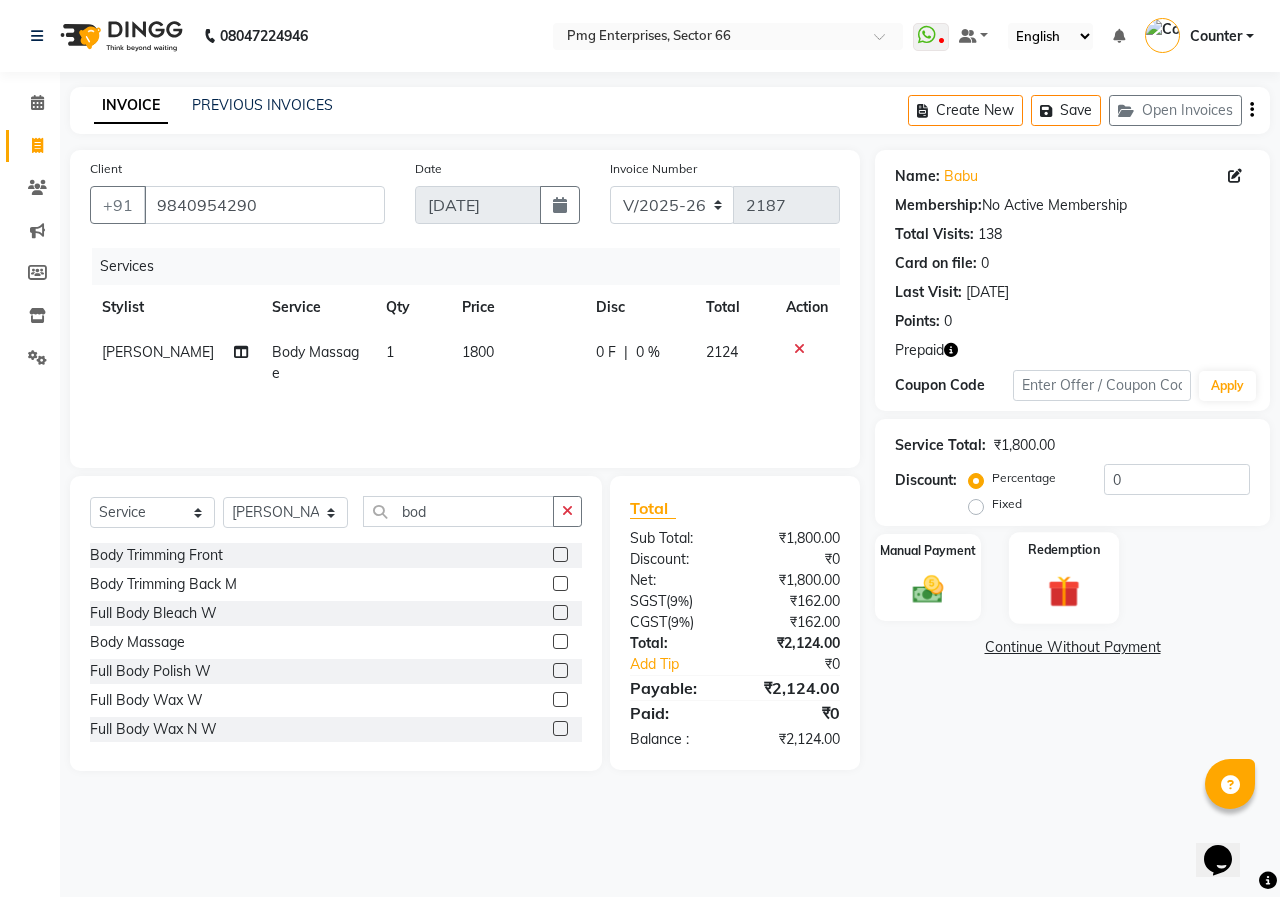 click 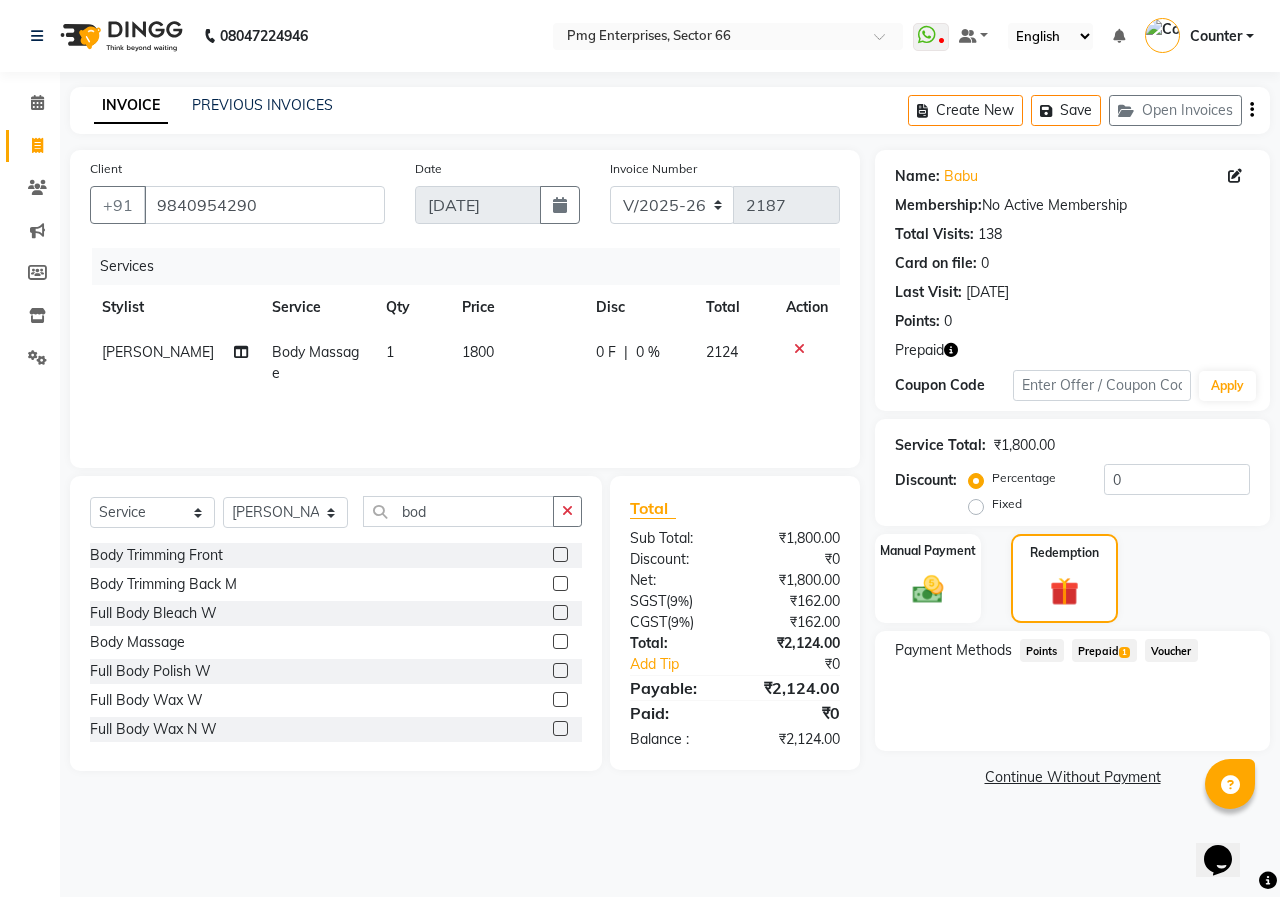 click on "Prepaid  1" 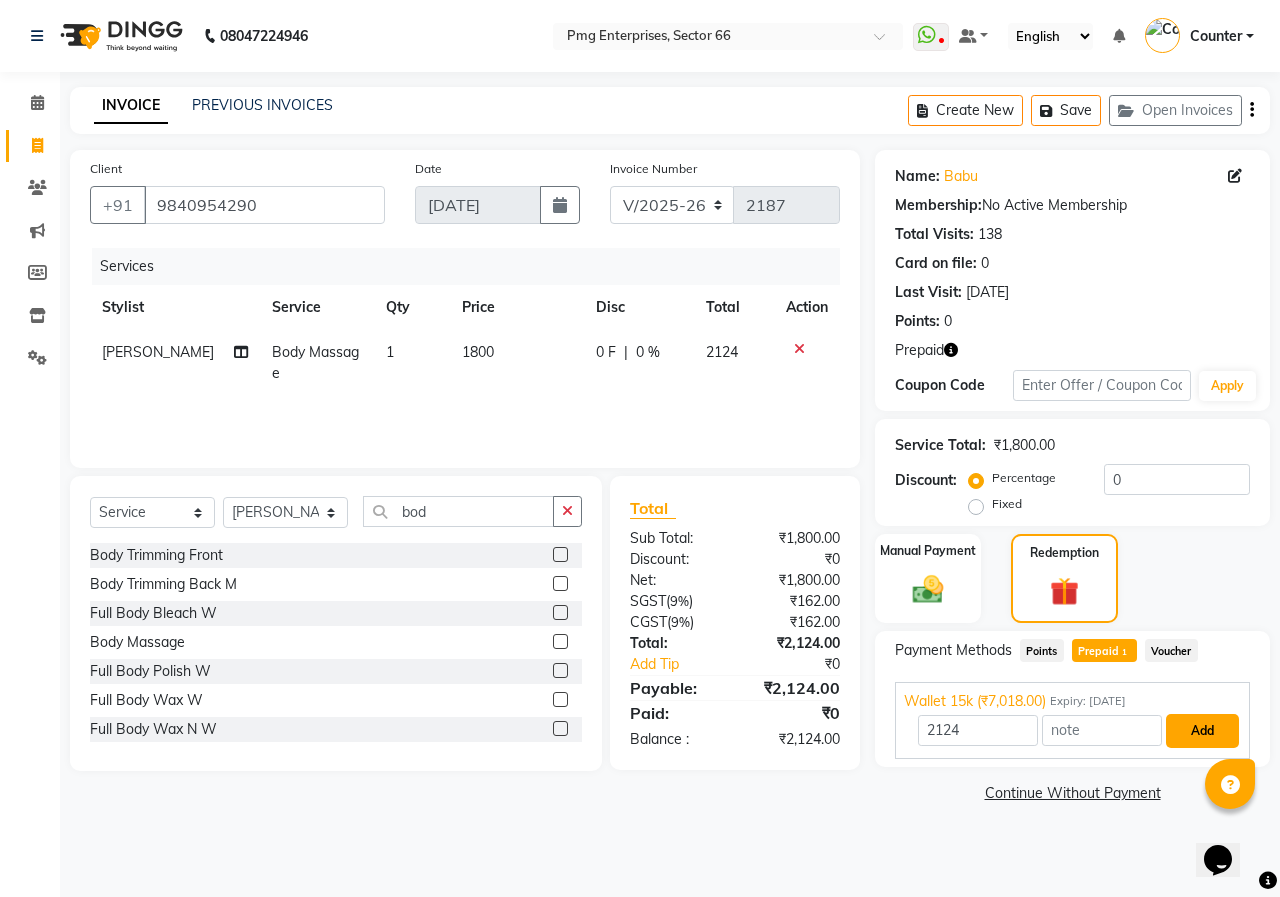 click on "Add" at bounding box center (1202, 731) 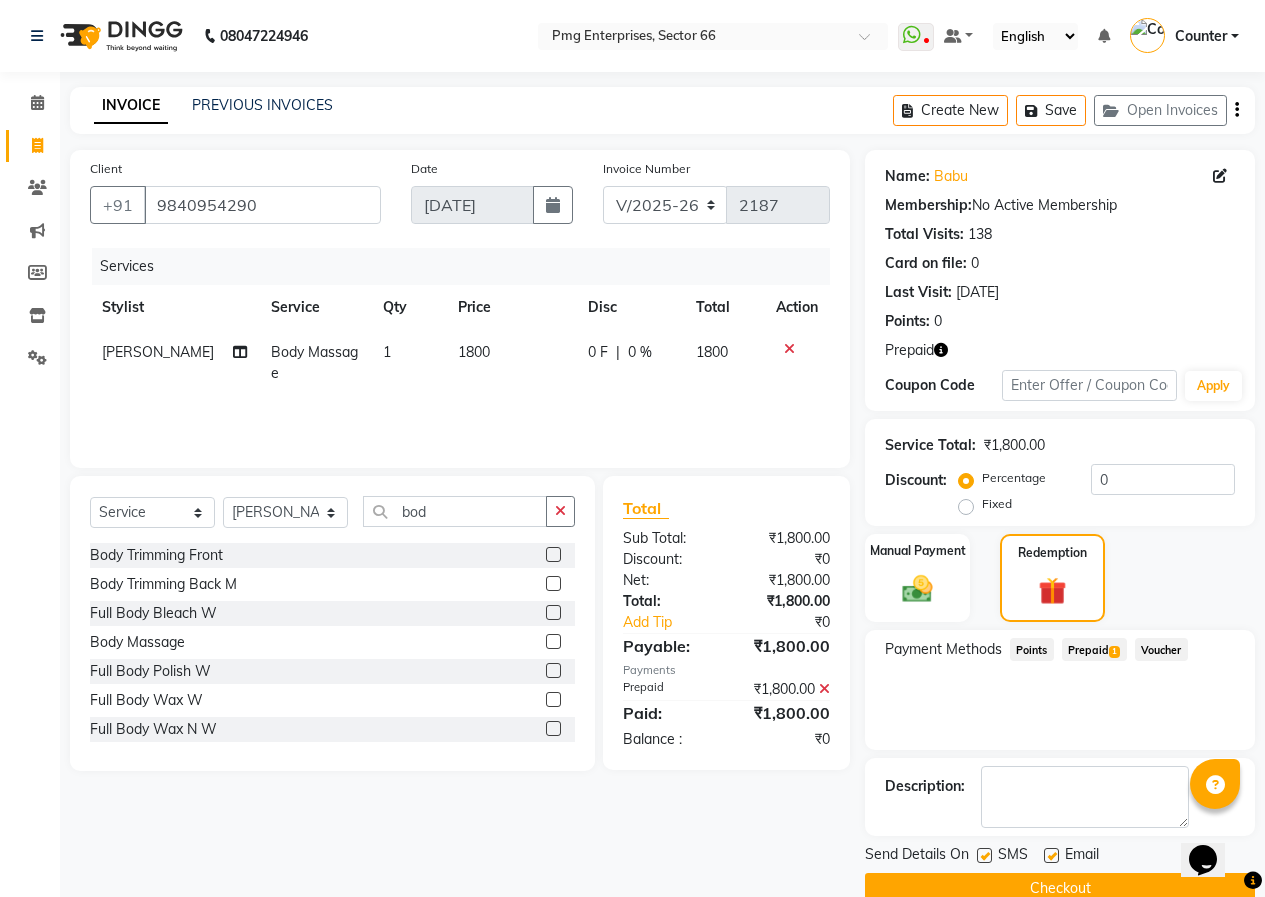 click on "Checkout" 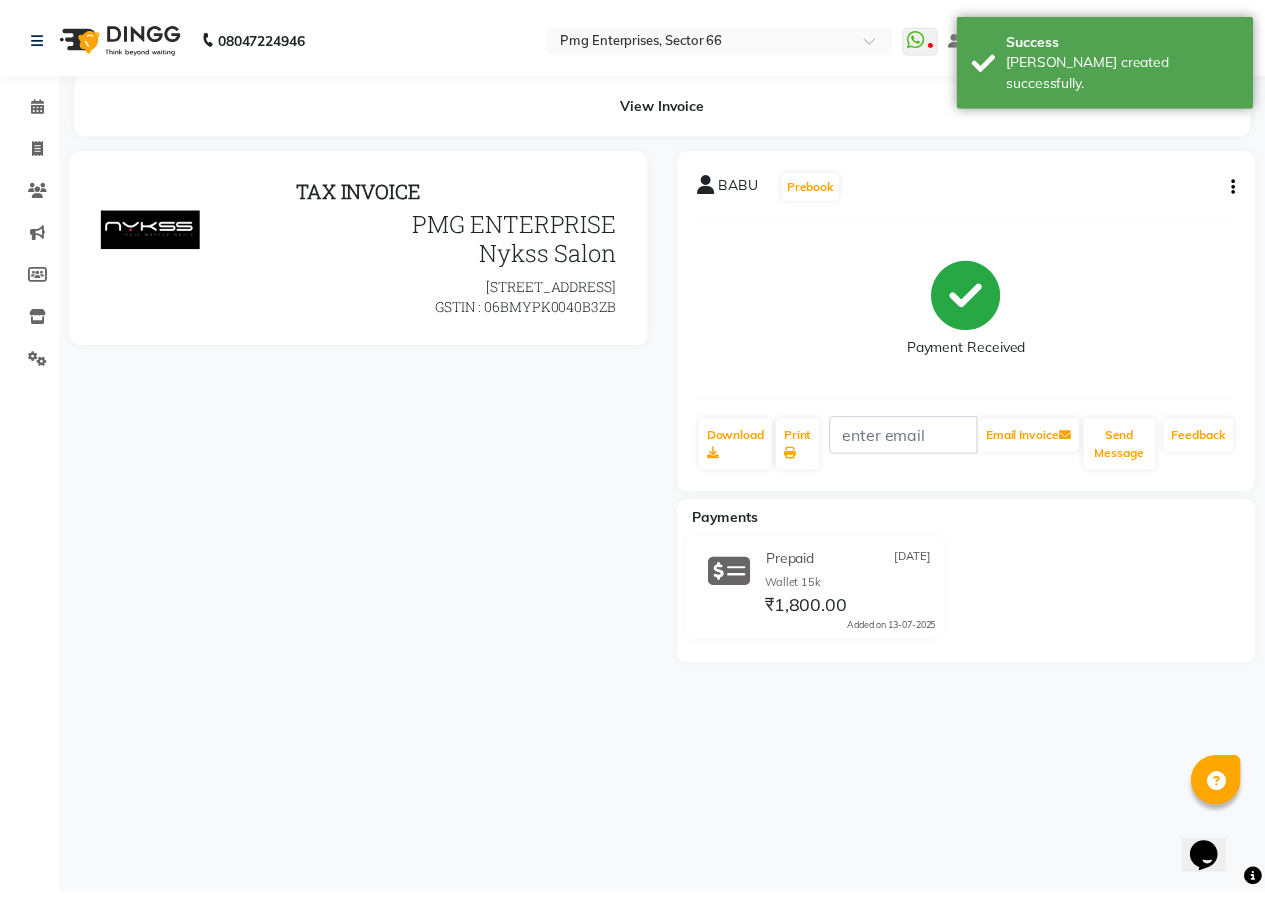 scroll, scrollTop: 0, scrollLeft: 0, axis: both 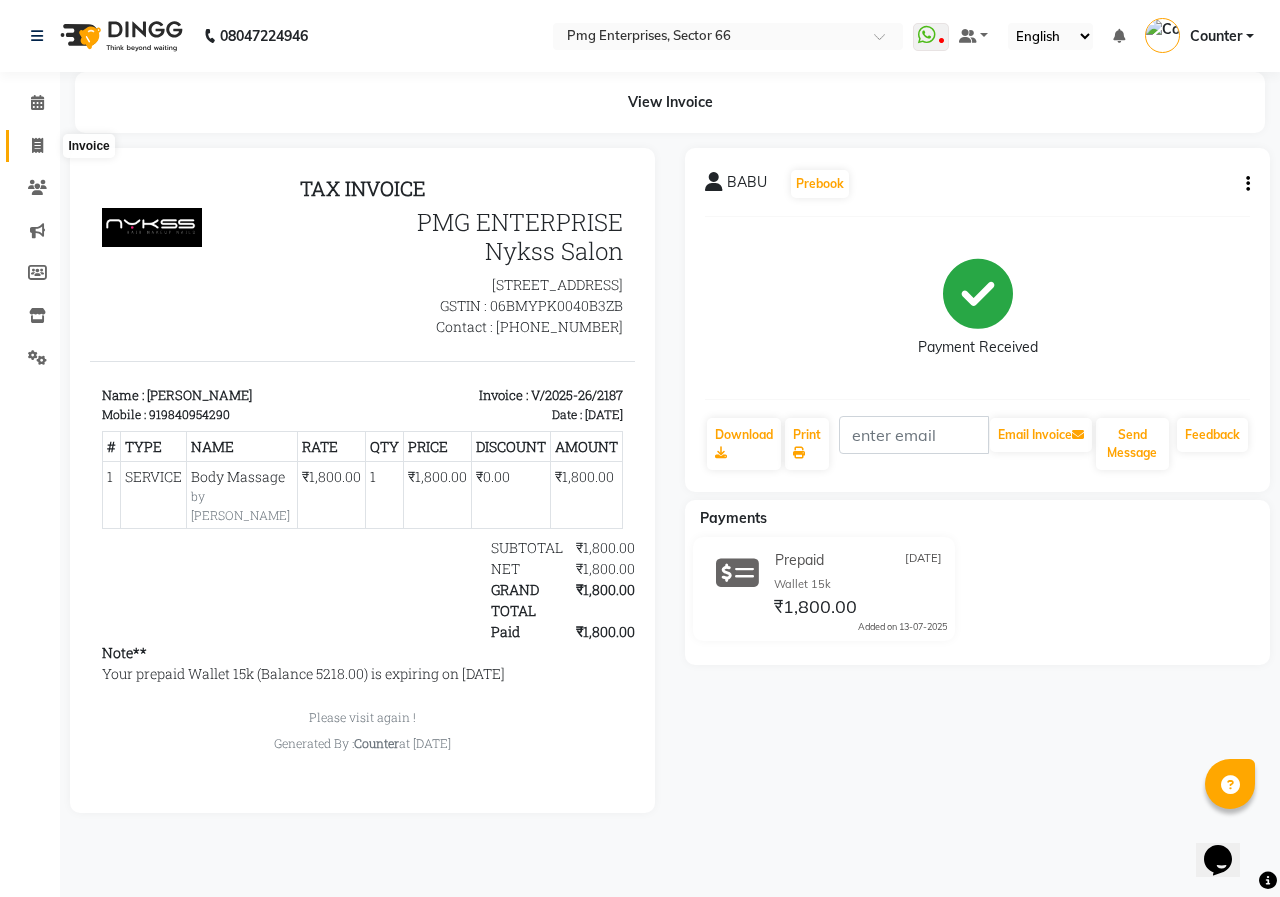click 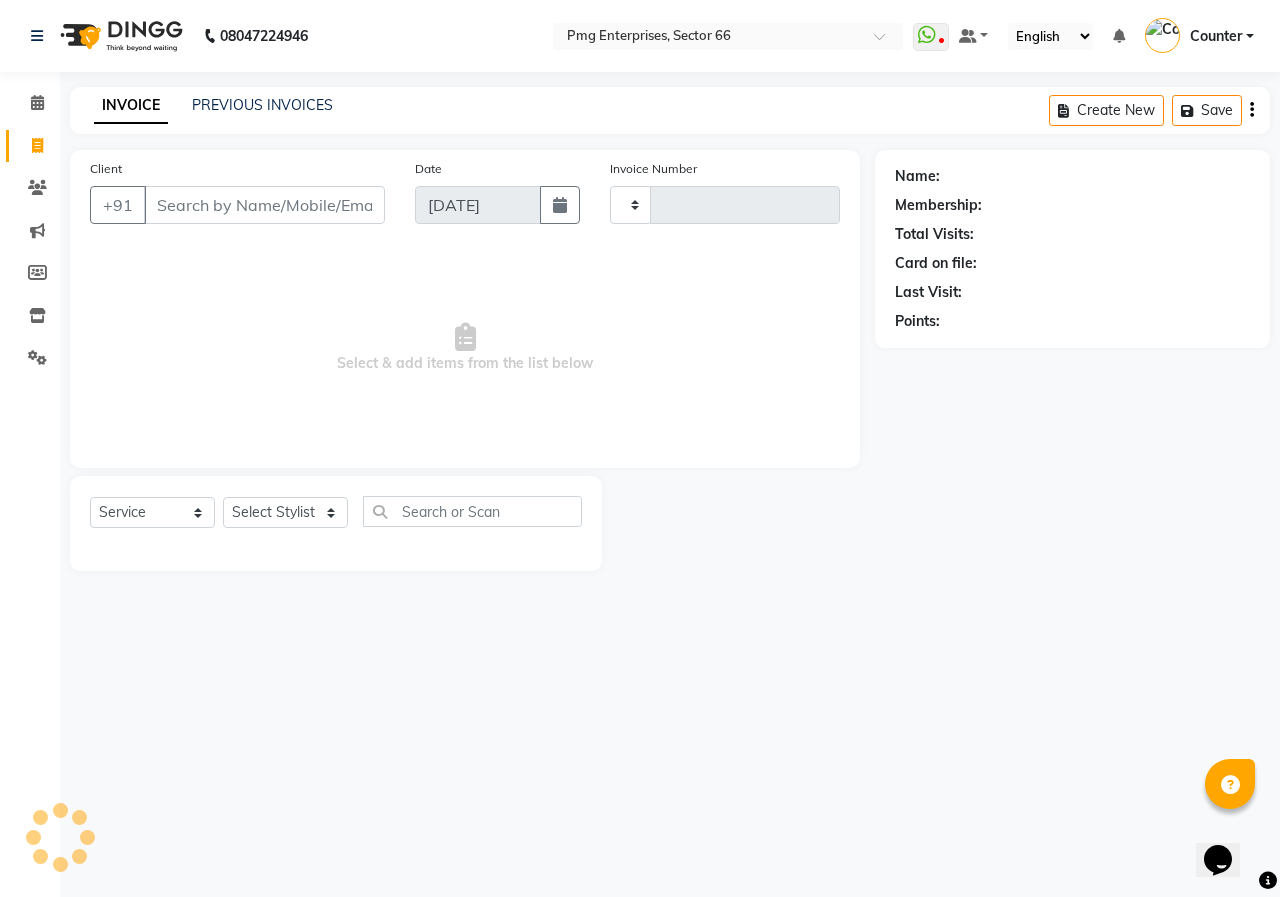 type on "2188" 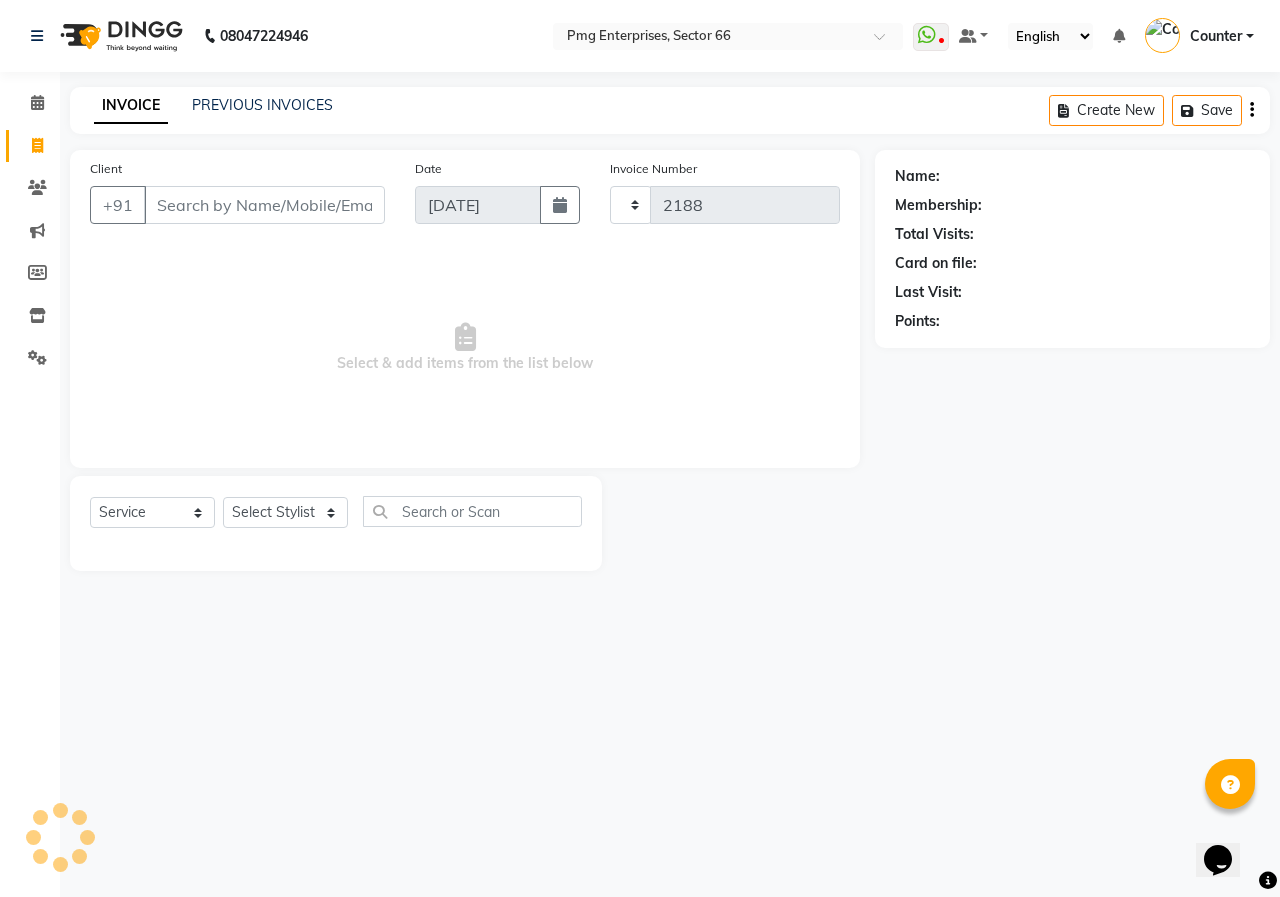 select on "889" 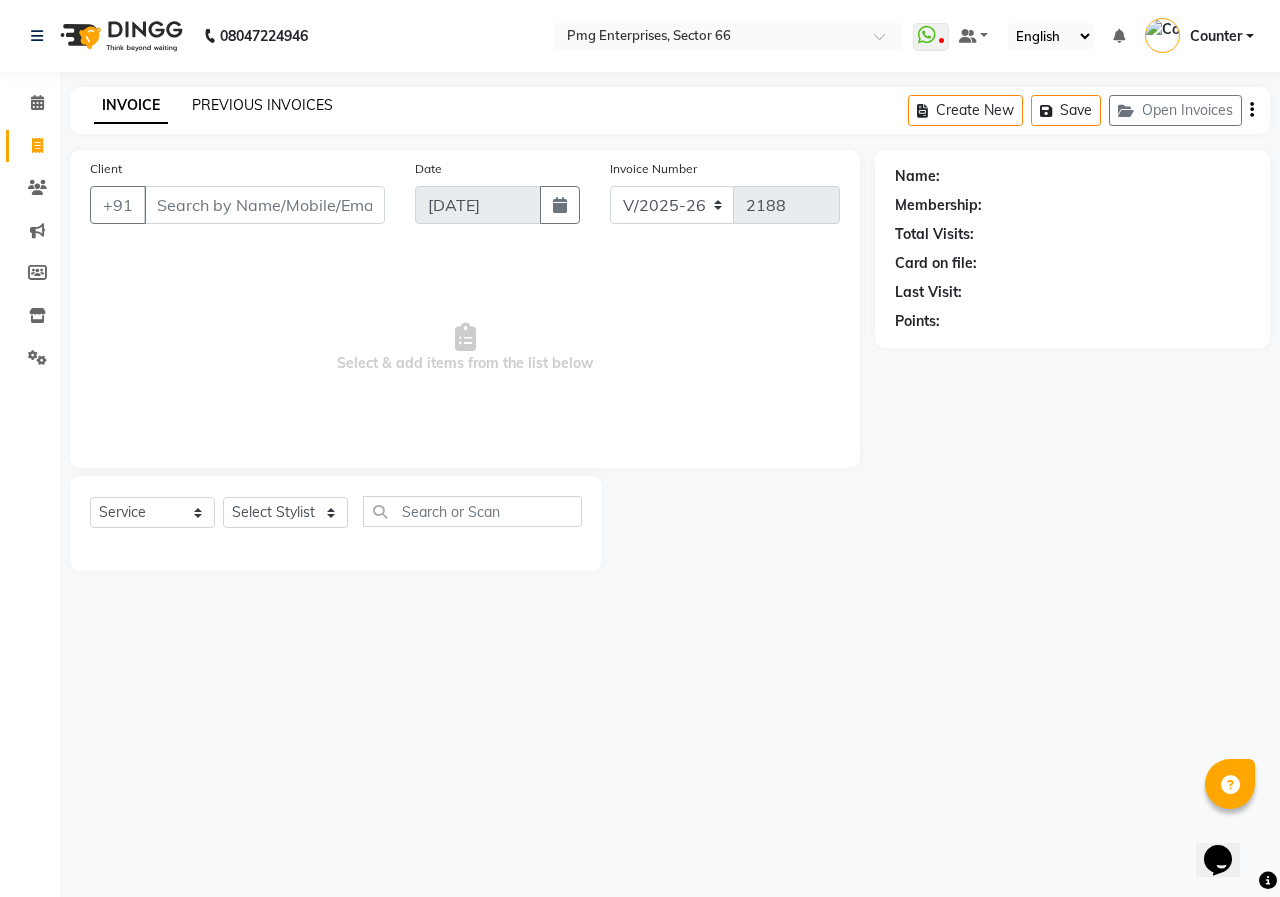 click on "PREVIOUS INVOICES" 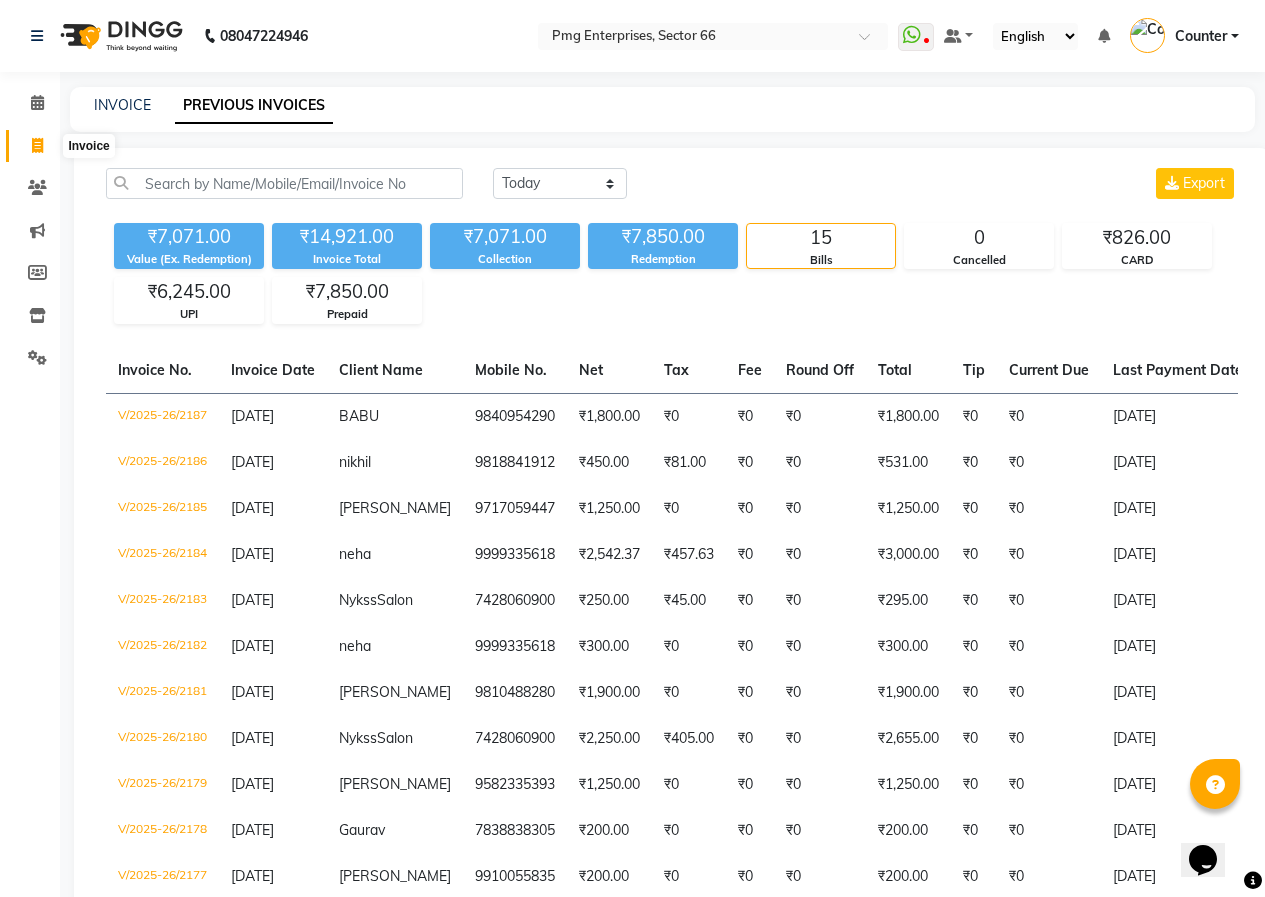 click 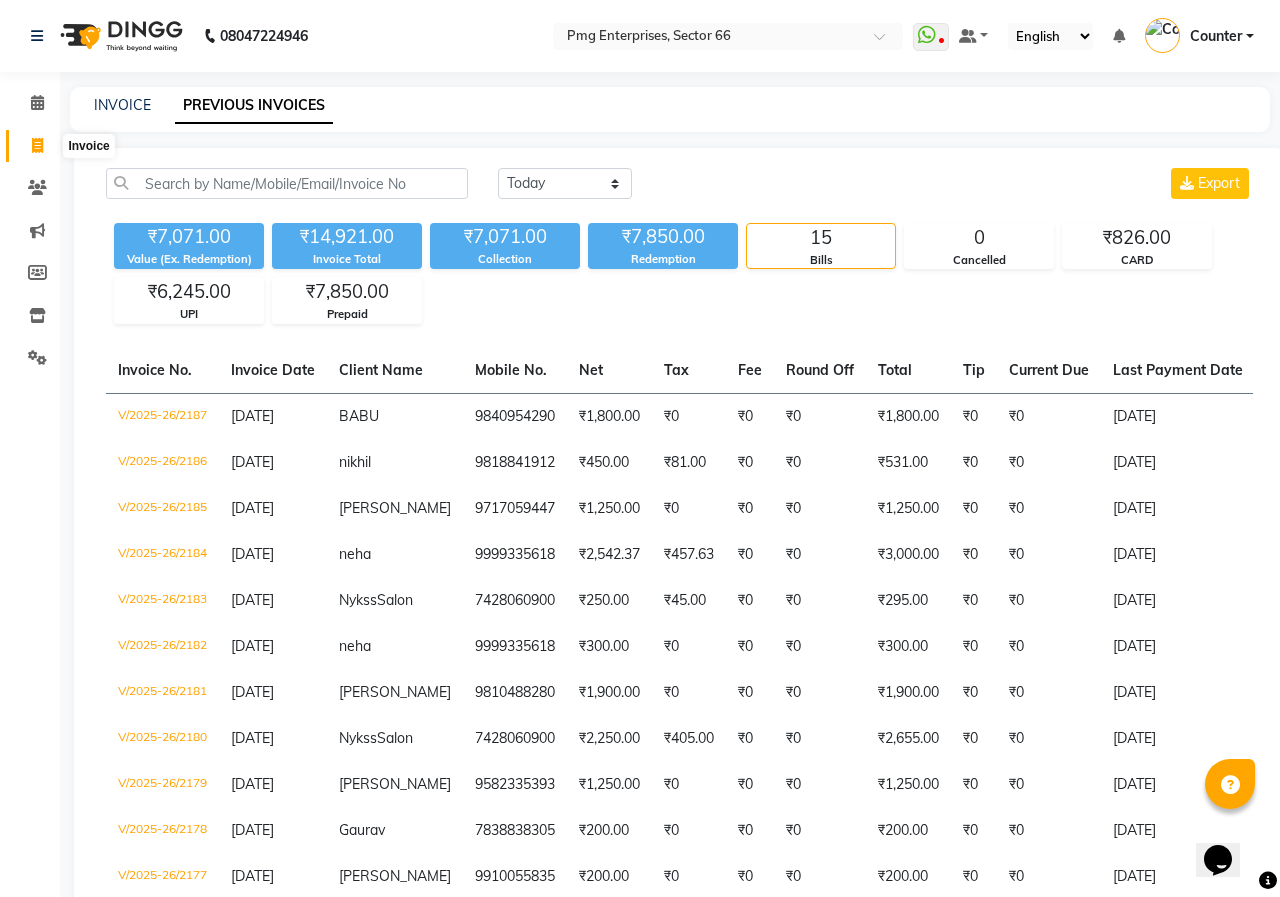 select on "889" 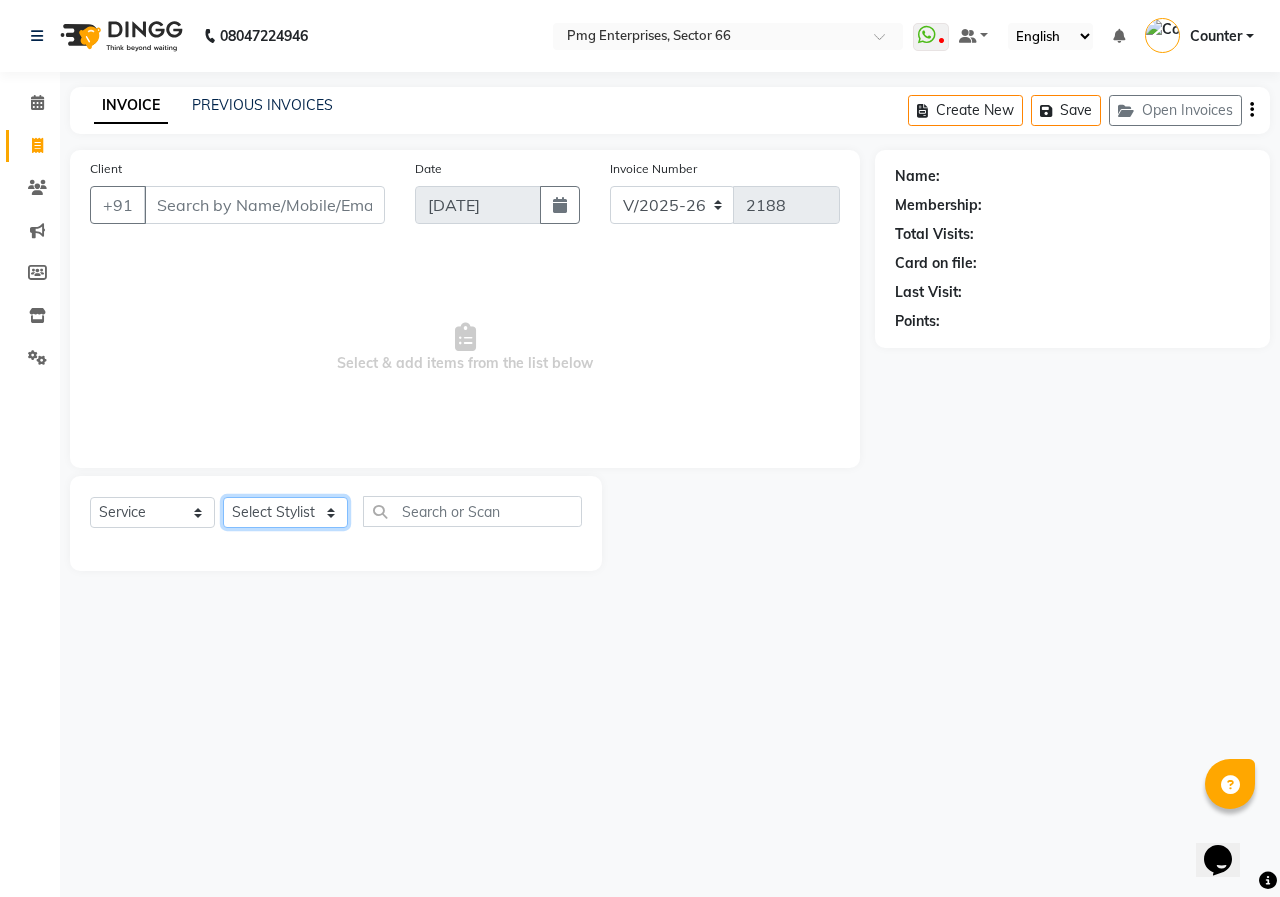 click on "Select Stylist [PERSON_NAME] Counter [PERSON_NAME] [PERSON_NAME] [PERSON_NAME] [PERSON_NAME]" 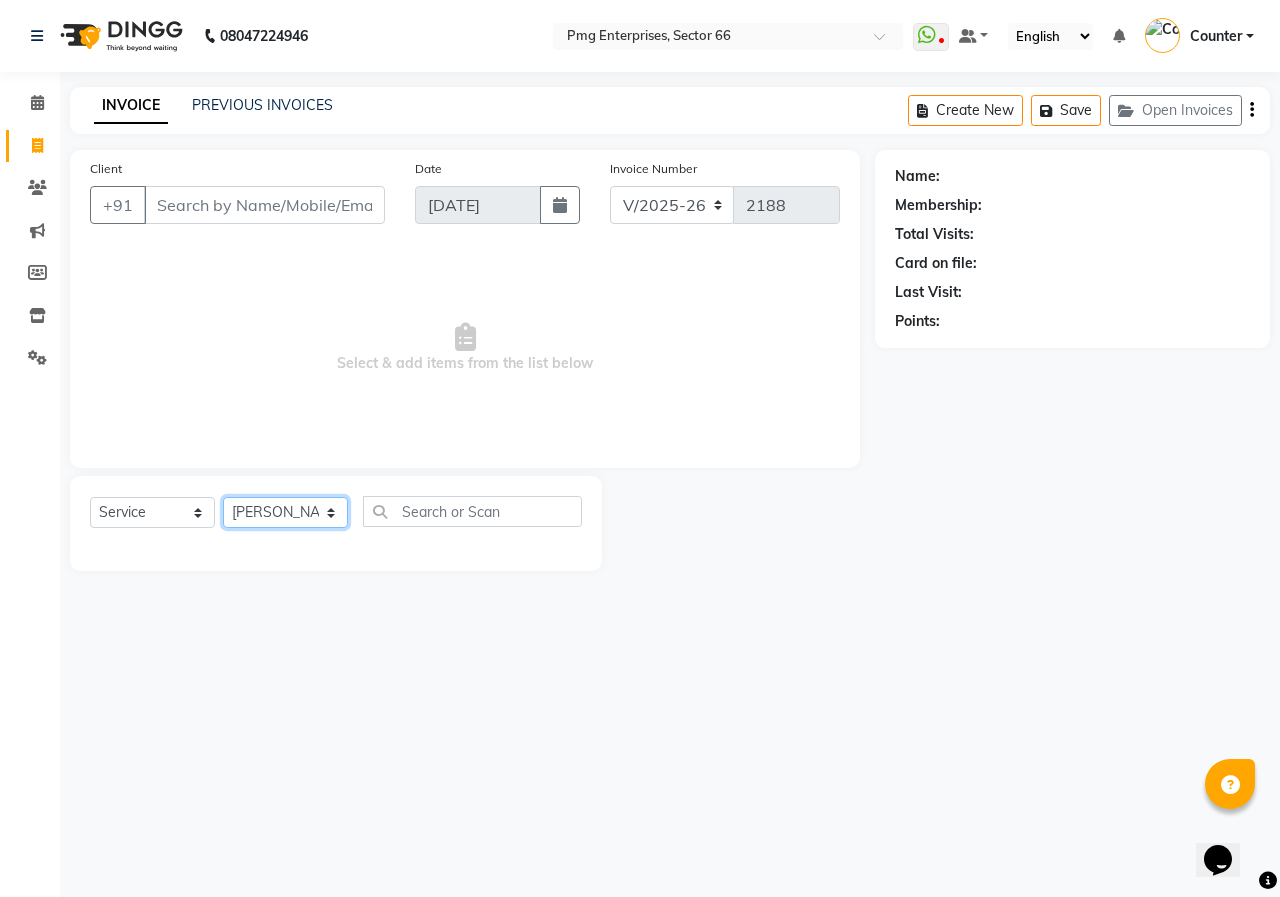 click on "Select Stylist [PERSON_NAME] Counter [PERSON_NAME] [PERSON_NAME] [PERSON_NAME] [PERSON_NAME]" 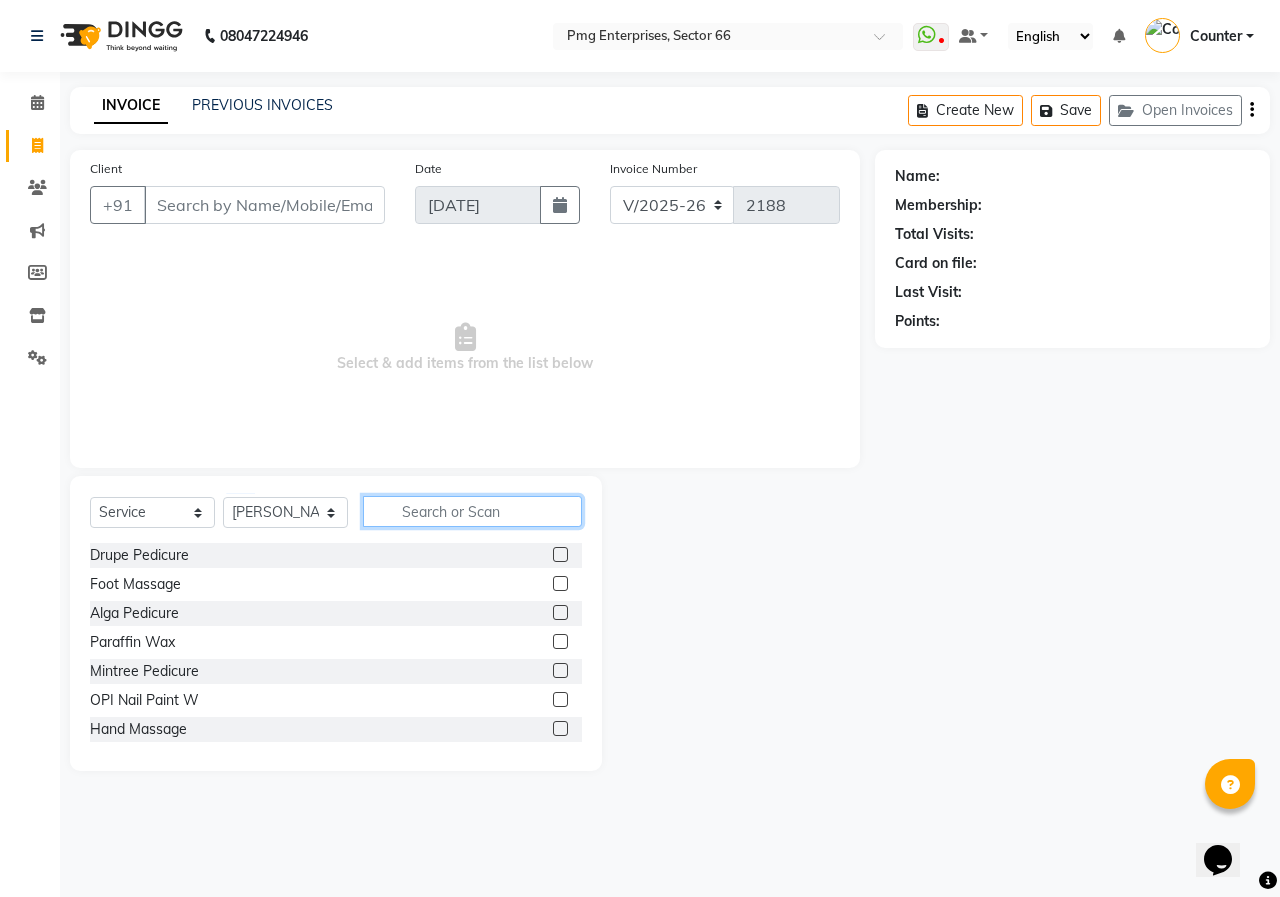 click 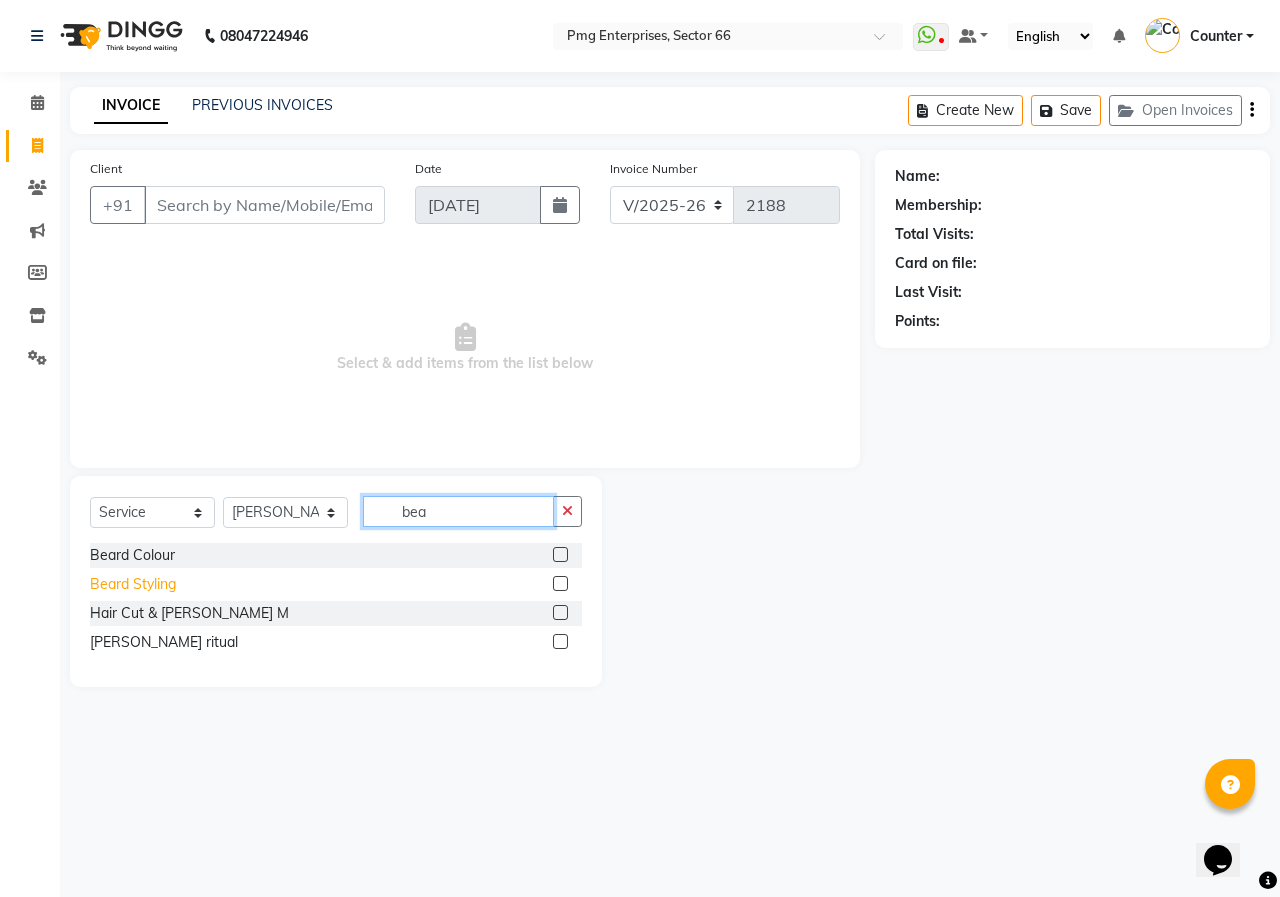 type on "bea" 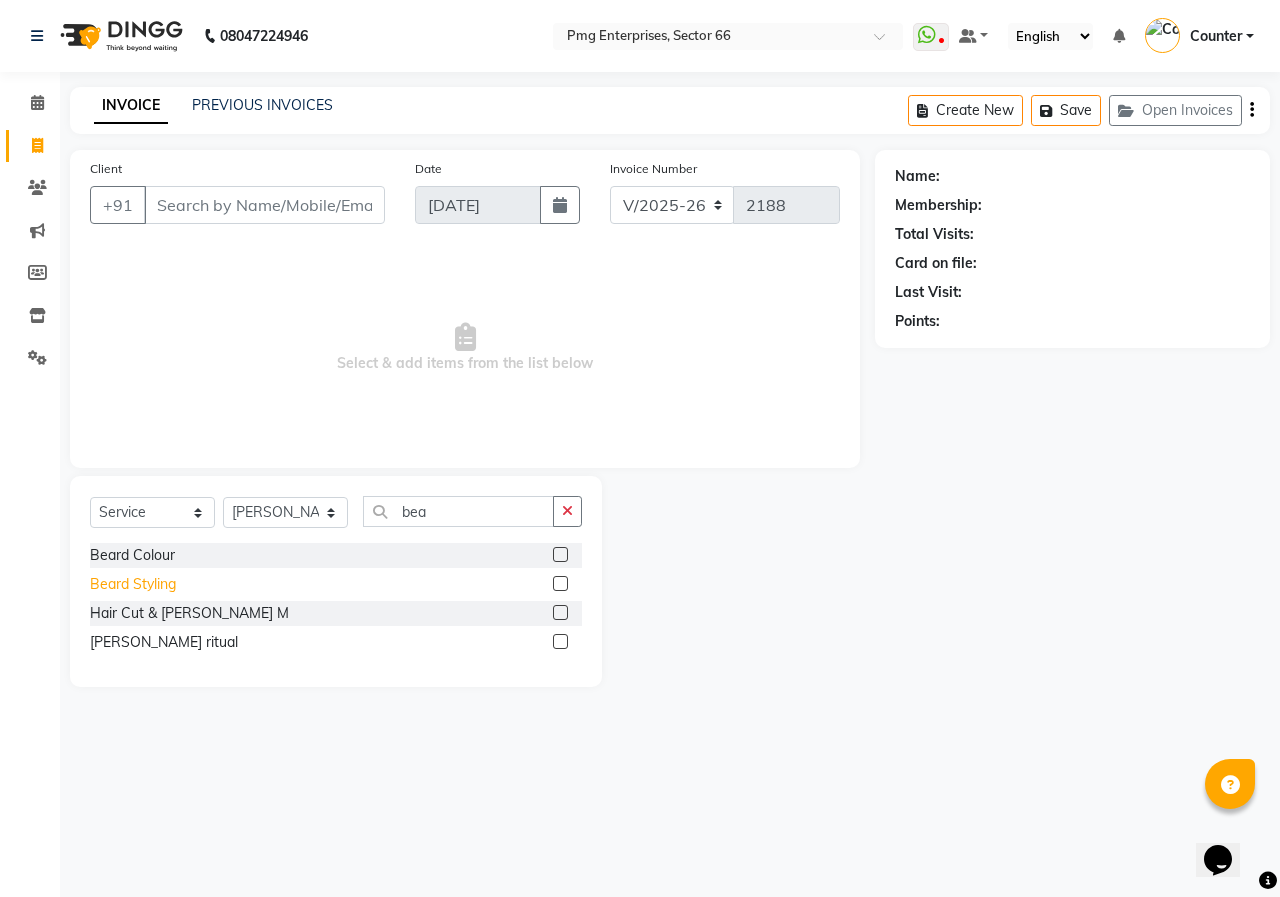 click on "Beard Styling" 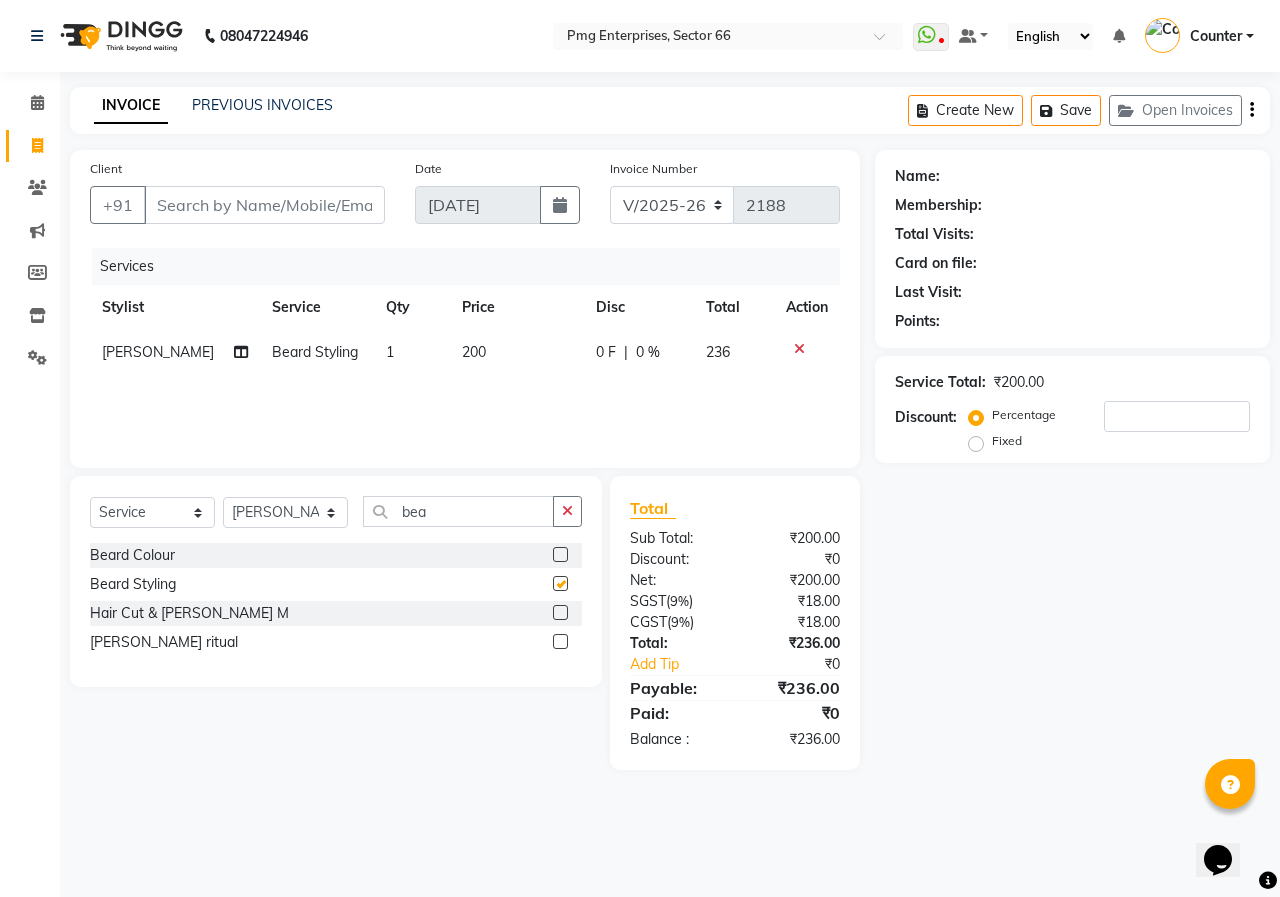 checkbox on "false" 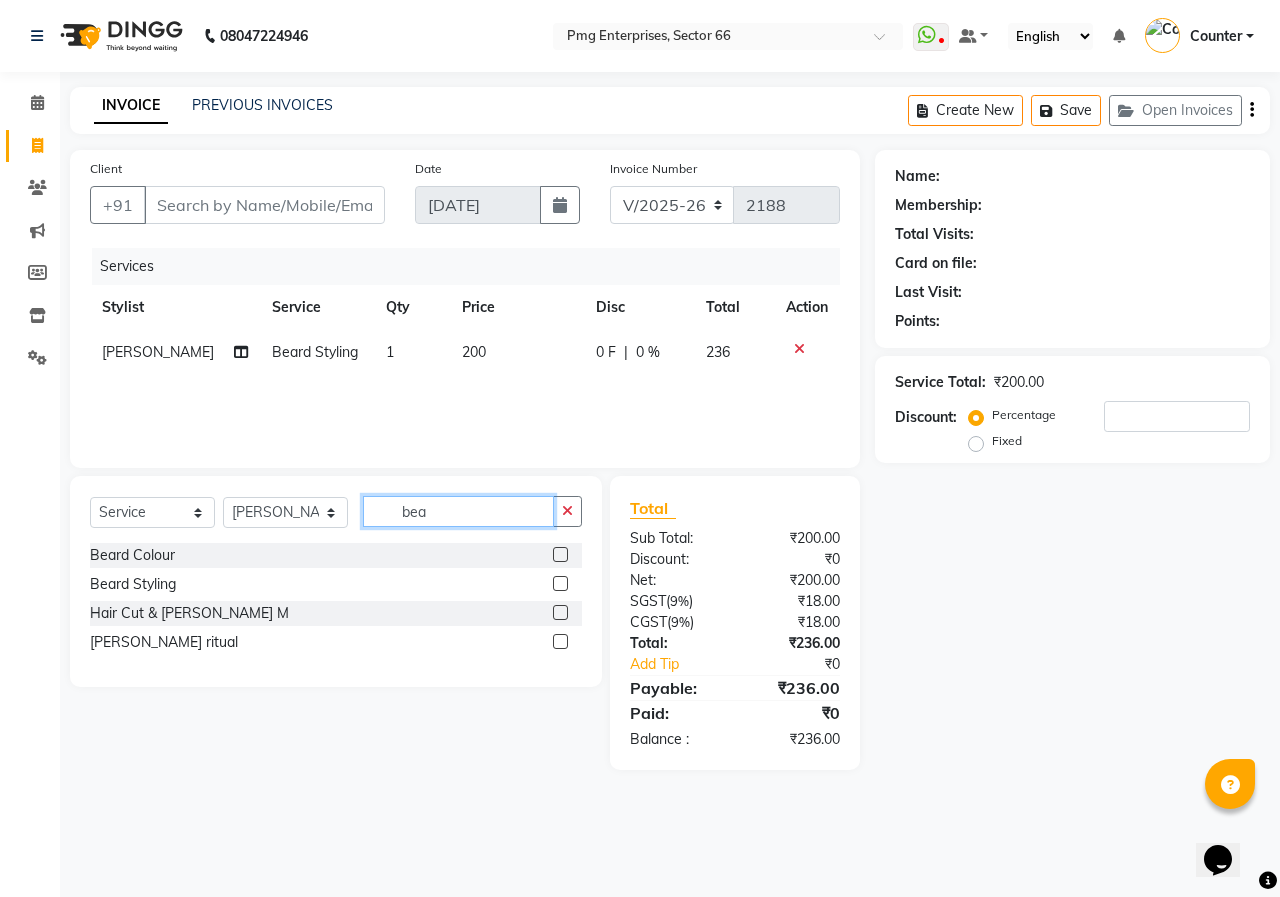 click on "bea" 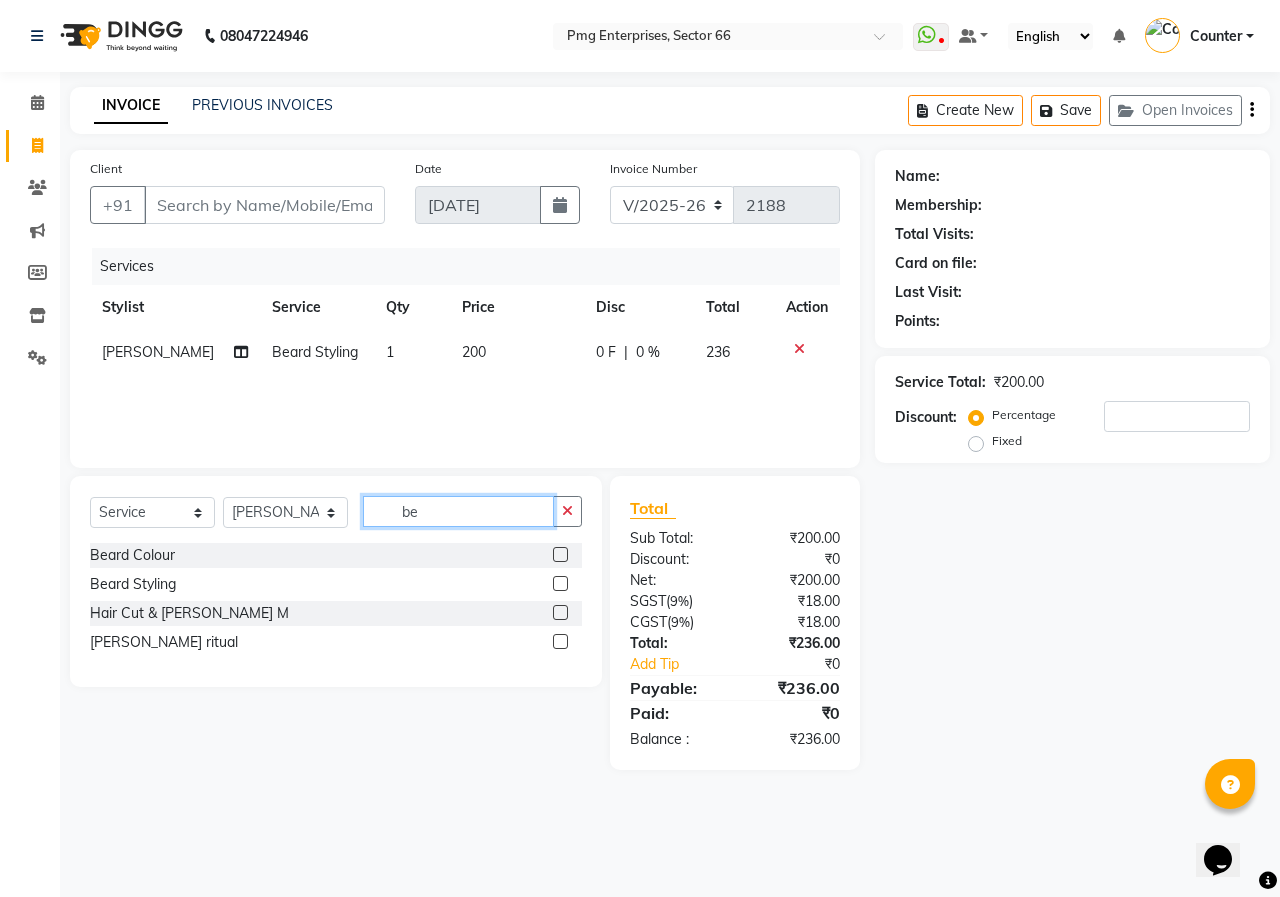 type on "b" 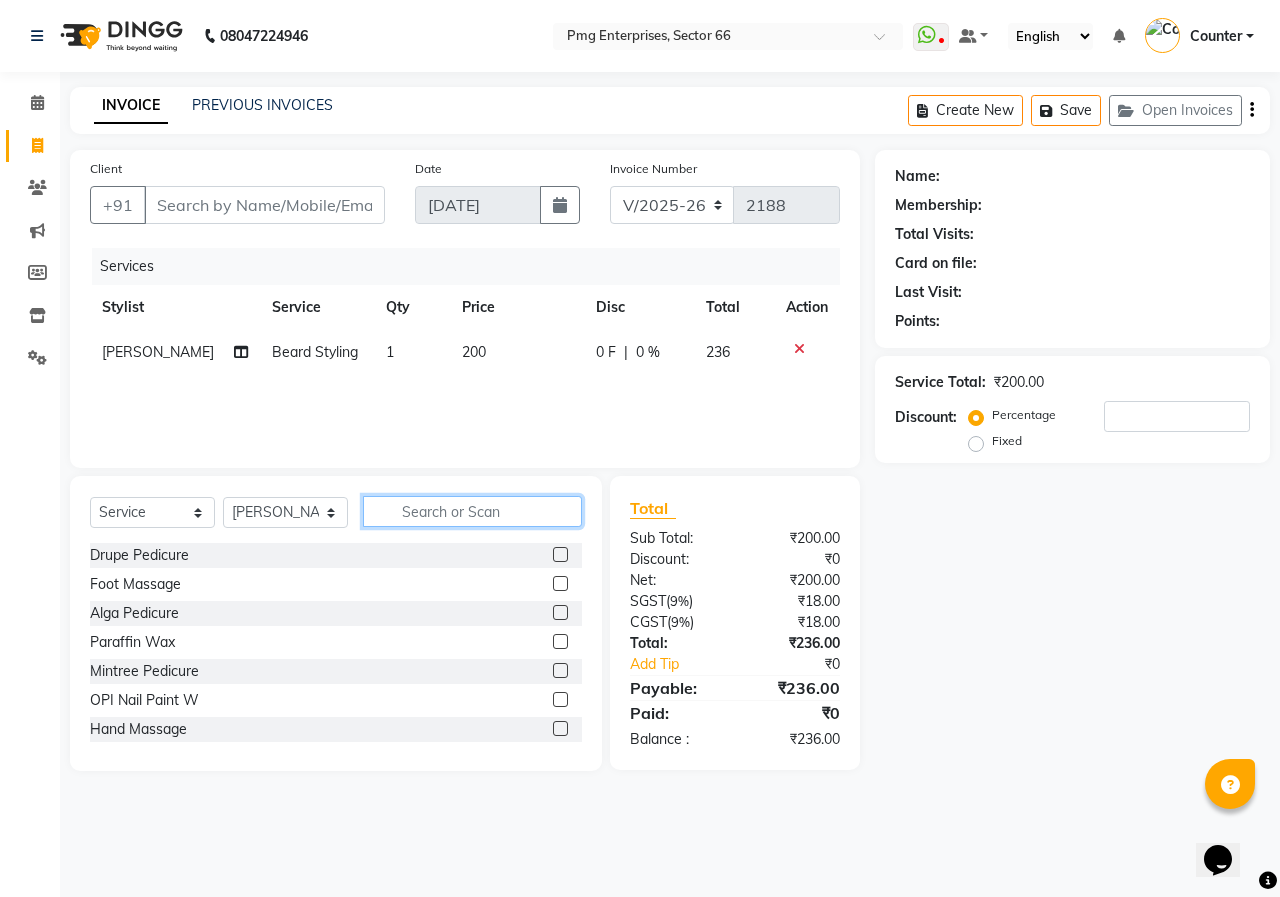 type on "d" 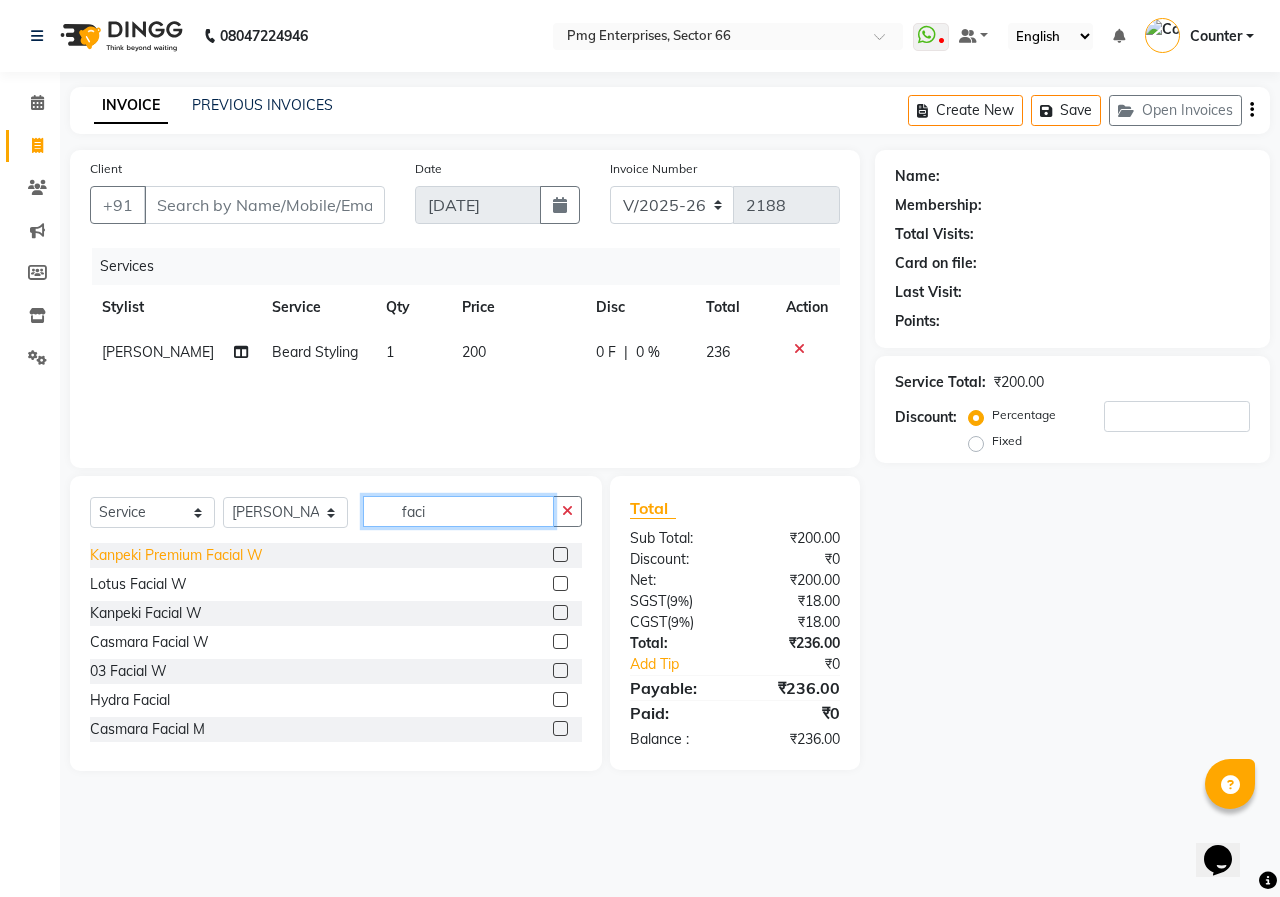 type on "faci" 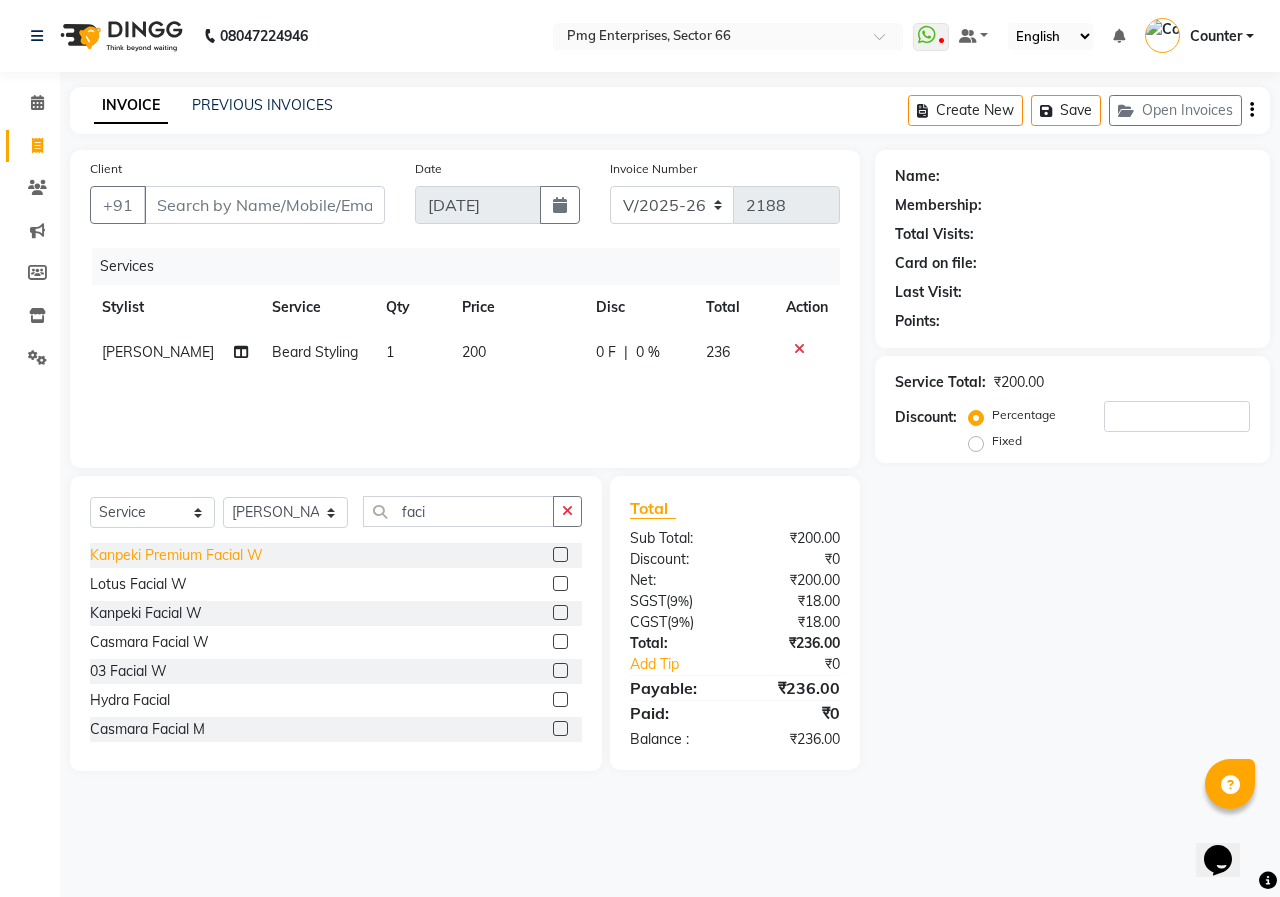 click on "Kanpeki Premium Facial W" 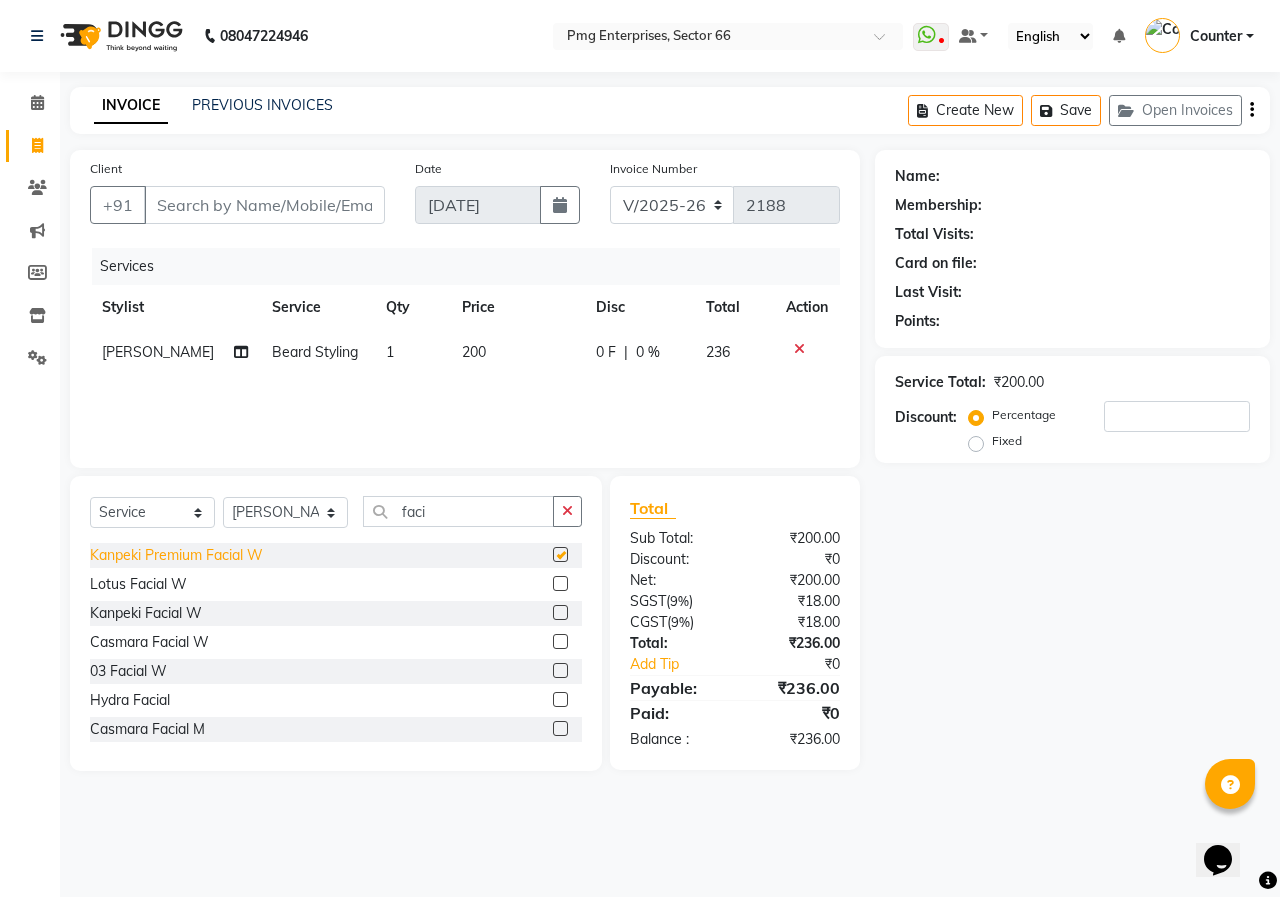 checkbox on "false" 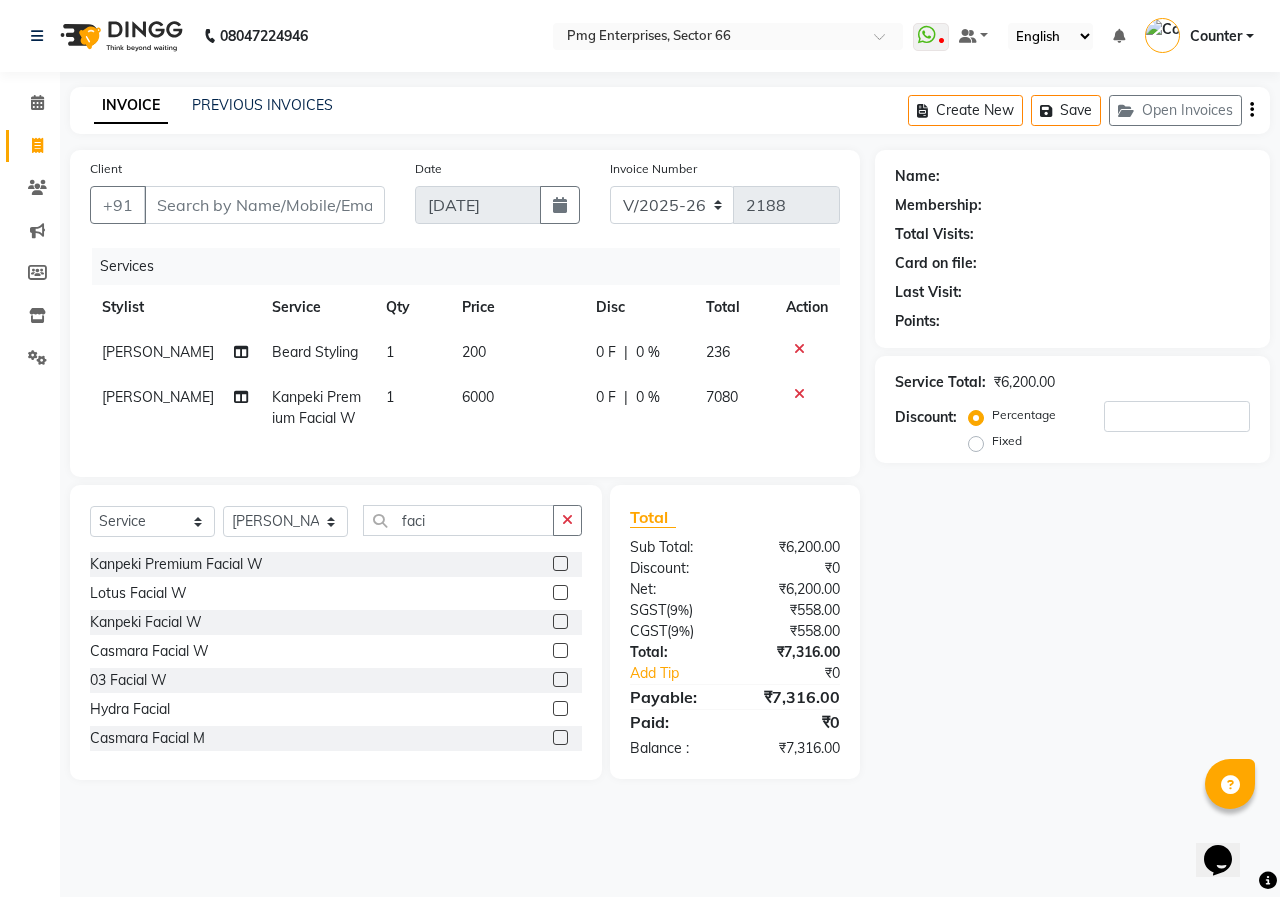 click on "6000" 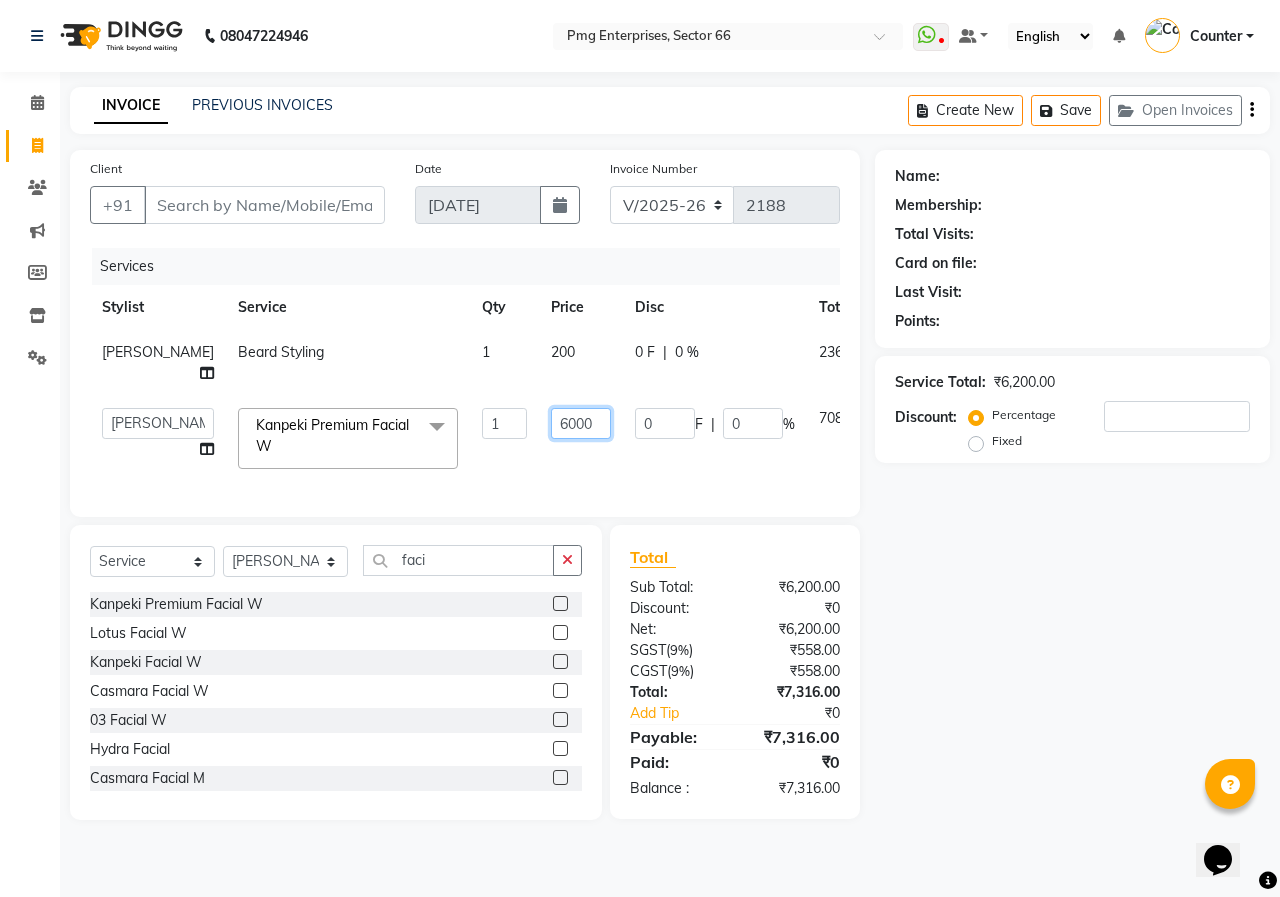 click on "6000" 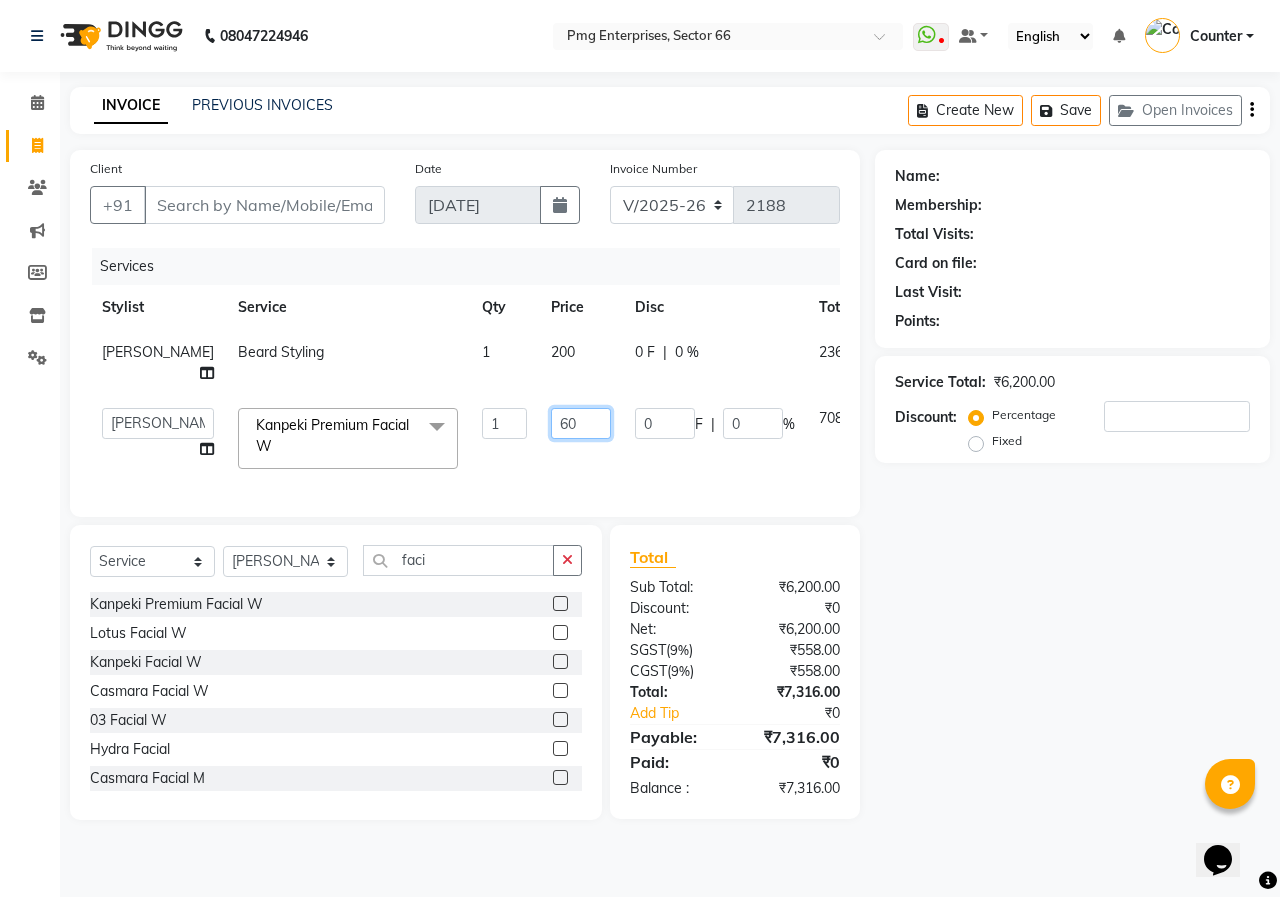 type on "6" 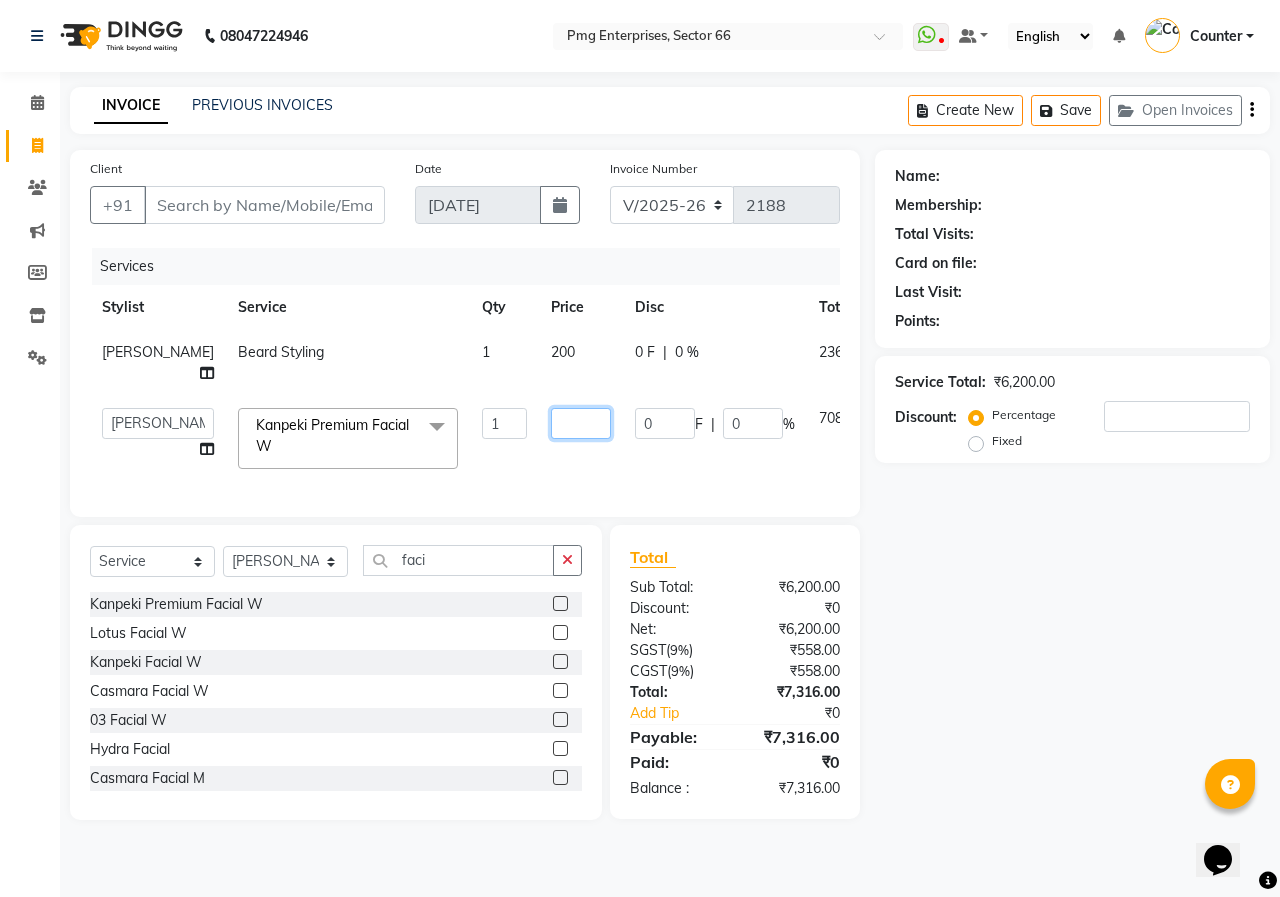type on "5" 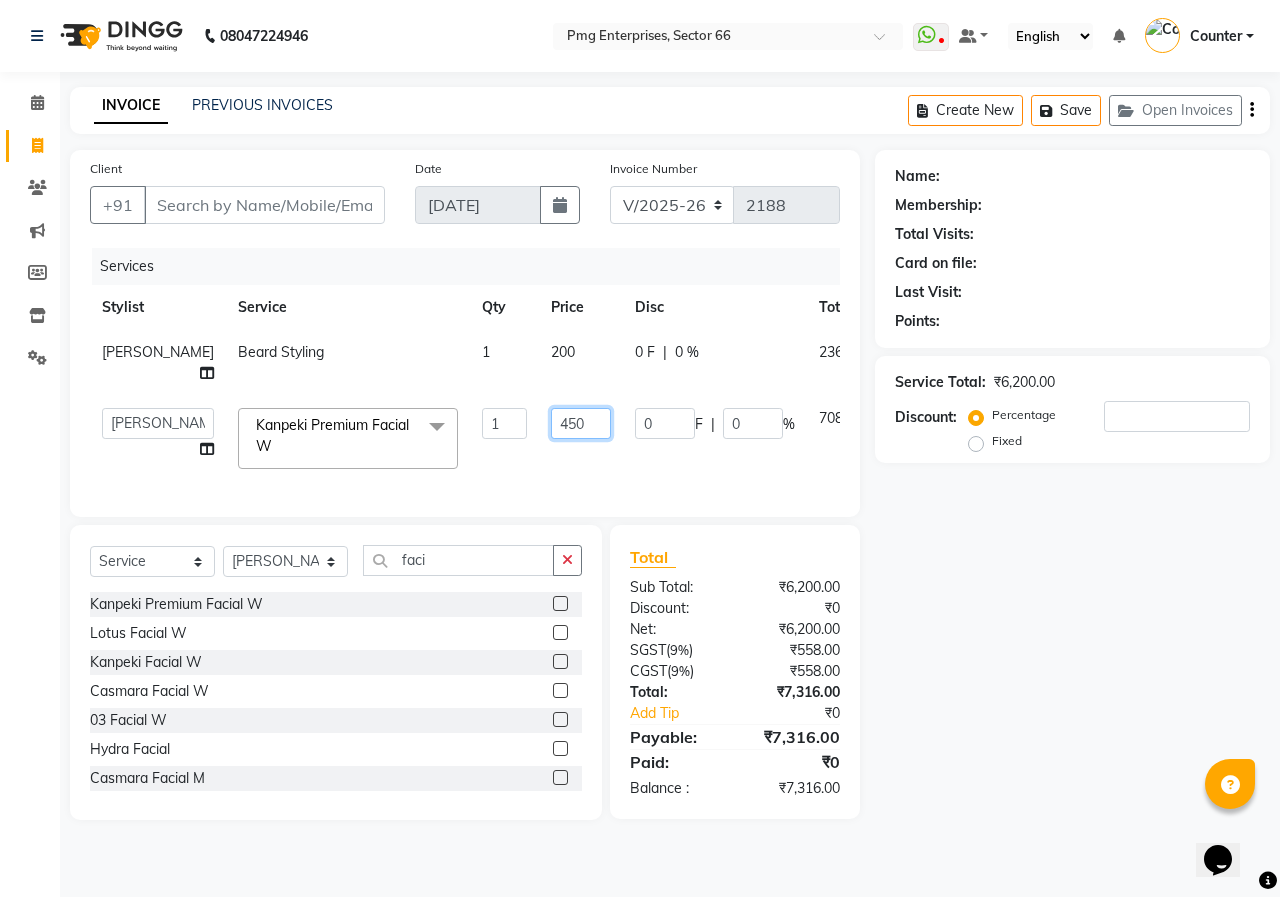 type on "4500" 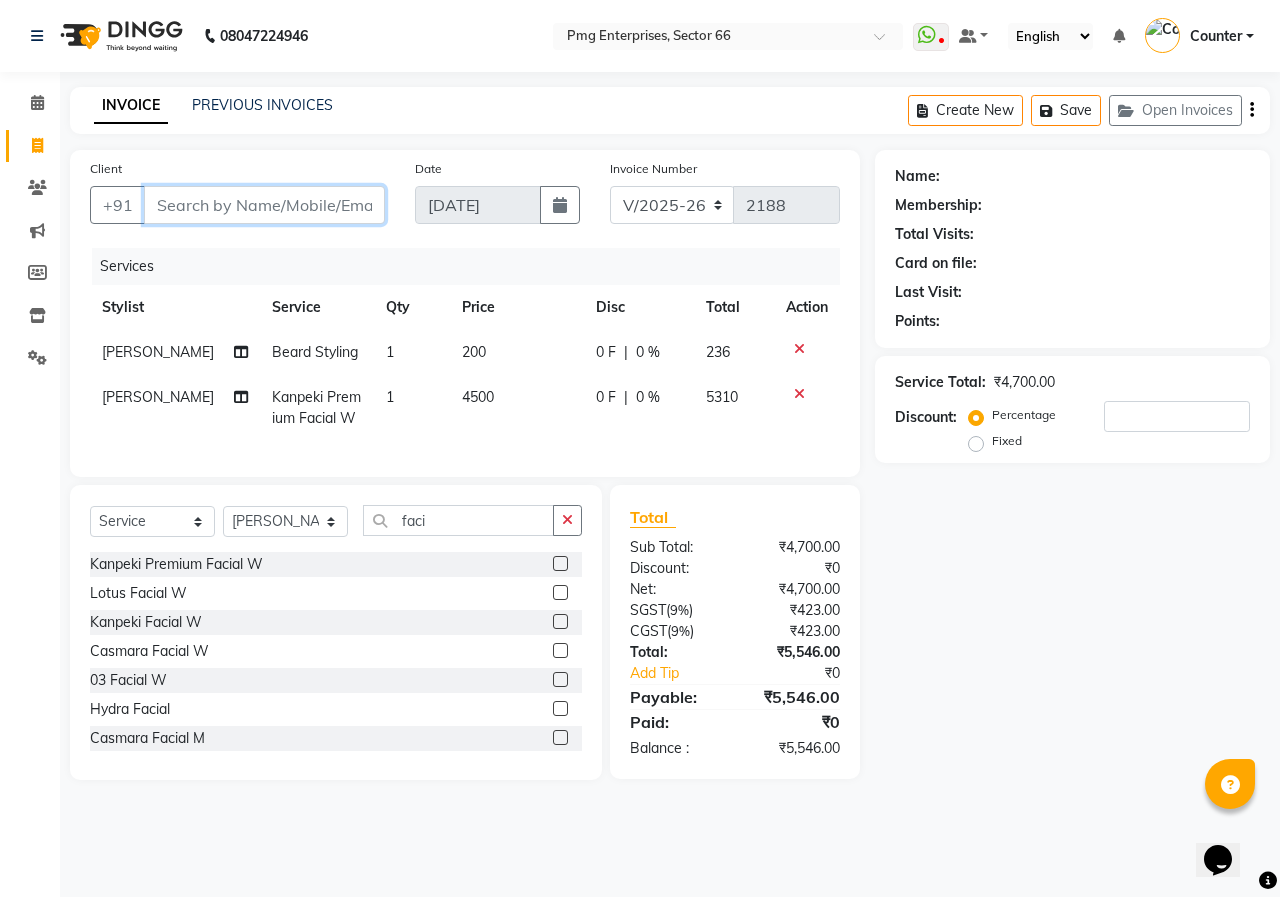 click on "Client" at bounding box center (264, 205) 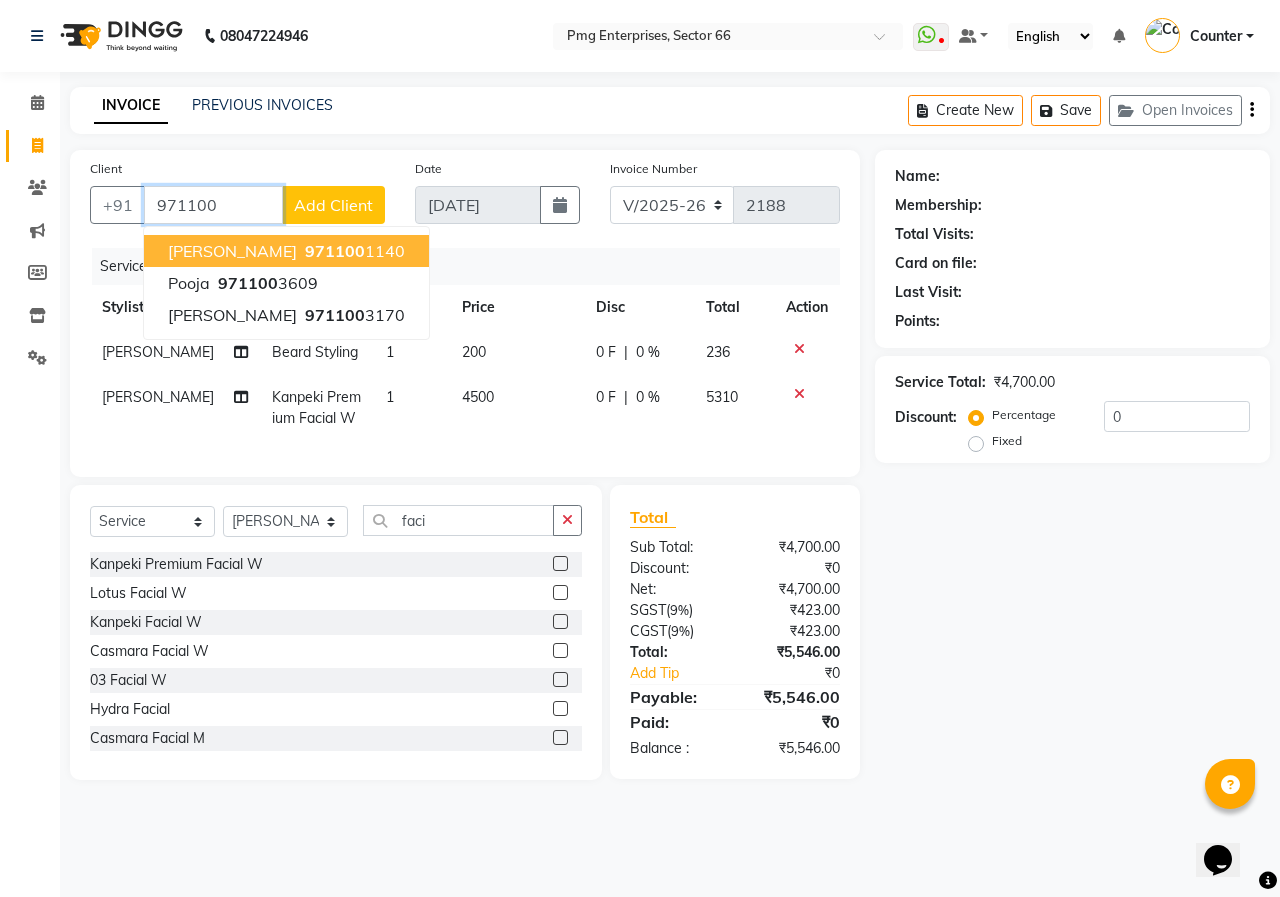 click on "971100 1140" at bounding box center [353, 251] 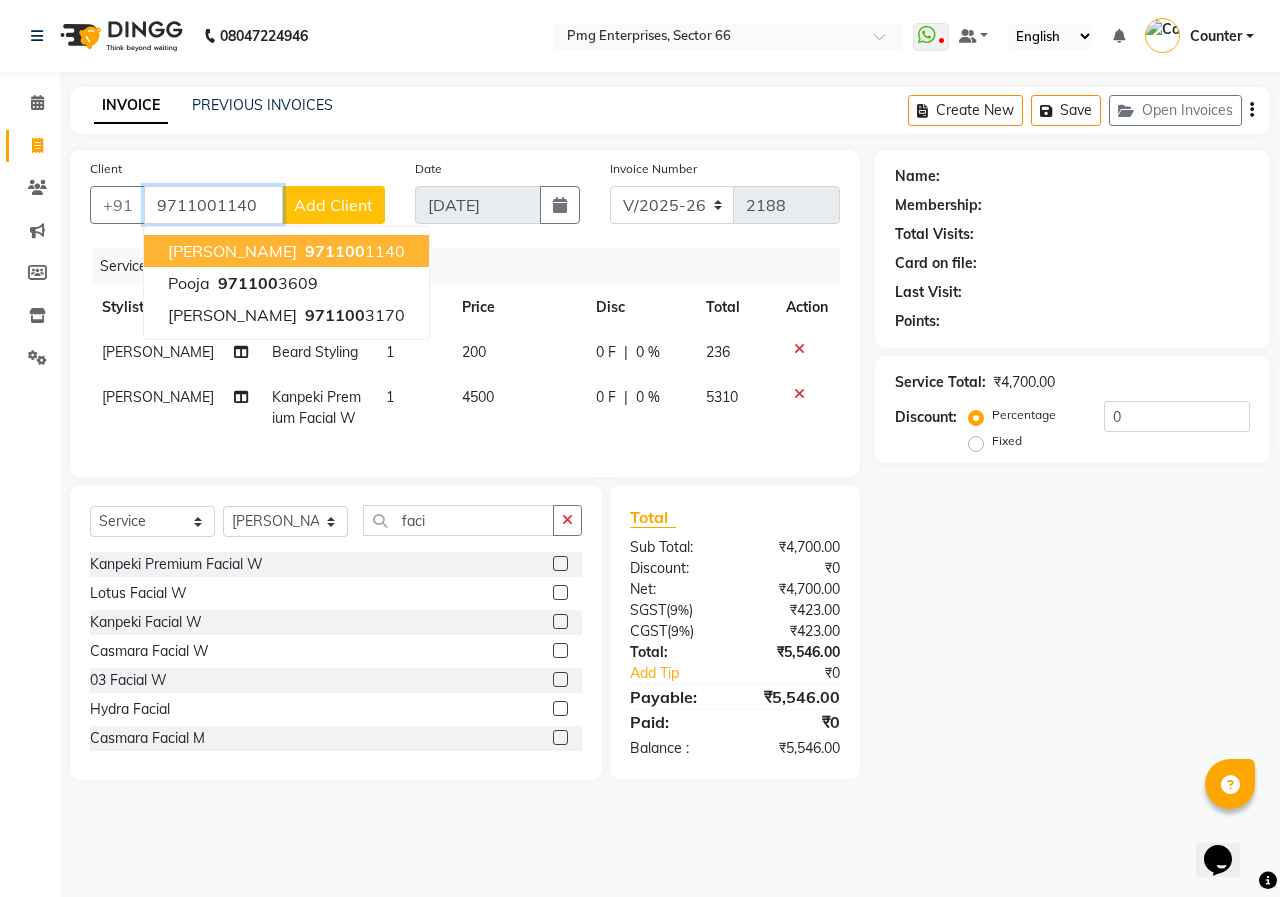 type on "9711001140" 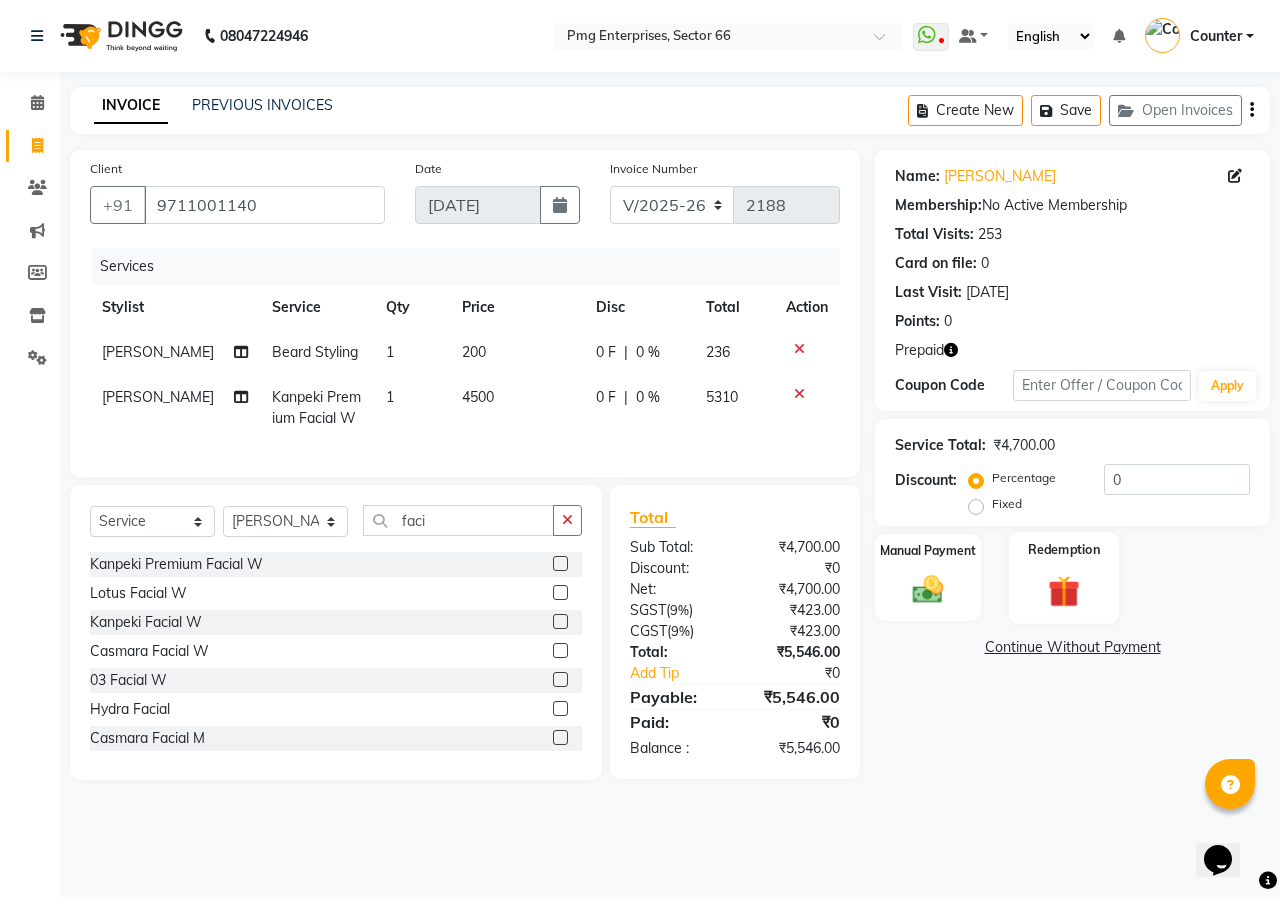 click on "Redemption" 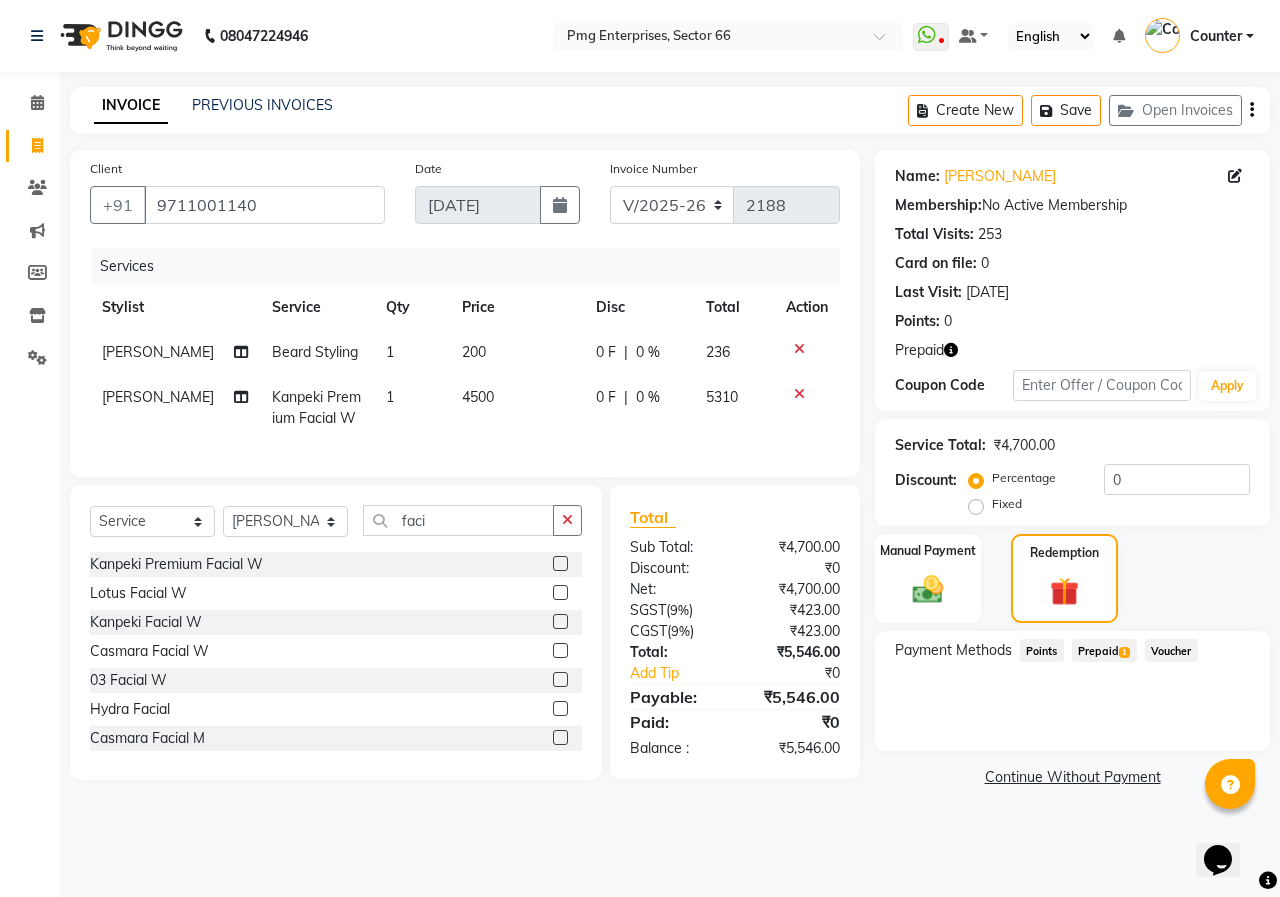 click on "Prepaid  1" 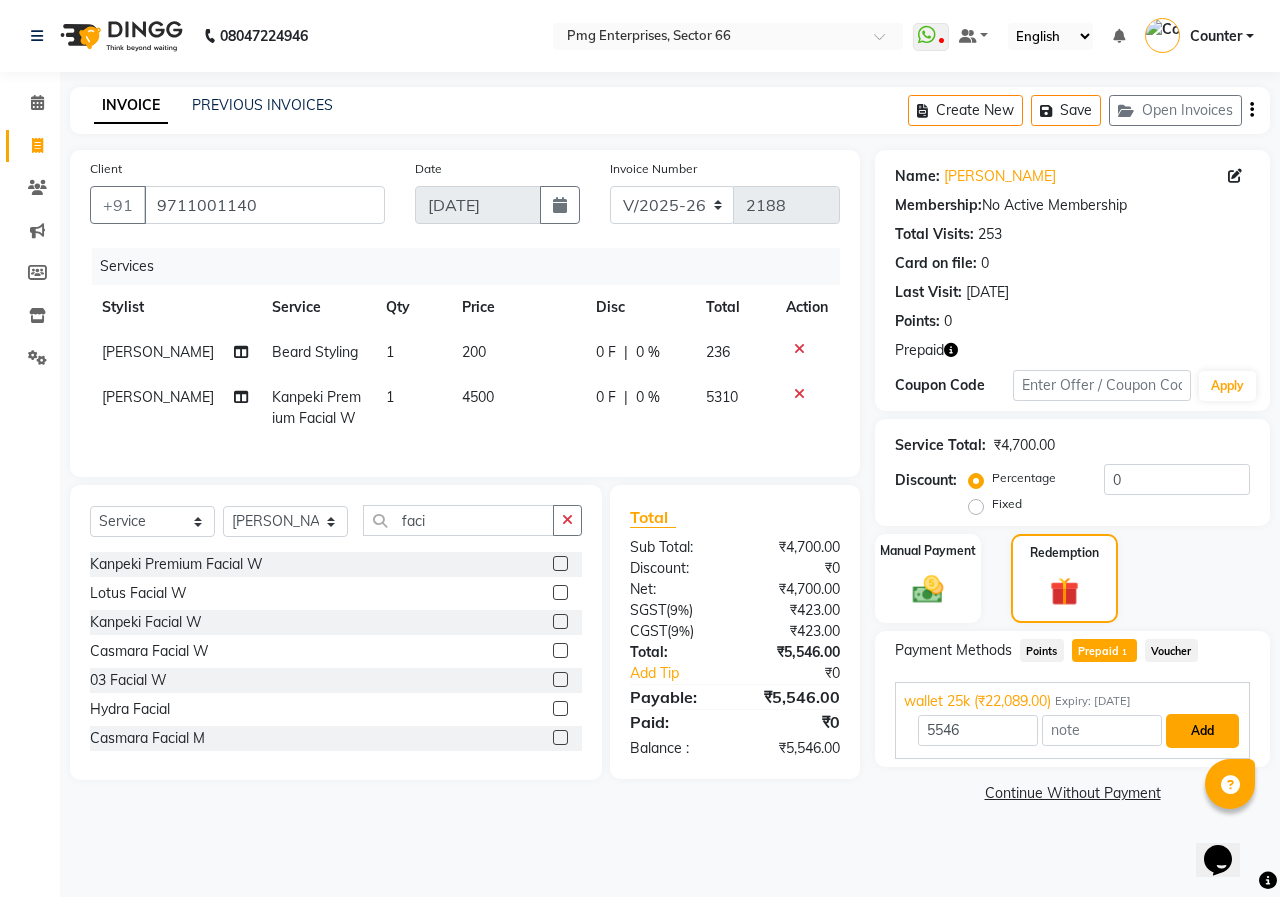 click on "Add" at bounding box center (1202, 731) 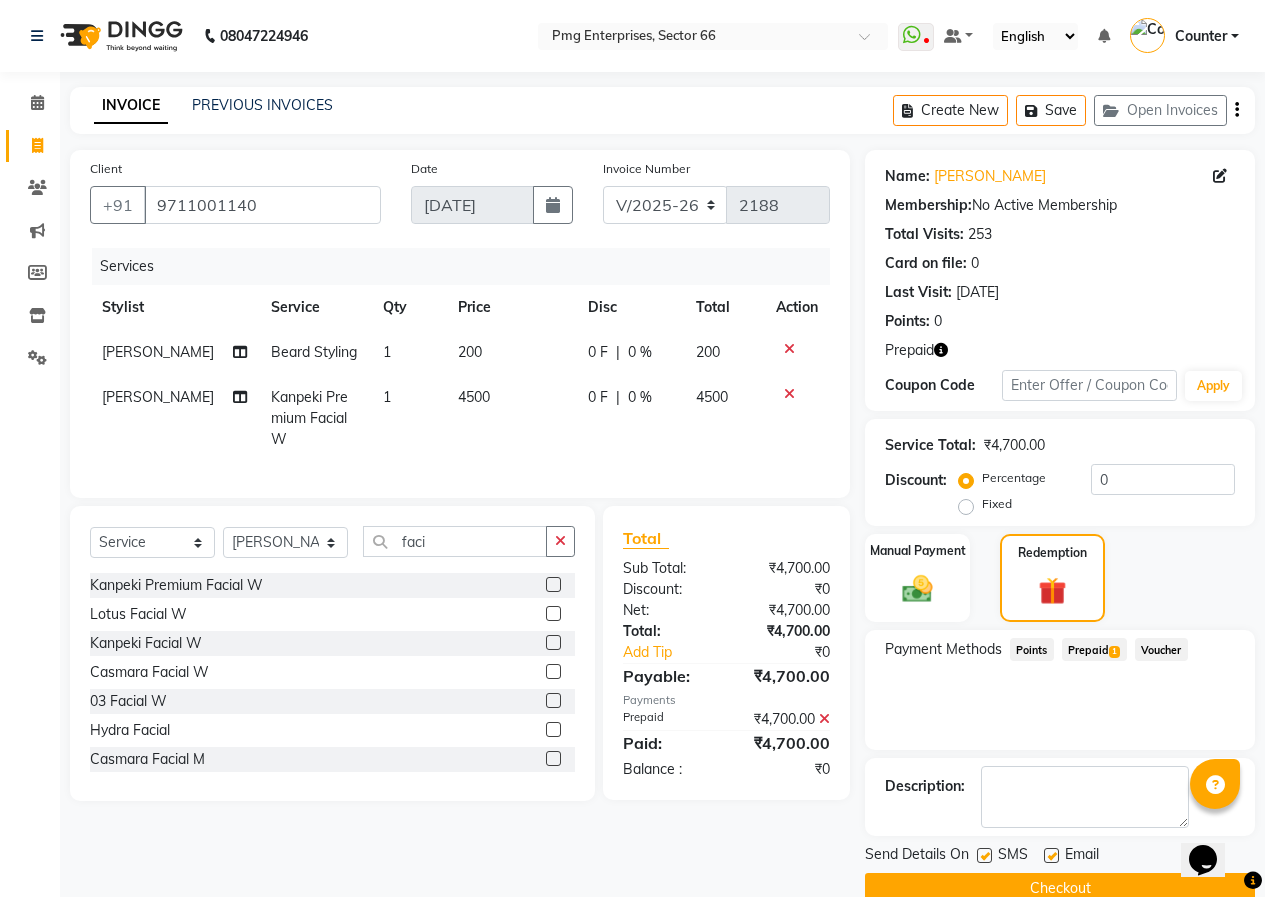 click on "Checkout" 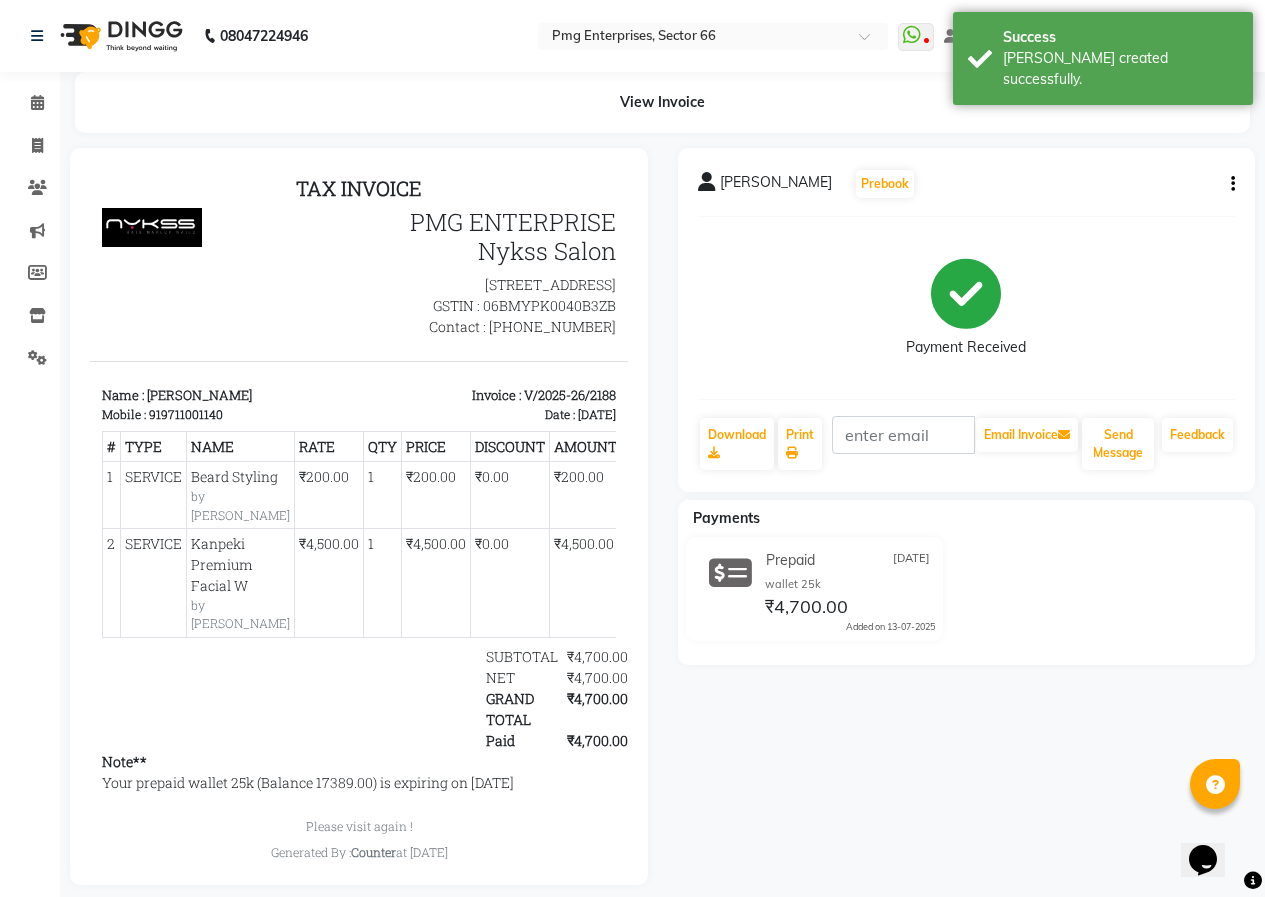 scroll, scrollTop: 0, scrollLeft: 0, axis: both 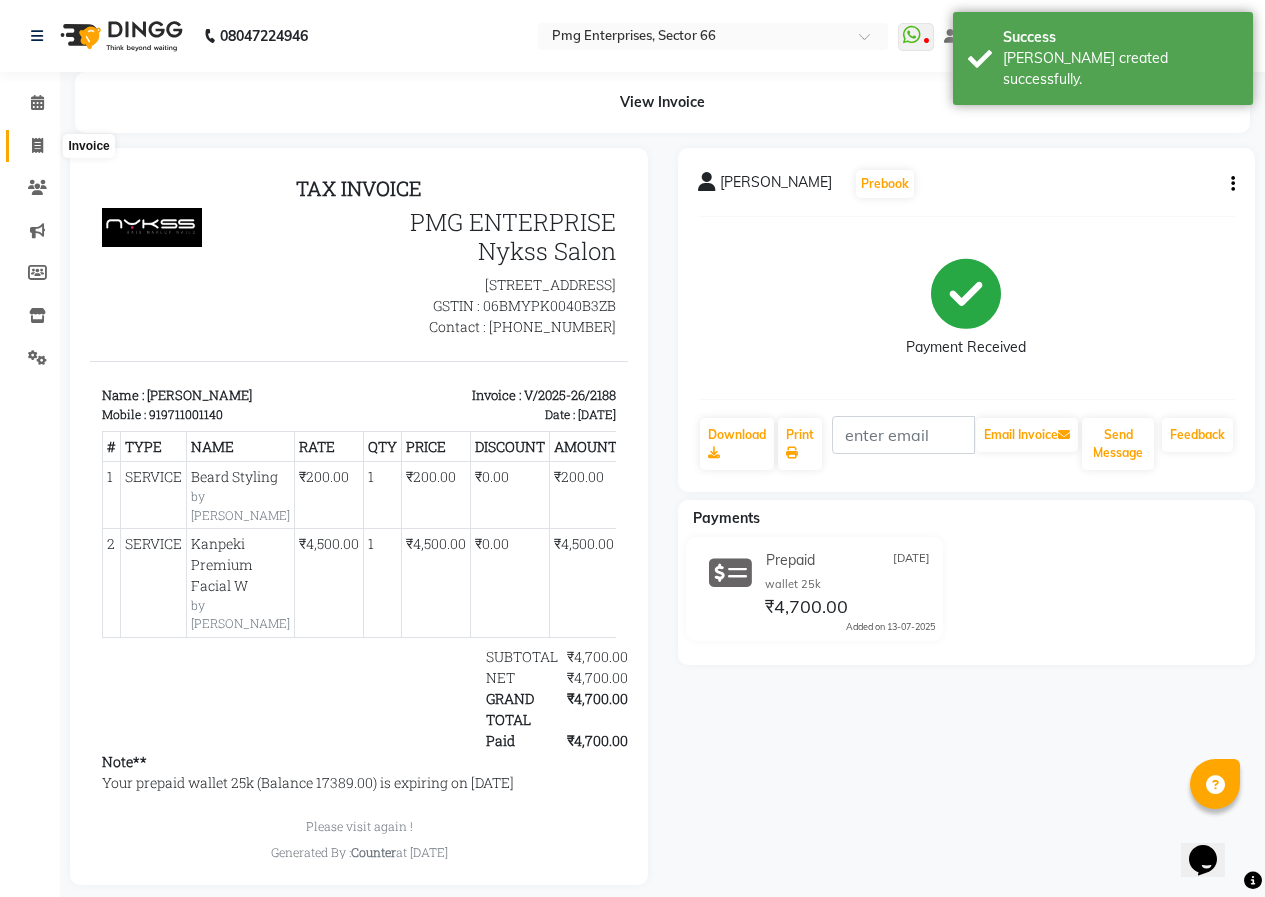 click 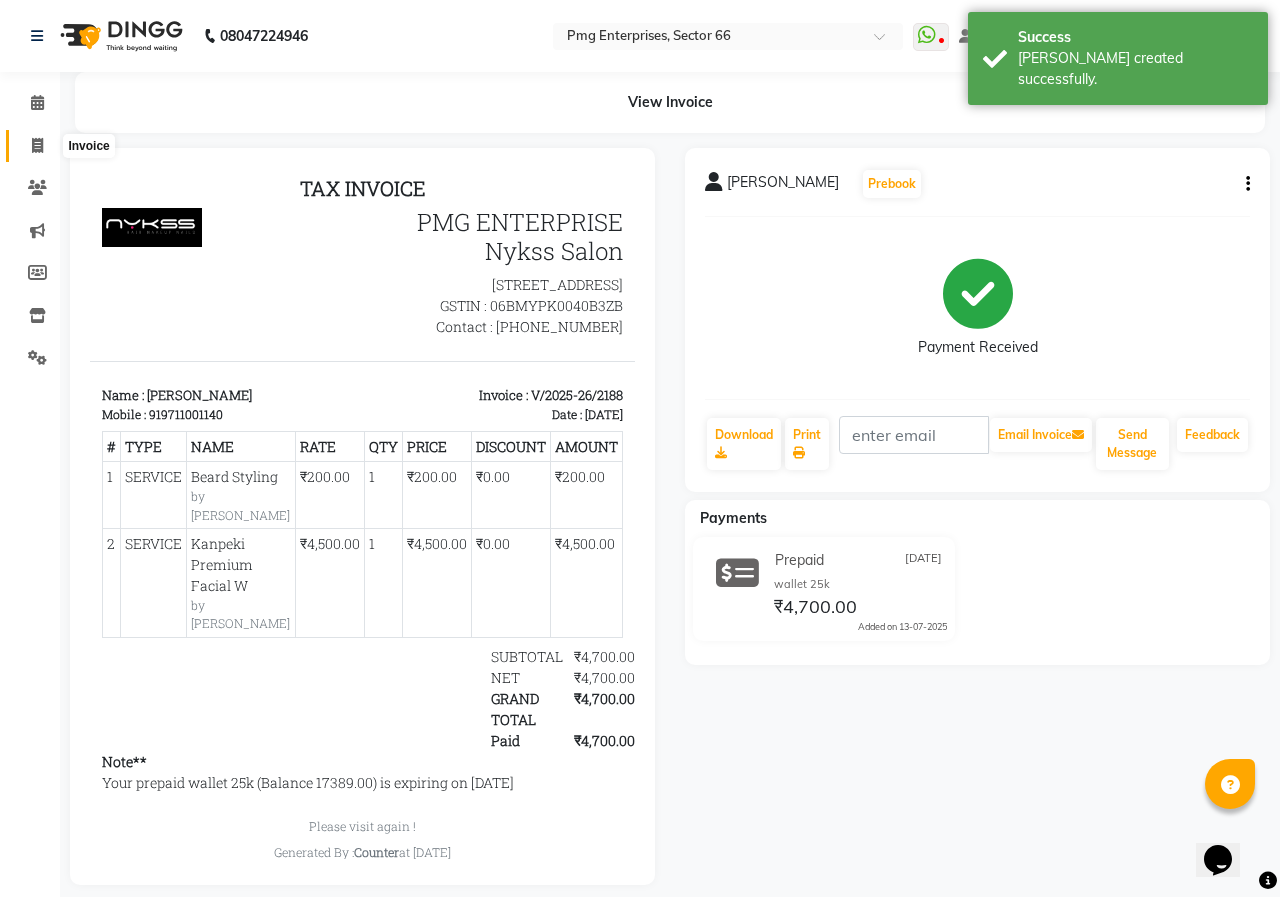 select on "889" 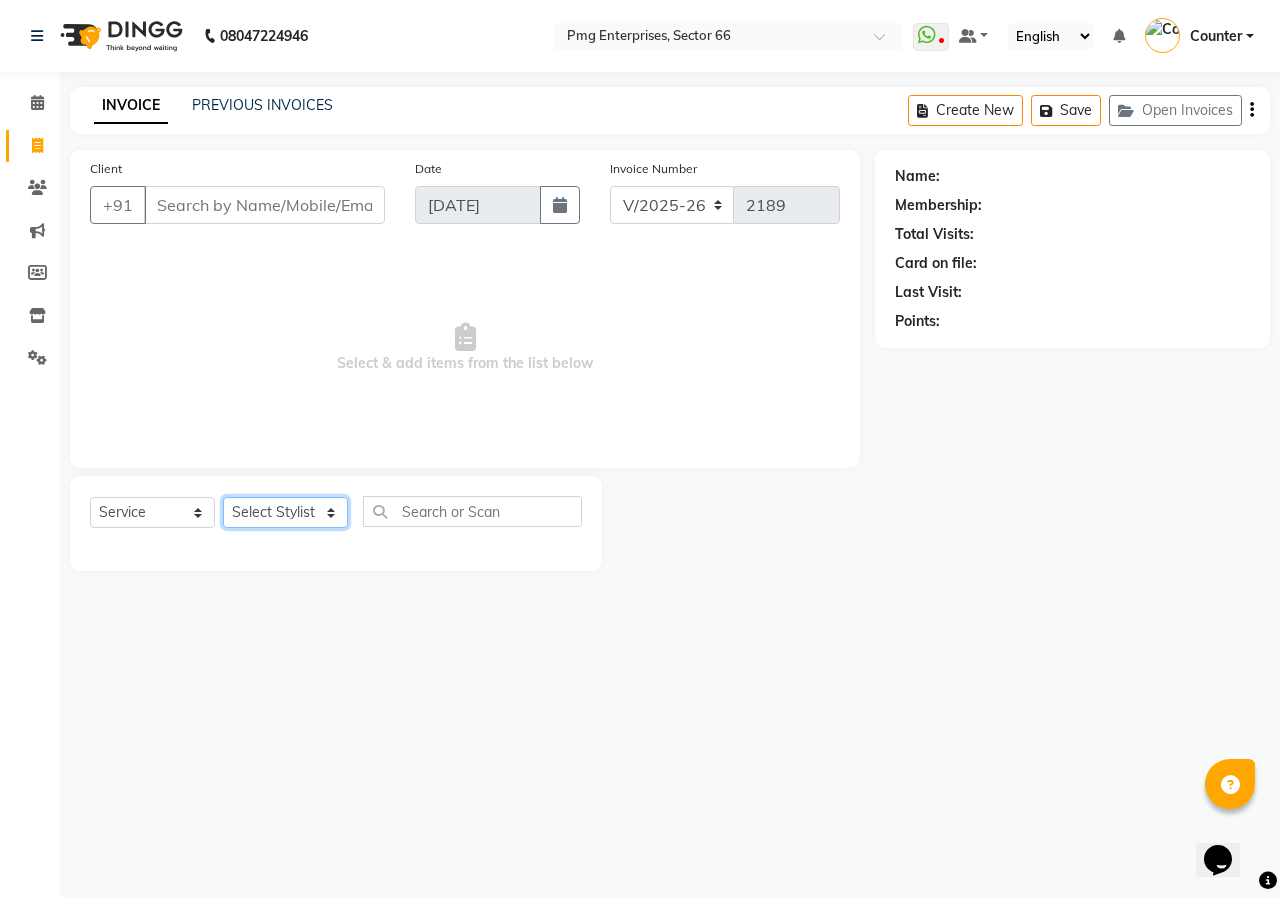 click on "Select Stylist [PERSON_NAME] Counter [PERSON_NAME] [PERSON_NAME] [PERSON_NAME] [PERSON_NAME]" 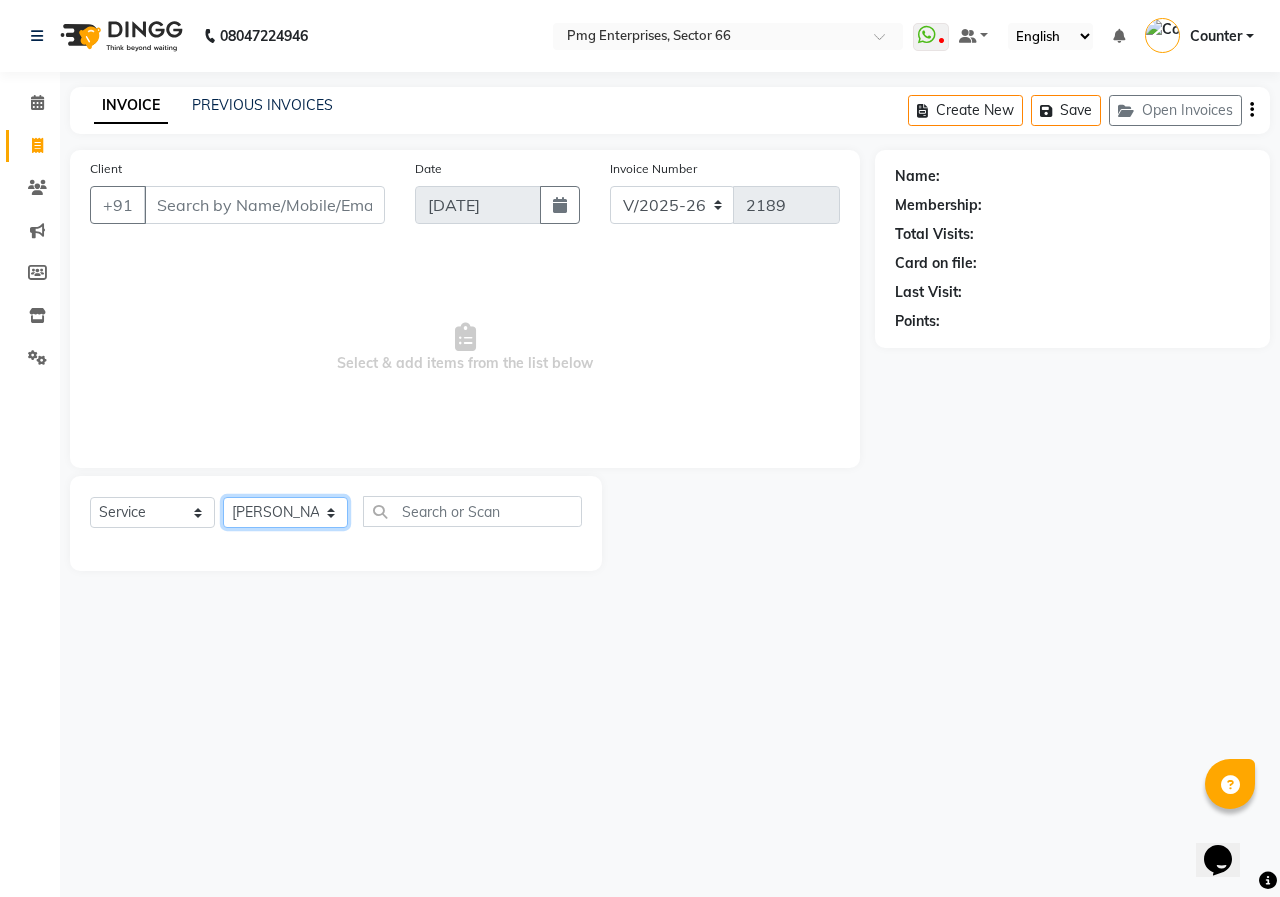 click on "Select Stylist [PERSON_NAME] Counter [PERSON_NAME] [PERSON_NAME] [PERSON_NAME] [PERSON_NAME]" 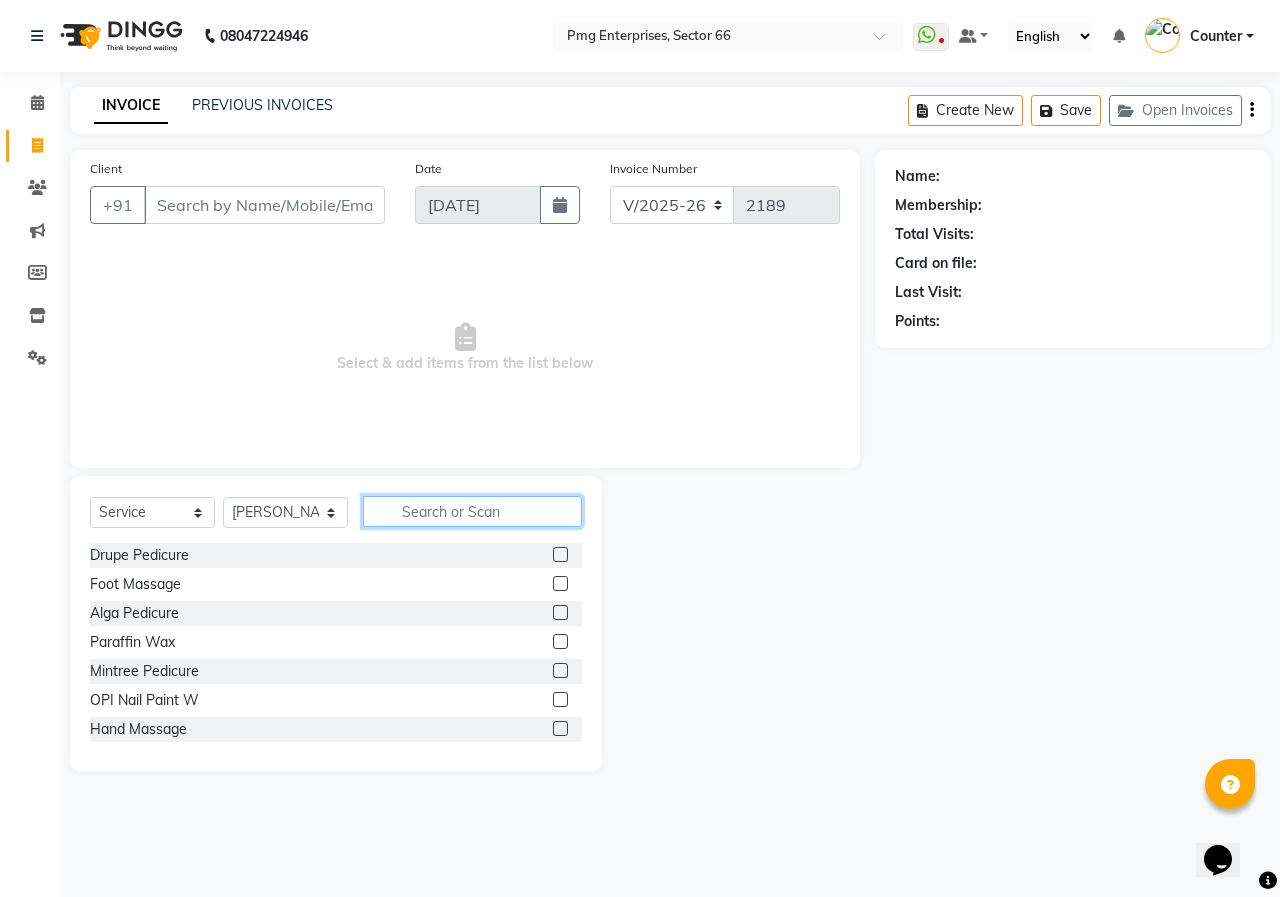 click 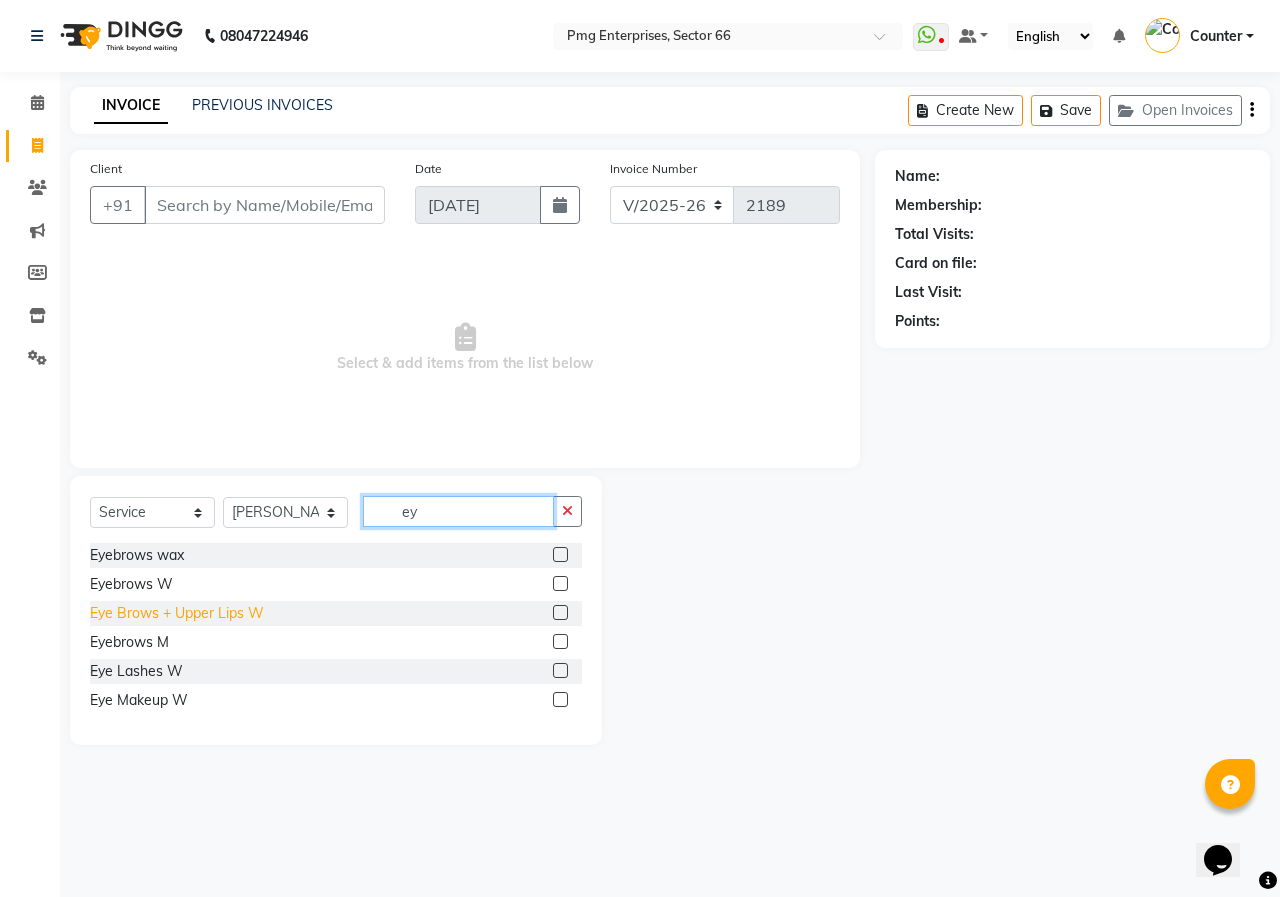 type on "ey" 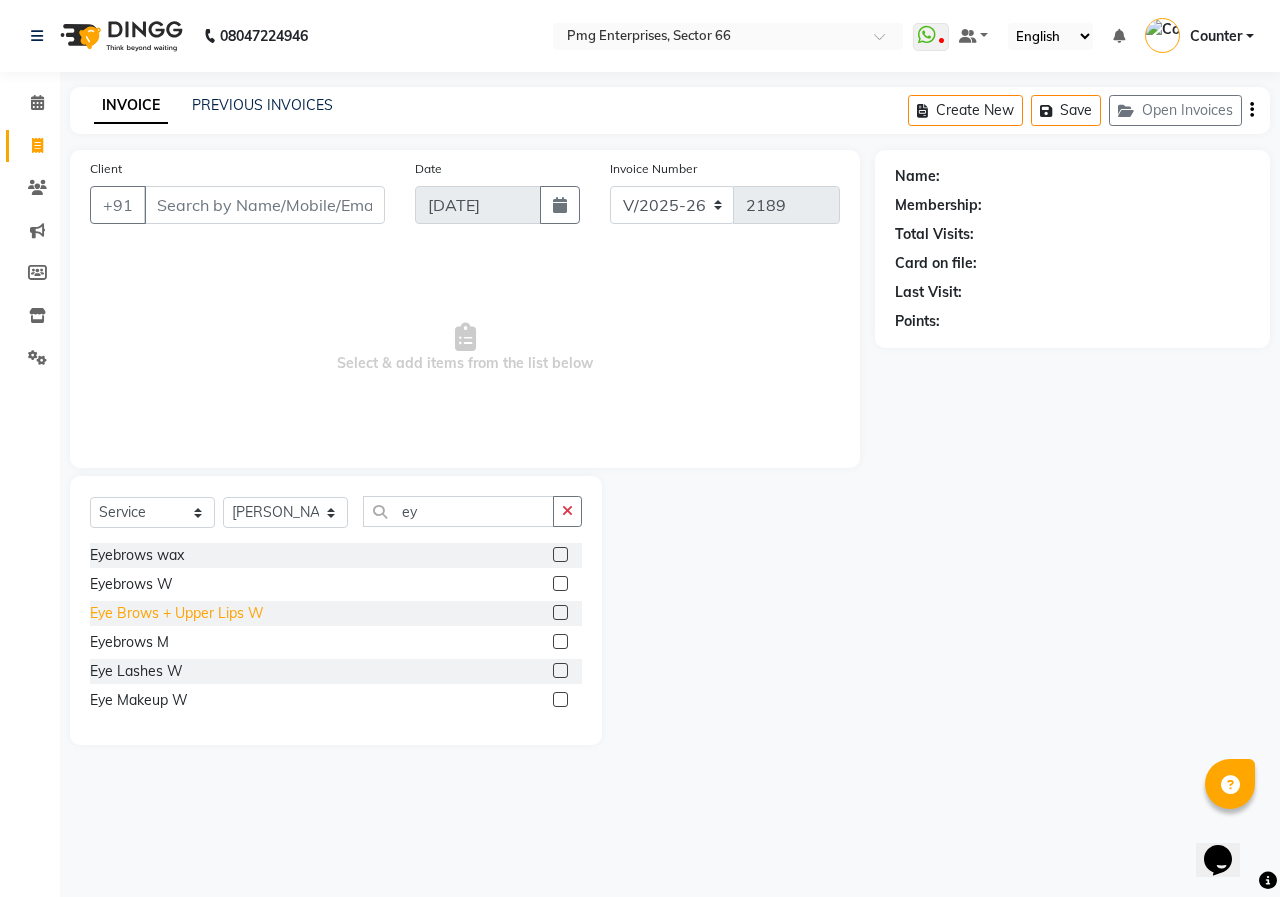click on "Eye Brows + Upper Lips W" 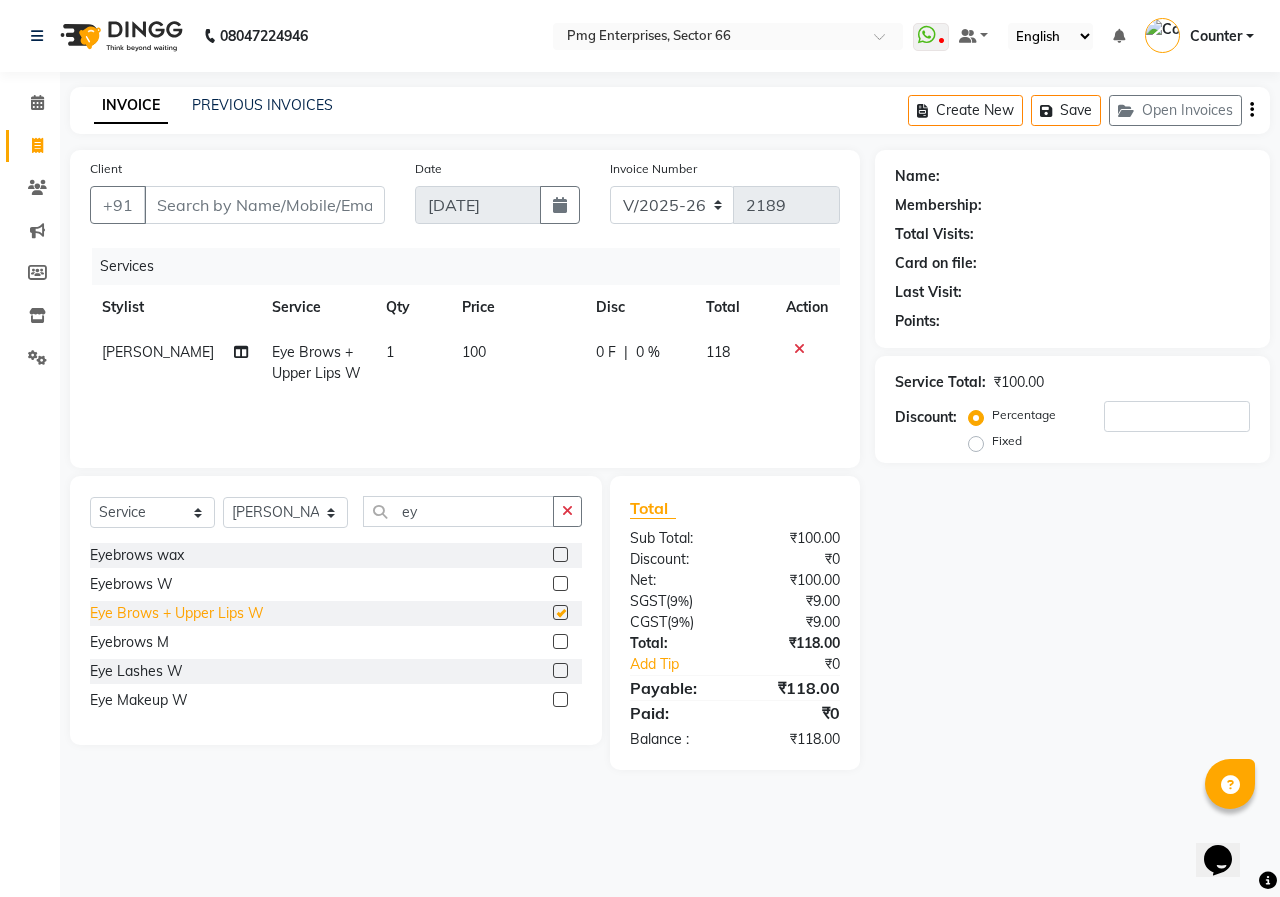 checkbox on "false" 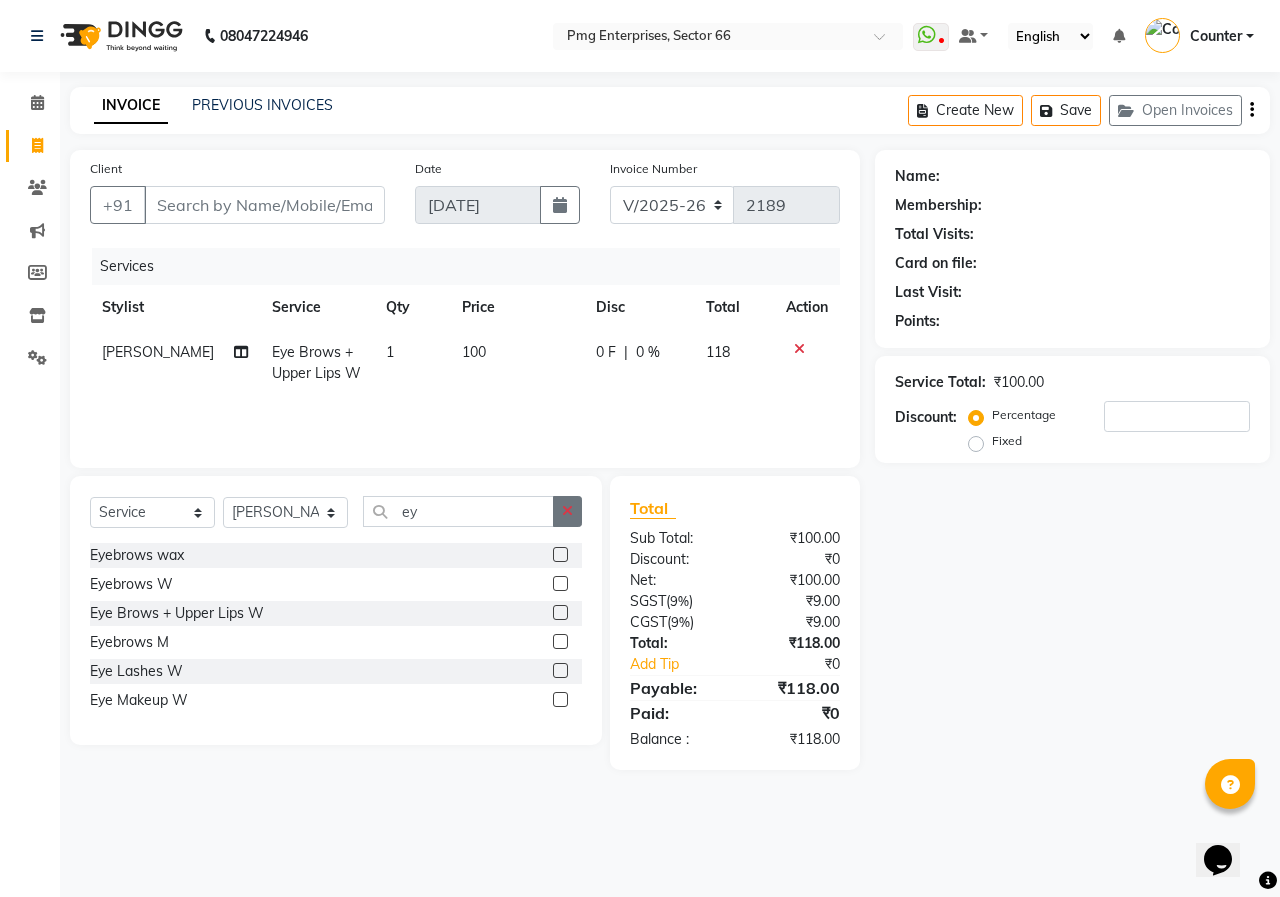 click 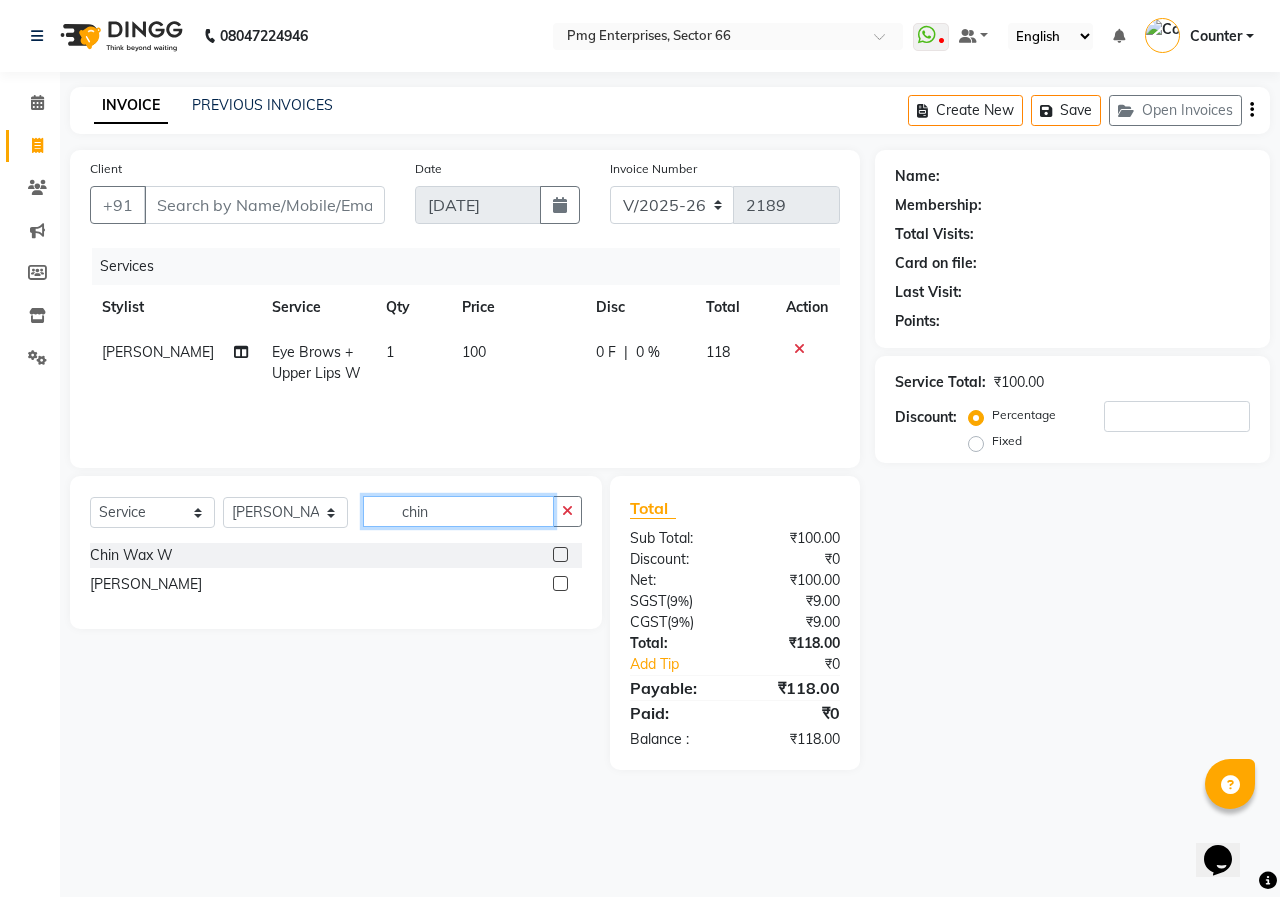 type on "chin" 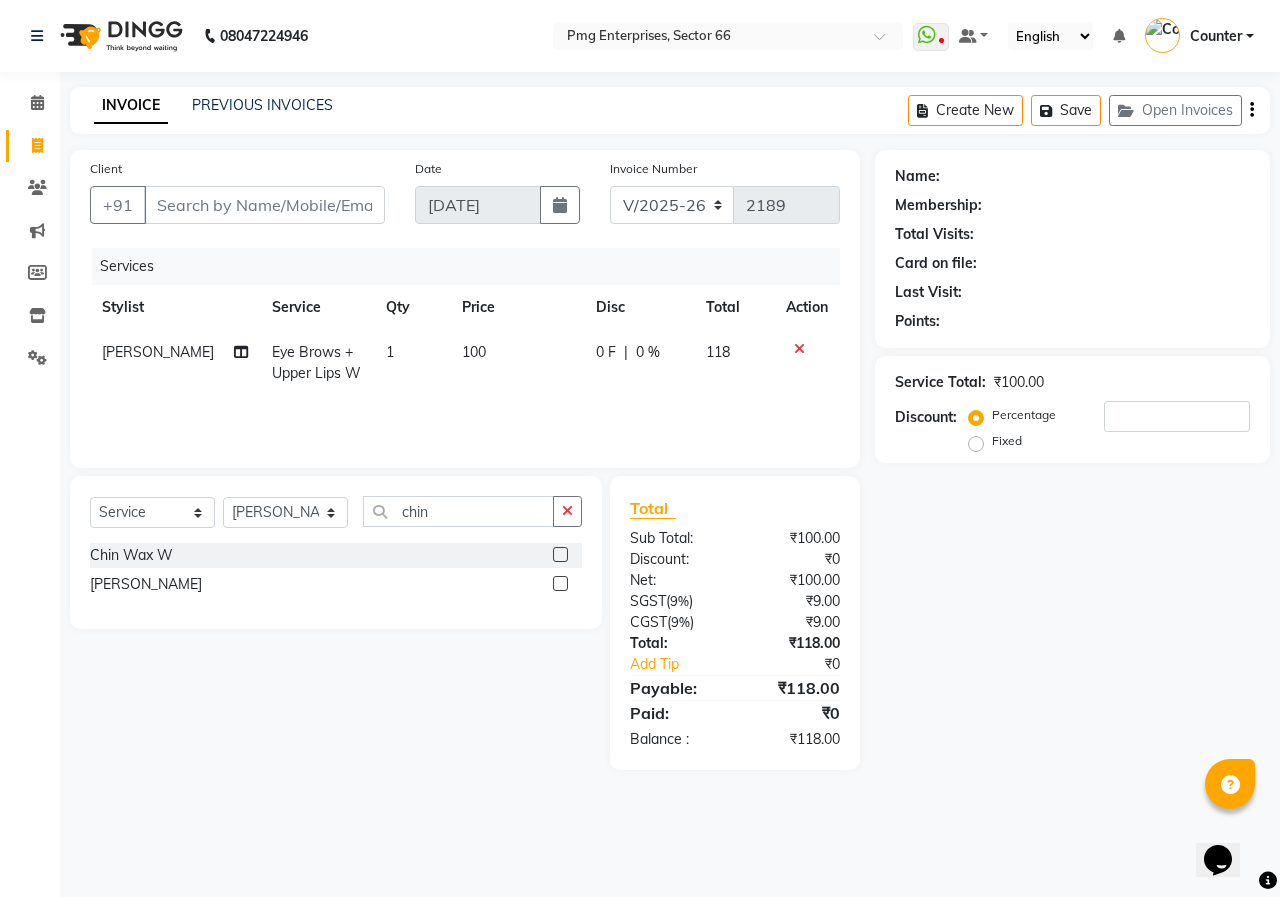 click 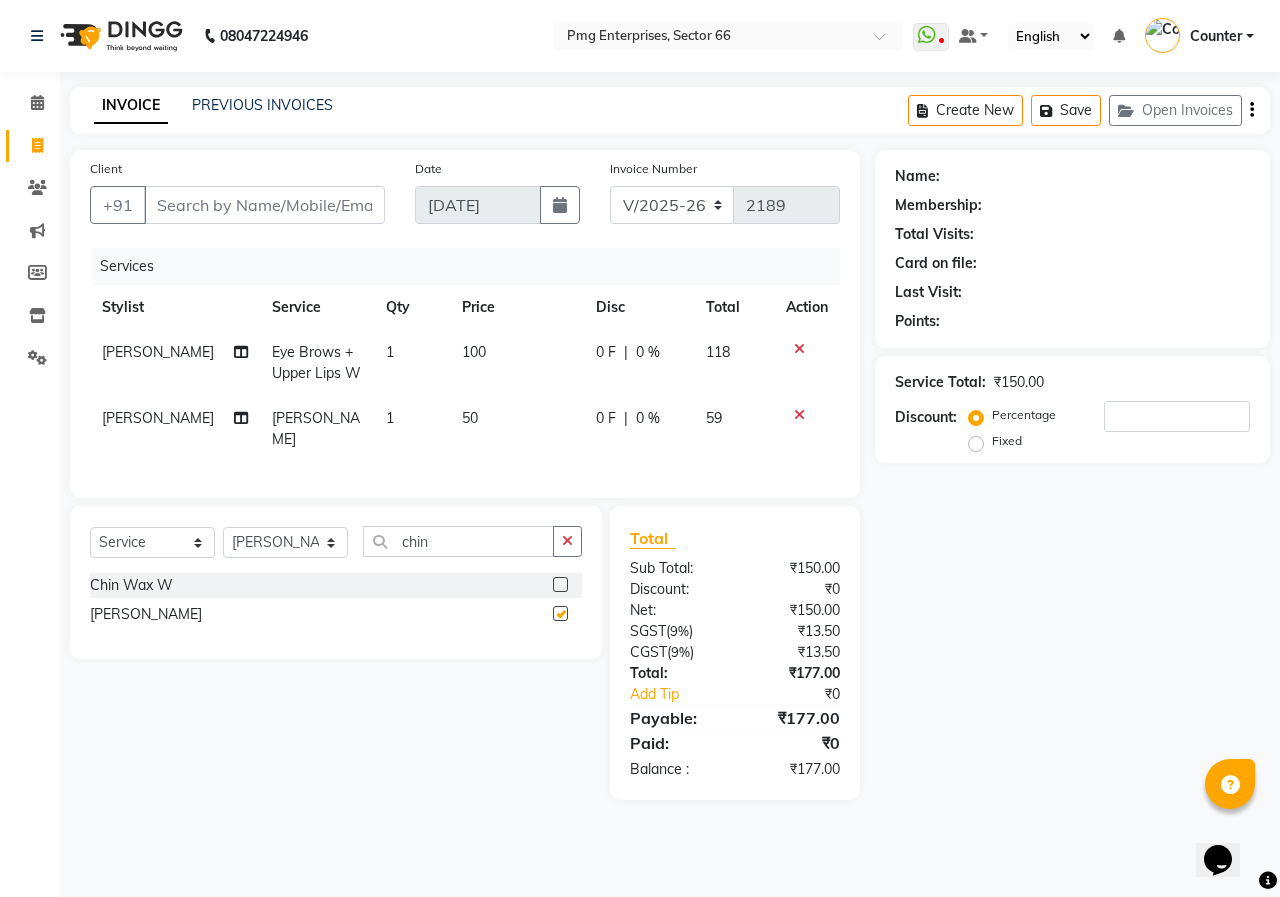checkbox on "false" 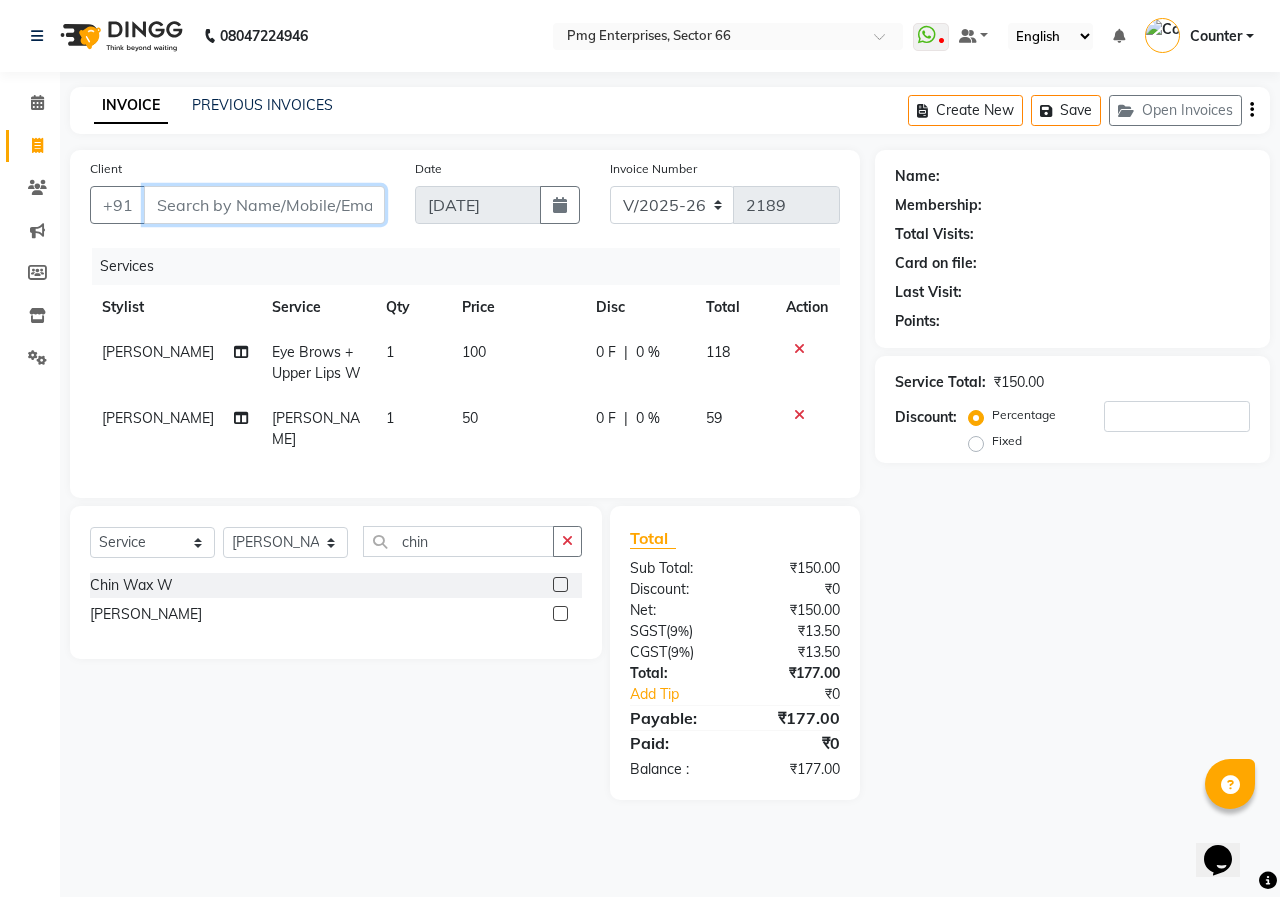 click on "Client" at bounding box center (264, 205) 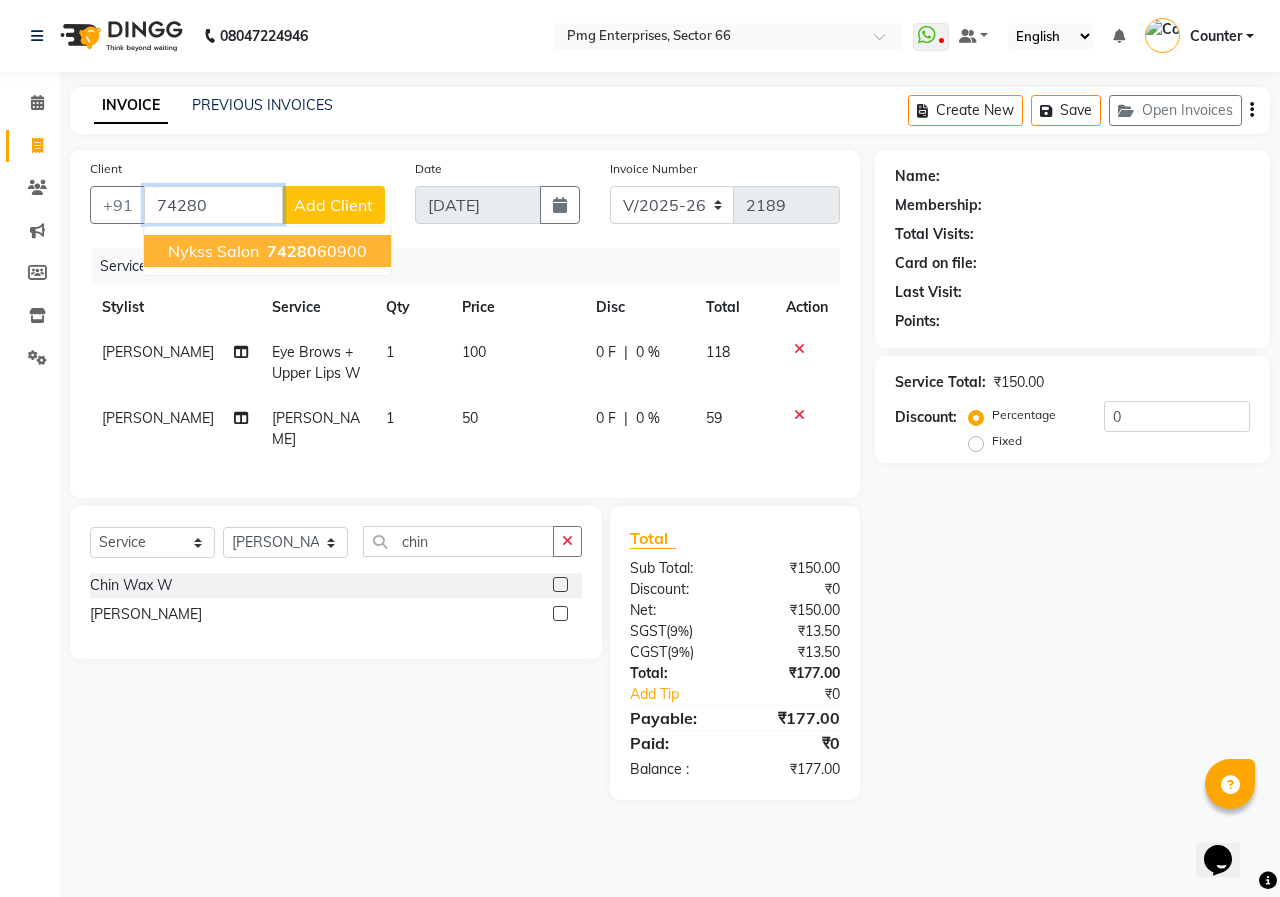 click on "74280 60900" at bounding box center (315, 251) 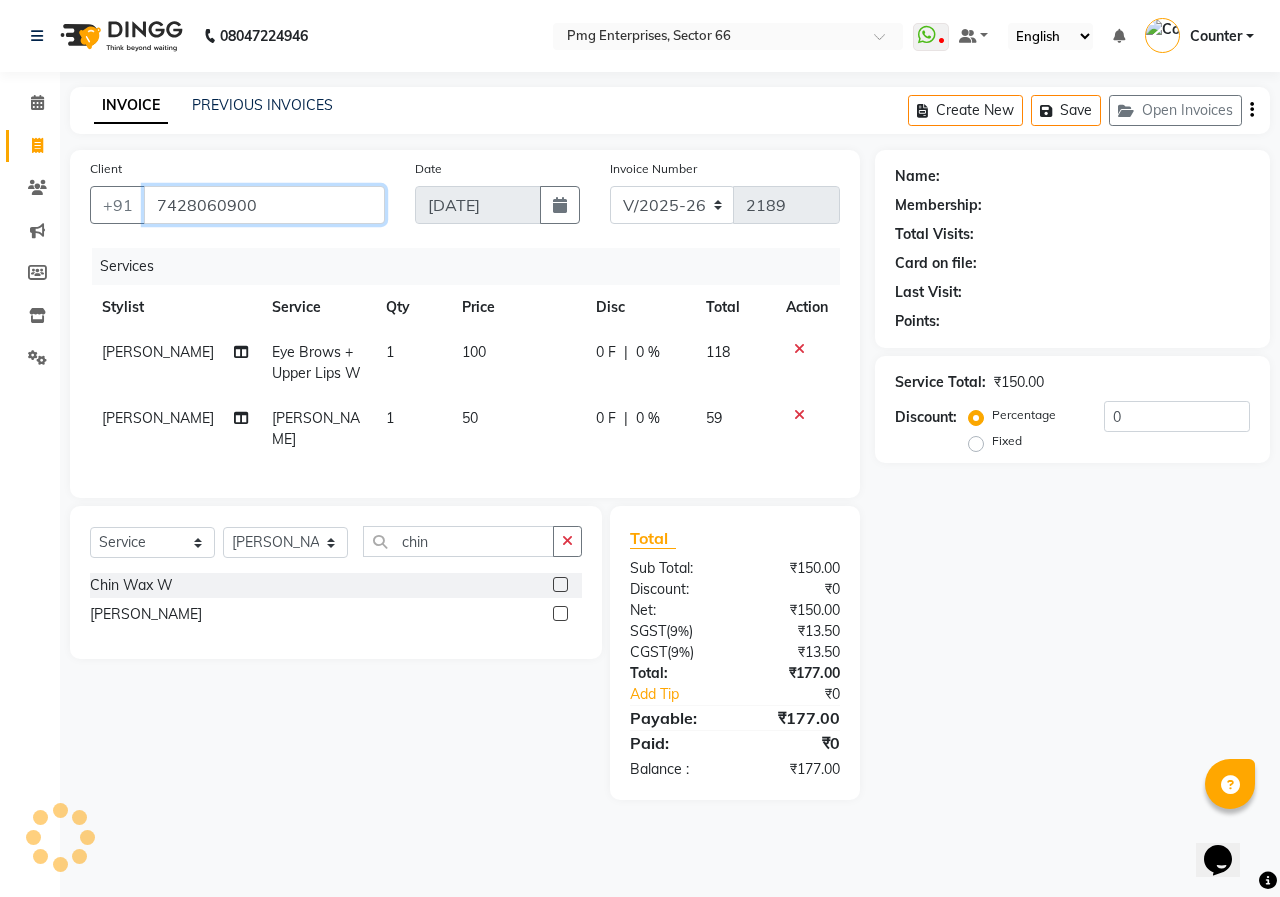type on "7428060900" 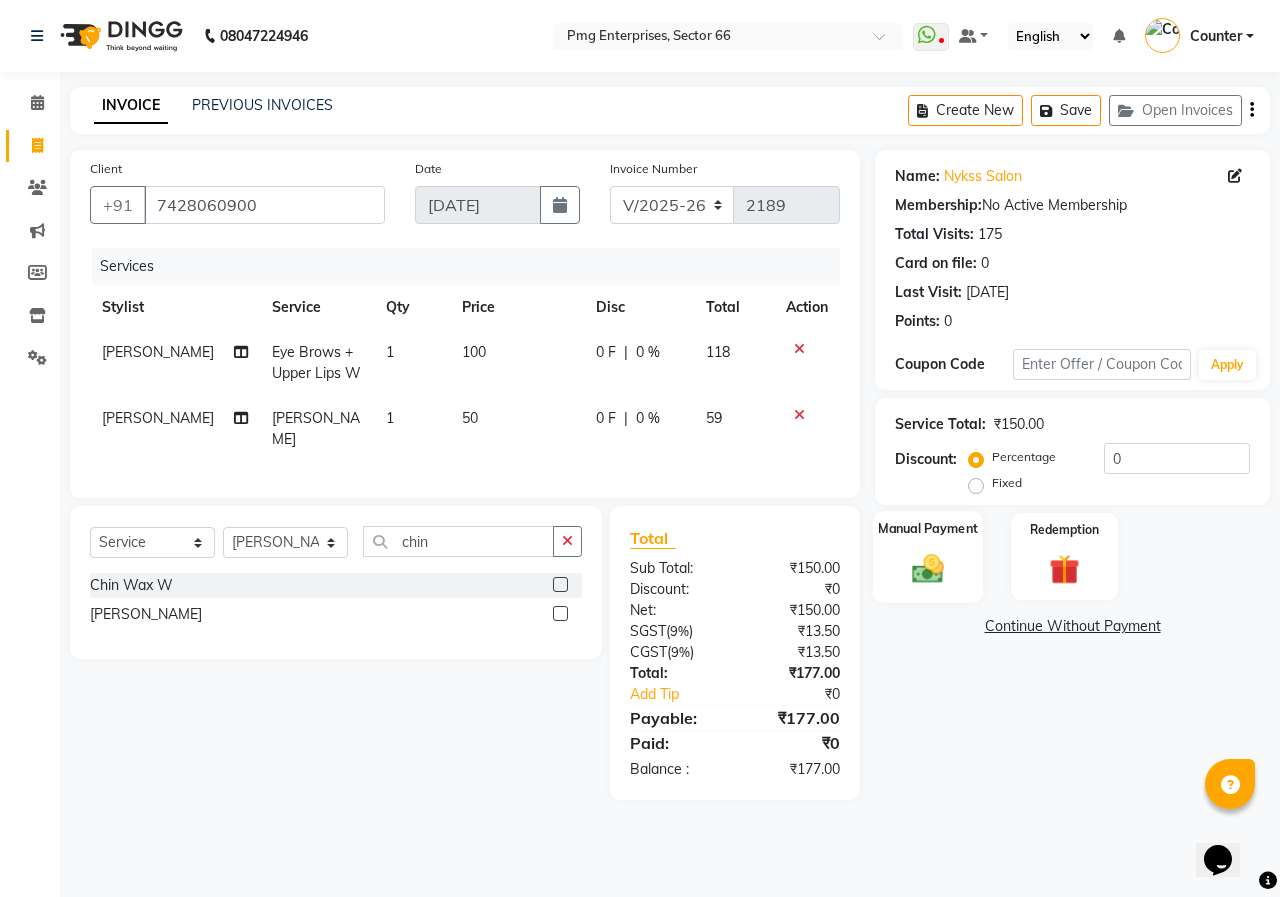 click 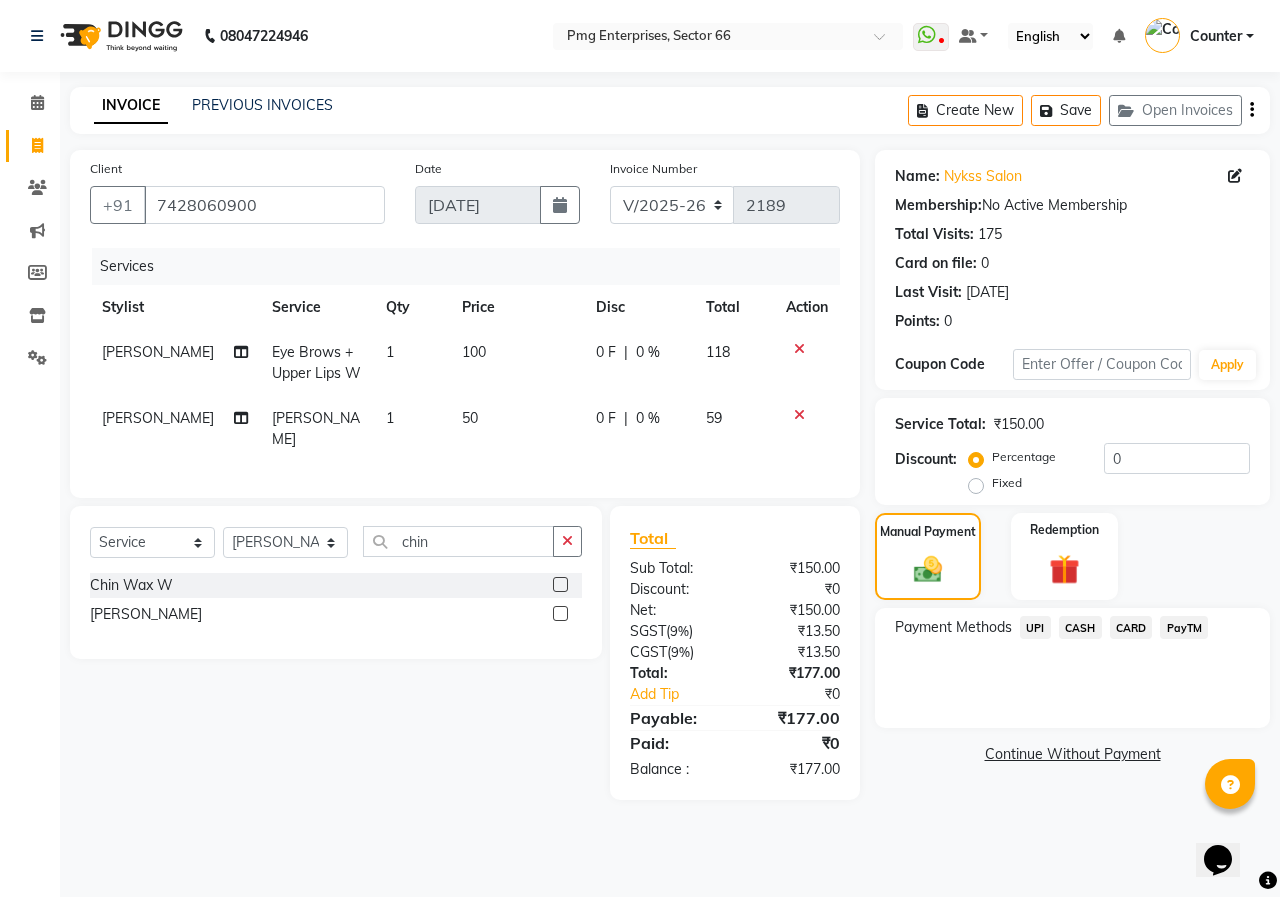 click on "UPI" 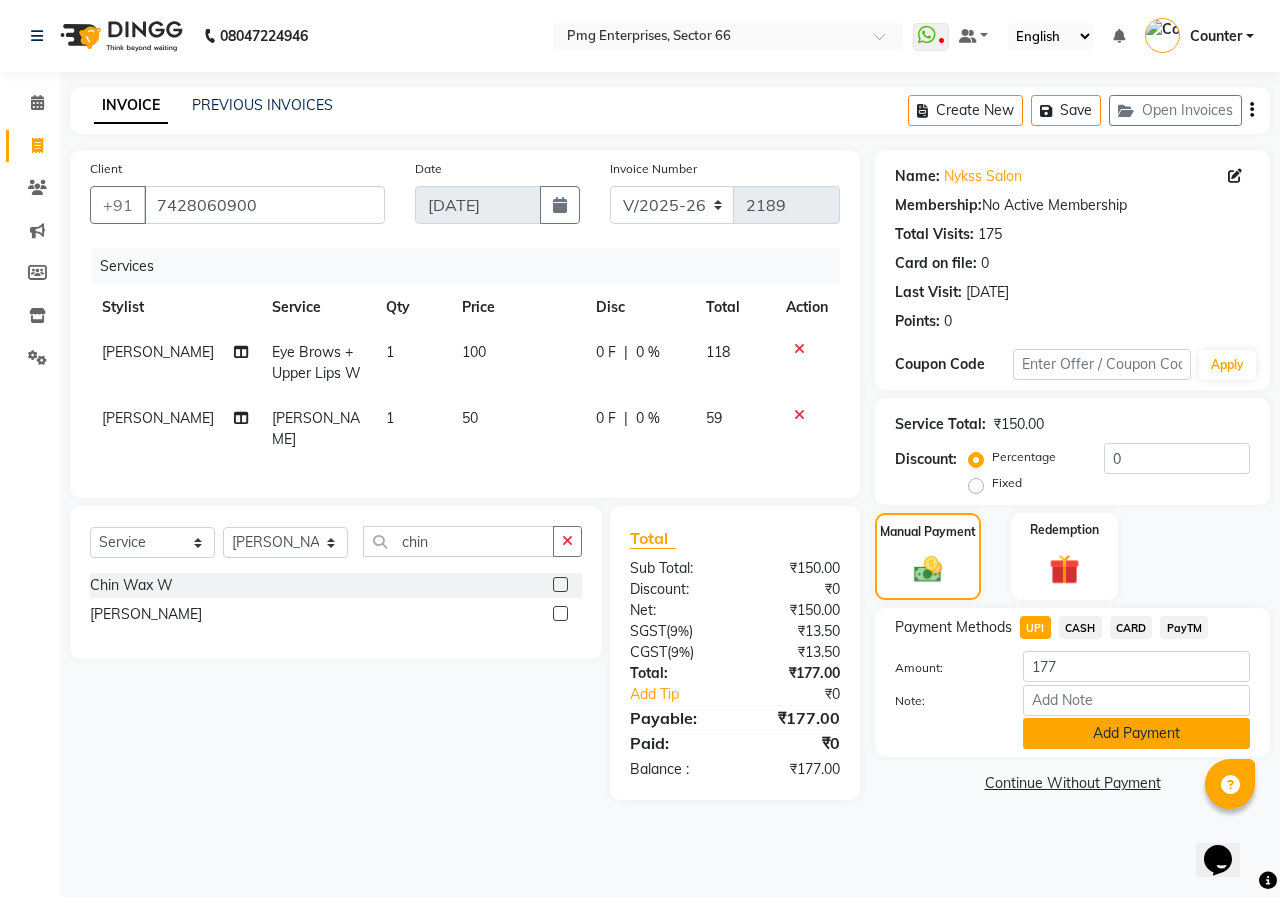 click on "Add Payment" 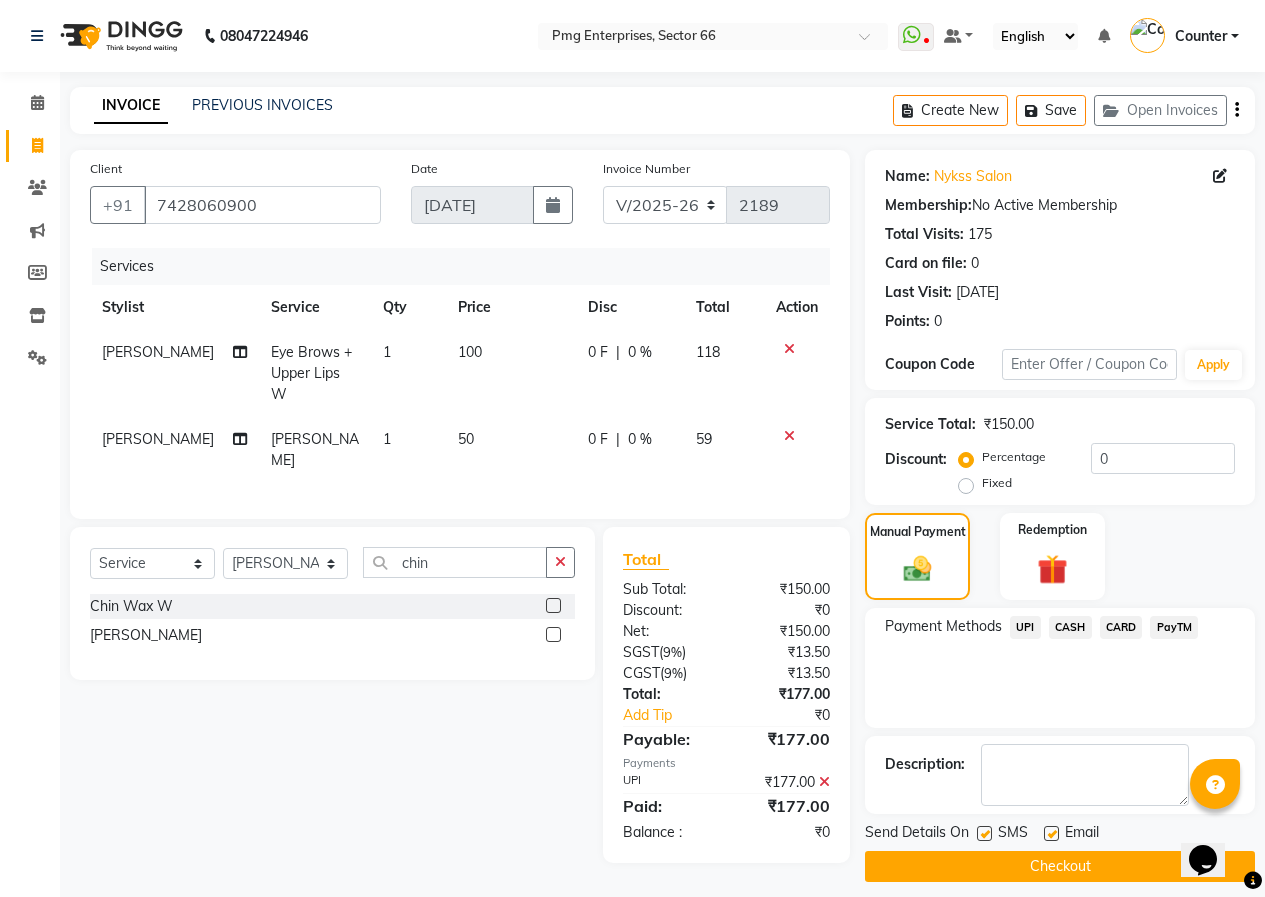 click on "Checkout" 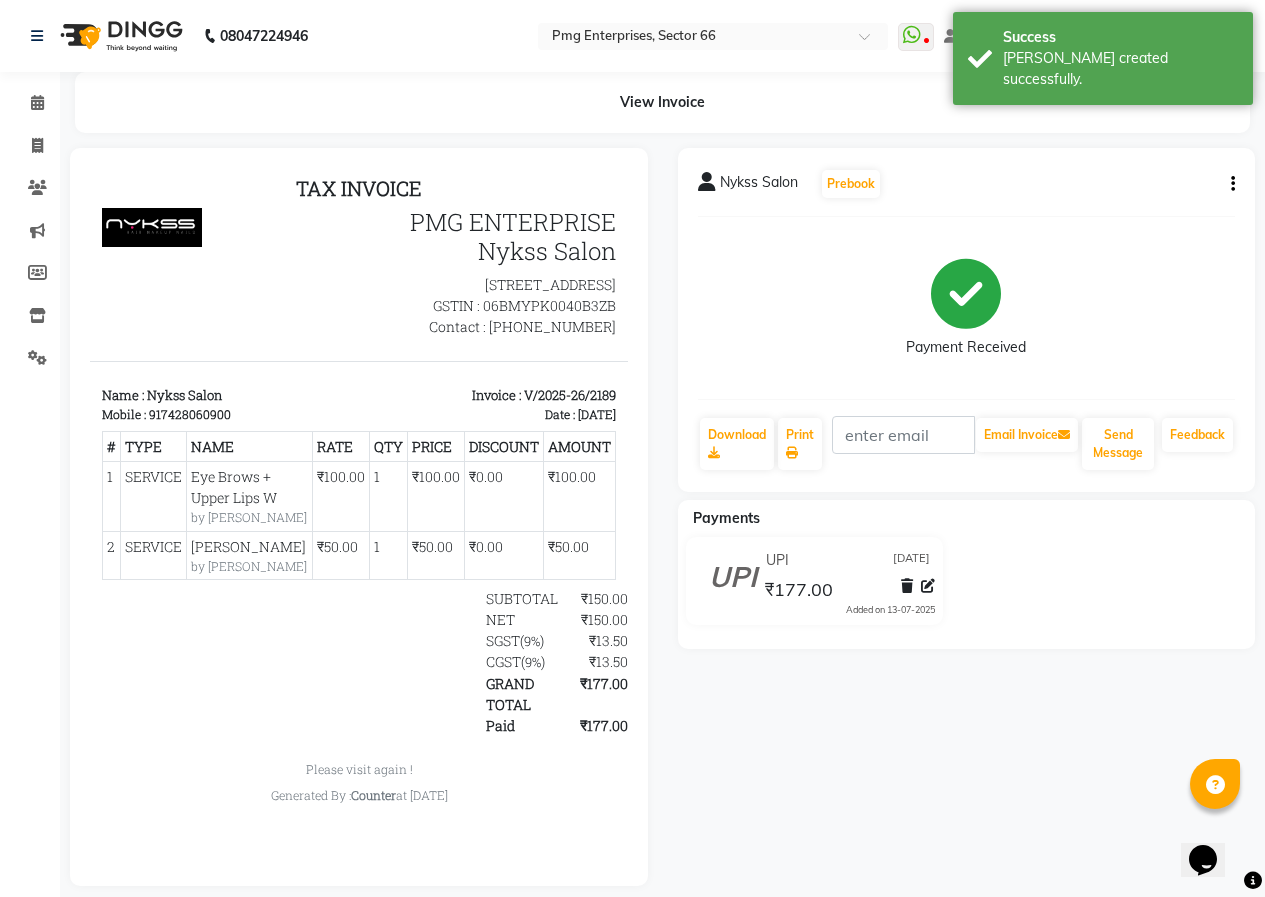 scroll, scrollTop: 0, scrollLeft: 0, axis: both 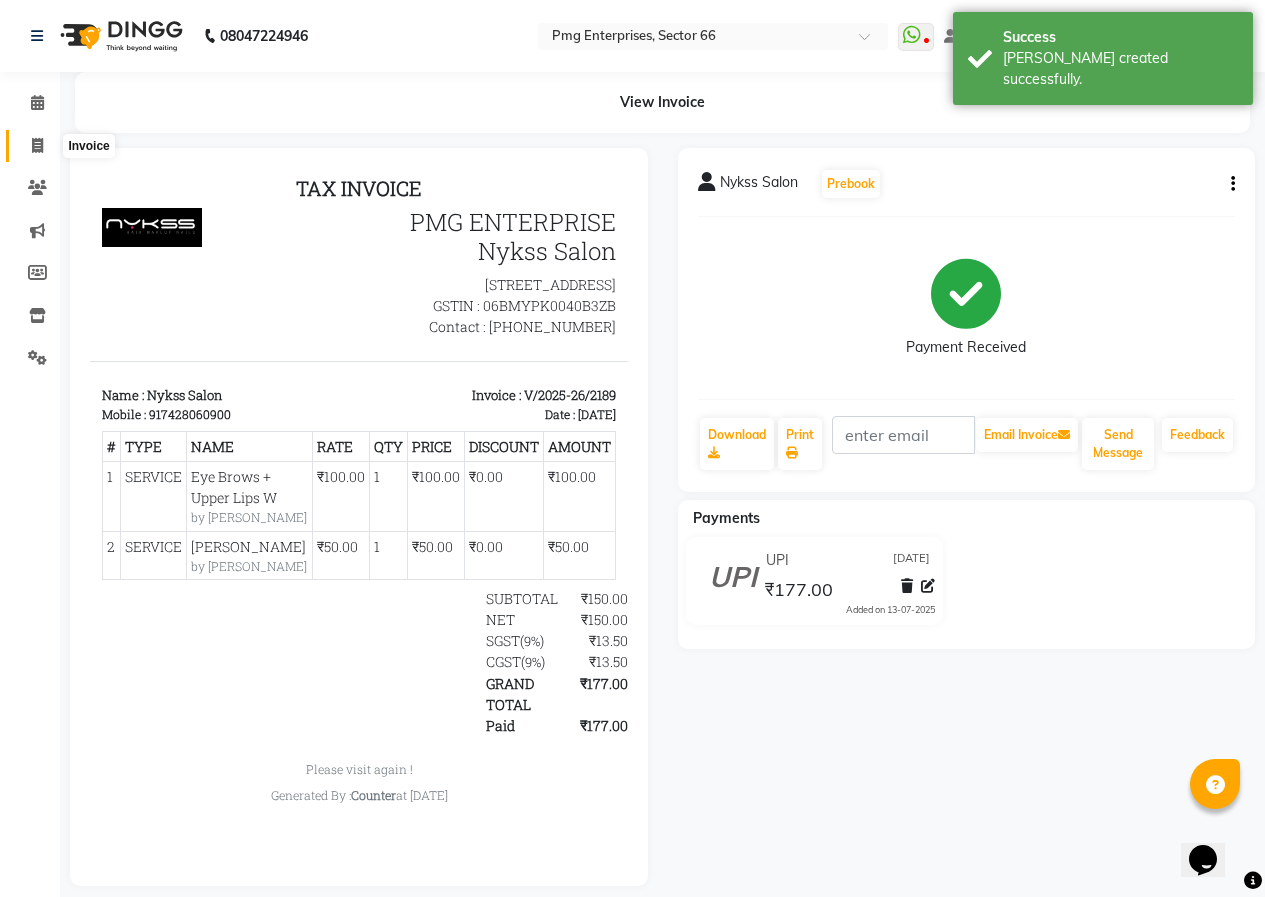 click 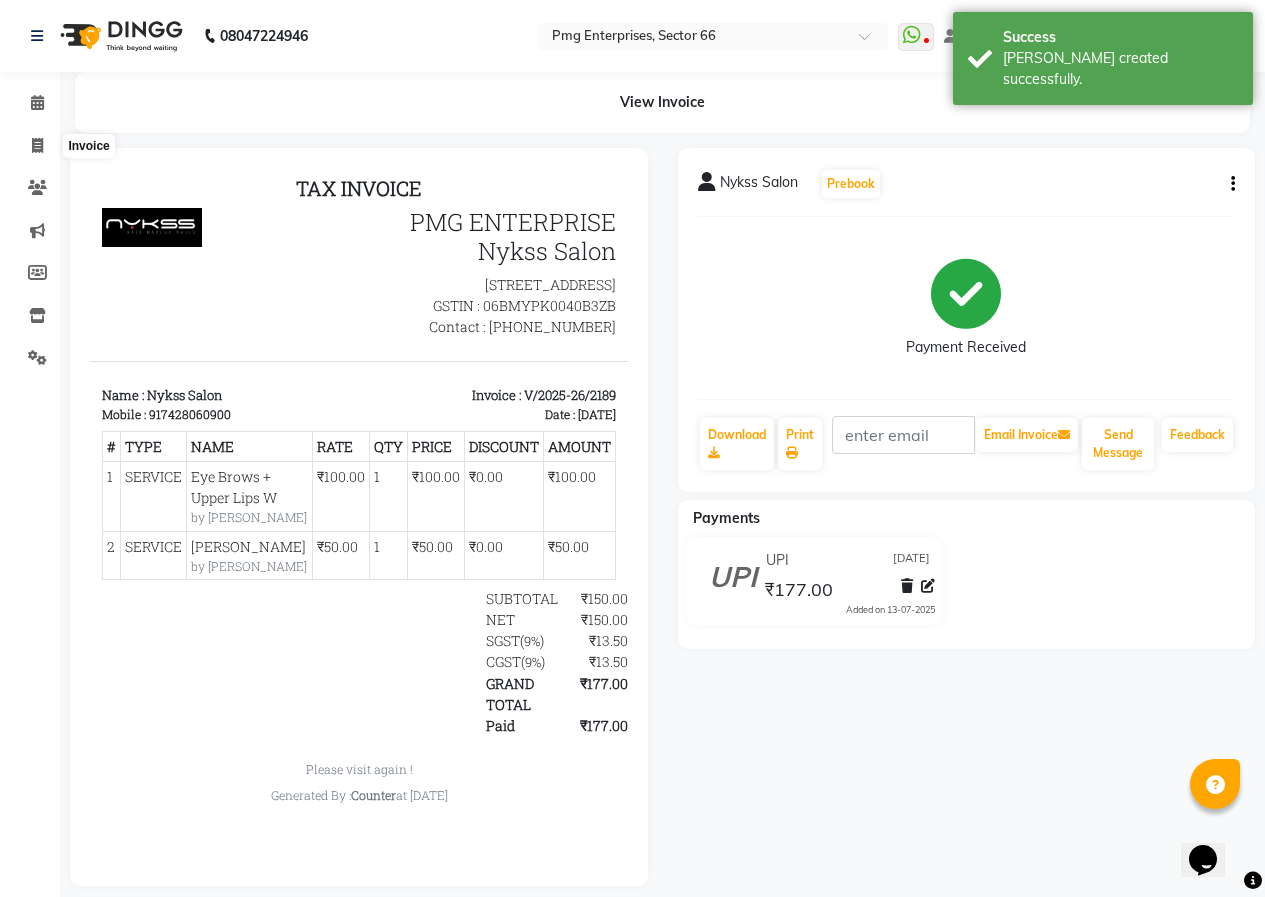 select on "service" 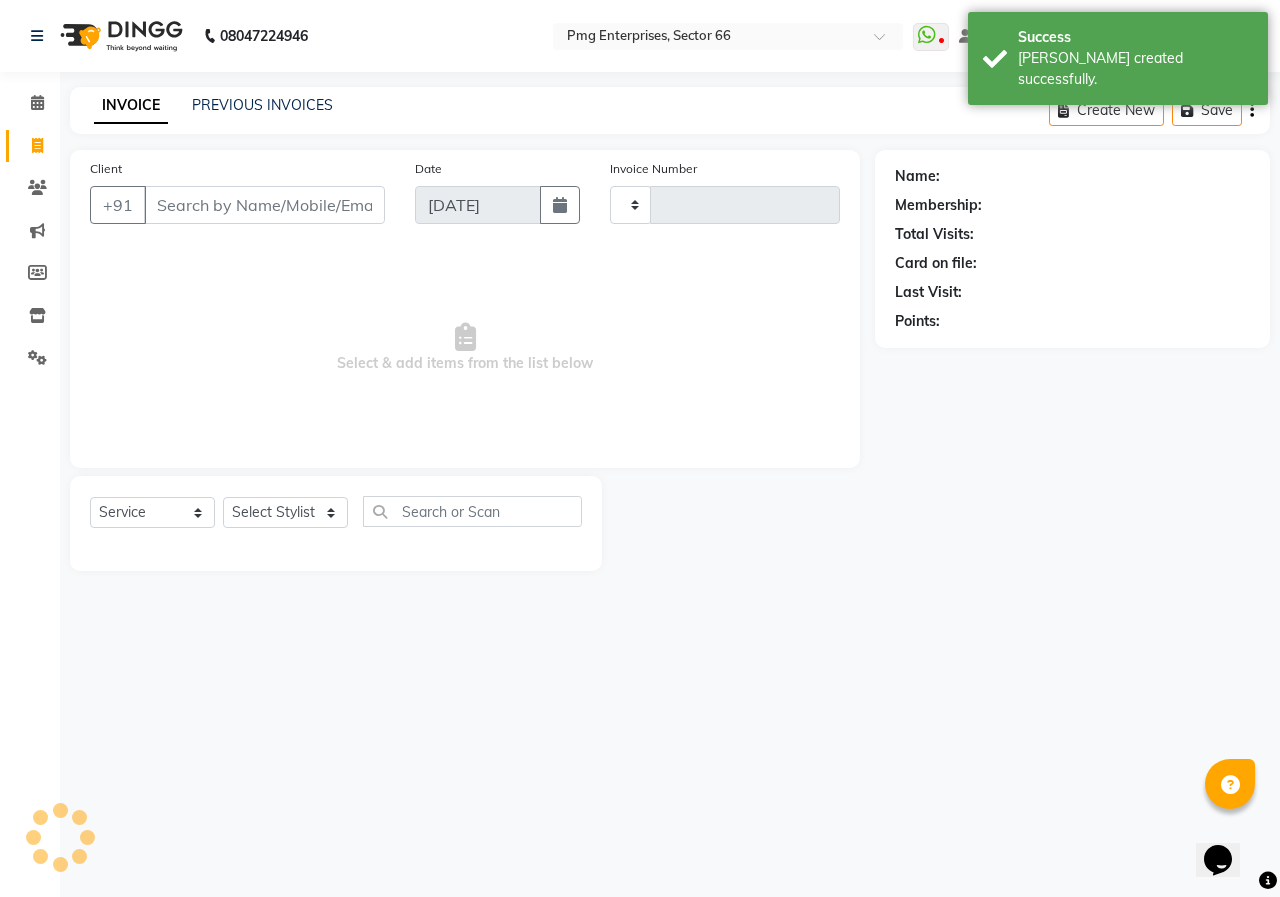 type on "2190" 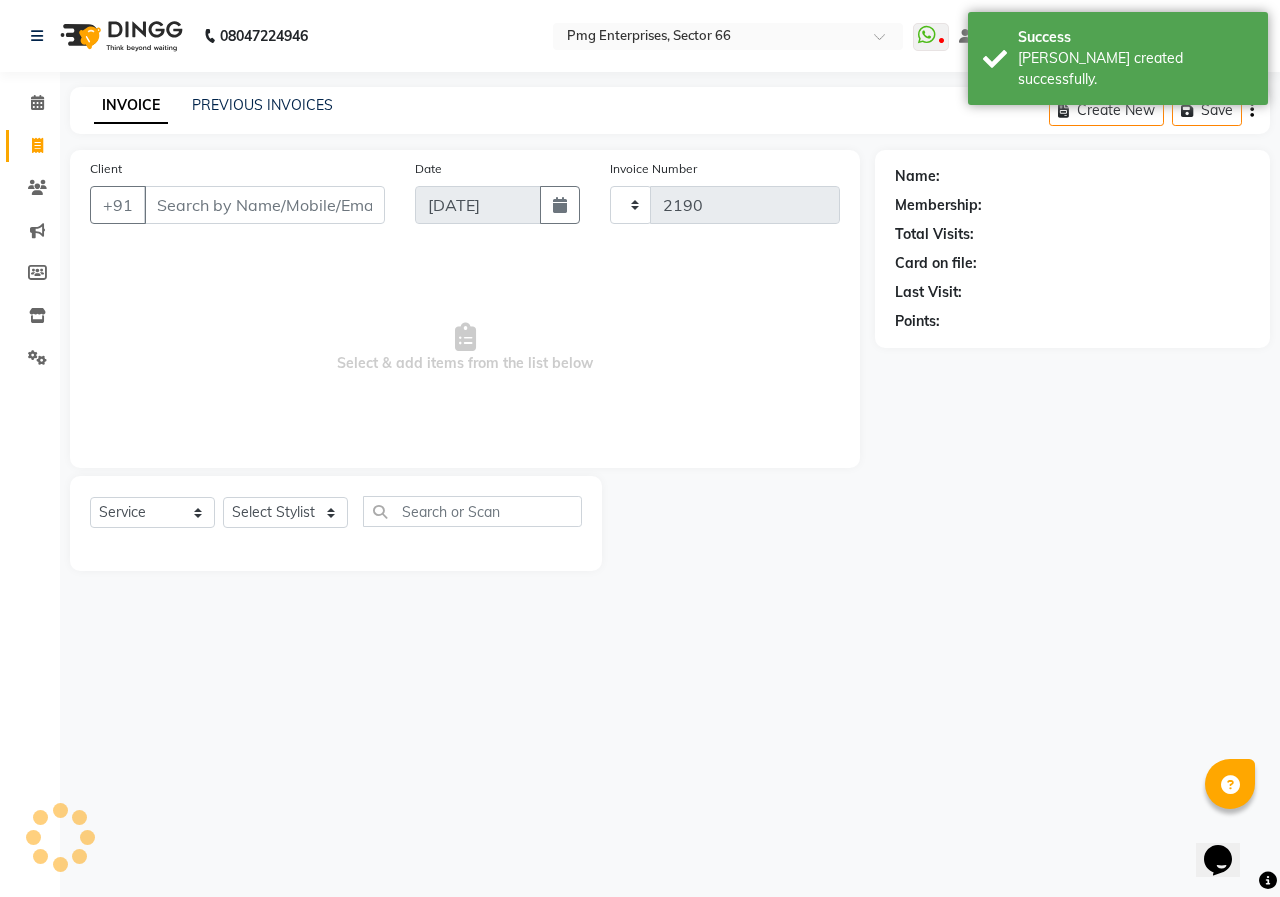 select on "889" 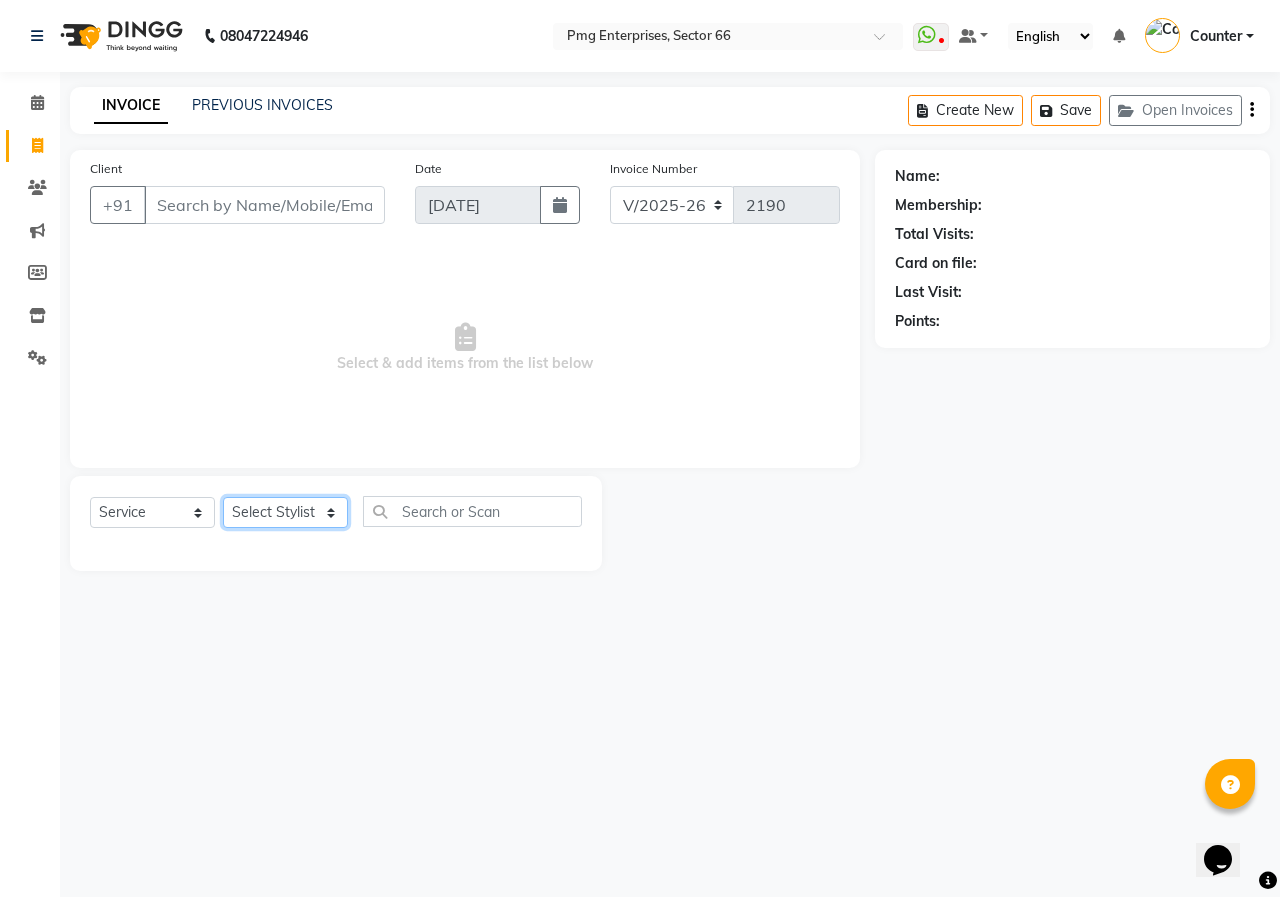 click on "Select Stylist [PERSON_NAME] Counter [PERSON_NAME] [PERSON_NAME] [PERSON_NAME] [PERSON_NAME]" 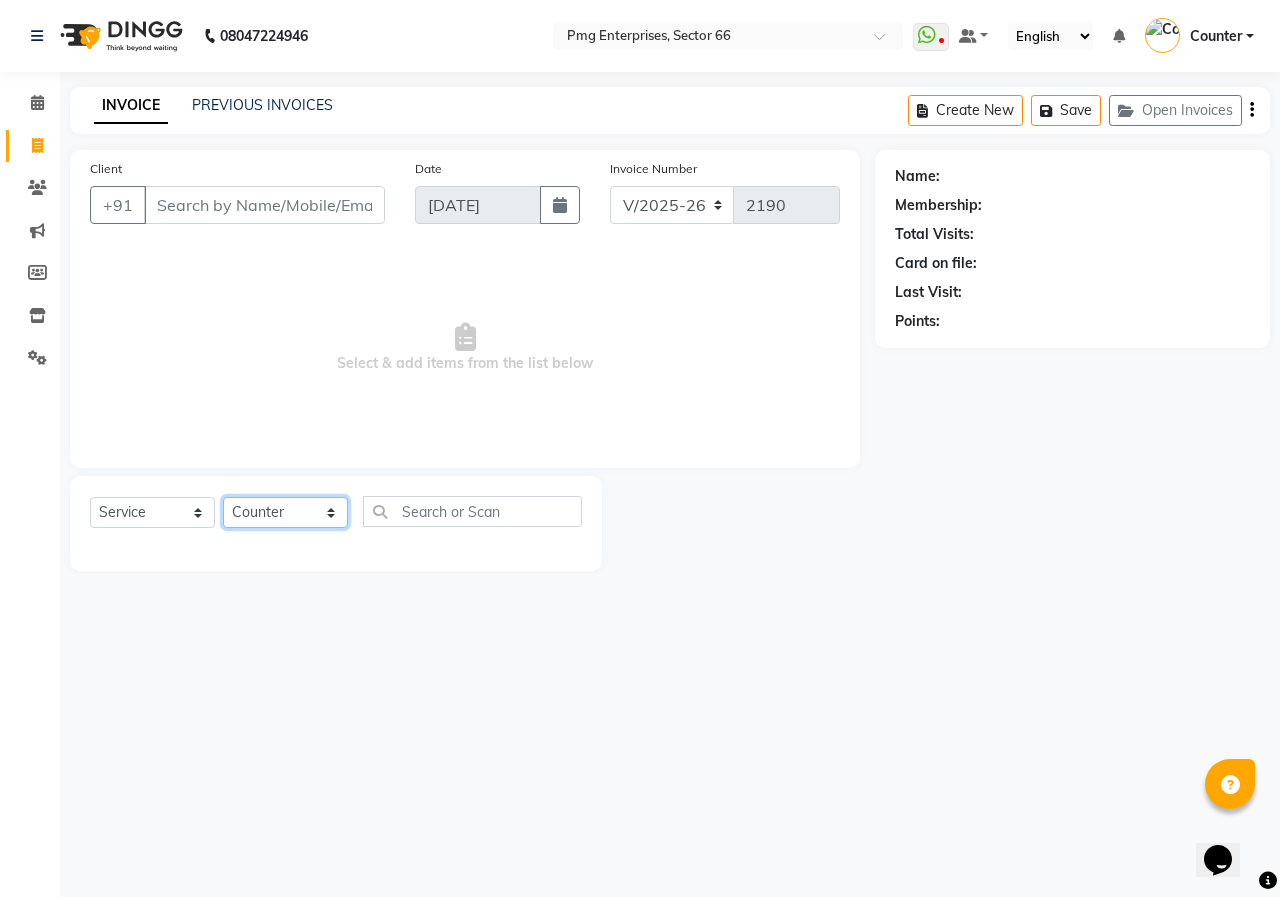 click on "Select Stylist [PERSON_NAME] Counter [PERSON_NAME] [PERSON_NAME] [PERSON_NAME] [PERSON_NAME]" 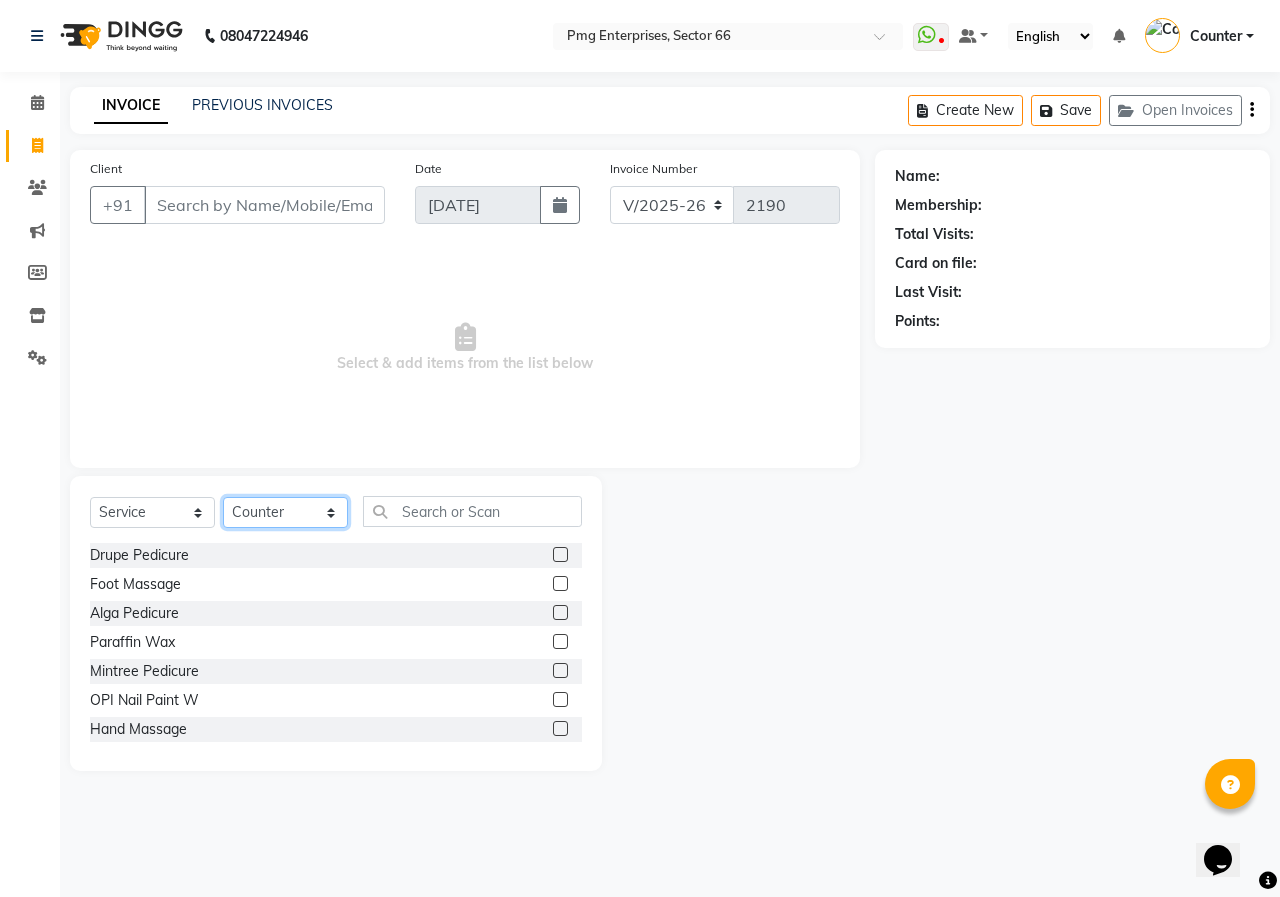 click on "Select Stylist [PERSON_NAME] Counter [PERSON_NAME] [PERSON_NAME] [PERSON_NAME] [PERSON_NAME]" 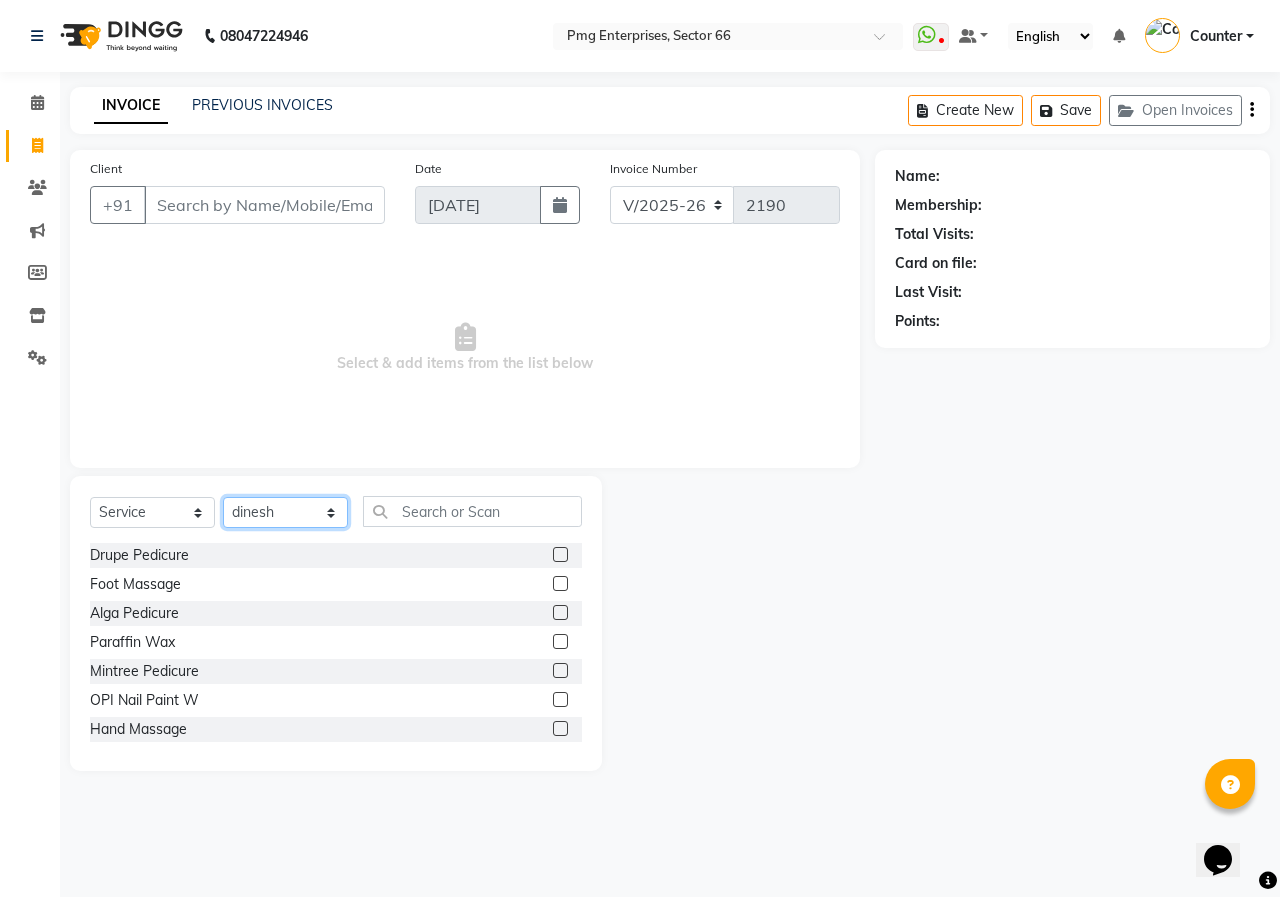 click on "Select Stylist [PERSON_NAME] Counter [PERSON_NAME] [PERSON_NAME] [PERSON_NAME] [PERSON_NAME]" 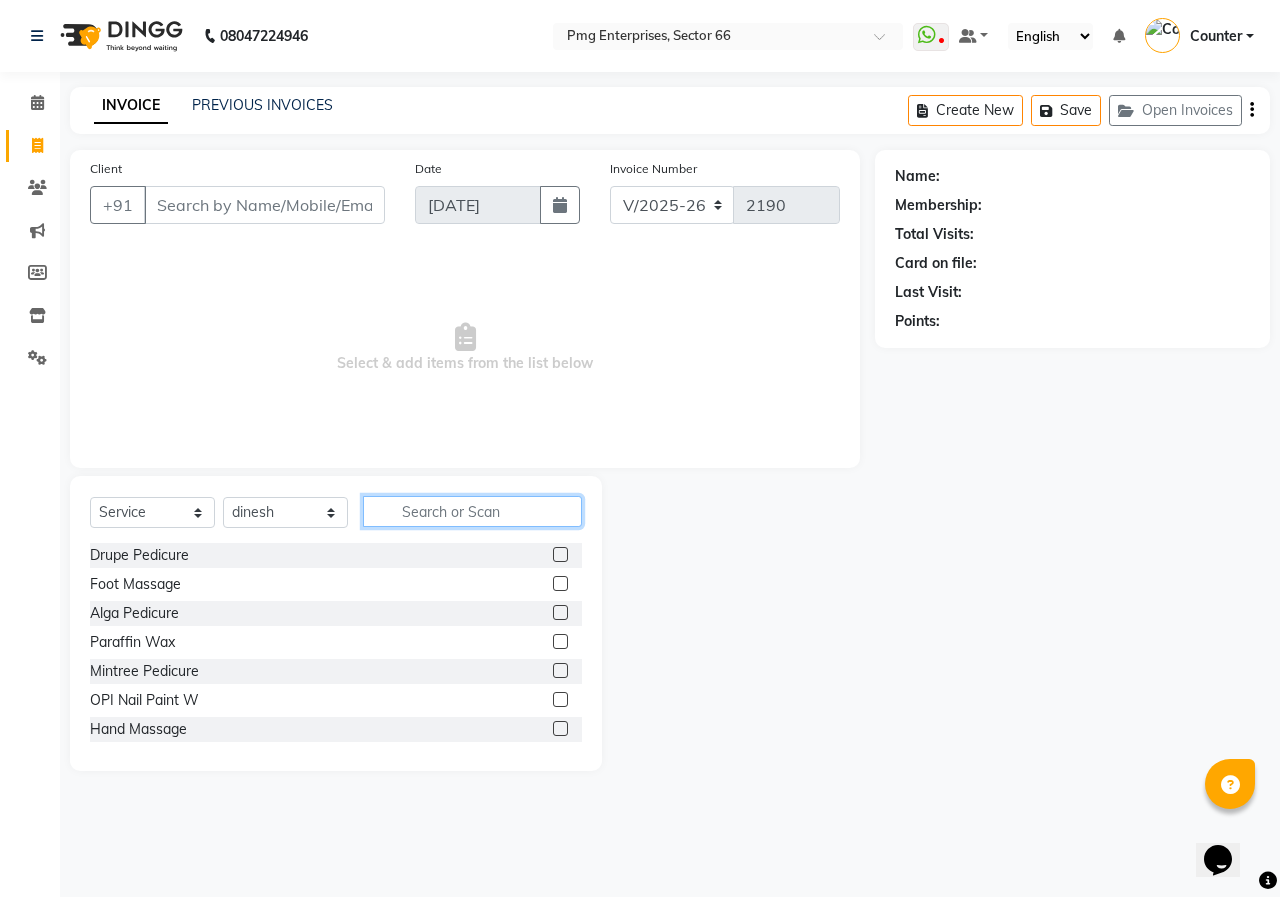 click 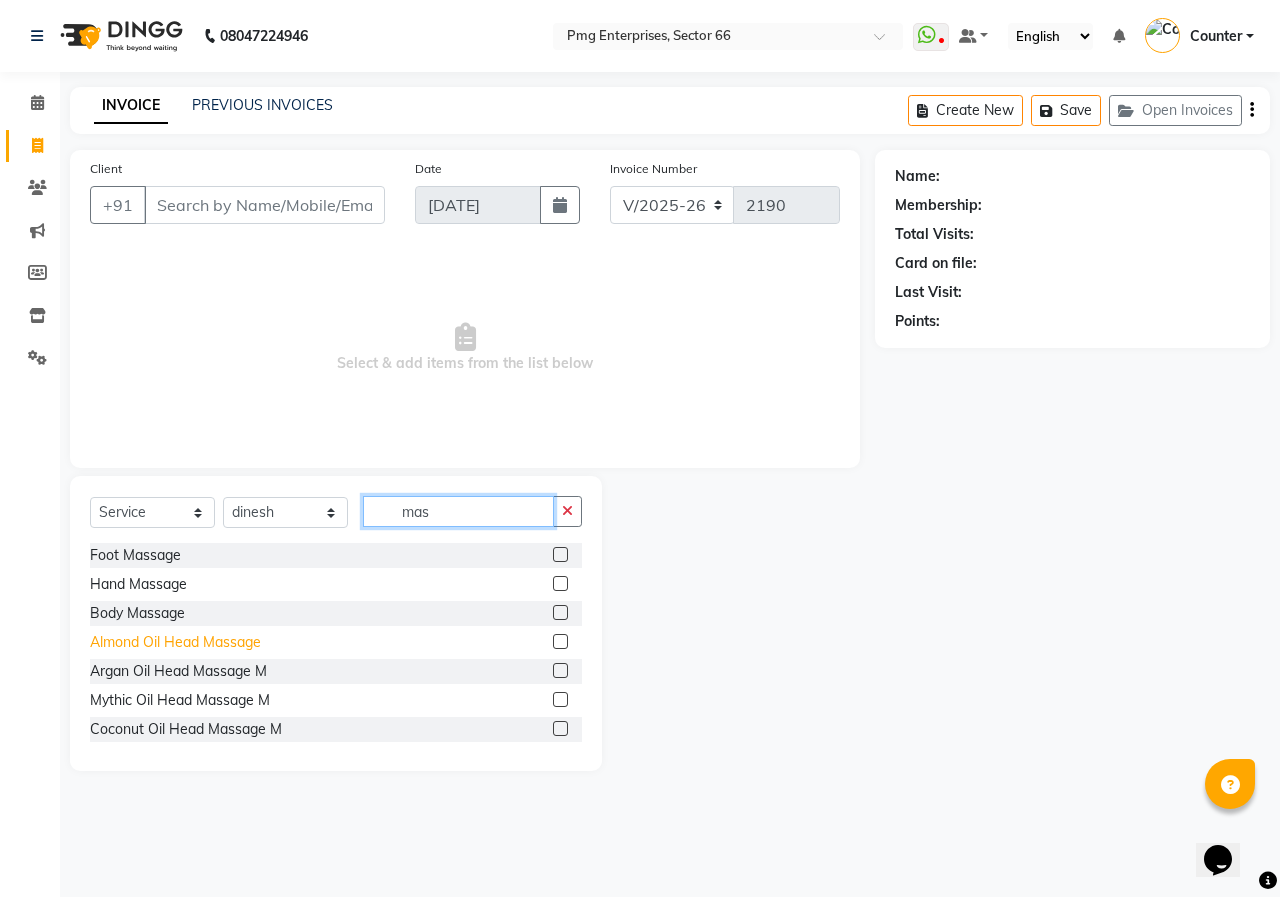 type on "mas" 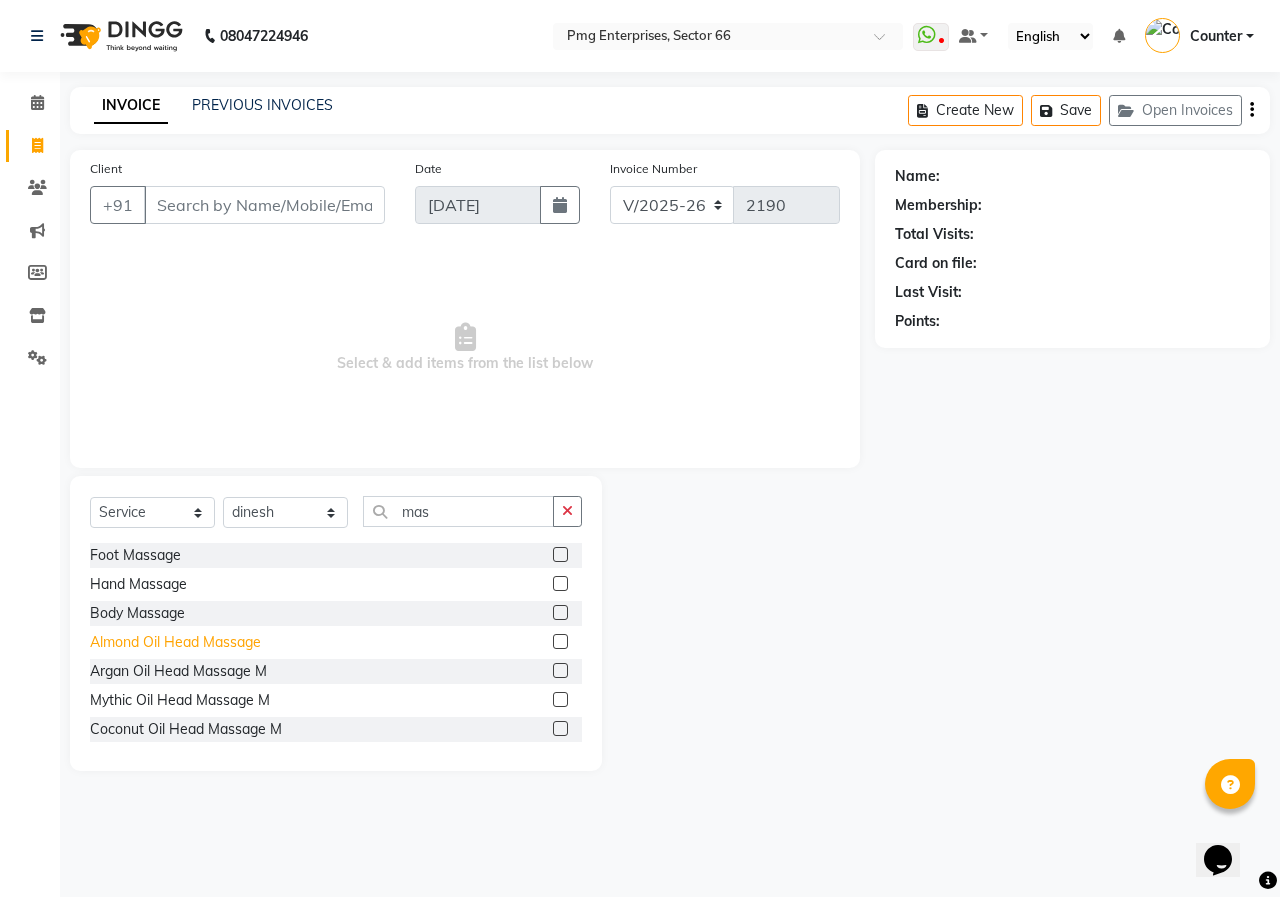 click on "Almond Oil Head Massage" 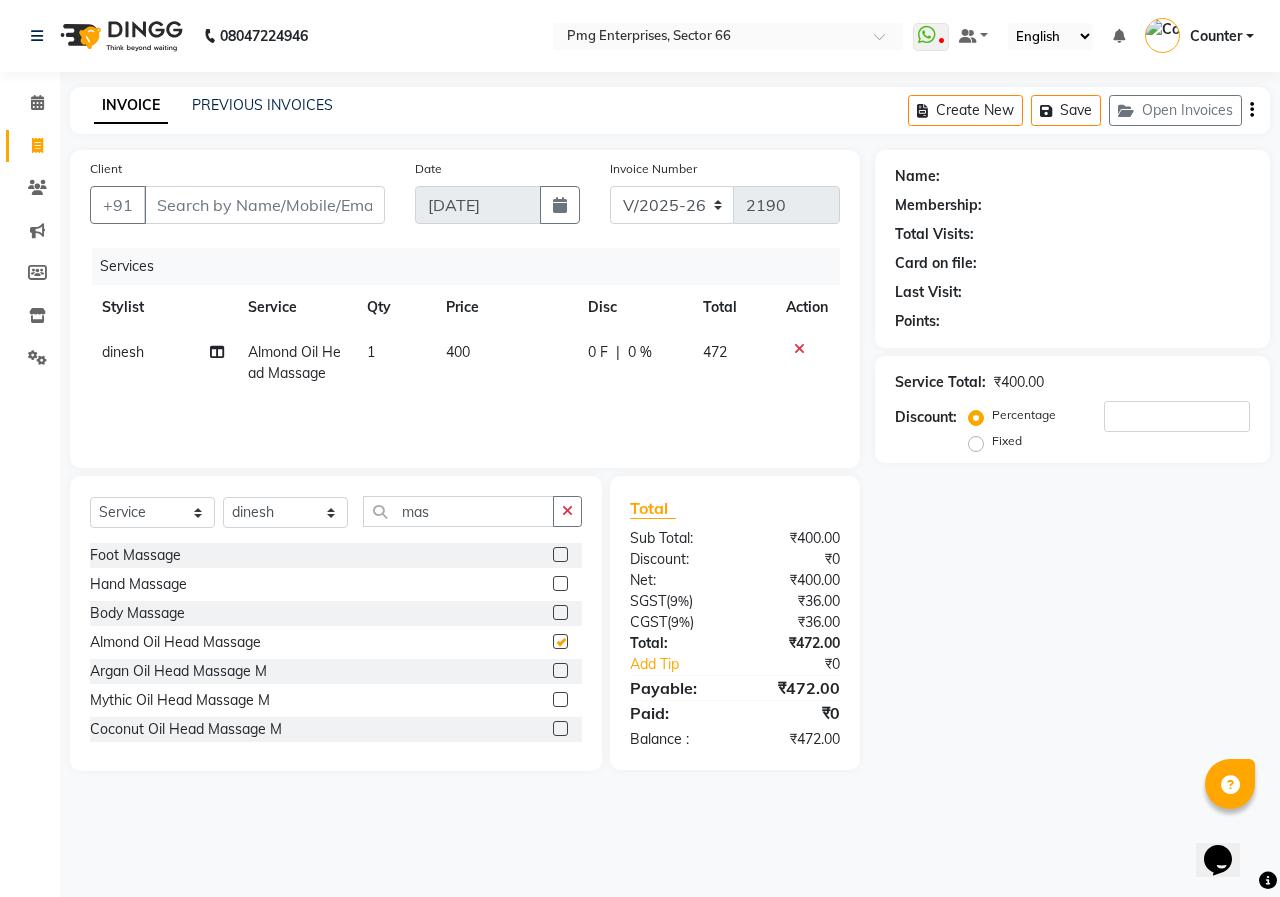 checkbox on "false" 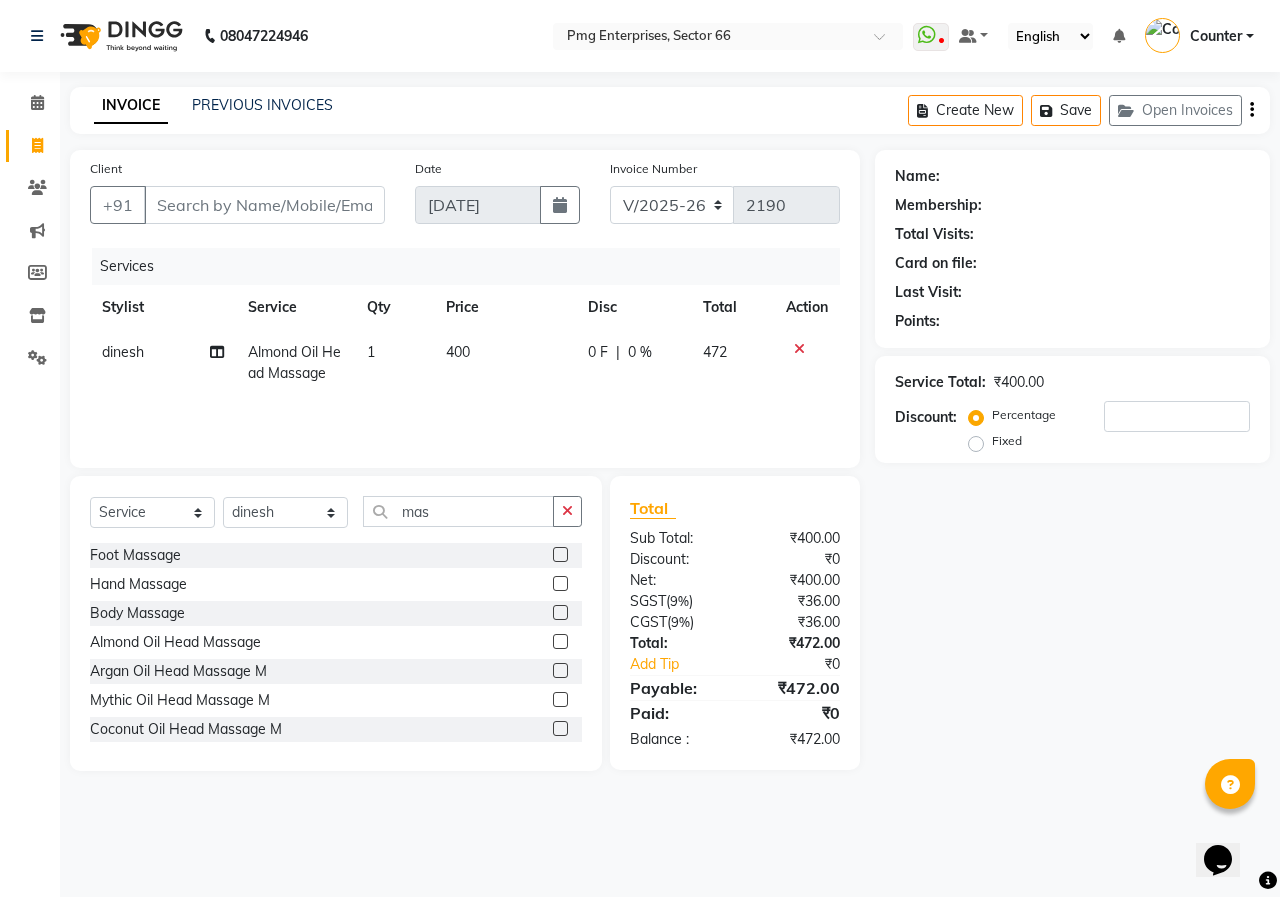 click on "400" 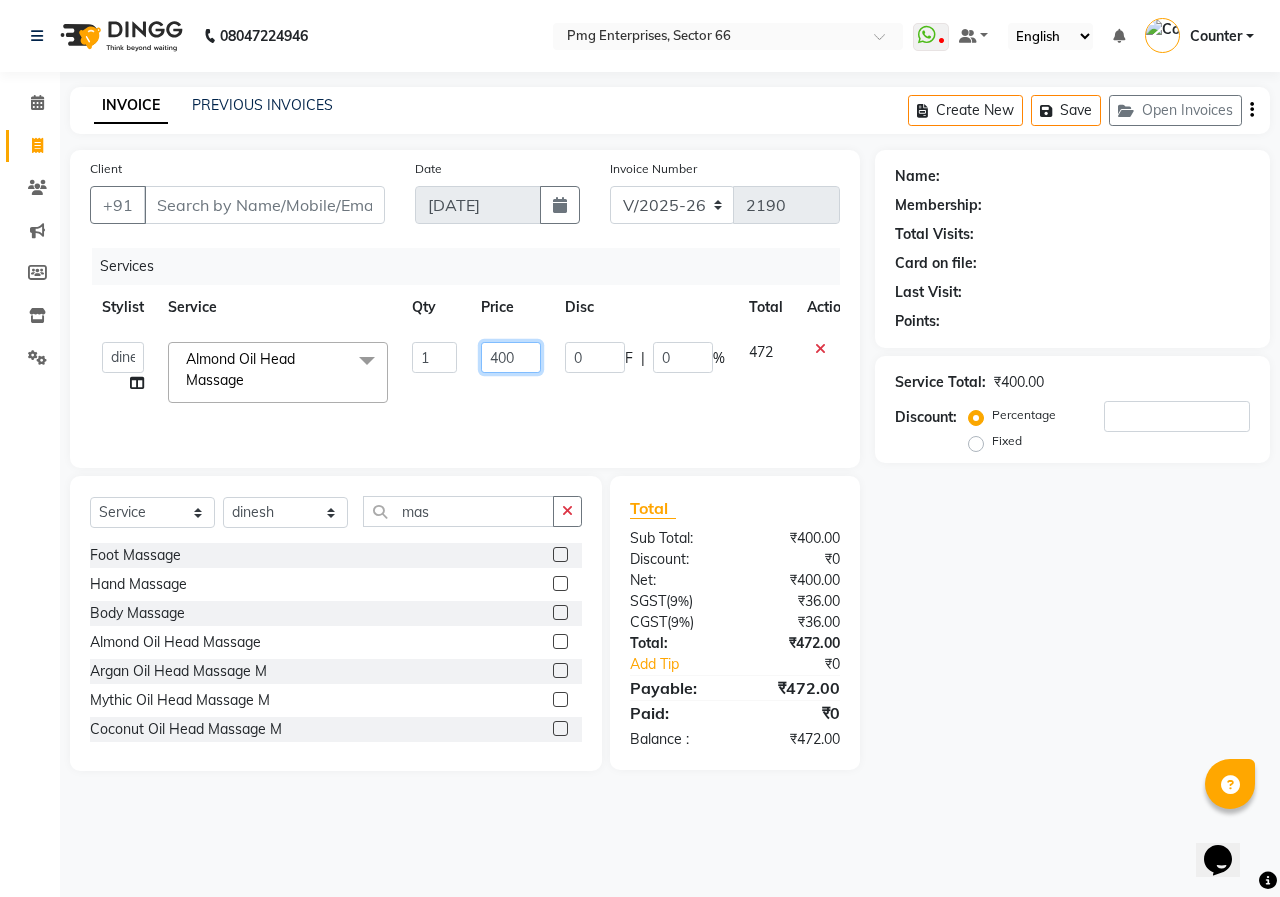 click on "400" 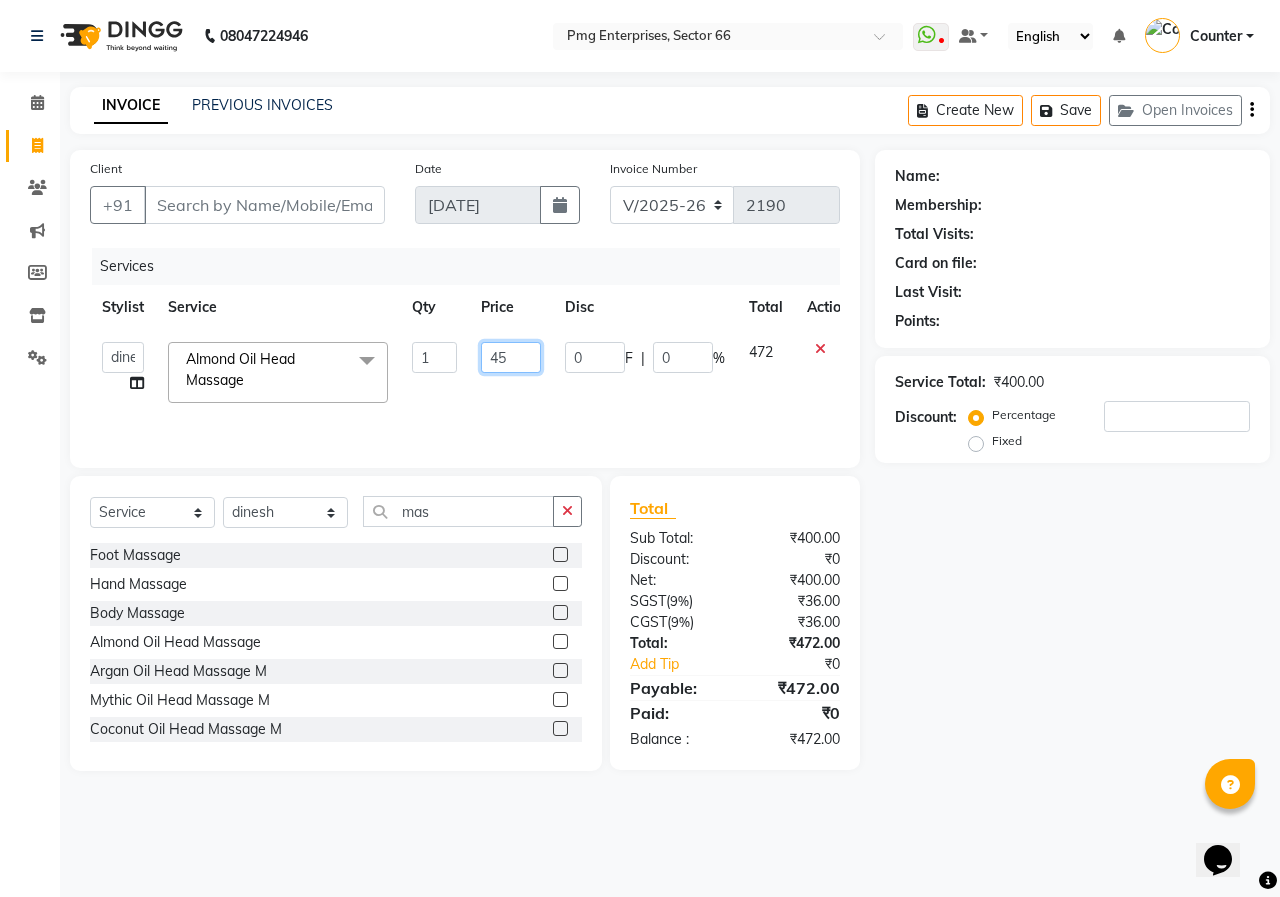 type on "450" 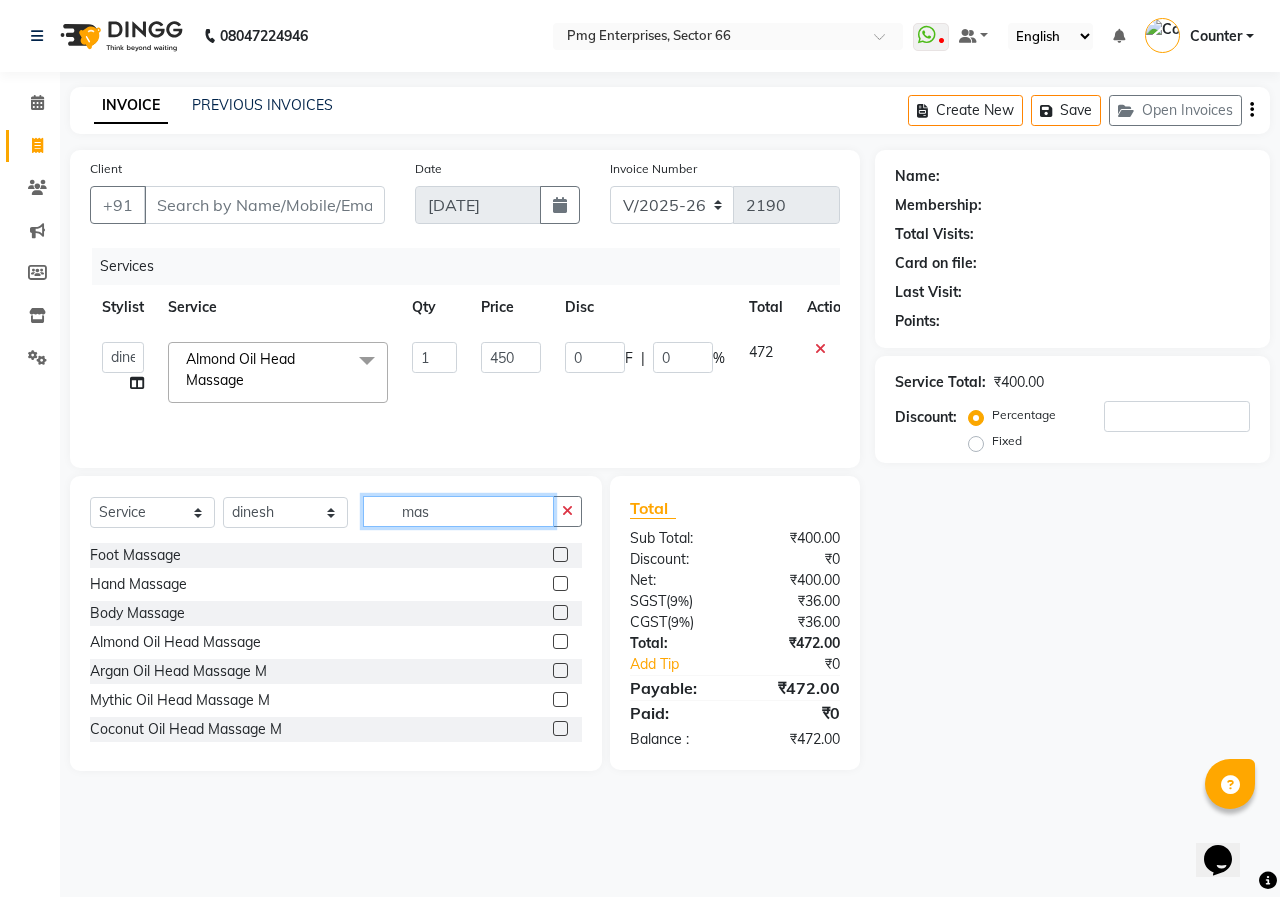 click on "mas" 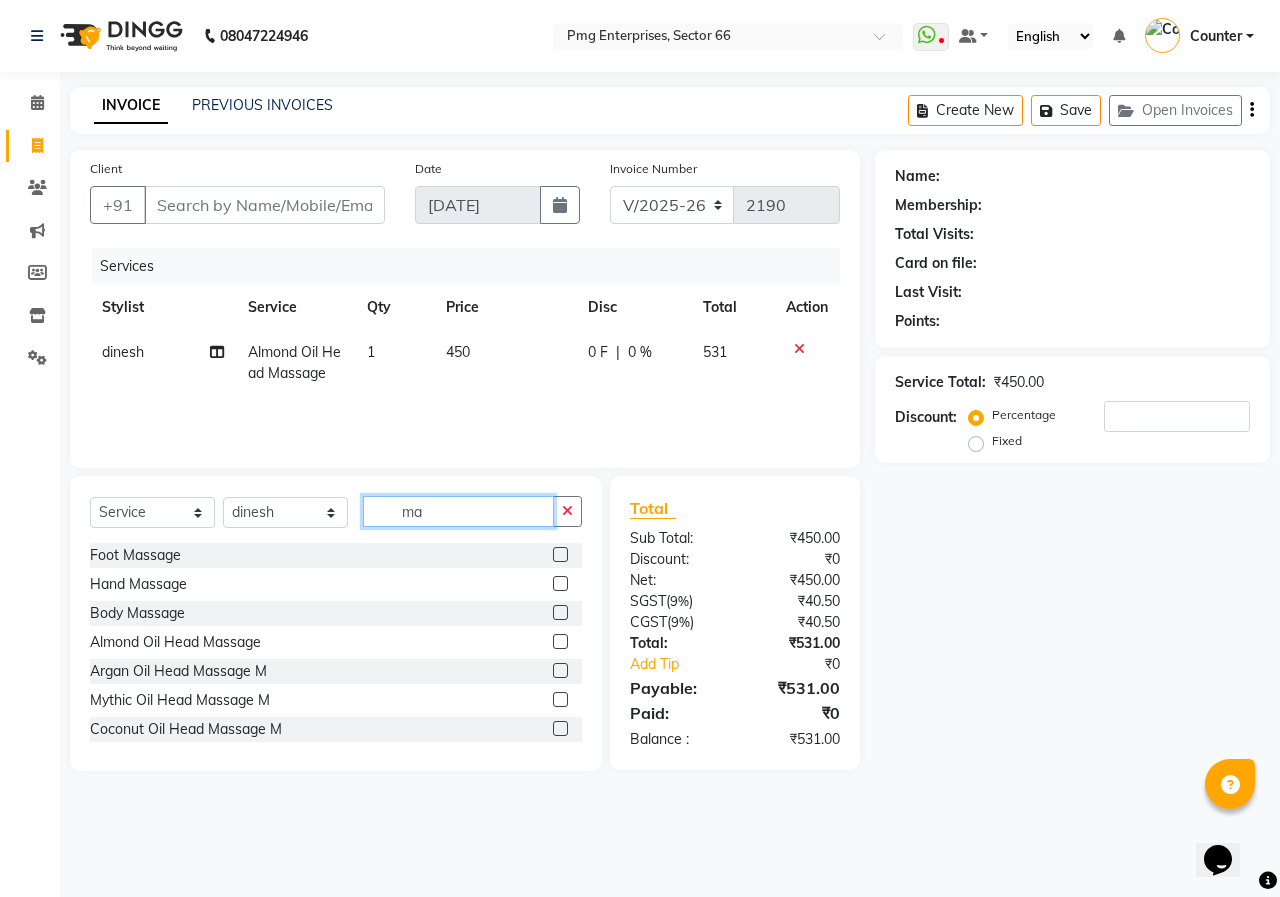 type on "m" 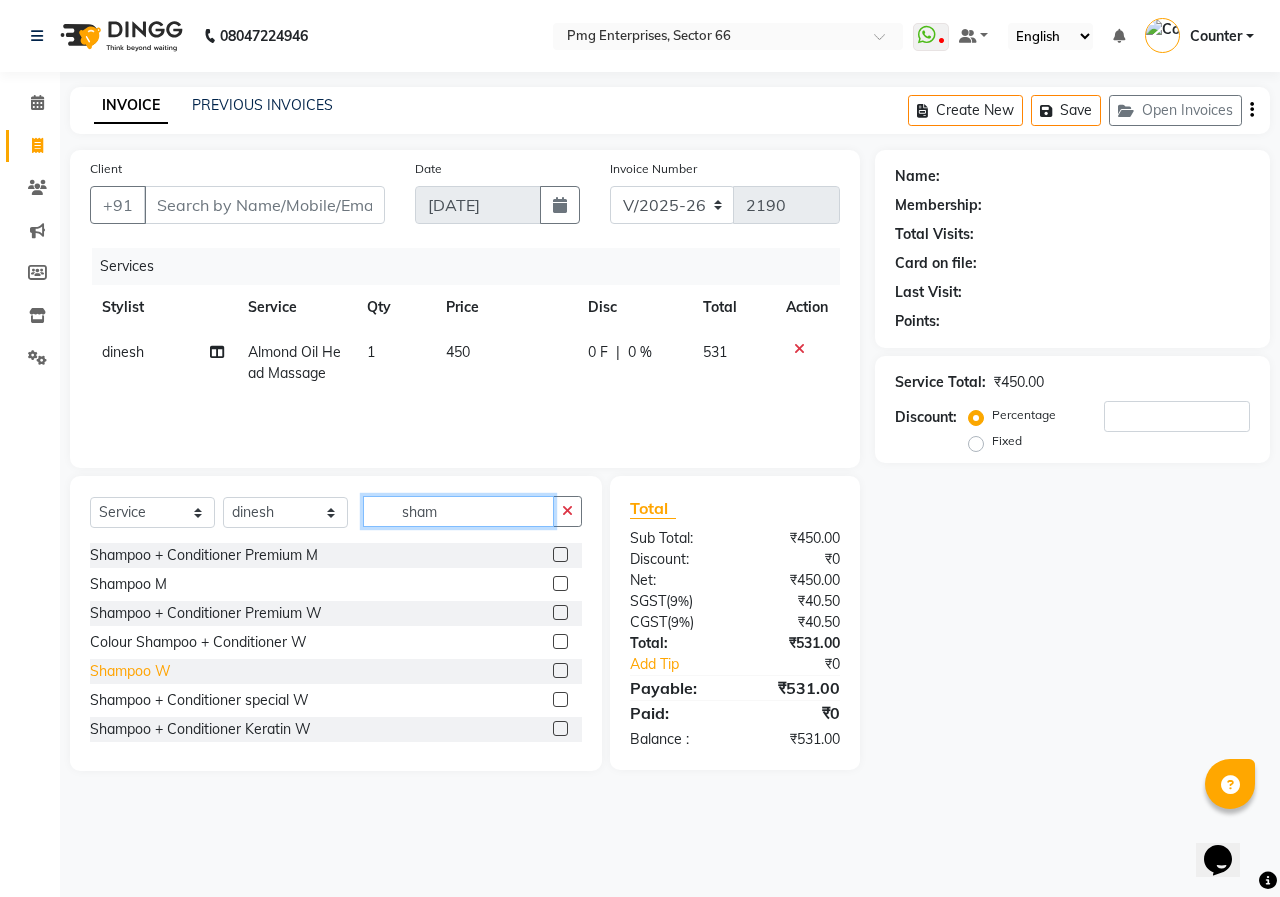 type on "sham" 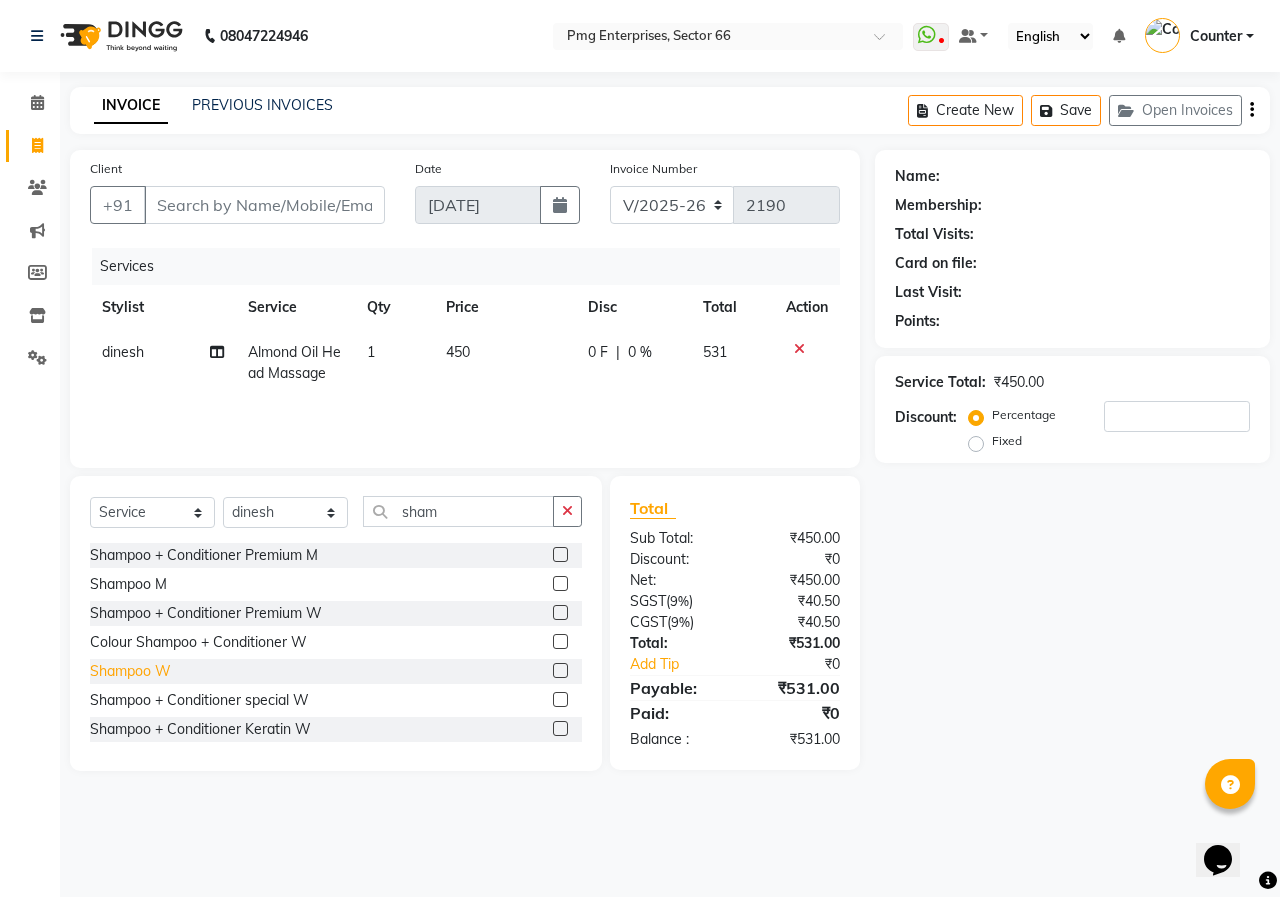 click on "Shampoo W" 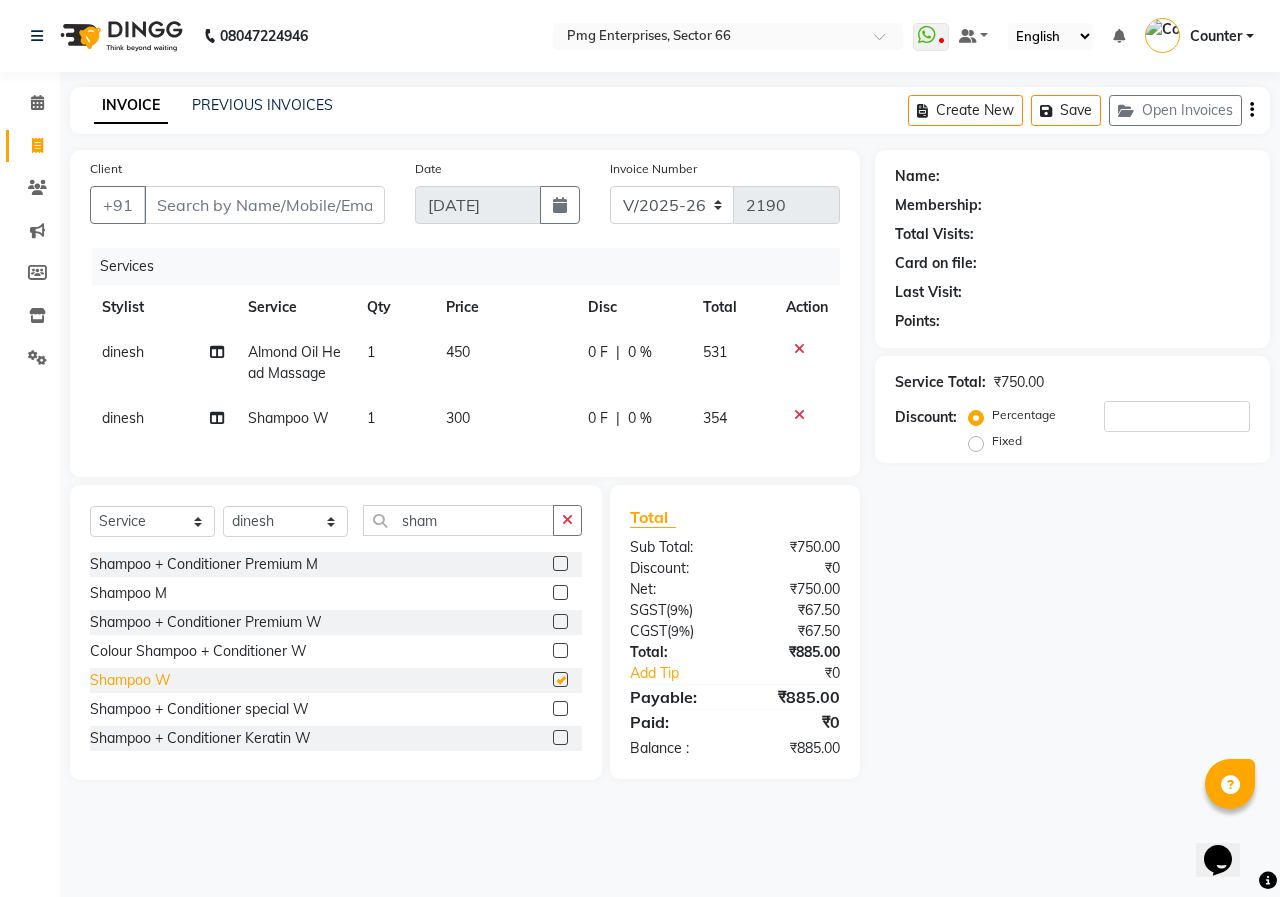 checkbox on "false" 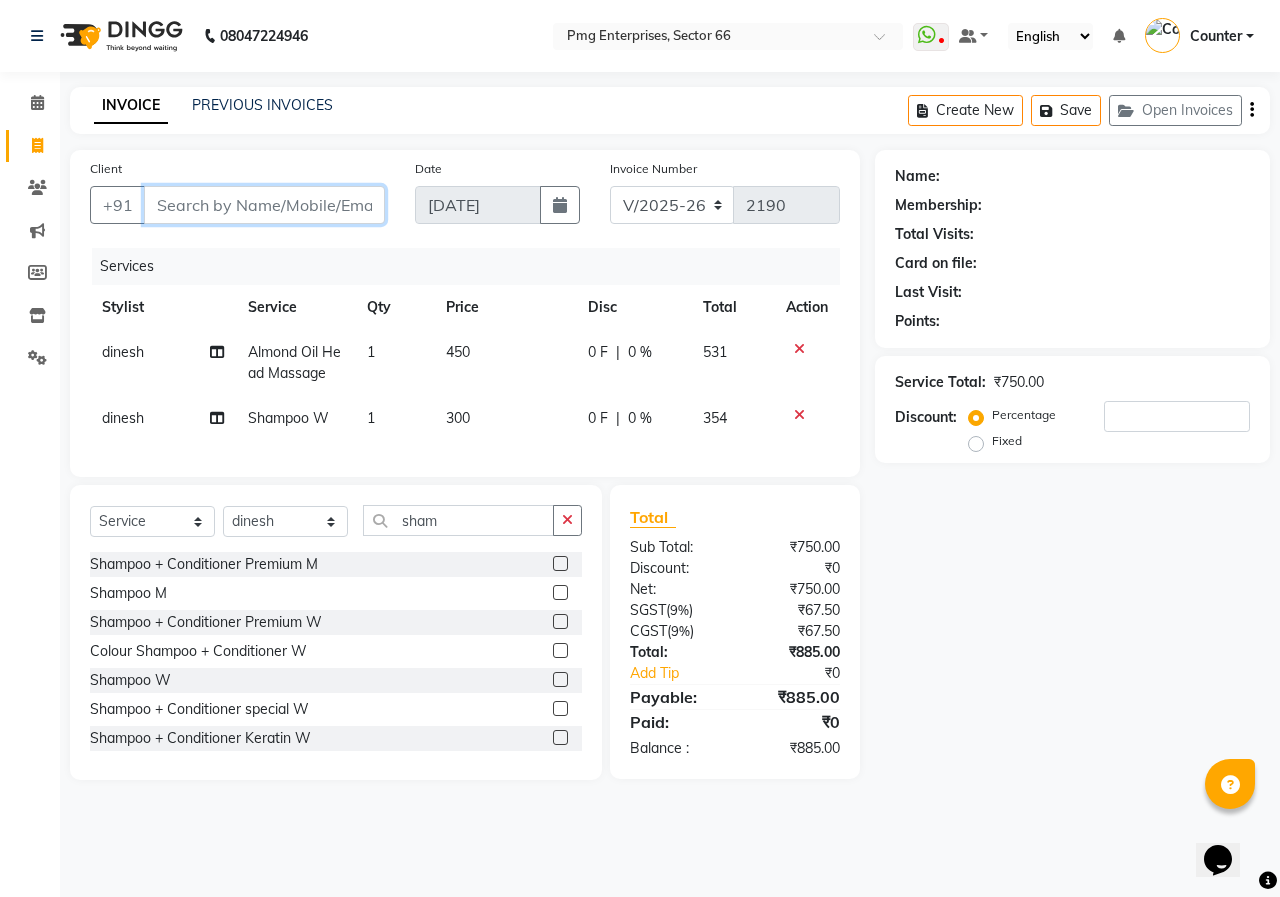 click on "Client" at bounding box center (264, 205) 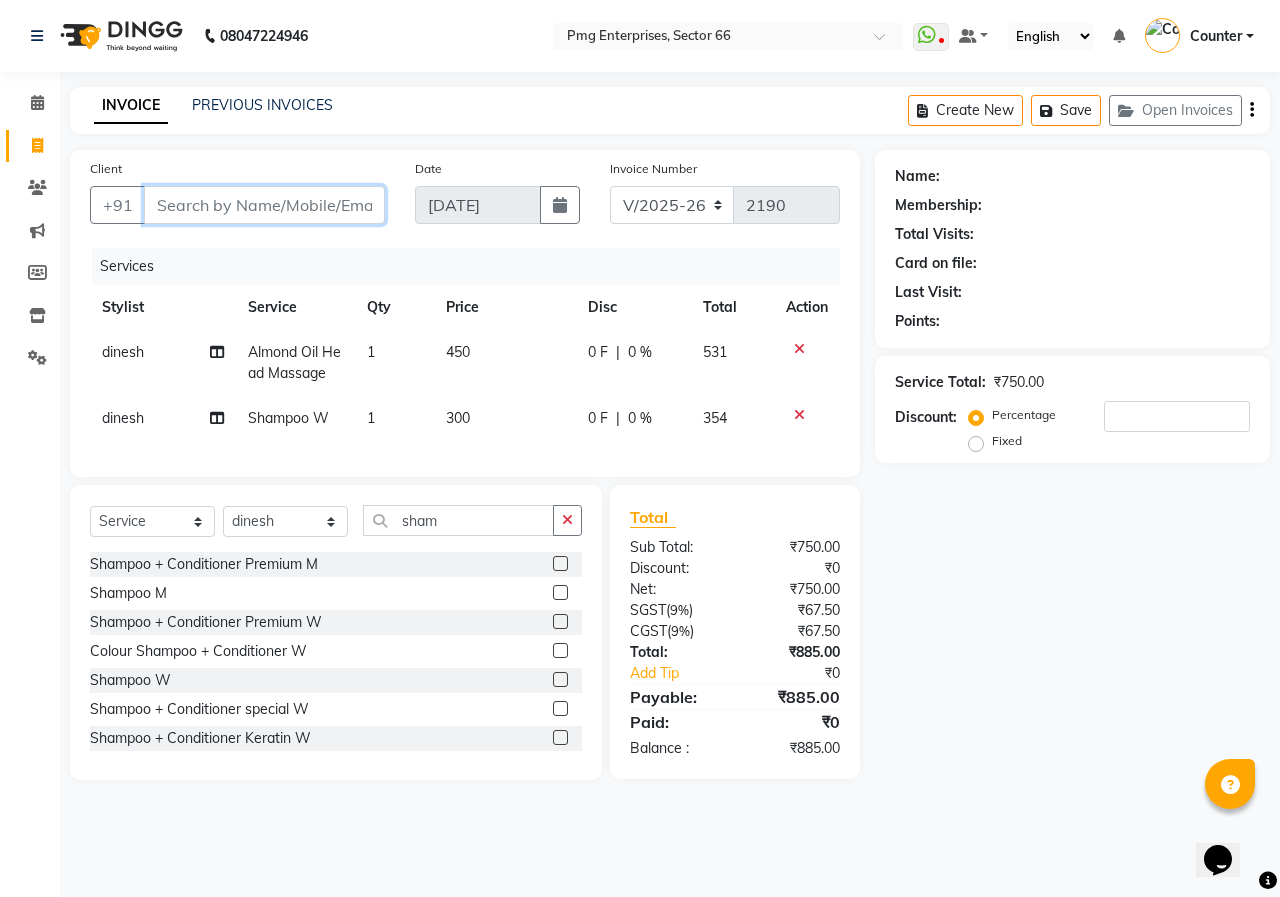 type on "p" 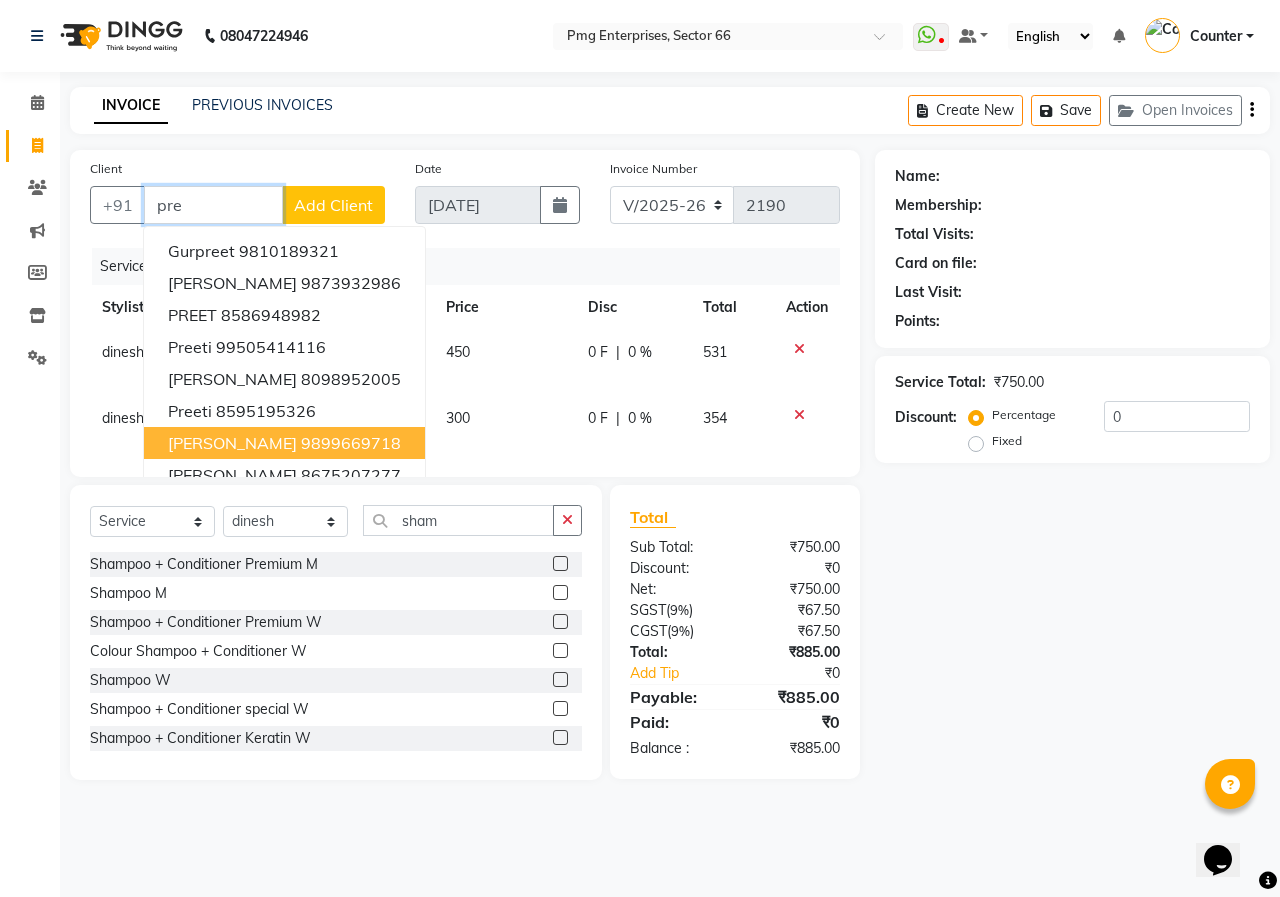 click on "9899669718" at bounding box center (351, 443) 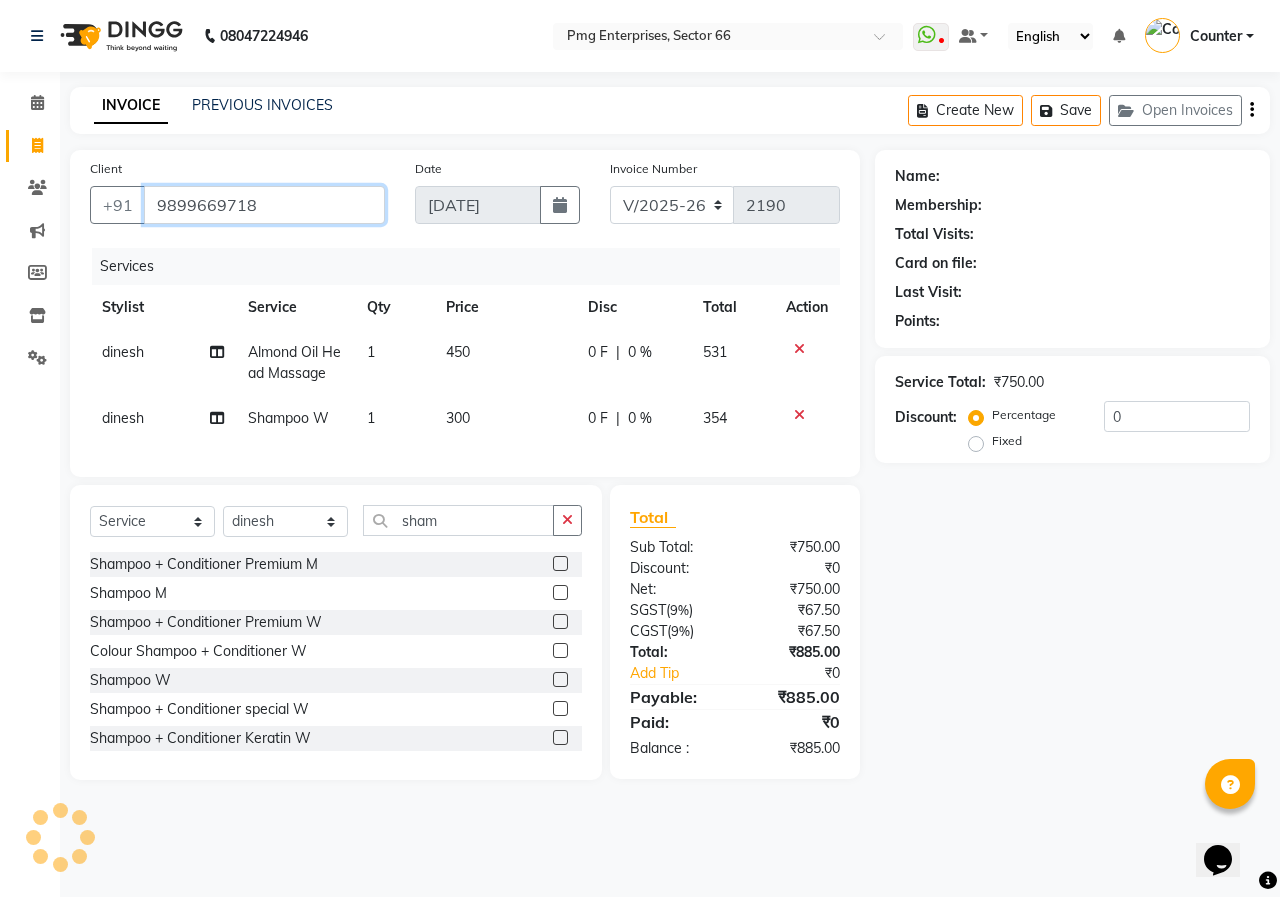 type on "9899669718" 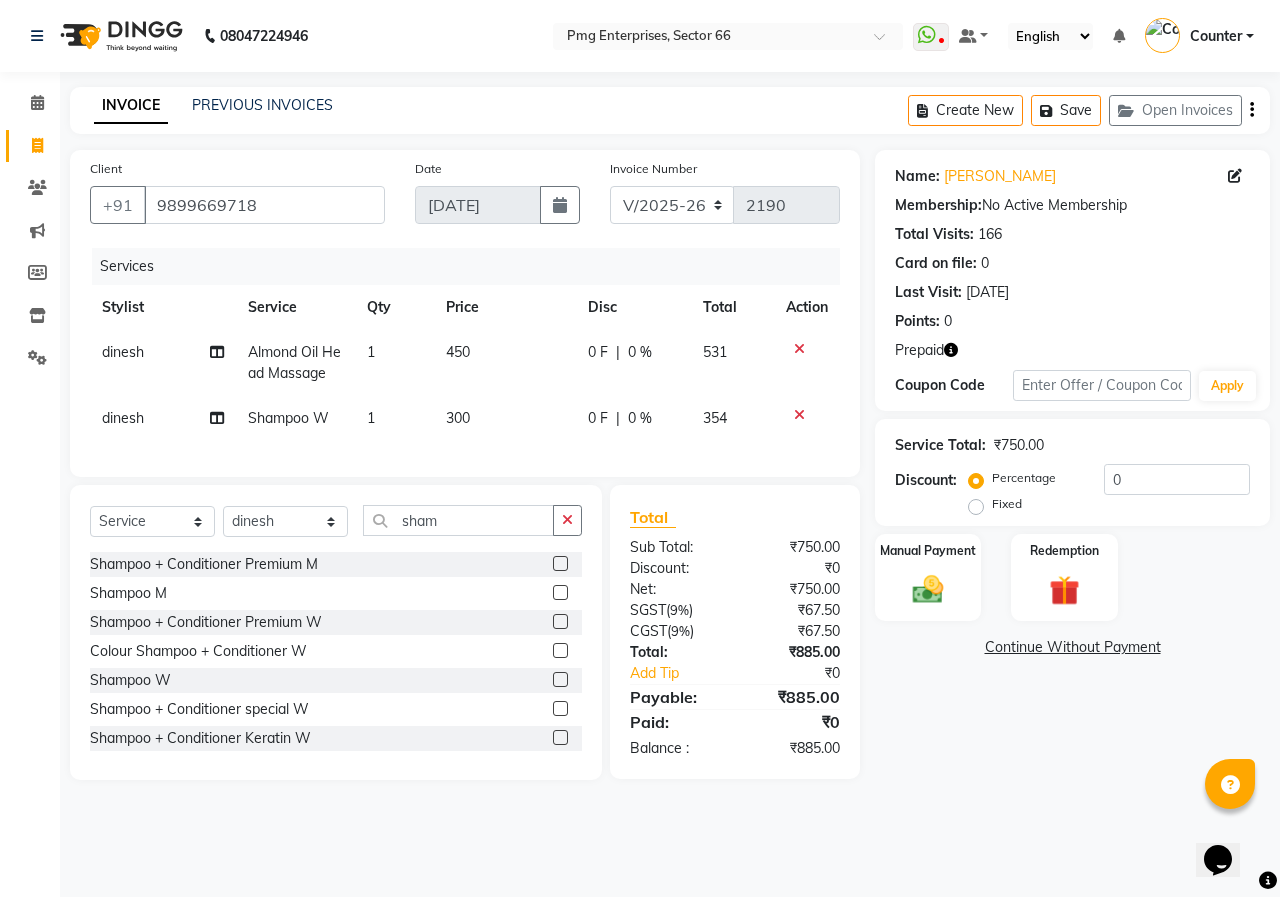 click 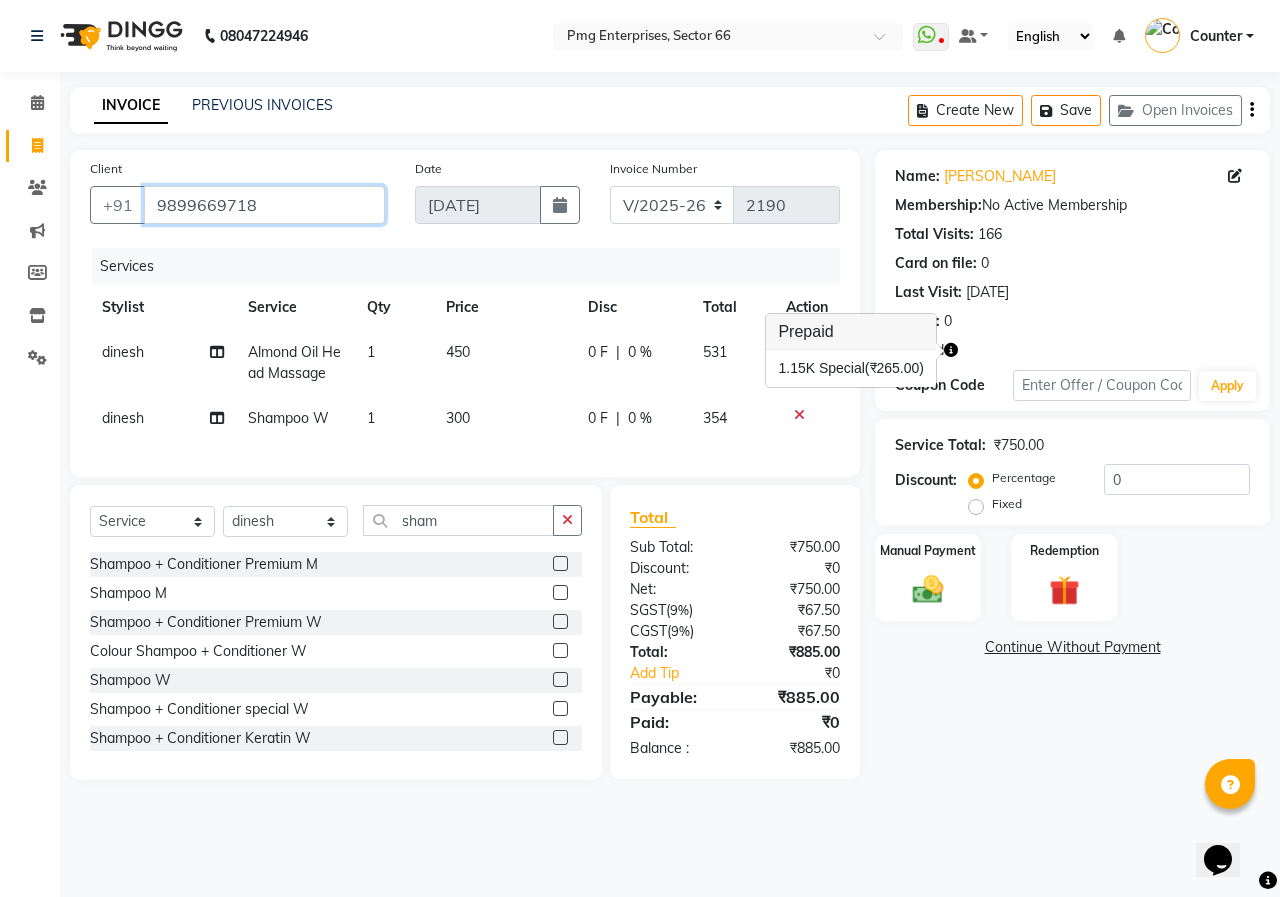 click on "9899669718" at bounding box center [264, 205] 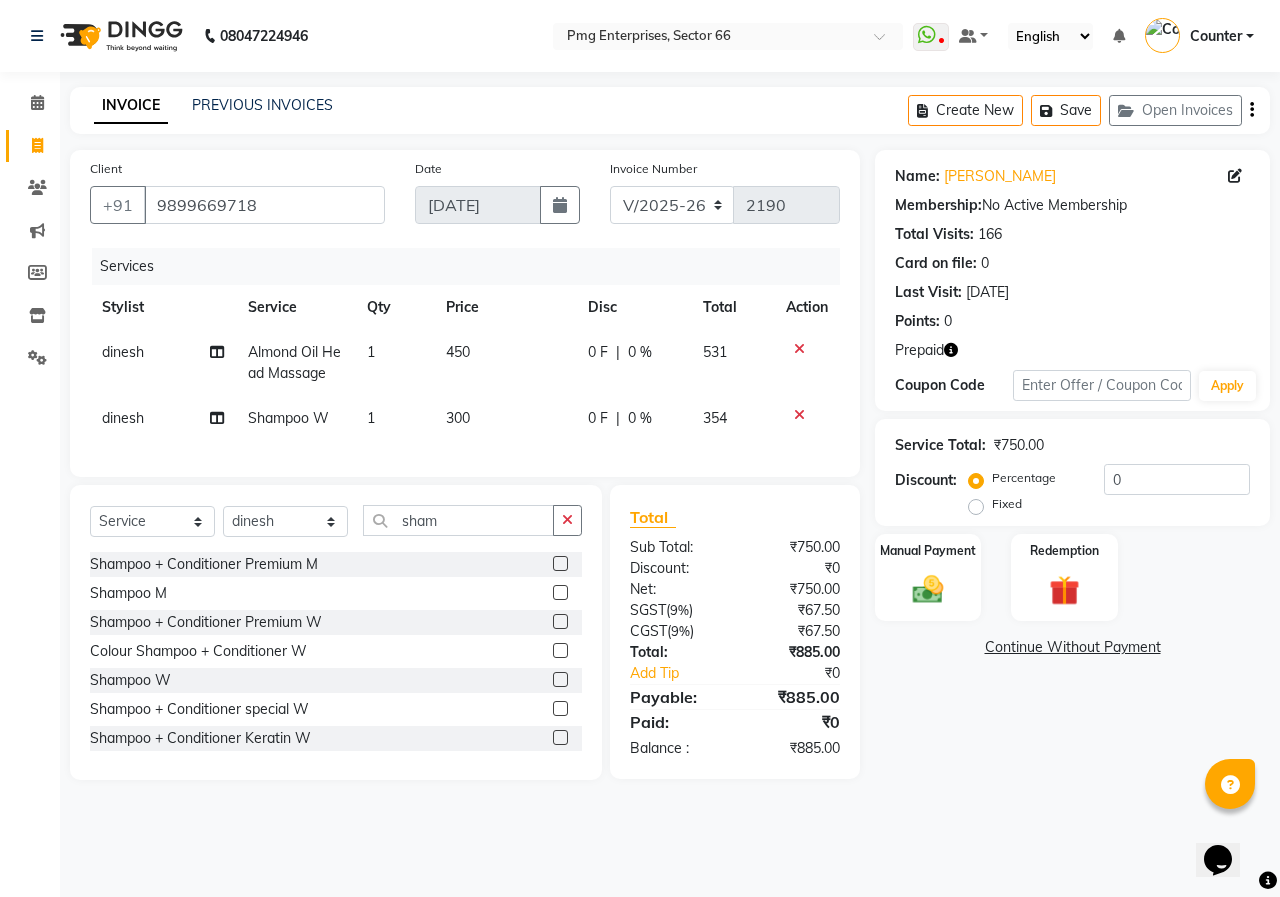 click 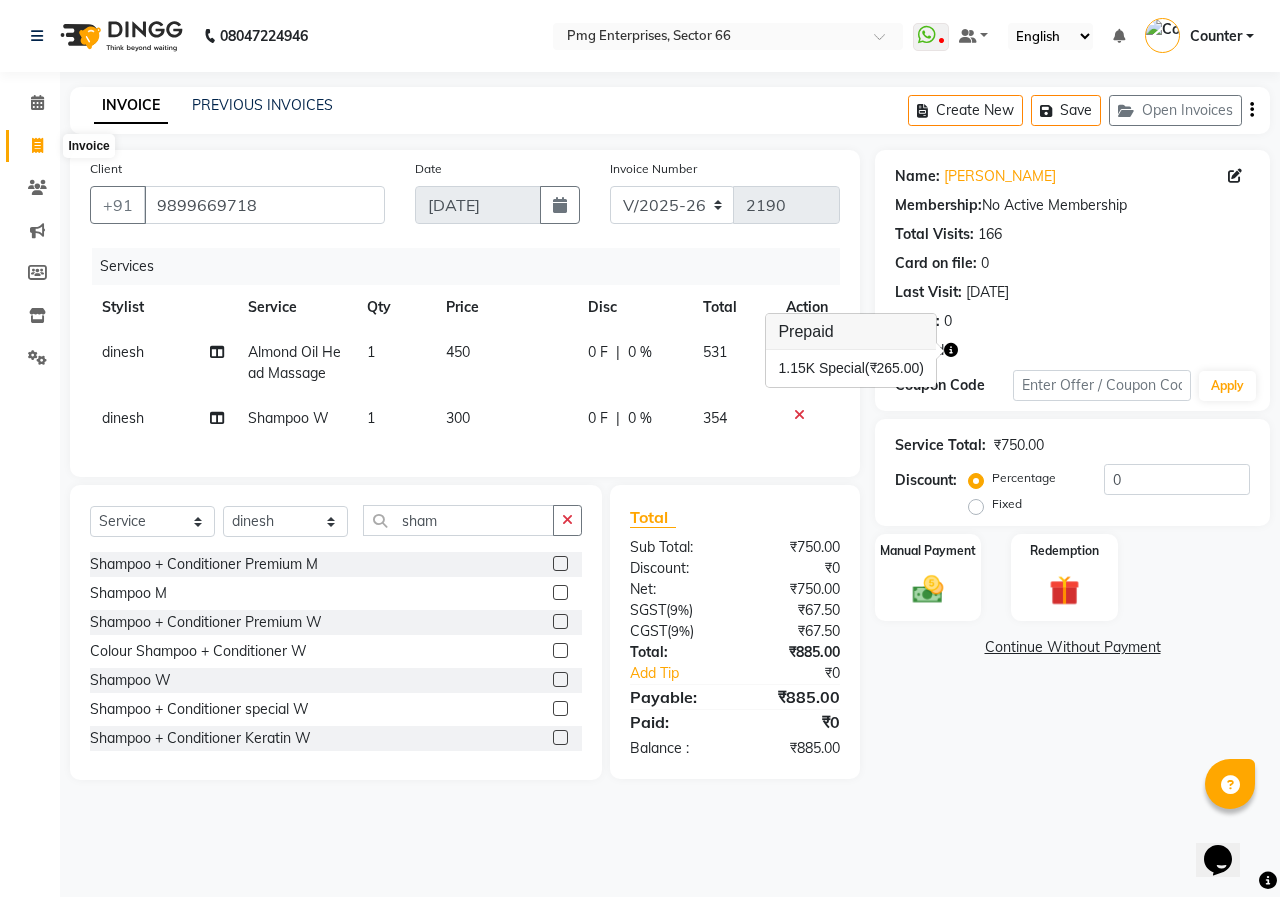 click 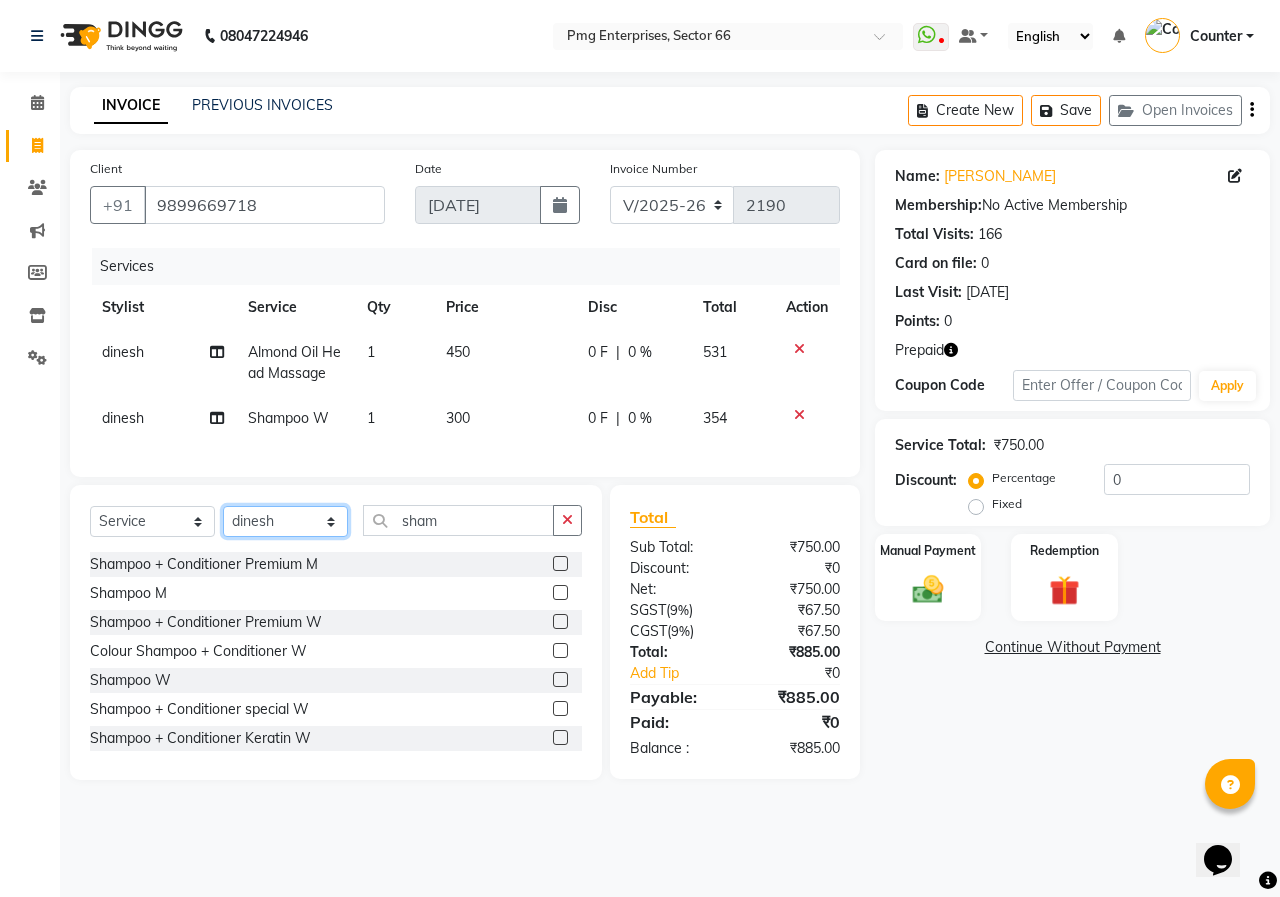 click on "Select Stylist [PERSON_NAME] Counter [PERSON_NAME] [PERSON_NAME] [PERSON_NAME] [PERSON_NAME]" 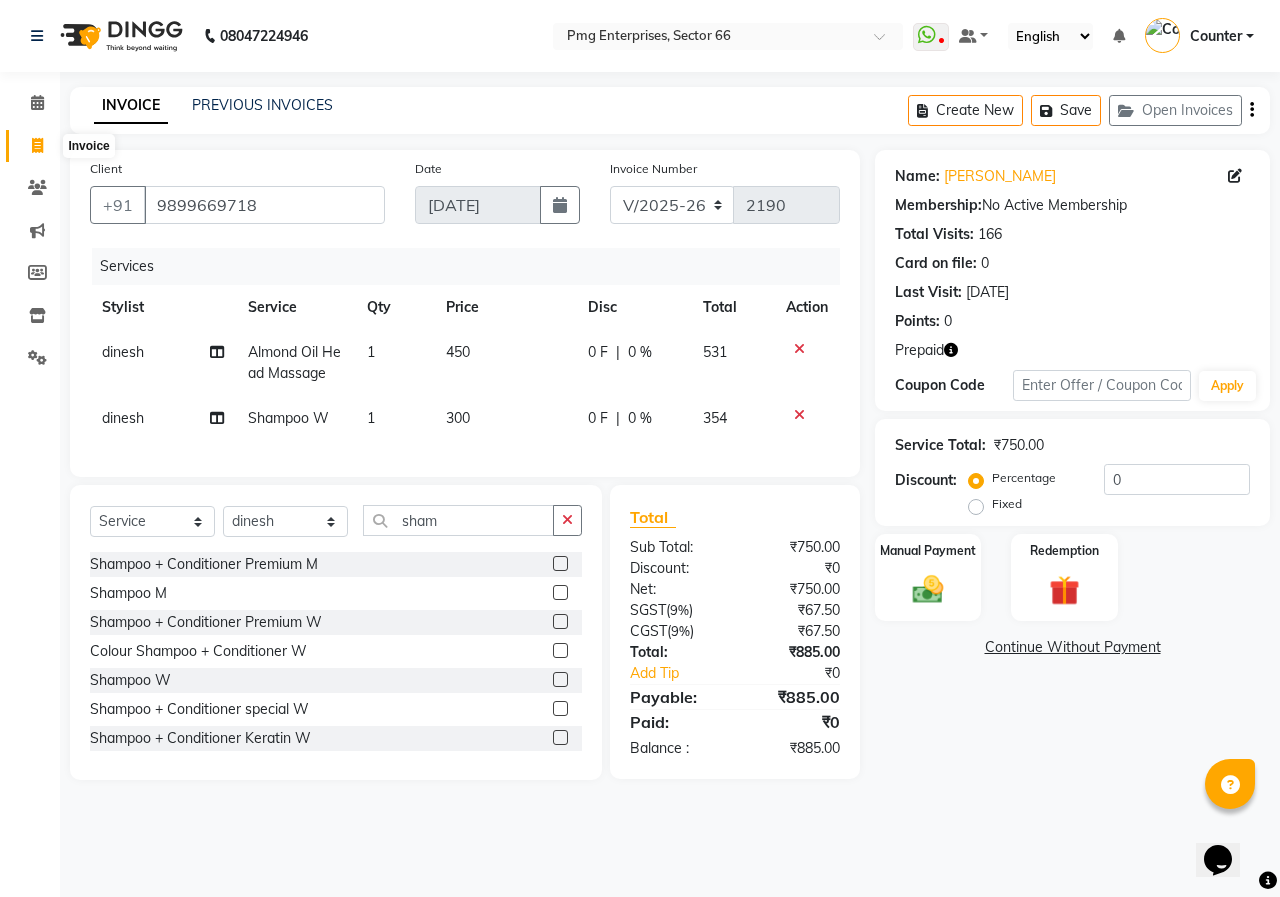 click 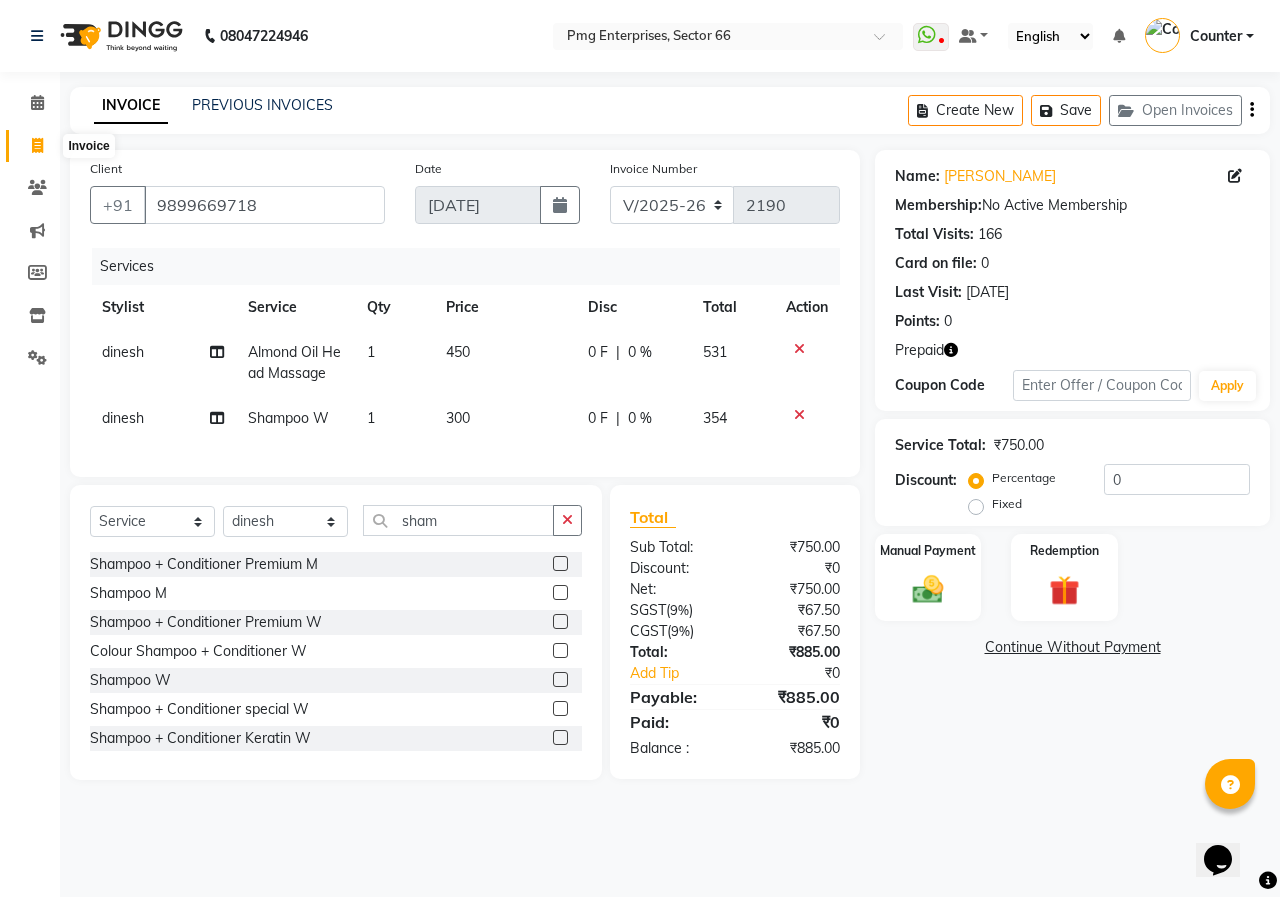 select on "service" 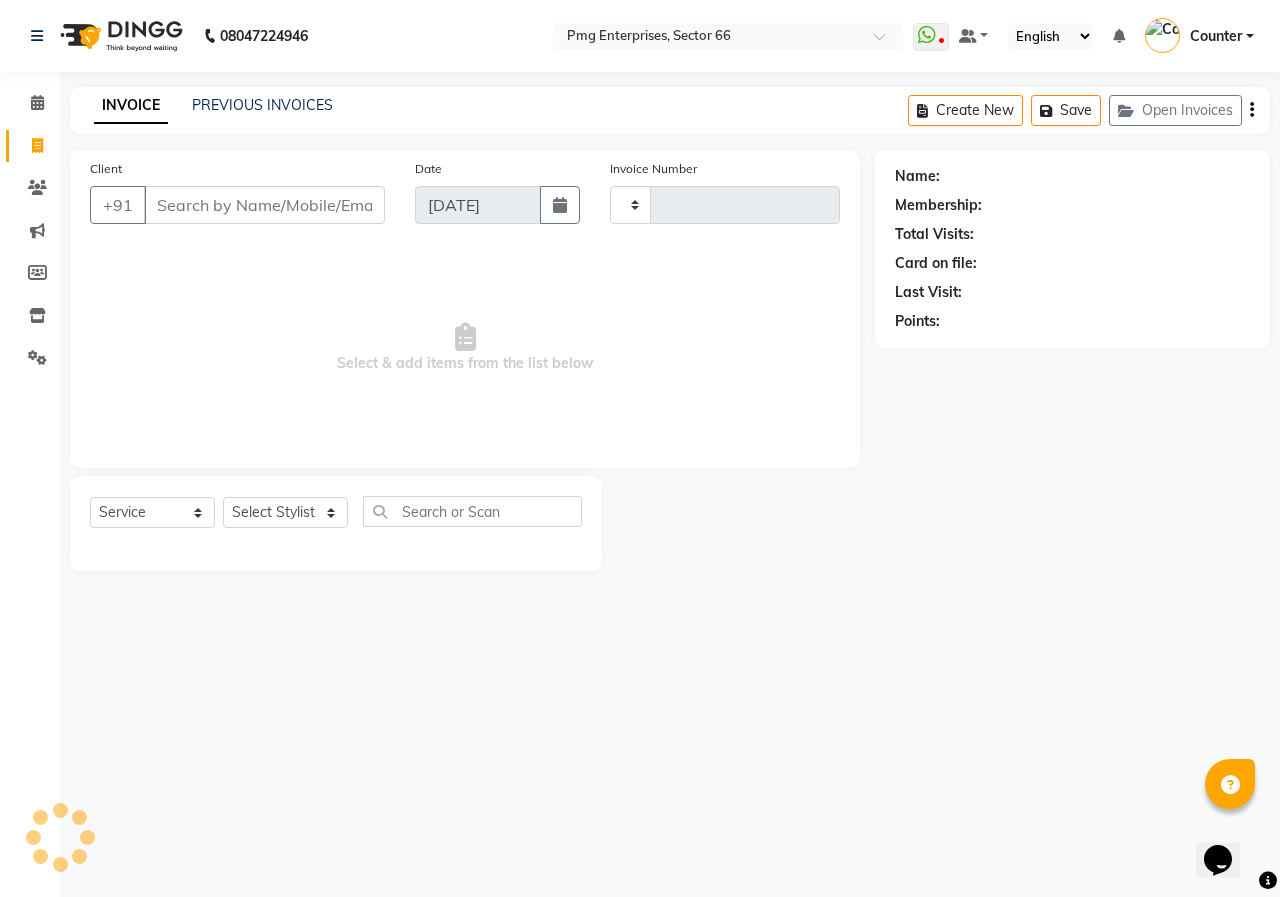 click on "Client" at bounding box center [264, 205] 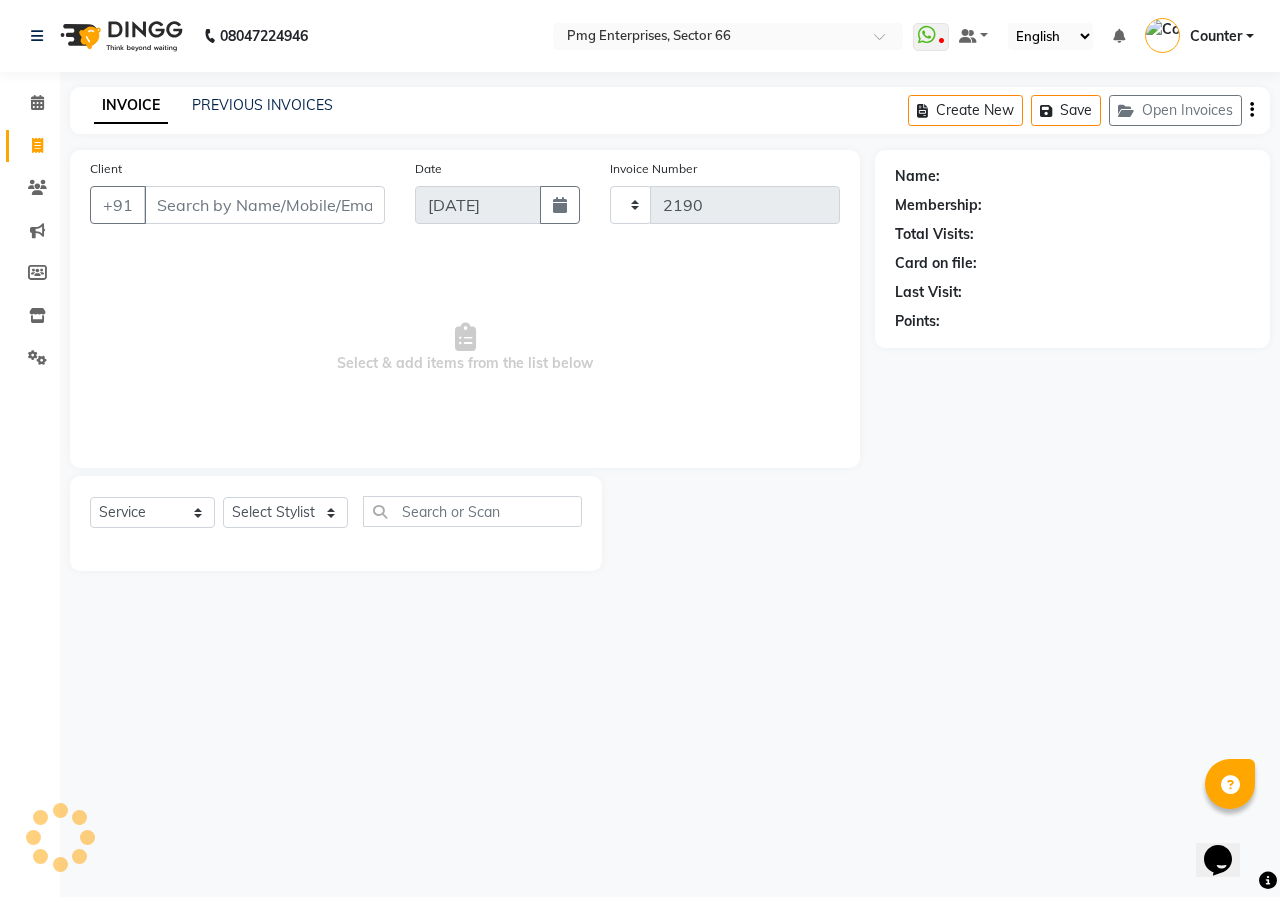 select on "889" 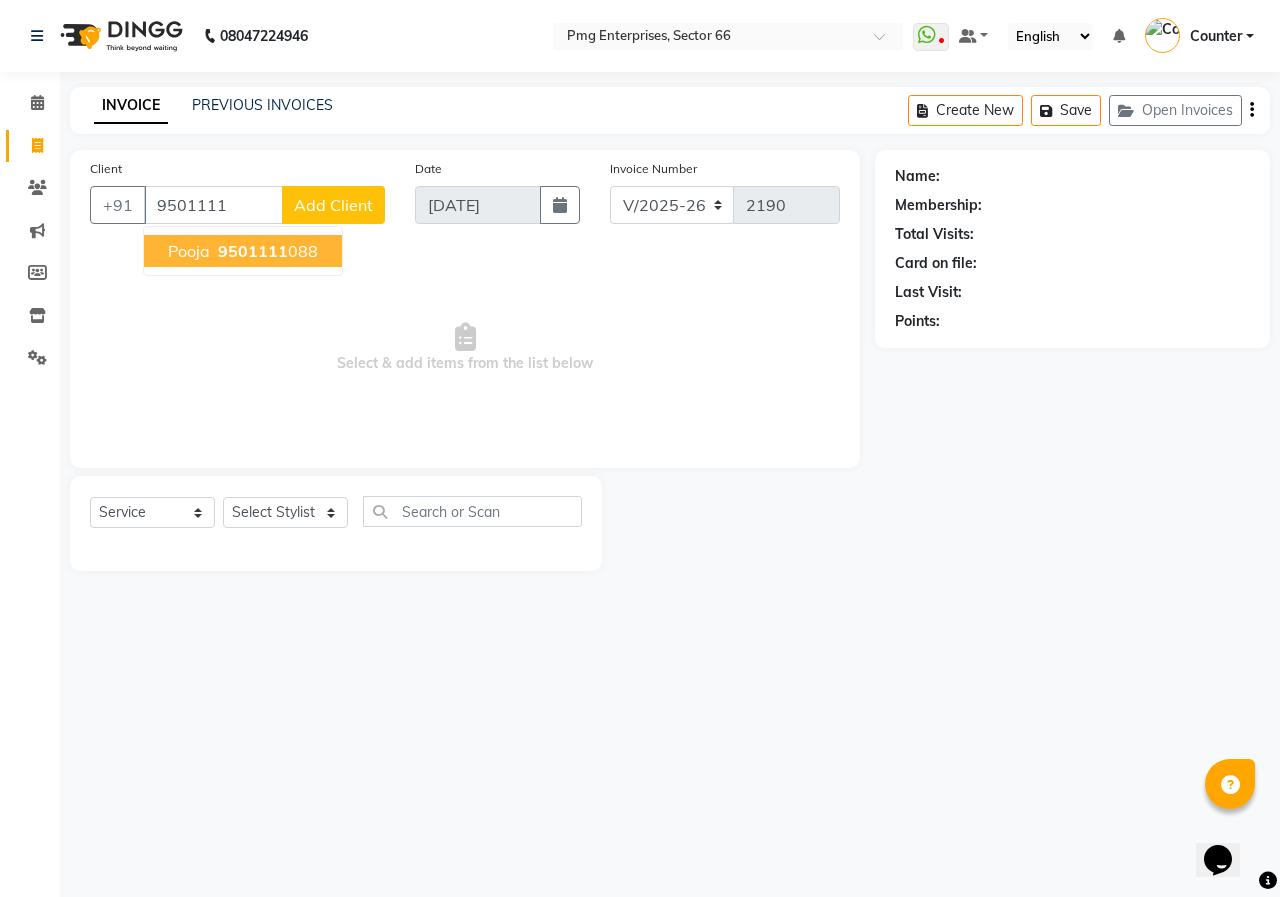 click on "9501111" at bounding box center (253, 251) 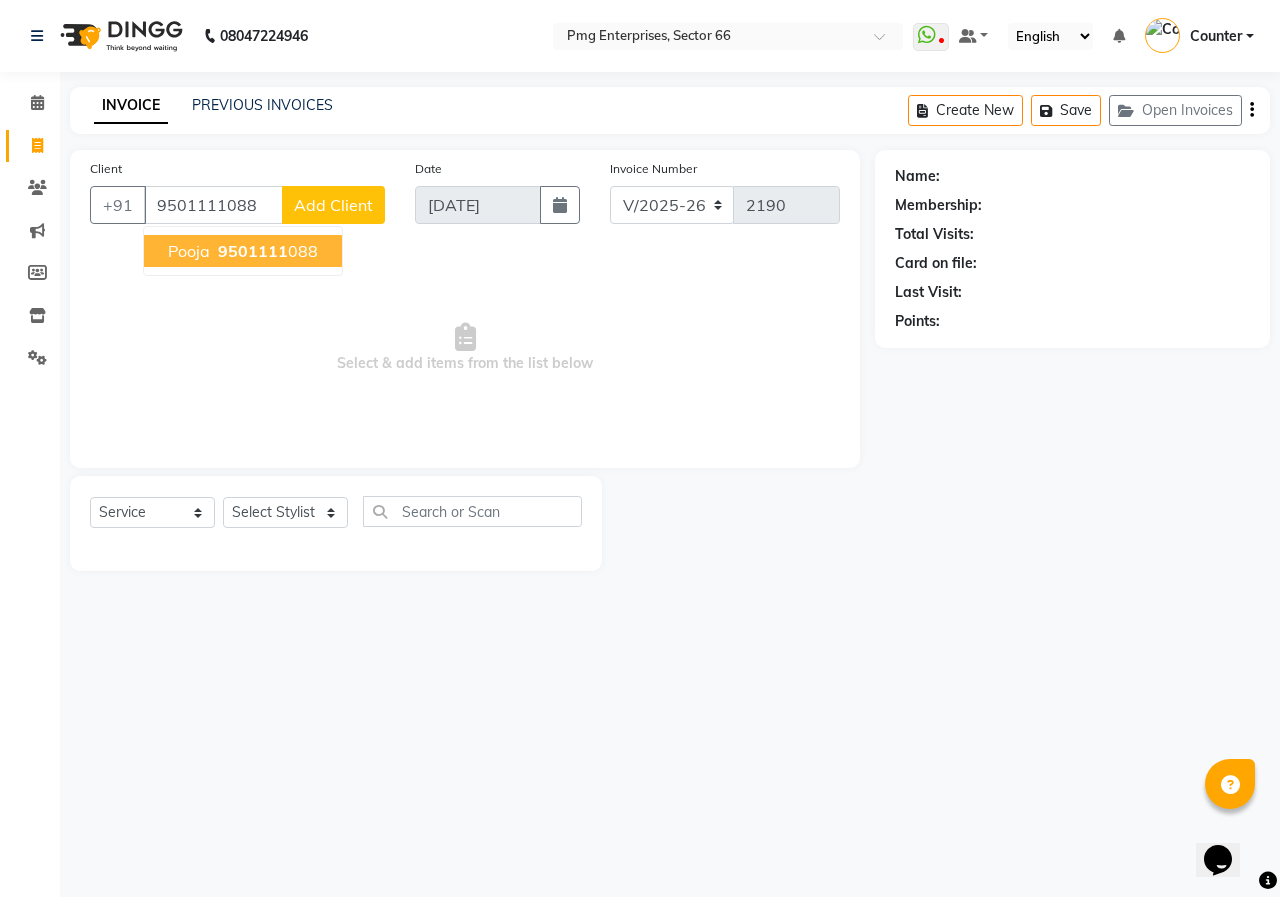 type on "9501111088" 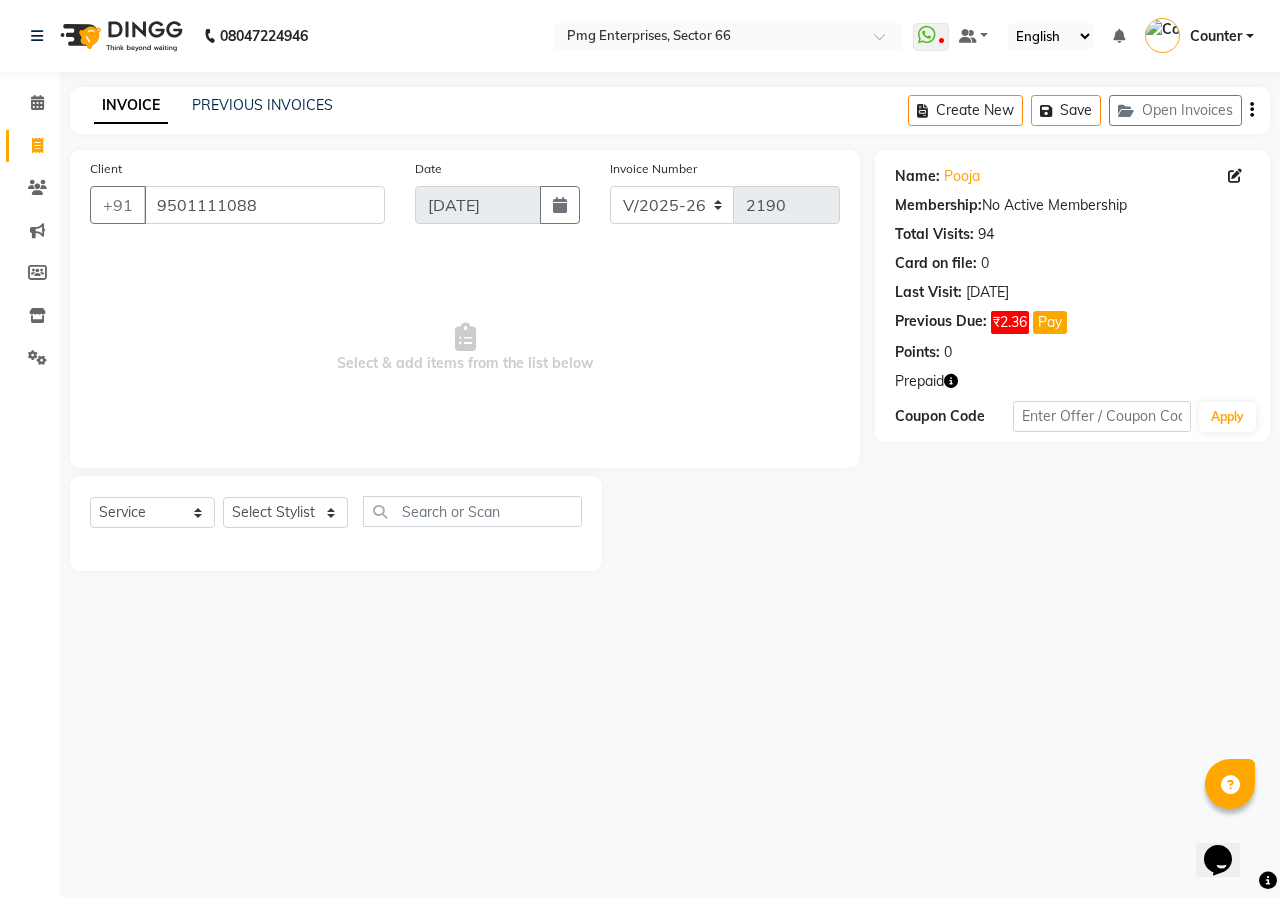 click 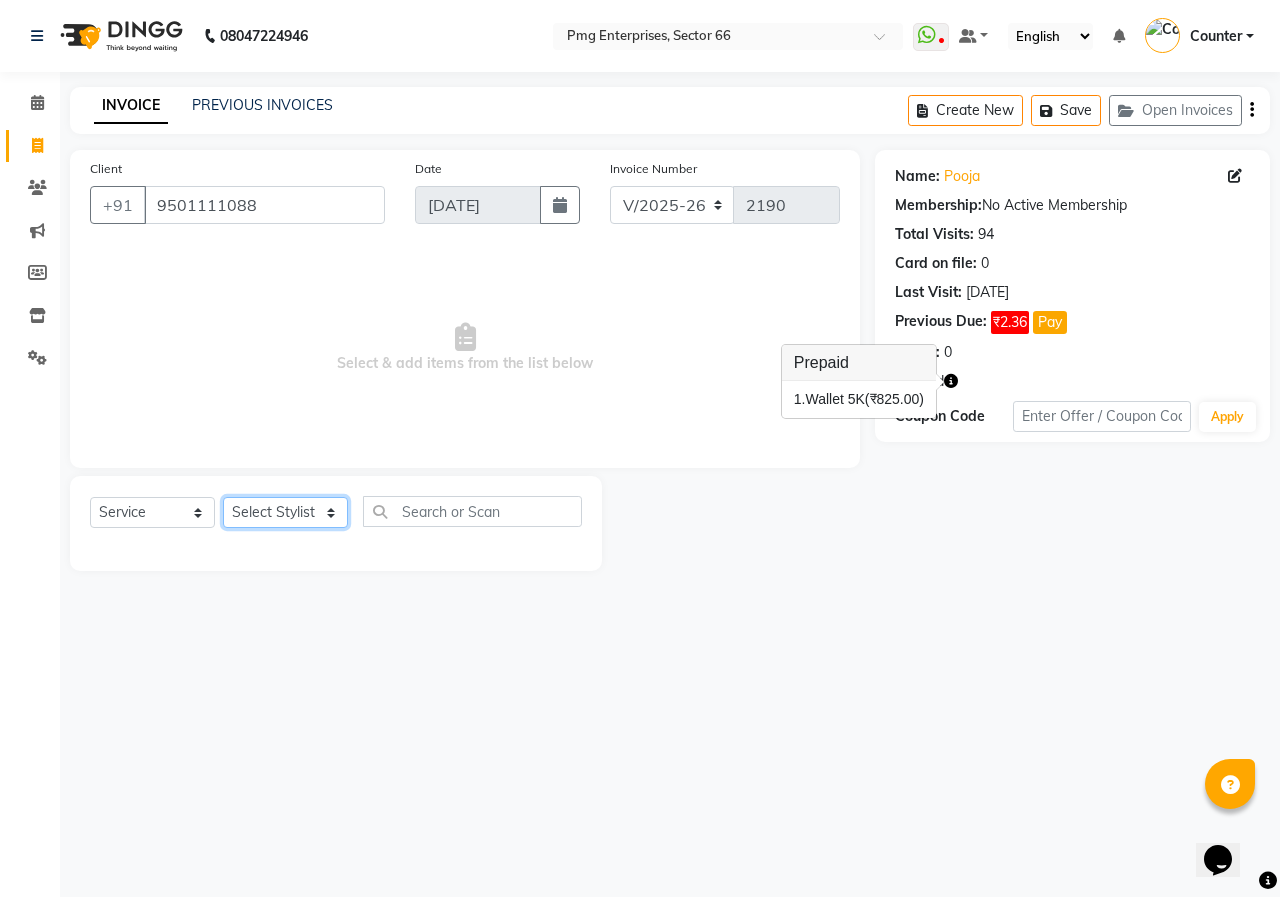 click on "Select Stylist [PERSON_NAME] Counter [PERSON_NAME] [PERSON_NAME] [PERSON_NAME] [PERSON_NAME]" 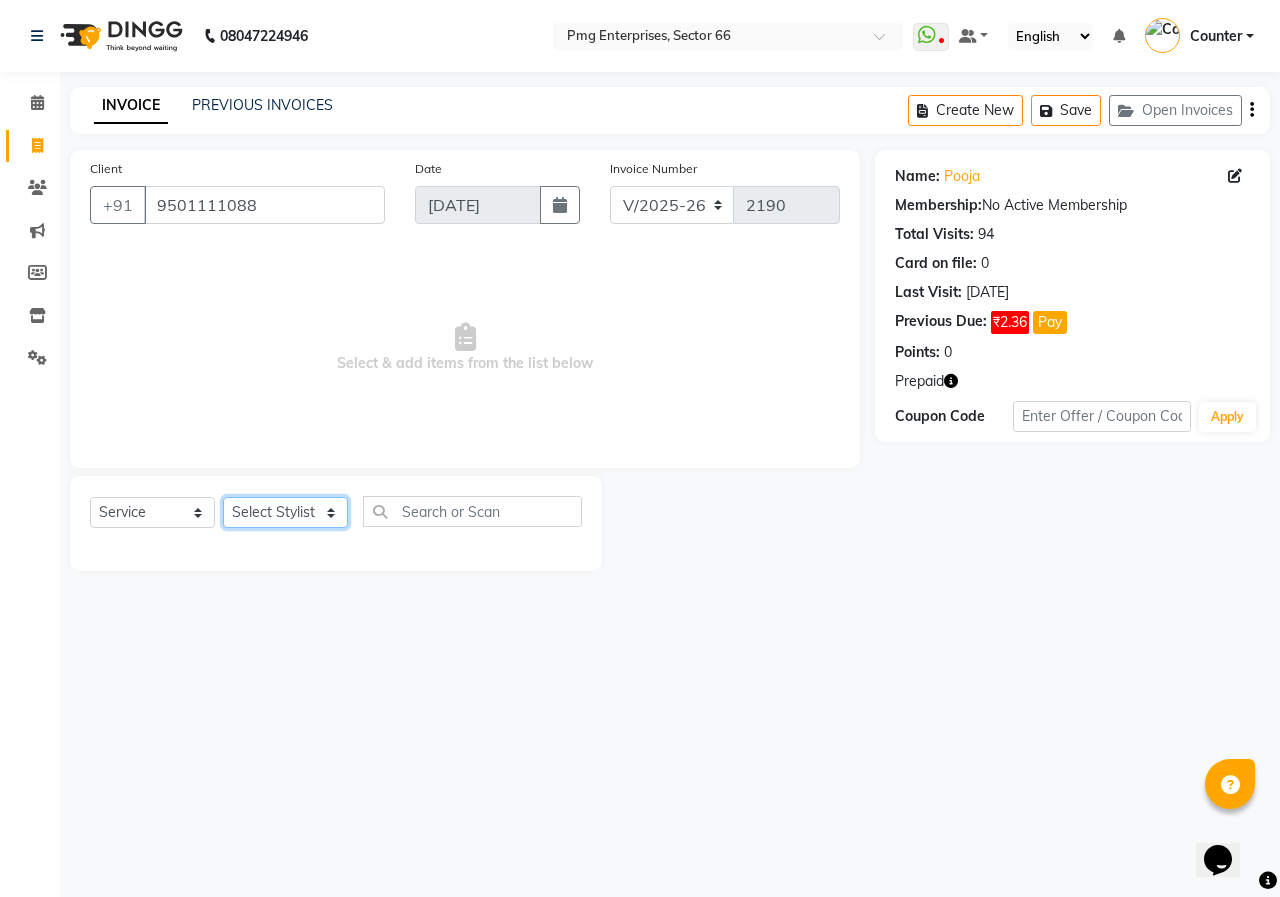 select on "49466" 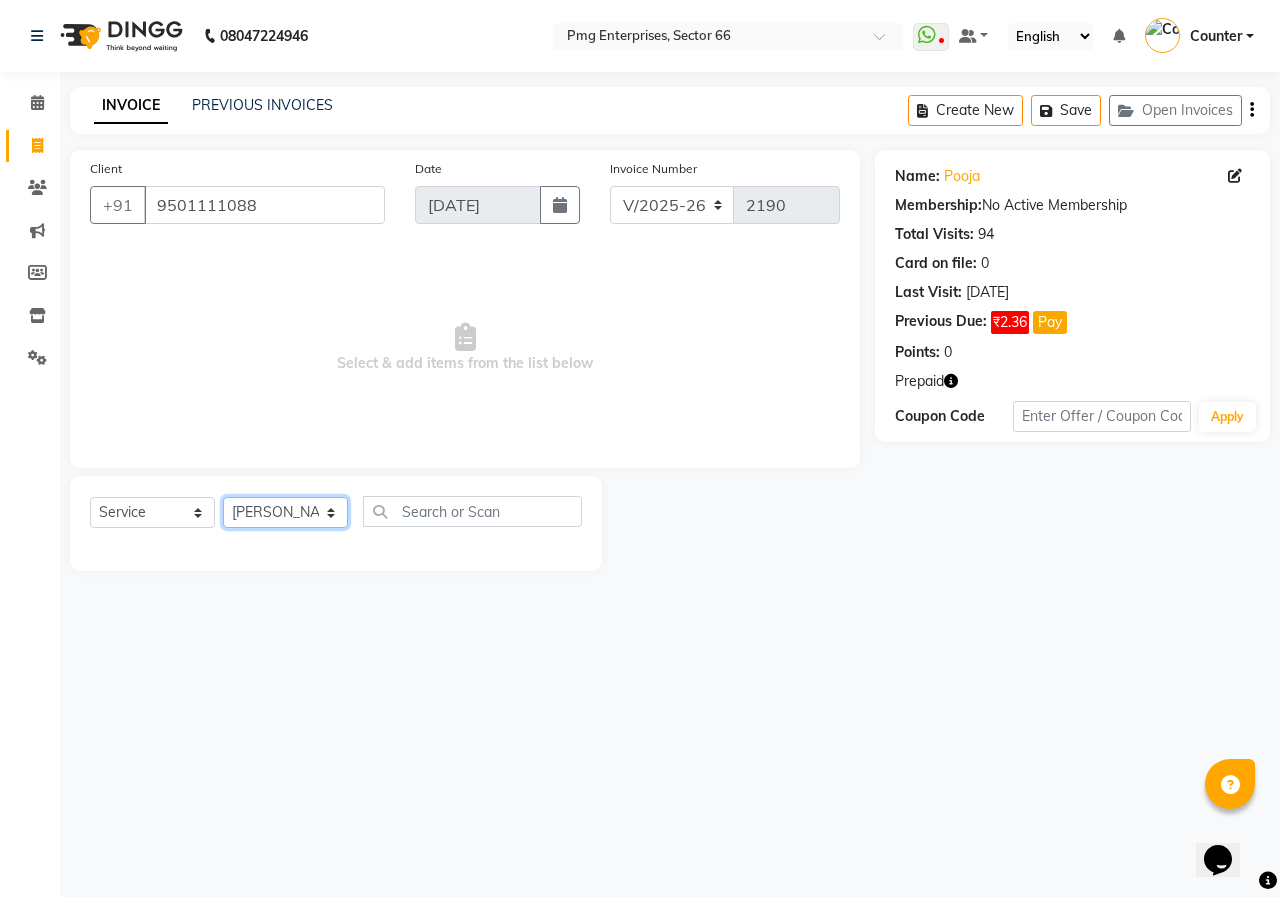 click on "Select Stylist [PERSON_NAME] Counter [PERSON_NAME] [PERSON_NAME] [PERSON_NAME] [PERSON_NAME]" 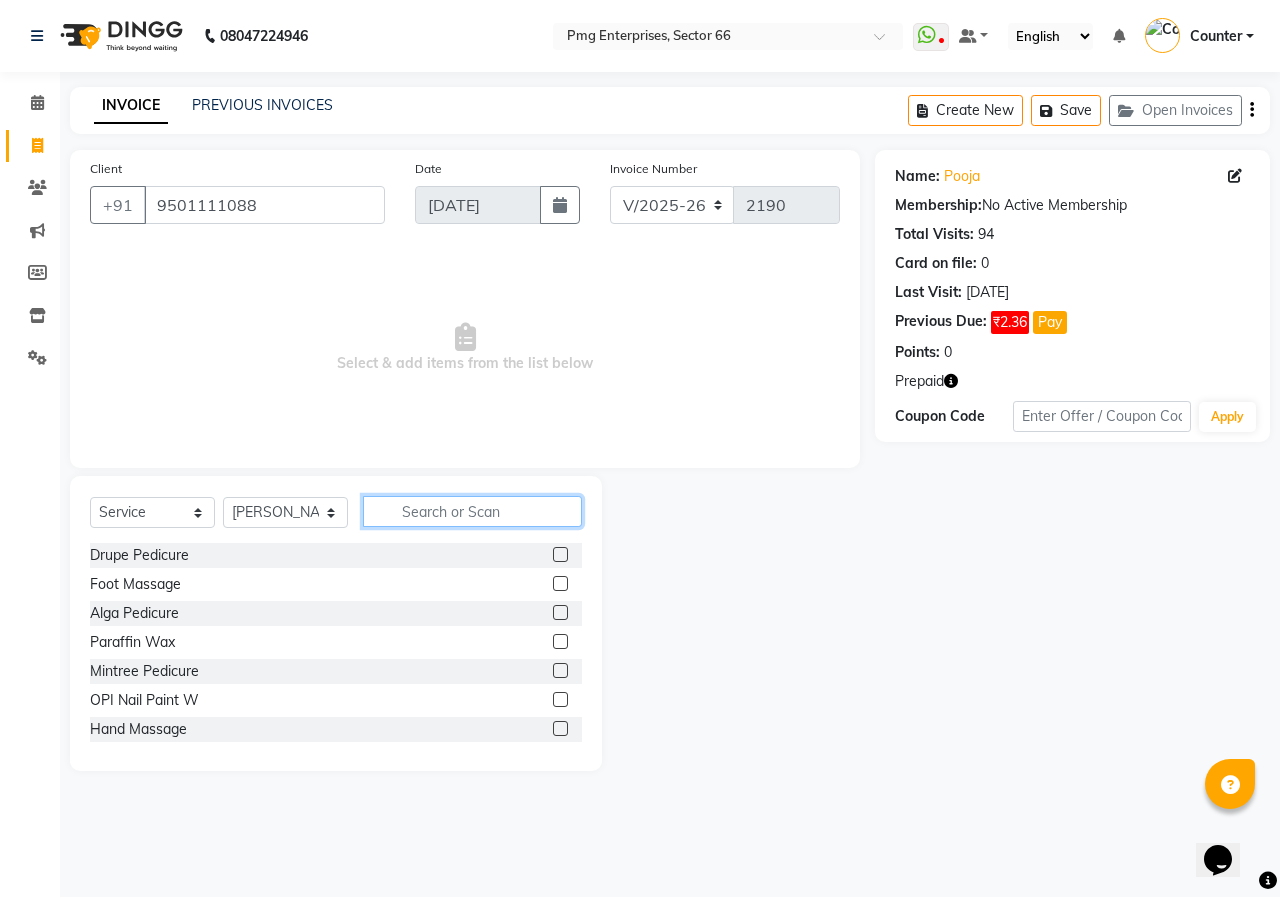 click 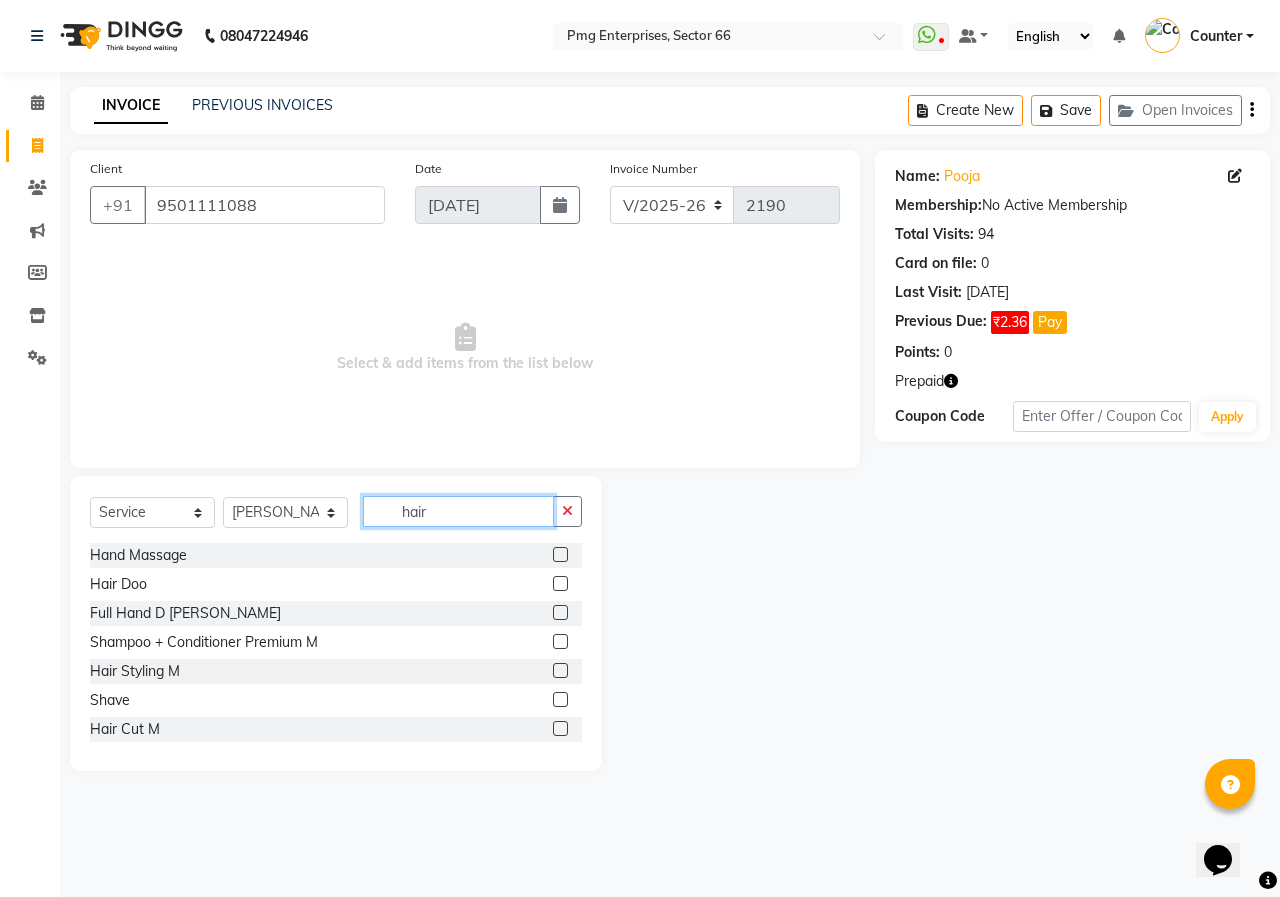 type on "hair" 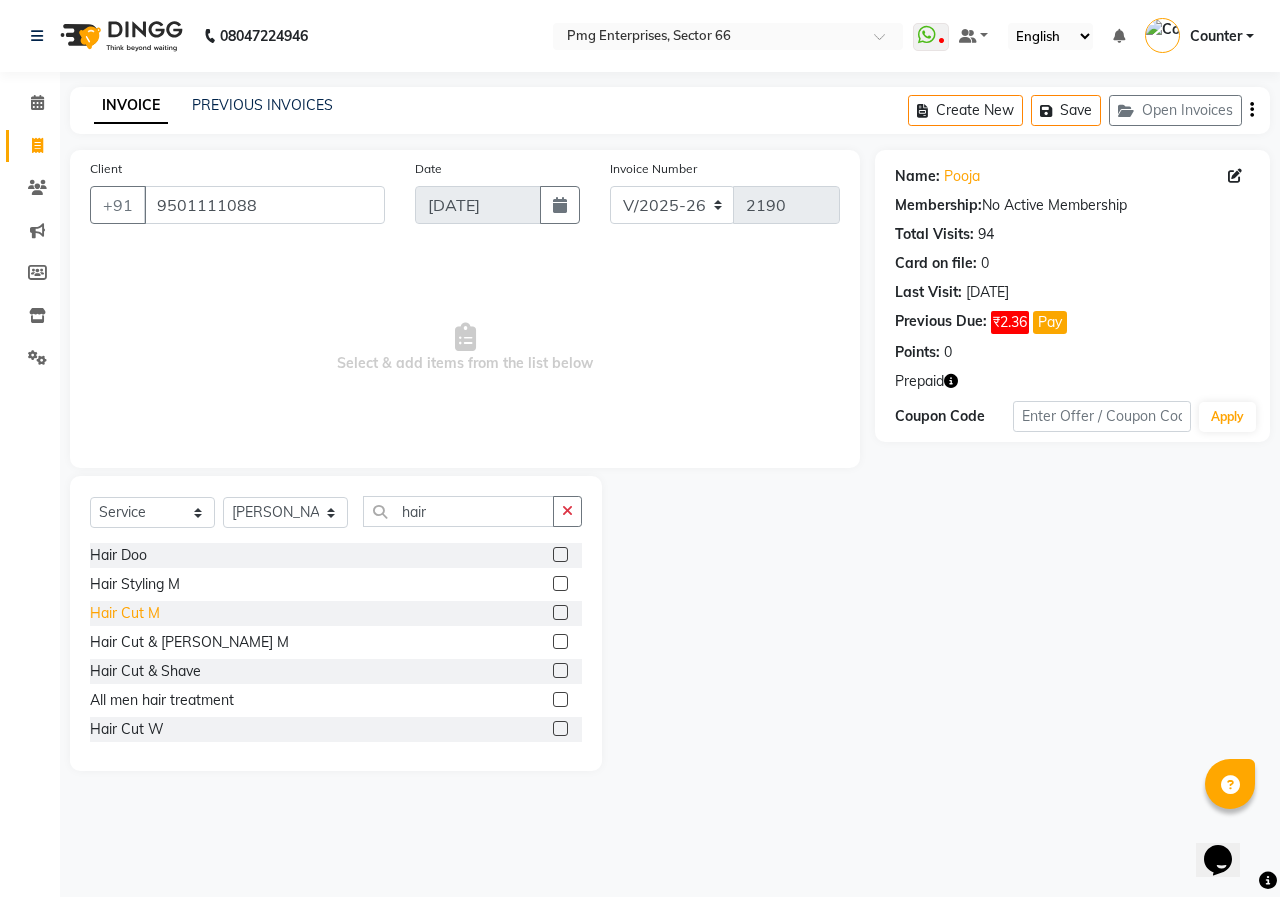 click on "Hair Cut M" 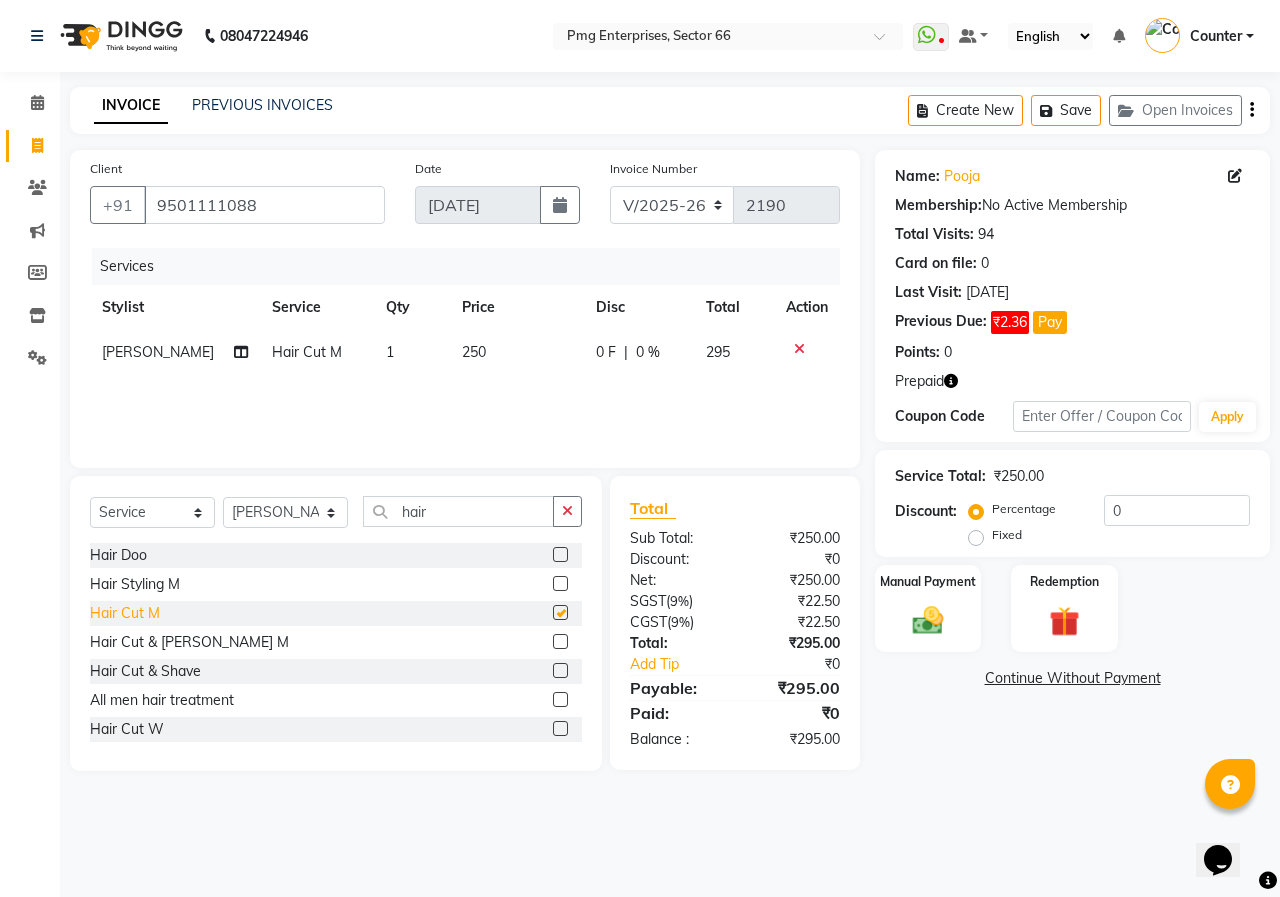 checkbox on "false" 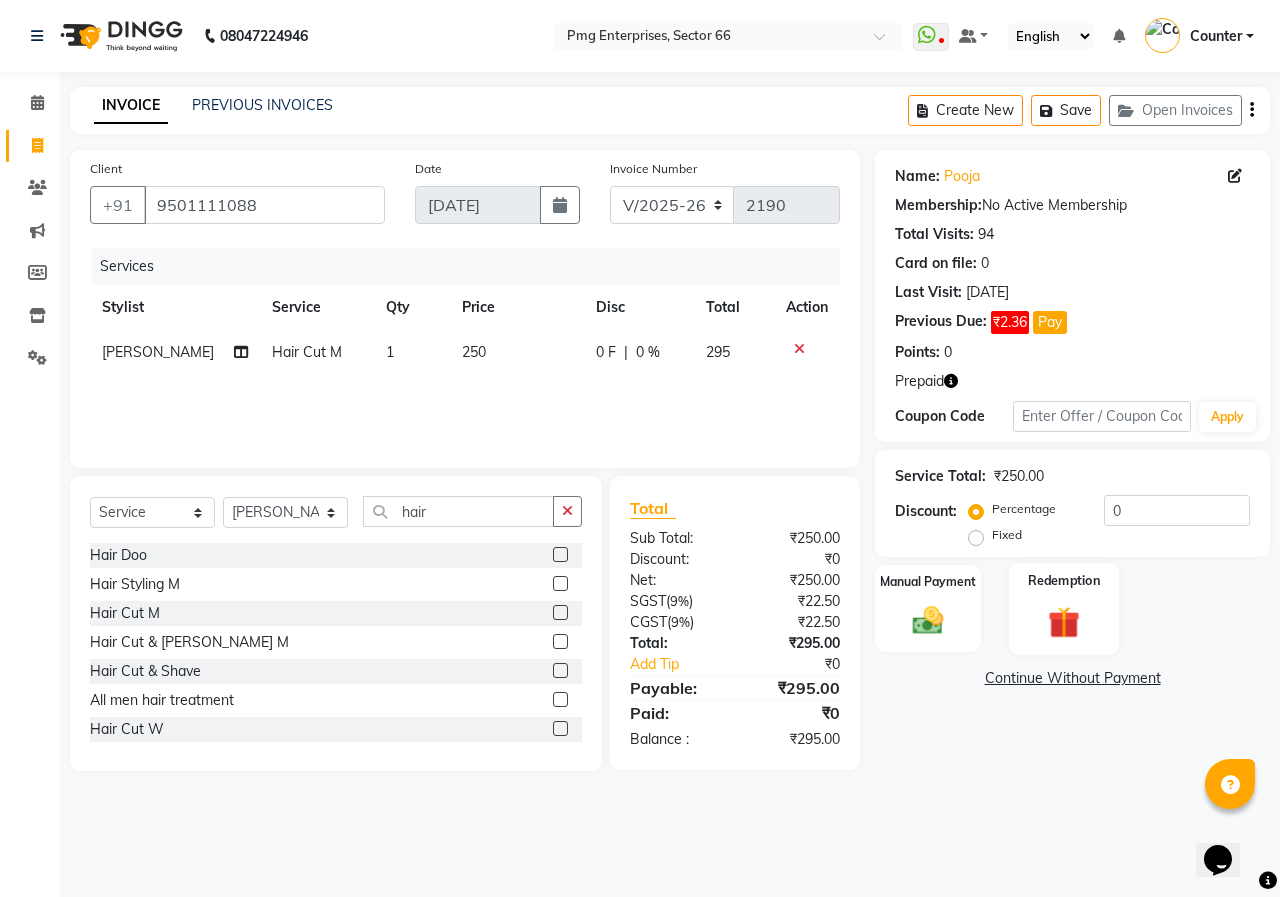 click 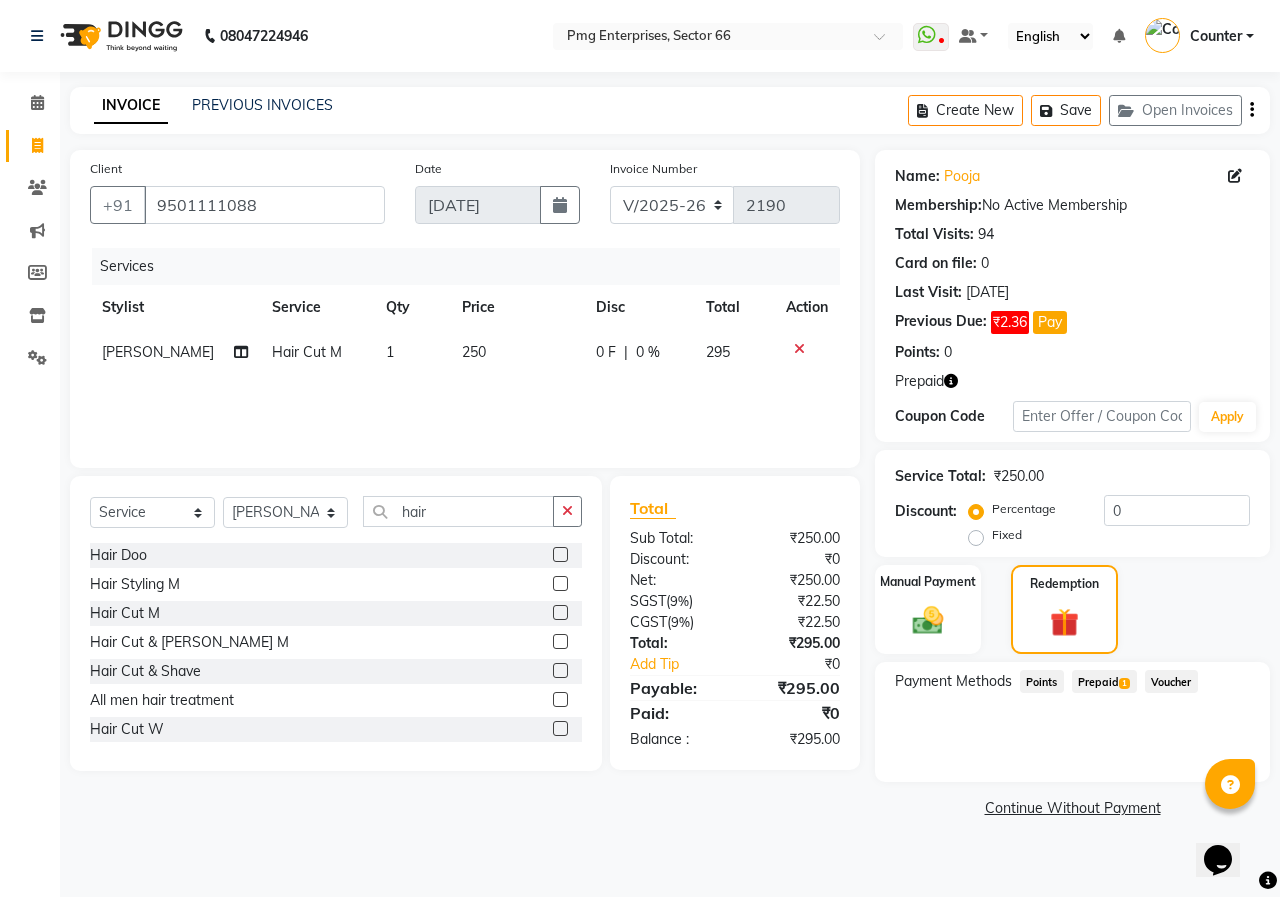 click on "Prepaid  1" 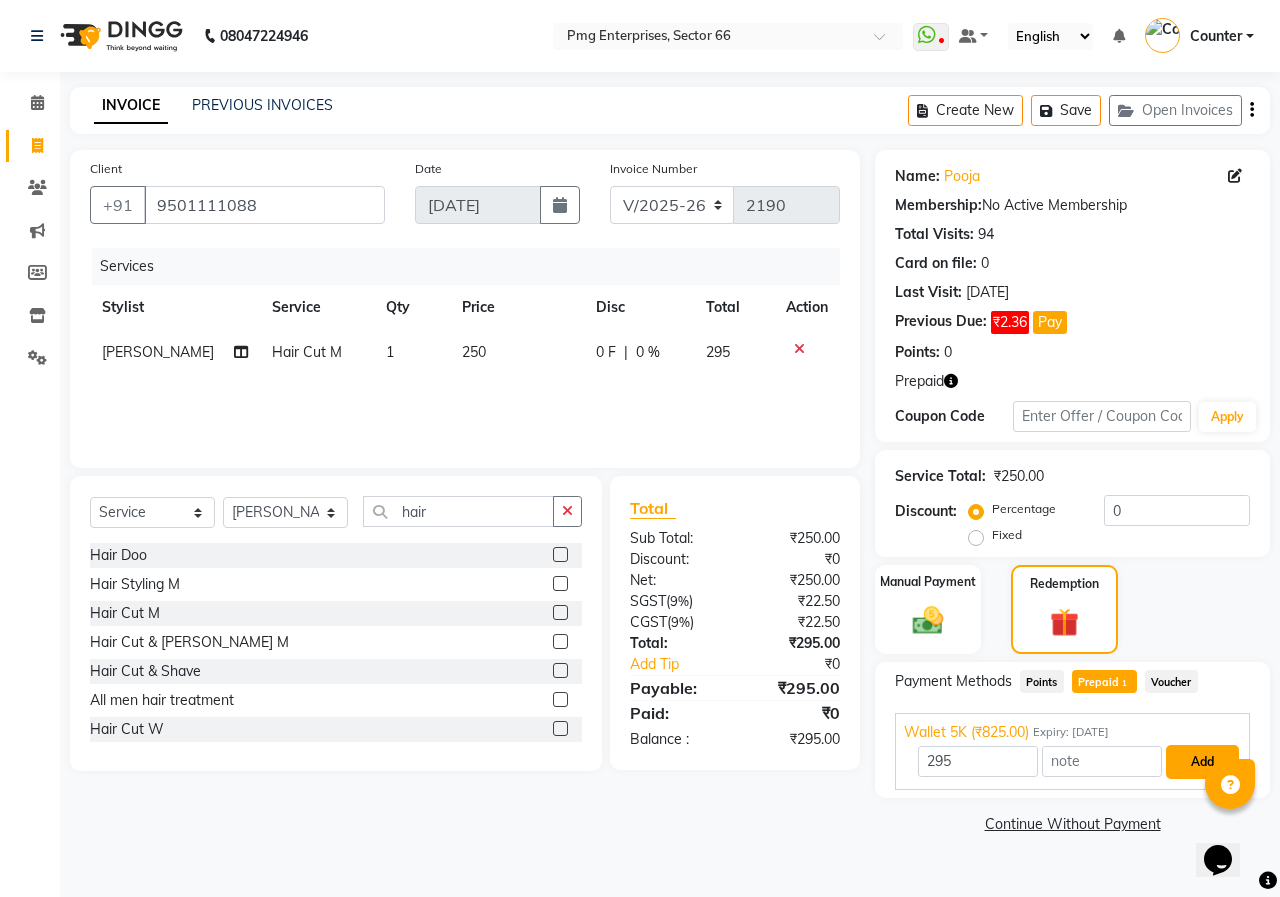 click on "Add" at bounding box center [1202, 762] 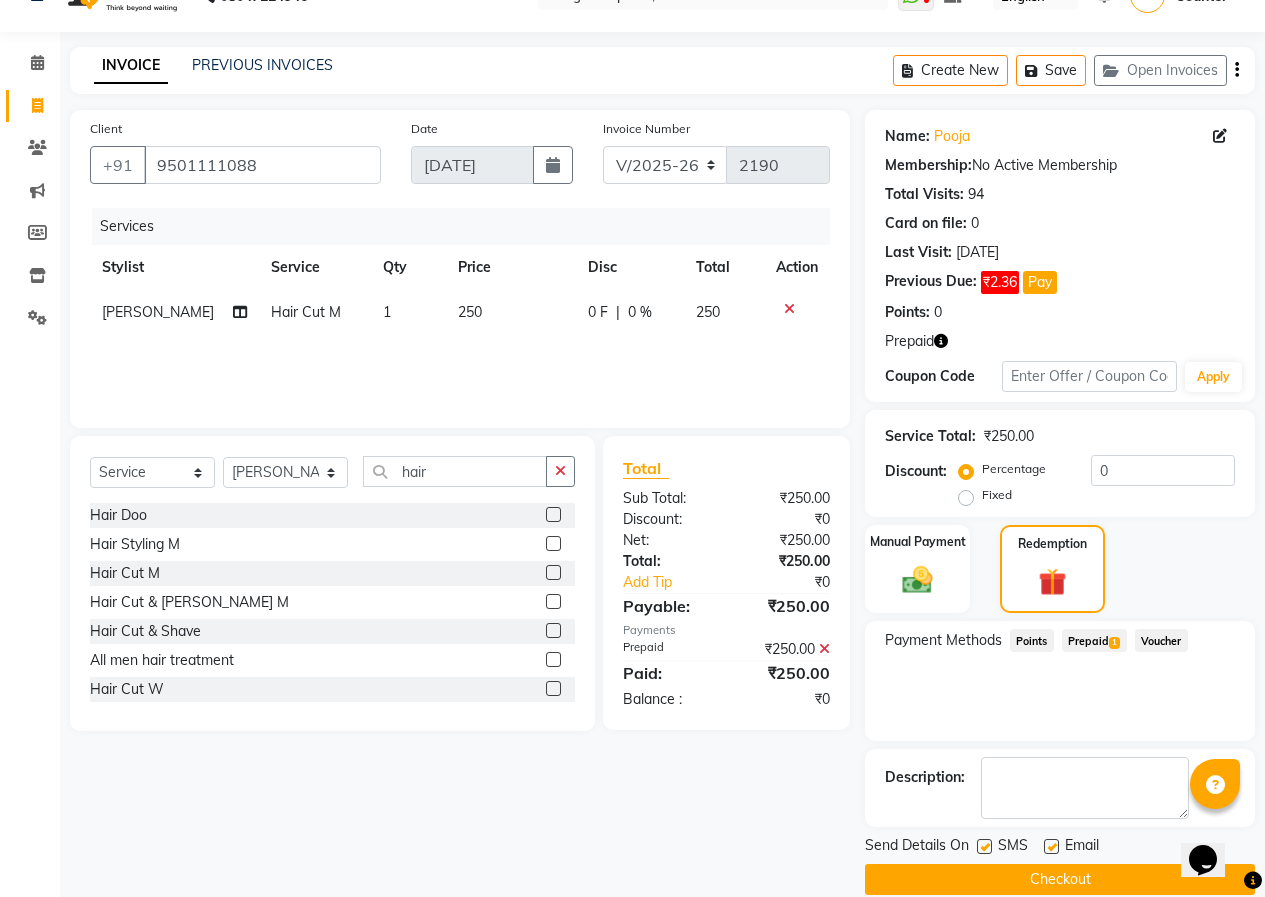 scroll, scrollTop: 68, scrollLeft: 0, axis: vertical 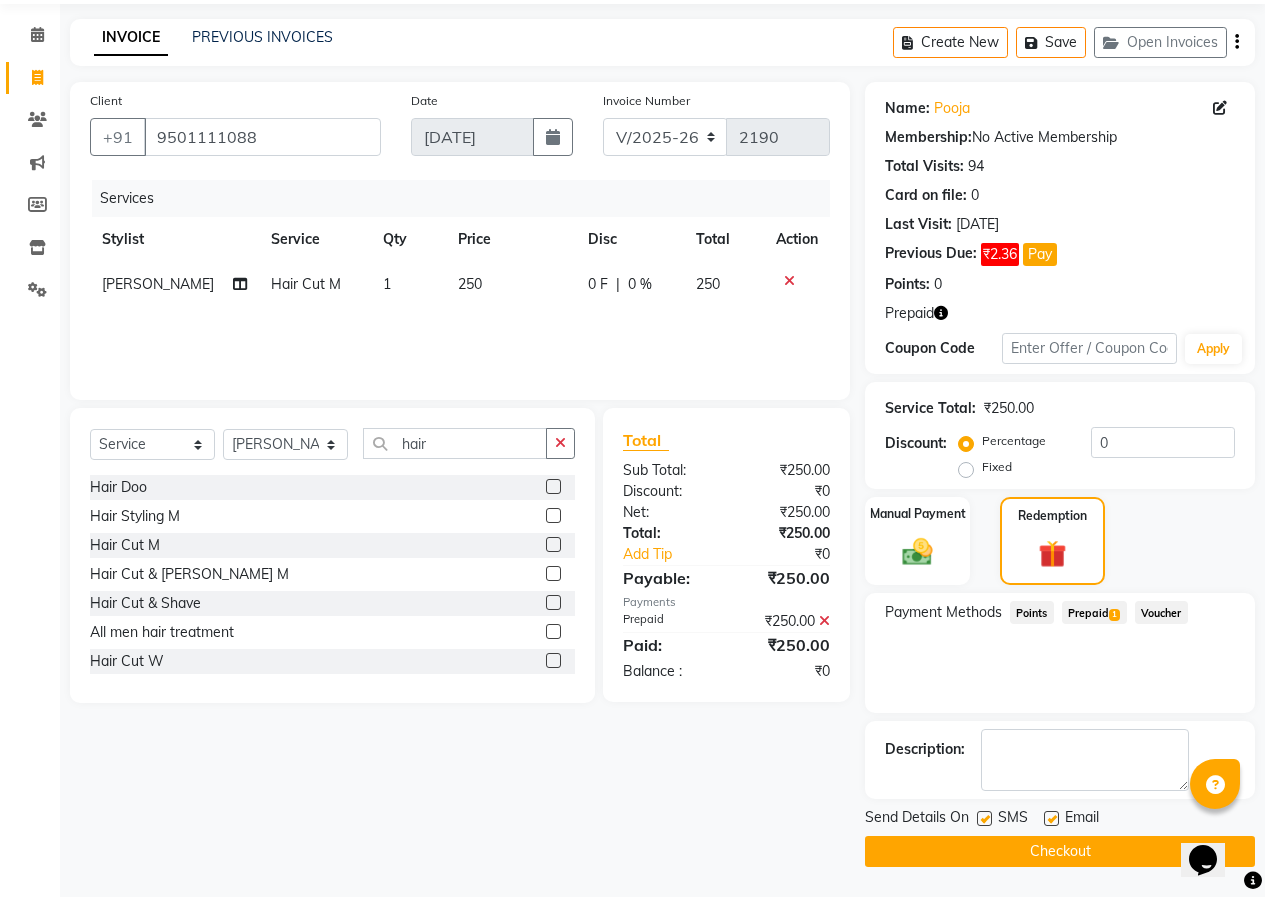 click on "Checkout" 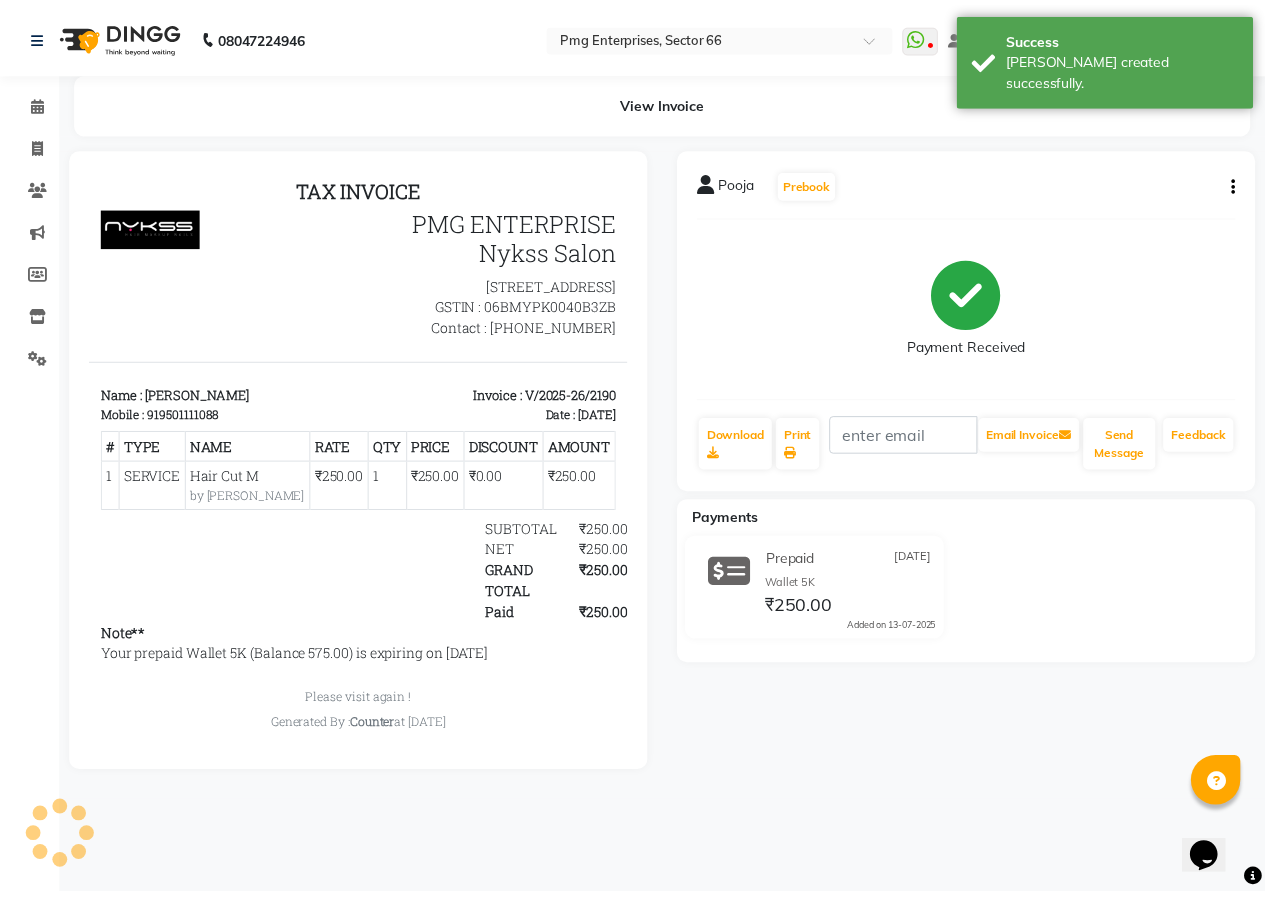 scroll, scrollTop: 0, scrollLeft: 0, axis: both 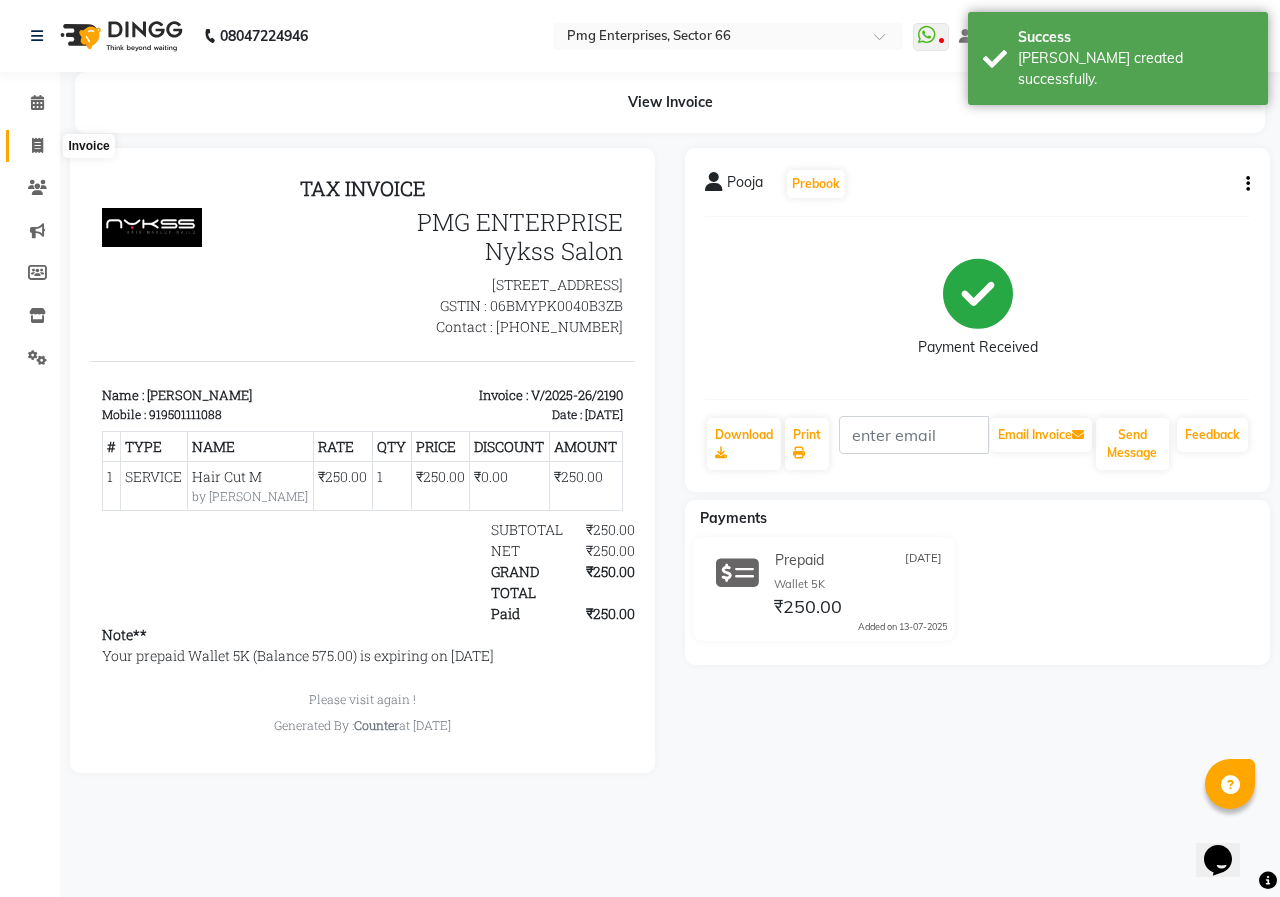 click 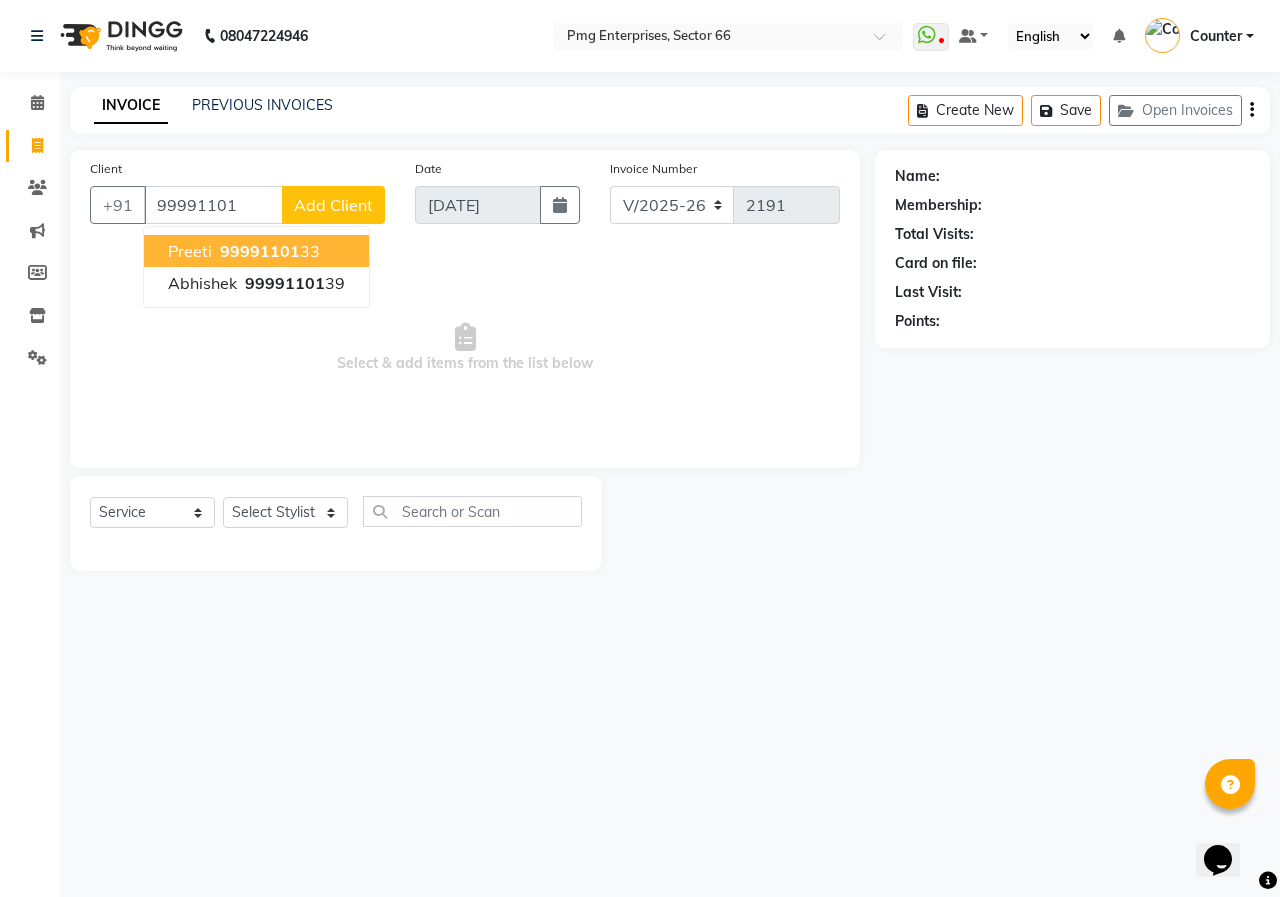 click on "preeti   99991101 33" at bounding box center [256, 251] 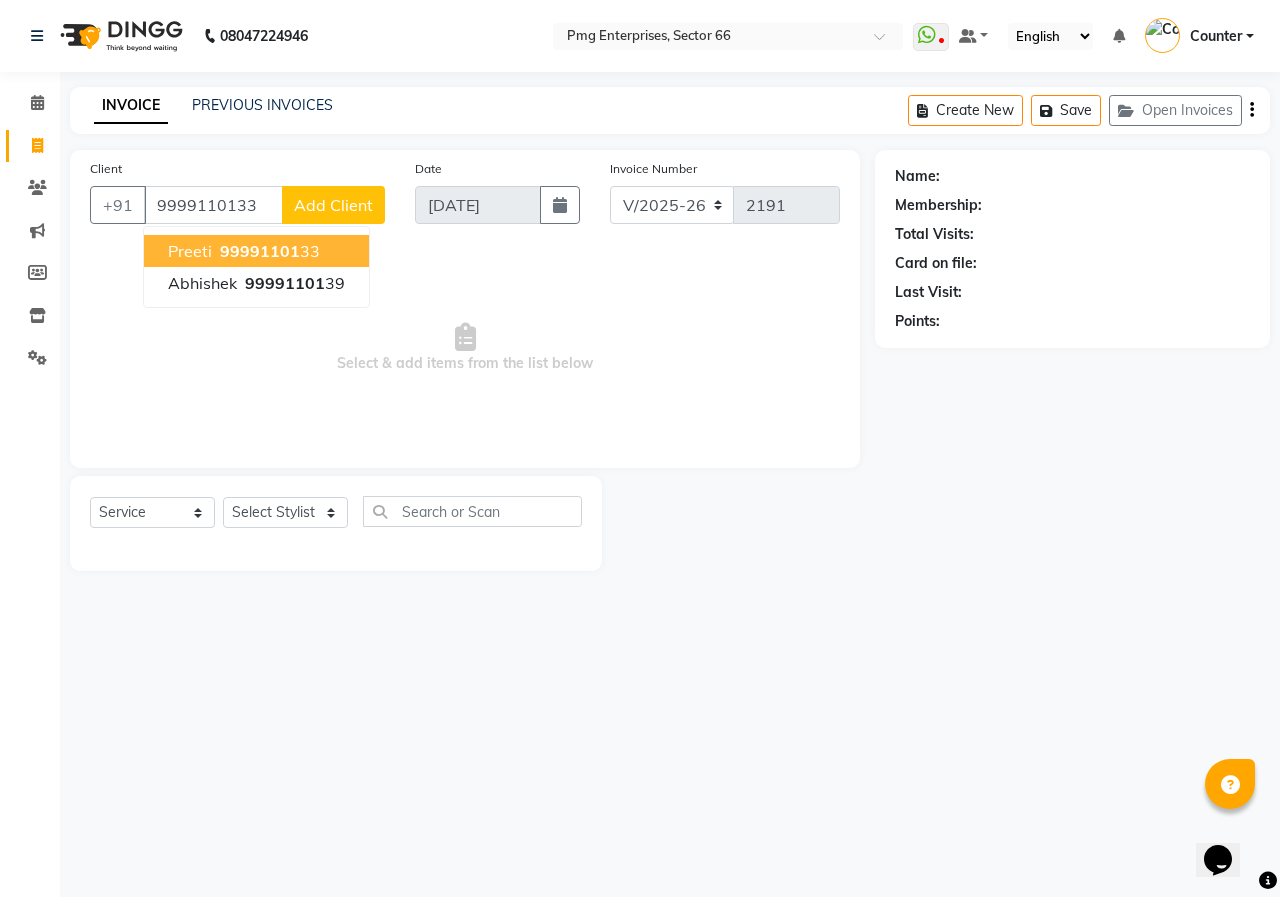 type on "9999110133" 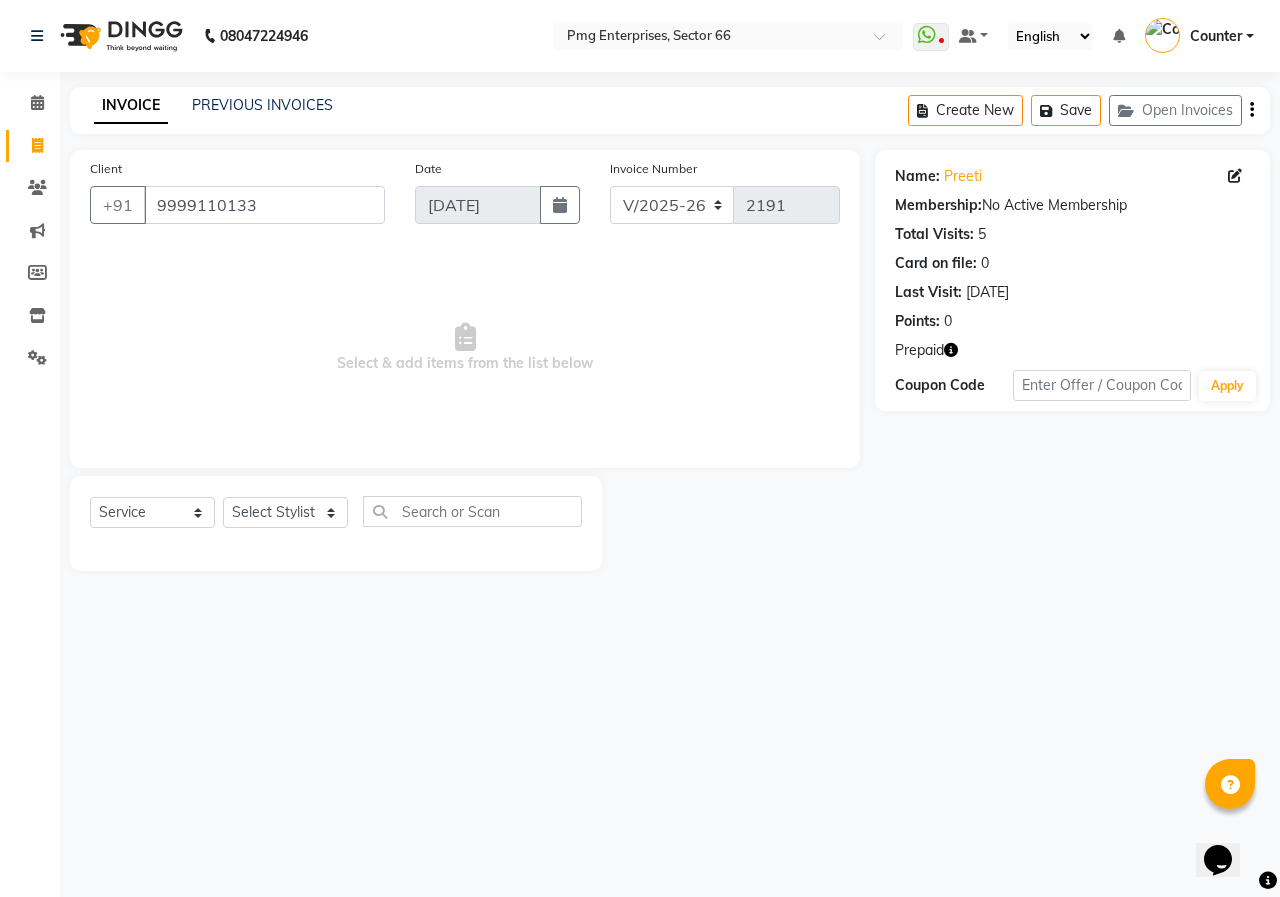 click 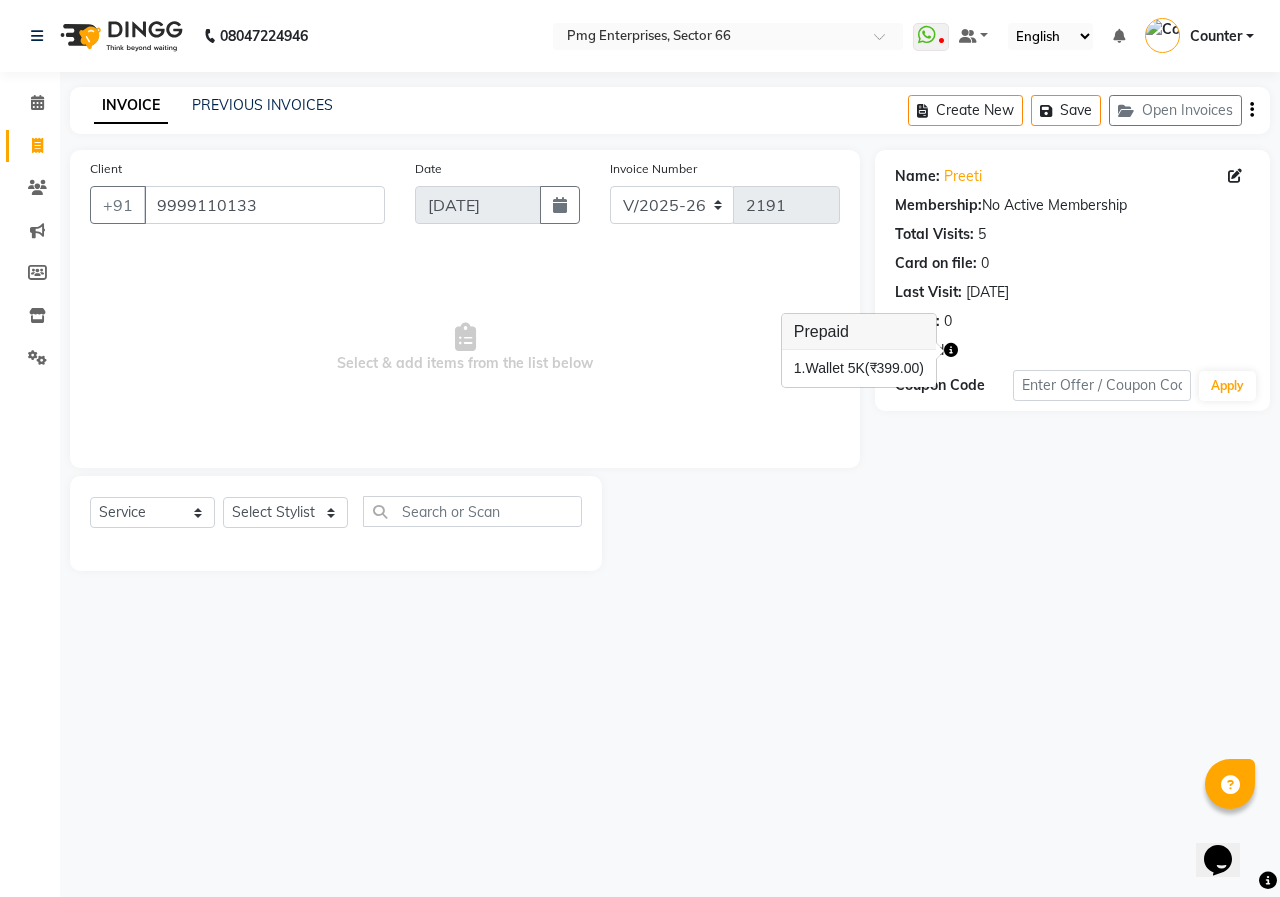 click on "Client +91 9999110133 Date 13-07-2025 Invoice Number V/2025 V/2025-26 2191  Select & add items from the list below" 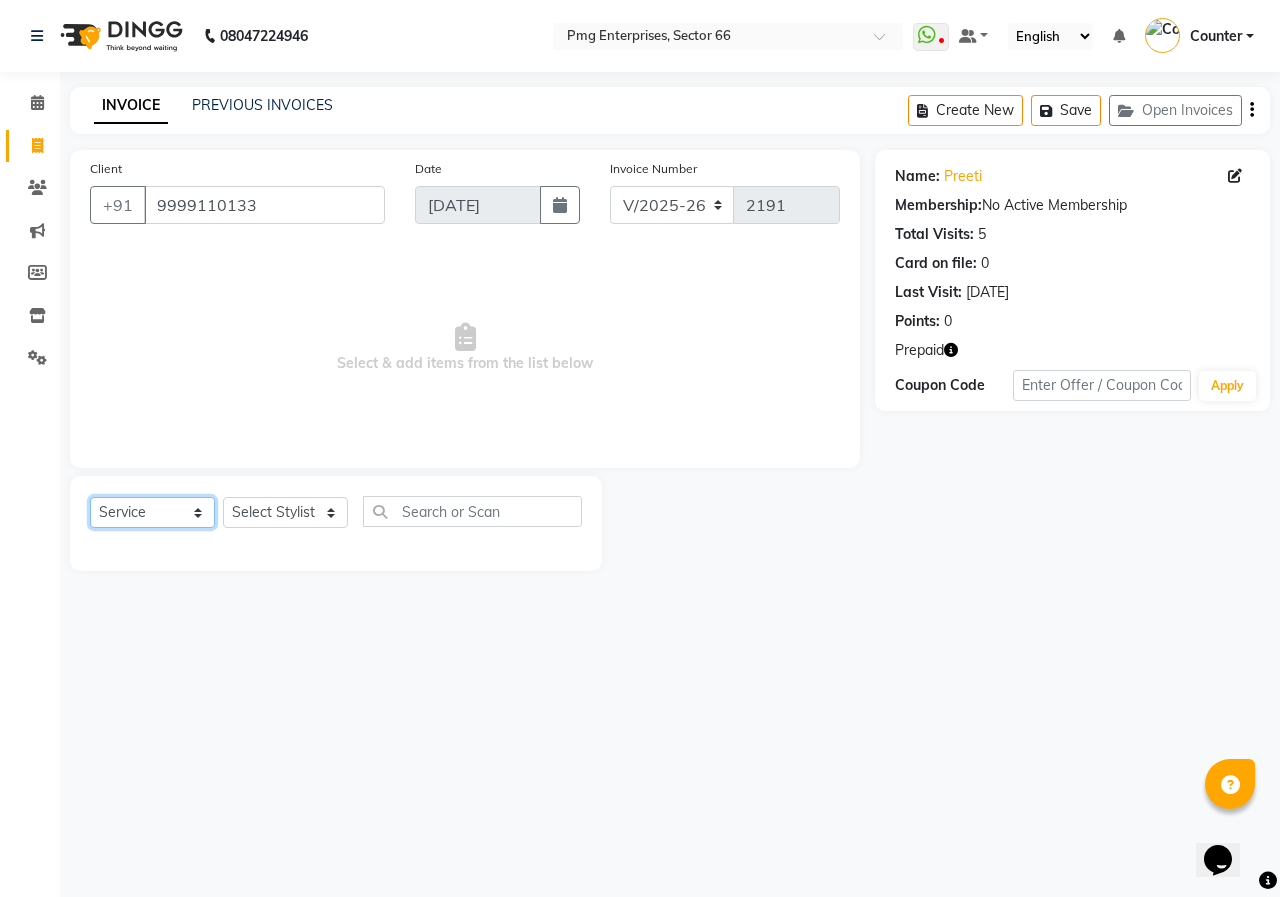 click on "Select  Service  Product  Membership  Package Voucher Prepaid Gift Card" 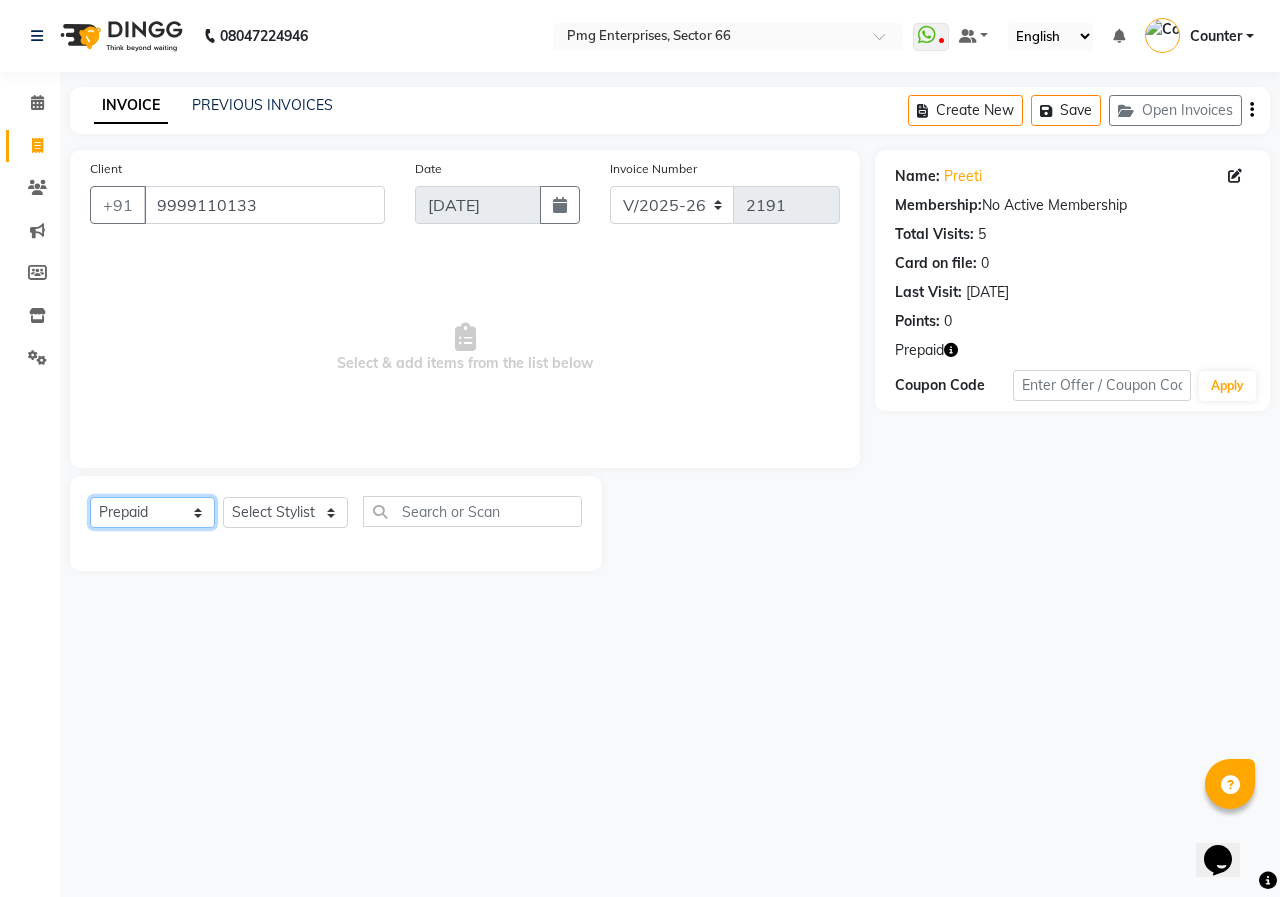 click on "Select  Service  Product  Membership  Package Voucher Prepaid Gift Card" 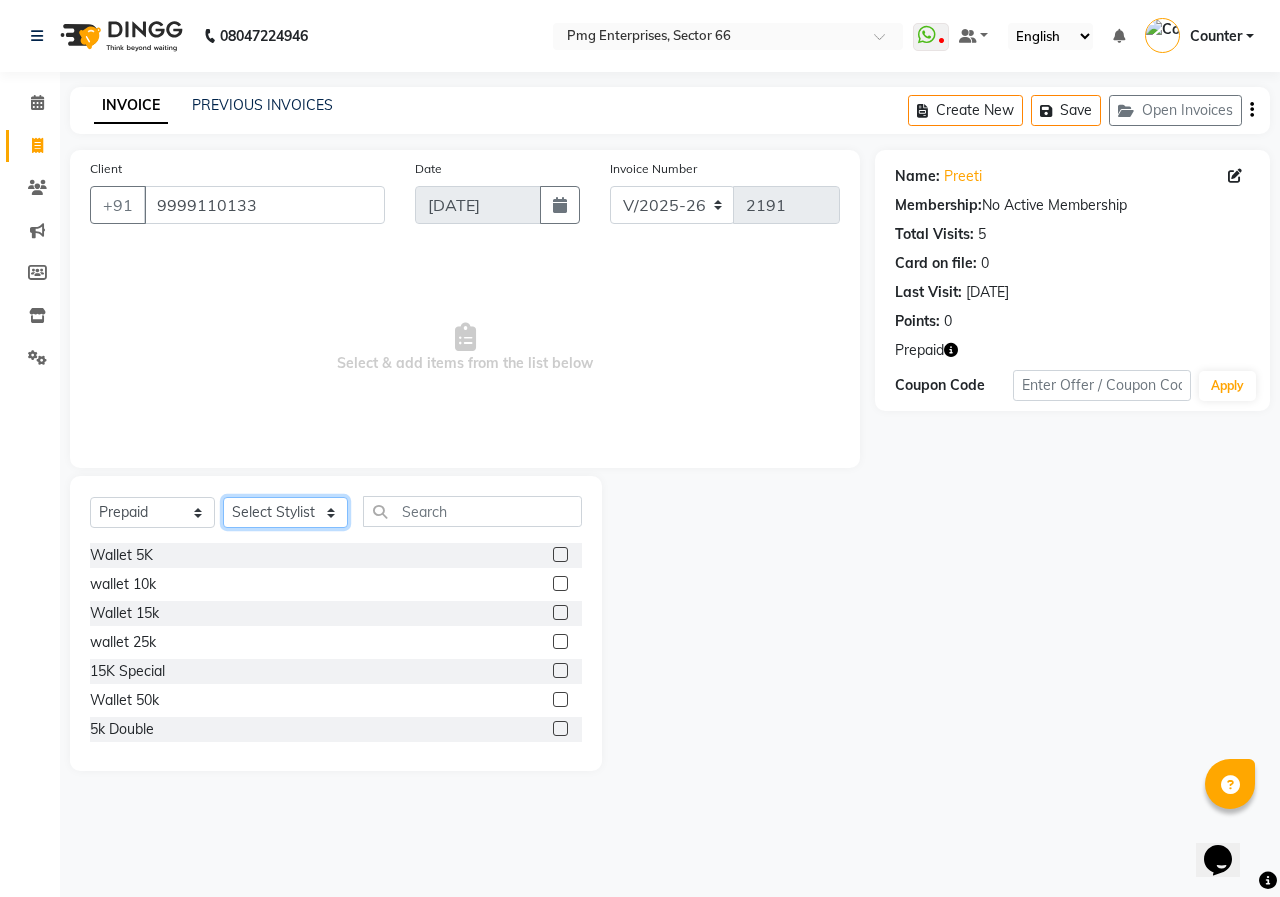 click on "Select Stylist [PERSON_NAME] Counter [PERSON_NAME] [PERSON_NAME] [PERSON_NAME] [PERSON_NAME]" 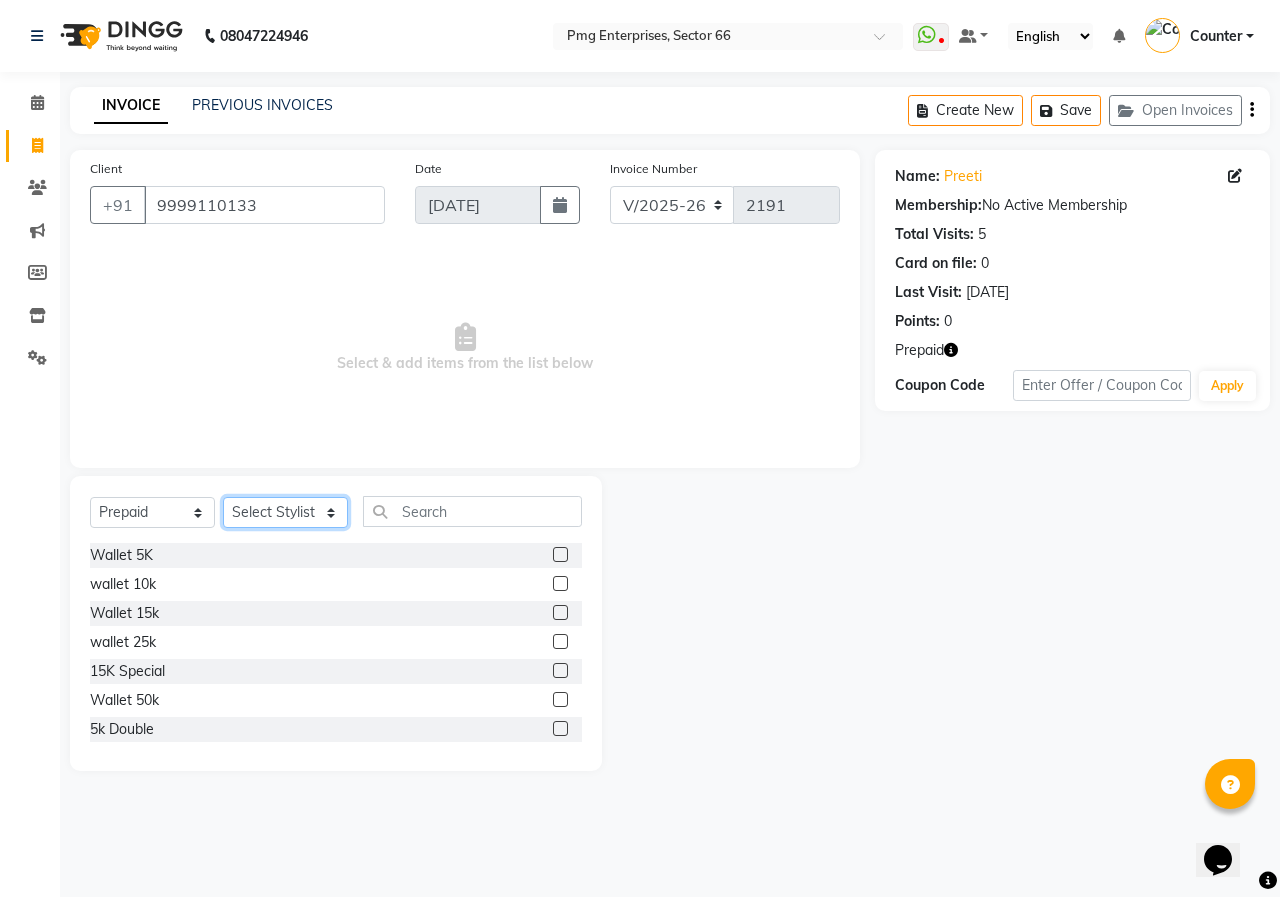 select on "14600" 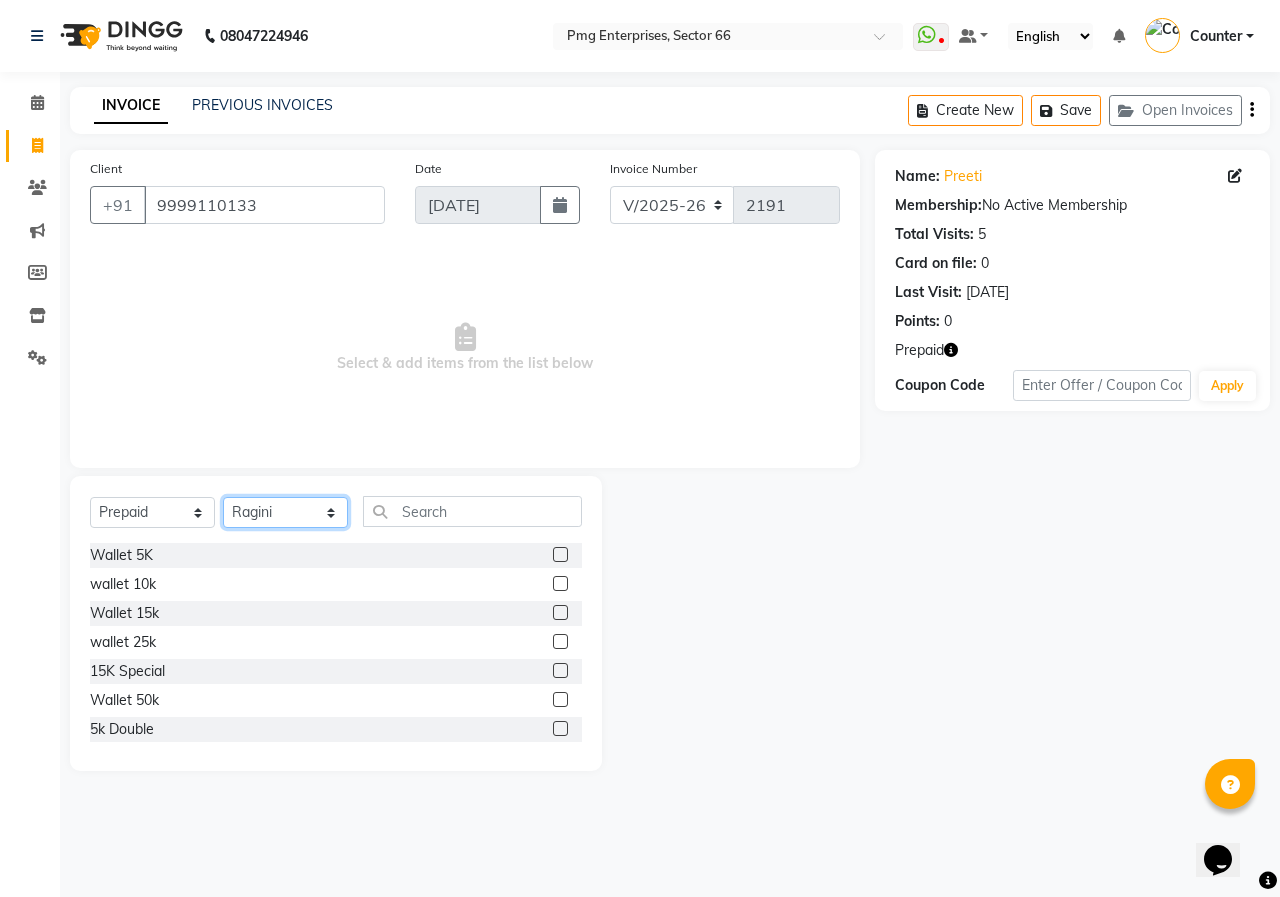 click on "Select Stylist [PERSON_NAME] Counter [PERSON_NAME] [PERSON_NAME] [PERSON_NAME] [PERSON_NAME]" 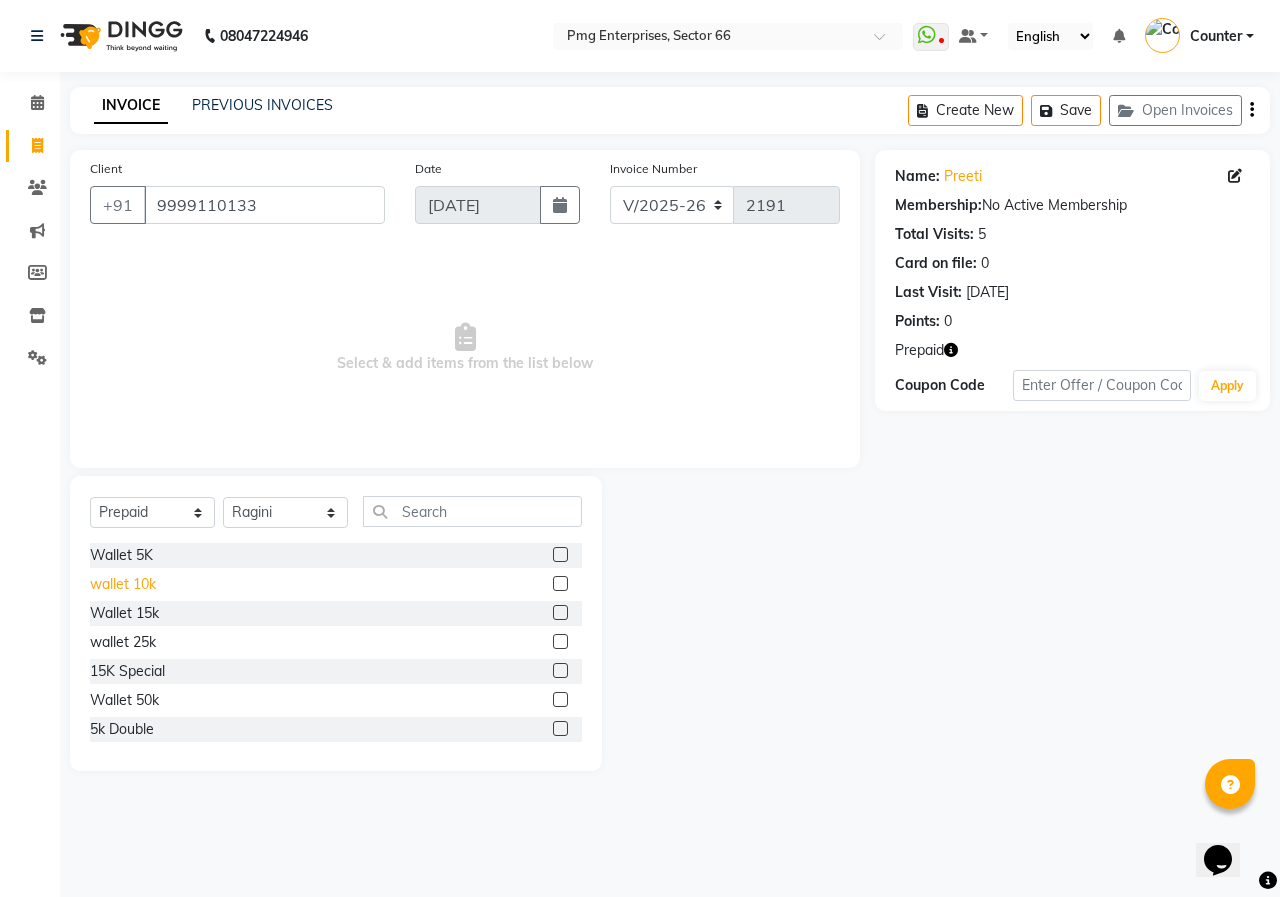 click on "wallet 10k" 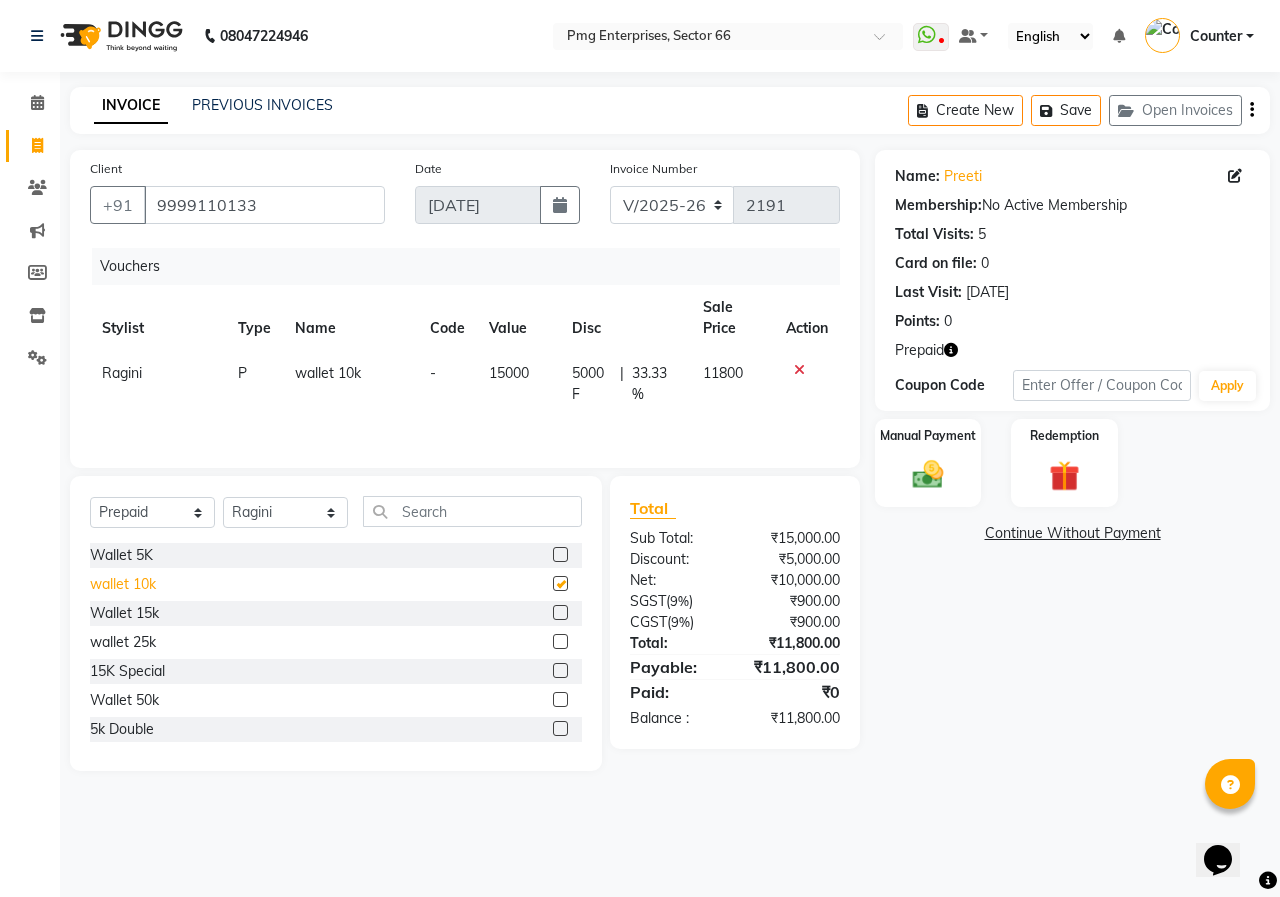 checkbox on "false" 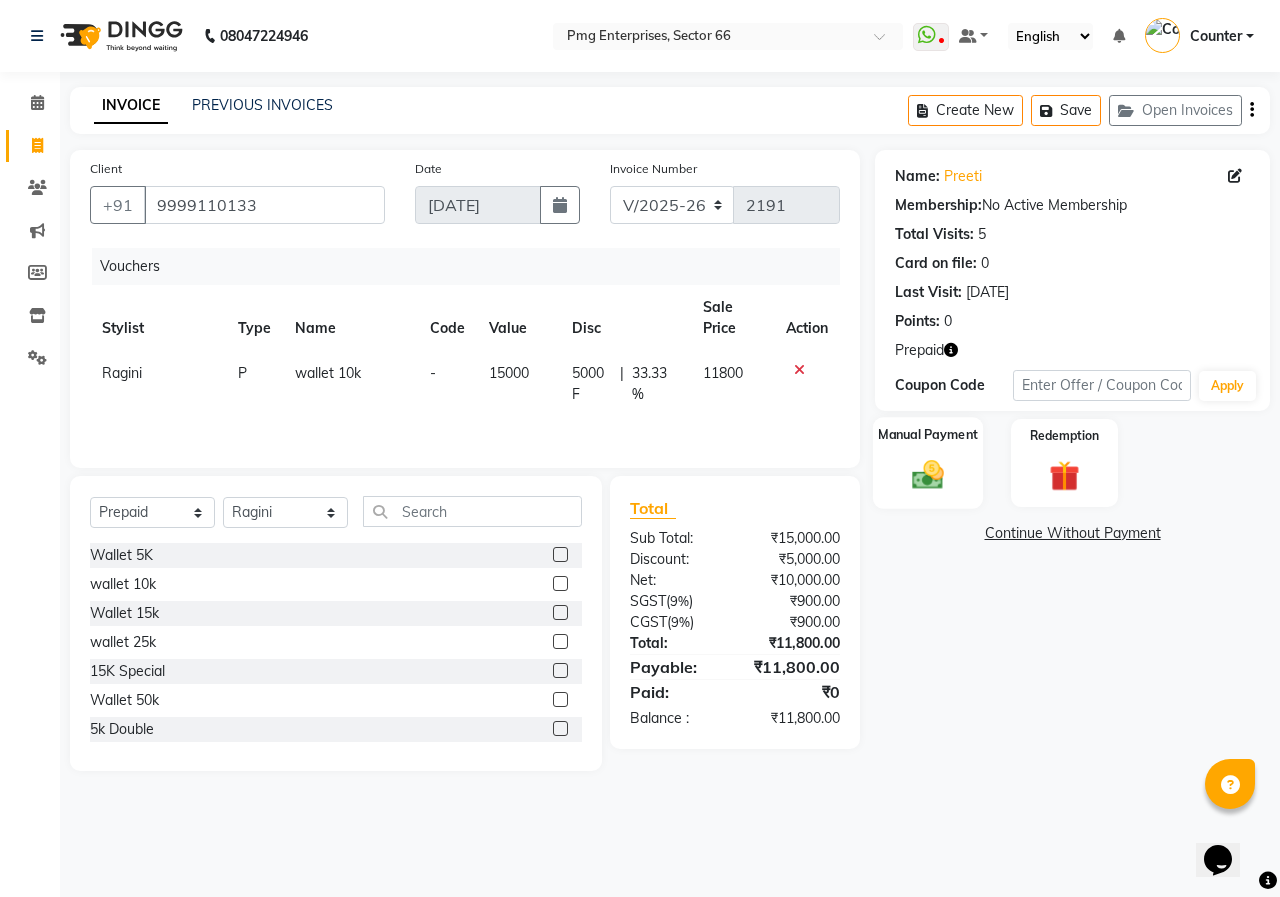 click 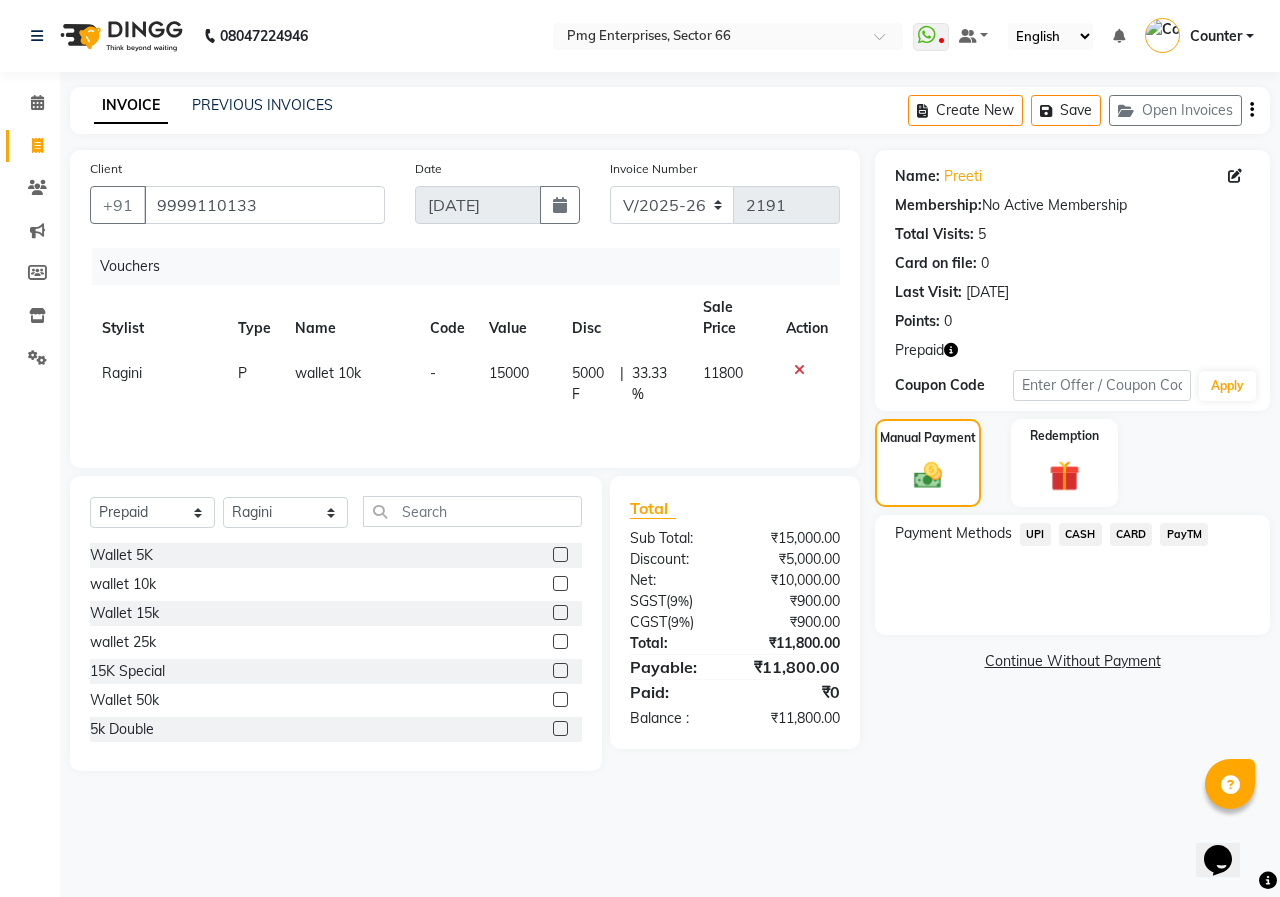 click on "CARD" 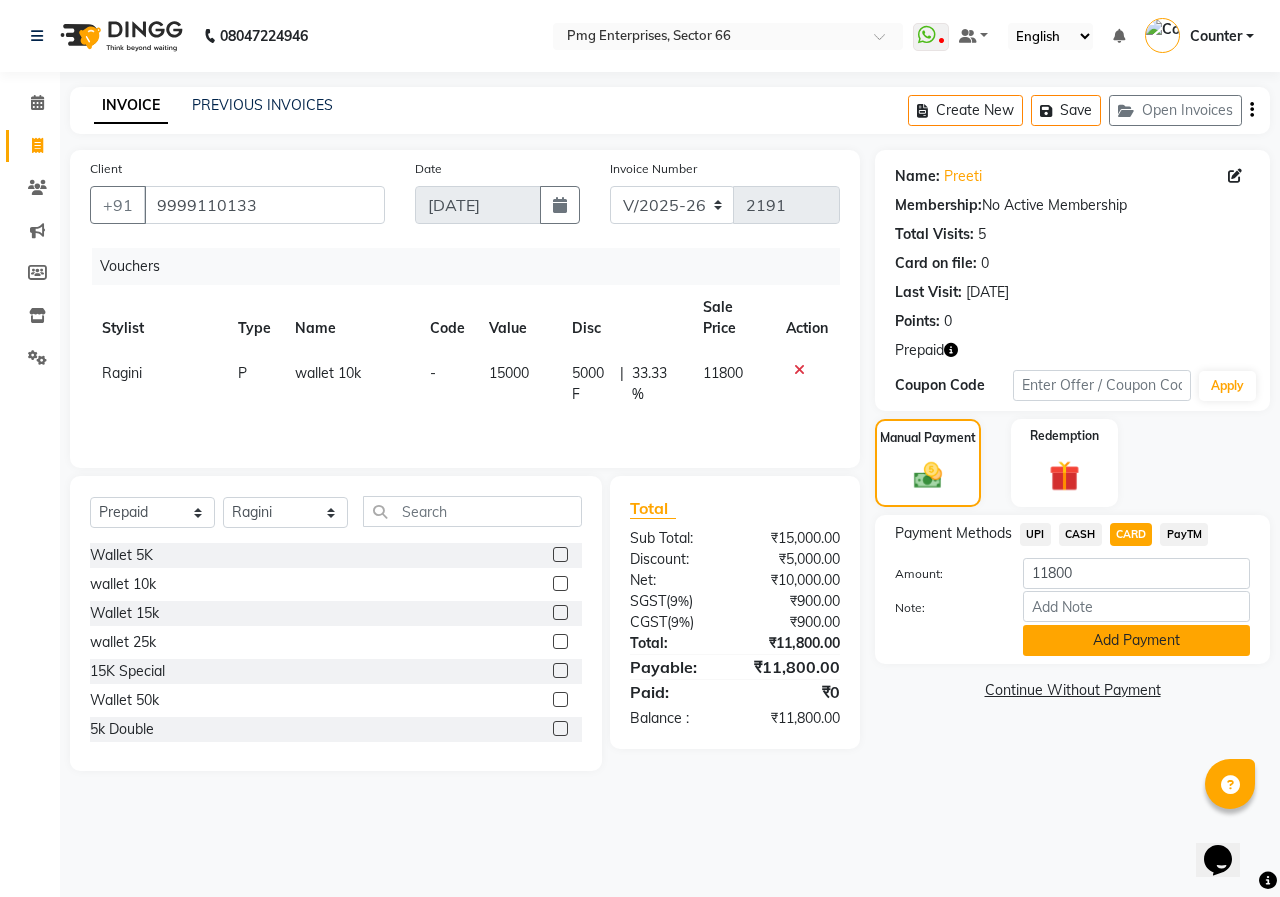 click on "Add Payment" 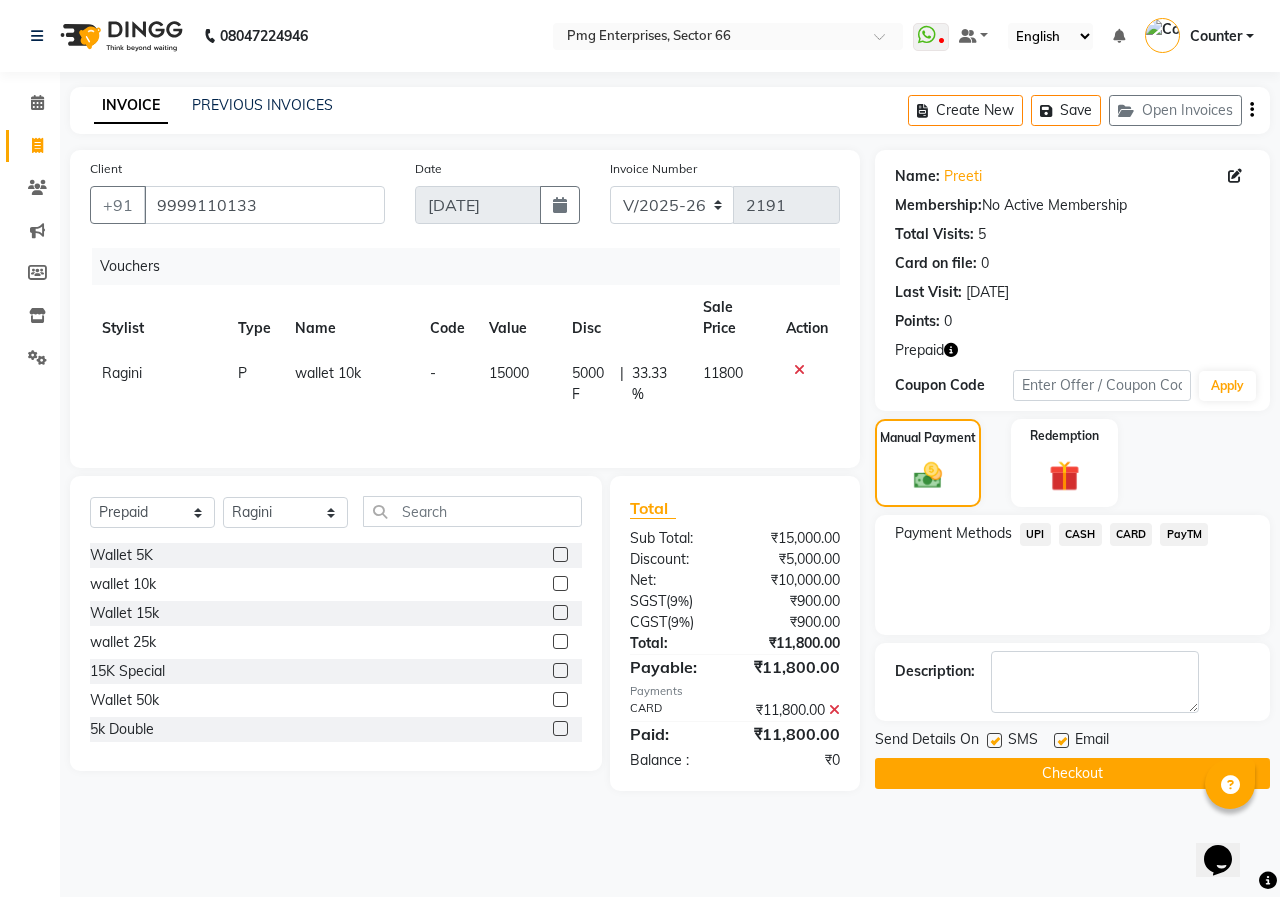 click on "Checkout" 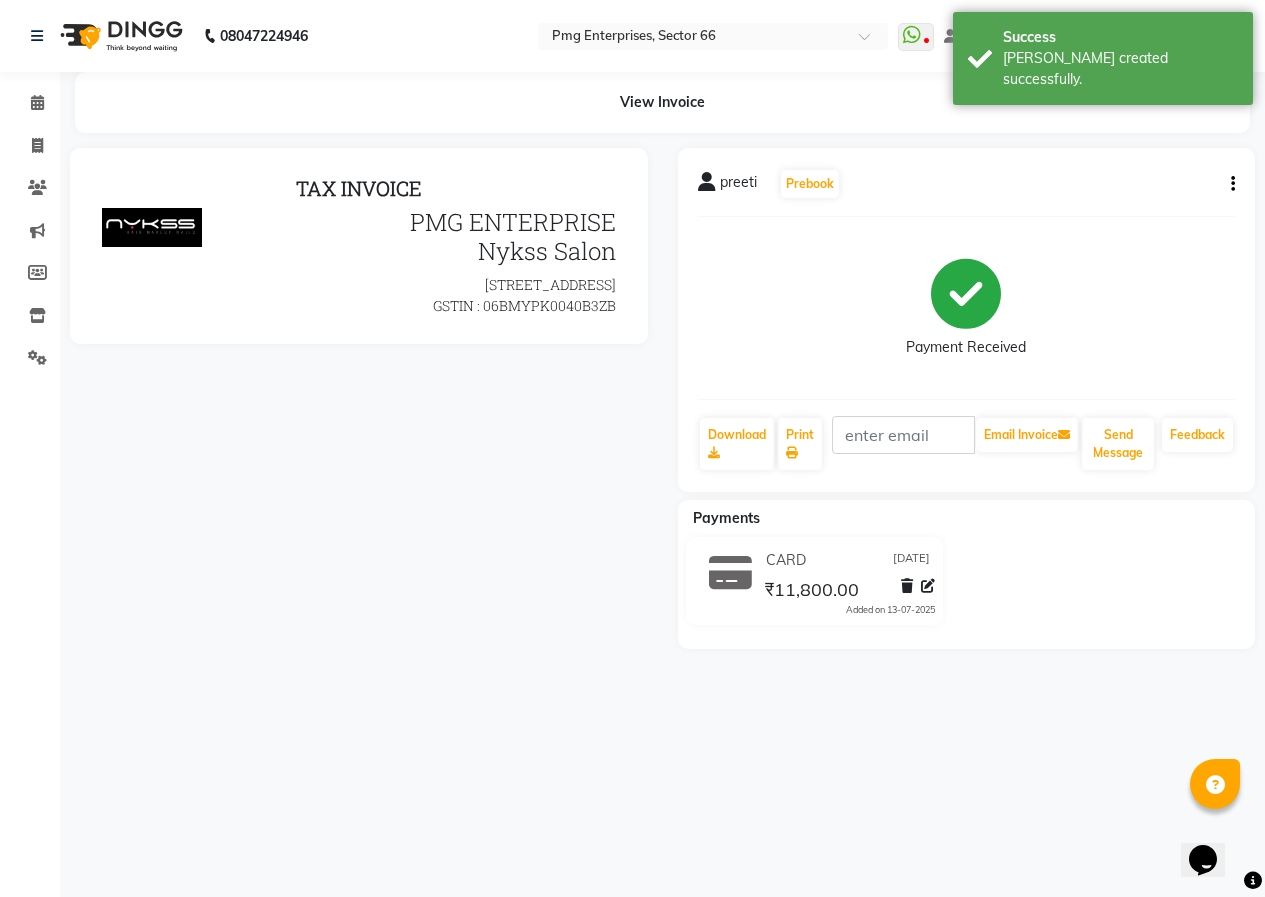 scroll, scrollTop: 0, scrollLeft: 0, axis: both 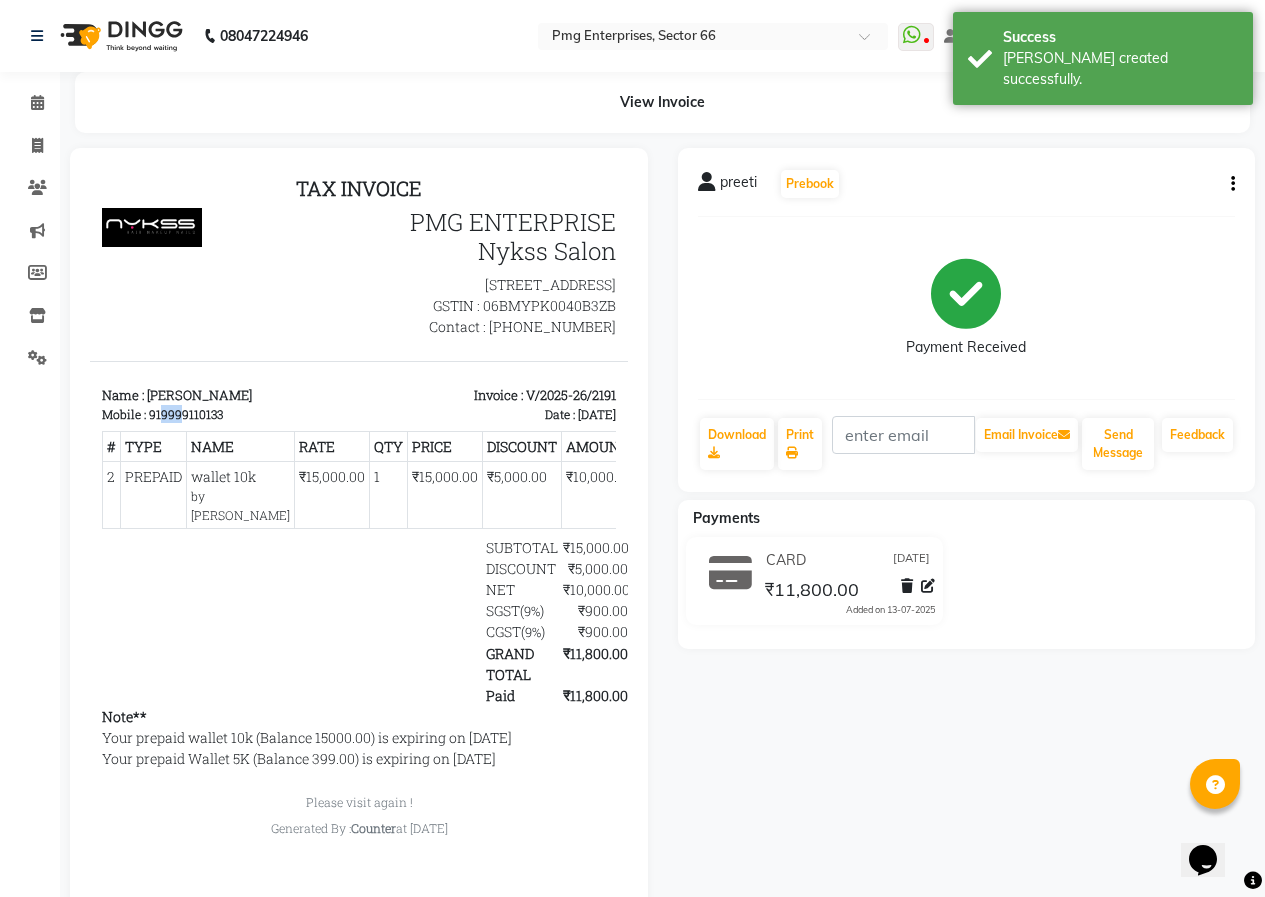 drag, startPoint x: 158, startPoint y: 435, endPoint x: 193, endPoint y: 430, distance: 35.35534 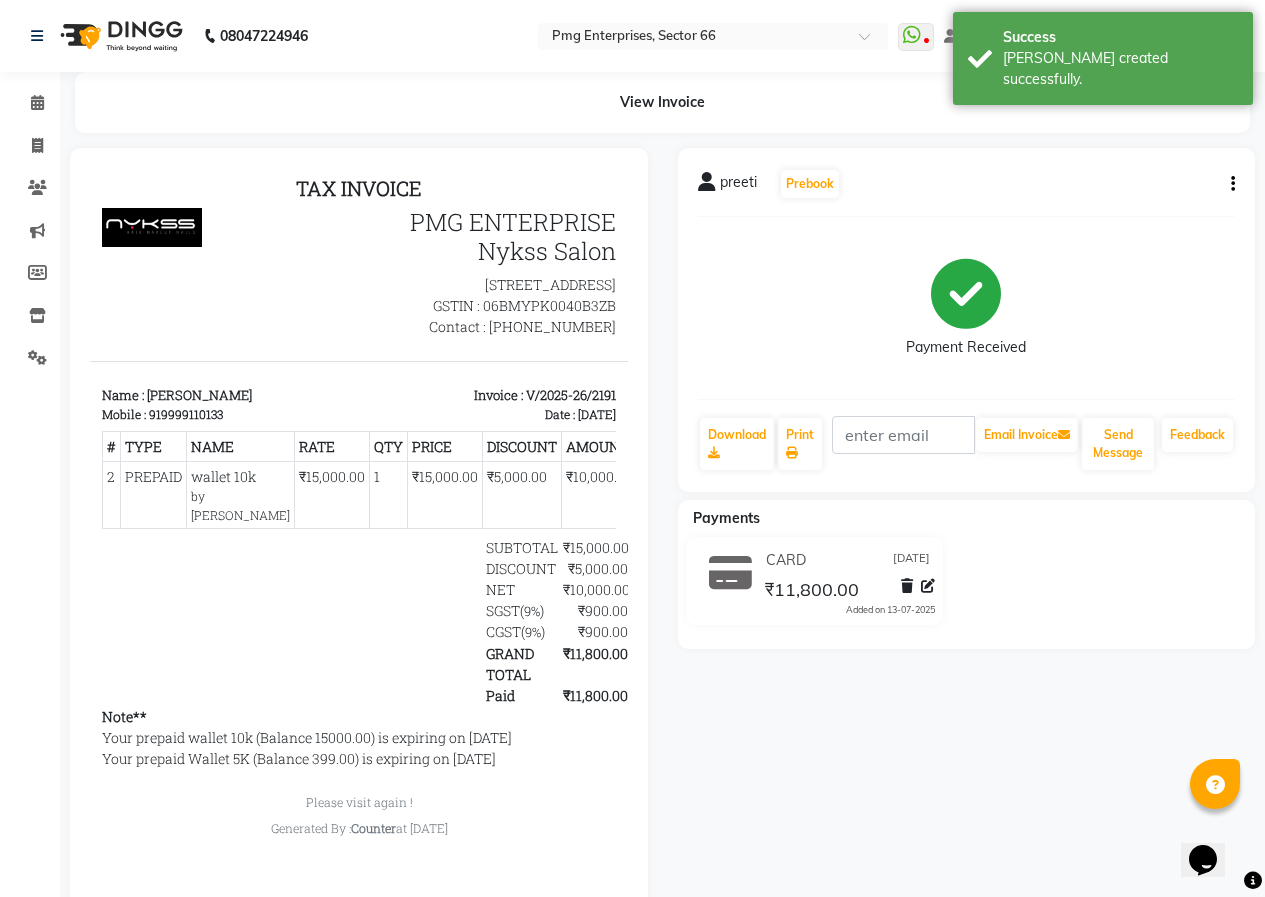 click on "Mobile :
919999110133" at bounding box center [224, 414] 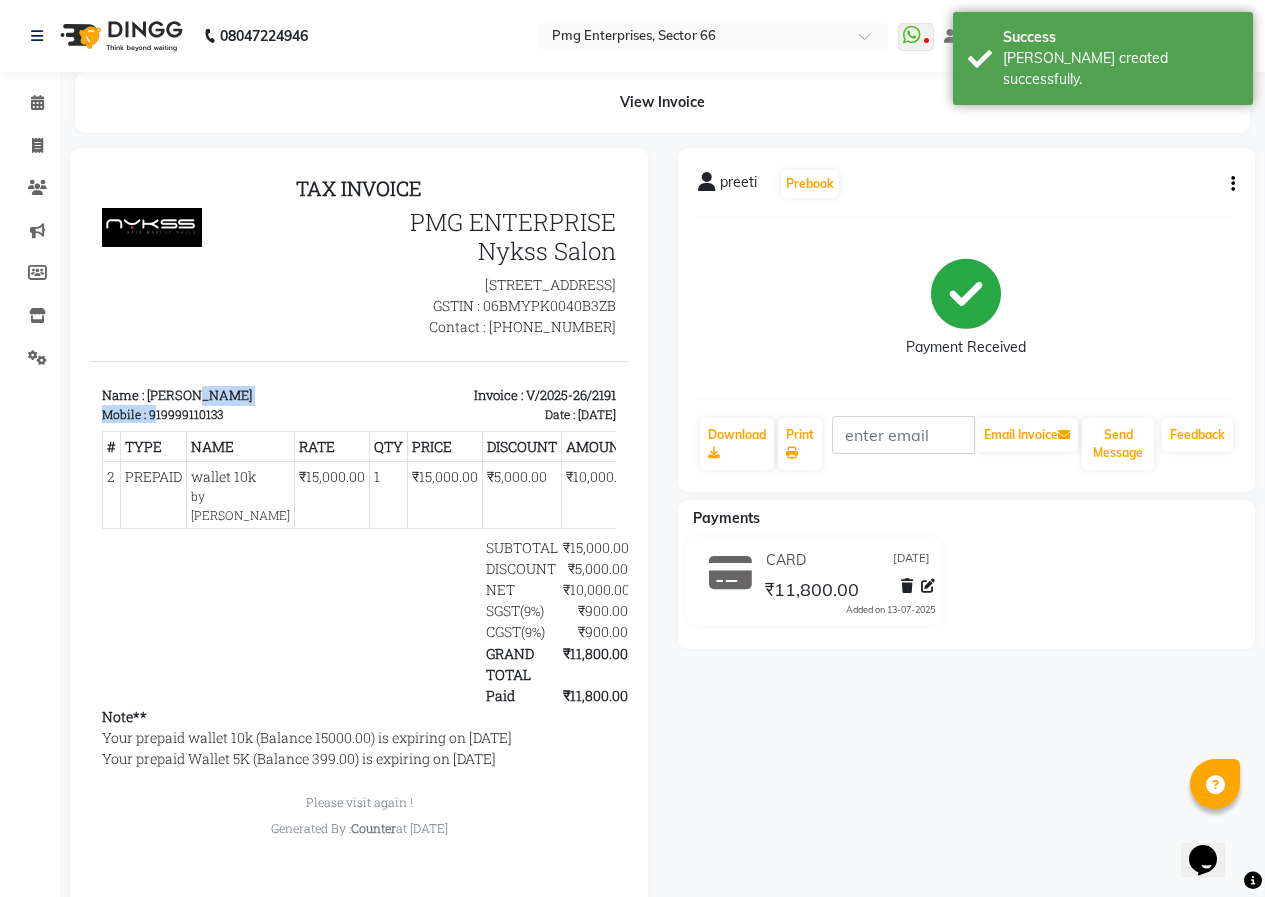 drag, startPoint x: 157, startPoint y: 436, endPoint x: 276, endPoint y: 419, distance: 120.20815 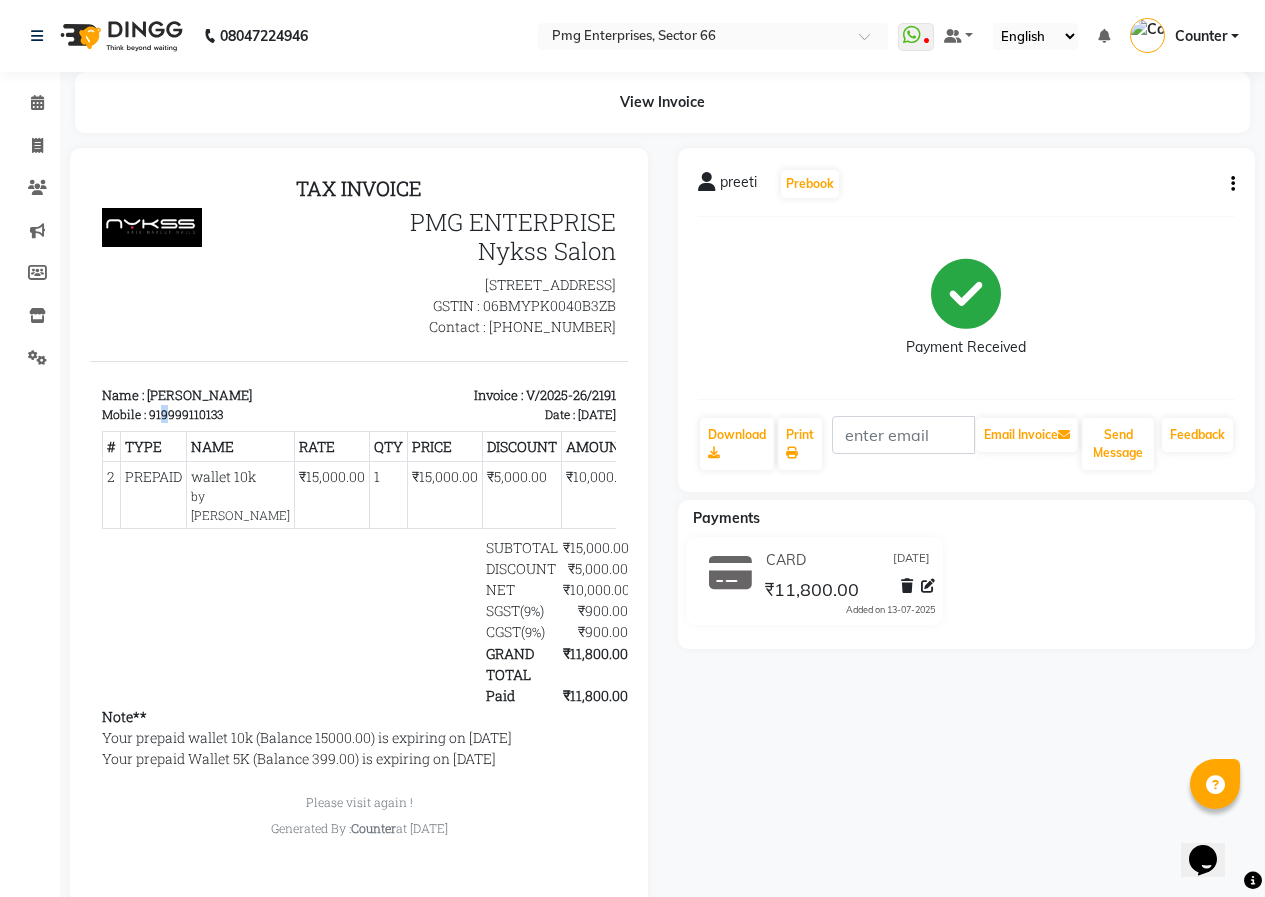 drag, startPoint x: 159, startPoint y: 433, endPoint x: 180, endPoint y: 436, distance: 21.213203 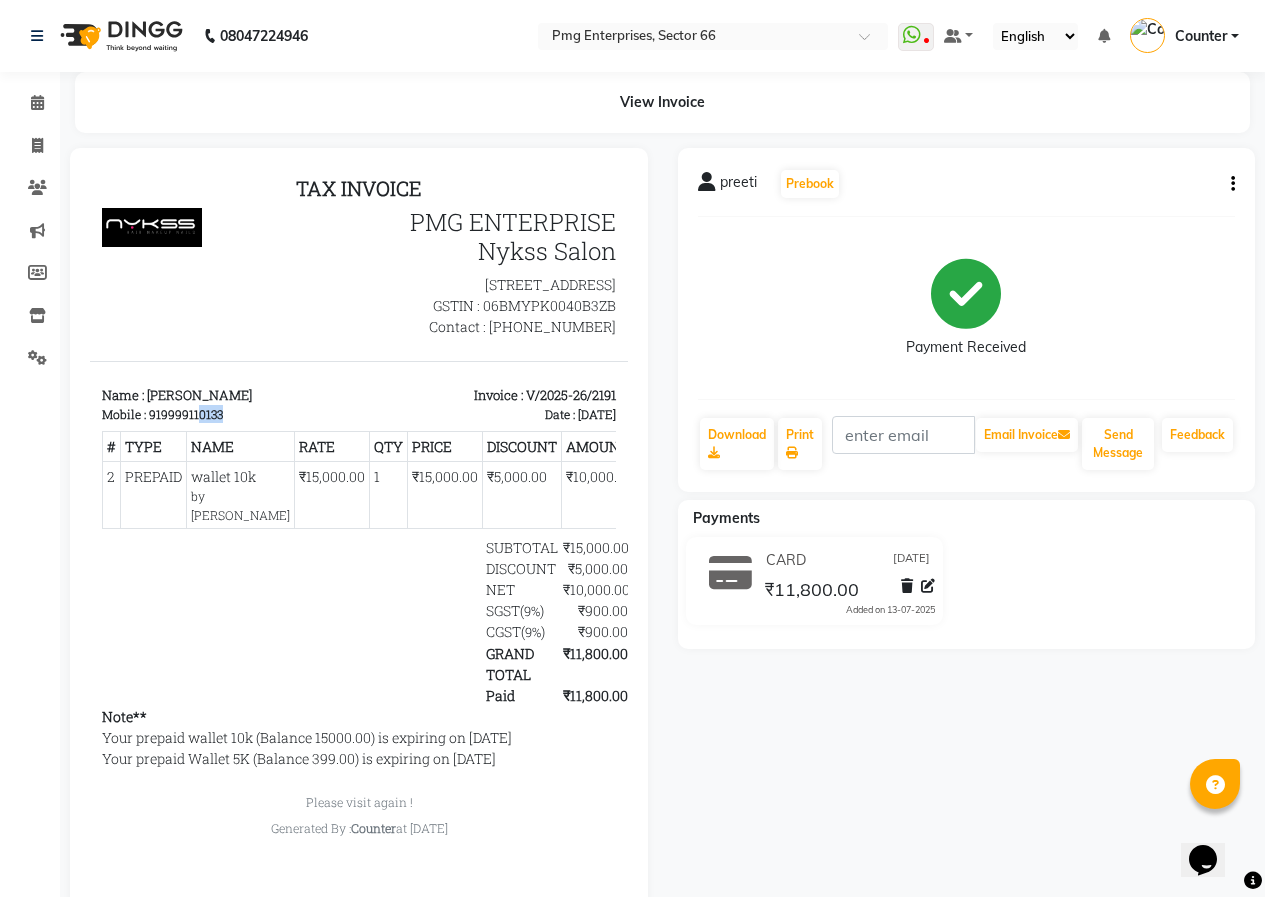drag, startPoint x: 201, startPoint y: 434, endPoint x: 228, endPoint y: 430, distance: 27.294687 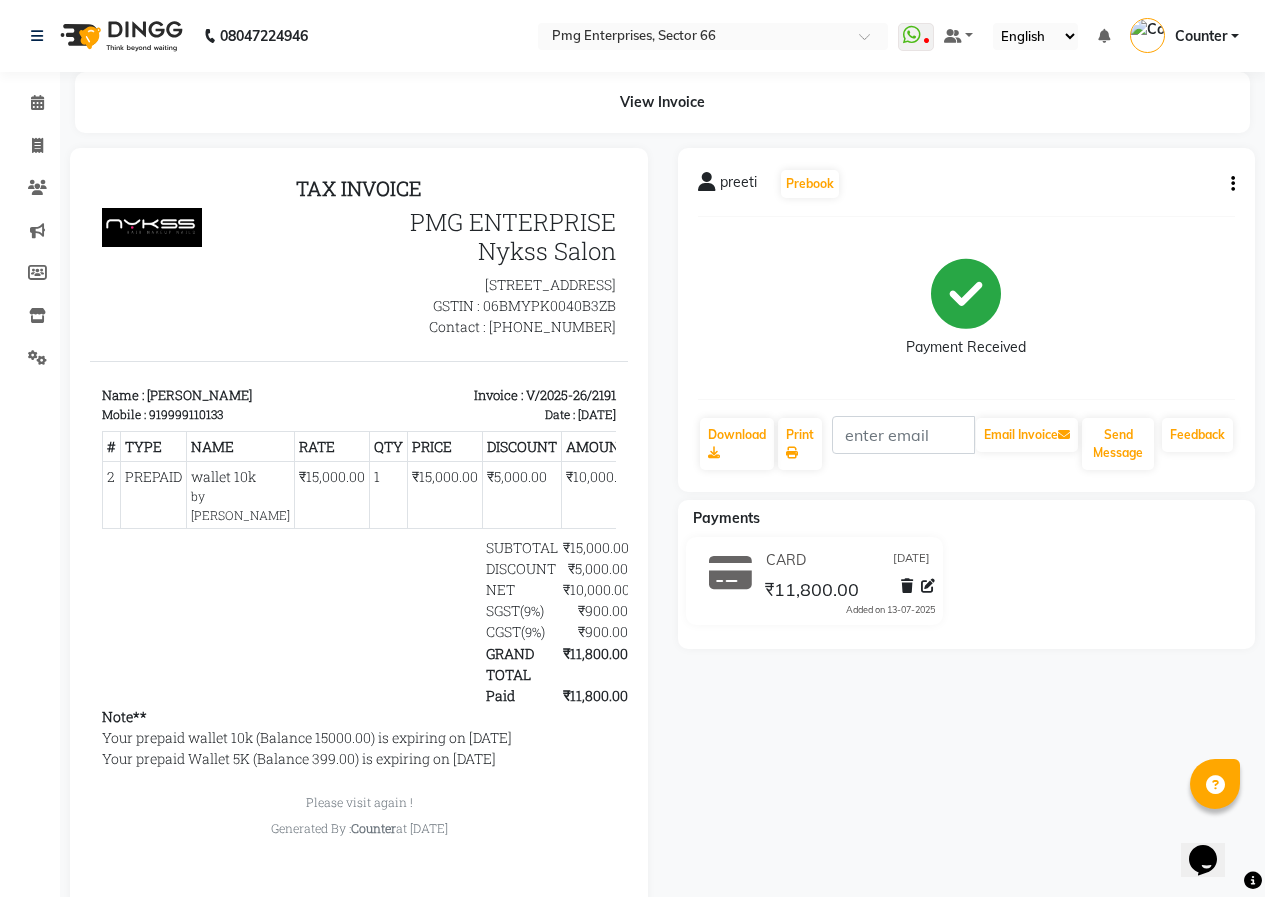 click on "Mobile :
919999110133" at bounding box center (224, 414) 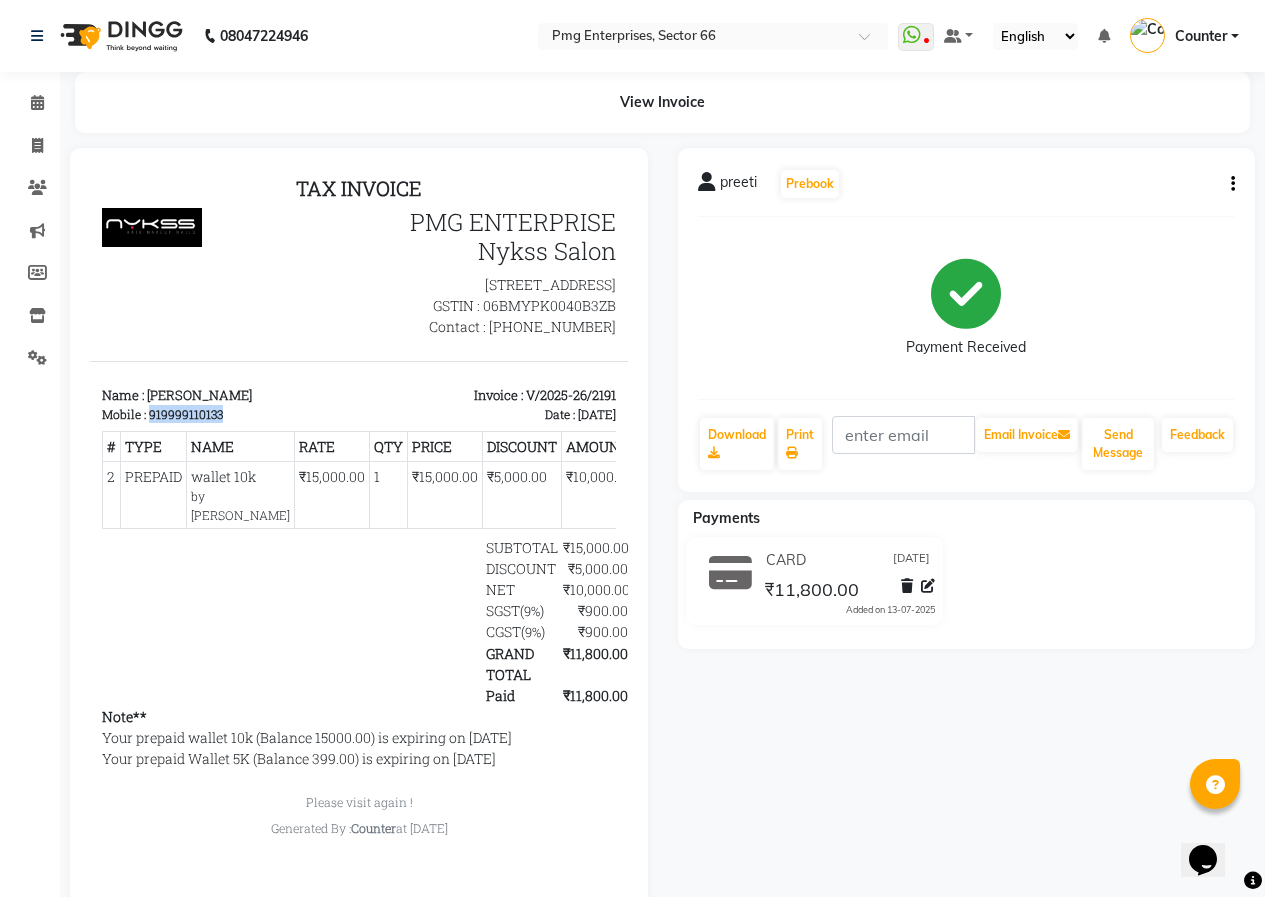 drag, startPoint x: 148, startPoint y: 434, endPoint x: 242, endPoint y: 436, distance: 94.02127 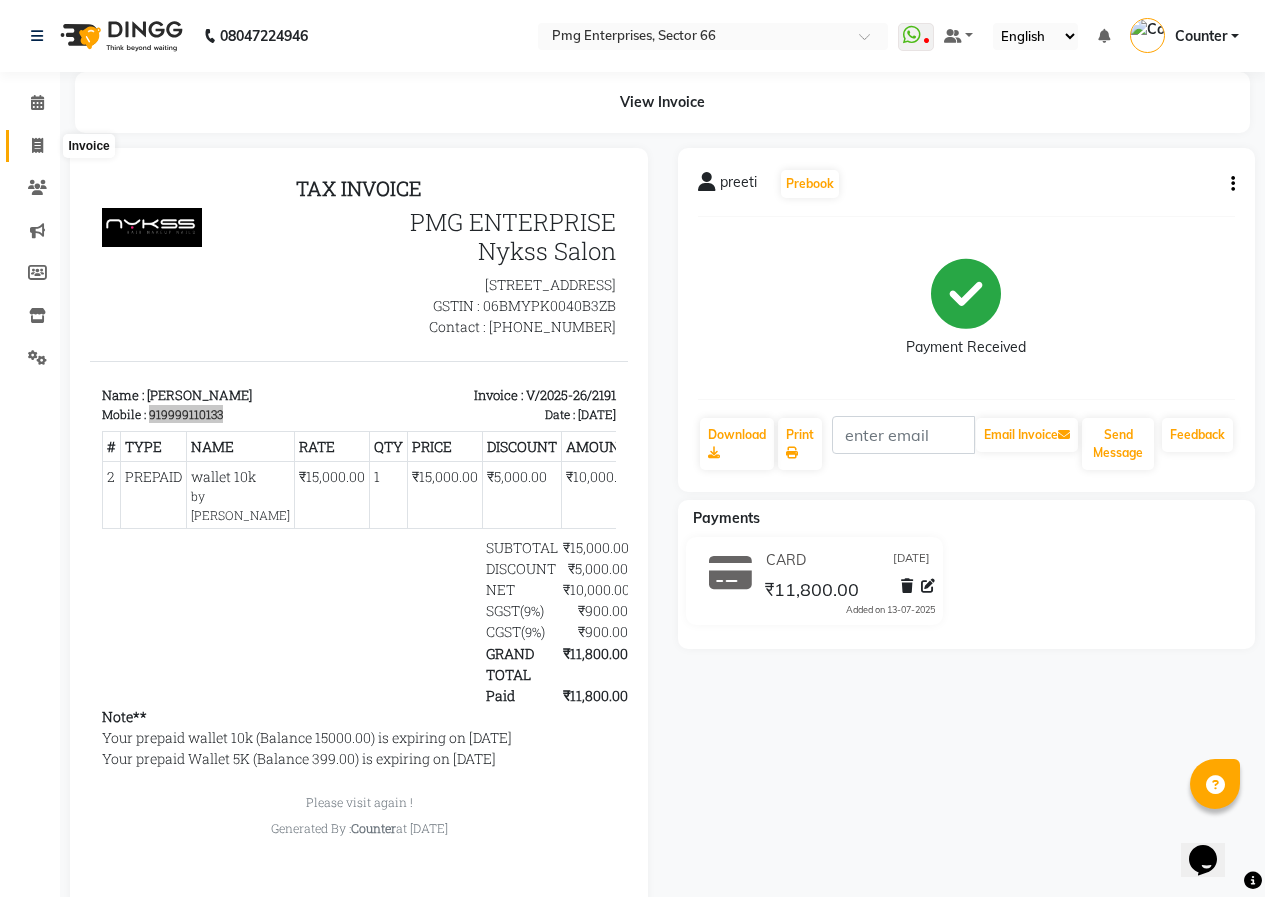 click 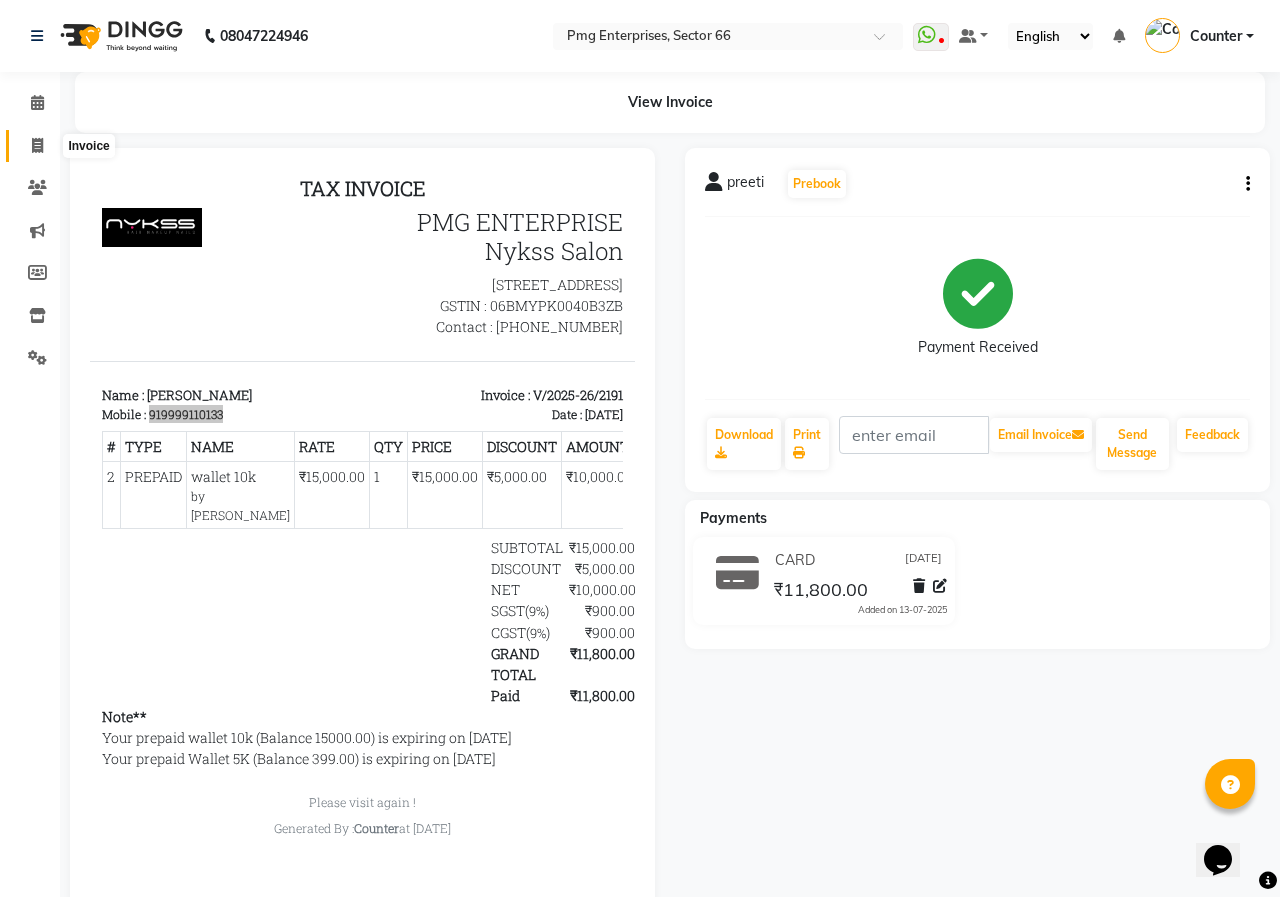 select on "889" 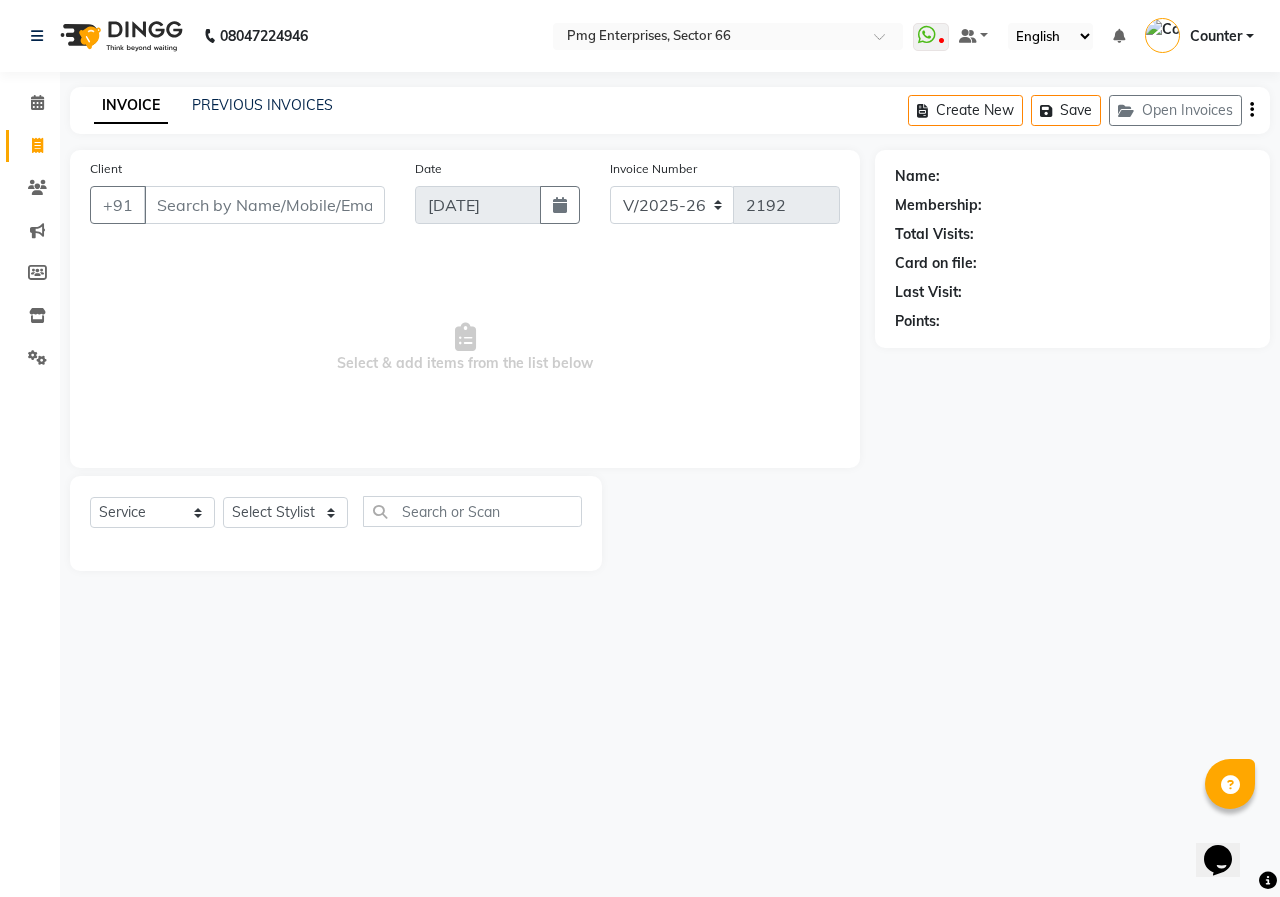 click on "Client" at bounding box center [264, 205] 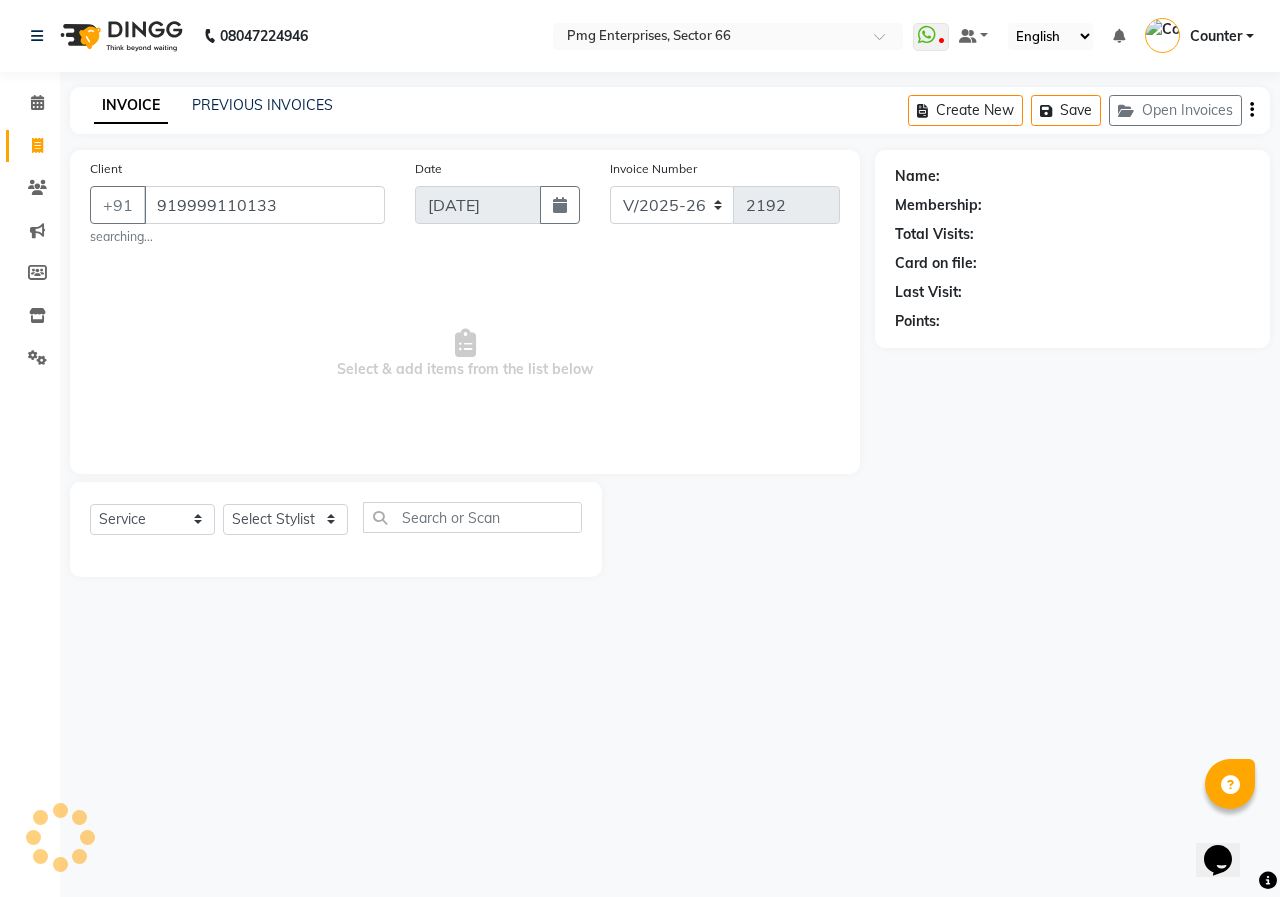 type on "919999110133" 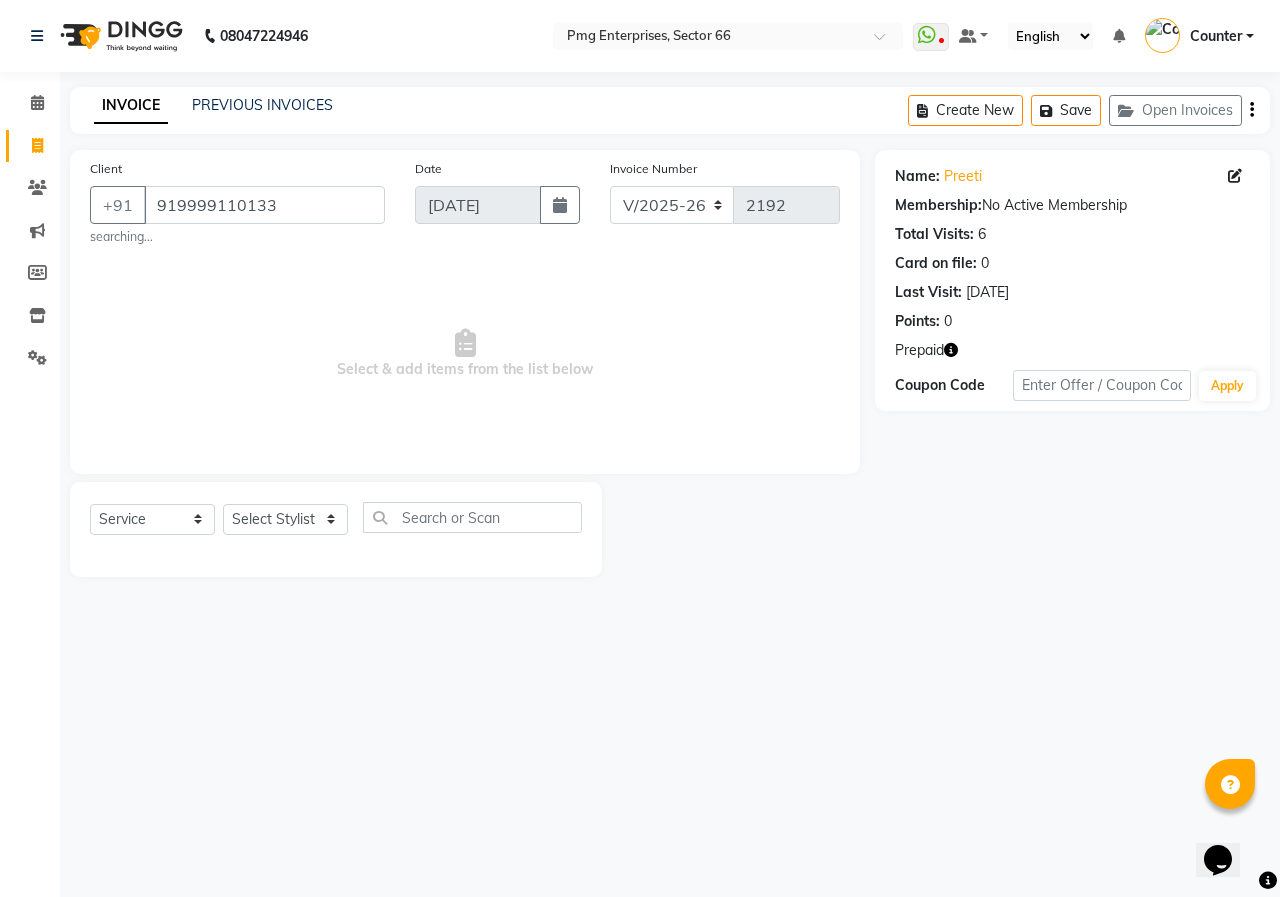 click 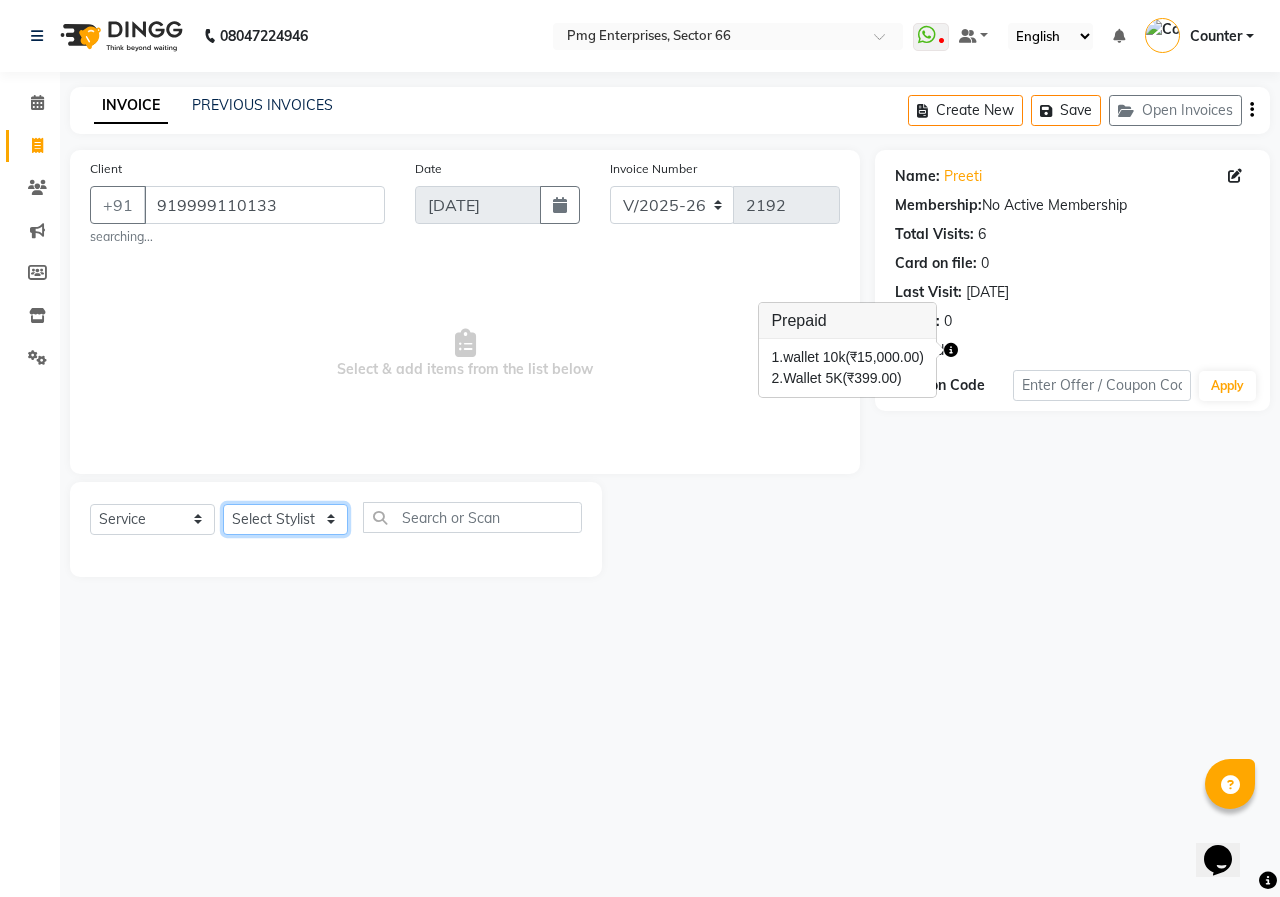 click on "Select Stylist [PERSON_NAME] Counter [PERSON_NAME] [PERSON_NAME] [PERSON_NAME] [PERSON_NAME]" 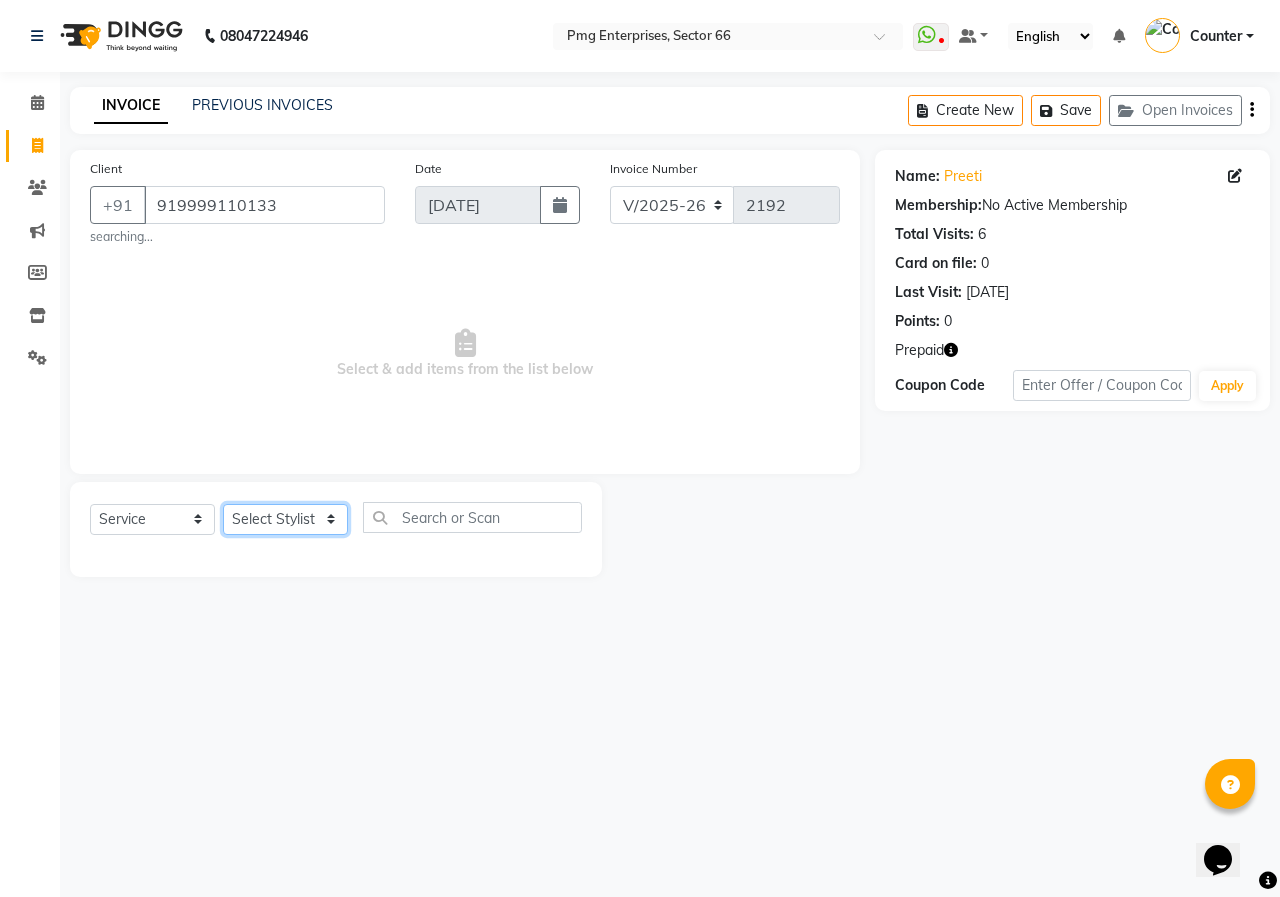 select on "52446" 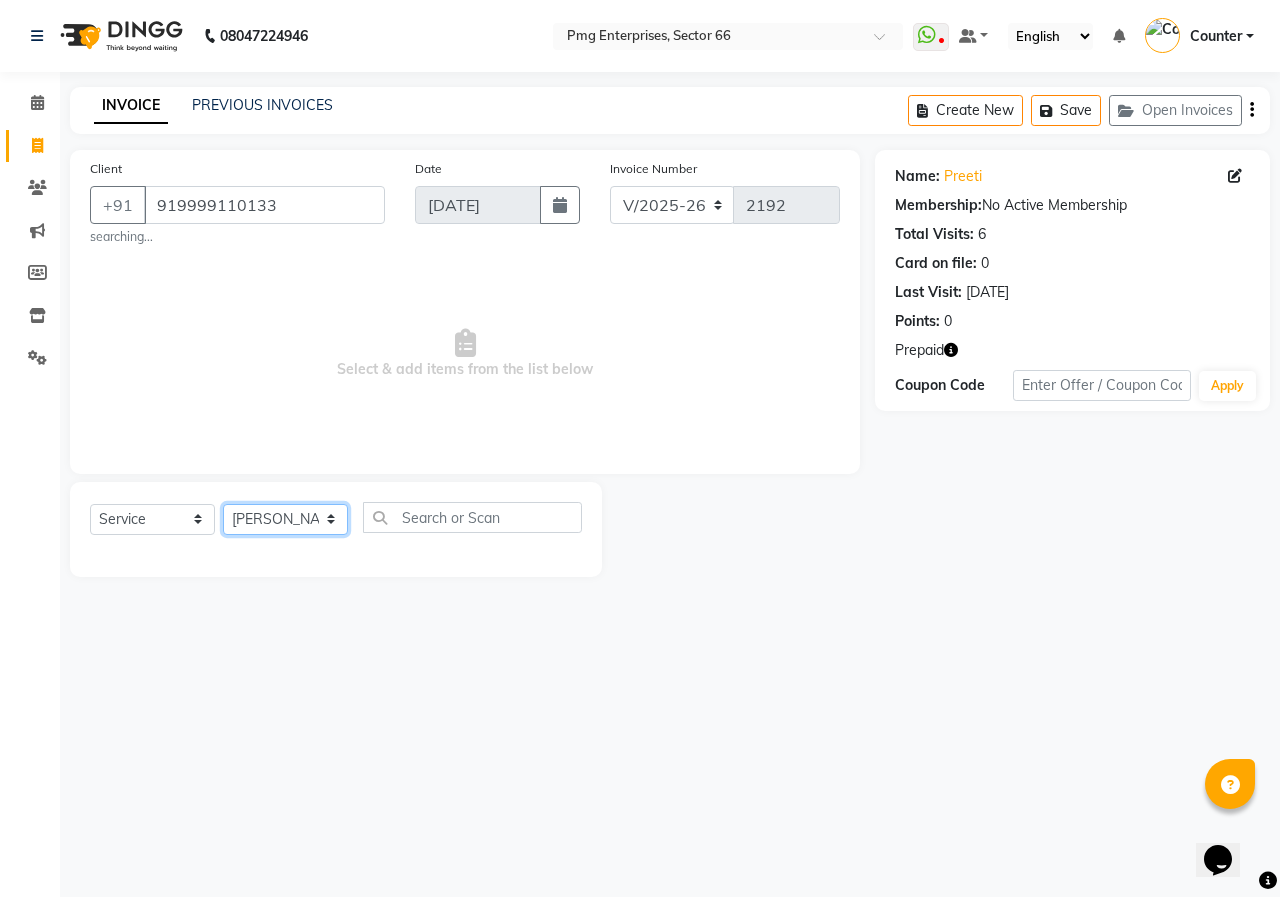 click on "Select Stylist [PERSON_NAME] Counter [PERSON_NAME] [PERSON_NAME] [PERSON_NAME] [PERSON_NAME]" 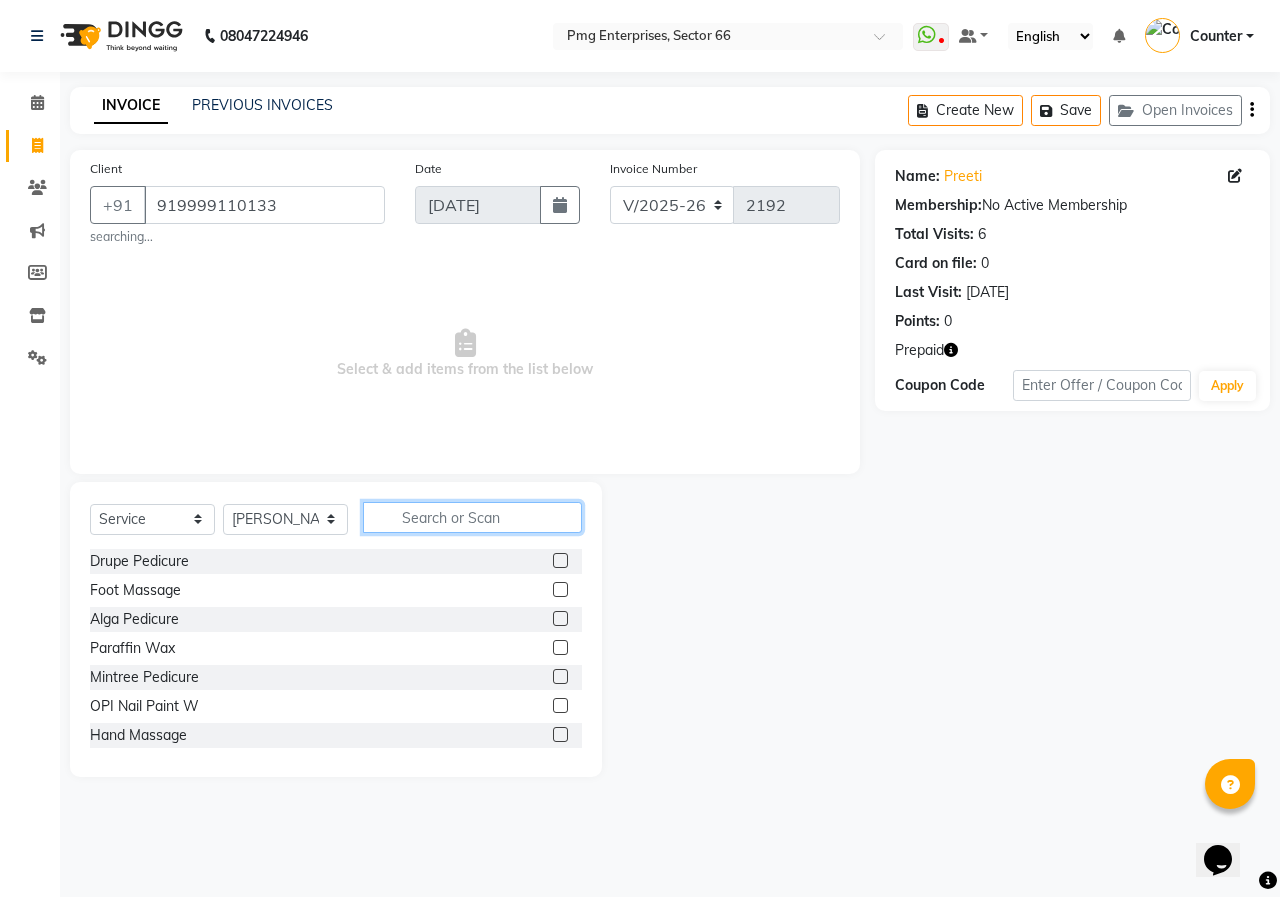 click 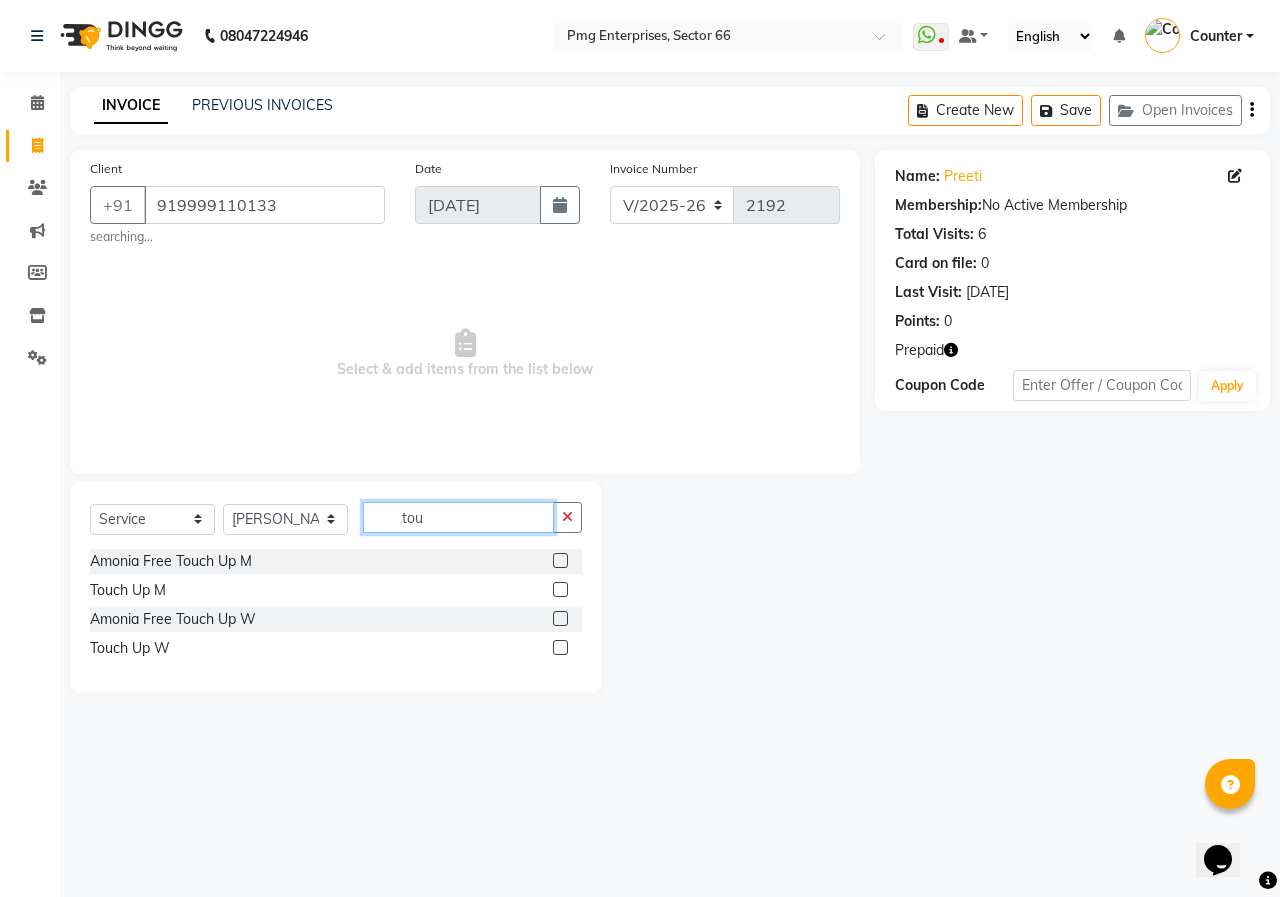 type on "tou" 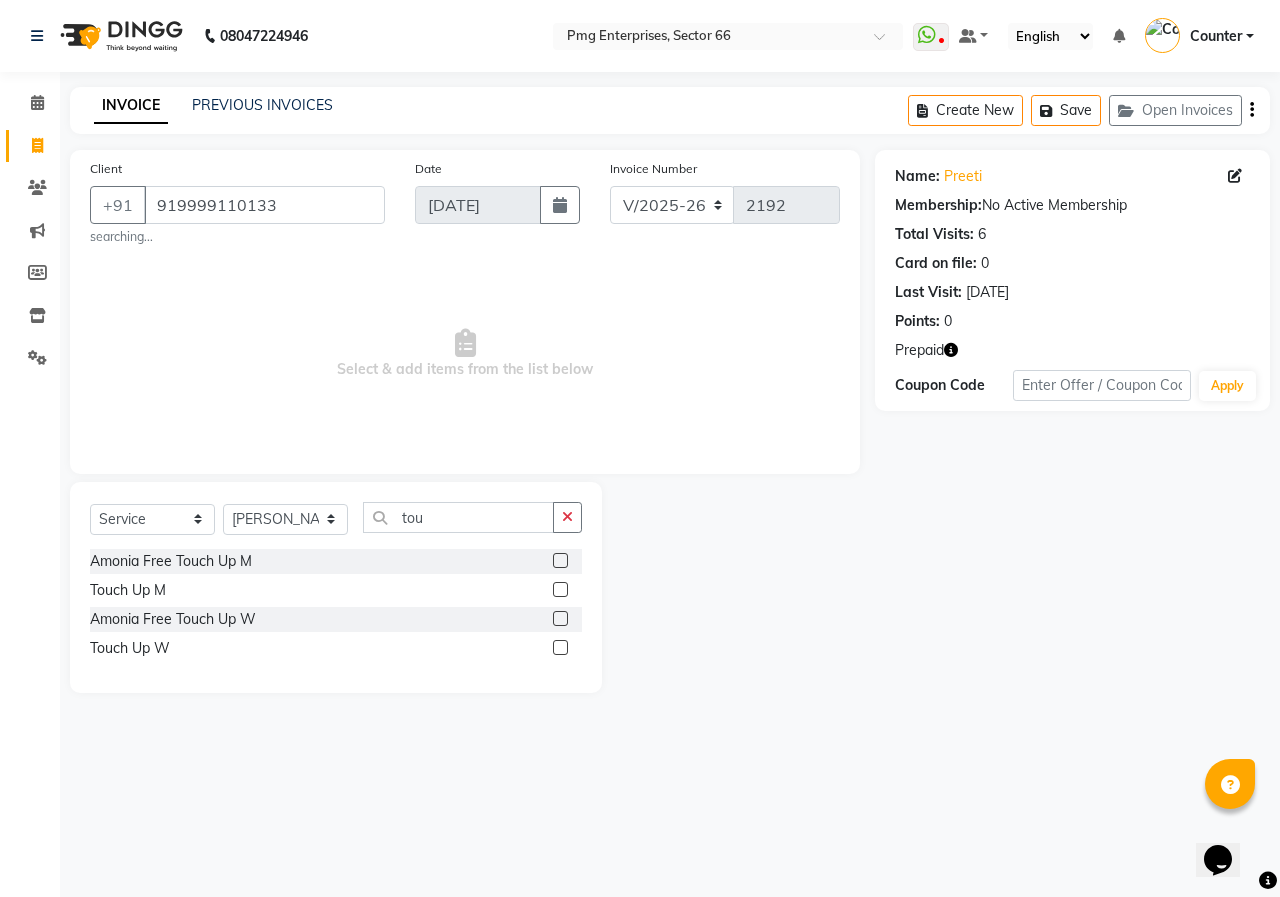 click on "Amonia Free Touch Up W" 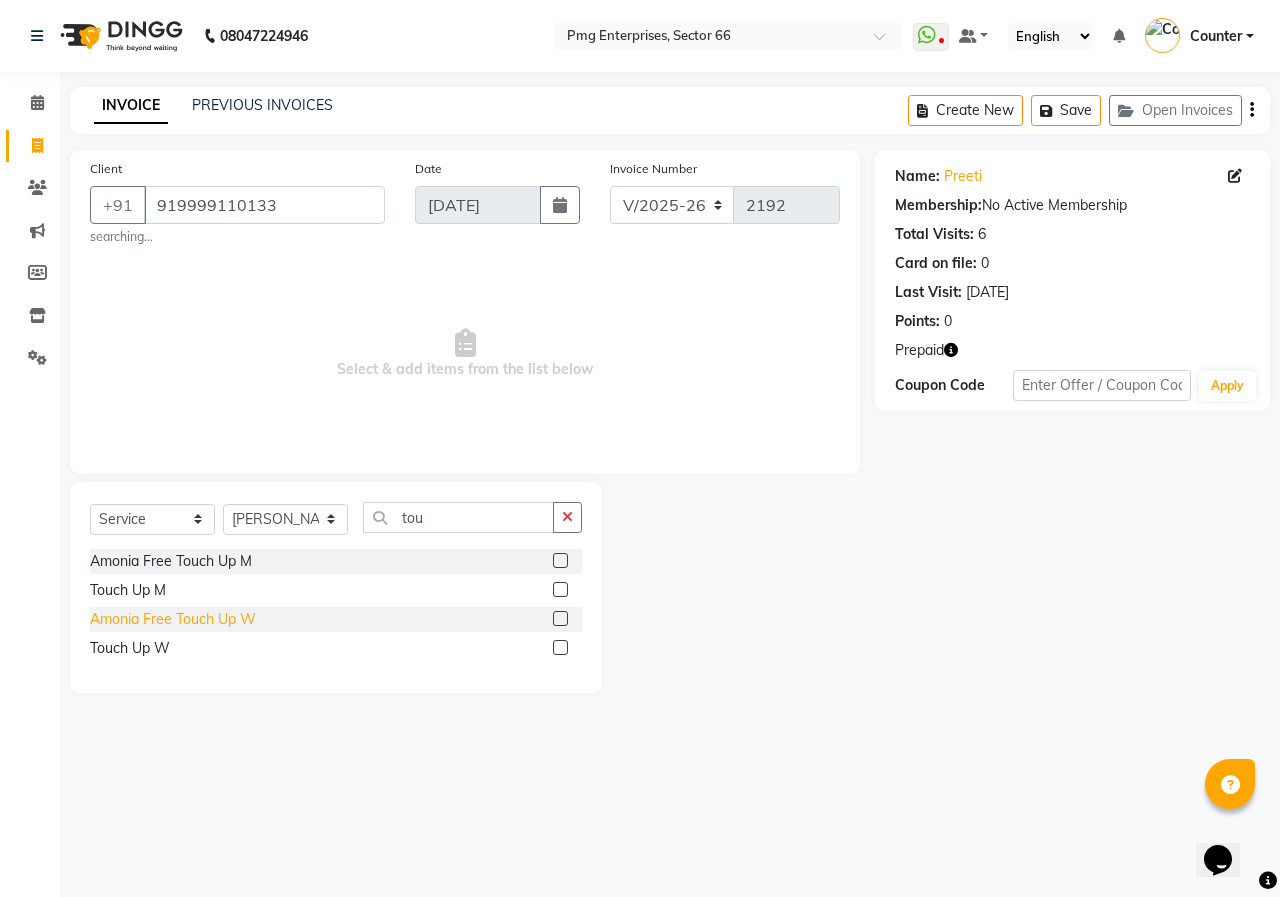 click on "Amonia Free Touch Up W" 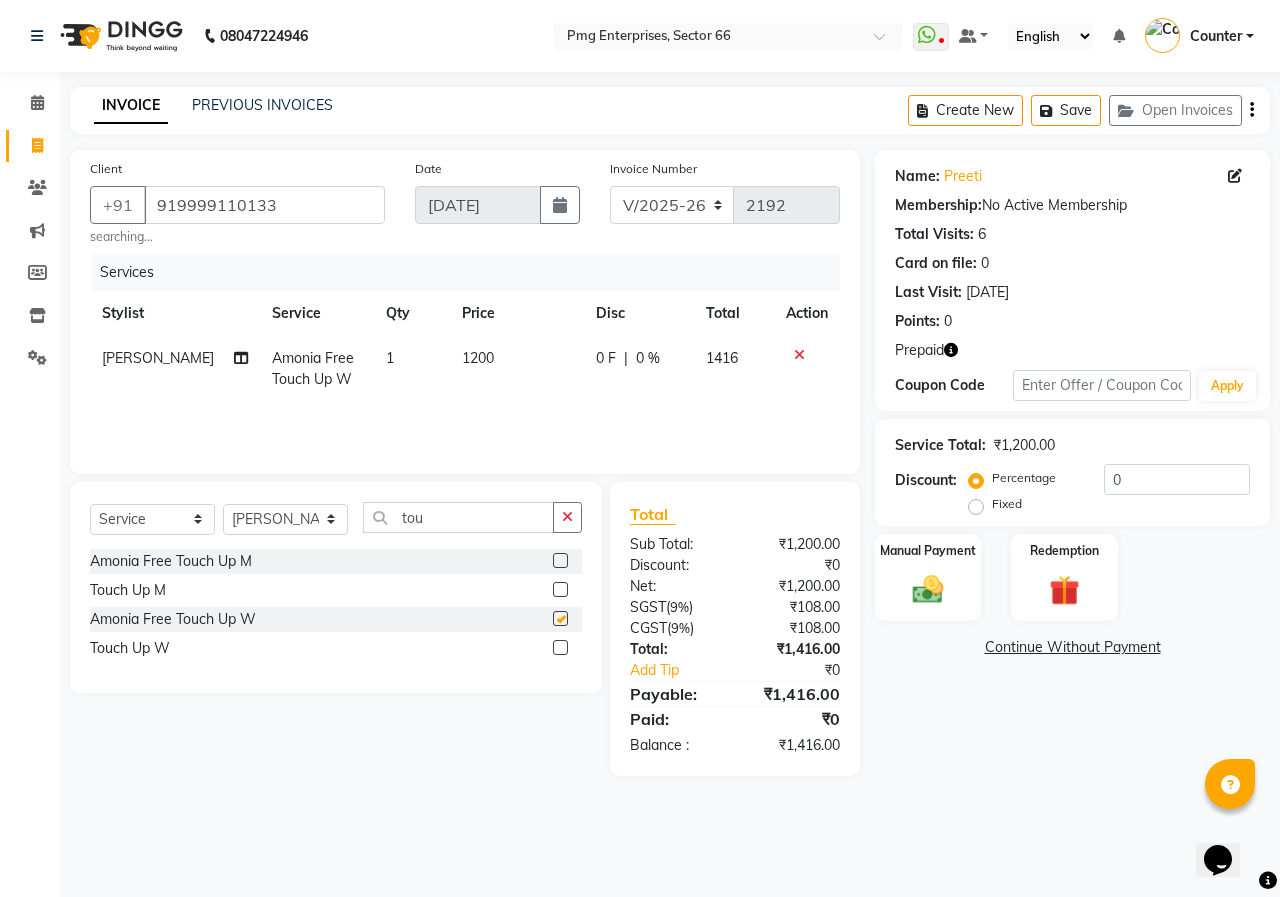 checkbox on "false" 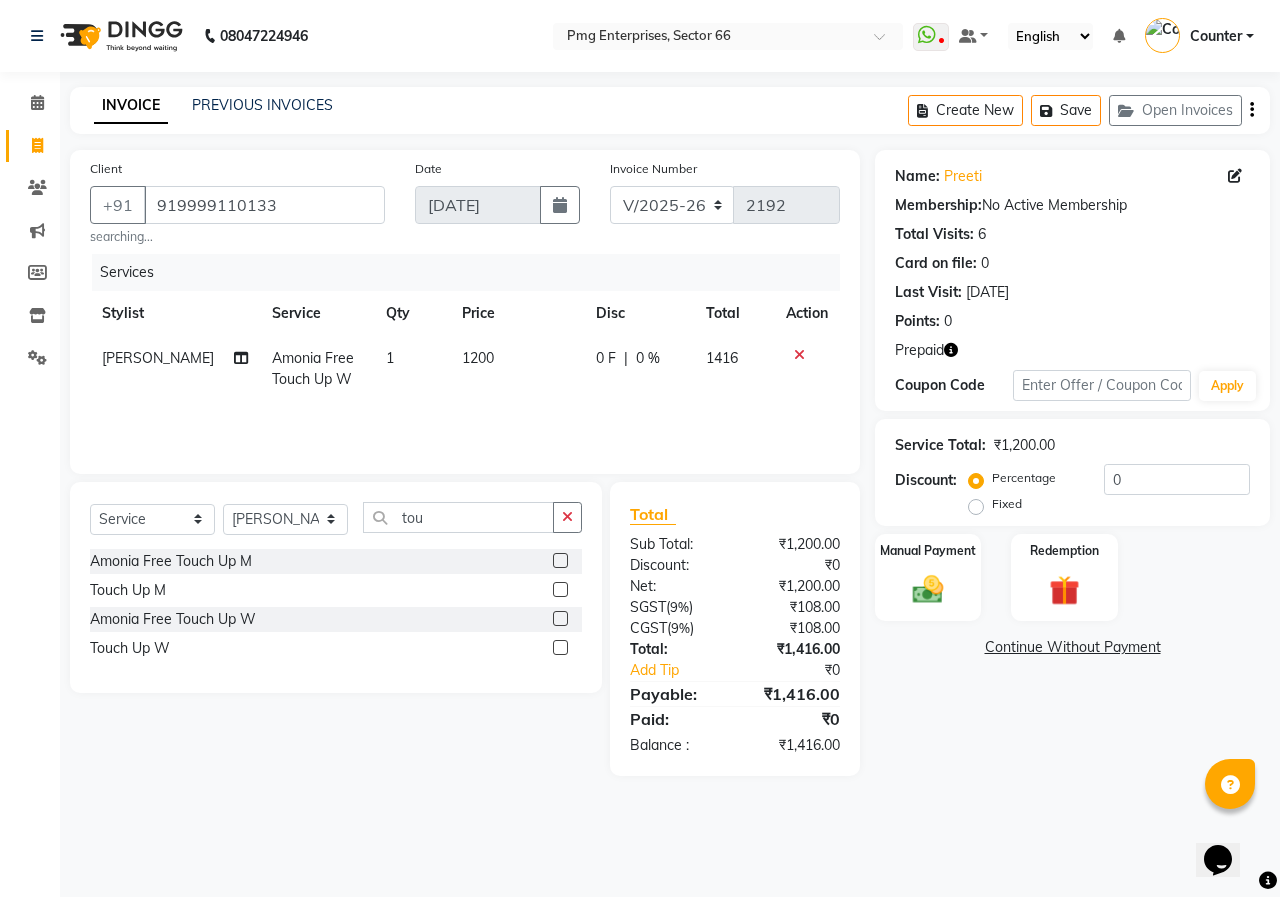 click on "1200" 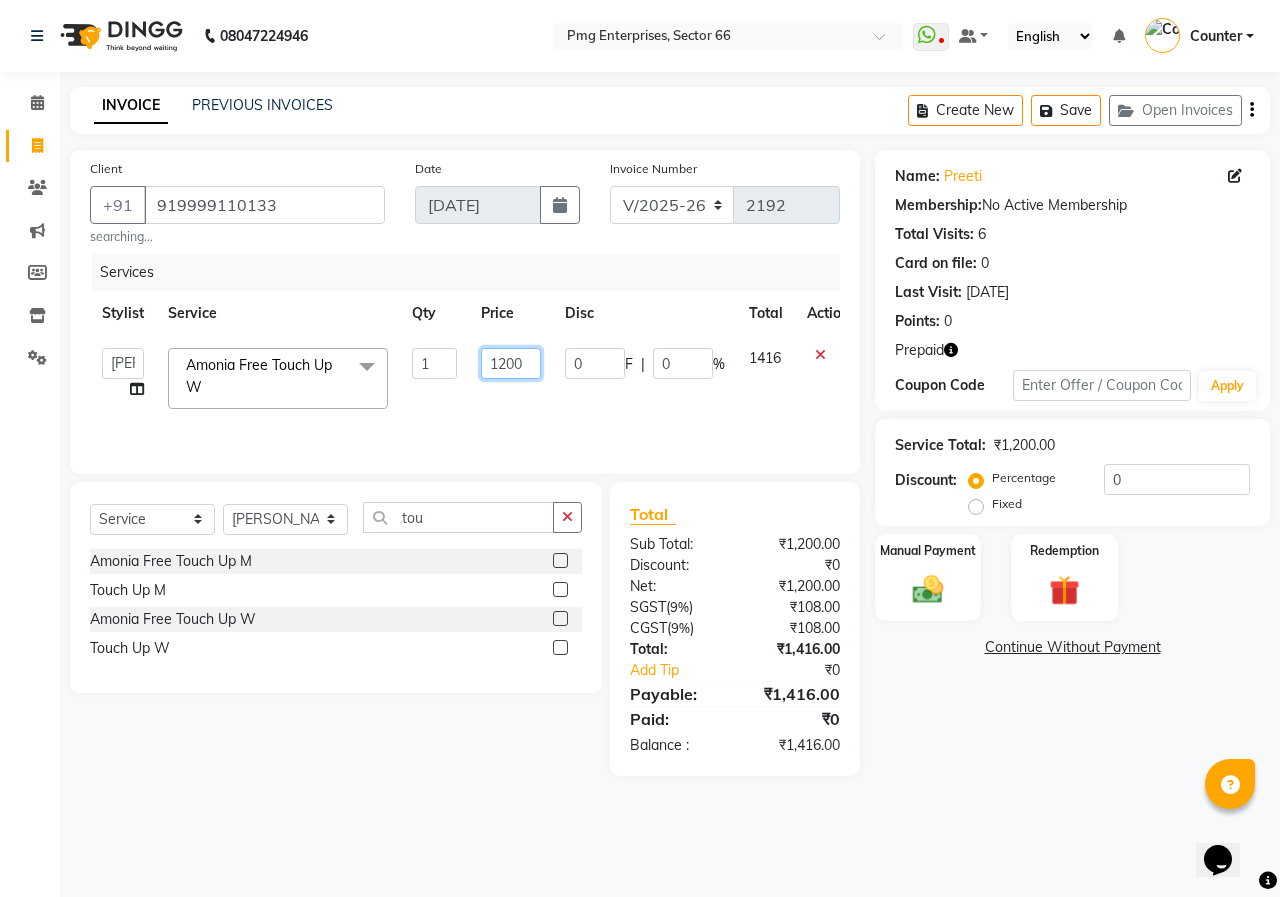 click on "1200" 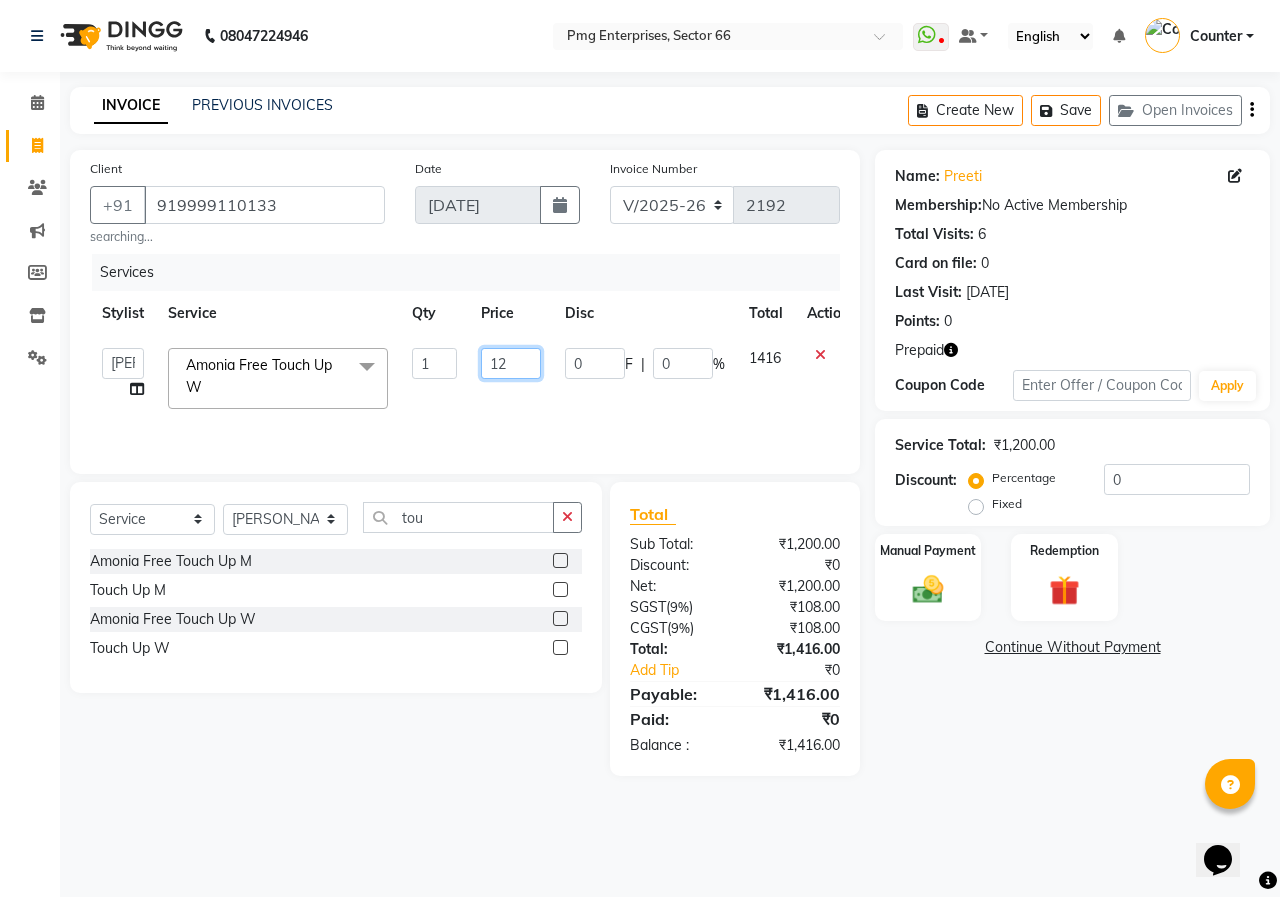 type on "1" 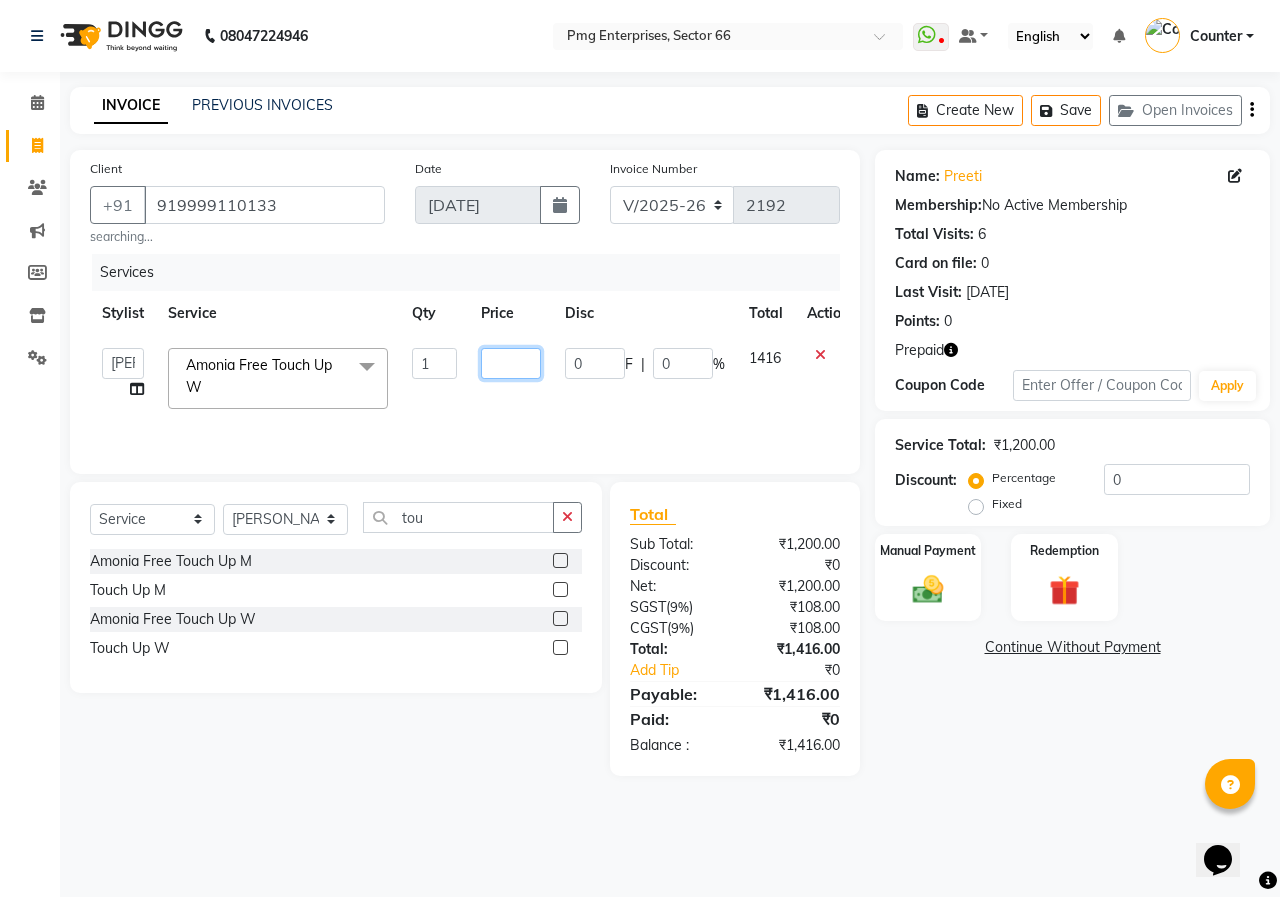 type on "1" 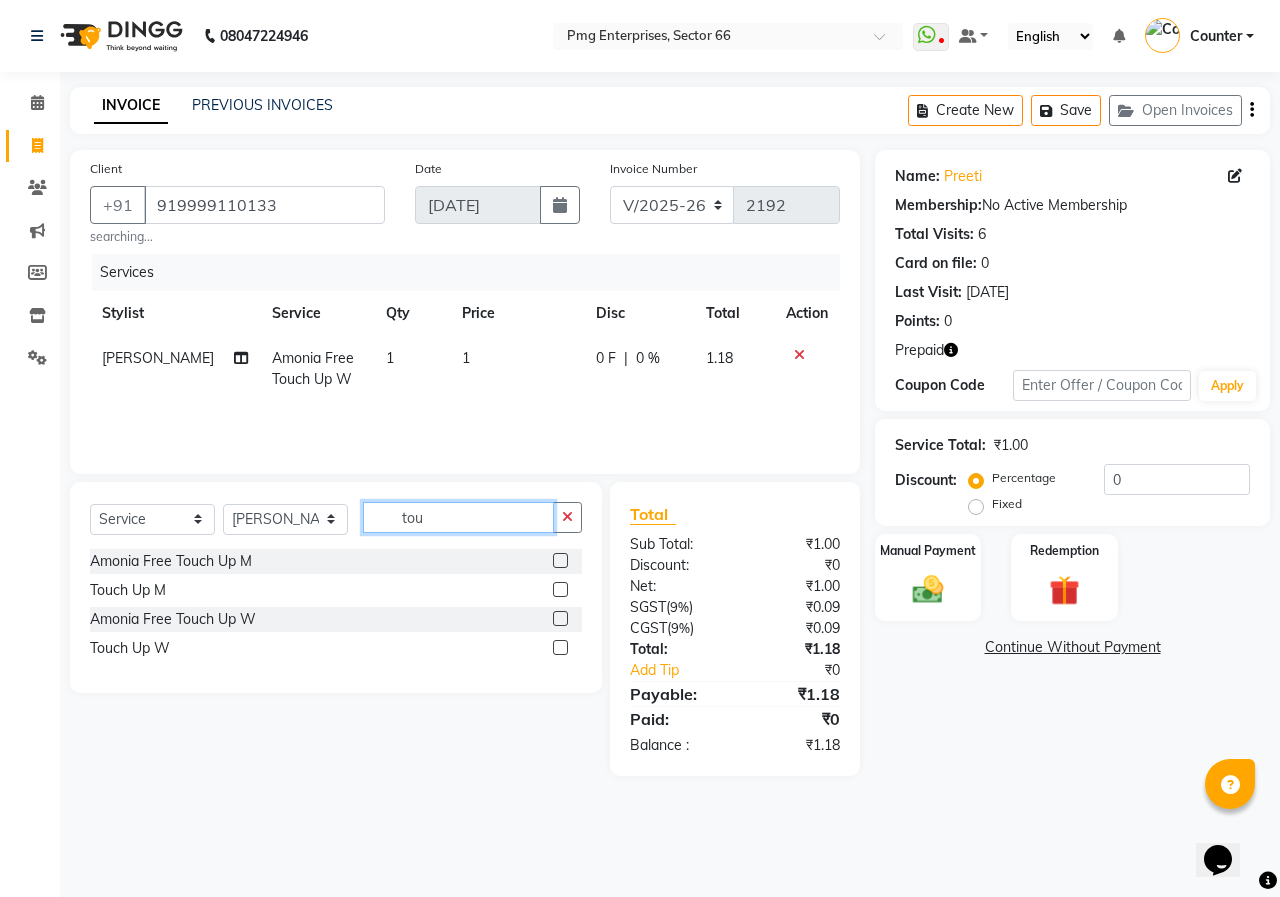 click on "tou" 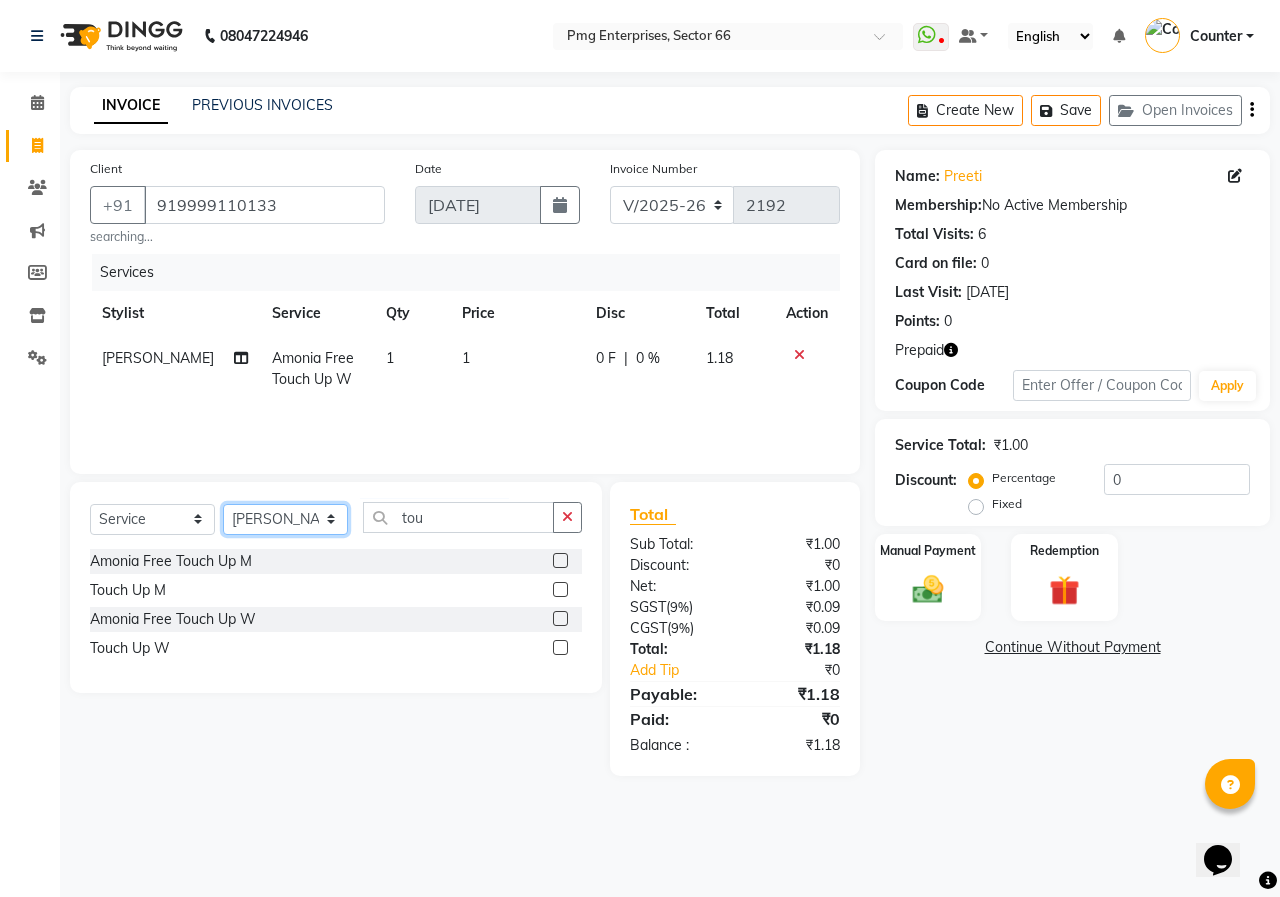 click on "Select Stylist [PERSON_NAME] Counter [PERSON_NAME] [PERSON_NAME] [PERSON_NAME] [PERSON_NAME]" 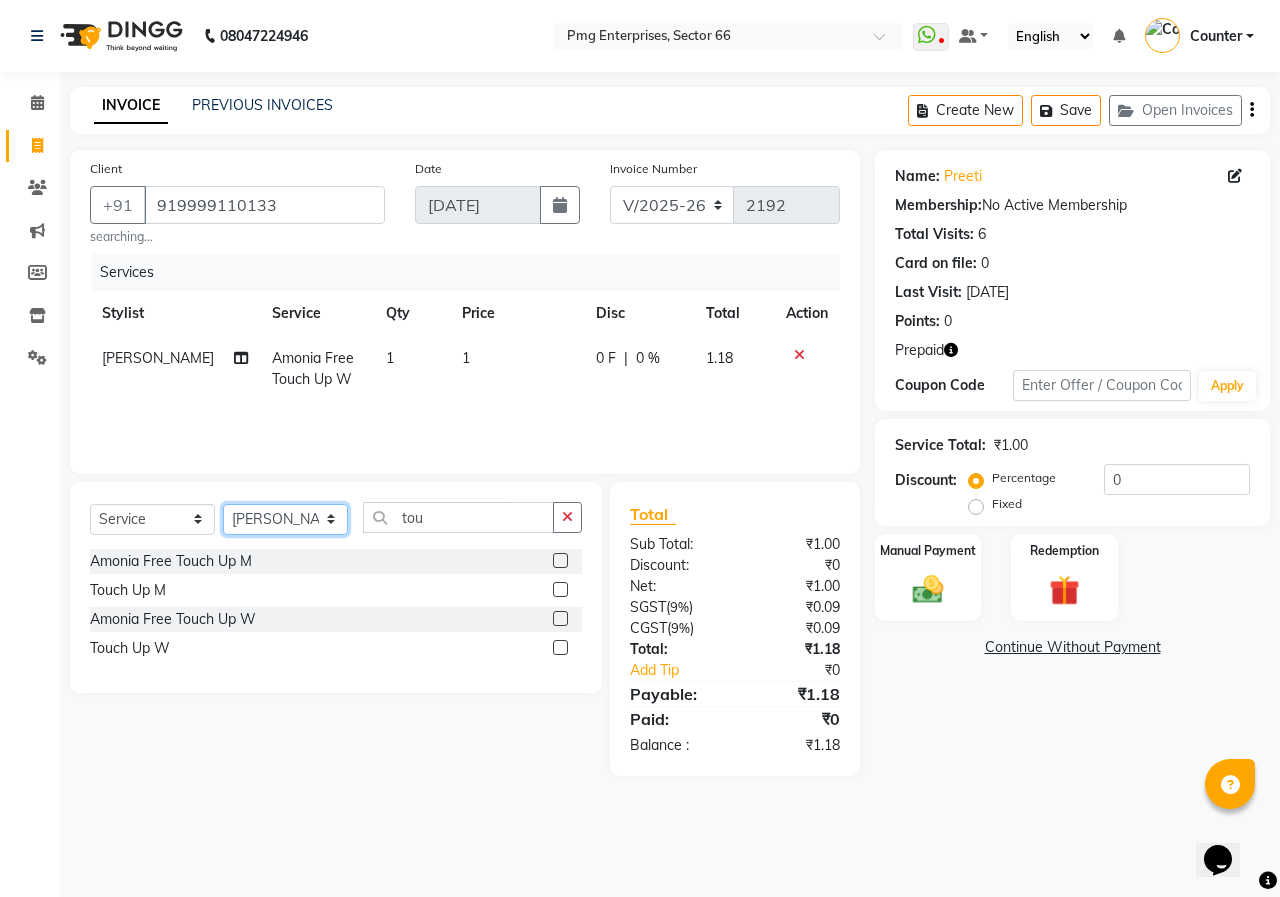 select on "67091" 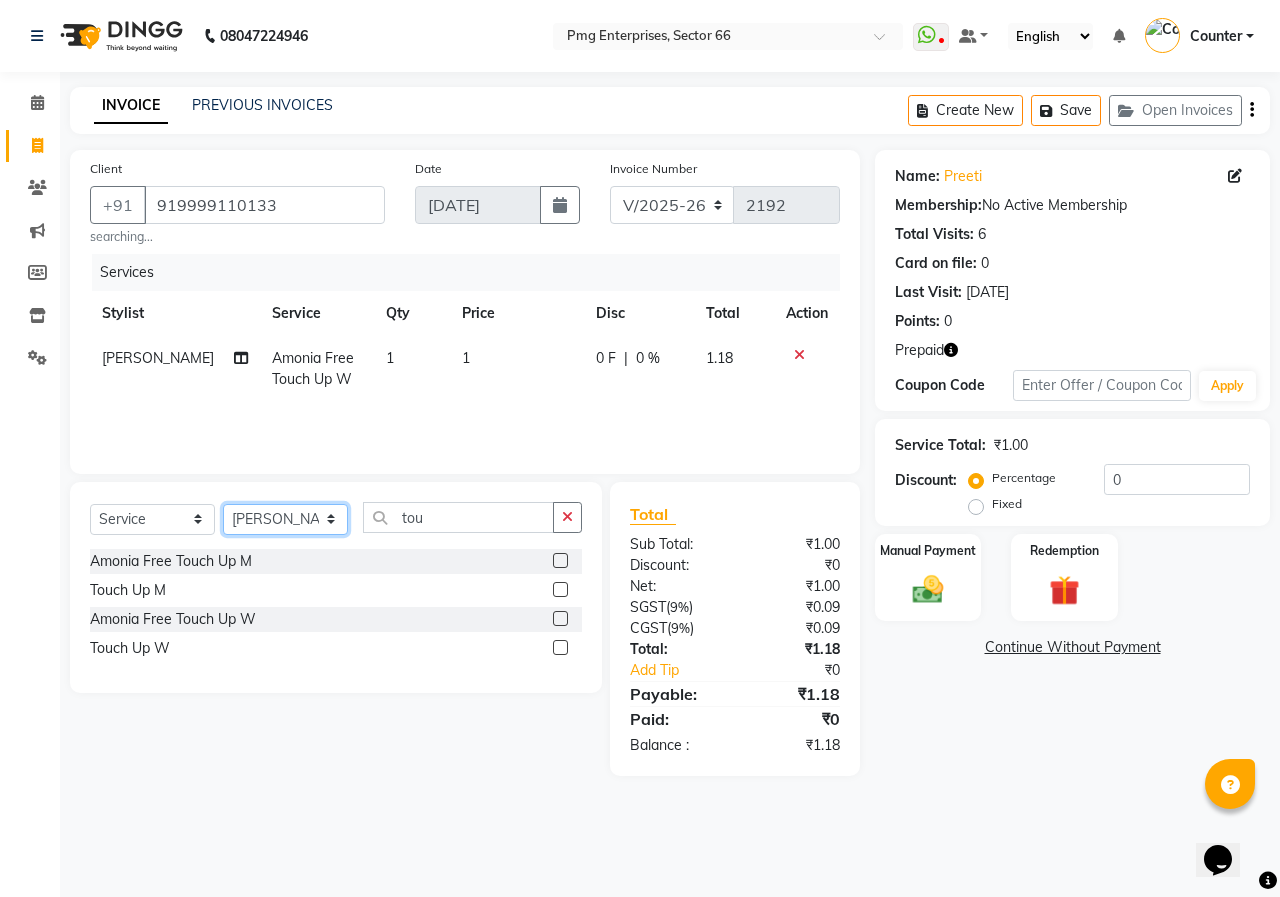 click on "Select Stylist [PERSON_NAME] Counter [PERSON_NAME] [PERSON_NAME] [PERSON_NAME] [PERSON_NAME]" 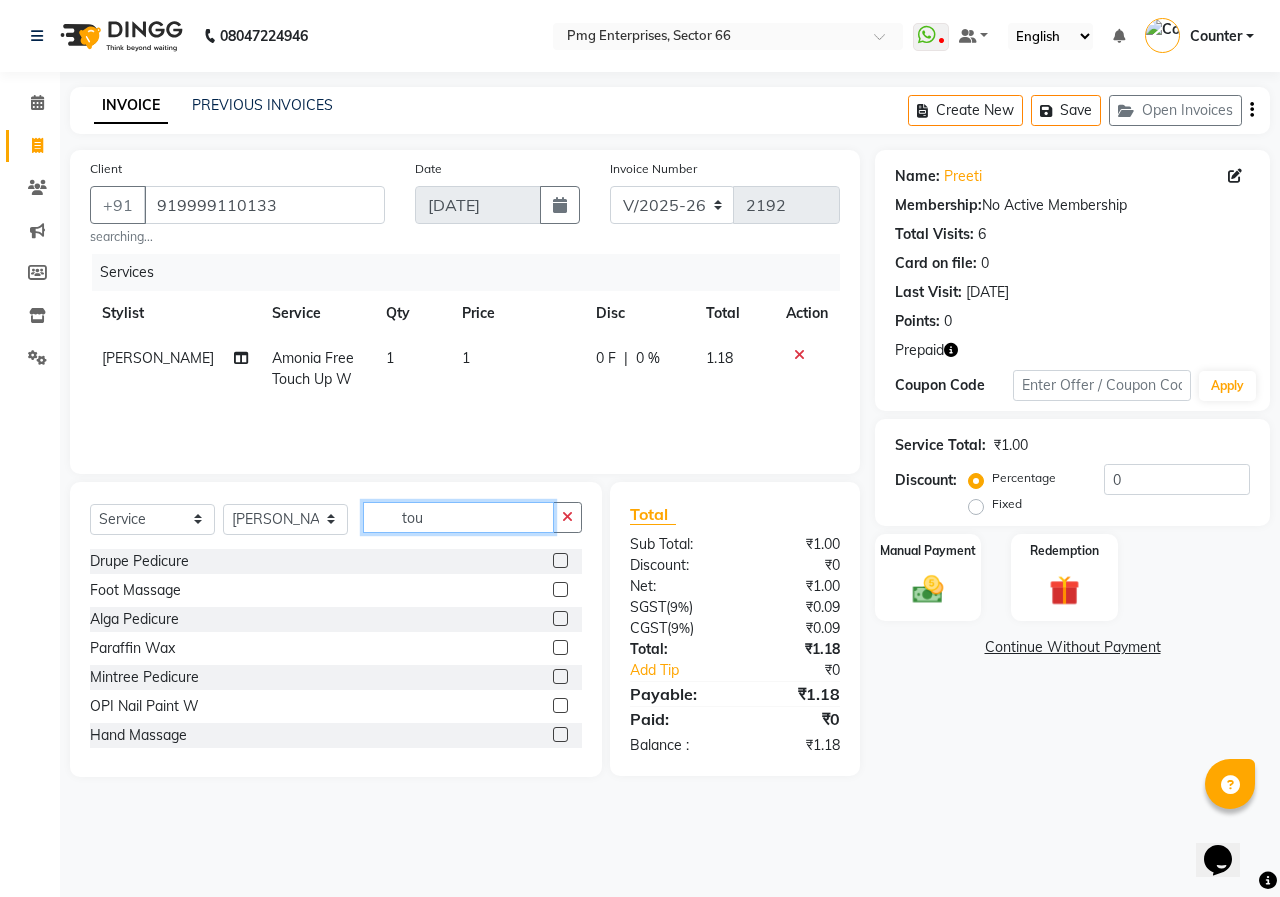 click on "tou" 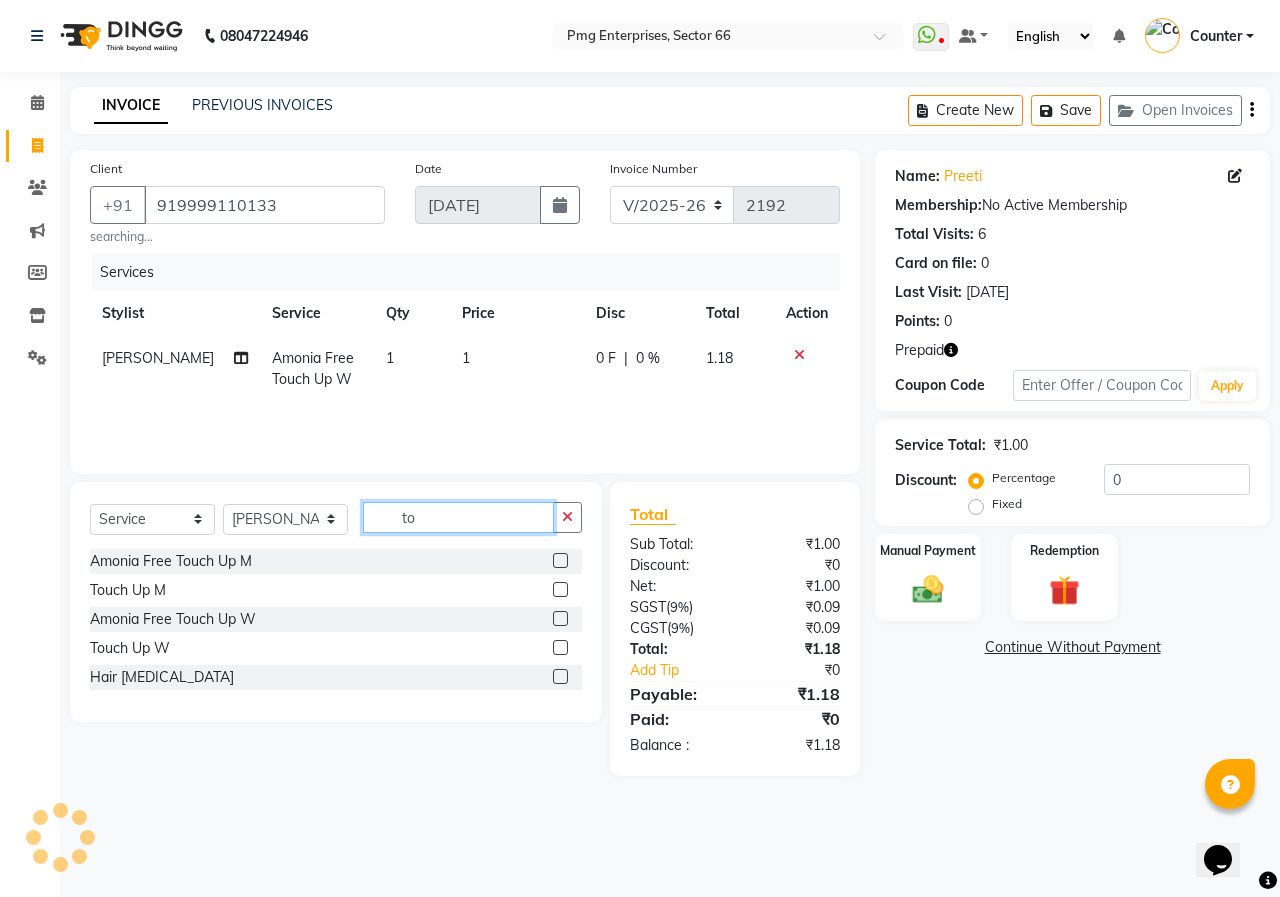 type on "t" 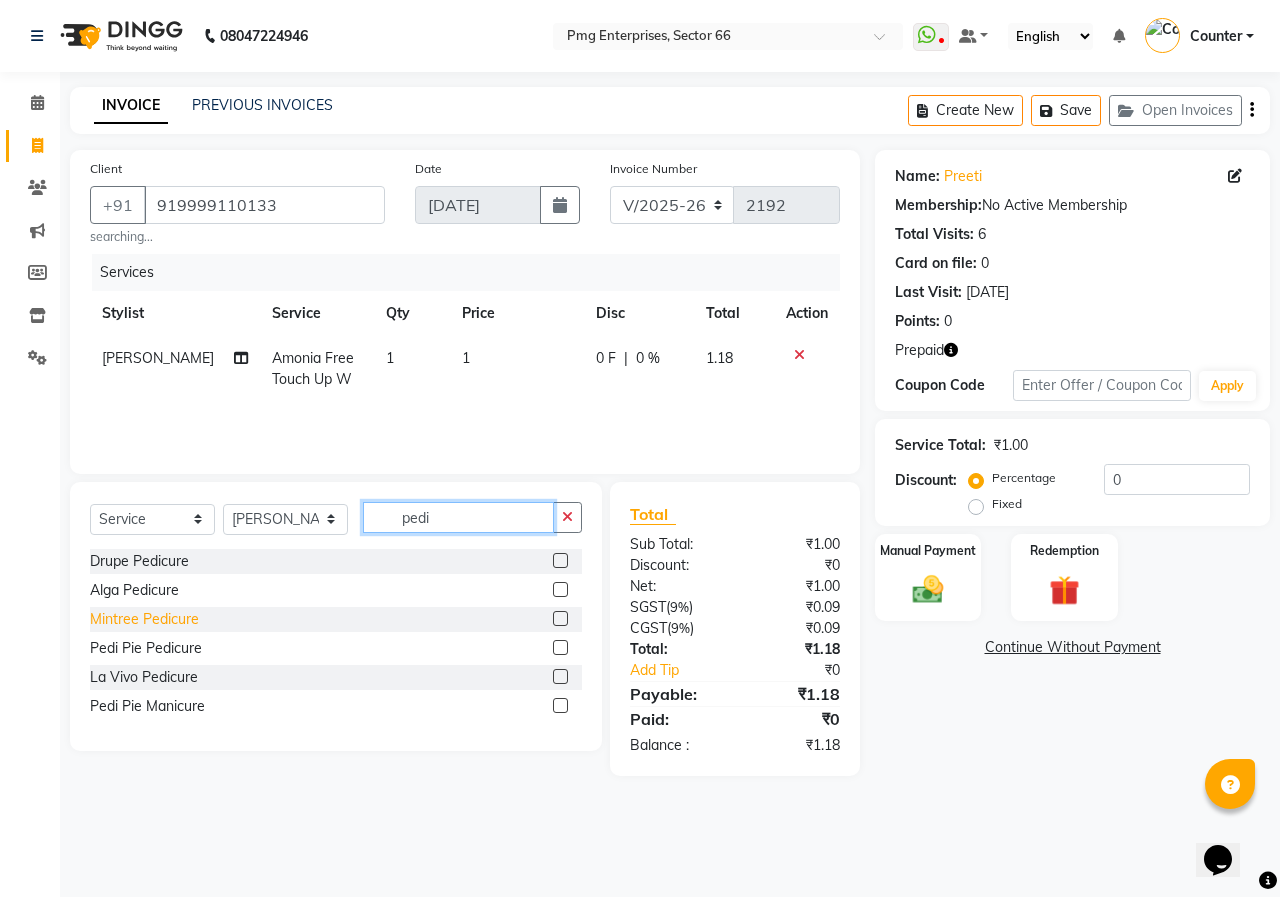 type on "pedi" 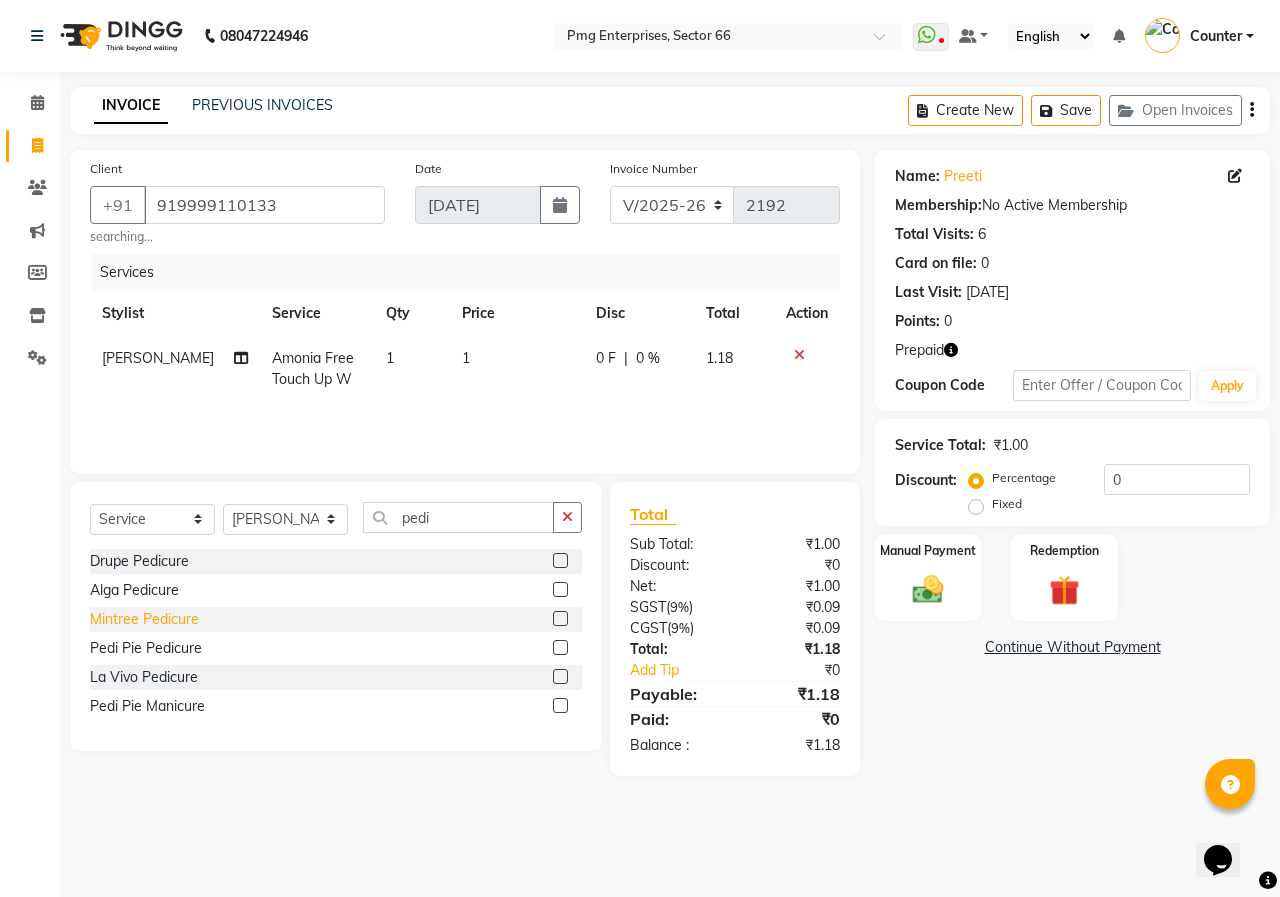 click on "Mintree Pedicure" 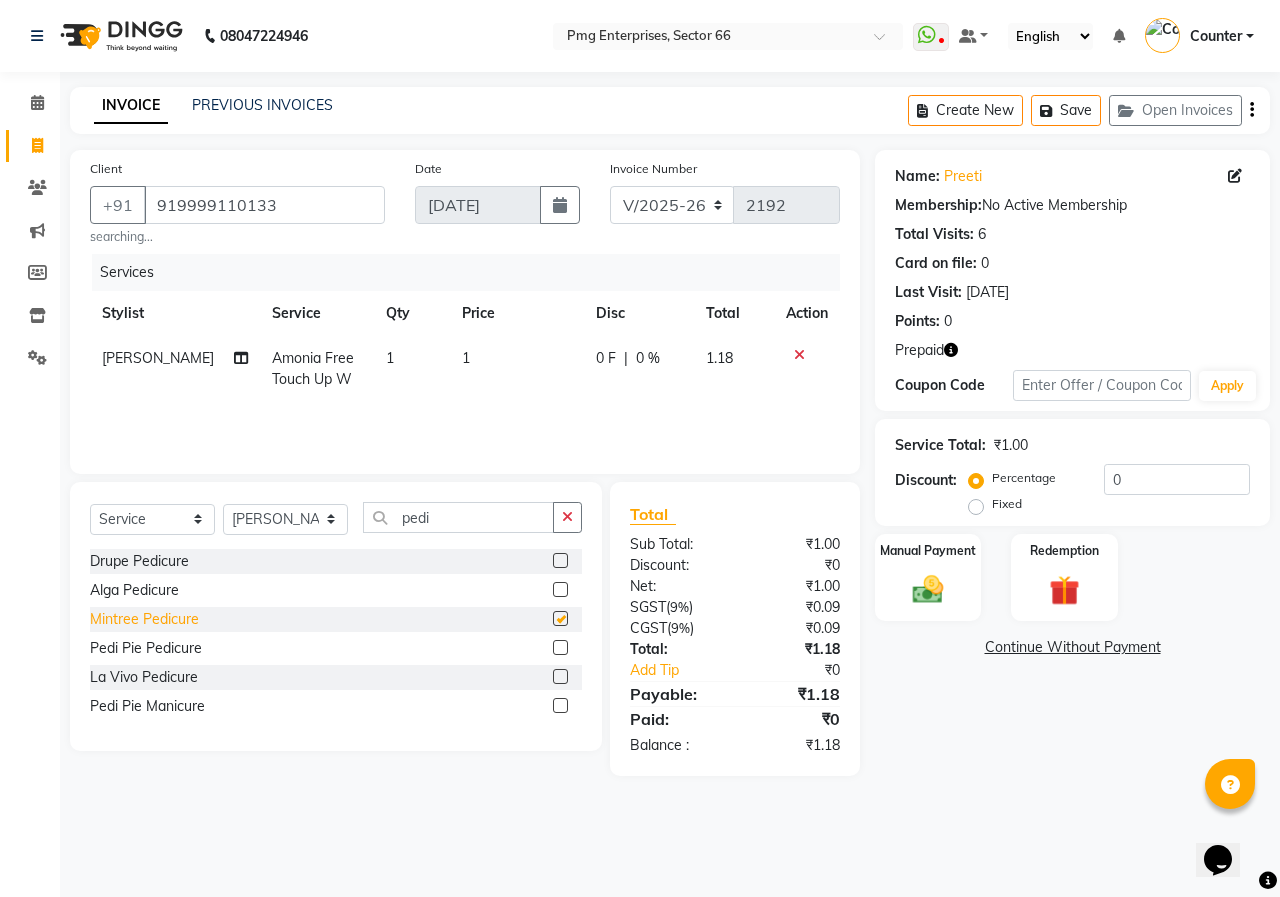 checkbox on "false" 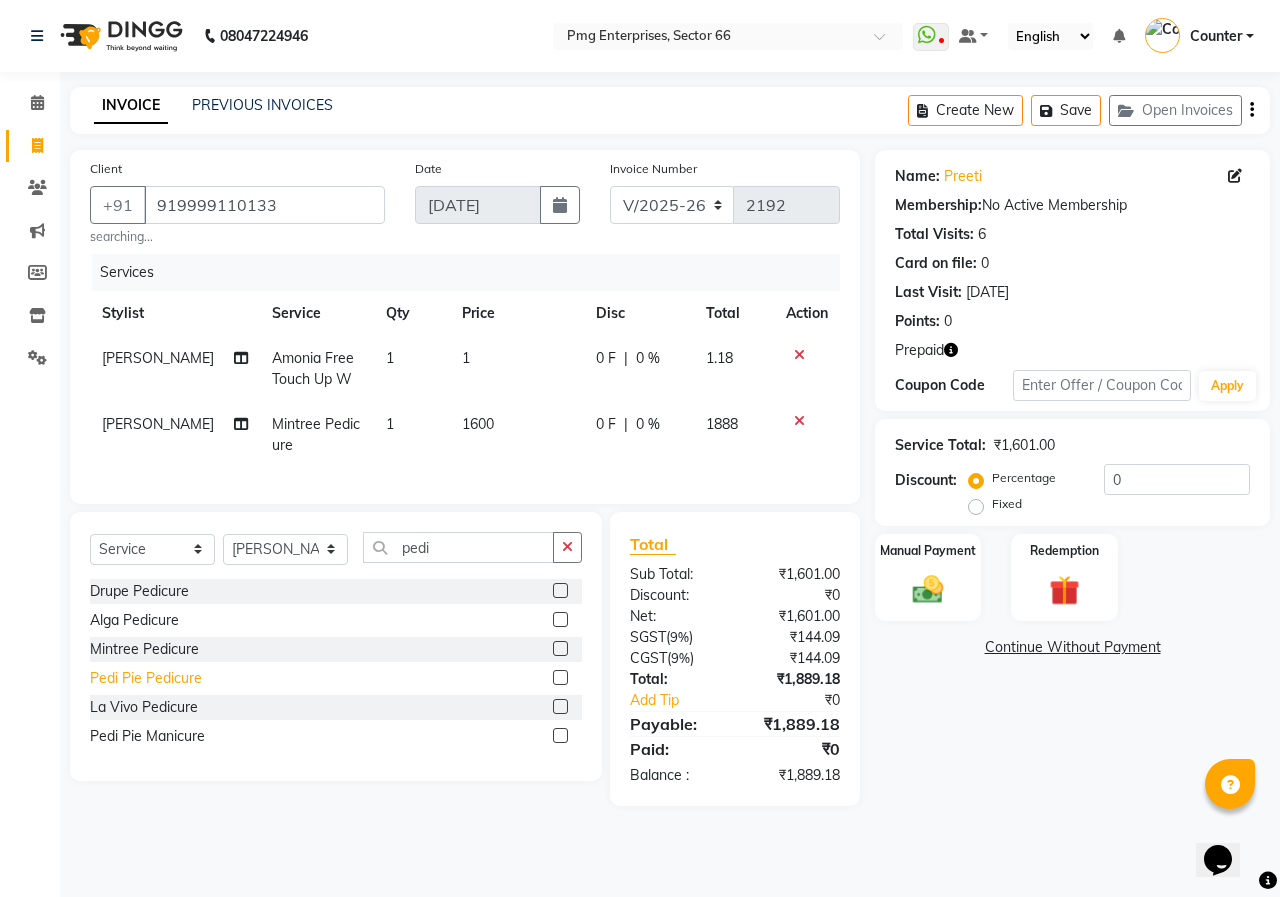 click on "Pedi Pie Pedicure" 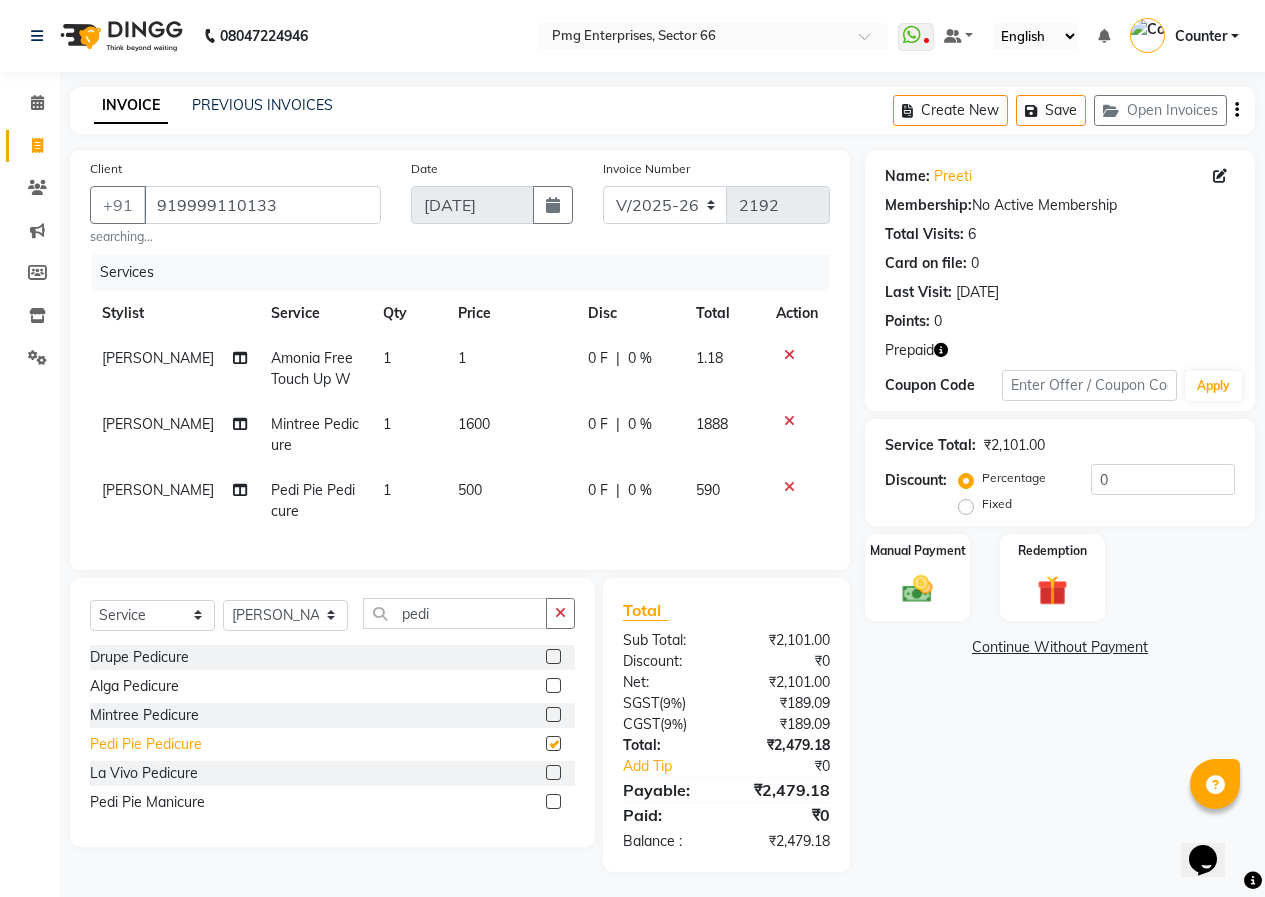 checkbox on "false" 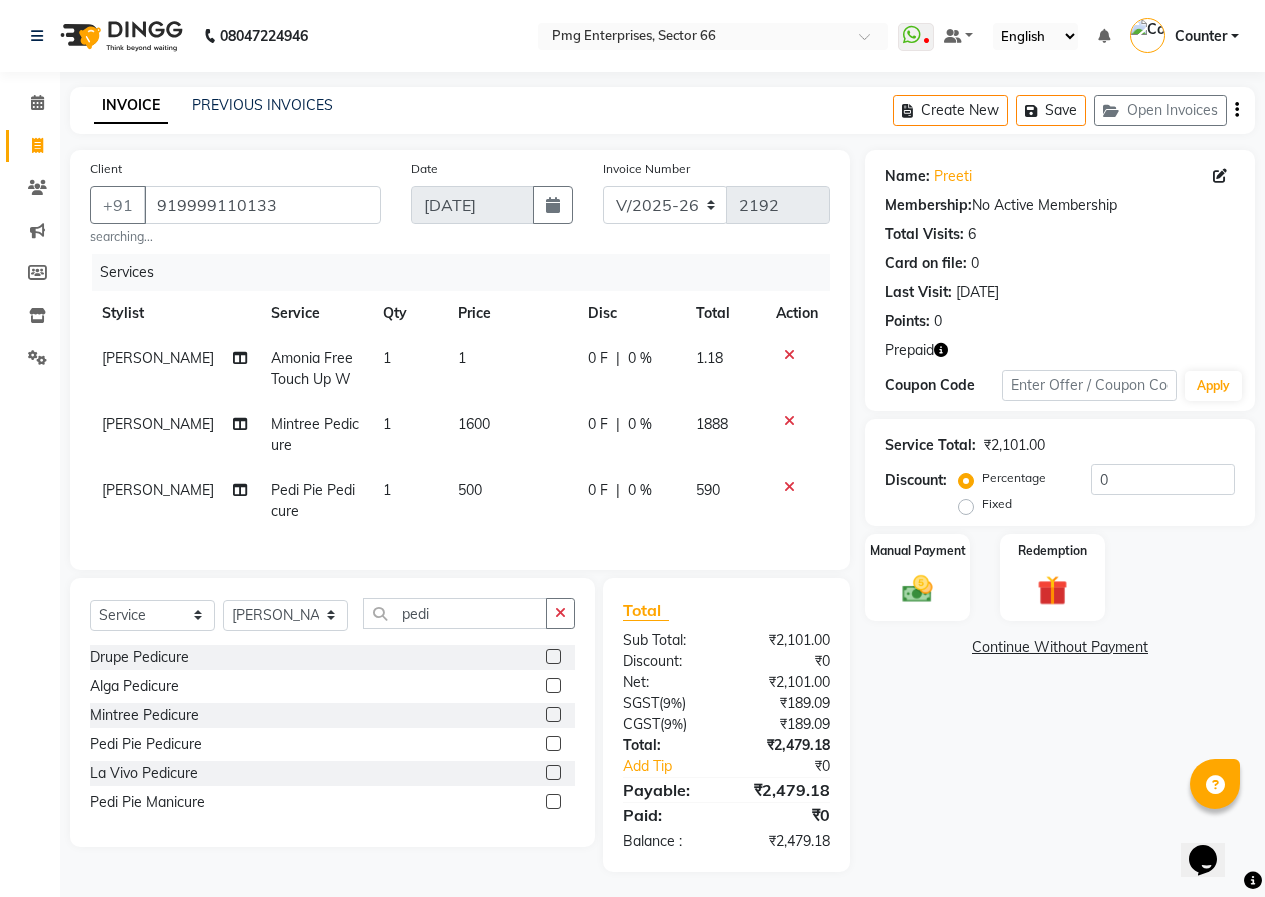 click 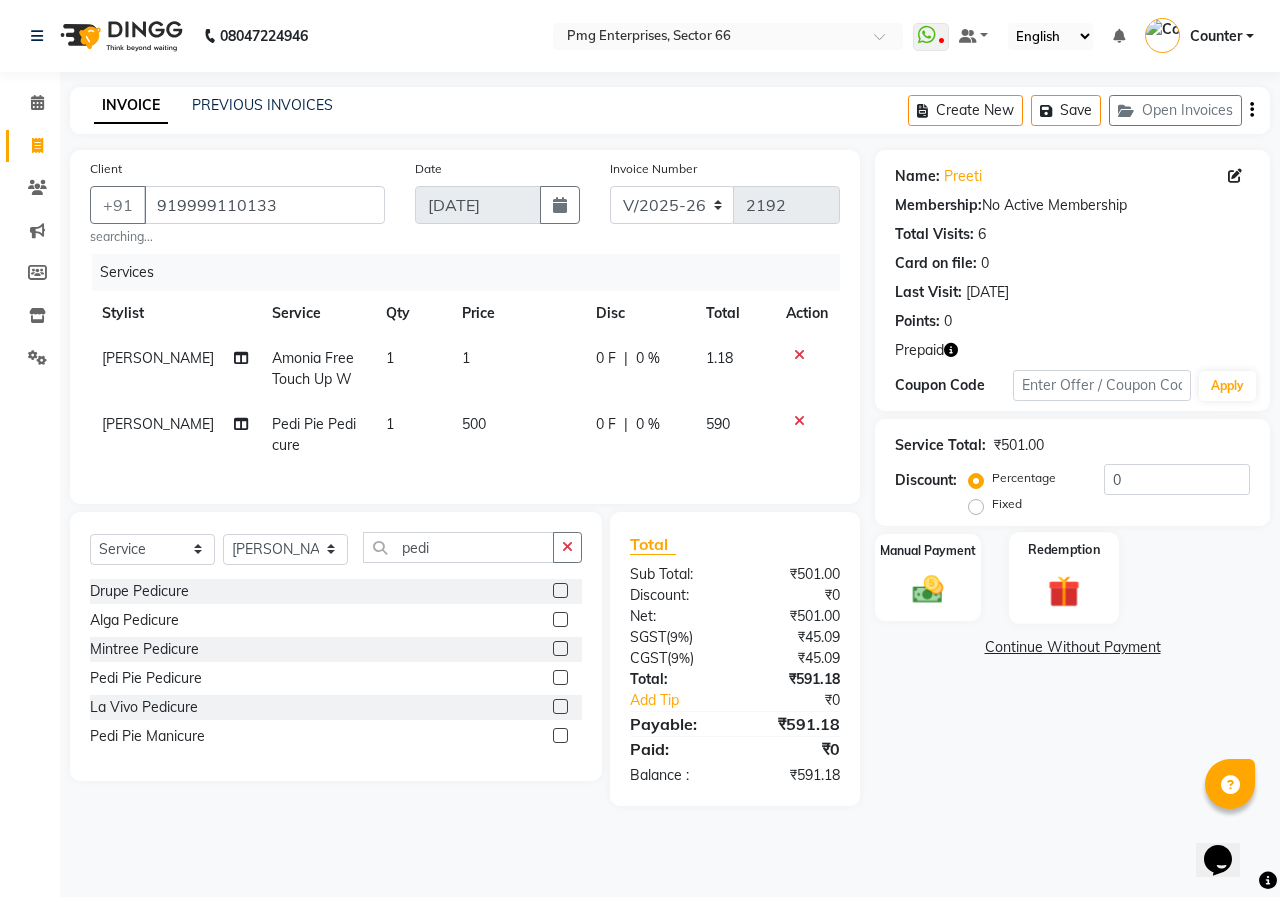click 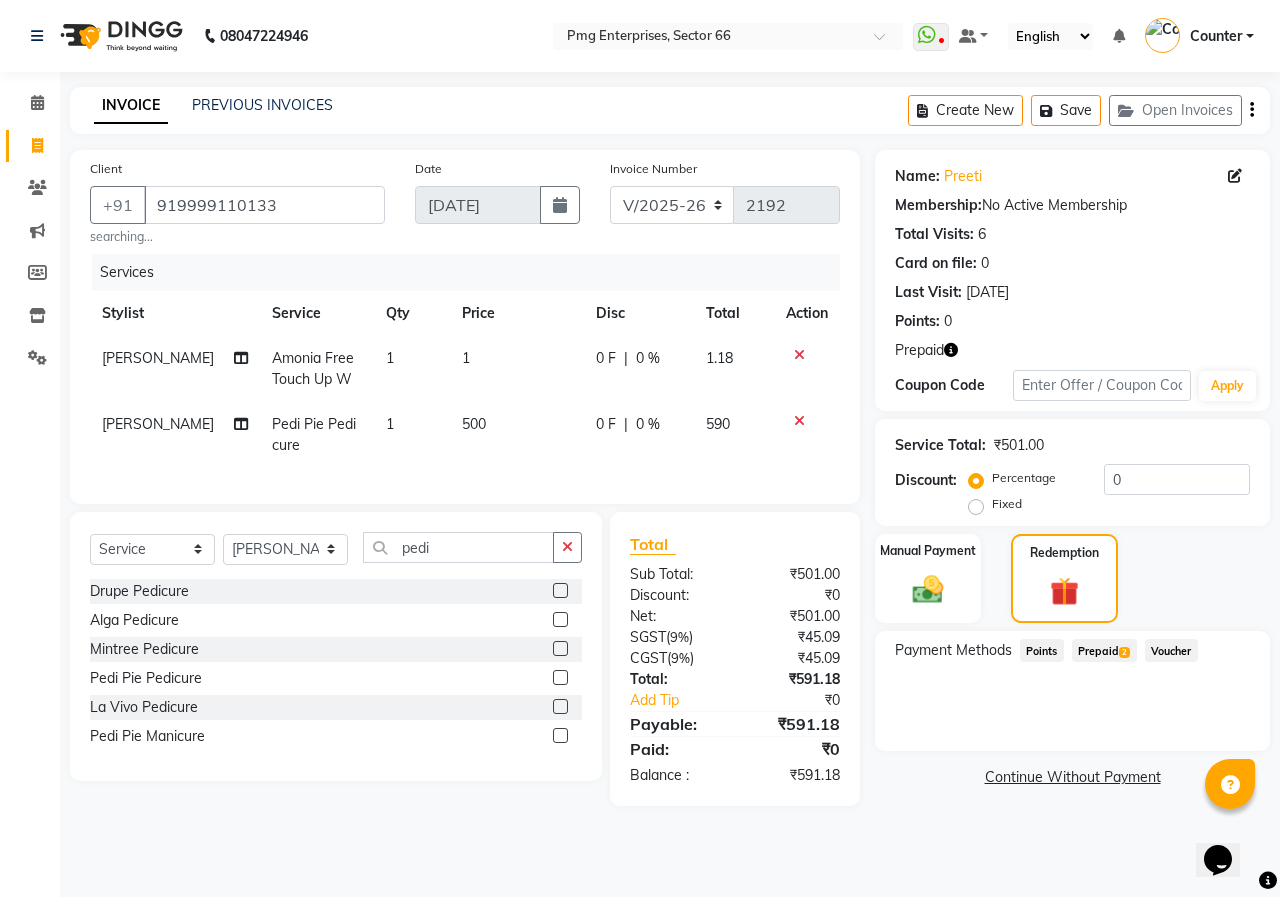 click on "Prepaid  2" 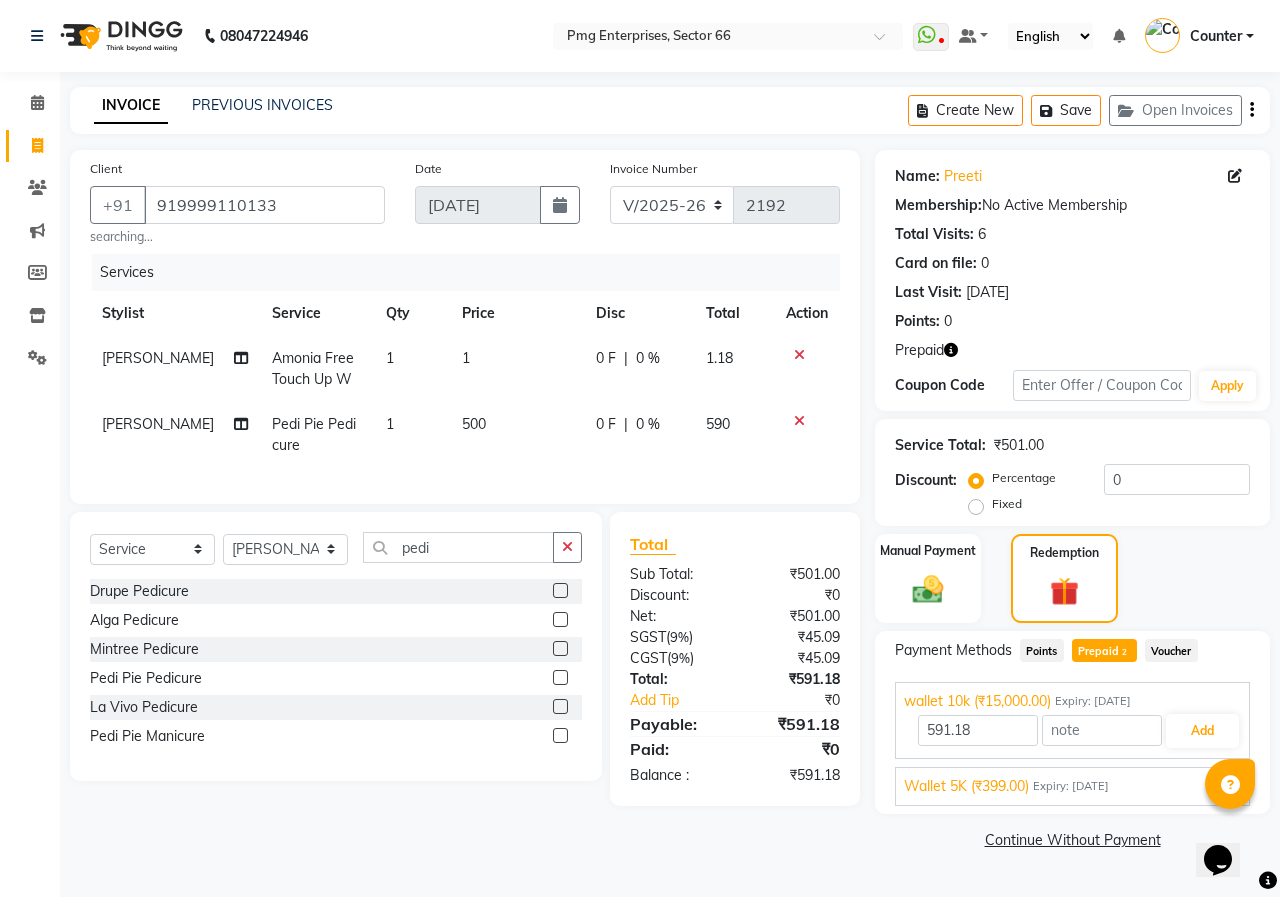 click on "Expiry: 08-04-2035" at bounding box center (1071, 786) 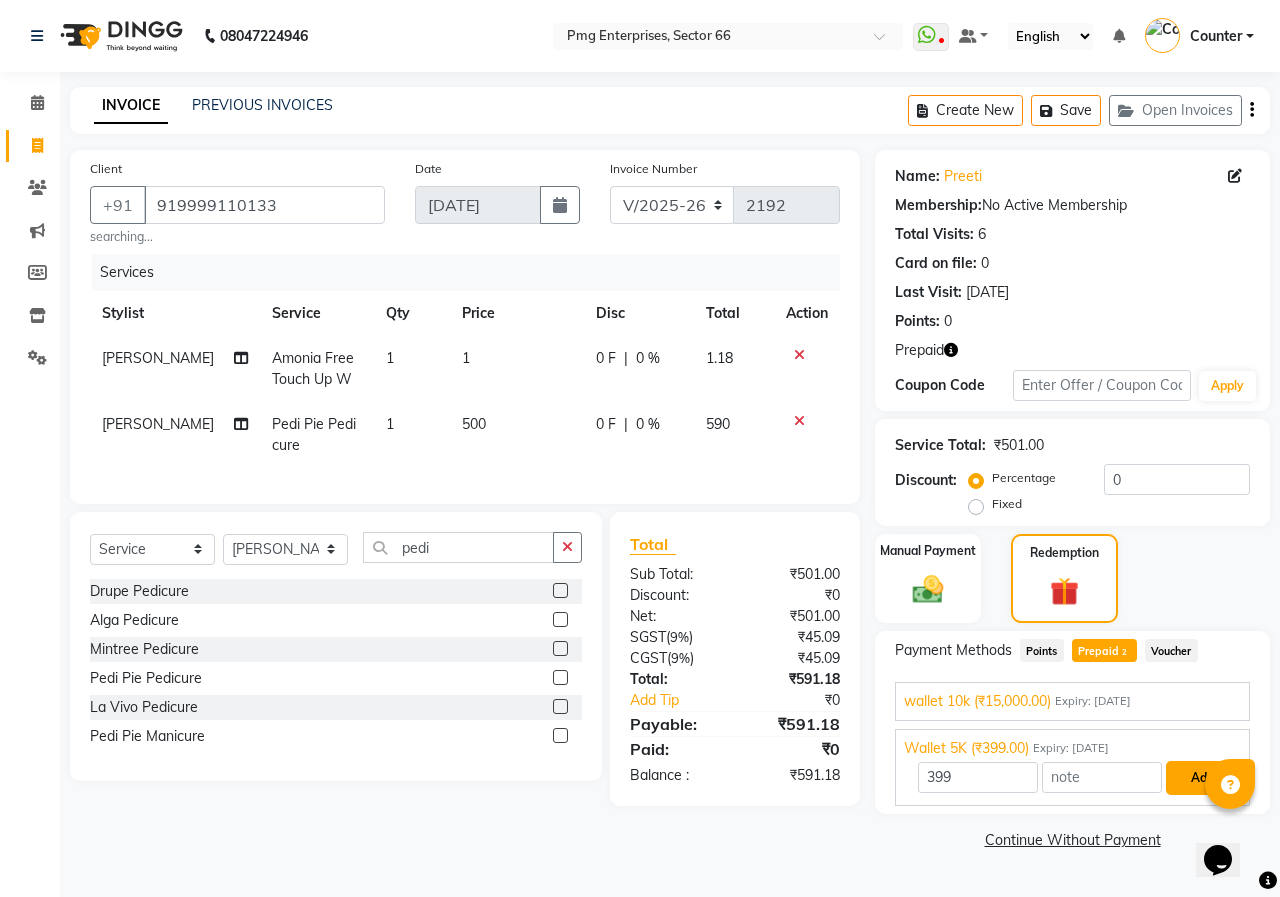 click on "Add" at bounding box center [1202, 778] 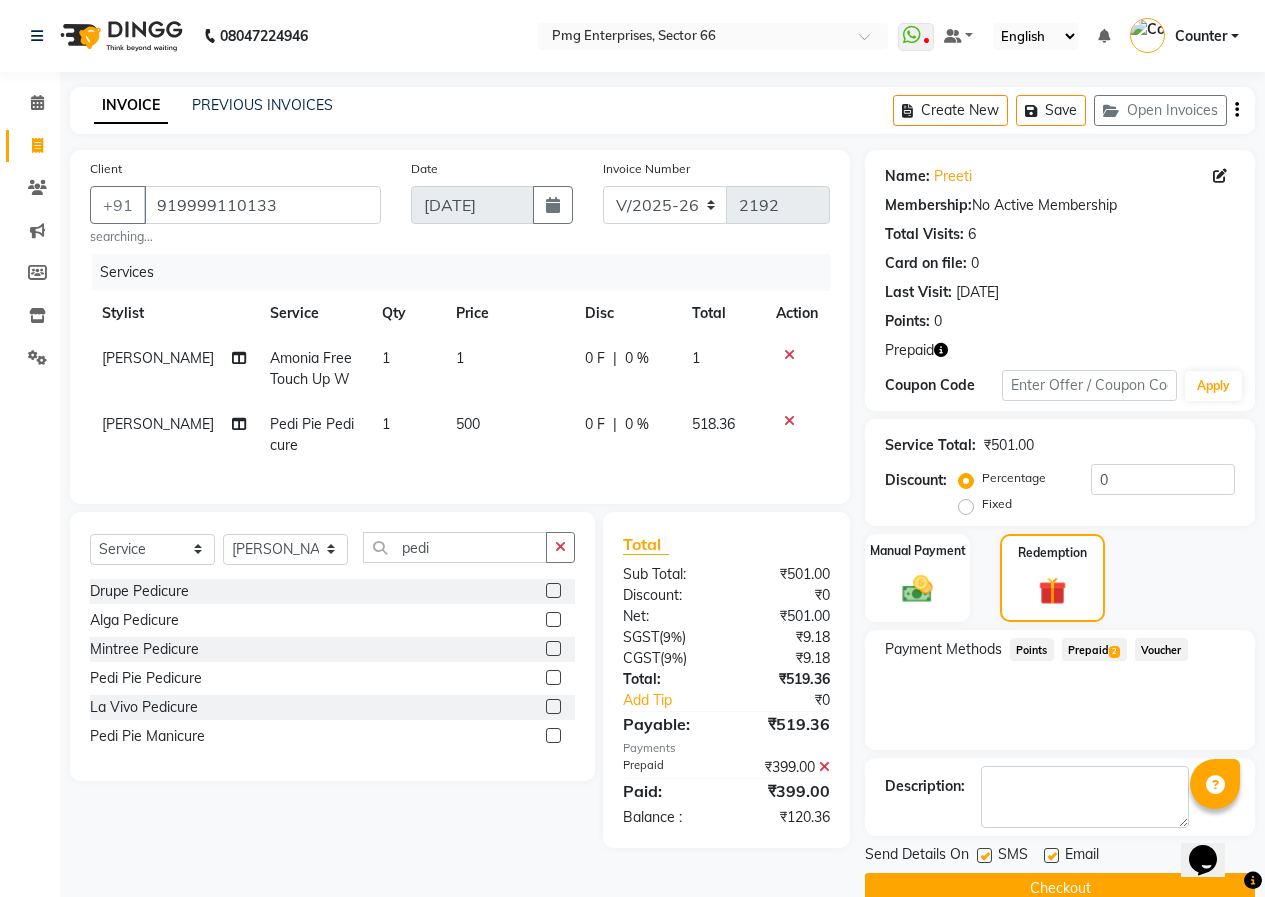 click on "Prepaid  2" 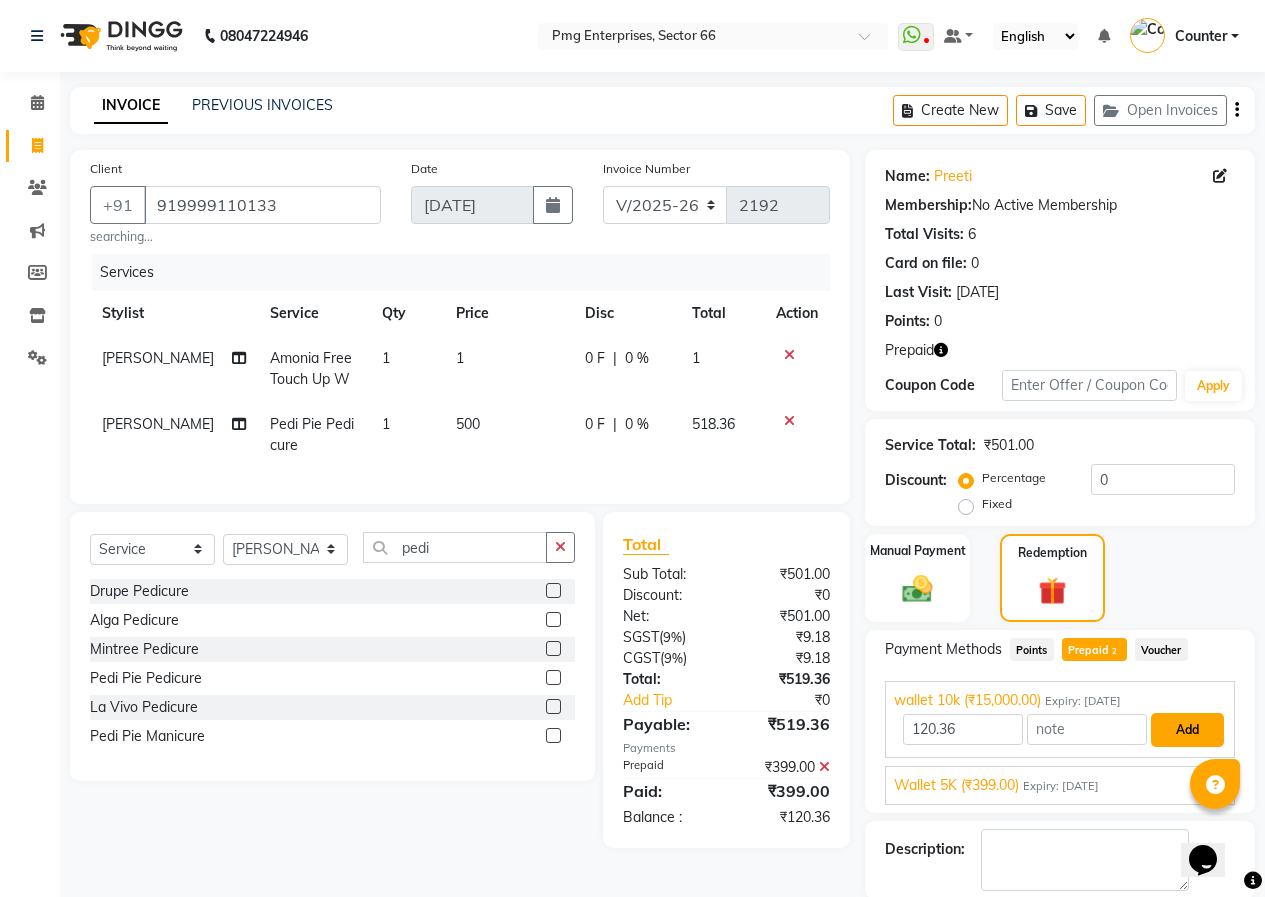 click on "Add" at bounding box center (1187, 730) 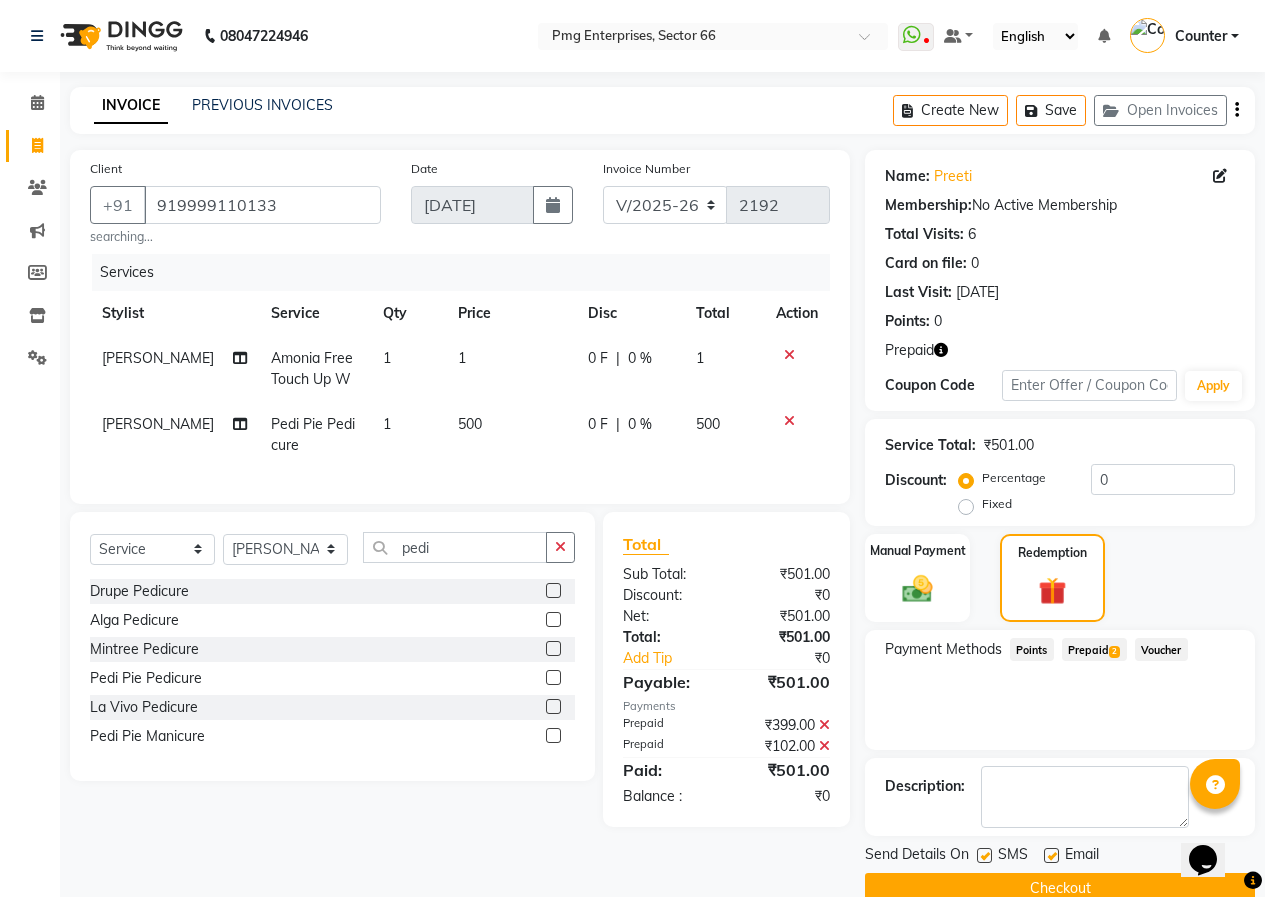 click on "Checkout" 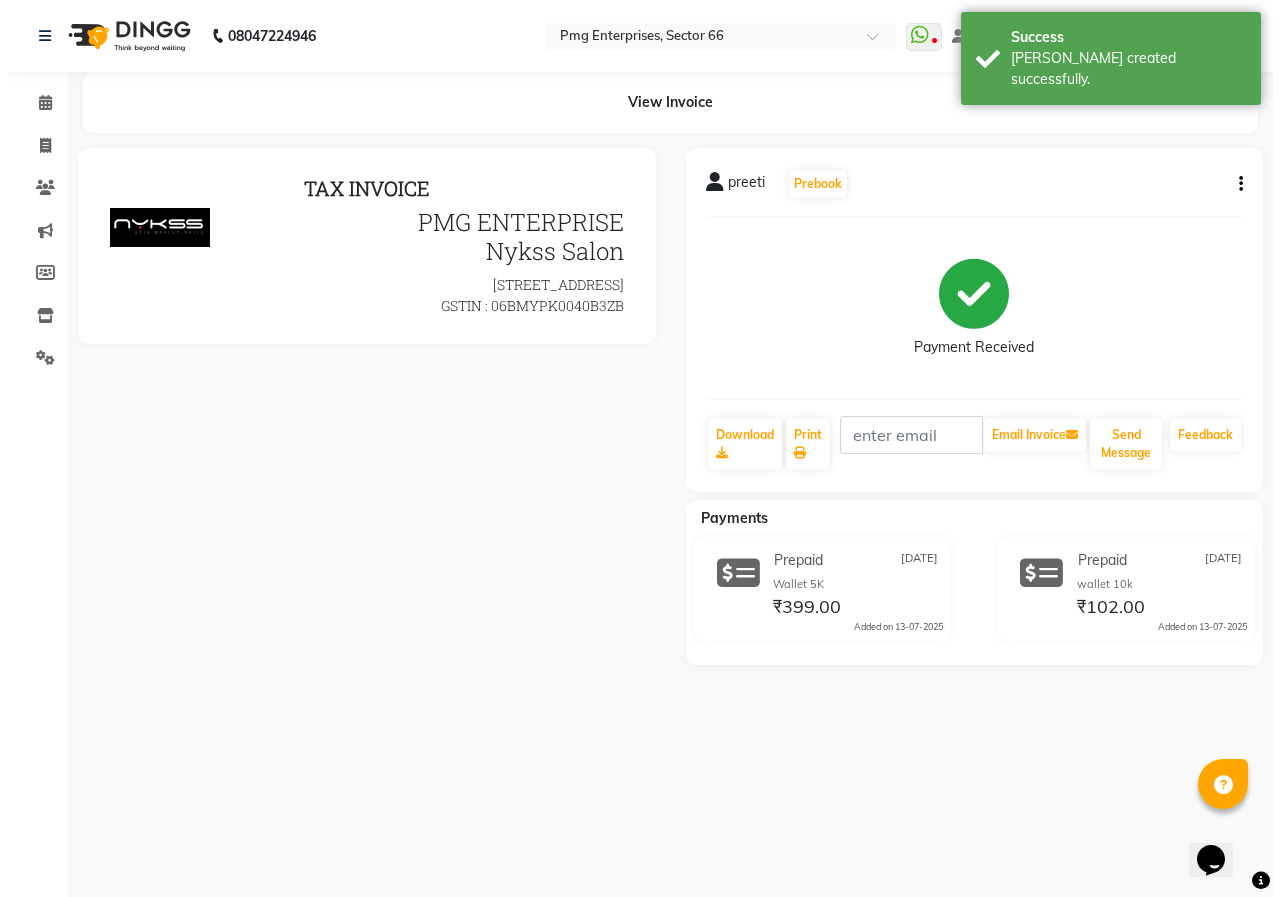 scroll, scrollTop: 0, scrollLeft: 0, axis: both 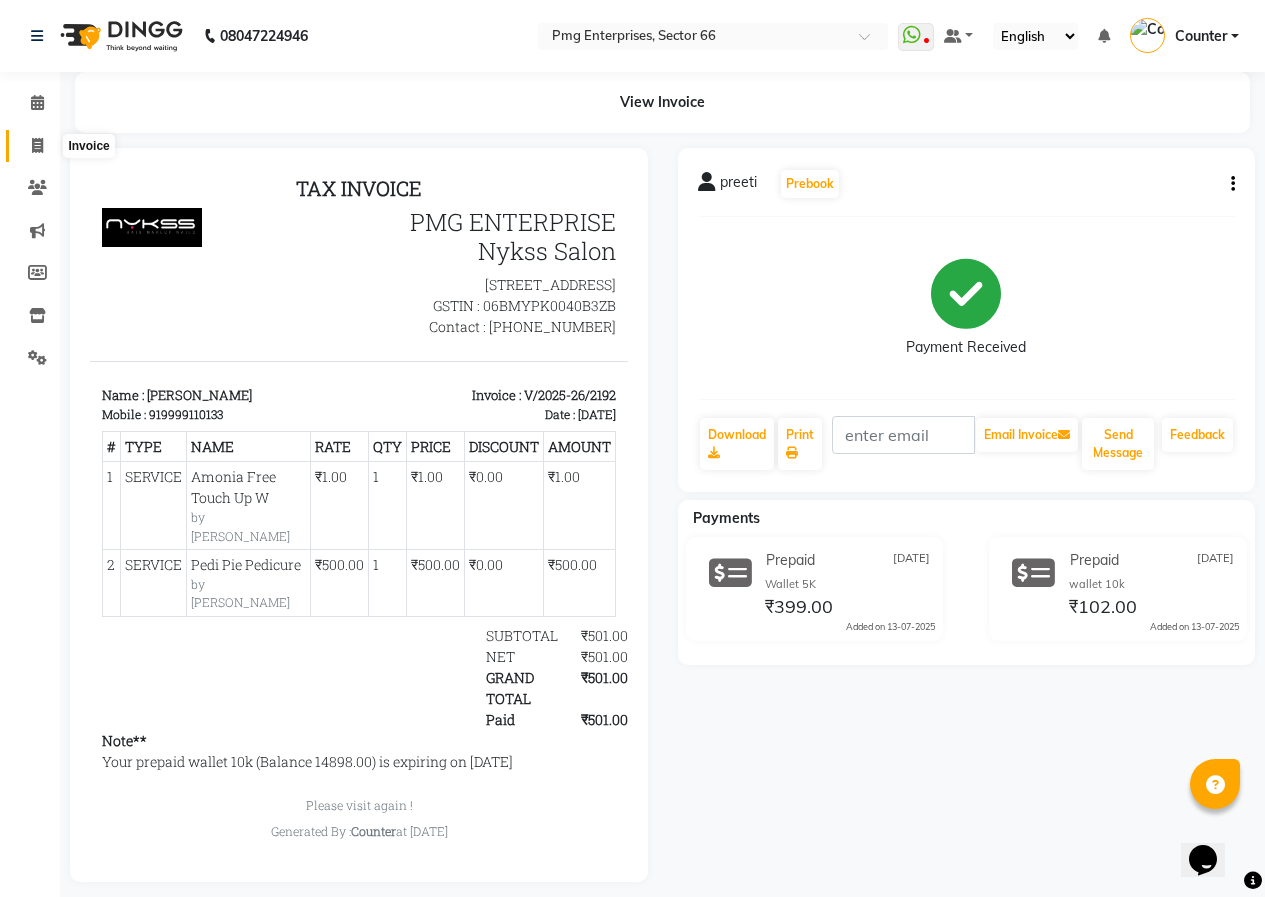 click 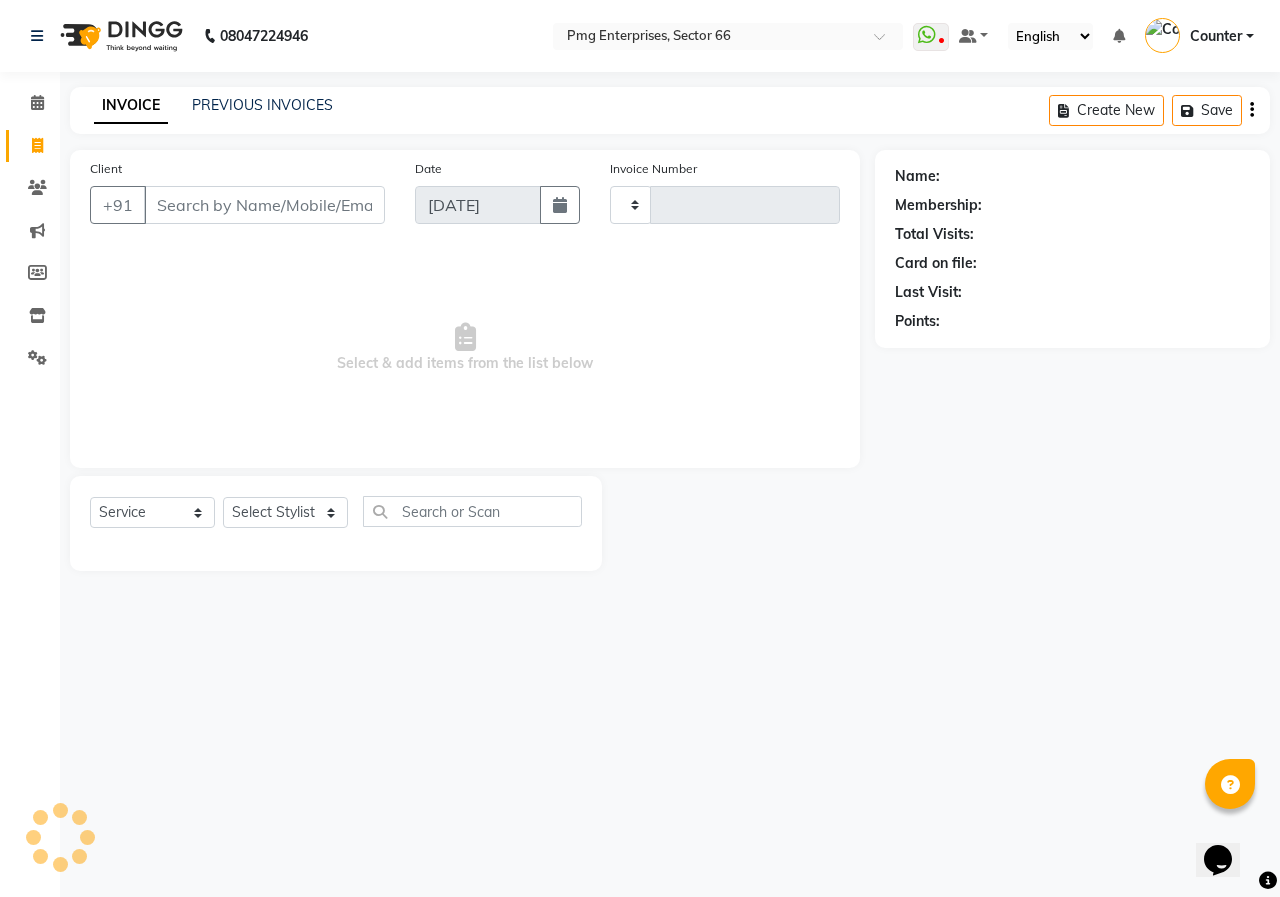 type on "2193" 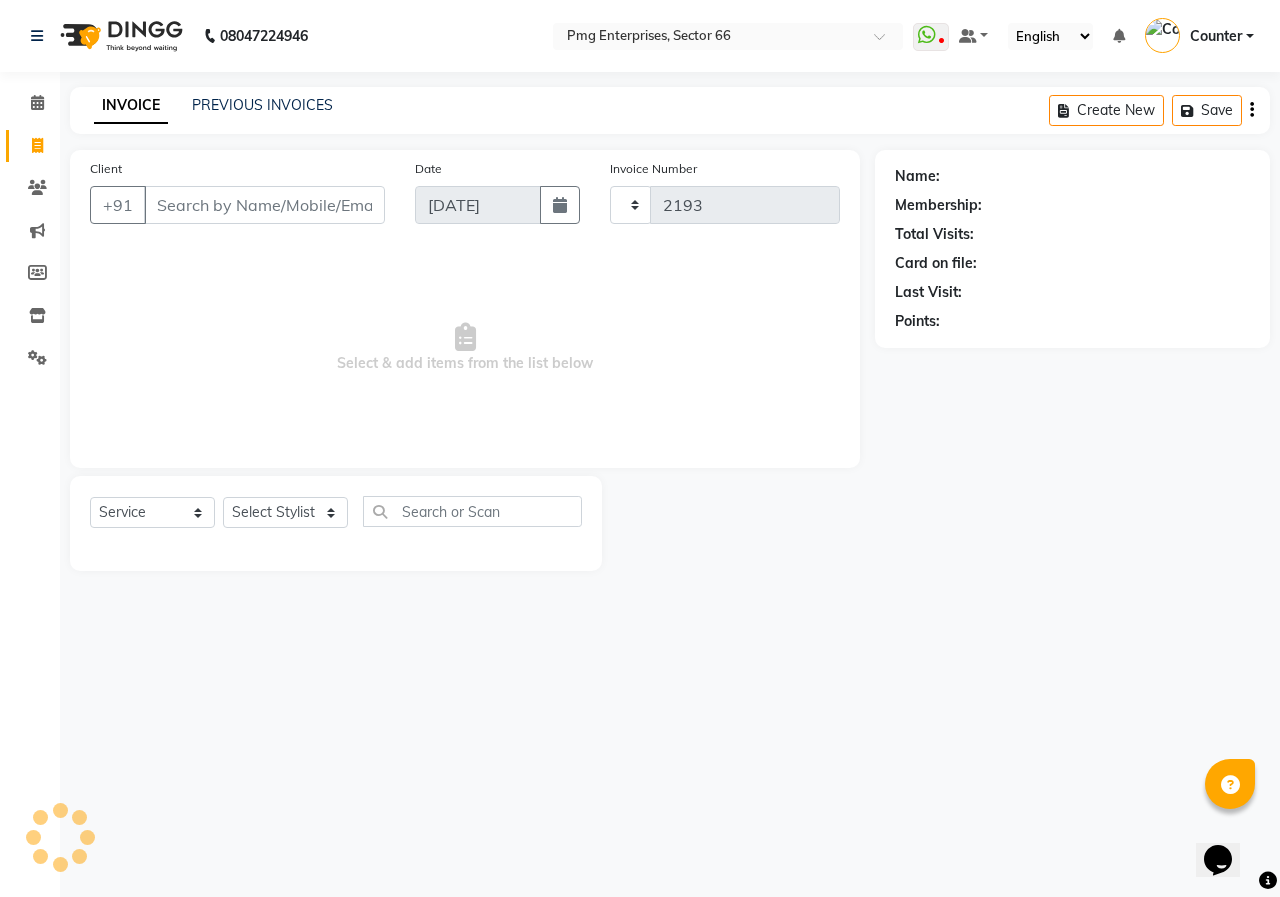 select on "889" 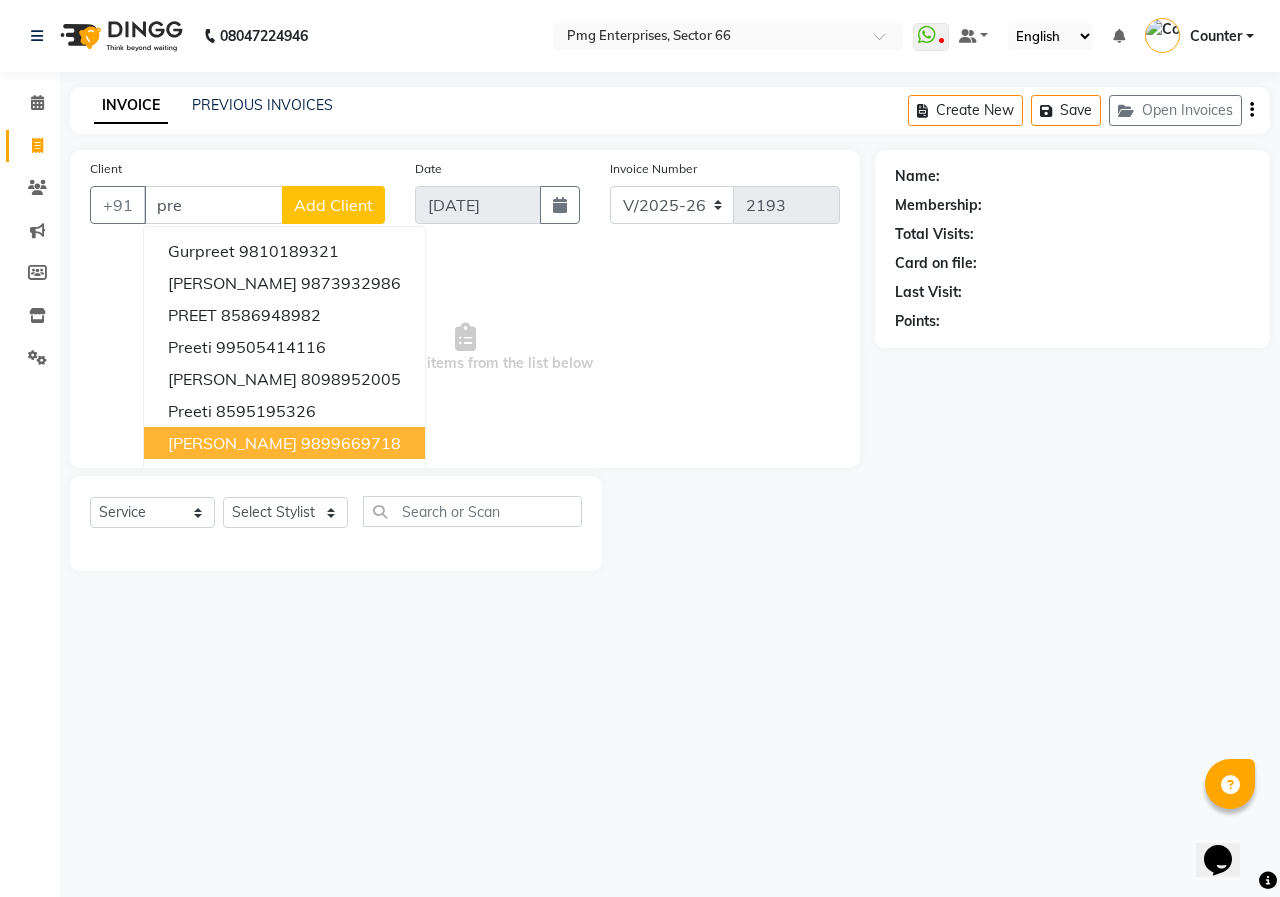 click on "[PERSON_NAME]" at bounding box center (232, 443) 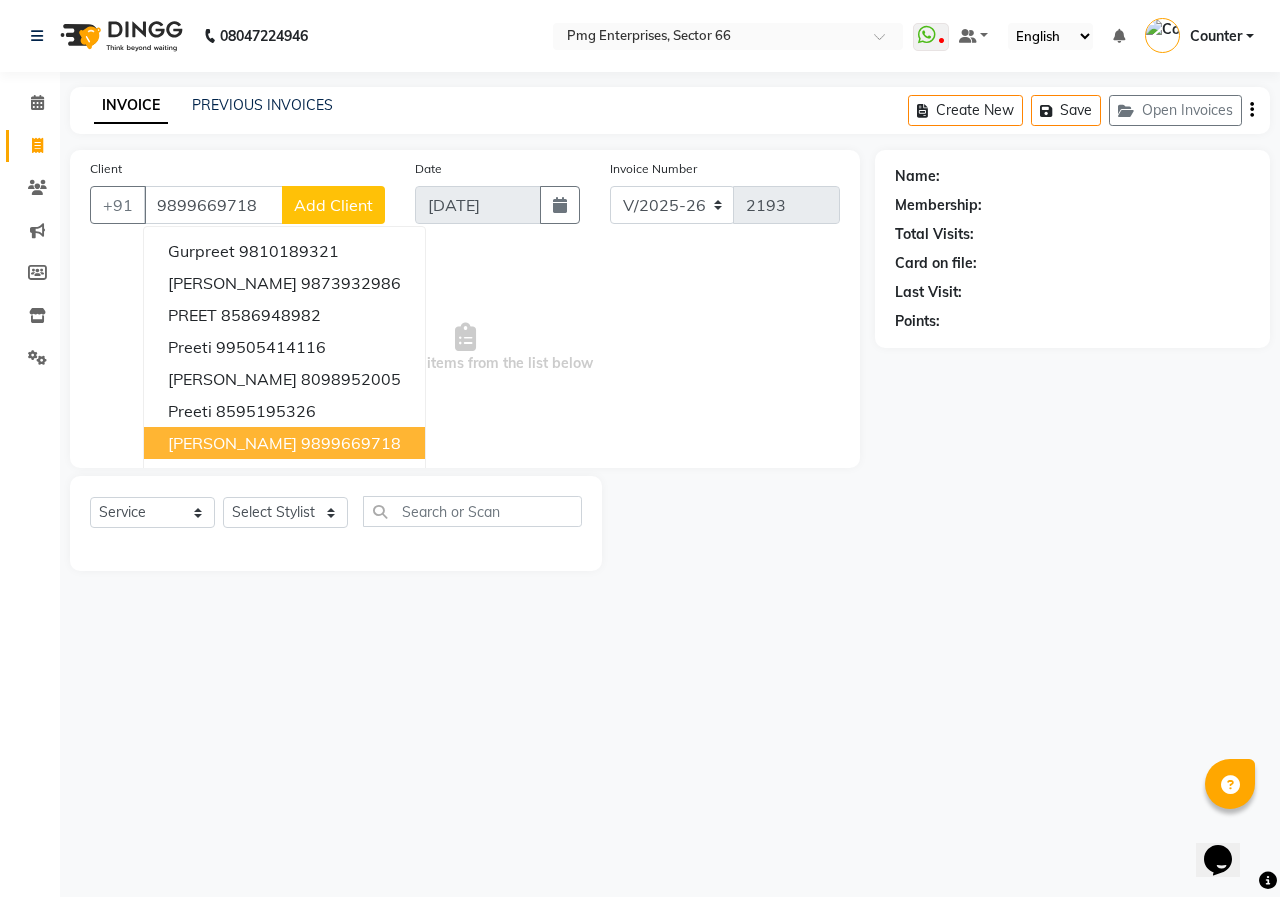 type on "9899669718" 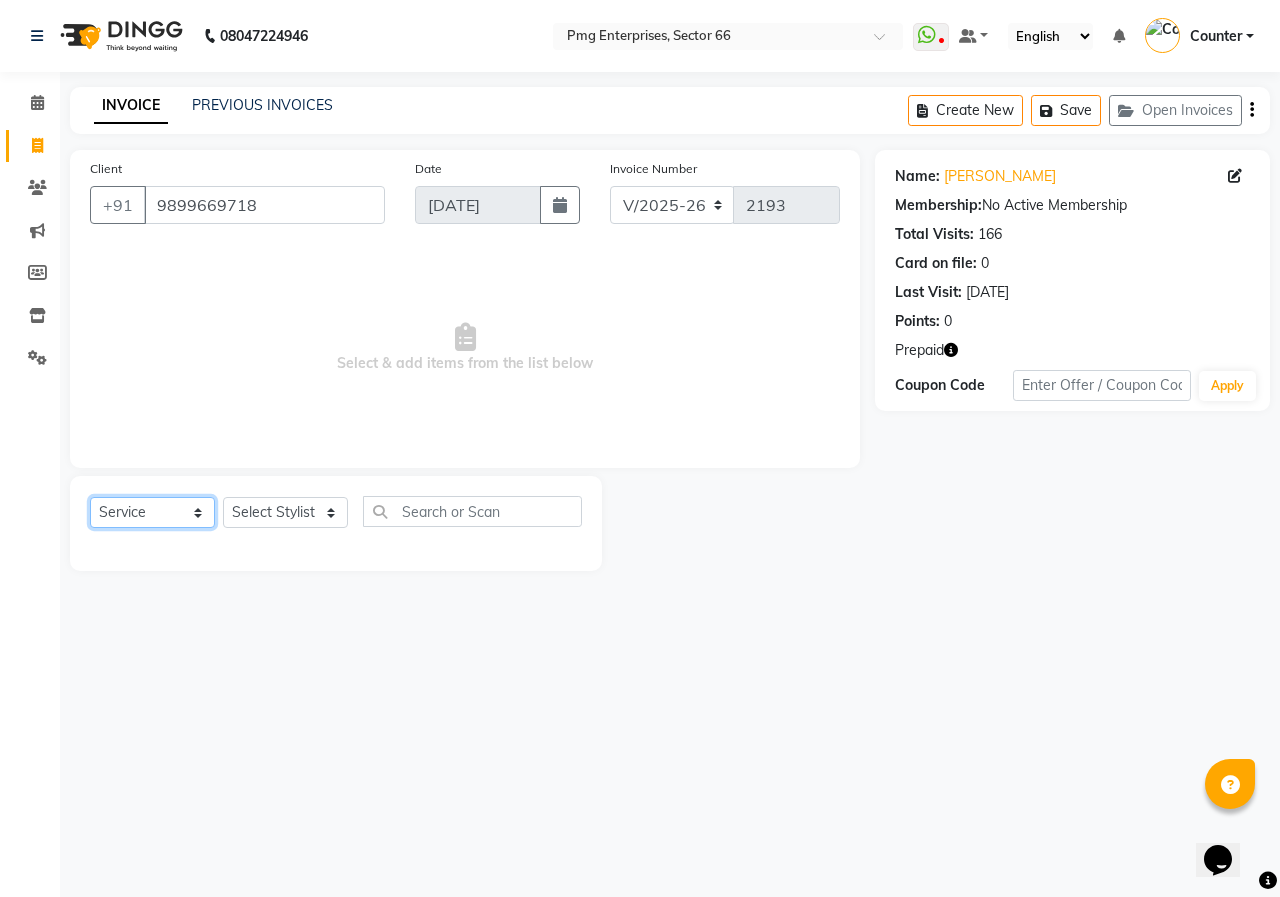 click on "Select  Service  Product  Membership  Package Voucher Prepaid Gift Card" 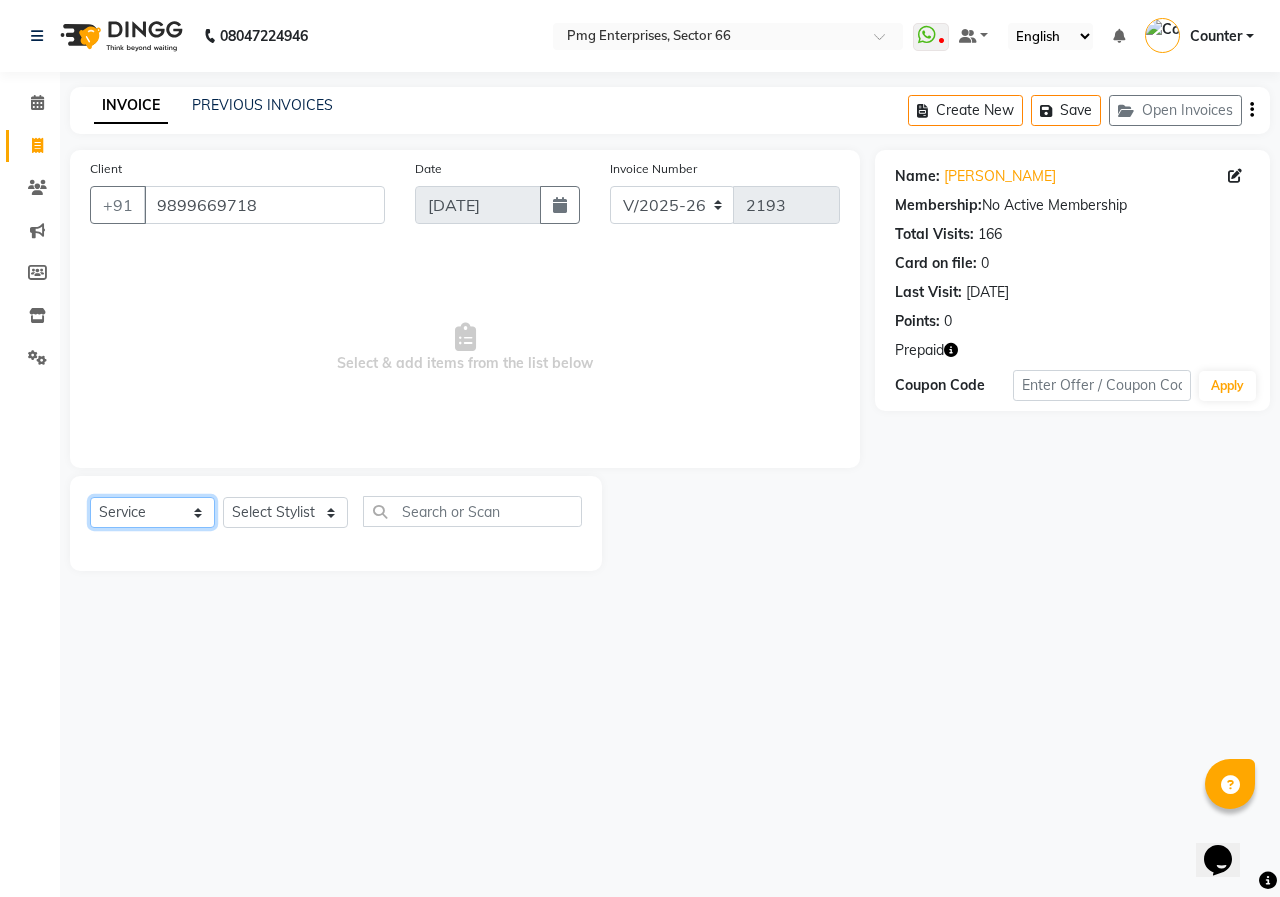 select on "P" 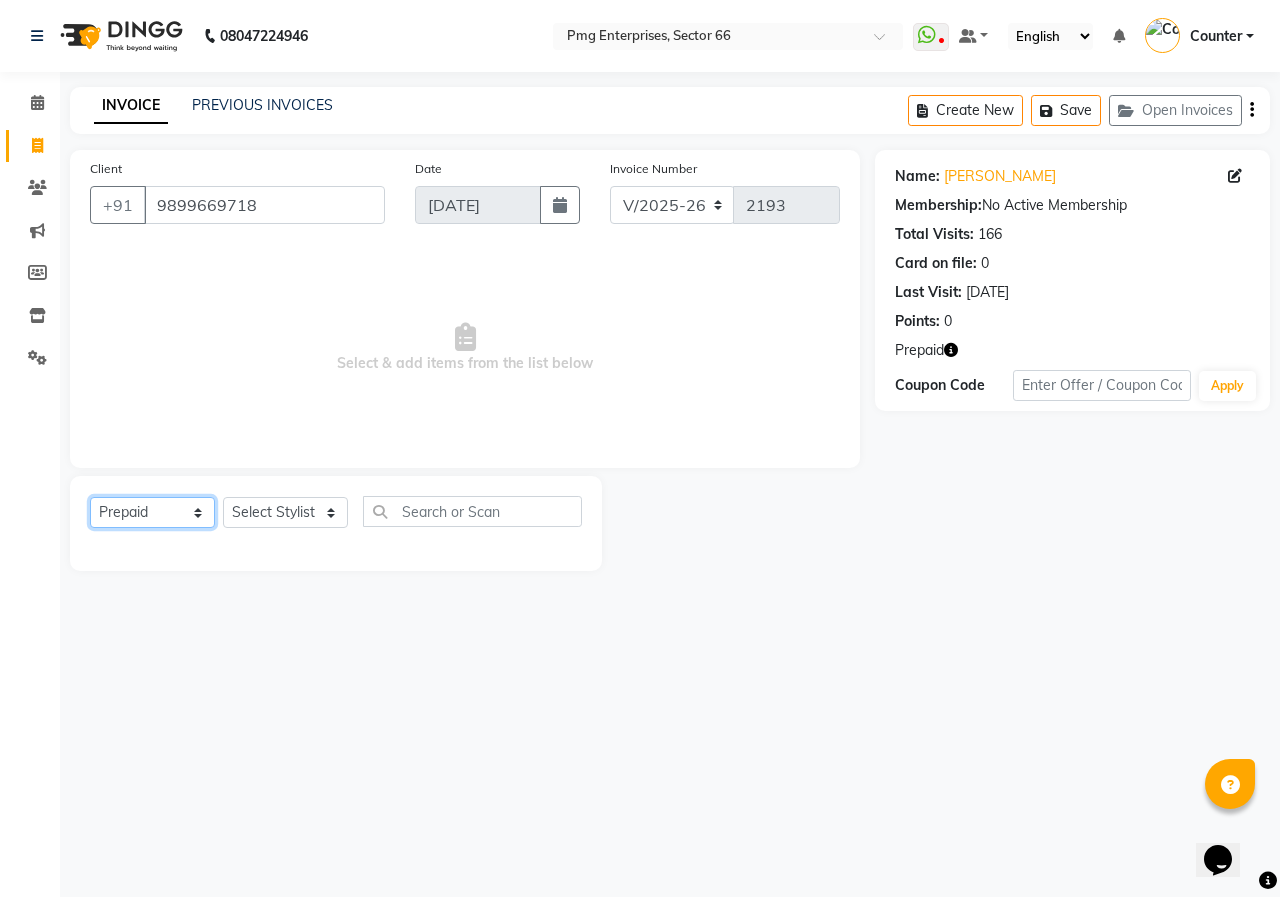 click on "Select  Service  Product  Membership  Package Voucher Prepaid Gift Card" 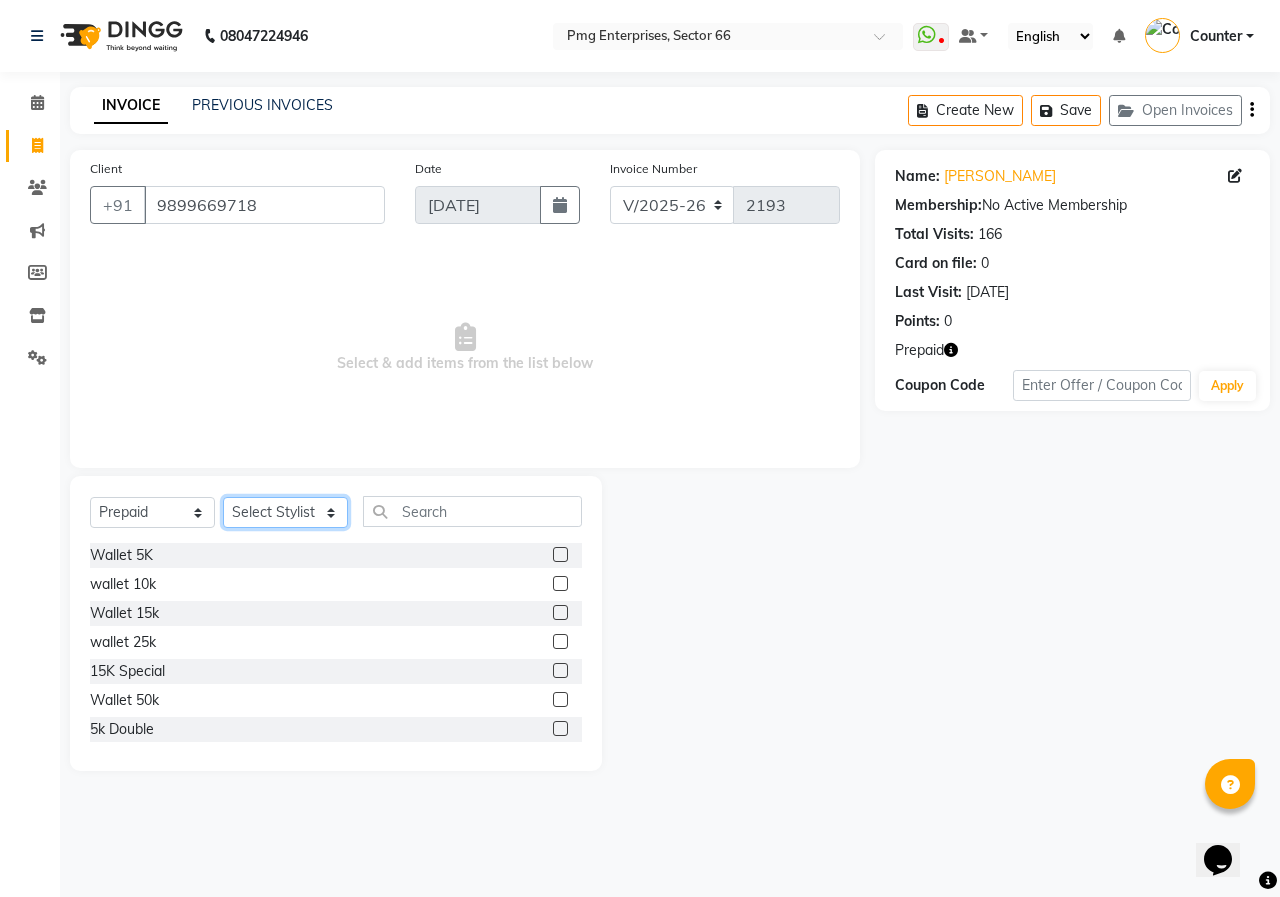 click on "Select Stylist [PERSON_NAME] Counter [PERSON_NAME] [PERSON_NAME] [PERSON_NAME] [PERSON_NAME]" 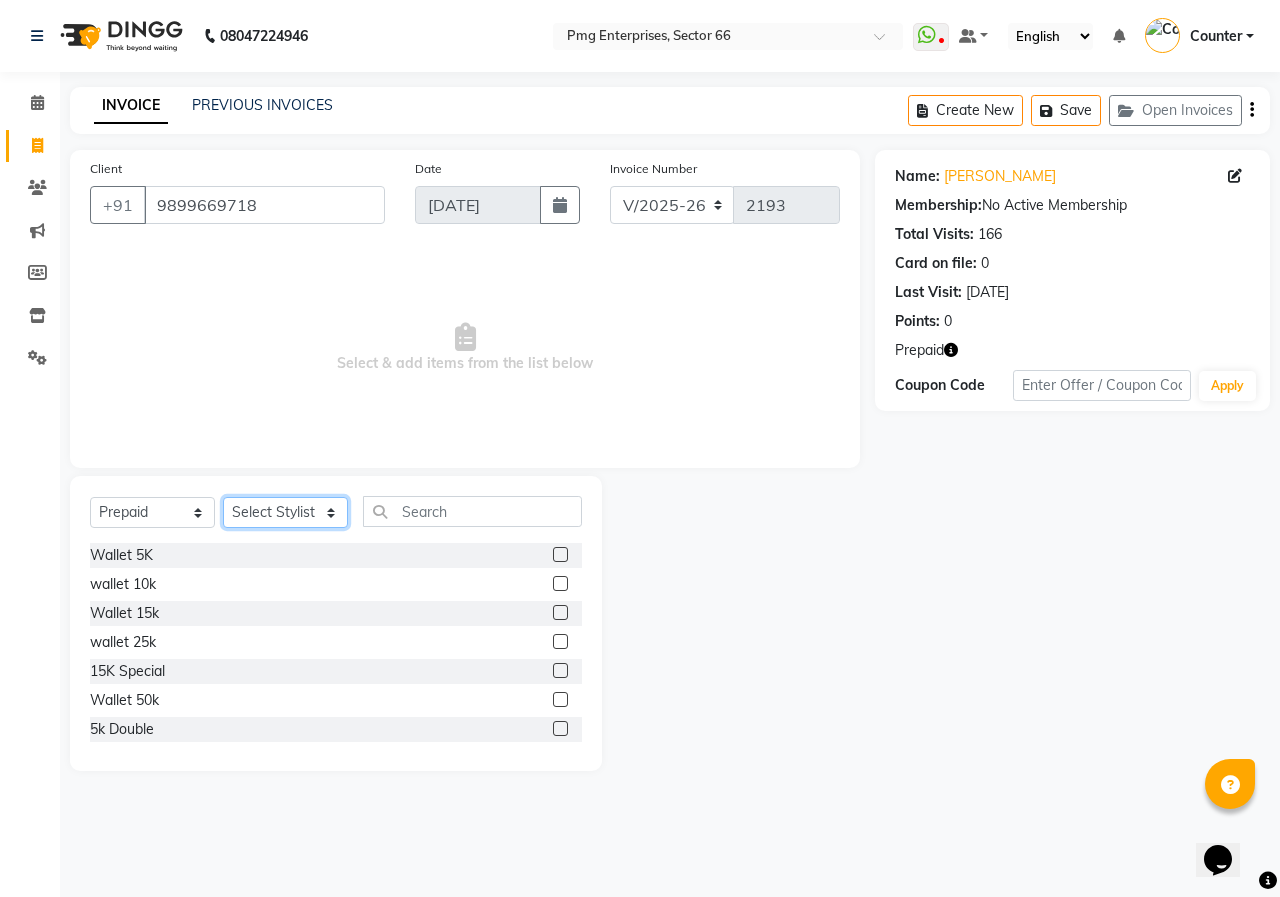 select on "14600" 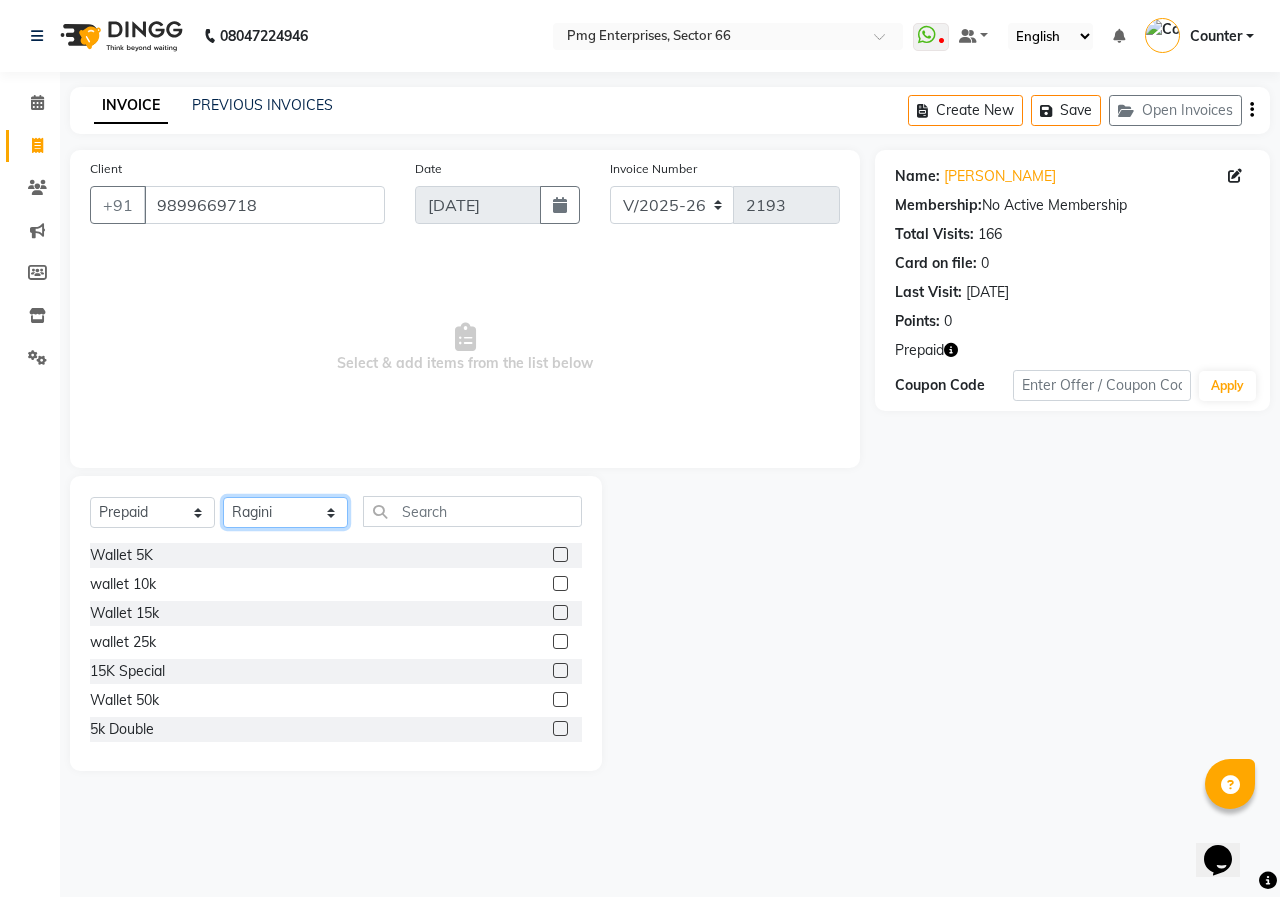 click on "Select Stylist [PERSON_NAME] Counter [PERSON_NAME] [PERSON_NAME] [PERSON_NAME] [PERSON_NAME]" 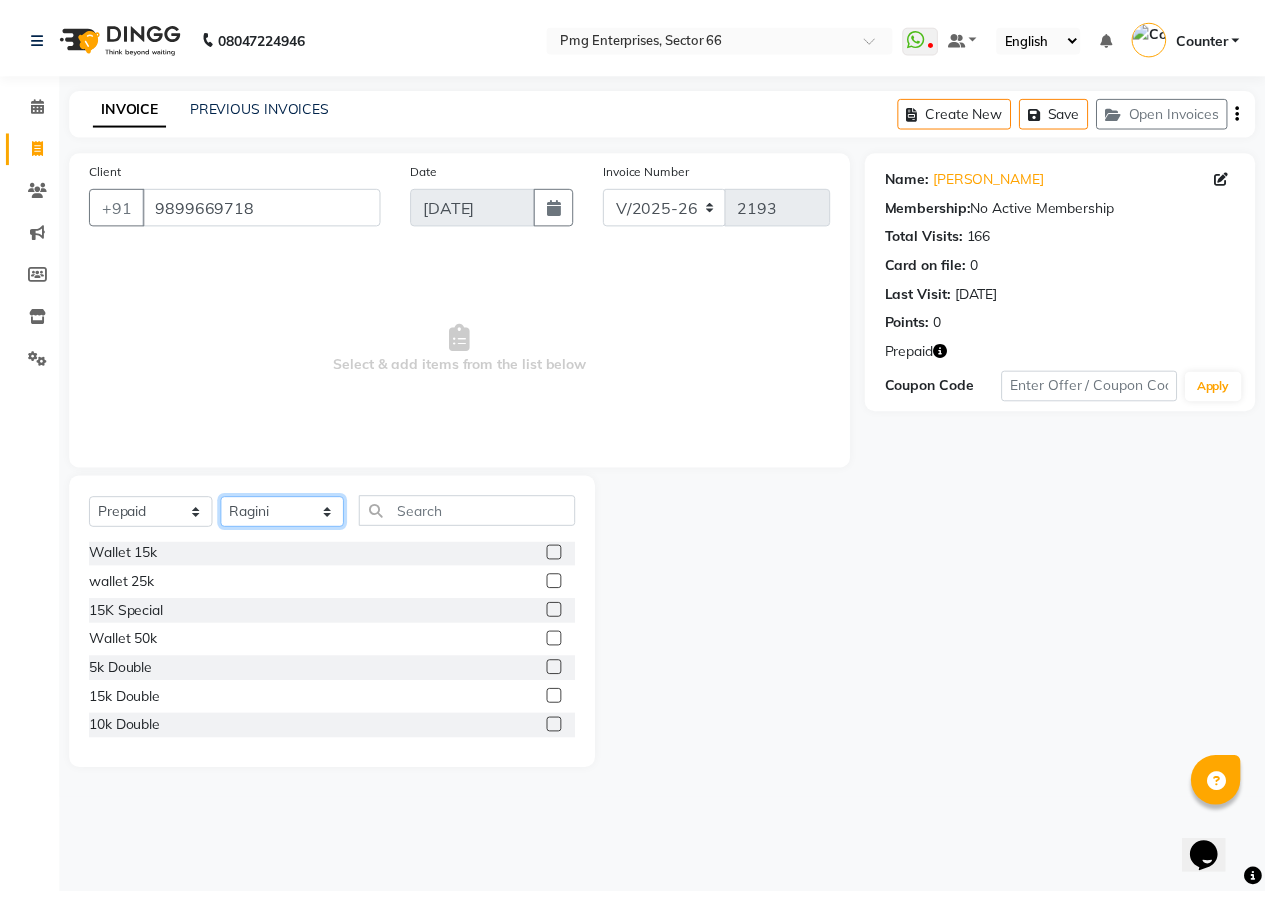 scroll, scrollTop: 80, scrollLeft: 0, axis: vertical 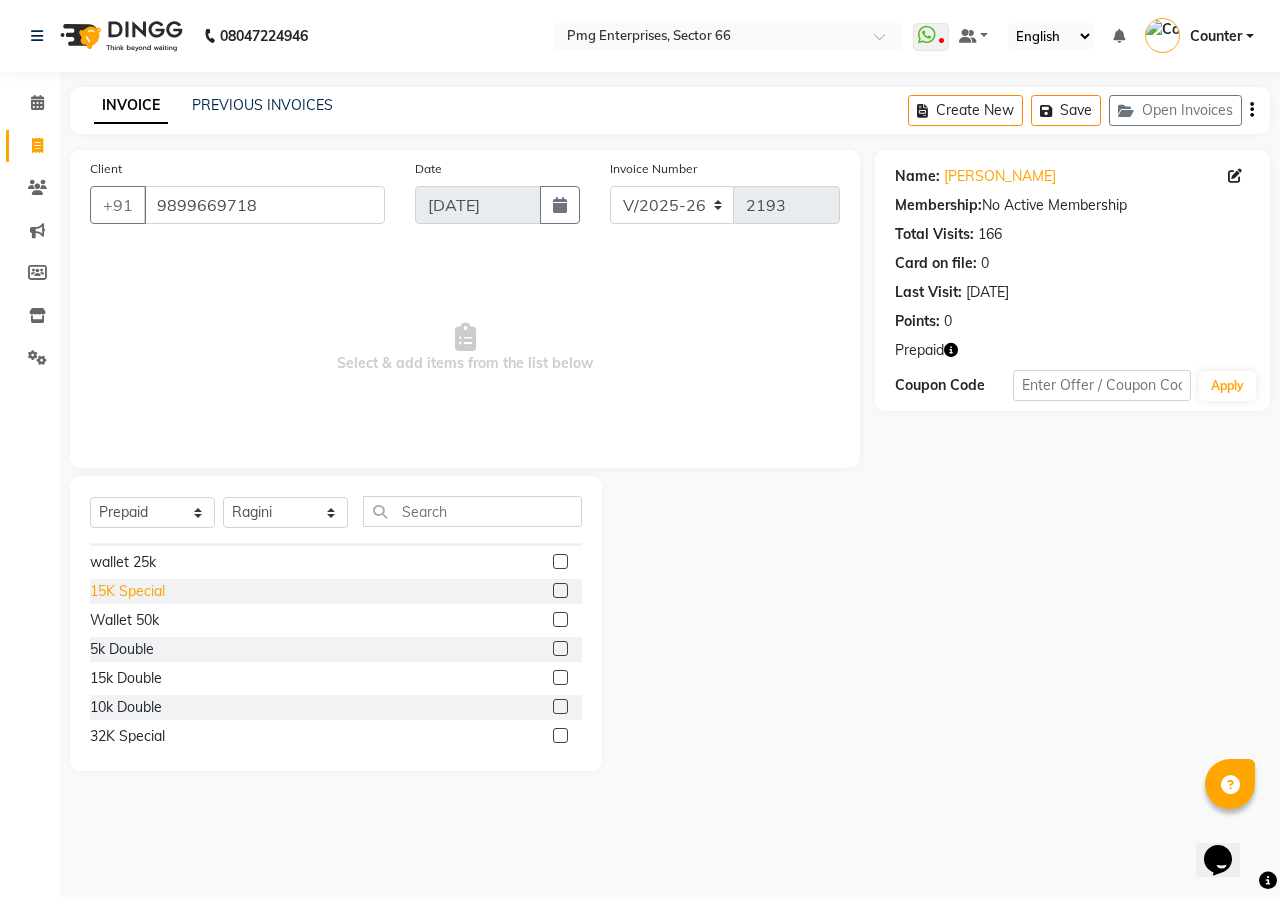 click on "15K Special" 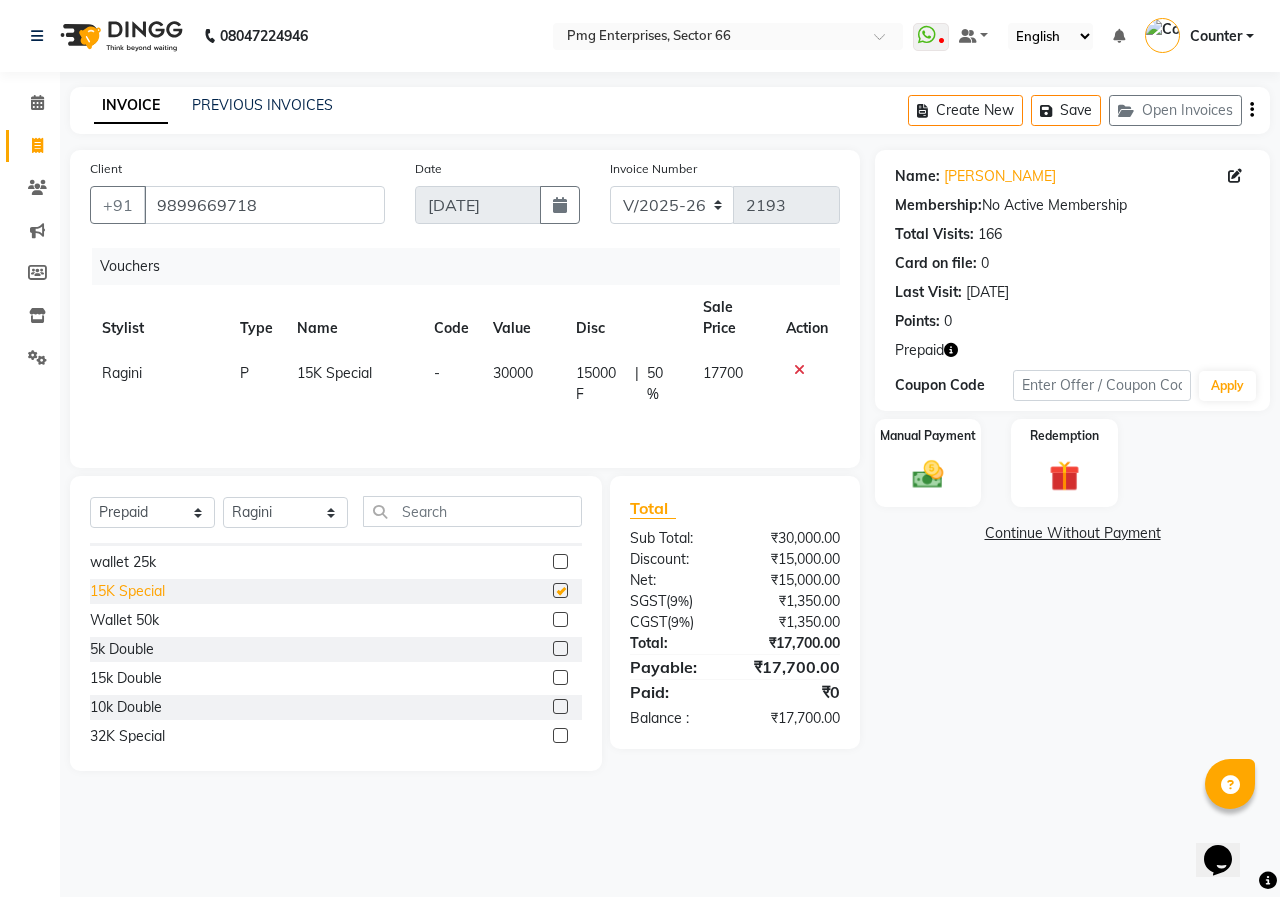 checkbox on "false" 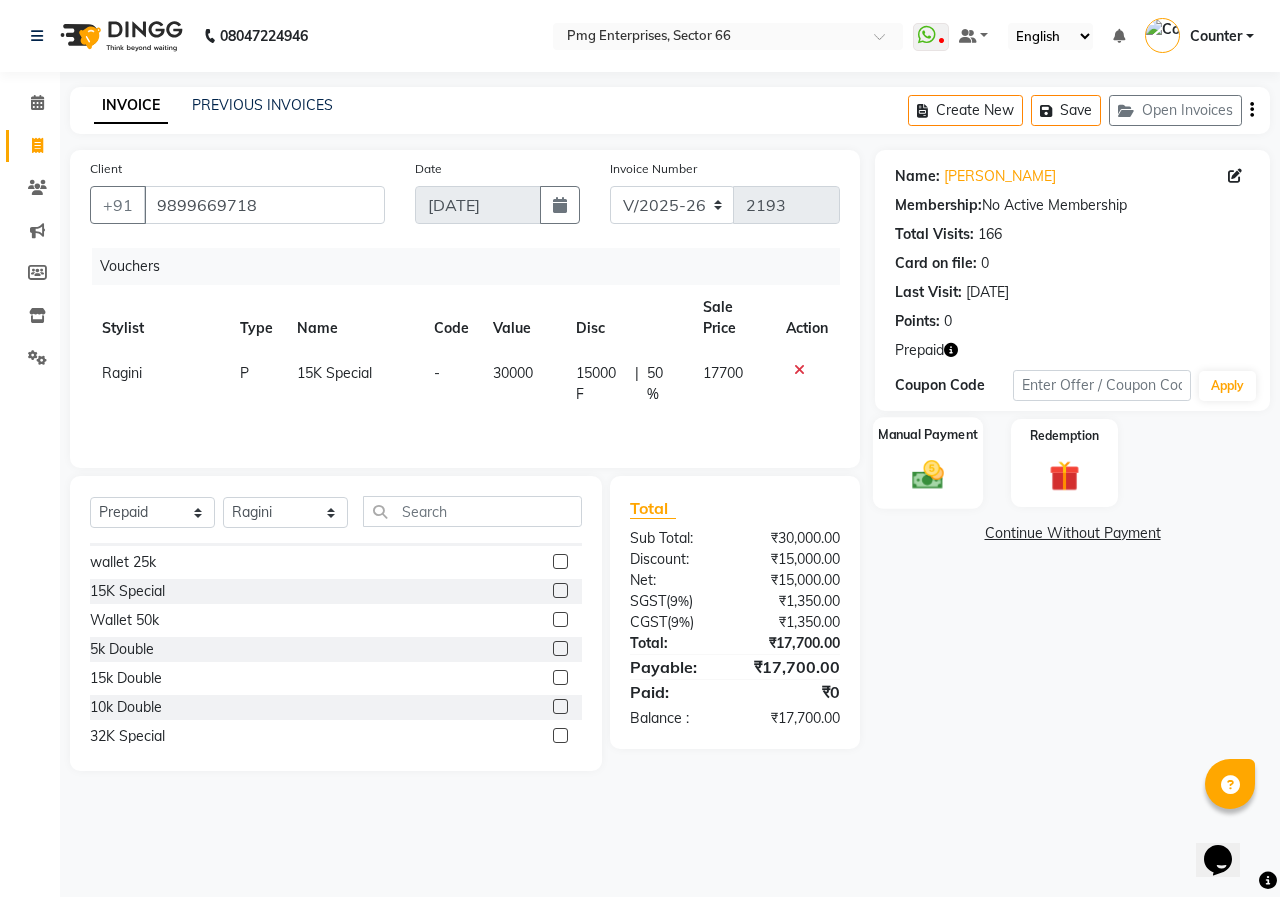 click 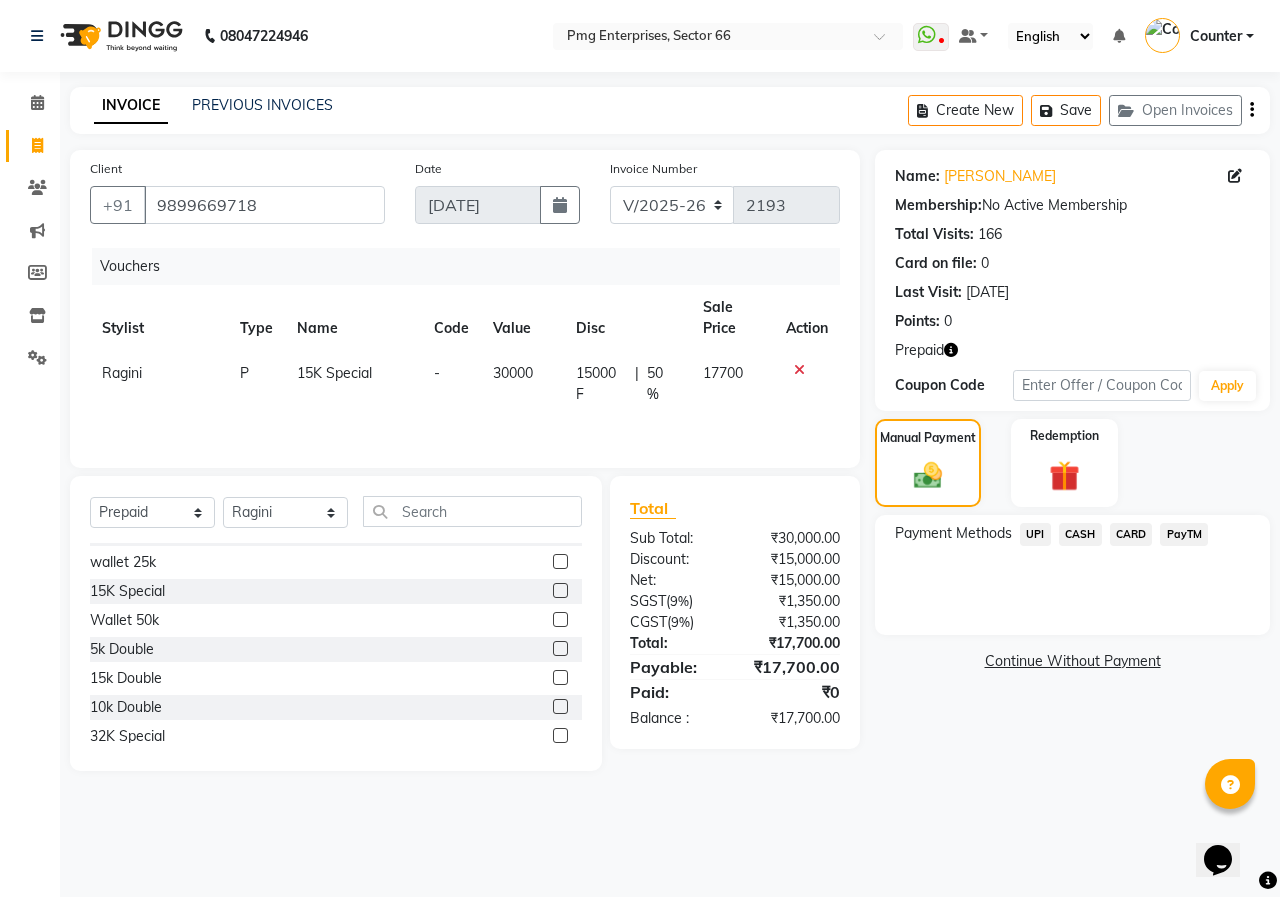 click on "CARD" 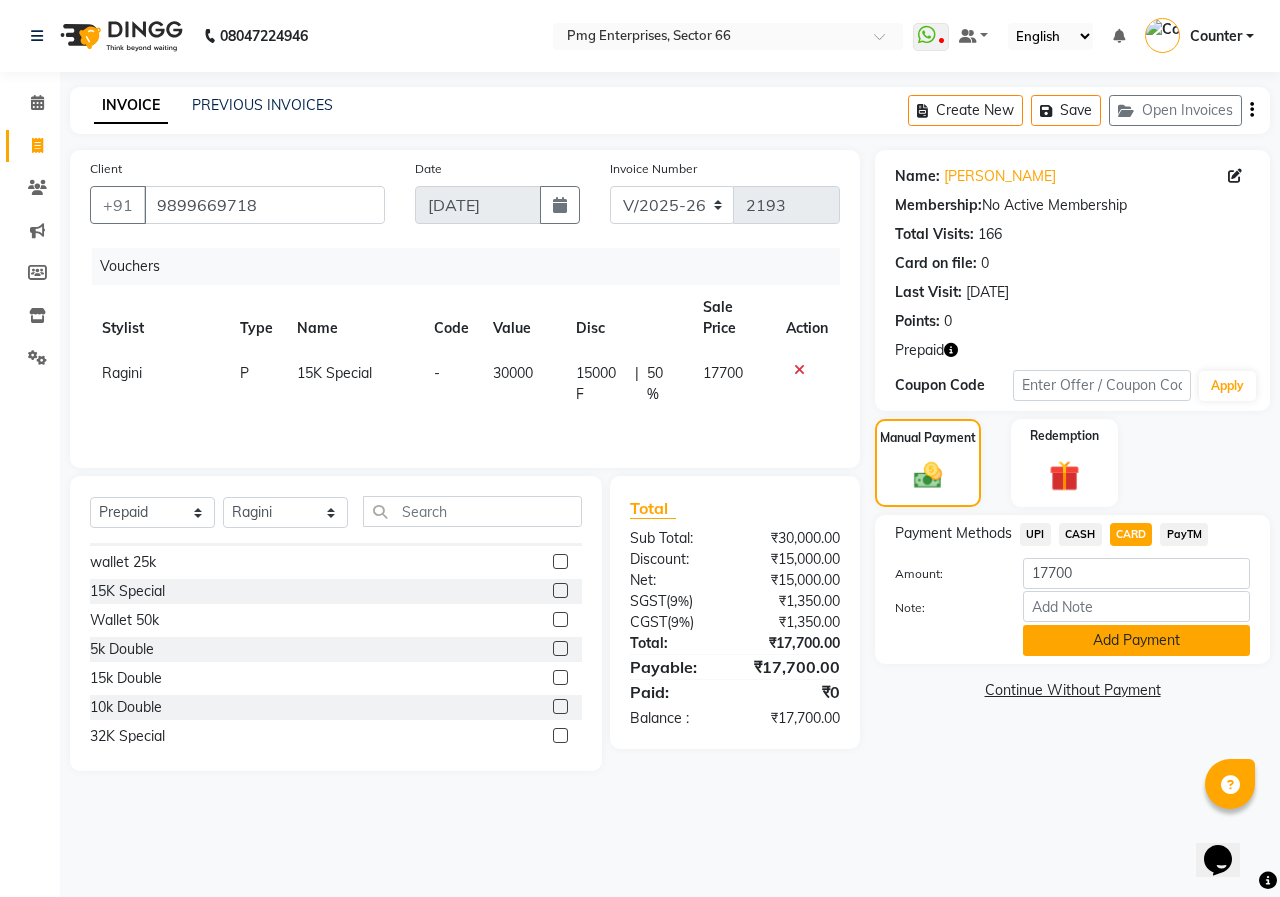 click on "Add Payment" 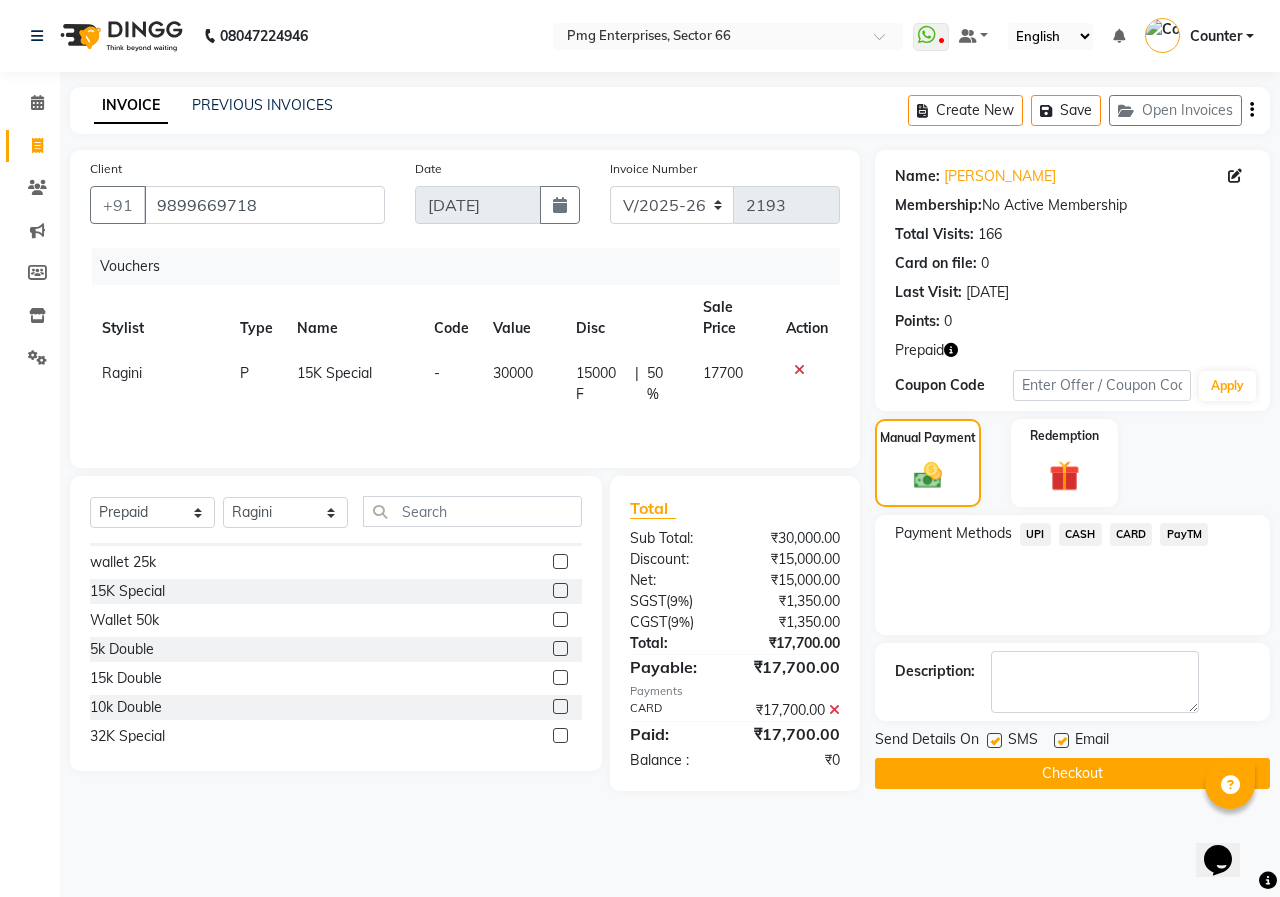 click on "Checkout" 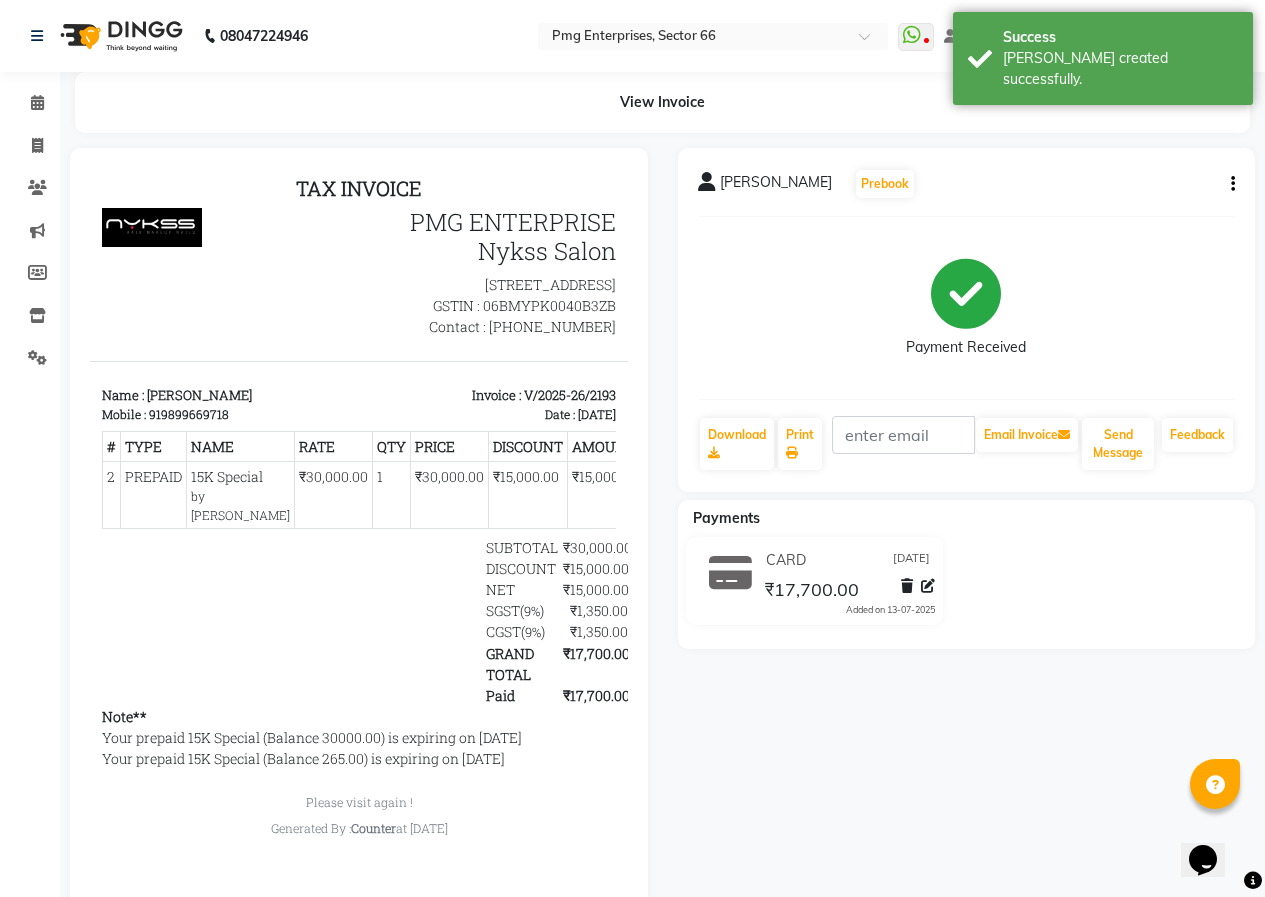 scroll, scrollTop: 0, scrollLeft: 0, axis: both 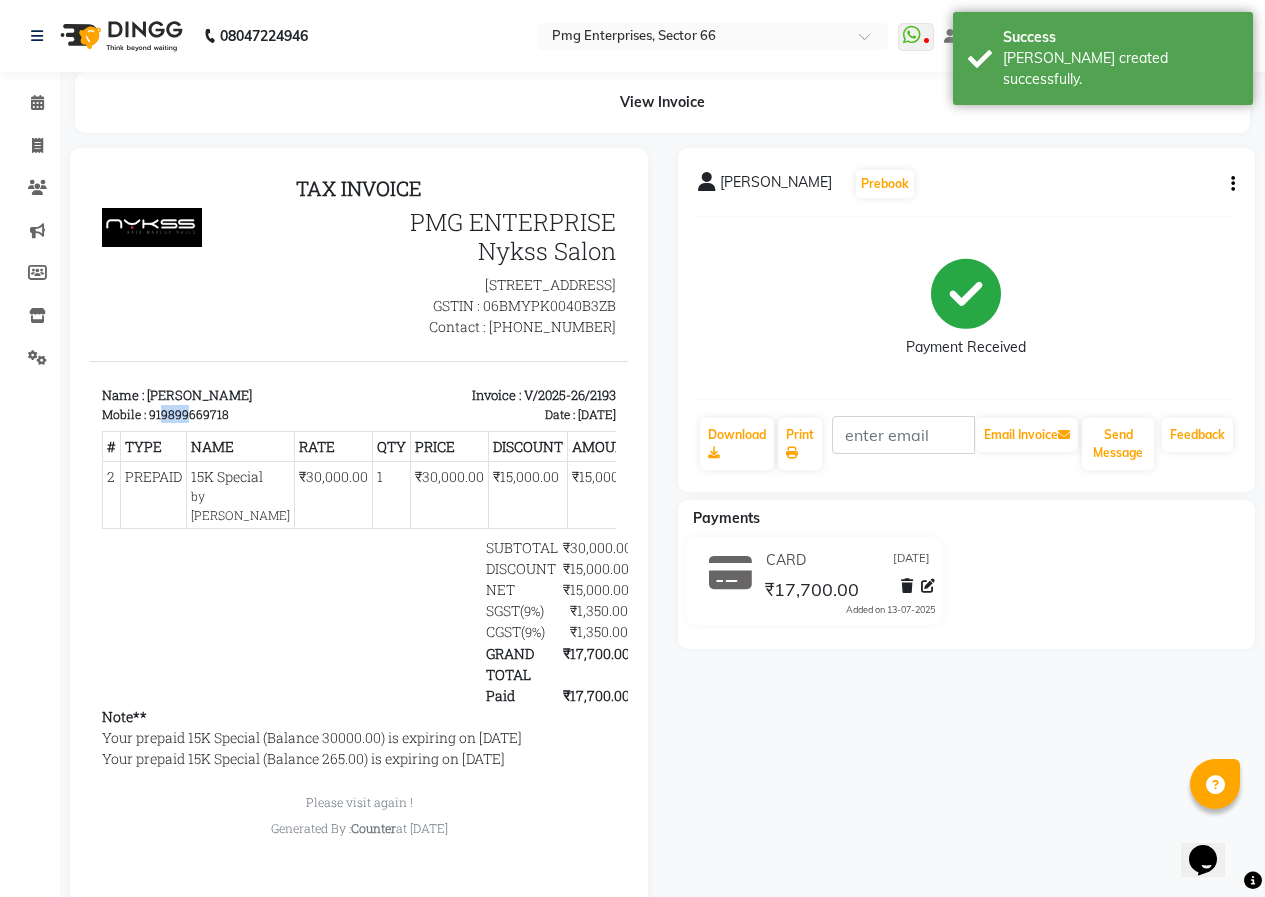 drag, startPoint x: 160, startPoint y: 438, endPoint x: 206, endPoint y: 439, distance: 46.010868 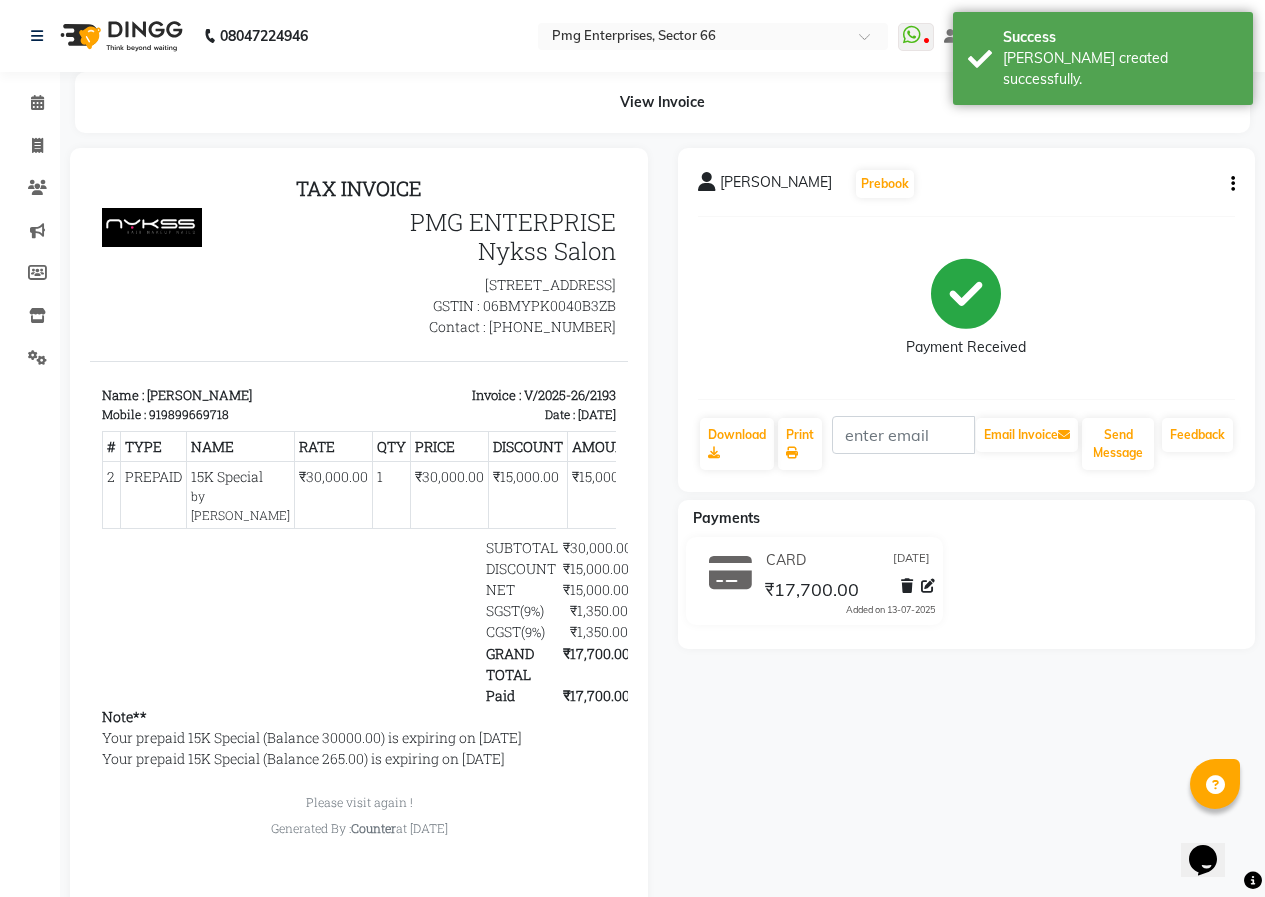 click on "919899669718" at bounding box center [189, 414] 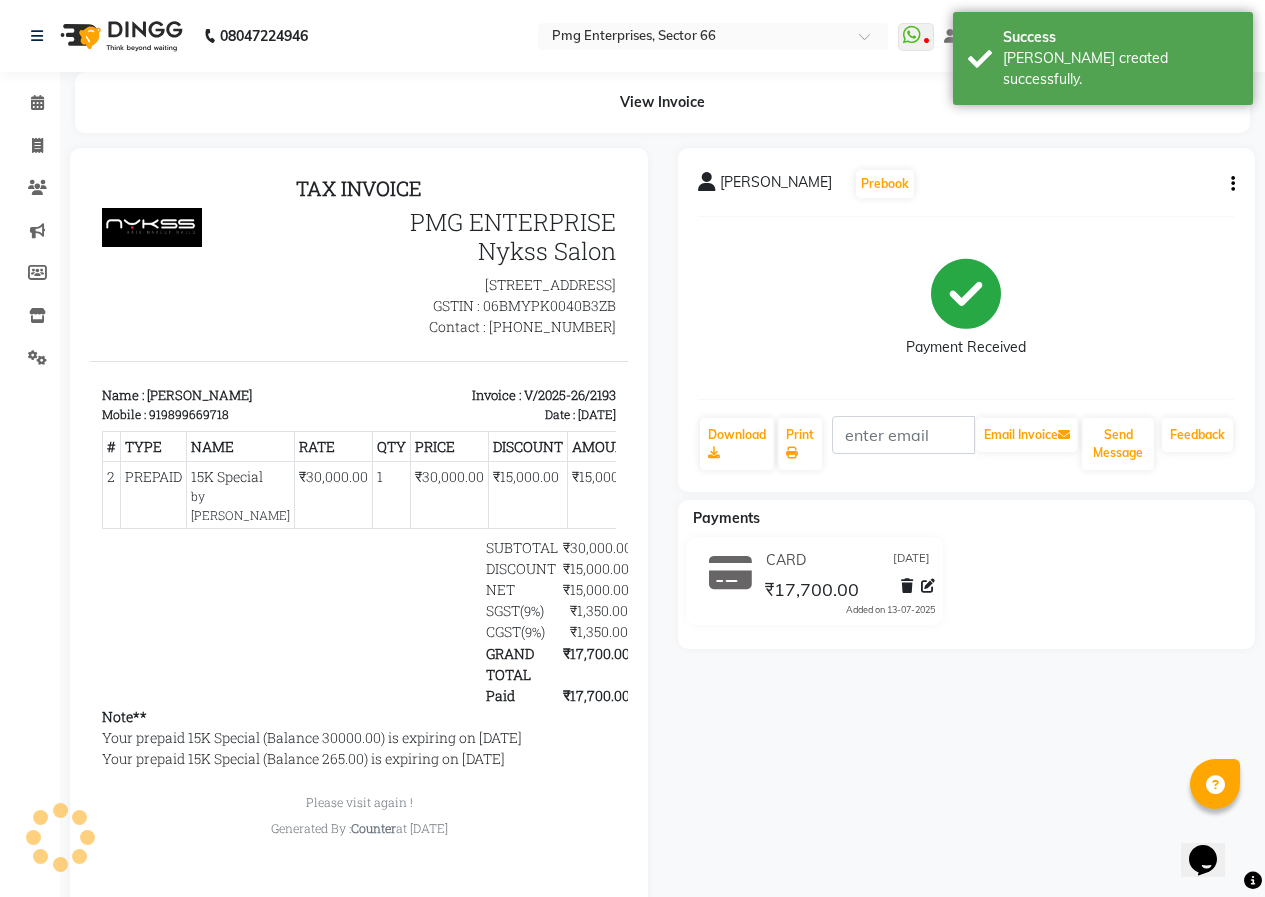 click on "Mobile :
919899669718" at bounding box center [224, 414] 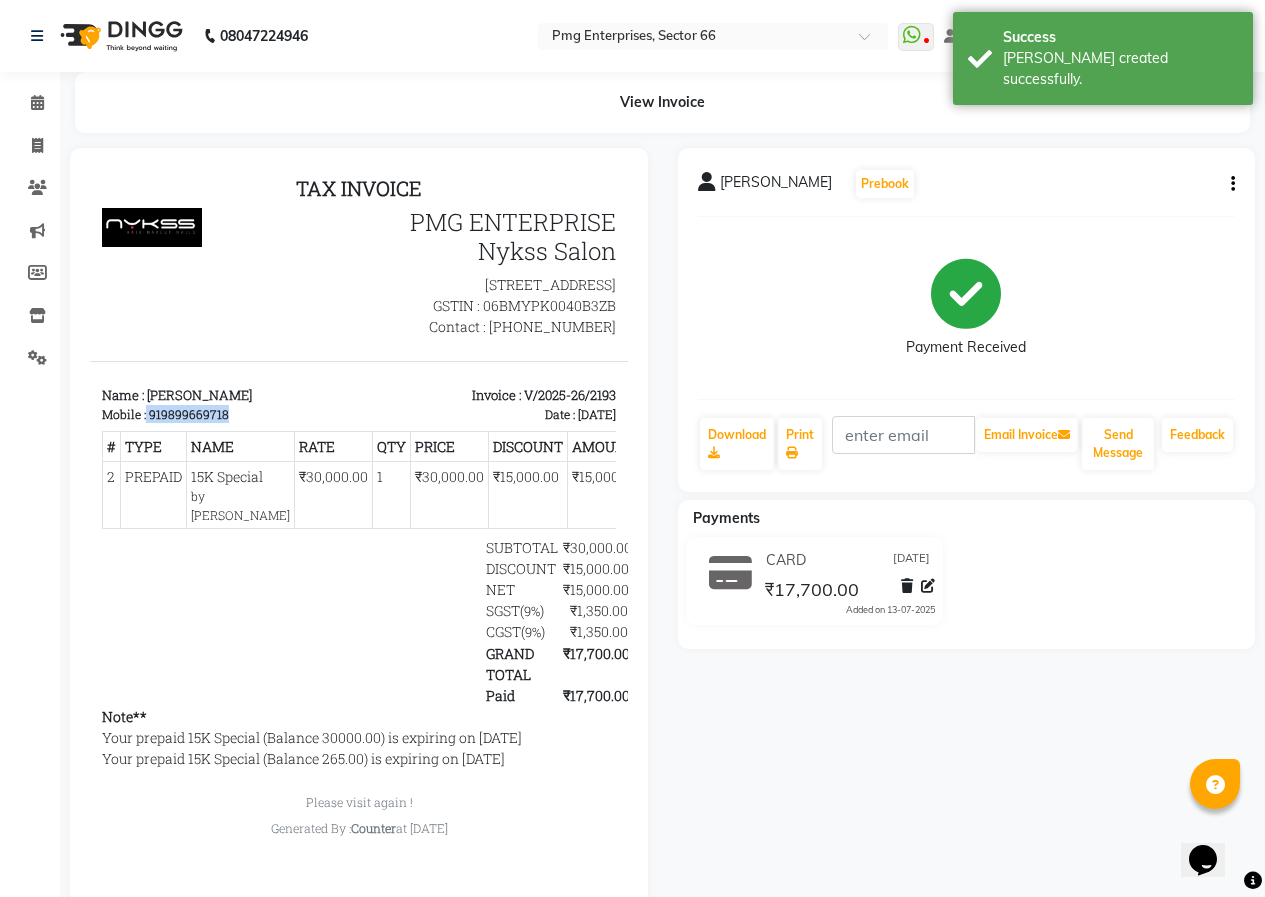 drag, startPoint x: 145, startPoint y: 431, endPoint x: 259, endPoint y: 432, distance: 114.00439 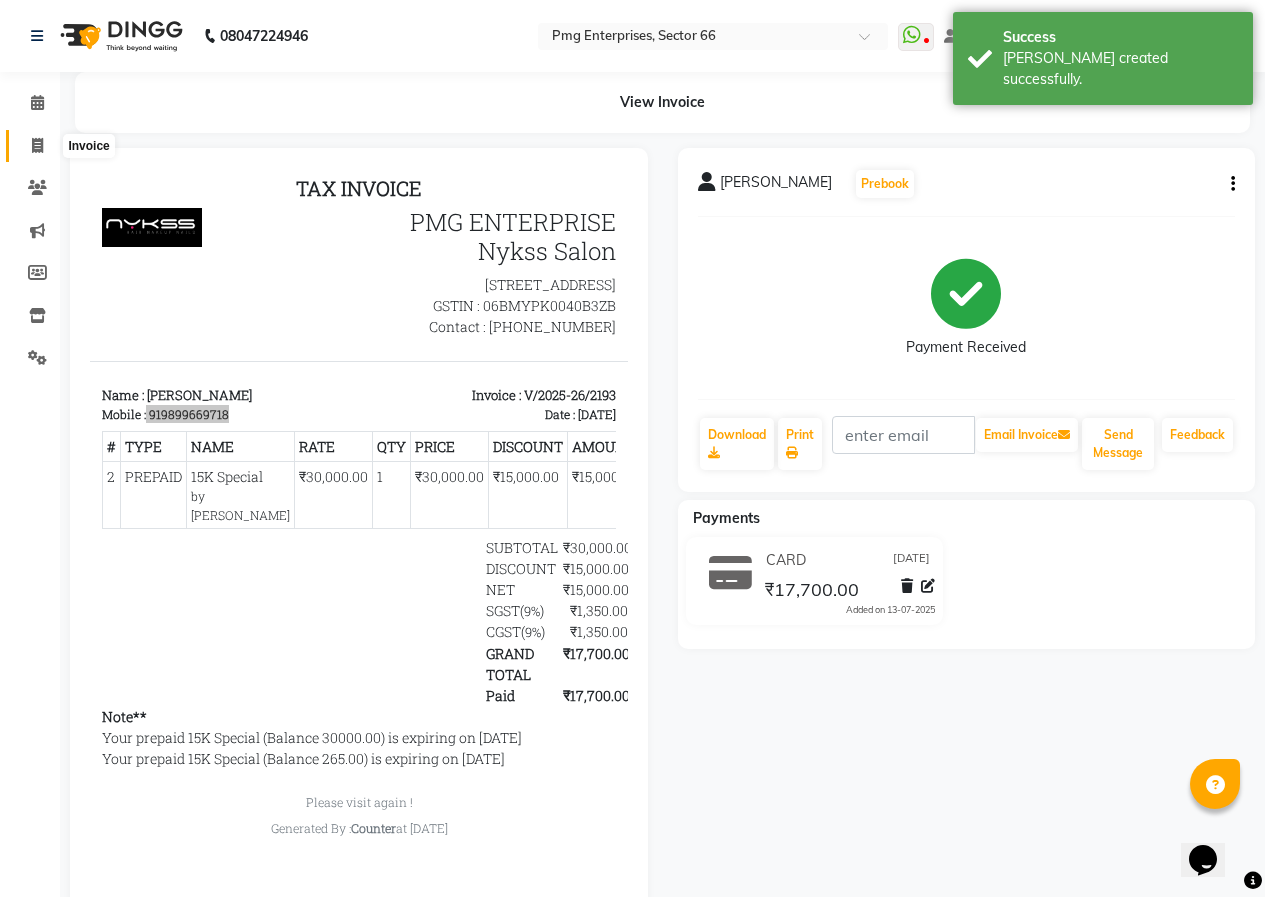 click 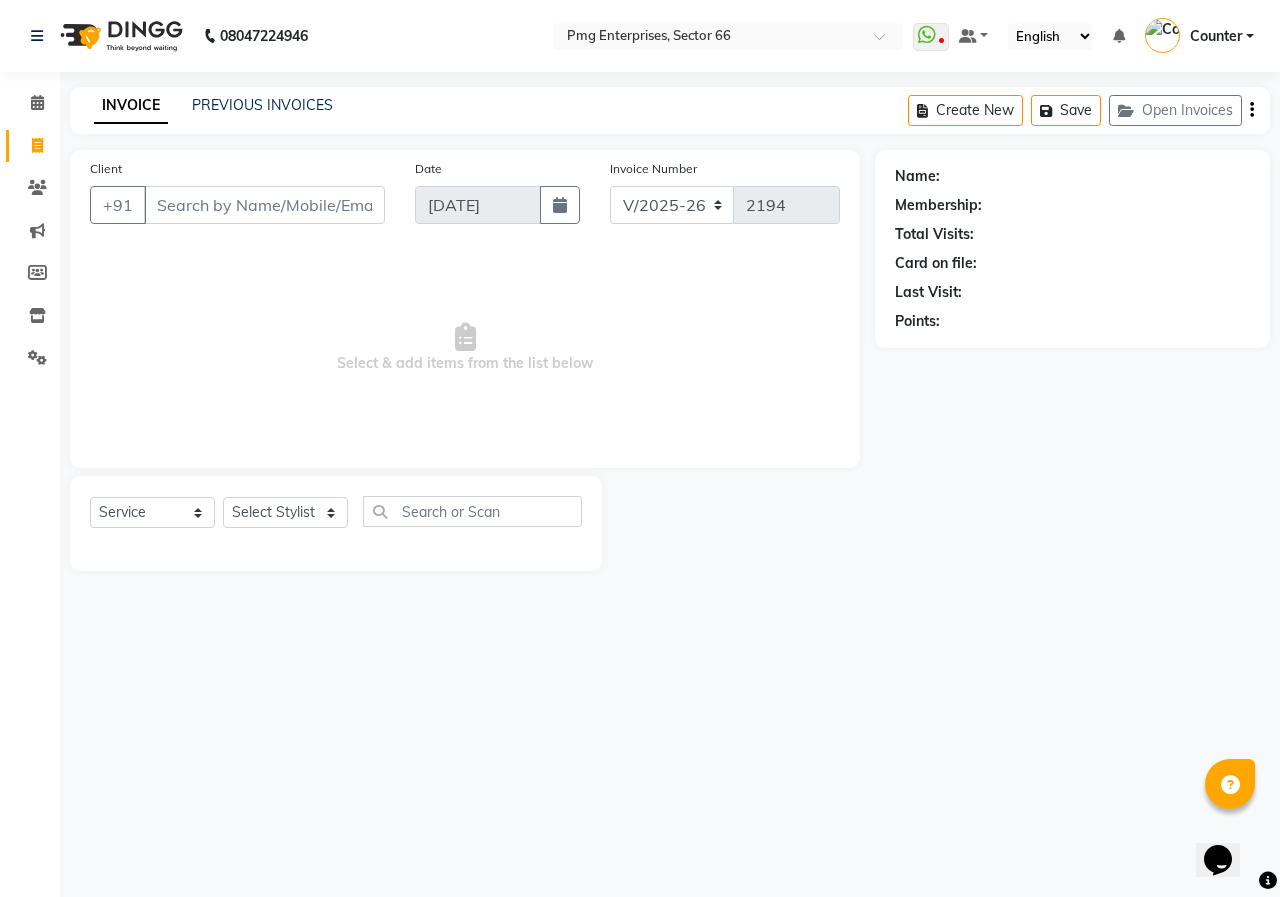 click on "Client" at bounding box center [264, 205] 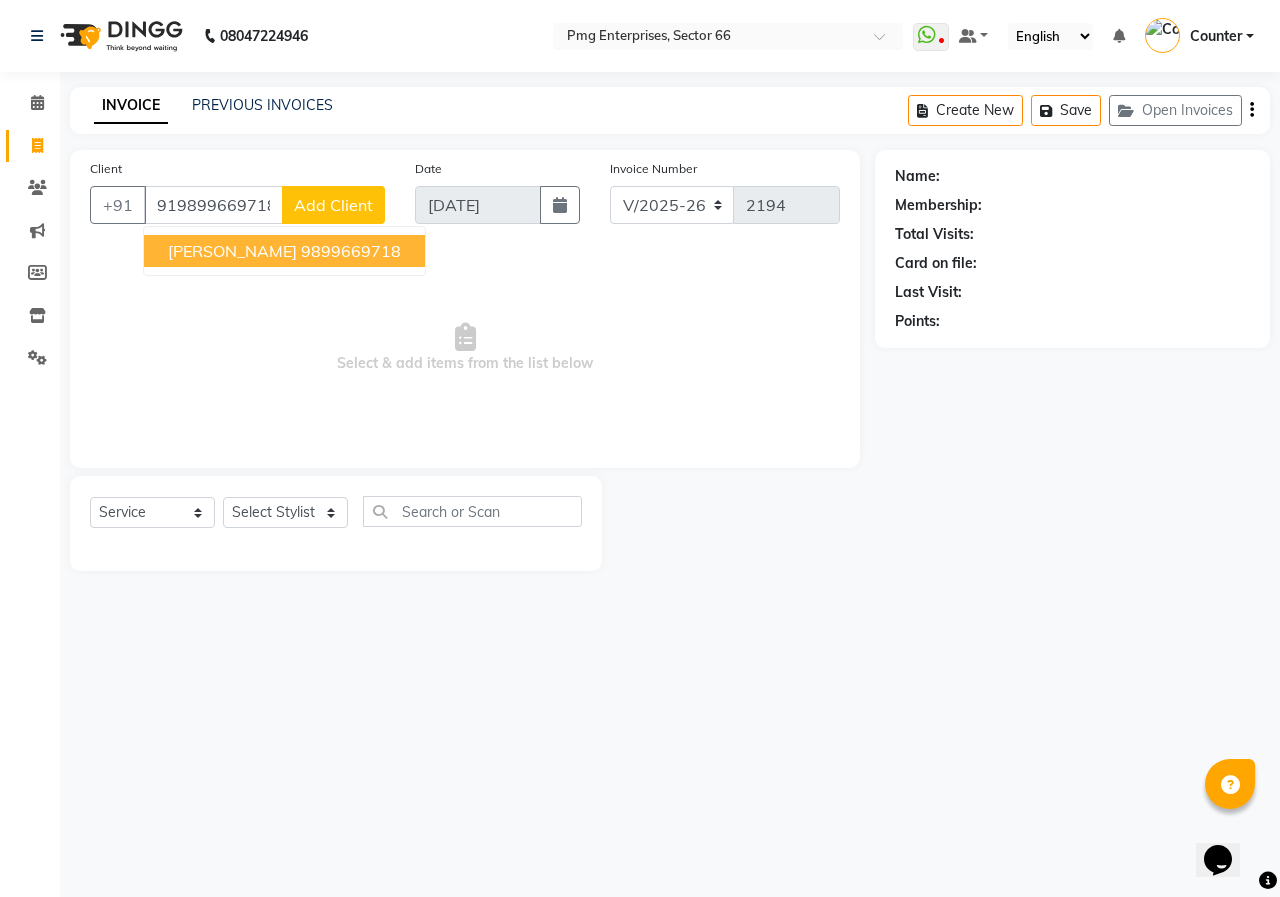 click on "[PERSON_NAME]" at bounding box center [232, 251] 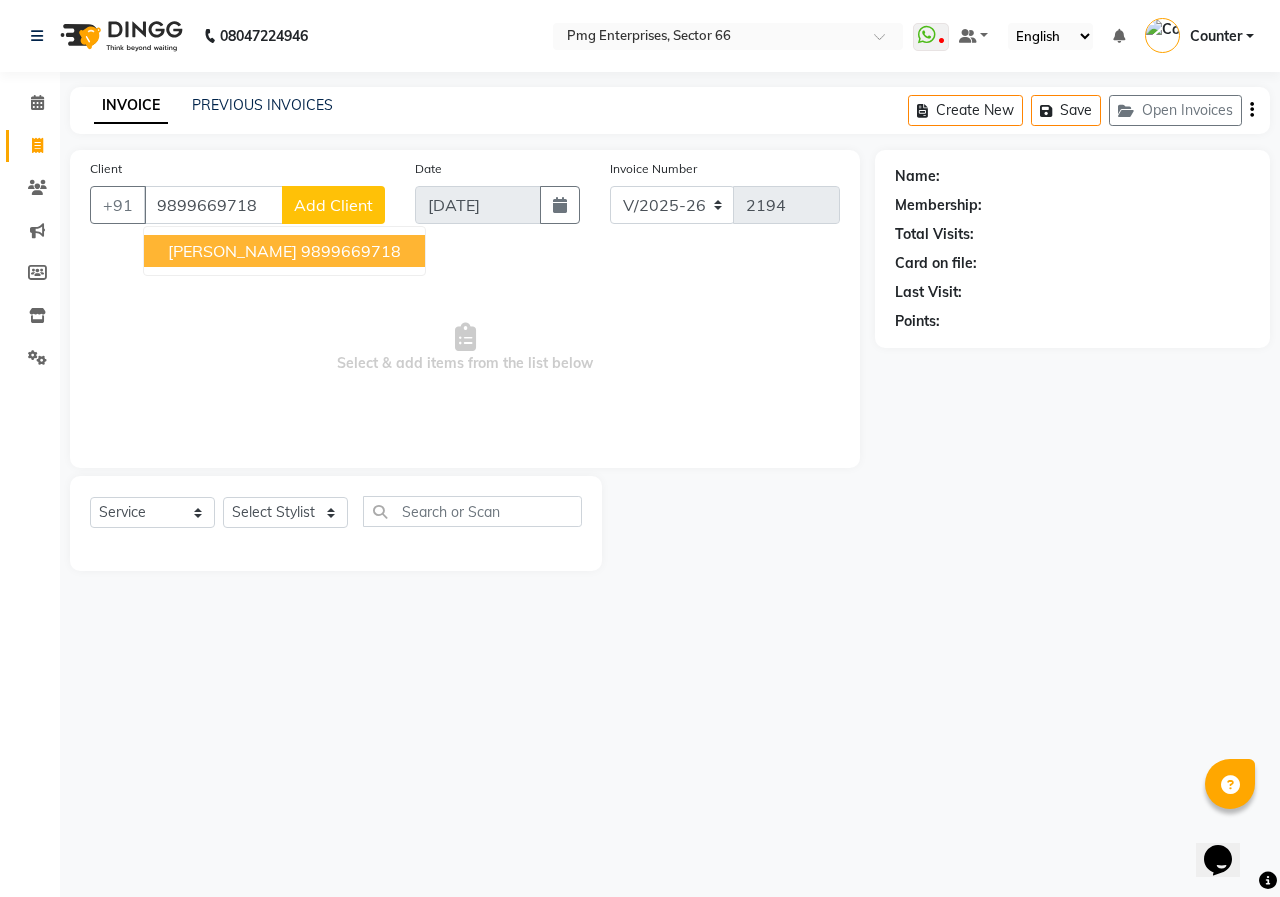 type on "9899669718" 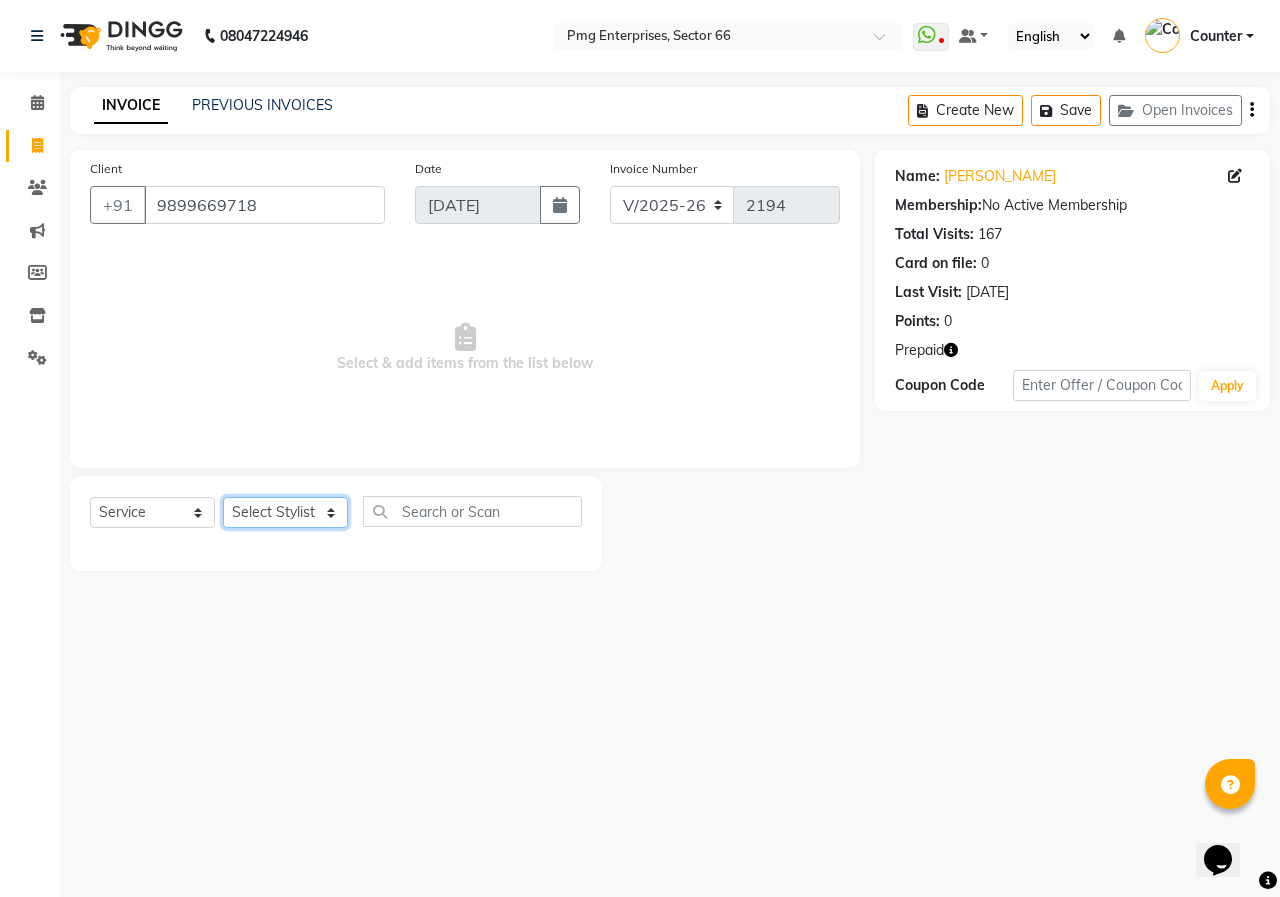 click on "Select Stylist [PERSON_NAME] Counter [PERSON_NAME] [PERSON_NAME] [PERSON_NAME] [PERSON_NAME]" 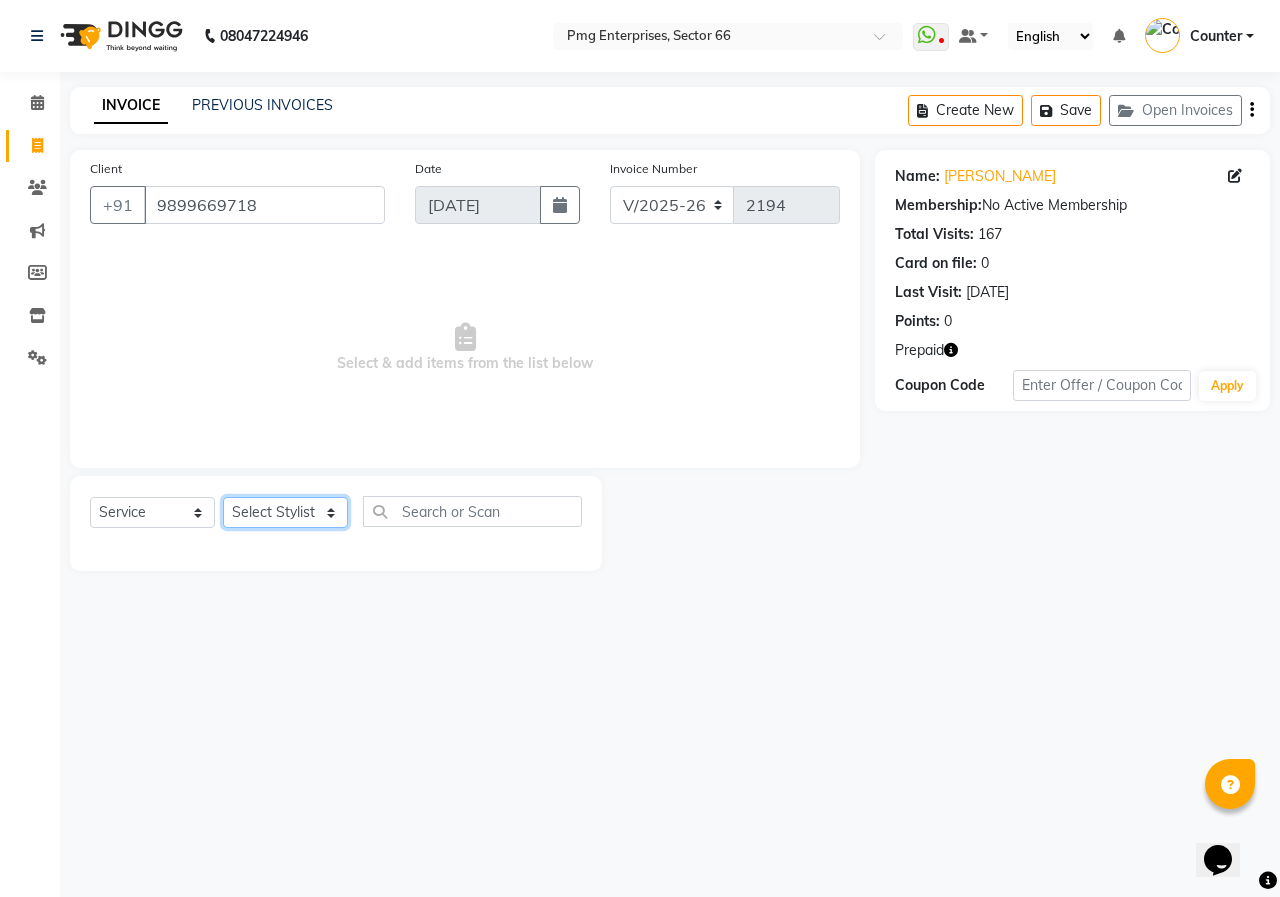 select on "14602" 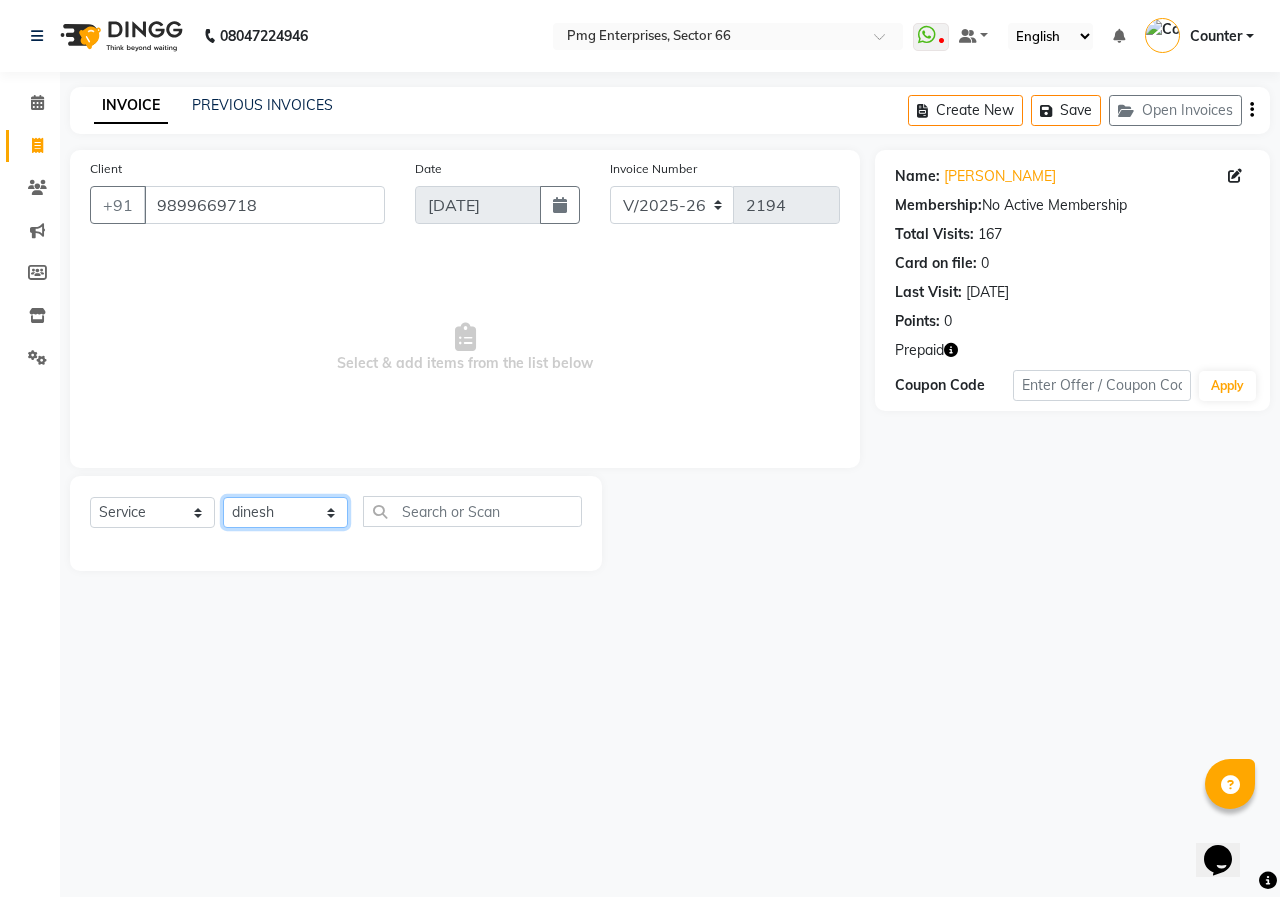 click on "Select Stylist [PERSON_NAME] Counter [PERSON_NAME] [PERSON_NAME] [PERSON_NAME] [PERSON_NAME]" 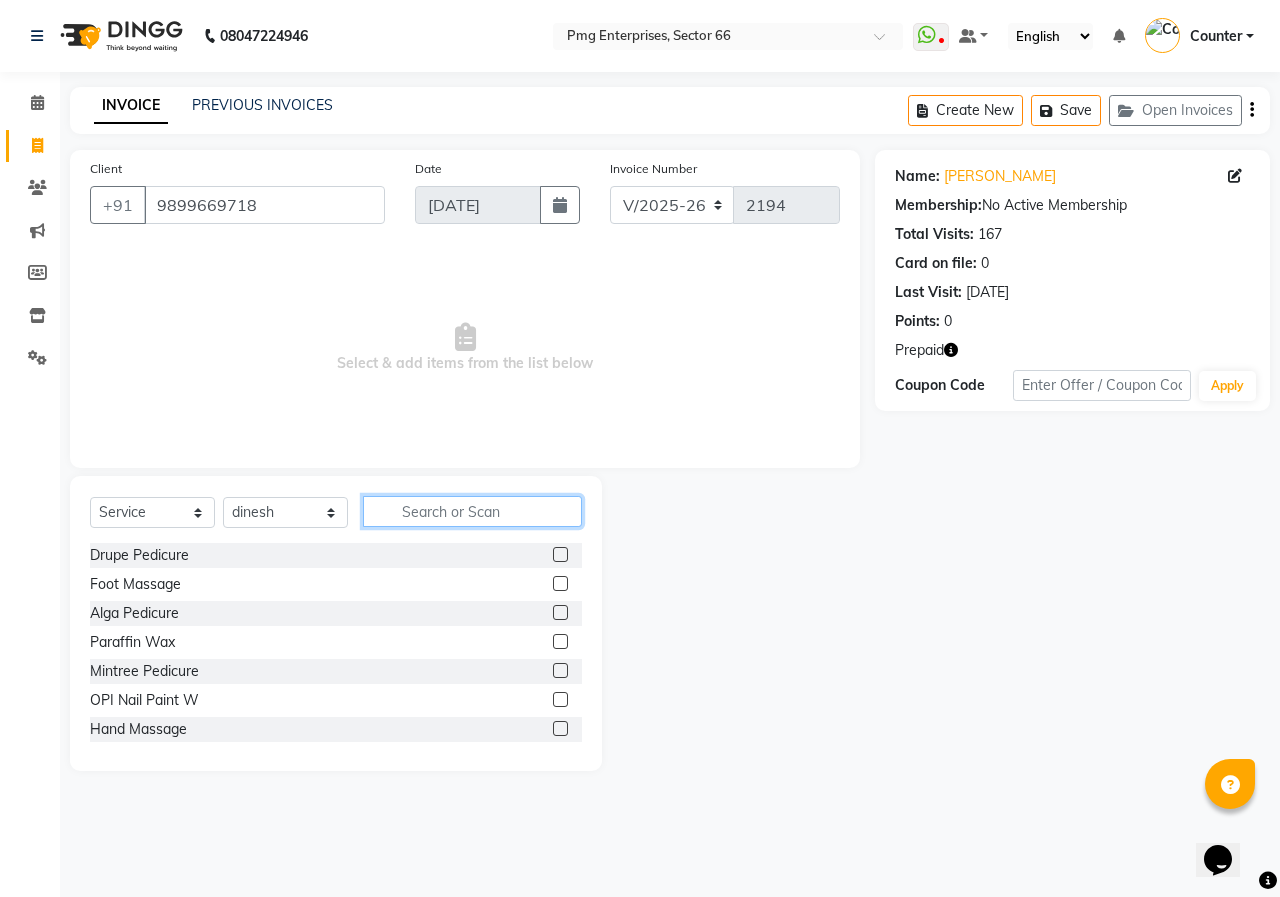 click 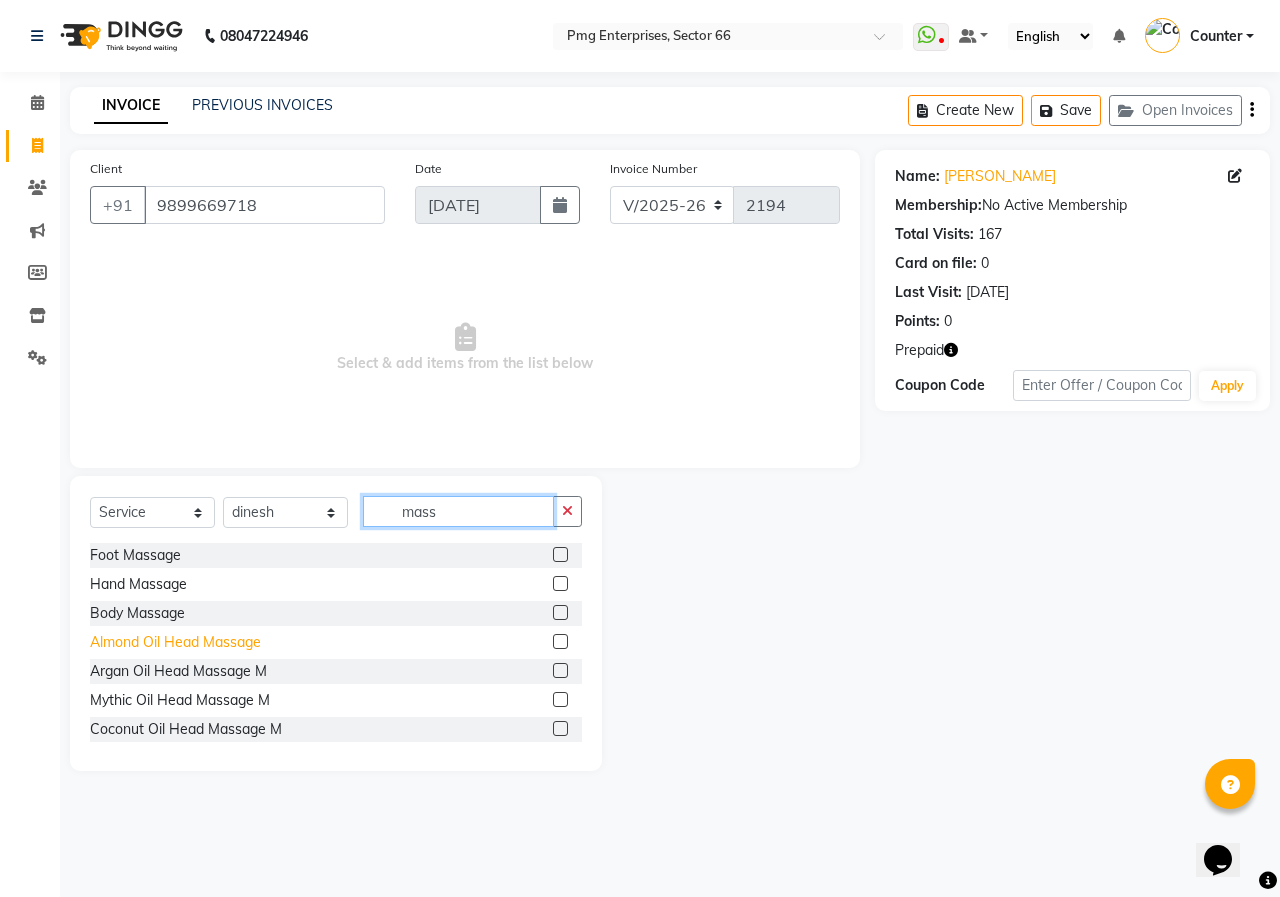 type on "mass" 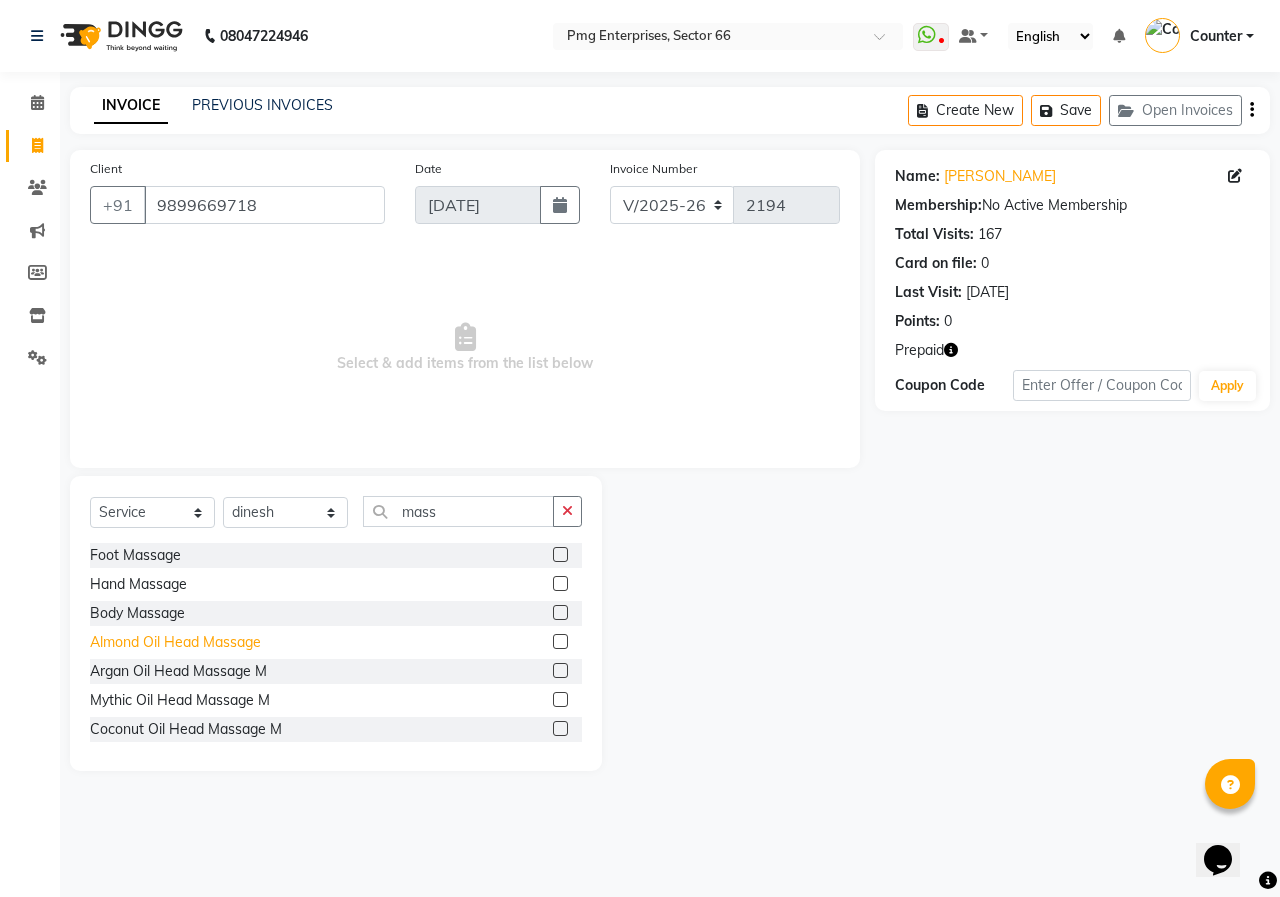 click on "Almond Oil Head Massage" 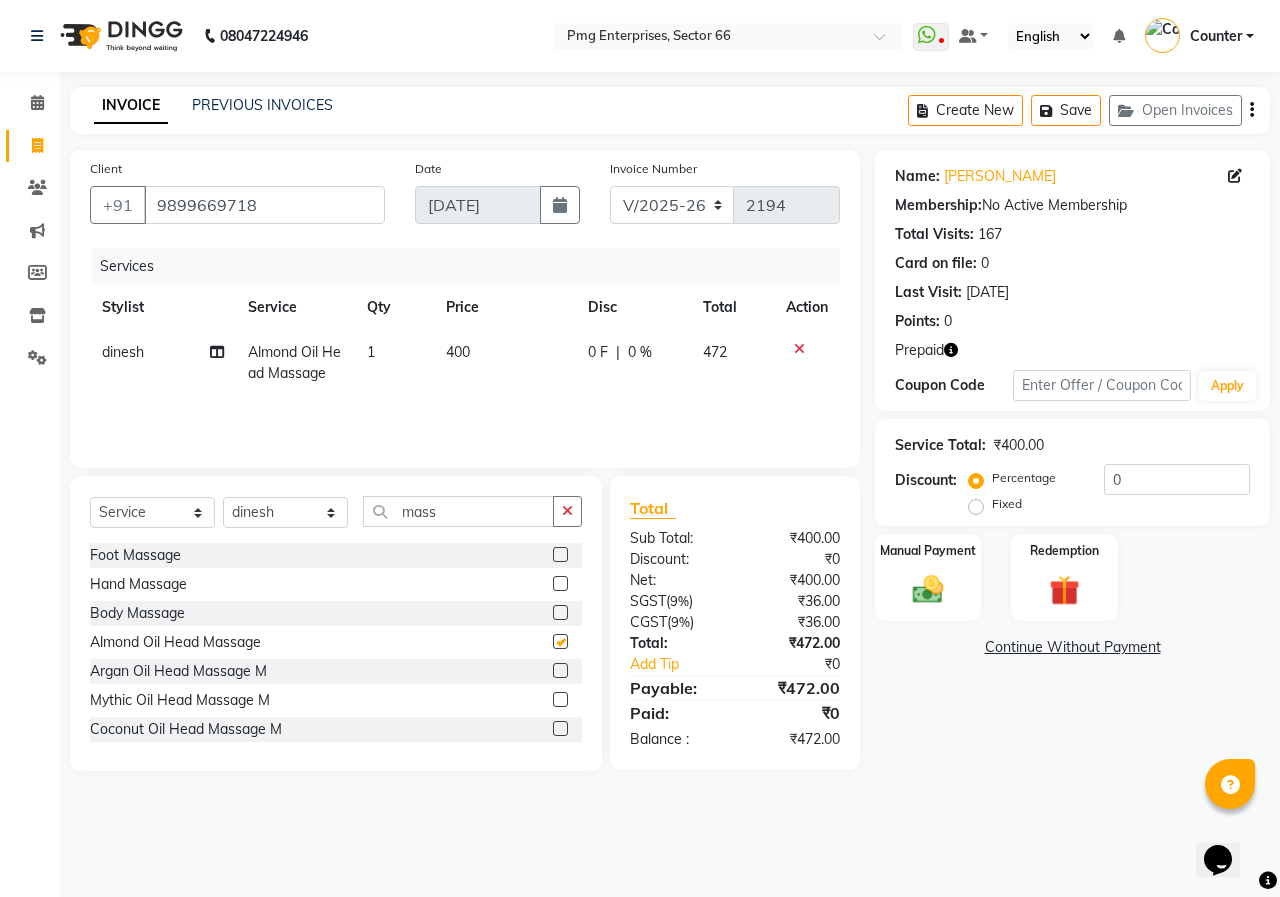 checkbox on "false" 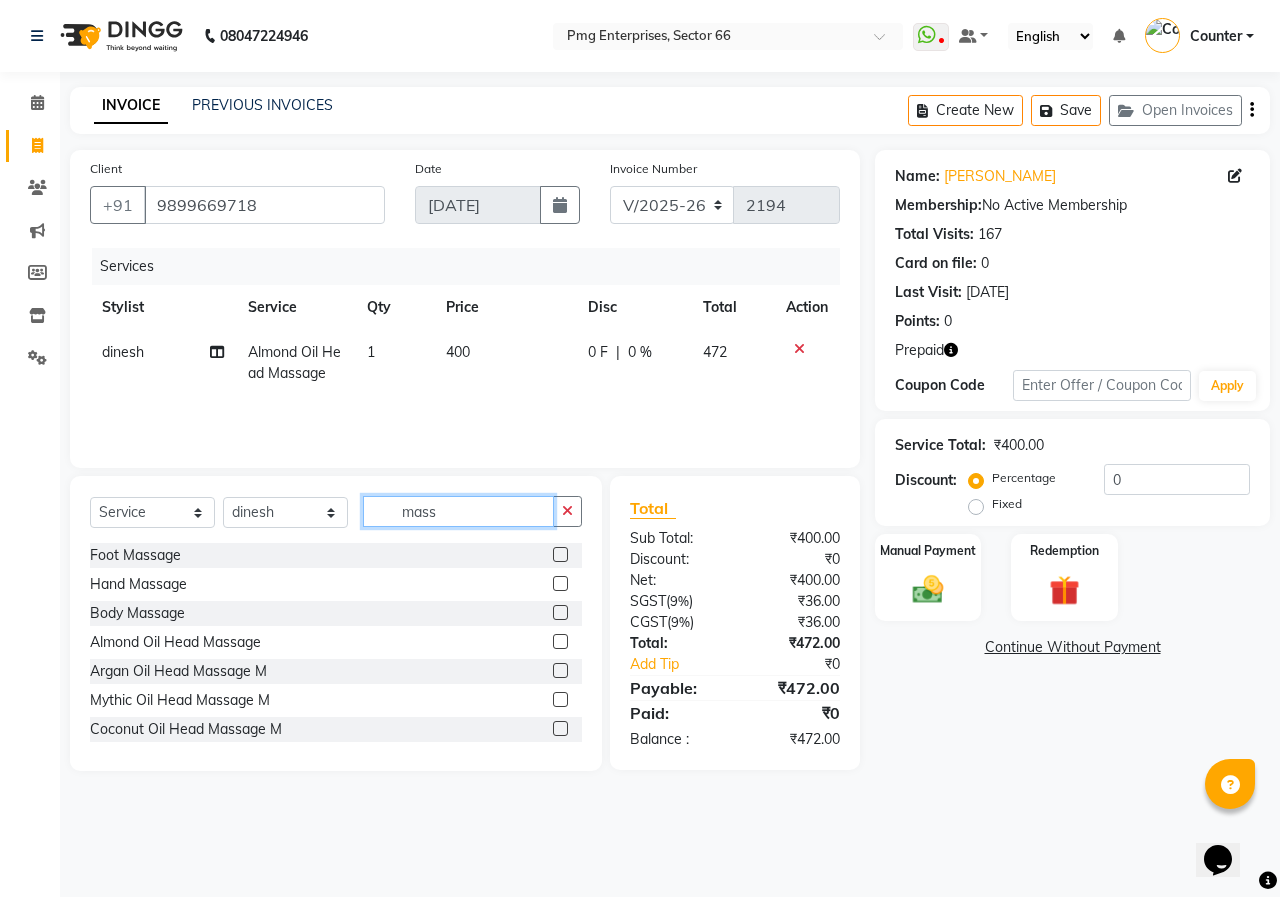 click on "mass" 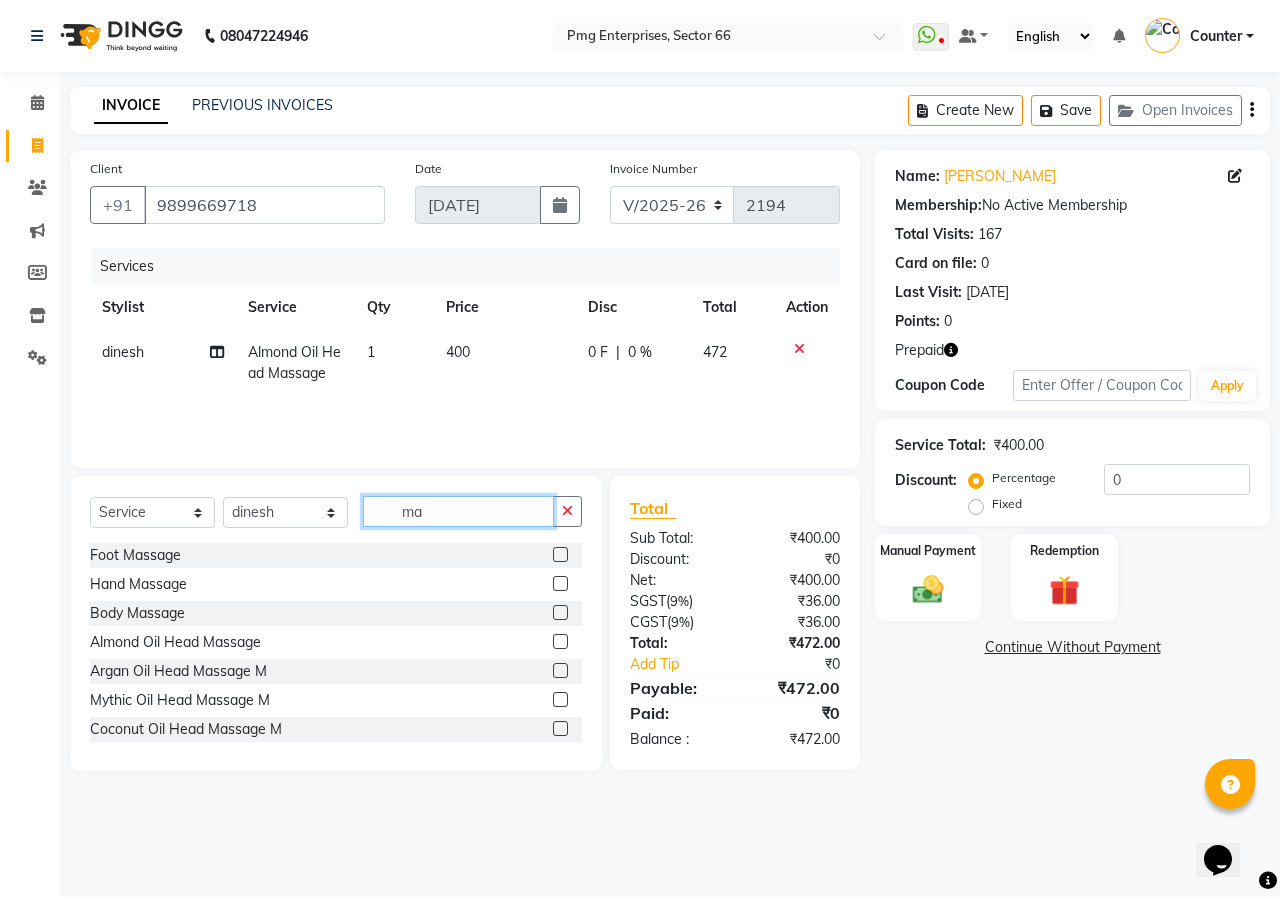 type on "m" 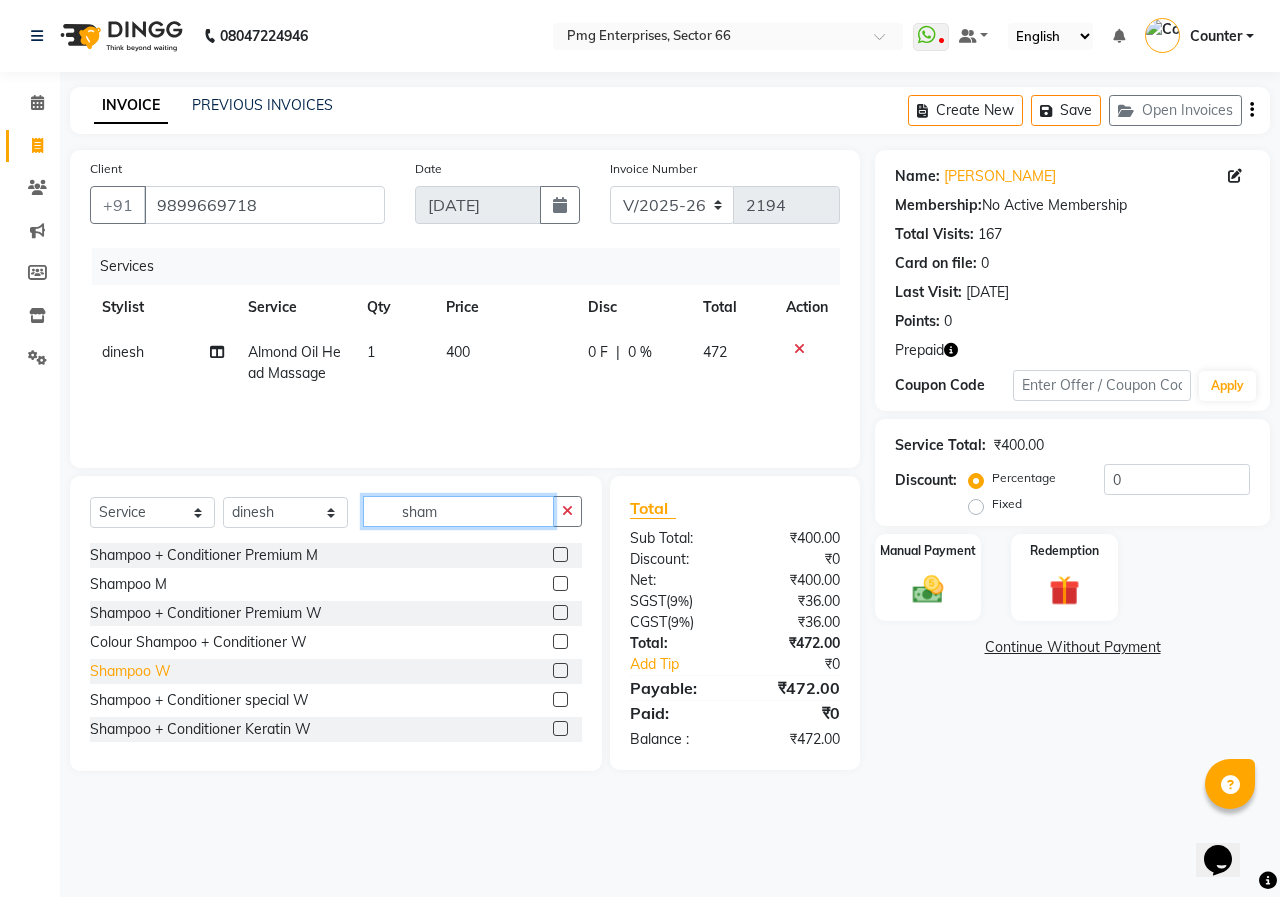 type on "sham" 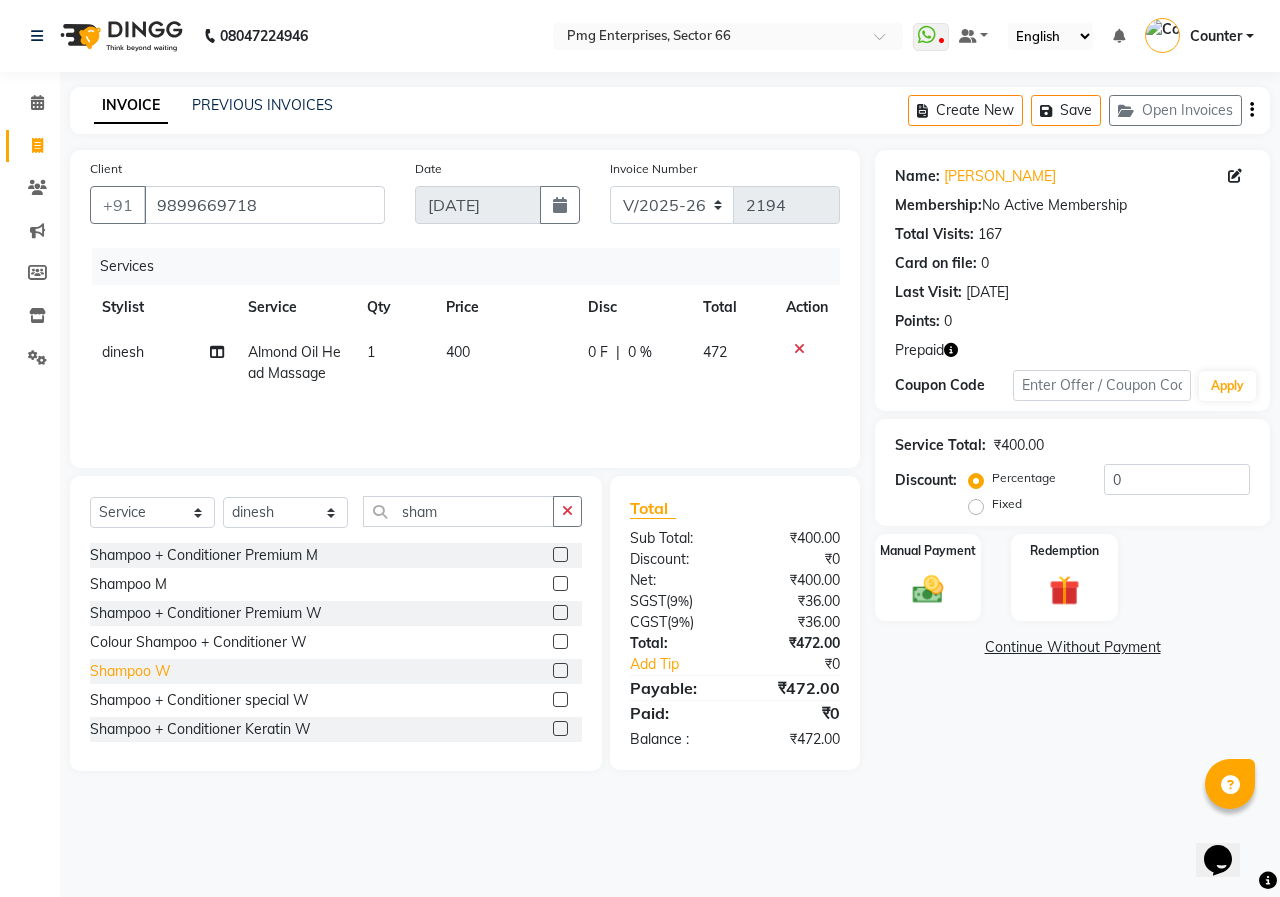 click on "Shampoo W" 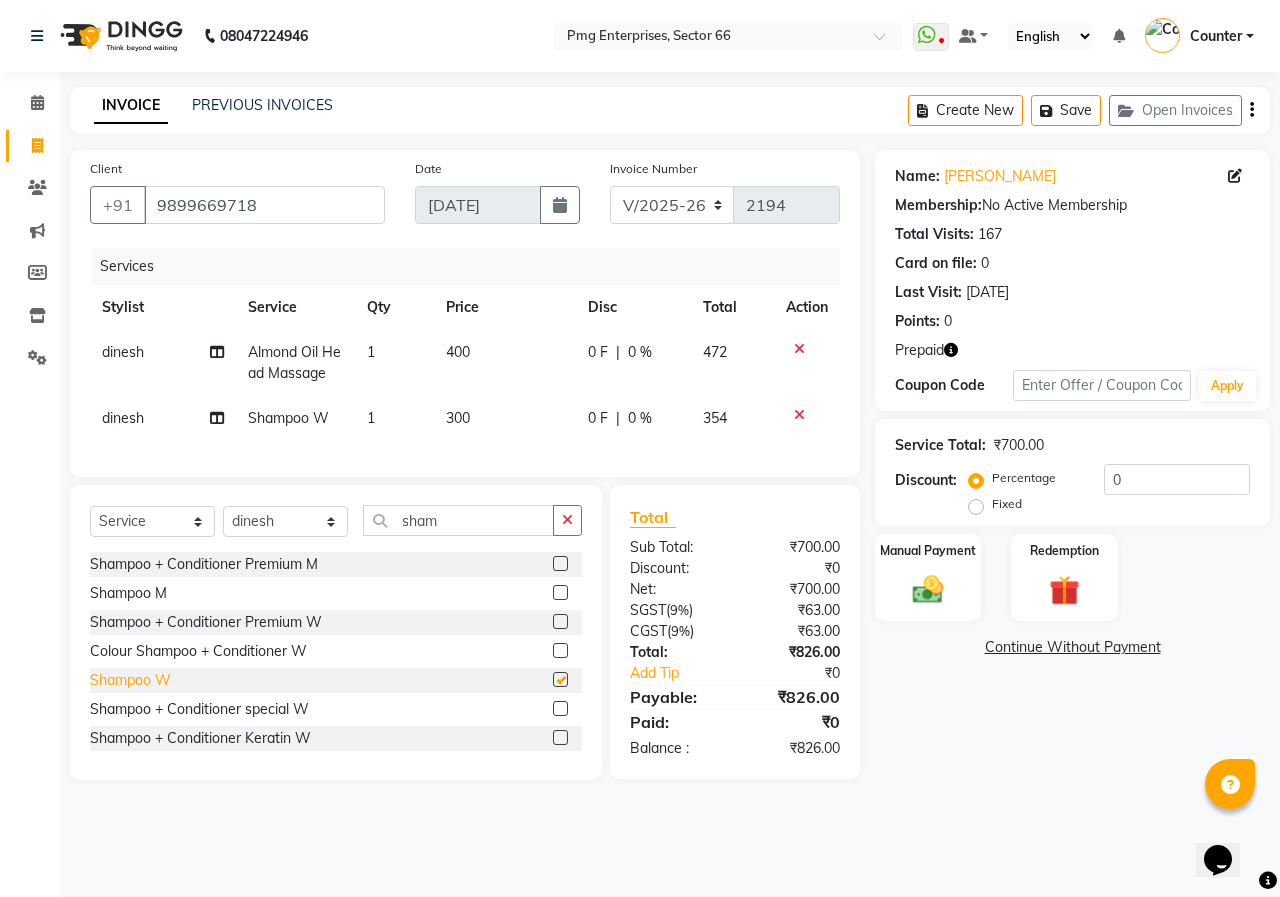 checkbox on "false" 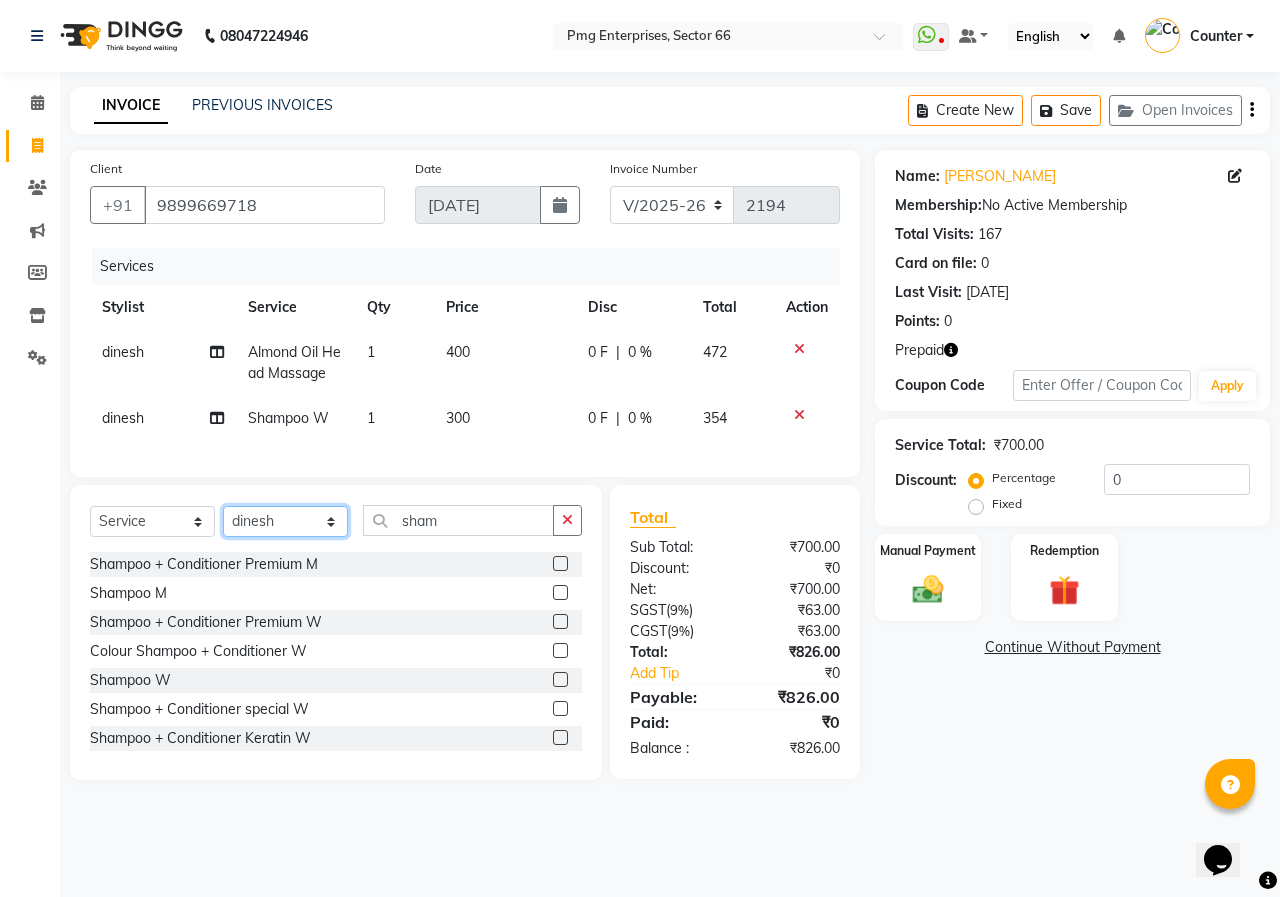 click on "Select Stylist [PERSON_NAME] Counter [PERSON_NAME] [PERSON_NAME] [PERSON_NAME] [PERSON_NAME]" 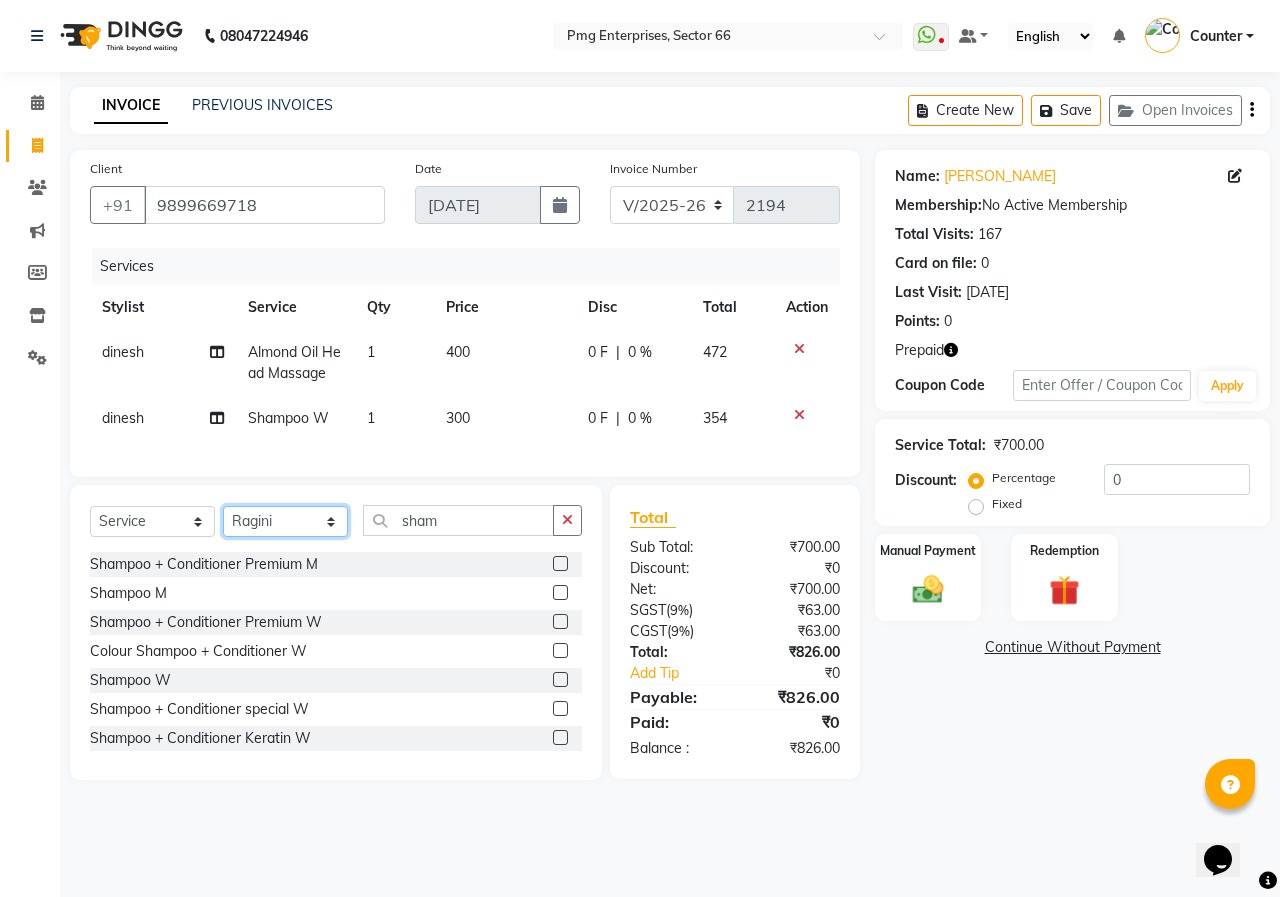 click on "Select Stylist [PERSON_NAME] Counter [PERSON_NAME] [PERSON_NAME] [PERSON_NAME] [PERSON_NAME]" 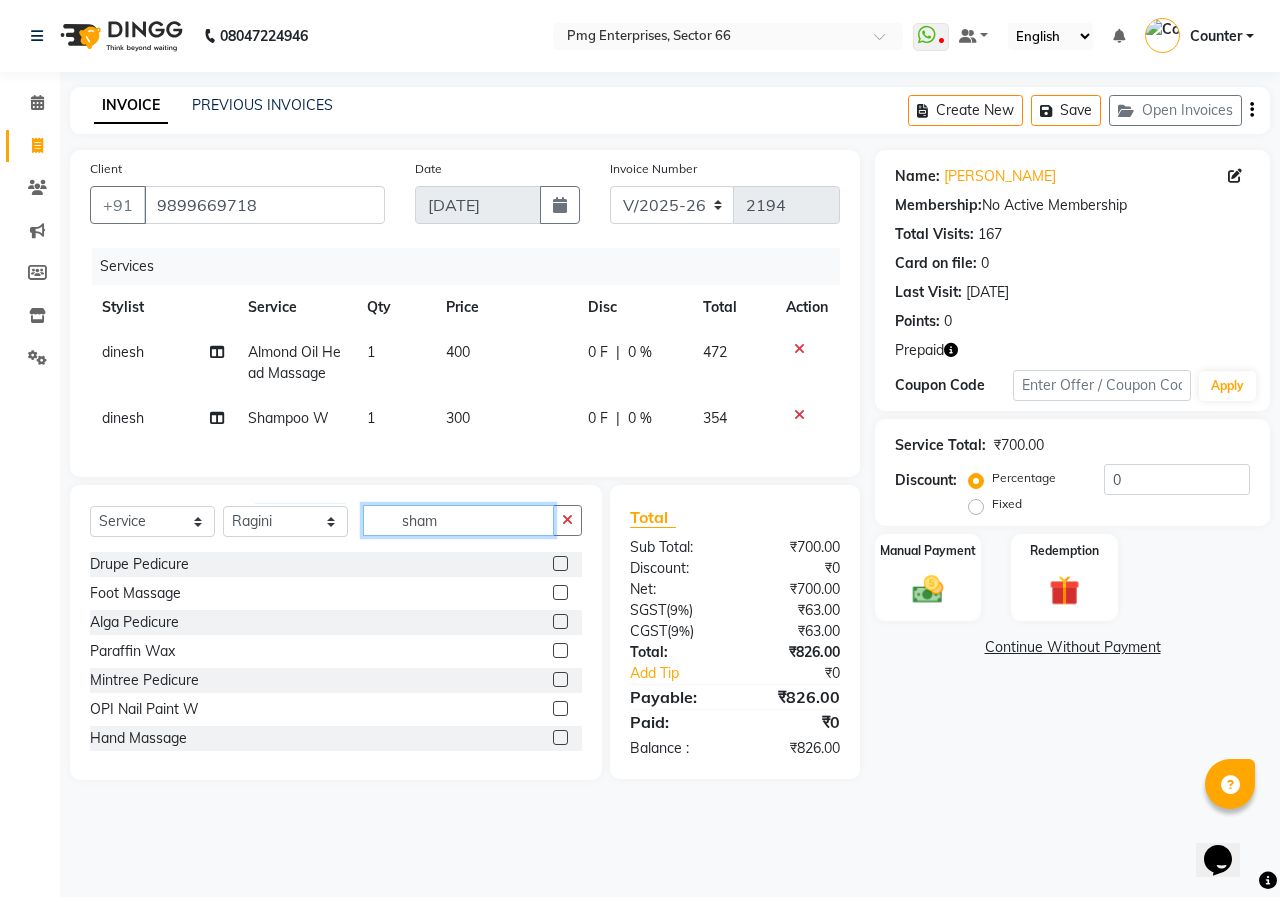 click on "sham" 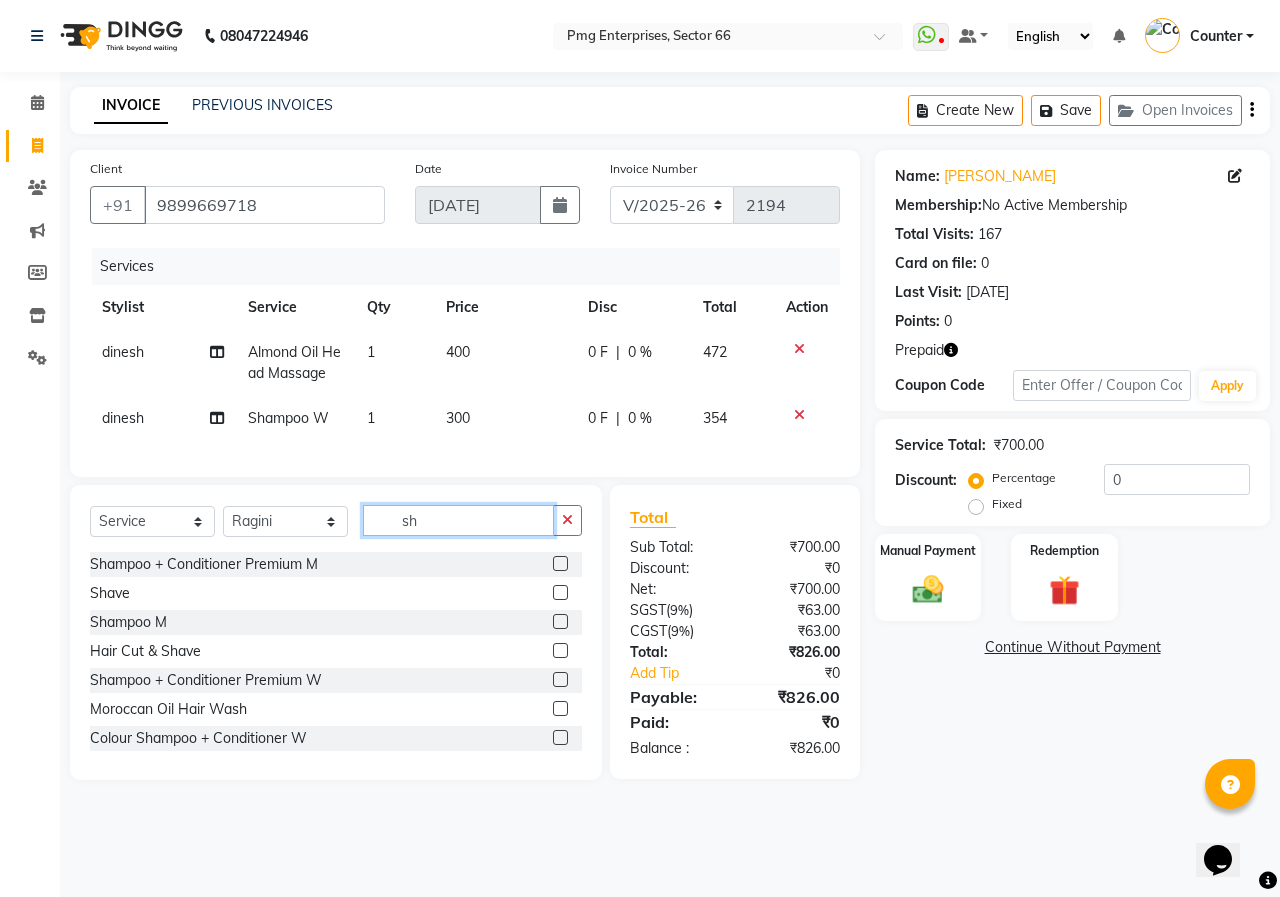 type on "s" 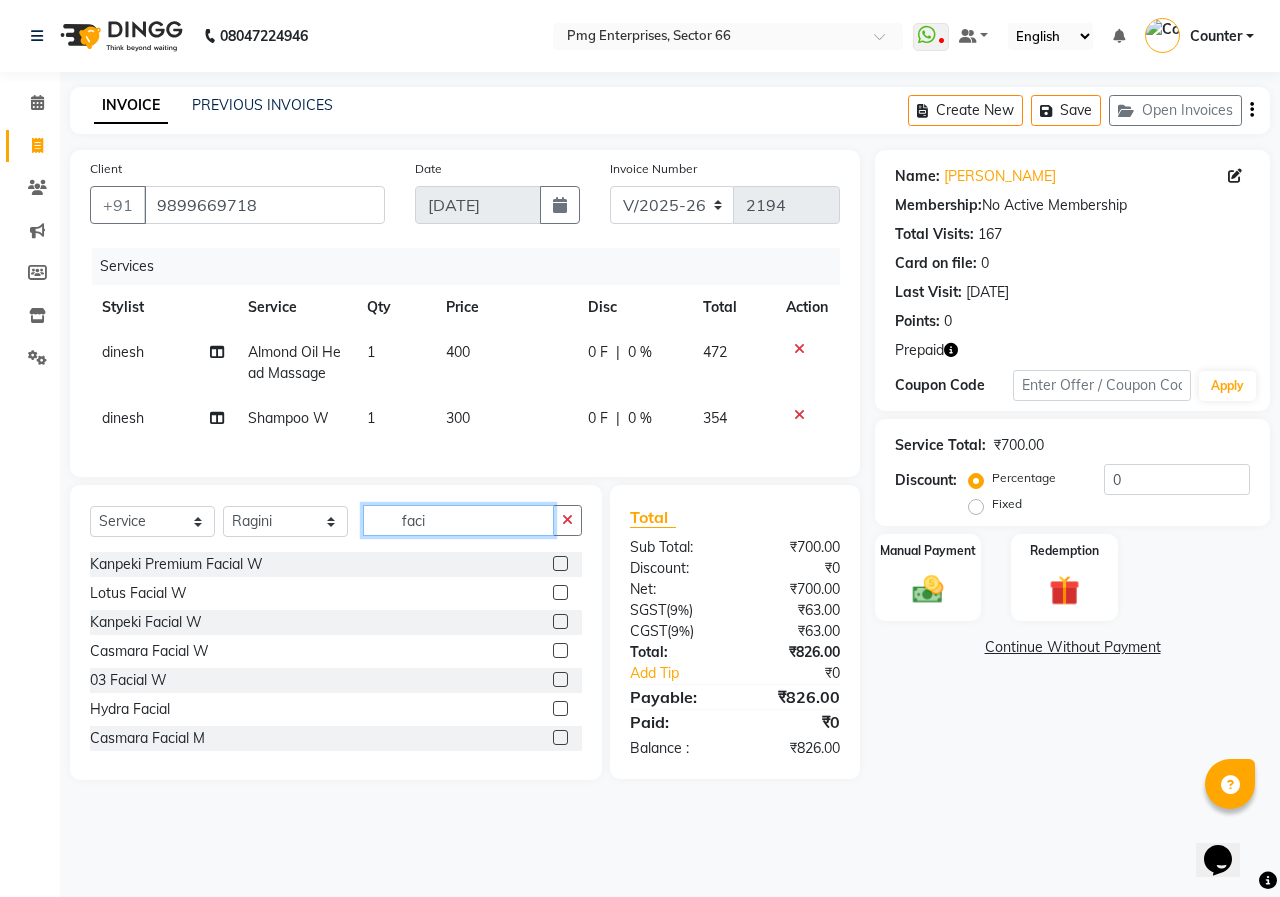 click on "faci" 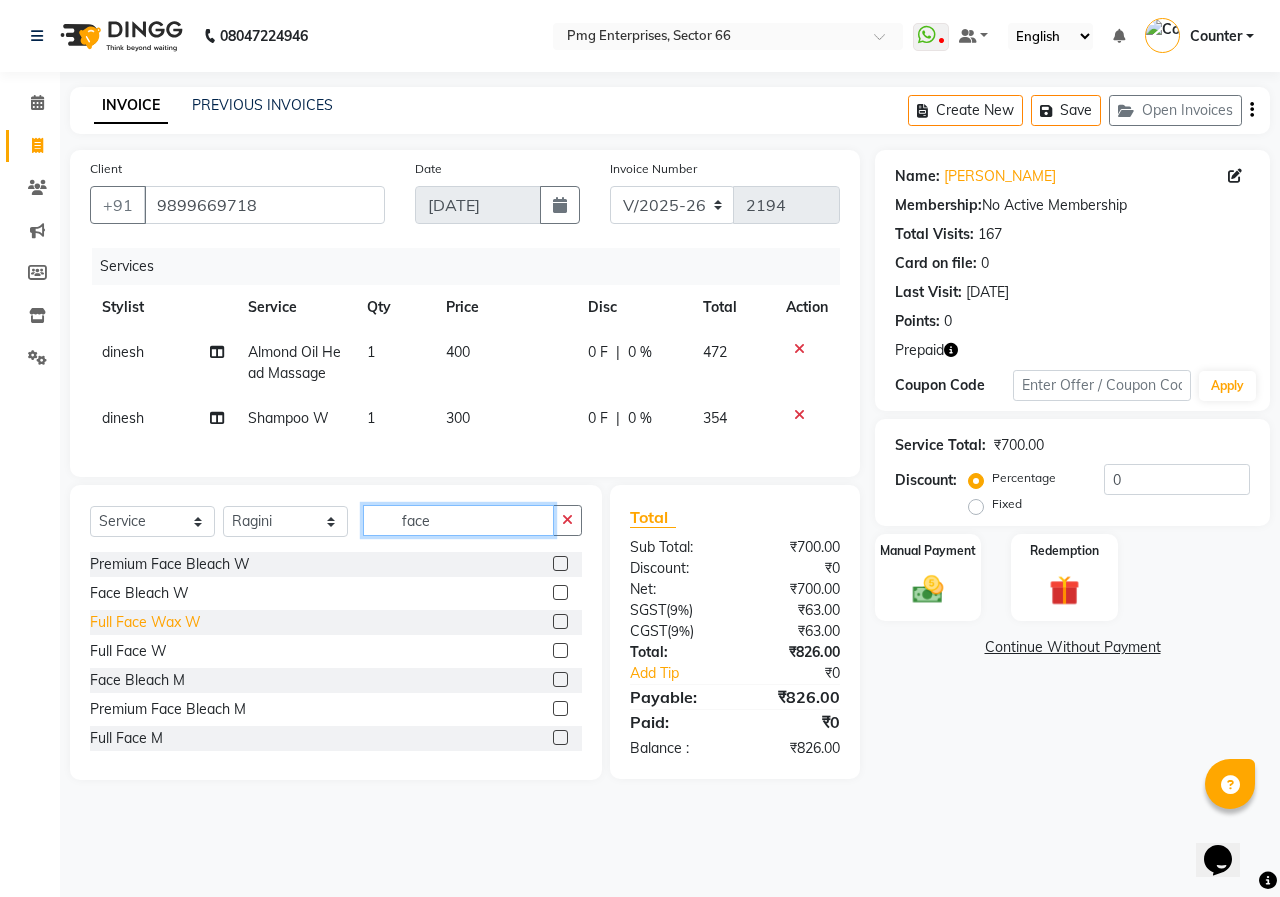 type on "face" 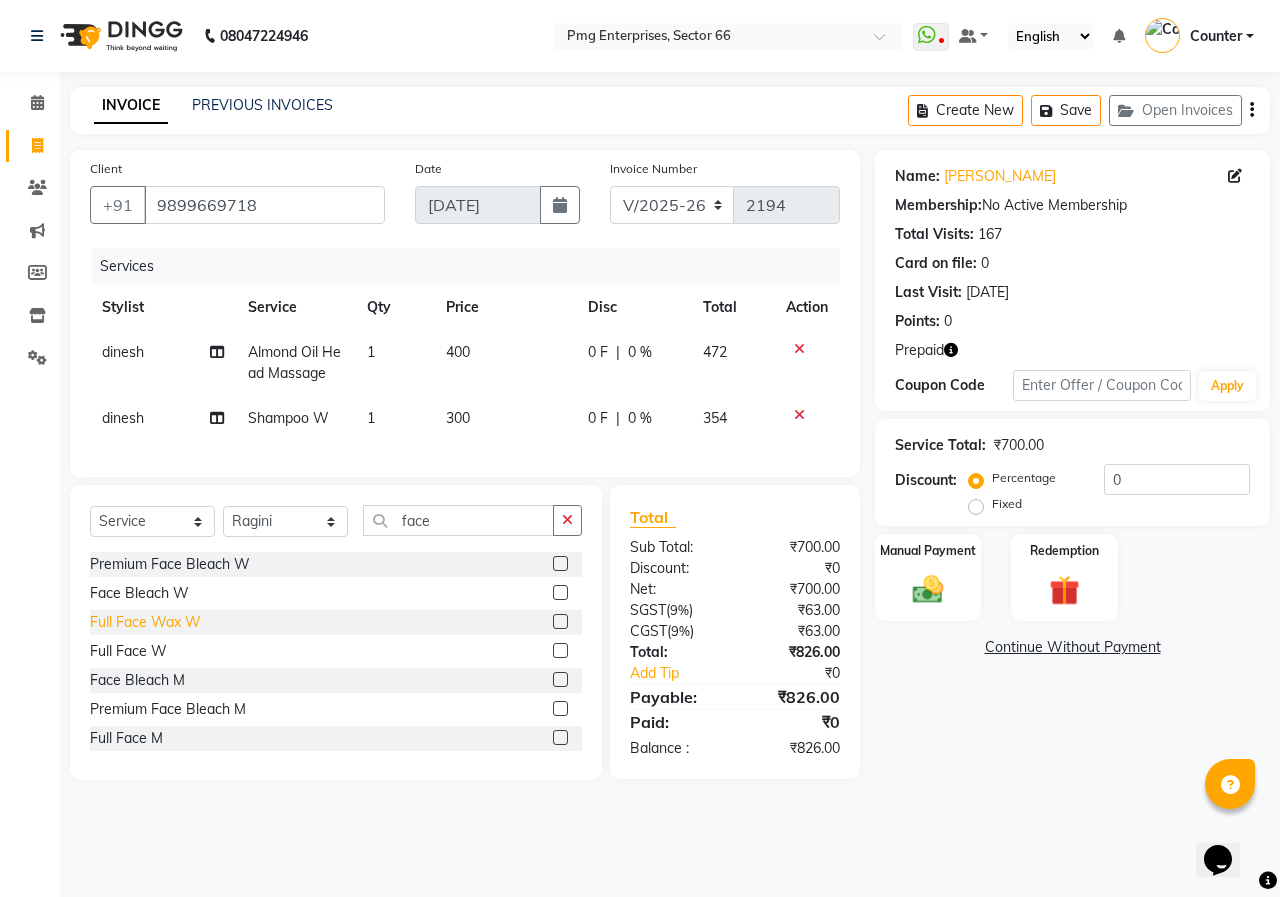 click on "Full Face Wax W" 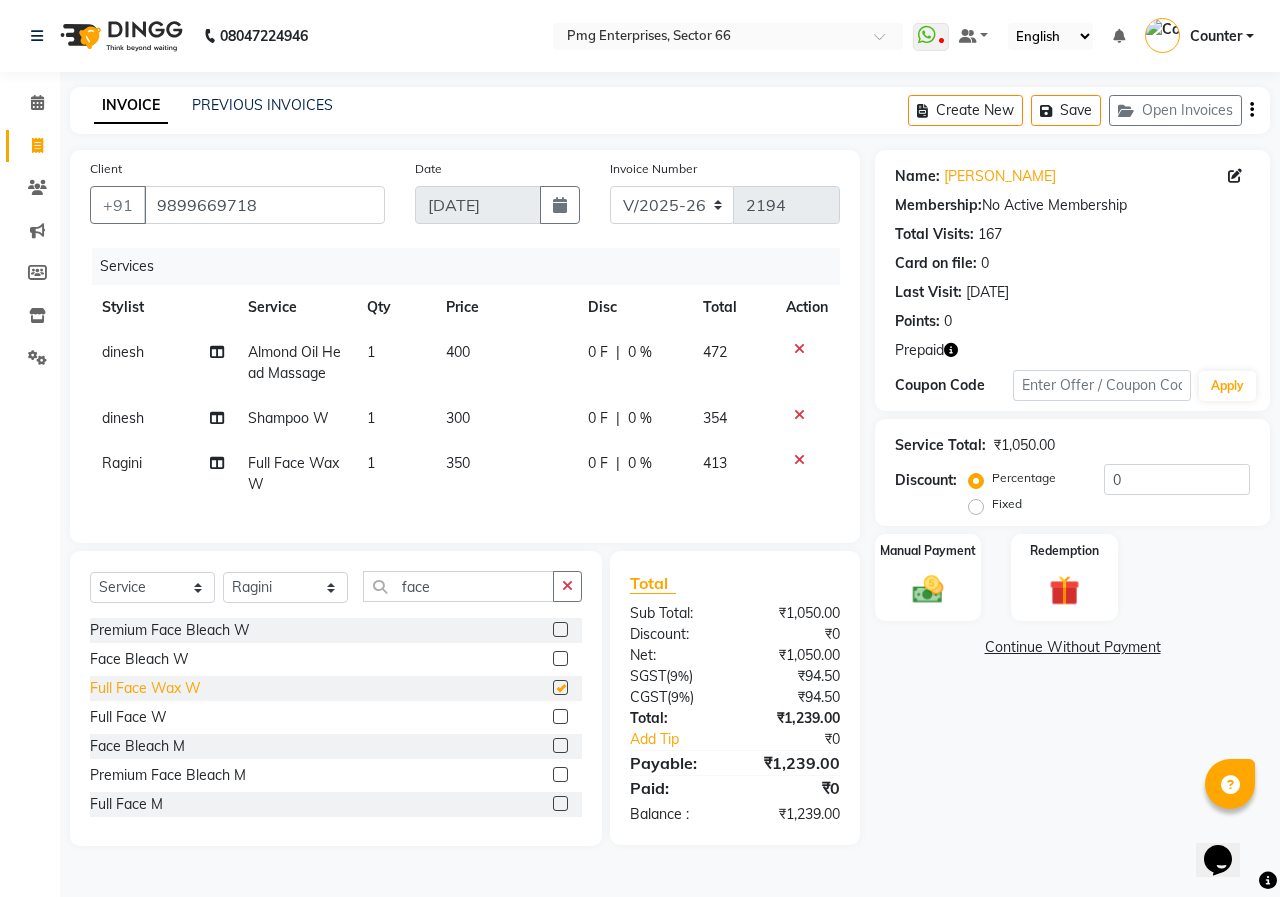 checkbox on "false" 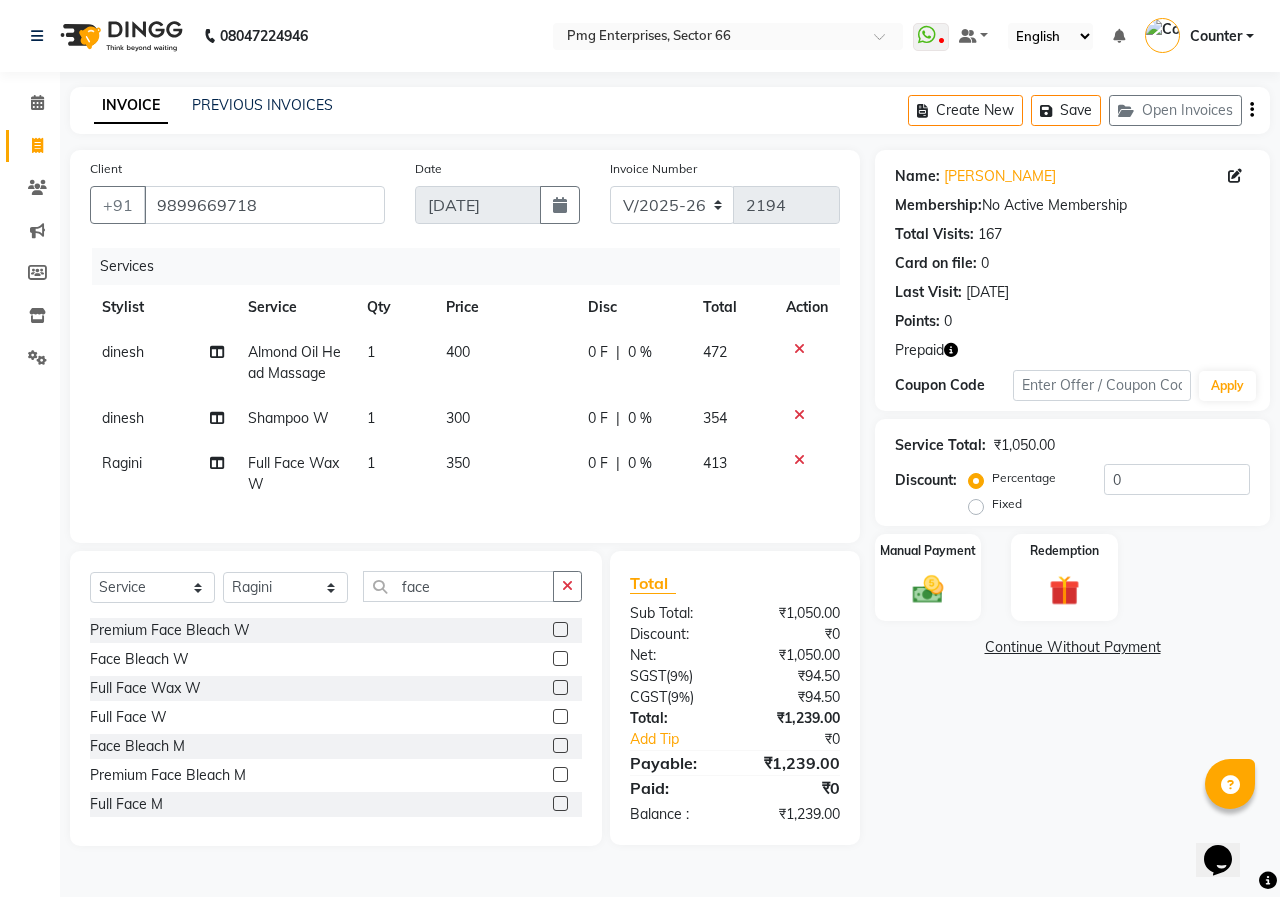click on "350" 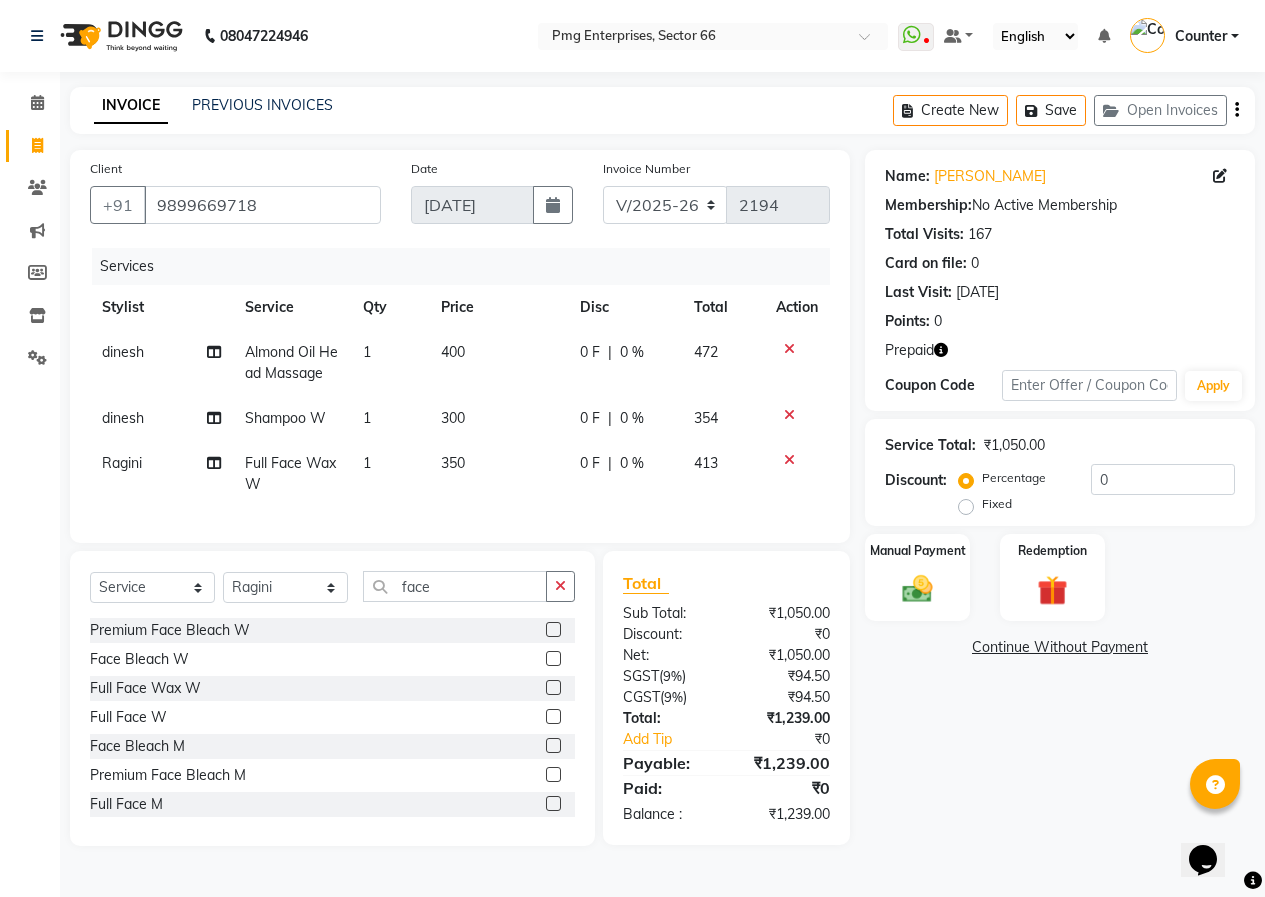 select on "14600" 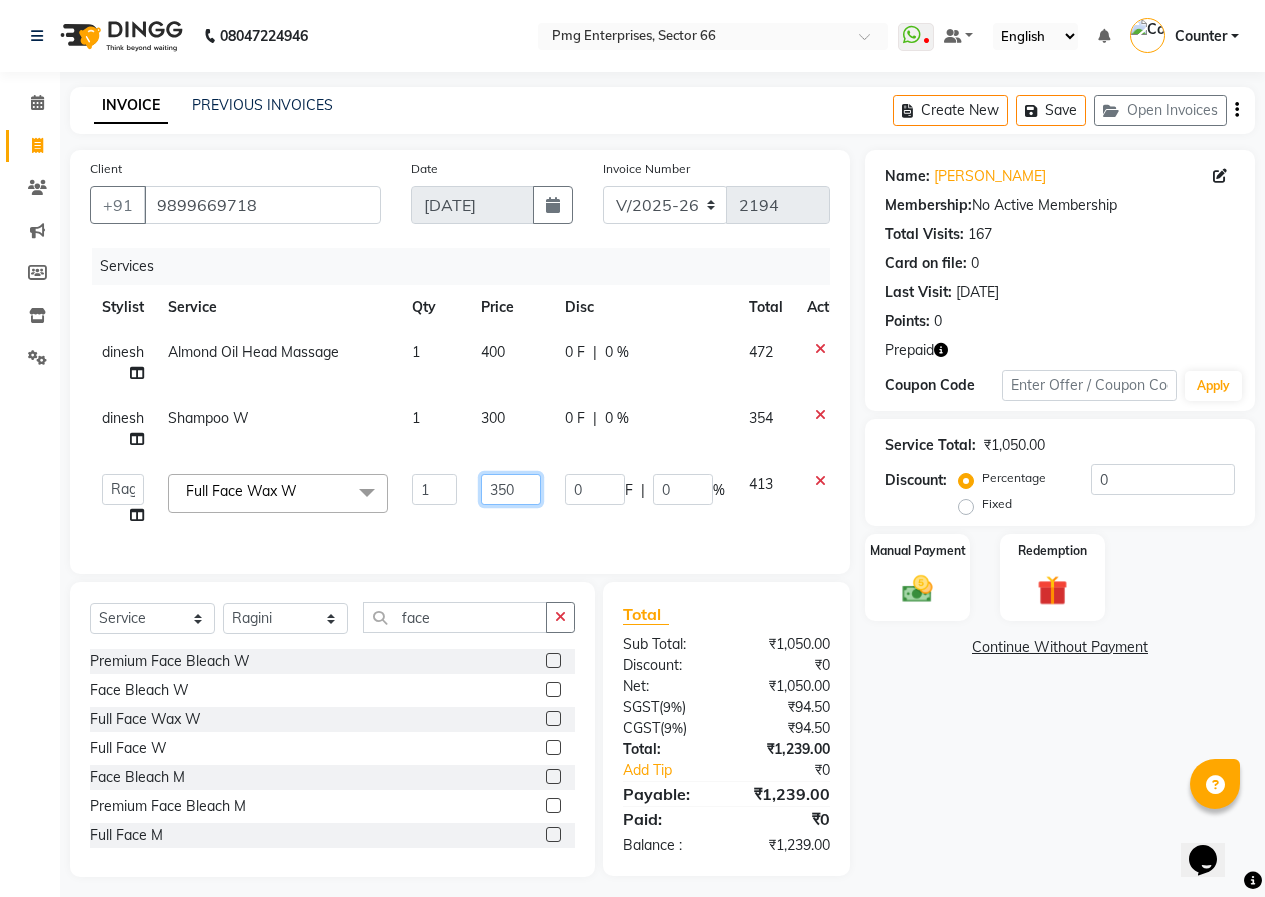 click on "350" 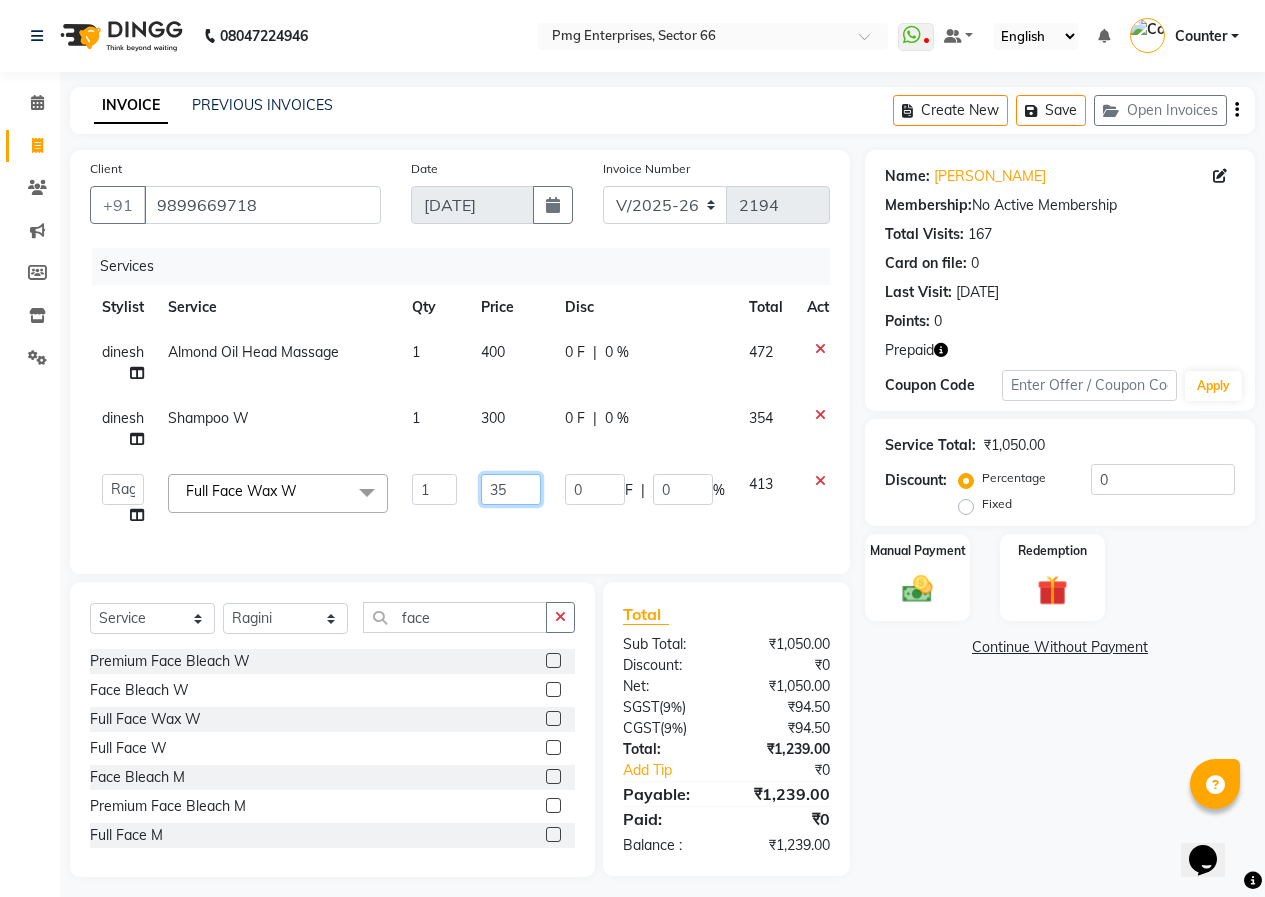 type on "3" 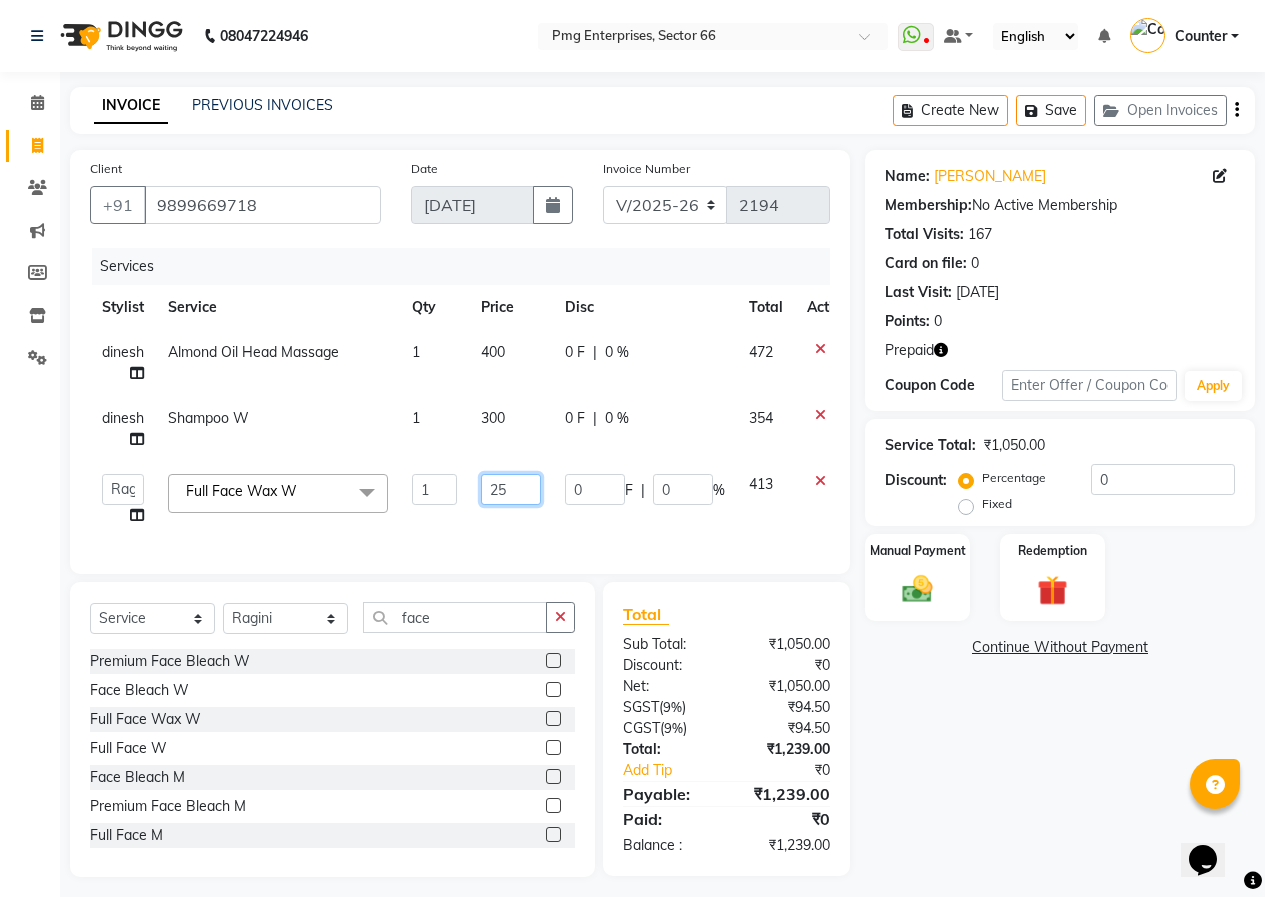 type on "250" 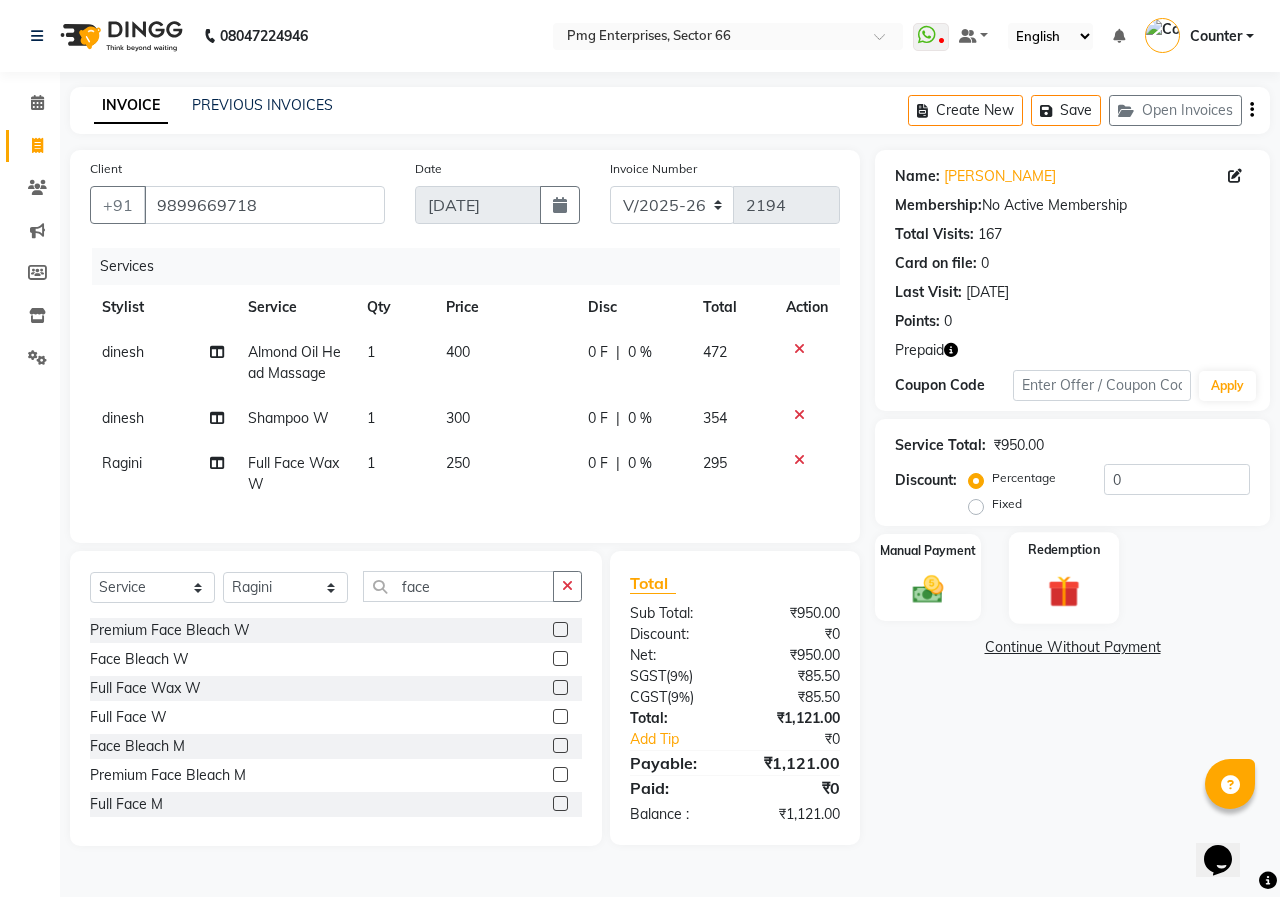 click 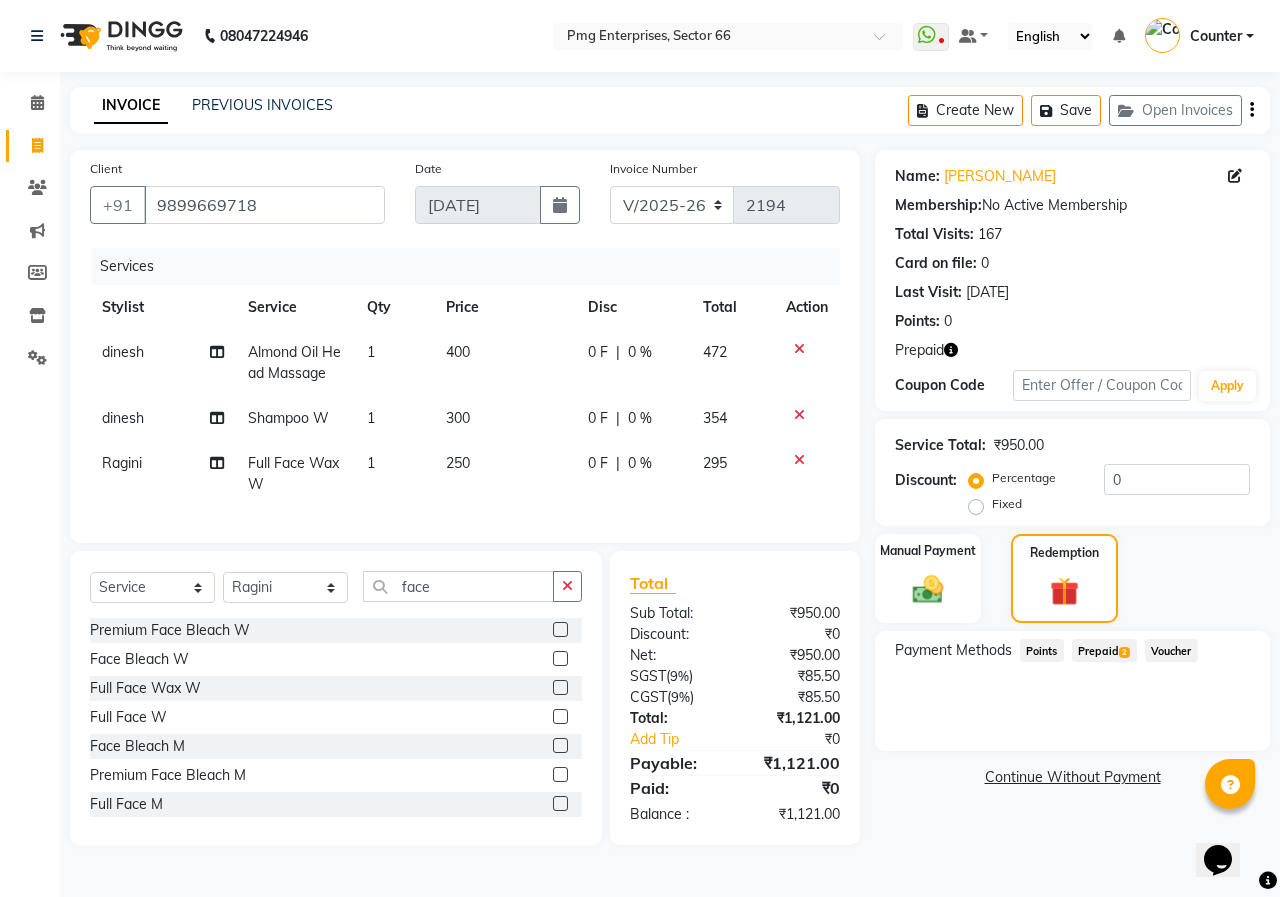 click on "Prepaid  2" 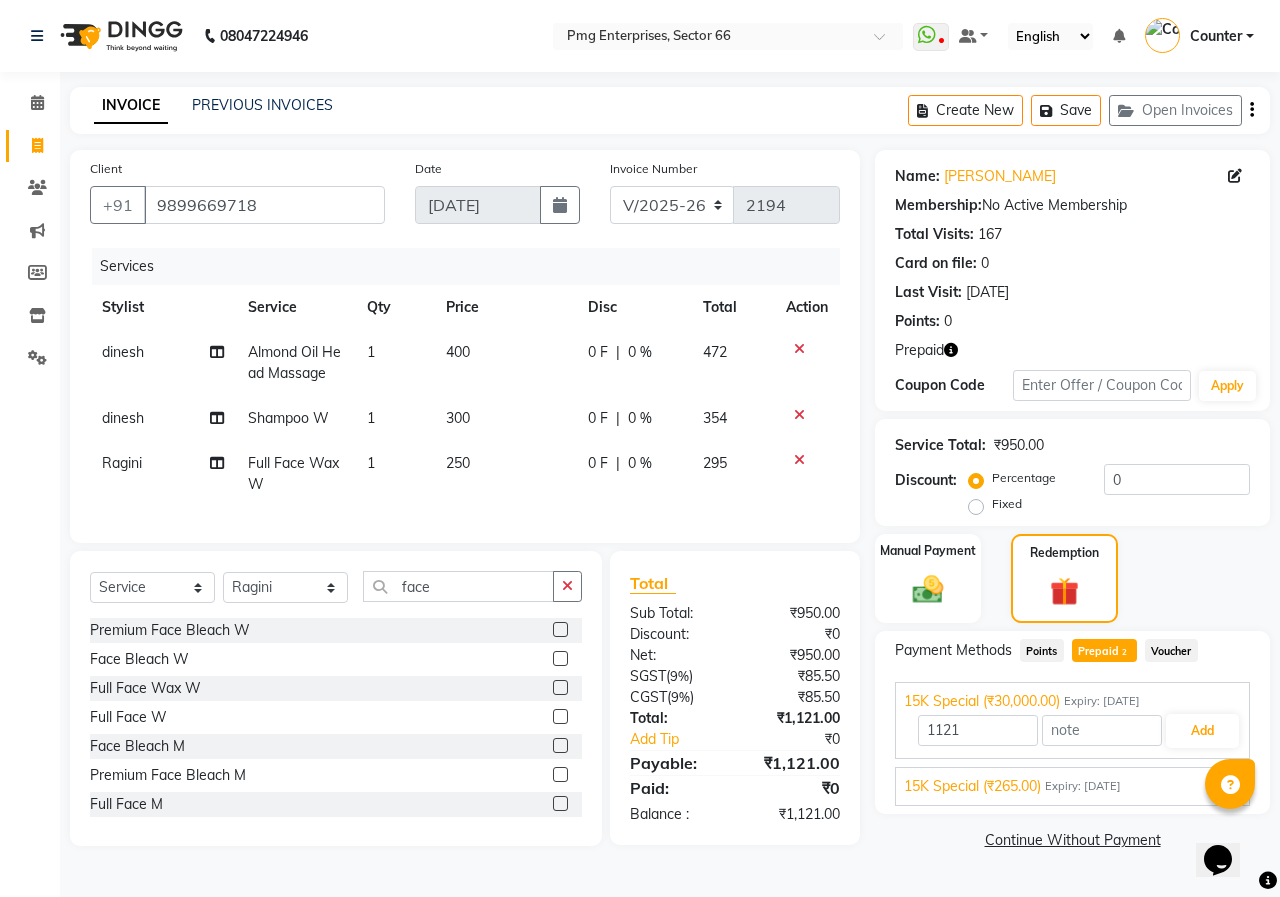 click on "Expiry: 08-01-2035" at bounding box center [1083, 786] 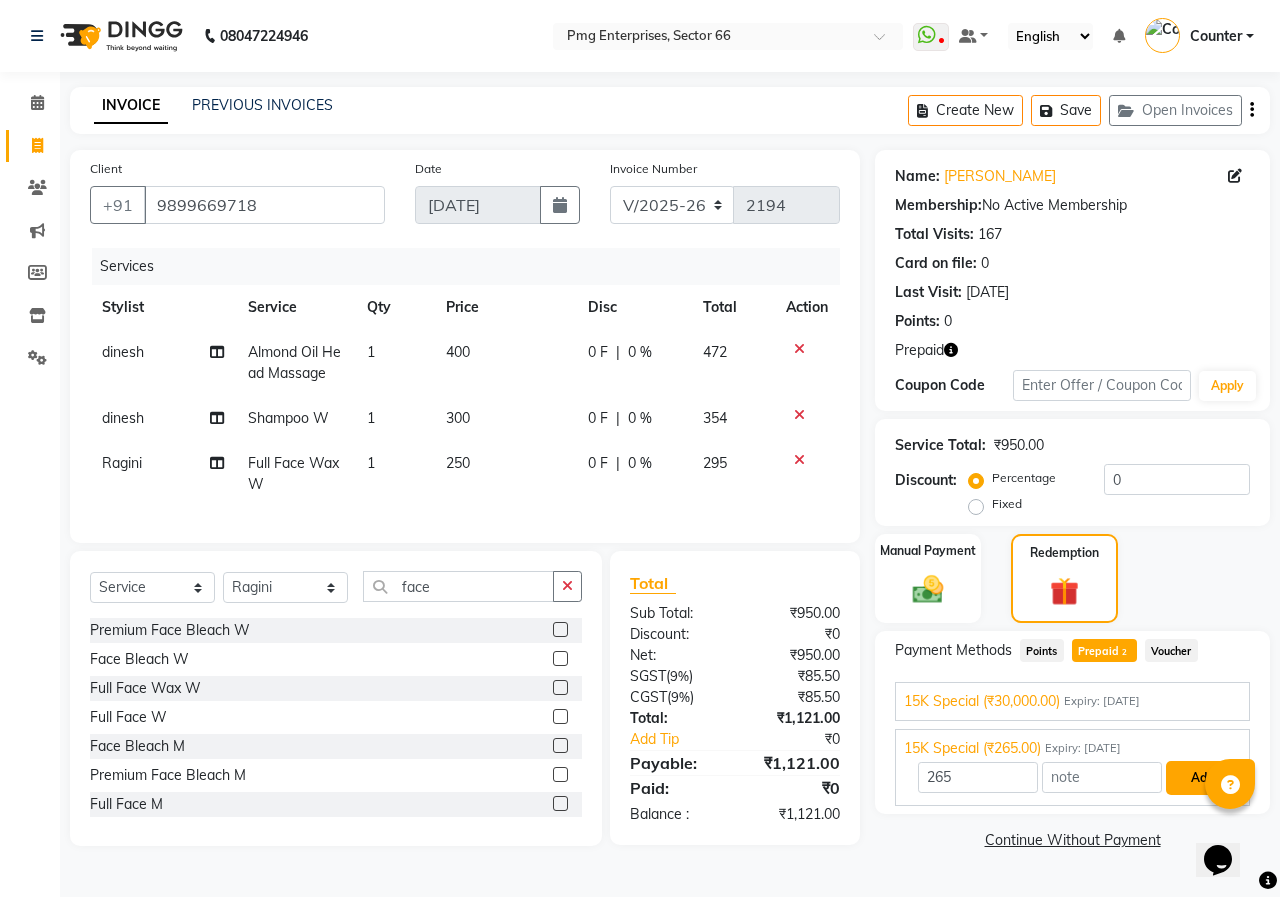 click on "Add" at bounding box center (1202, 778) 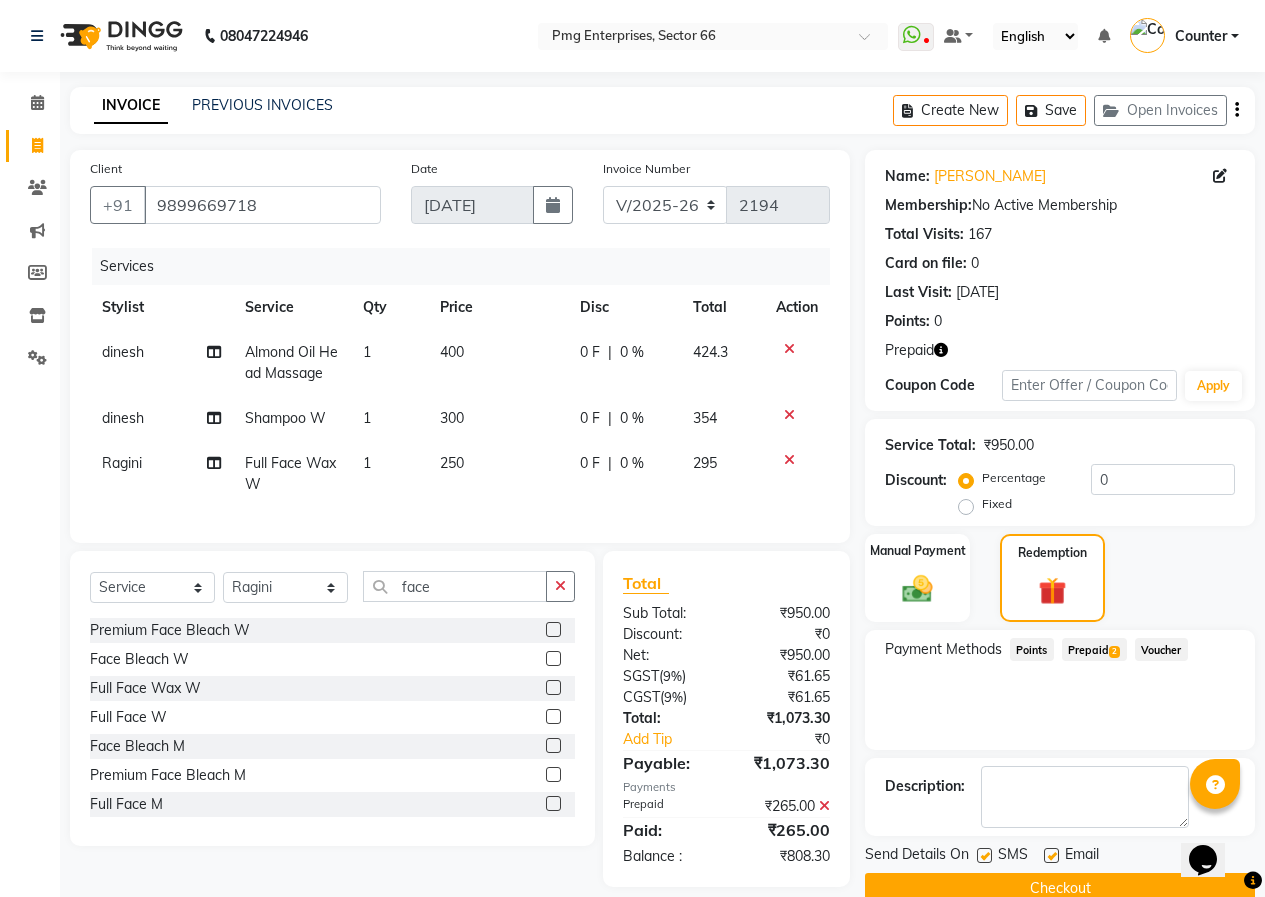 click on "Prepaid  2" 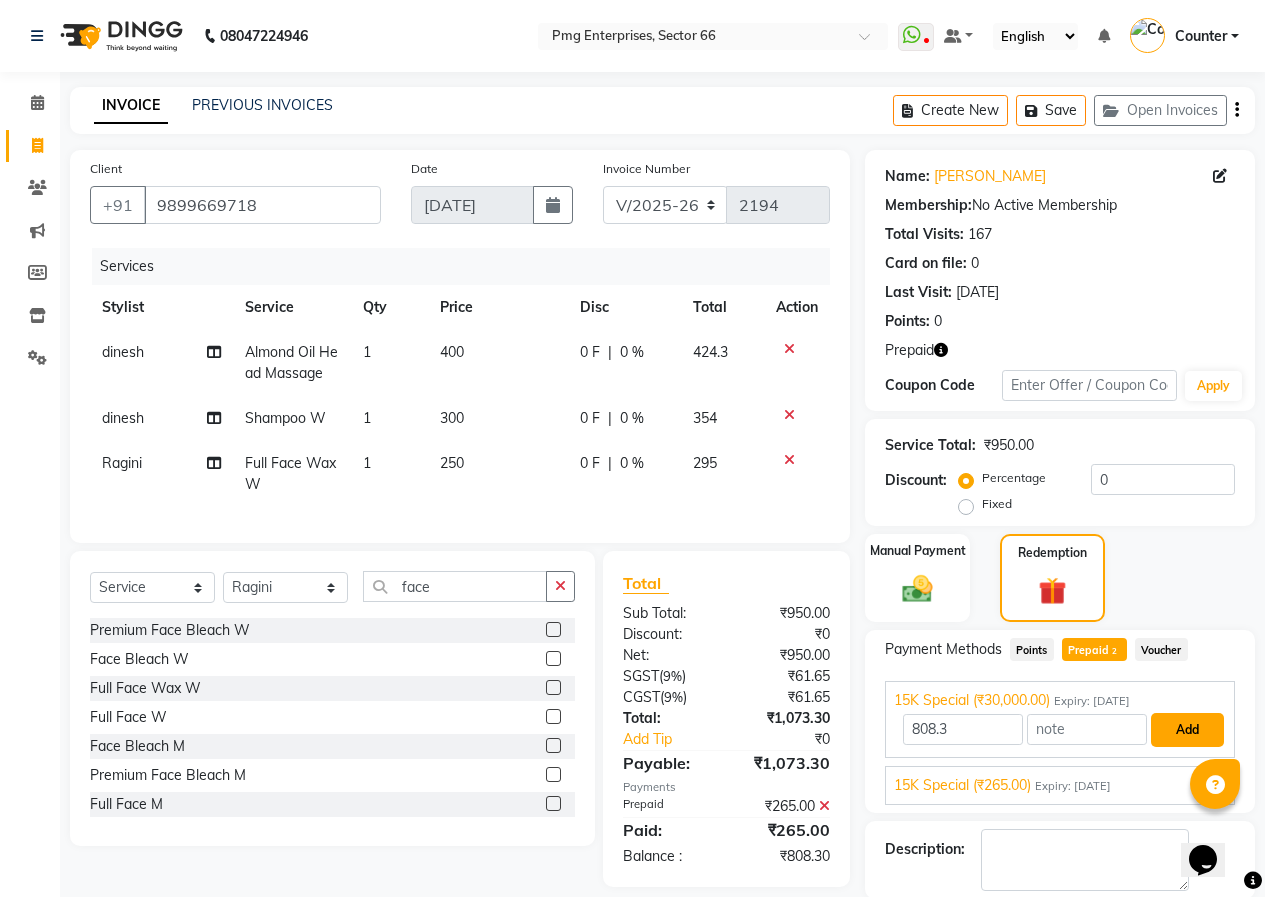 click on "Add" at bounding box center (1187, 730) 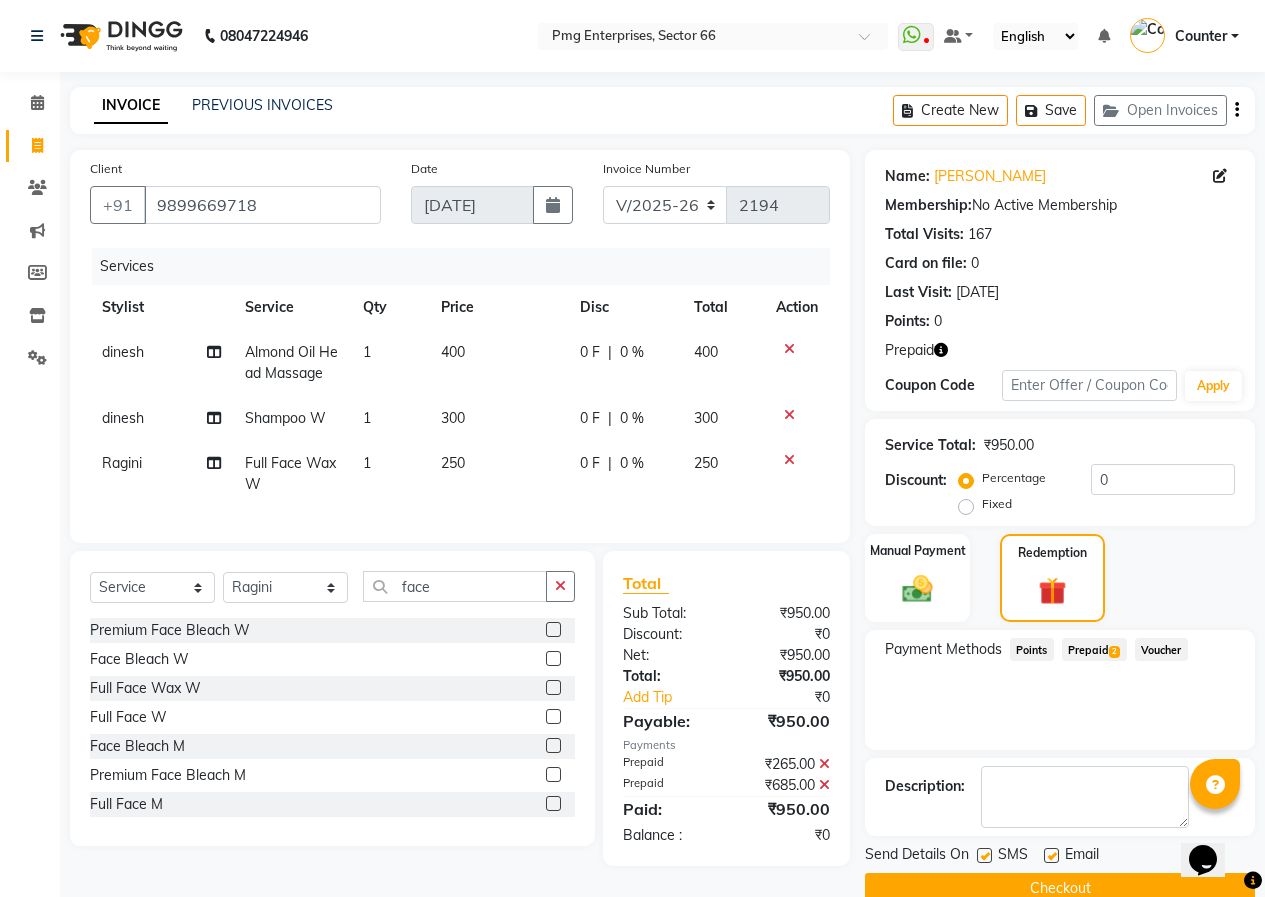 click on "Checkout" 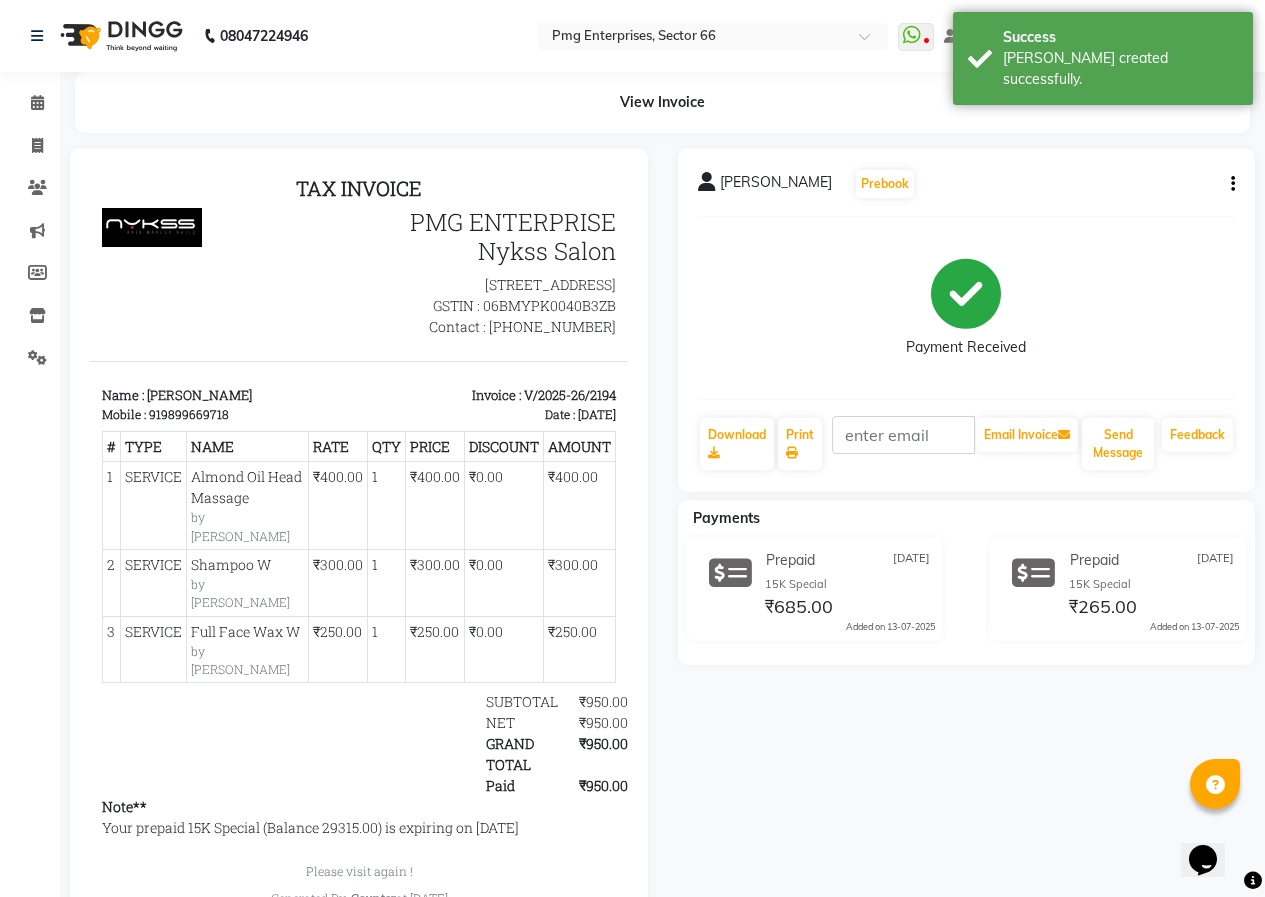 scroll, scrollTop: 0, scrollLeft: 0, axis: both 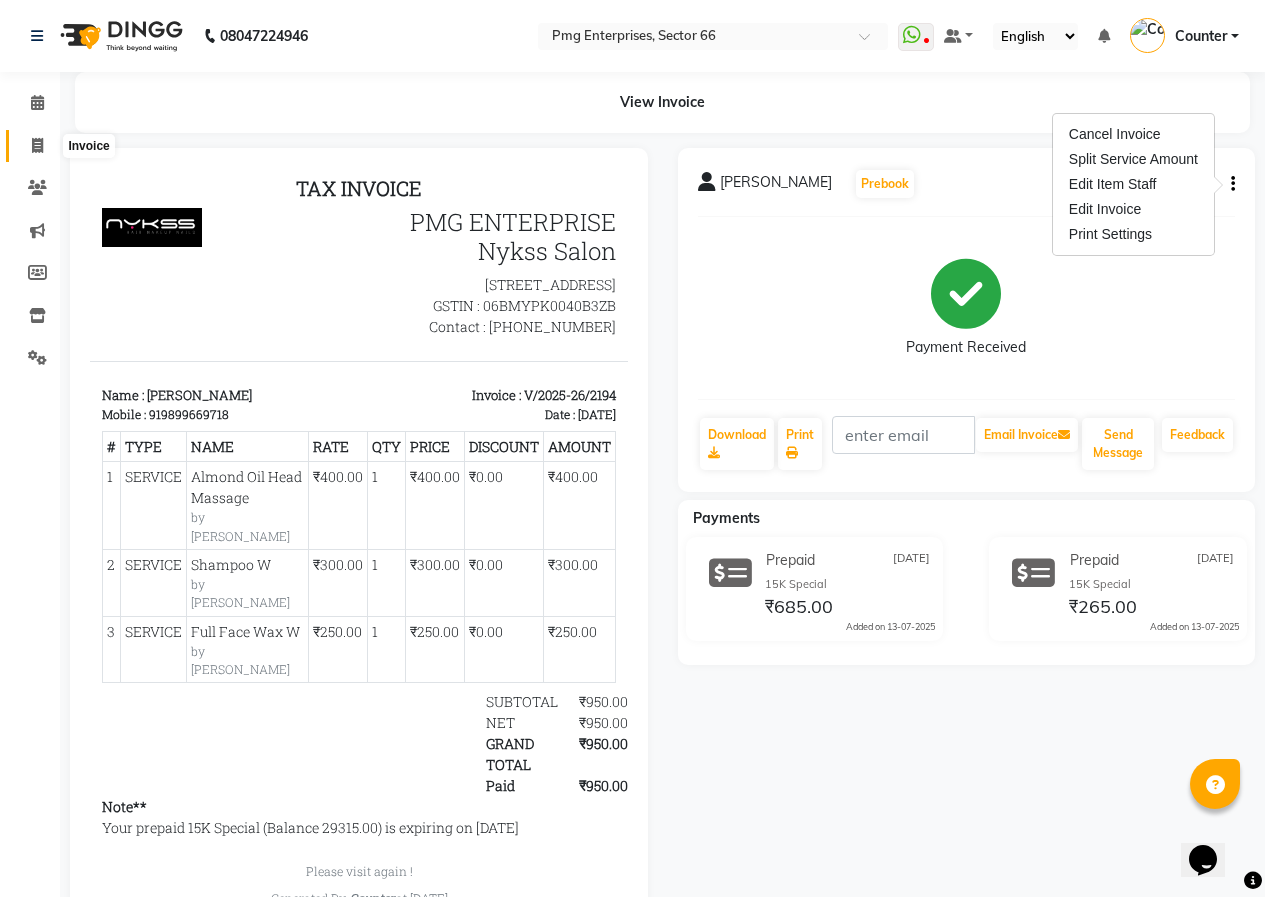 click 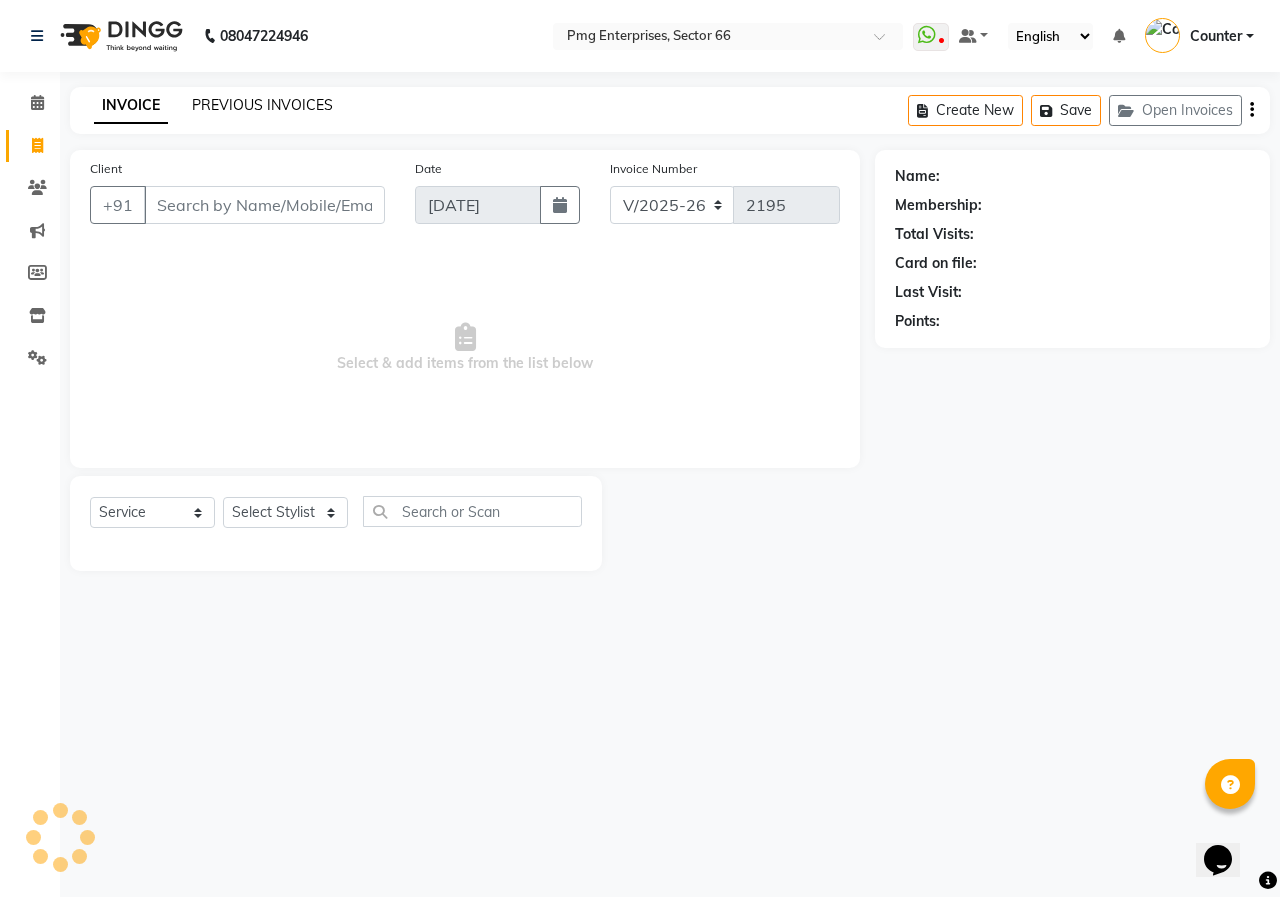click on "PREVIOUS INVOICES" 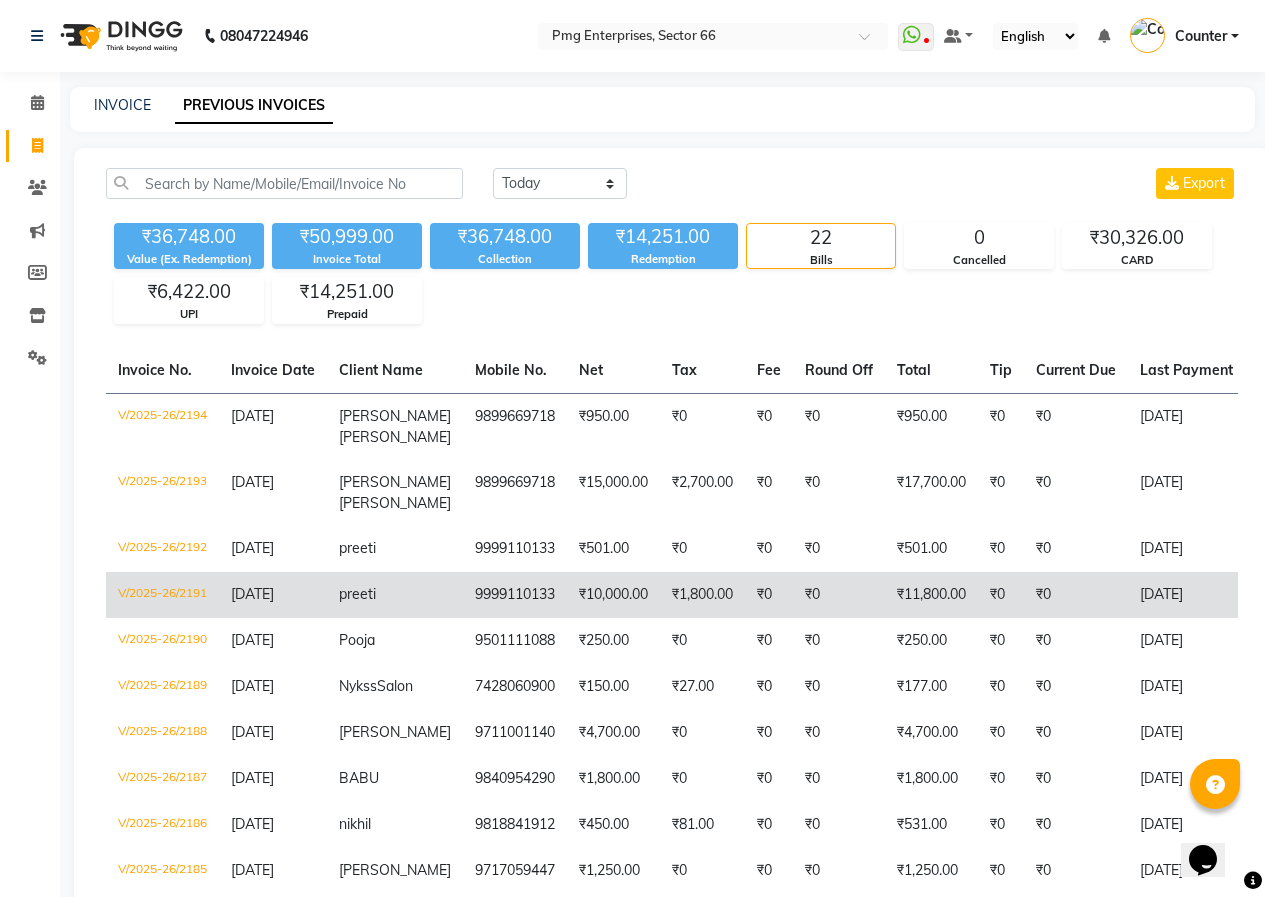 click on "9999110133" 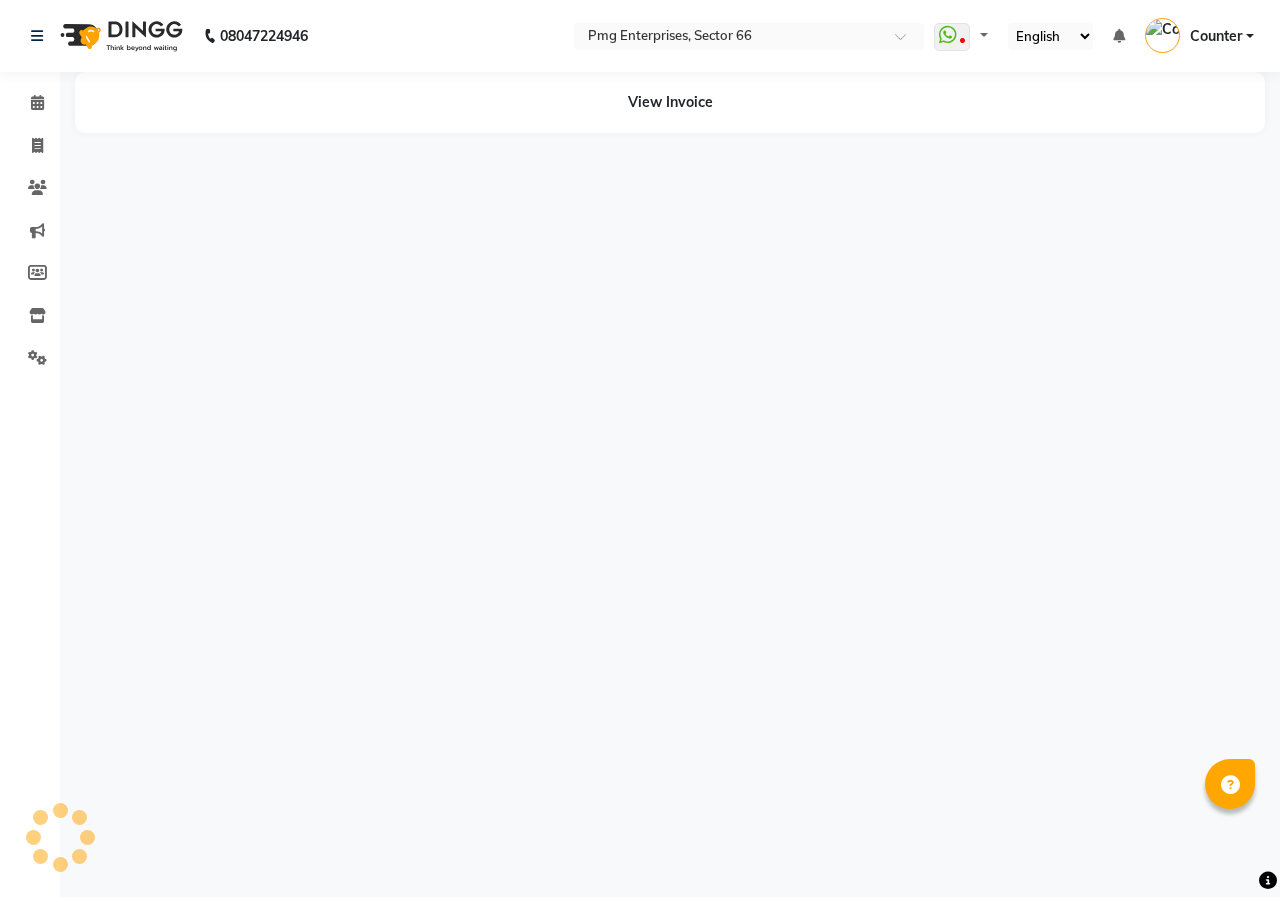 scroll, scrollTop: 0, scrollLeft: 0, axis: both 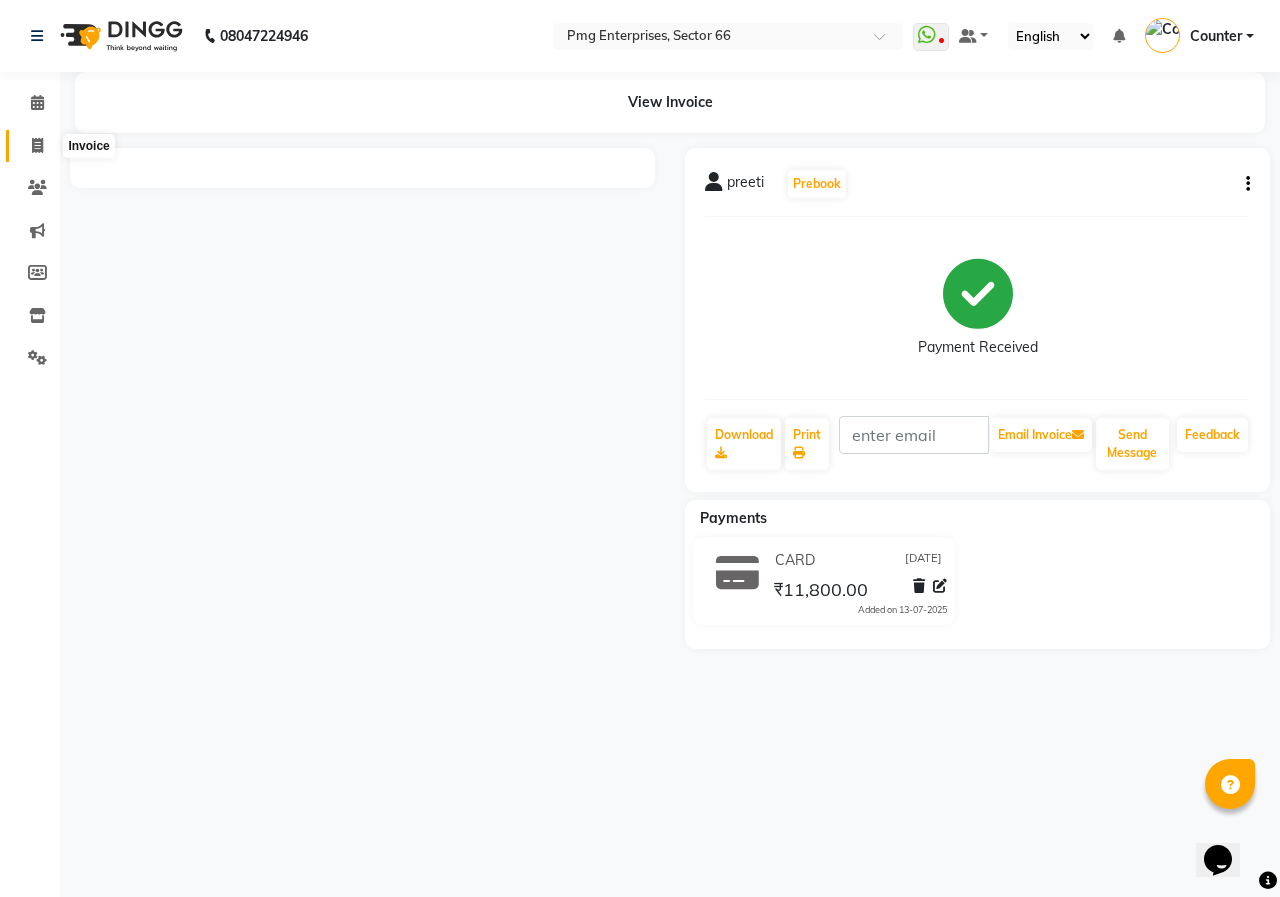 click 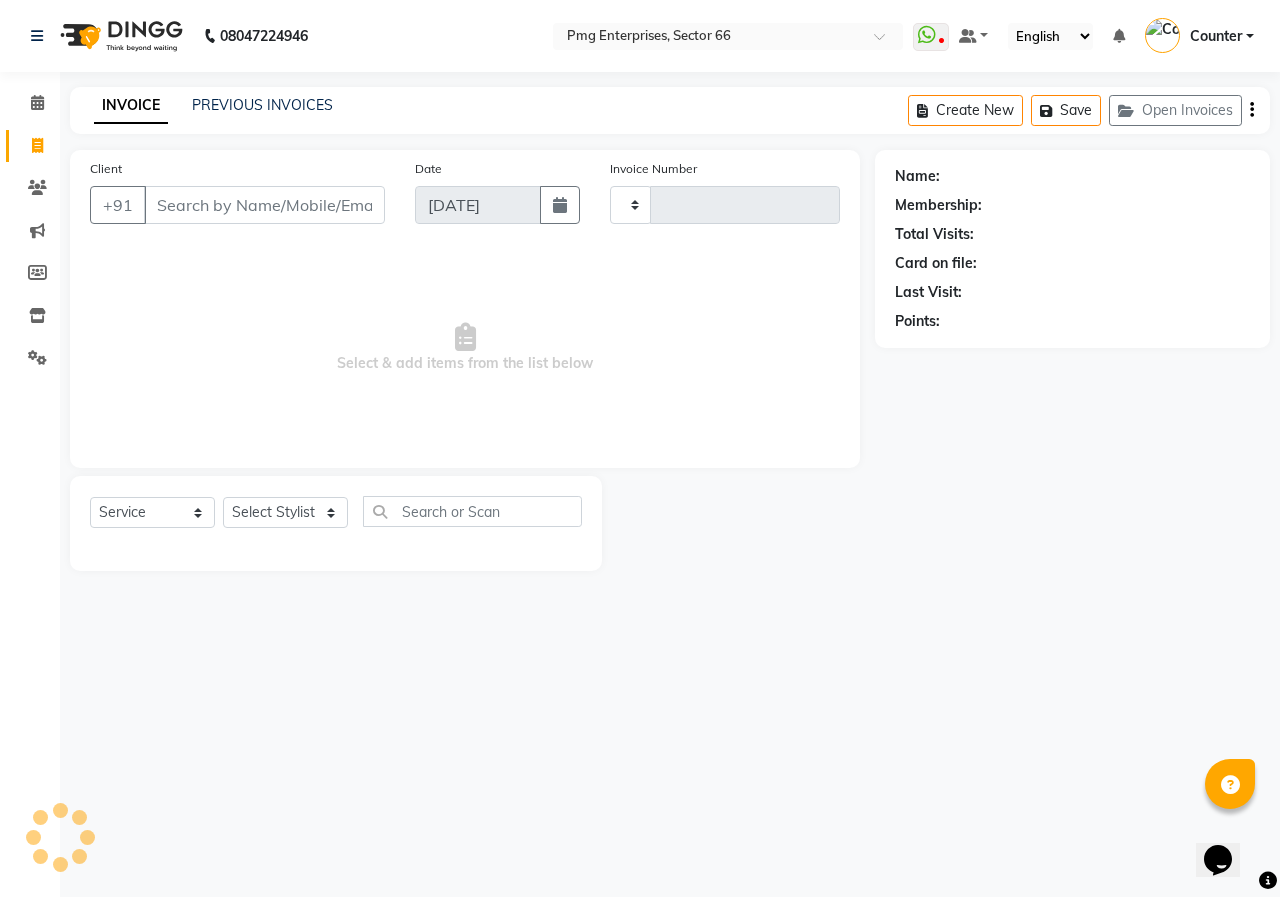 type on "2195" 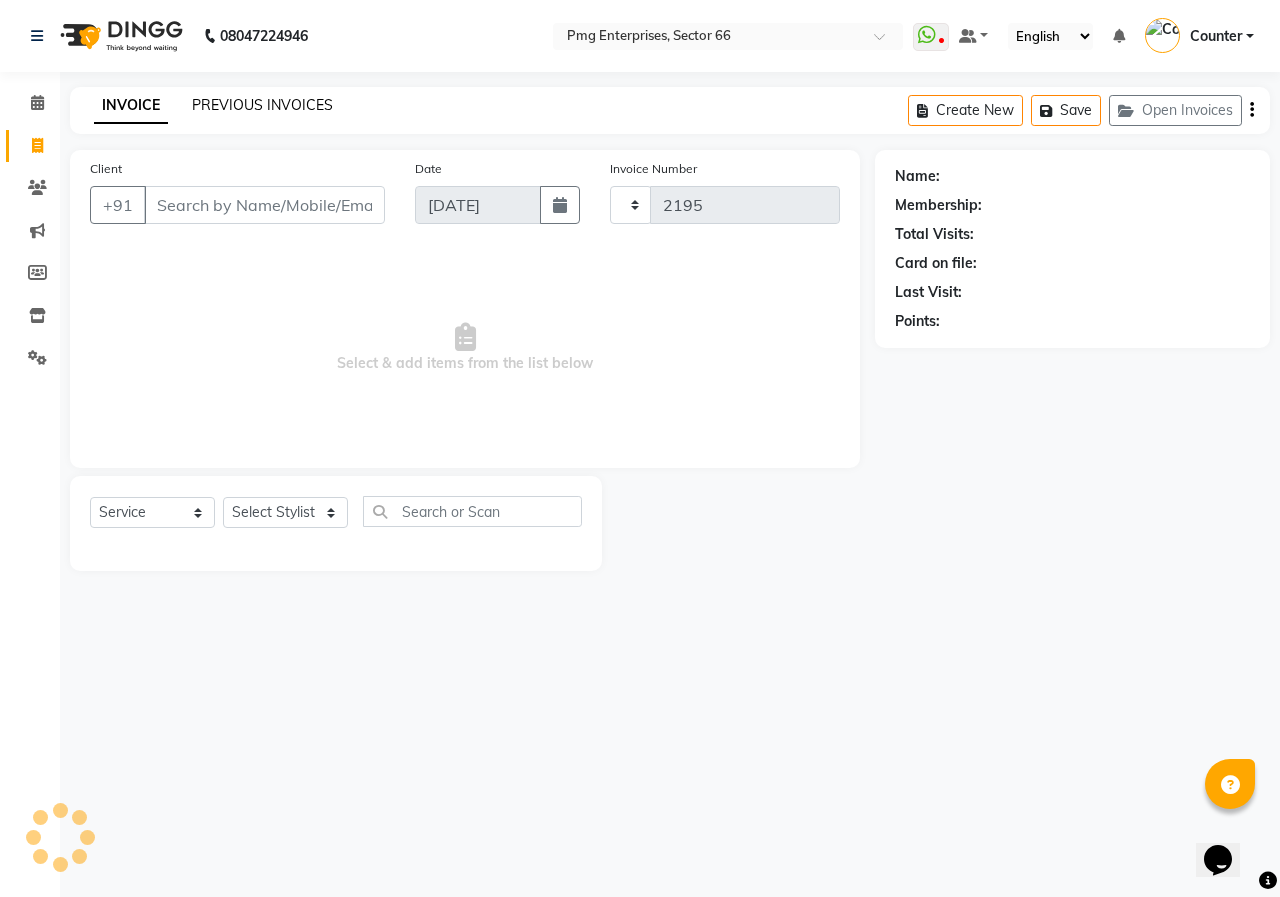 select on "889" 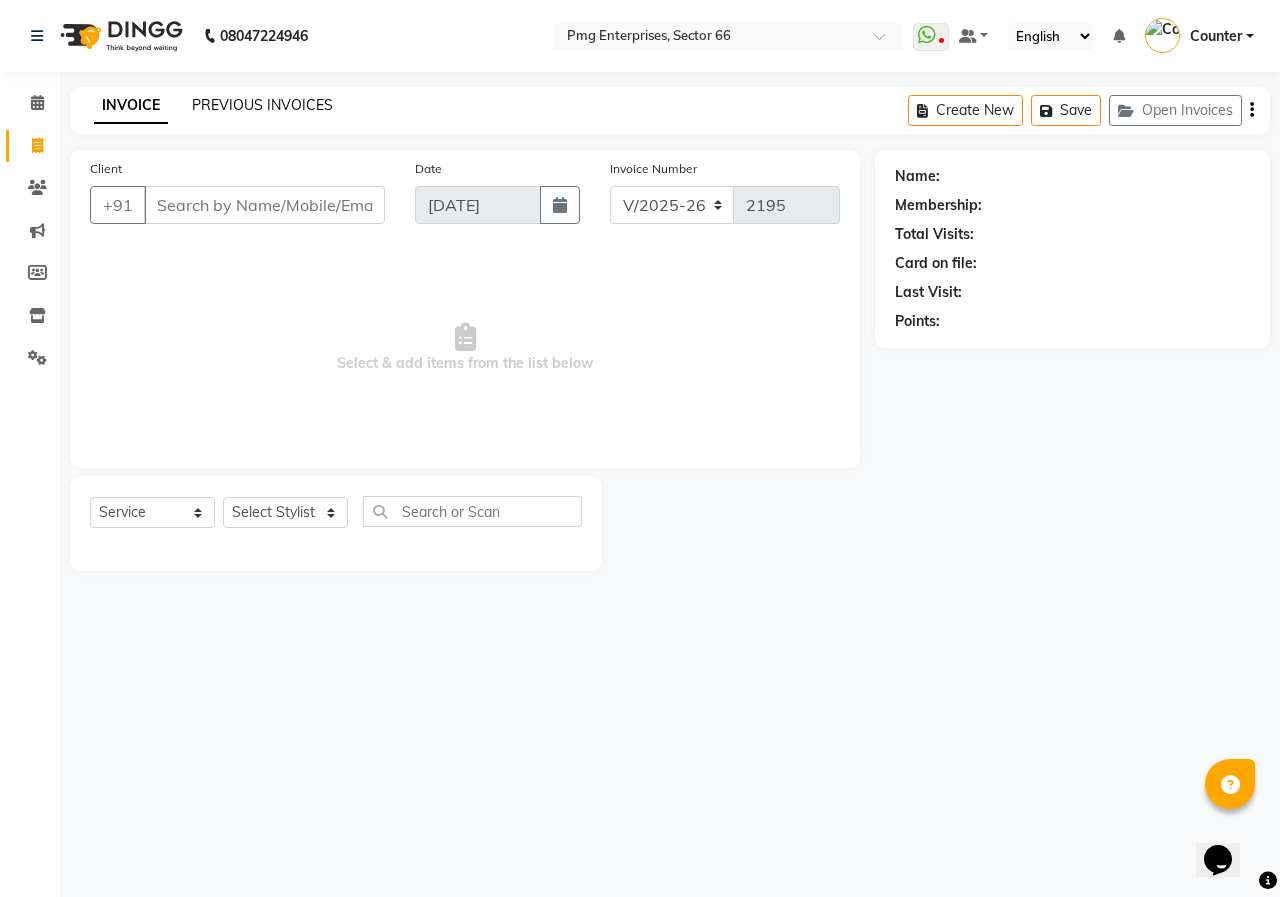 click on "PREVIOUS INVOICES" 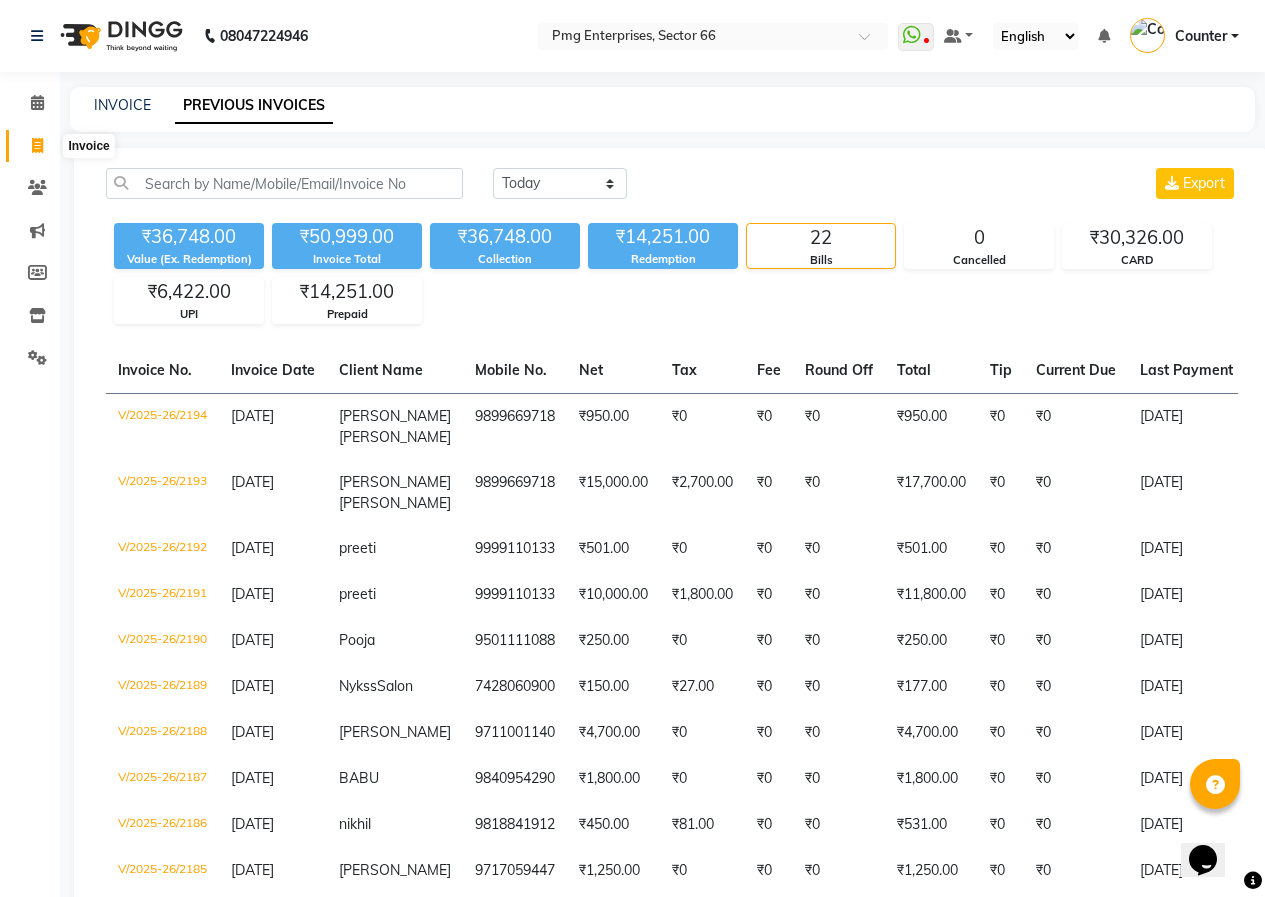 click 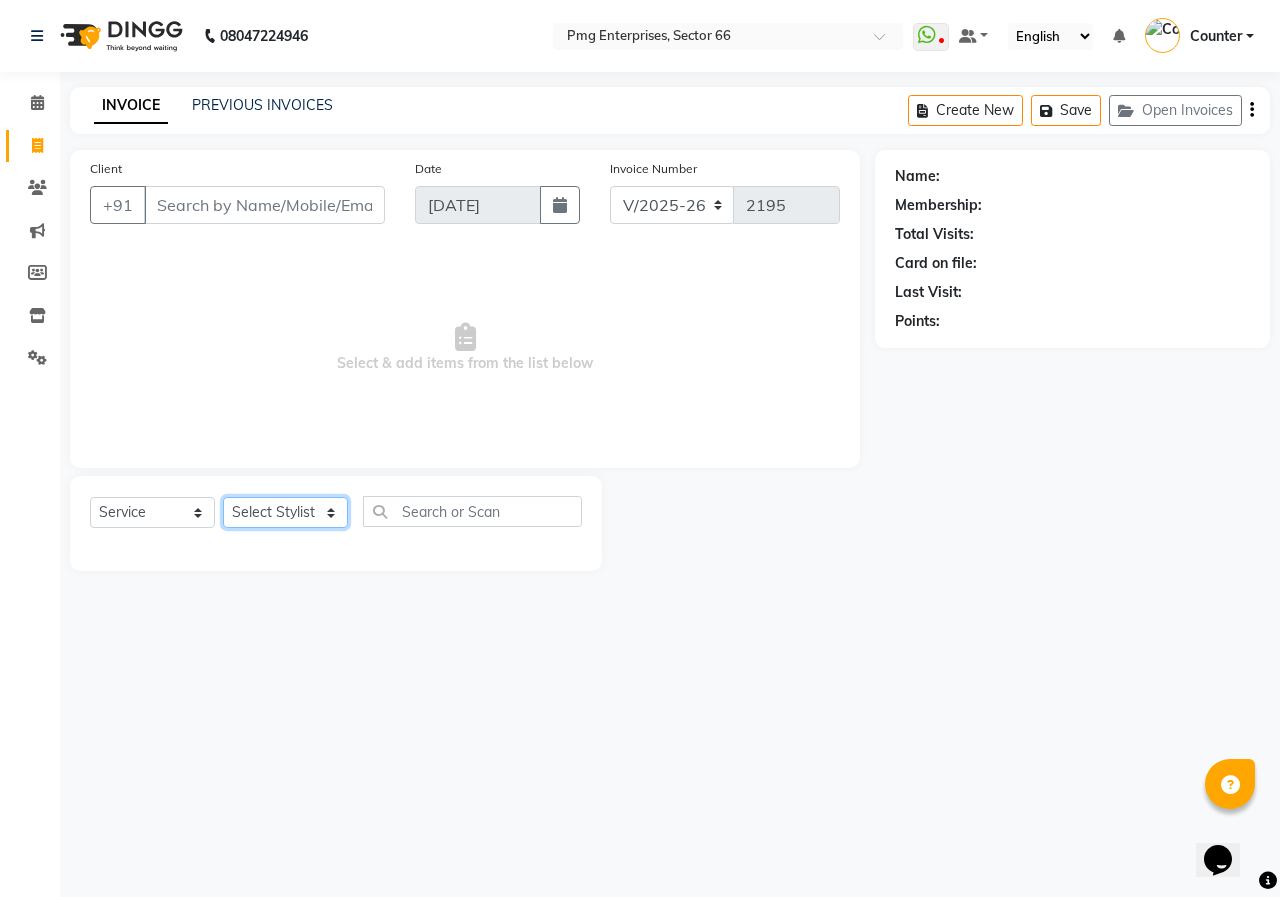 click on "Select Stylist [PERSON_NAME] Counter [PERSON_NAME] [PERSON_NAME] [PERSON_NAME] [PERSON_NAME]" 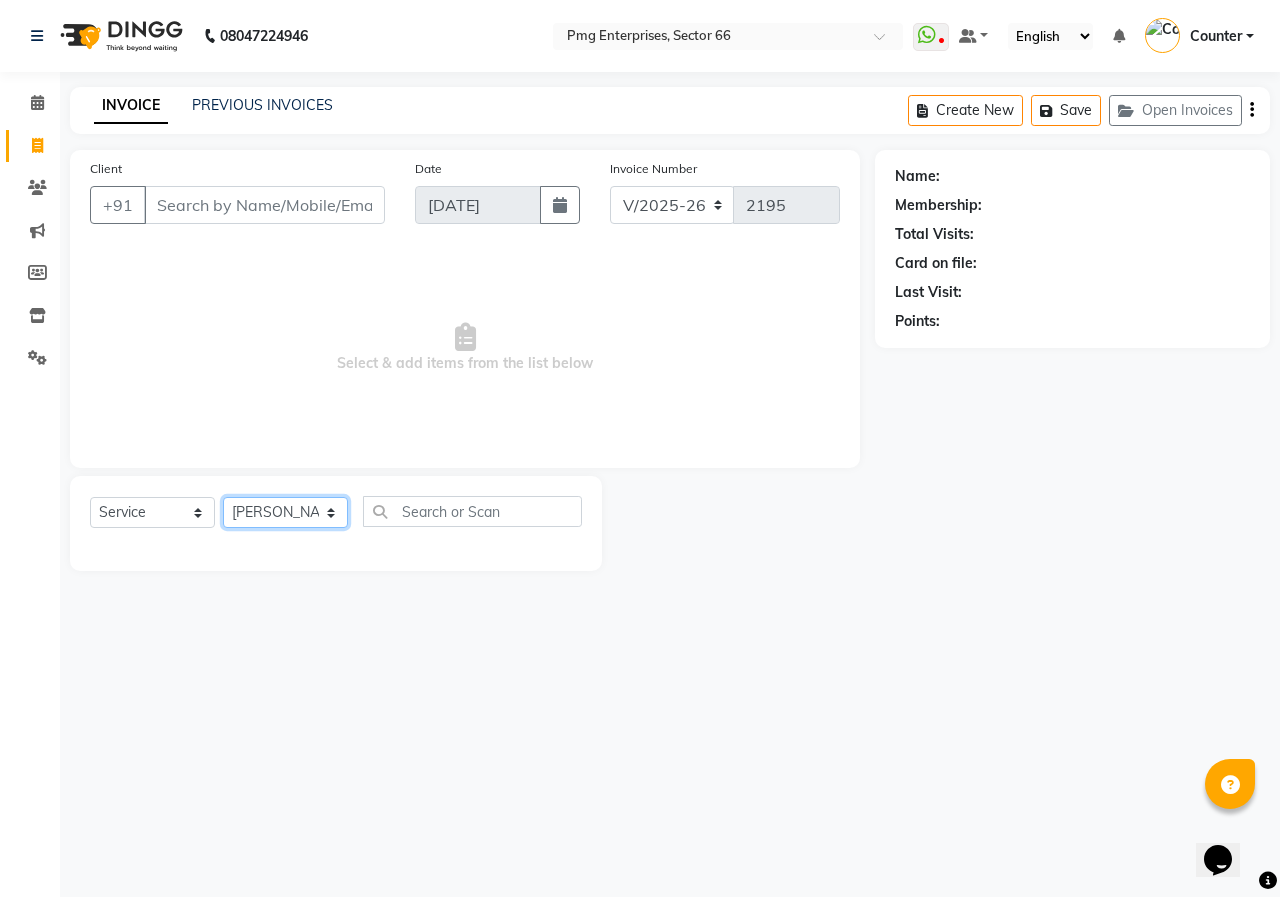 click on "Select Stylist [PERSON_NAME] Counter [PERSON_NAME] [PERSON_NAME] [PERSON_NAME] [PERSON_NAME]" 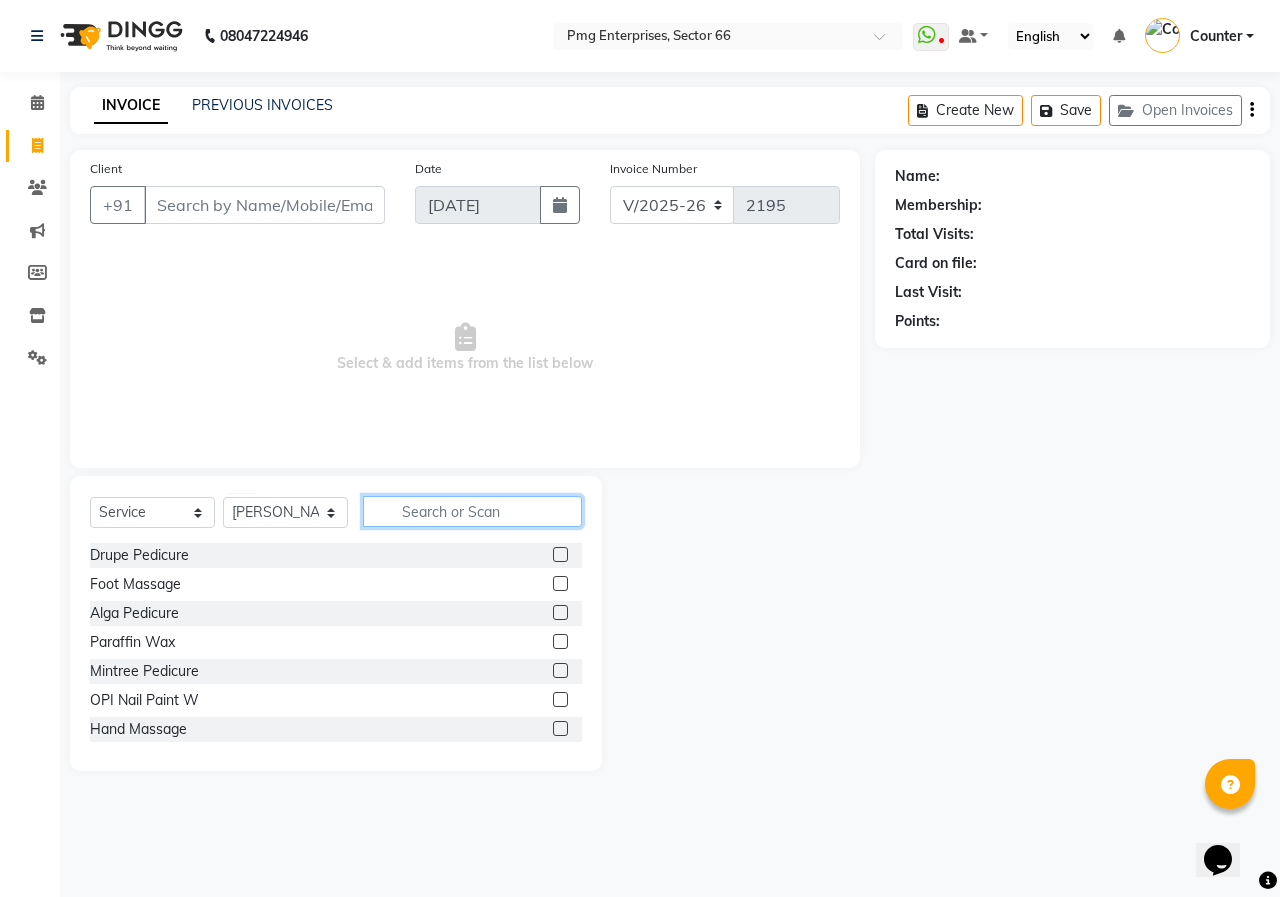 click 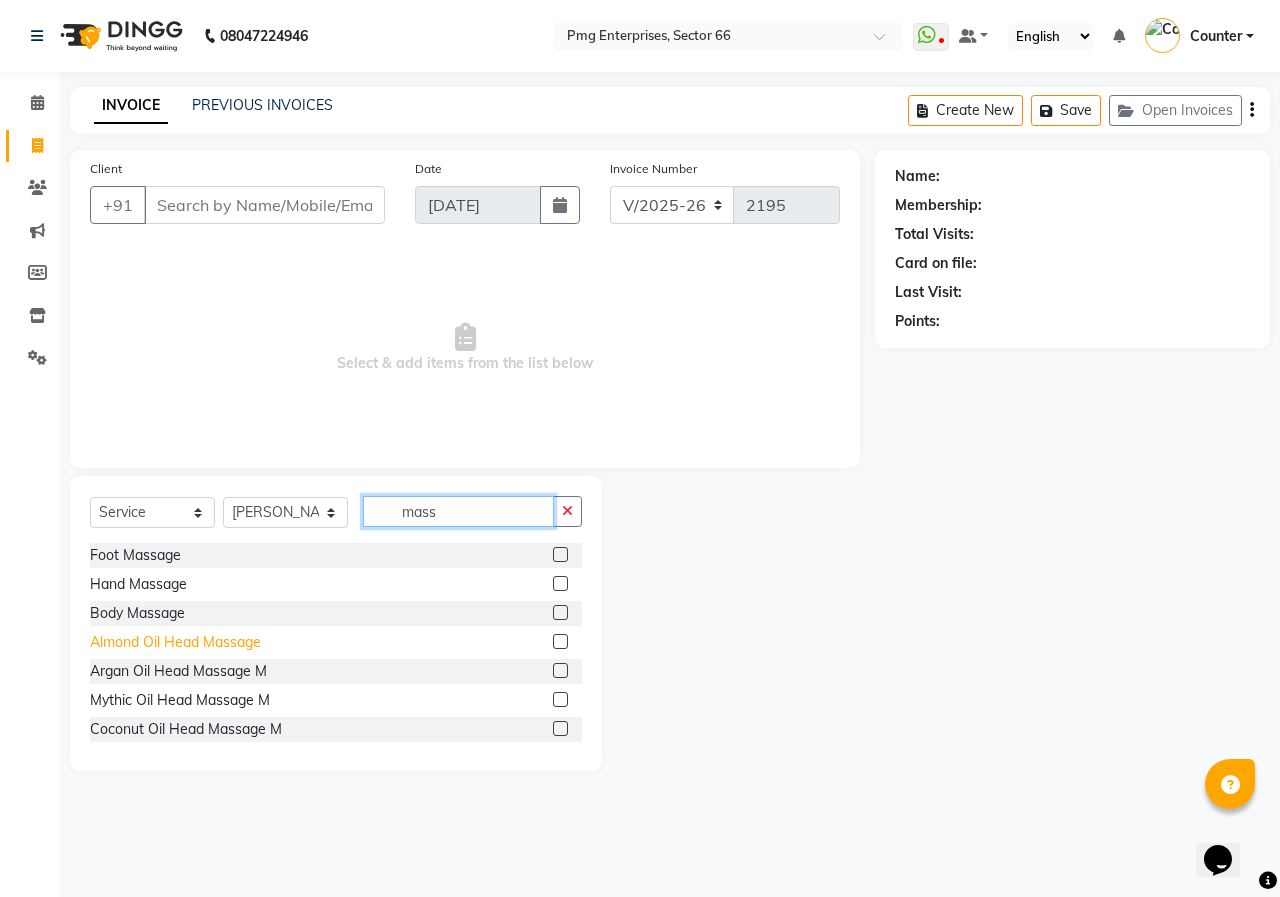 type on "mass" 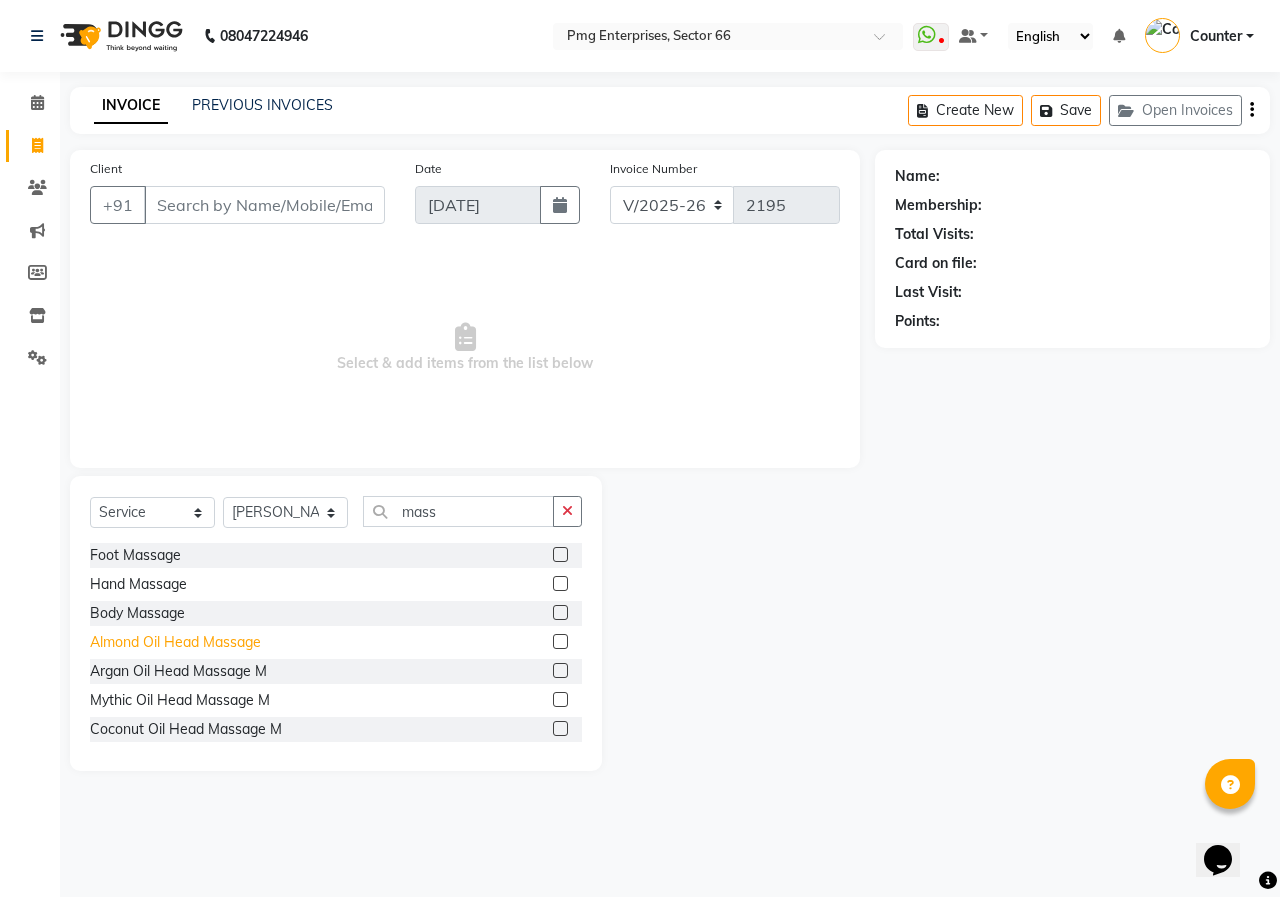 click on "Almond Oil Head Massage" 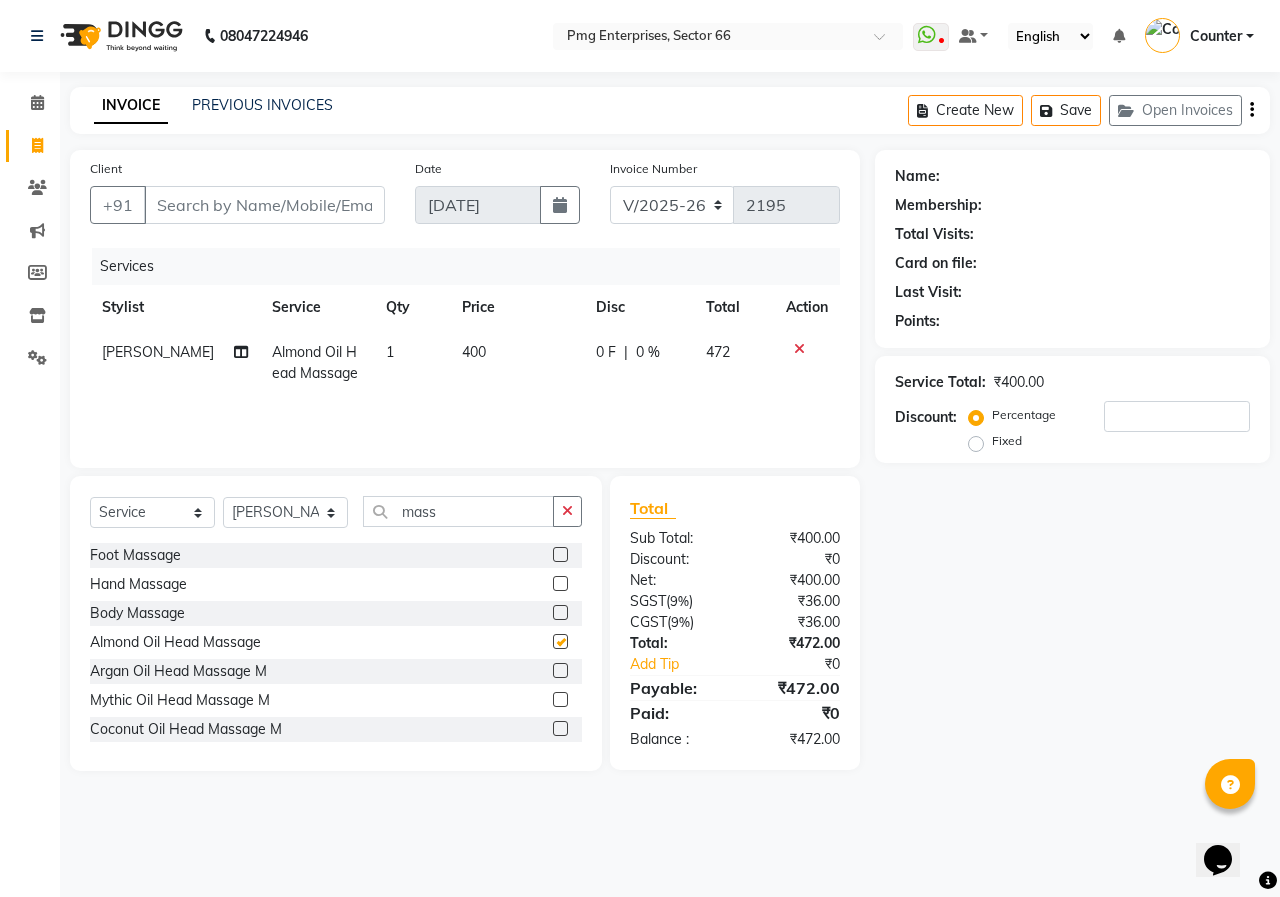 checkbox on "false" 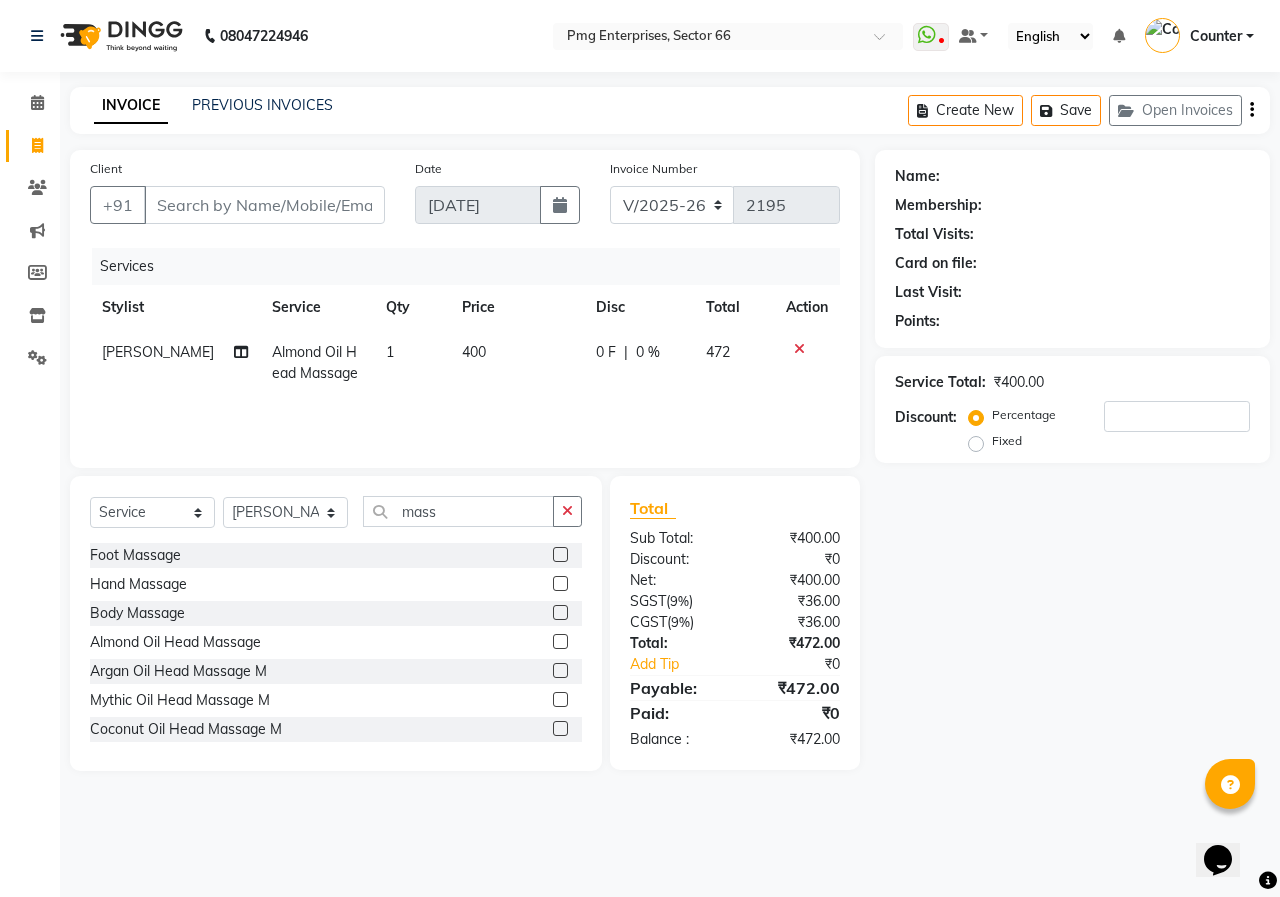 click on "400" 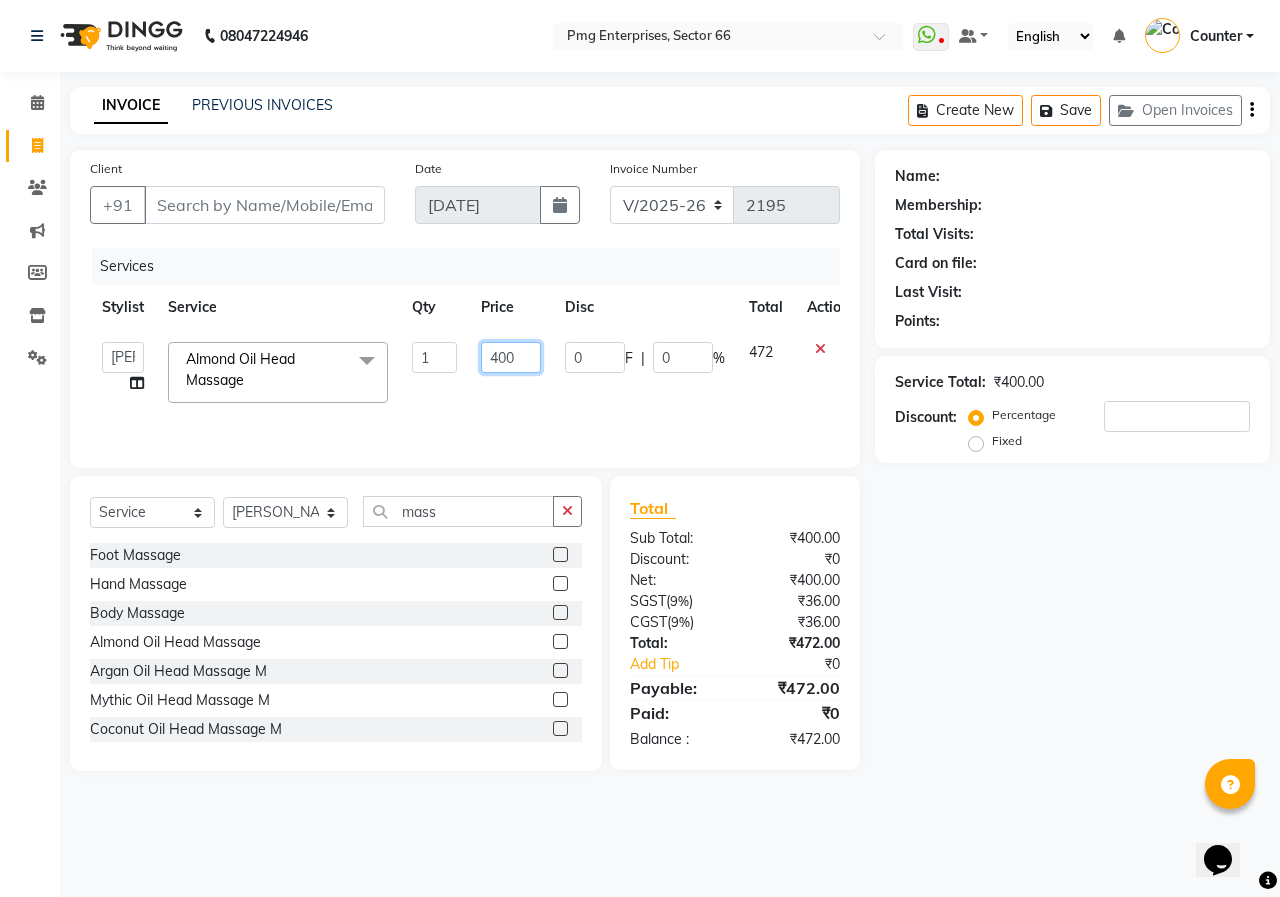 click on "400" 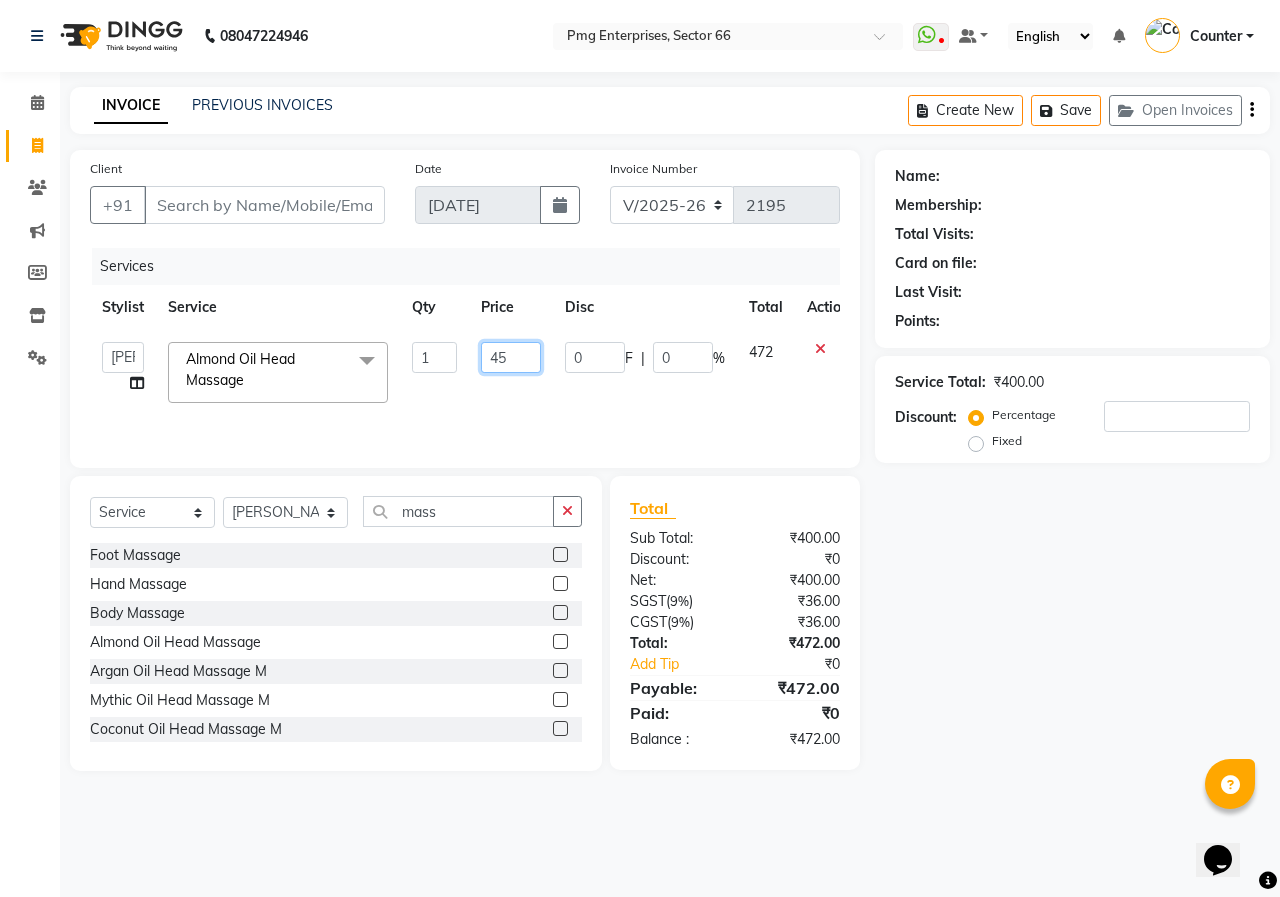 type on "450" 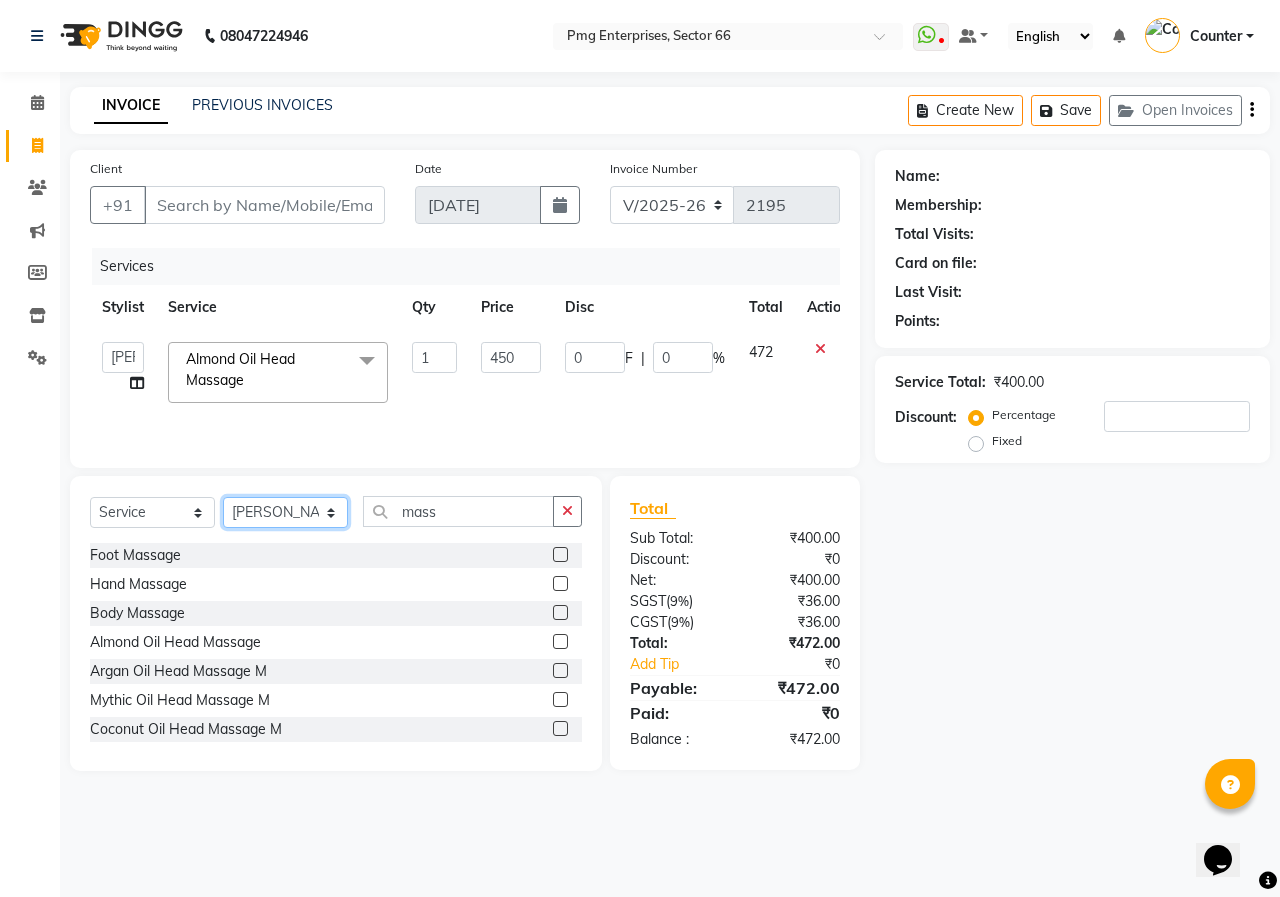 click on "Select Stylist [PERSON_NAME] Counter [PERSON_NAME] [PERSON_NAME] [PERSON_NAME] [PERSON_NAME]" 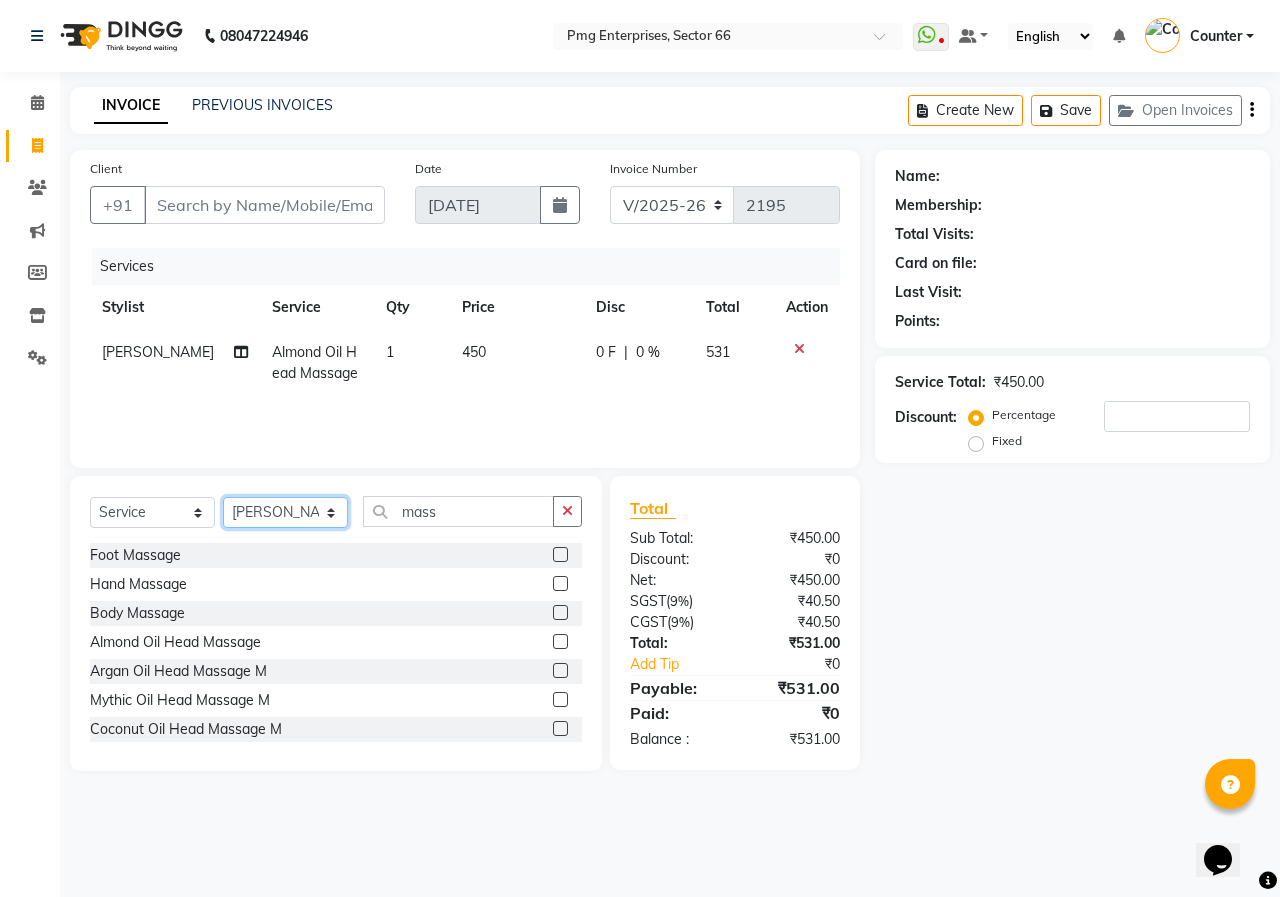 select on "78814" 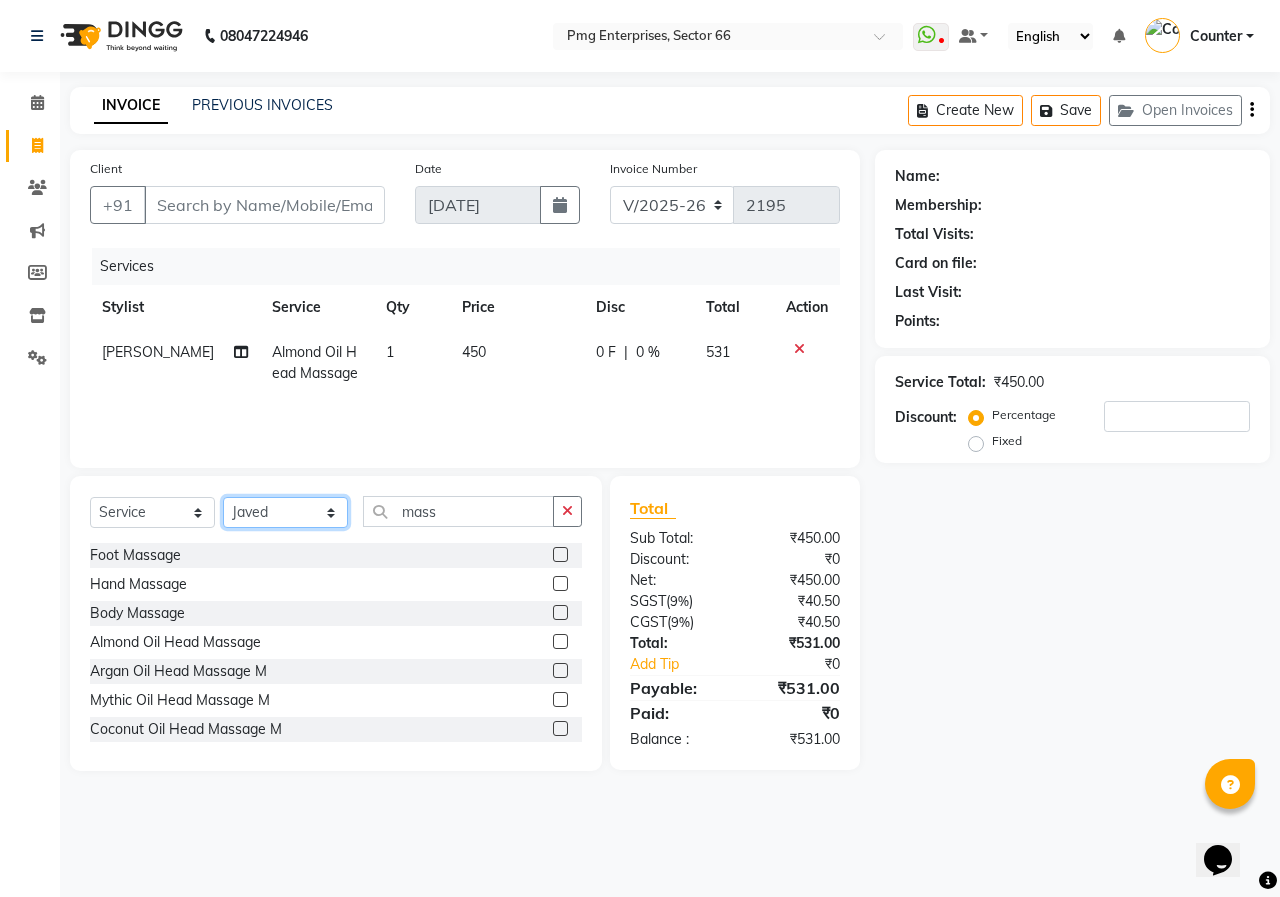 click on "Select Stylist [PERSON_NAME] Counter [PERSON_NAME] [PERSON_NAME] [PERSON_NAME] [PERSON_NAME]" 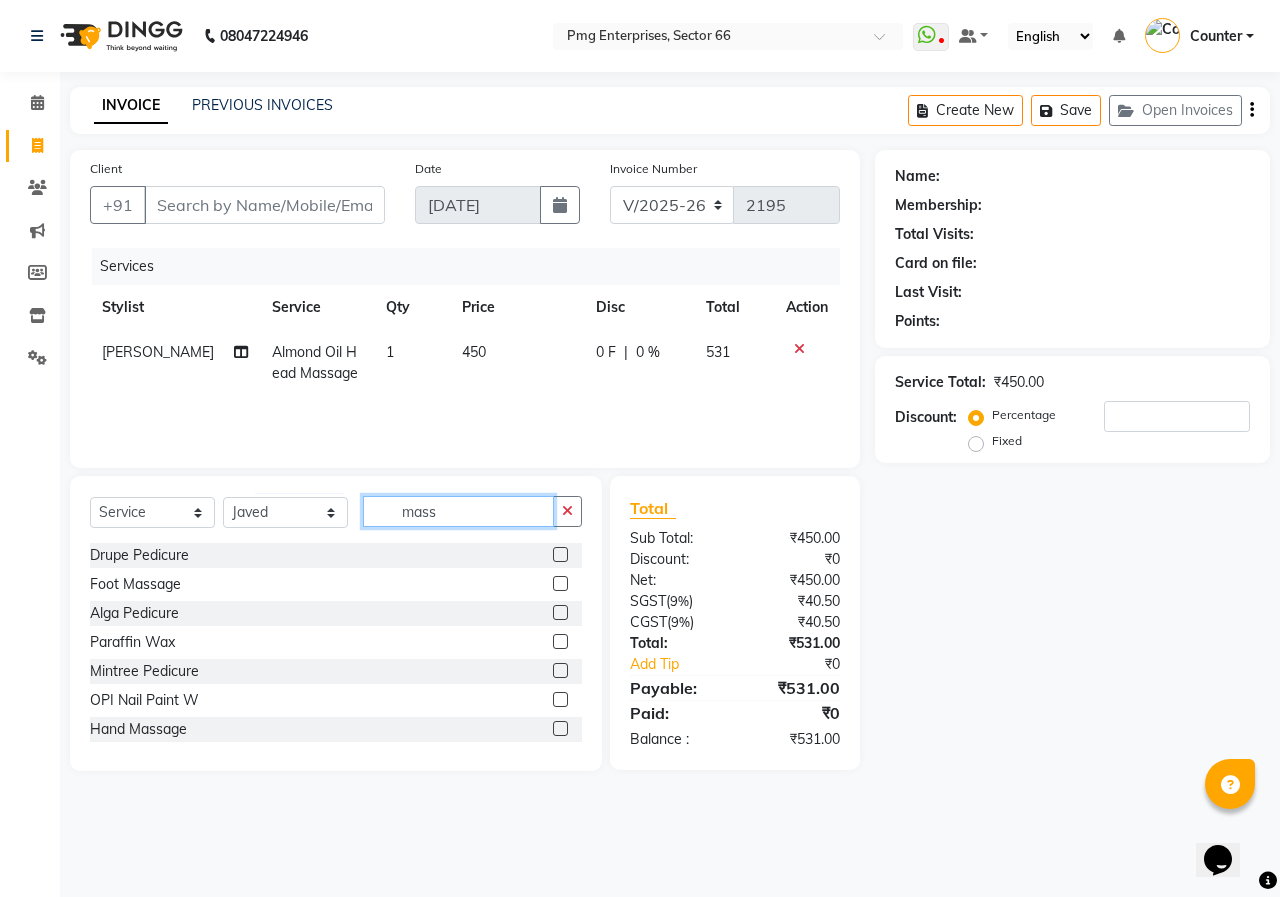 click on "mass" 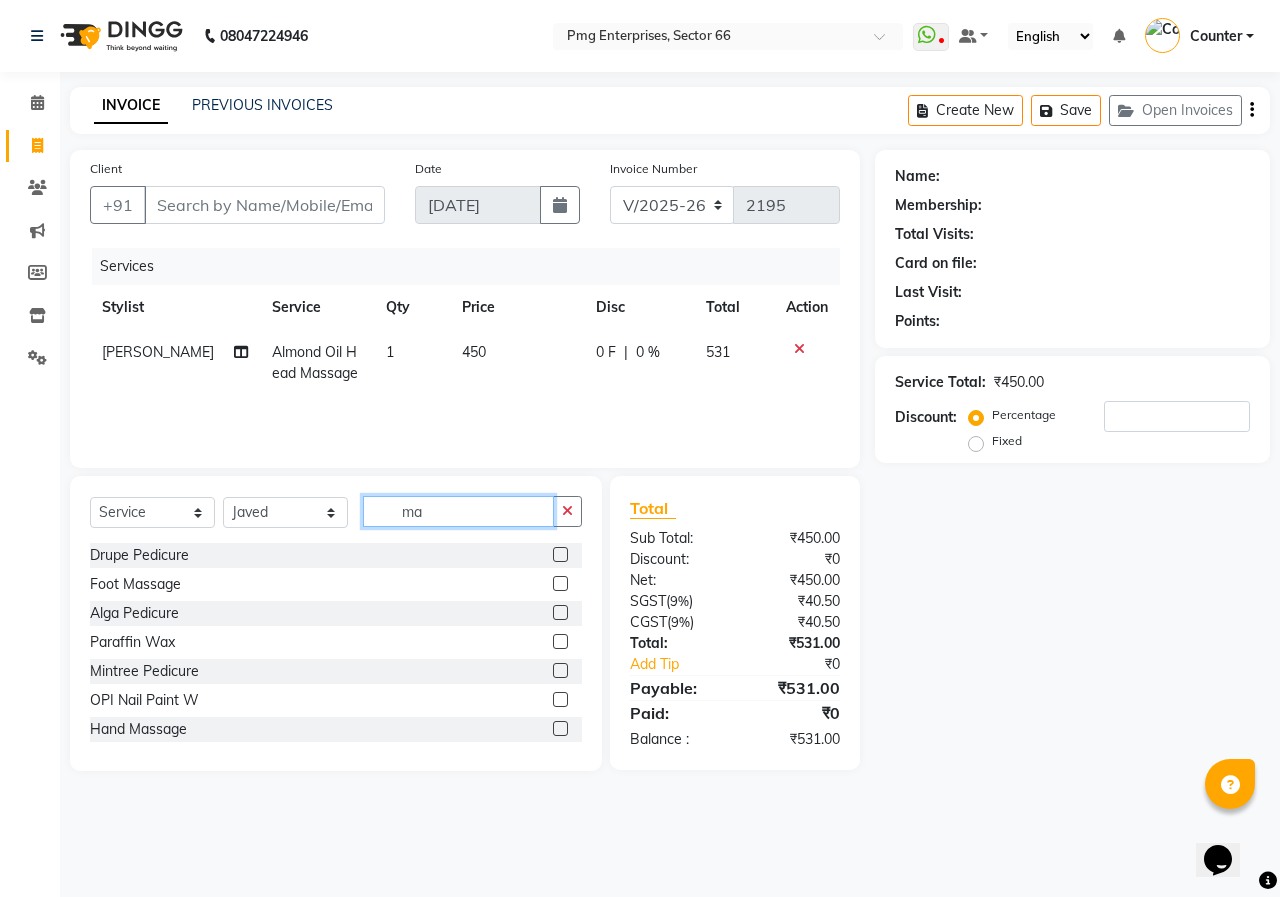 type on "m" 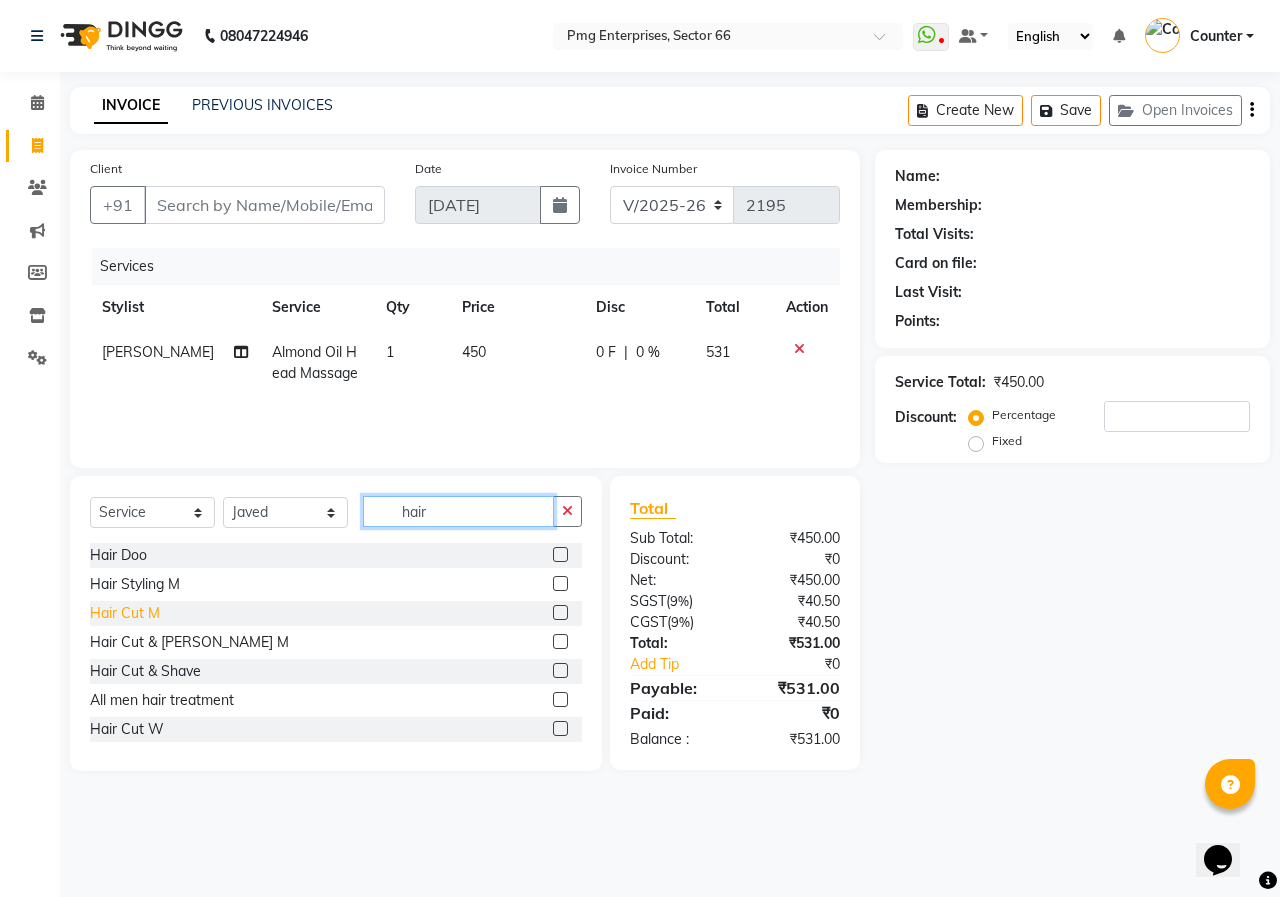type on "hair" 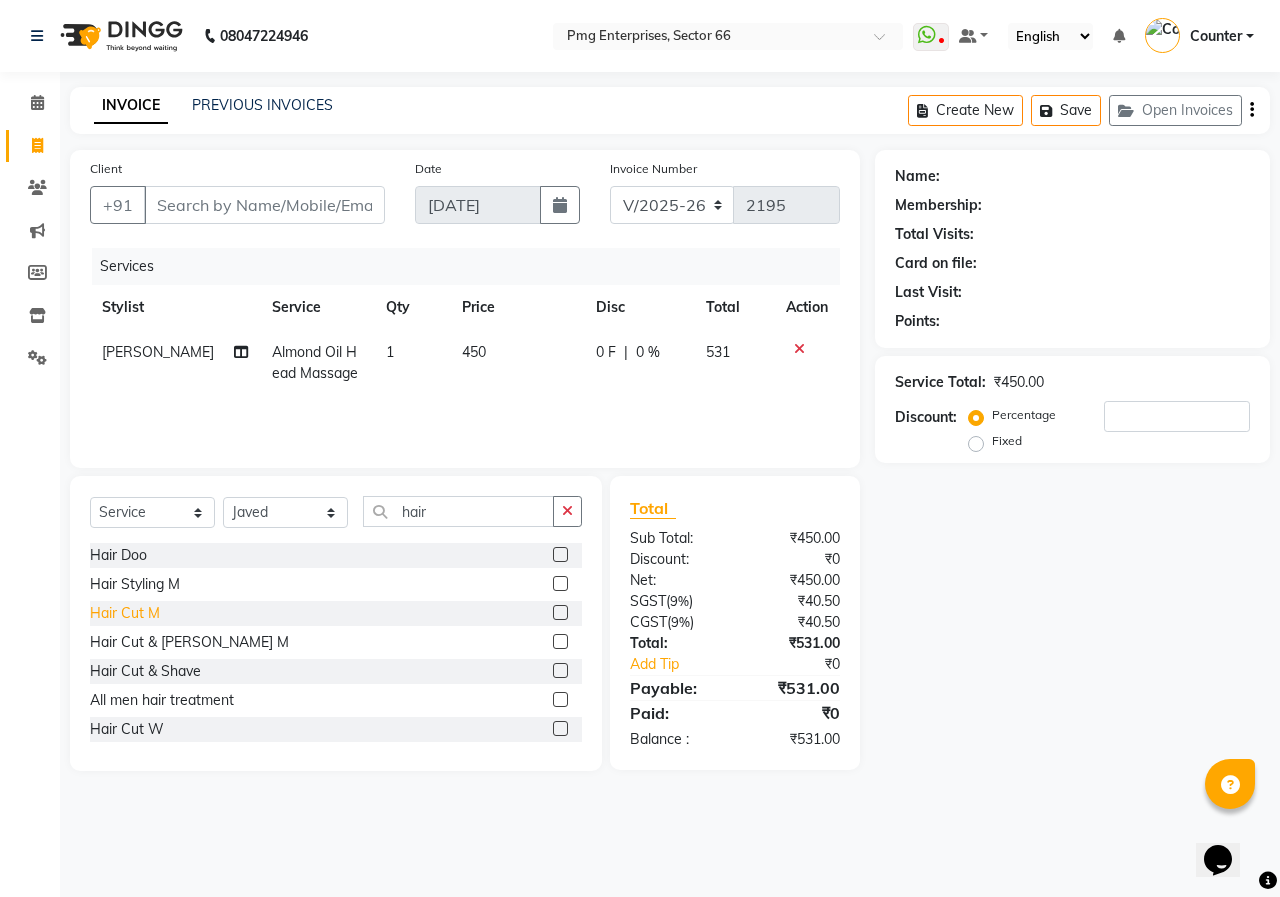 click on "Hair Cut M" 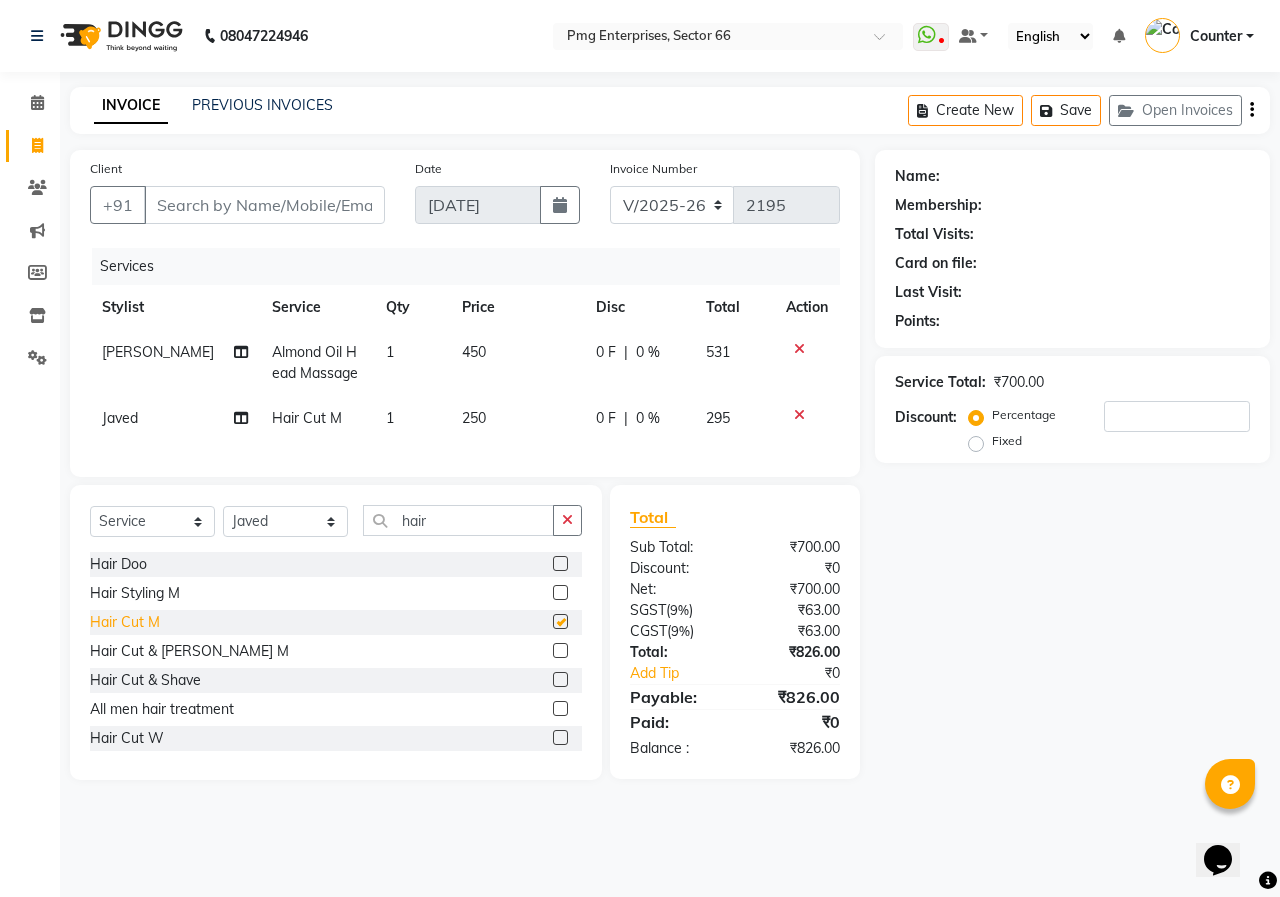 checkbox on "false" 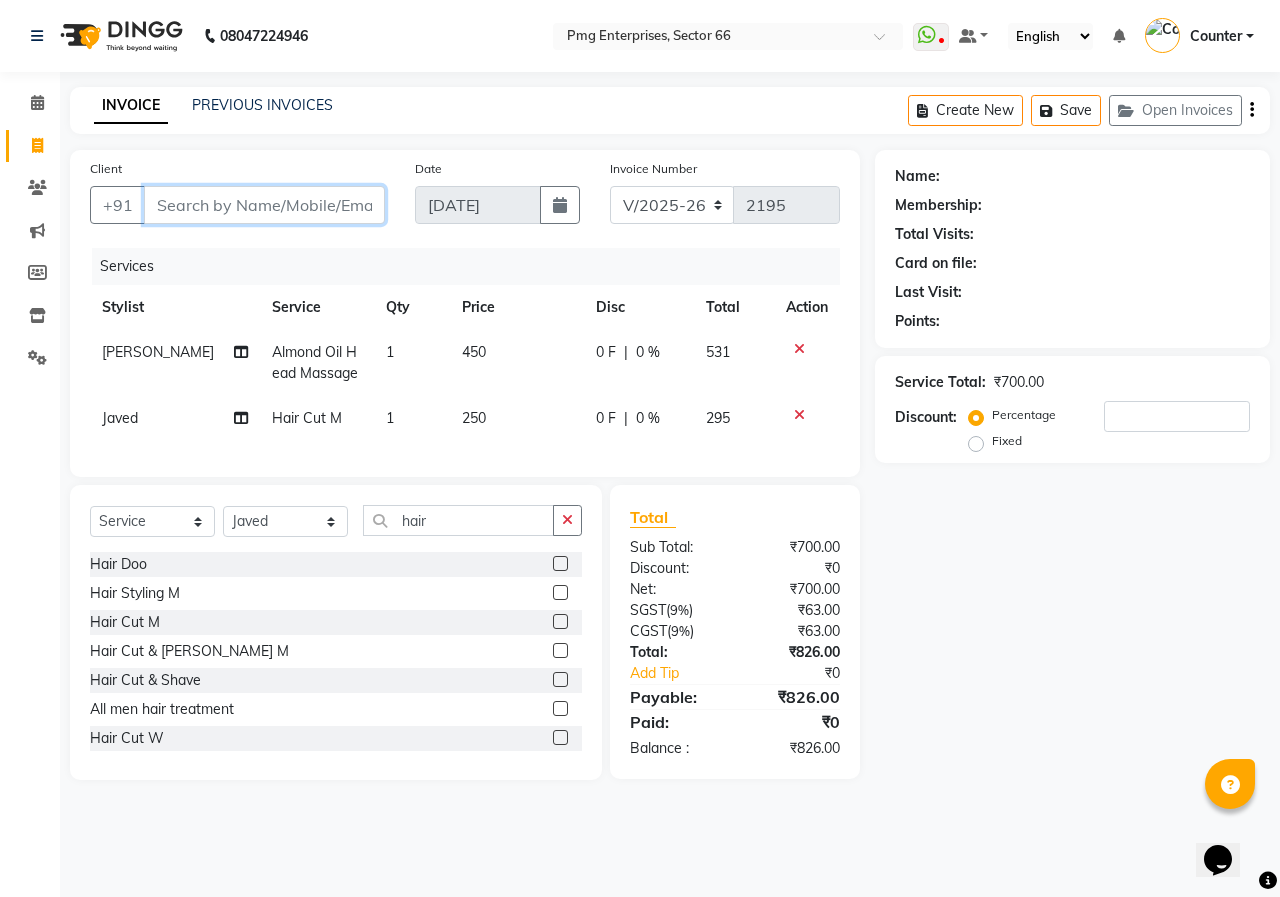 click on "Client" at bounding box center [264, 205] 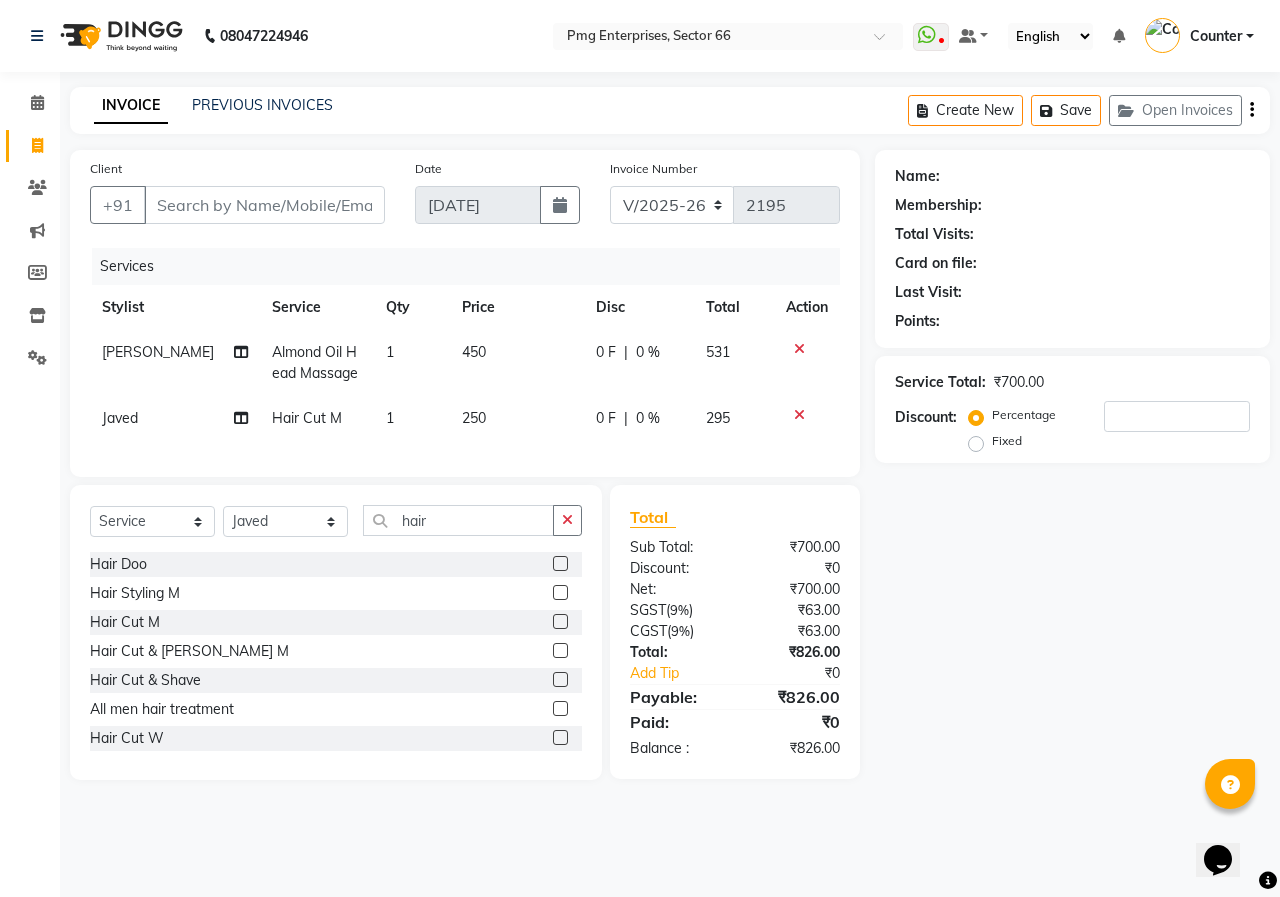 click 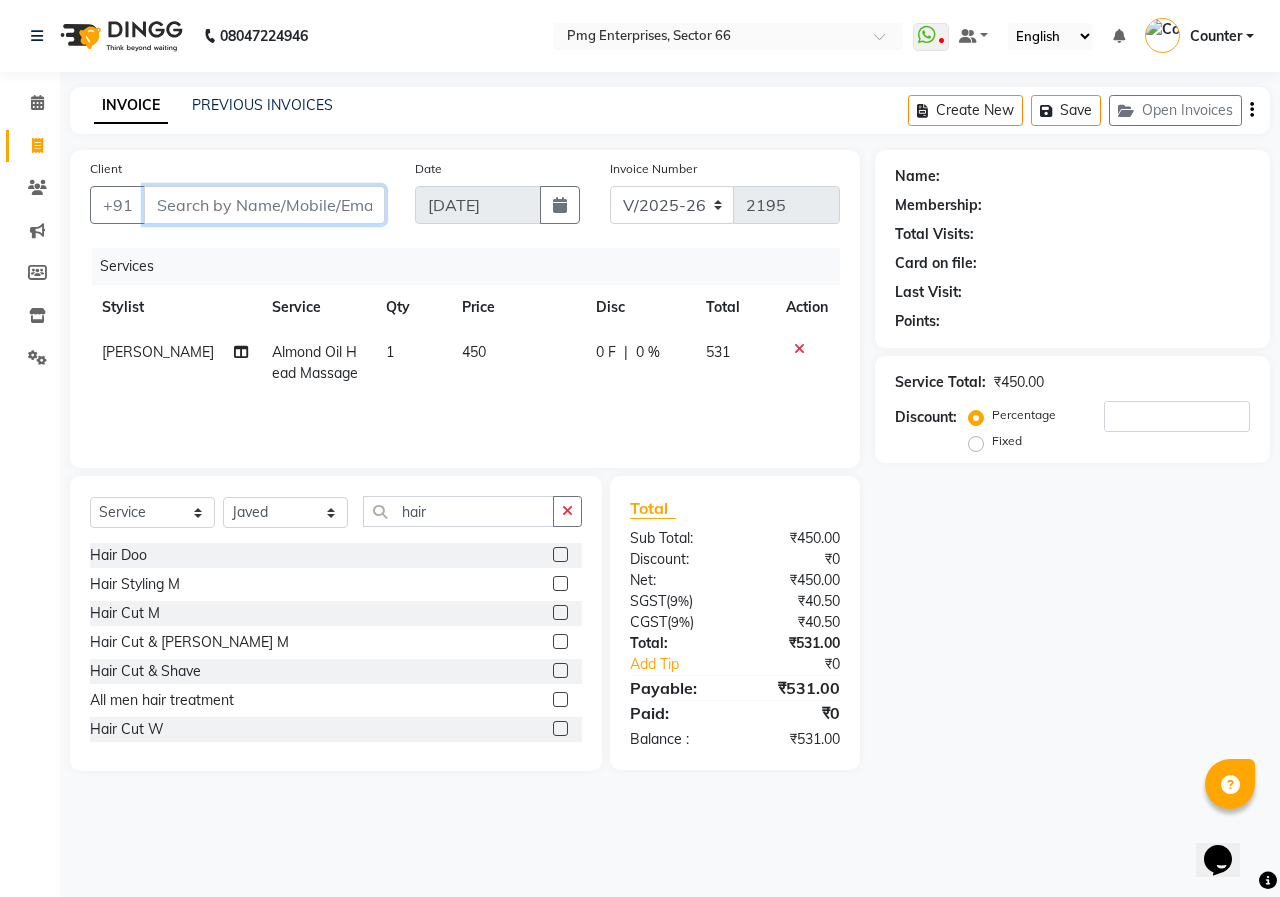click on "Client" at bounding box center (264, 205) 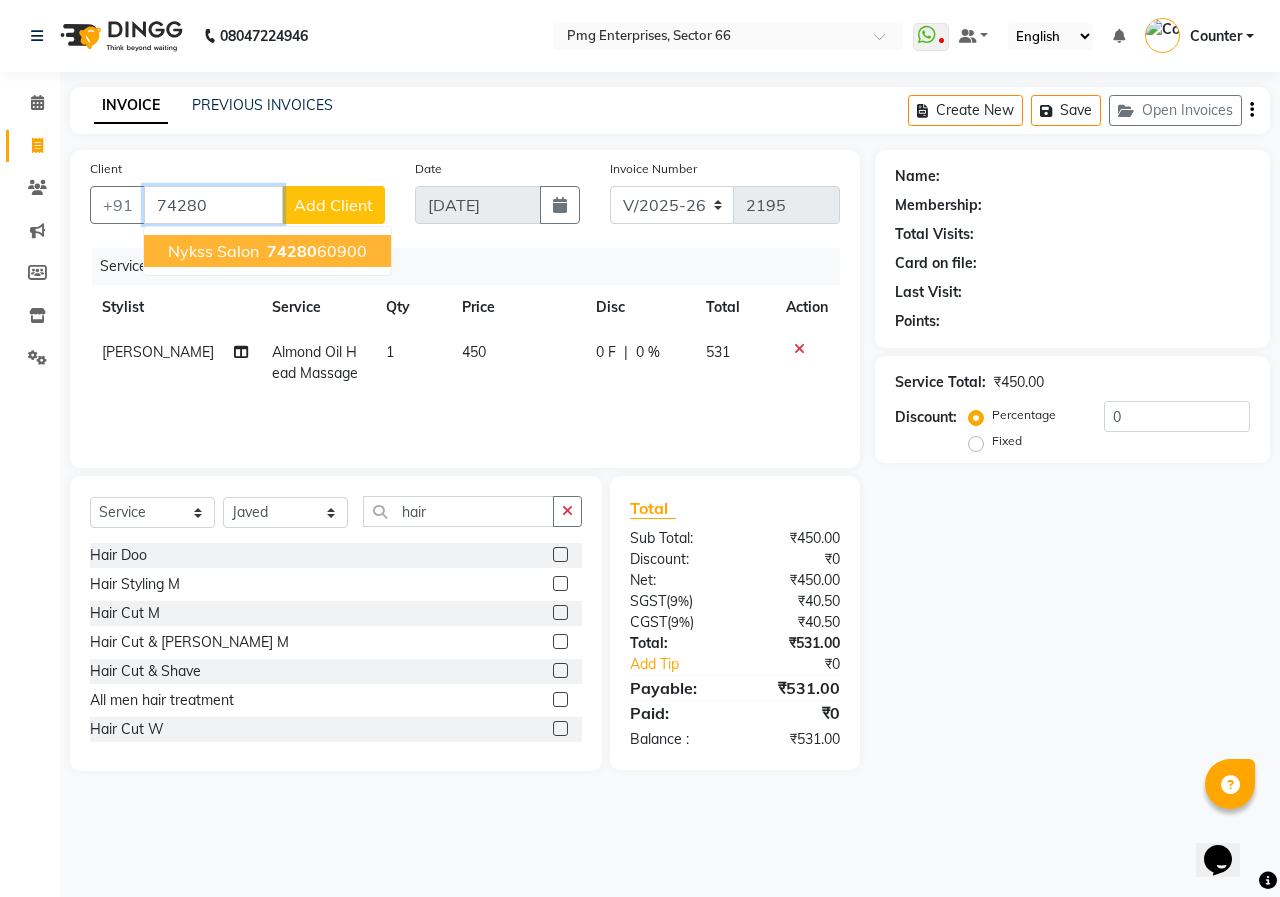 click on "Nykss Salon   74280 60900" at bounding box center (267, 251) 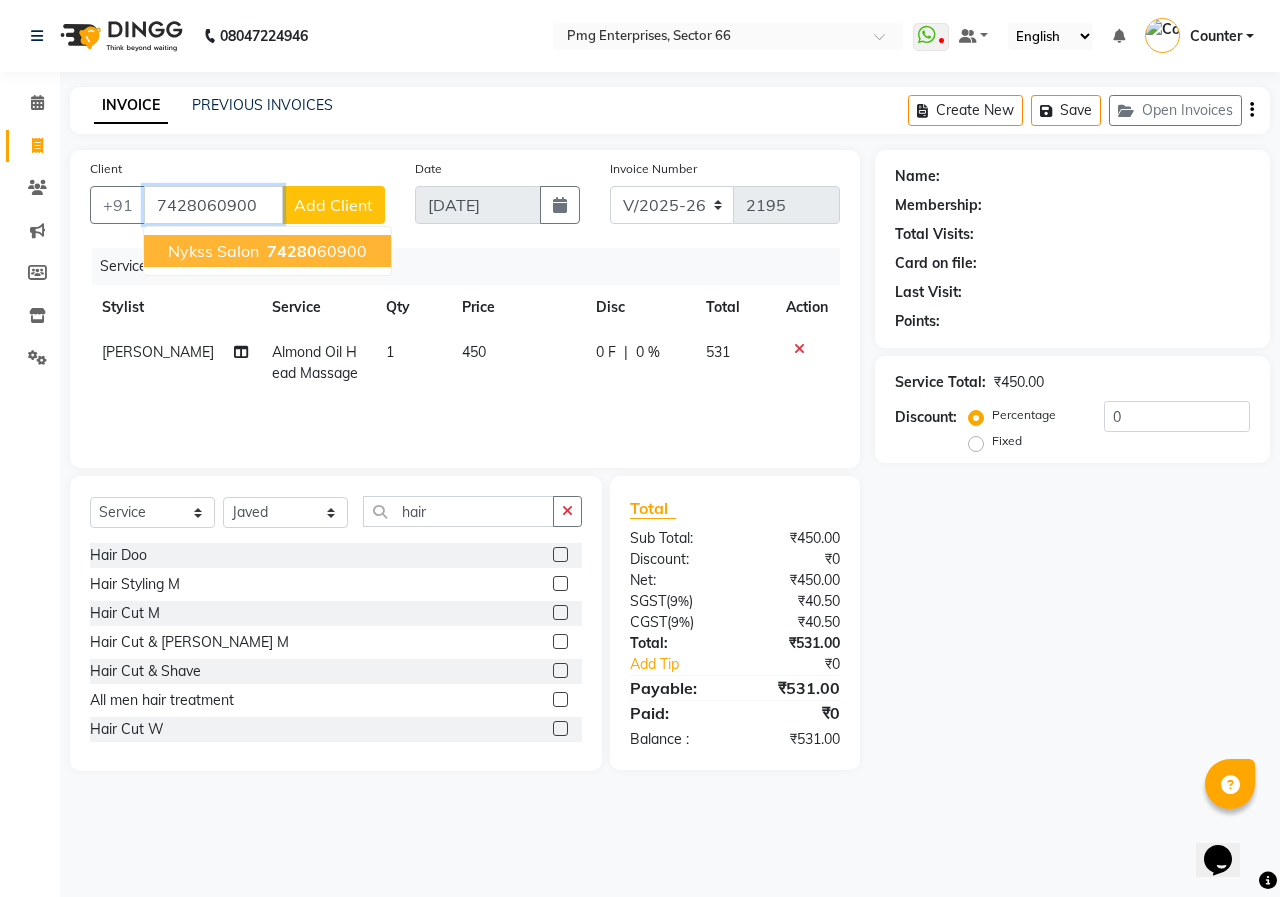 type on "7428060900" 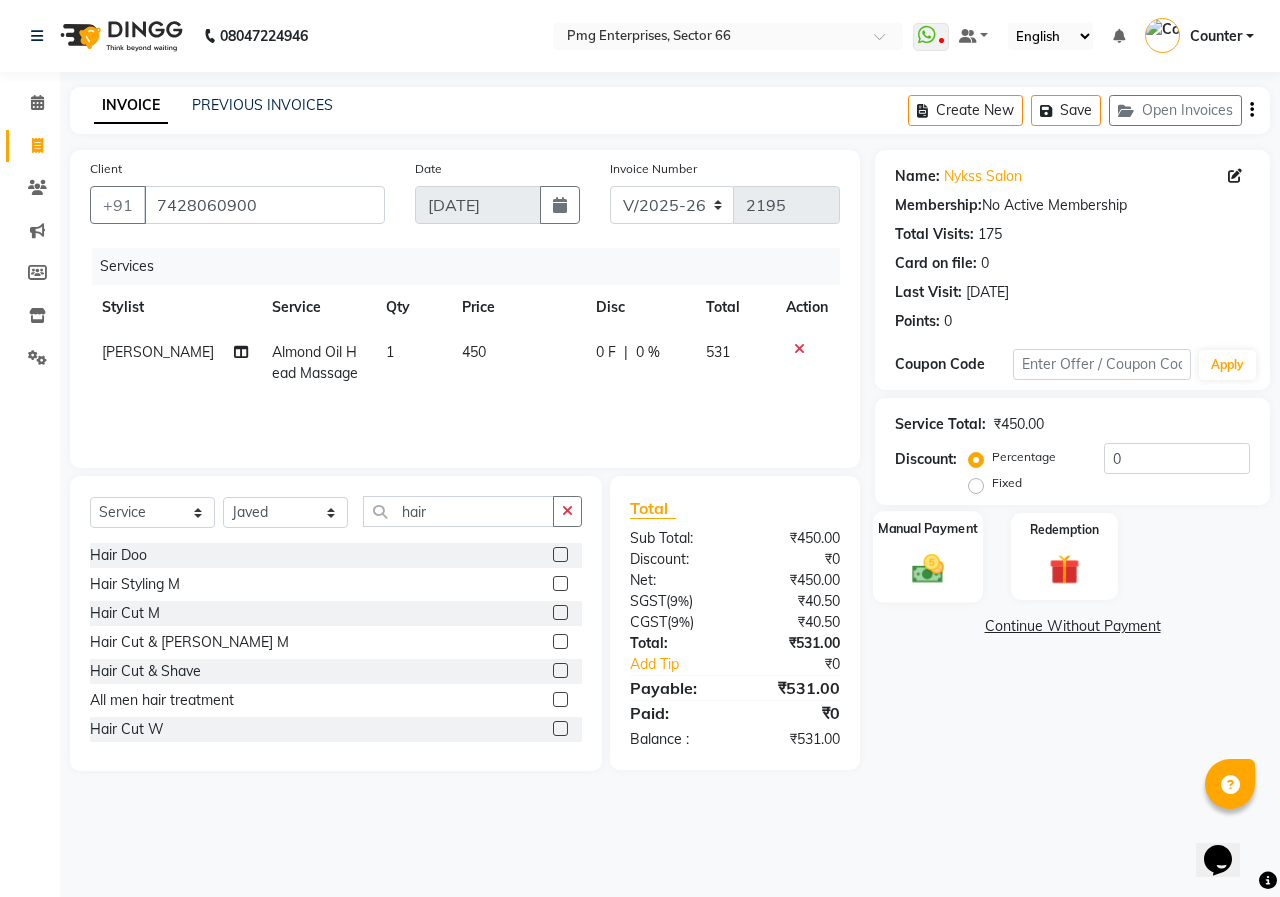 click 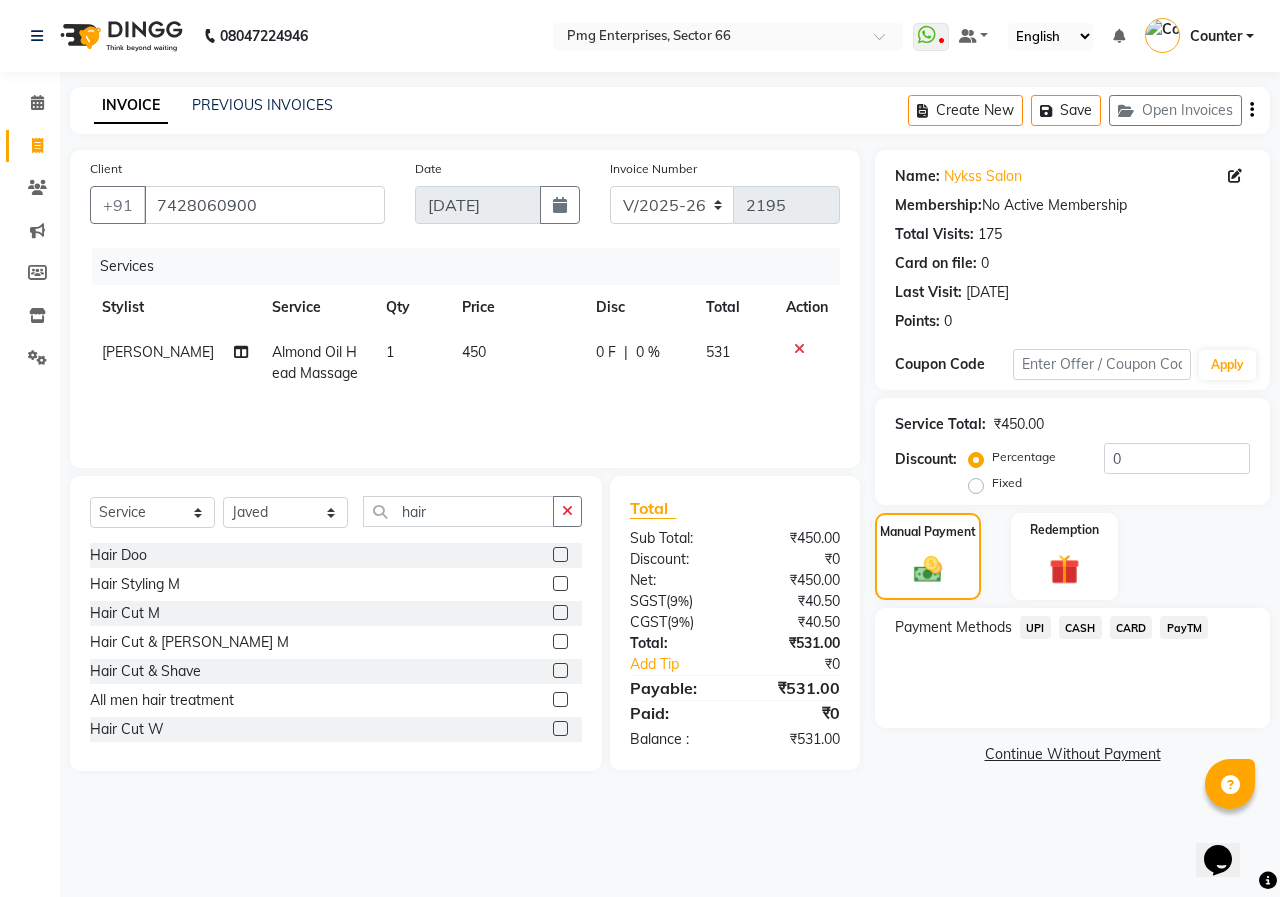 click on "CASH" 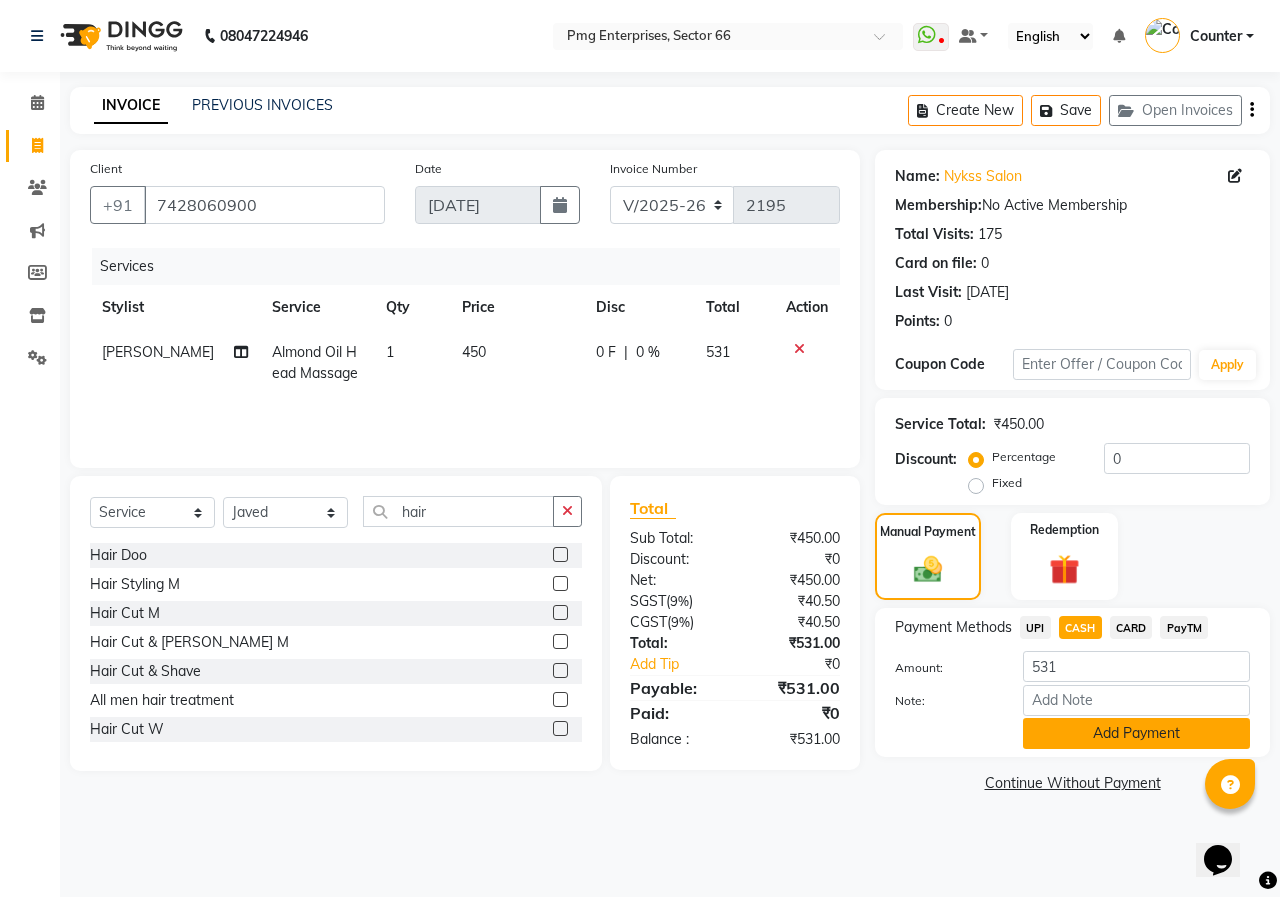 click on "Add Payment" 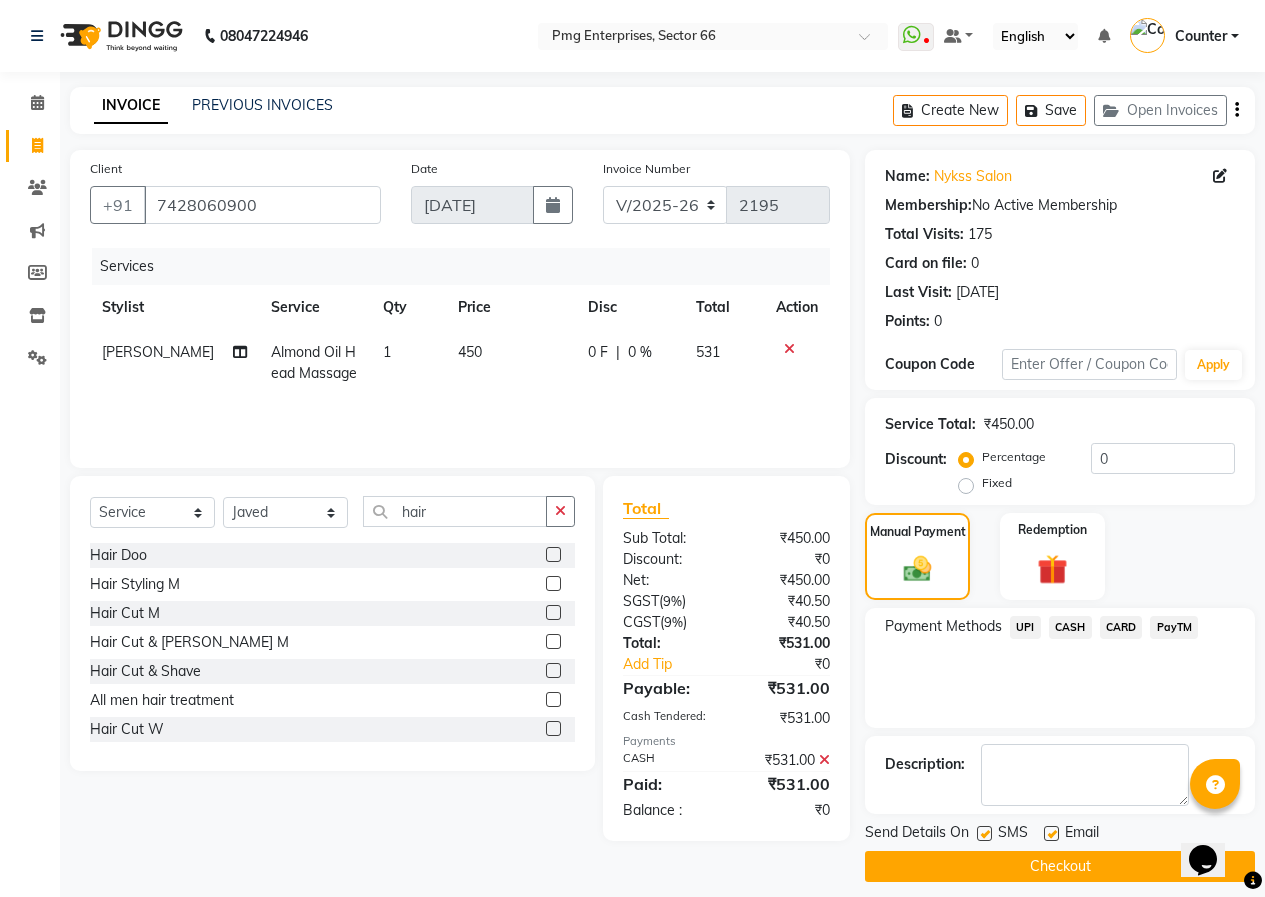 click on "Checkout" 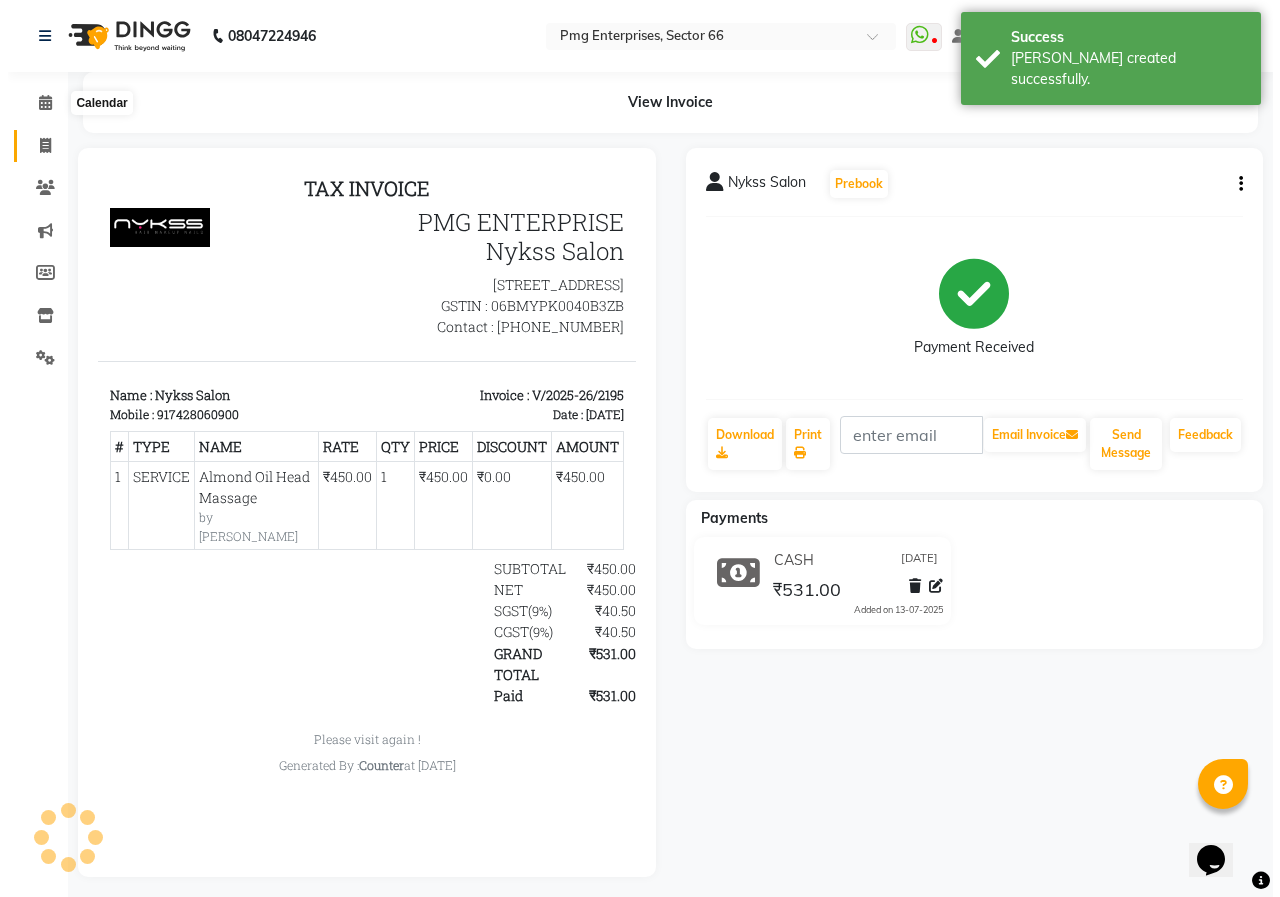 scroll, scrollTop: 0, scrollLeft: 0, axis: both 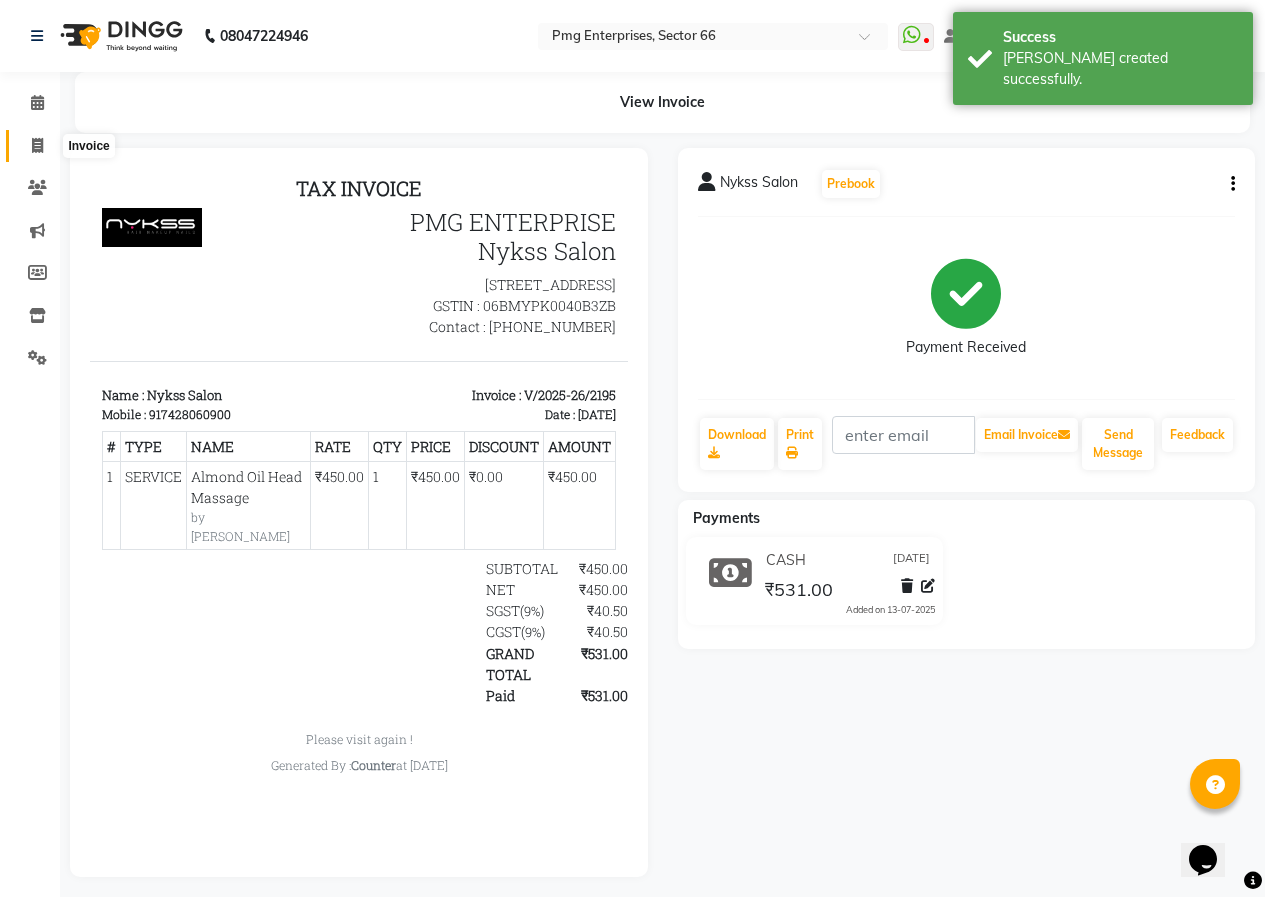 click 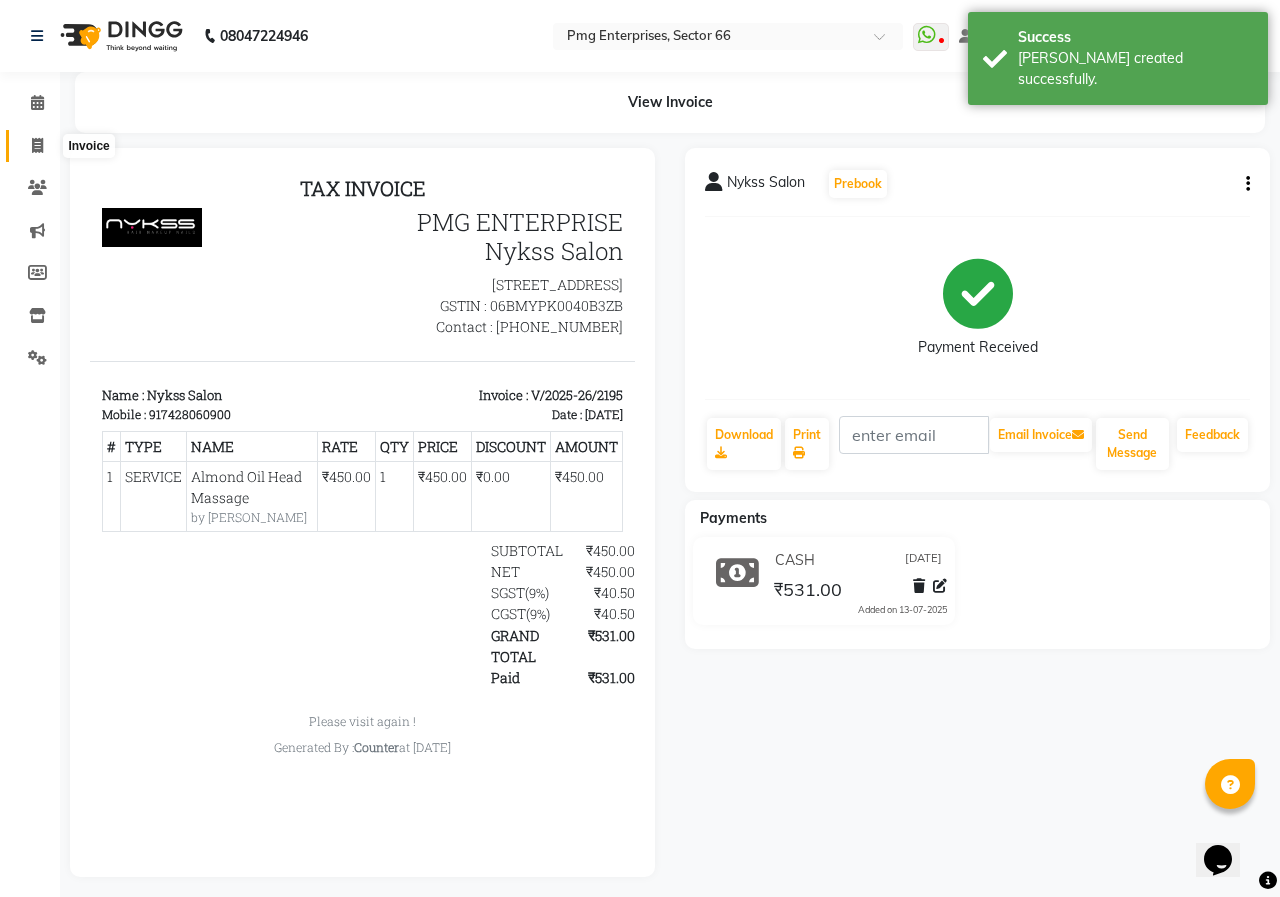 select on "889" 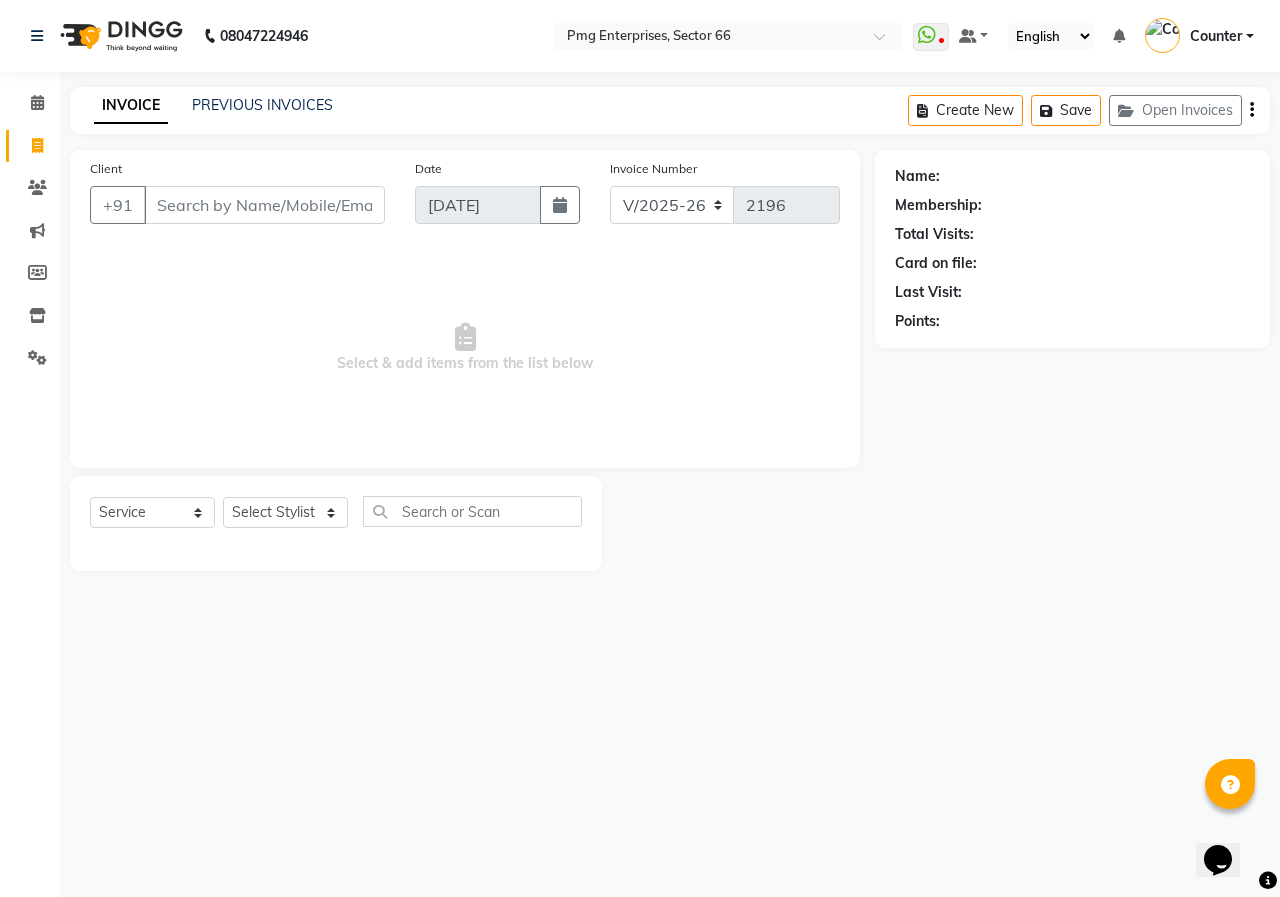 click on "Client" at bounding box center [264, 205] 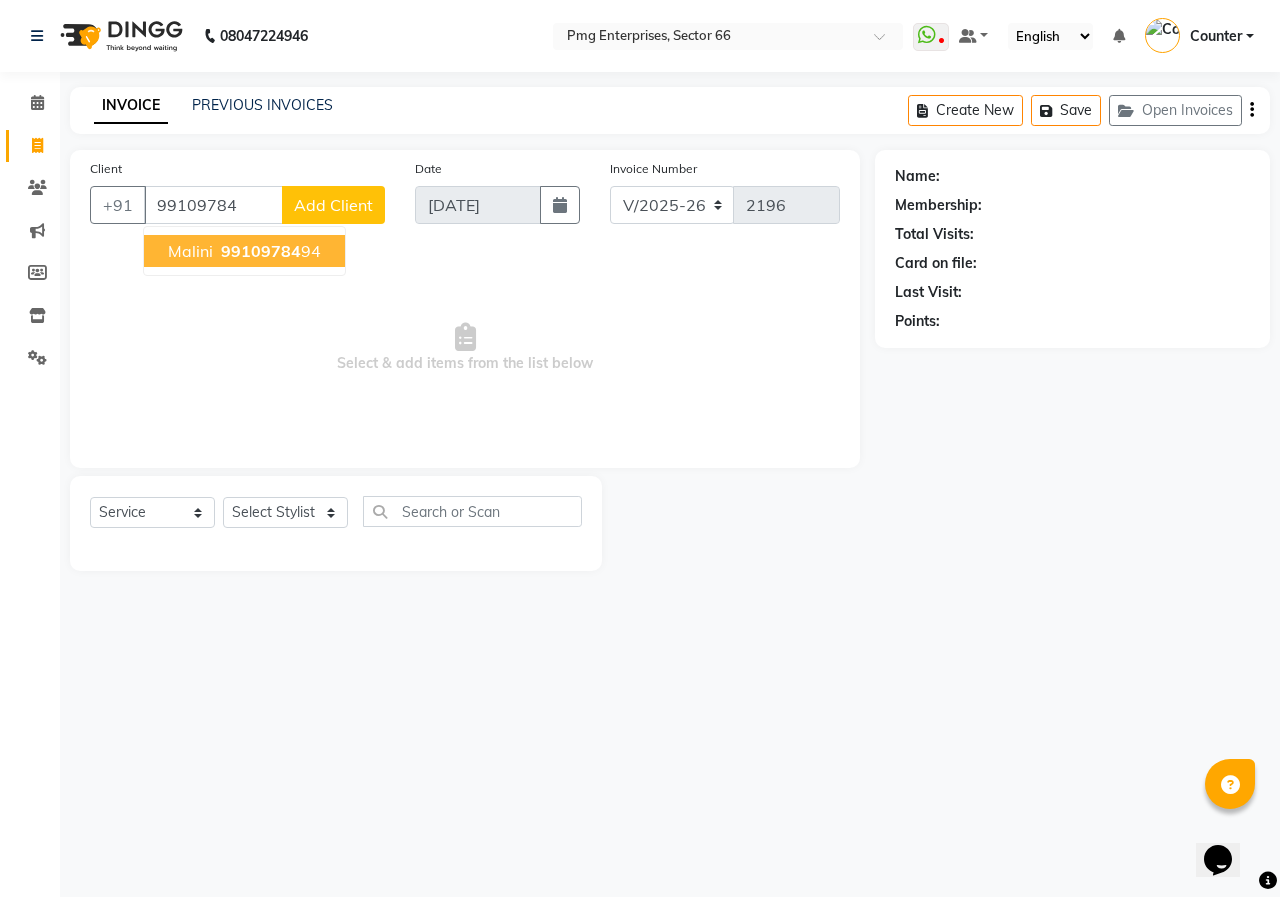 click on "Malini" at bounding box center (190, 251) 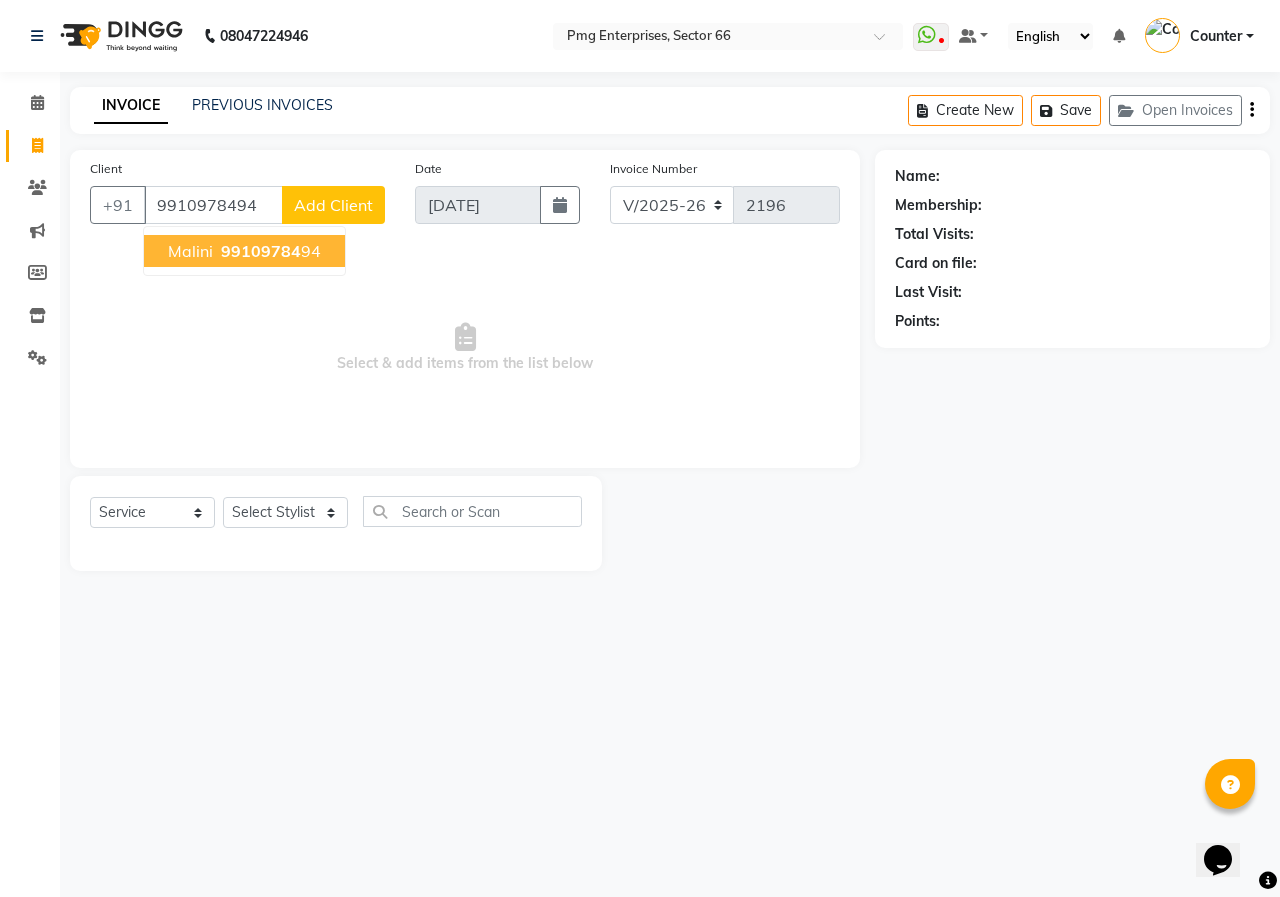 type on "9910978494" 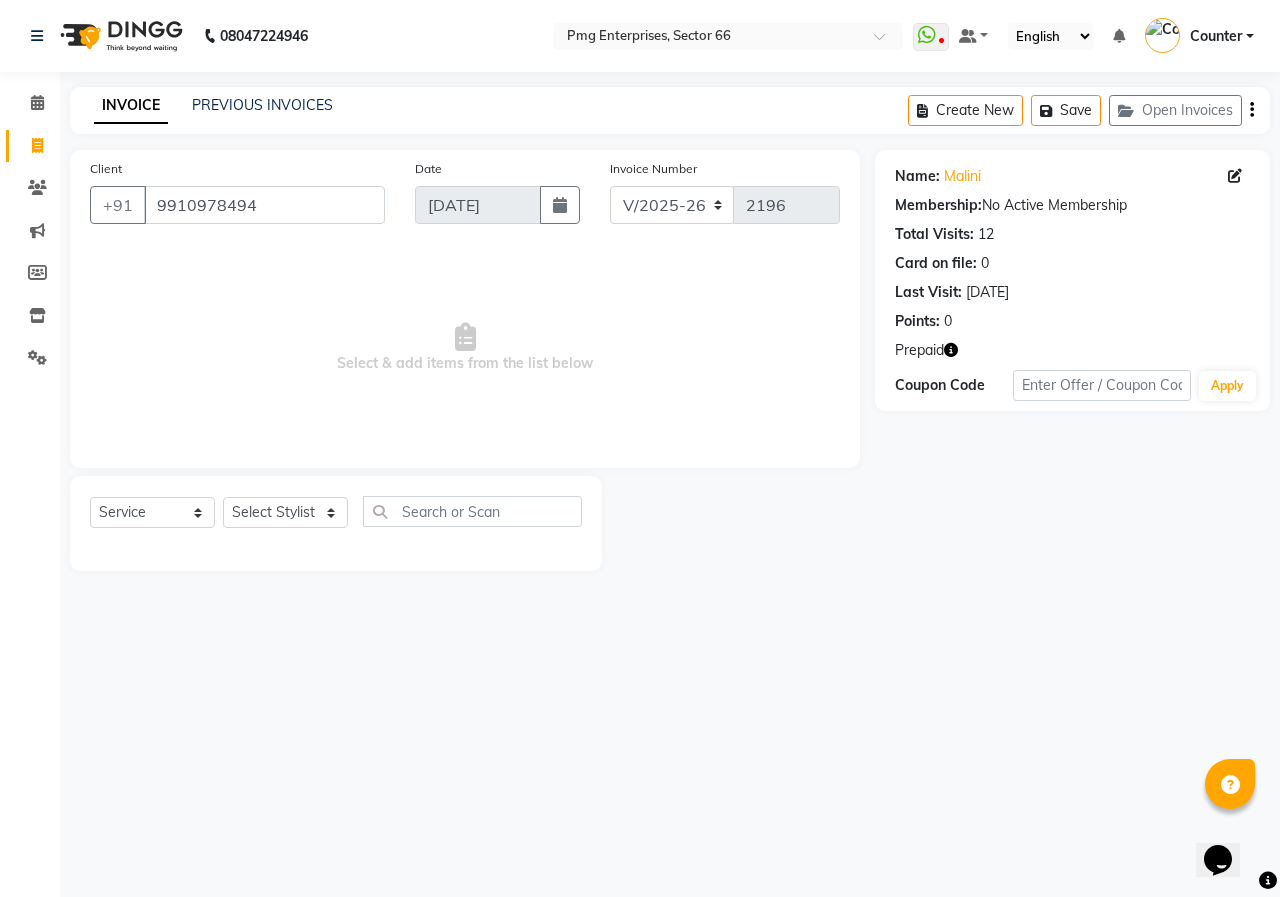 click 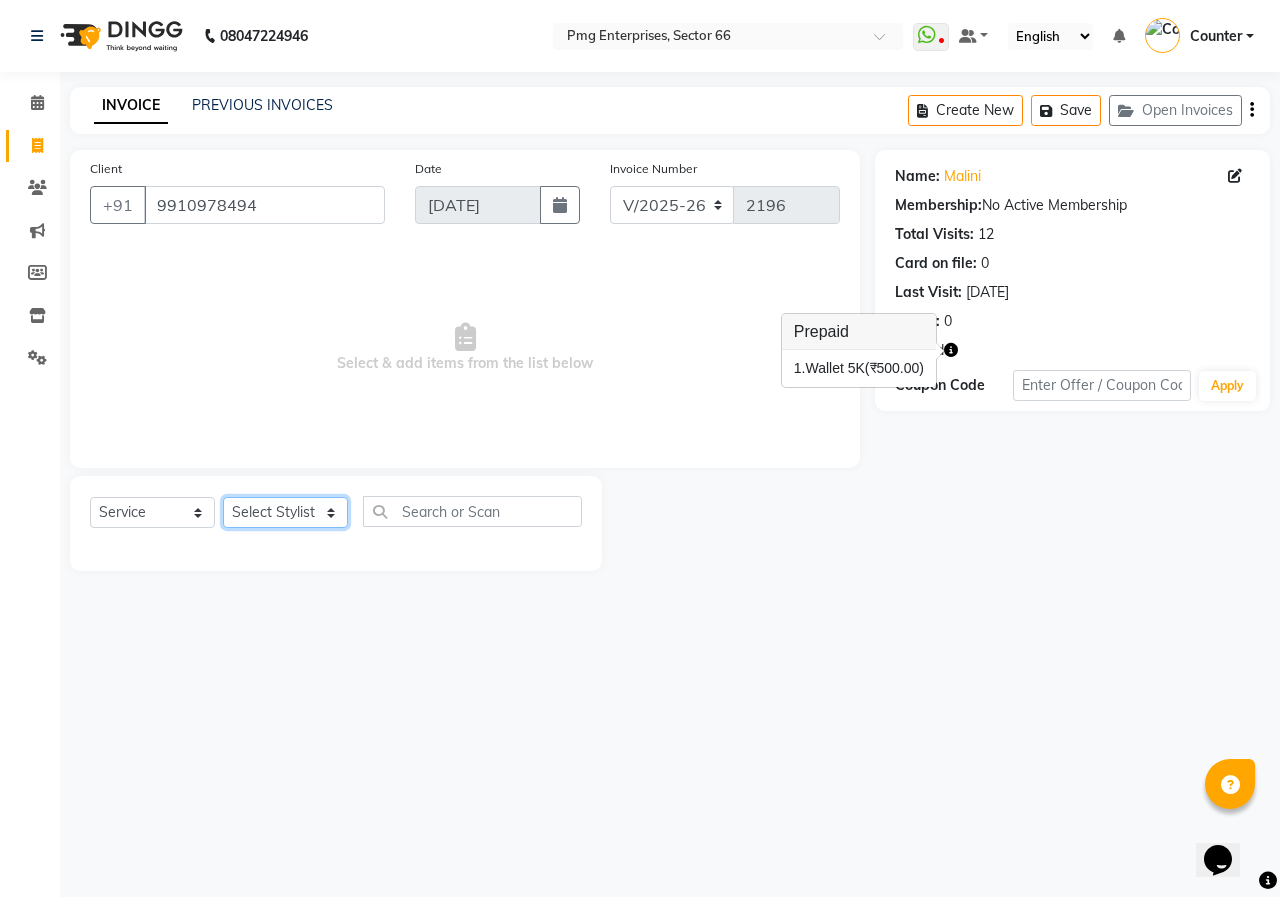 click on "Select Stylist [PERSON_NAME] Counter [PERSON_NAME] [PERSON_NAME] [PERSON_NAME] [PERSON_NAME]" 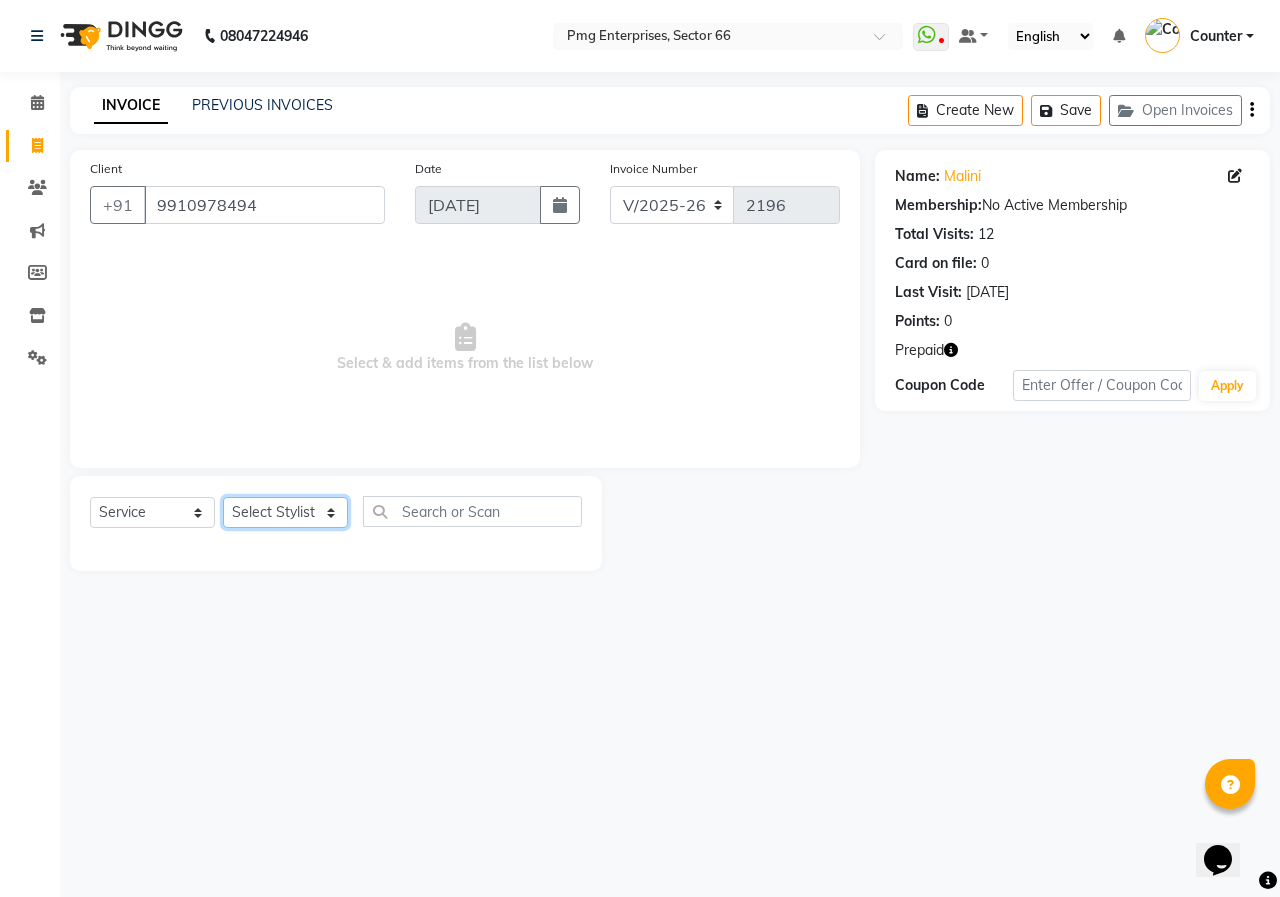 select on "49466" 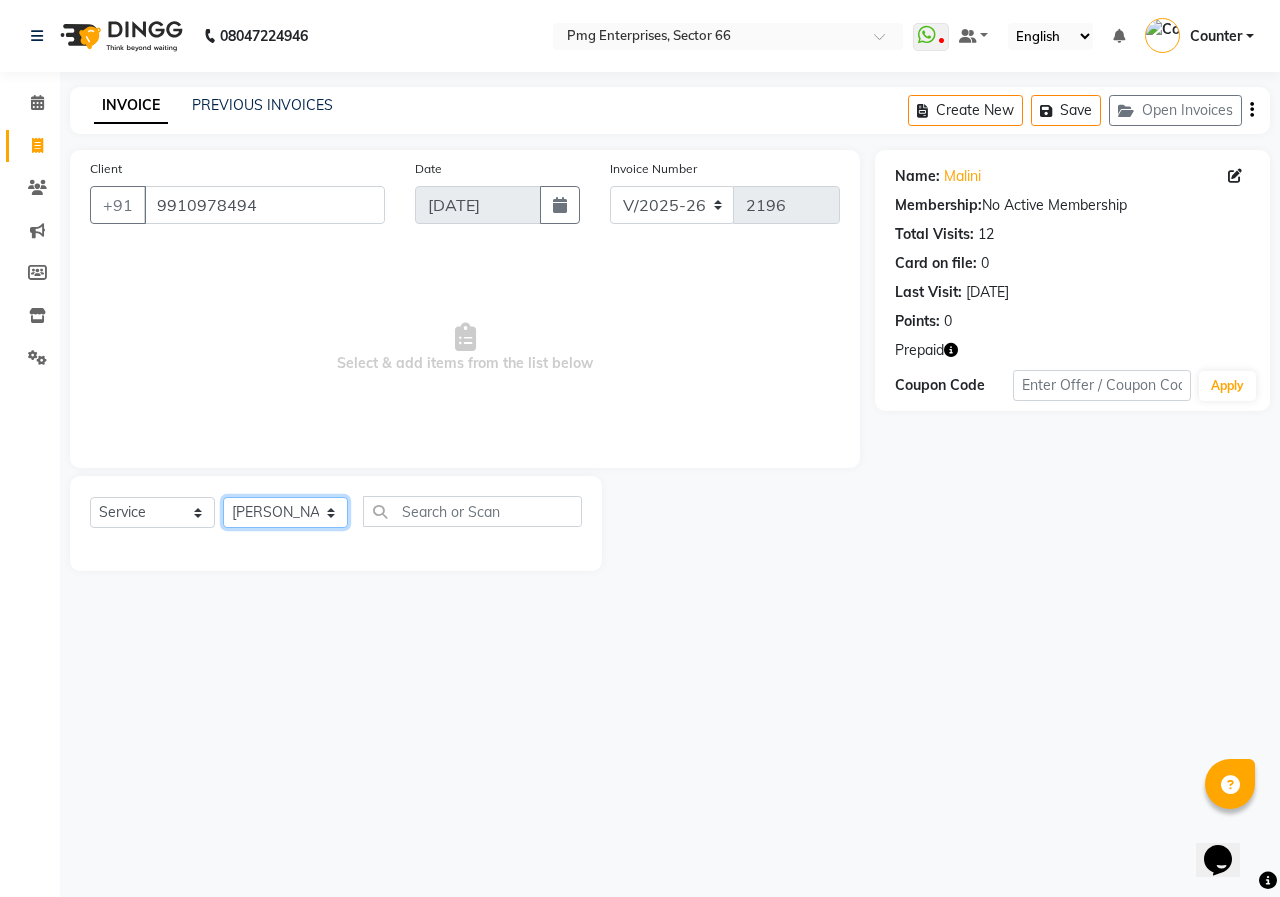 click on "Select Stylist [PERSON_NAME] Counter [PERSON_NAME] [PERSON_NAME] [PERSON_NAME] [PERSON_NAME]" 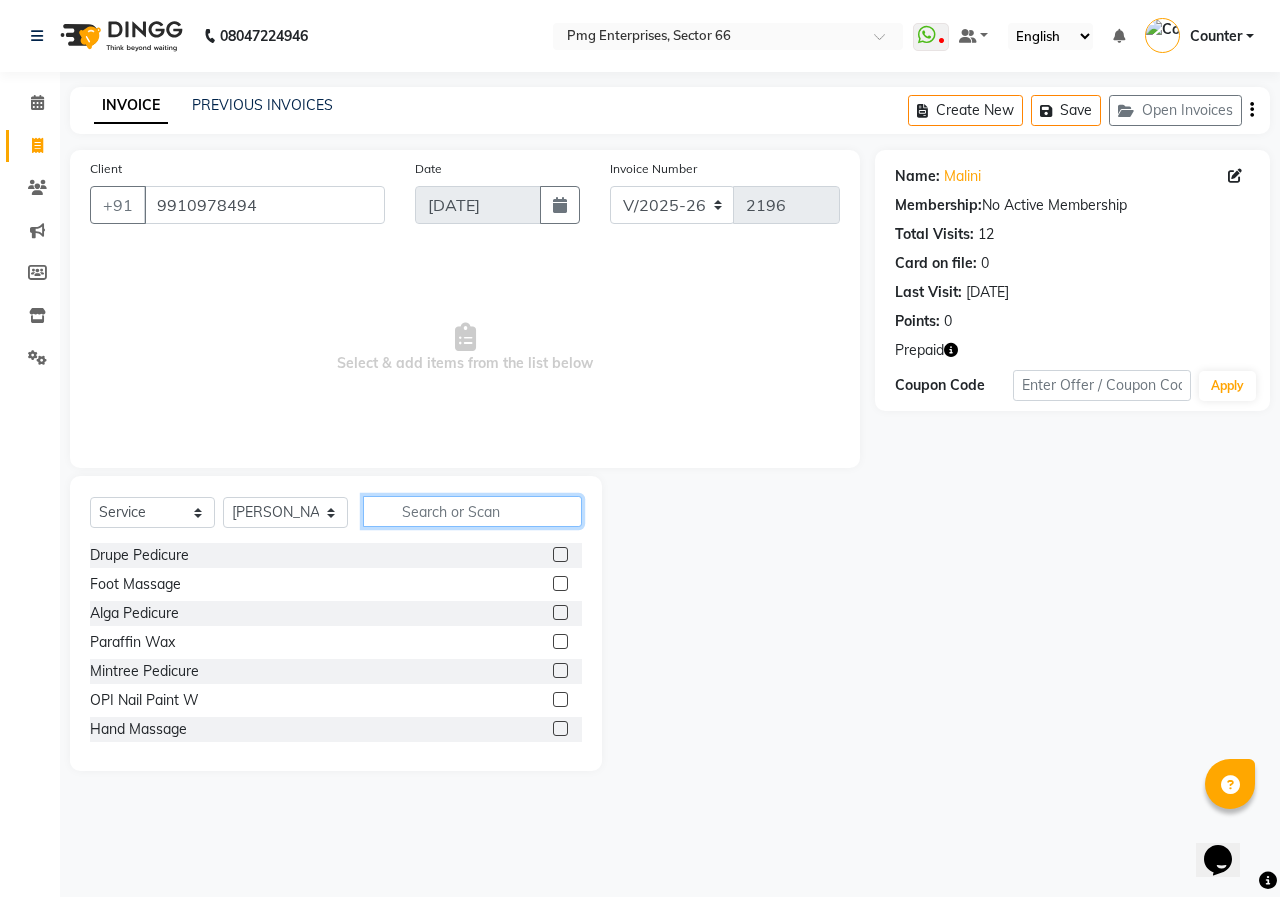 click 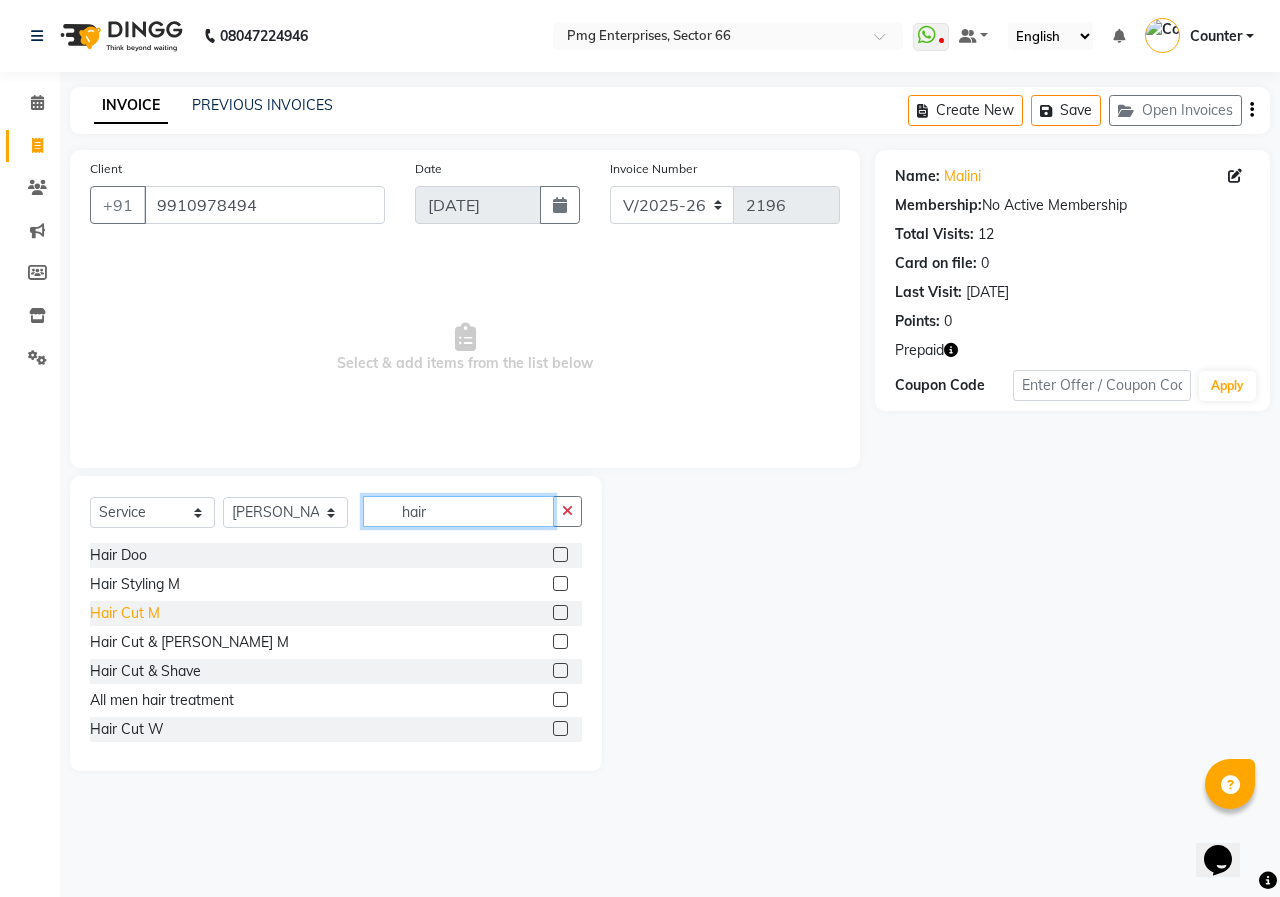 type on "hair" 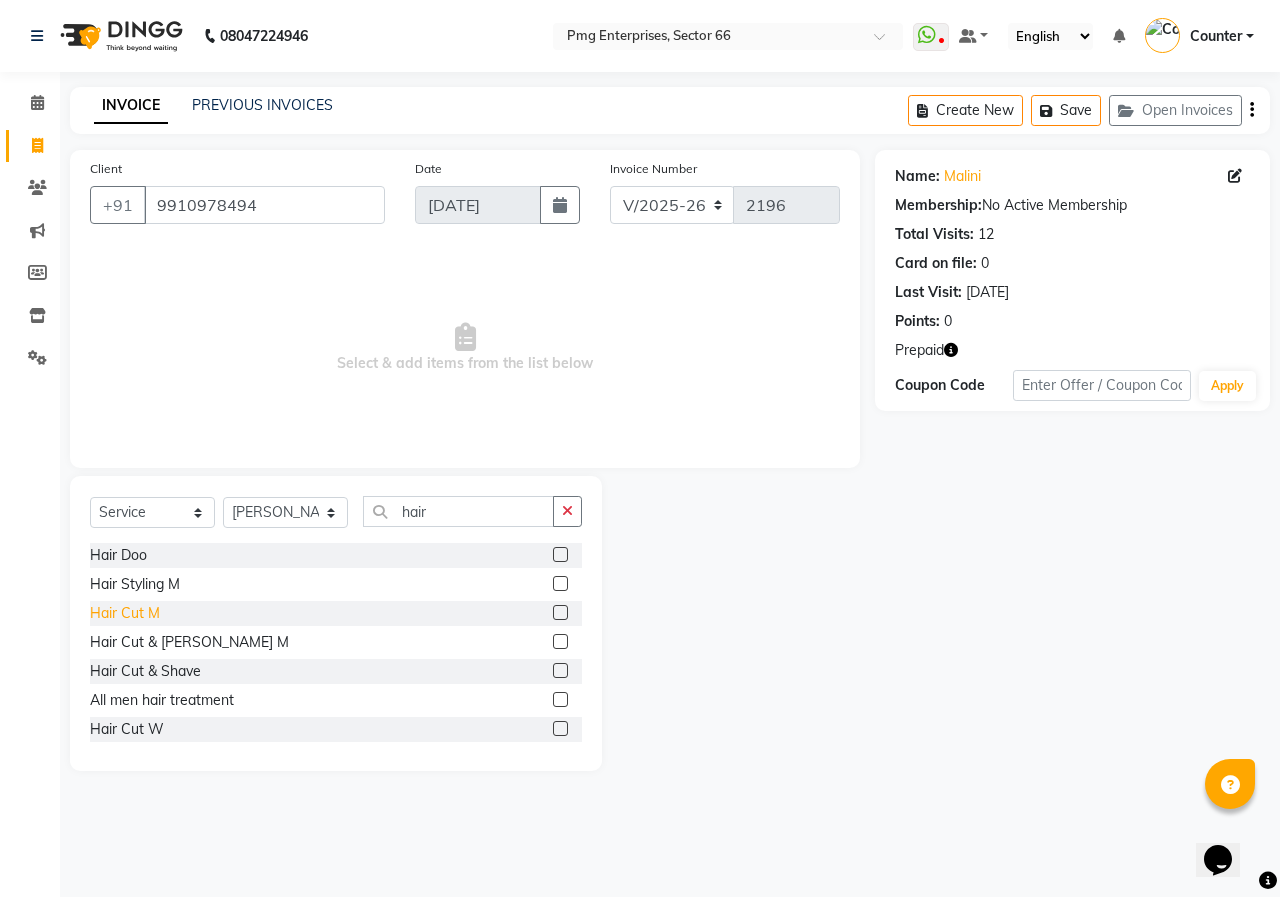 click on "Hair Cut M" 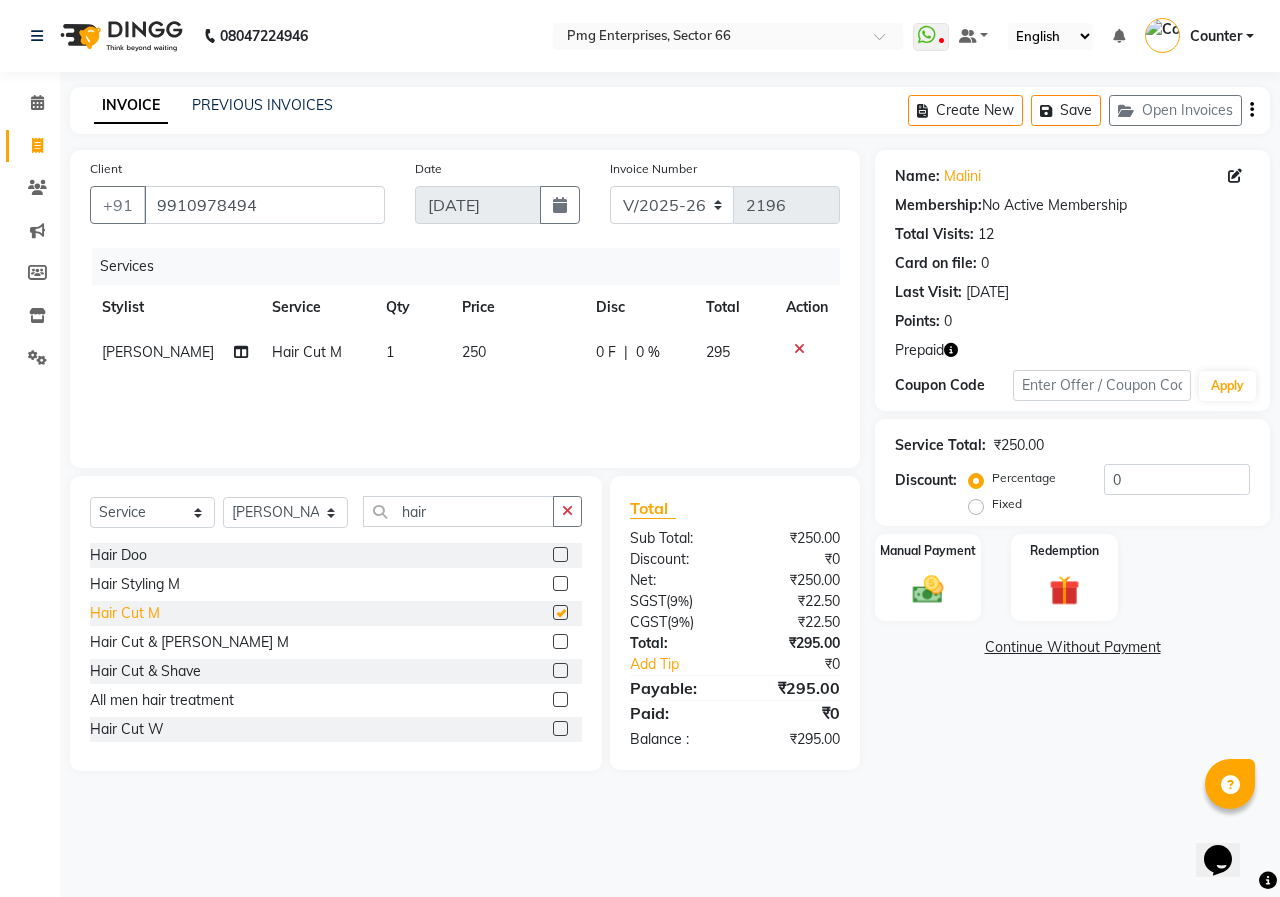 checkbox on "false" 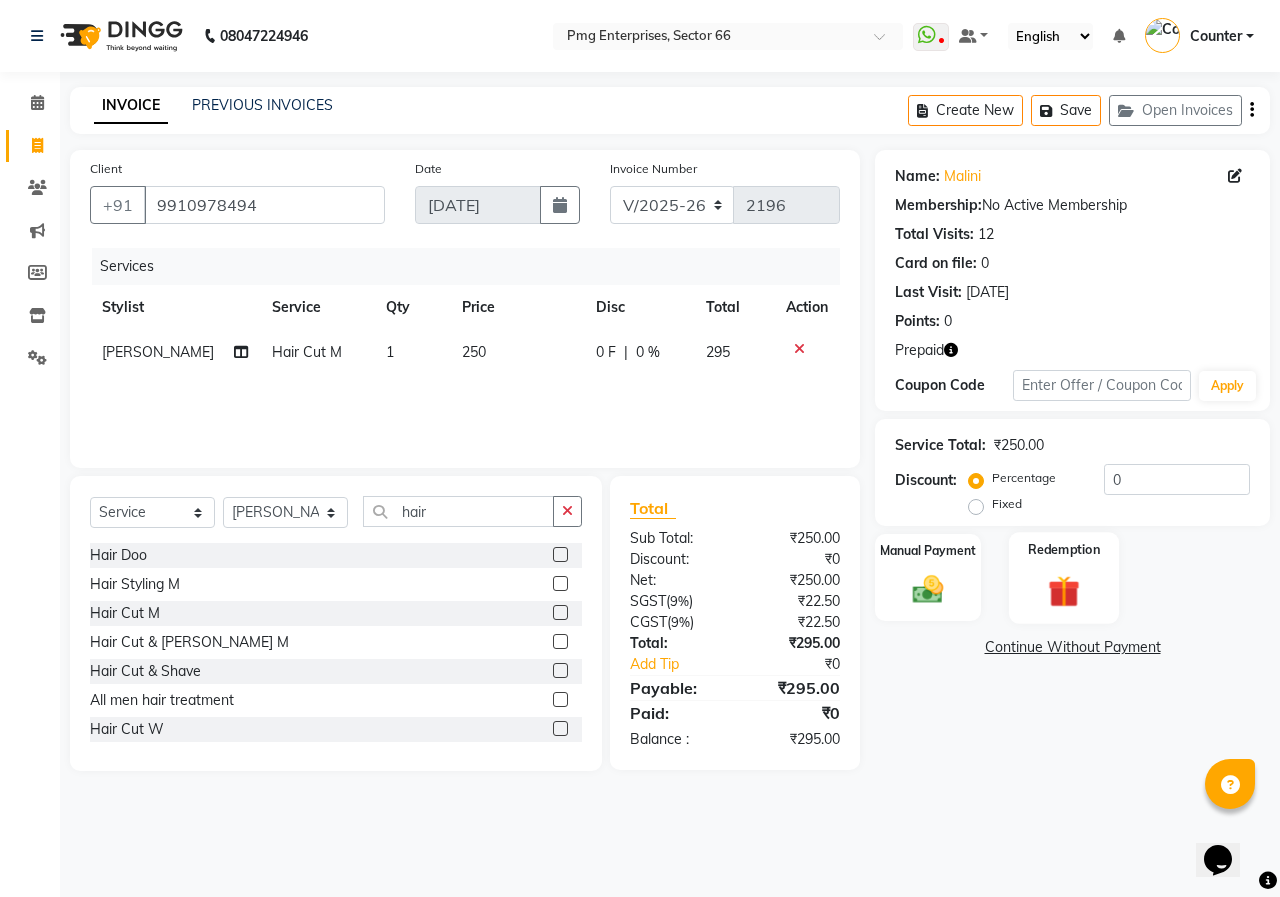 click 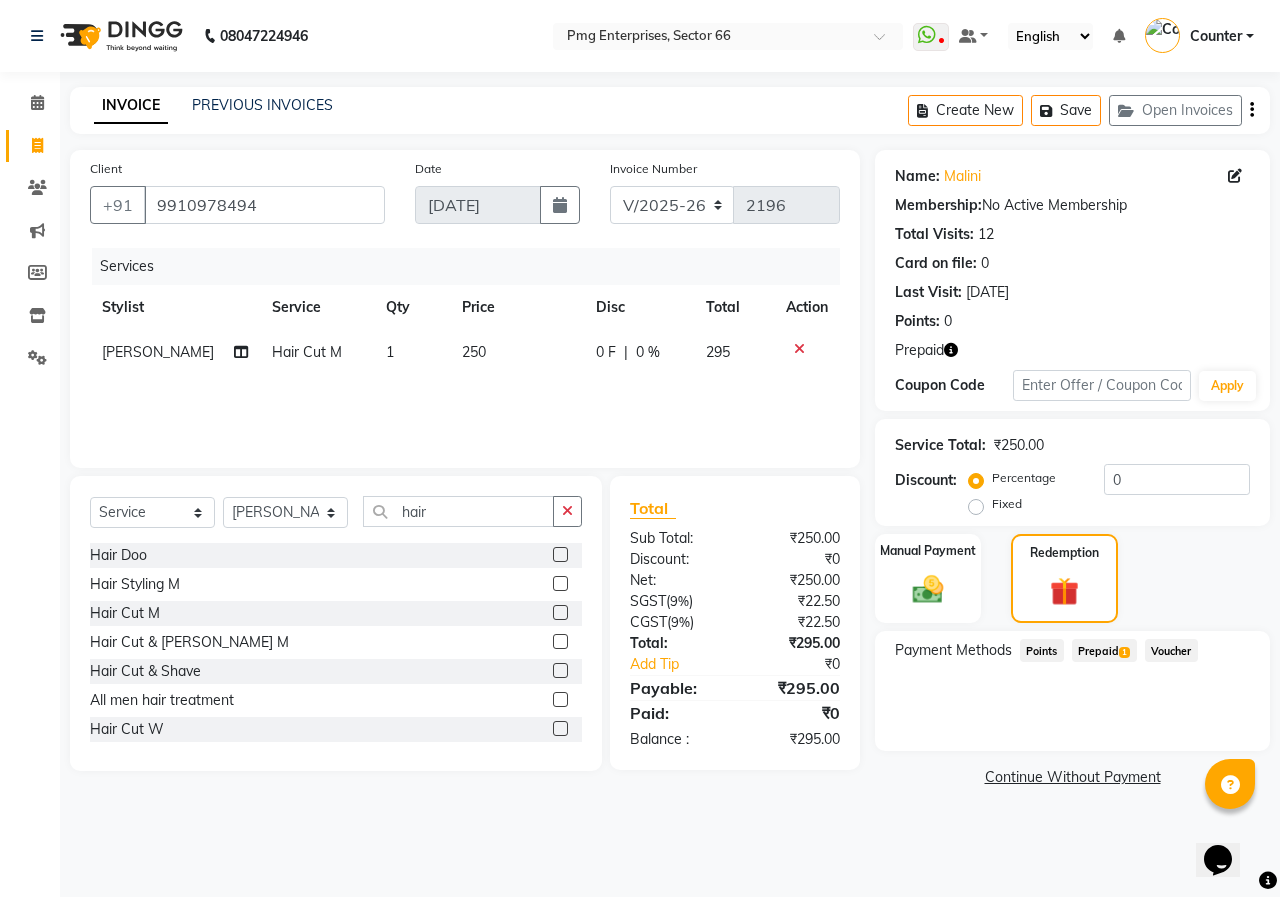 click on "Prepaid  1" 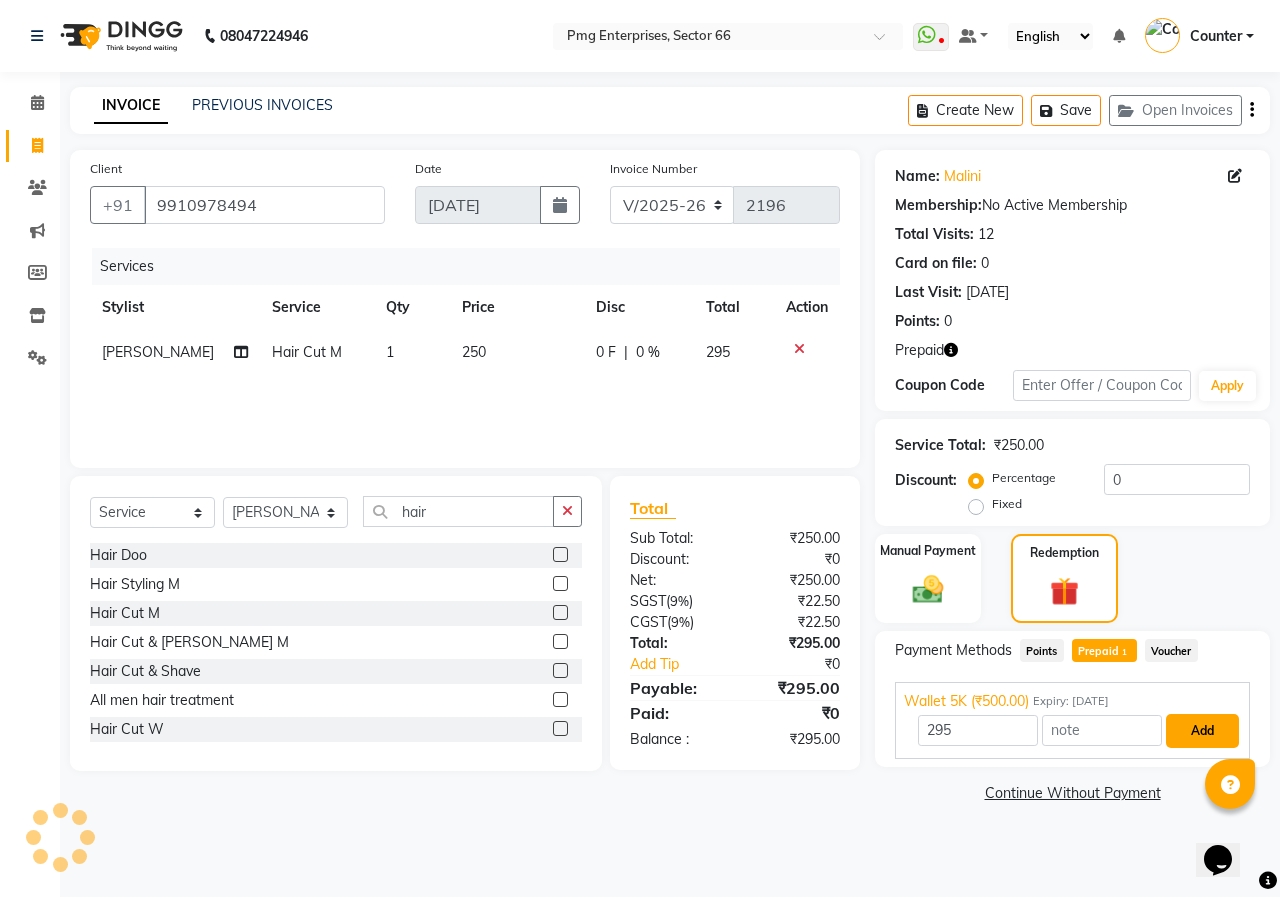 click on "Add" at bounding box center [1202, 731] 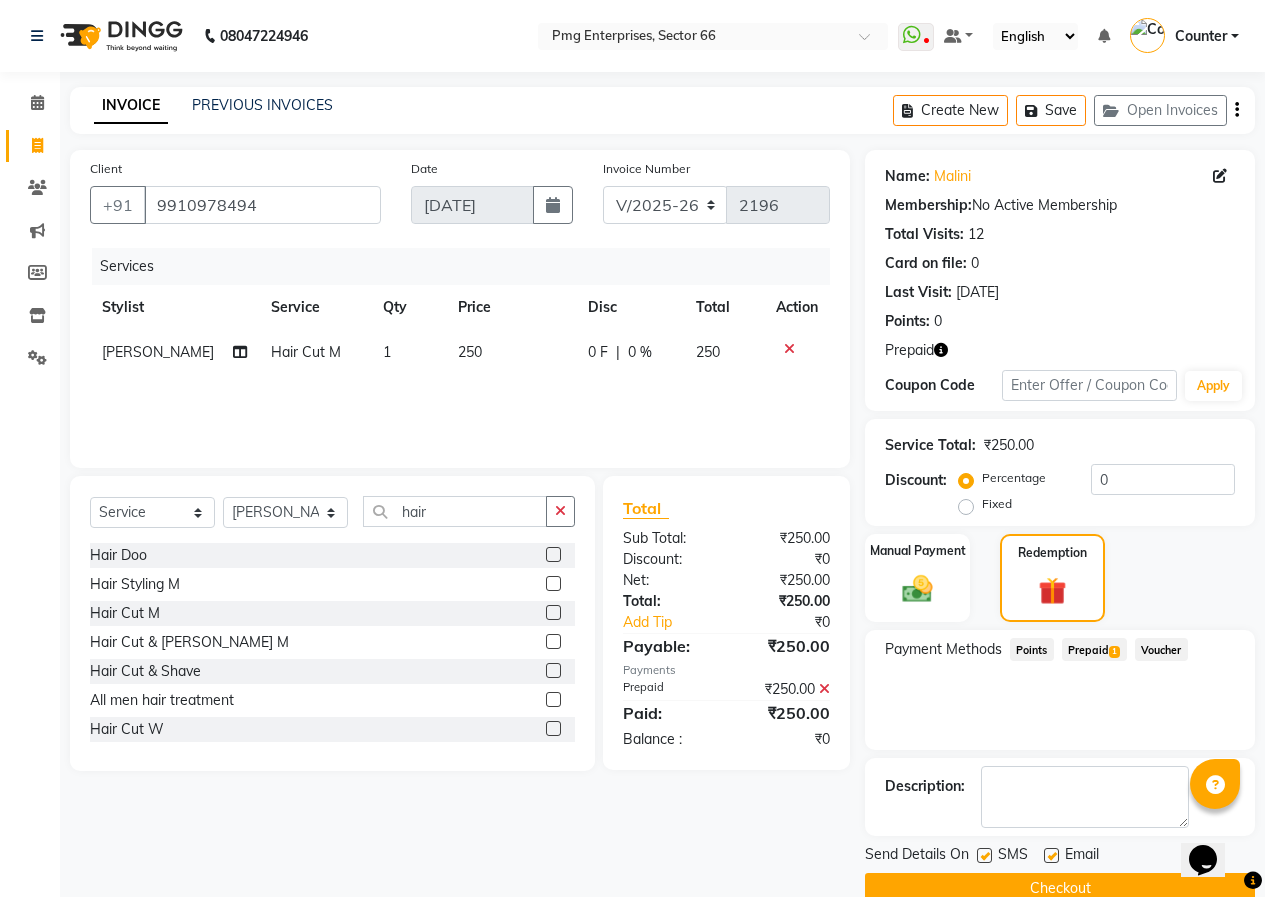 click on "Checkout" 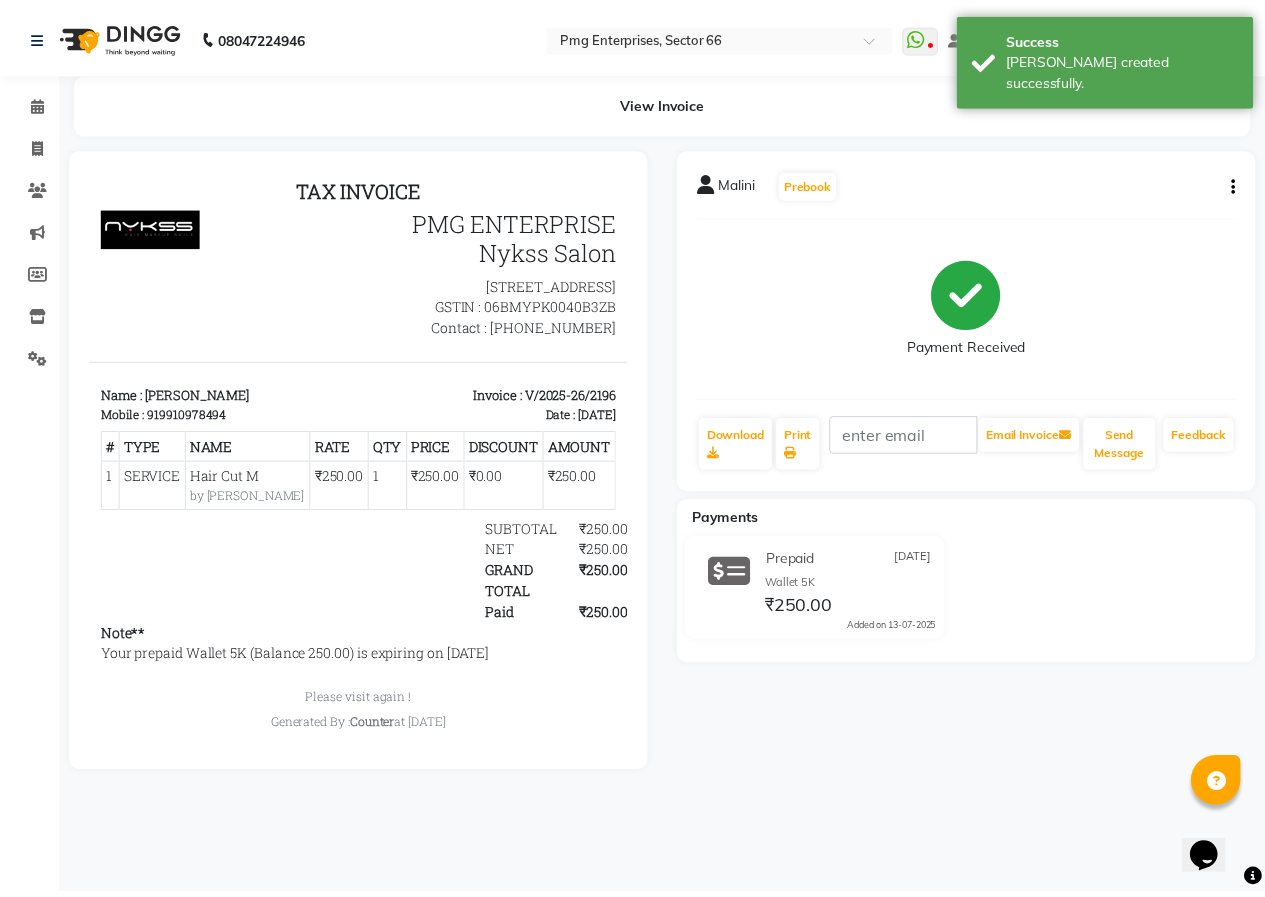 scroll, scrollTop: 0, scrollLeft: 0, axis: both 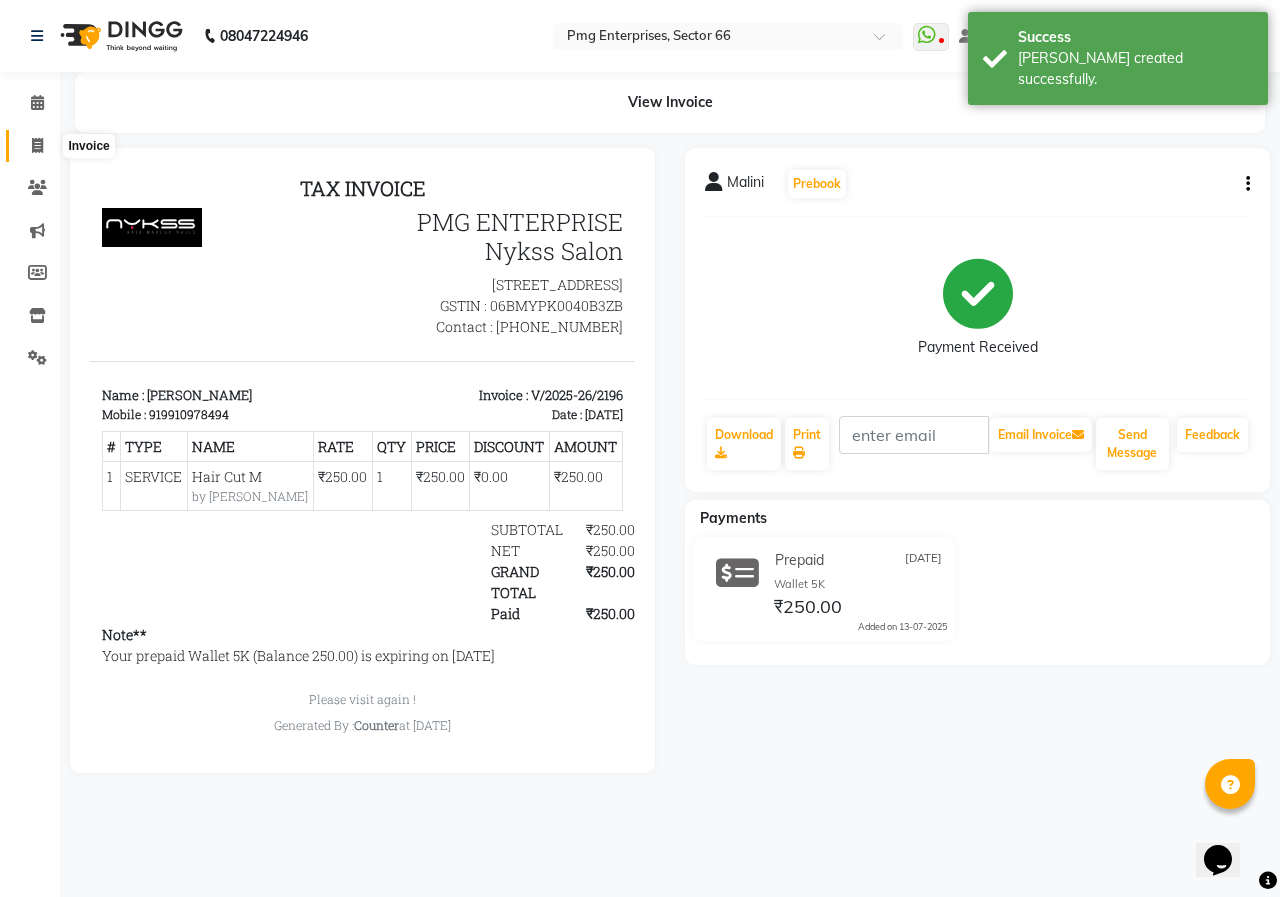 click 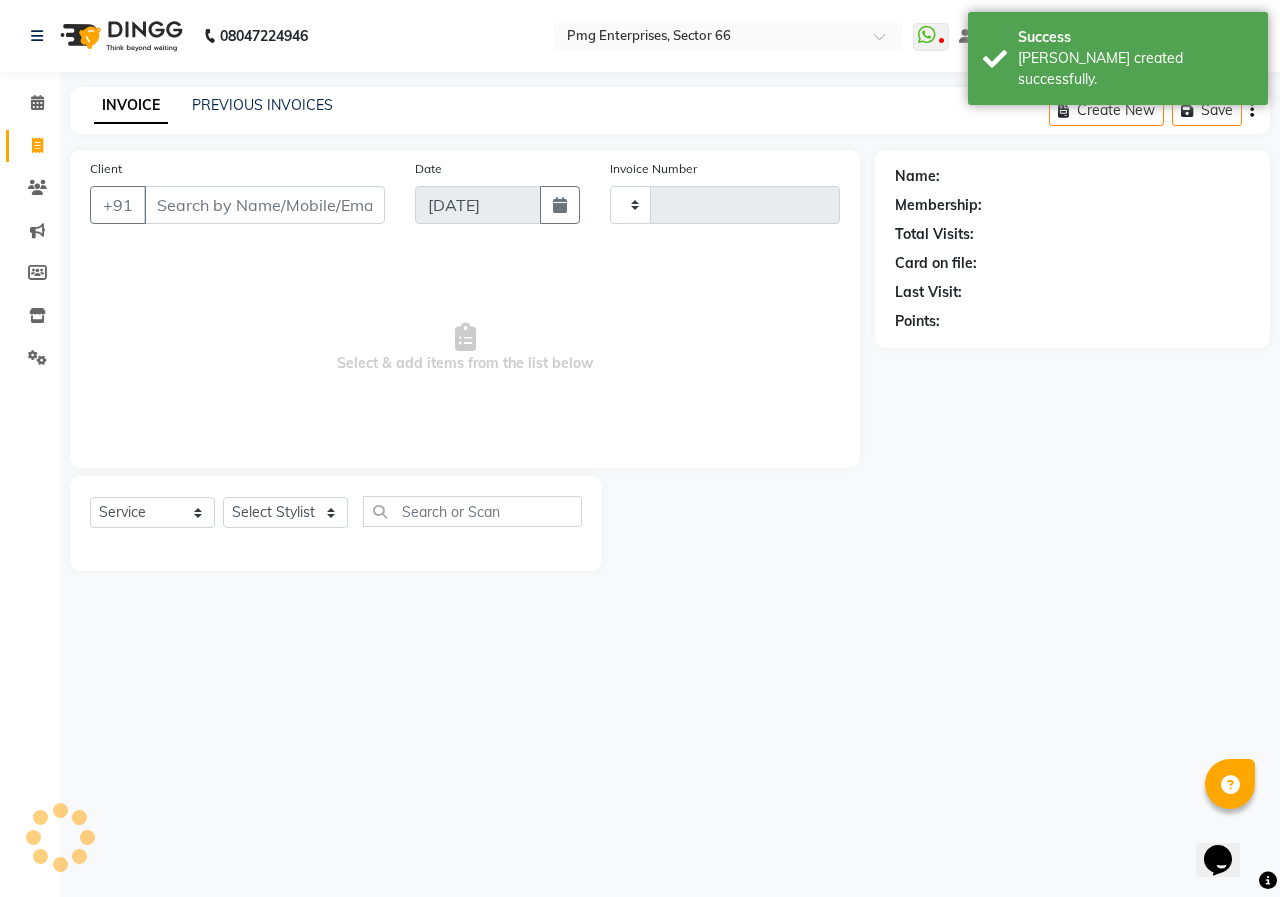 type on "2197" 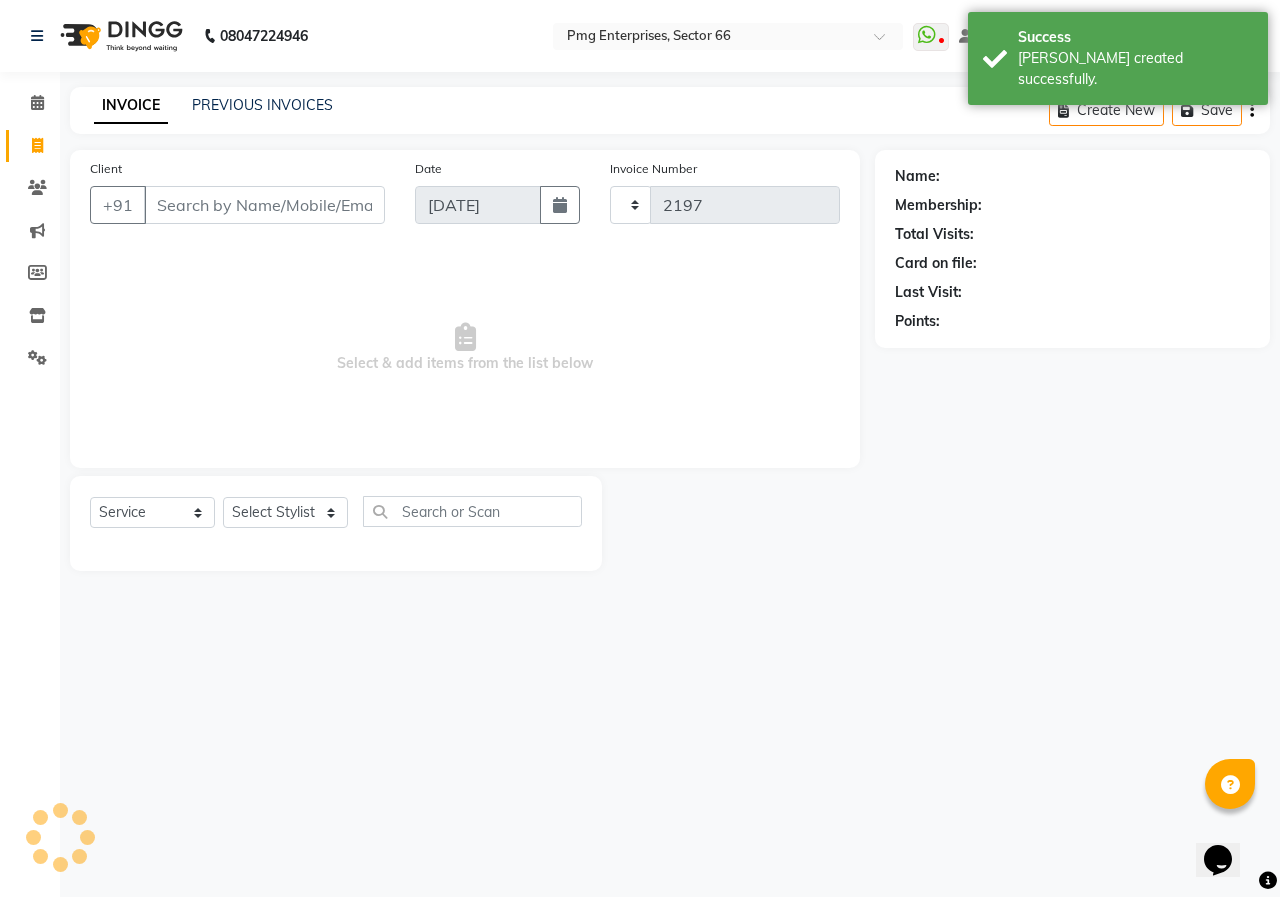select on "889" 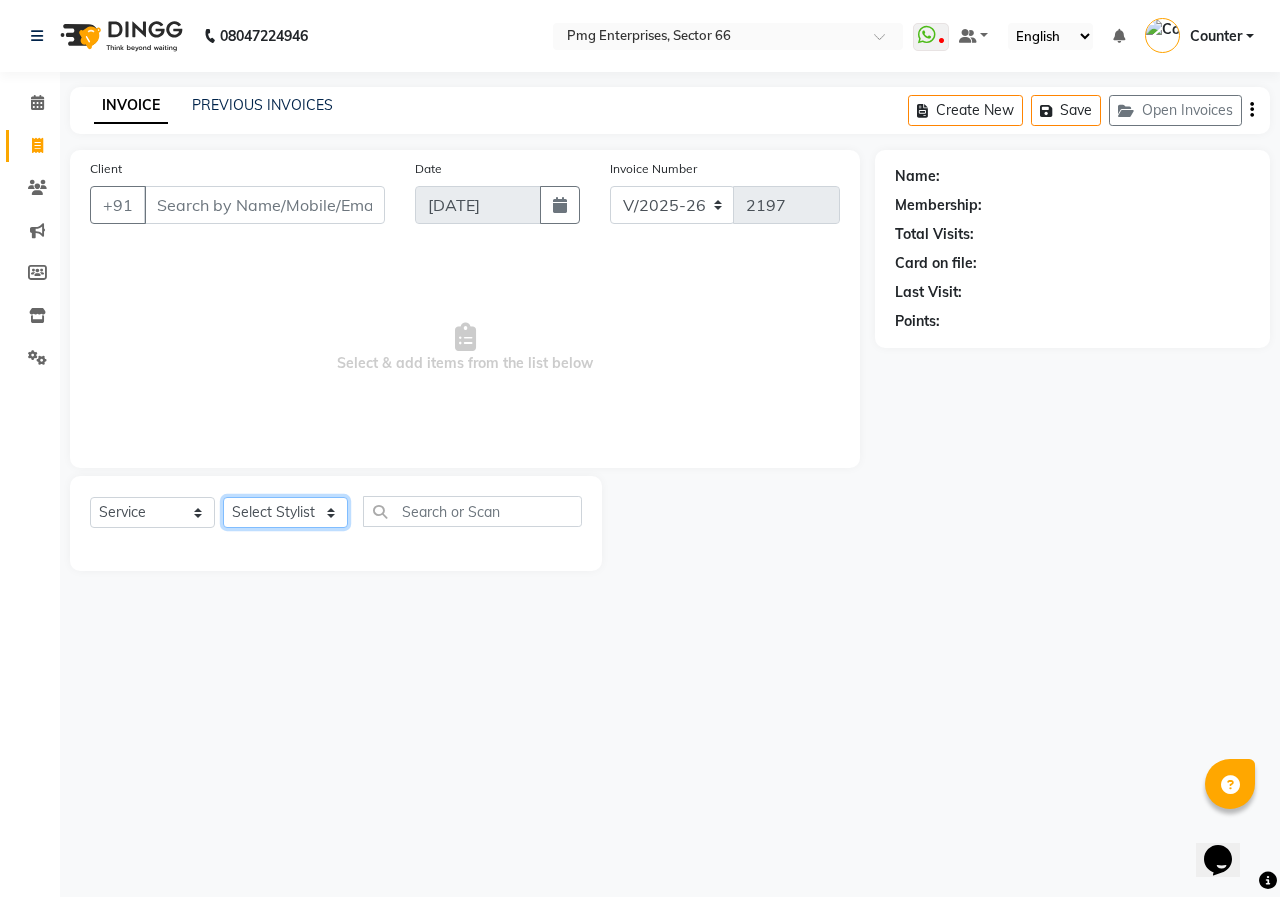 click on "Select Stylist [PERSON_NAME] Counter [PERSON_NAME] [PERSON_NAME] [PERSON_NAME] [PERSON_NAME]" 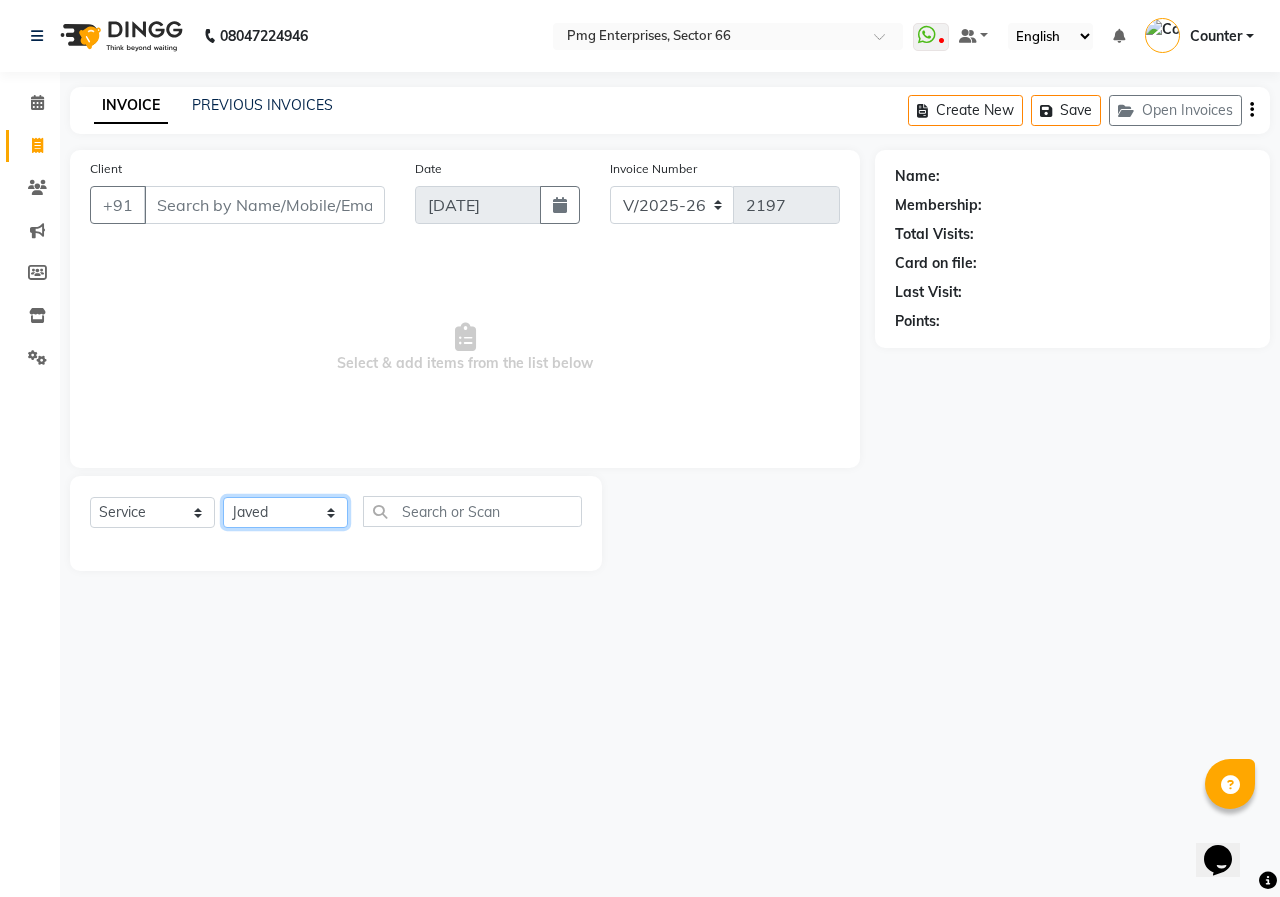 click on "Select Stylist [PERSON_NAME] Counter [PERSON_NAME] [PERSON_NAME] [PERSON_NAME] [PERSON_NAME]" 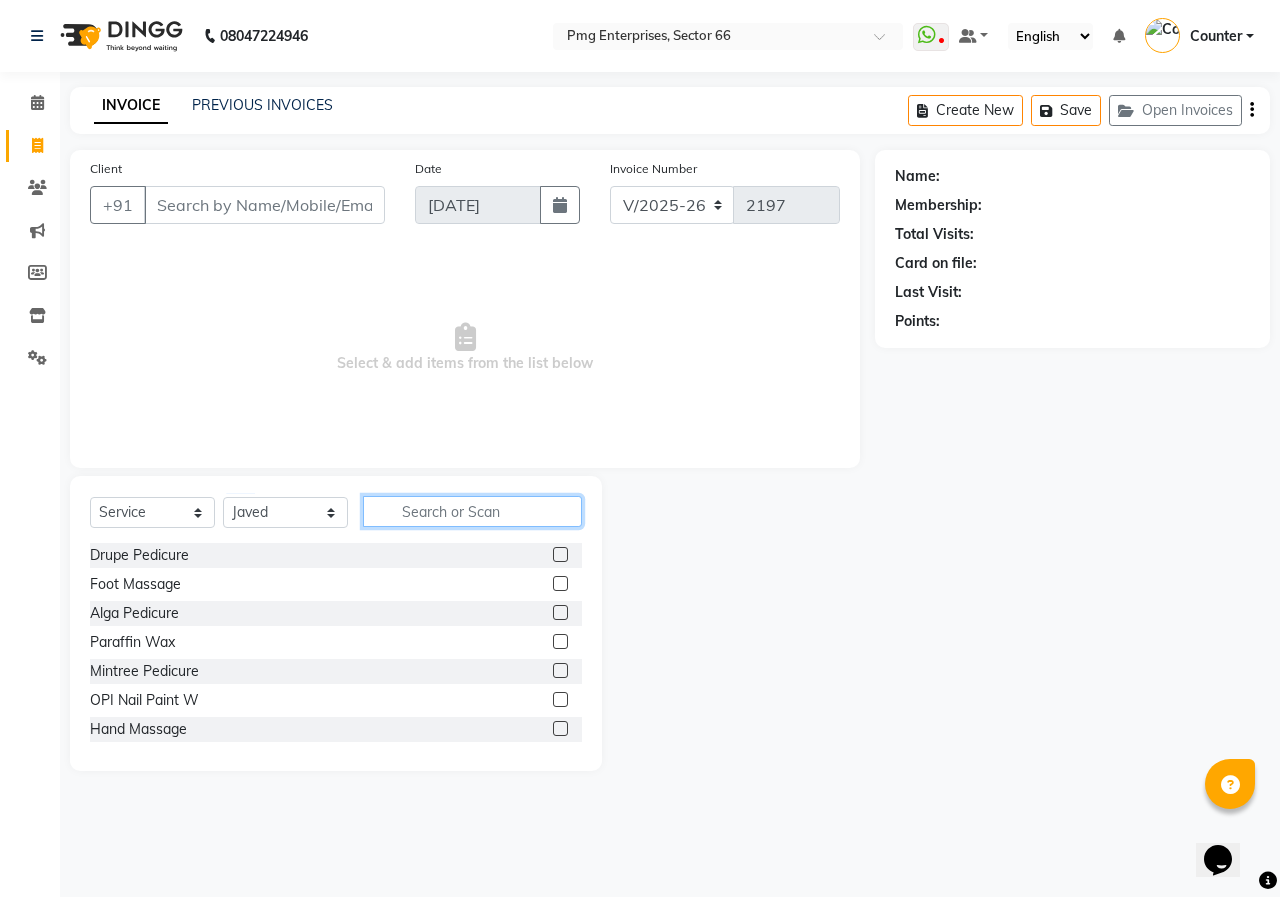click 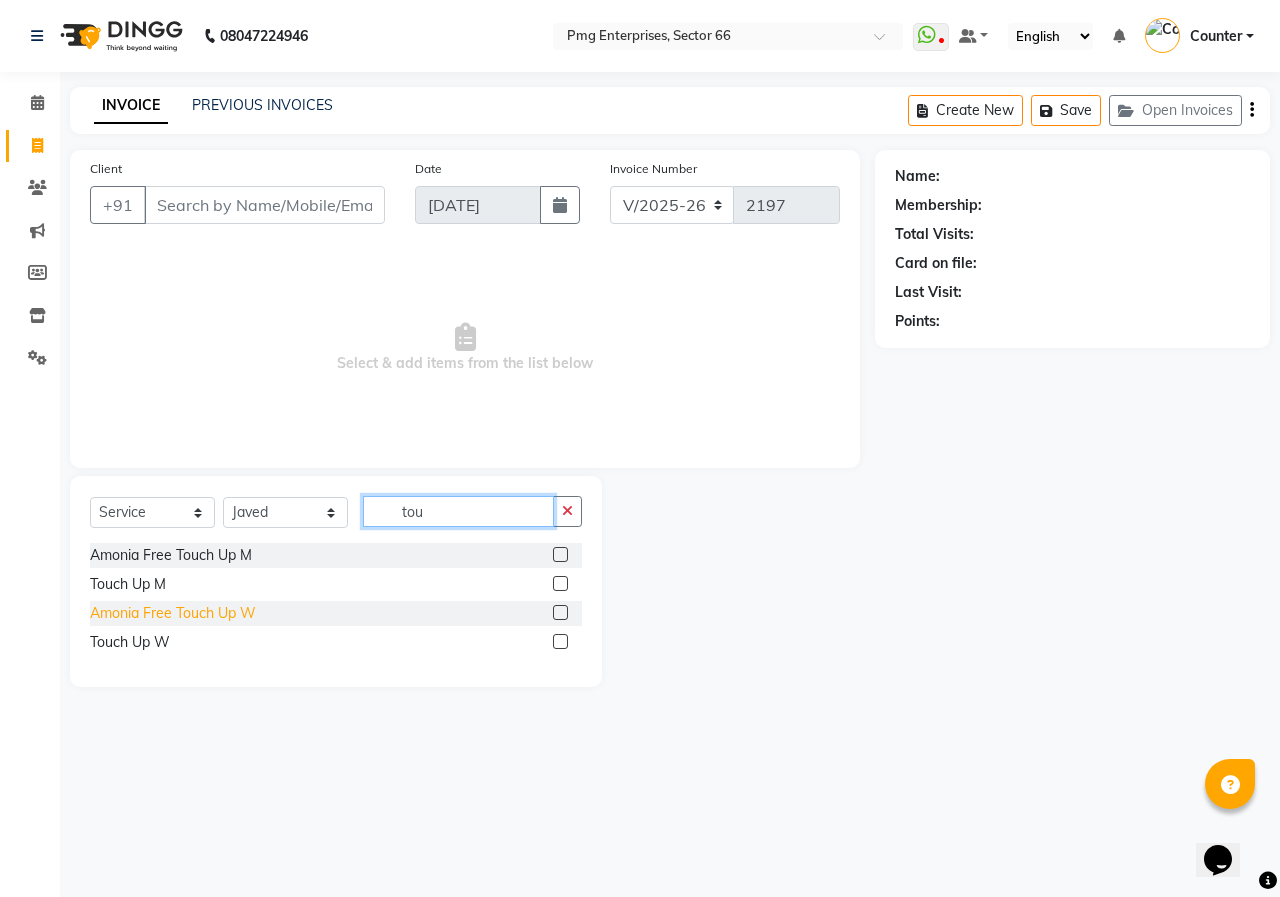type on "tou" 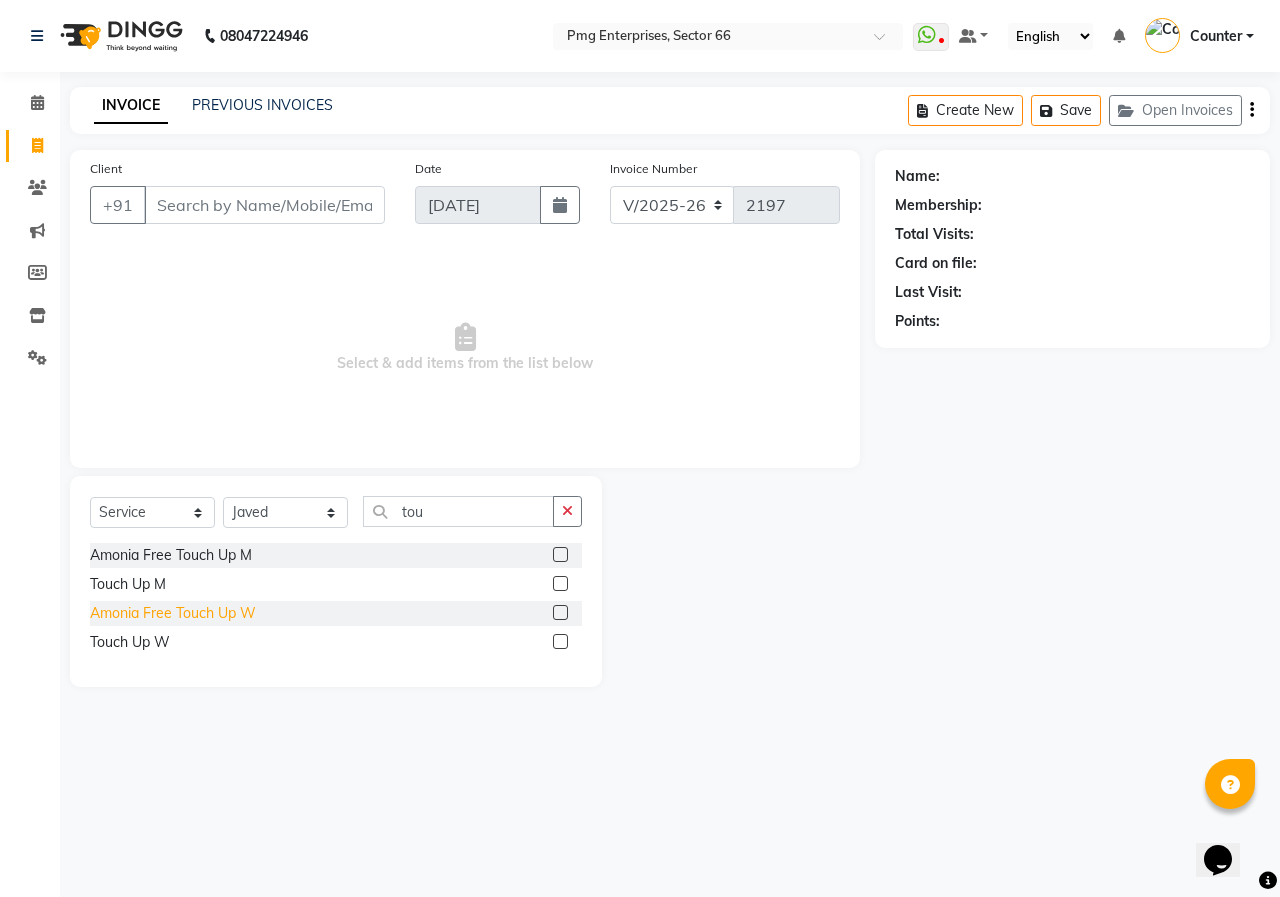 click on "Amonia Free Touch Up W" 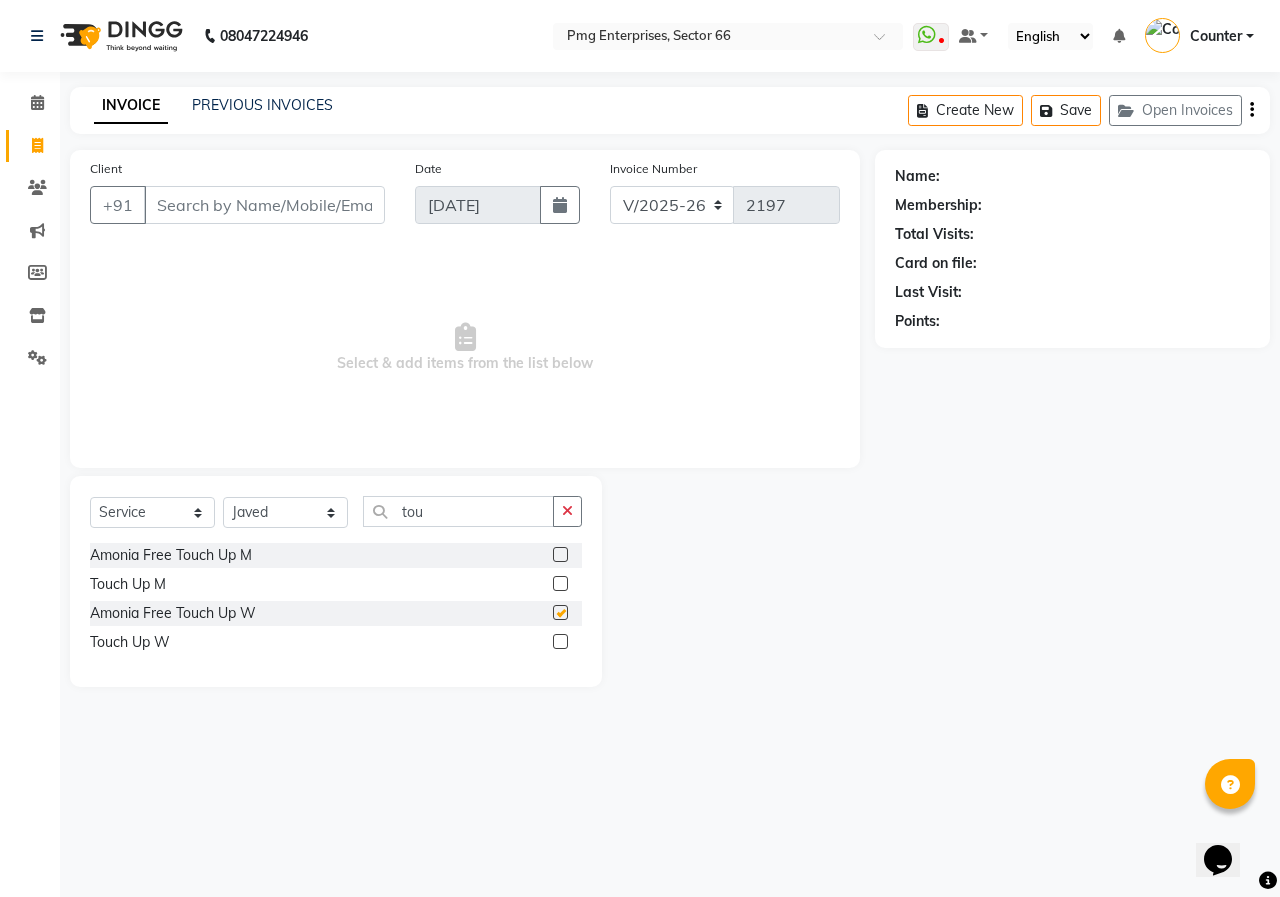 checkbox on "false" 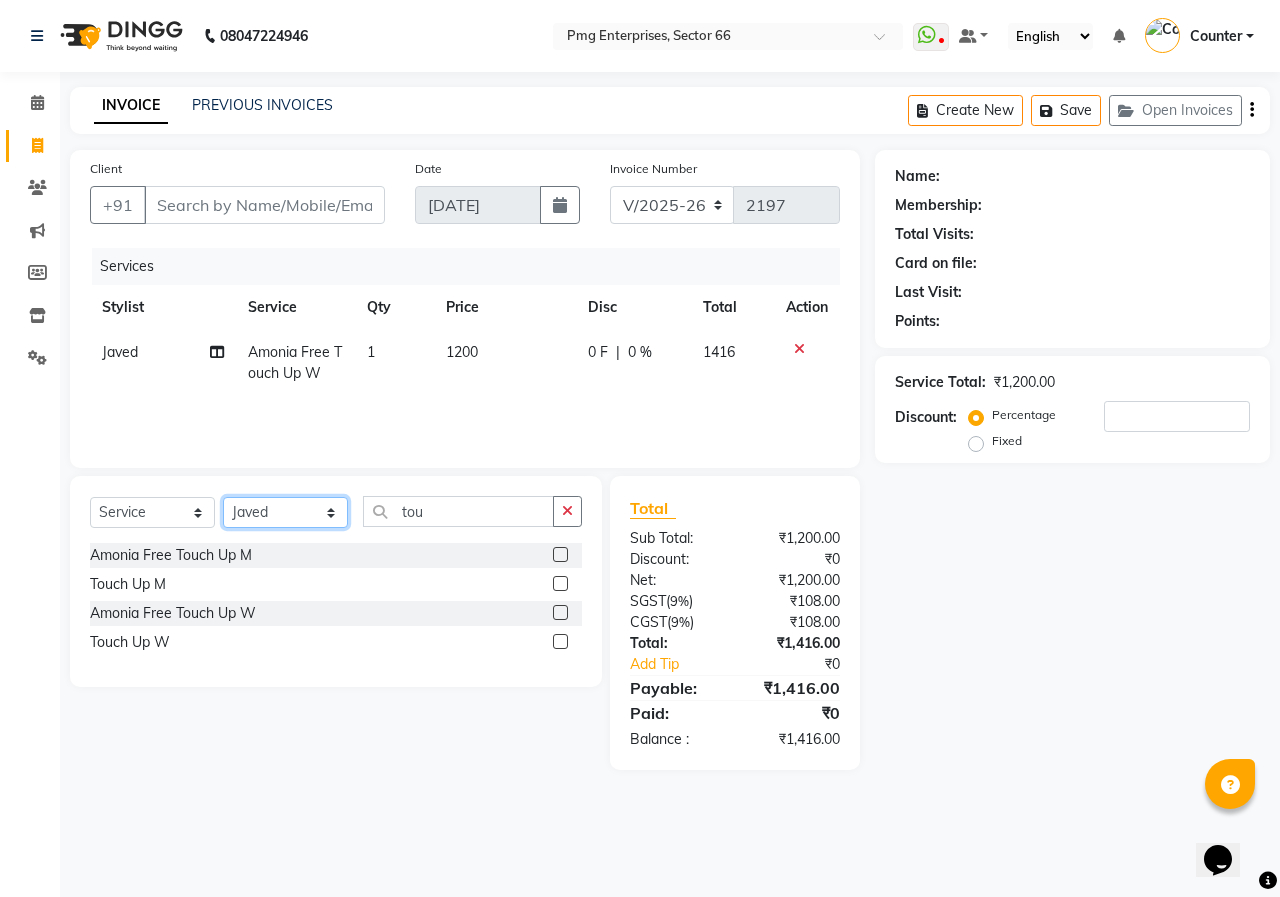 click on "Select Stylist [PERSON_NAME] Counter [PERSON_NAME] [PERSON_NAME] [PERSON_NAME] [PERSON_NAME]" 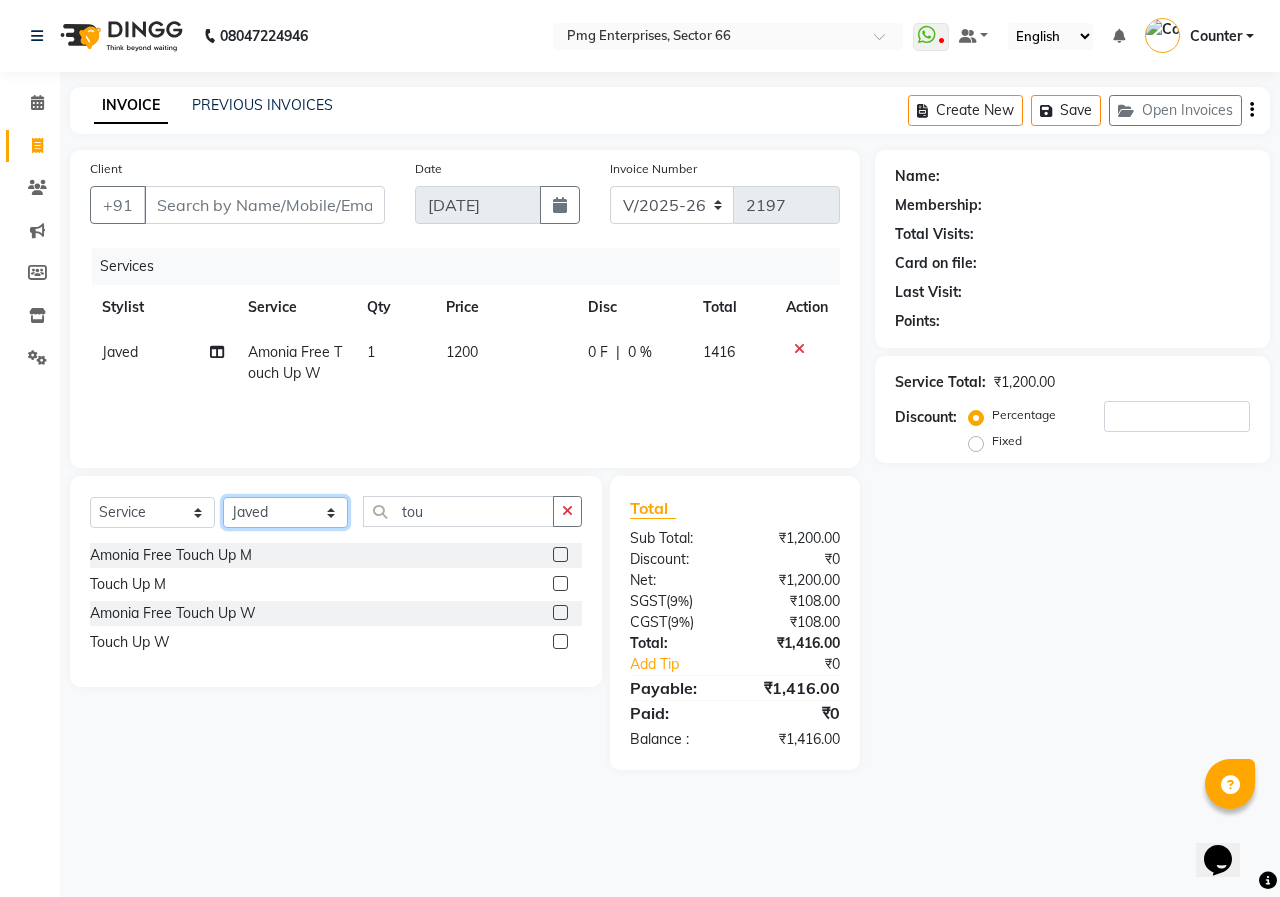 select on "52446" 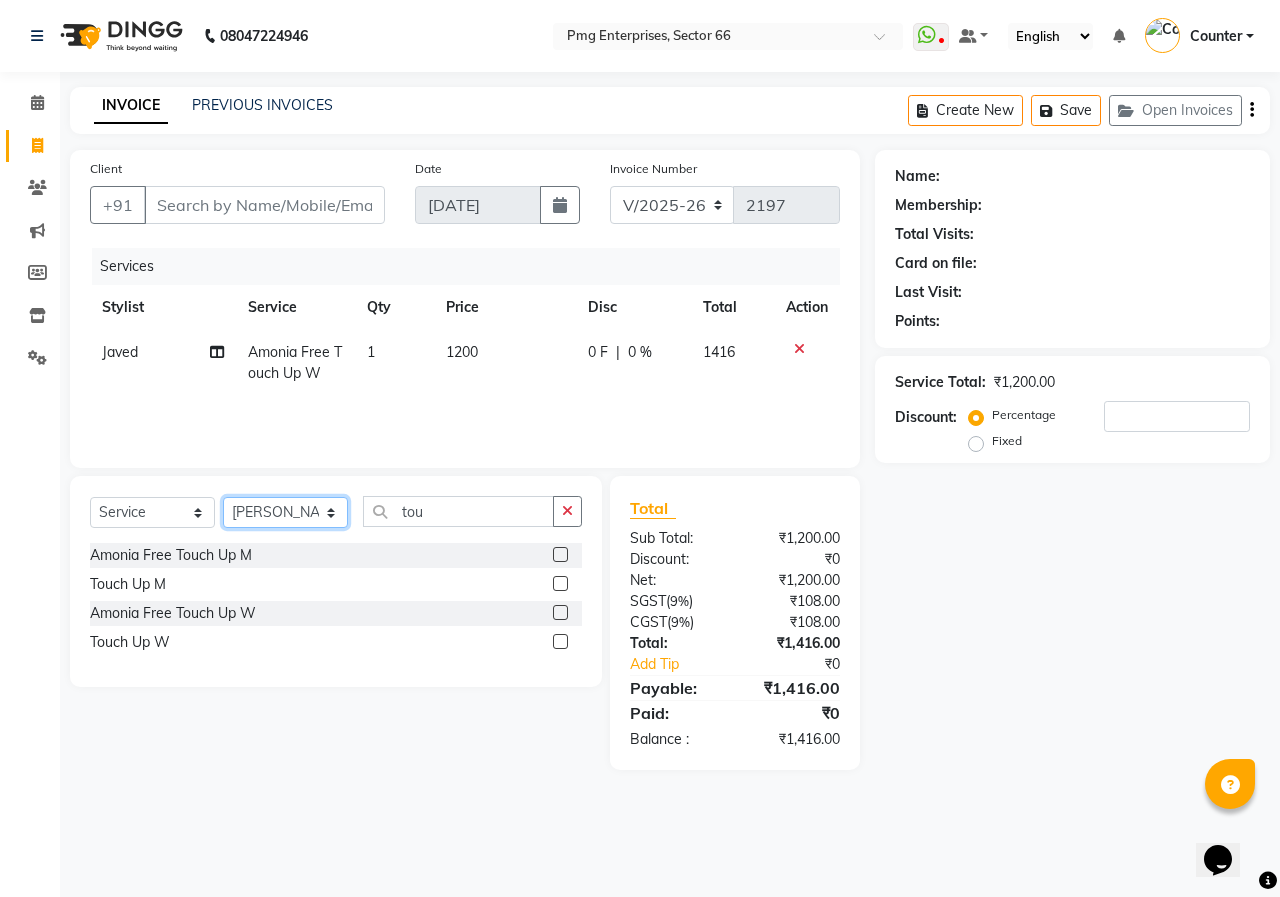 click on "Select Stylist [PERSON_NAME] Counter [PERSON_NAME] [PERSON_NAME] [PERSON_NAME] [PERSON_NAME]" 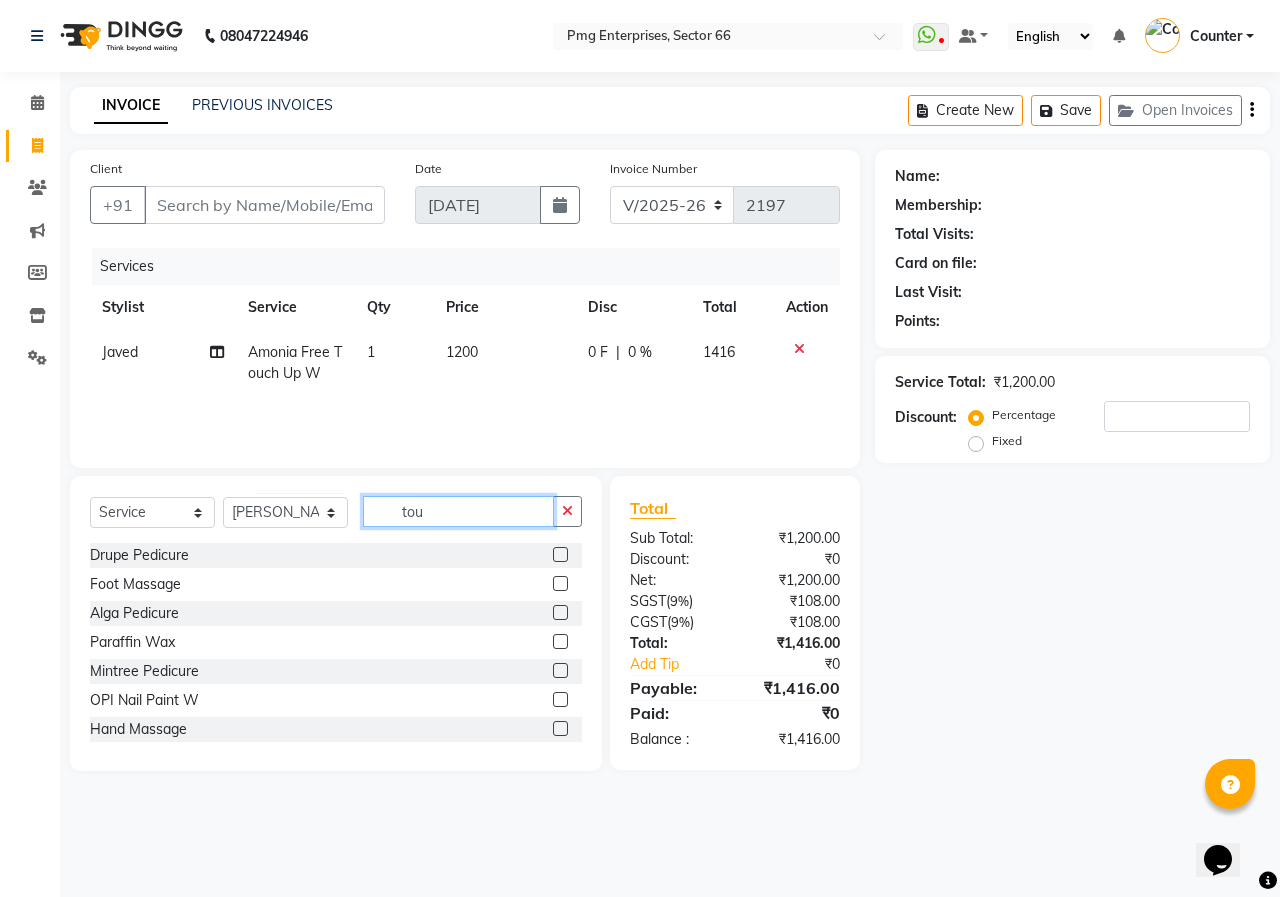 click on "tou" 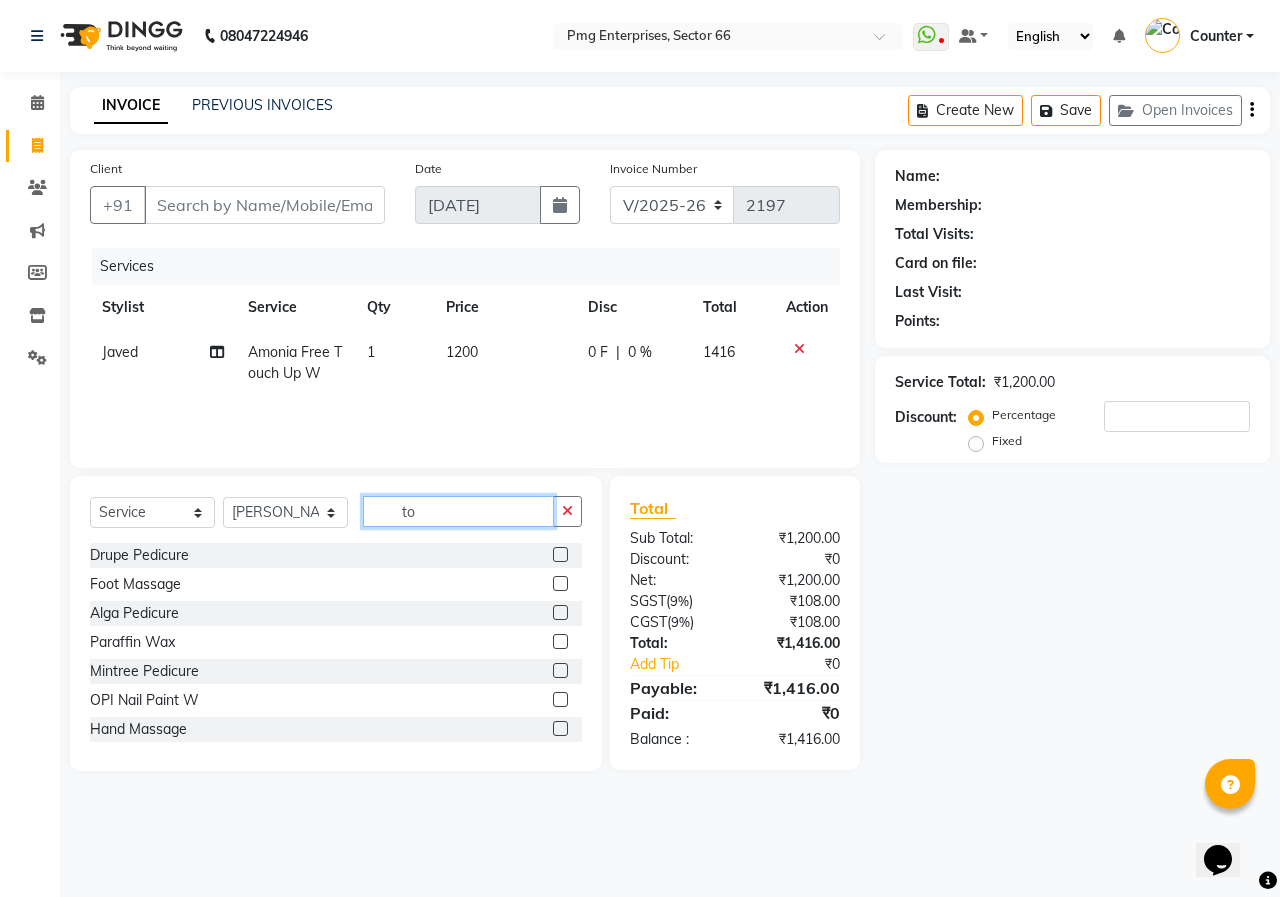 type on "t" 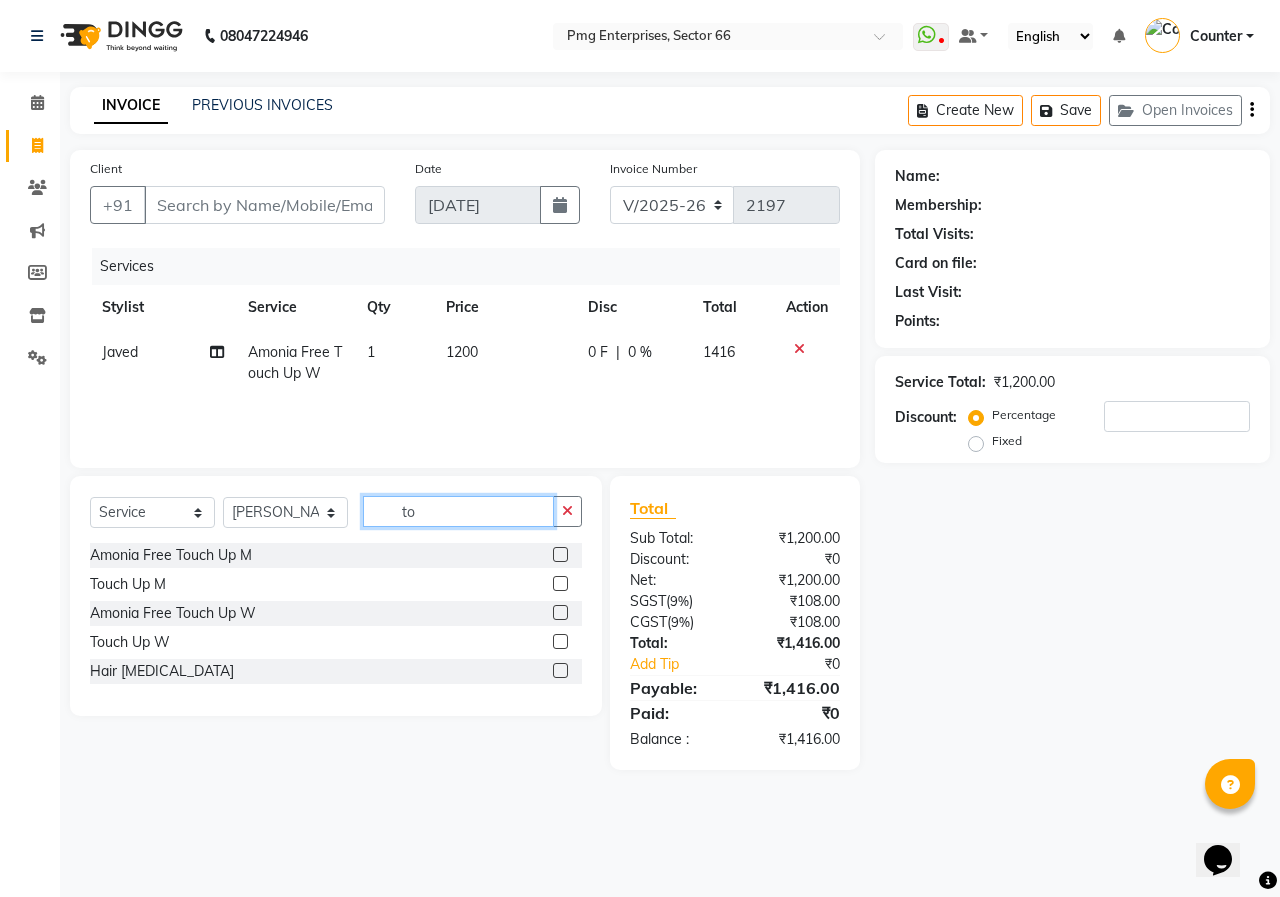type on "tou" 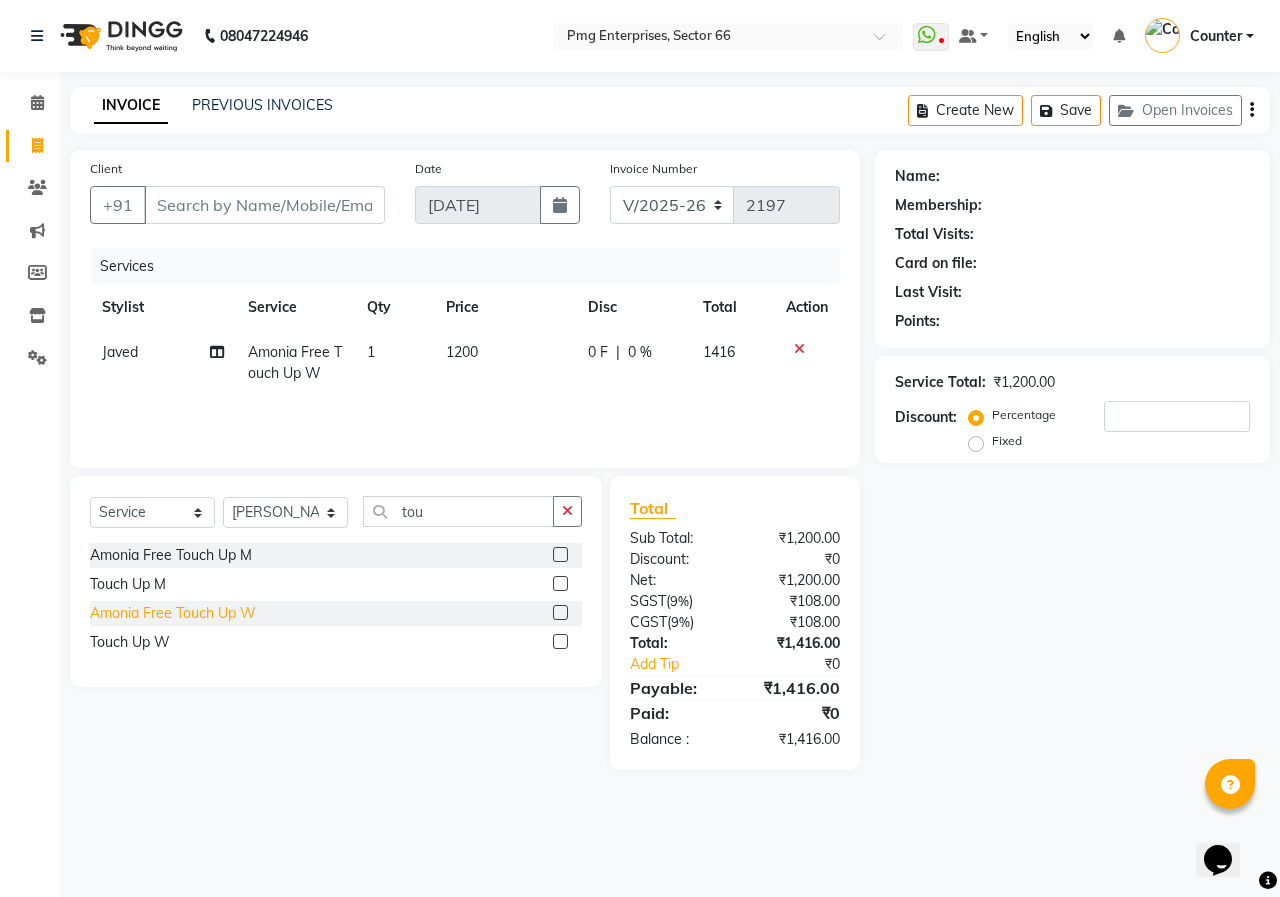 click on "Touch Up W" 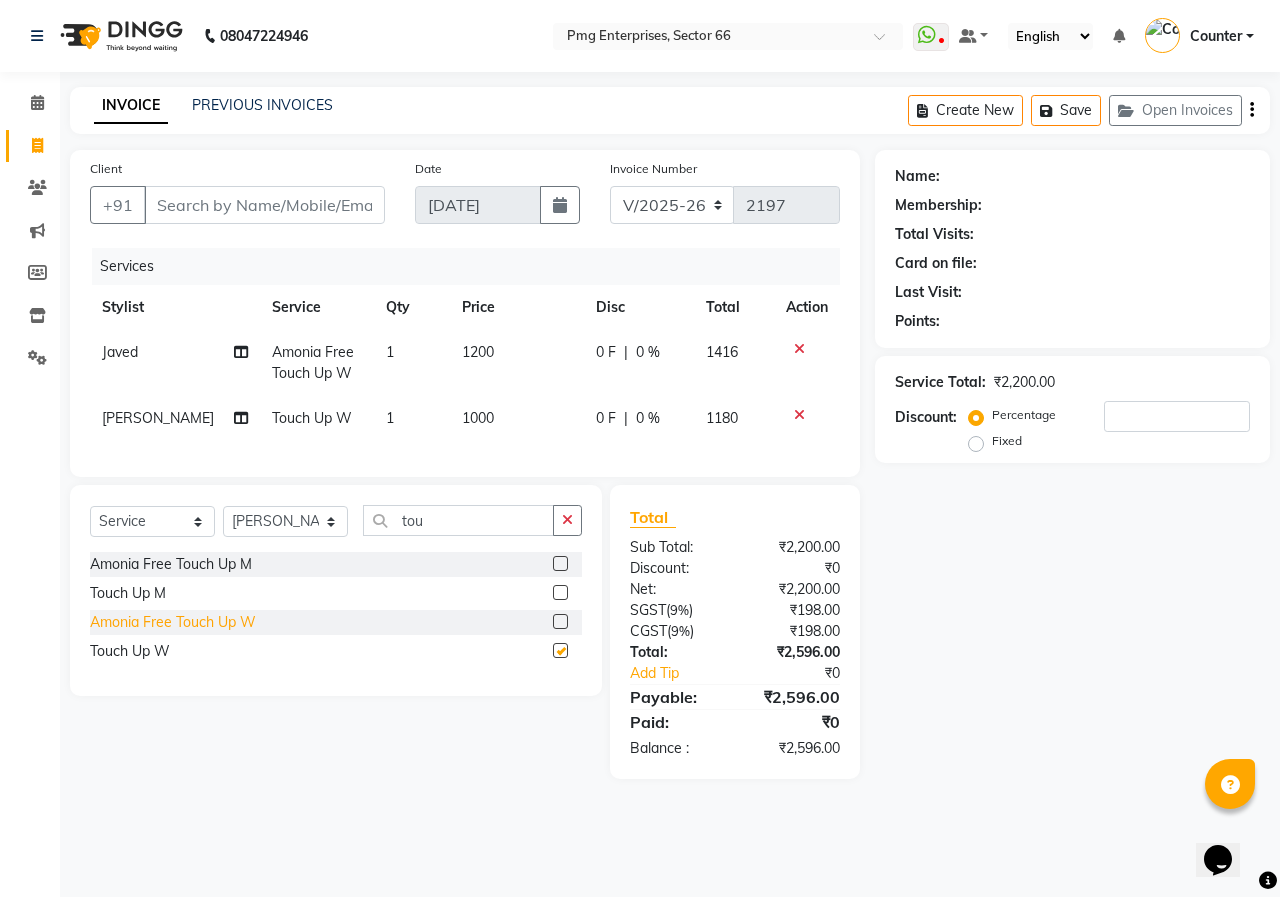 checkbox on "false" 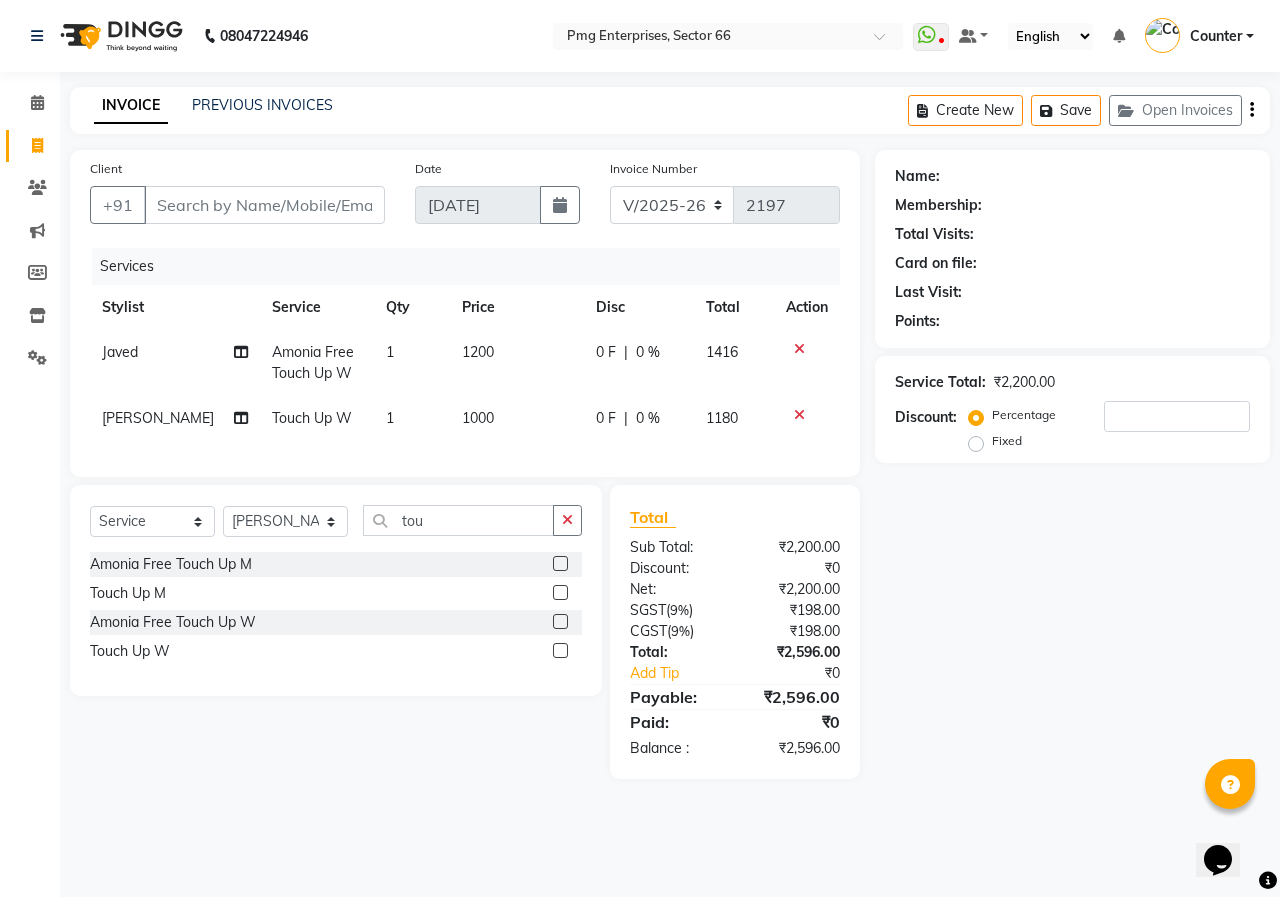 click on "1000" 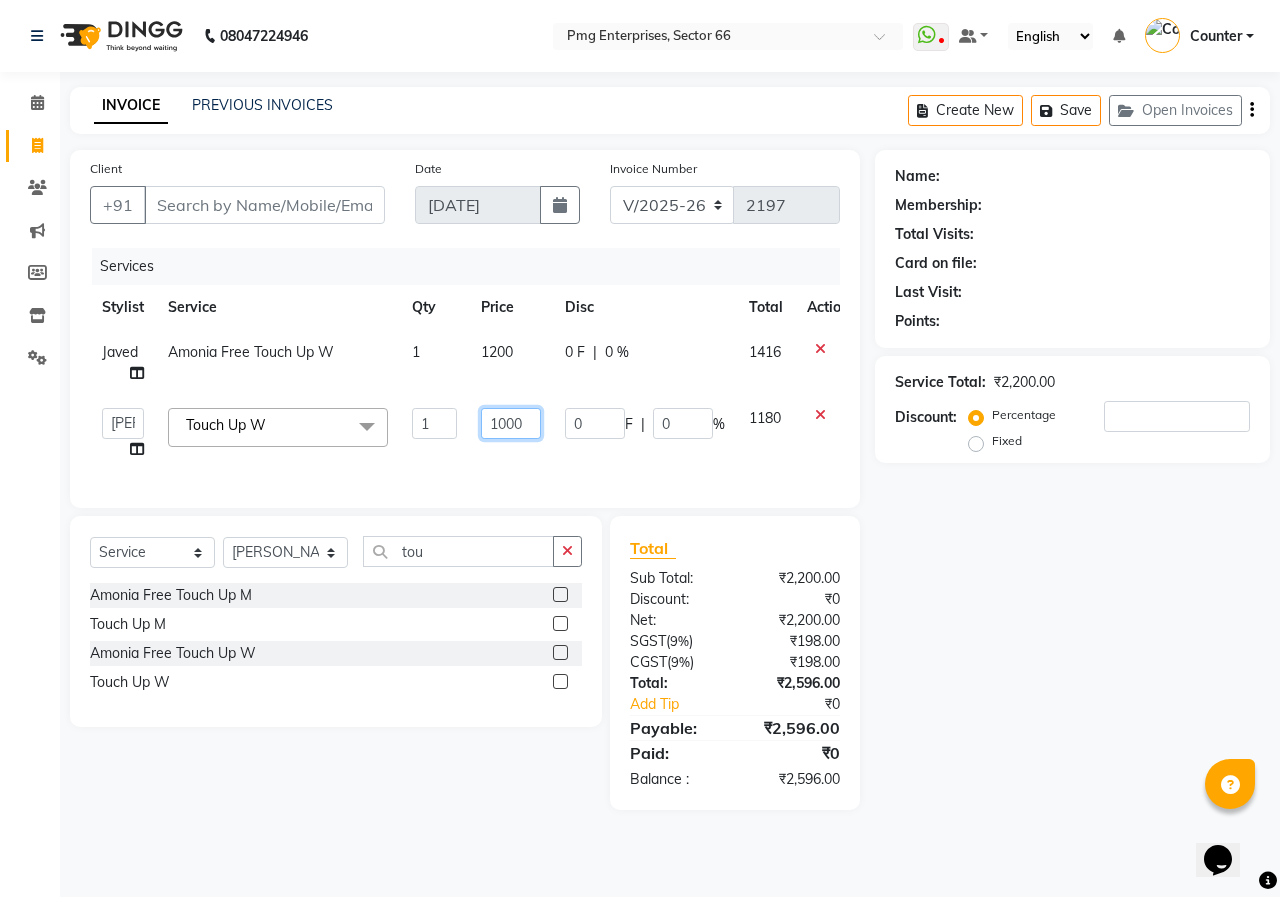 click on "1000" 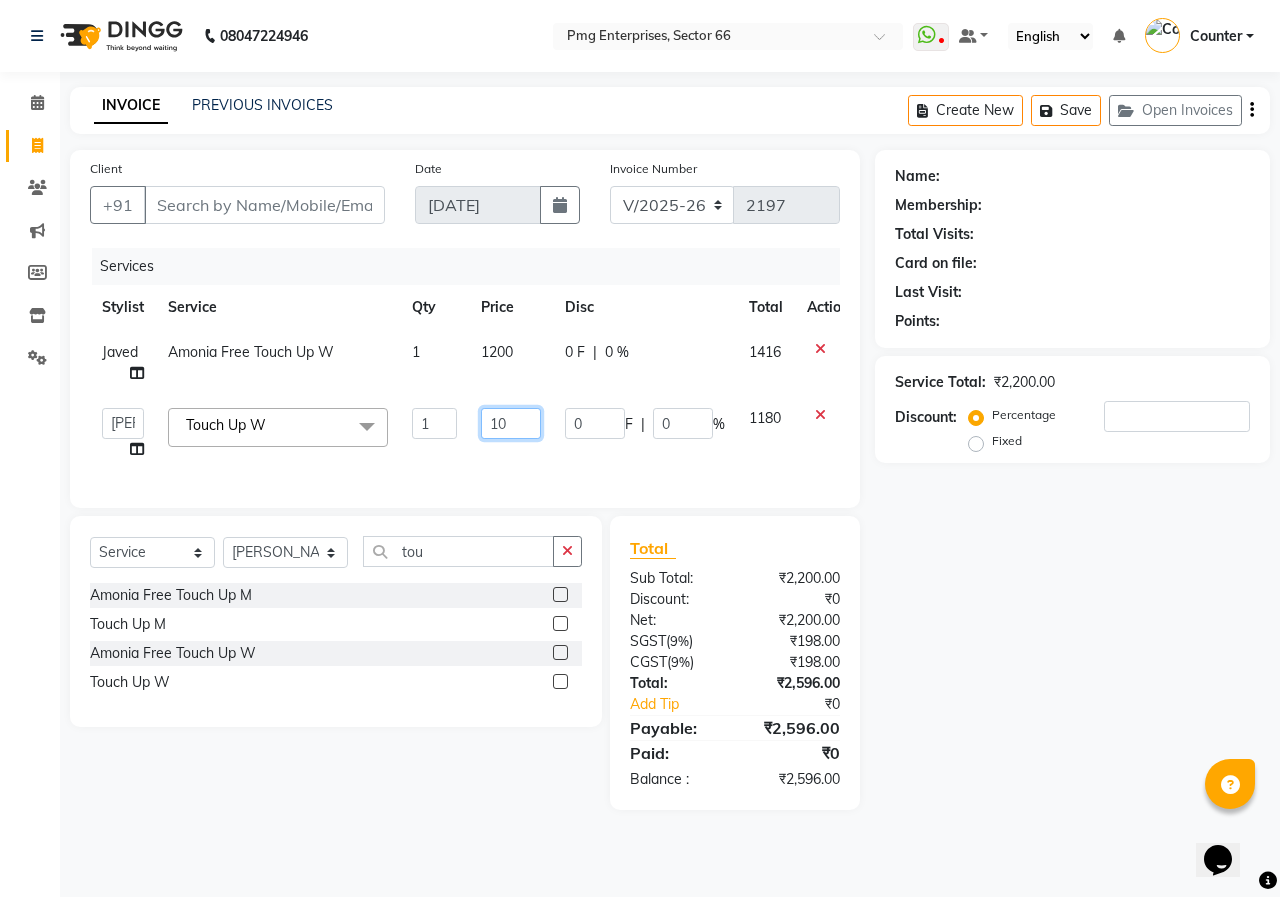 type on "1" 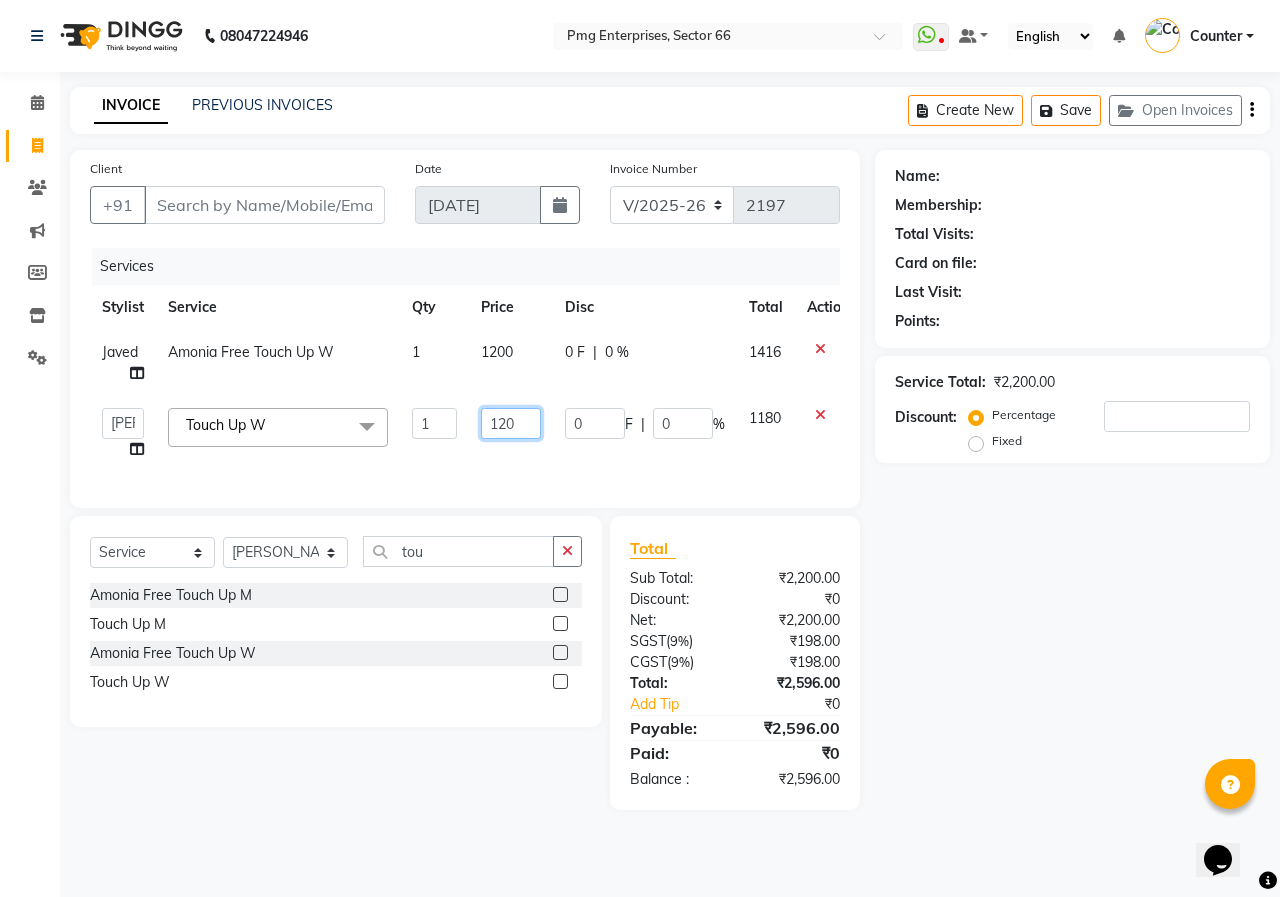 type on "1200" 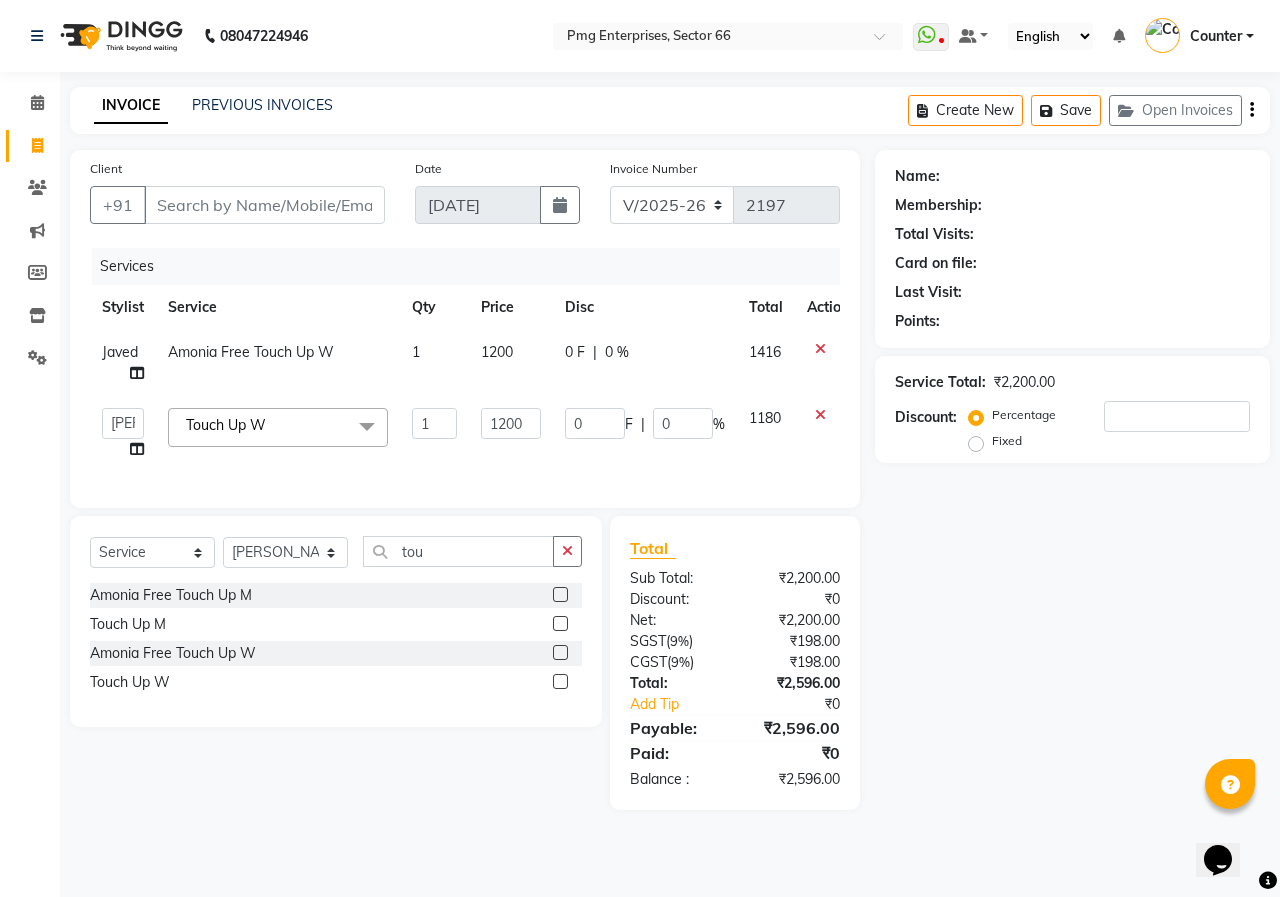 click 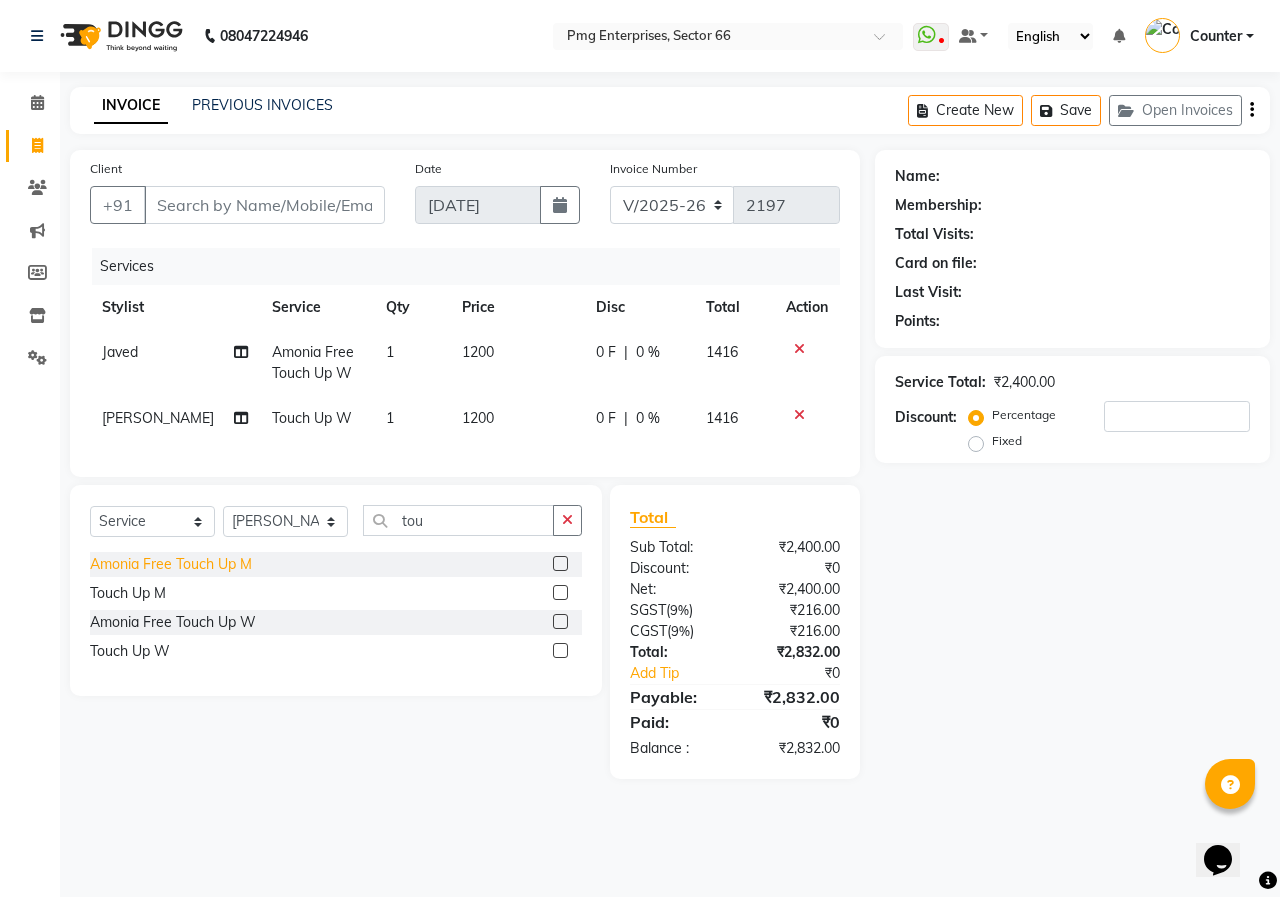 click on "Amonia Free Touch Up M" 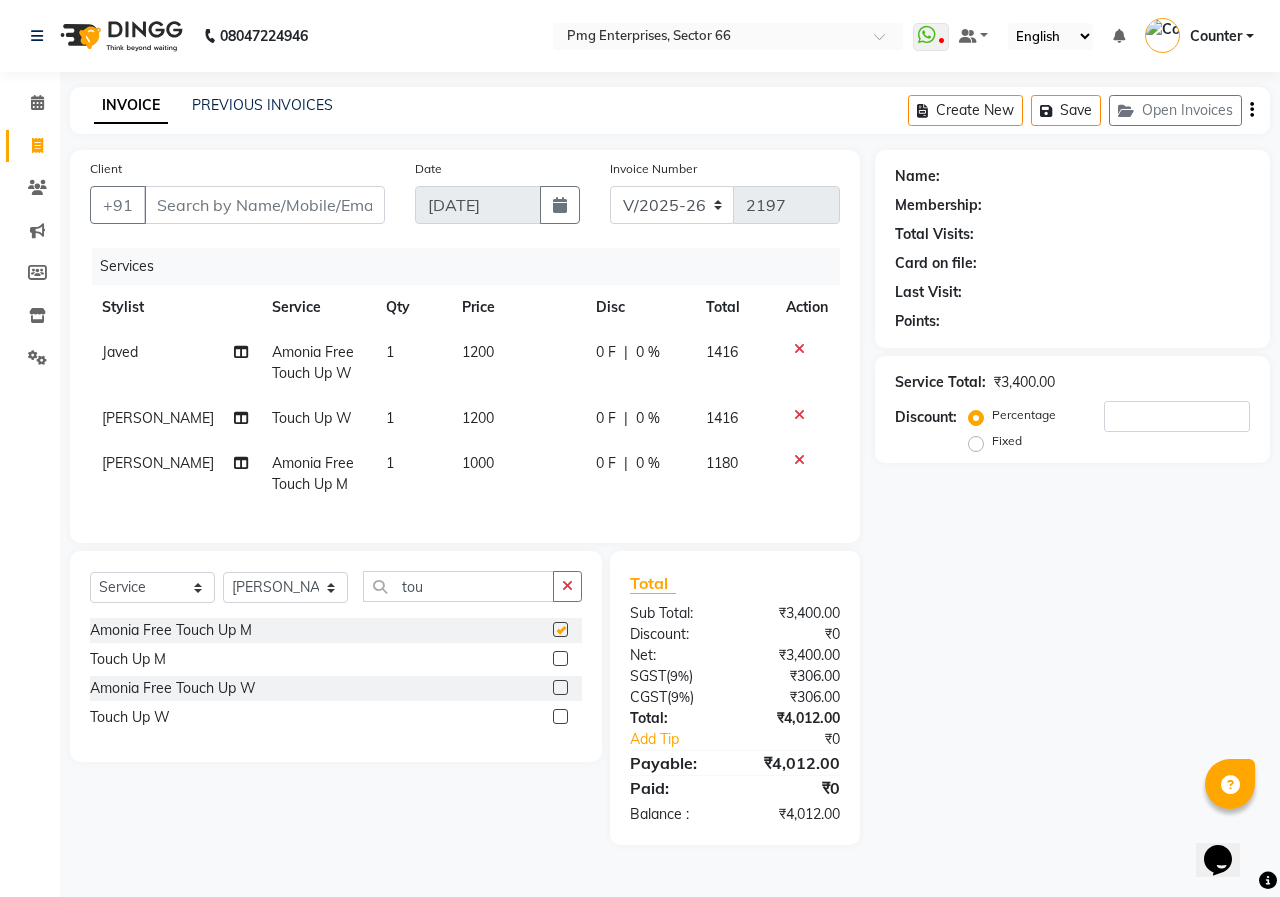 checkbox on "false" 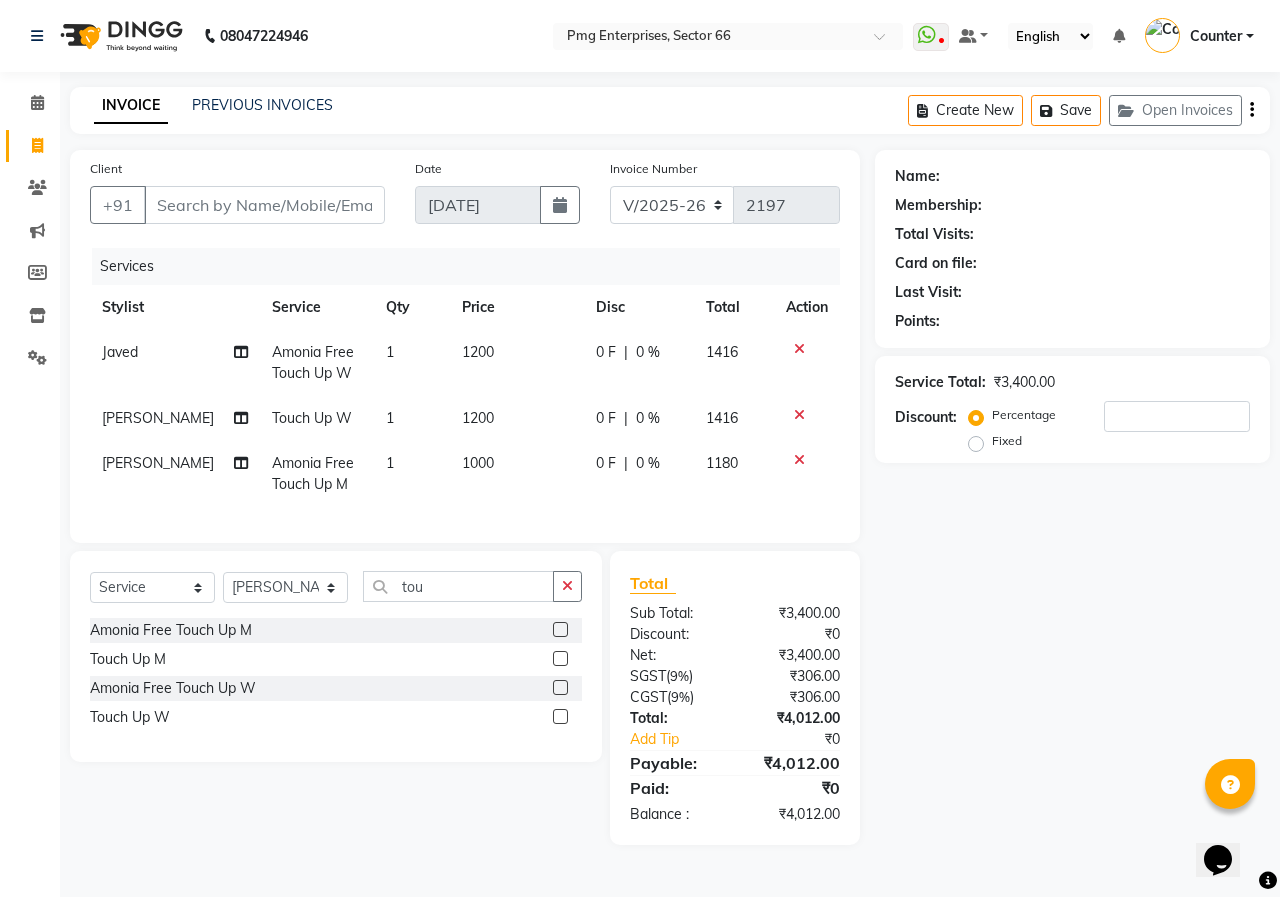 click 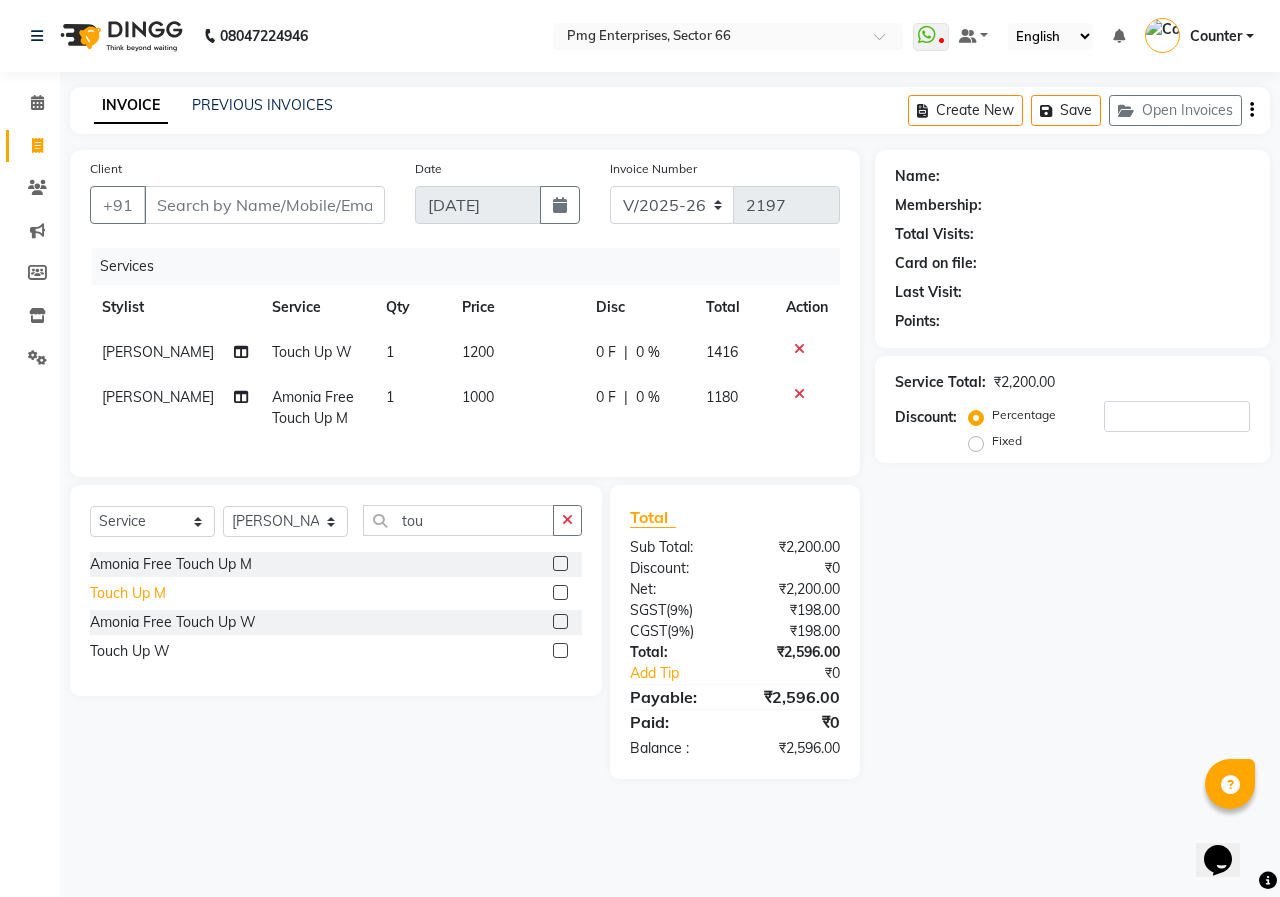 click on "Touch Up M" 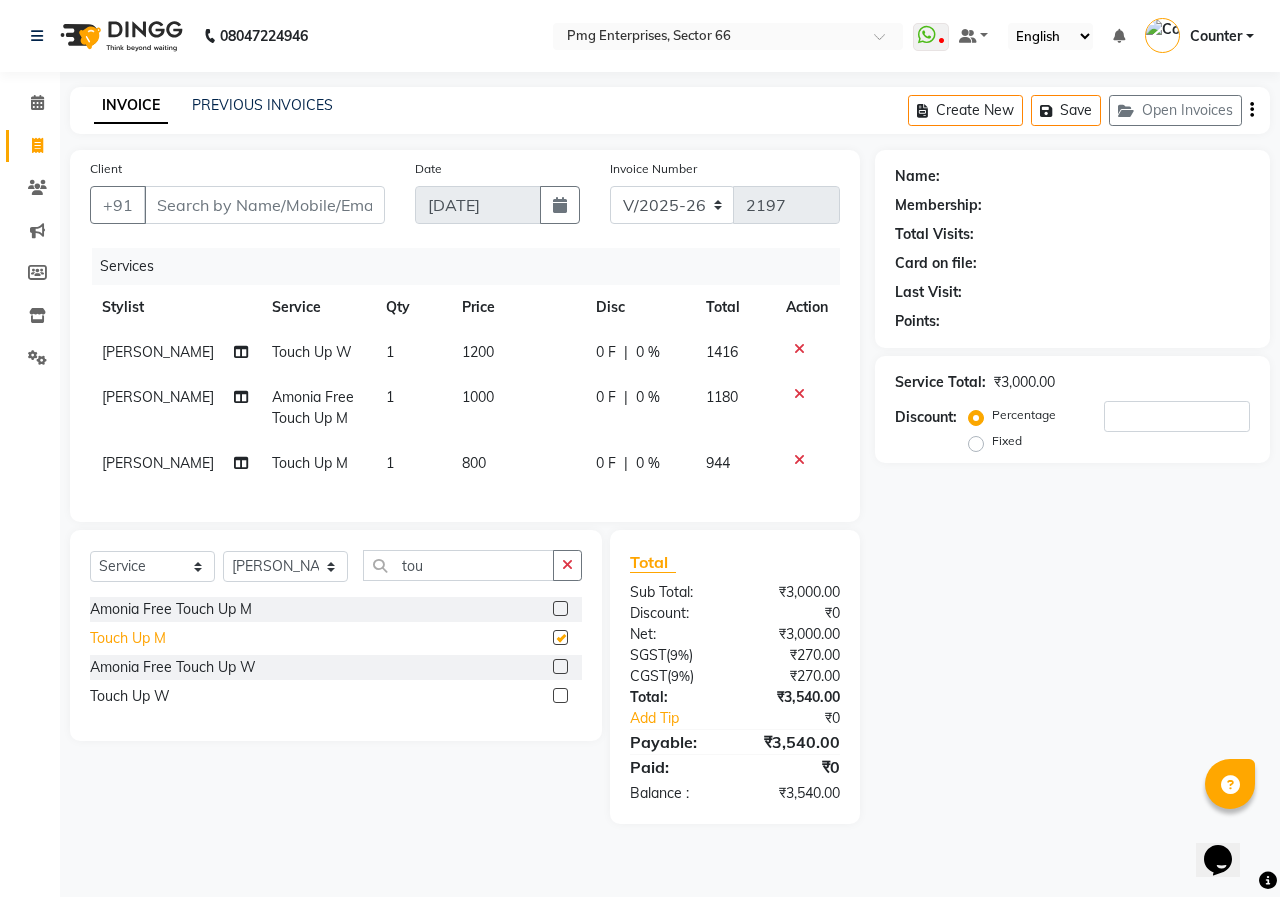 checkbox on "false" 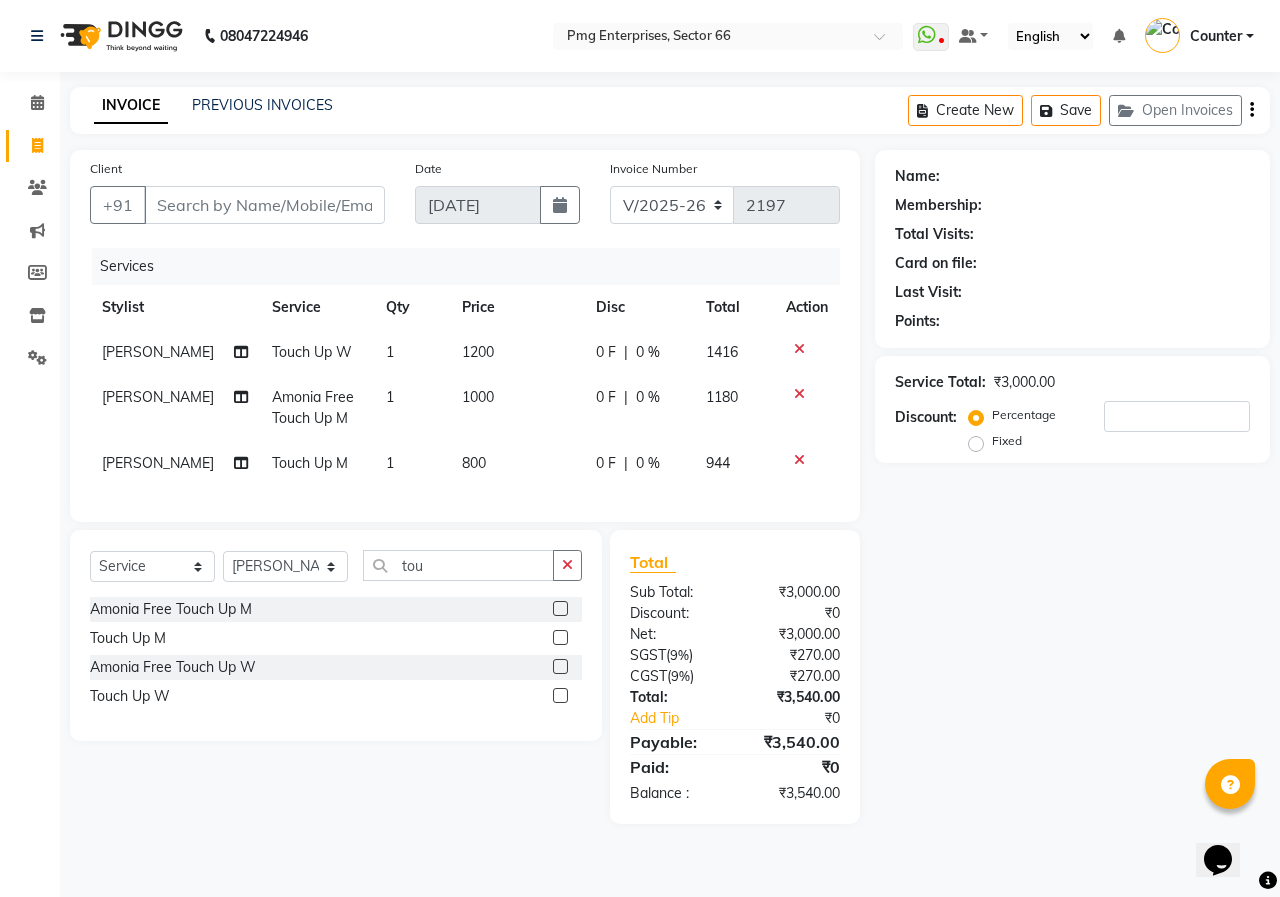 click 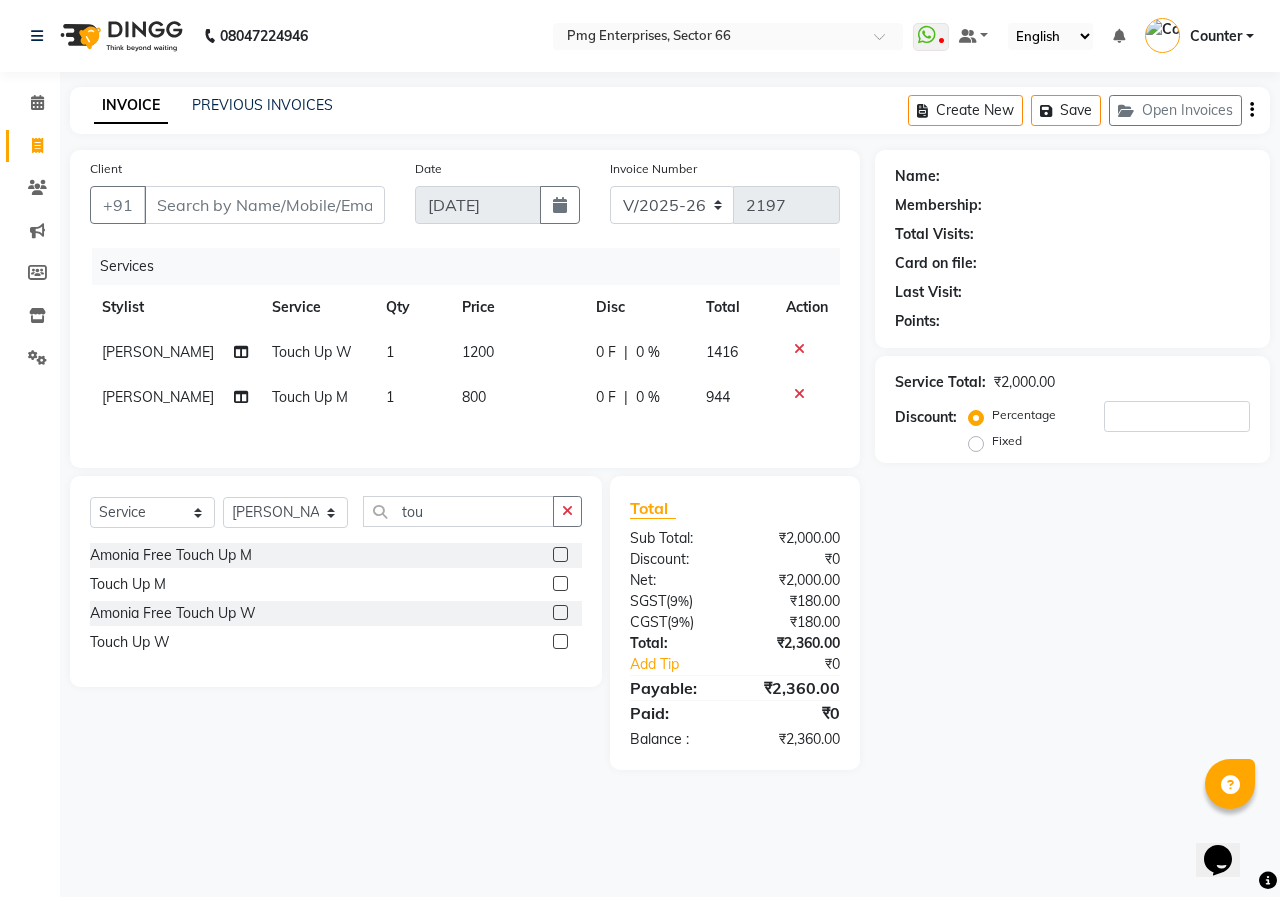 click on "800" 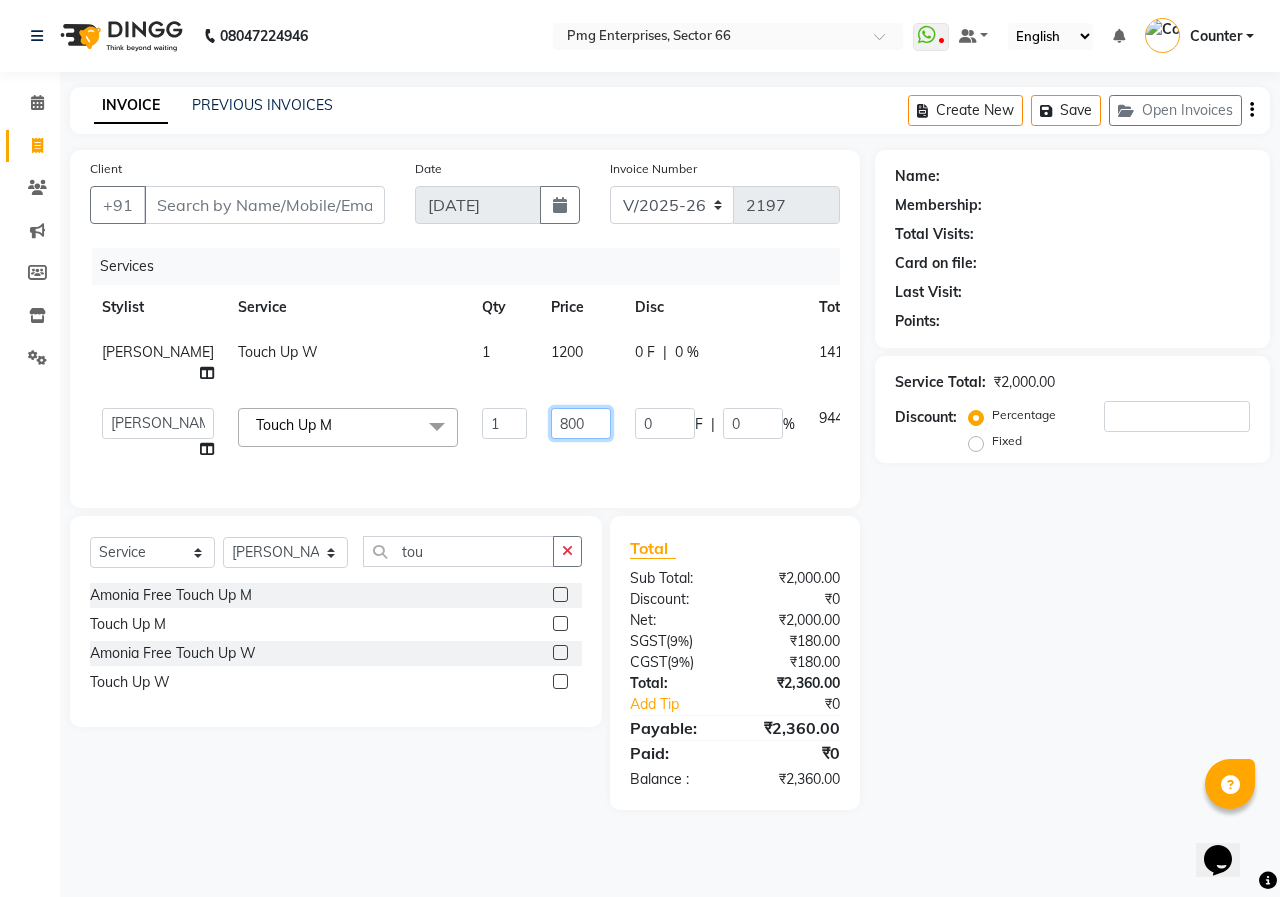 click on "800" 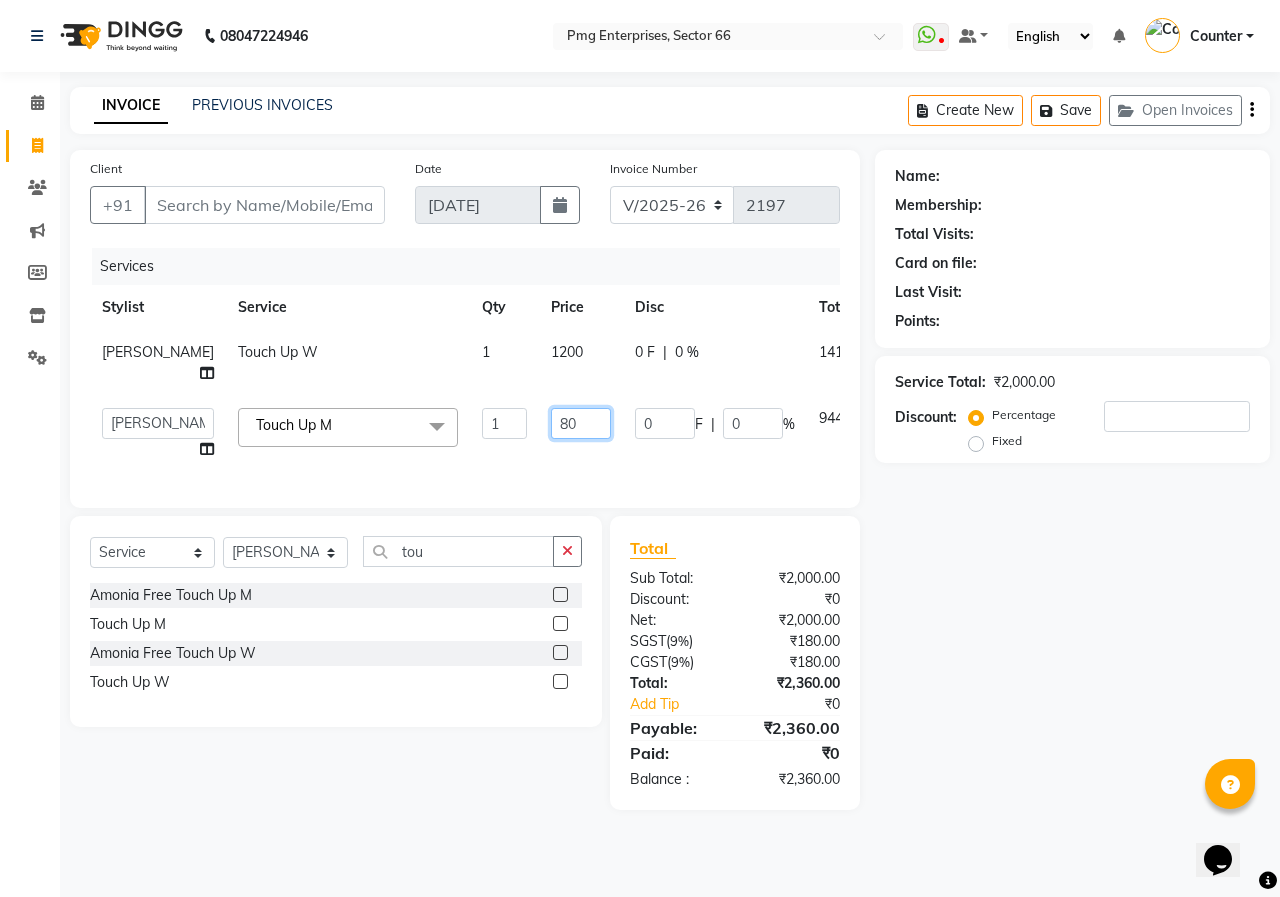 type on "8" 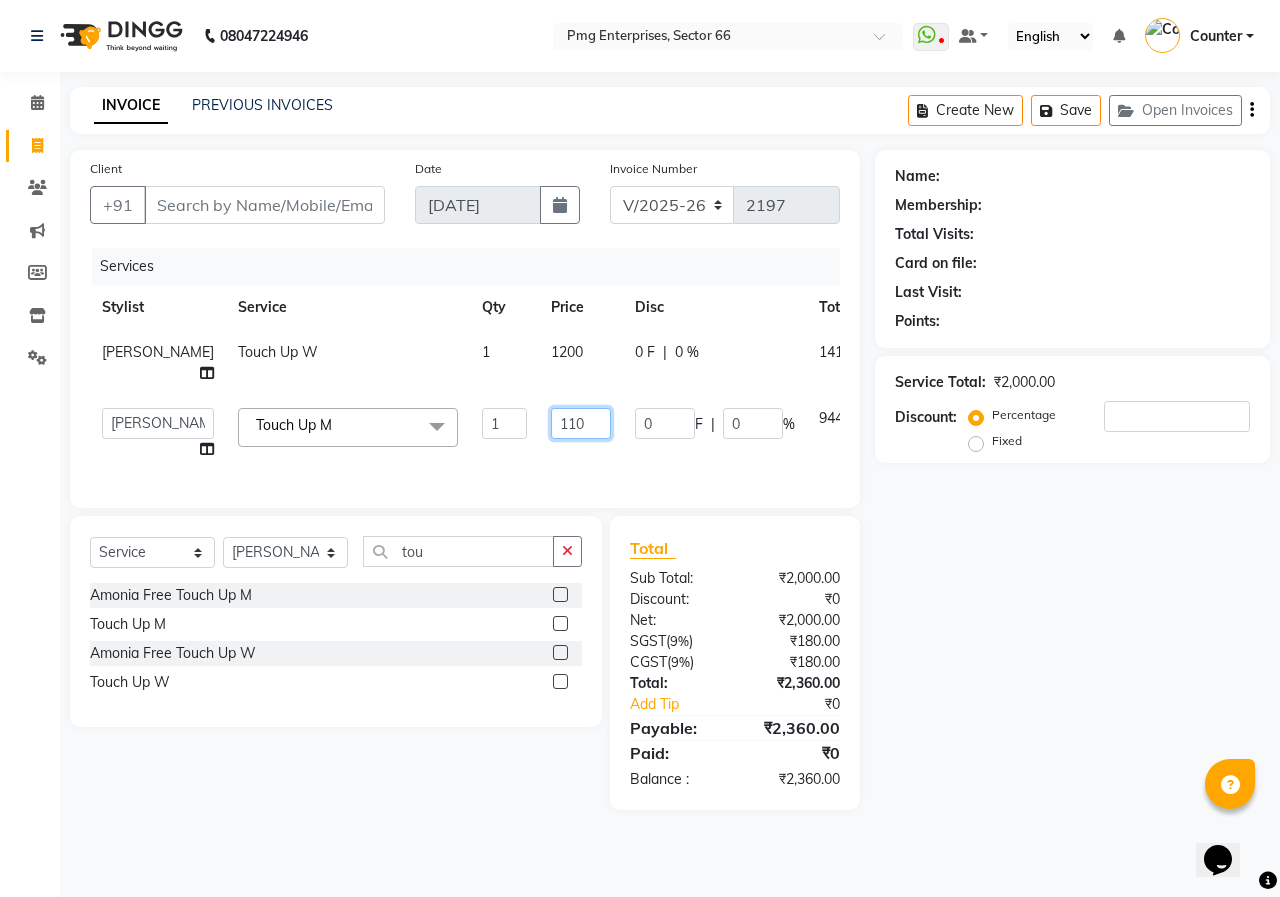 type on "1100" 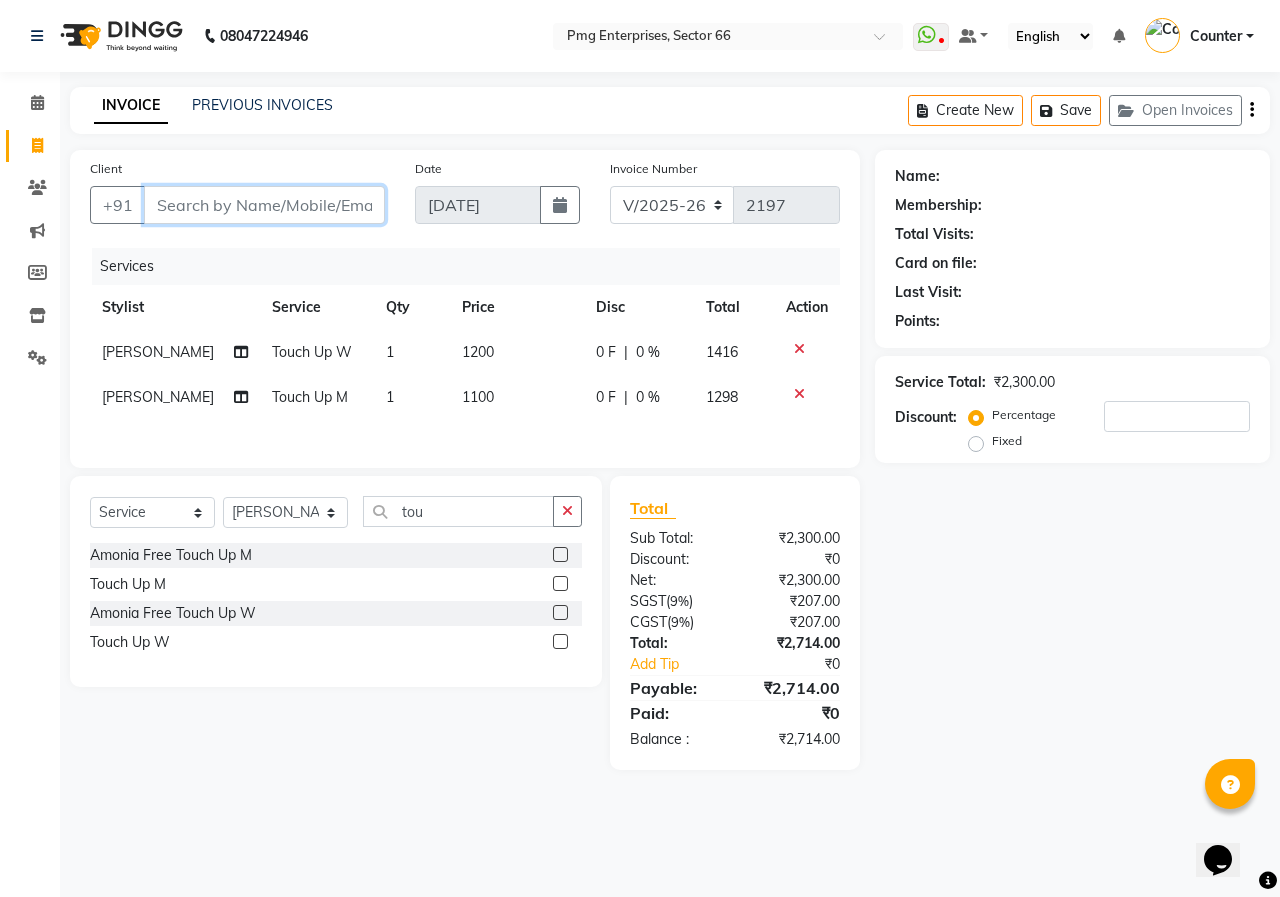 click on "Client" at bounding box center [264, 205] 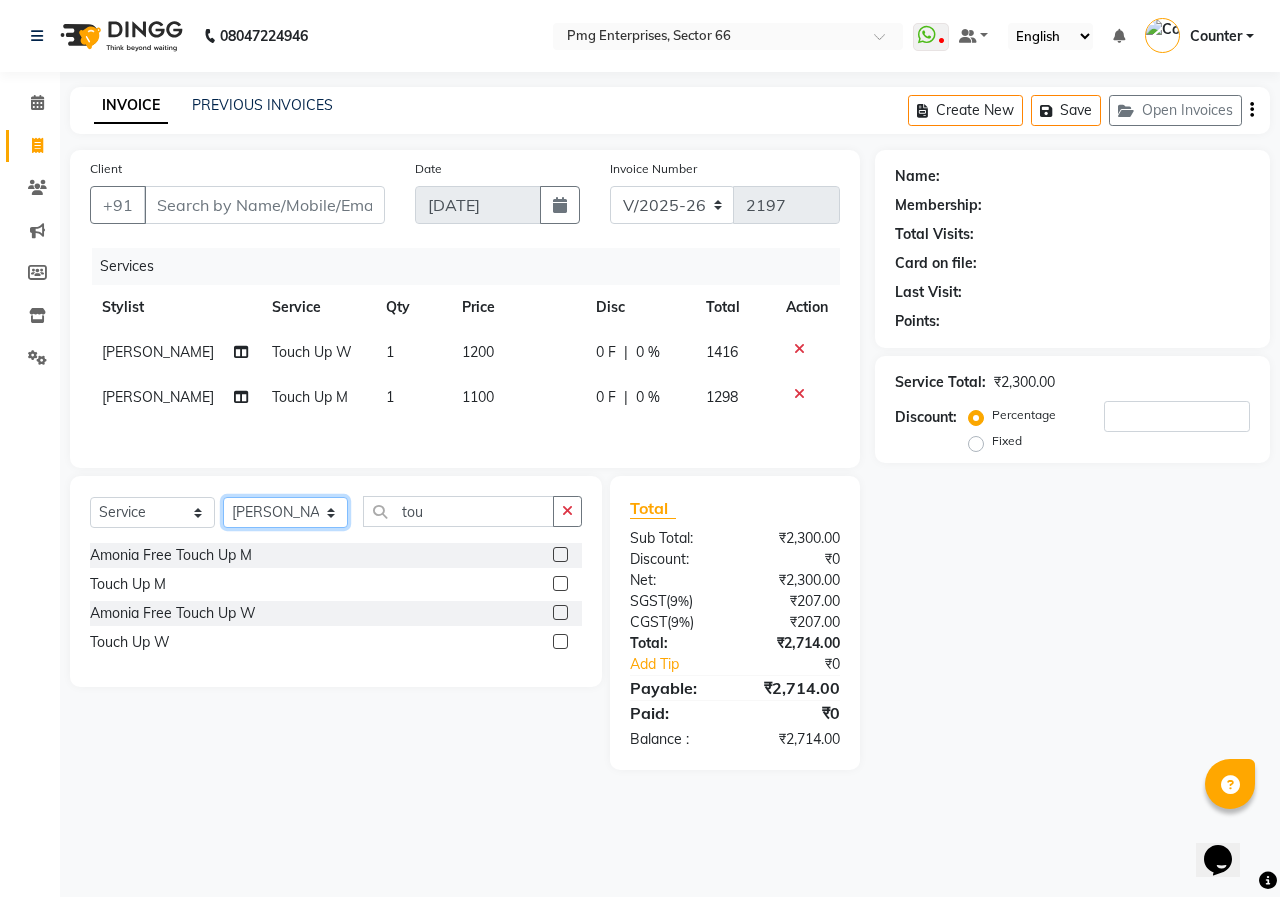 click on "Select Stylist [PERSON_NAME] Counter [PERSON_NAME] [PERSON_NAME] [PERSON_NAME] [PERSON_NAME]" 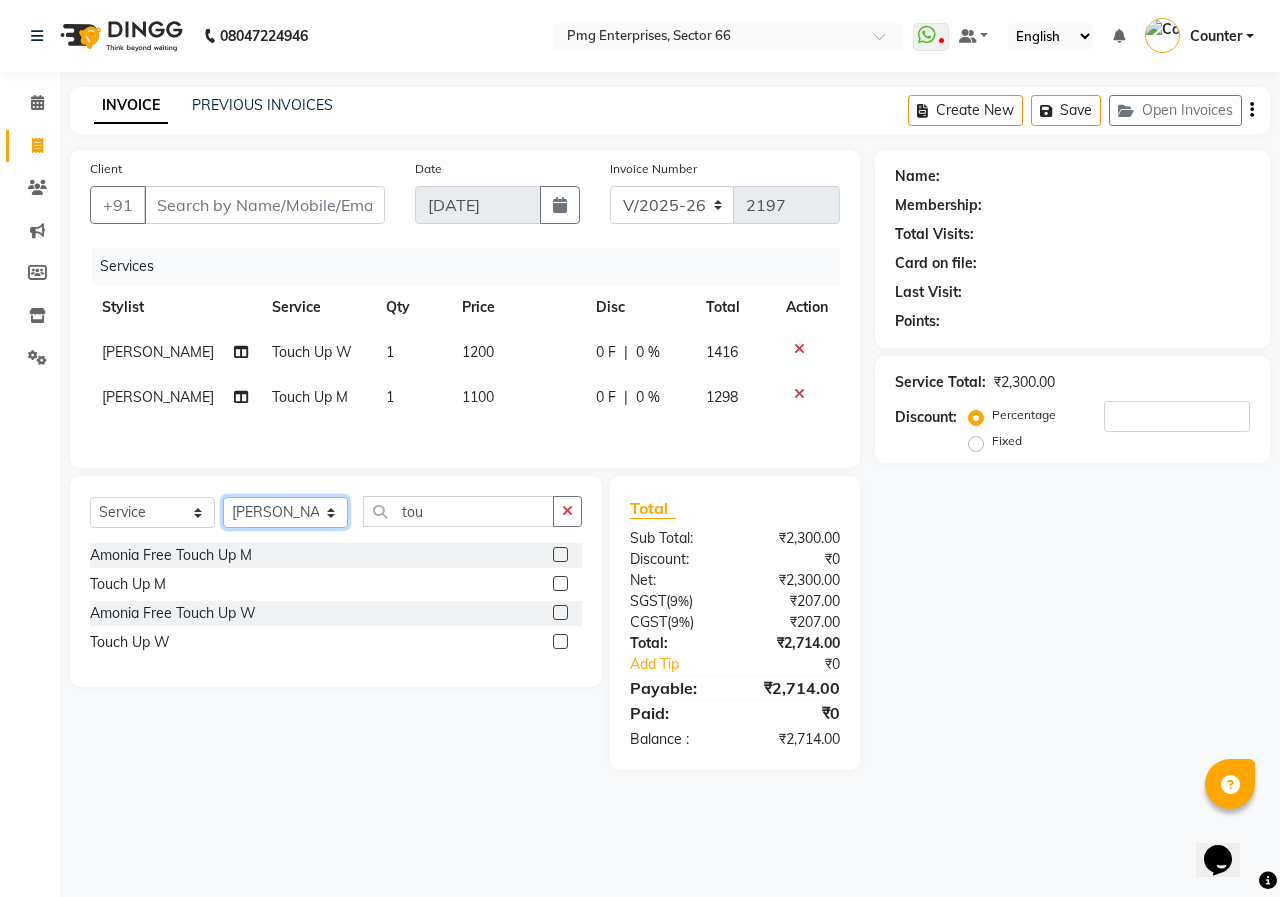 select on "70413" 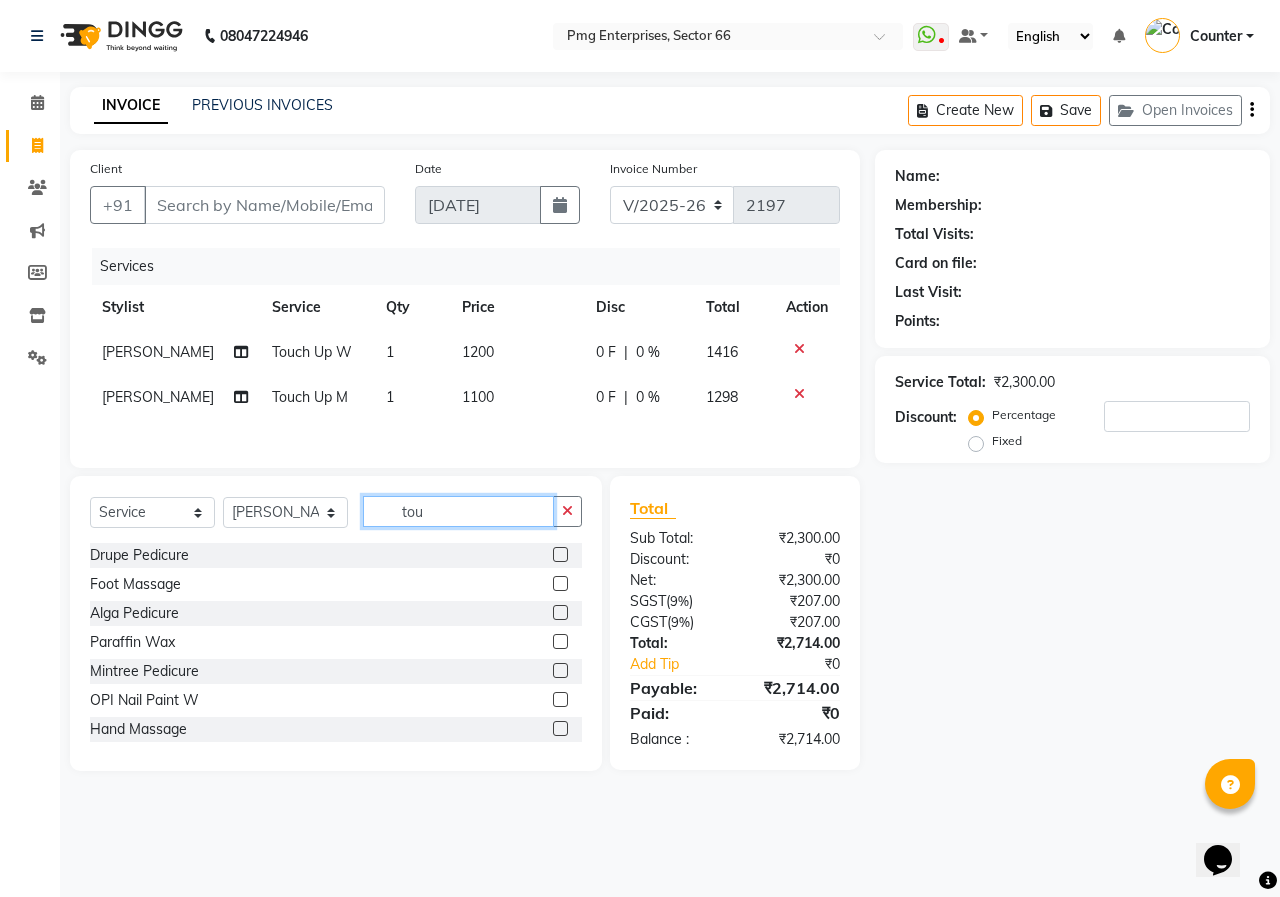 click on "tou" 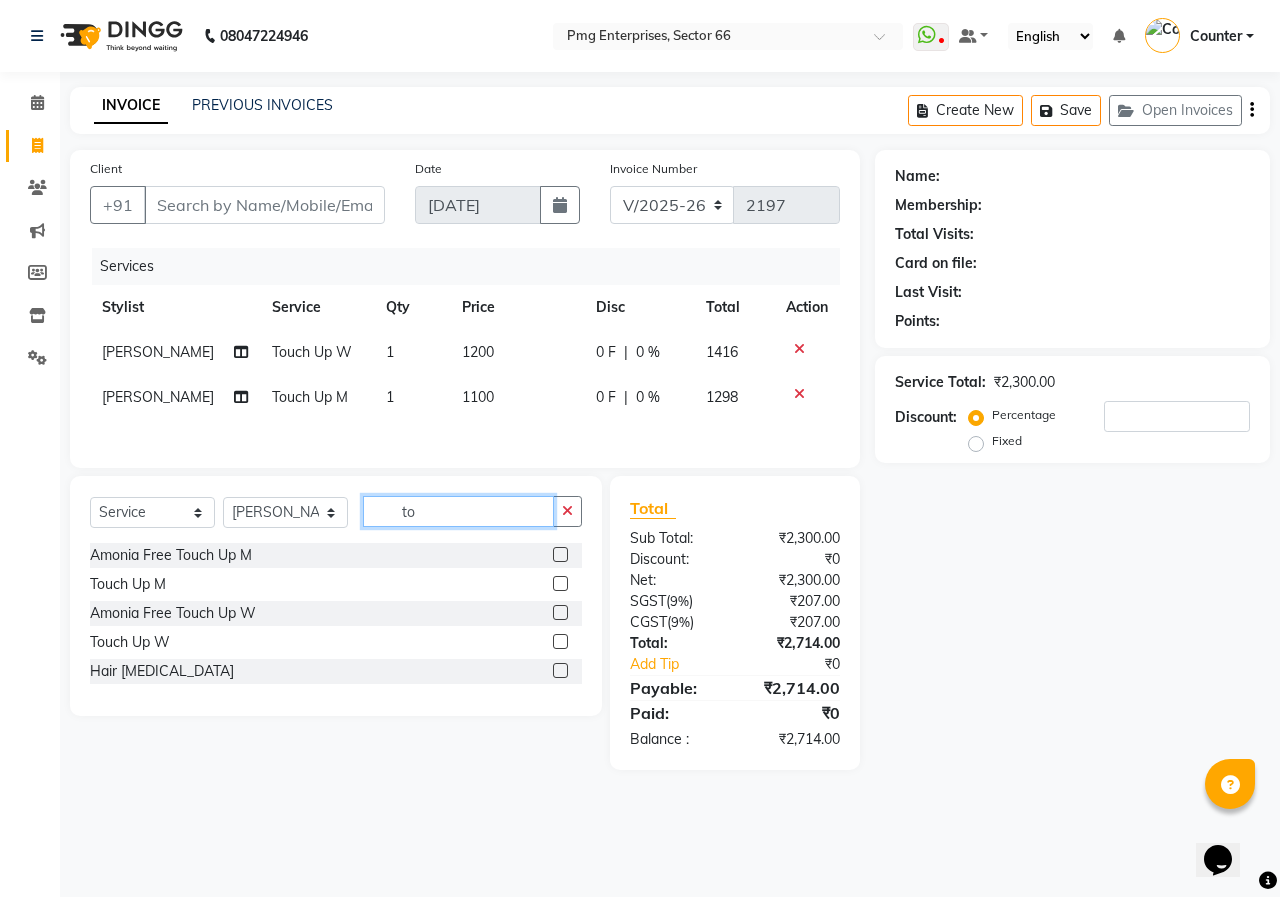 type on "t" 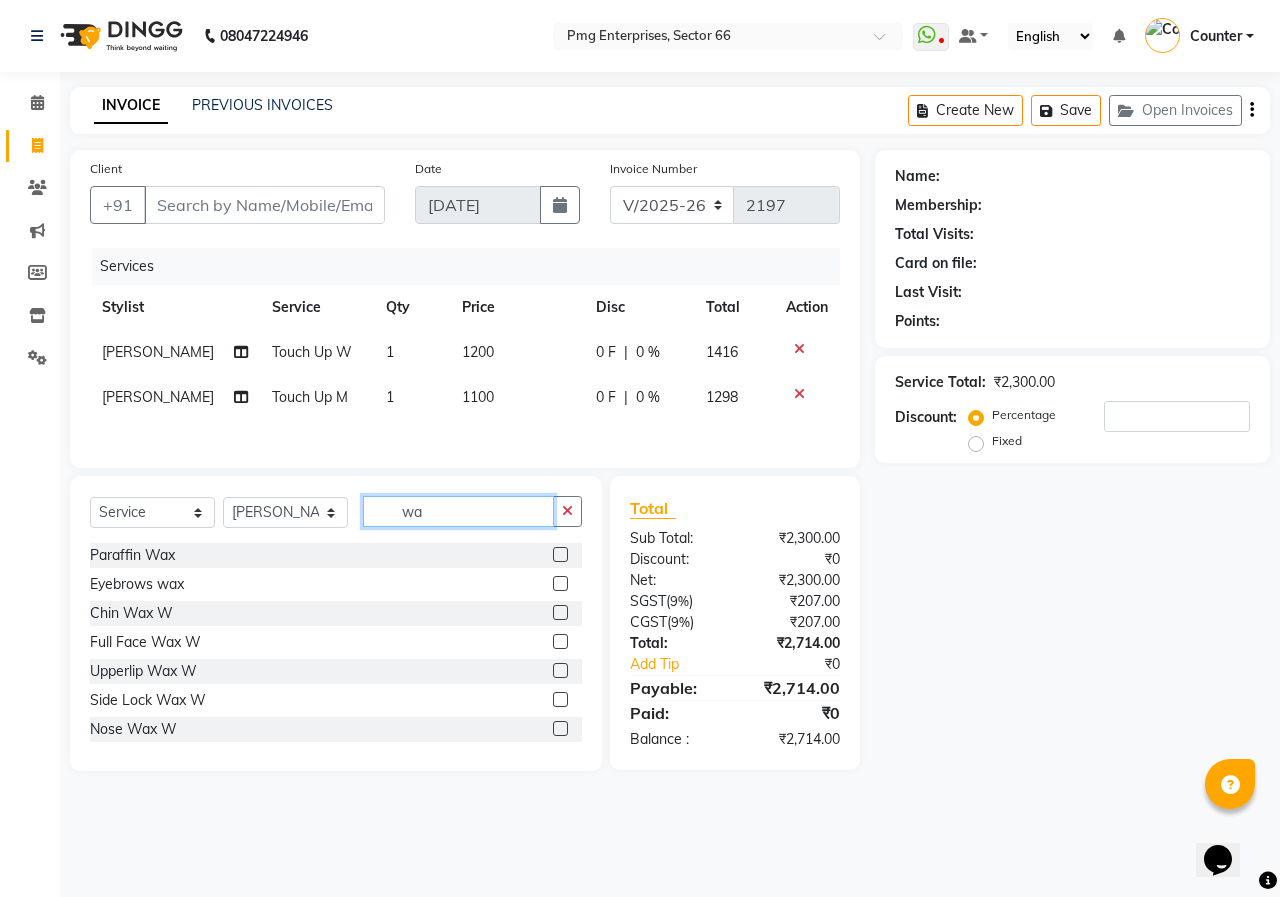 type on "w" 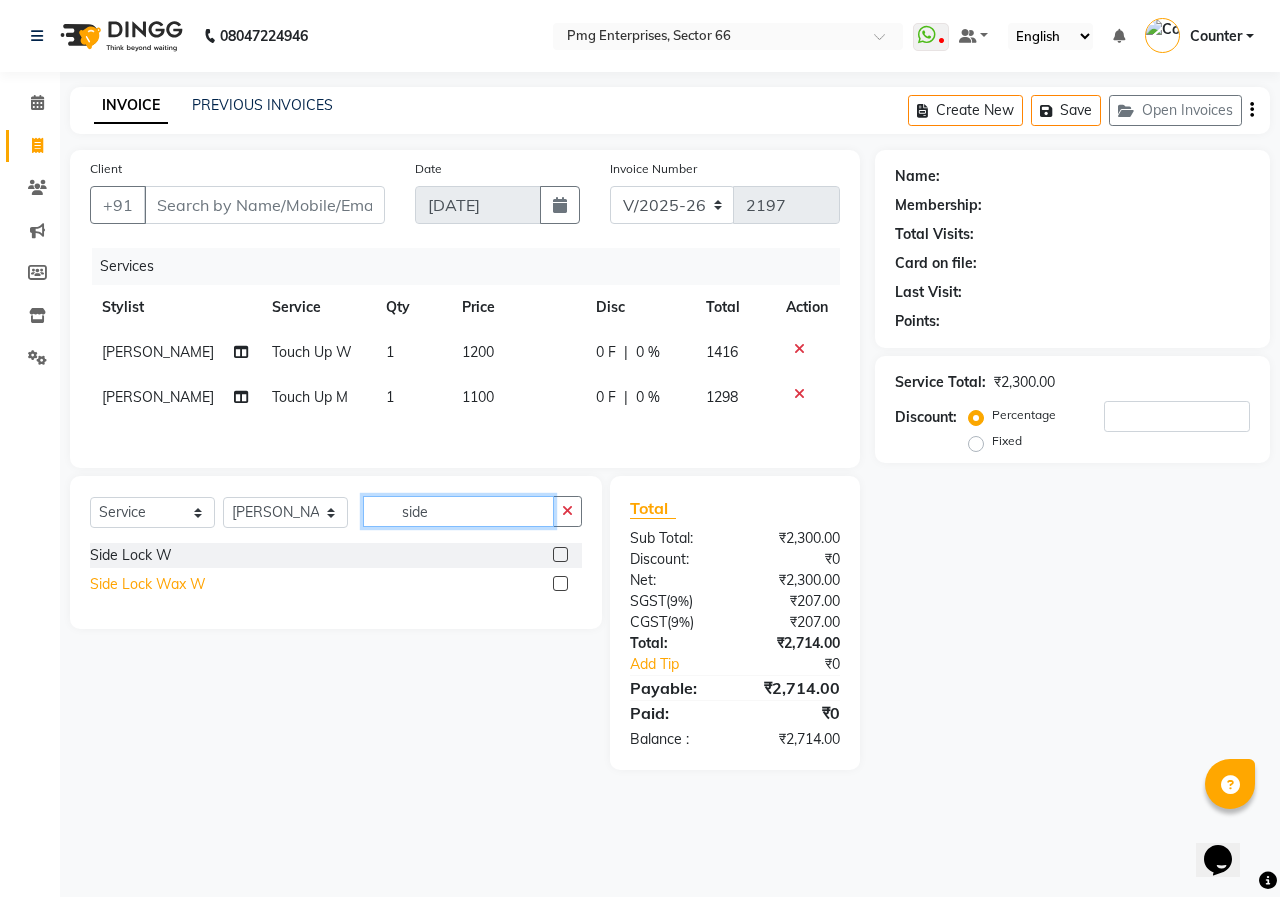 type on "side" 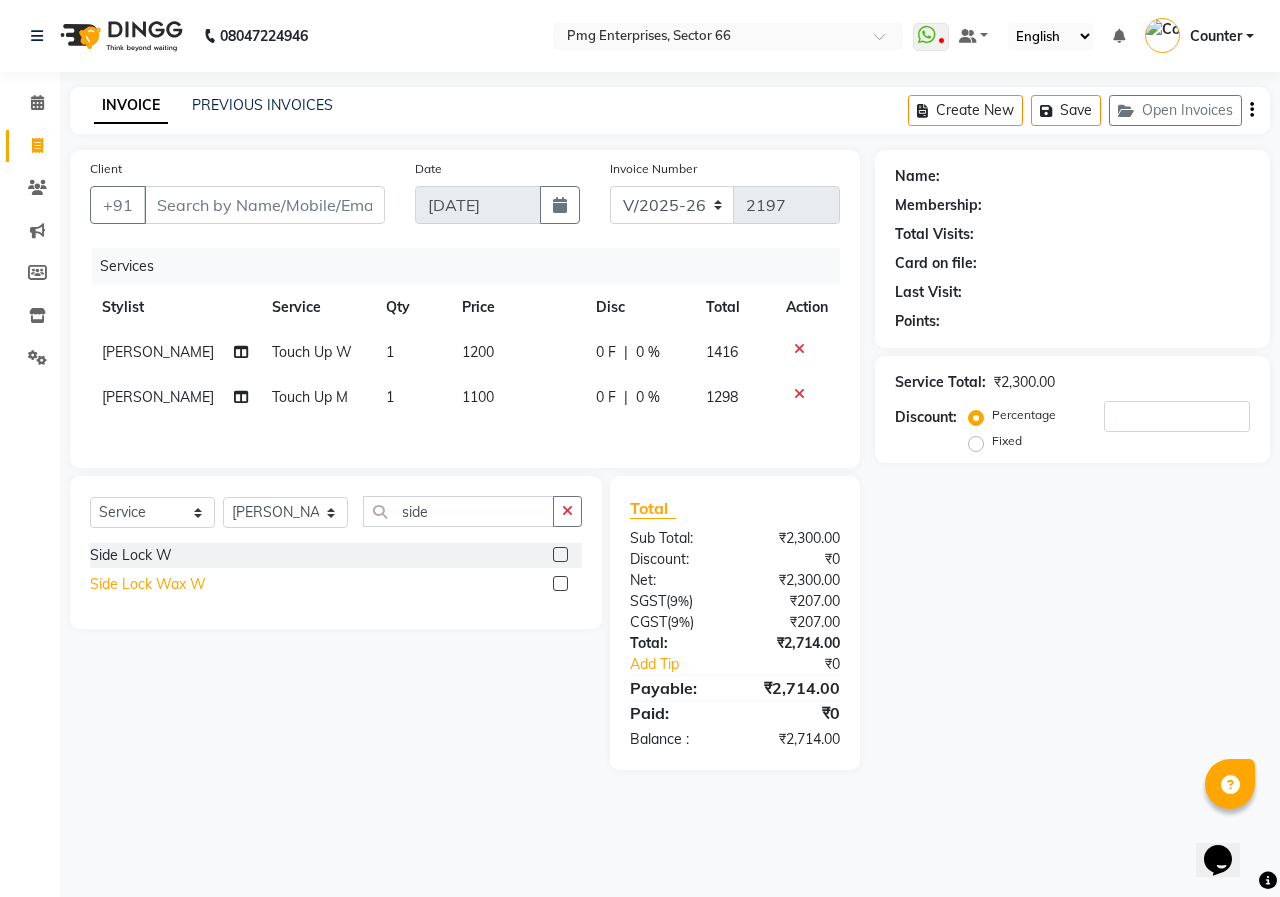 click on "Side Lock Wax W" 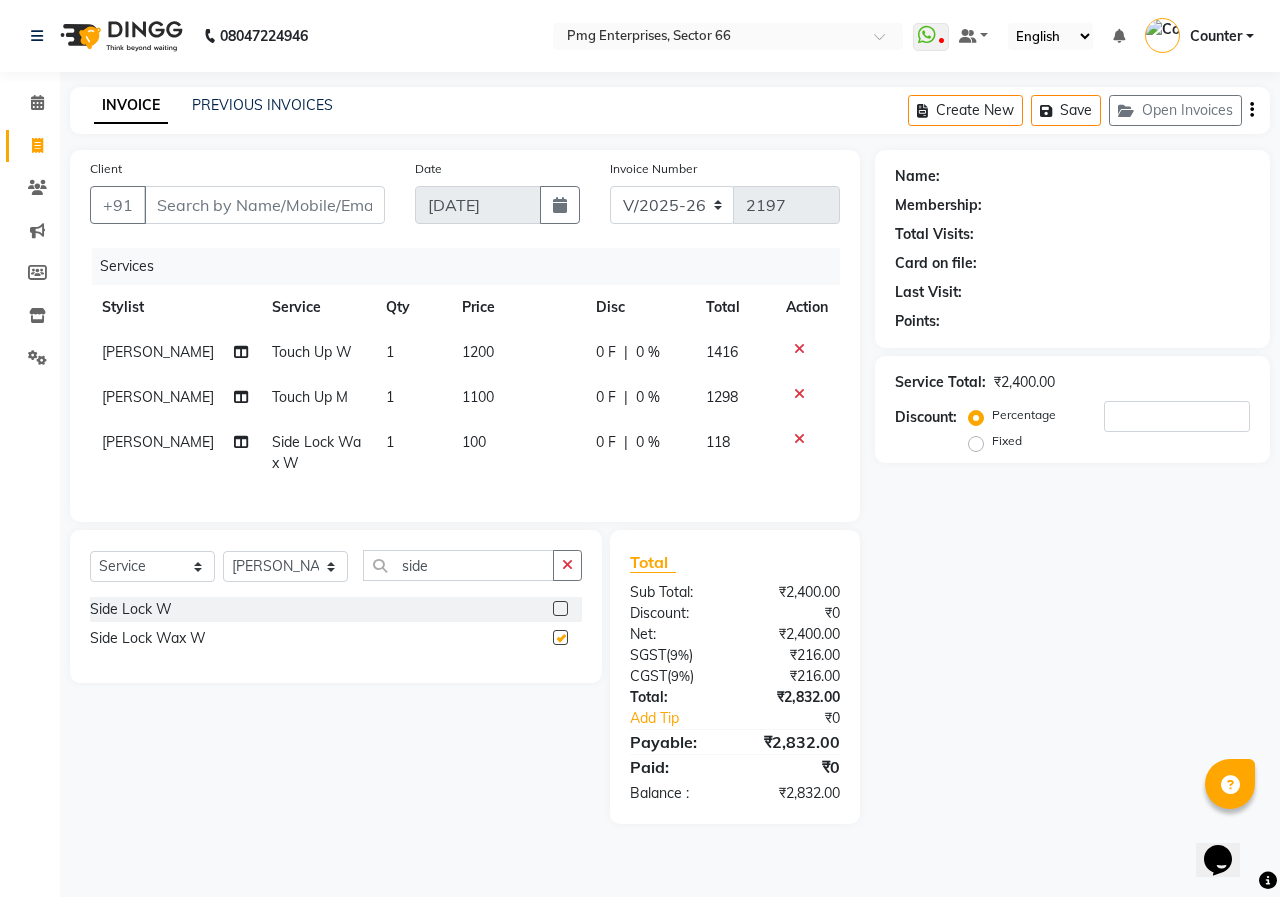 checkbox on "false" 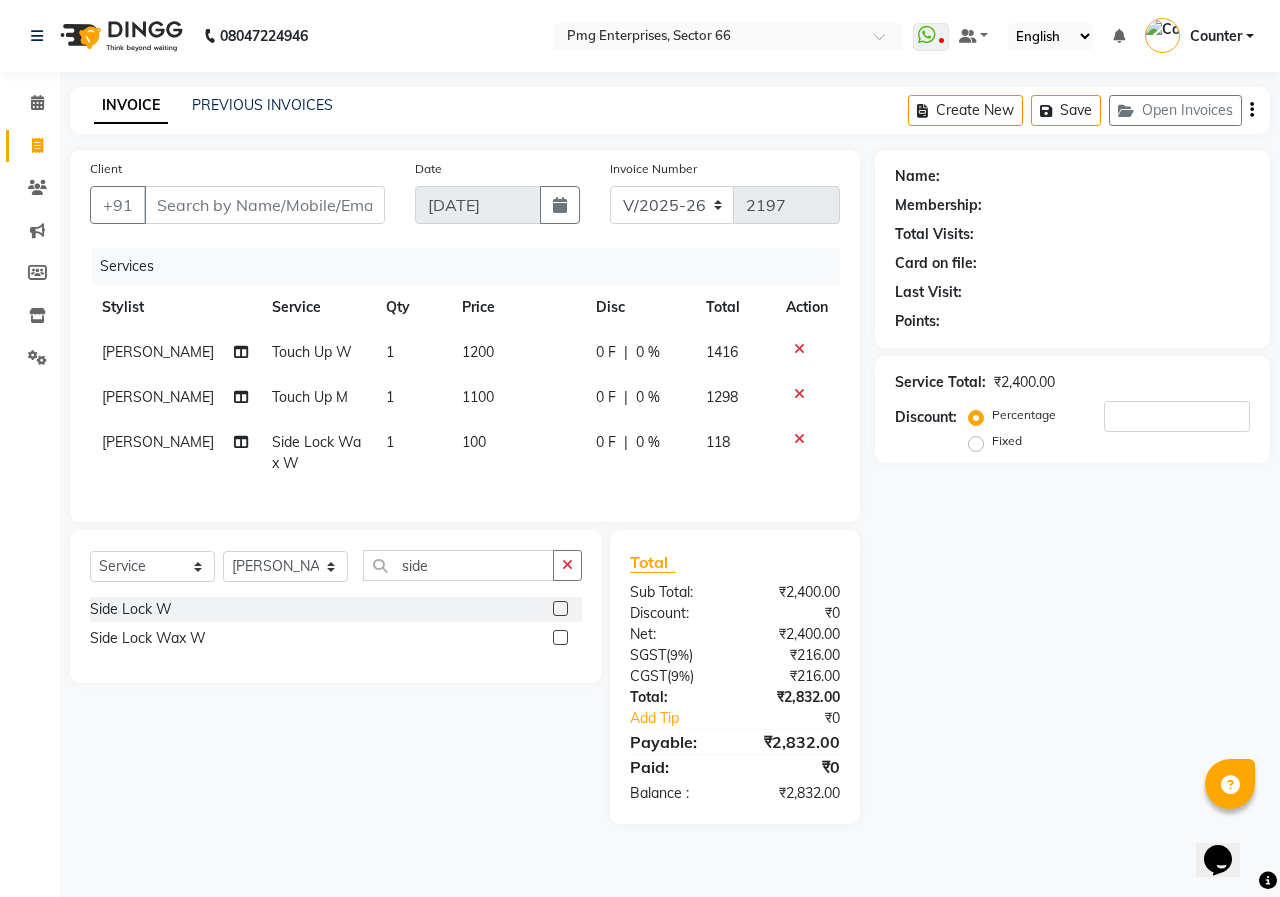click on "100" 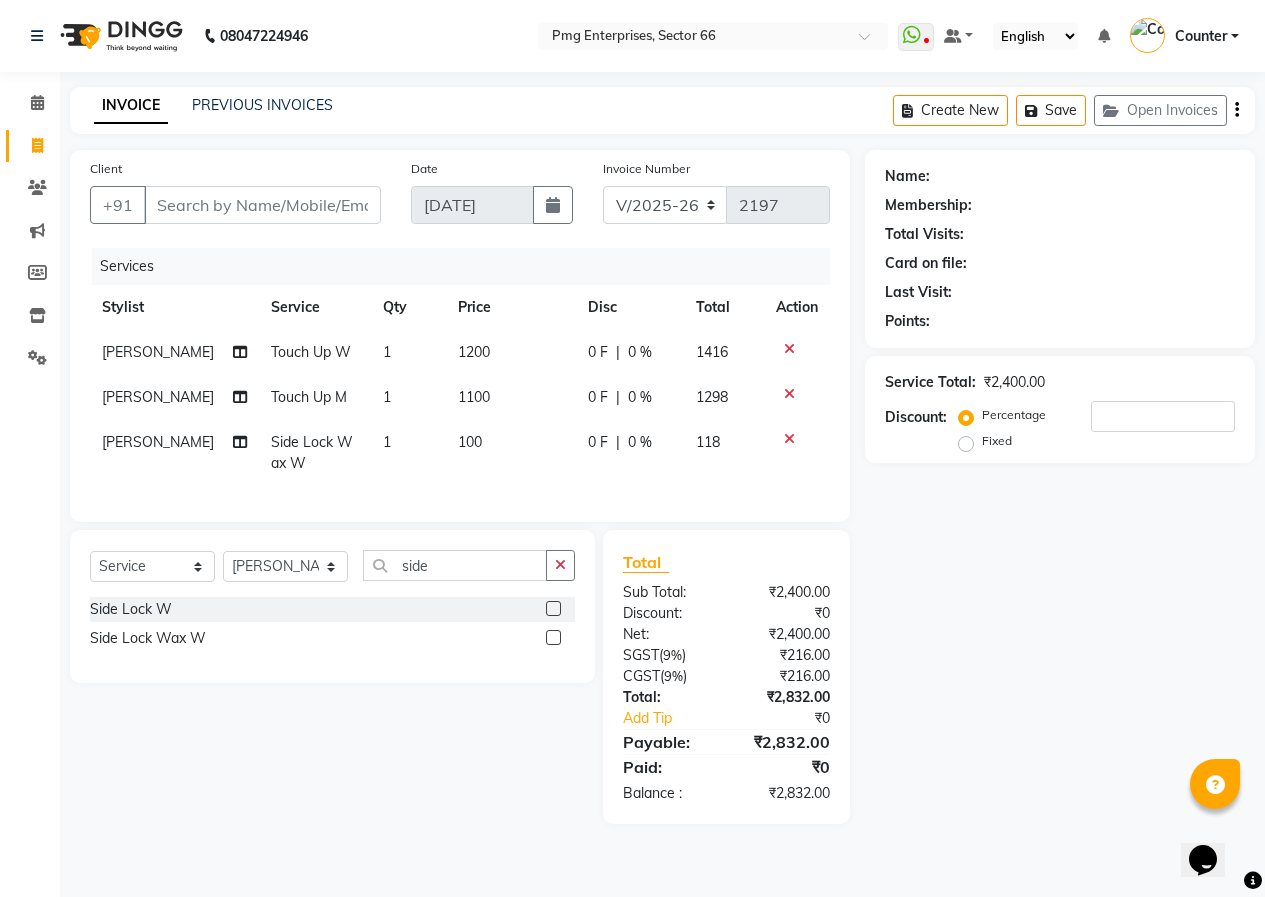 select on "70413" 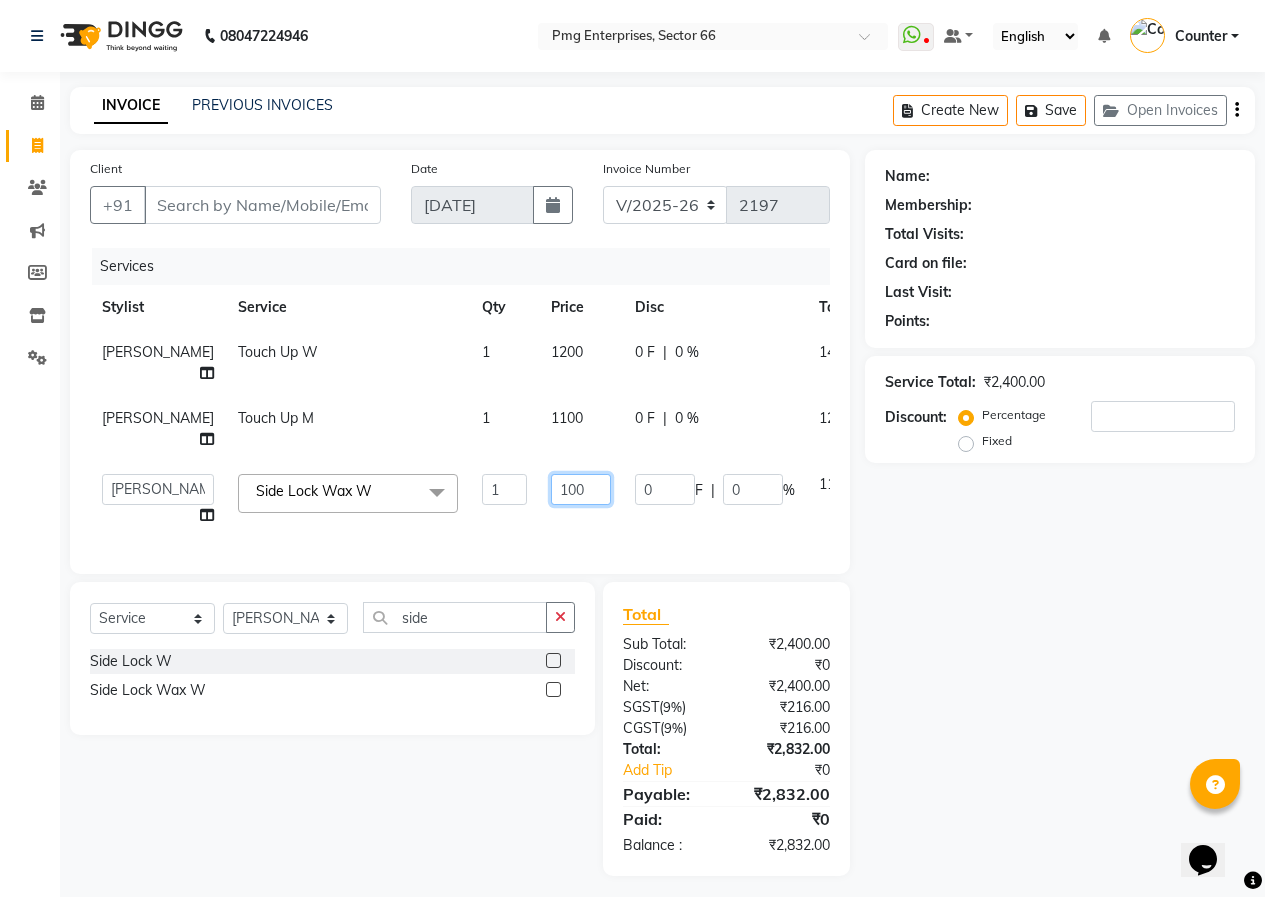 click on "100" 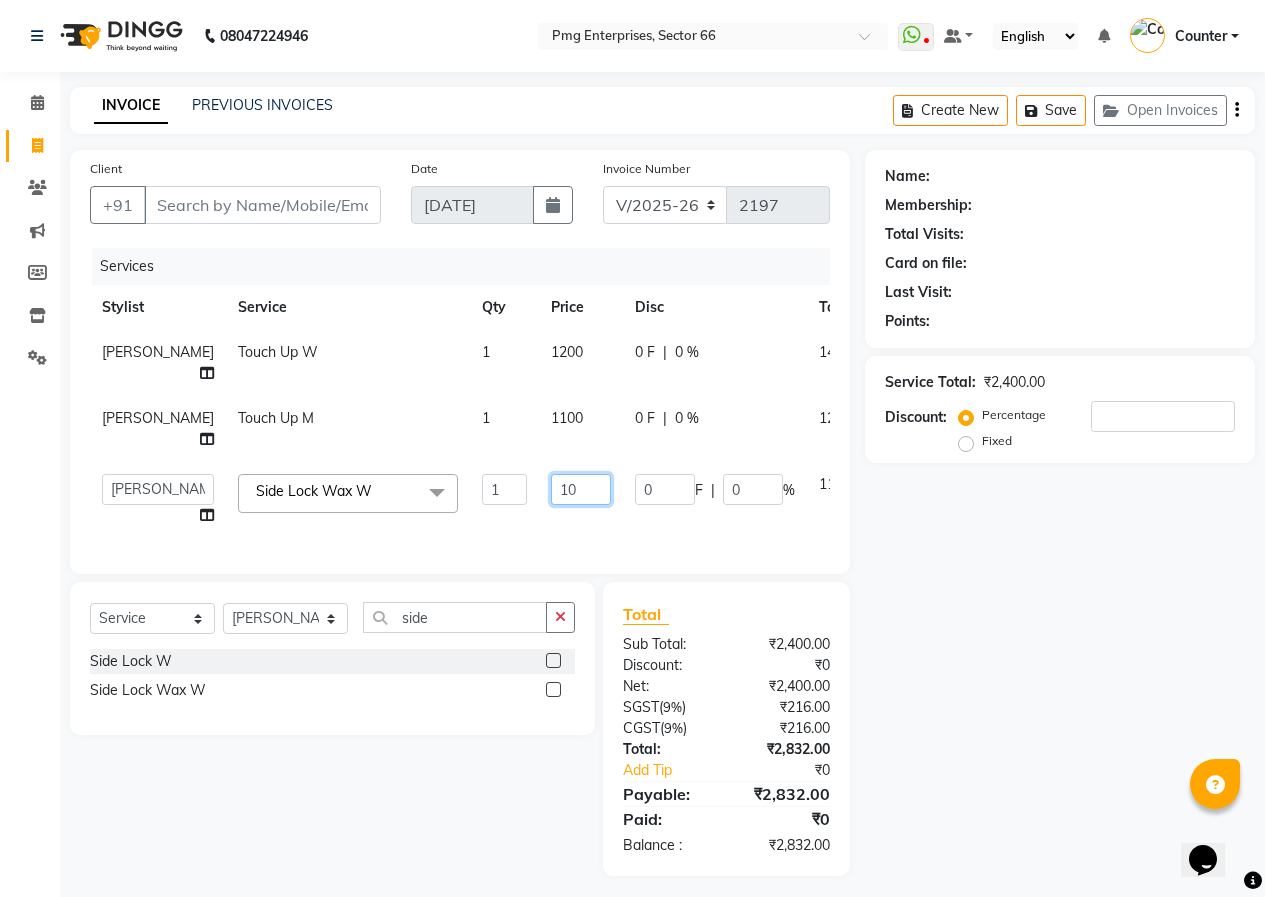type on "1" 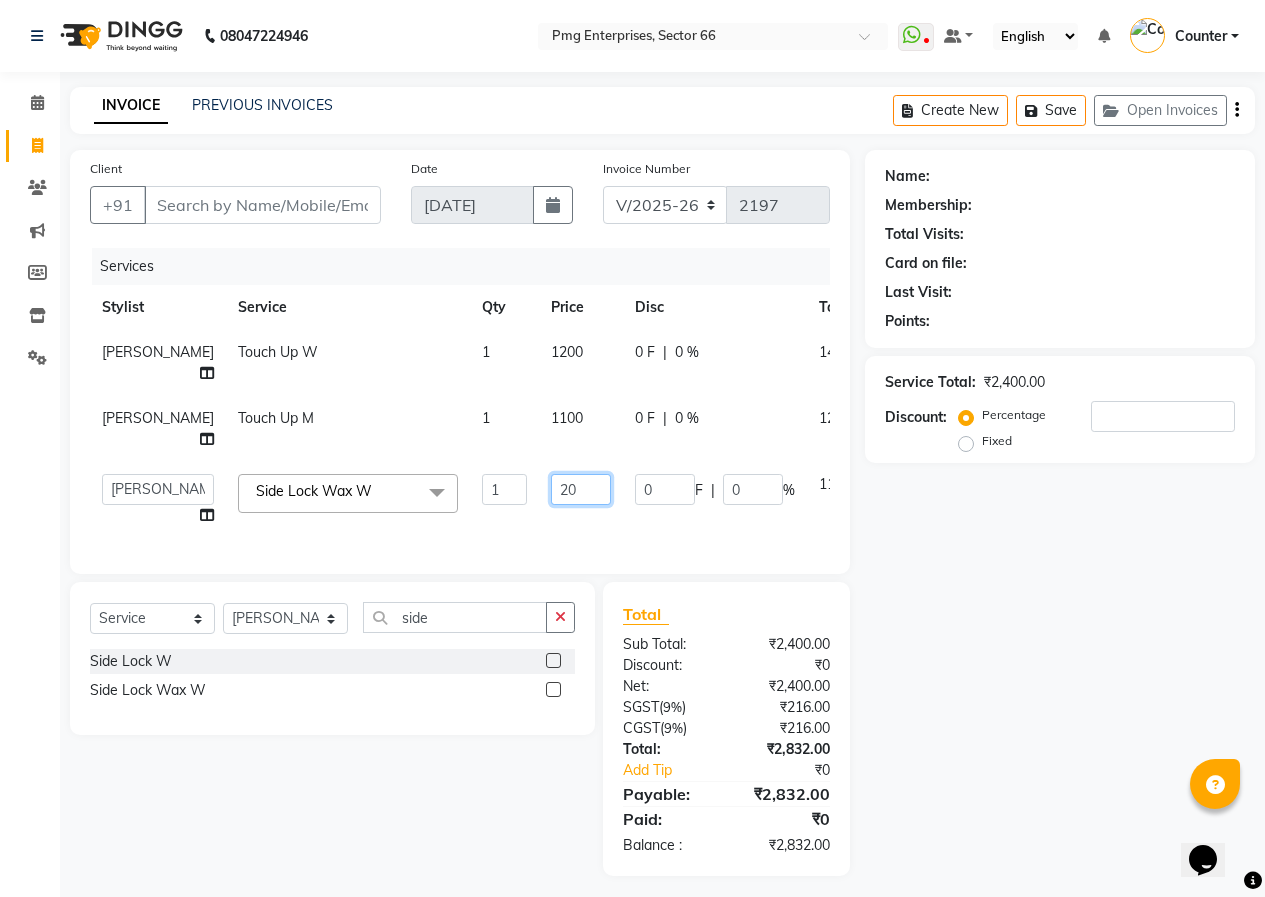 type on "200" 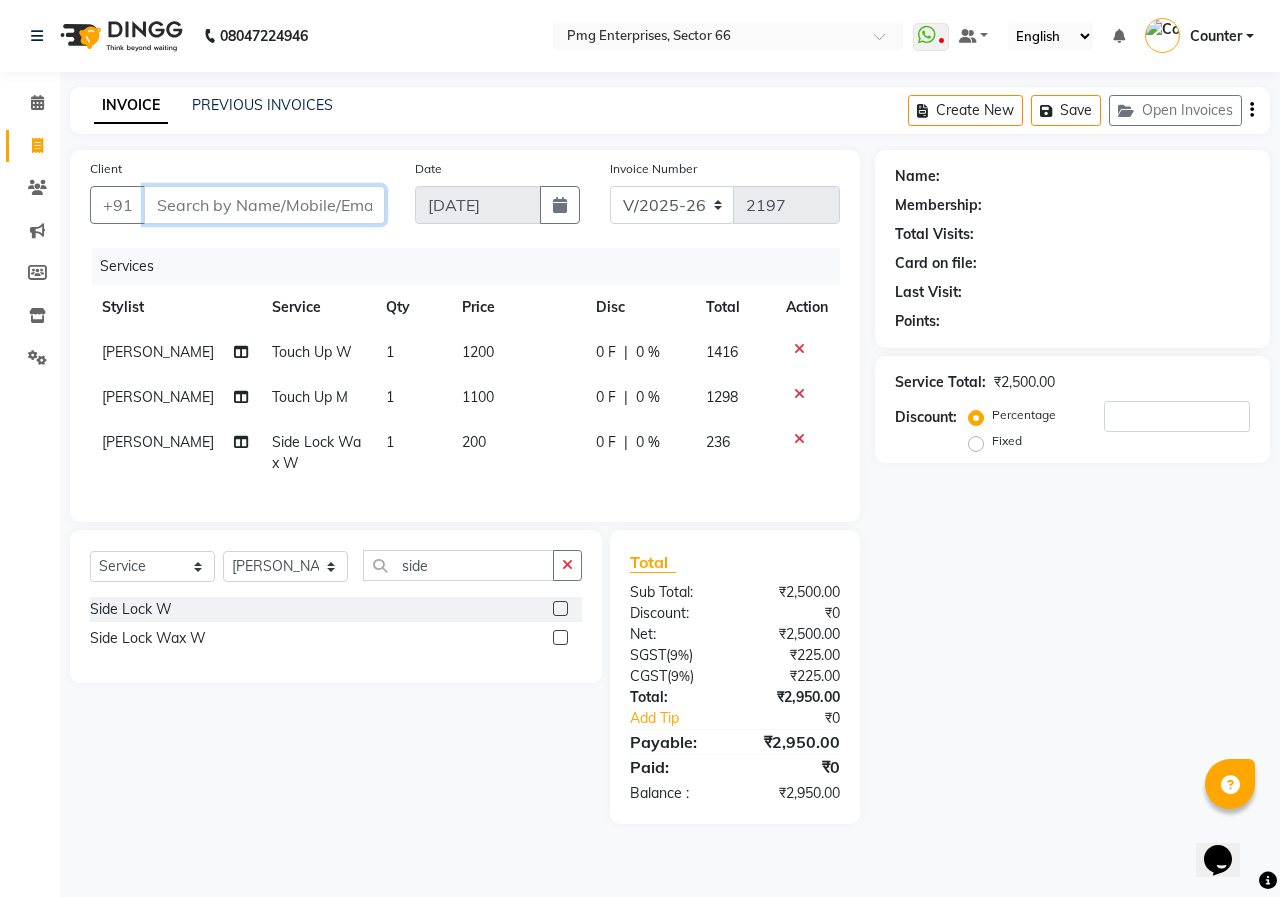 click on "Client" at bounding box center (264, 205) 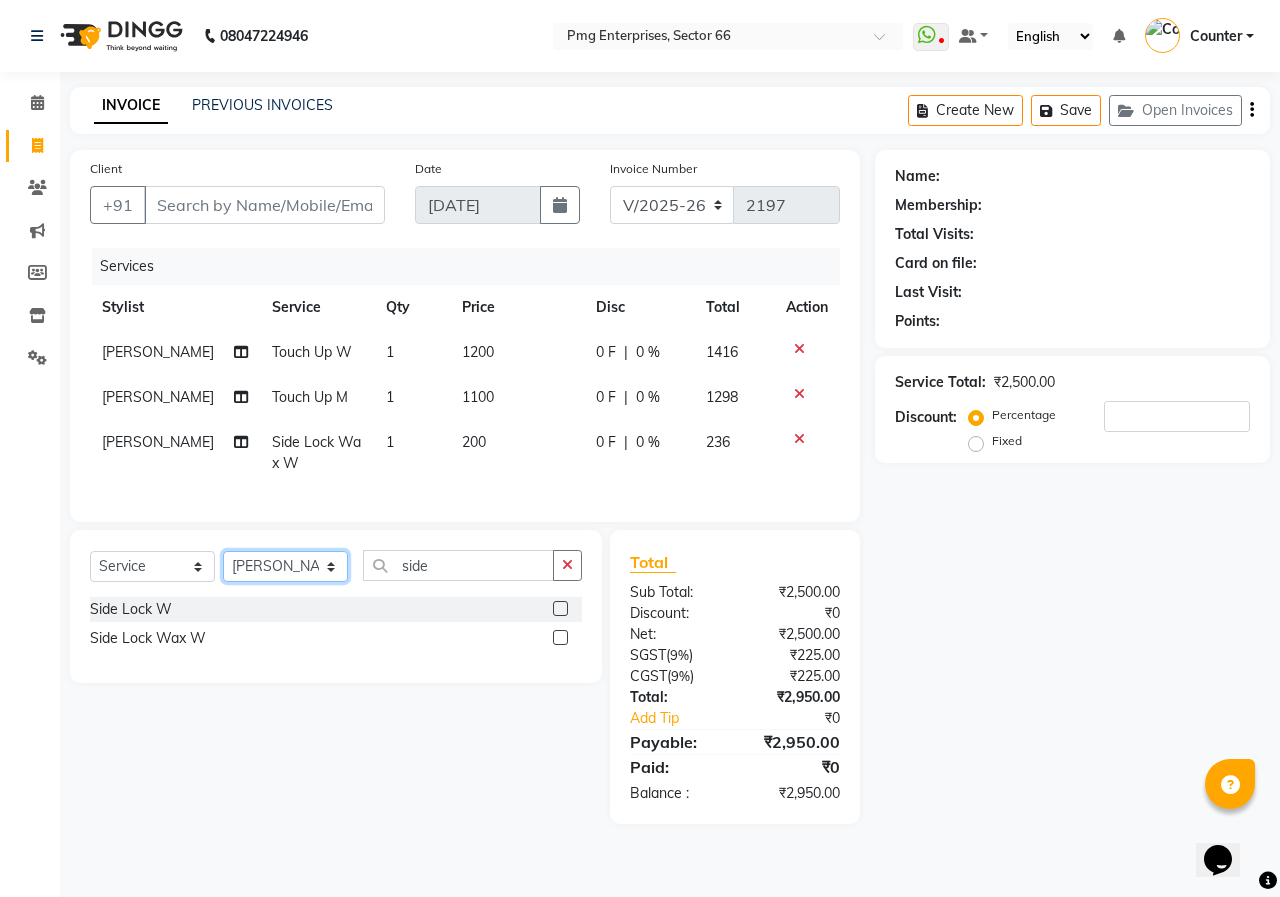 click on "Select Stylist [PERSON_NAME] Counter [PERSON_NAME] [PERSON_NAME] [PERSON_NAME] [PERSON_NAME]" 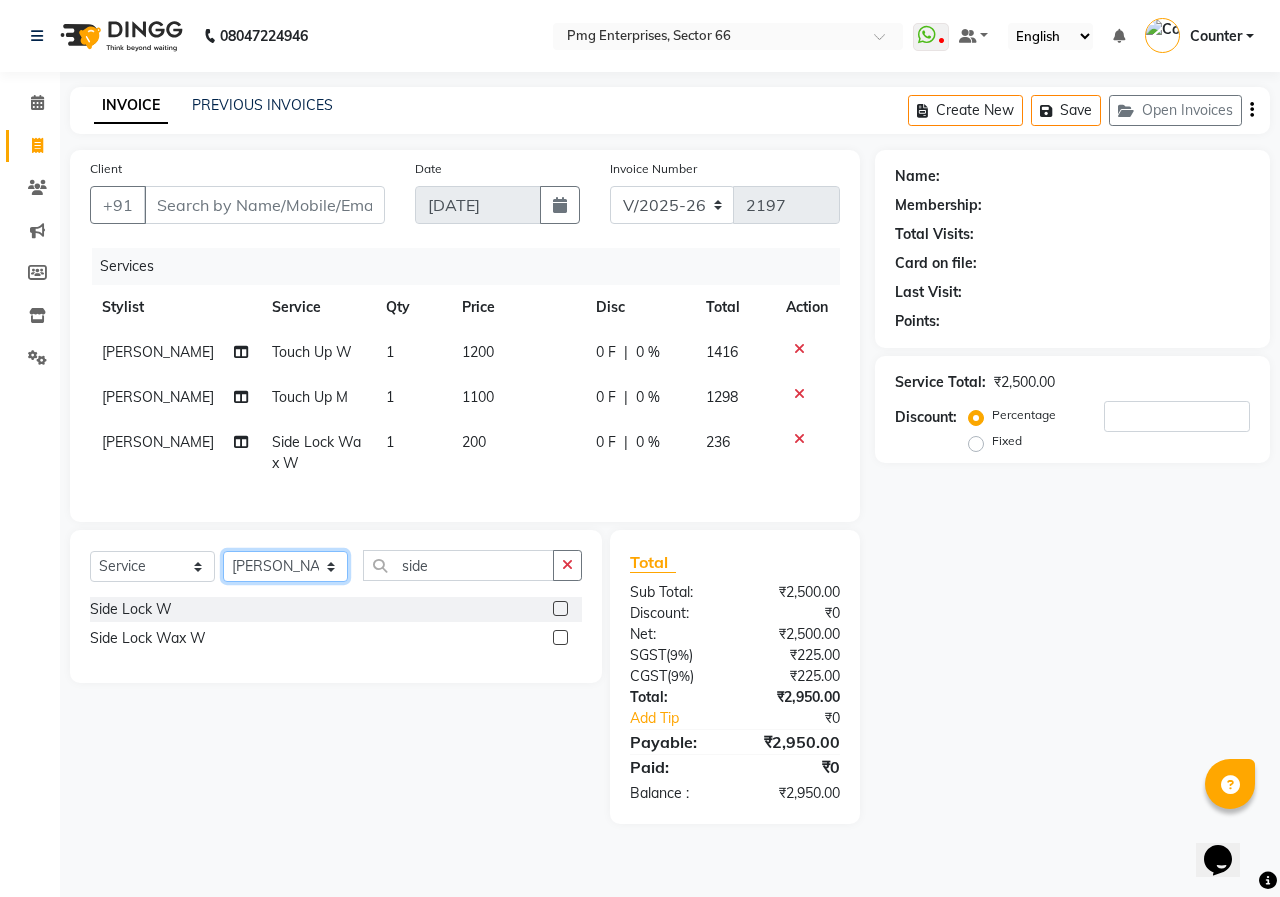select on "52446" 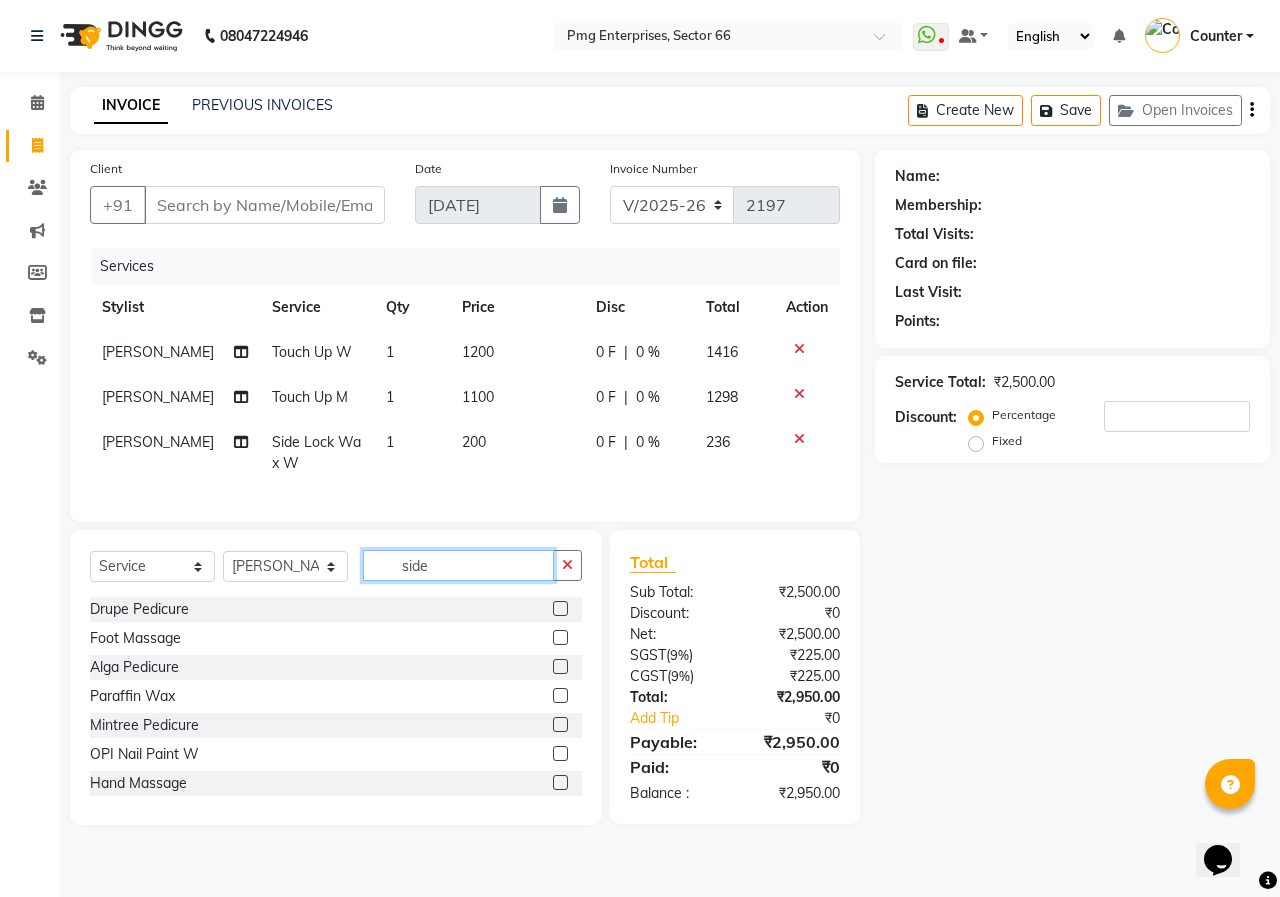 click on "side" 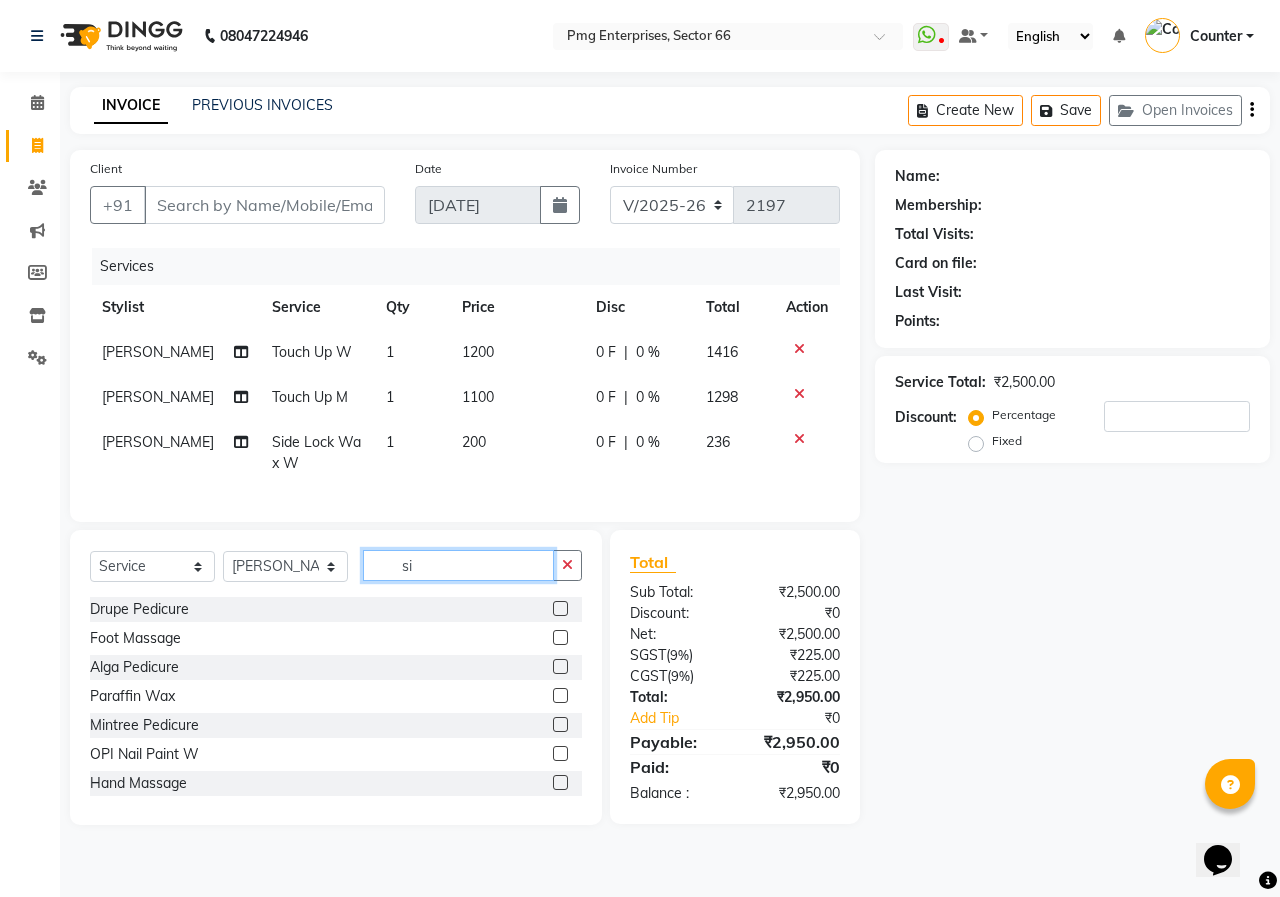 type on "s" 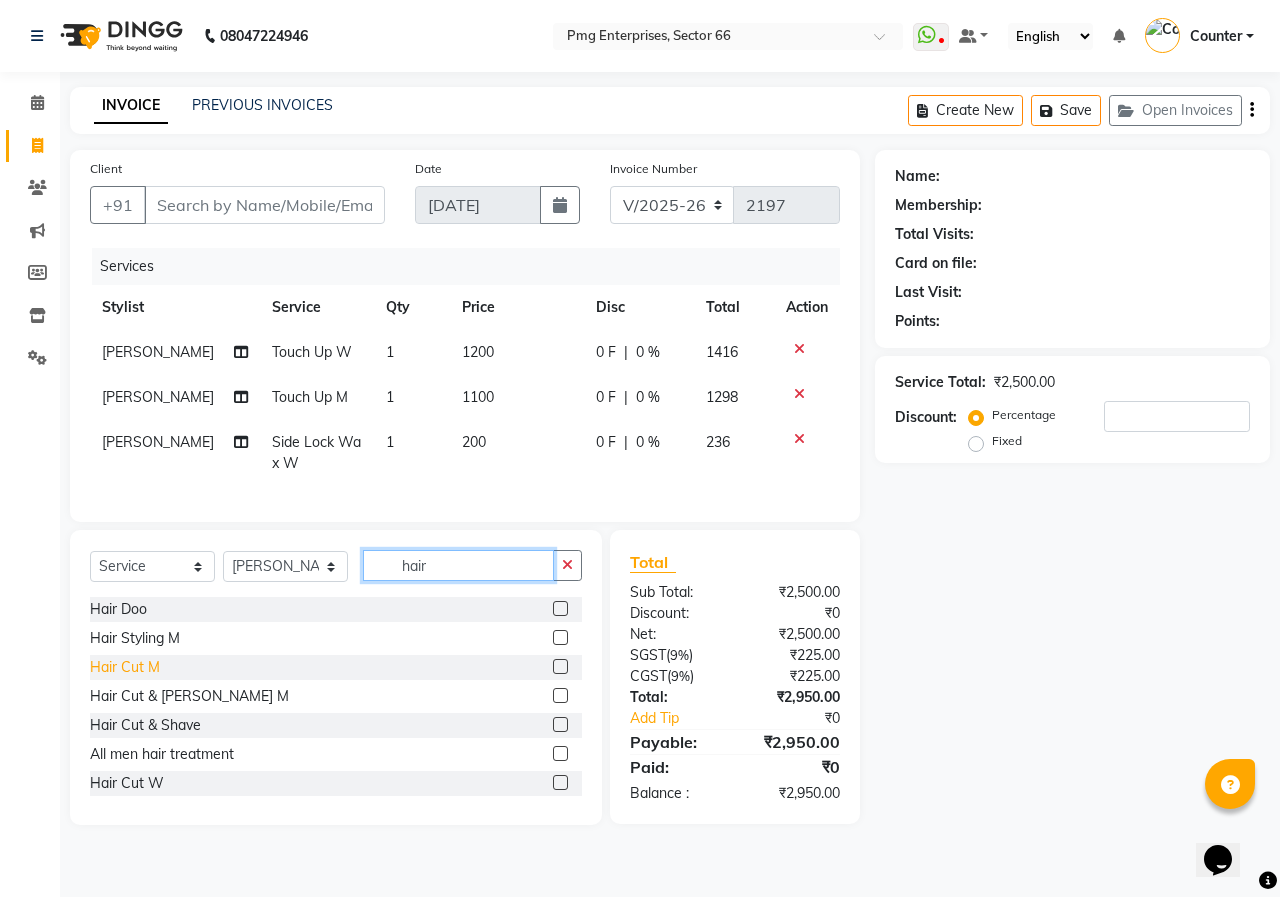 type on "hair" 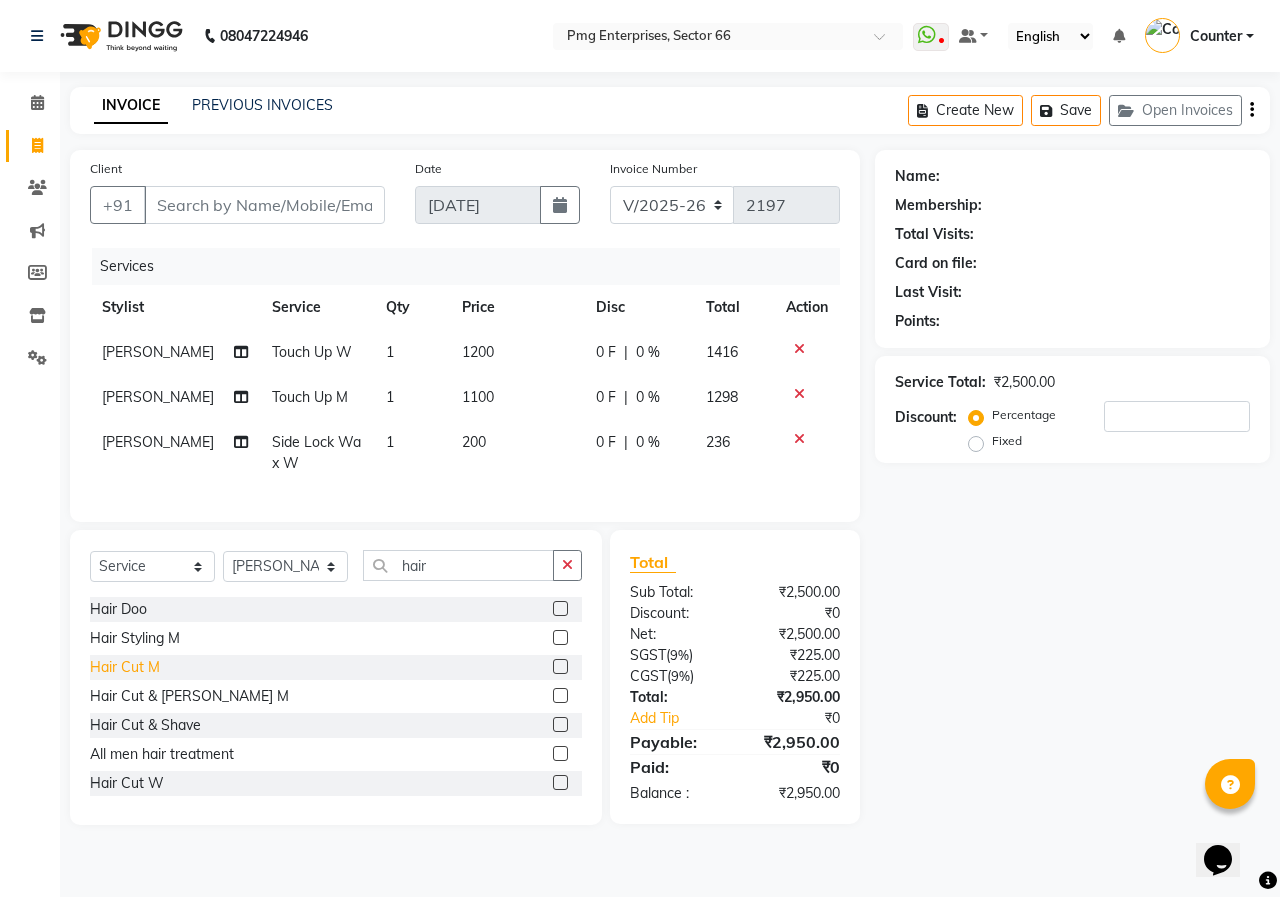click on "Hair Cut M" 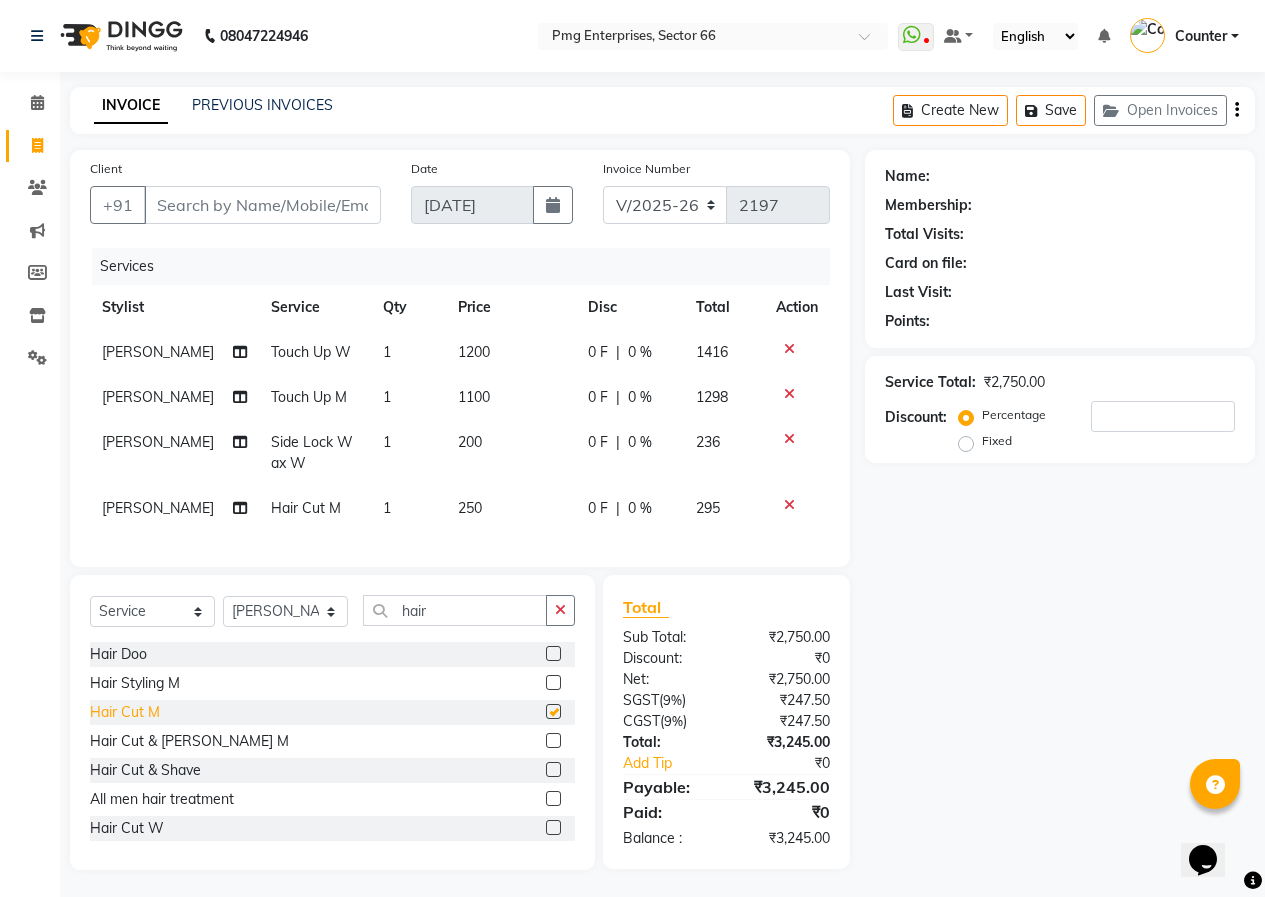 checkbox on "false" 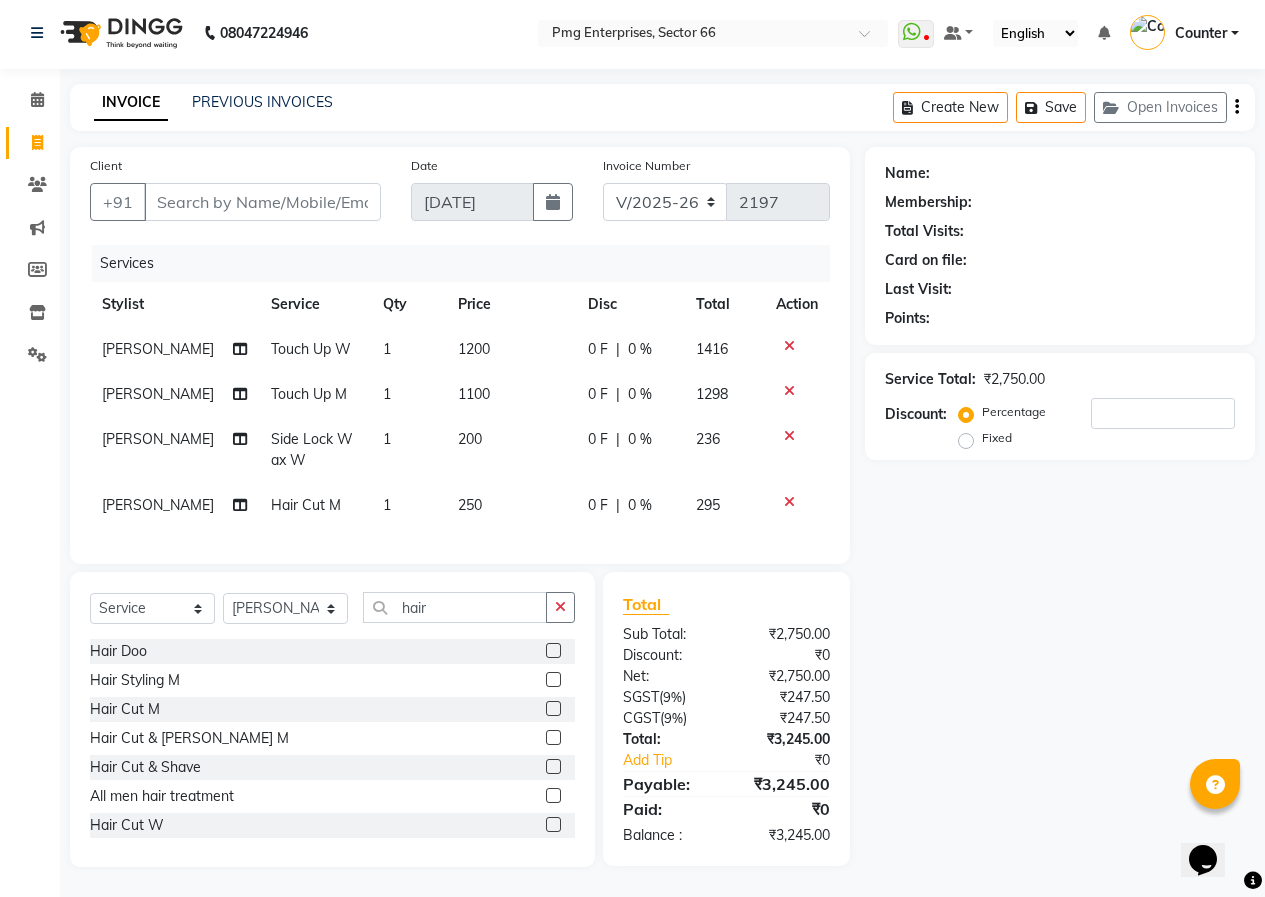 scroll, scrollTop: 18, scrollLeft: 0, axis: vertical 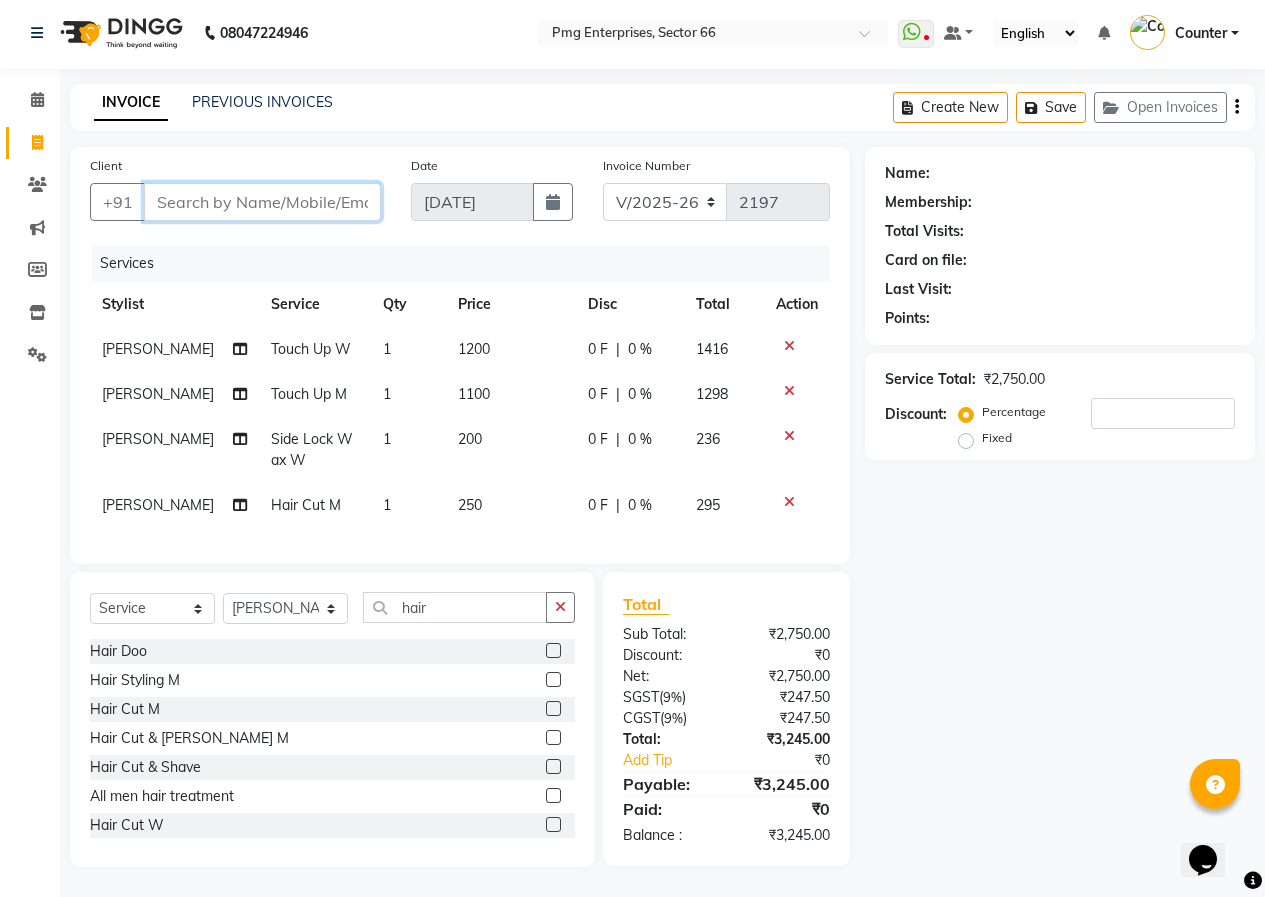 click on "Client" at bounding box center (262, 202) 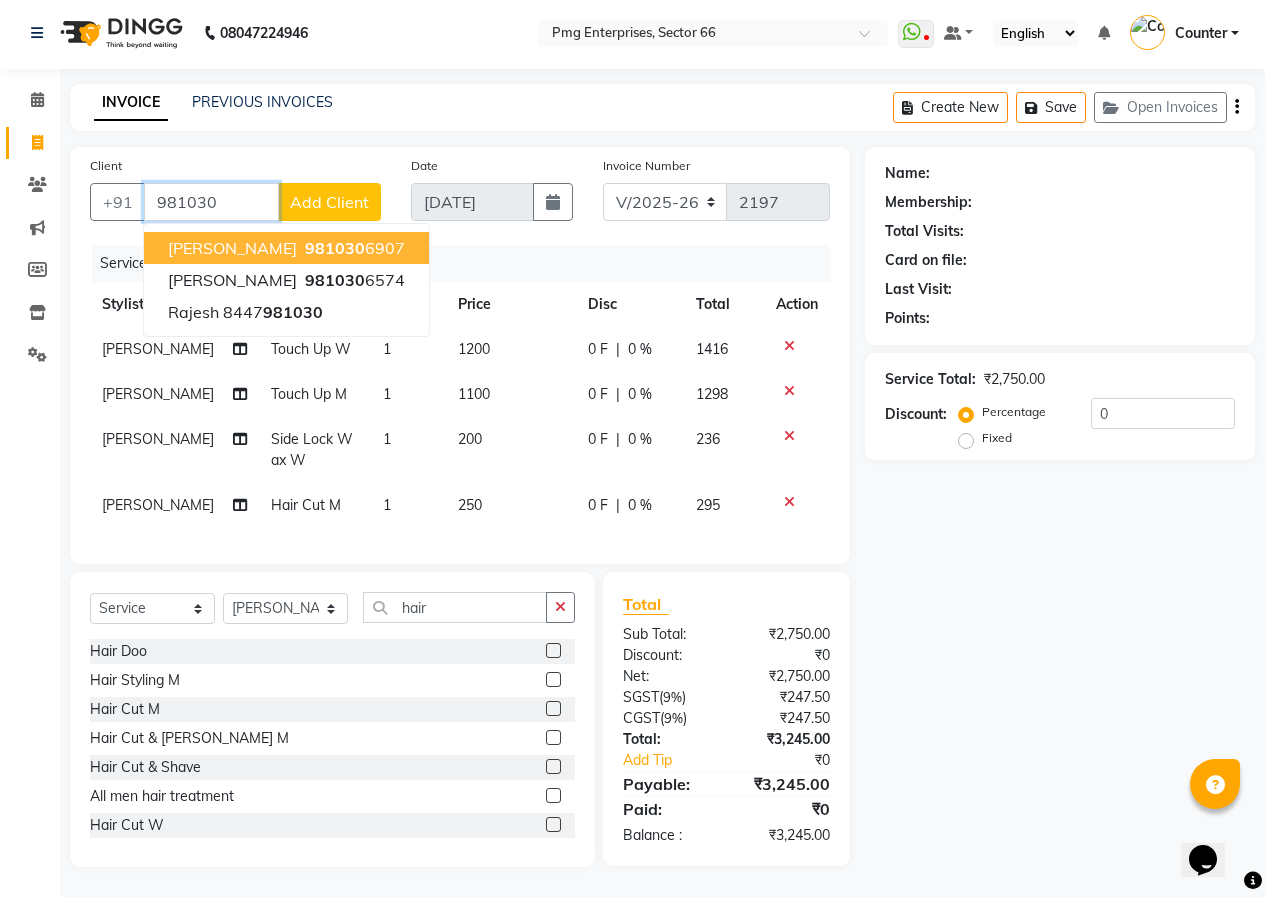 click on "981030" at bounding box center [335, 248] 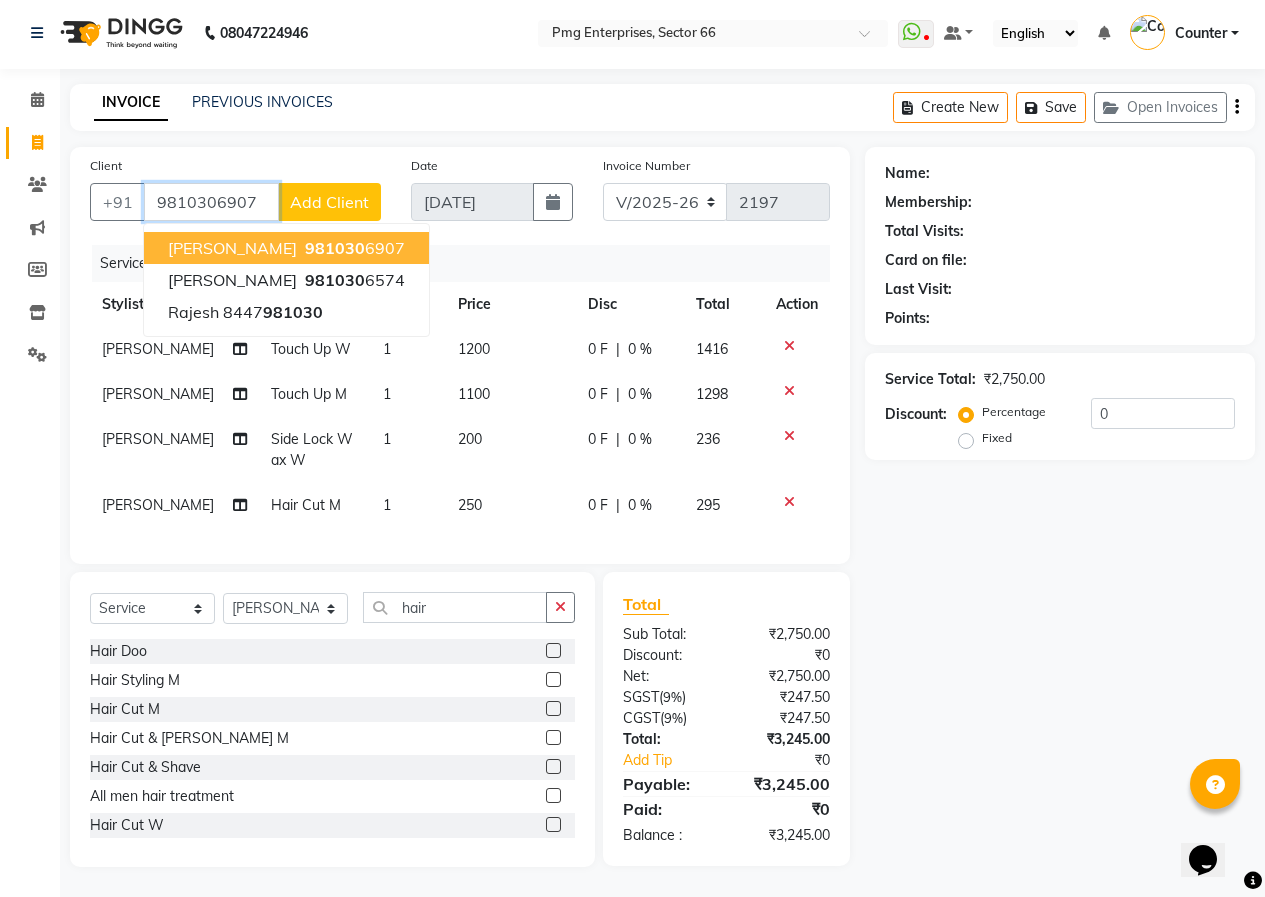 type on "9810306907" 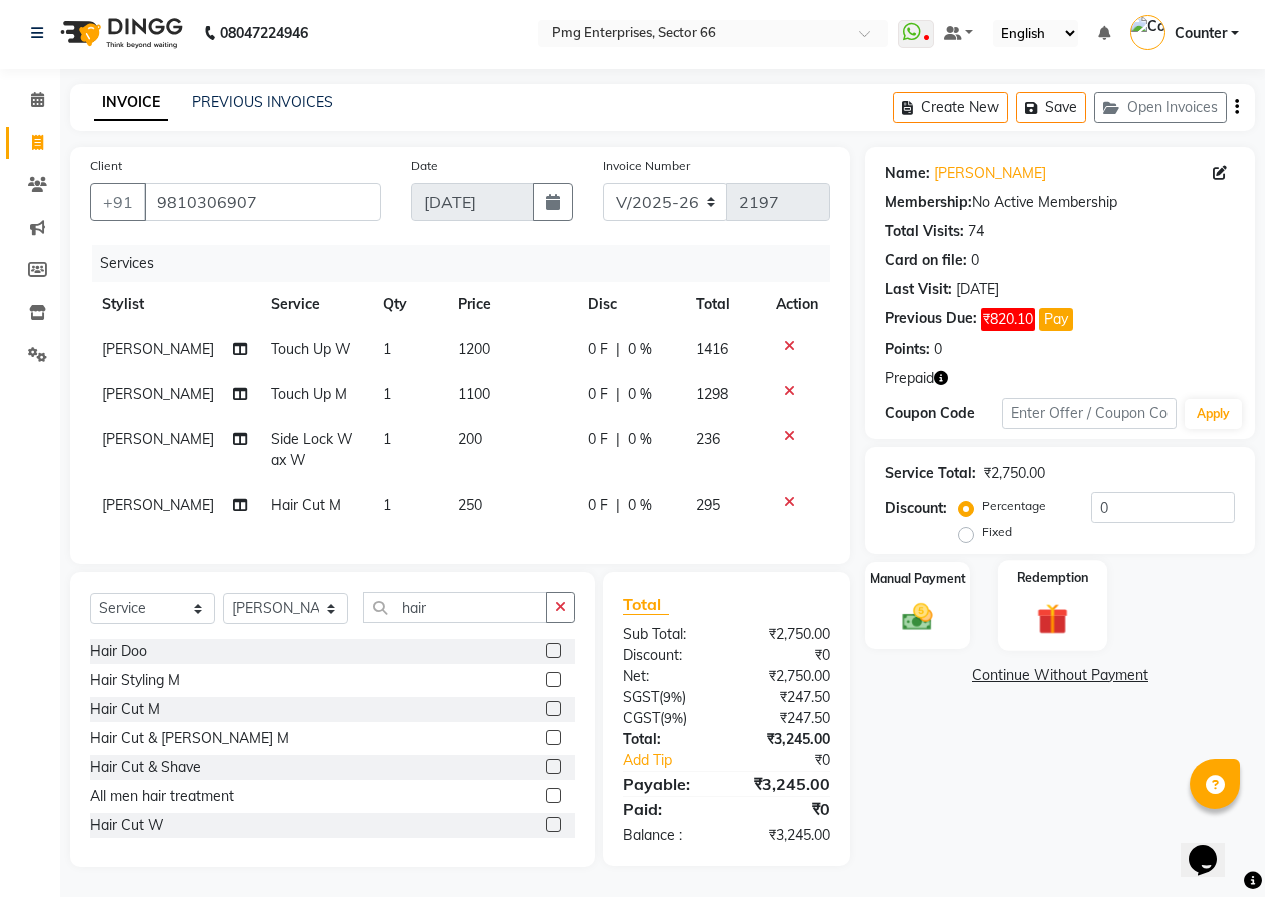 click 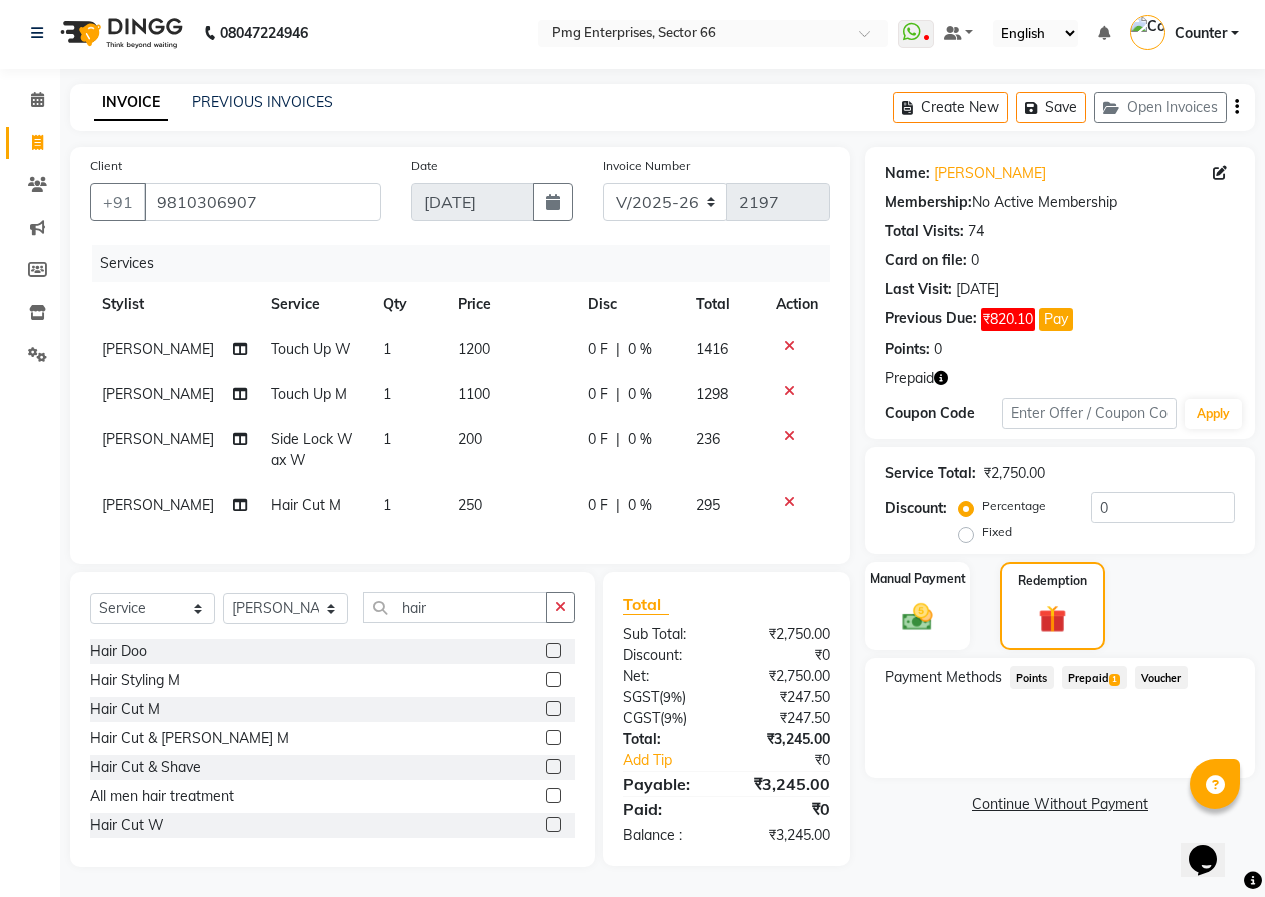 click on "Prepaid  1" 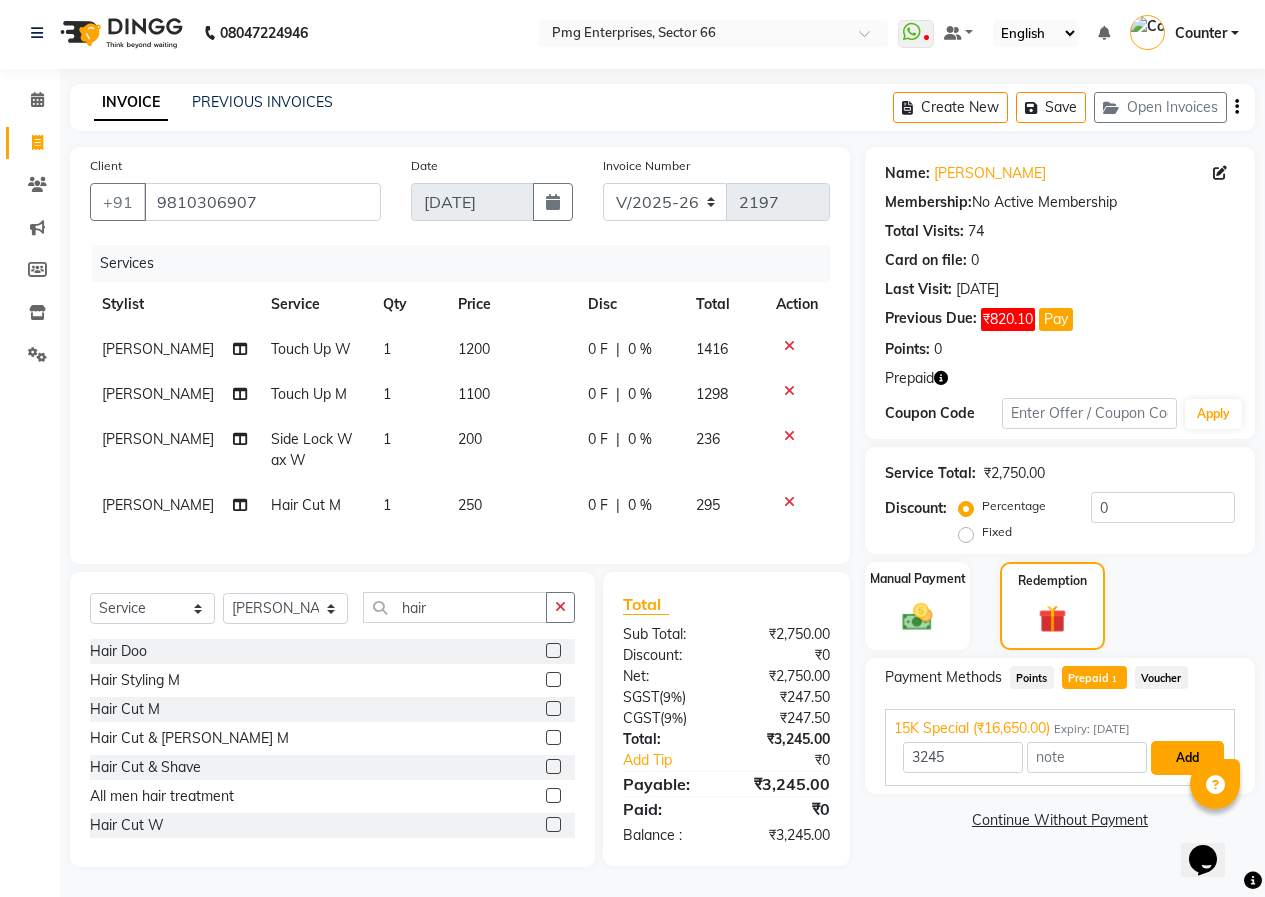 click on "Add" at bounding box center [1187, 758] 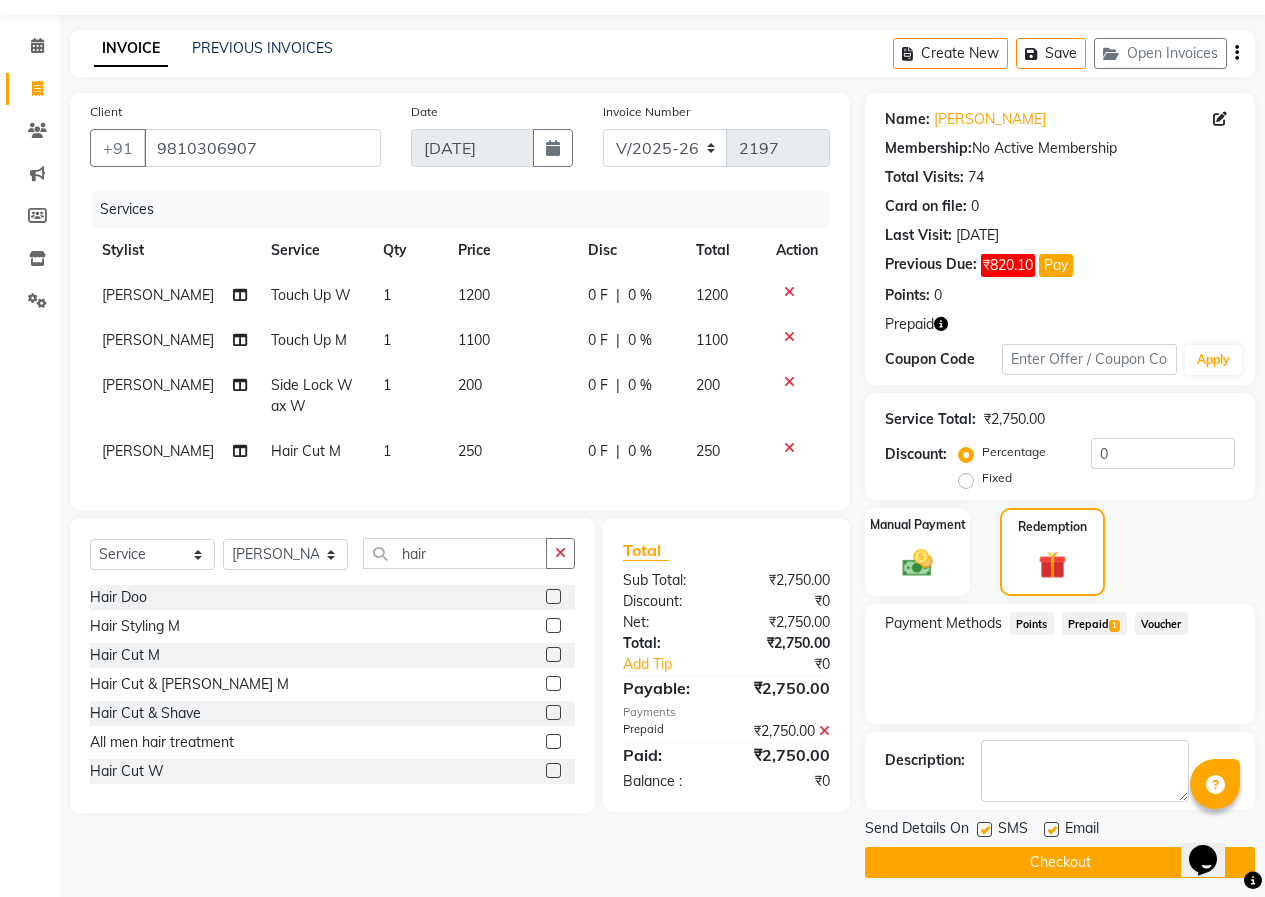 scroll, scrollTop: 58, scrollLeft: 0, axis: vertical 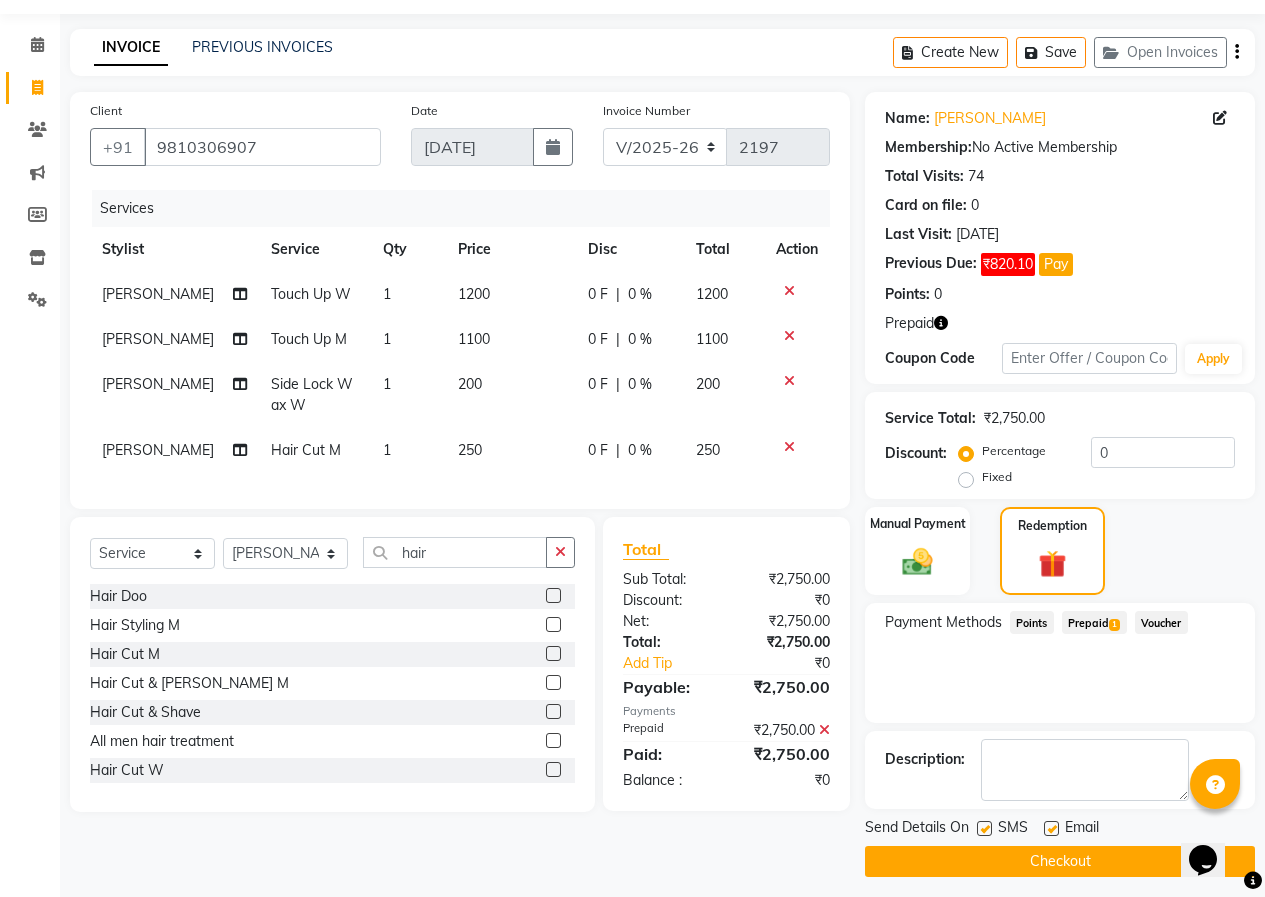 click on "Checkout" 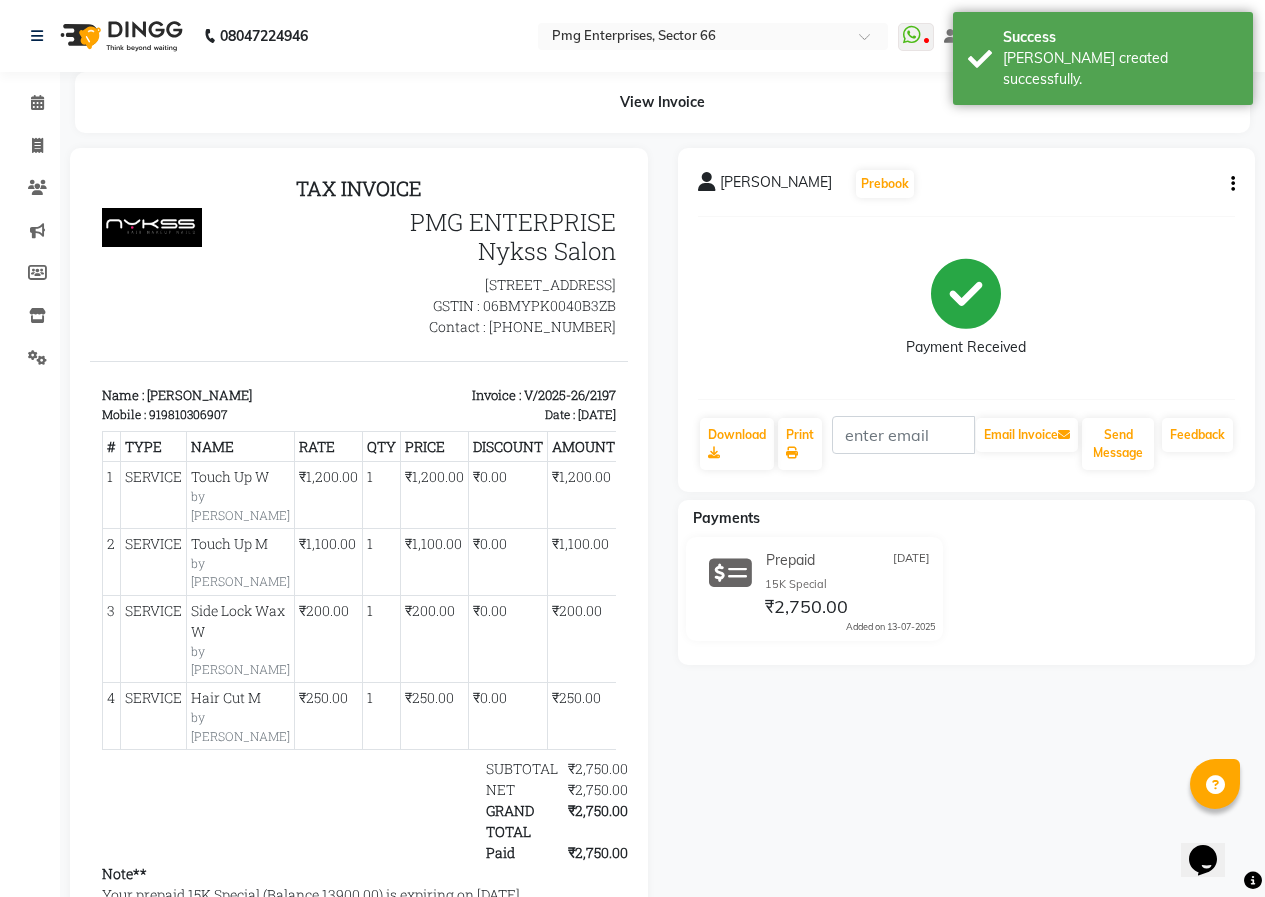 scroll, scrollTop: 0, scrollLeft: 0, axis: both 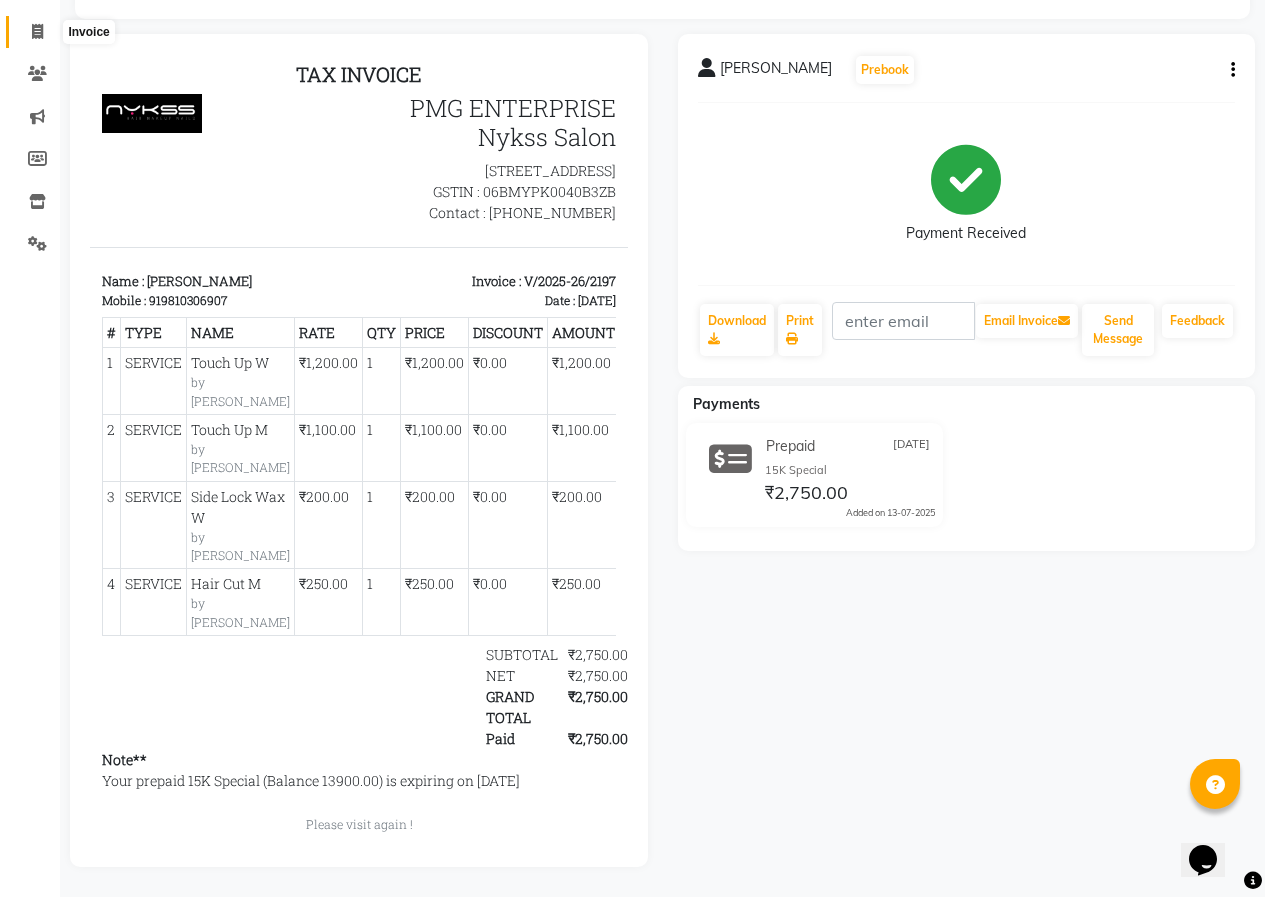 click 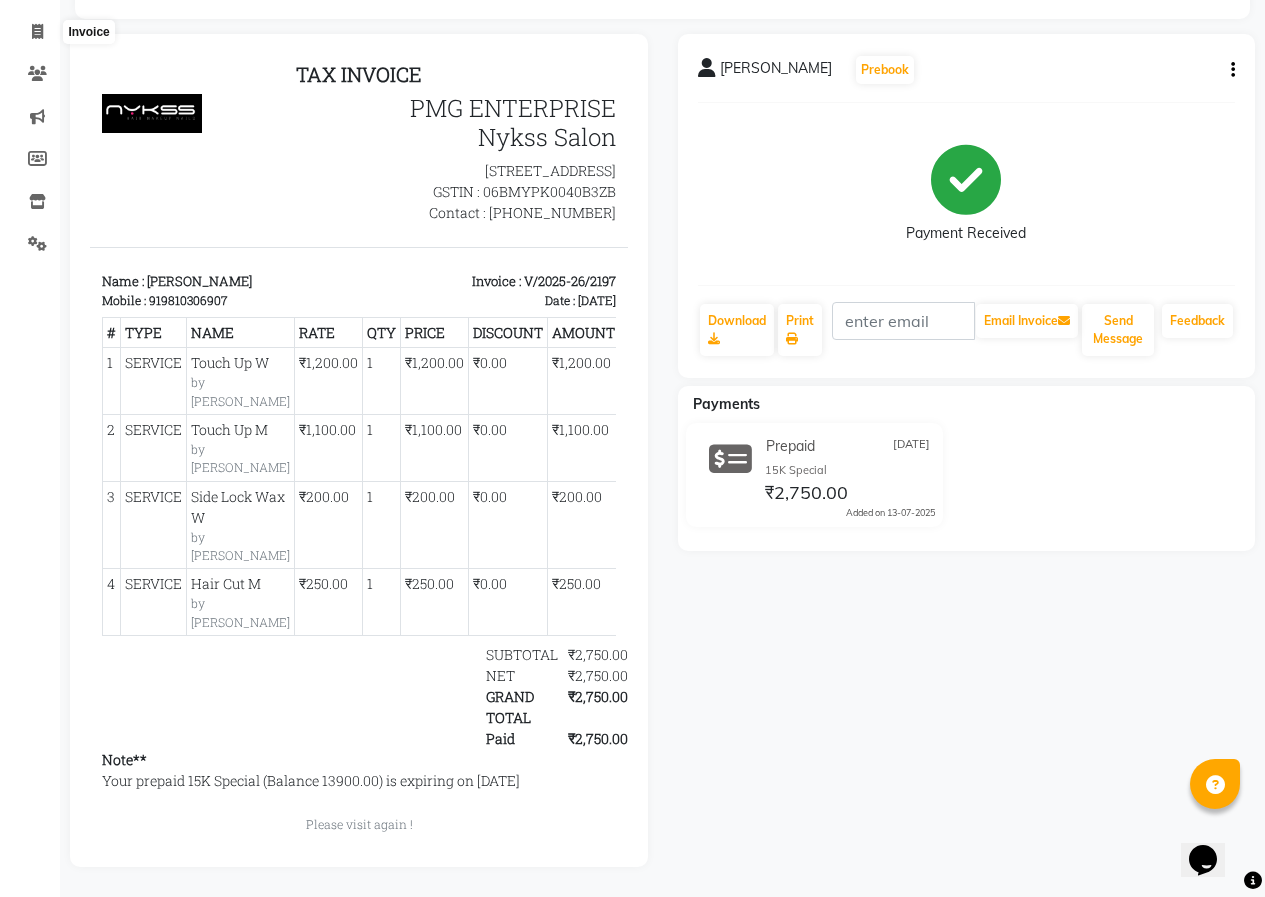 select on "889" 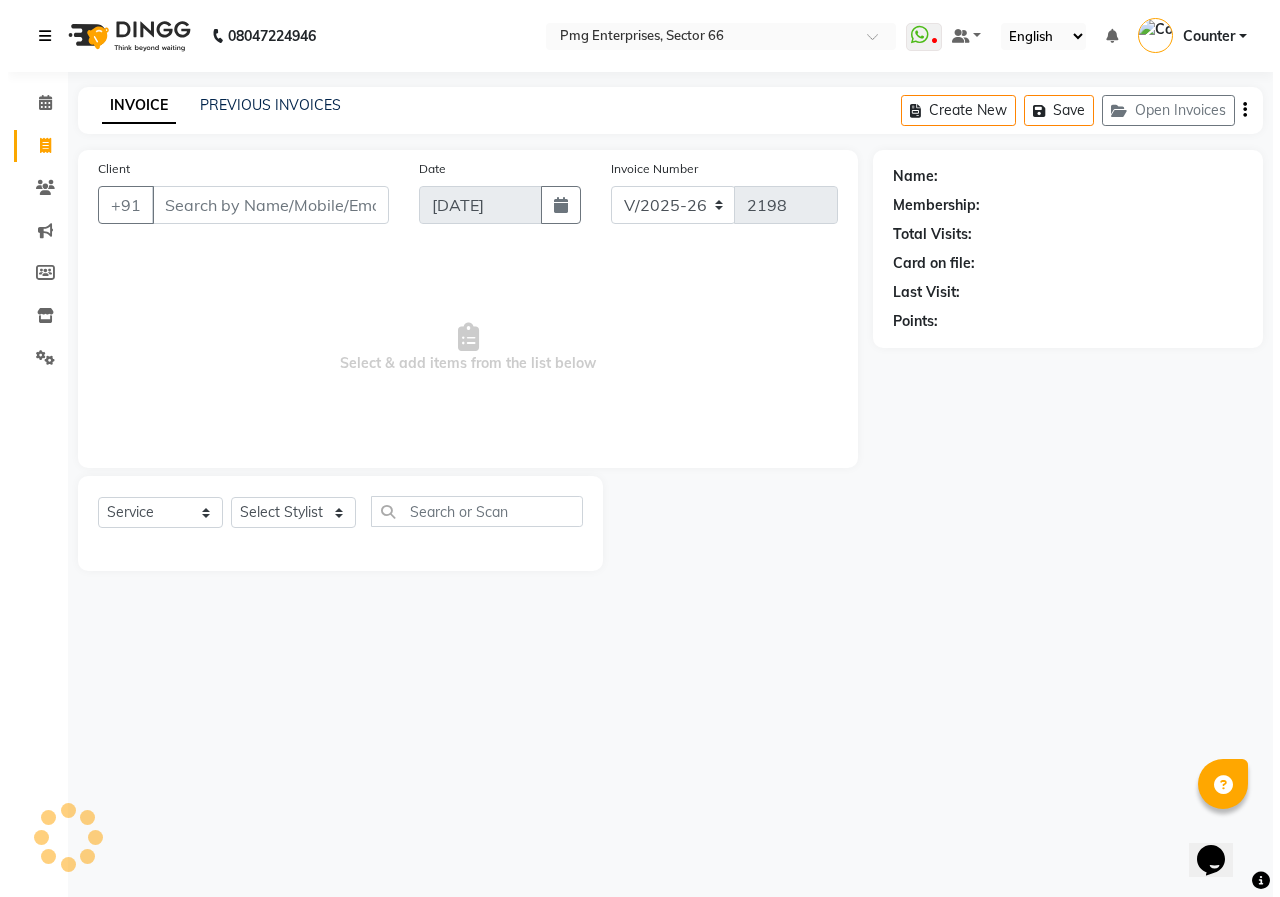 scroll, scrollTop: 0, scrollLeft: 0, axis: both 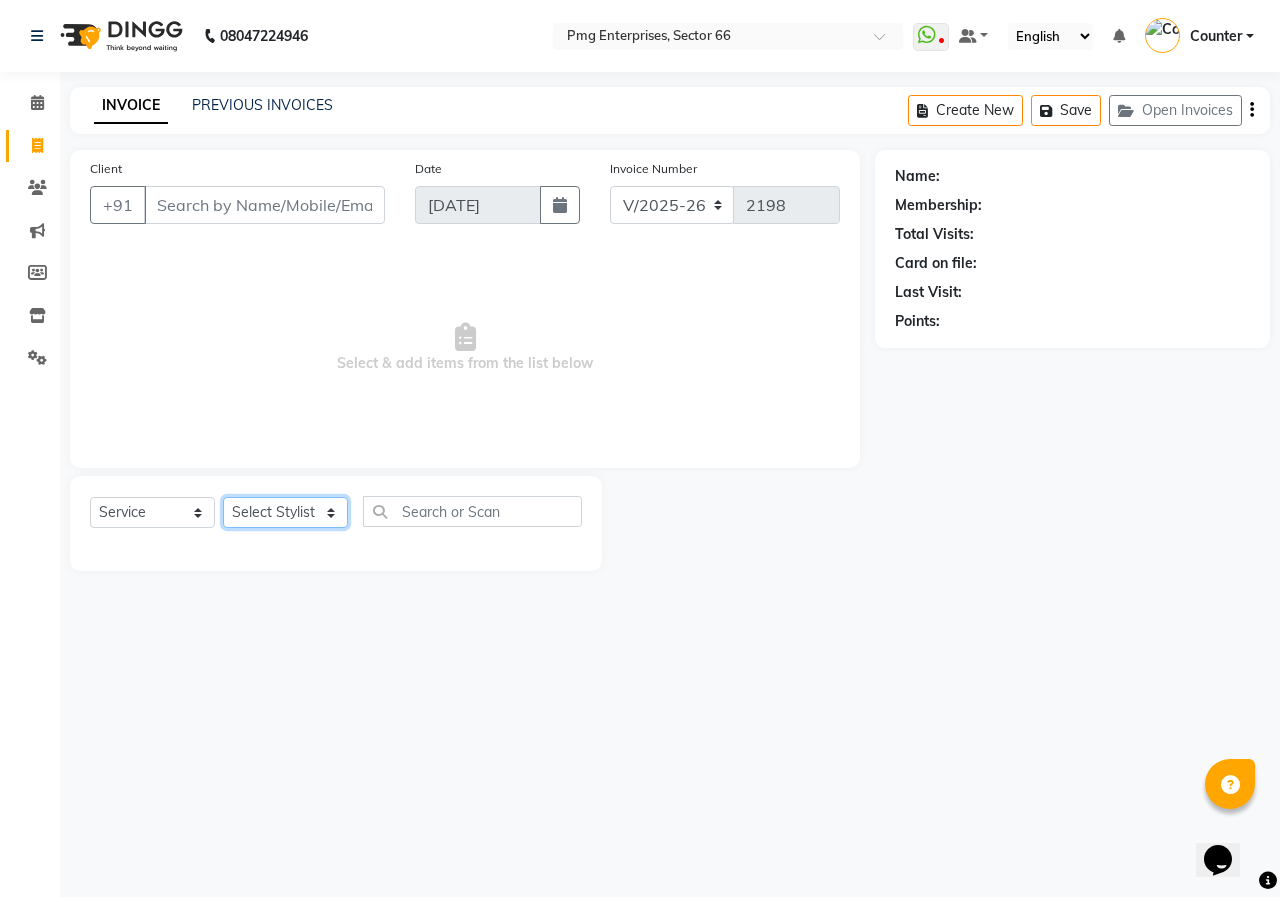 click on "Select Stylist [PERSON_NAME] Counter [PERSON_NAME] [PERSON_NAME] [PERSON_NAME] [PERSON_NAME]" 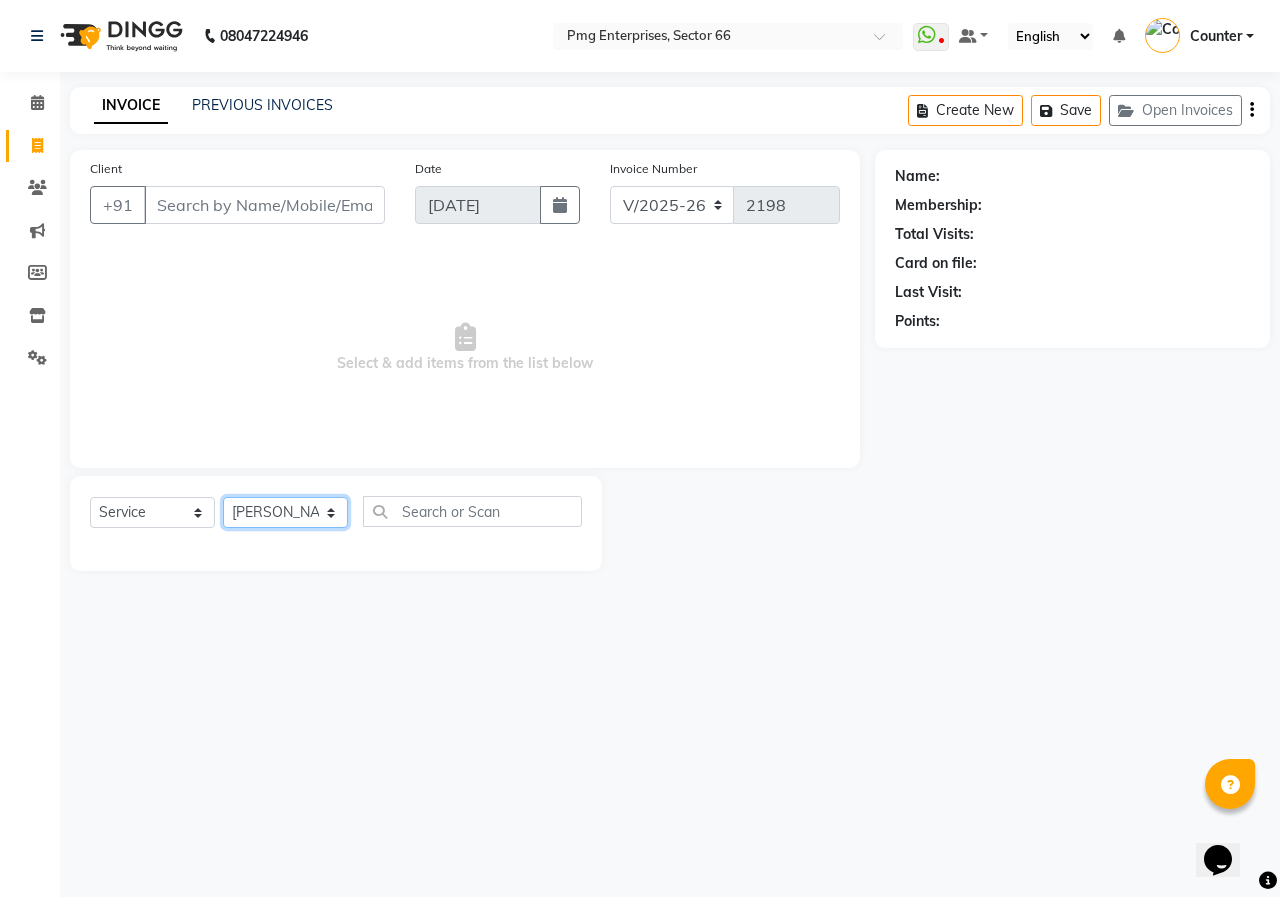 click on "Select Stylist [PERSON_NAME] Counter [PERSON_NAME] [PERSON_NAME] [PERSON_NAME] [PERSON_NAME]" 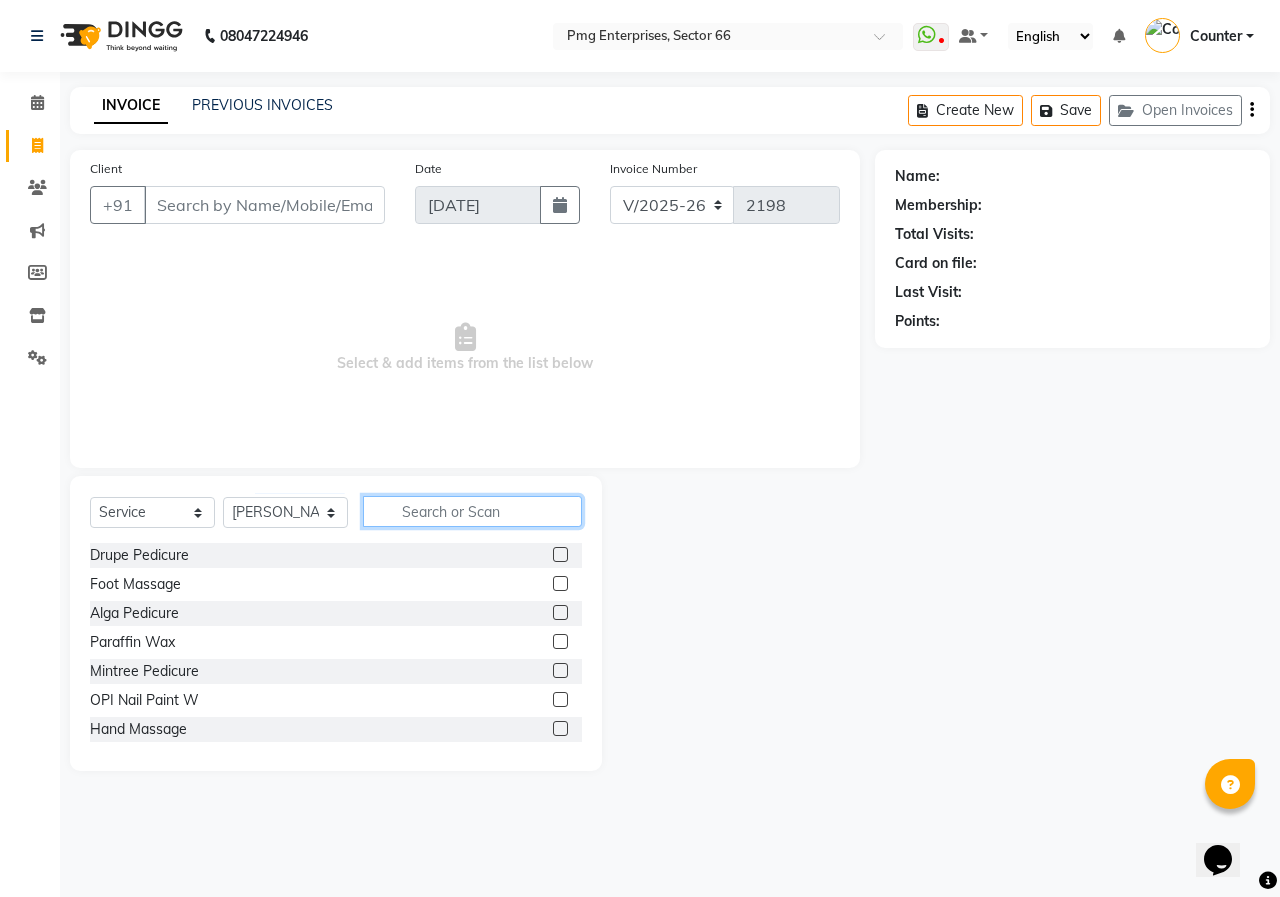 click 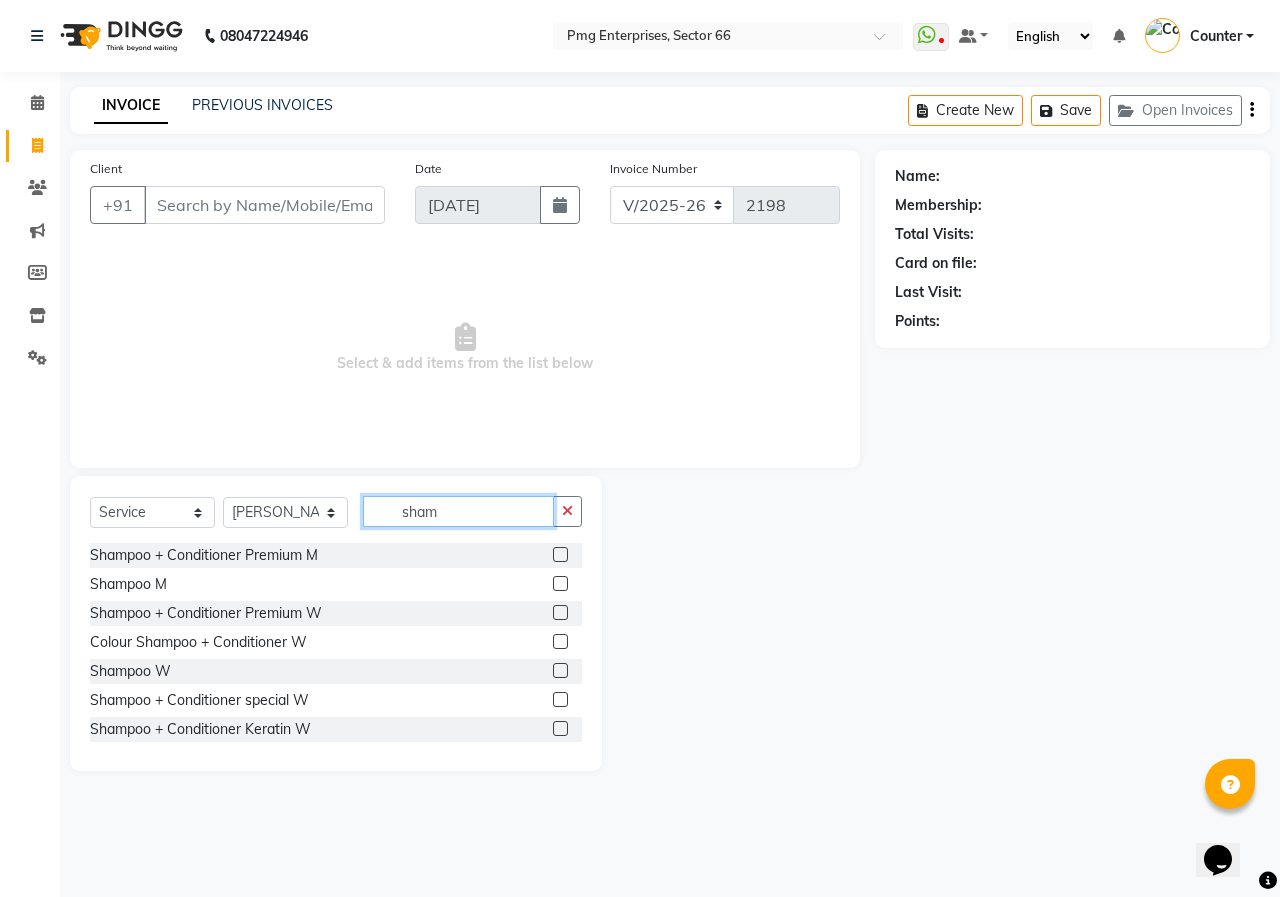 type on "sham" 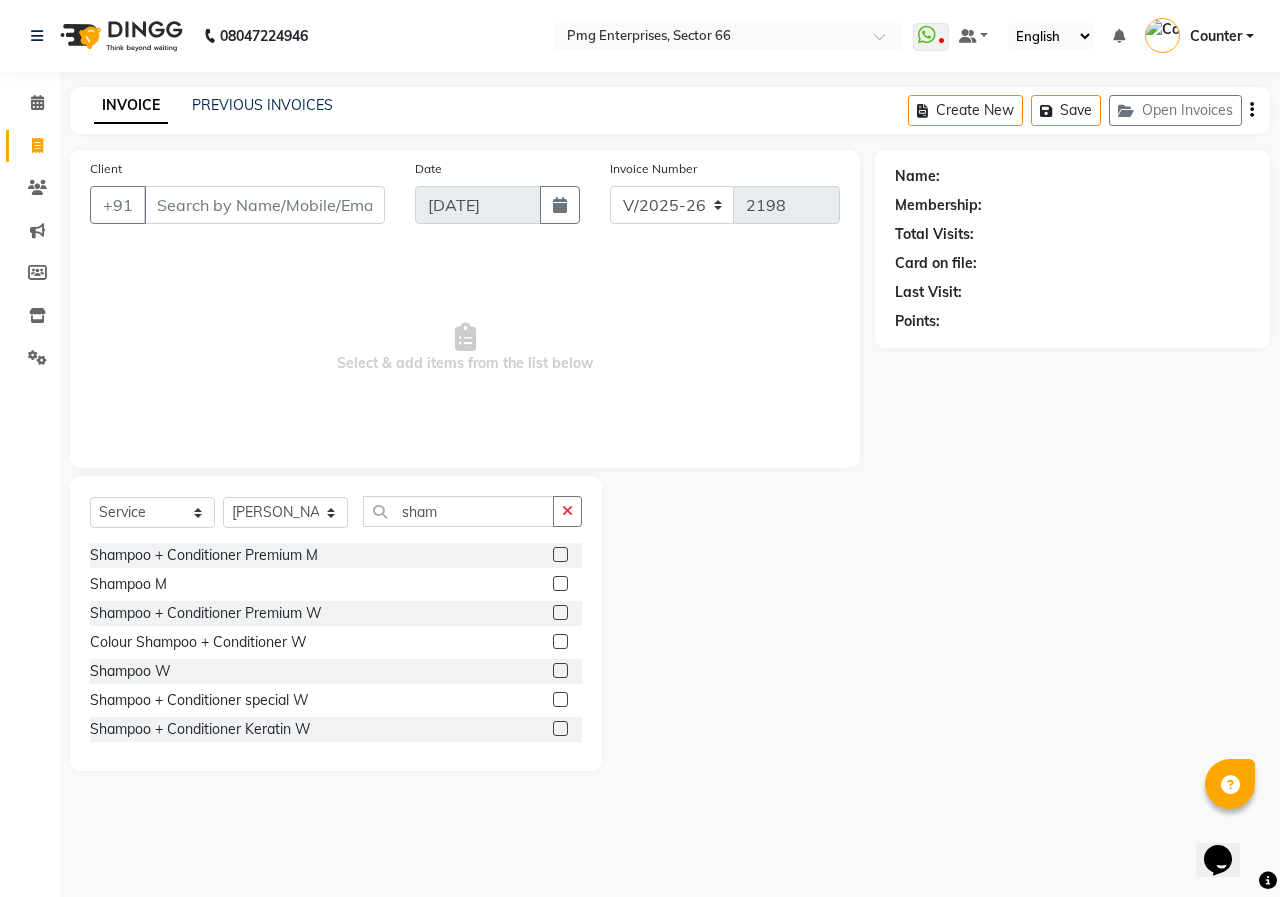 click 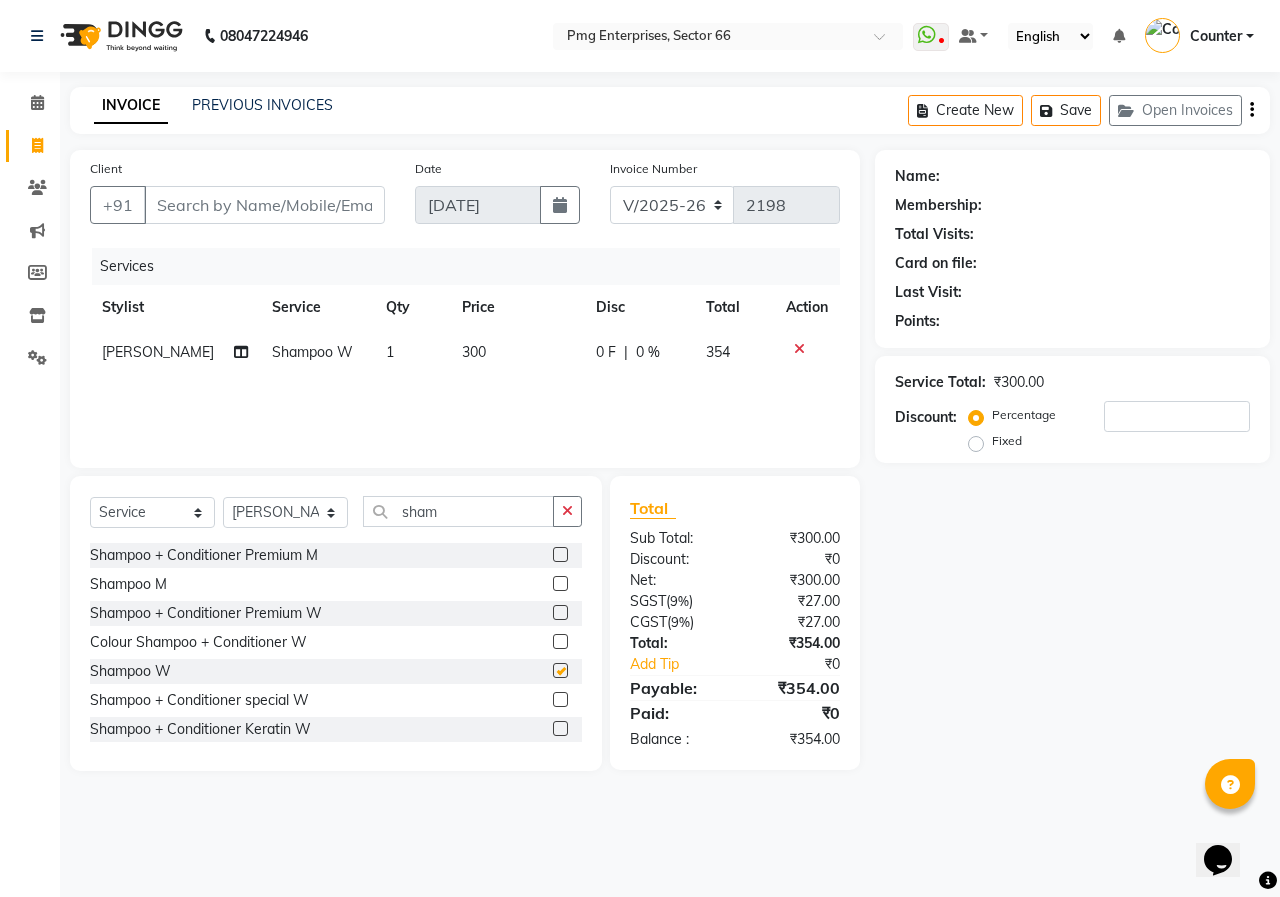 checkbox on "false" 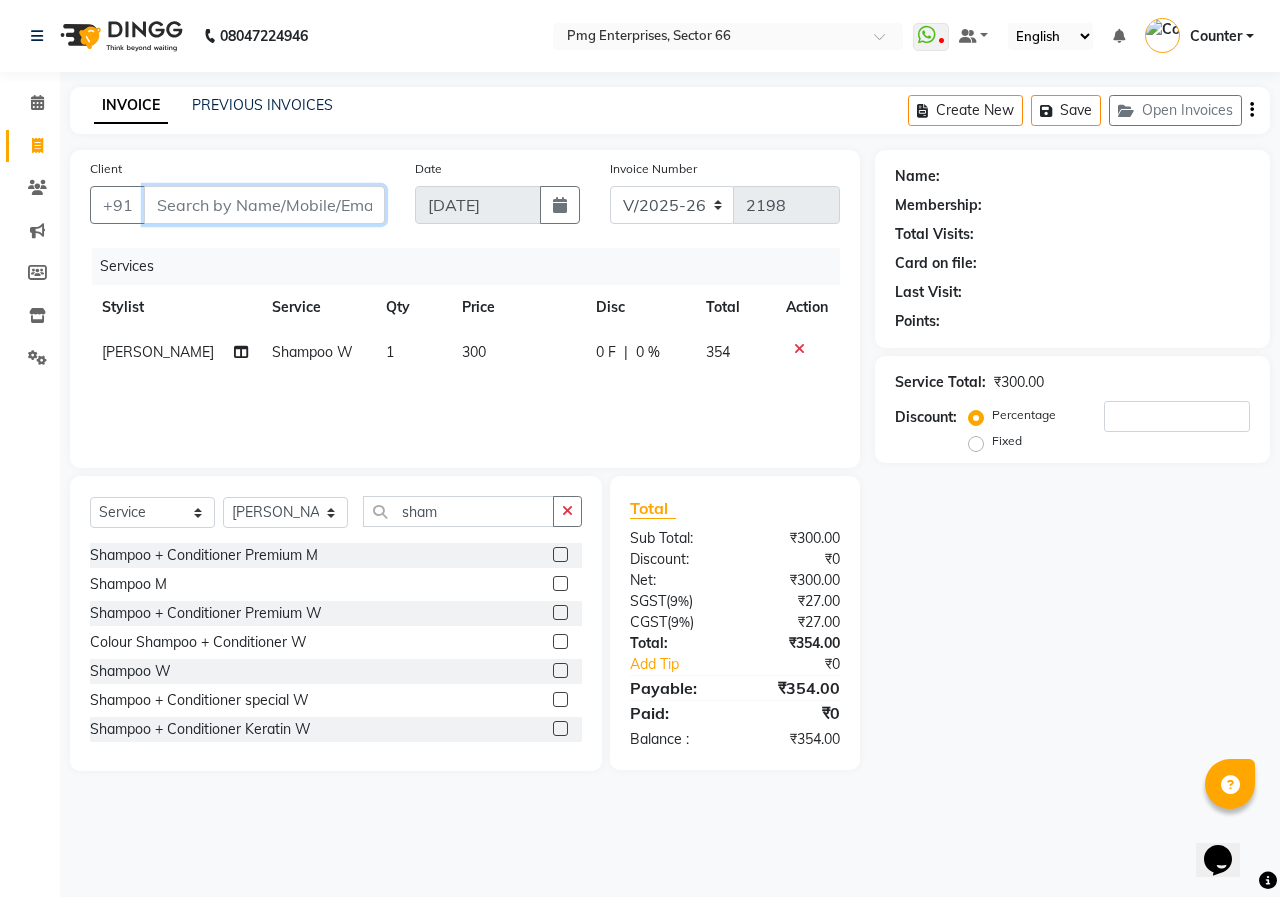 click on "Client" at bounding box center (264, 205) 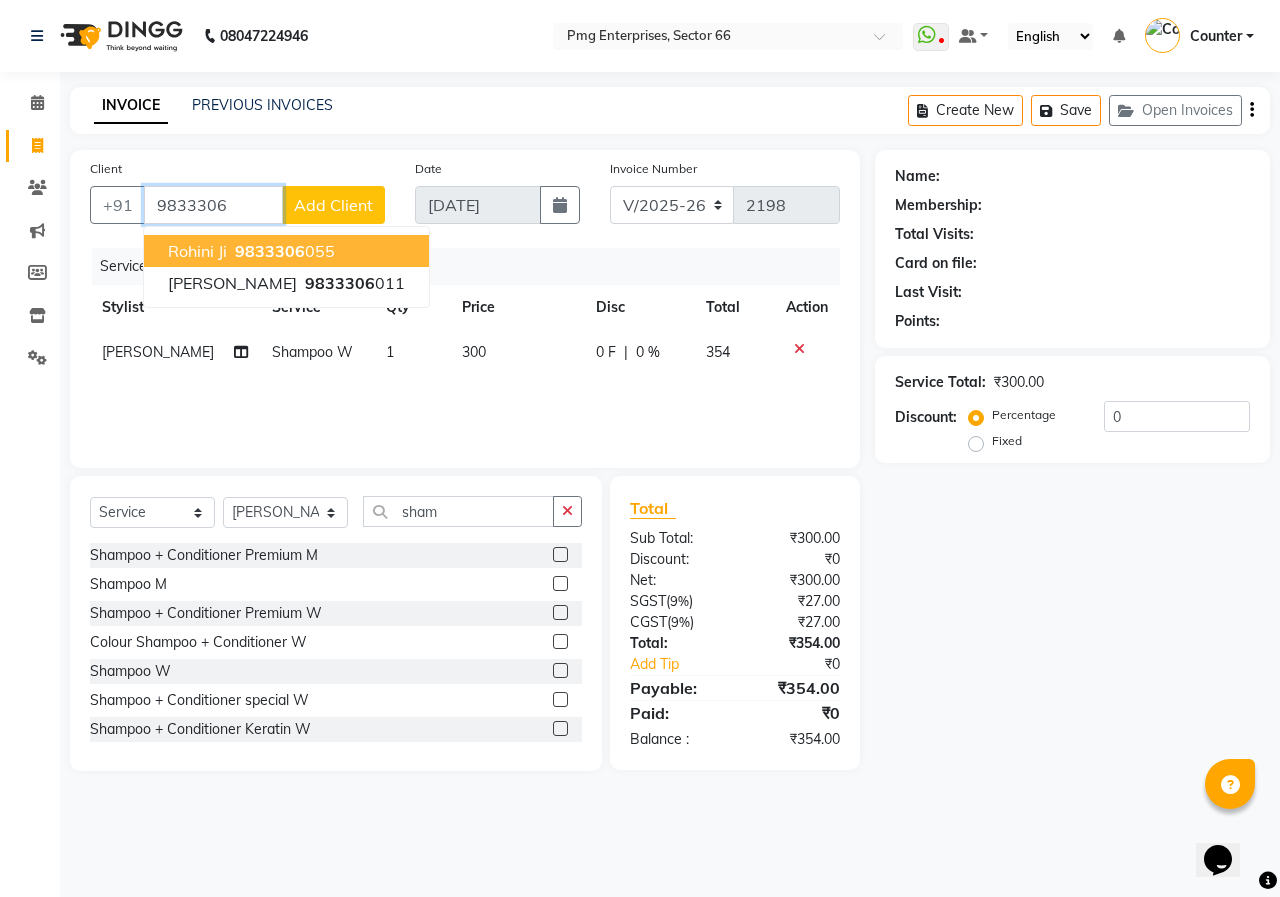 click on "Rohini ji   9833306 055" at bounding box center [286, 251] 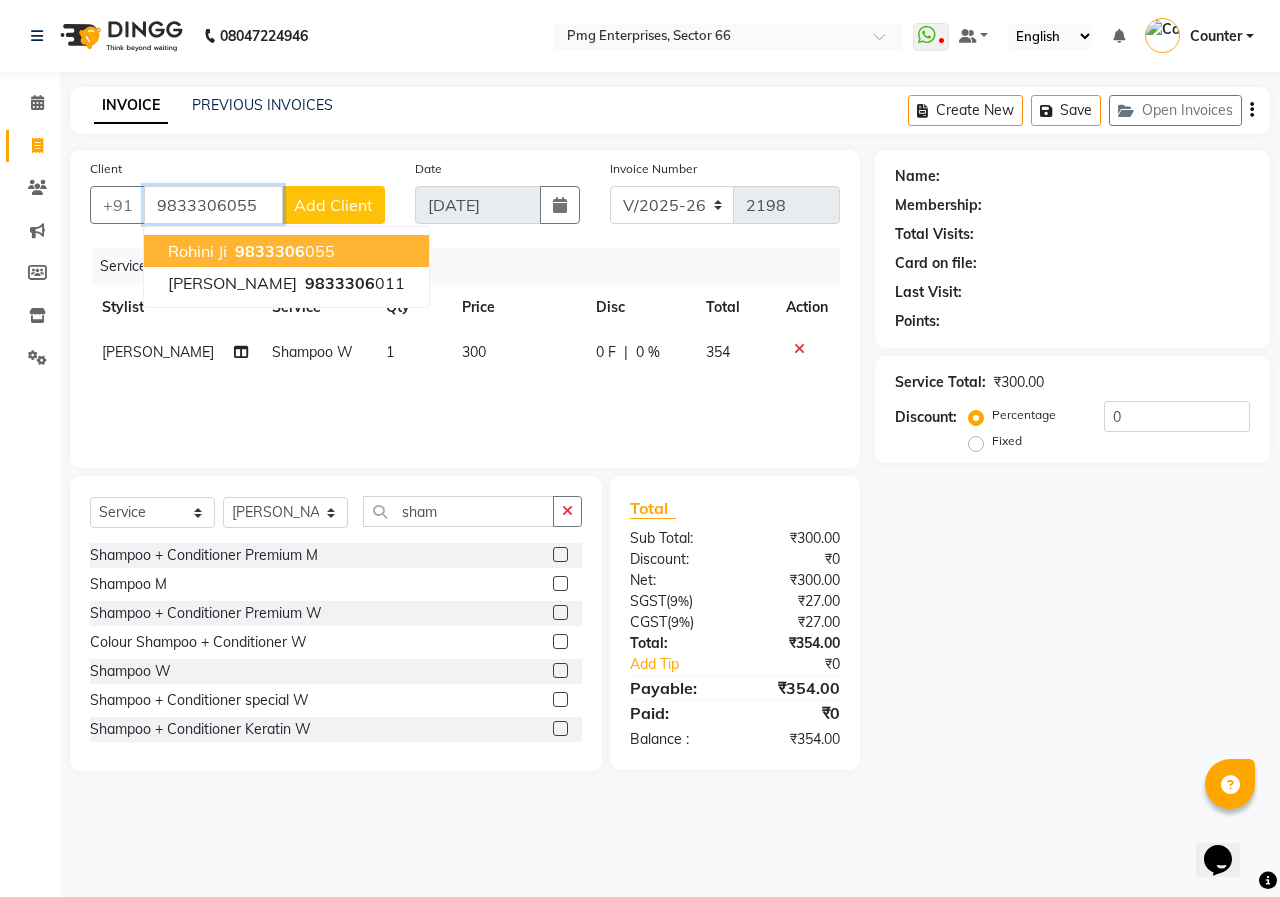 type on "9833306055" 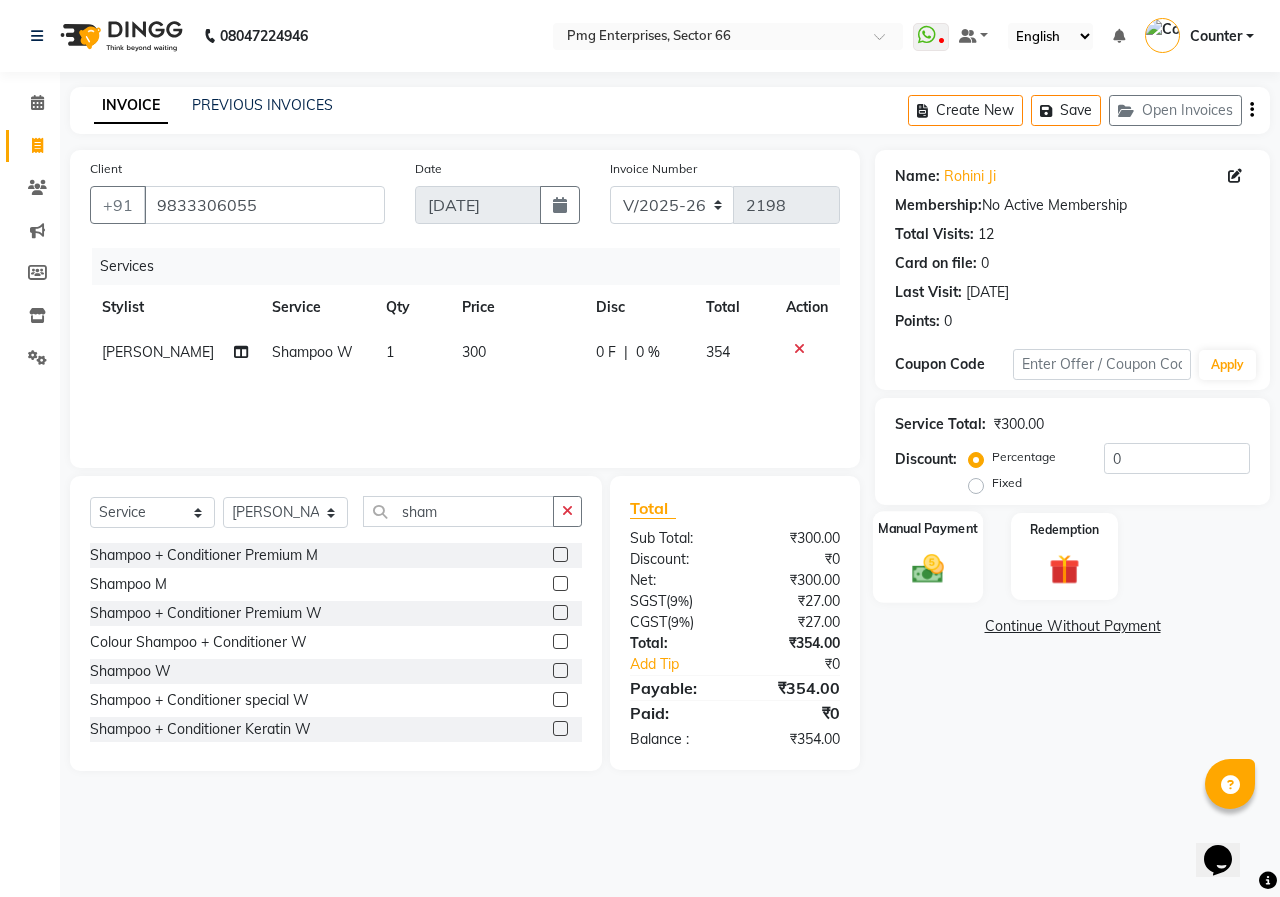 click 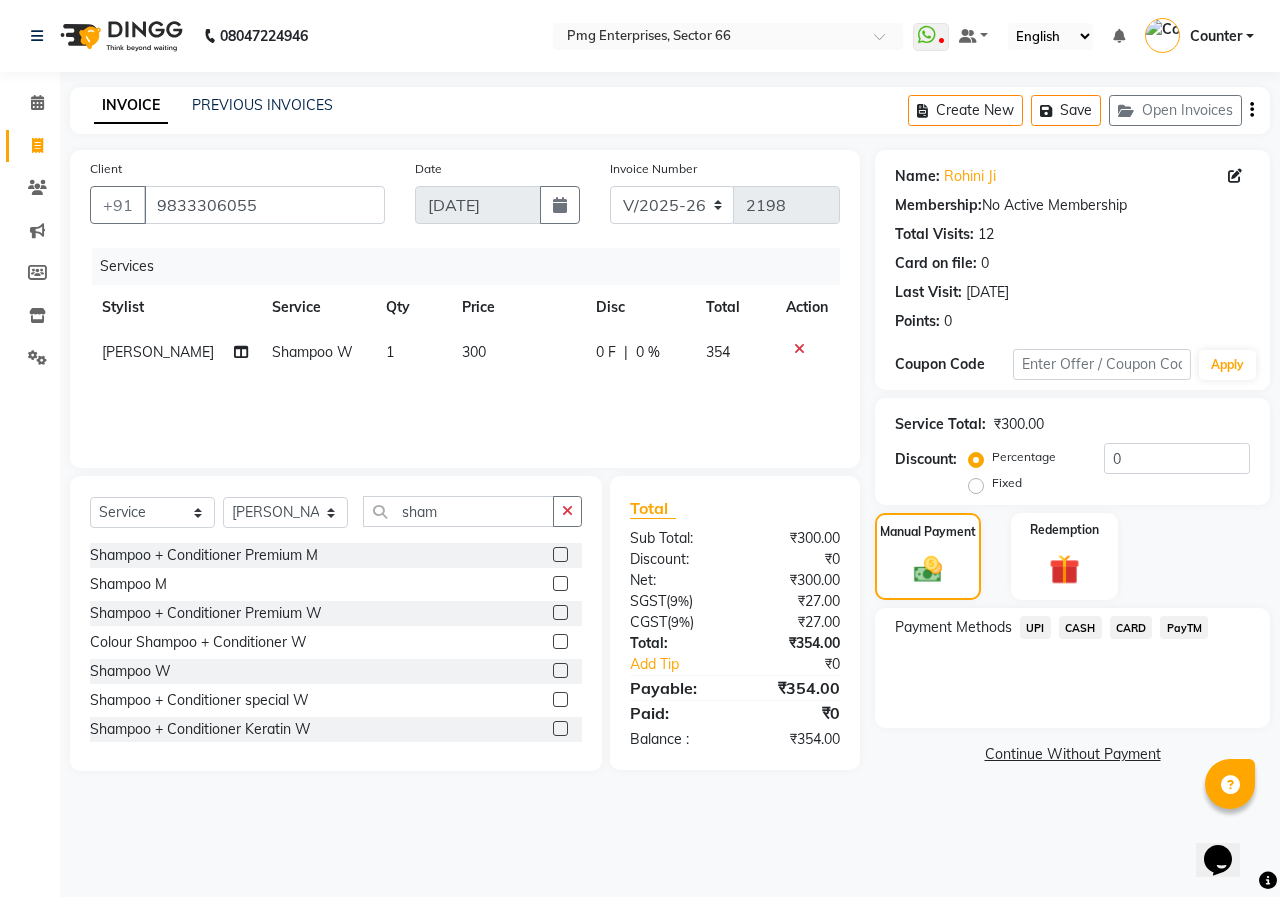 click on "UPI" 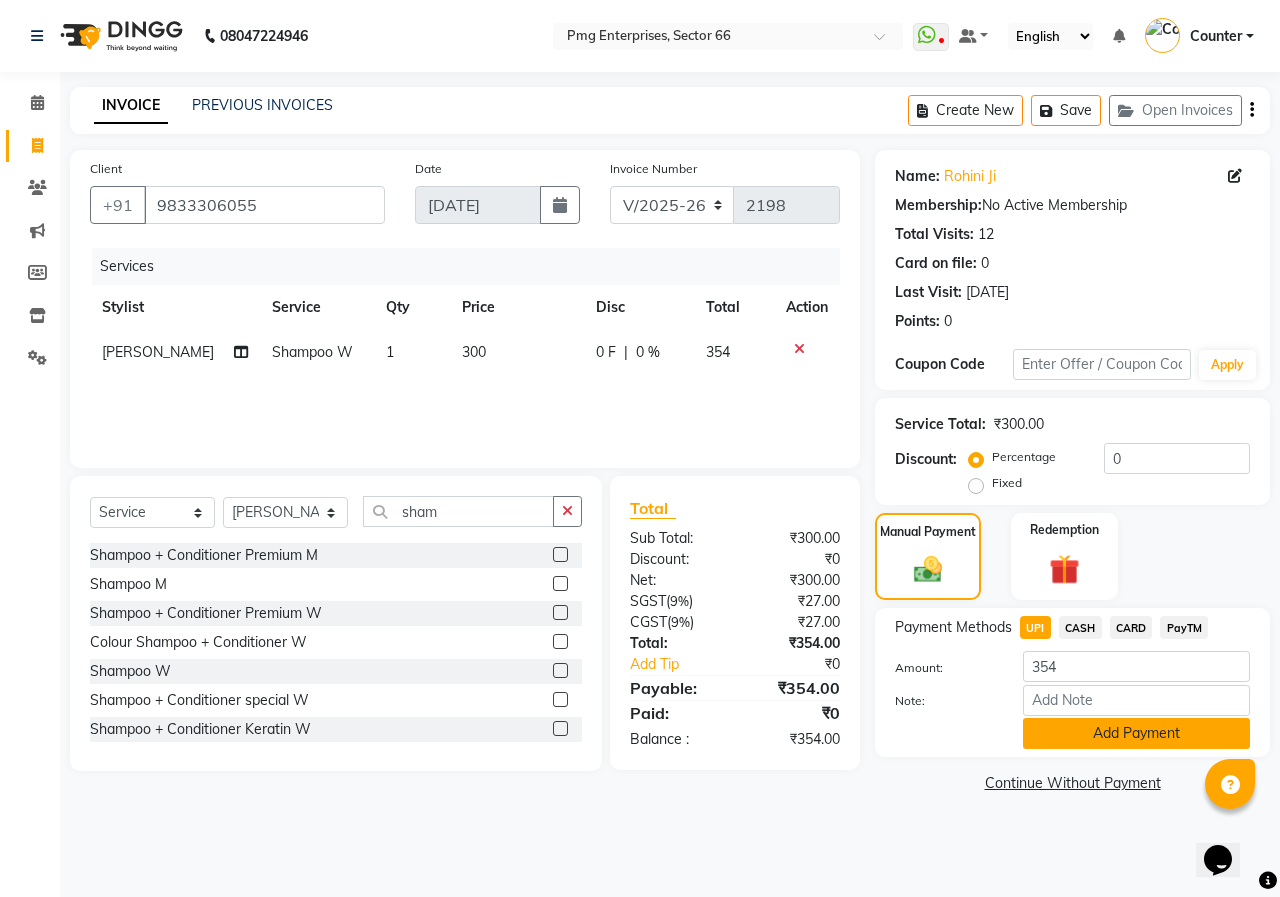 click on "Add Payment" 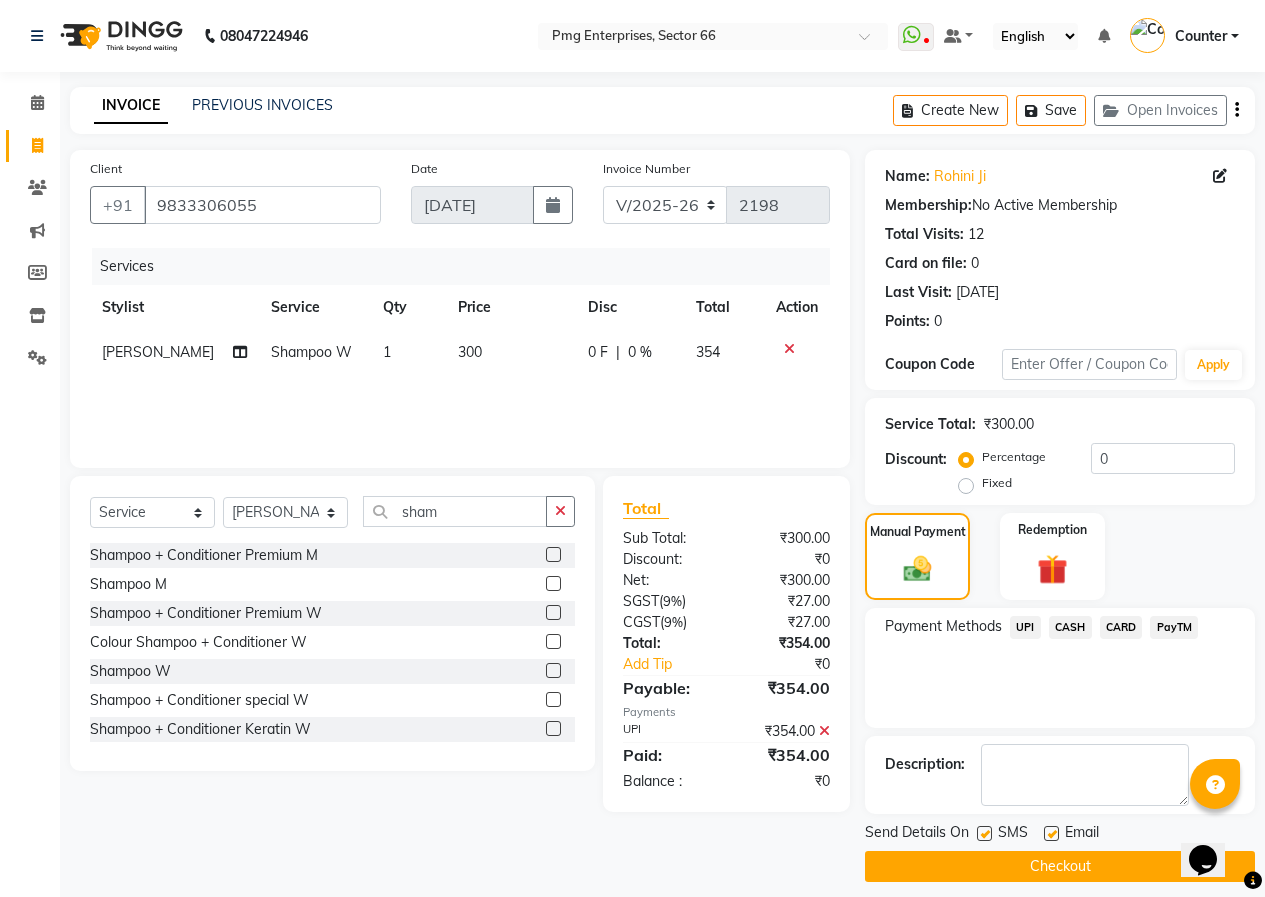 click on "Checkout" 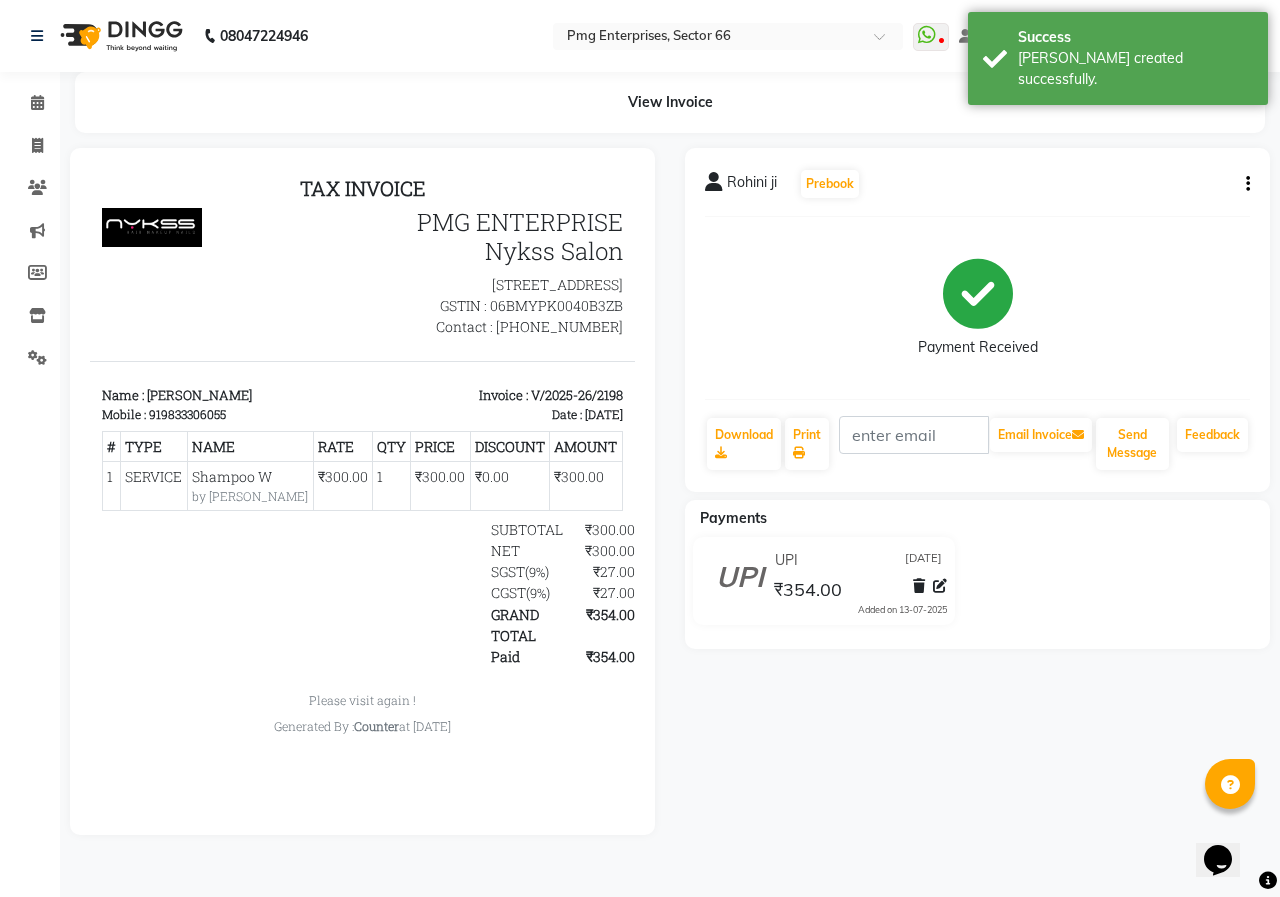 scroll, scrollTop: 0, scrollLeft: 0, axis: both 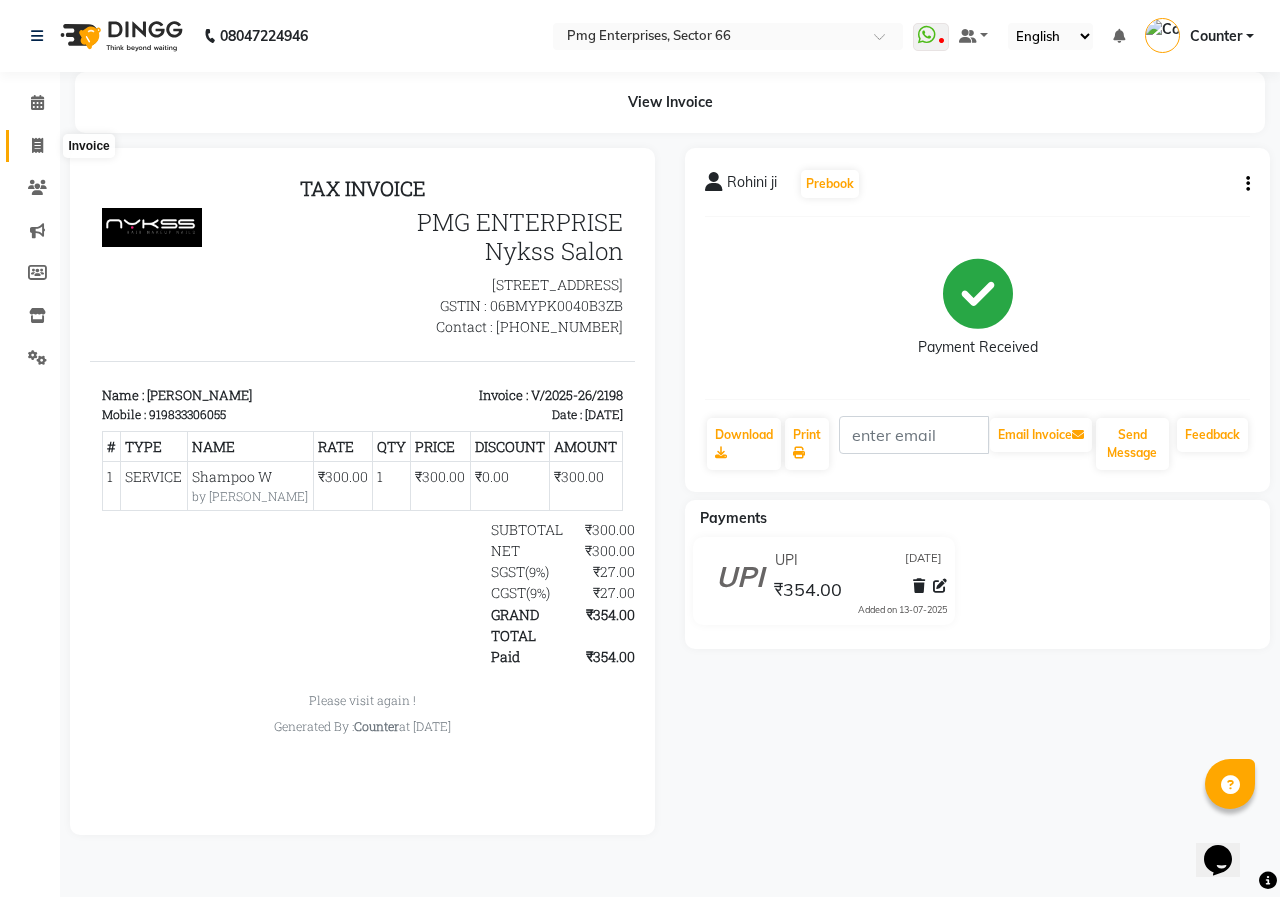 click 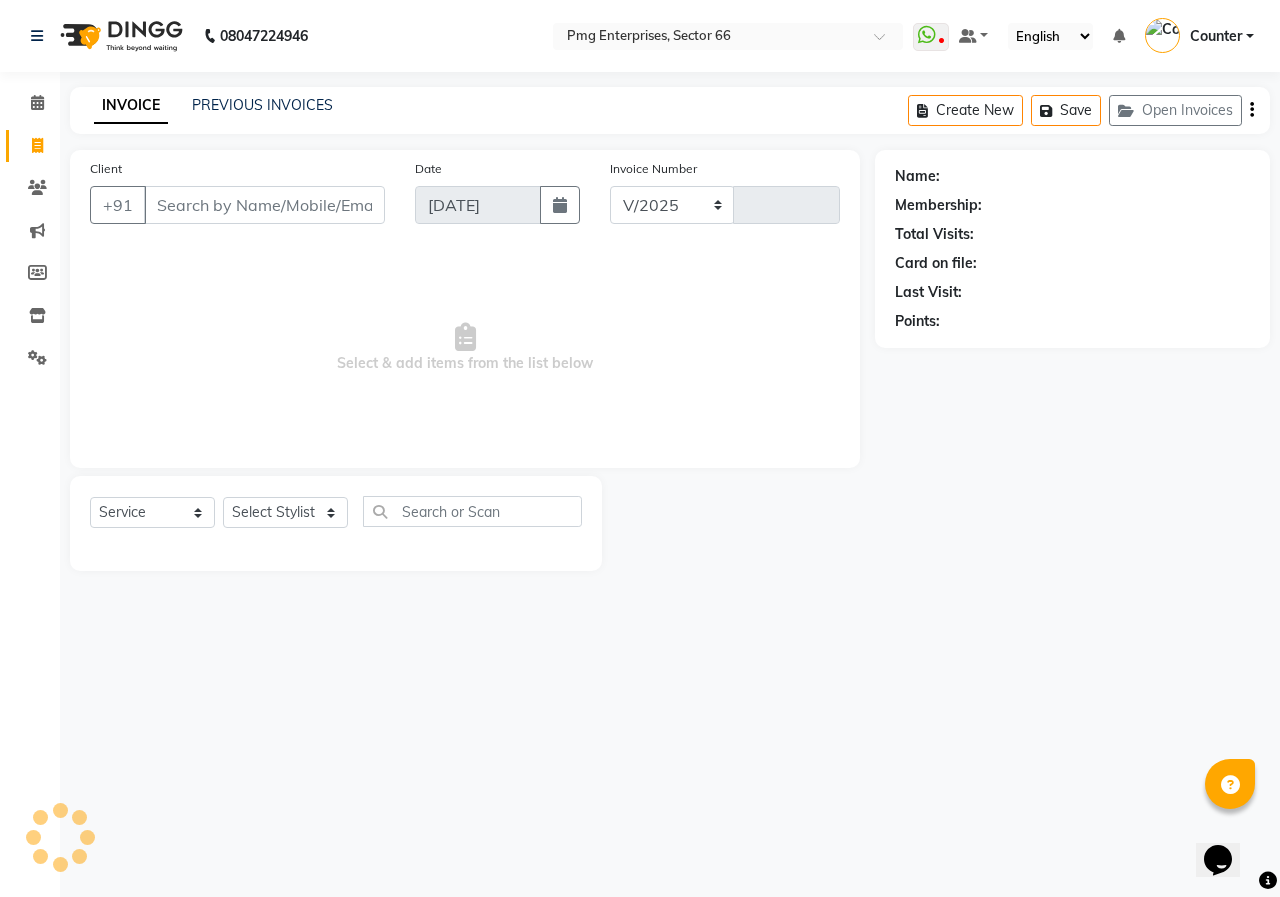 select on "889" 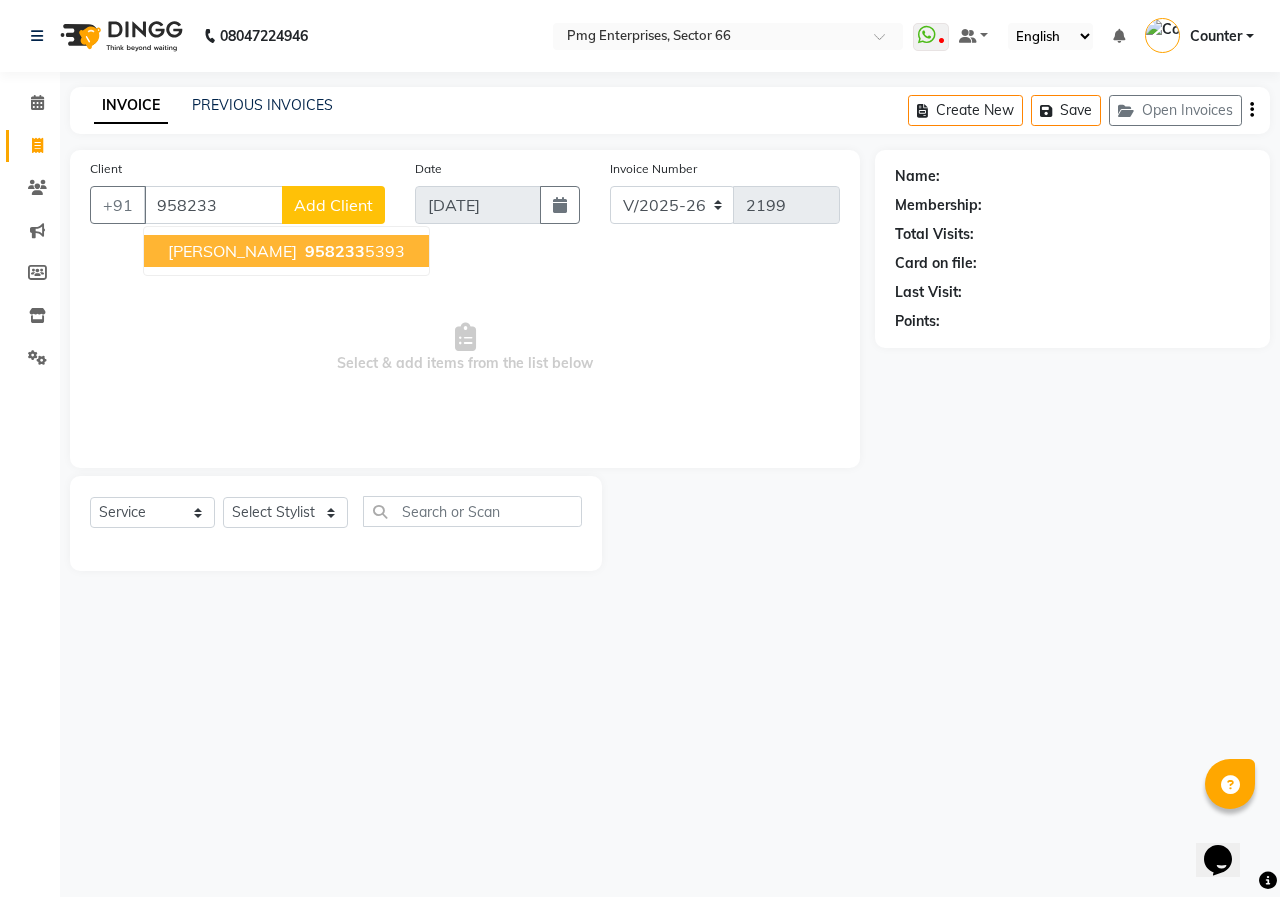 click on "[PERSON_NAME]" at bounding box center (232, 251) 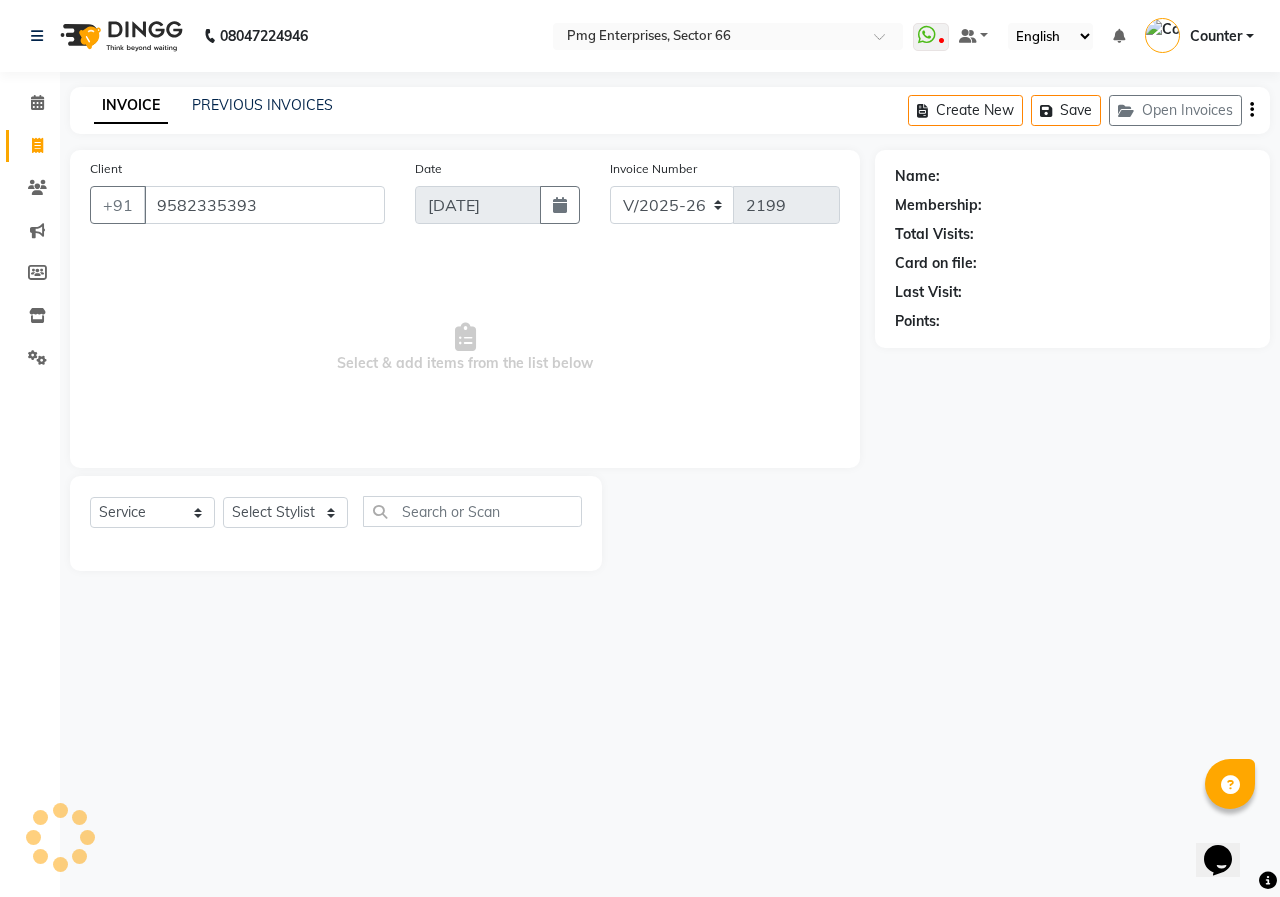 type on "9582335393" 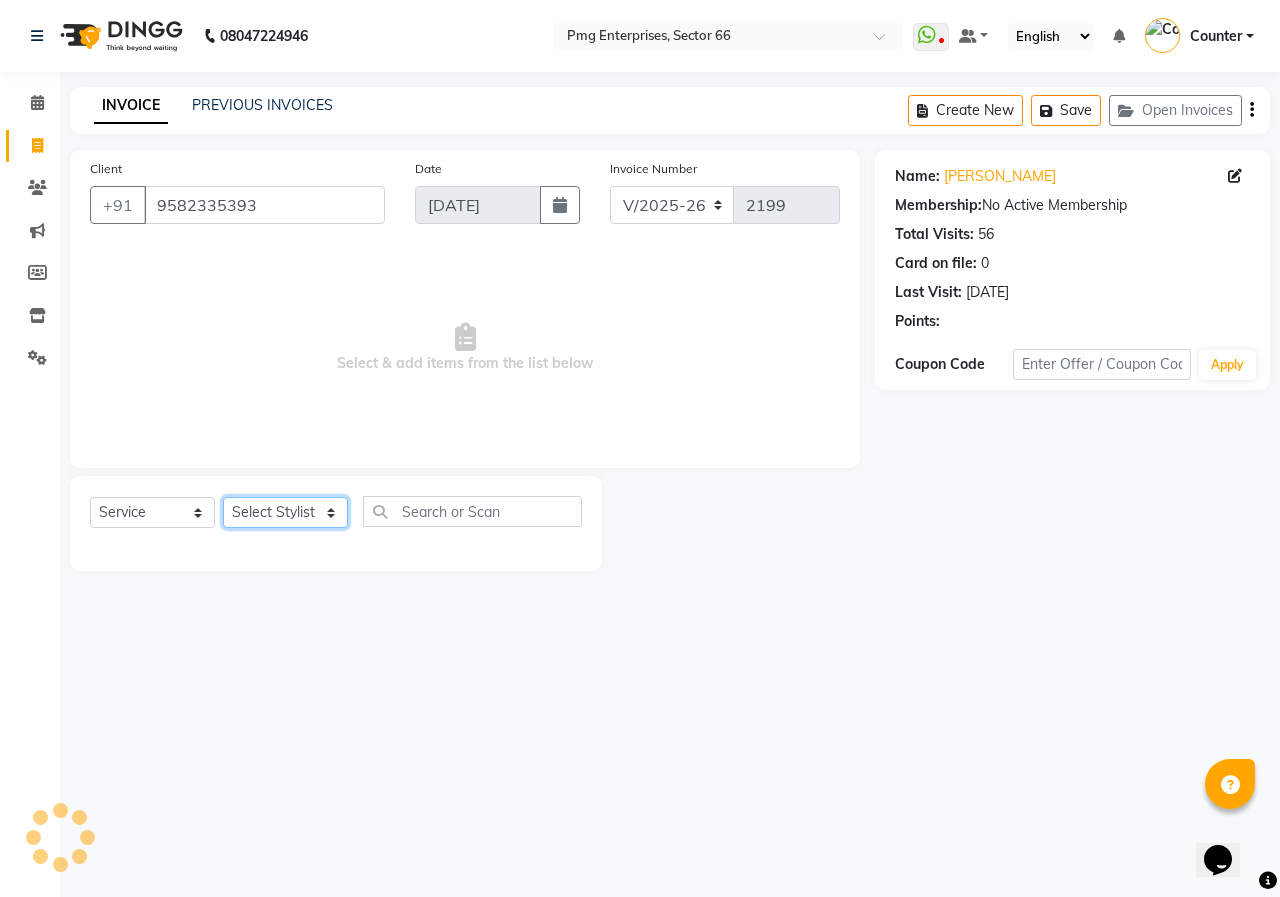 click on "Select Stylist [PERSON_NAME] Counter [PERSON_NAME] [PERSON_NAME] [PERSON_NAME] [PERSON_NAME]" 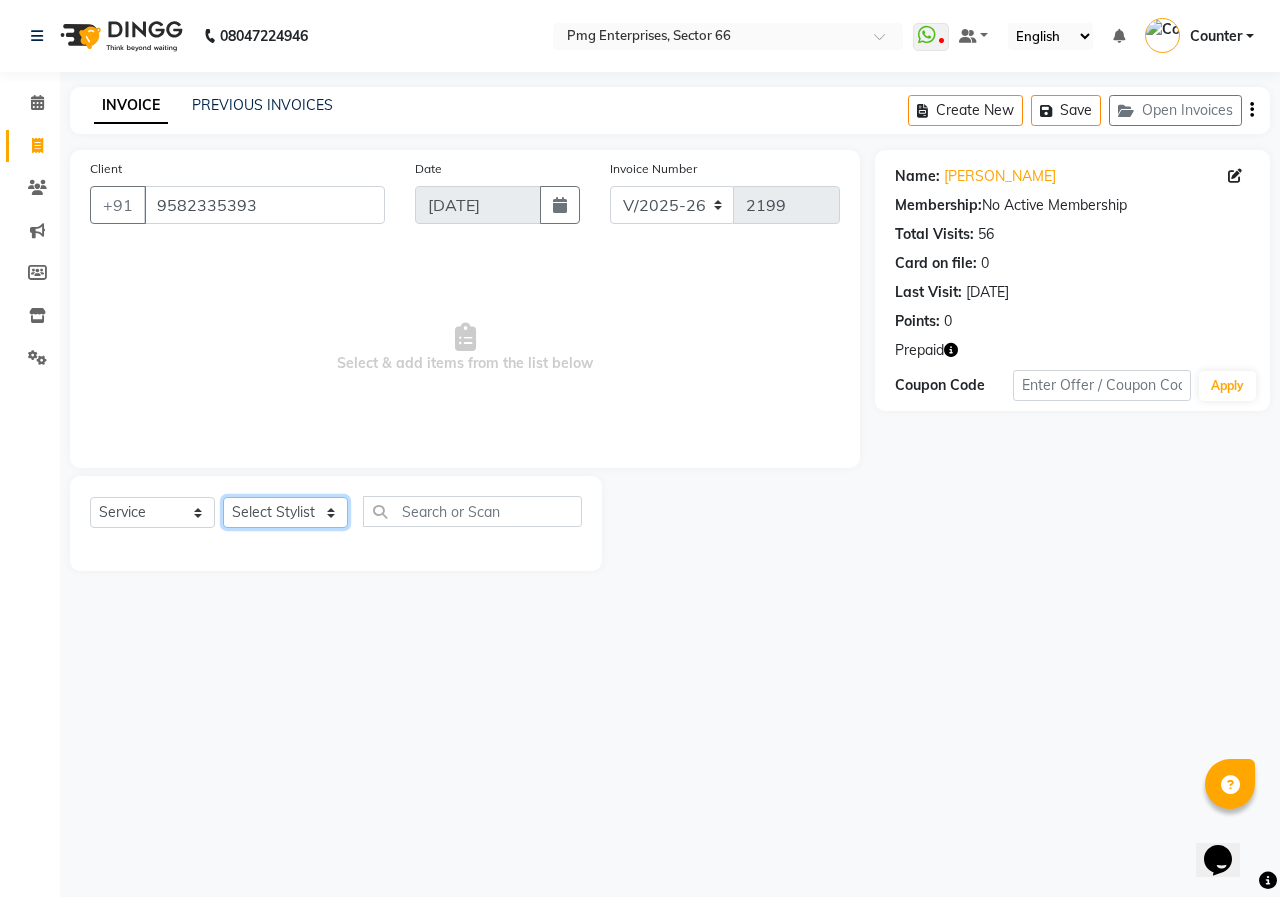 select on "78814" 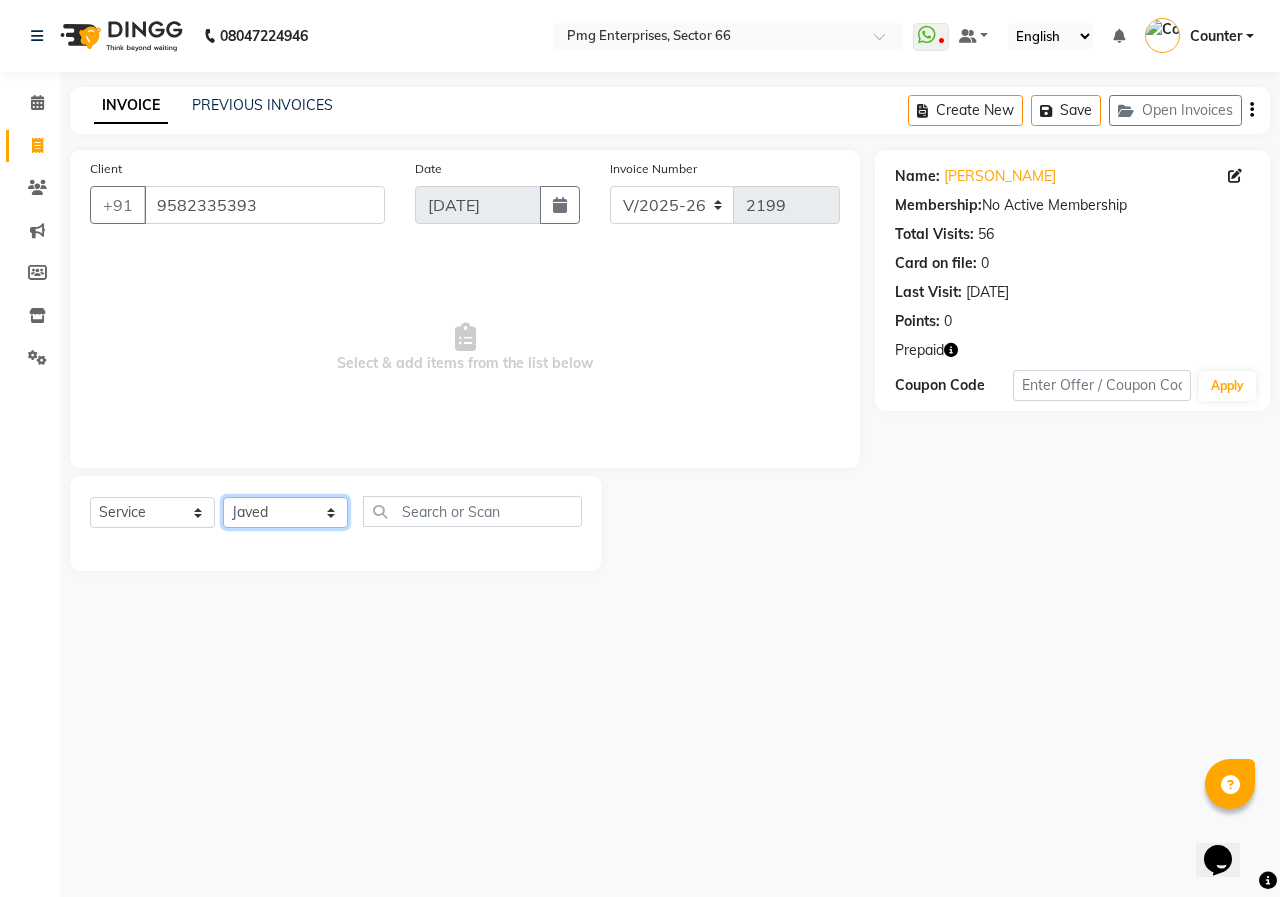 click on "Select Stylist [PERSON_NAME] Counter [PERSON_NAME] [PERSON_NAME] [PERSON_NAME] [PERSON_NAME]" 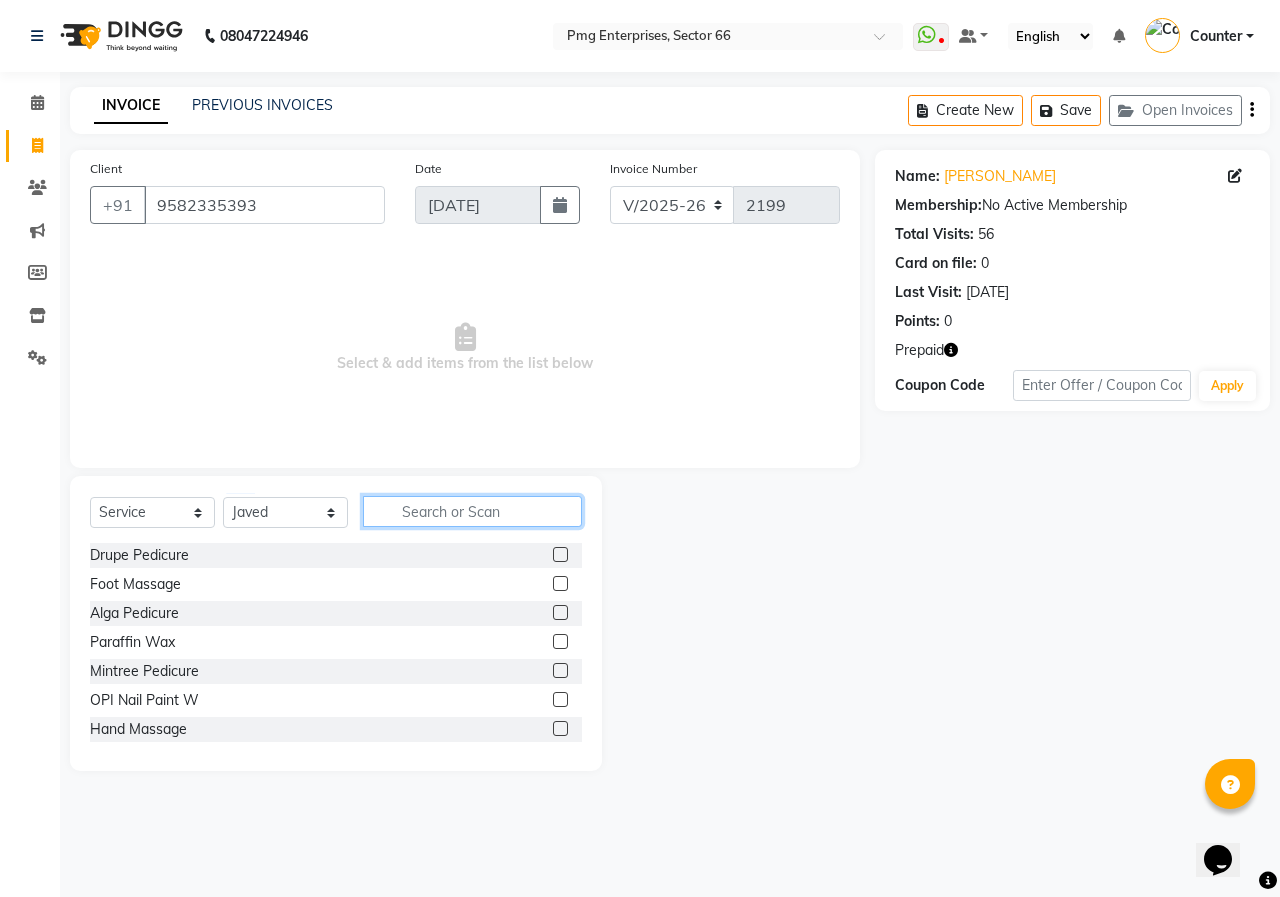click 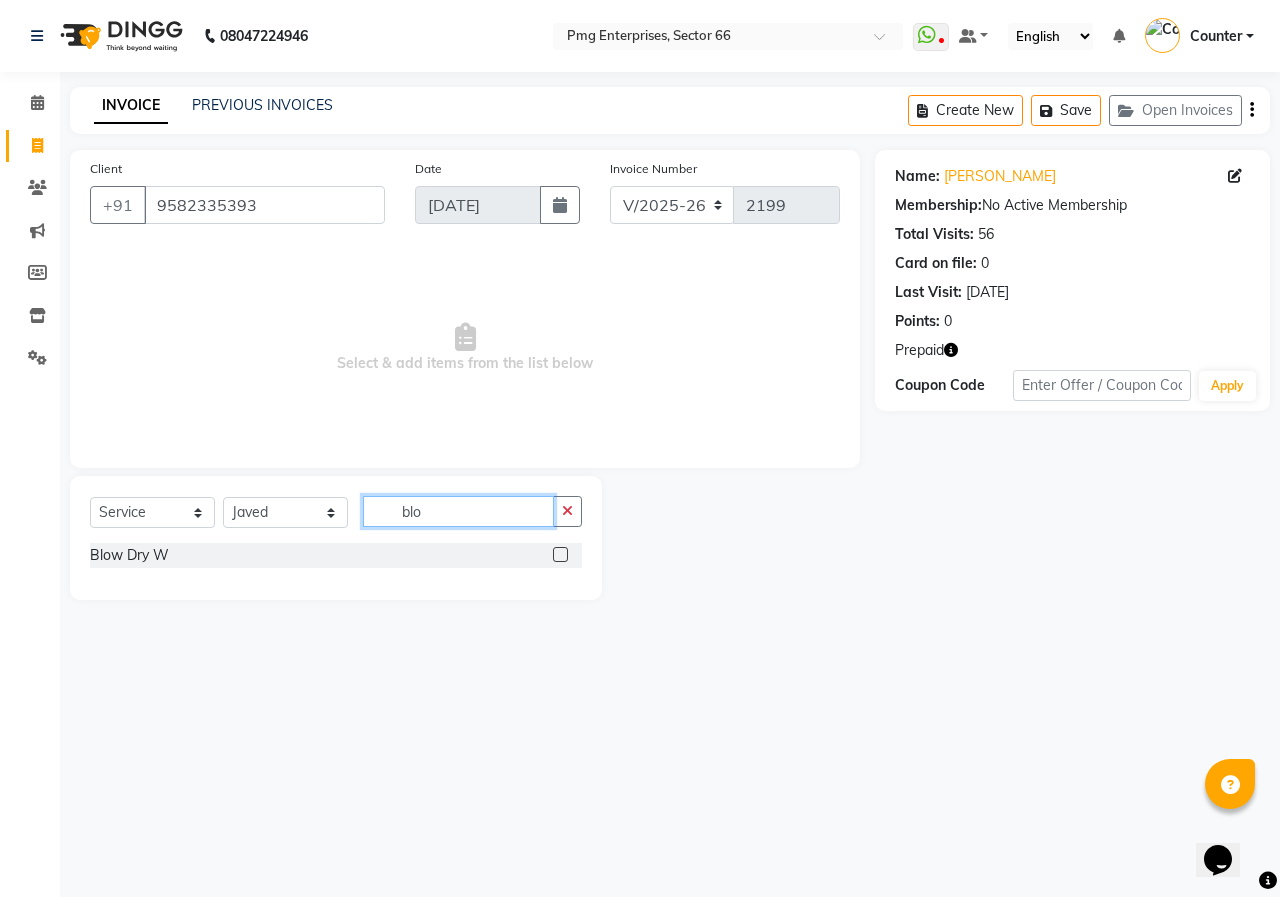 type on "blo" 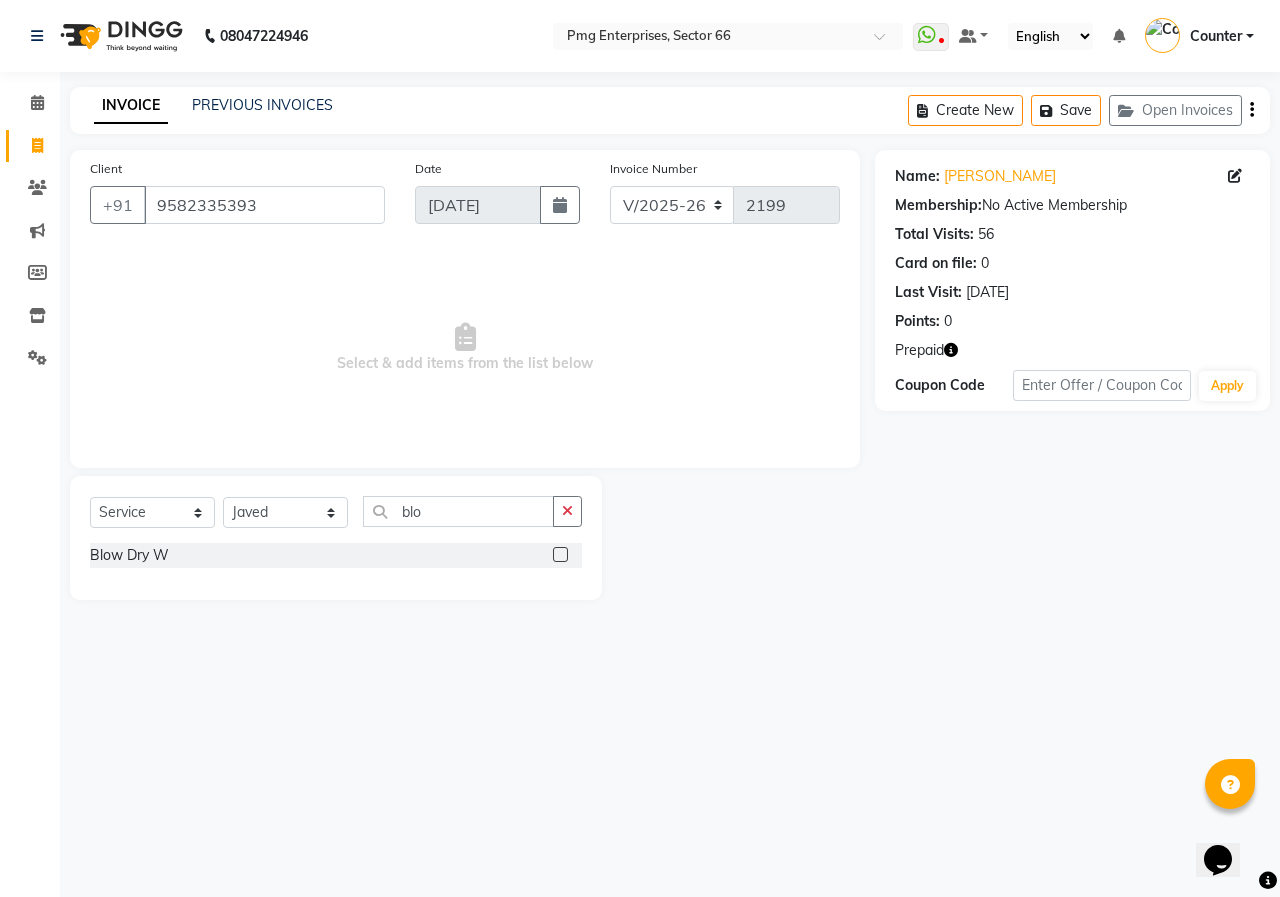 click 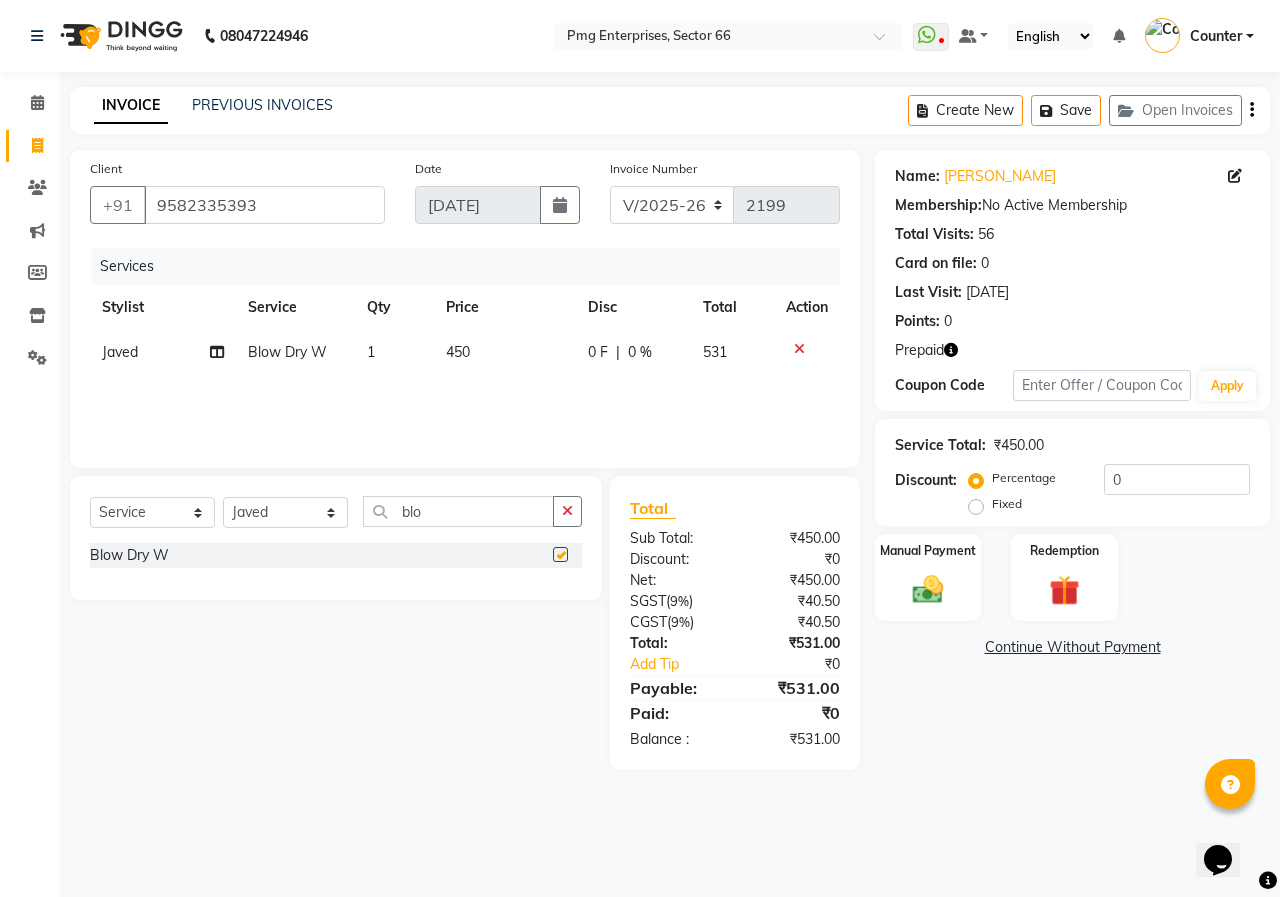 checkbox on "false" 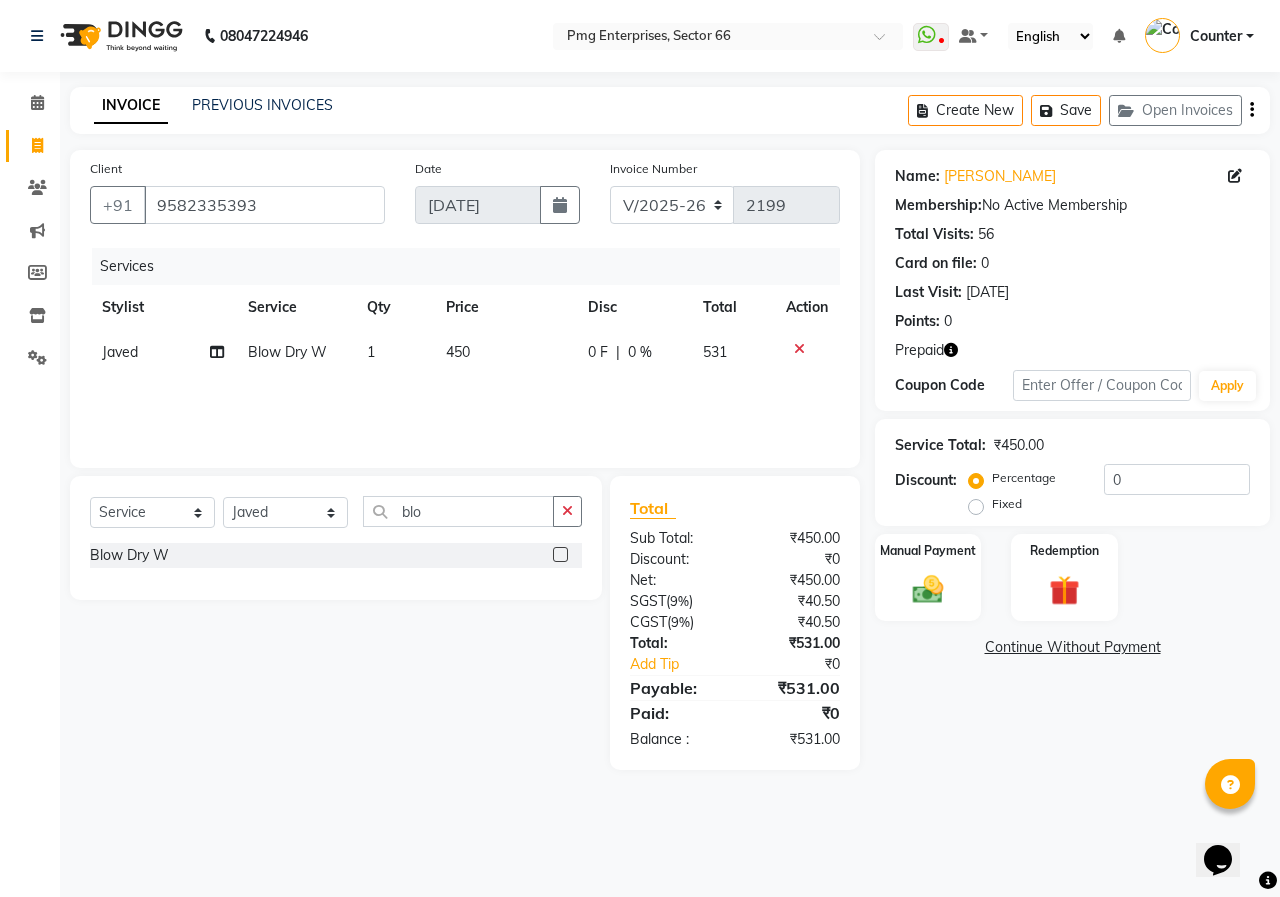 click on "450" 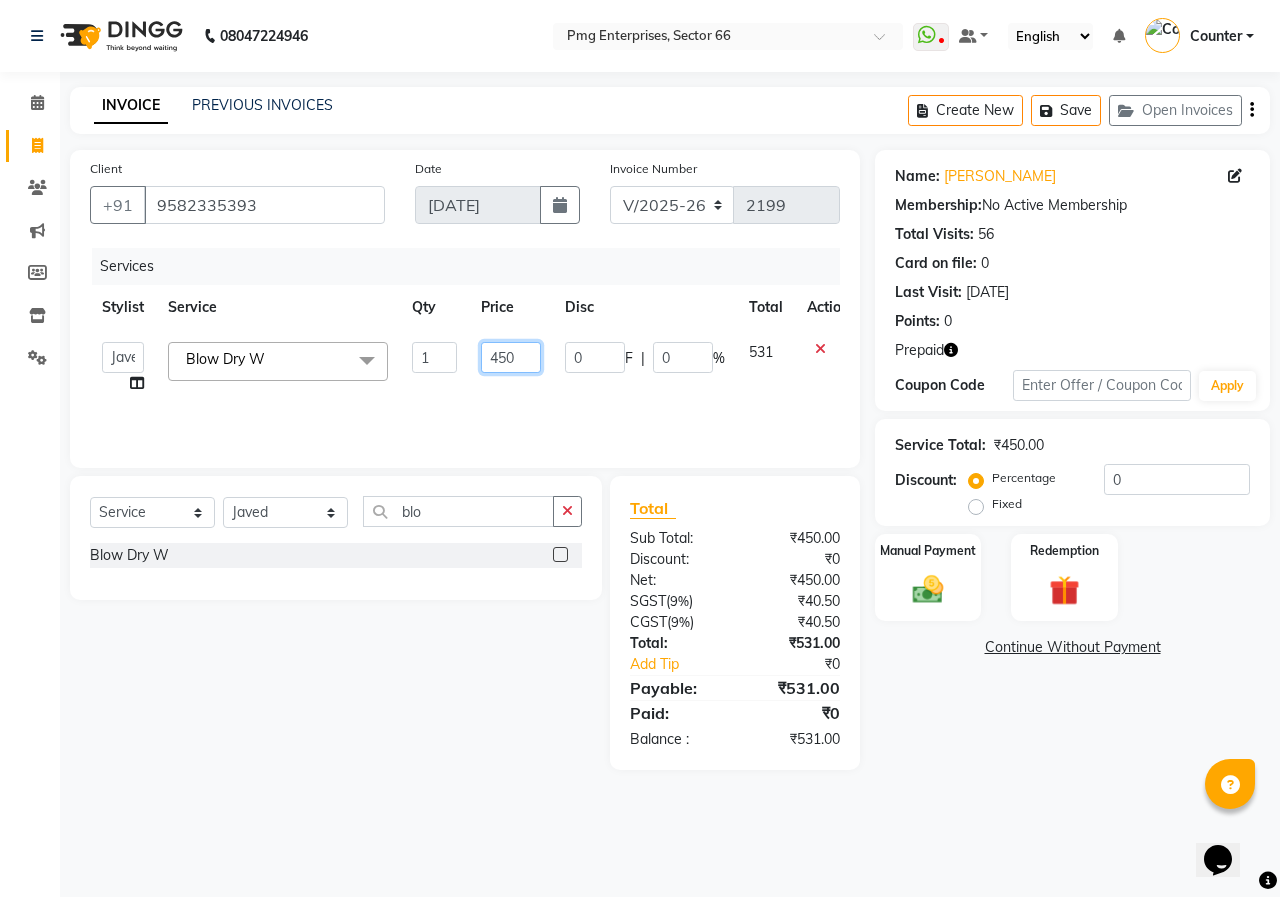 click on "450" 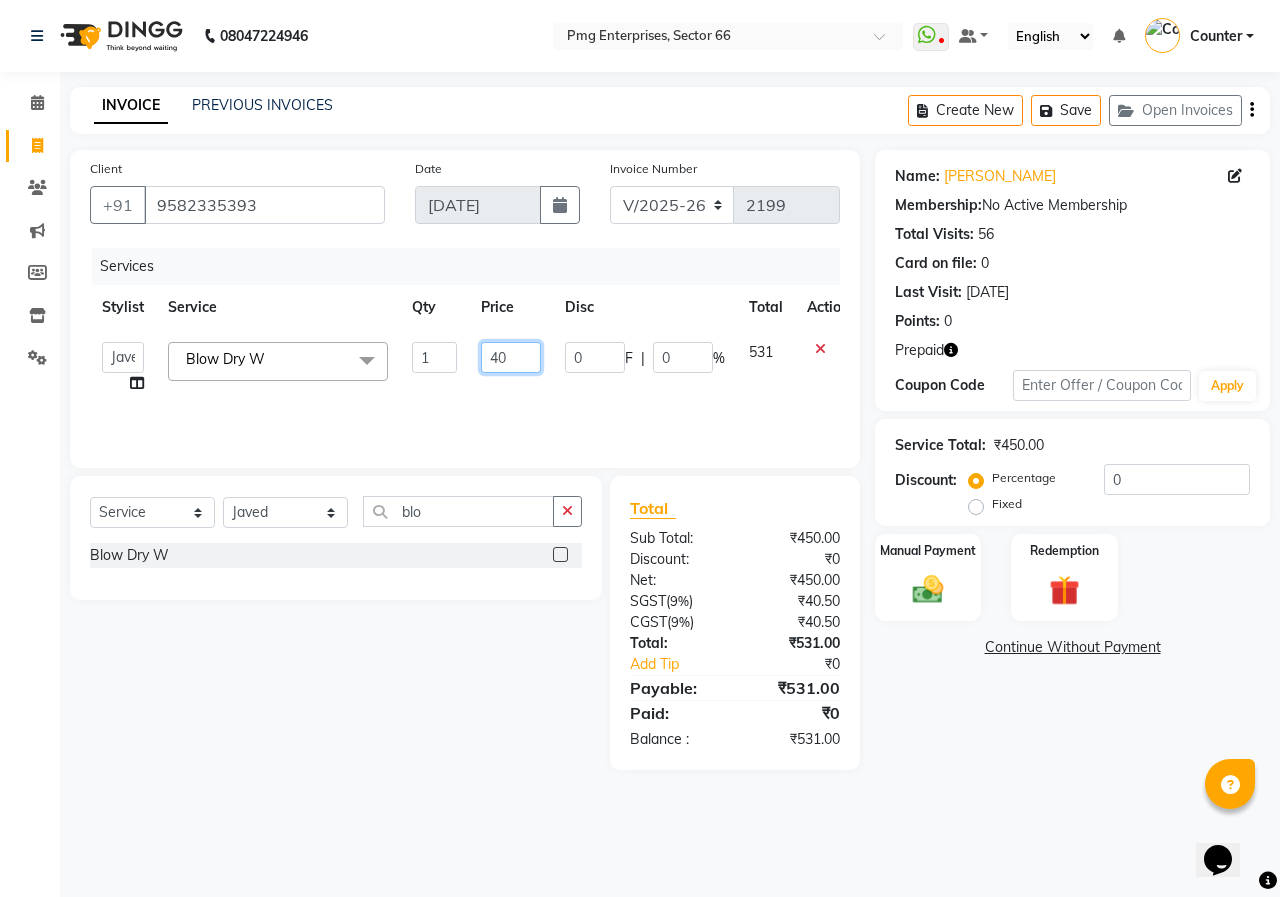 type on "400" 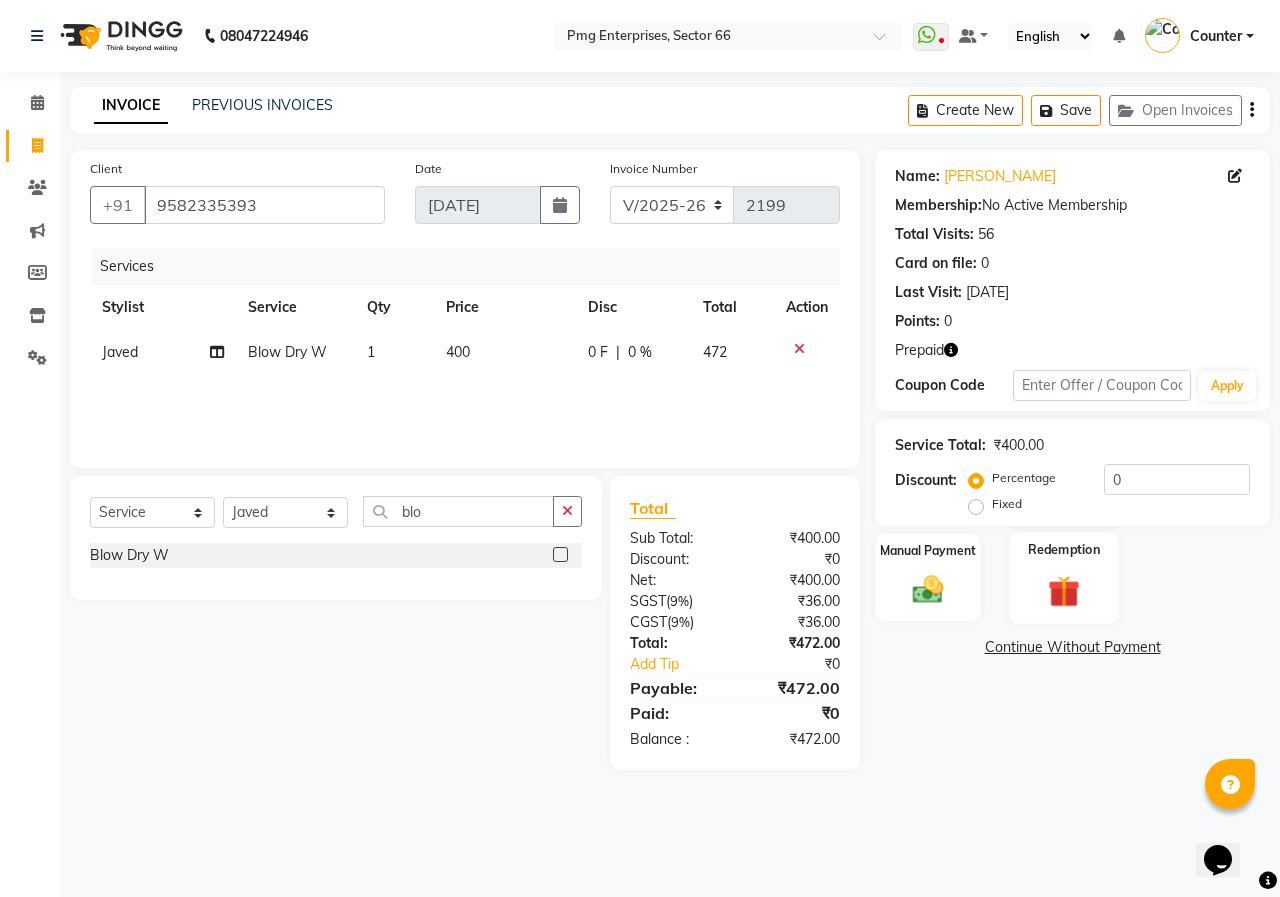 click 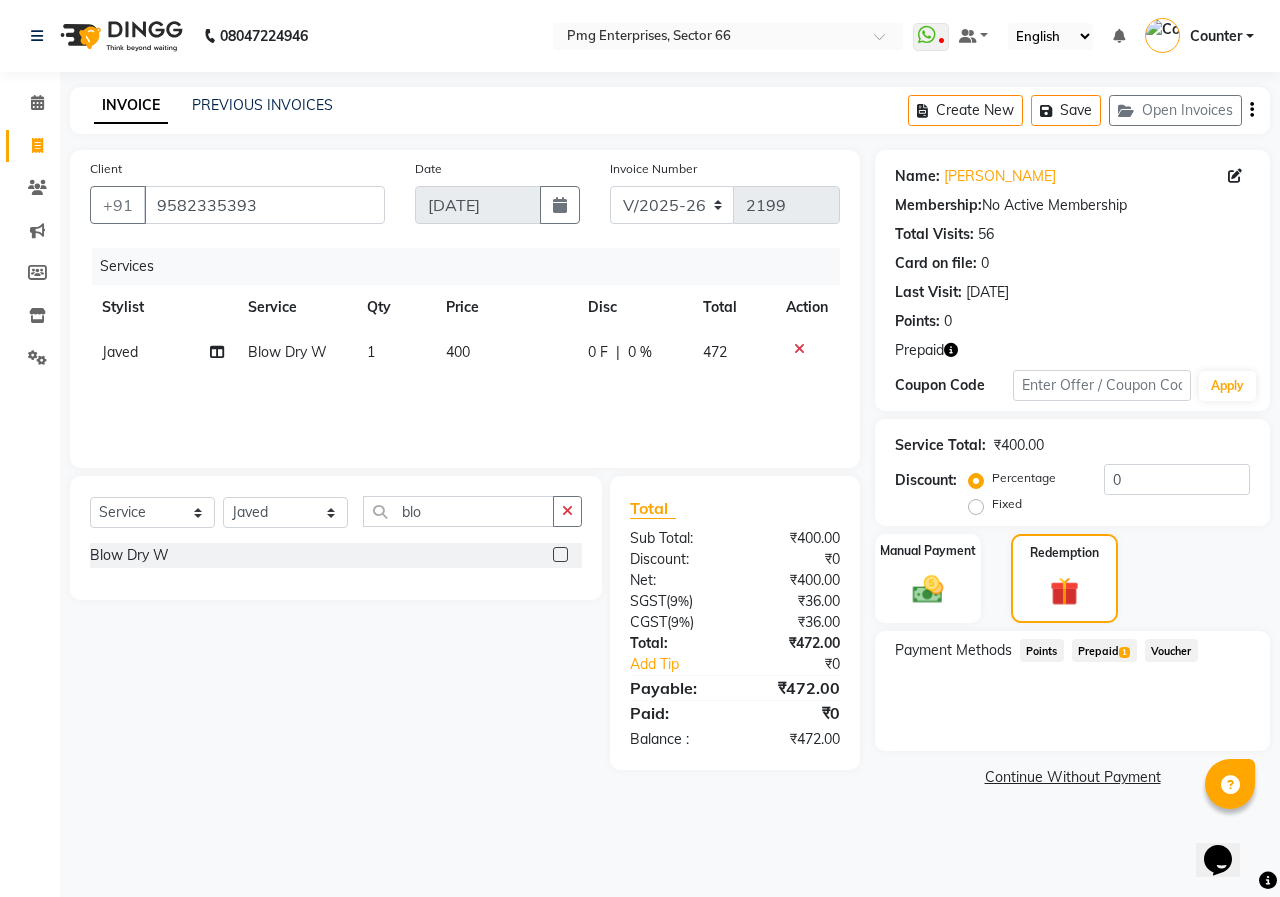 click on "Prepaid  1" 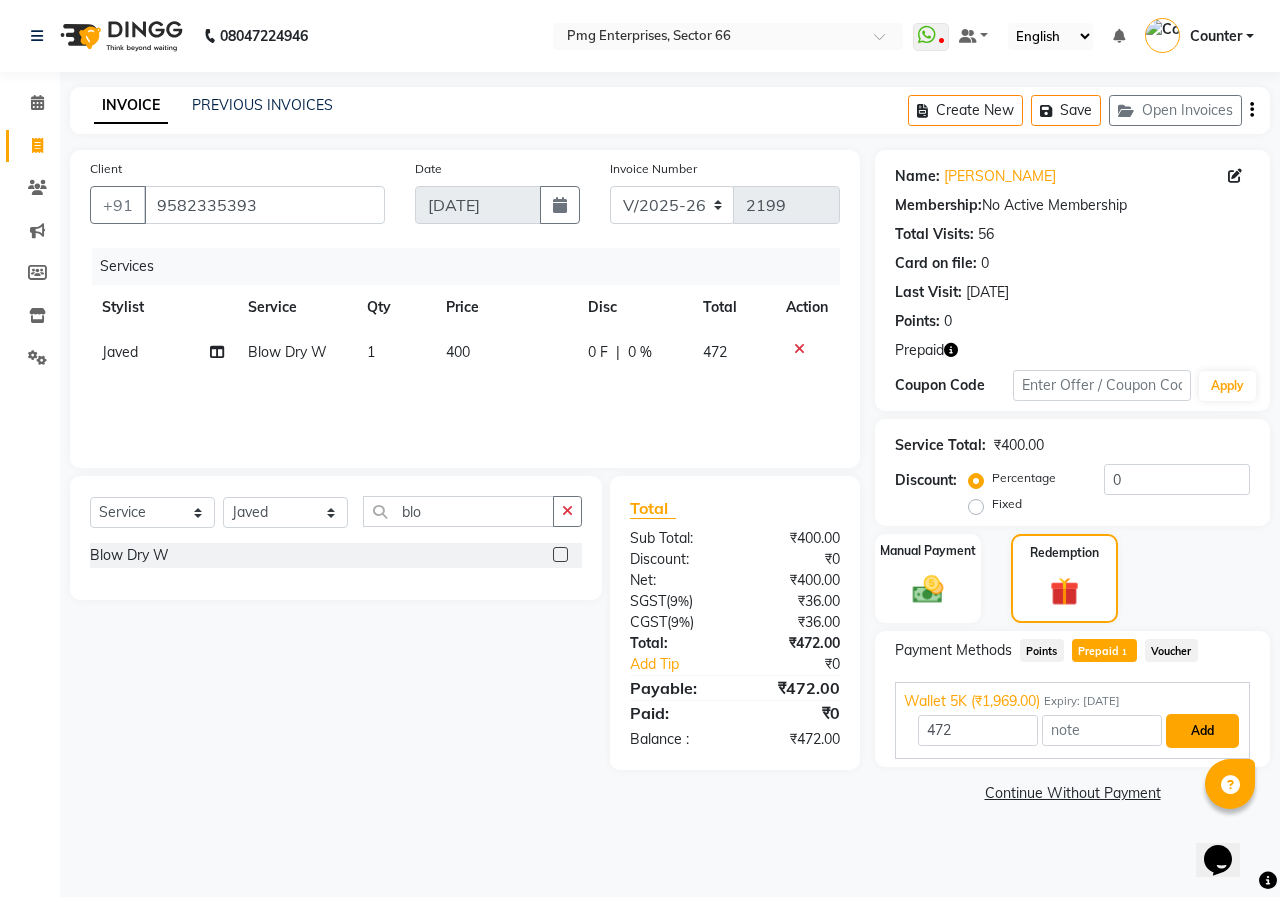 click on "Add" at bounding box center [1202, 731] 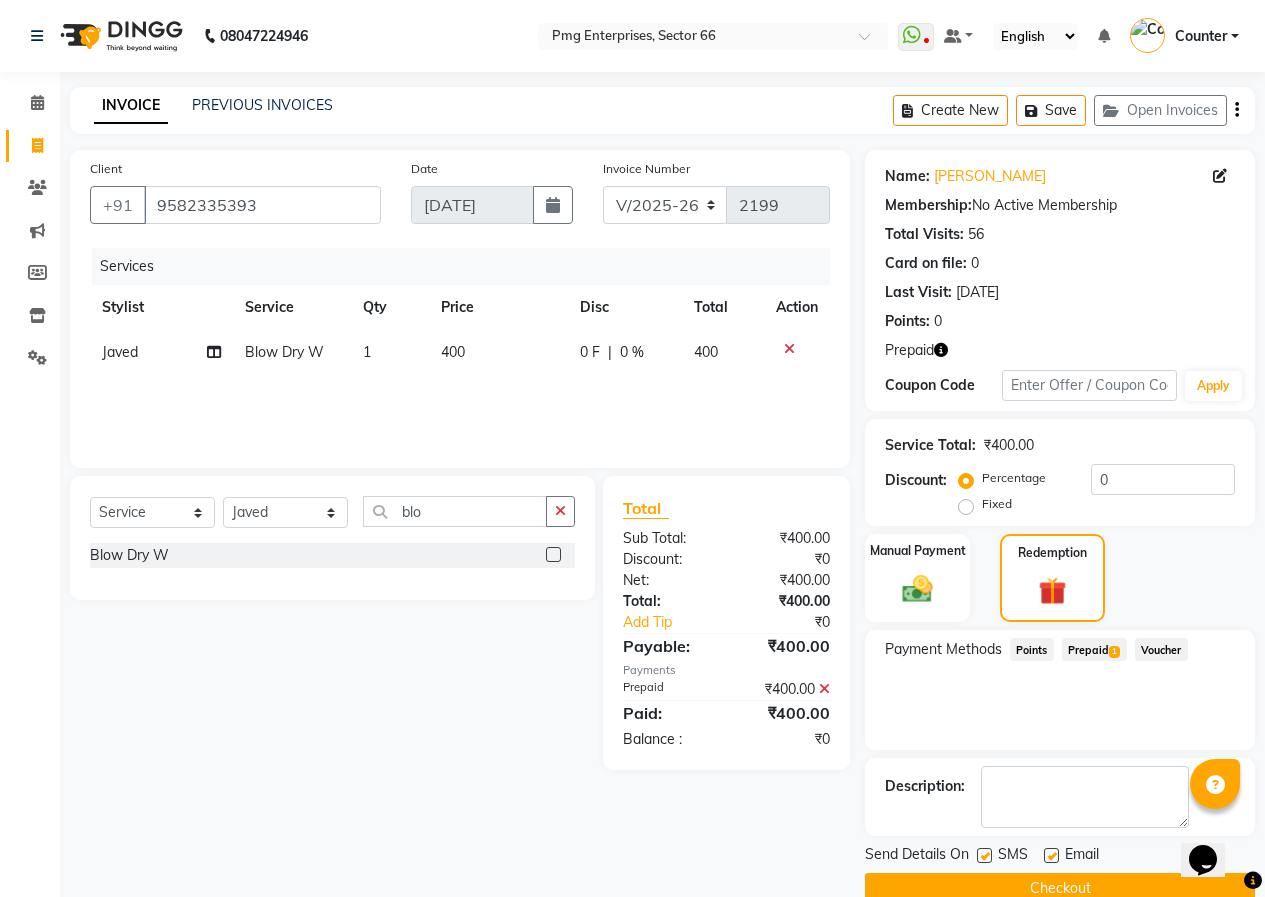 click on "Checkout" 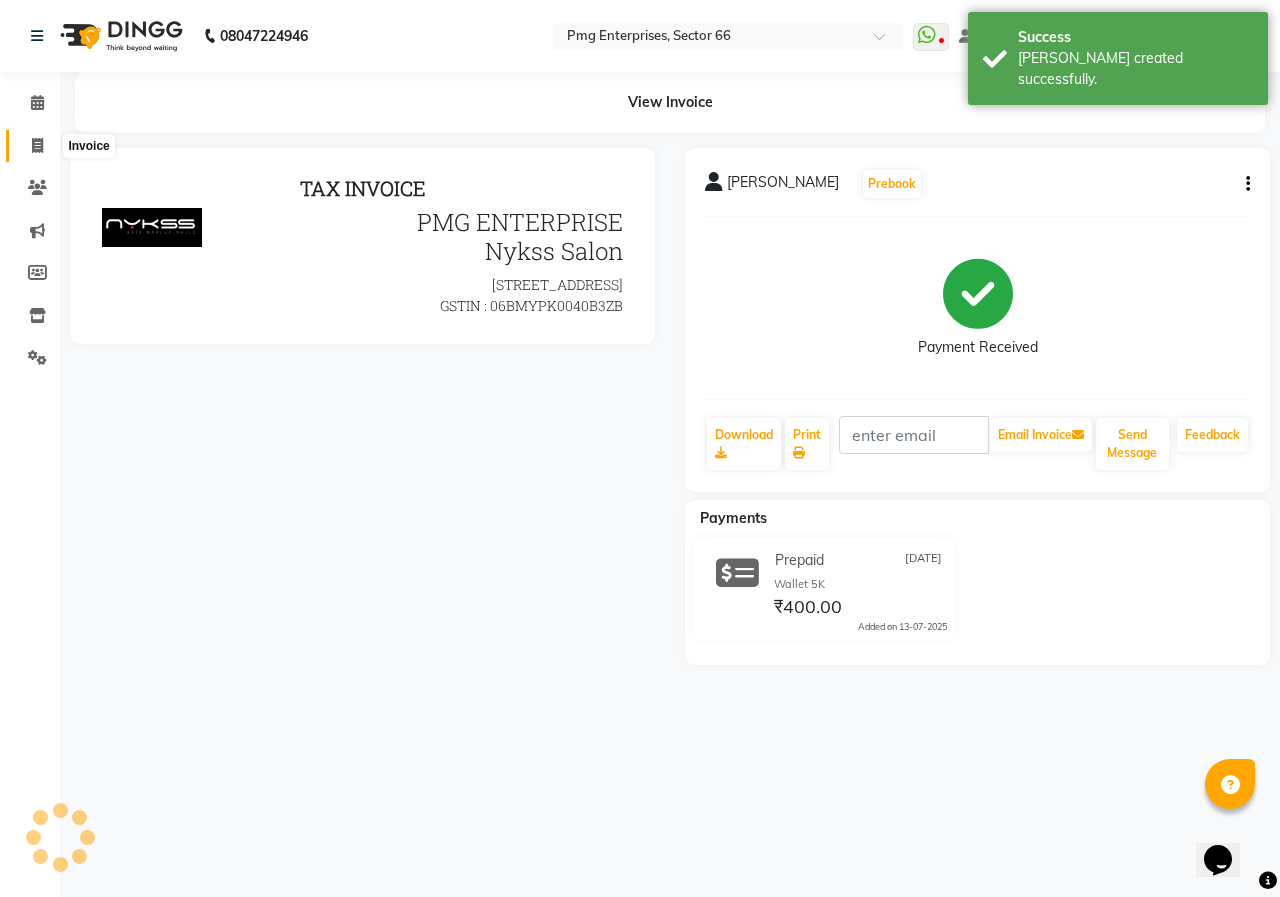 scroll, scrollTop: 0, scrollLeft: 0, axis: both 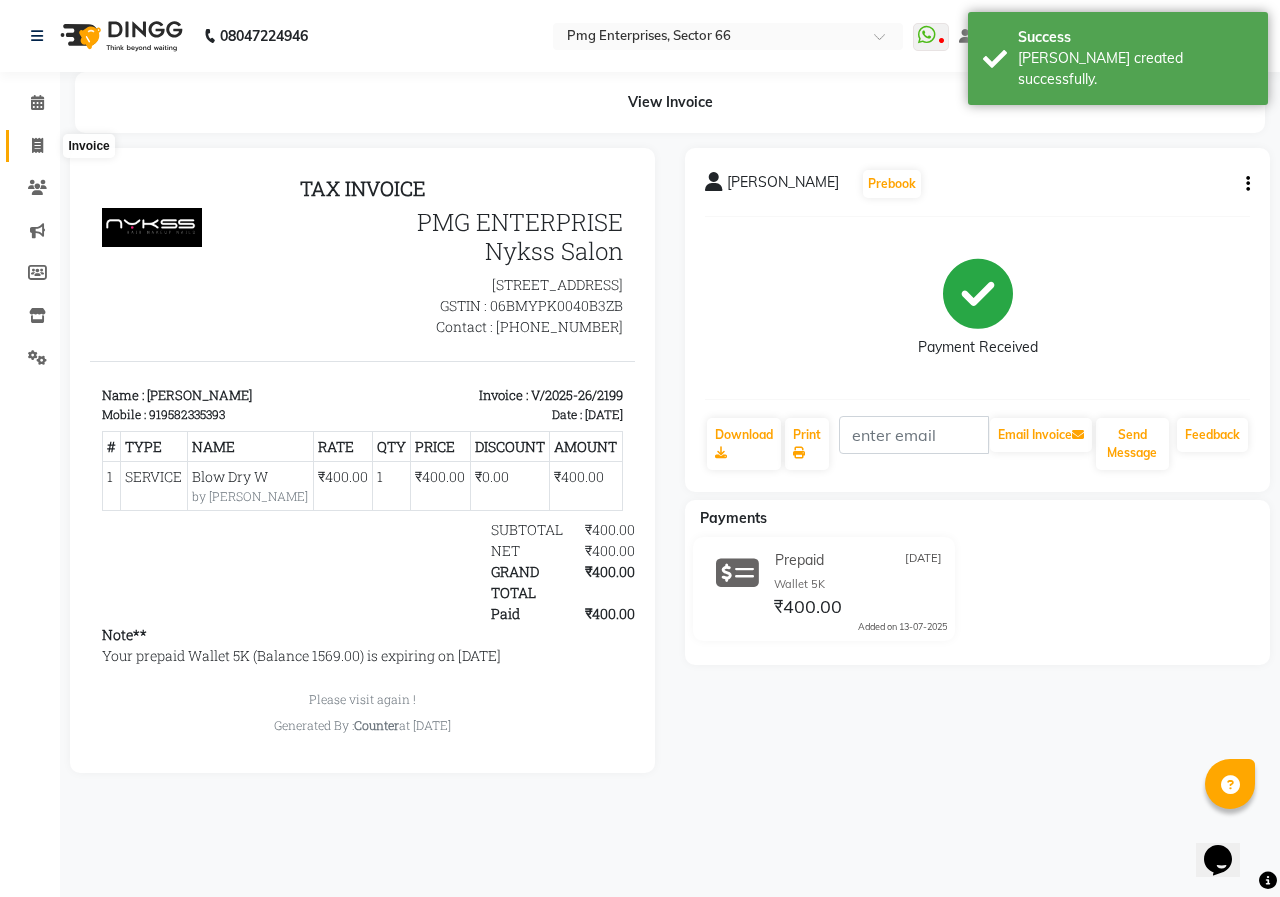 click 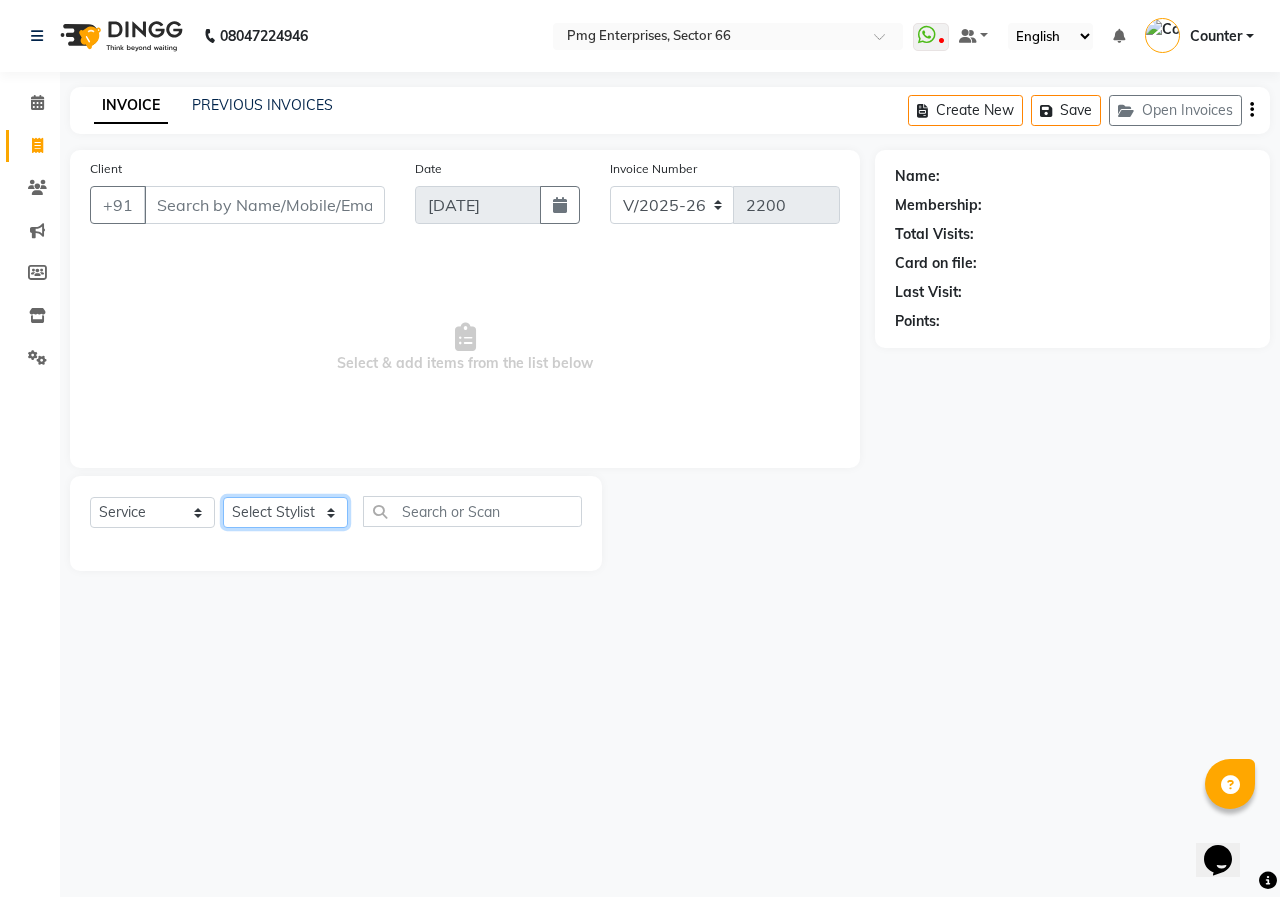 click on "Select Stylist [PERSON_NAME] Counter [PERSON_NAME] [PERSON_NAME] [PERSON_NAME] [PERSON_NAME]" 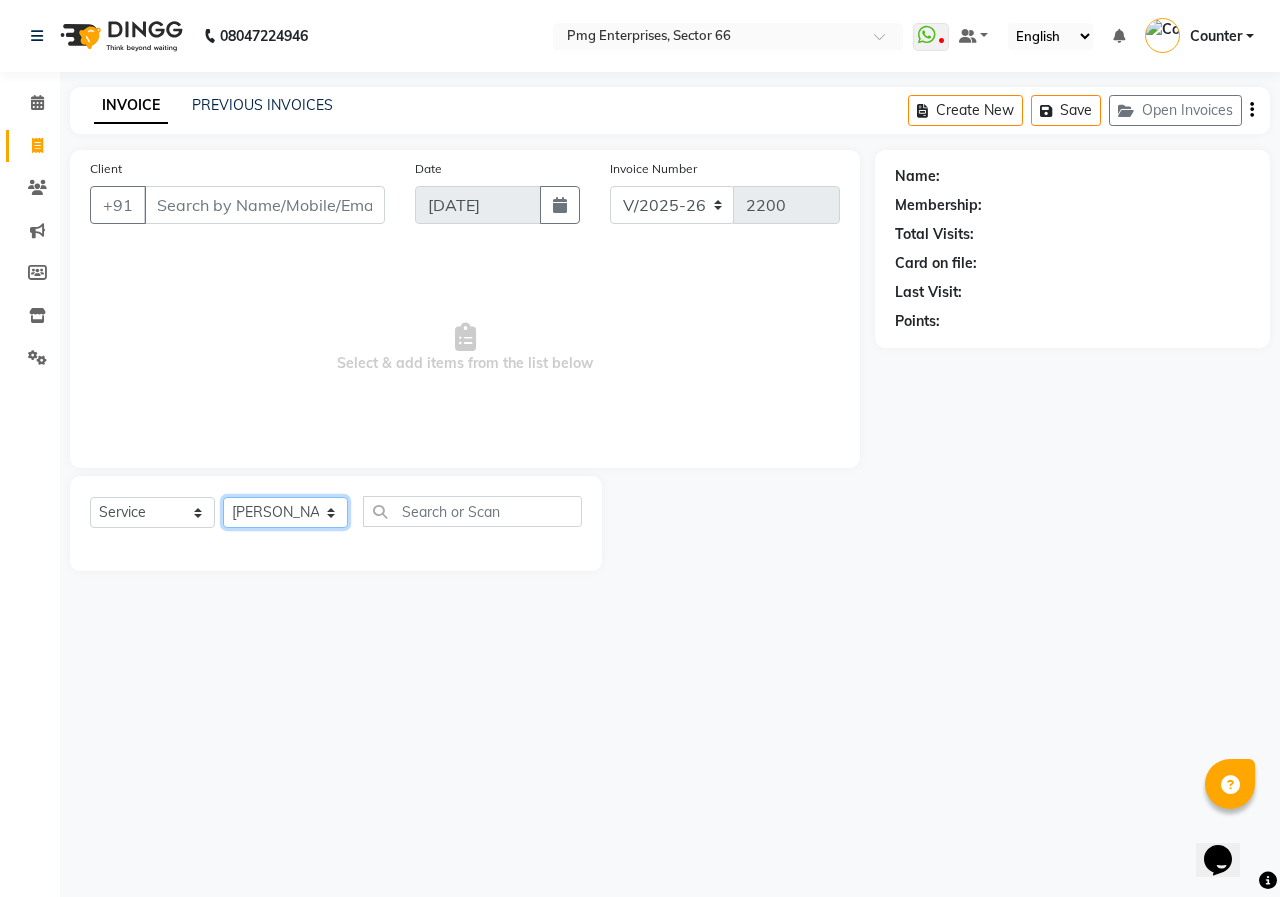 click on "Select Stylist [PERSON_NAME] Counter [PERSON_NAME] [PERSON_NAME] [PERSON_NAME] [PERSON_NAME]" 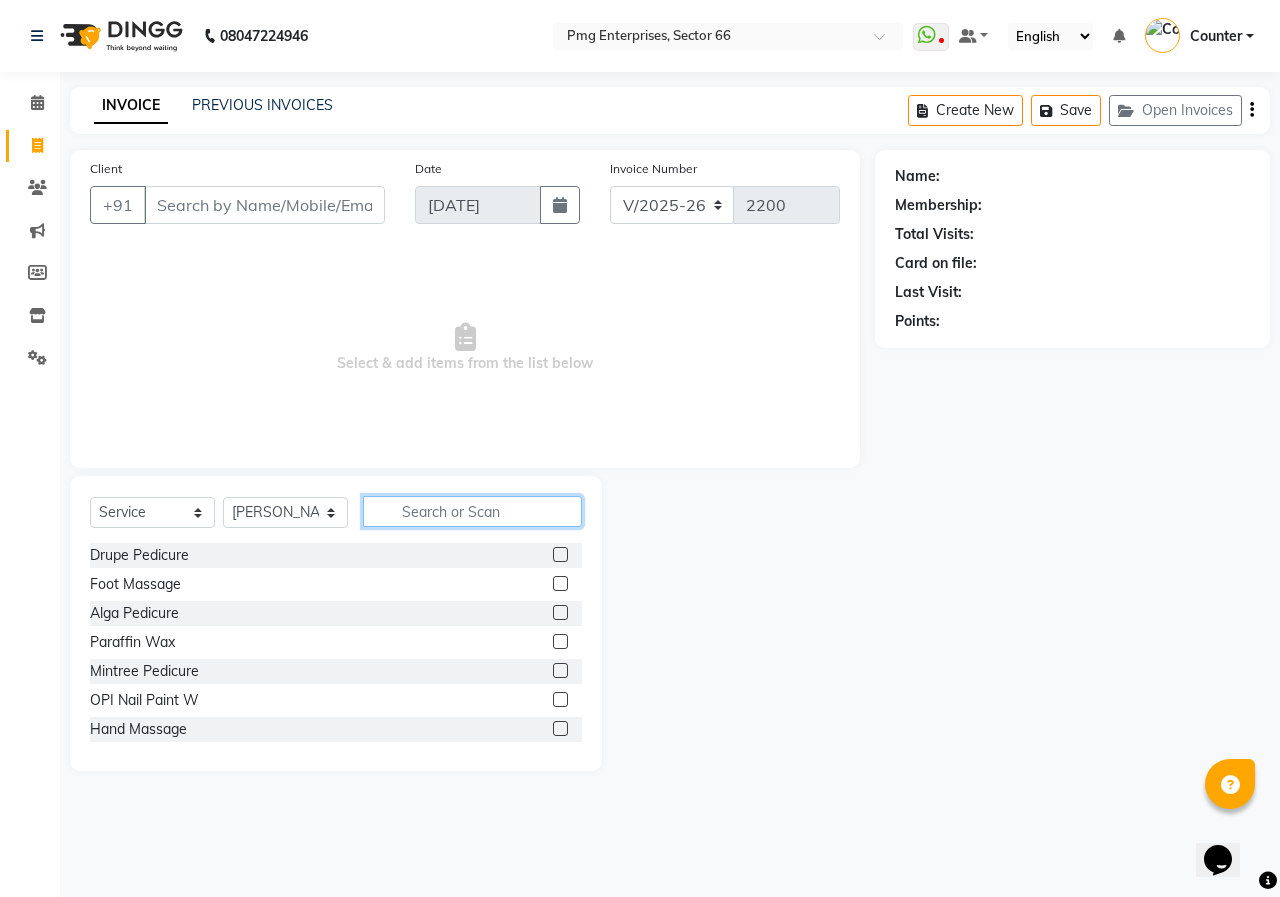 click 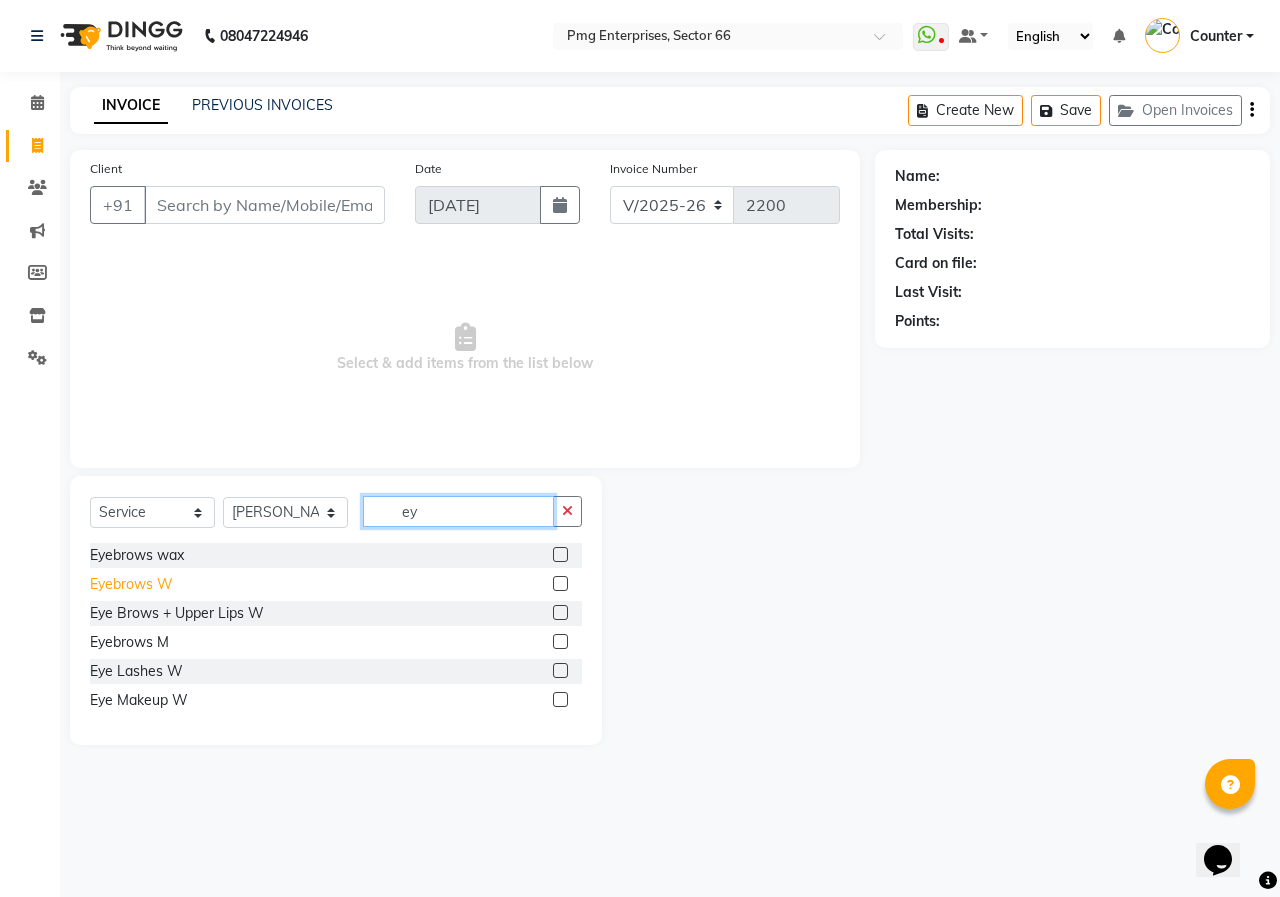 type on "ey" 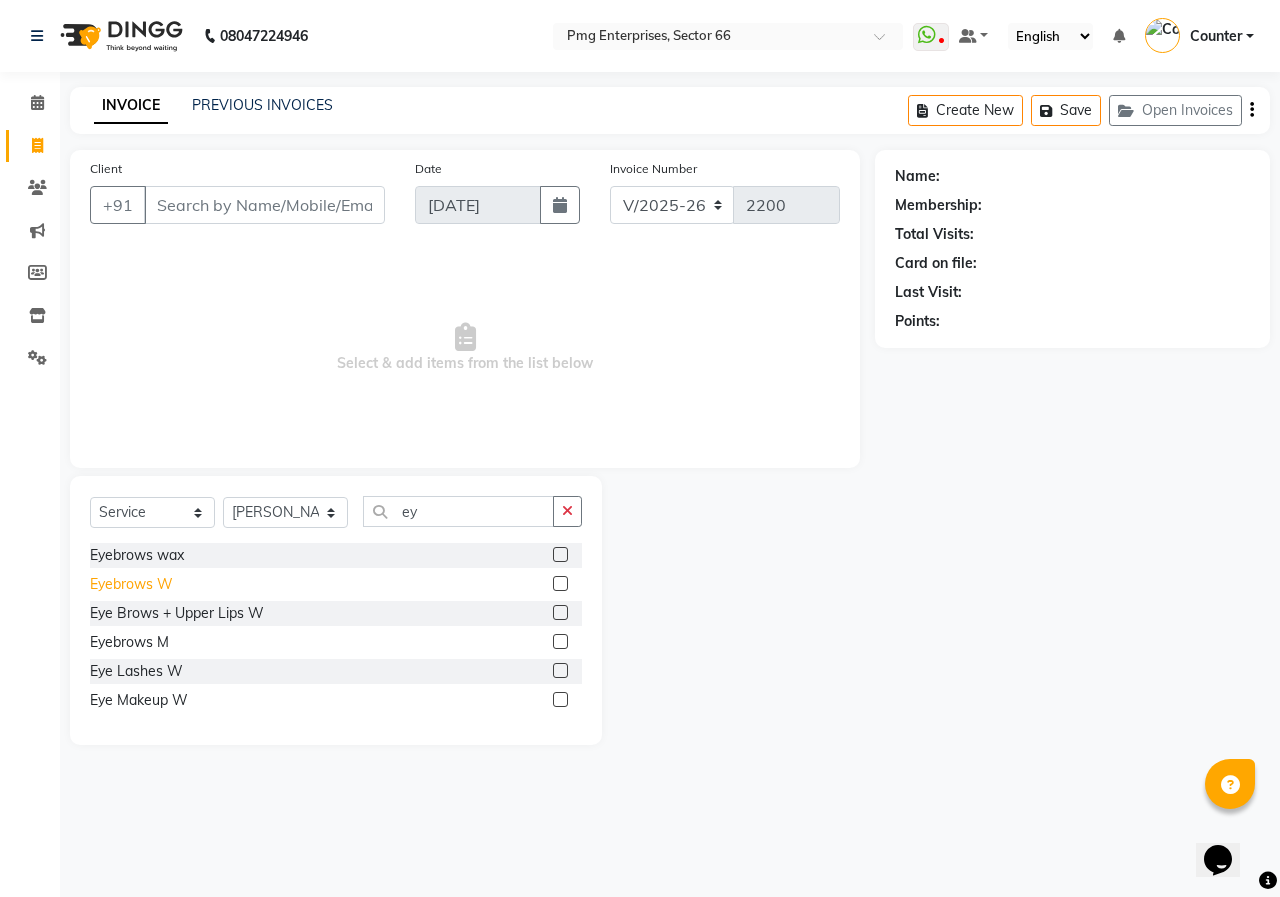 click on "Eyebrows W" 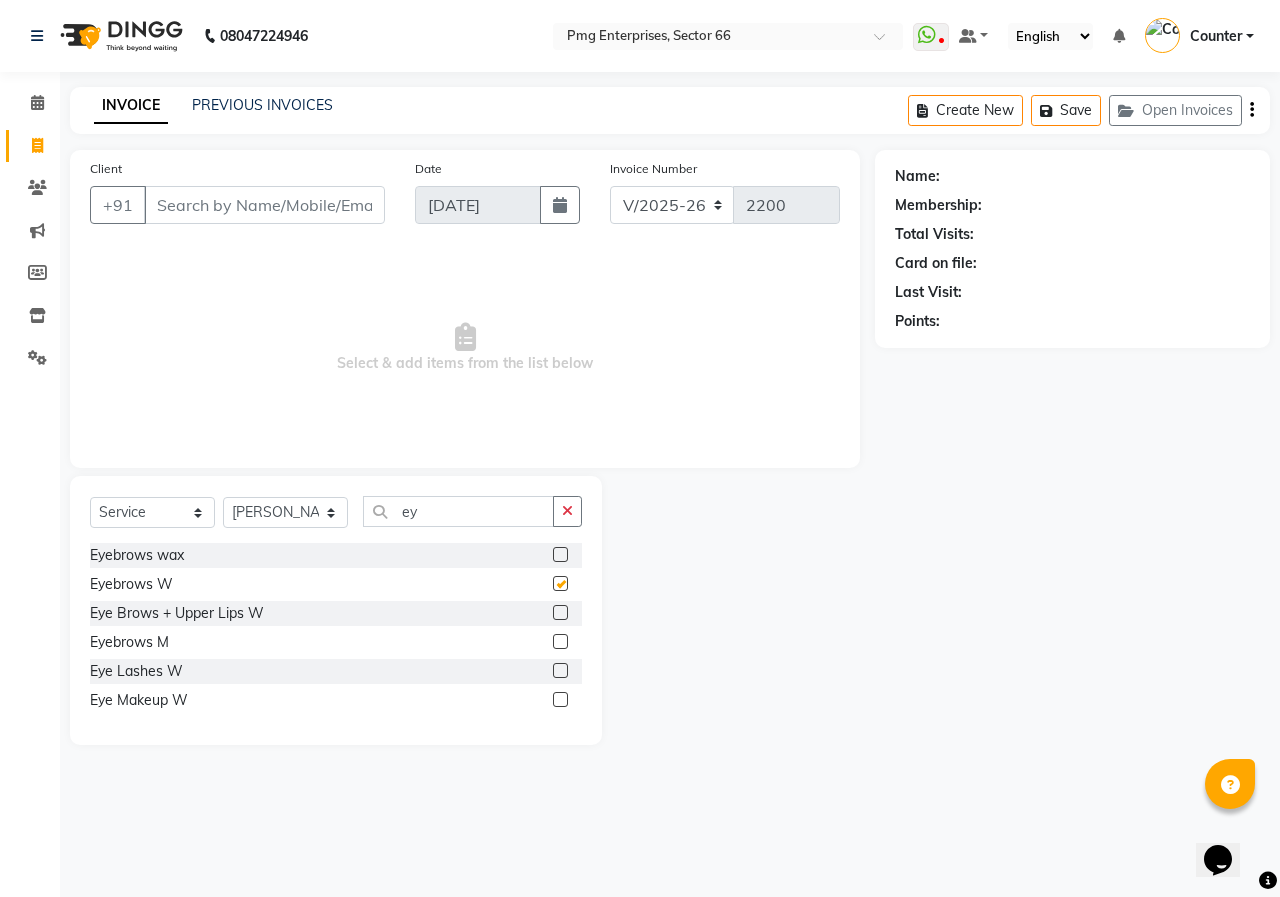 checkbox on "false" 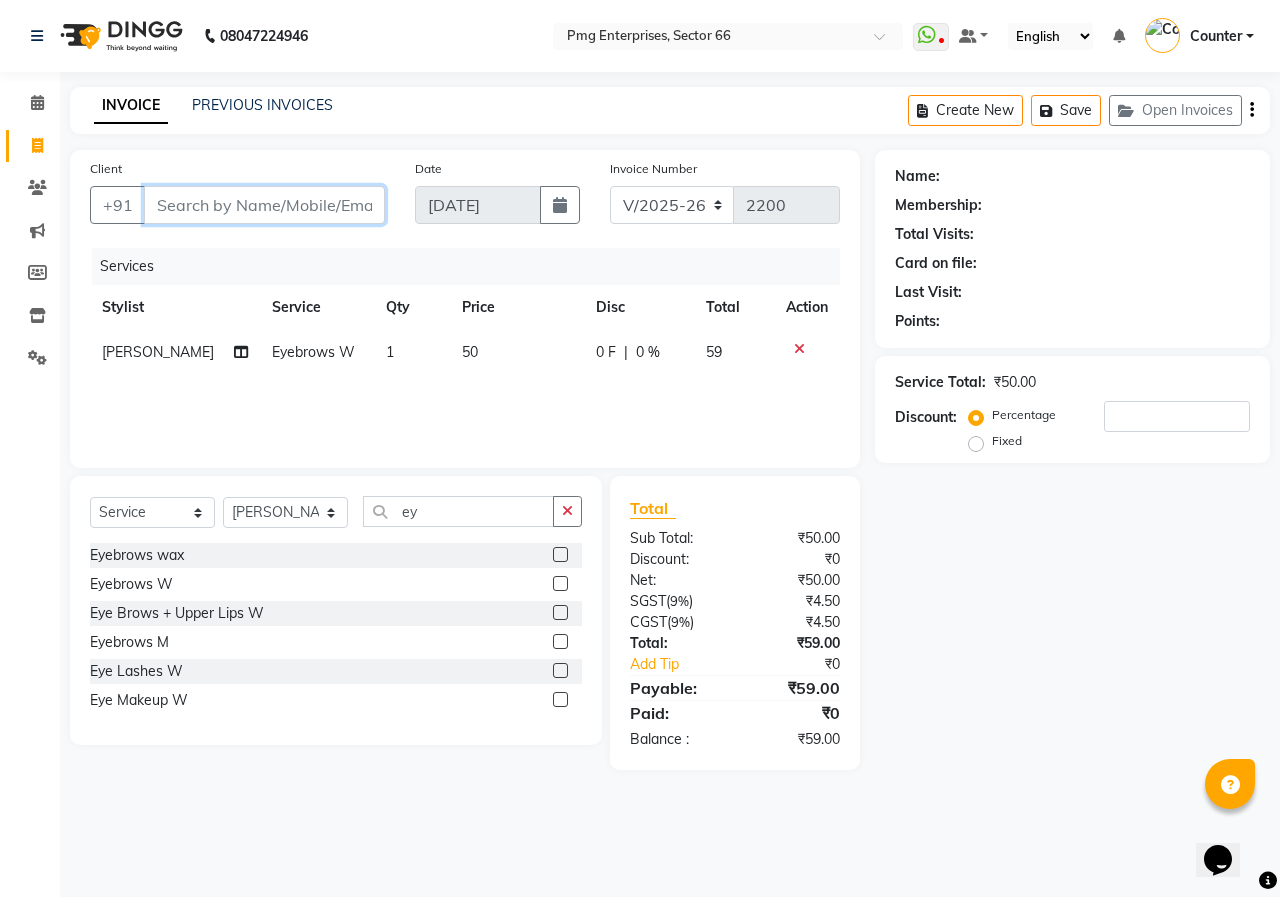 click on "Client" at bounding box center [264, 205] 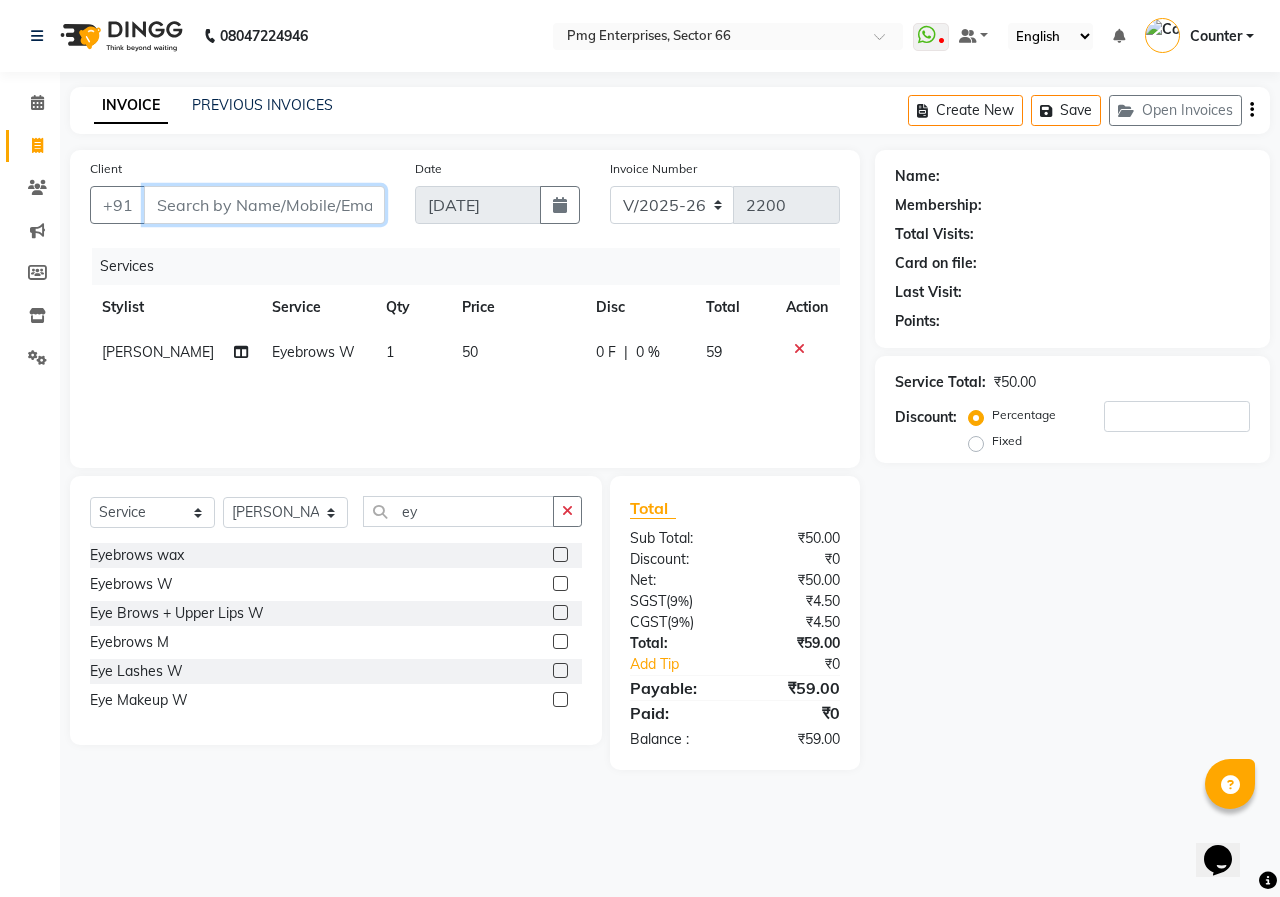type on "7" 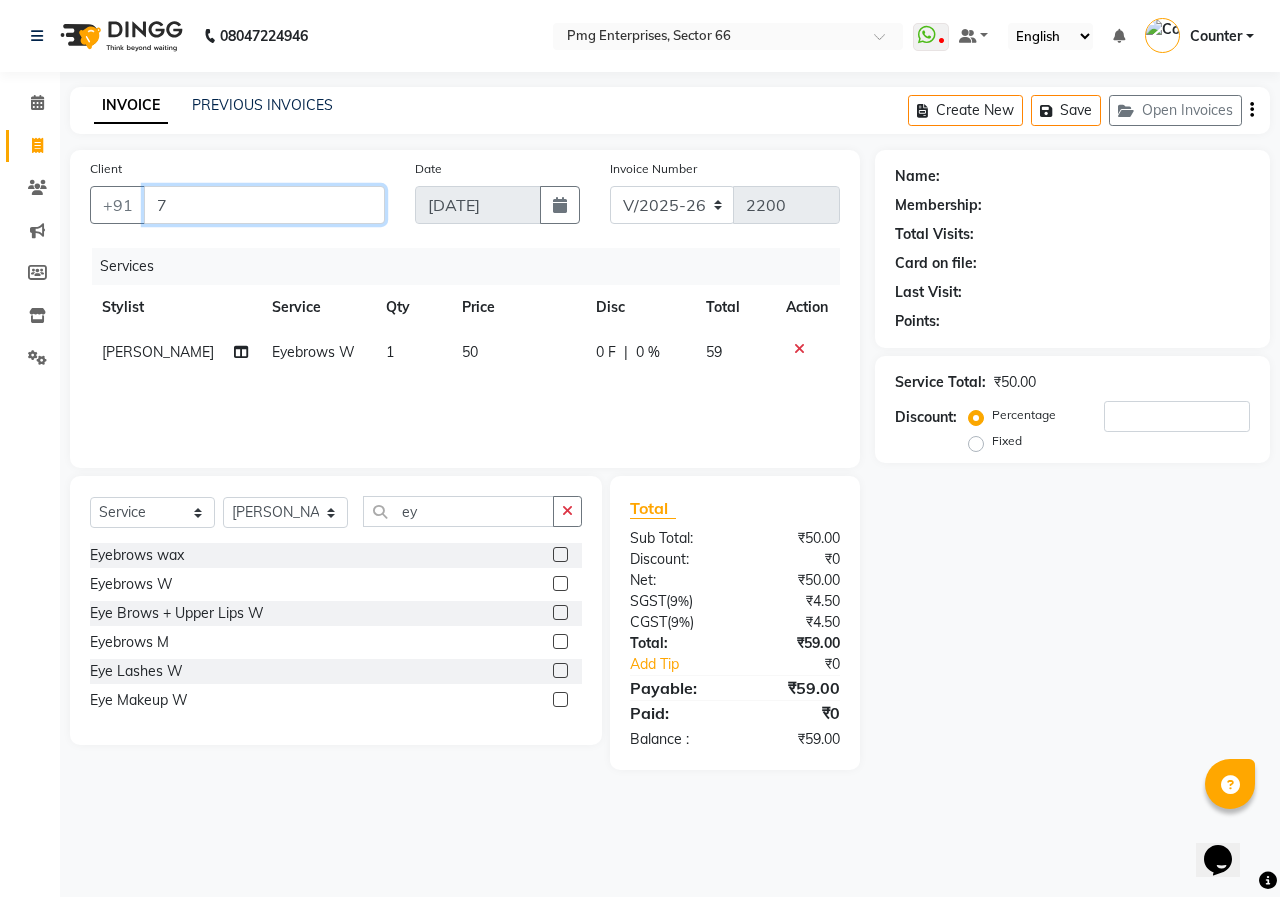 type on "0" 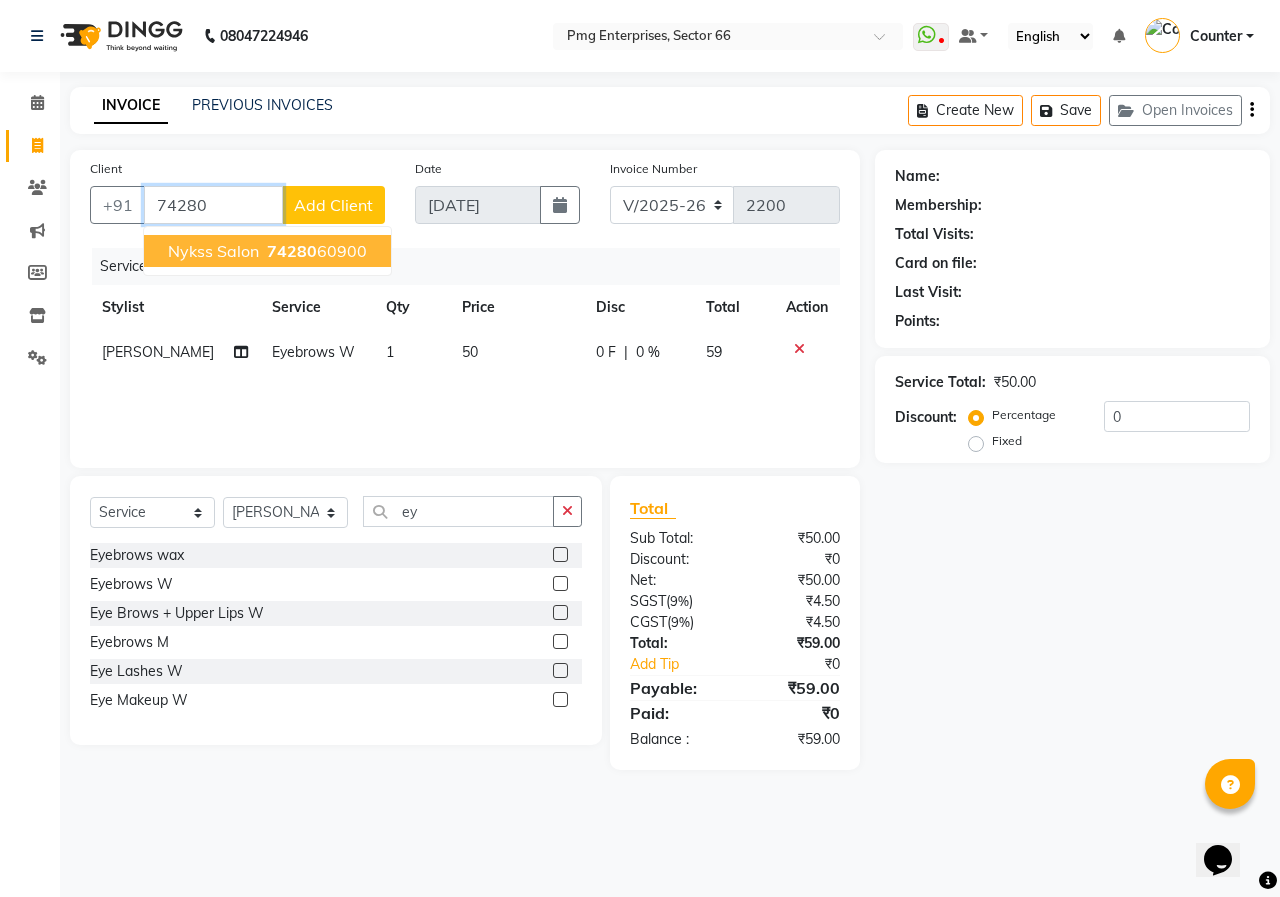 click on "74280" at bounding box center [292, 251] 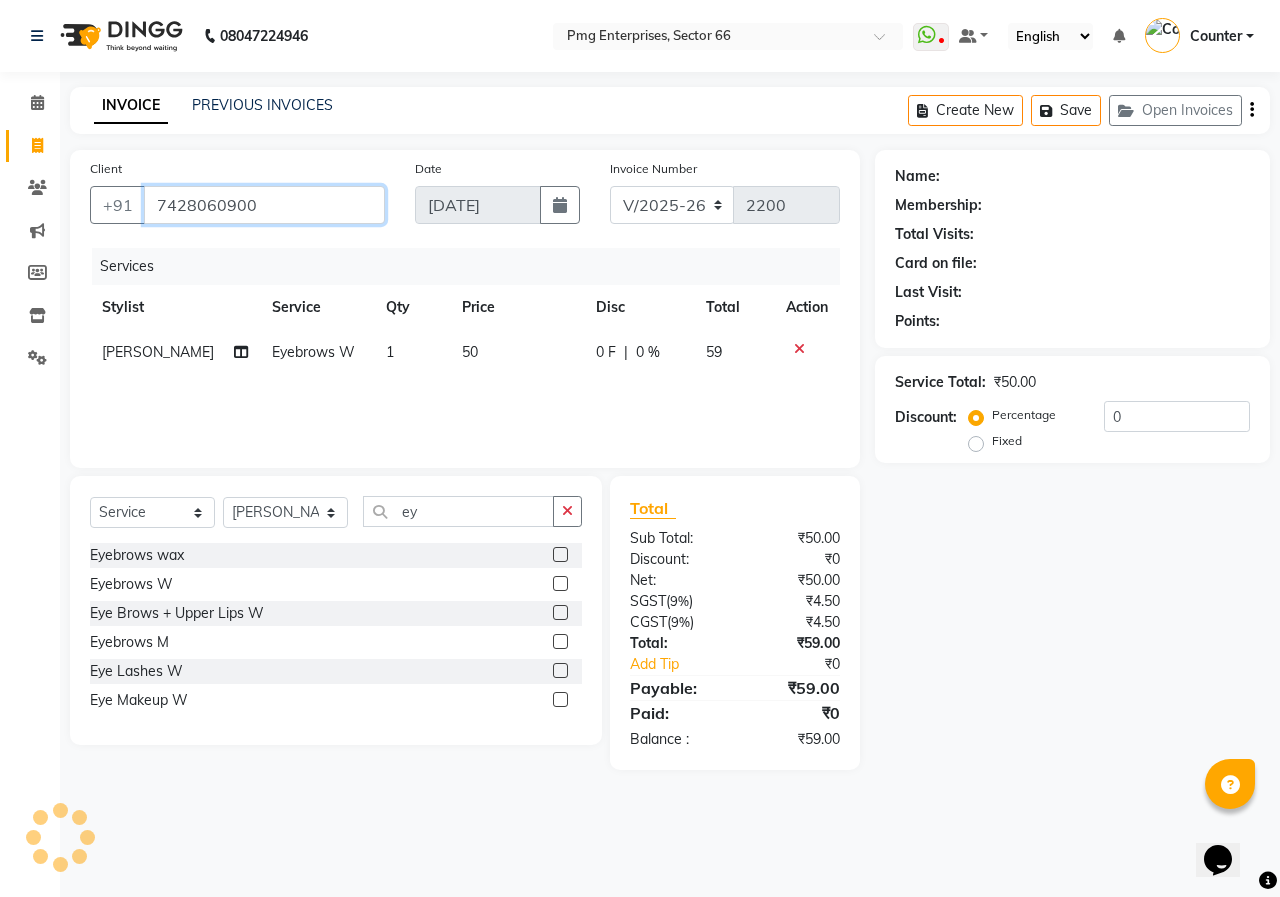 type on "7428060900" 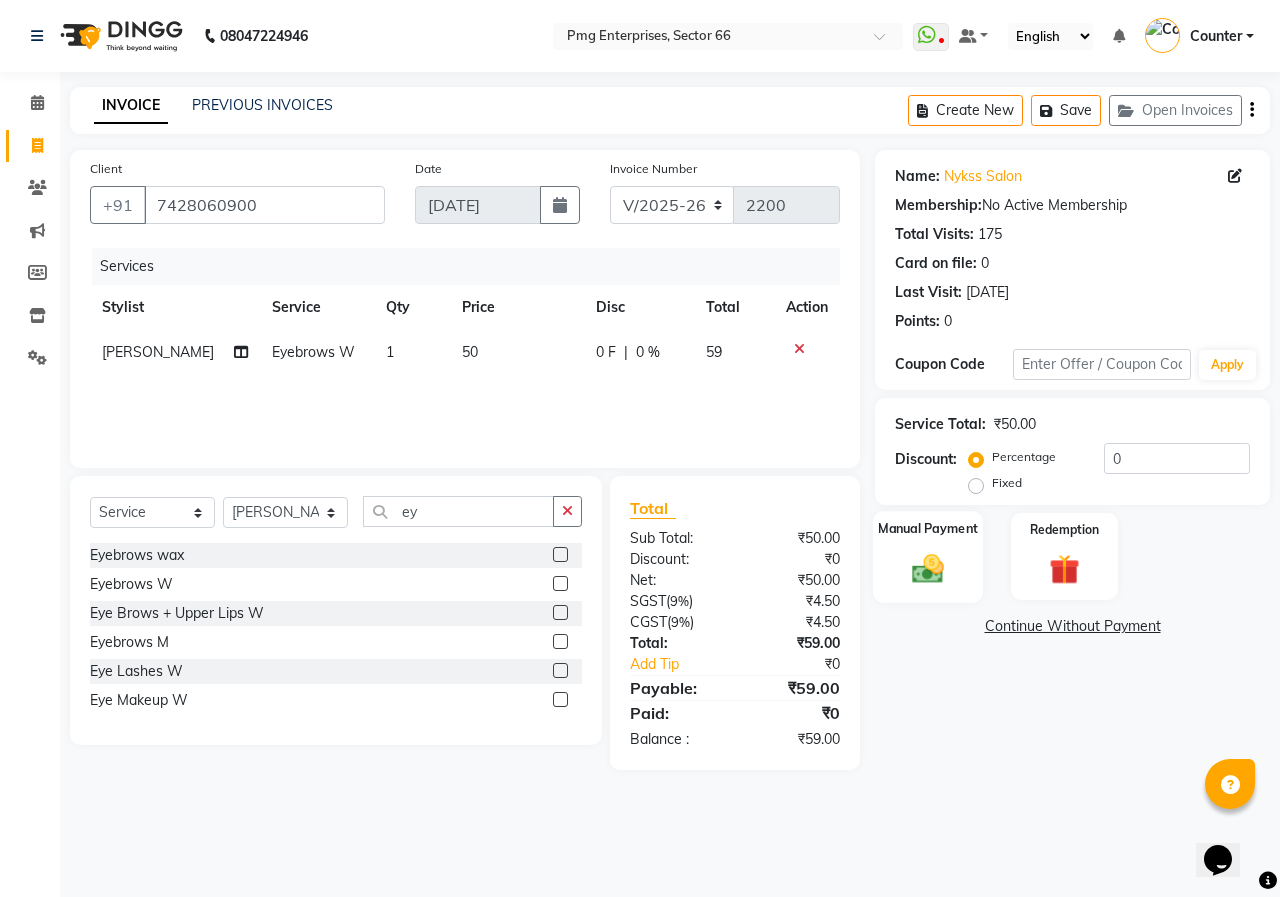 click 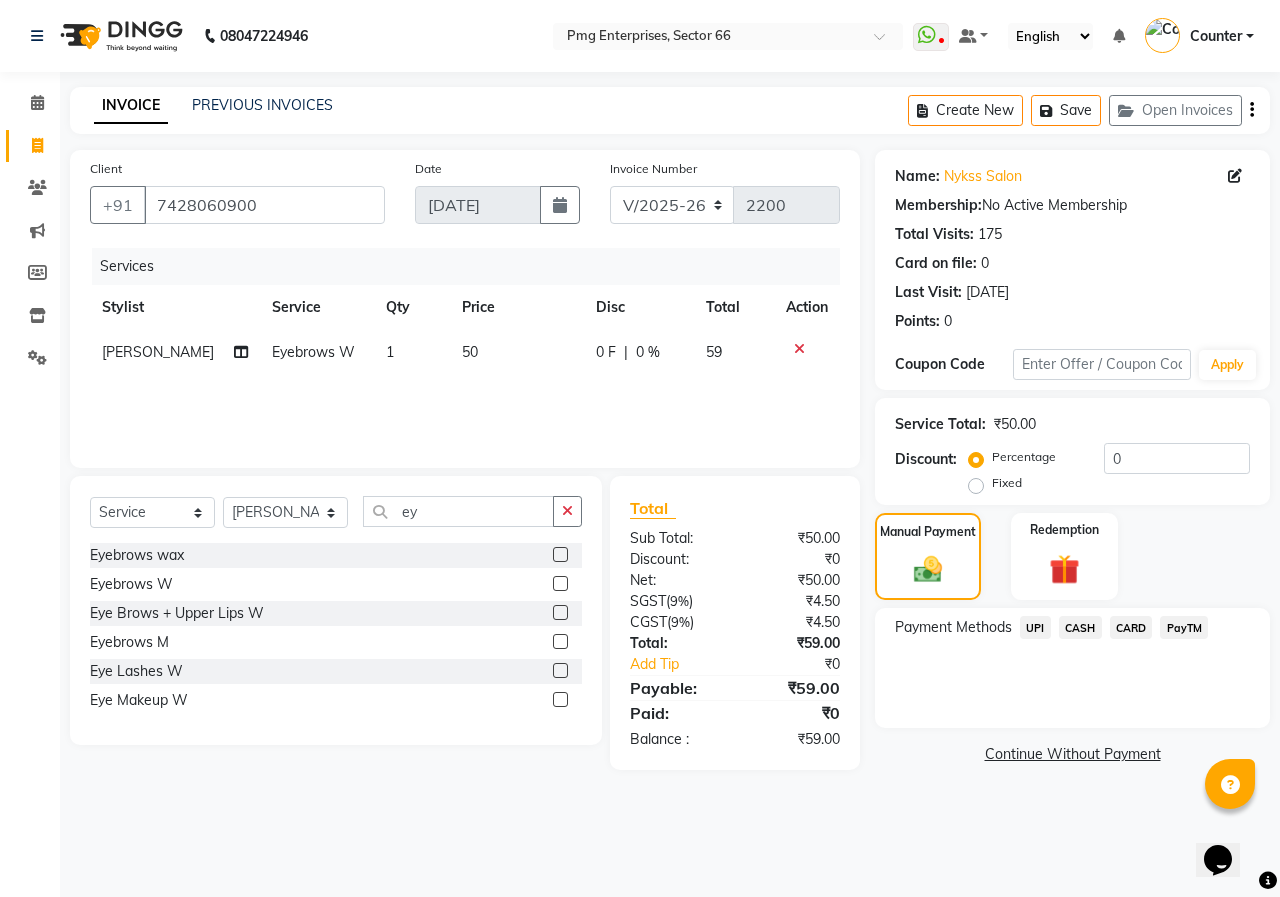 click on "UPI" 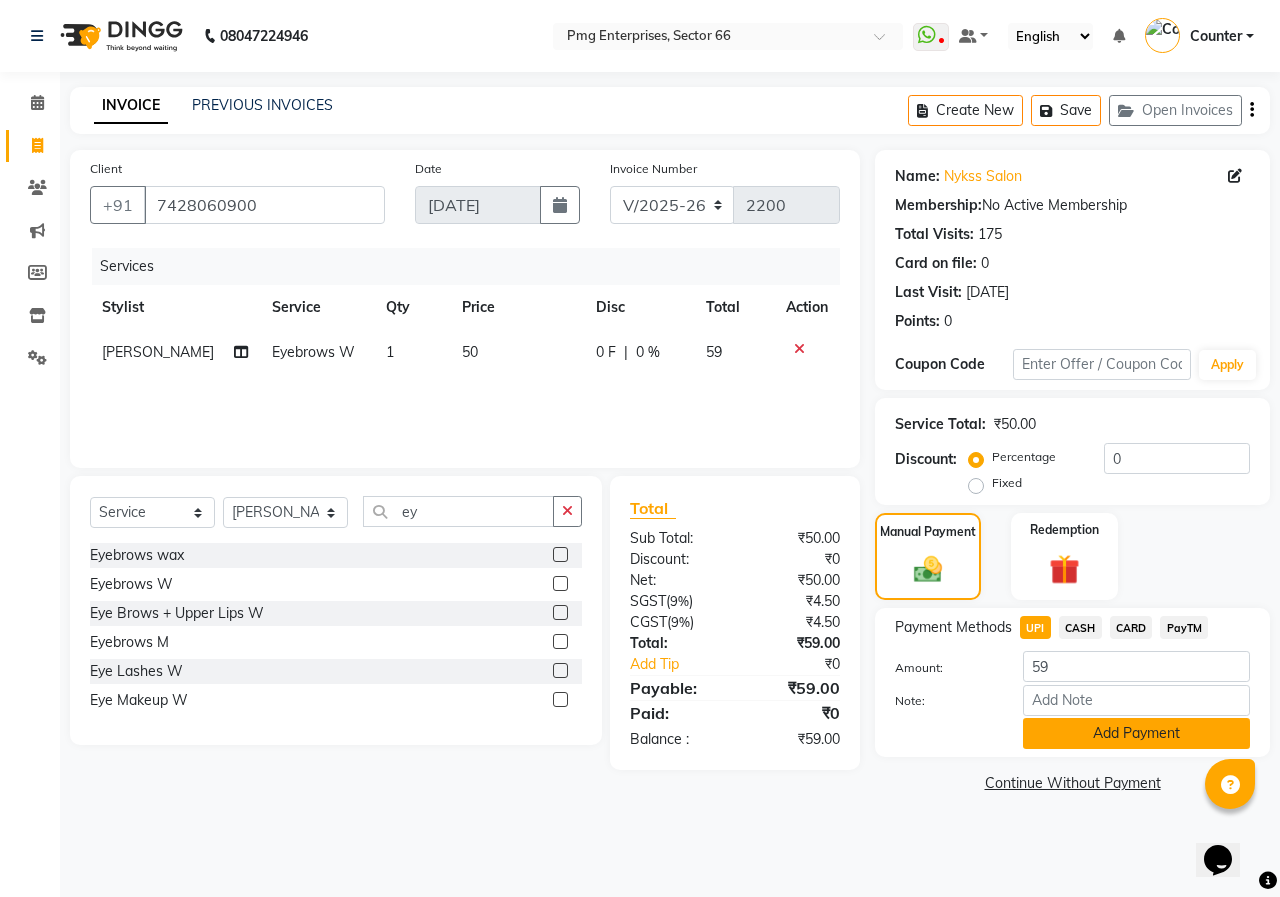click on "Add Payment" 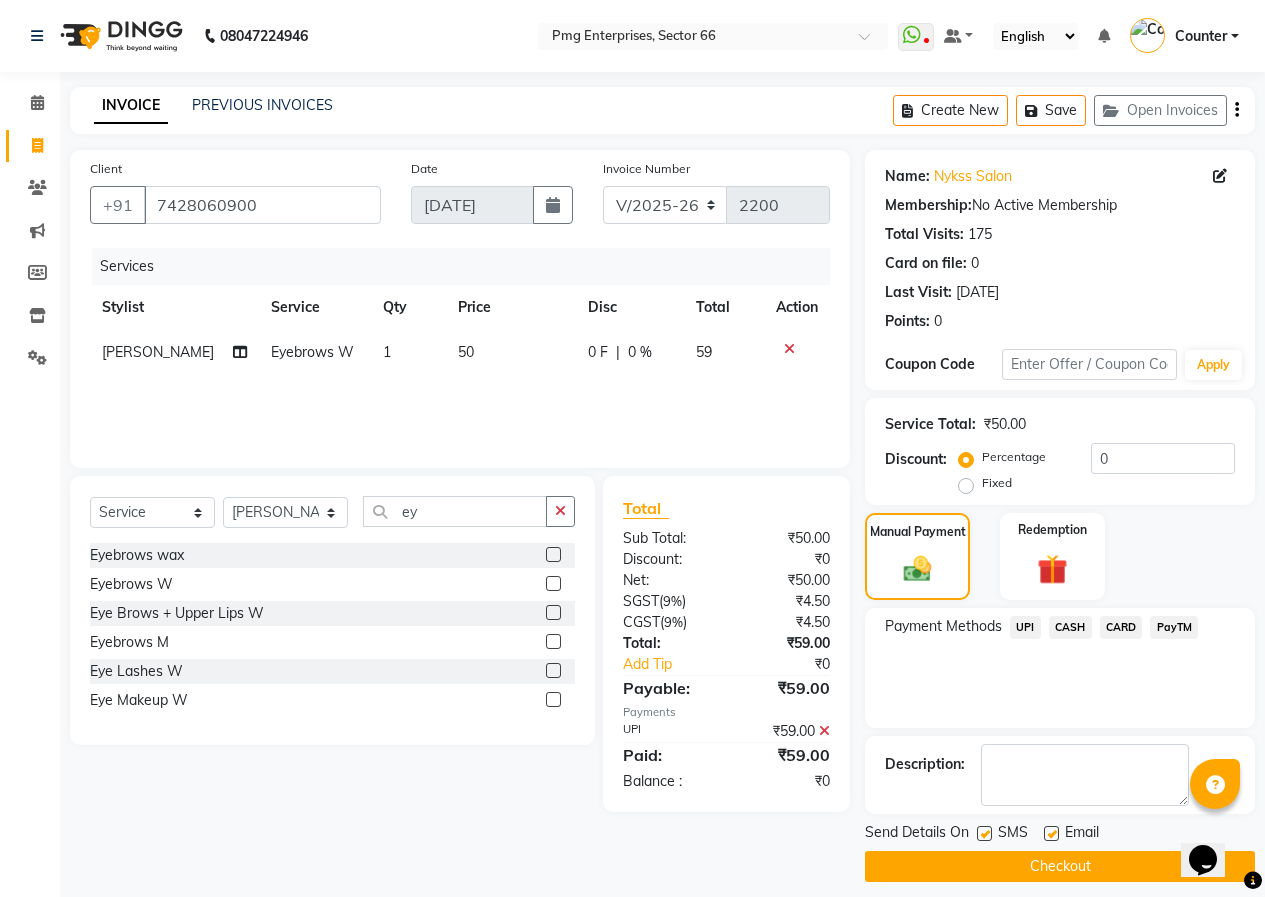 click on "Checkout" 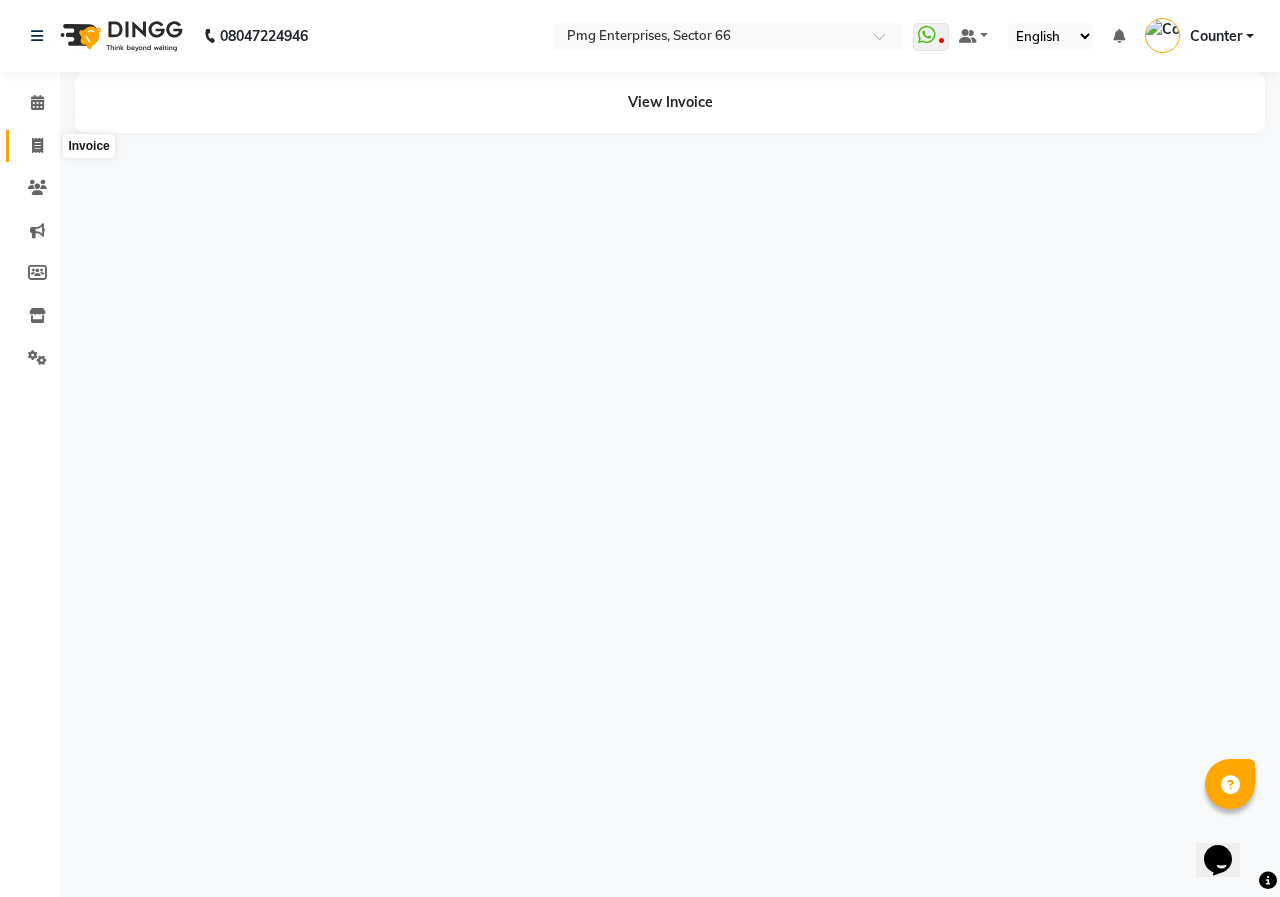 click 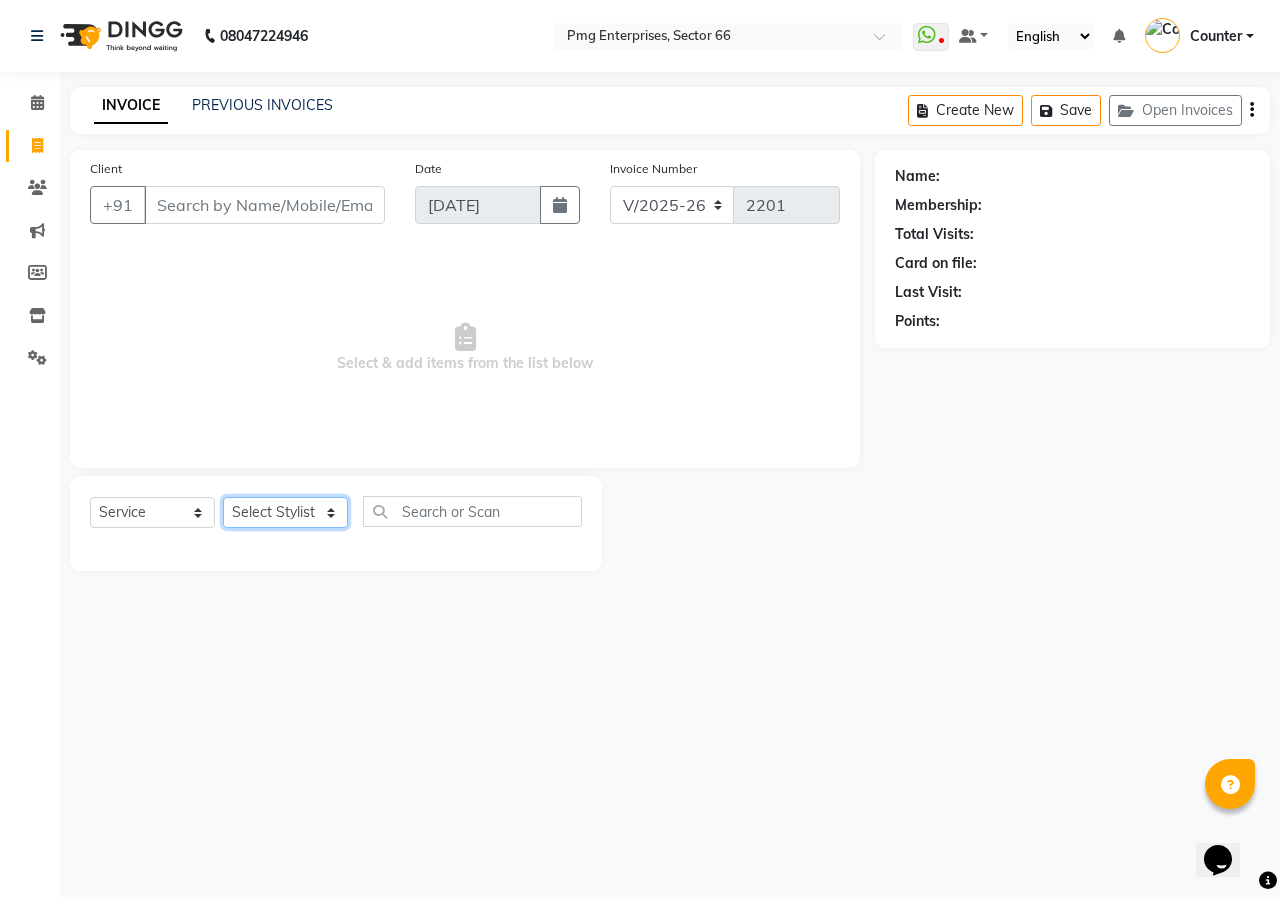 click on "Select Stylist [PERSON_NAME] Counter [PERSON_NAME] [PERSON_NAME] [PERSON_NAME] [PERSON_NAME]" 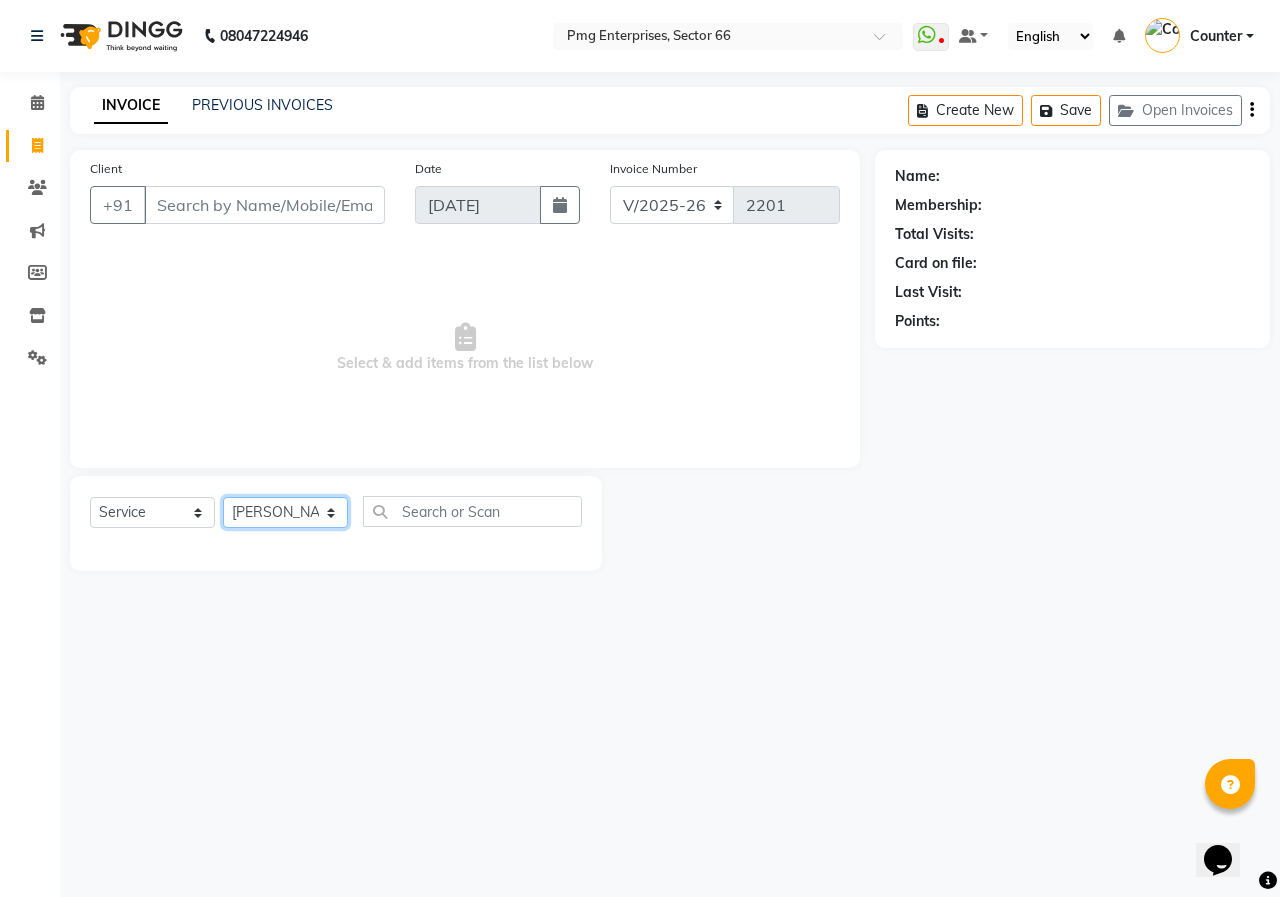 click on "Select Stylist [PERSON_NAME] Counter [PERSON_NAME] [PERSON_NAME] [PERSON_NAME] [PERSON_NAME]" 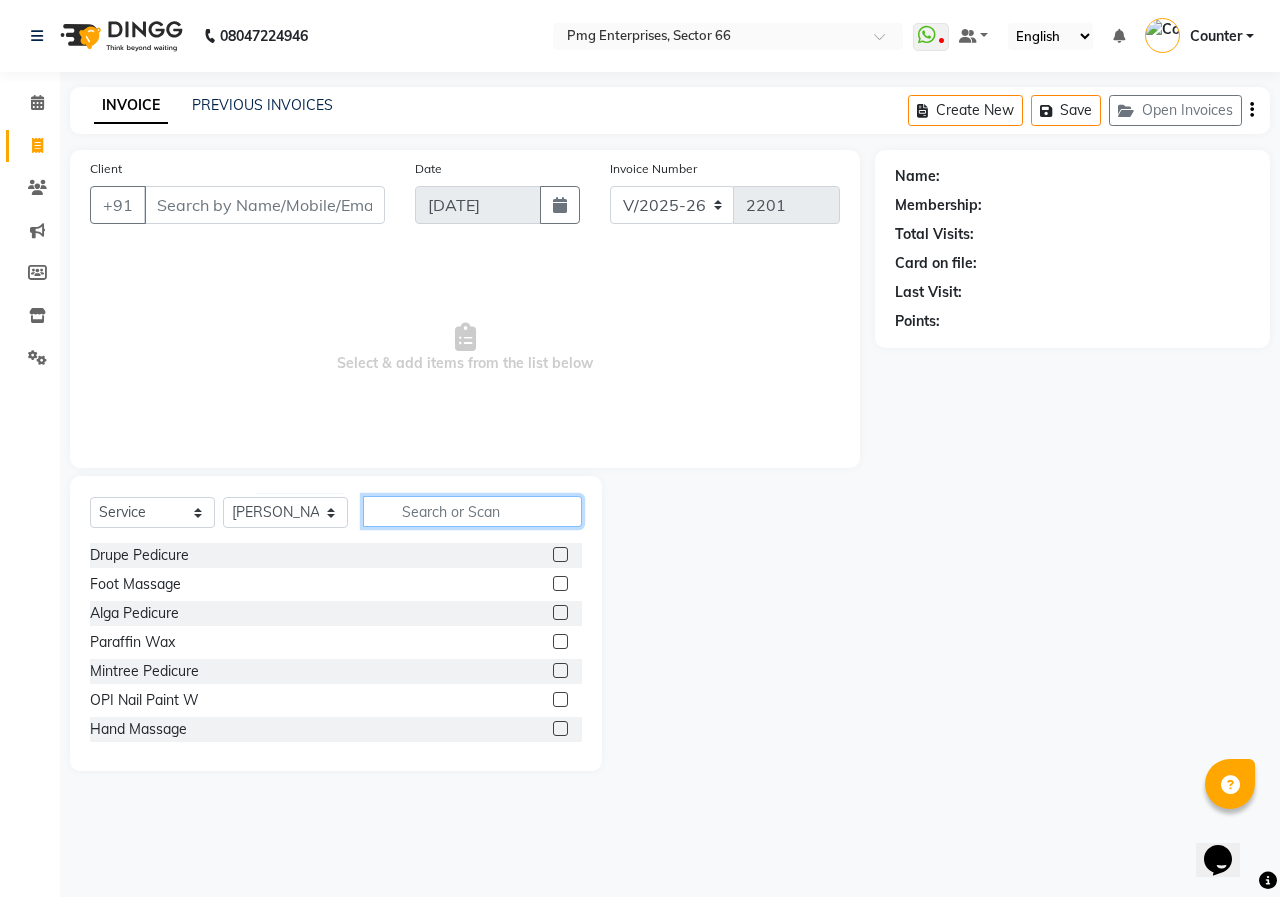 click 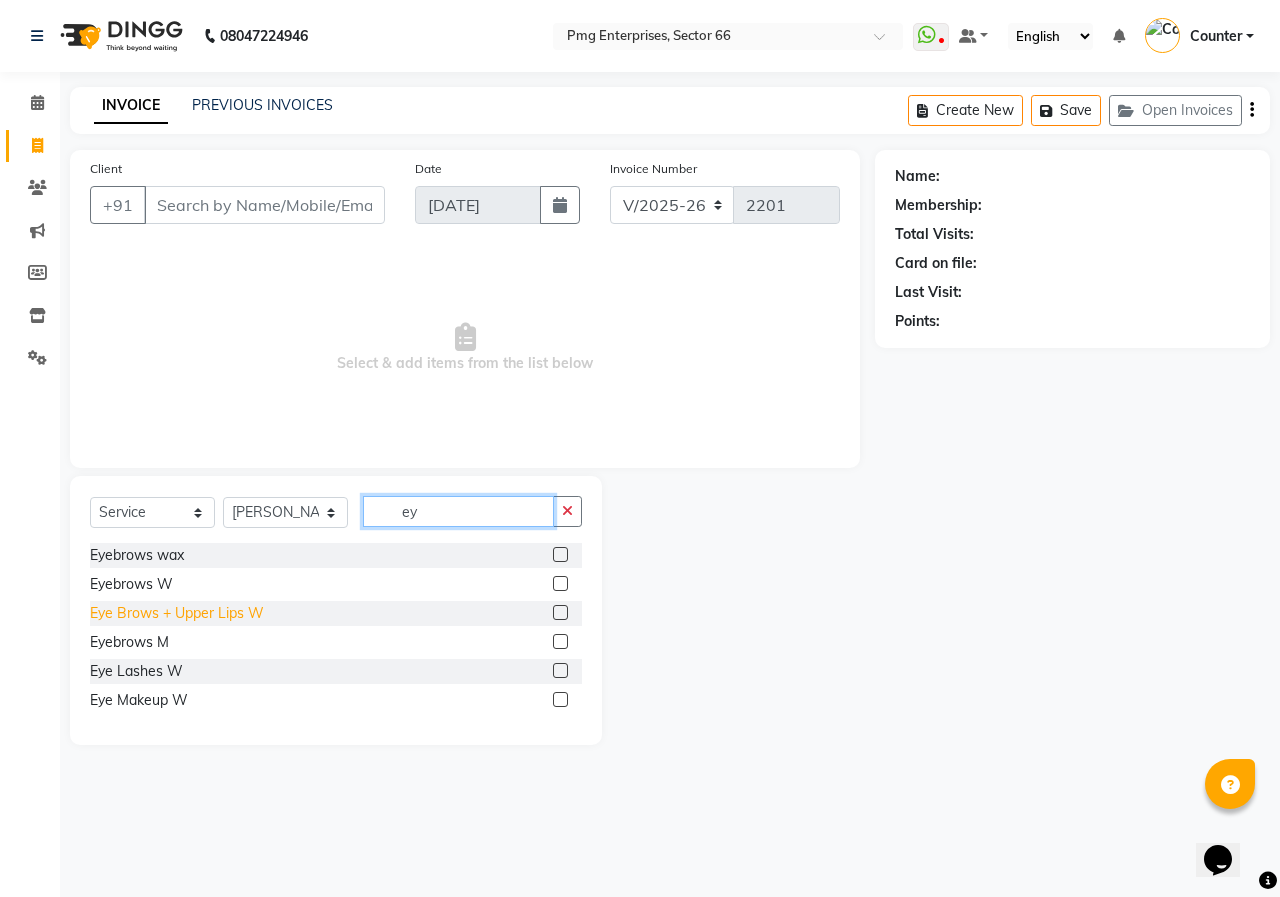 type on "ey" 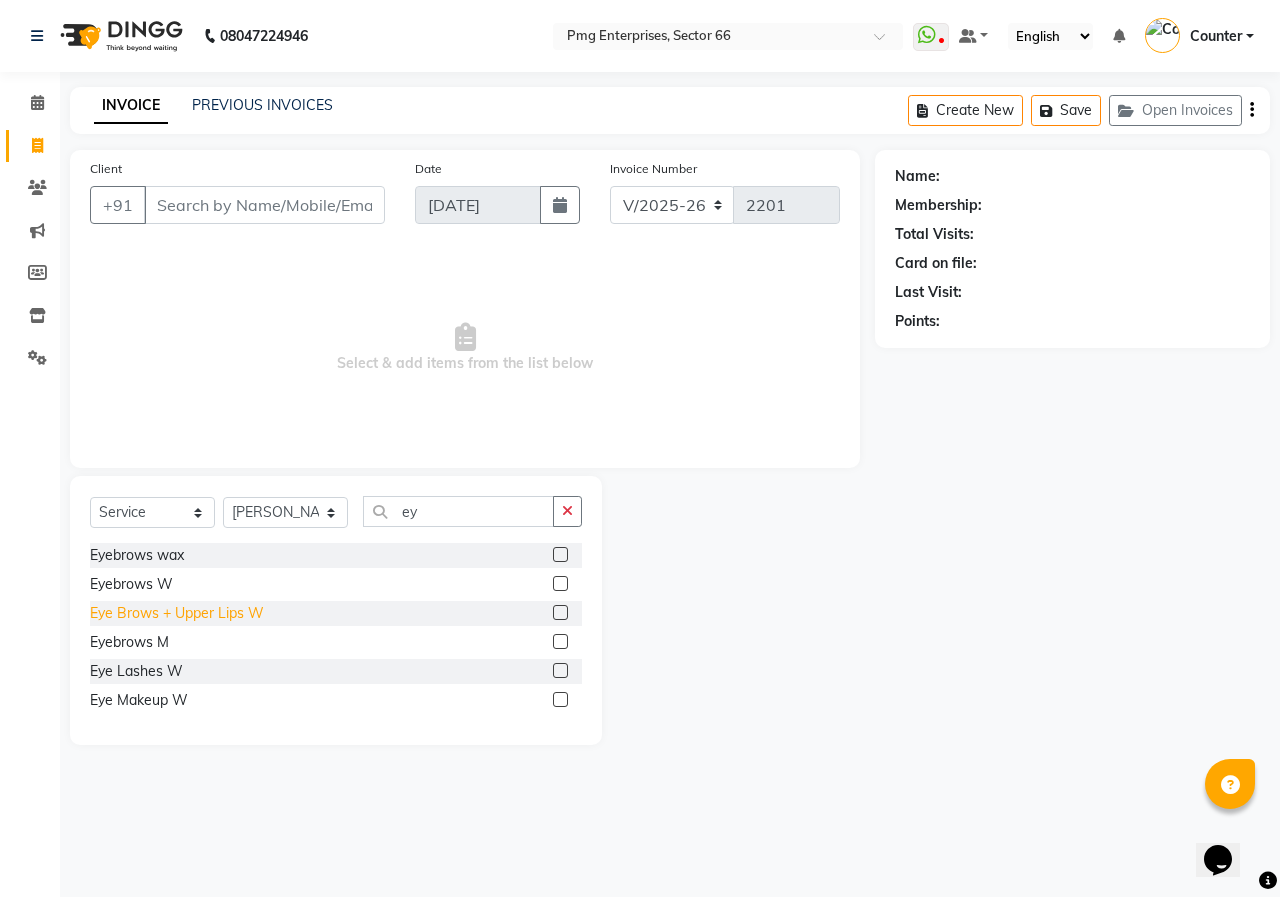 click on "Eye Brows + Upper Lips W" 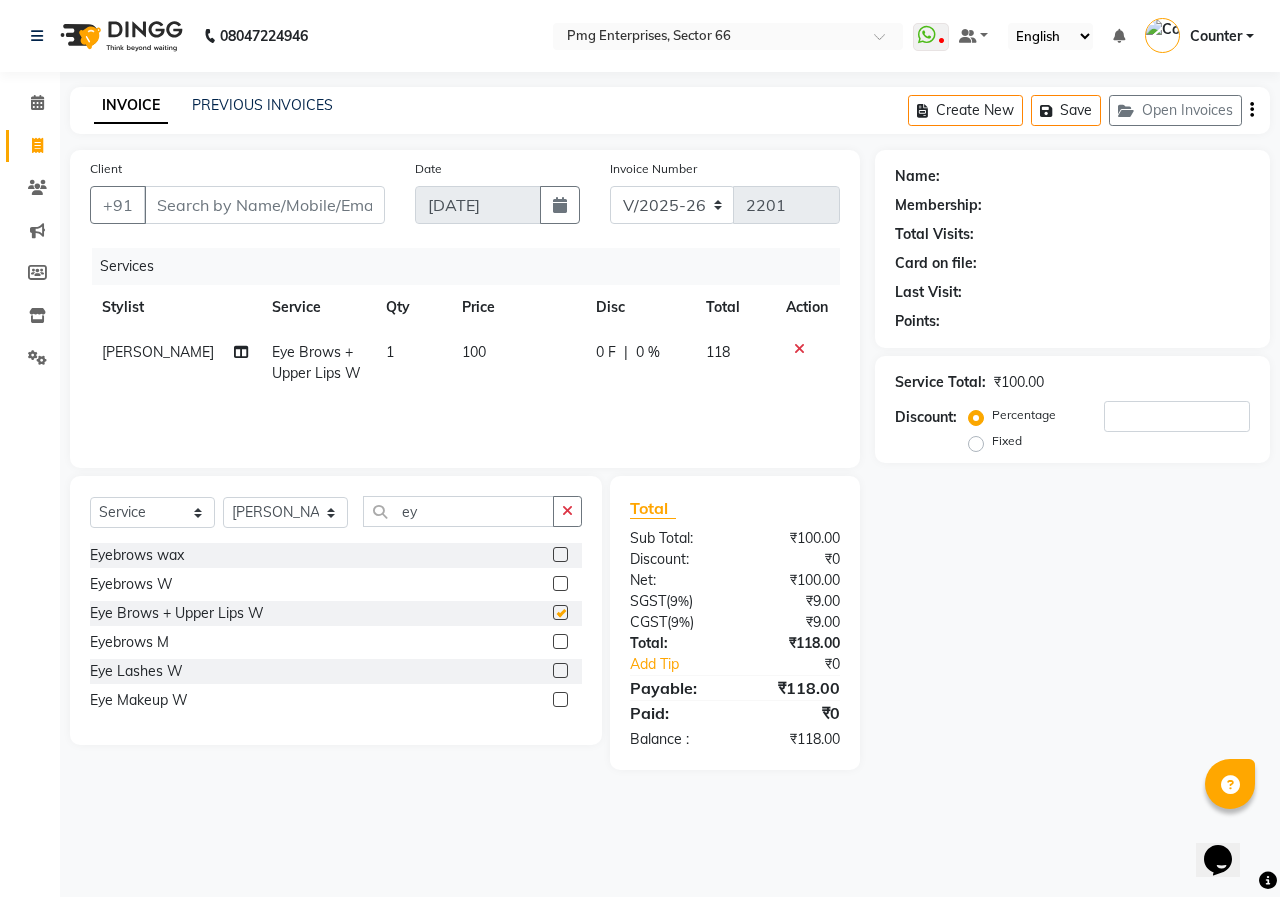 checkbox on "false" 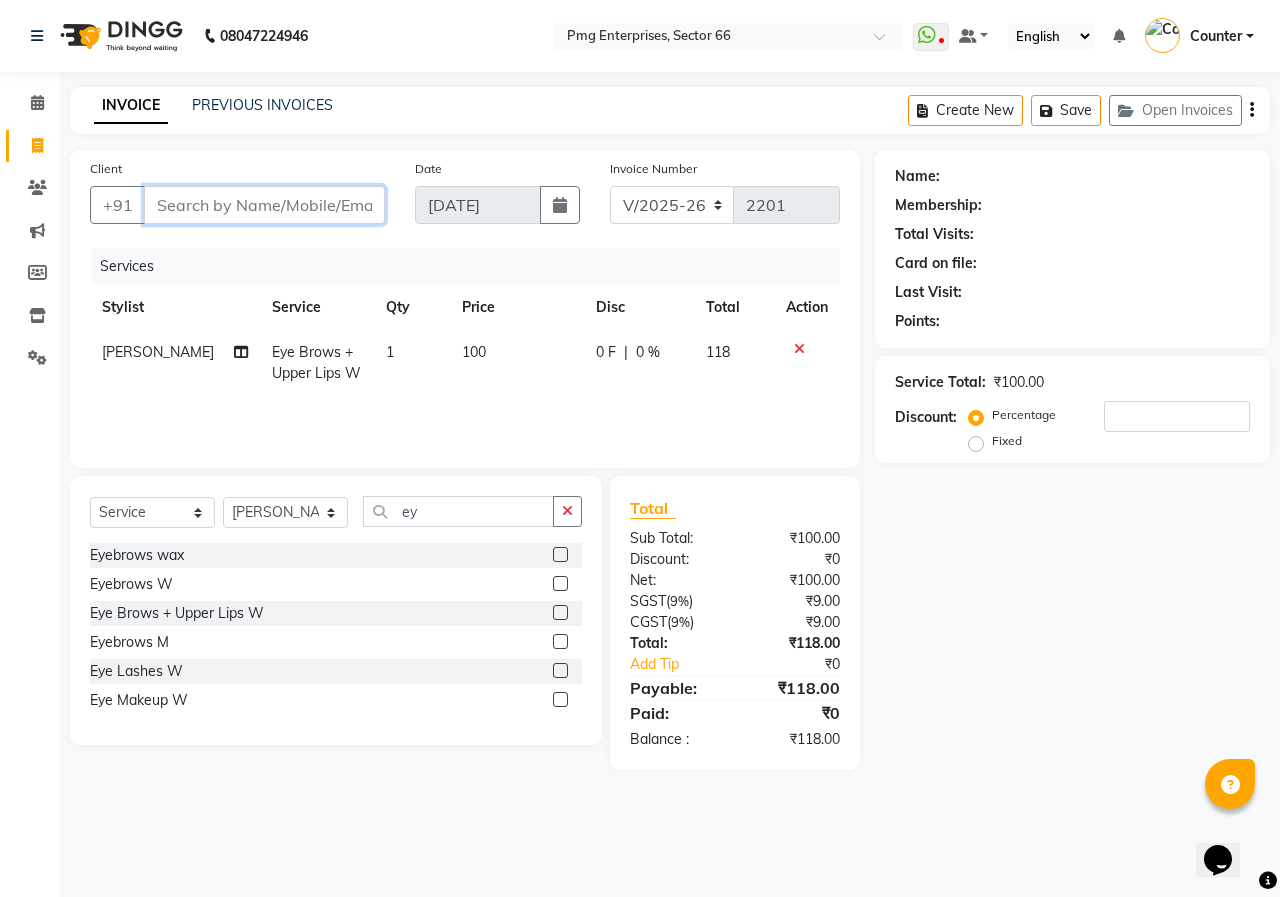 click on "Client" at bounding box center (264, 205) 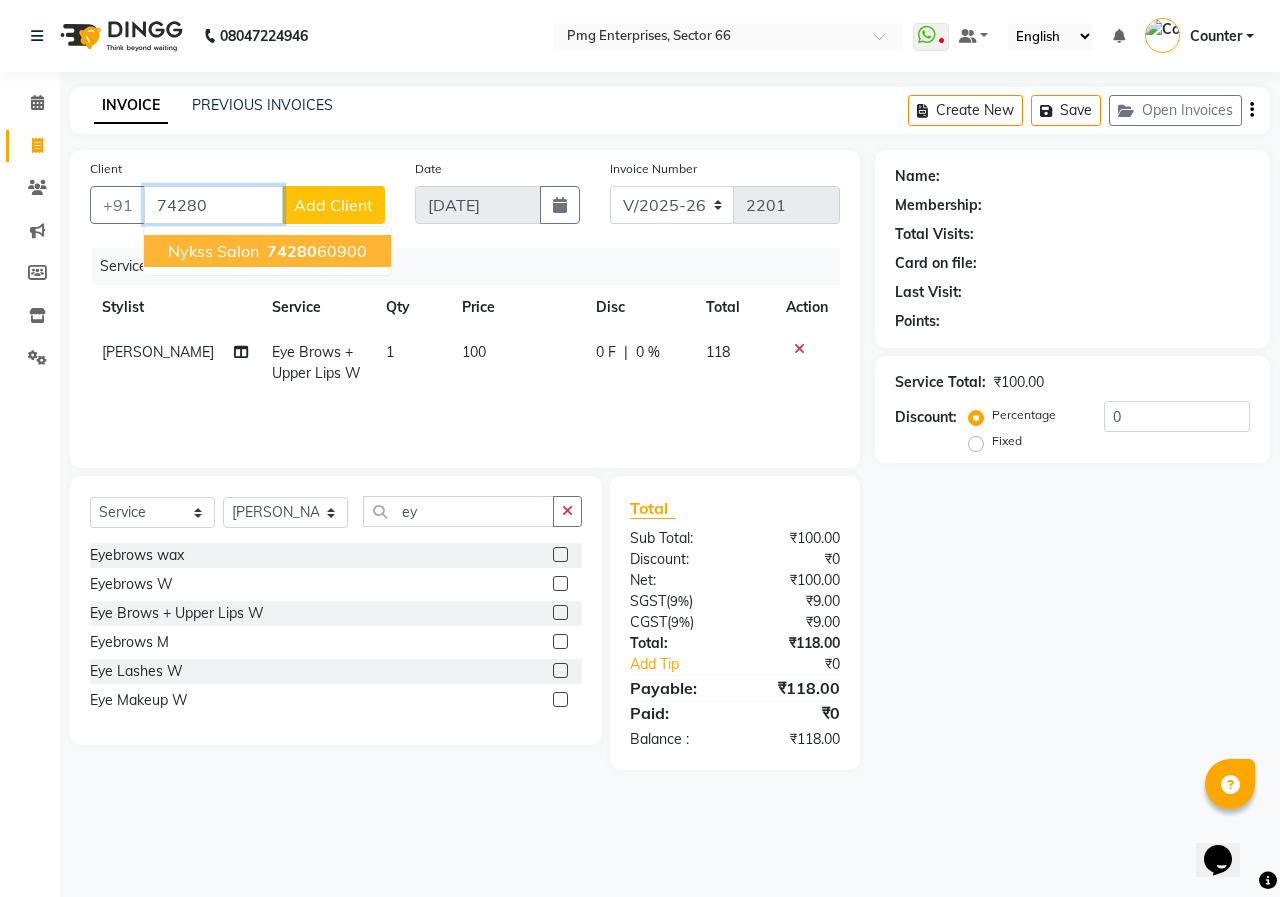 click on "74280" at bounding box center (292, 251) 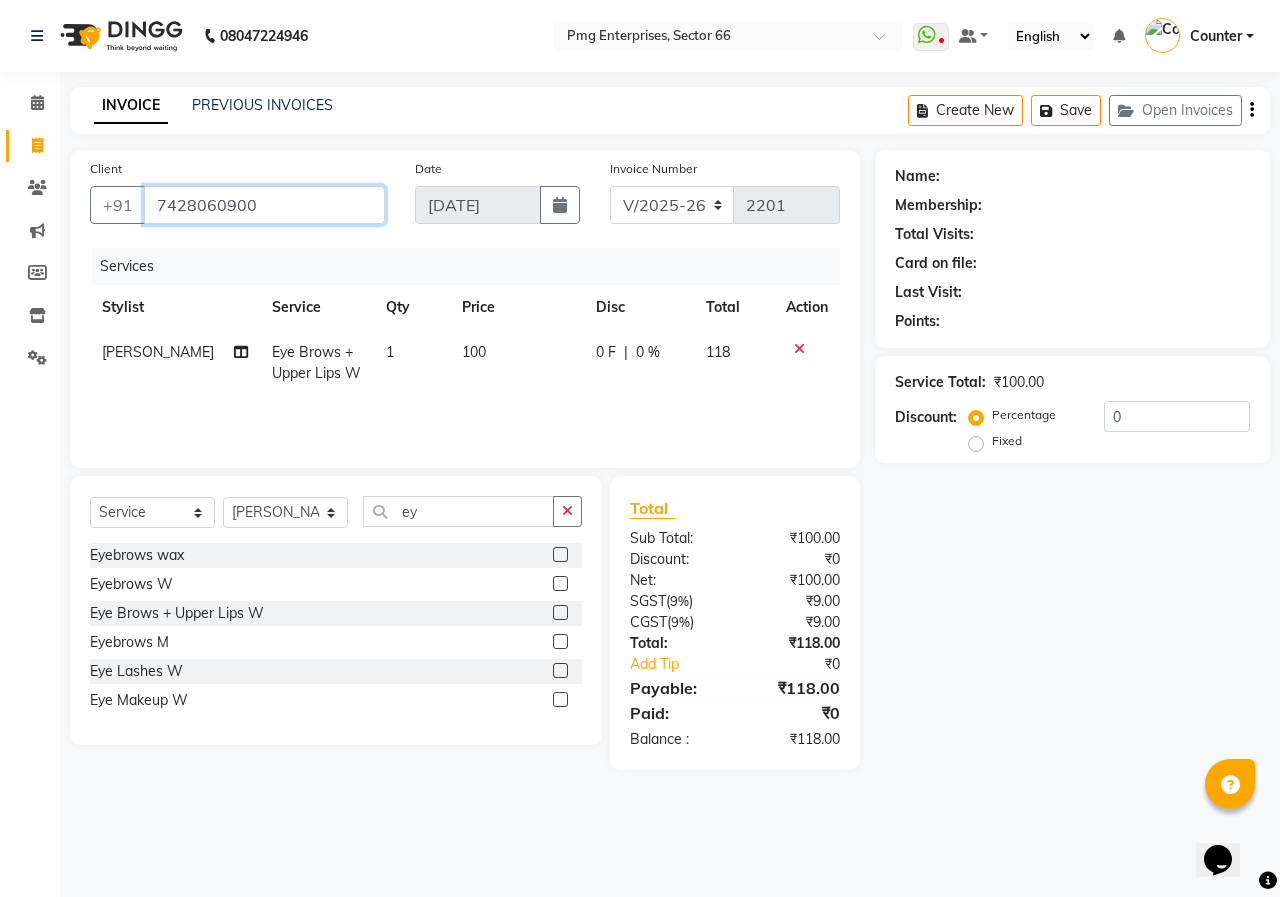 type on "7428060900" 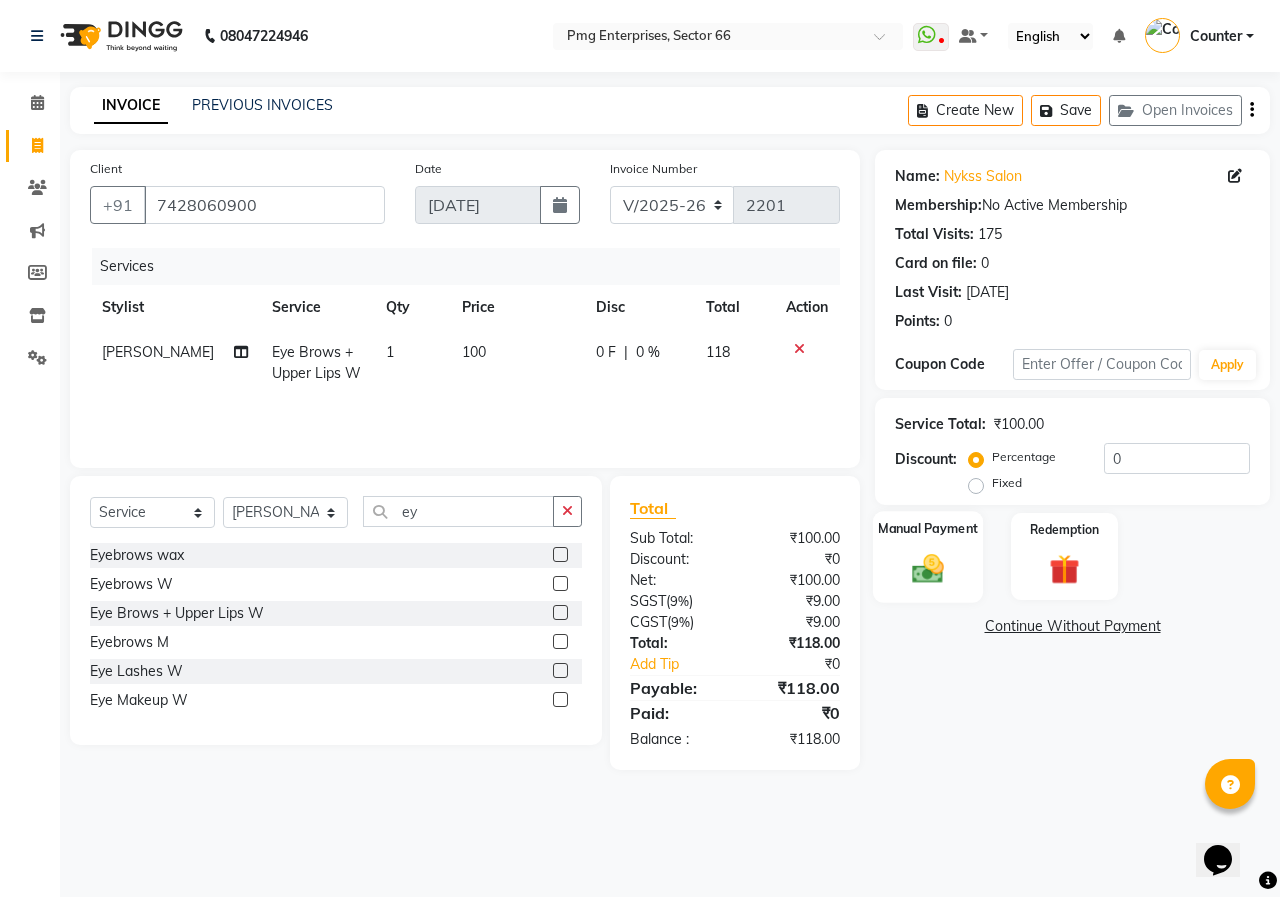 click 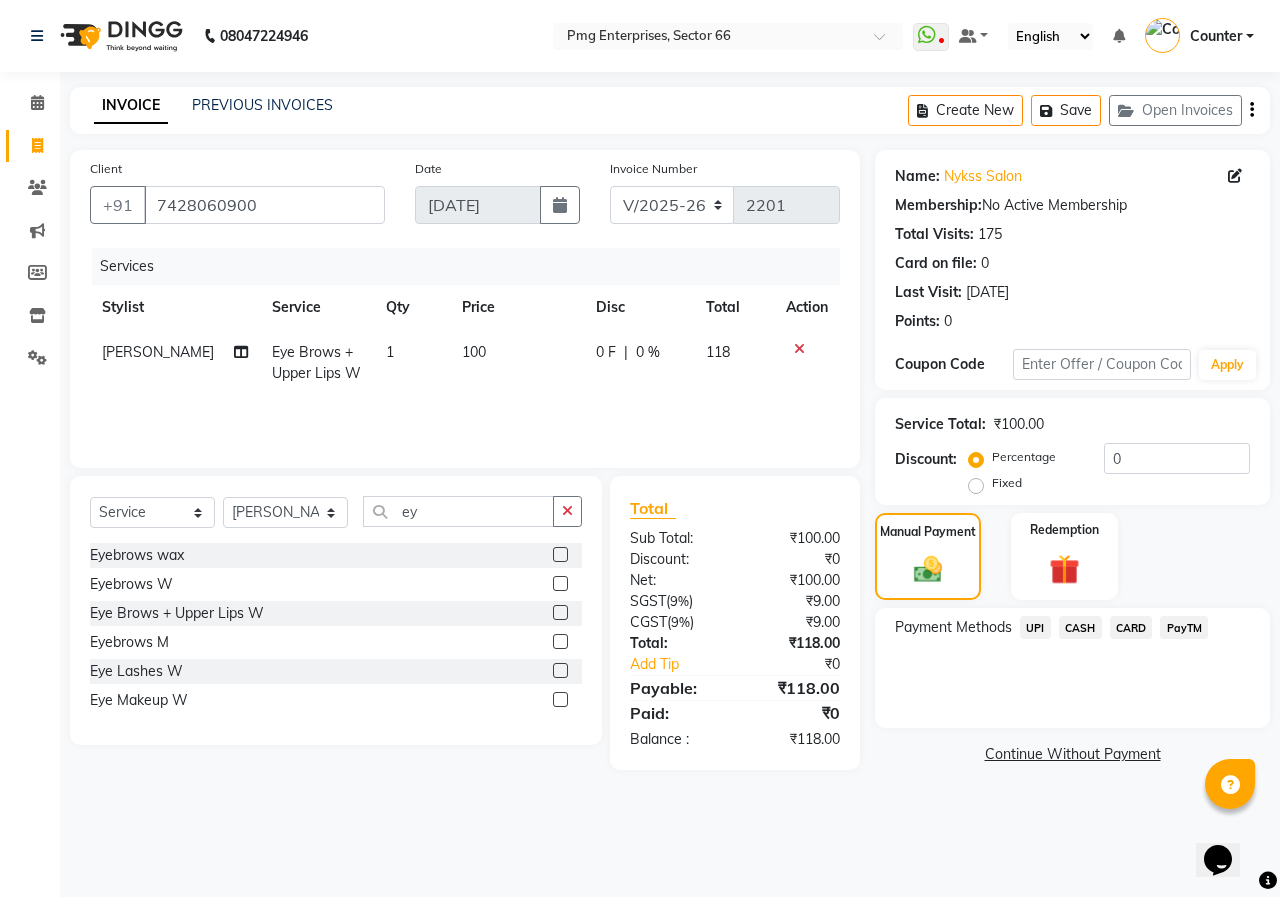 click on "UPI" 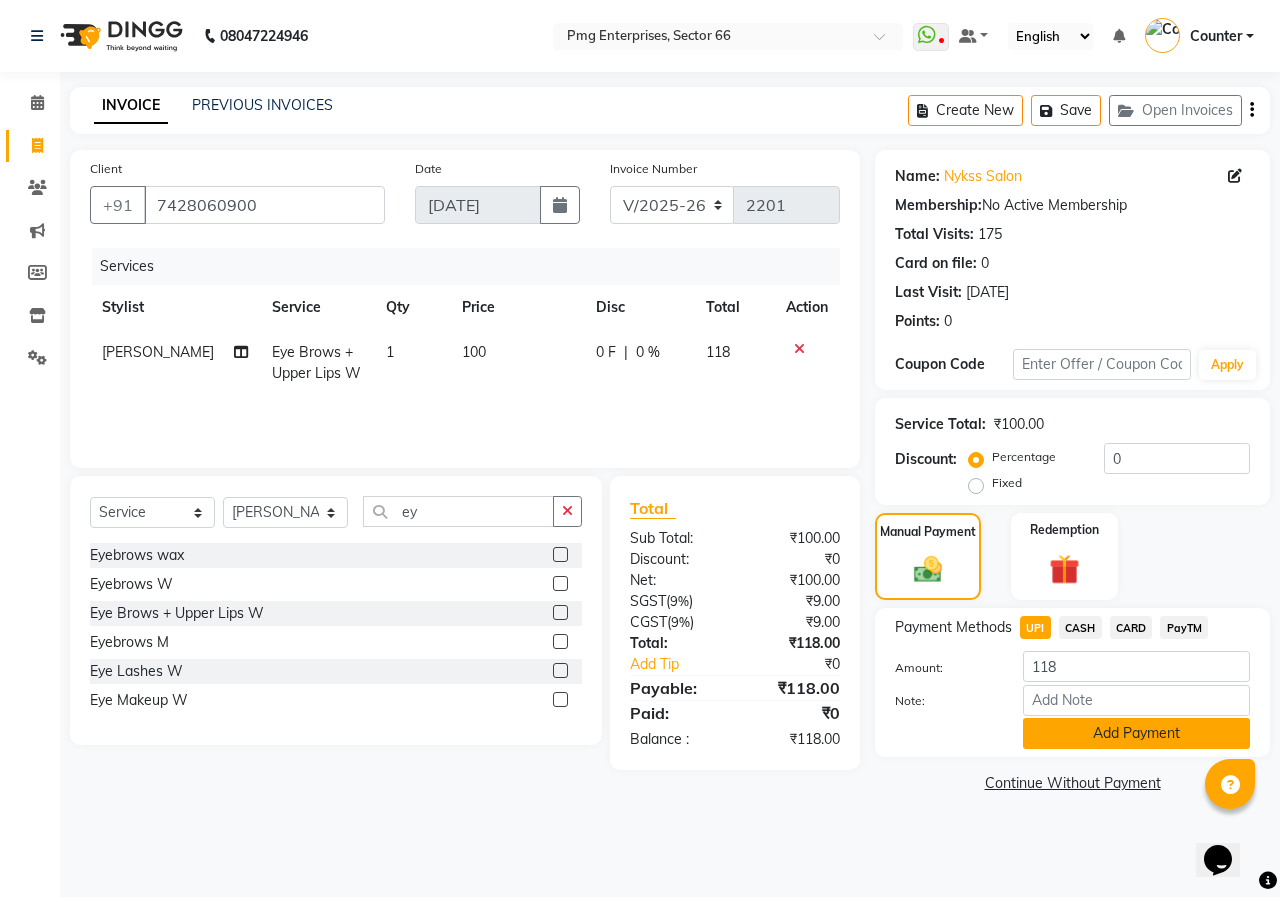 click on "Add Payment" 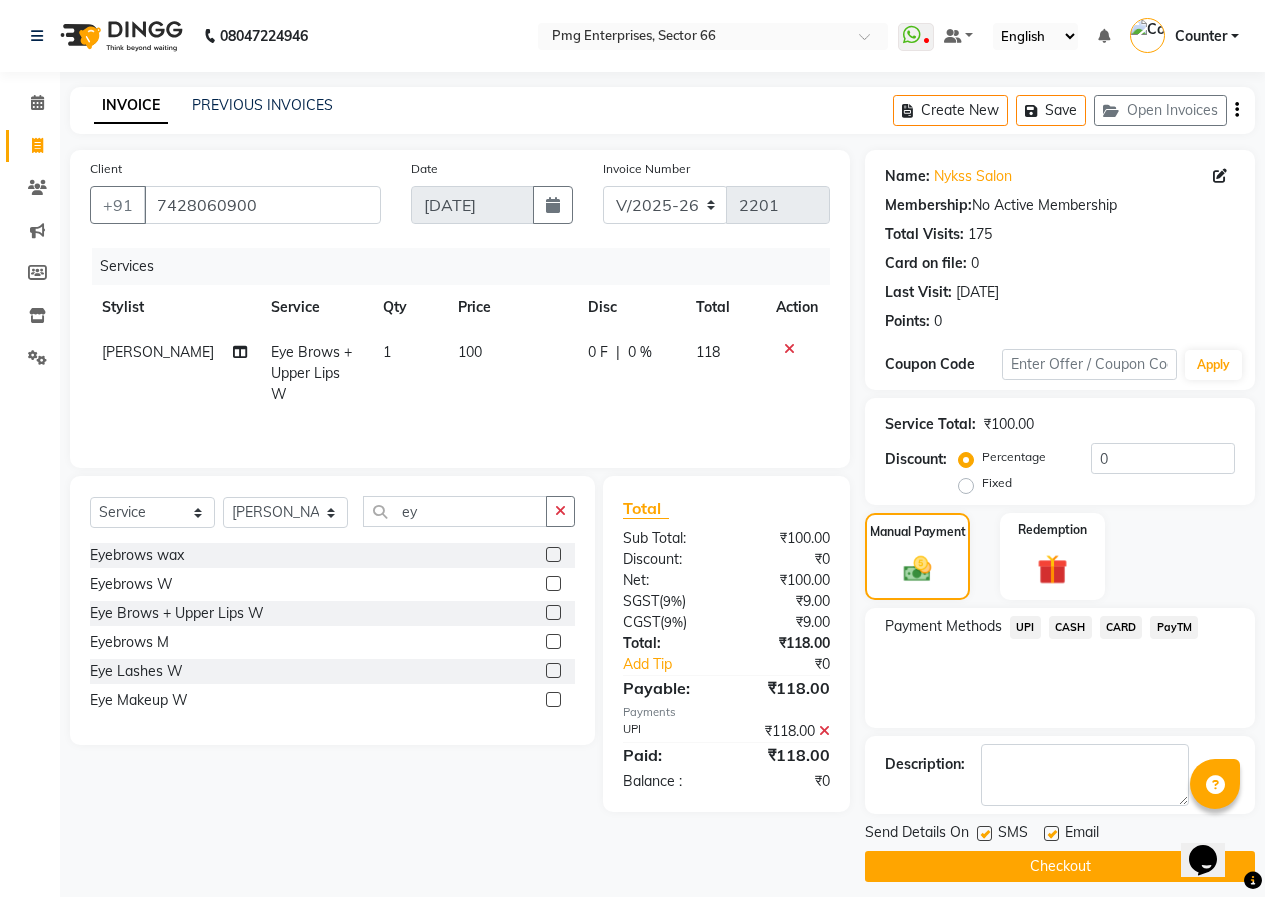 click on "Checkout" 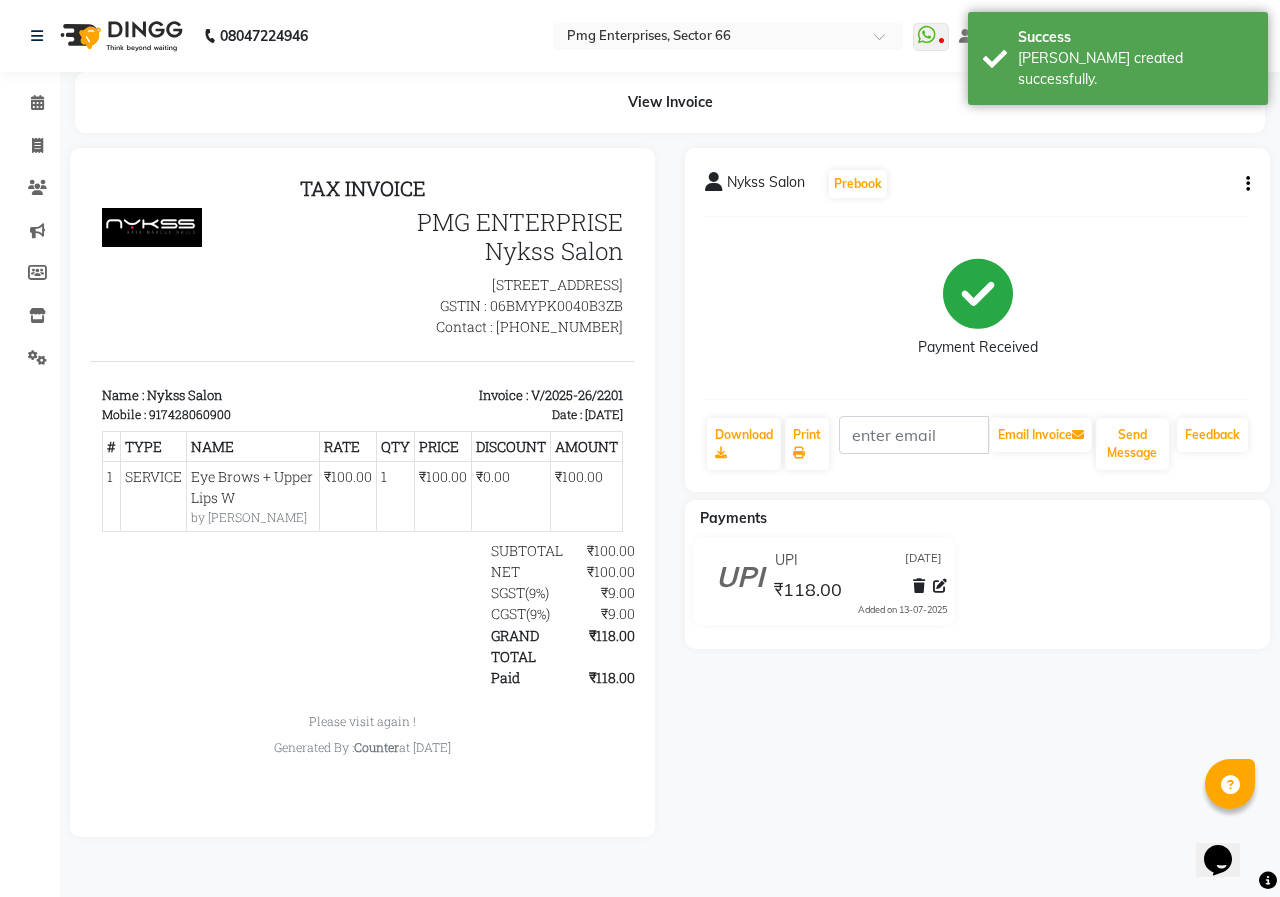 scroll, scrollTop: 0, scrollLeft: 0, axis: both 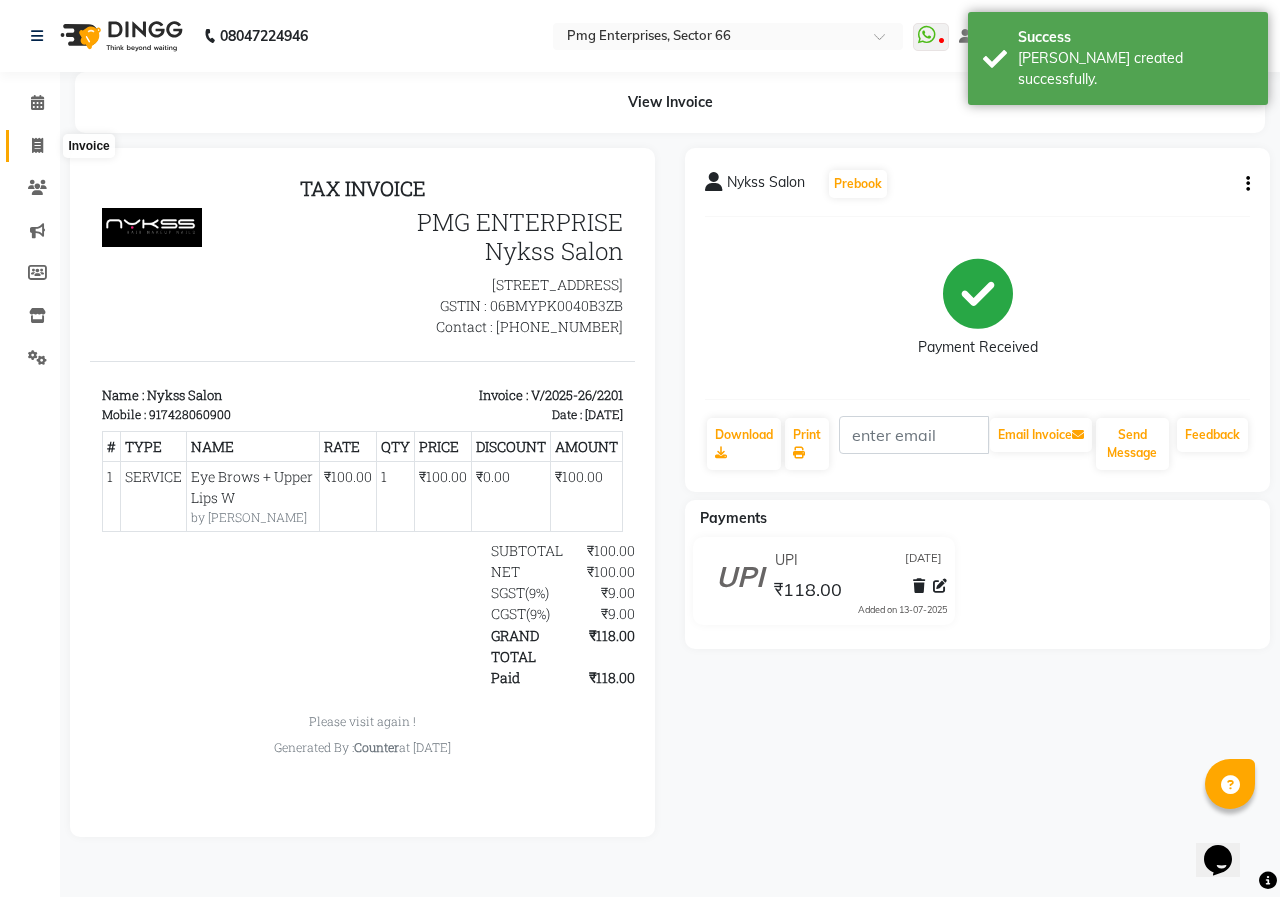 click 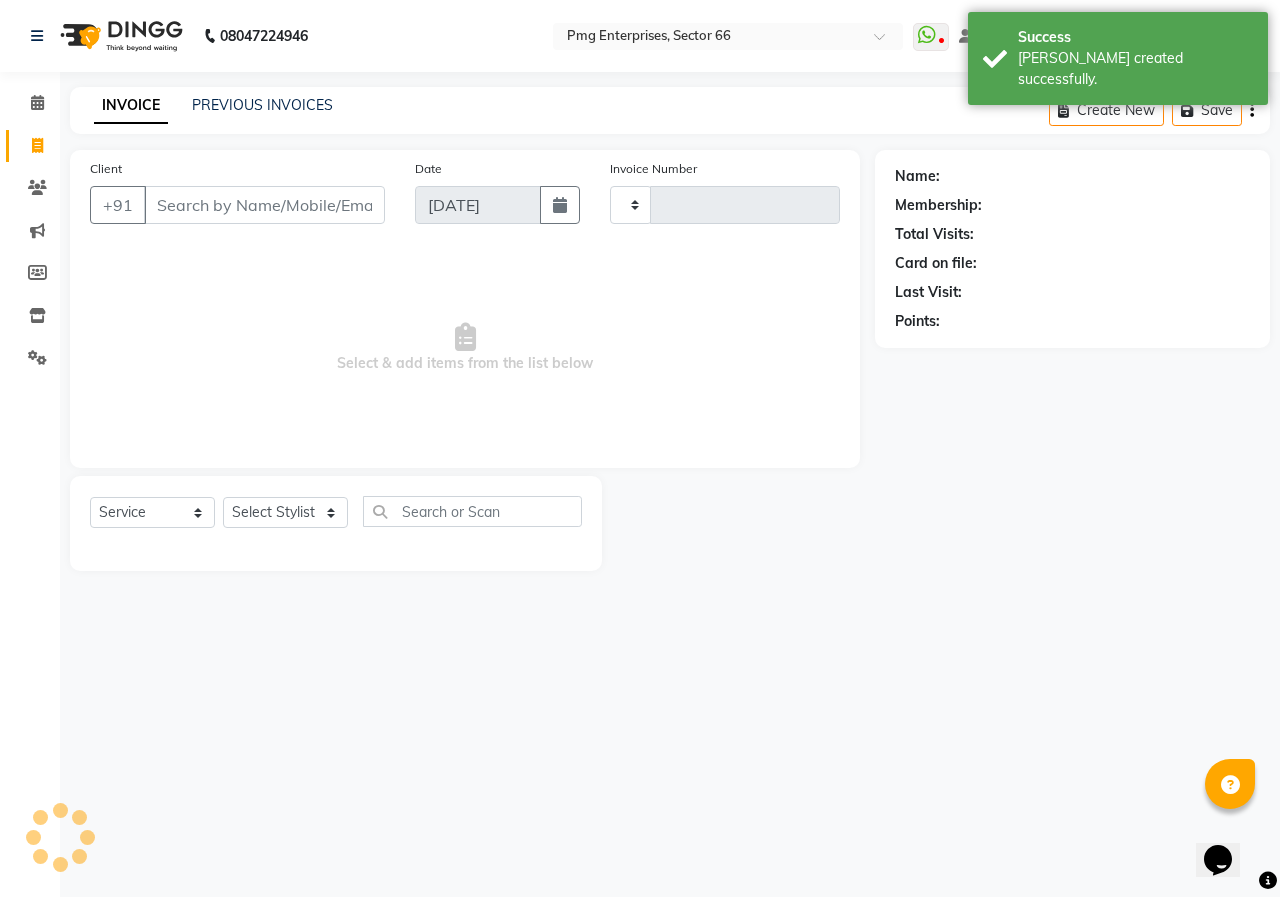 type on "2202" 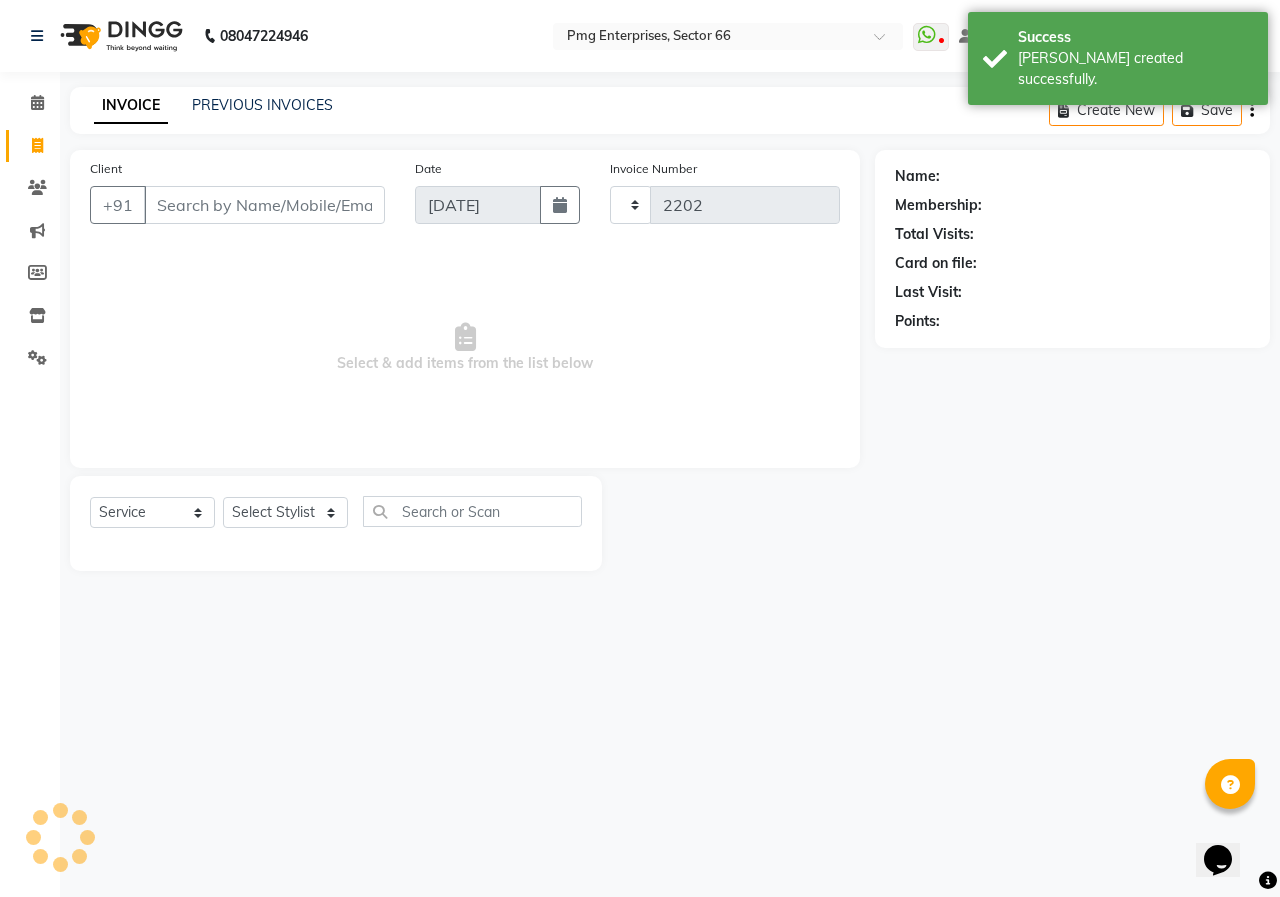 select on "889" 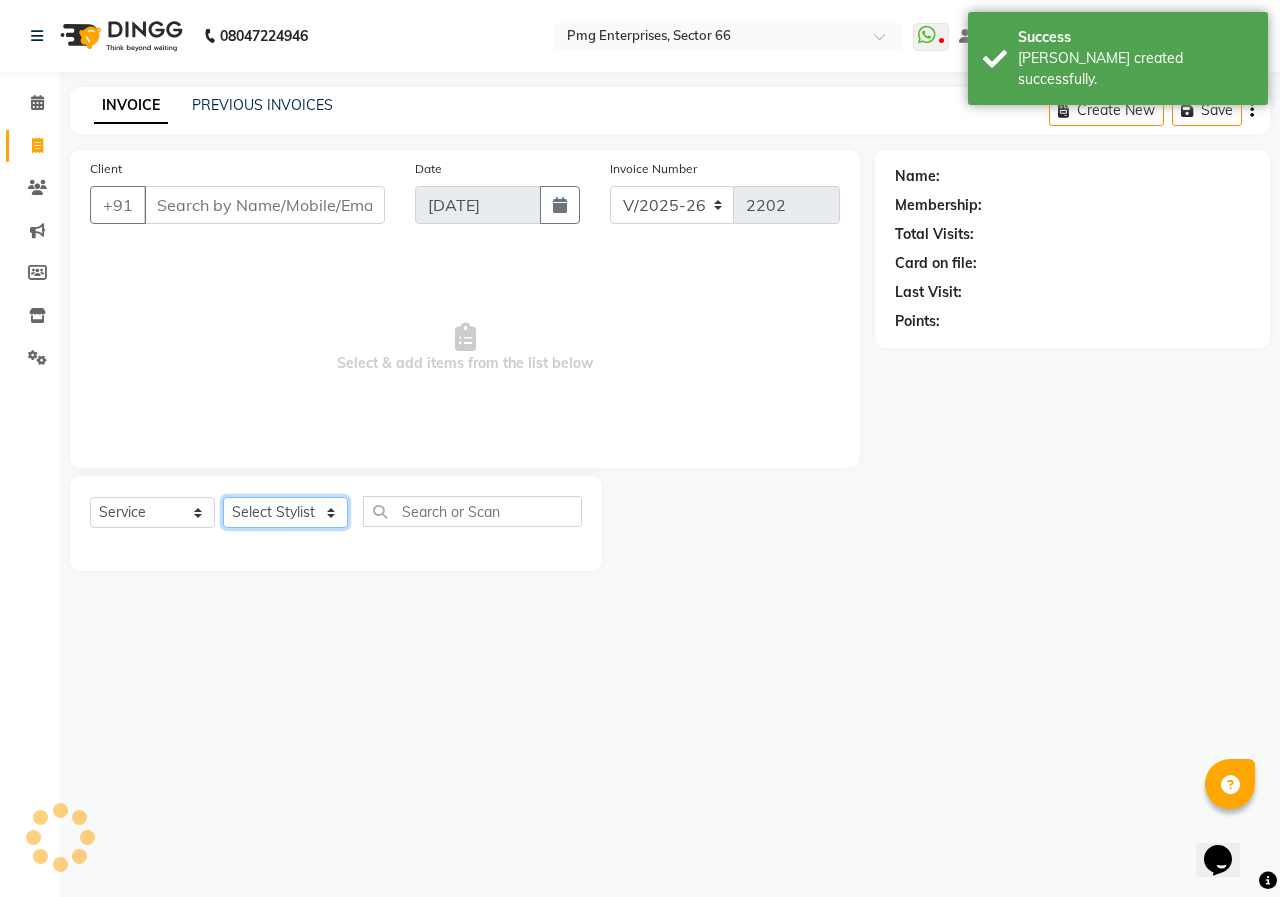 click on "Select Stylist" 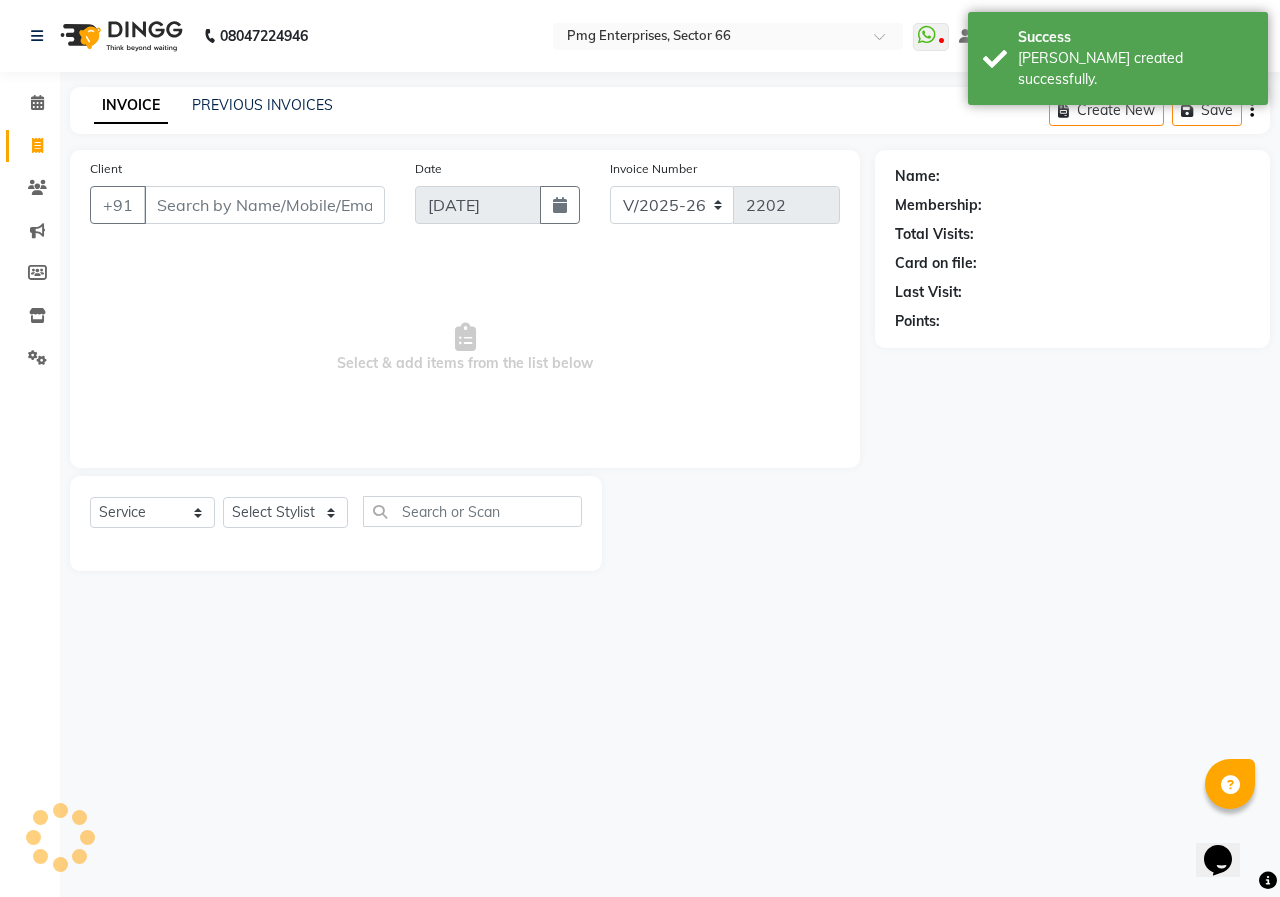 click on "Select  Service  Product  Membership  Package Voucher Prepaid Gift Card  Select Stylist" 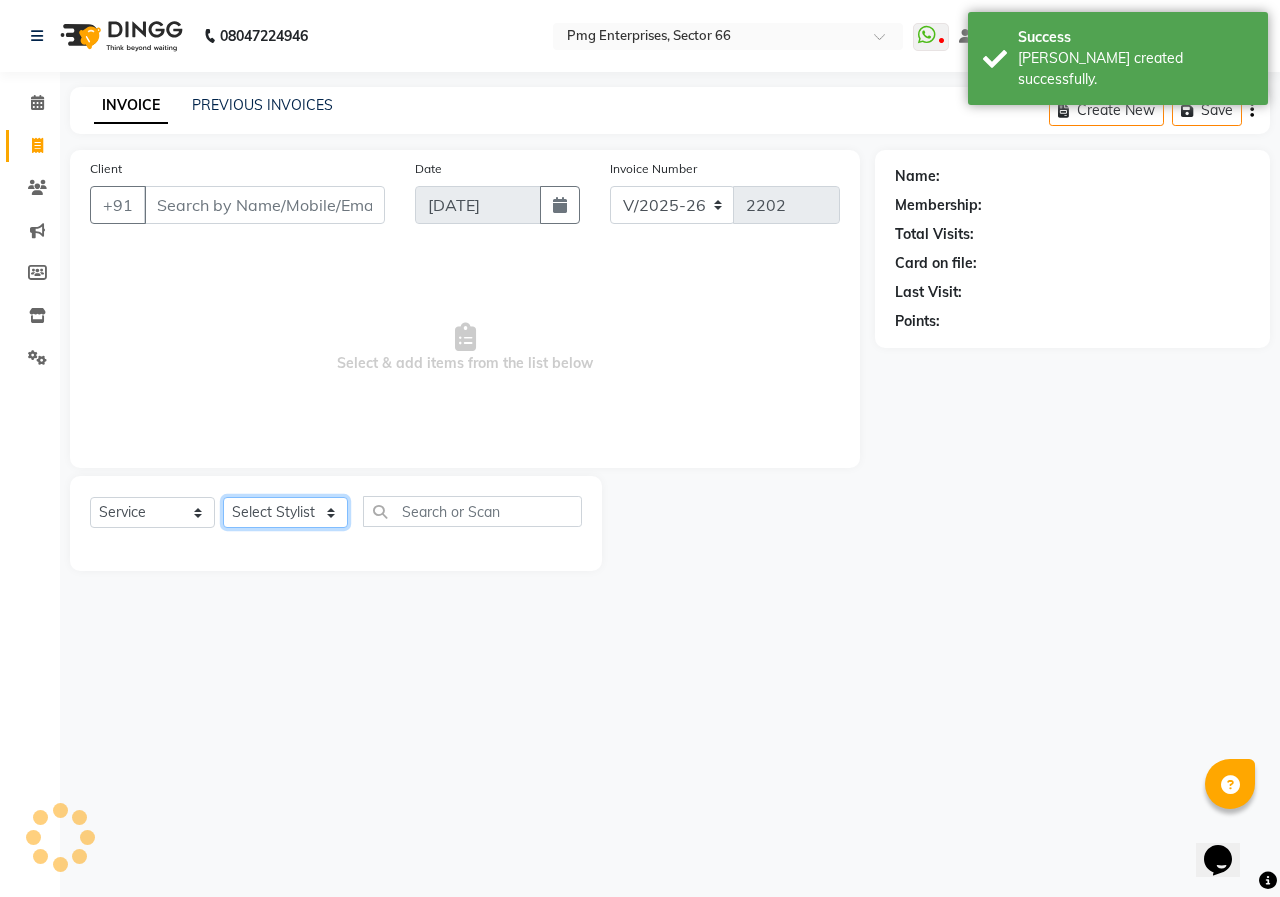 click on "Select Stylist" 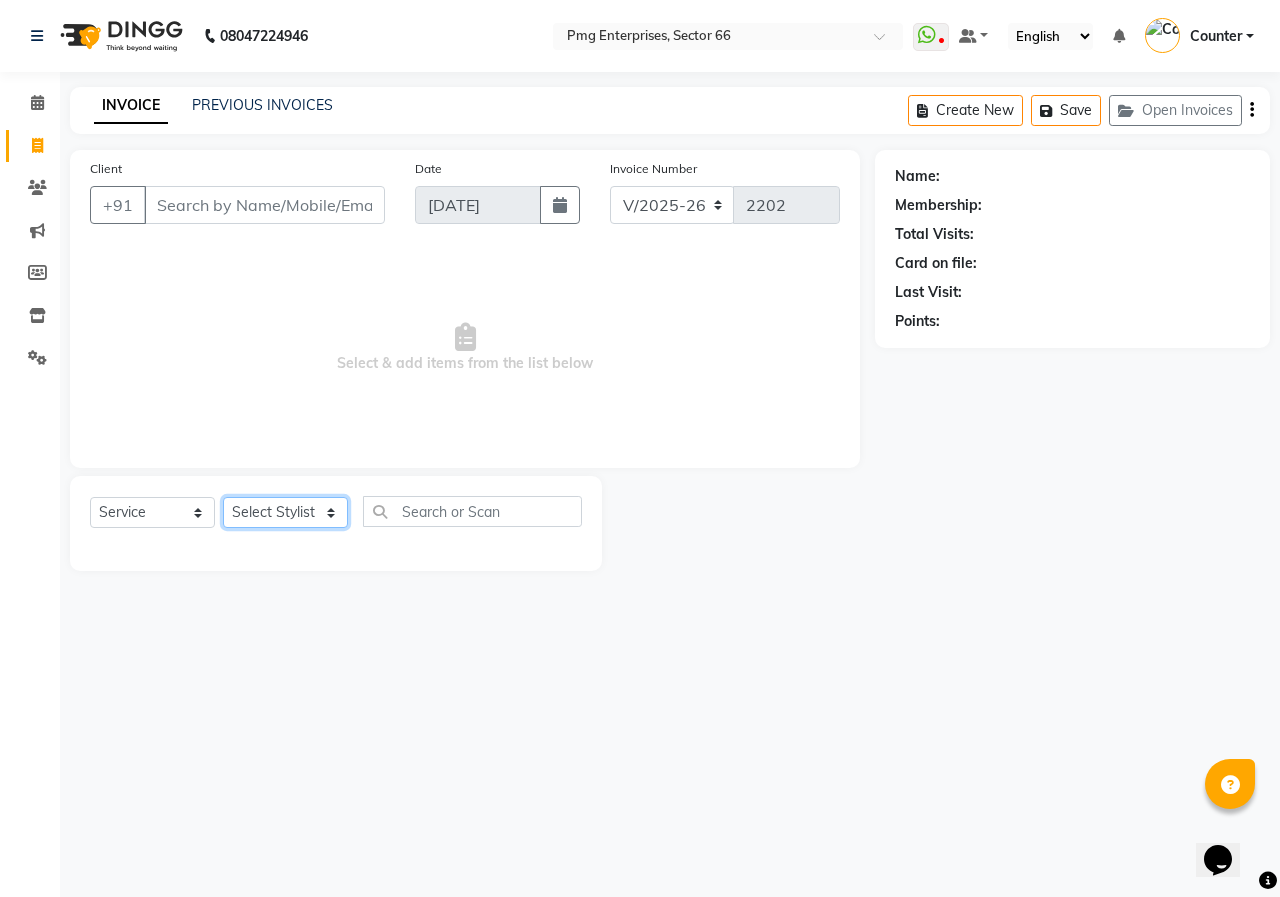 select on "52446" 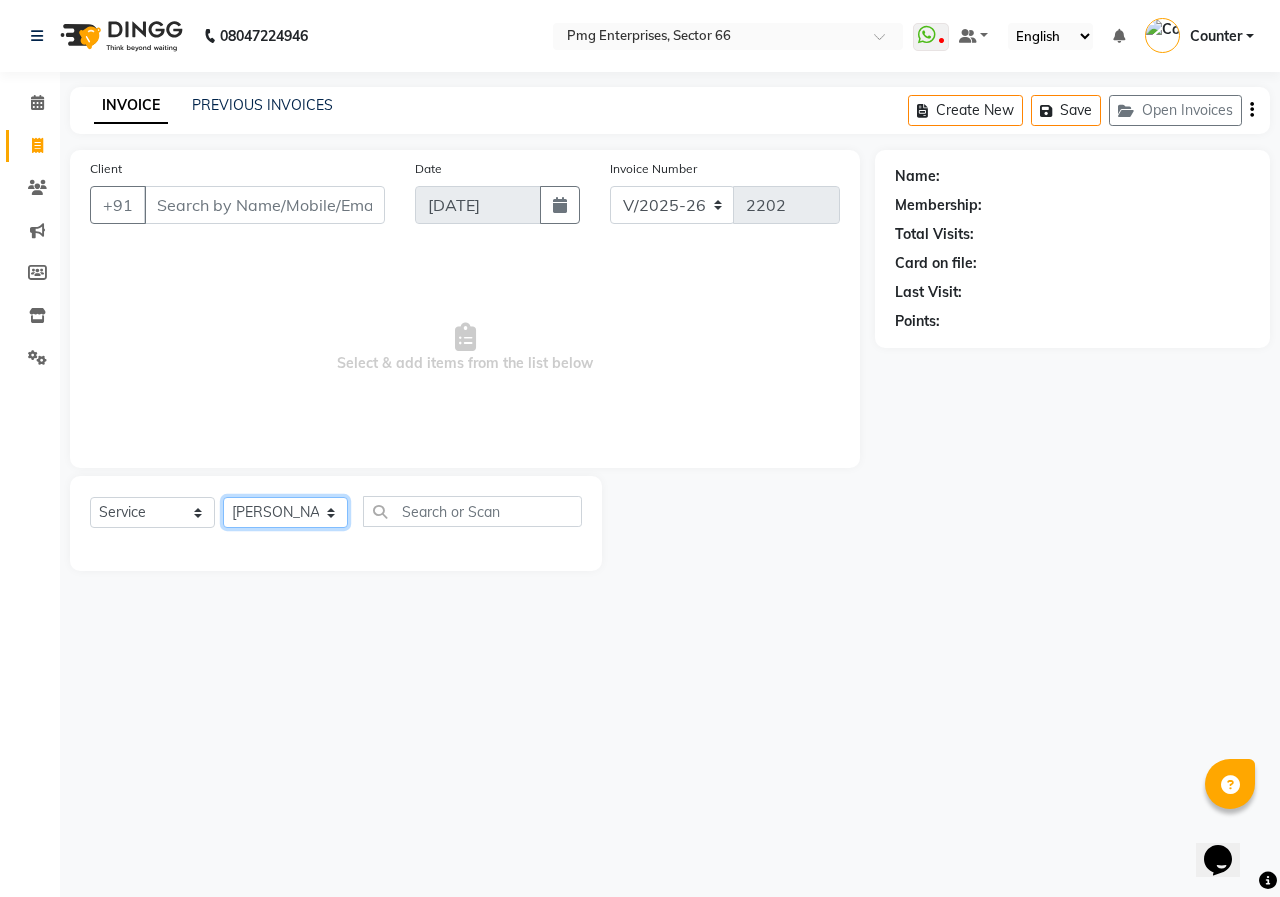 click on "Select Stylist [PERSON_NAME] Counter [PERSON_NAME] [PERSON_NAME] [PERSON_NAME] [PERSON_NAME]" 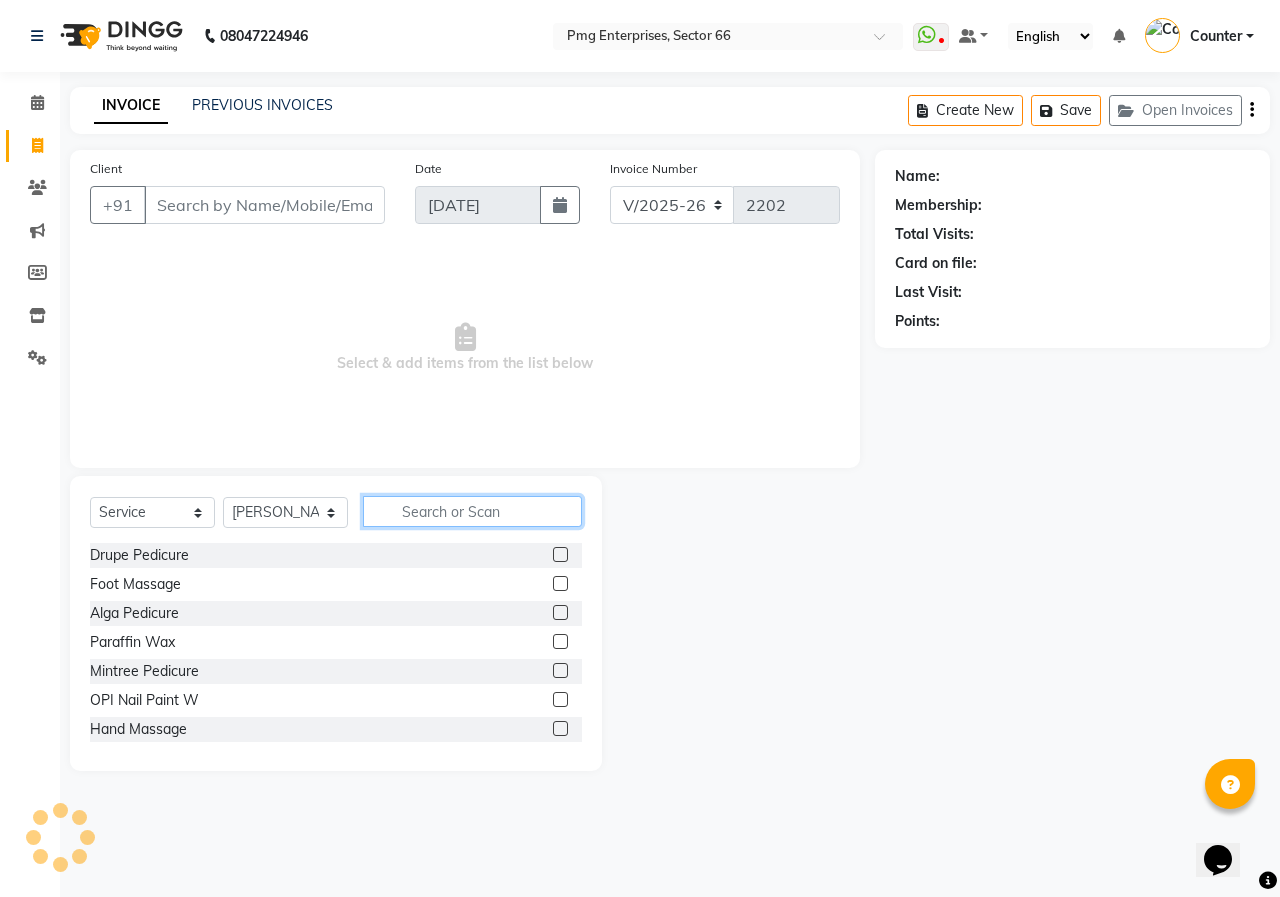 click 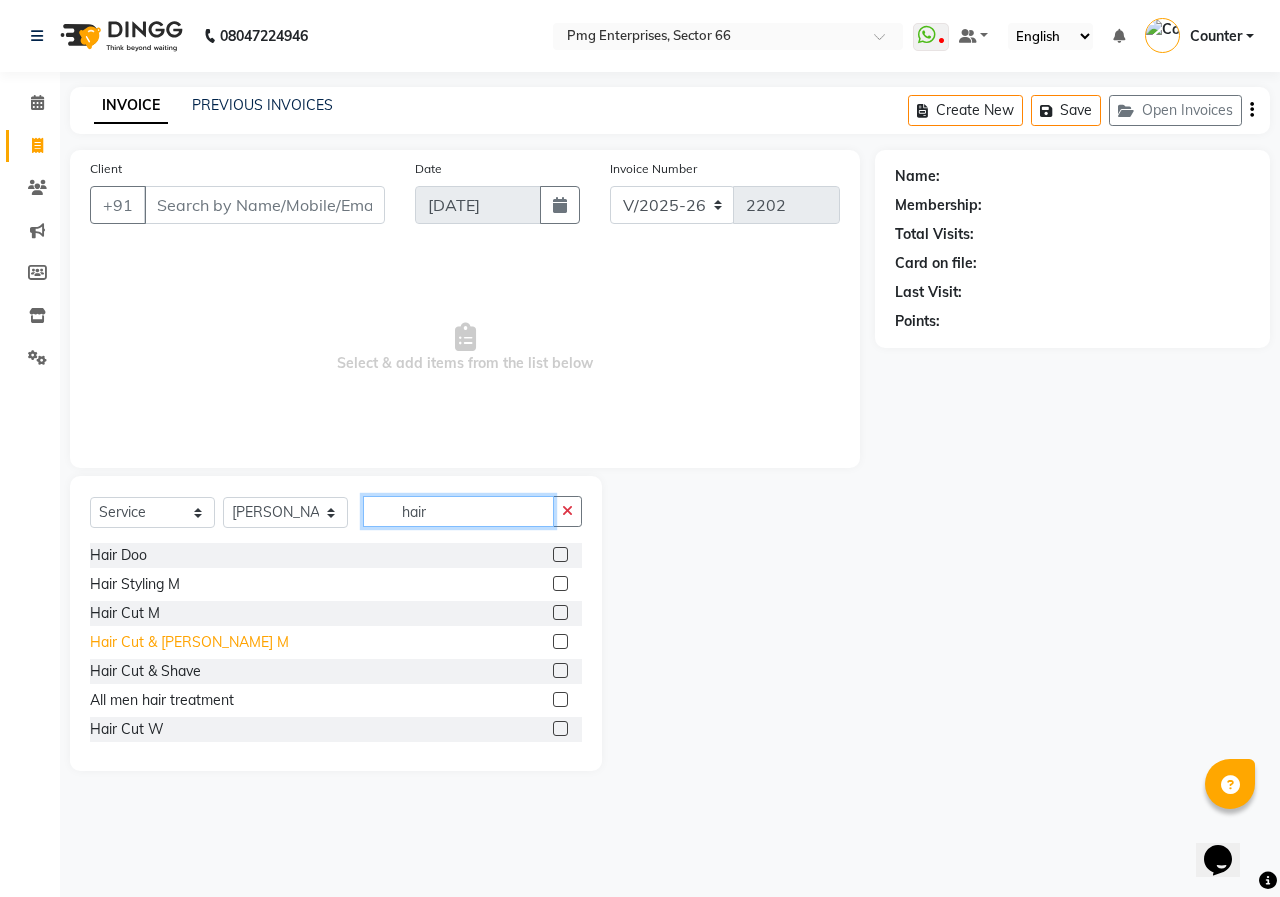 type on "hair" 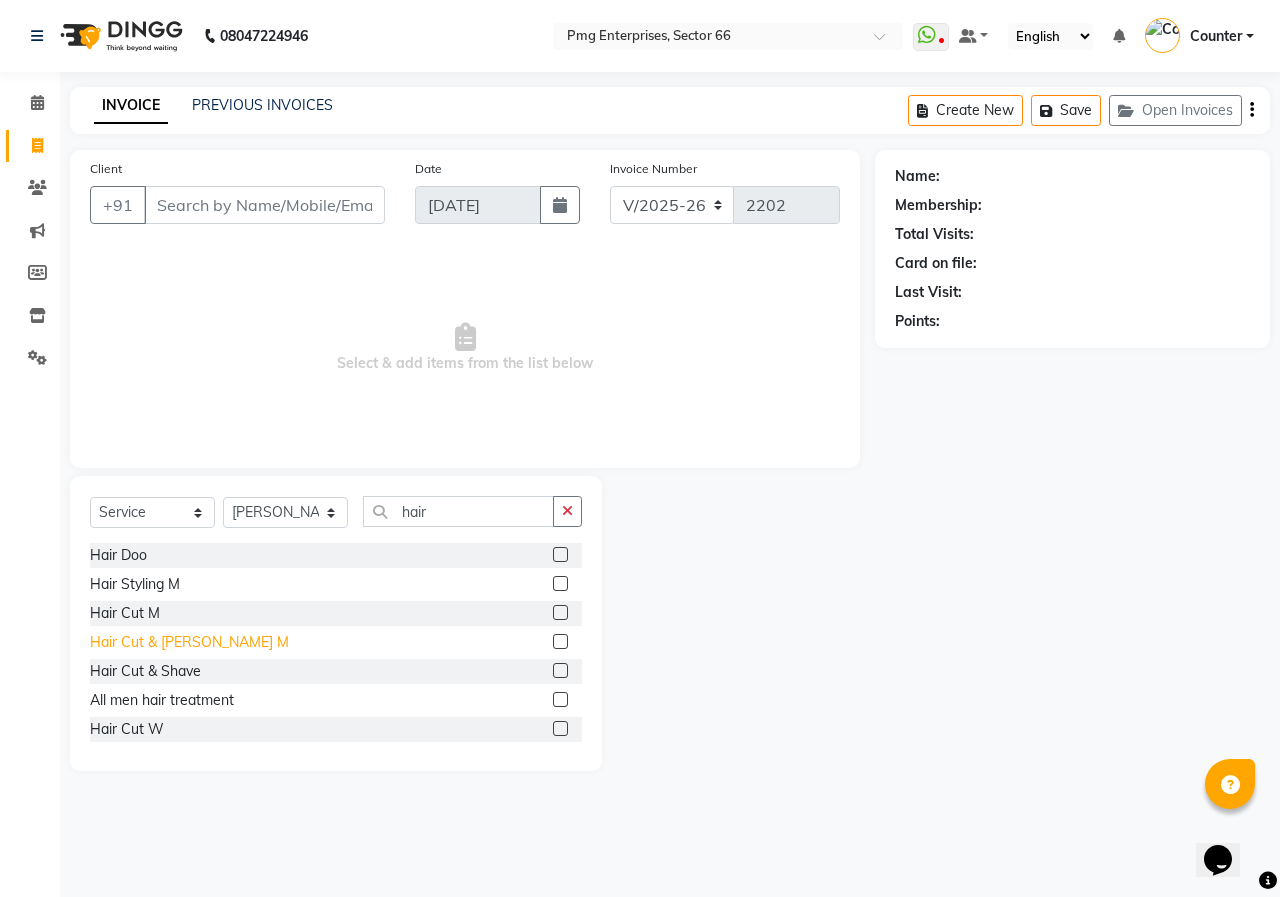 click on "Hair Cut & [PERSON_NAME] M" 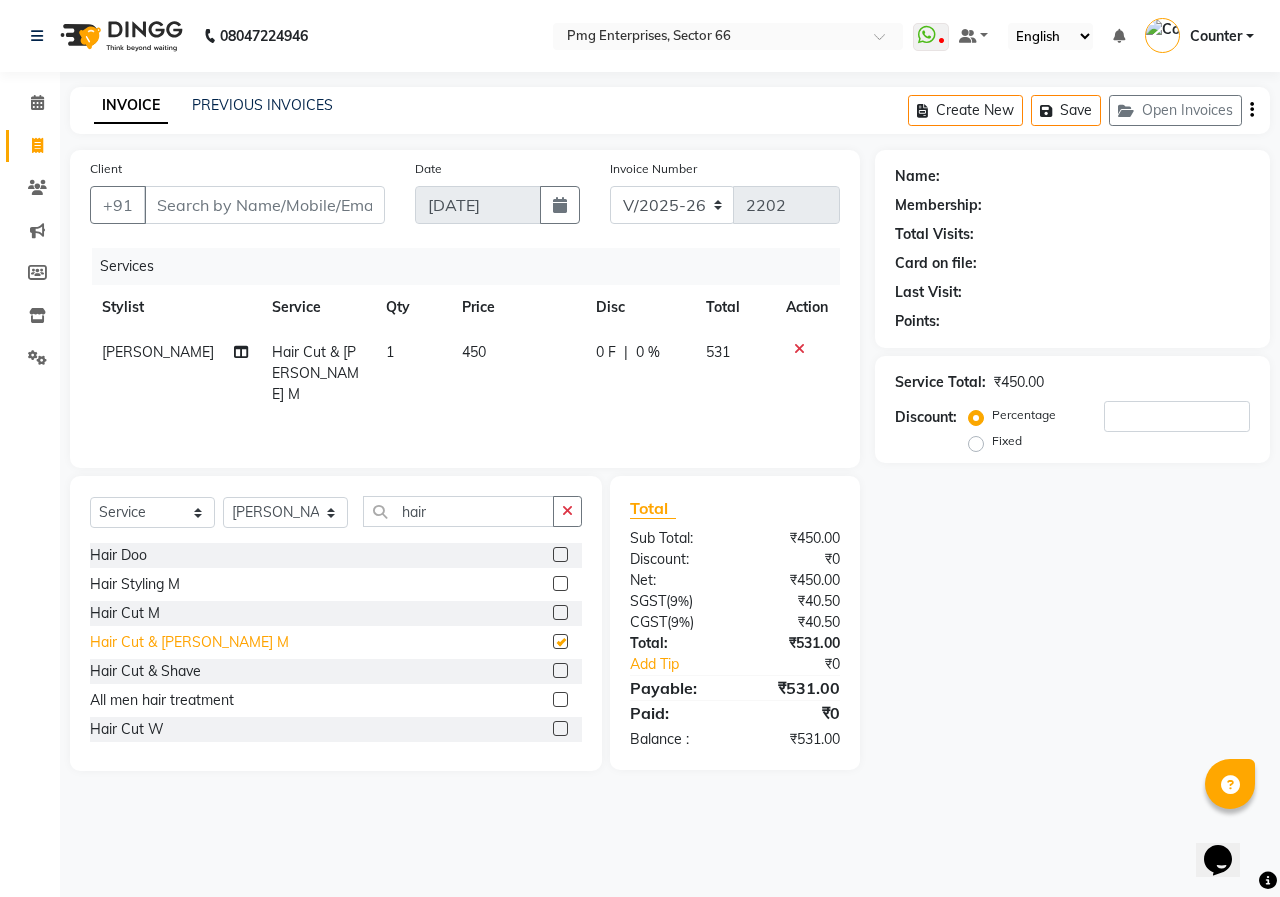 checkbox on "false" 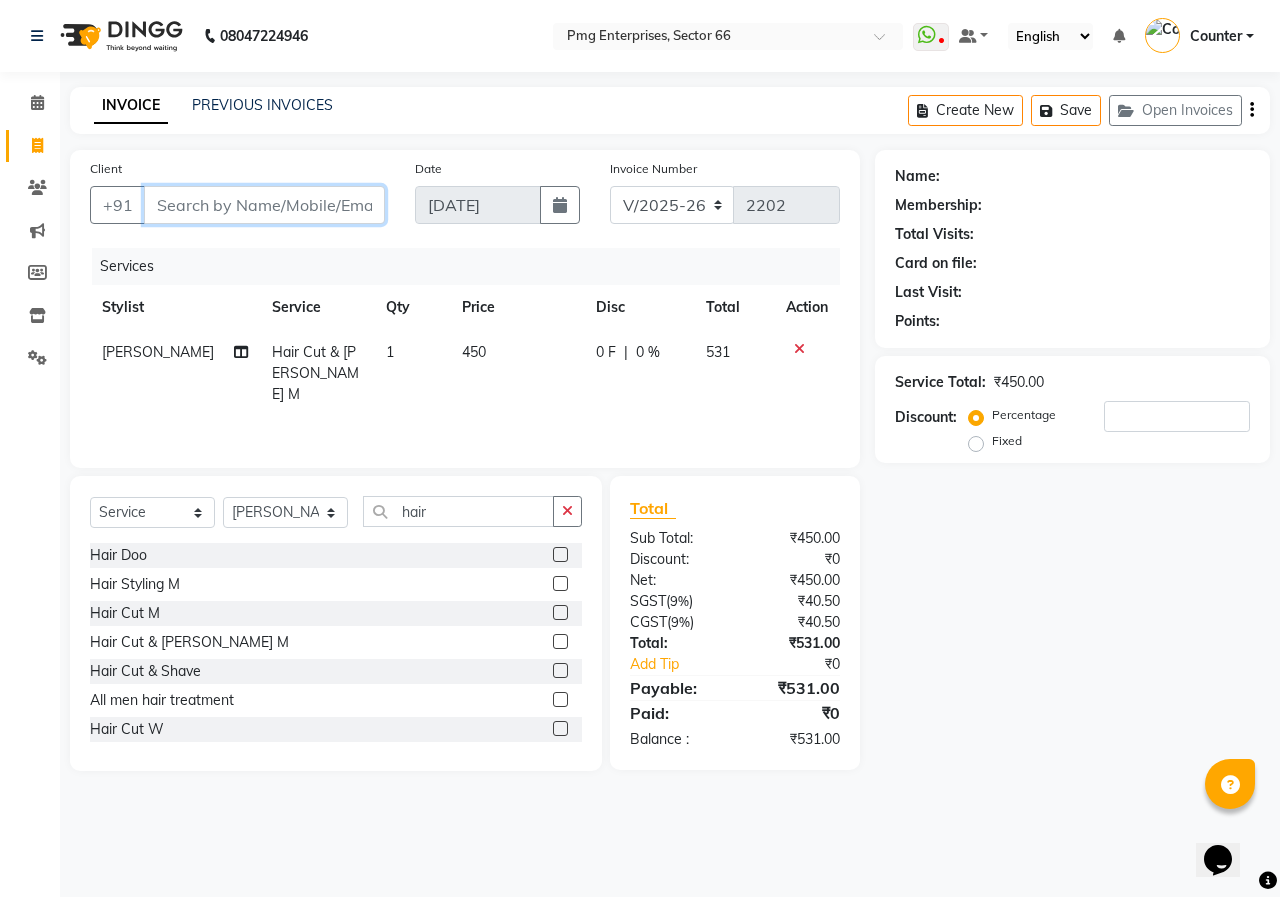 click on "Client" at bounding box center [264, 205] 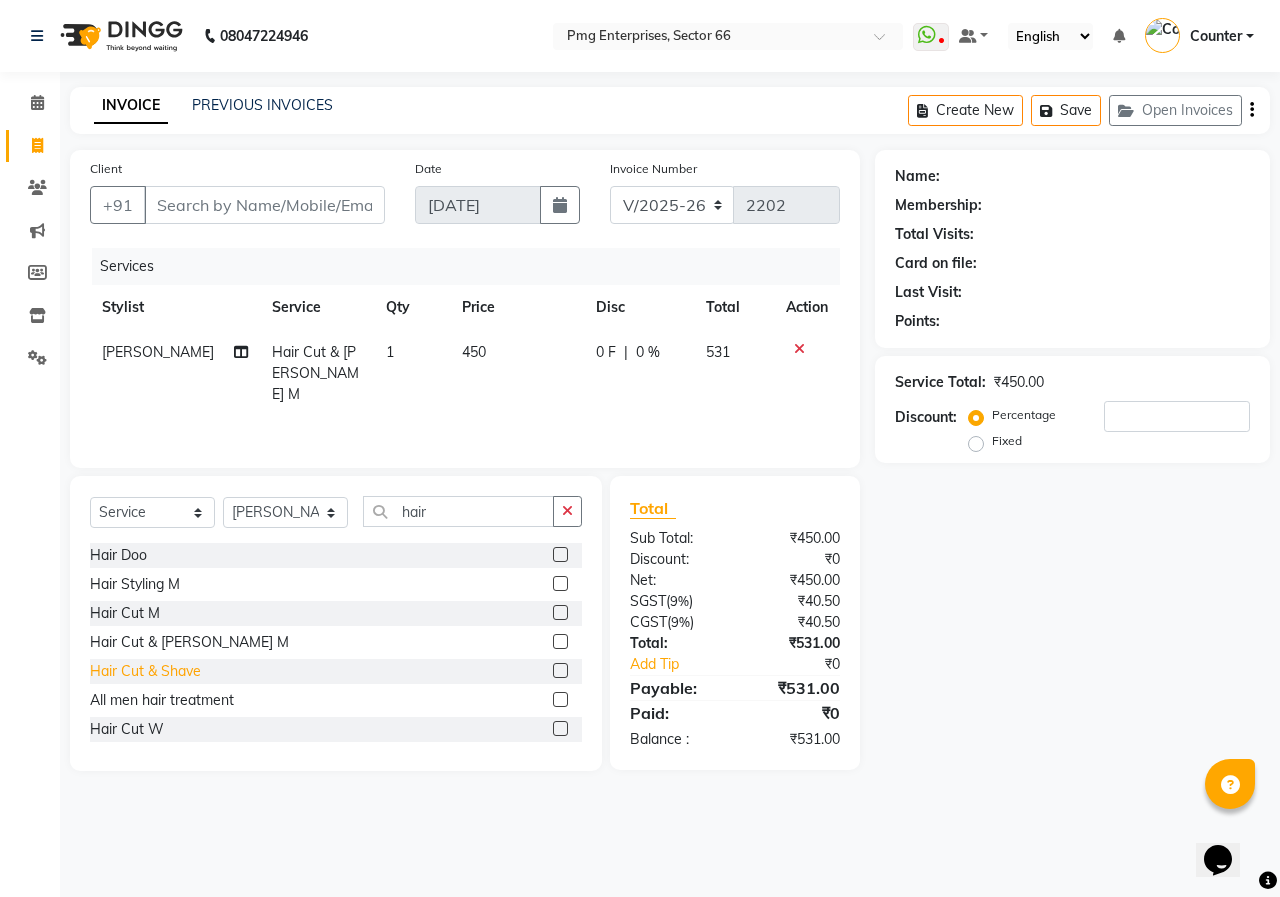 click on "Hair Cut & Shave" 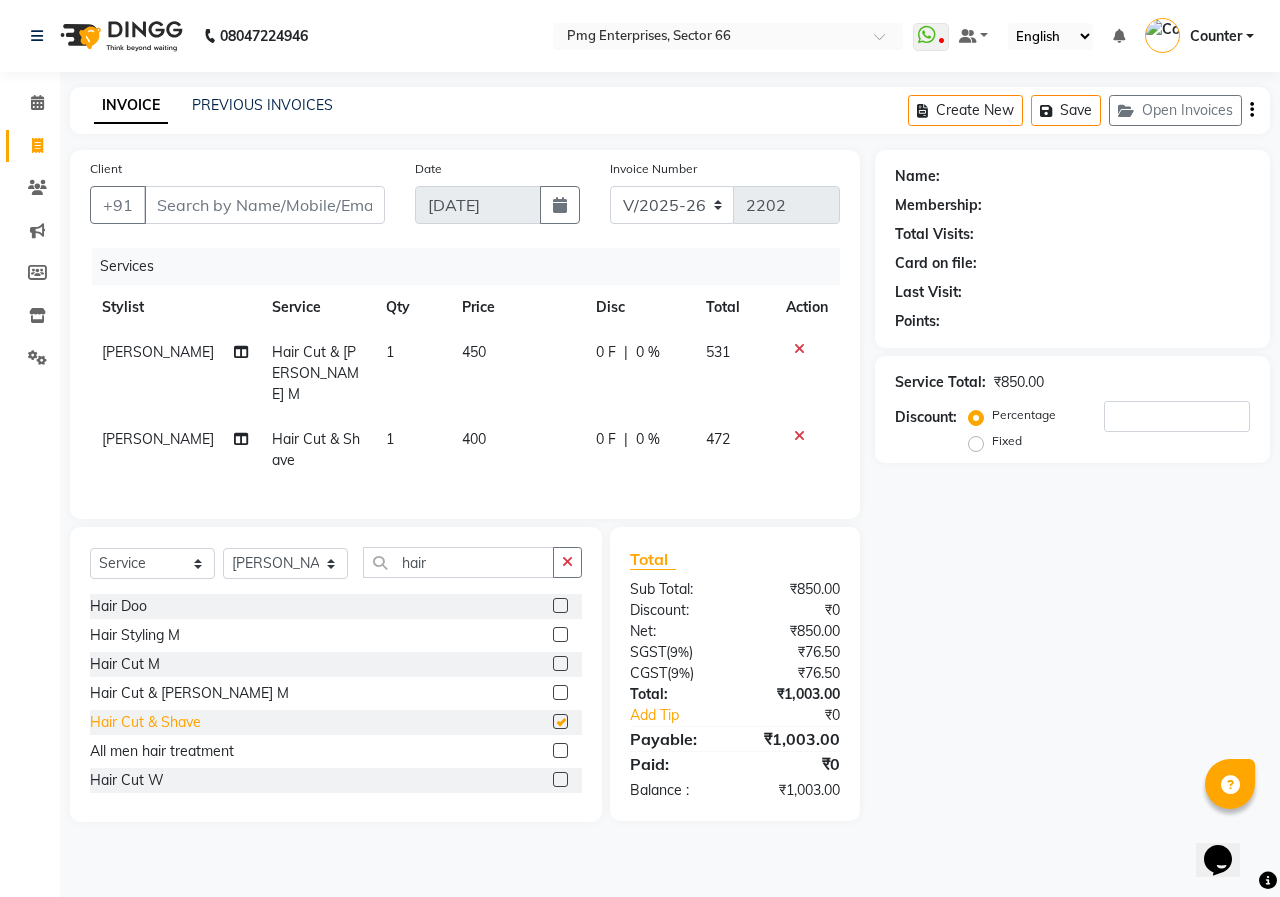 checkbox on "false" 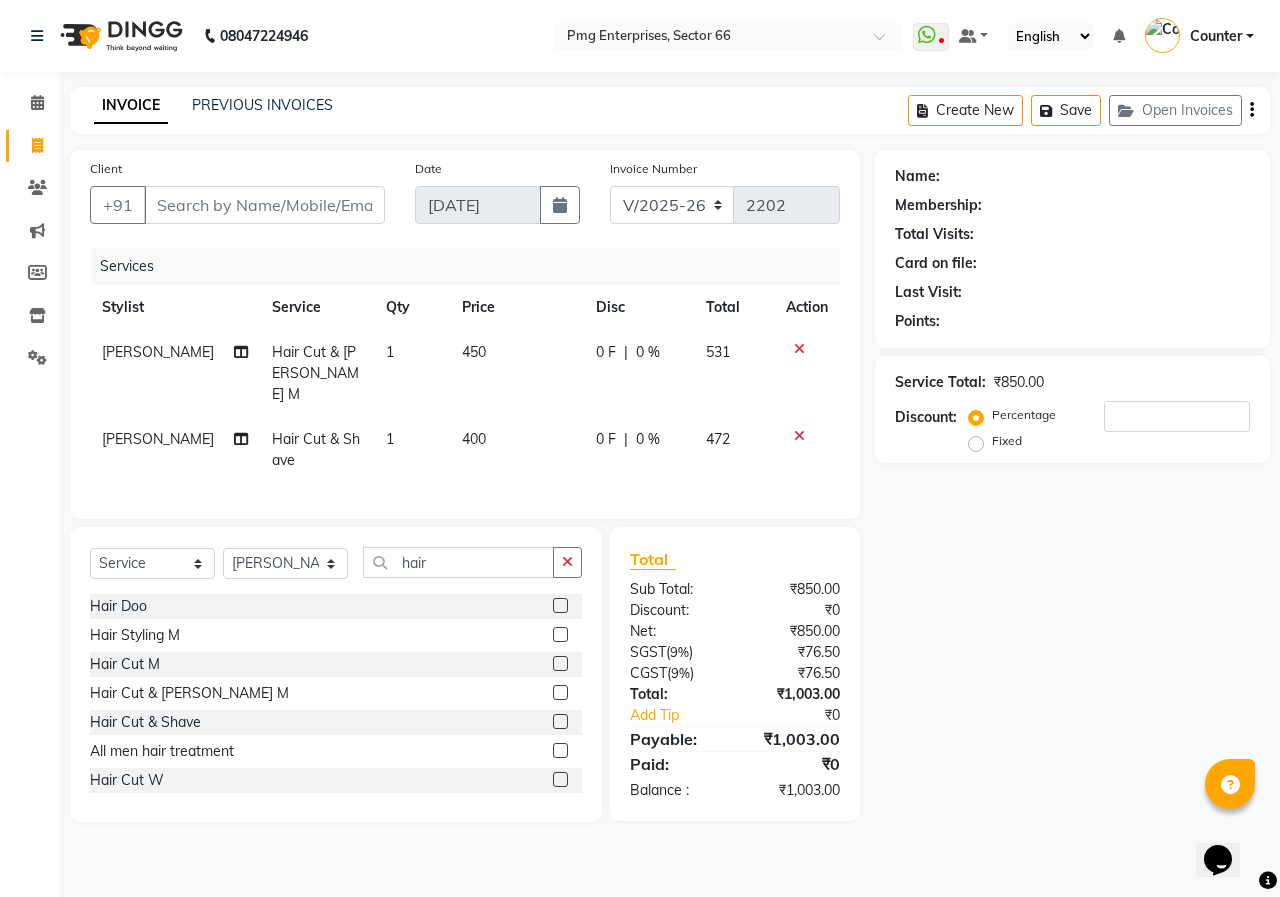 click 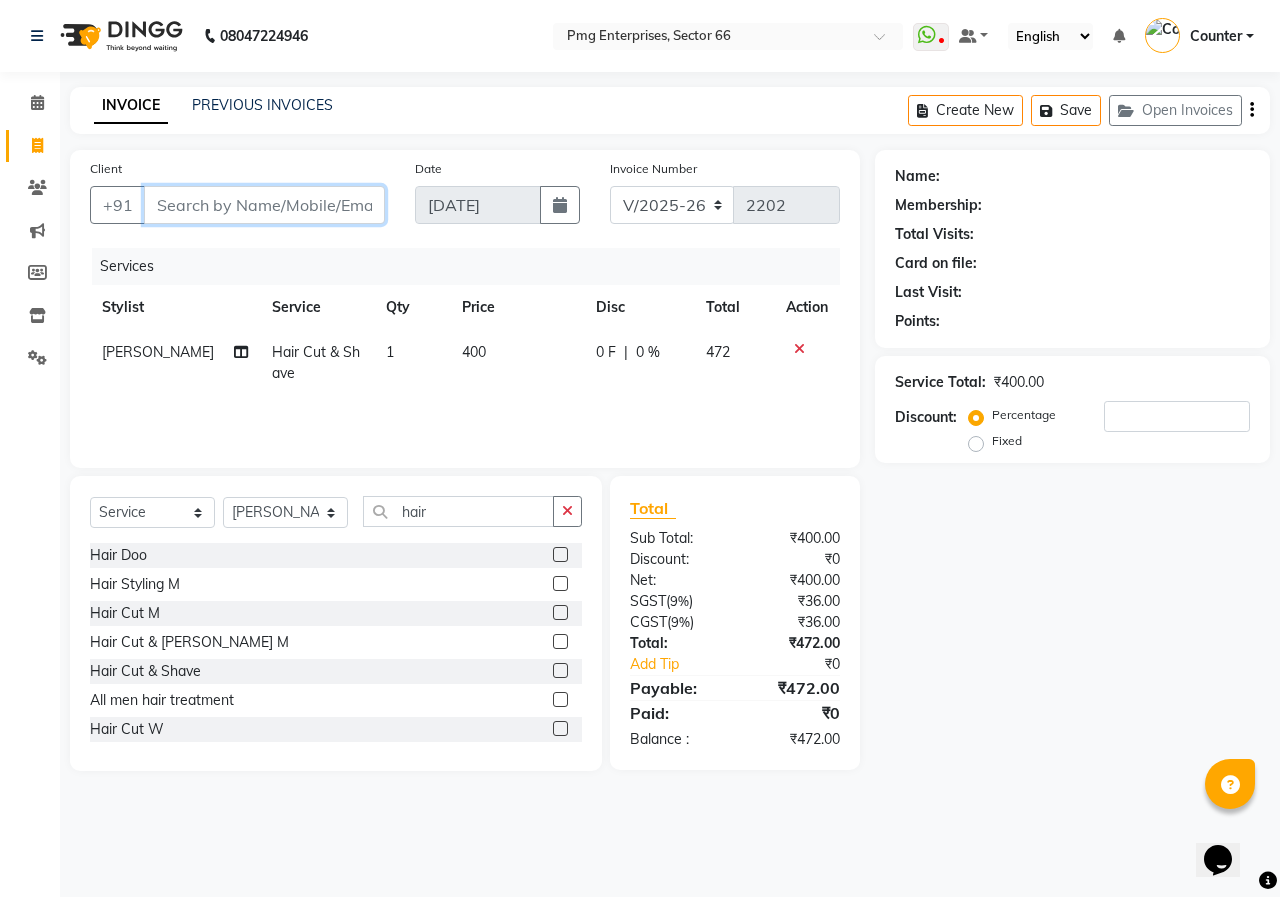 click on "Client" at bounding box center [264, 205] 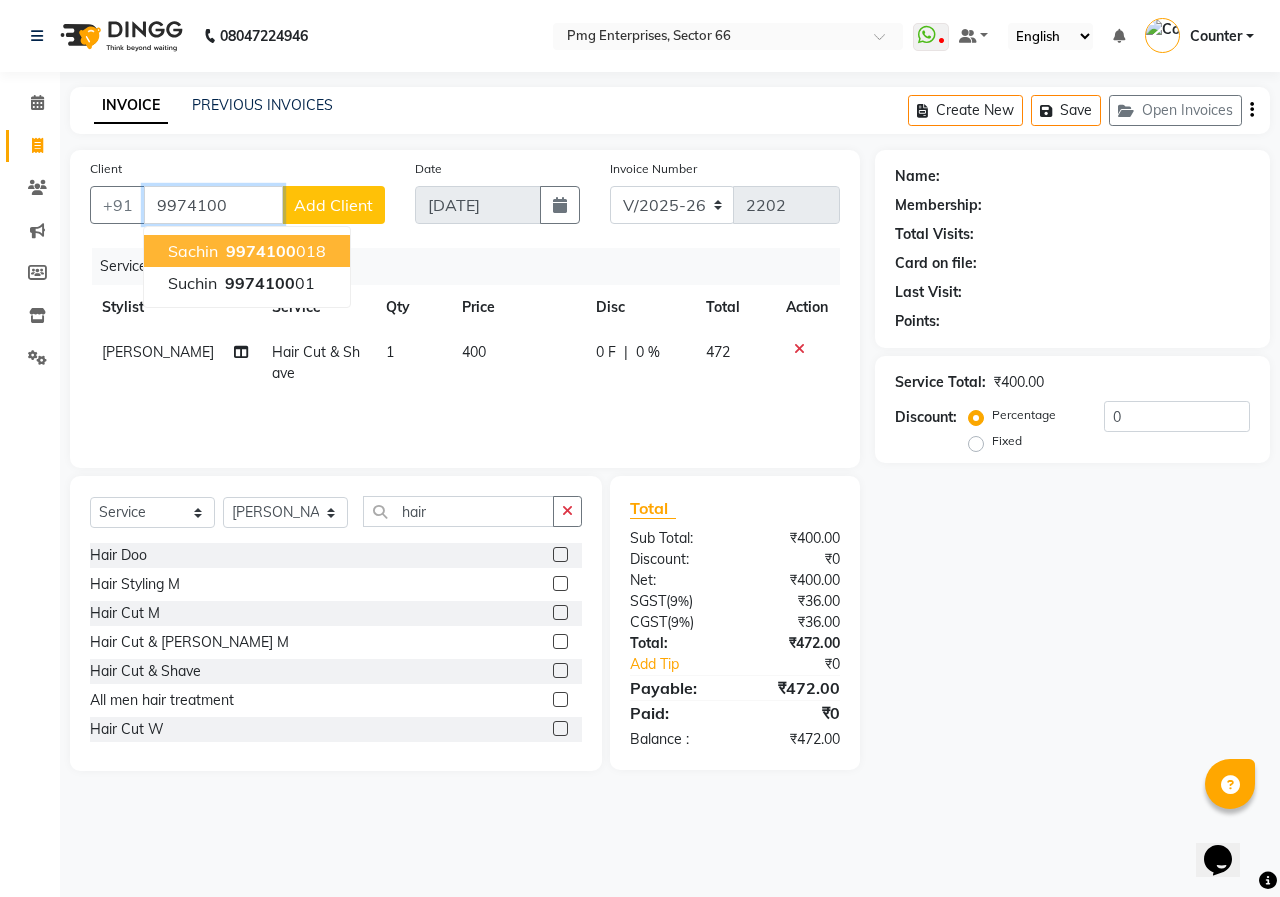 click on "9974100" at bounding box center (261, 251) 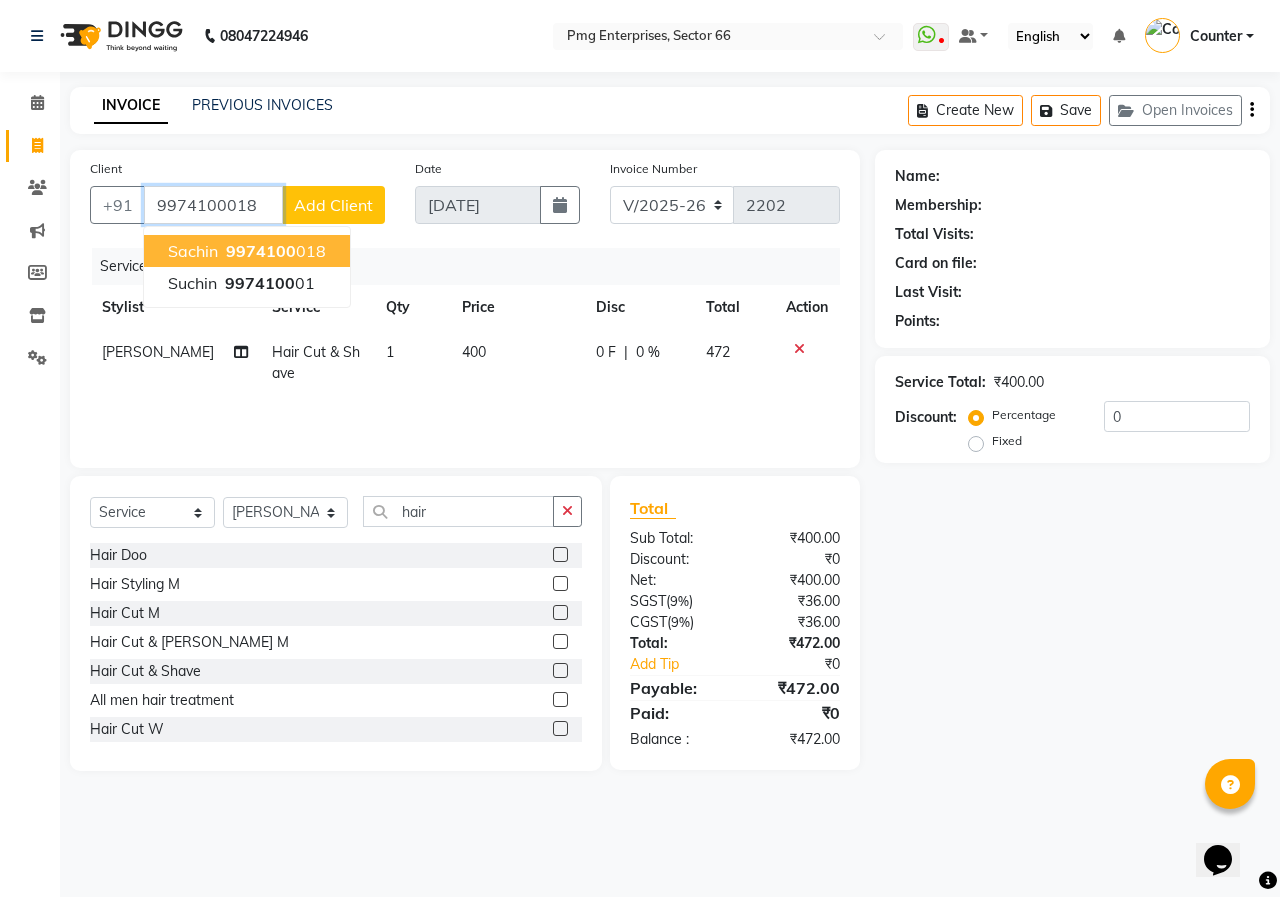 type on "9974100018" 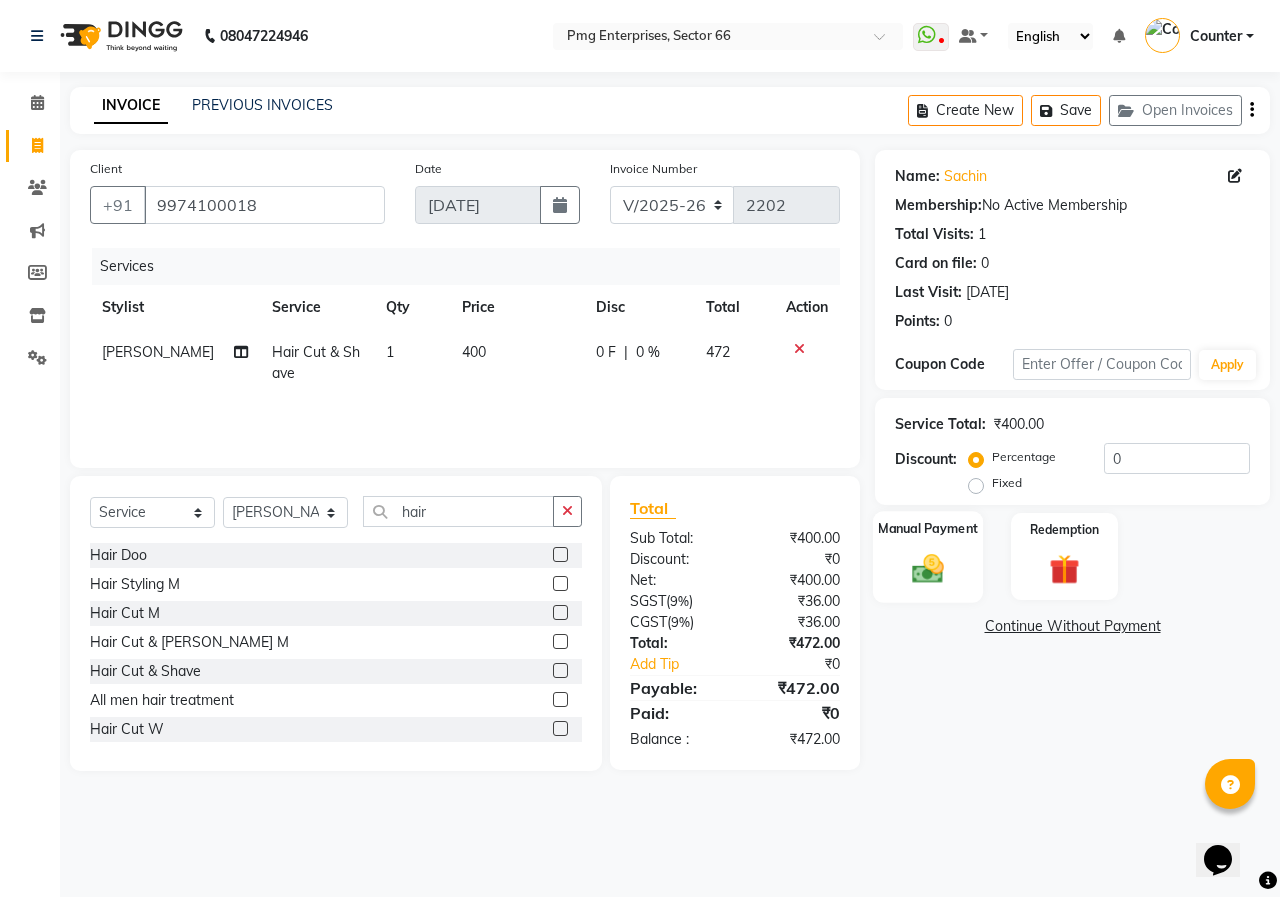 click 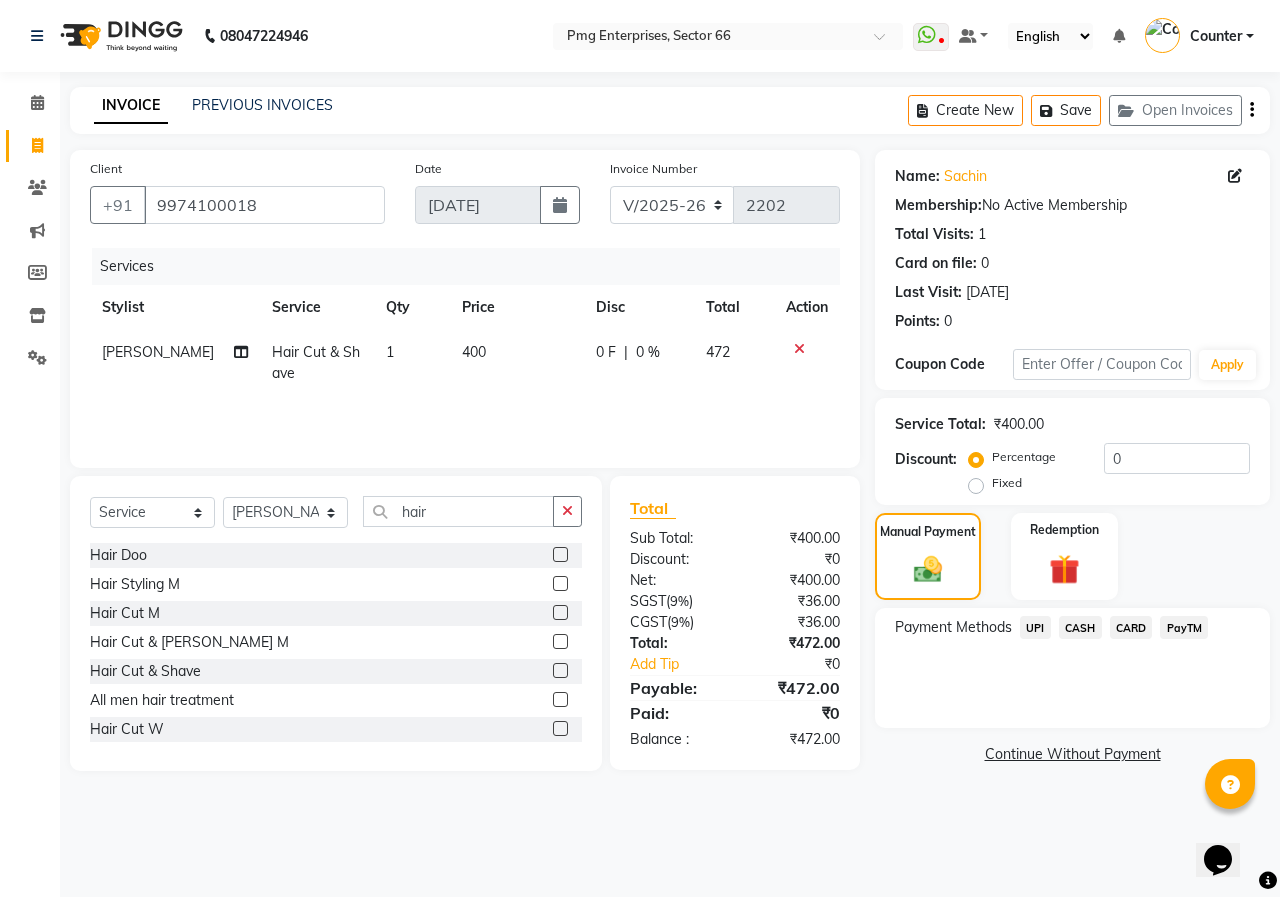 click on "UPI" 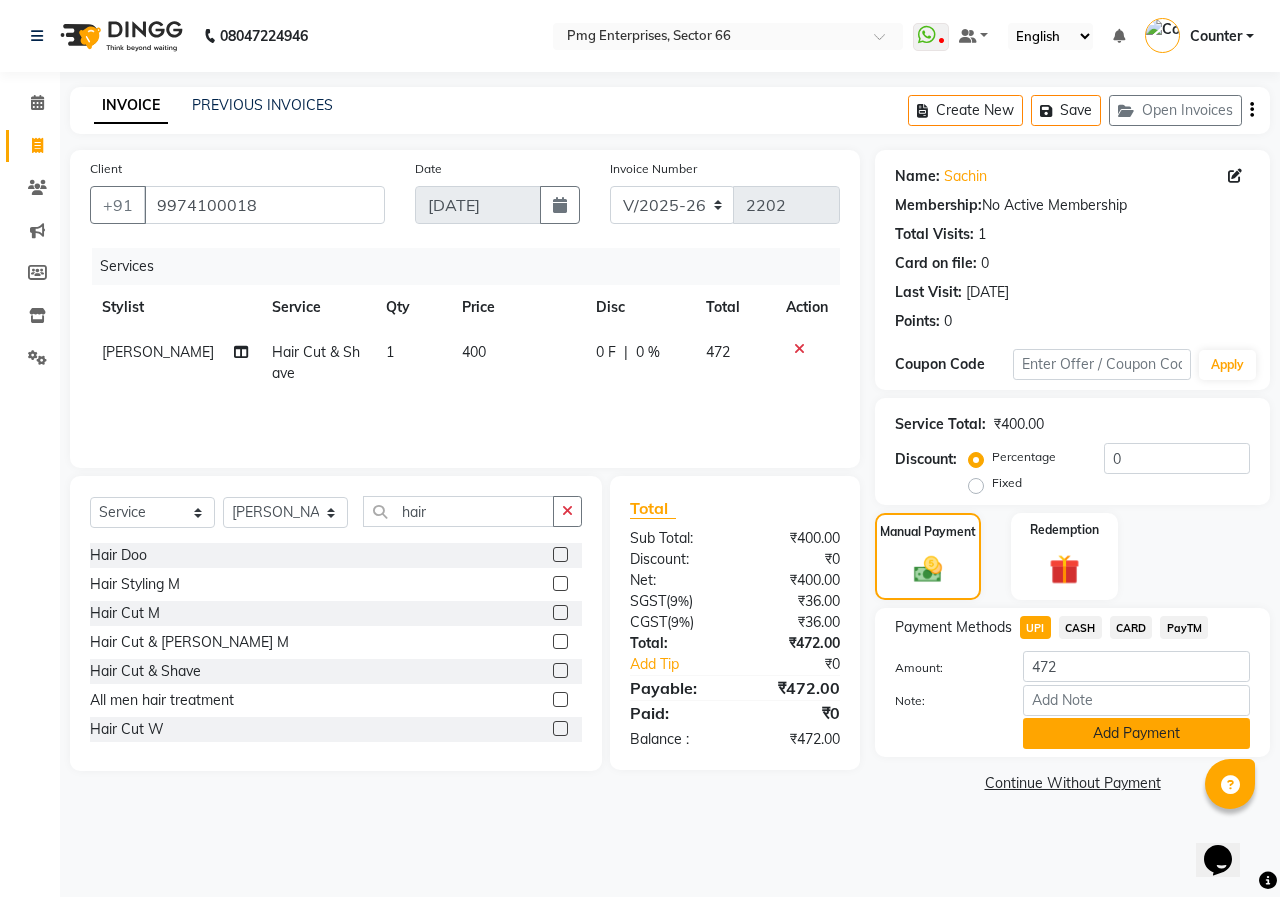 click on "Add Payment" 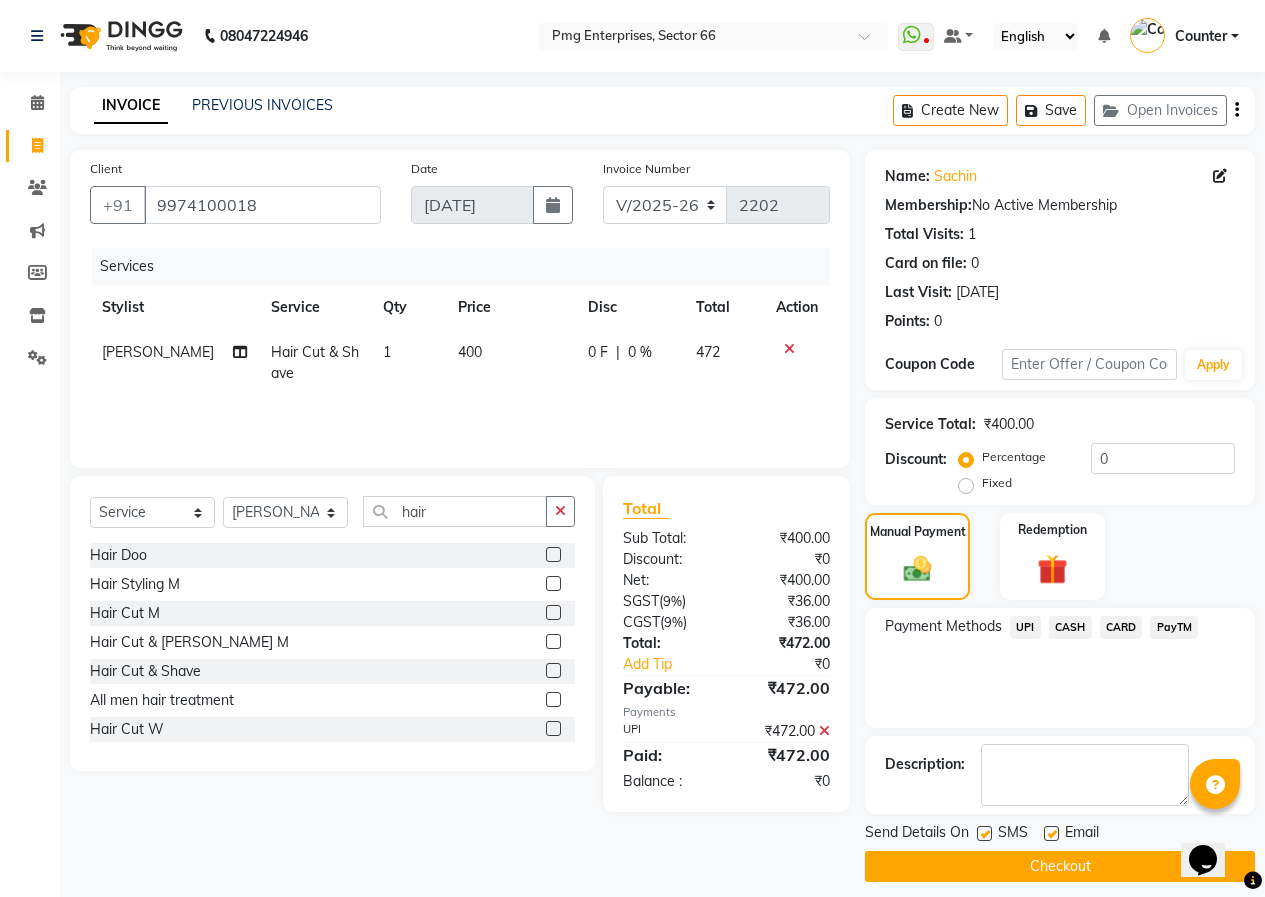 click on "Checkout" 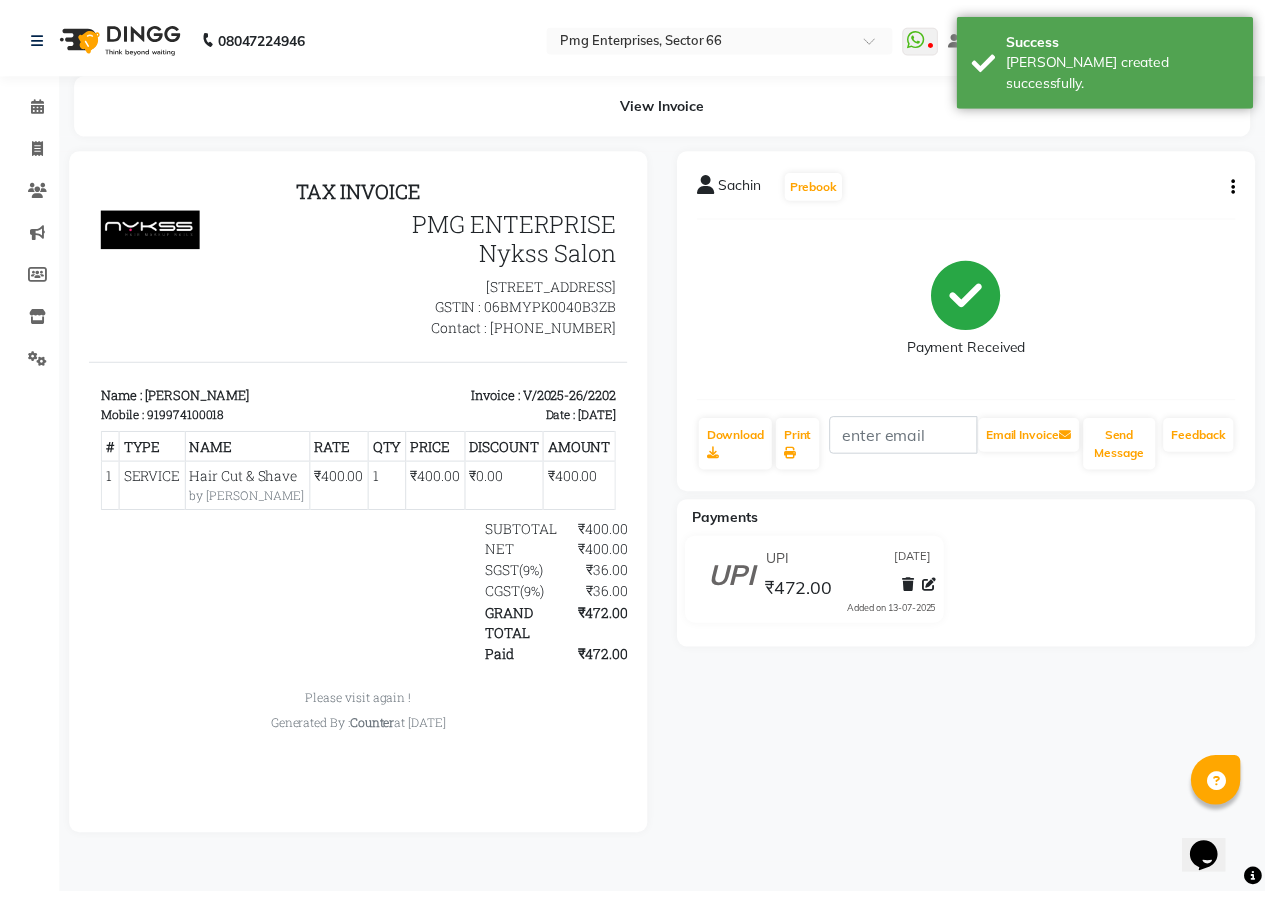 scroll, scrollTop: 0, scrollLeft: 0, axis: both 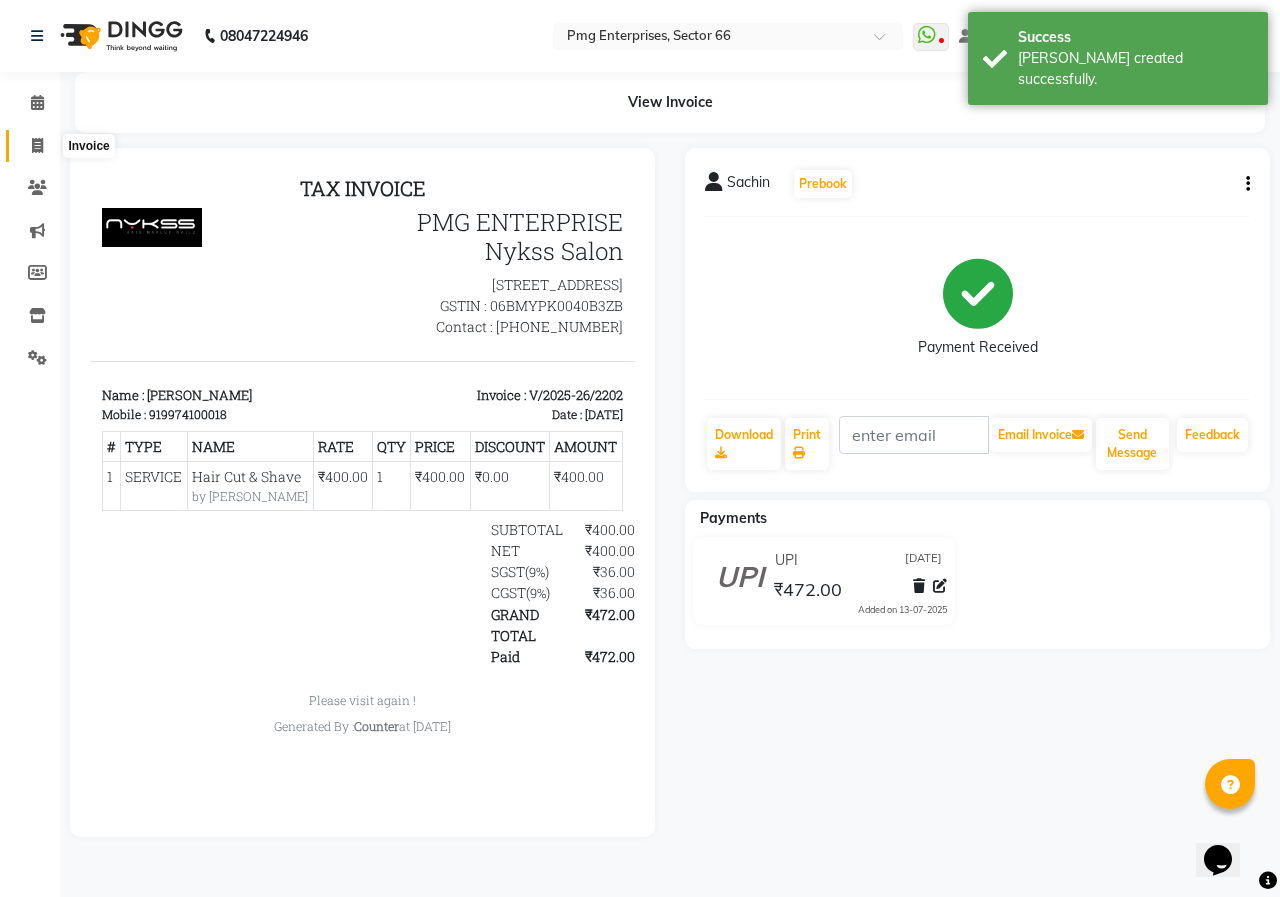 click 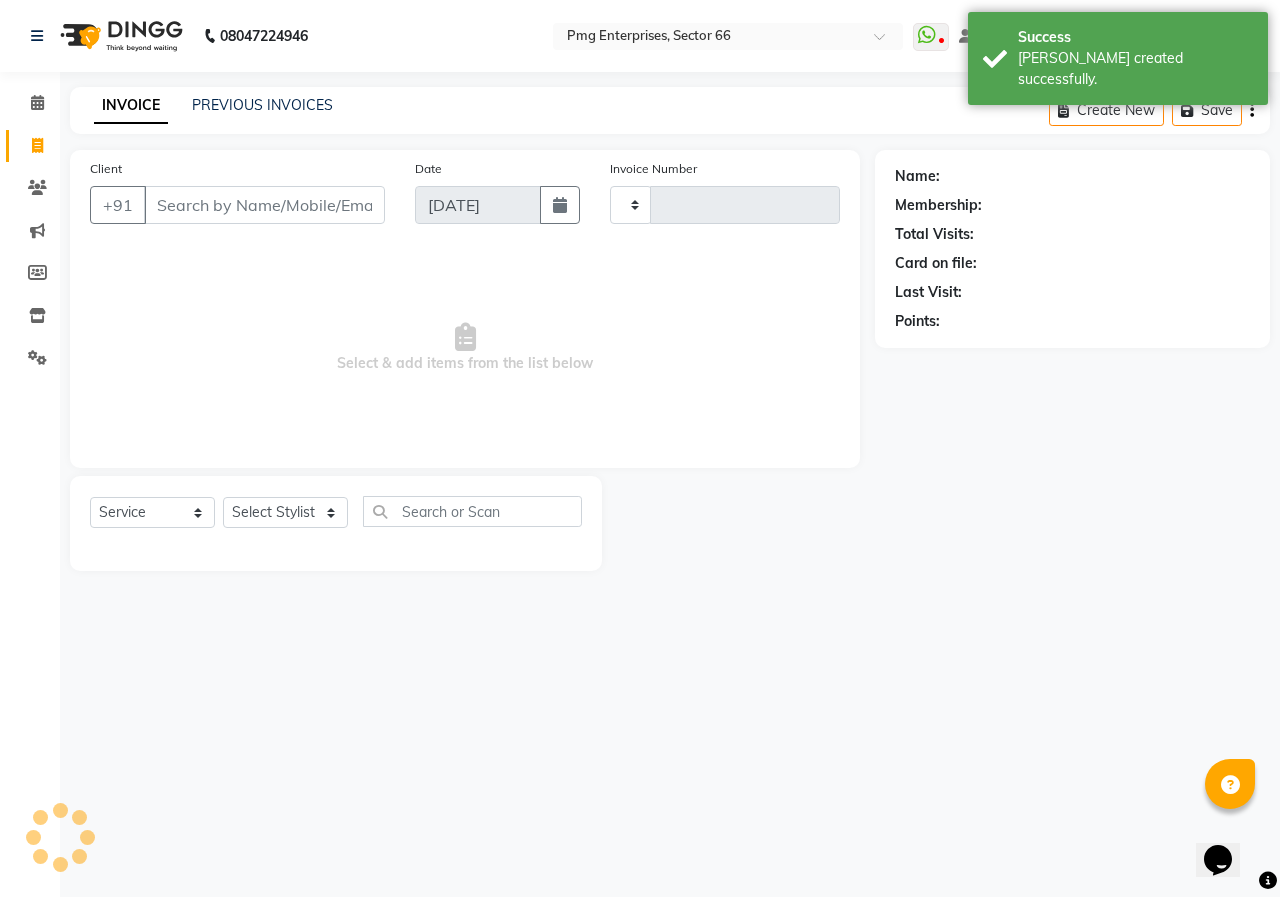 type on "2203" 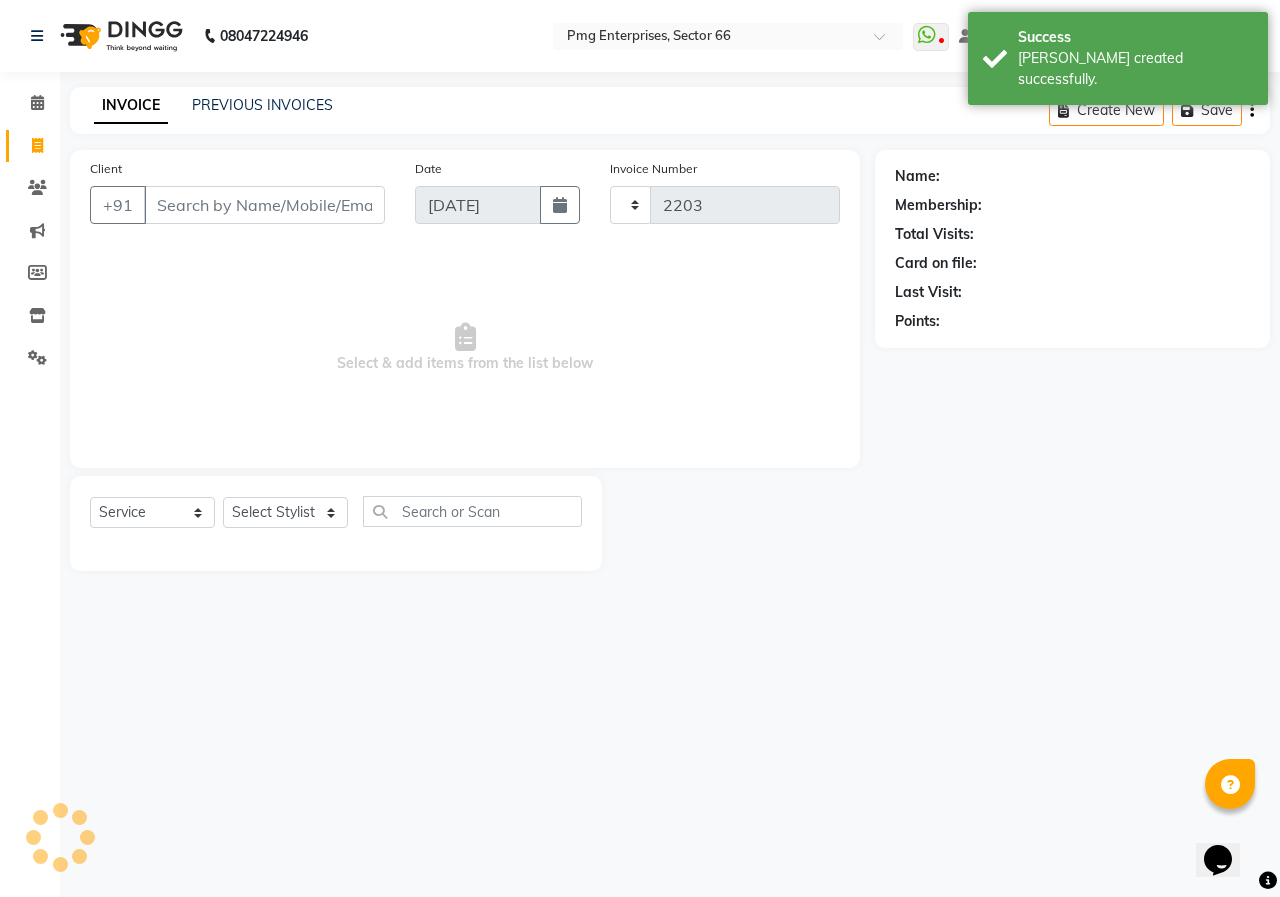 select on "889" 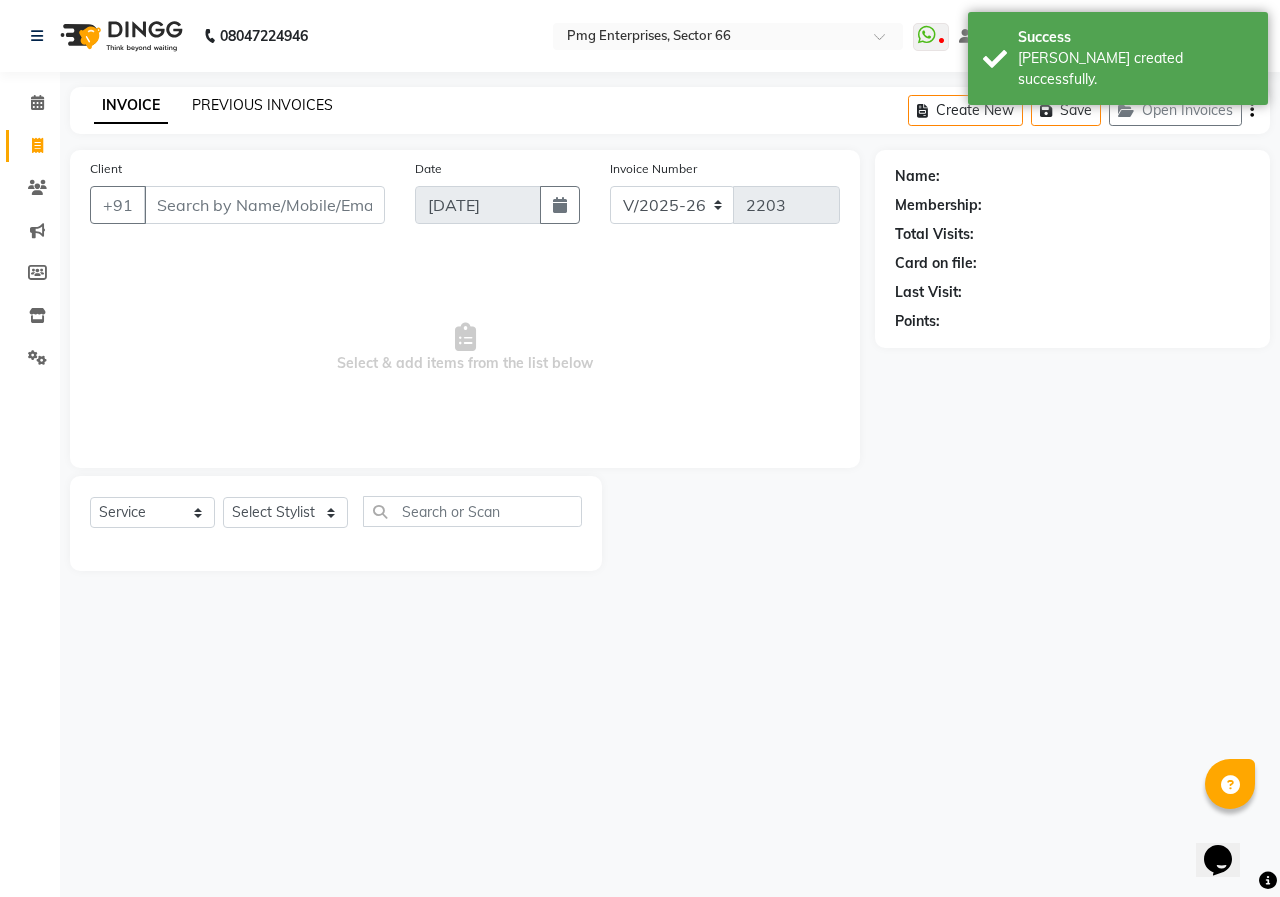 click on "PREVIOUS INVOICES" 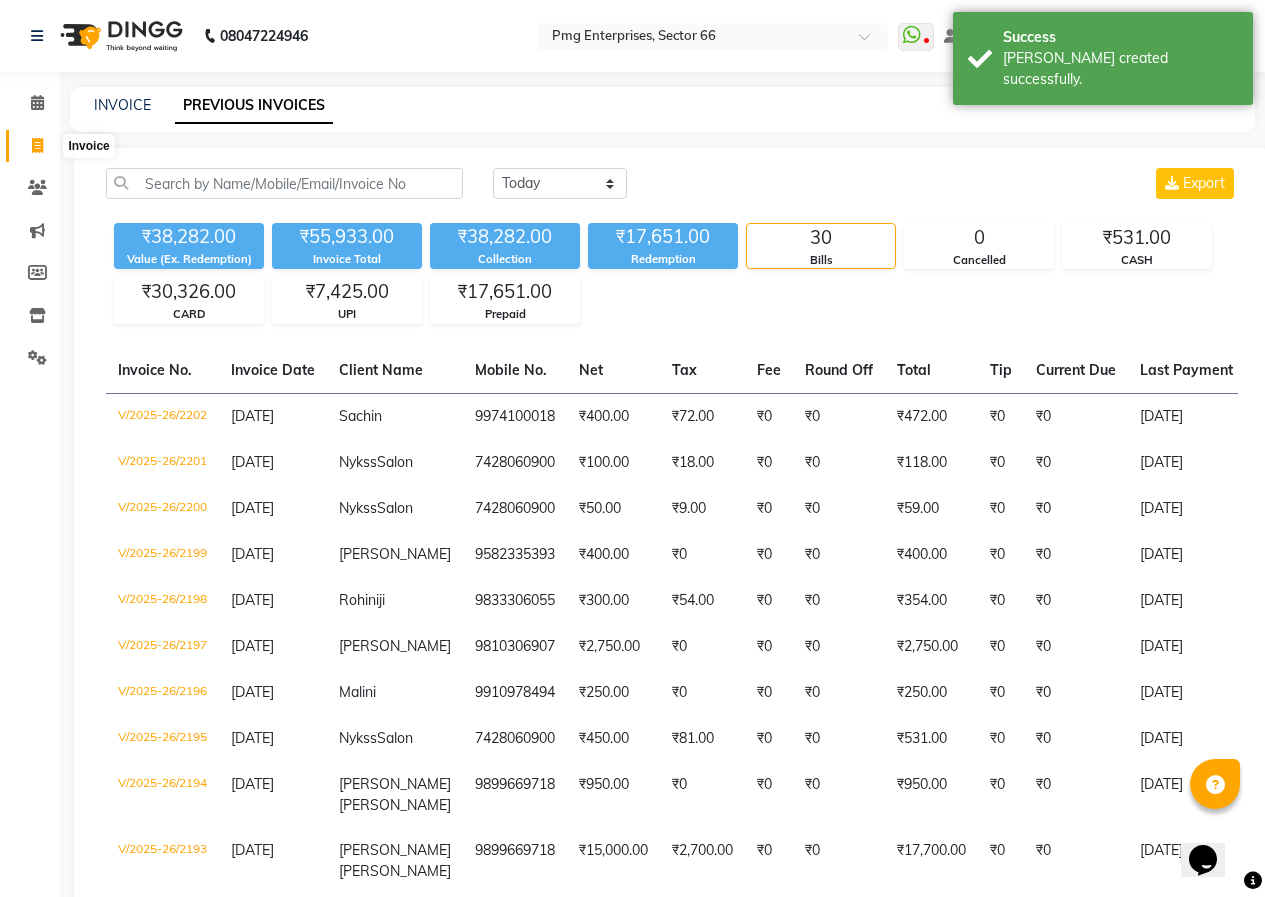 click 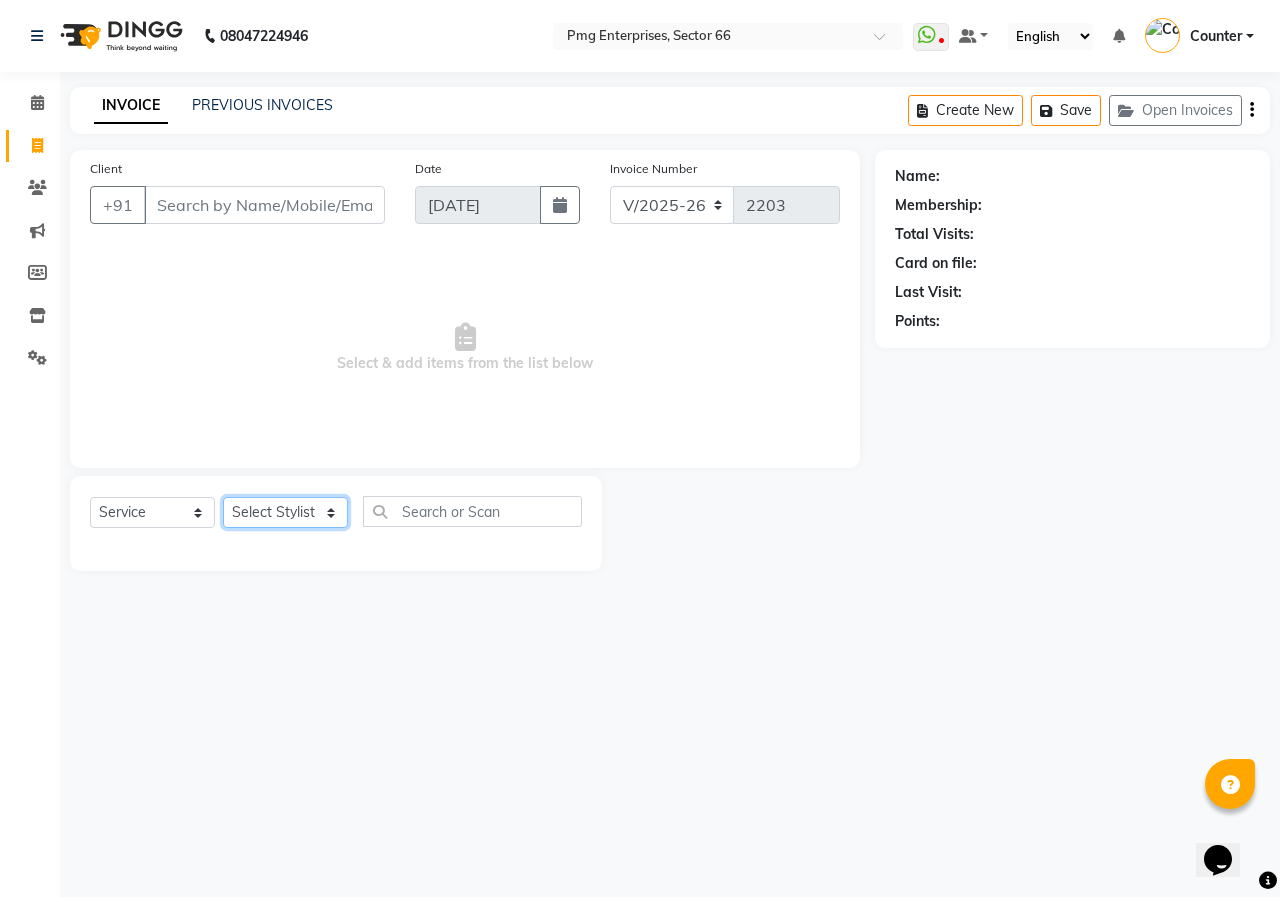 click on "Select Stylist [PERSON_NAME] Counter [PERSON_NAME] [PERSON_NAME] [PERSON_NAME] [PERSON_NAME]" 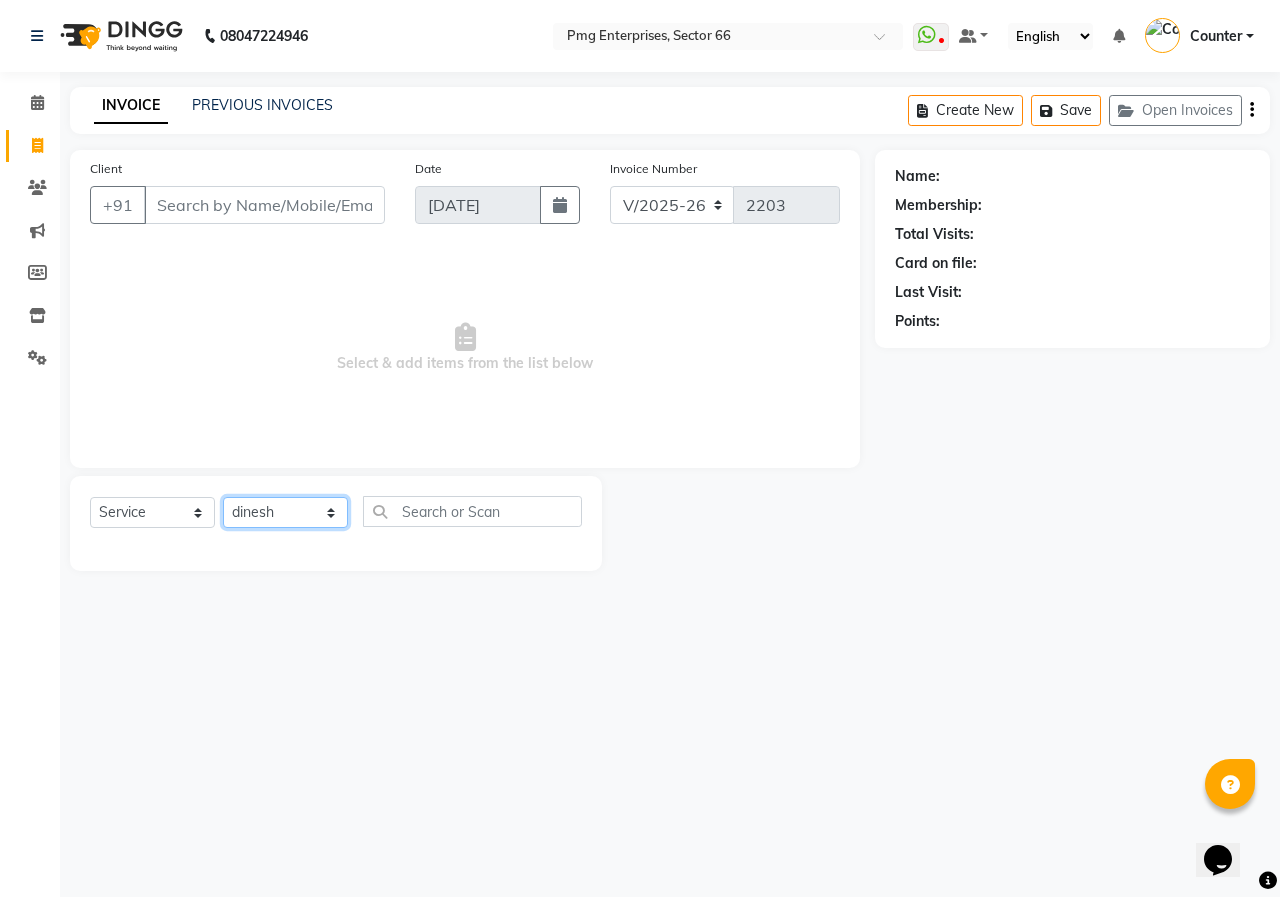 click on "Select Stylist [PERSON_NAME] Counter [PERSON_NAME] [PERSON_NAME] [PERSON_NAME] [PERSON_NAME]" 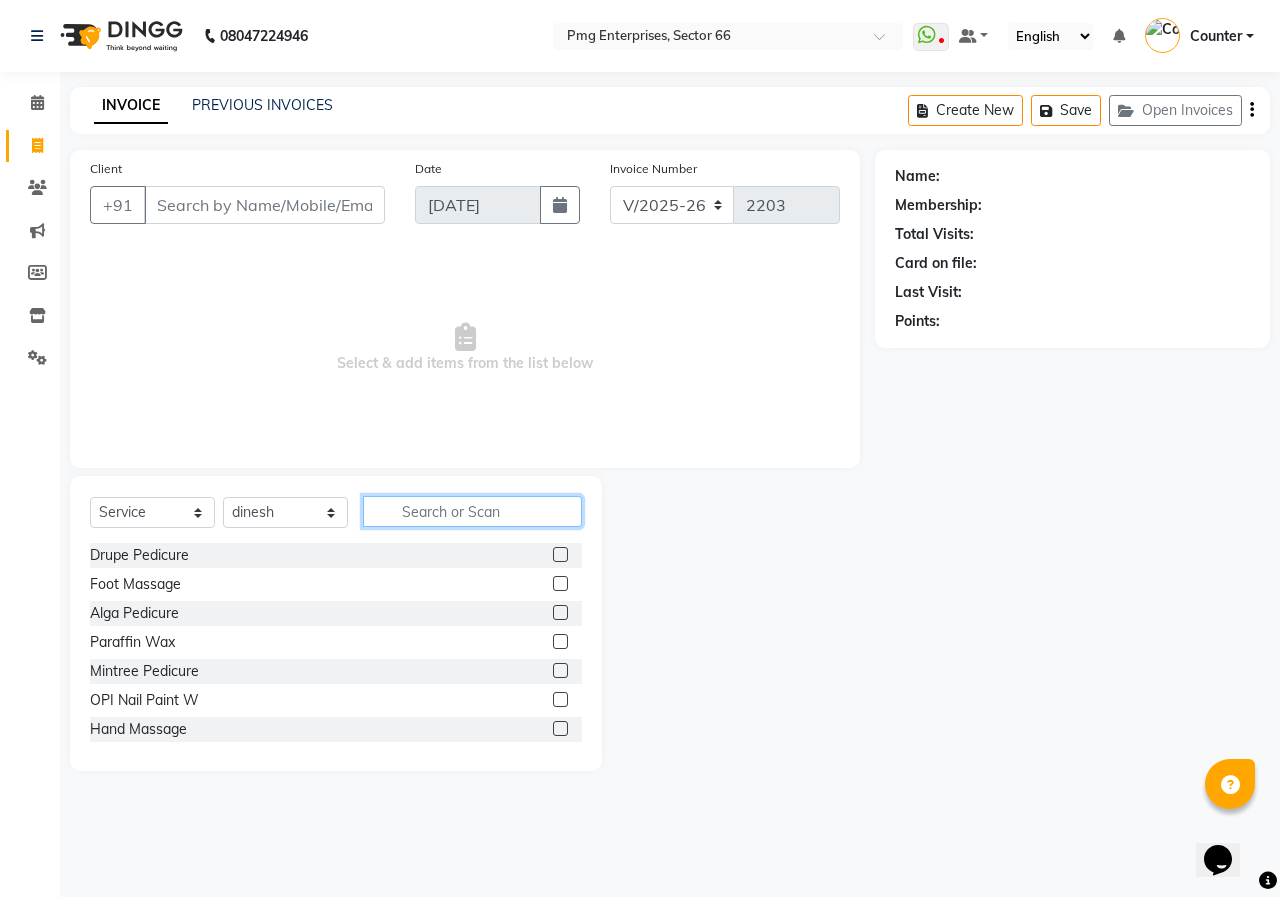 click 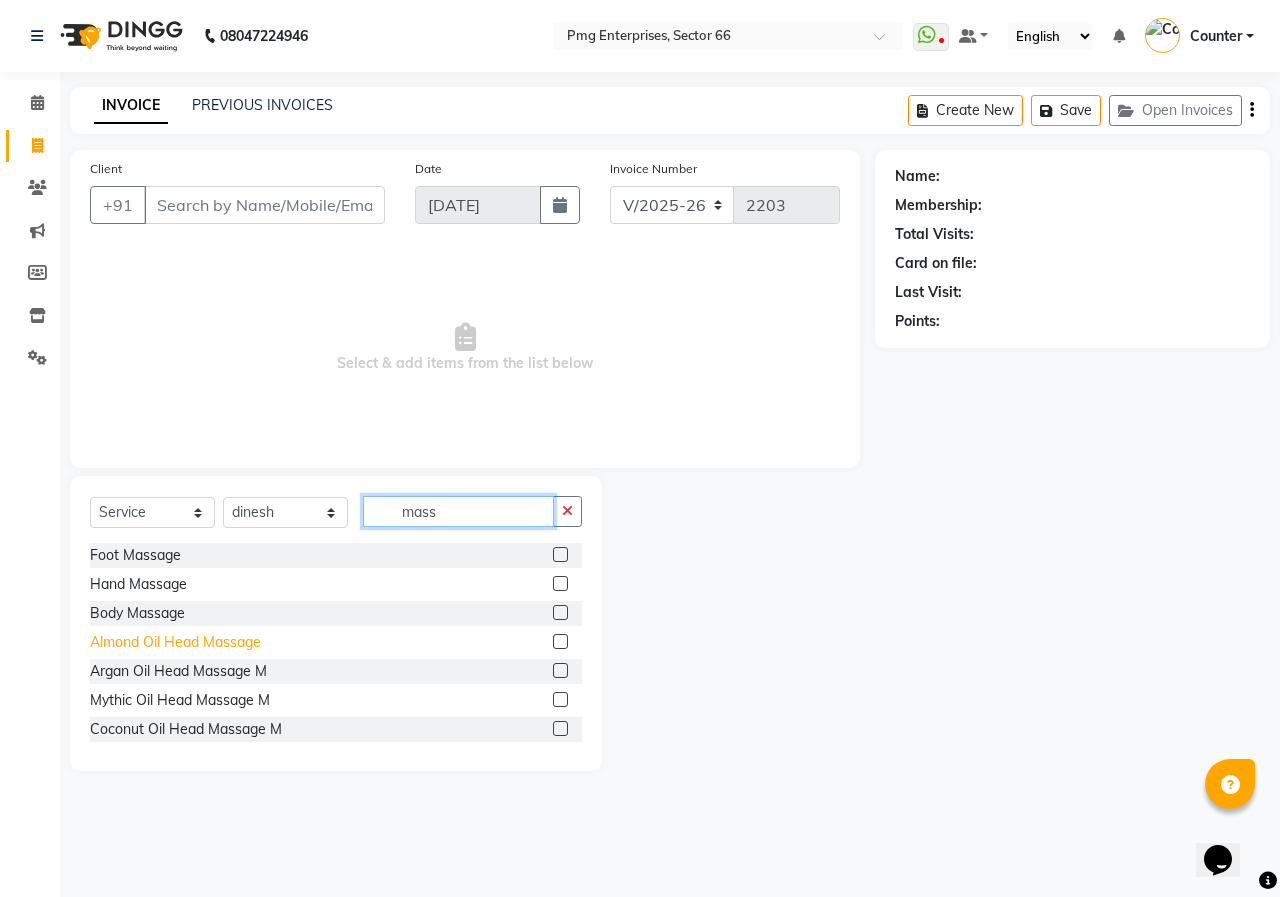 type on "mass" 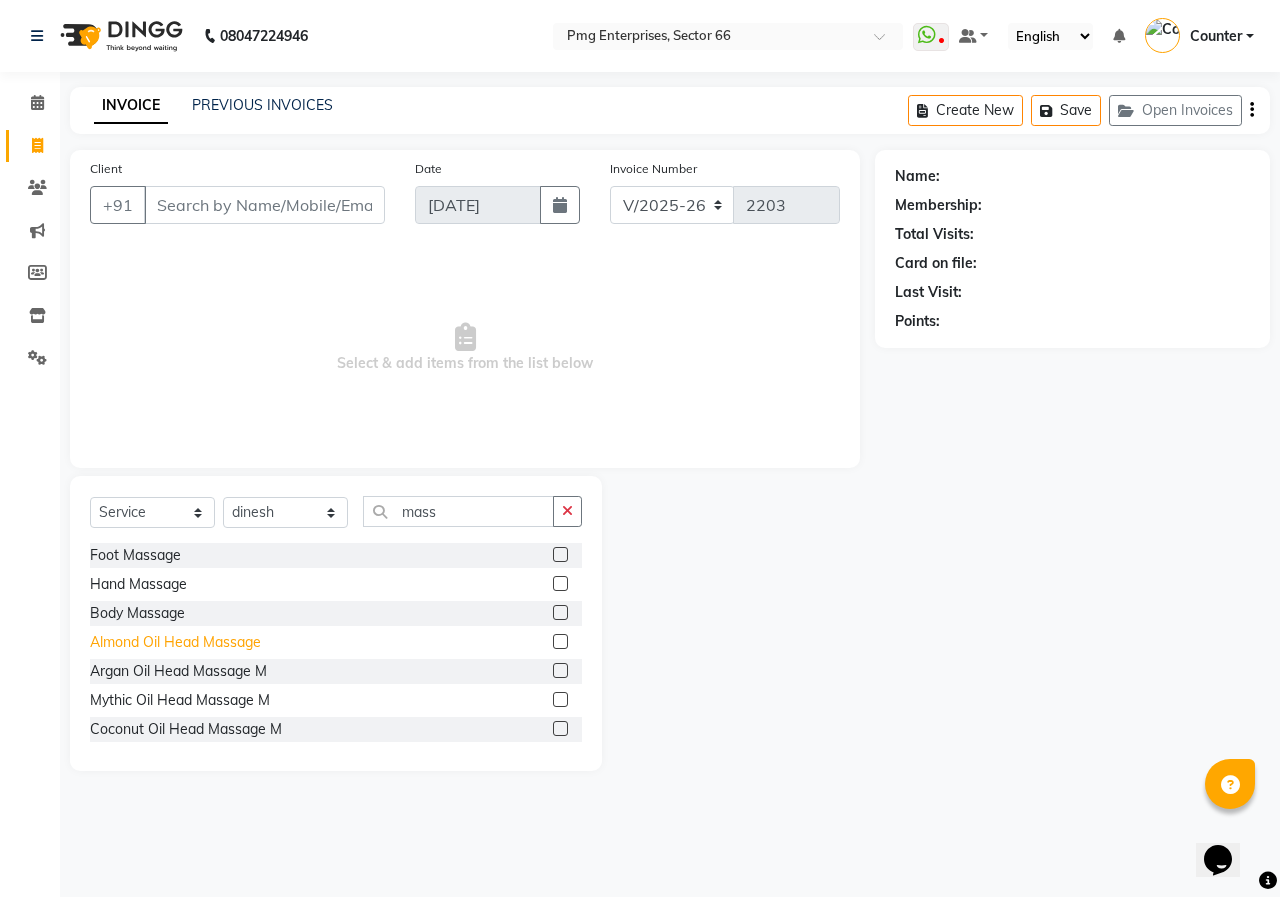 click on "Almond Oil Head Massage" 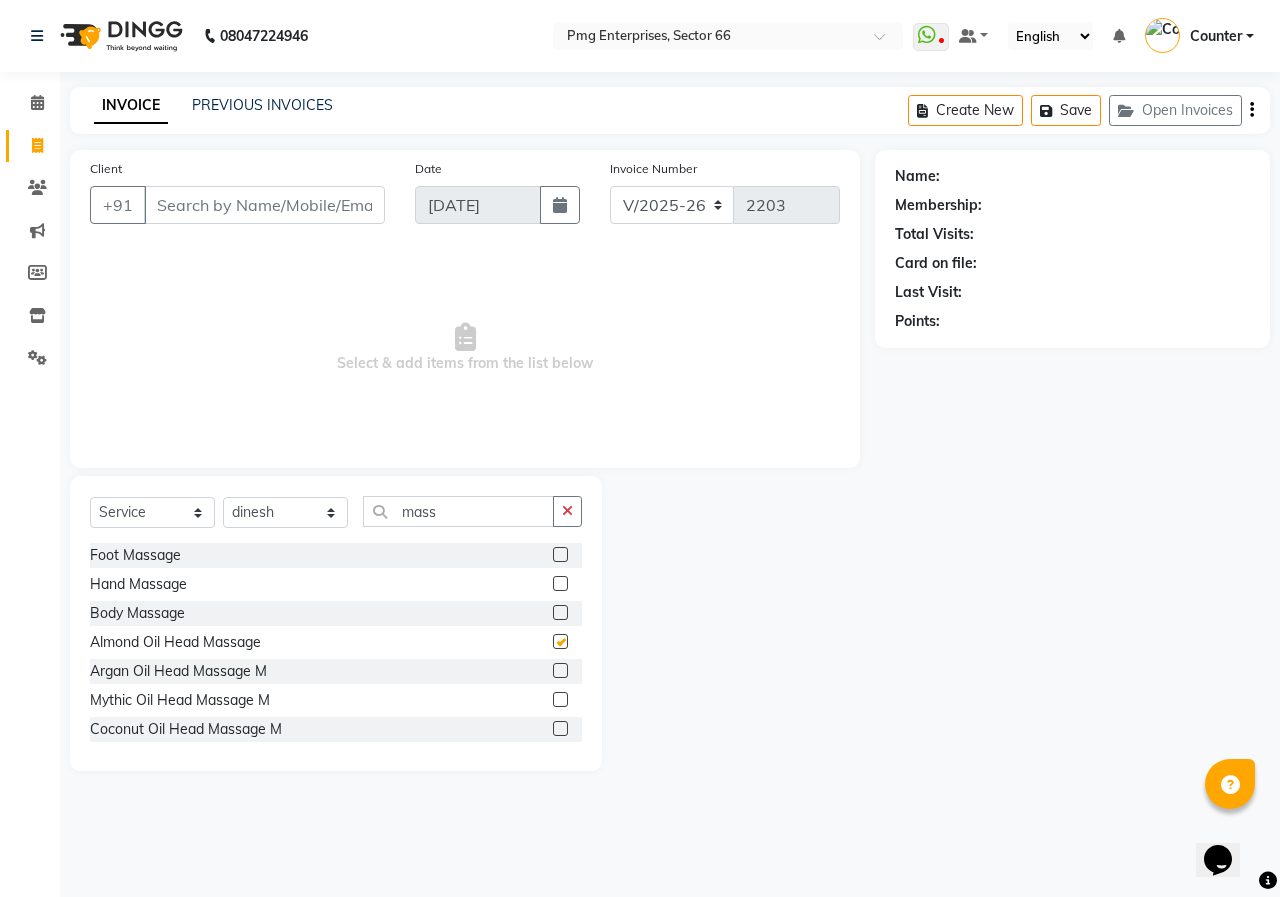 checkbox on "false" 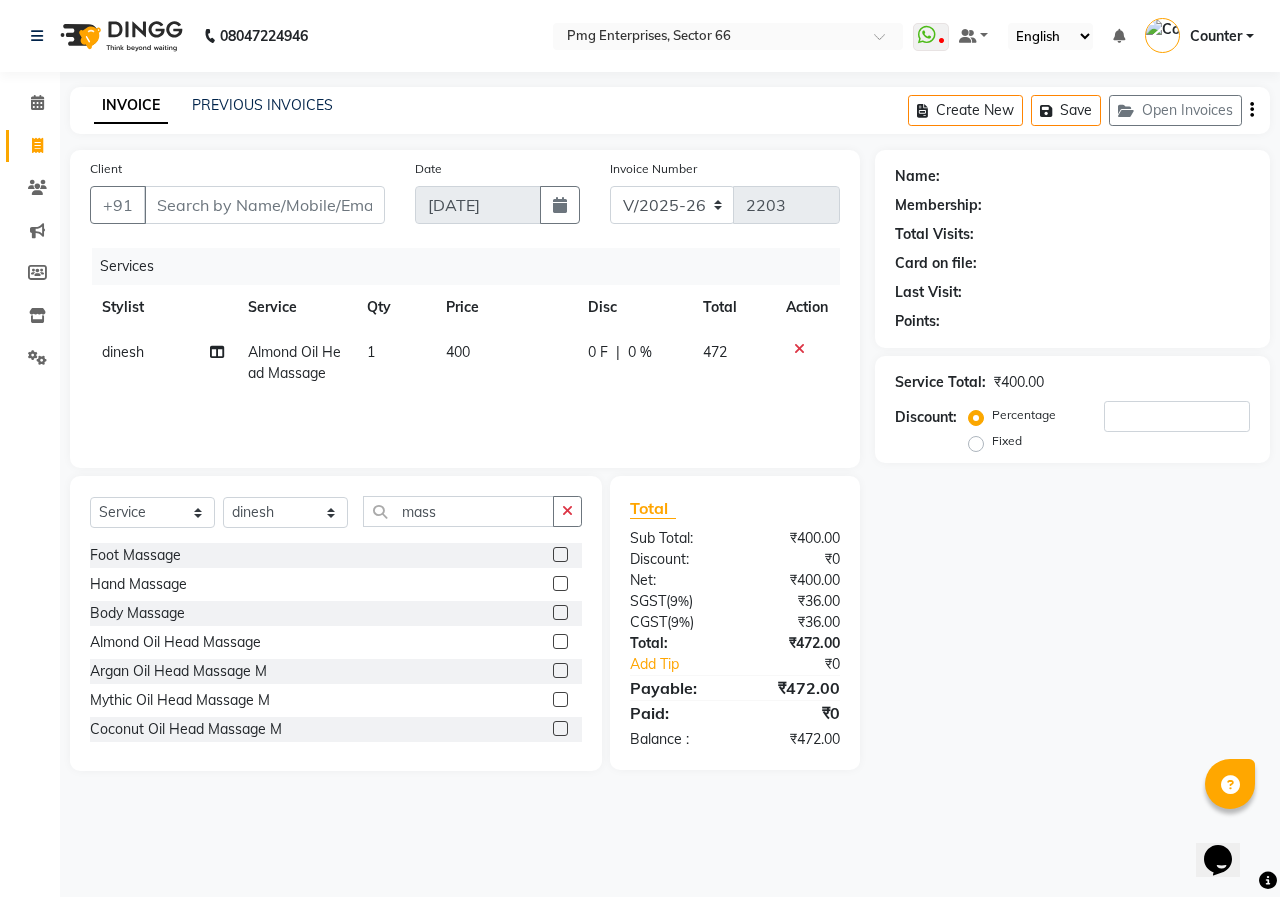 click on "400" 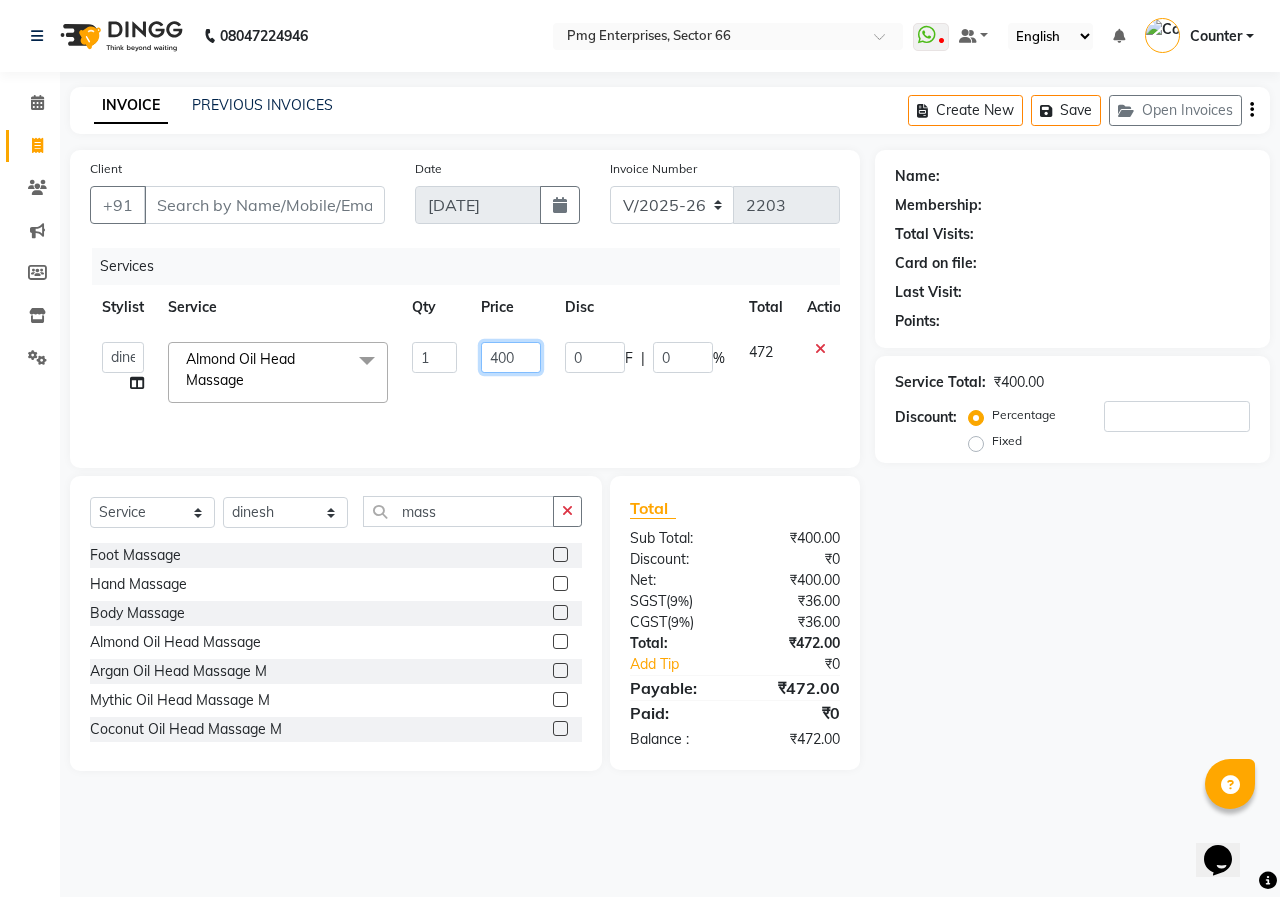 click on "400" 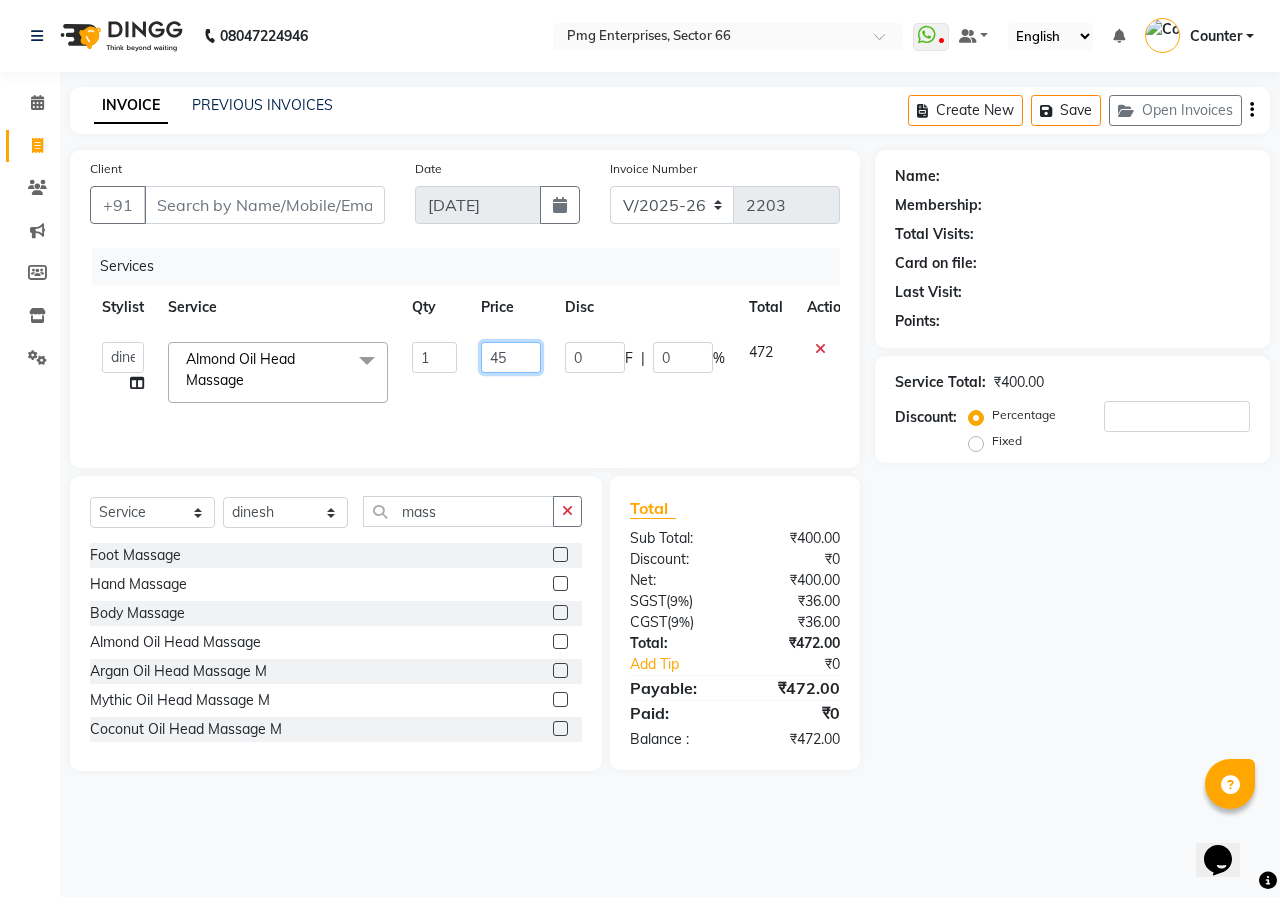 type on "450" 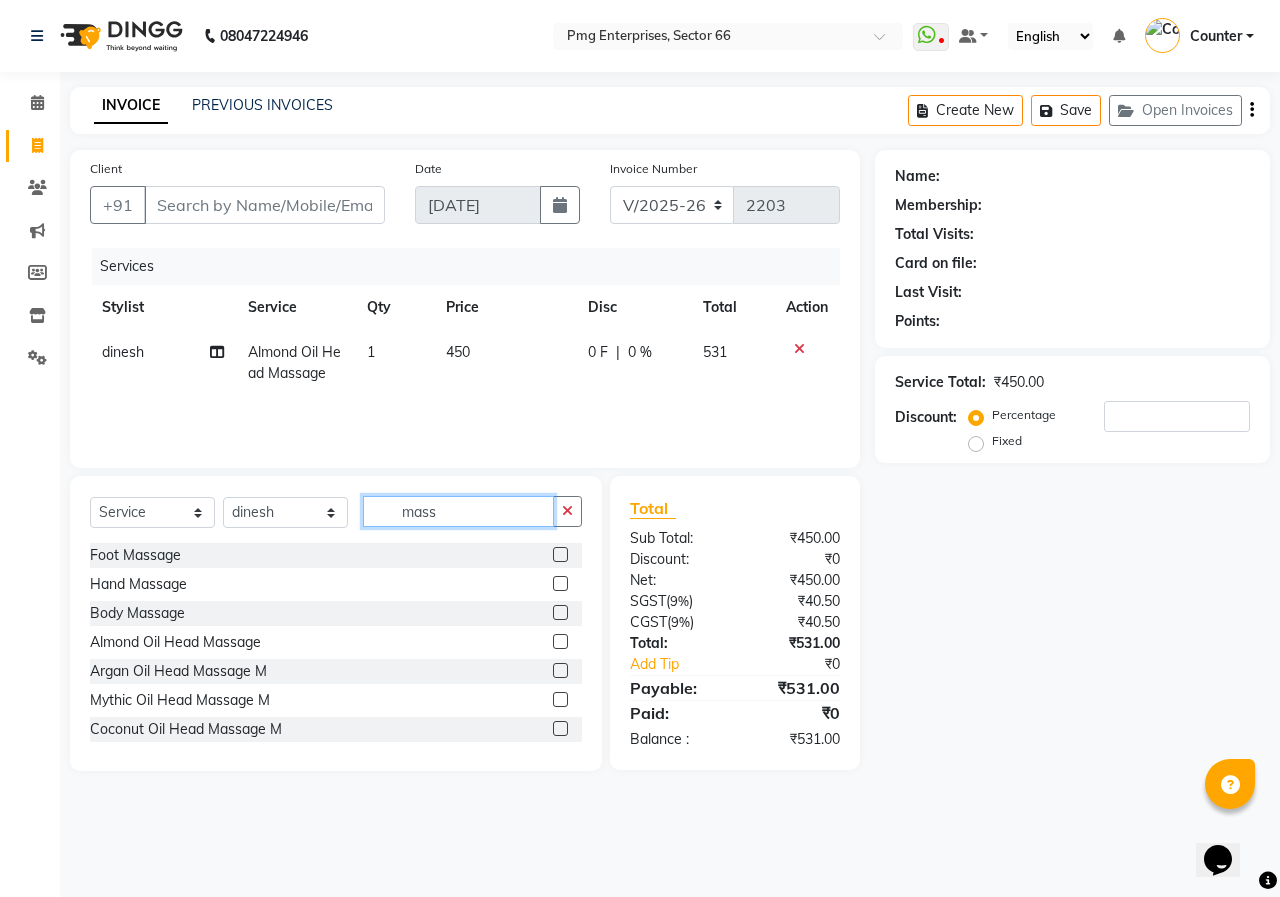 click on "mass" 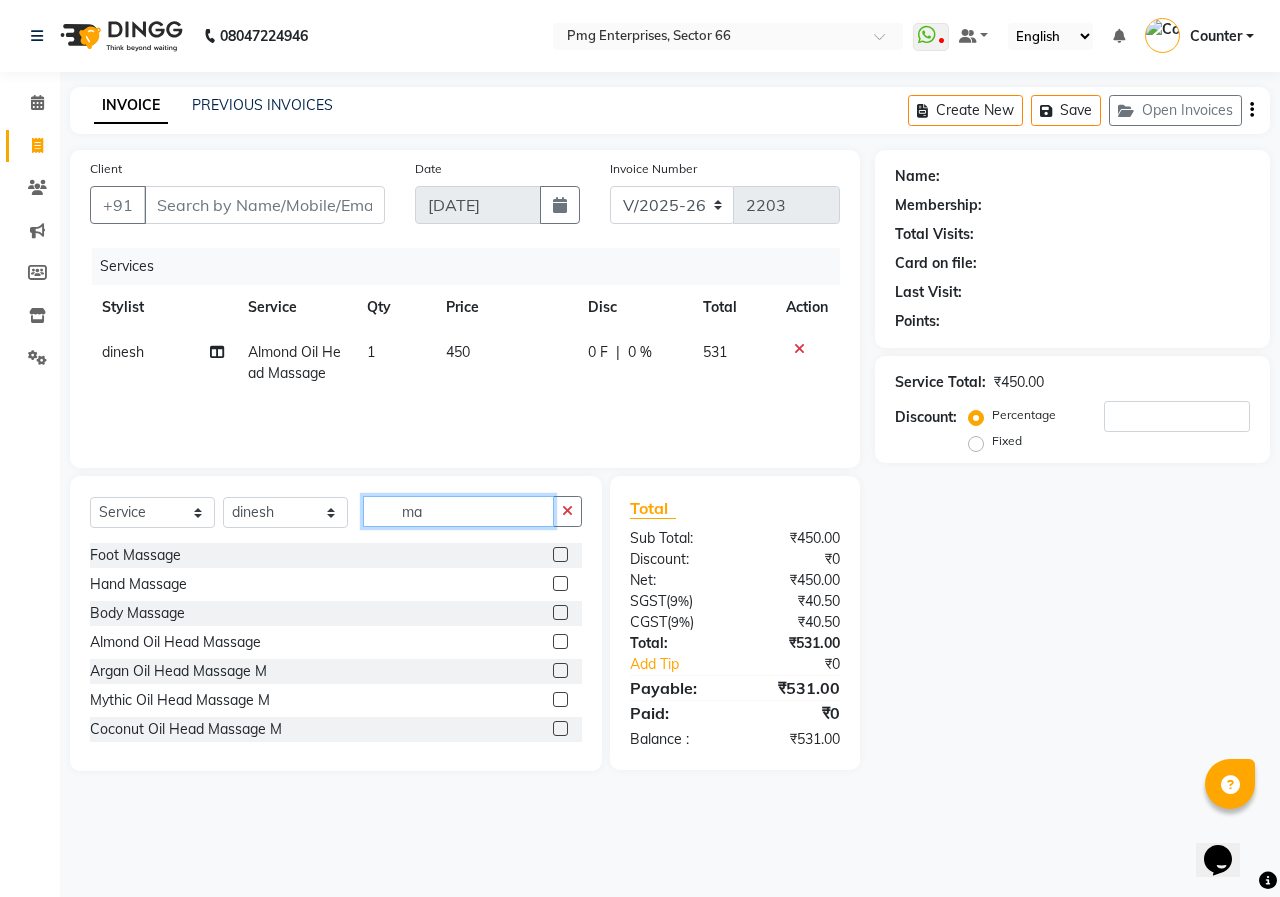 type on "m" 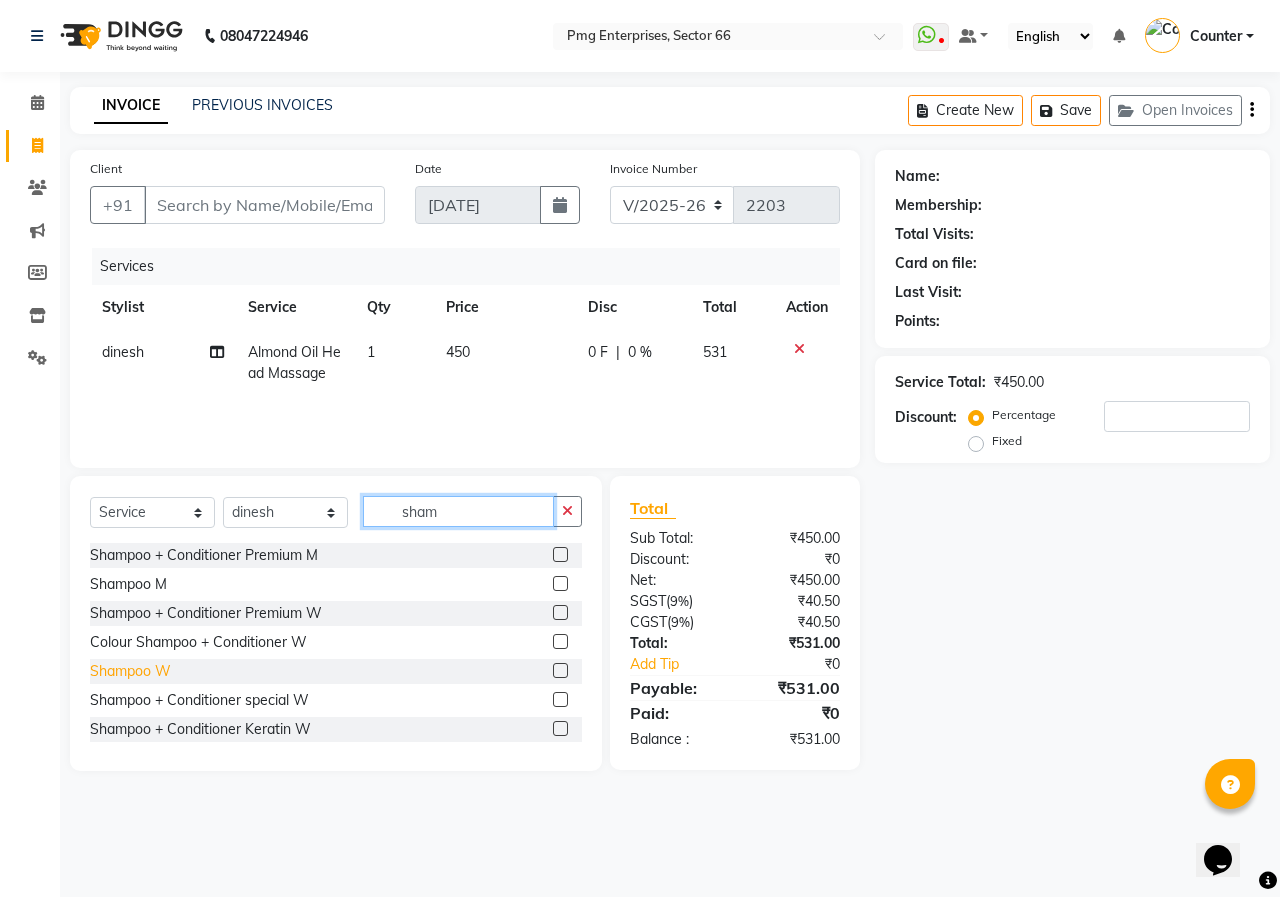 type on "sham" 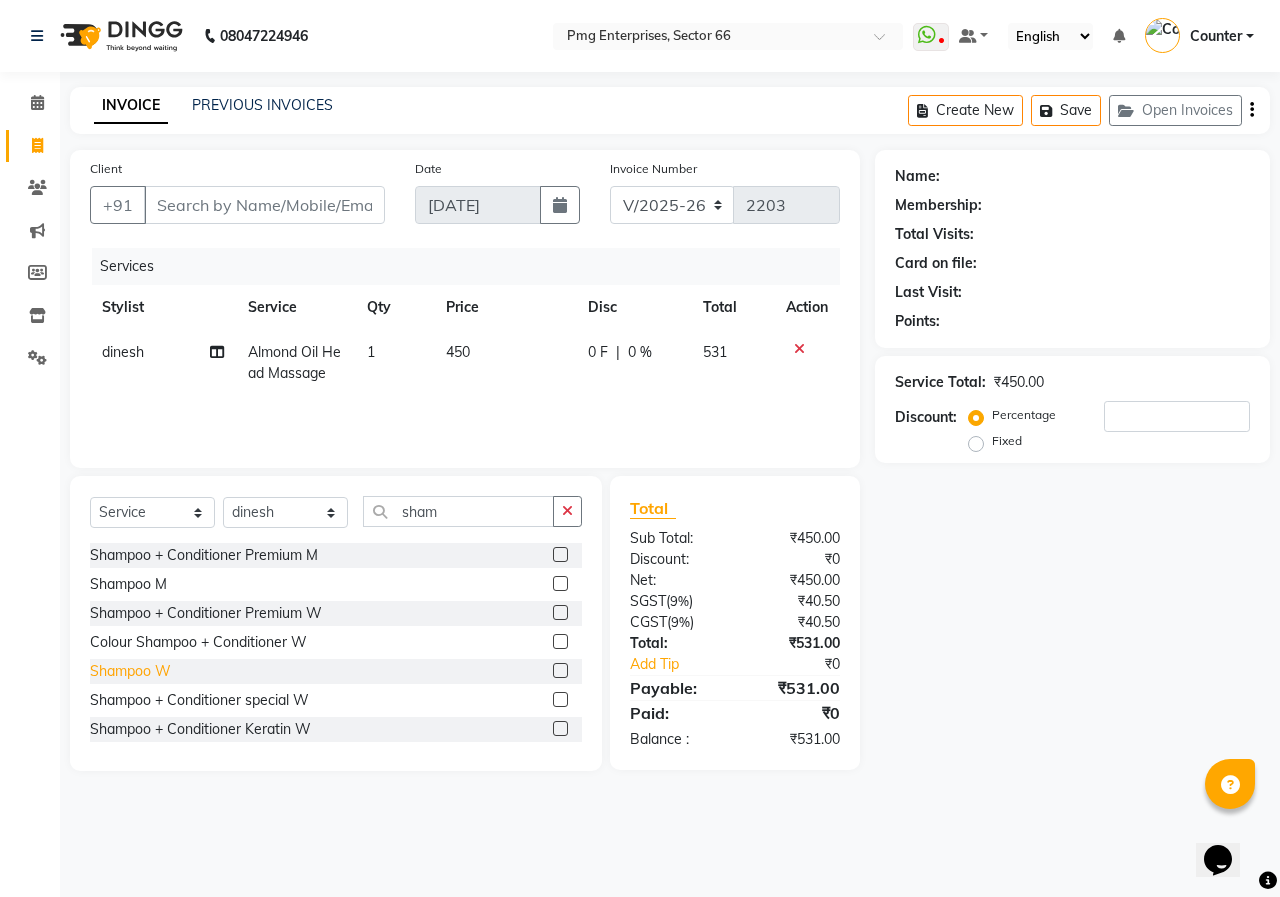 click on "Shampoo W" 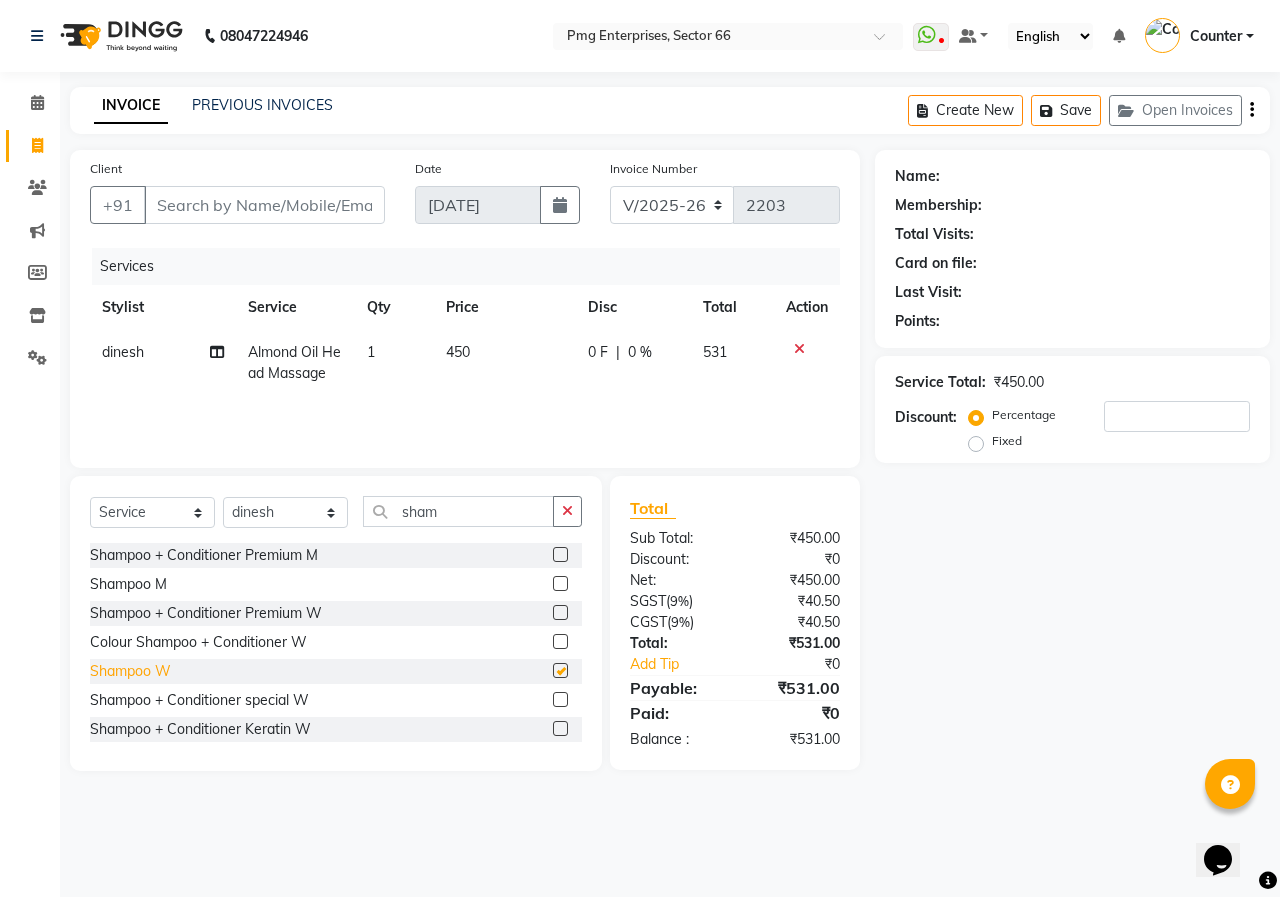 checkbox on "false" 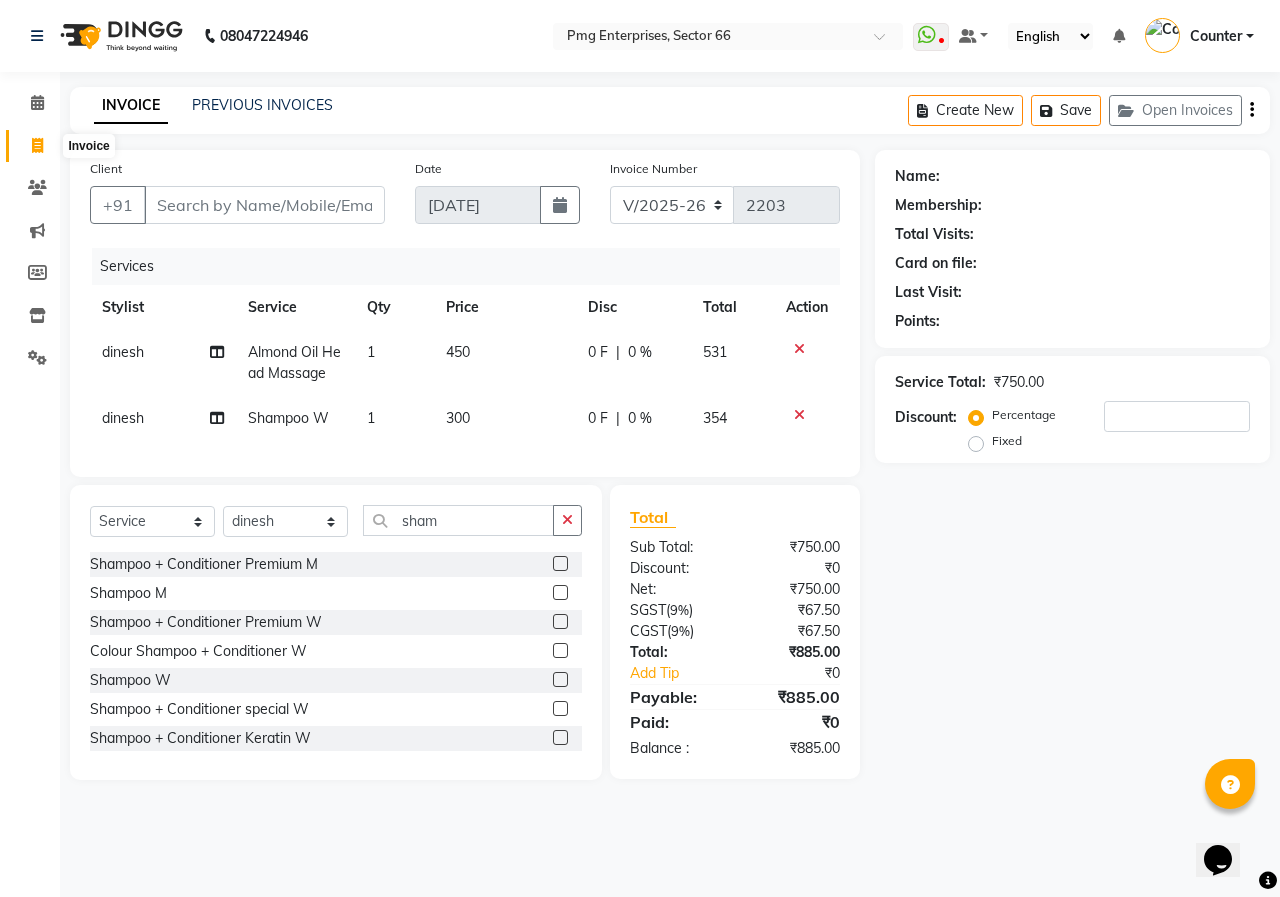 click 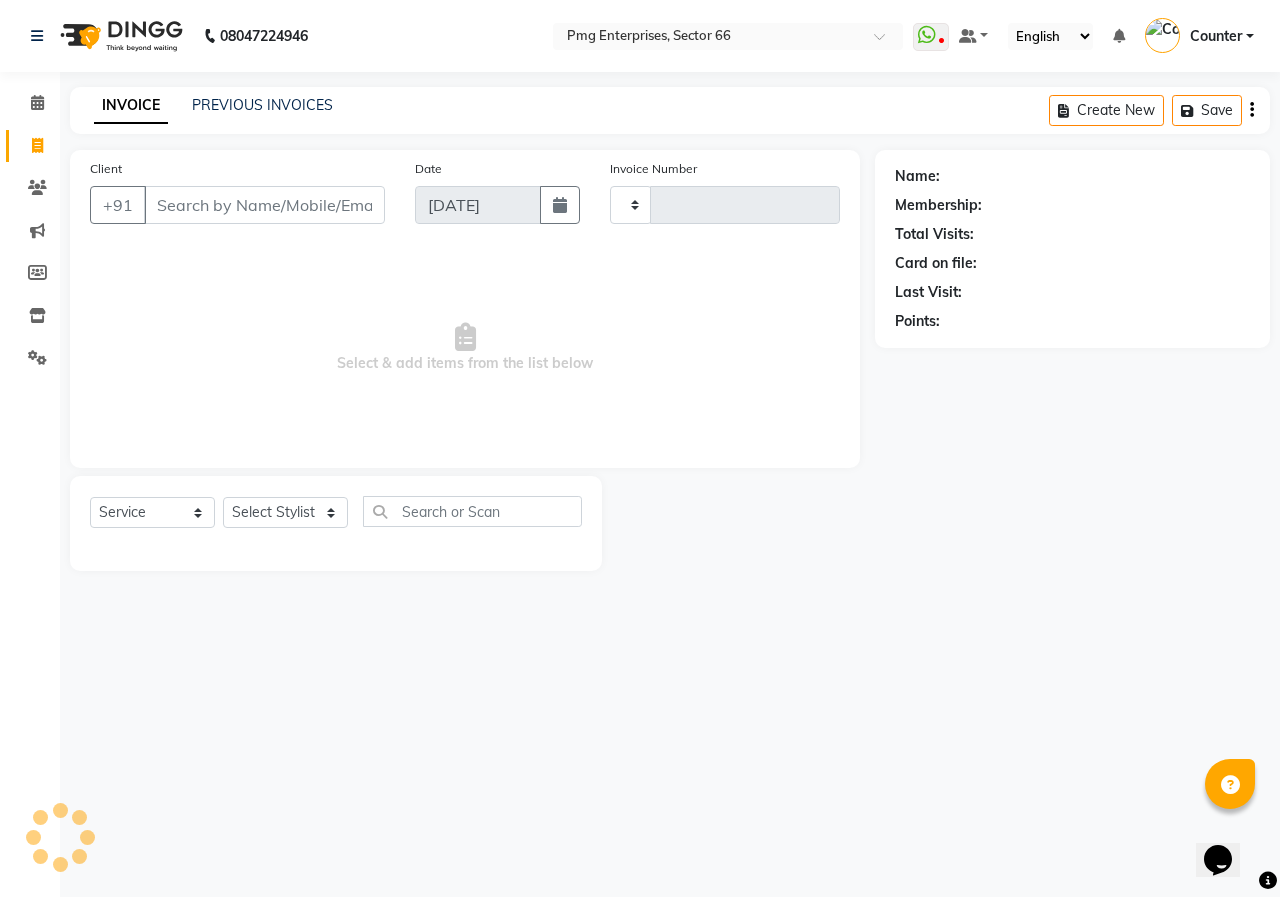 type on "2203" 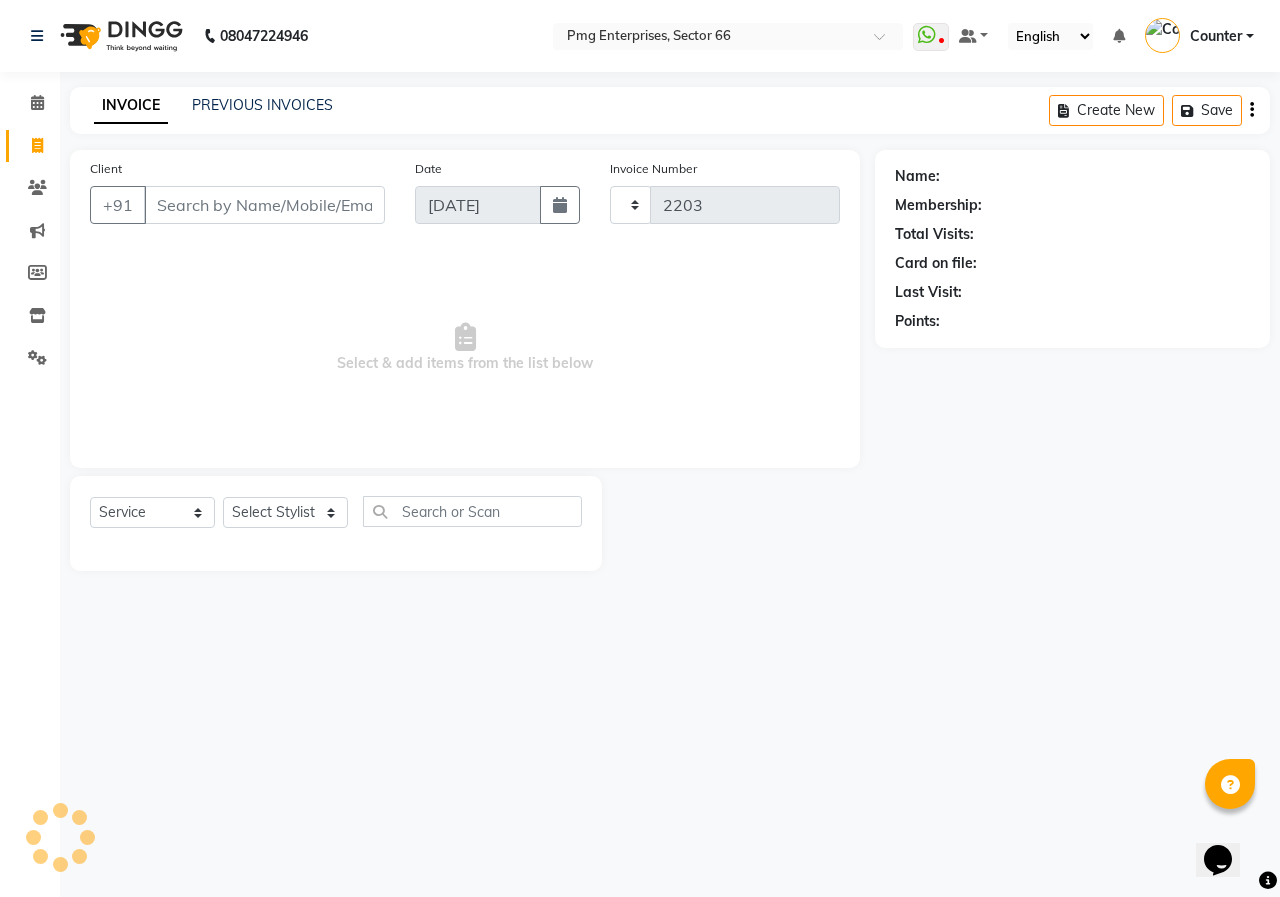 select on "889" 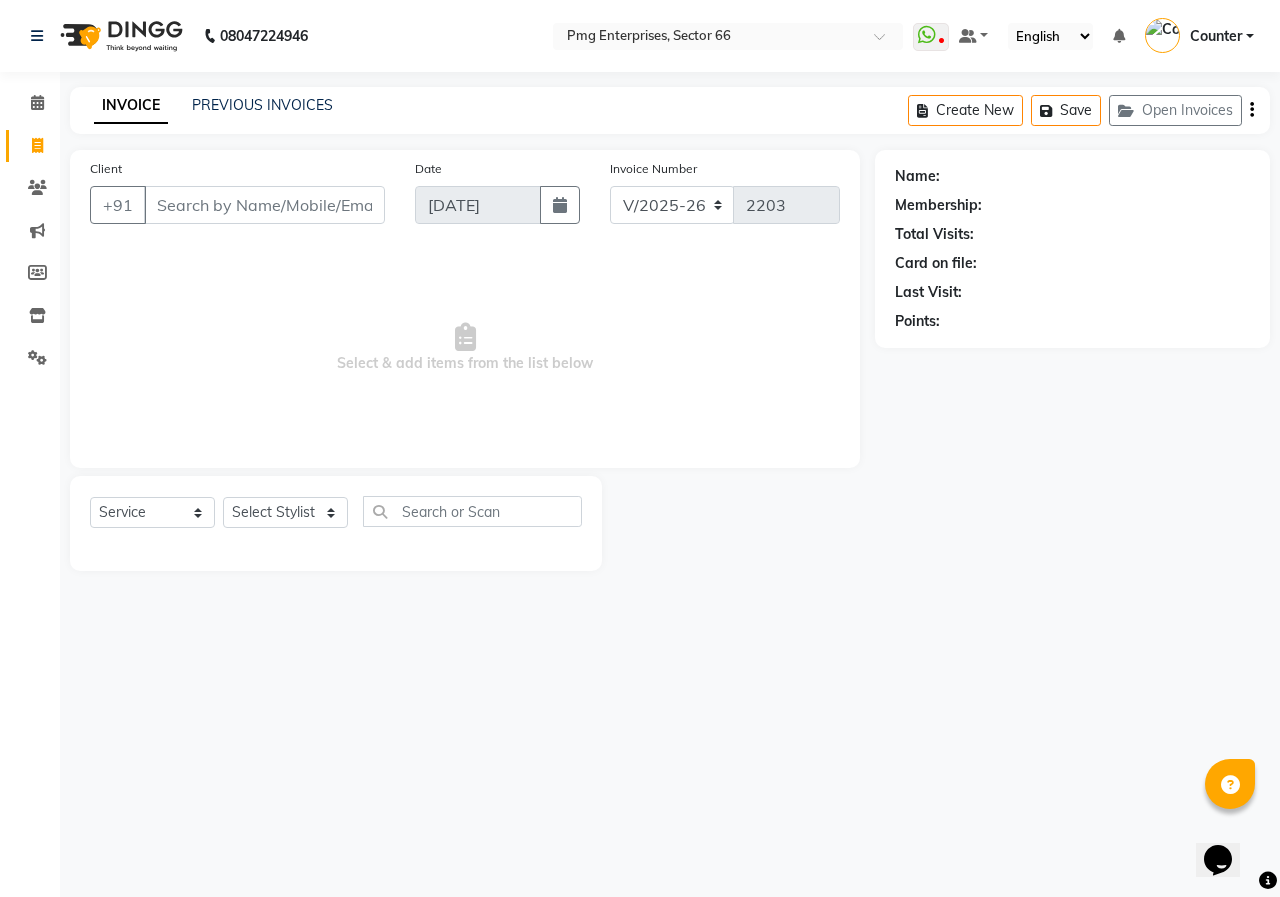 click on "Client" at bounding box center [264, 205] 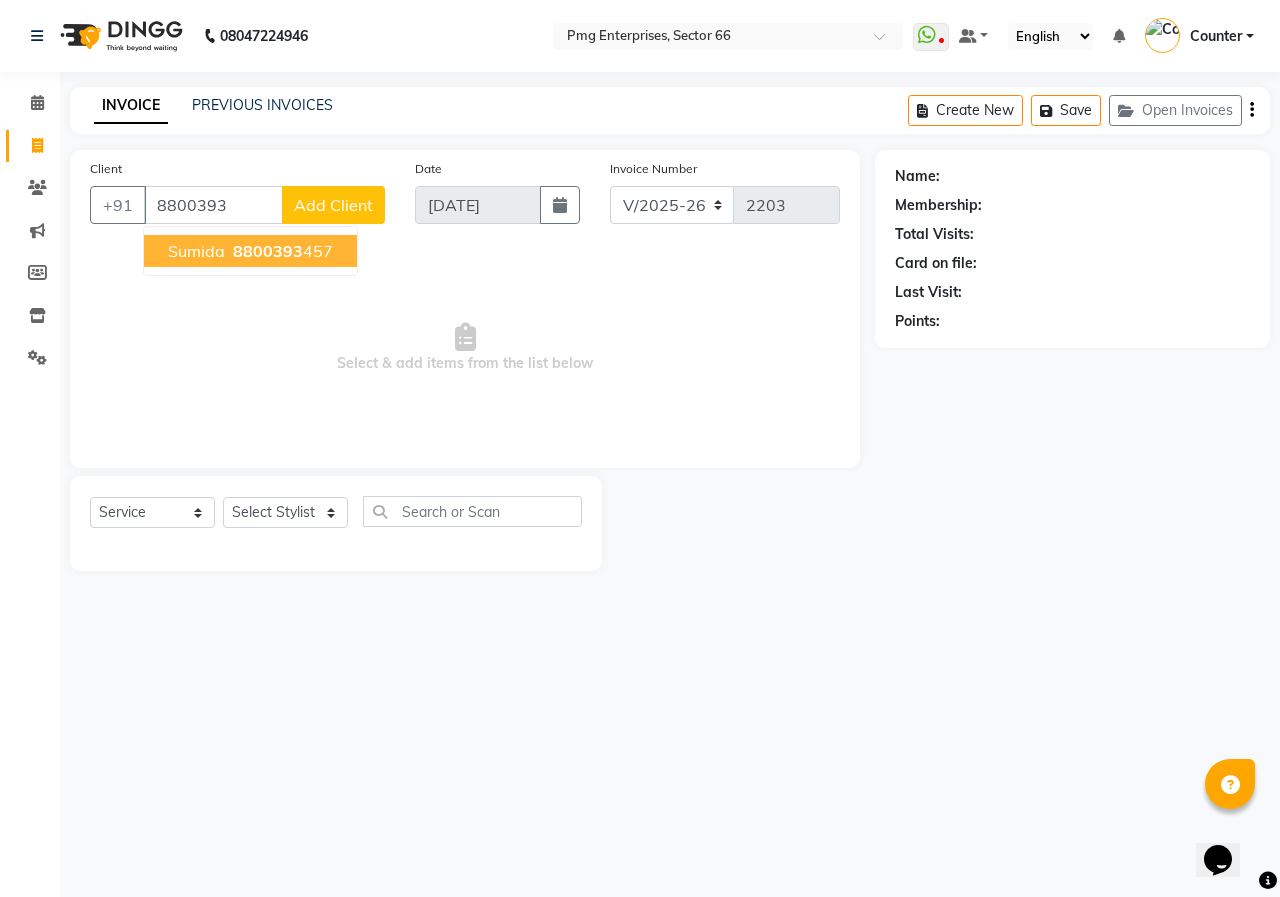 click on "8800393" at bounding box center [268, 251] 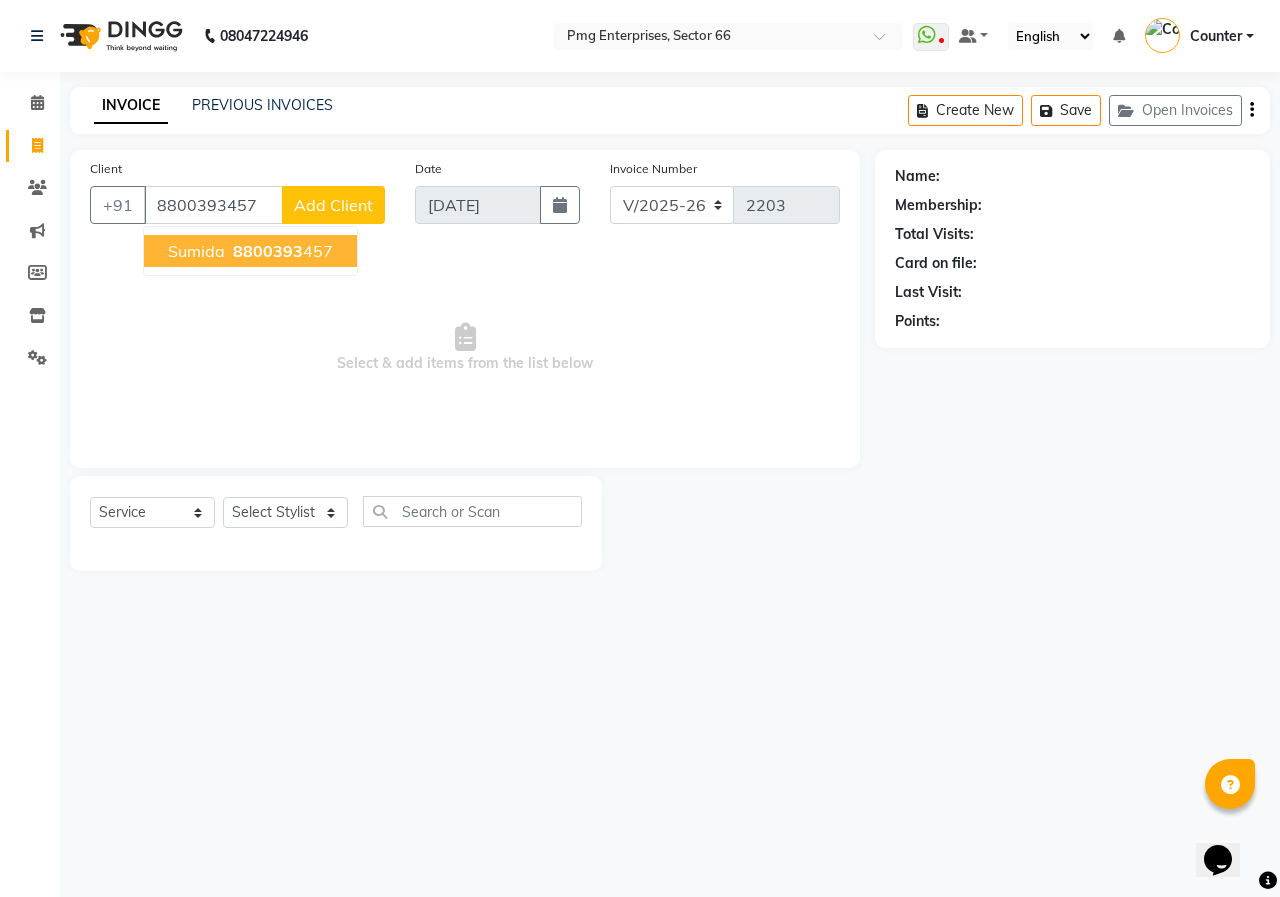 type on "8800393457" 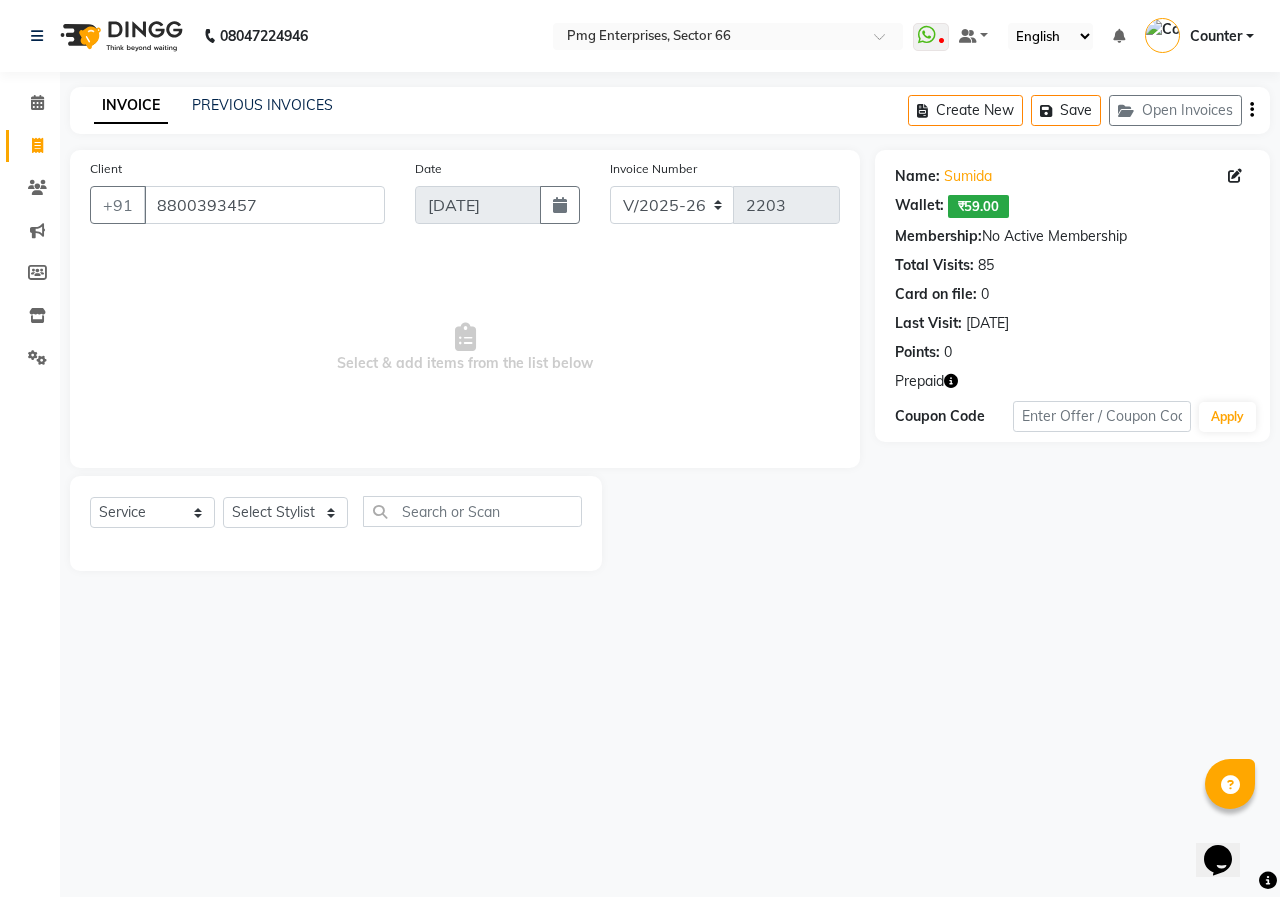 click 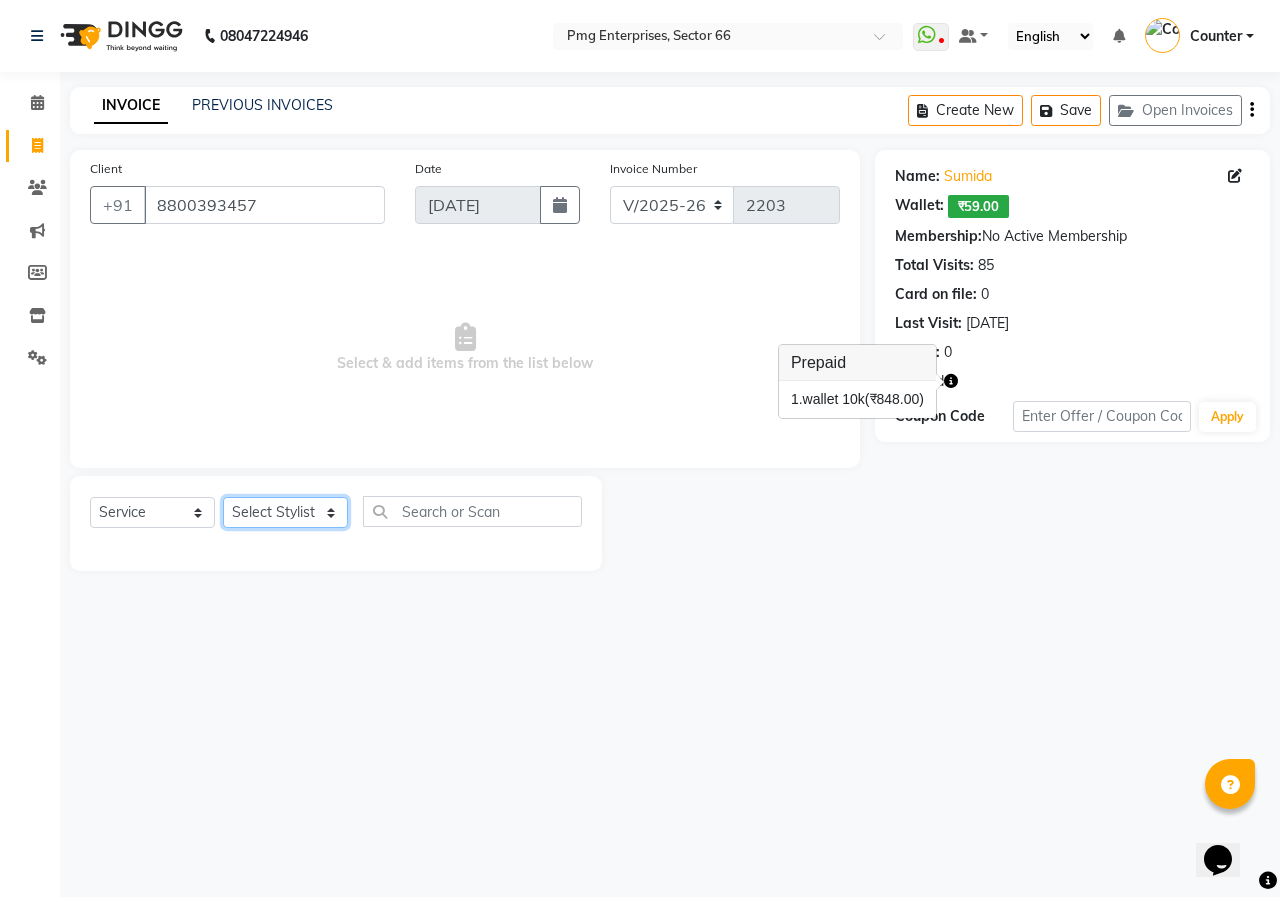 click on "Select Stylist [PERSON_NAME] Counter [PERSON_NAME] [PERSON_NAME] [PERSON_NAME] [PERSON_NAME]" 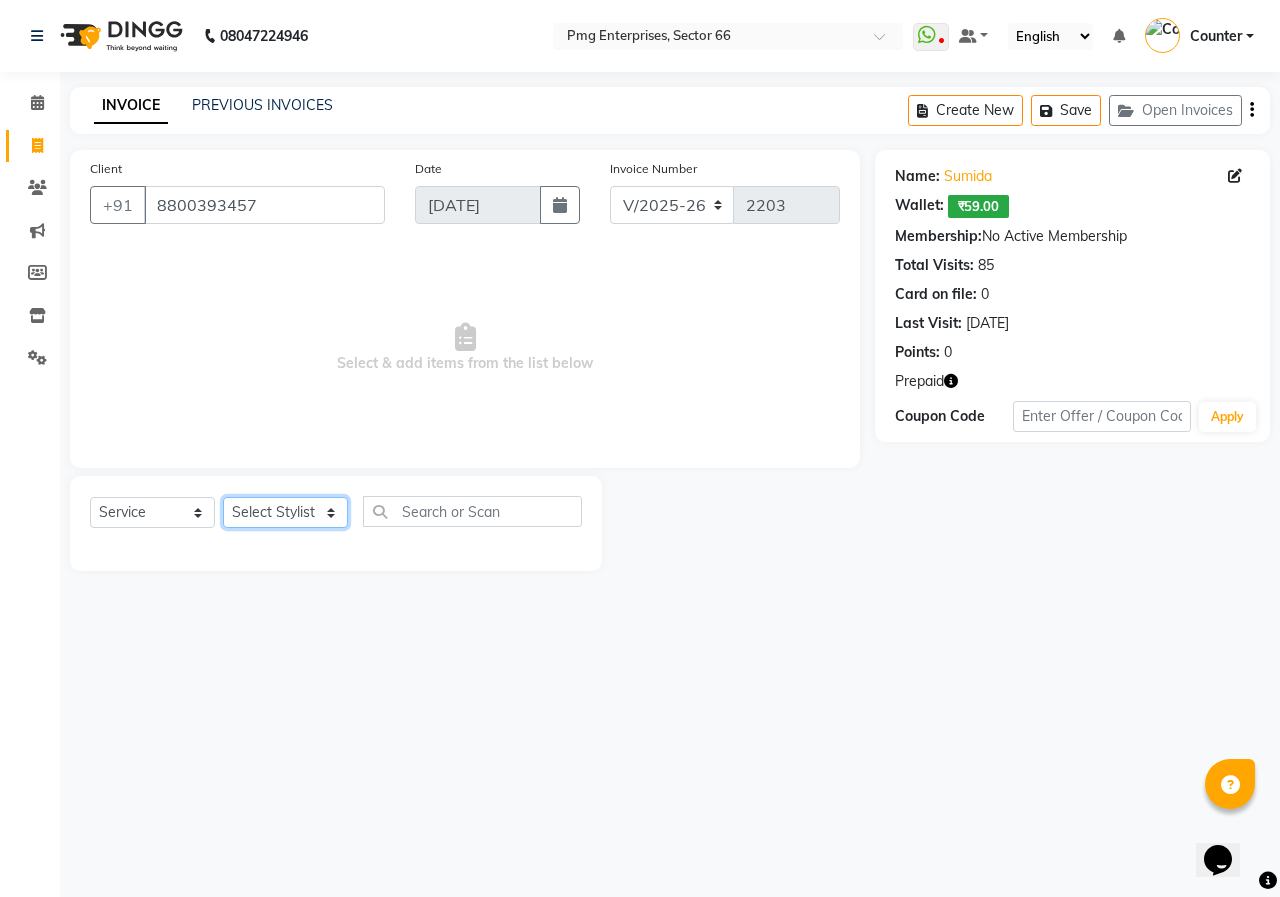 select on "49466" 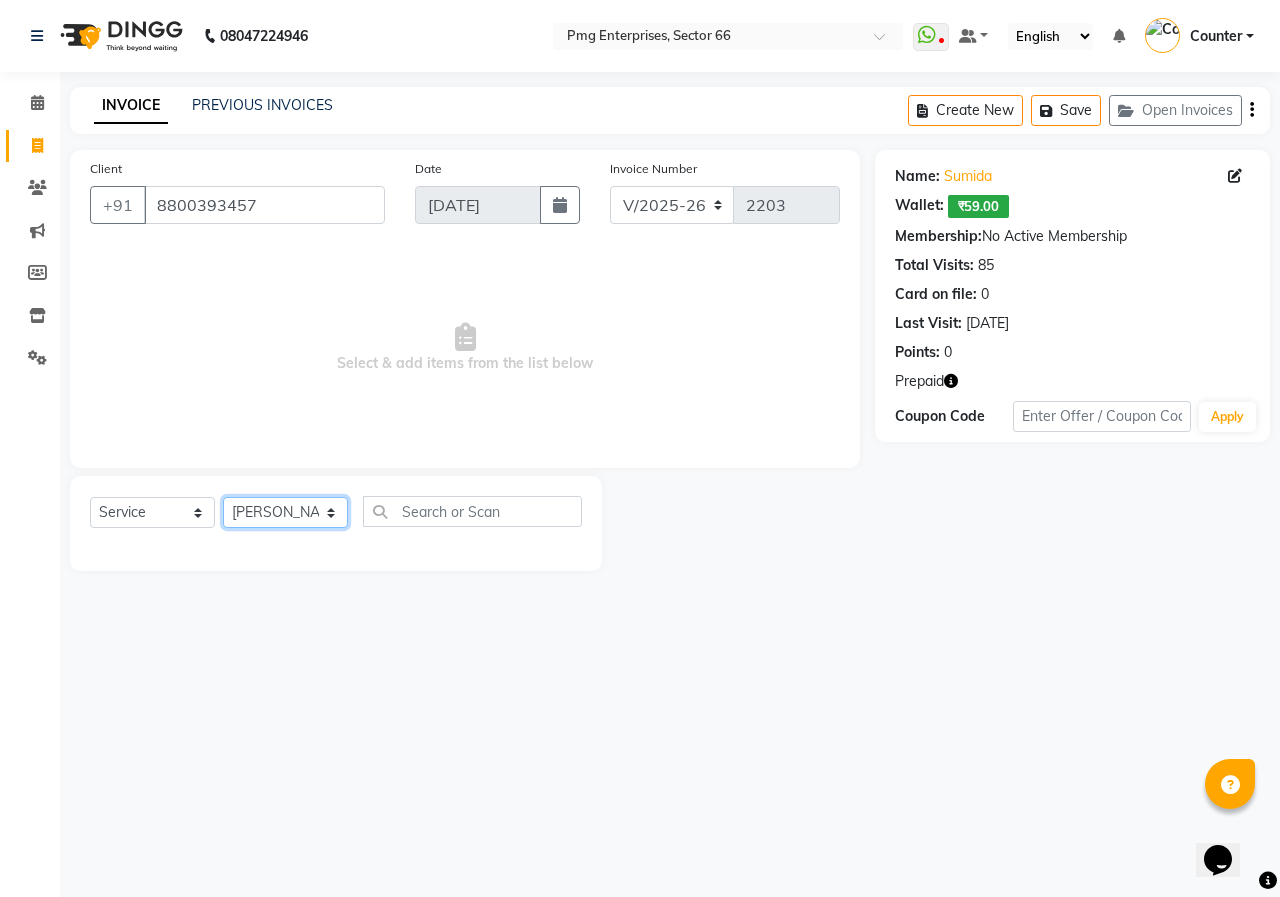 click on "Select Stylist [PERSON_NAME] Counter [PERSON_NAME] [PERSON_NAME] [PERSON_NAME] [PERSON_NAME]" 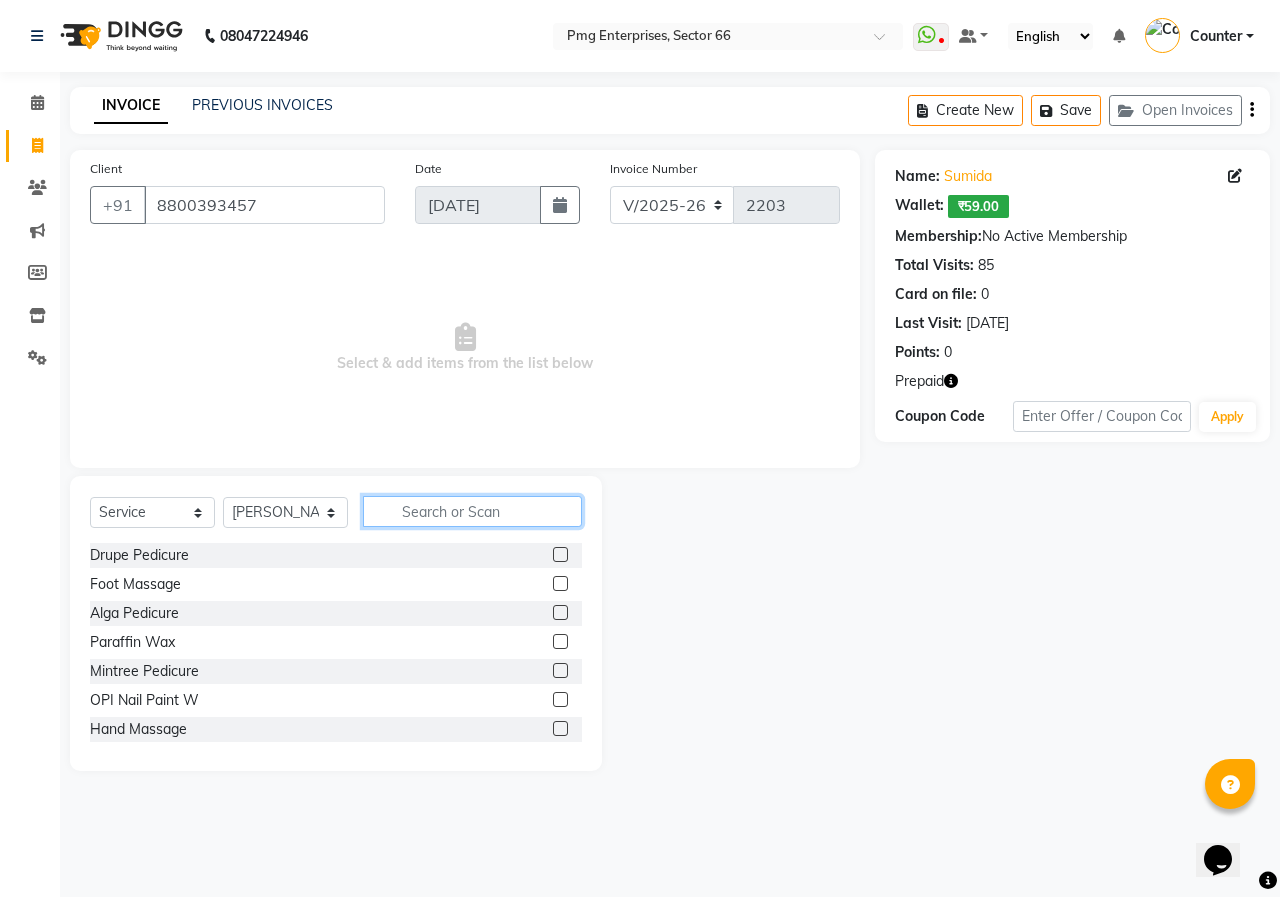 click 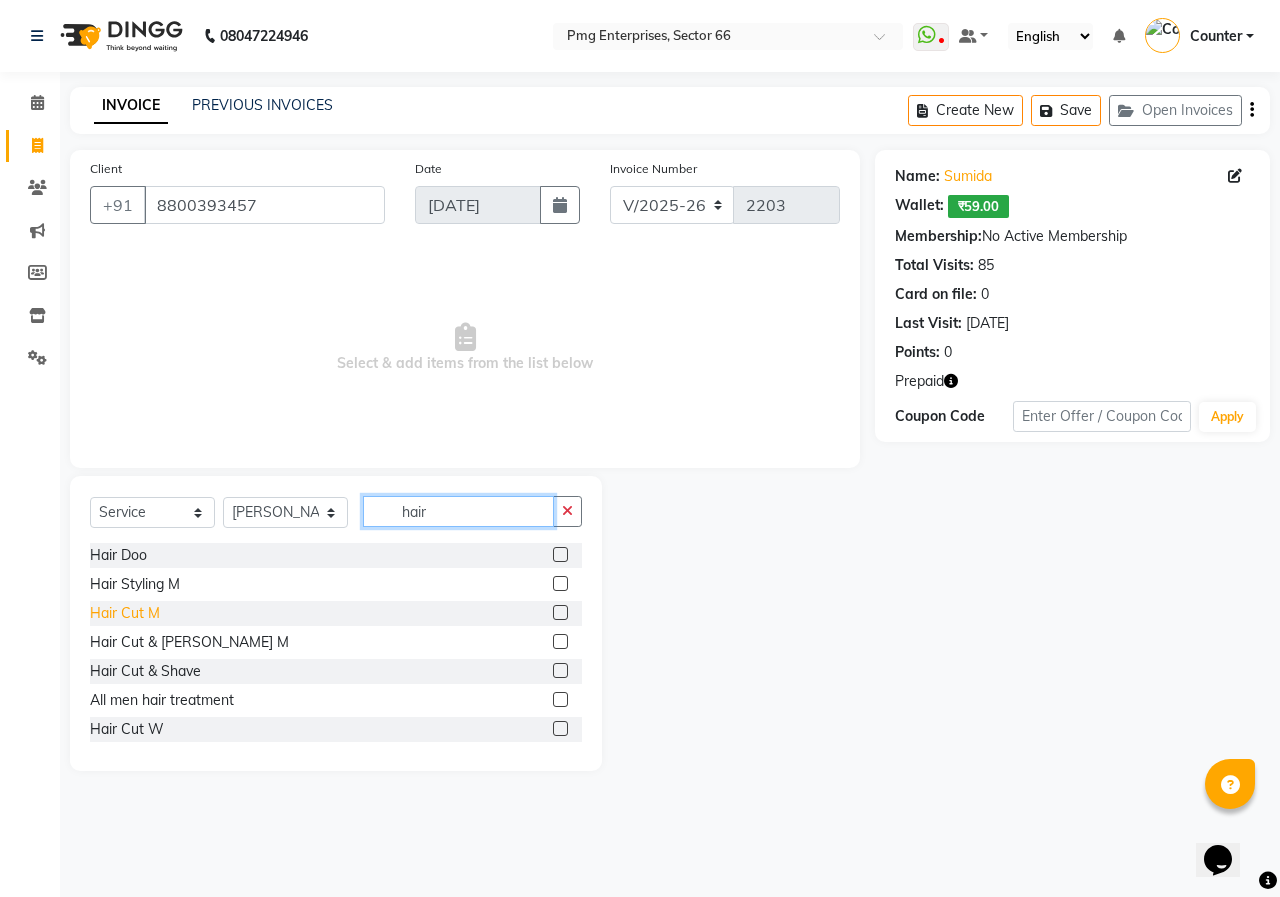 type on "hair" 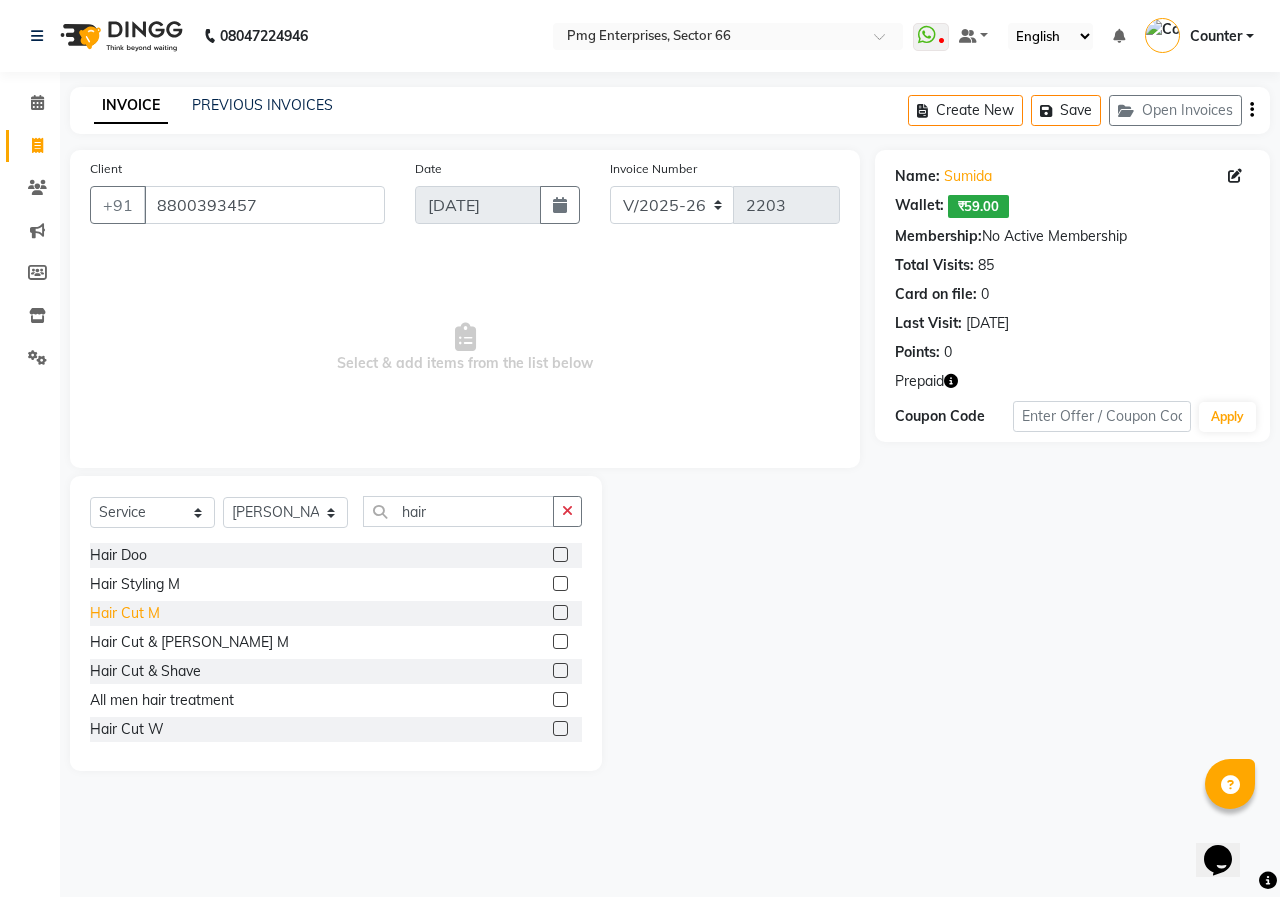 click on "Hair Cut M" 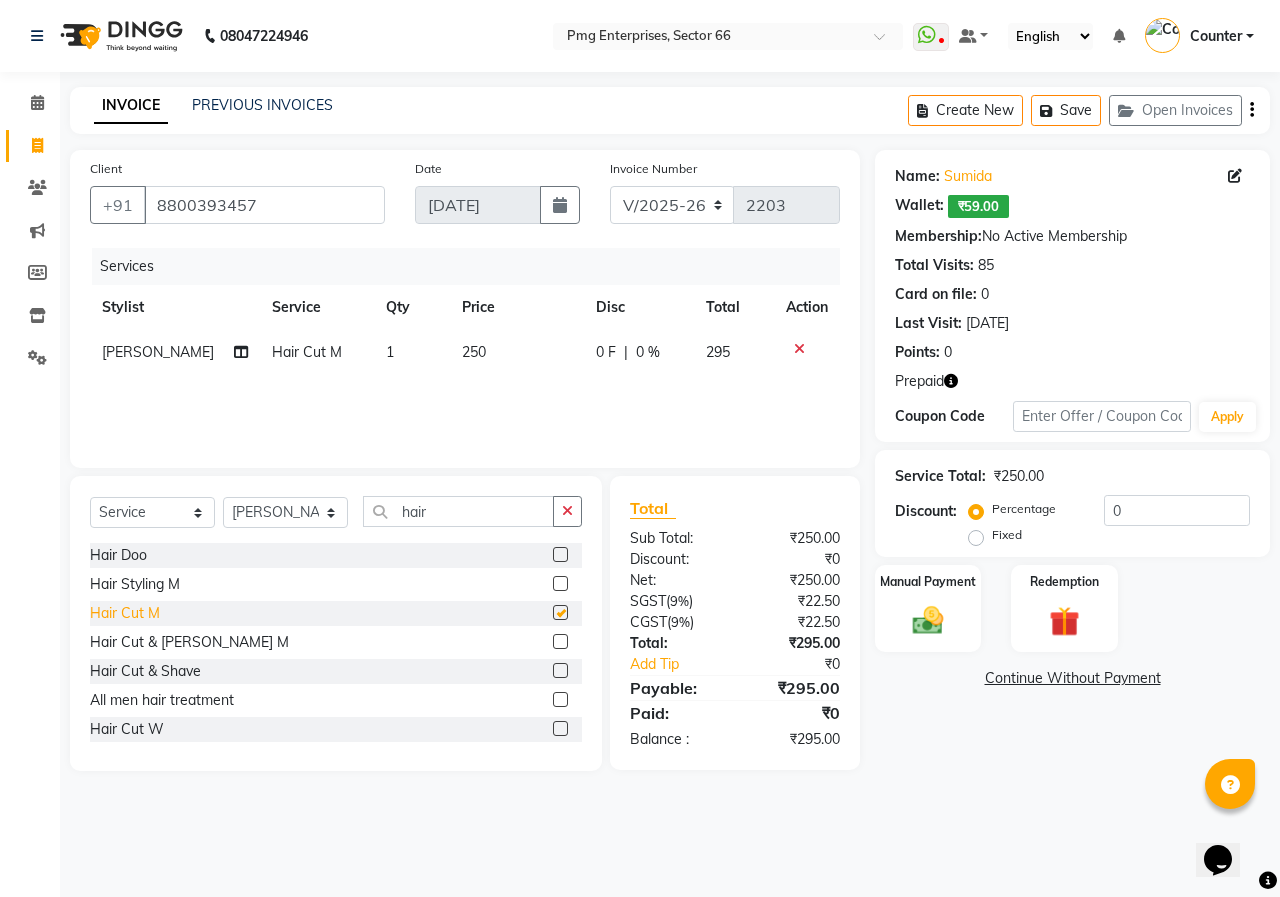 checkbox on "false" 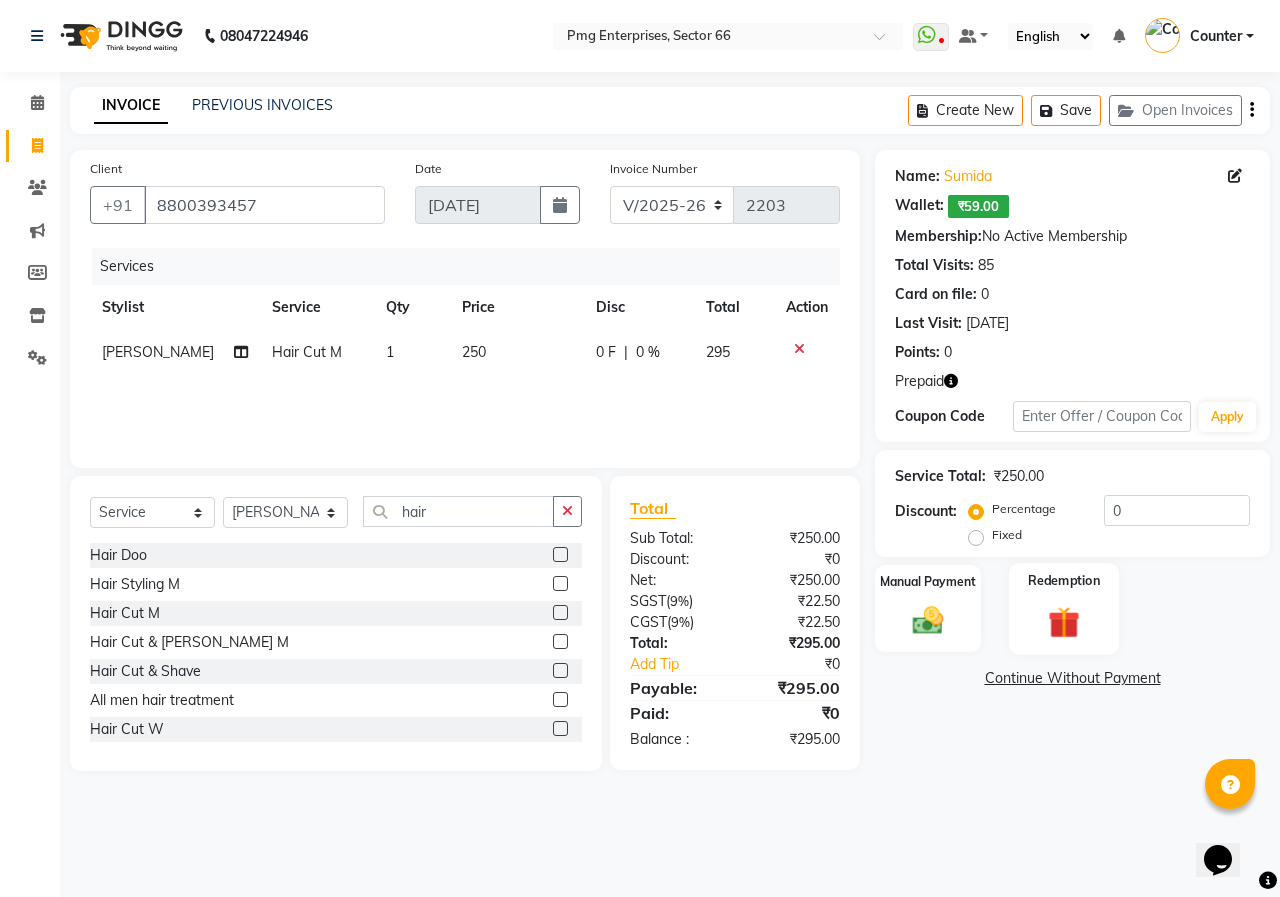 click 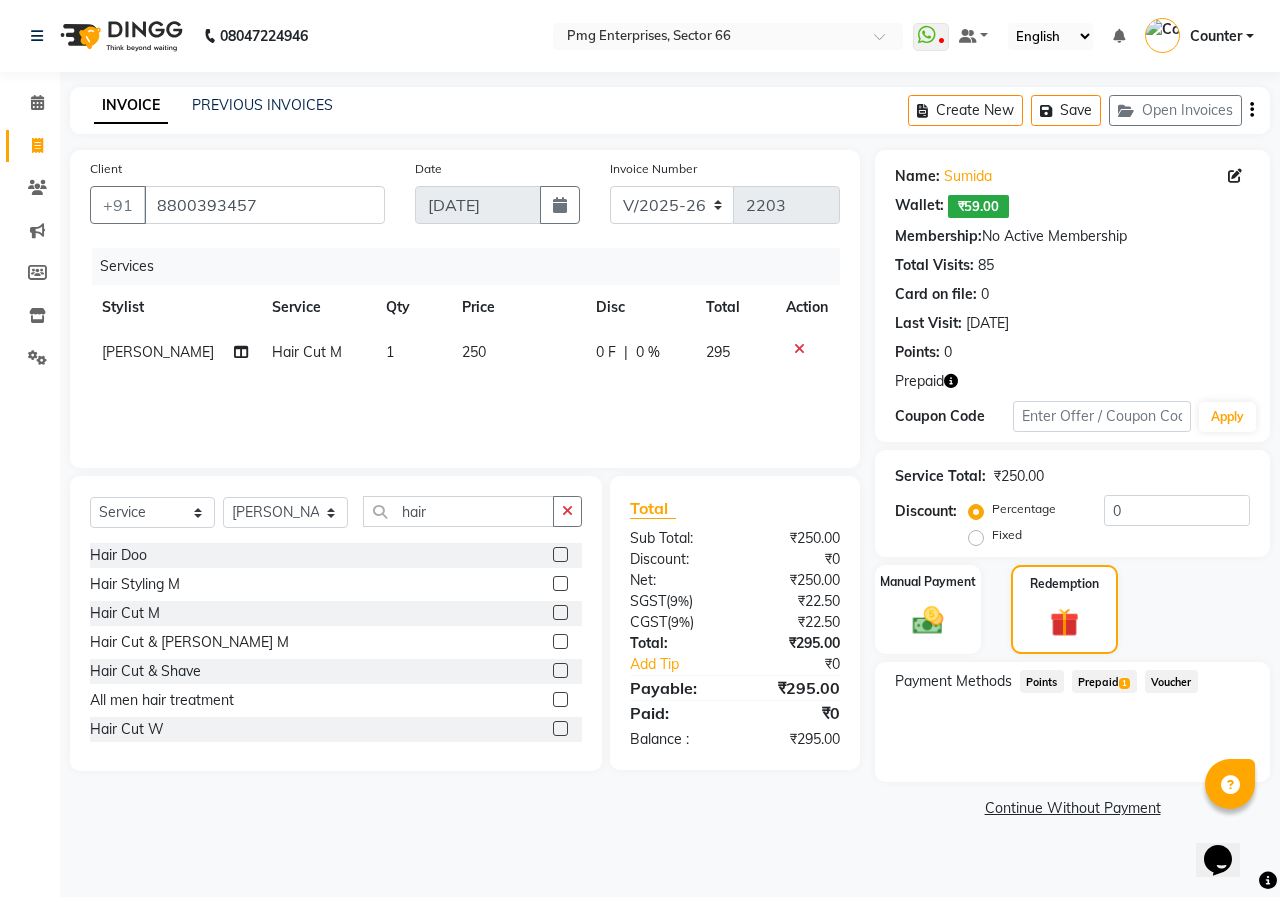 click on "Prepaid  1" 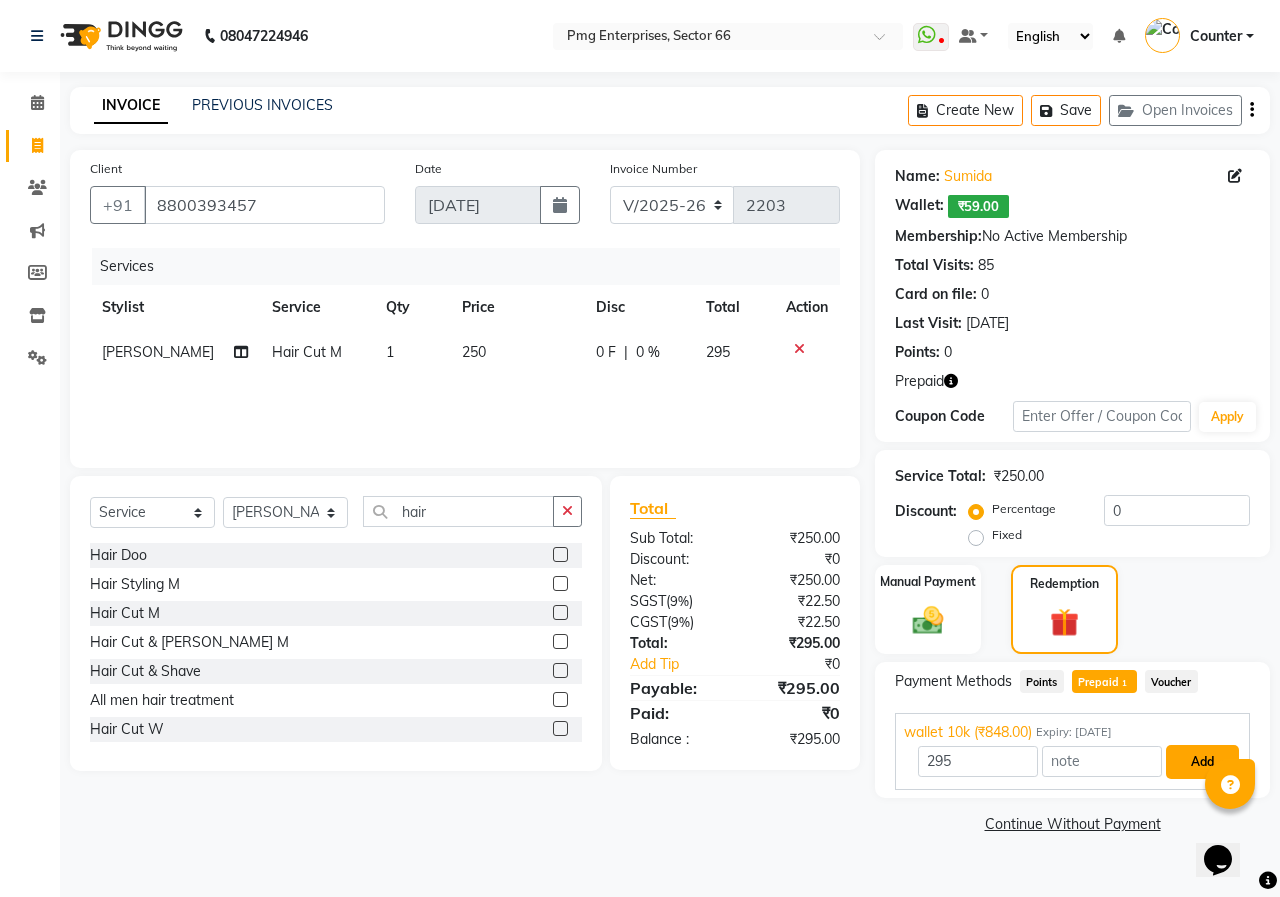 click on "Add" at bounding box center (1202, 762) 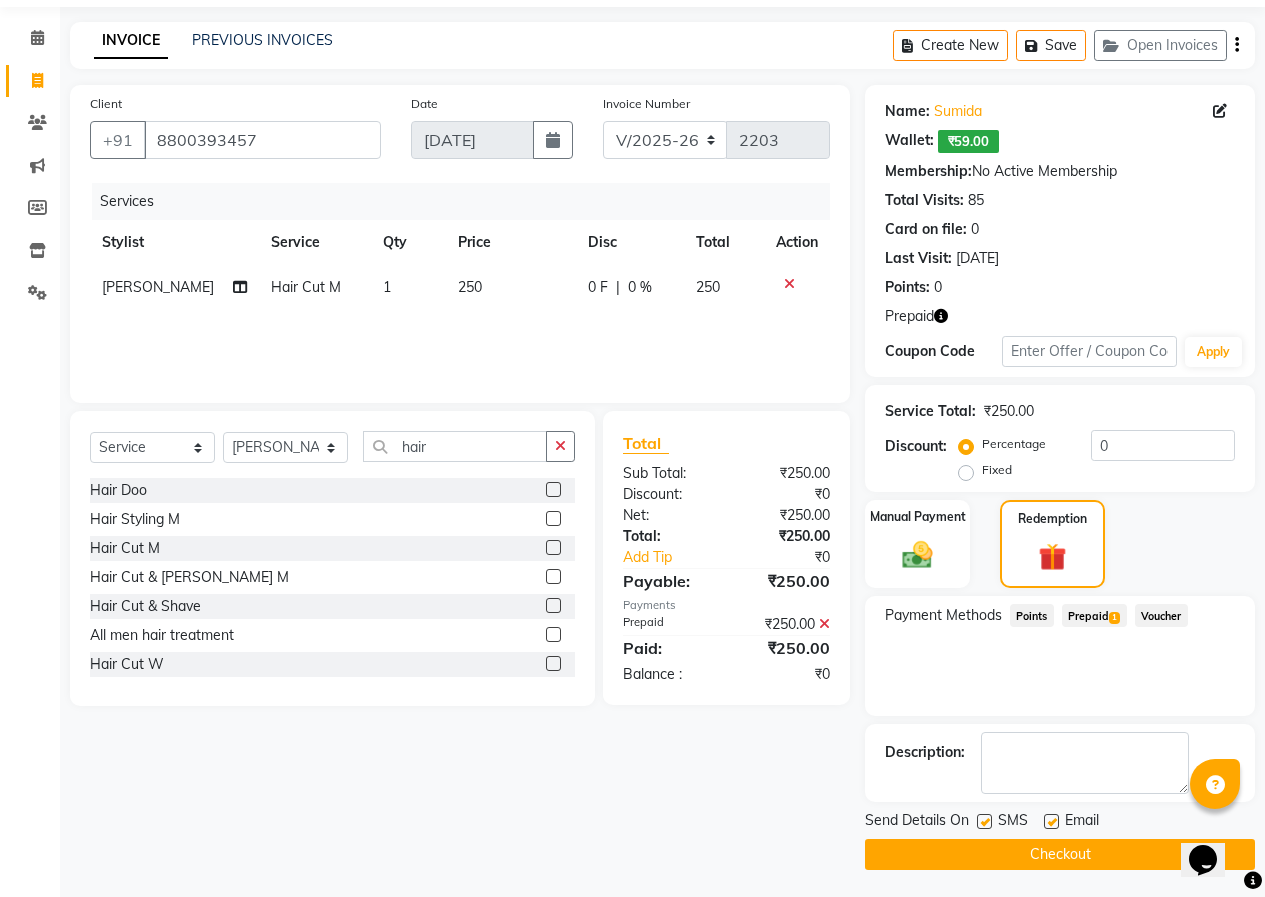 scroll, scrollTop: 68, scrollLeft: 0, axis: vertical 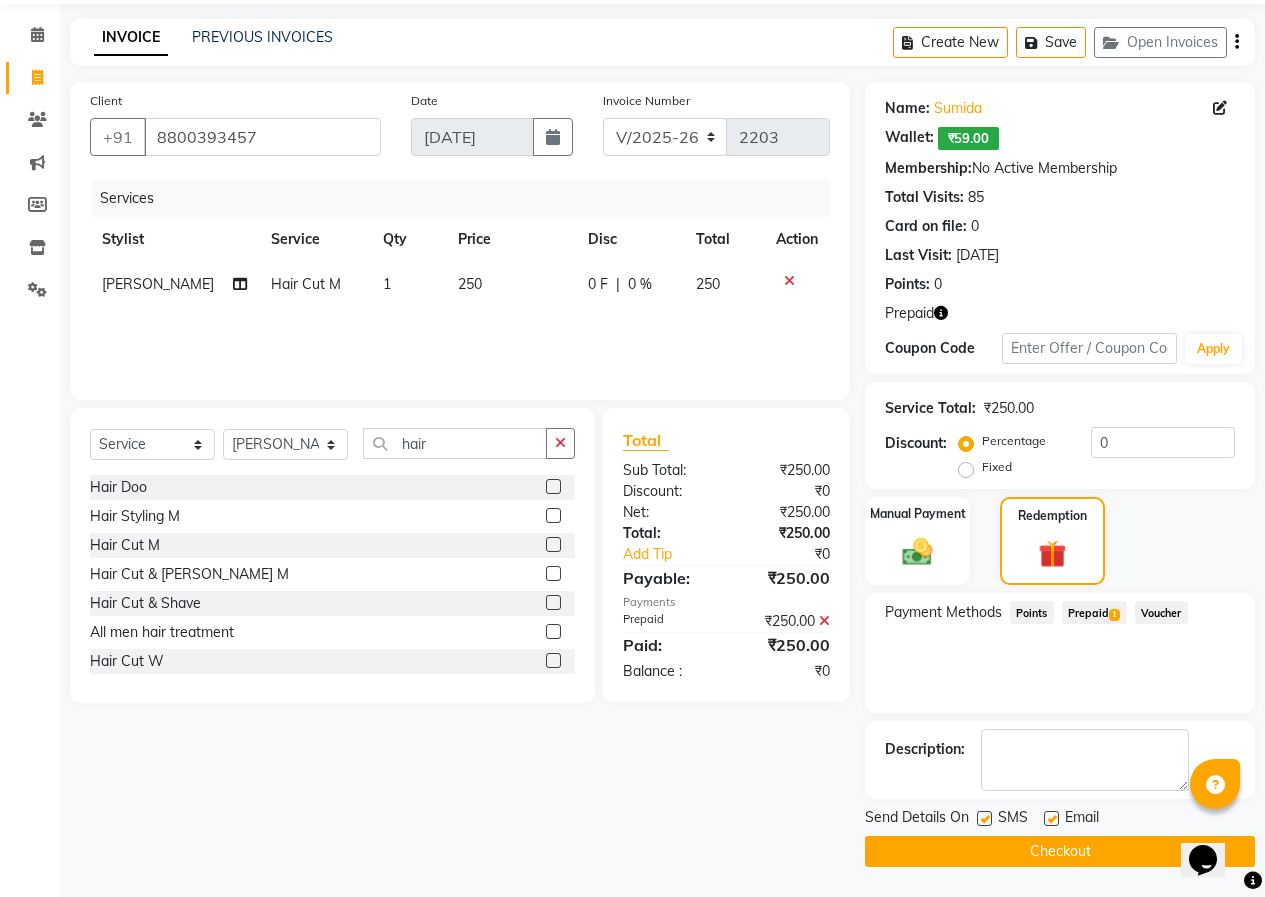 drag, startPoint x: 1276, startPoint y: 888, endPoint x: 19, endPoint y: 54, distance: 1508.5109 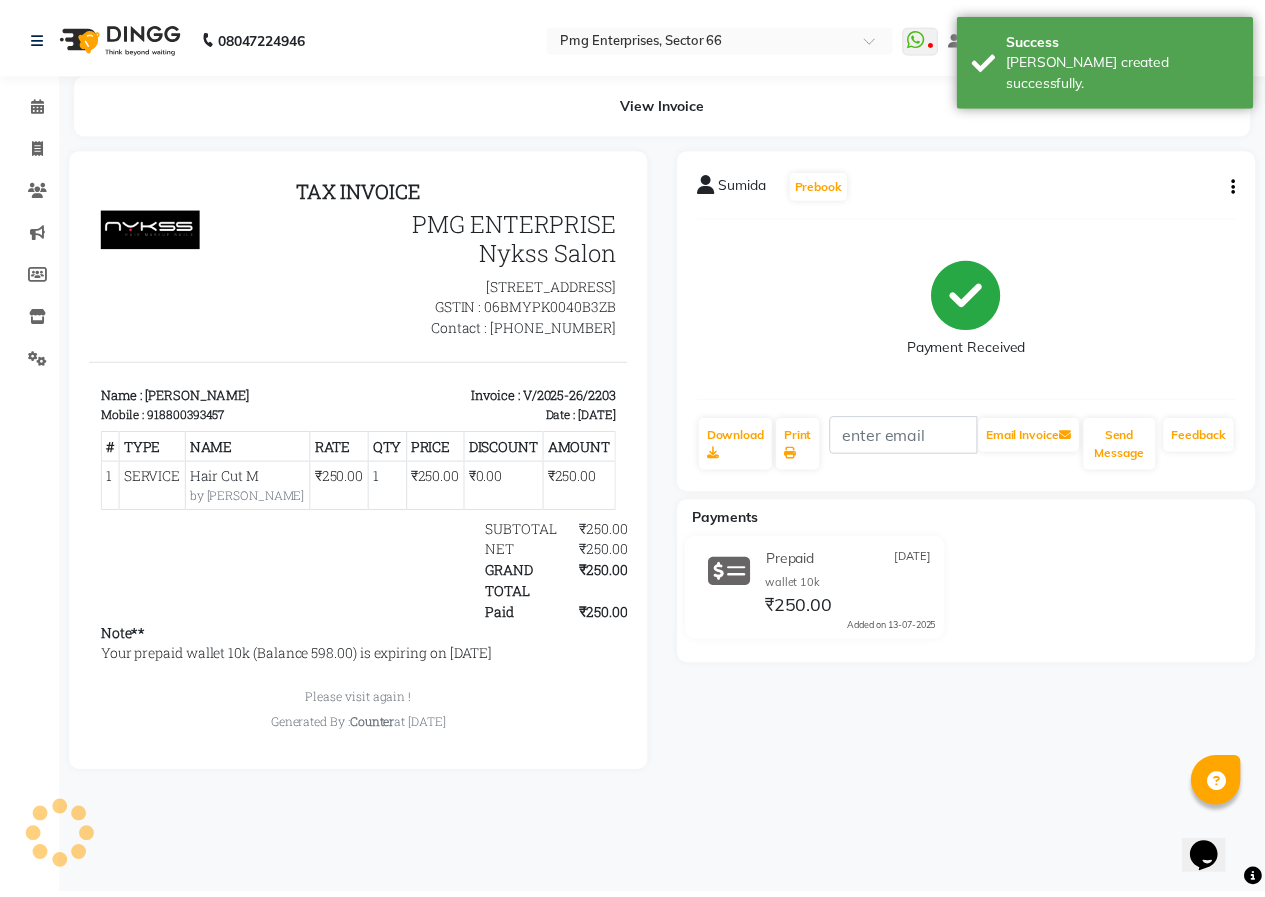 scroll, scrollTop: 0, scrollLeft: 0, axis: both 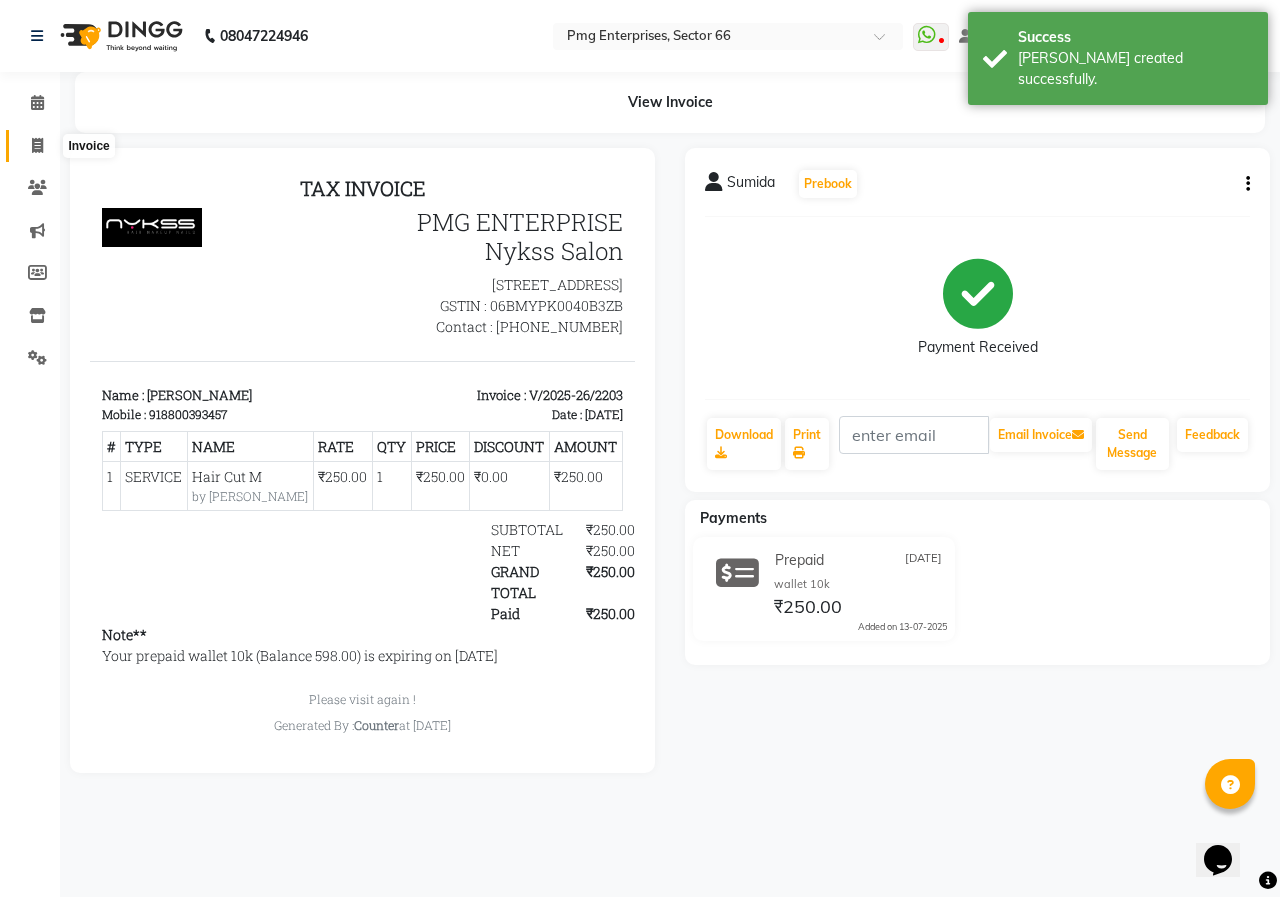 click 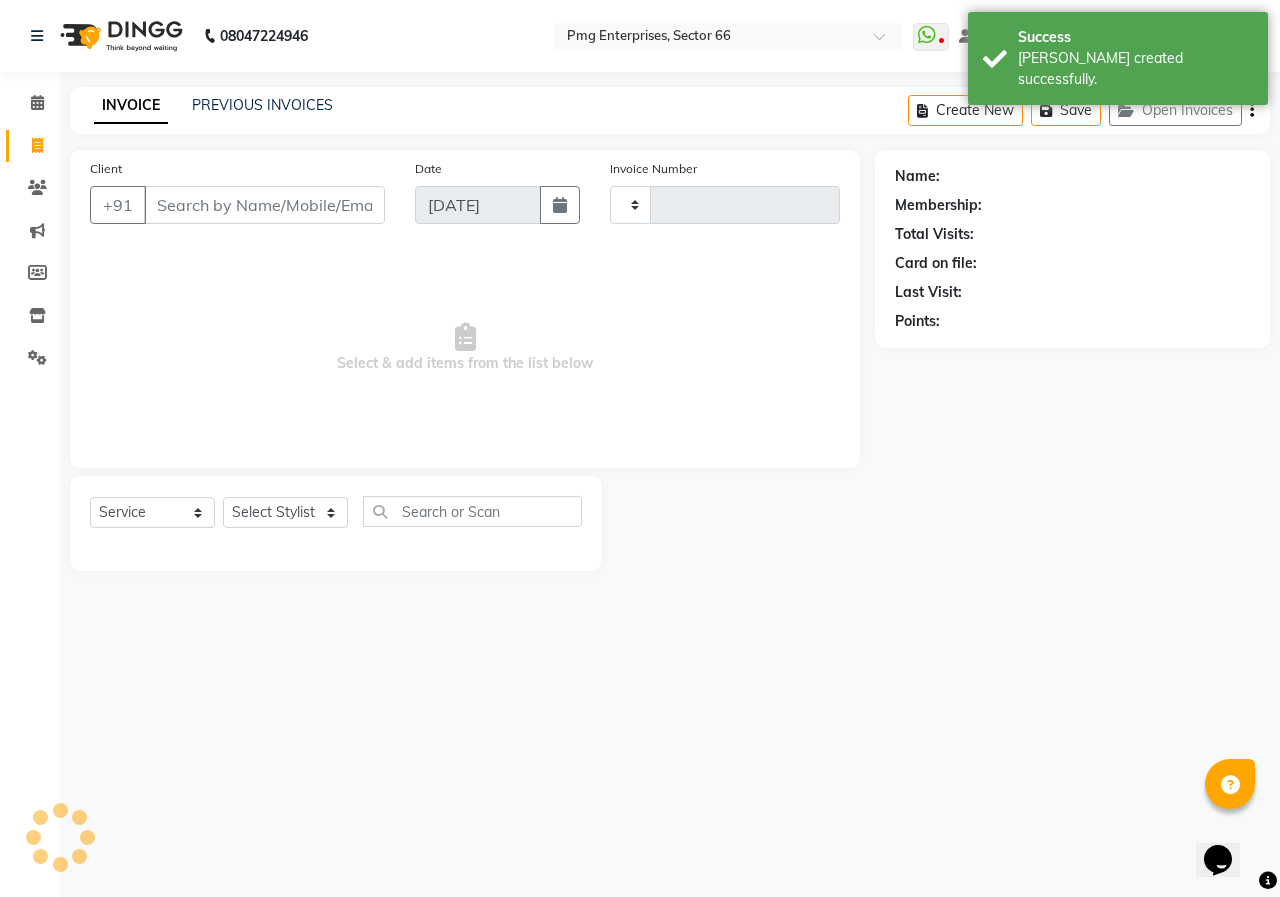 type on "2204" 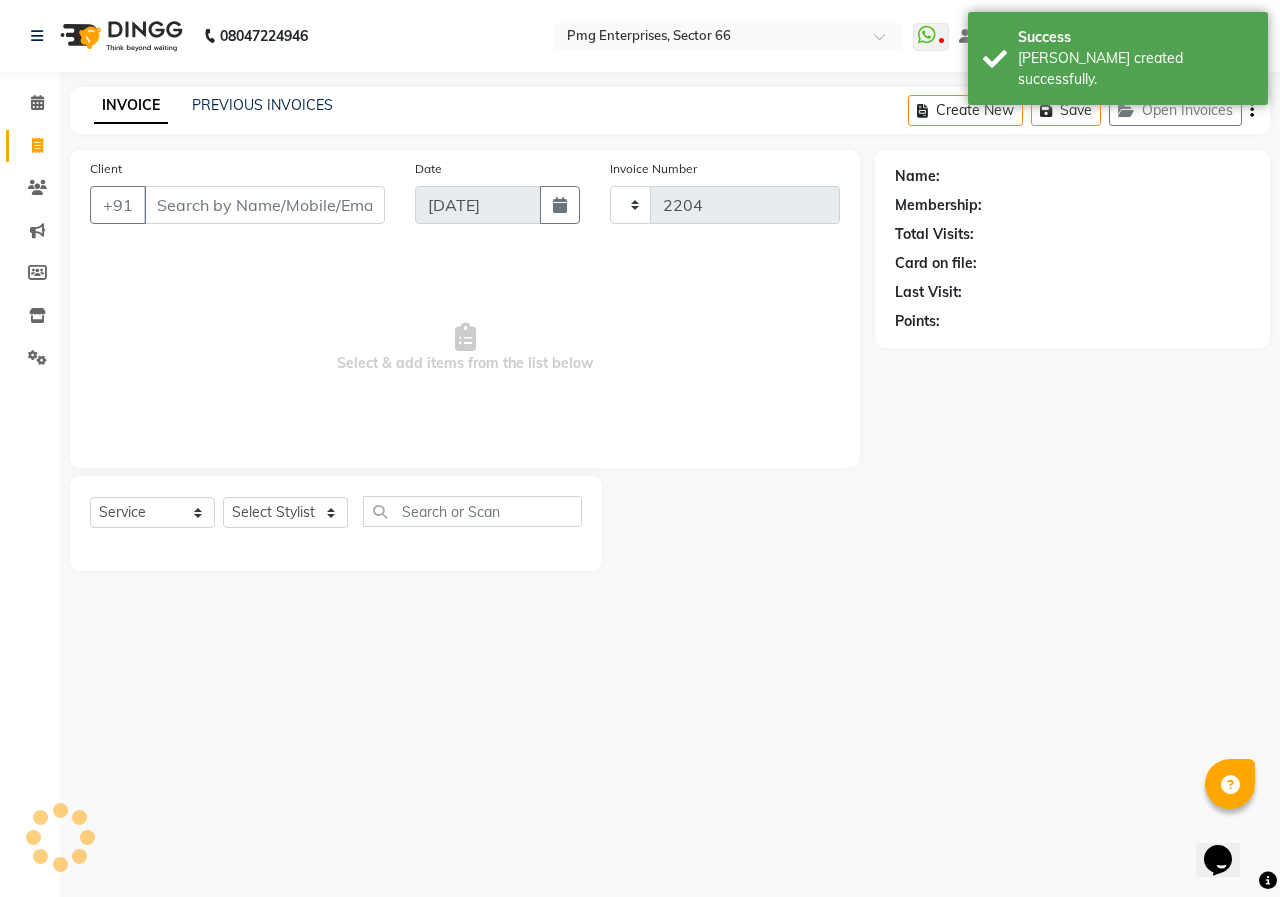 select on "889" 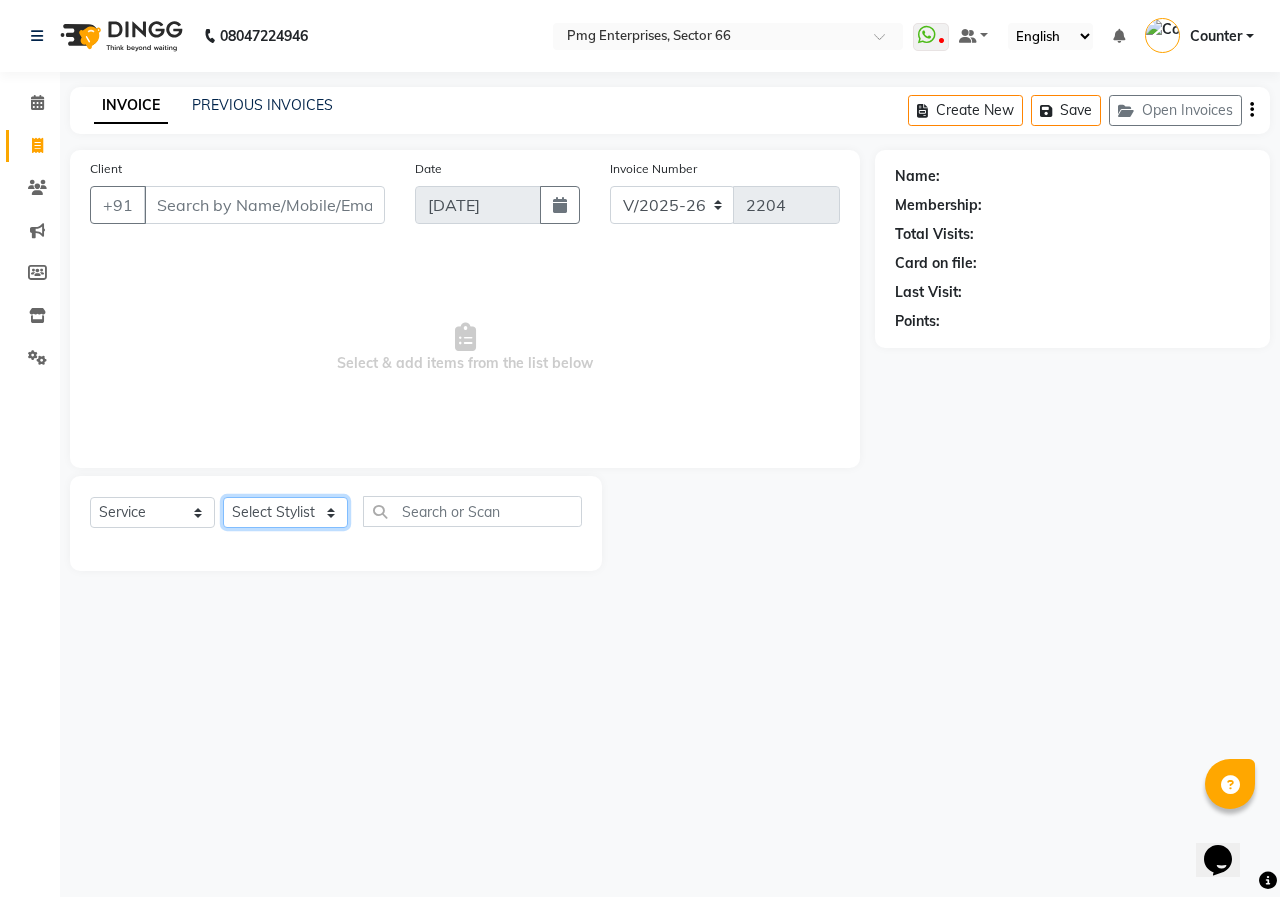 click on "Select Stylist [PERSON_NAME] Counter [PERSON_NAME] [PERSON_NAME] [PERSON_NAME] [PERSON_NAME]" 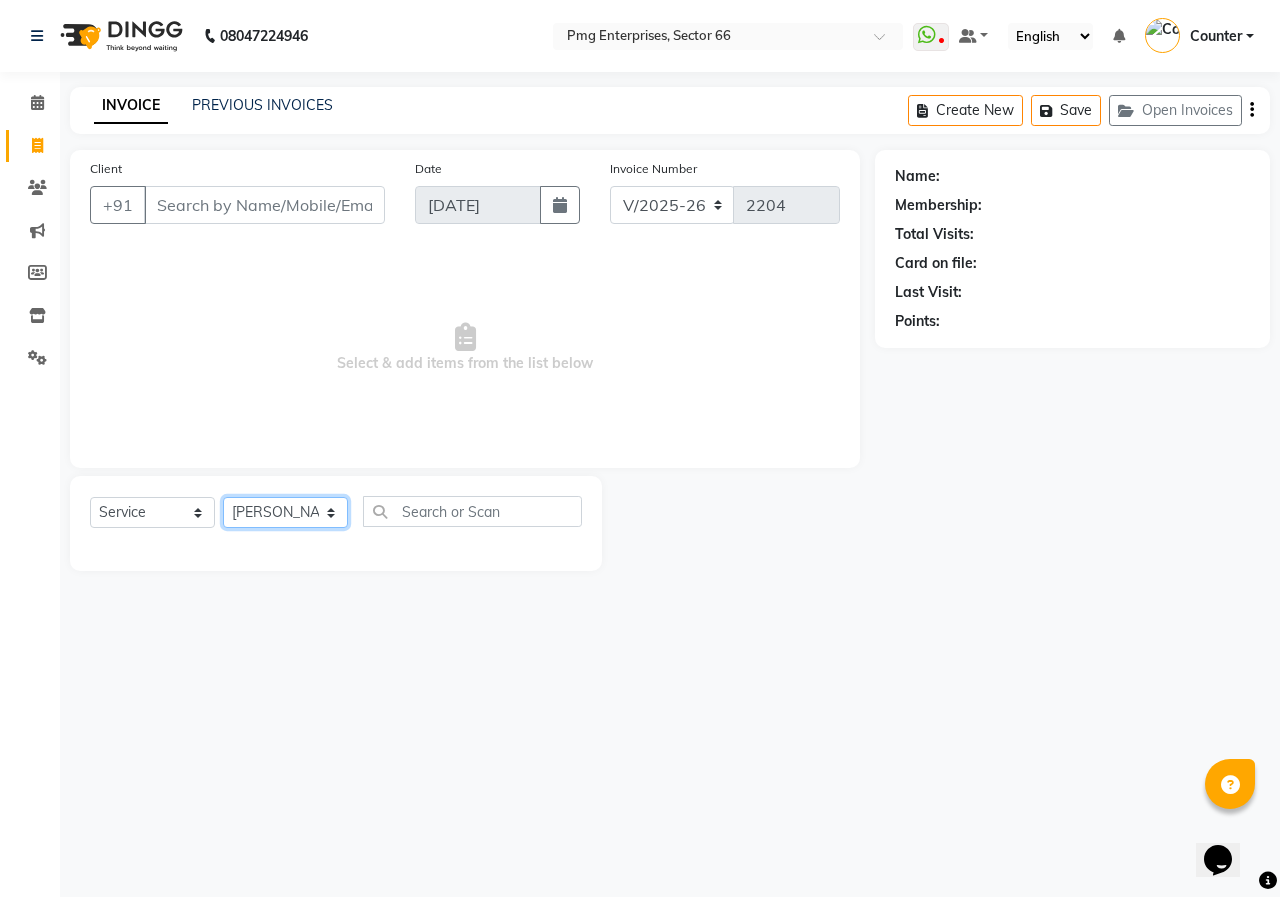 click on "Select Stylist [PERSON_NAME] Counter [PERSON_NAME] [PERSON_NAME] [PERSON_NAME] [PERSON_NAME]" 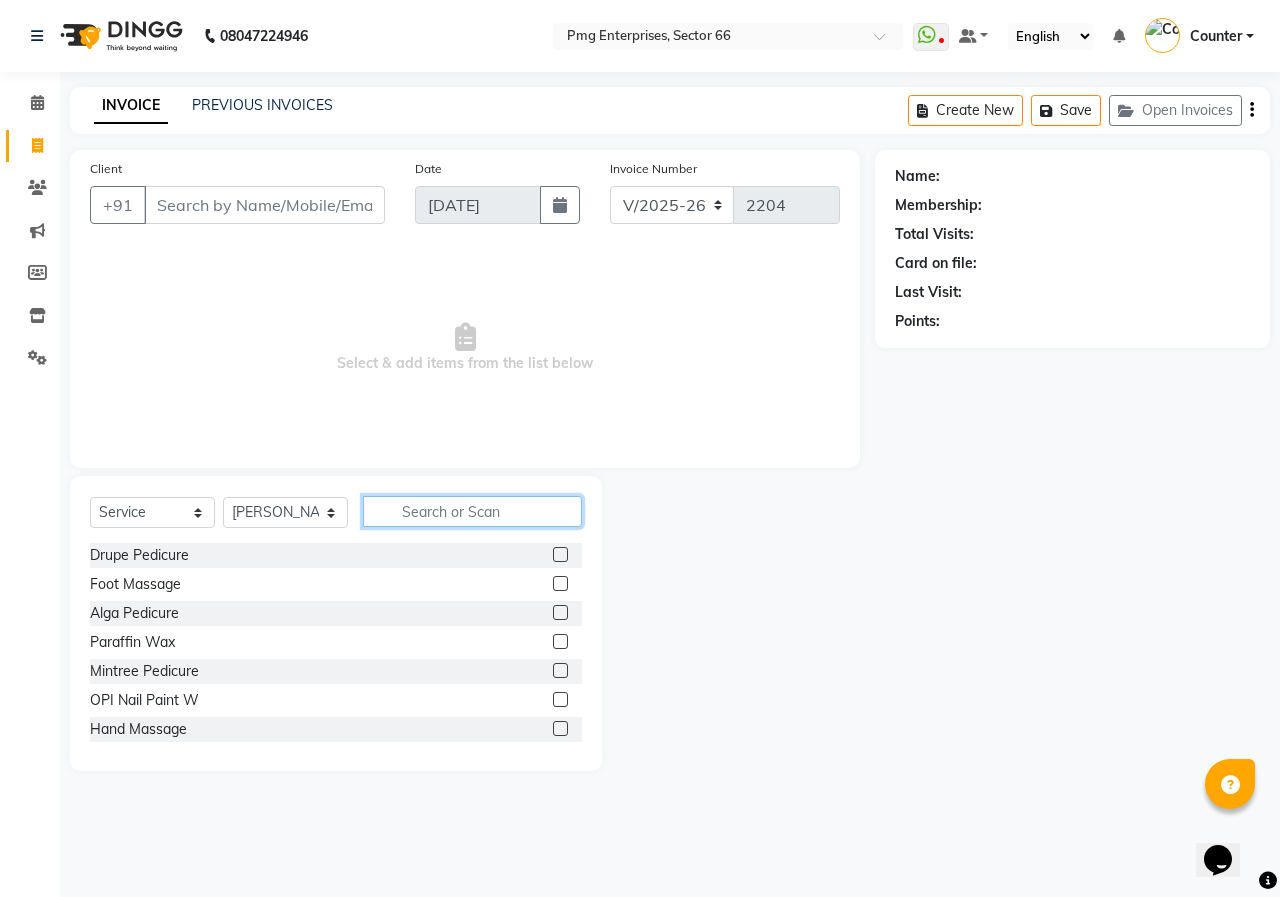 click 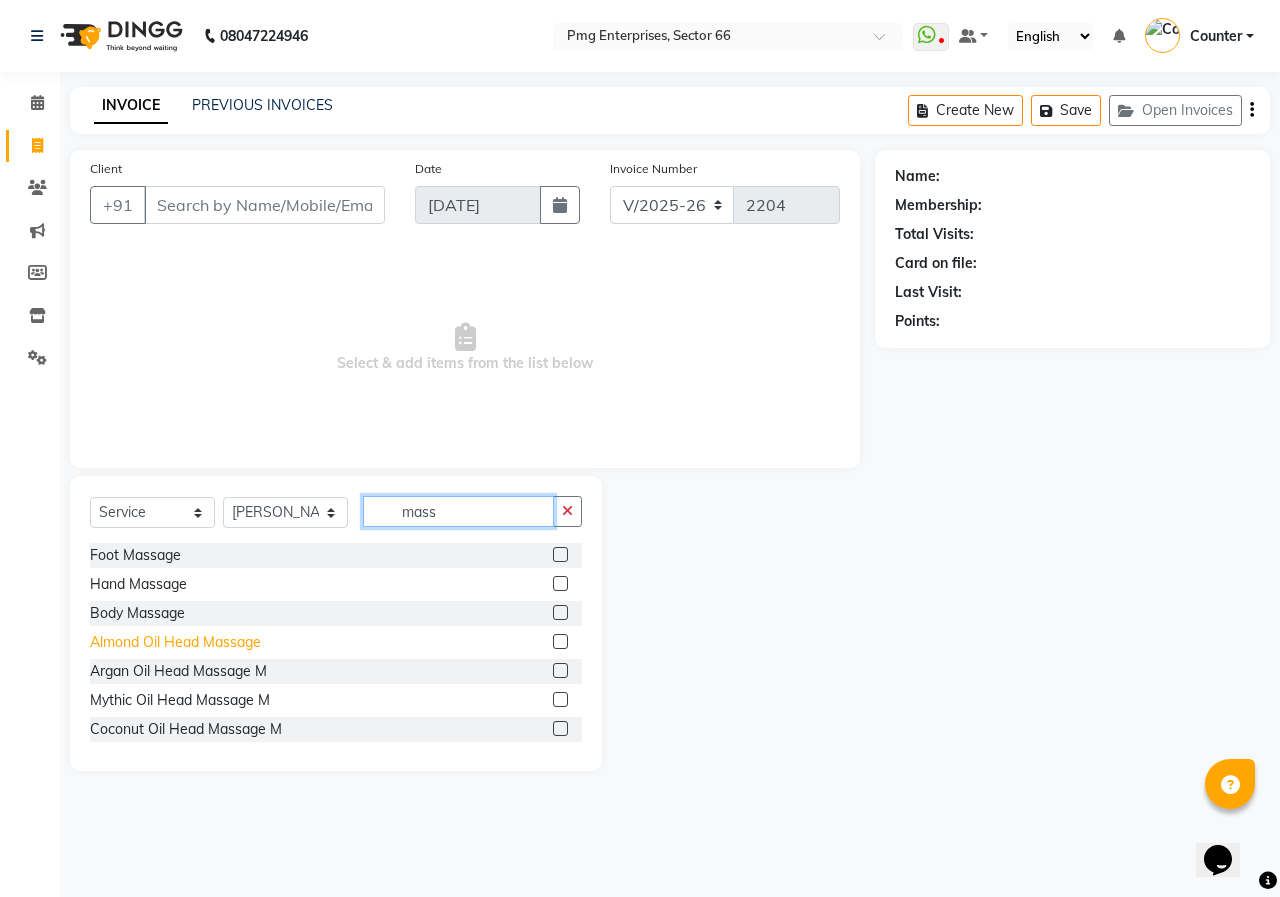 type on "mass" 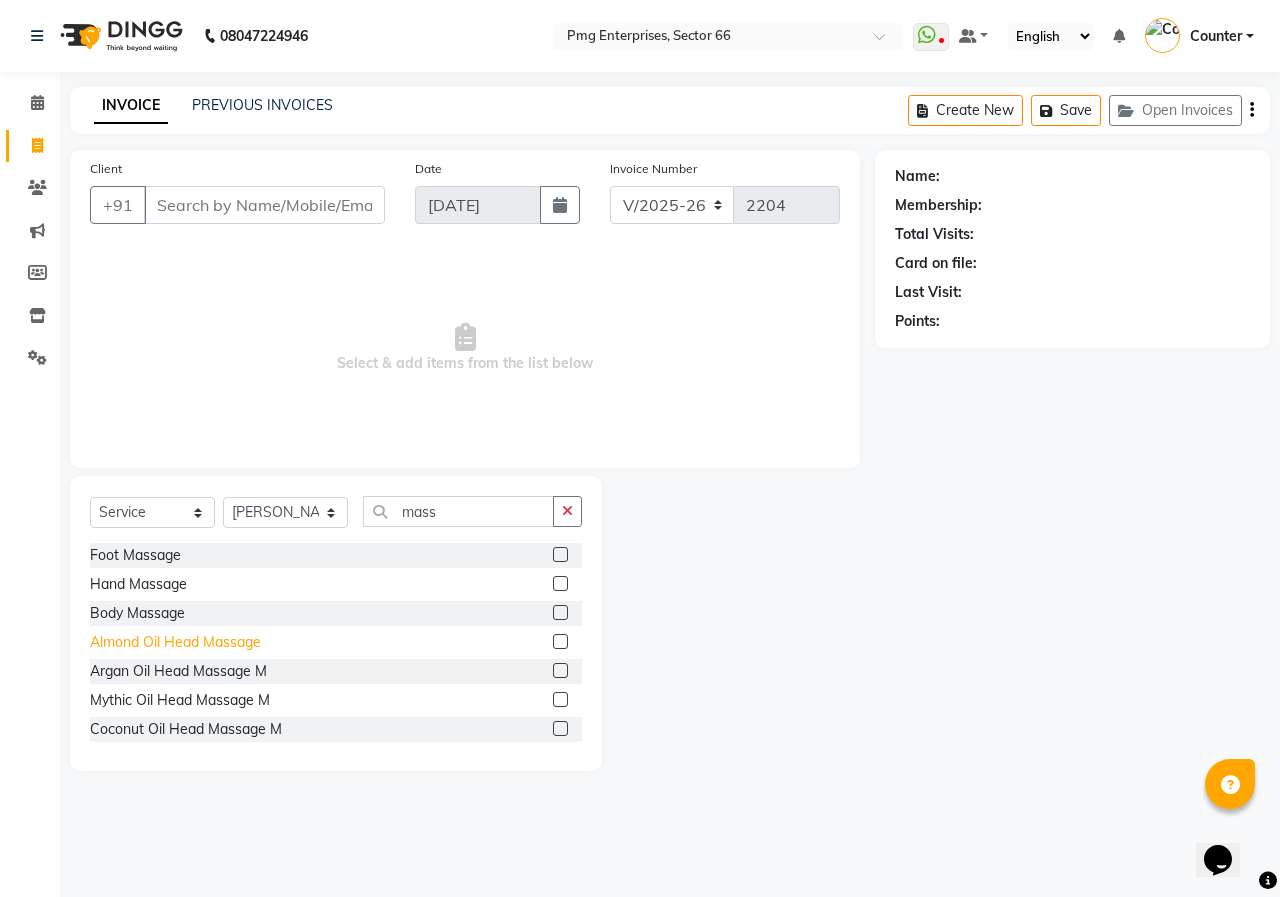 click on "Almond Oil Head Massage" 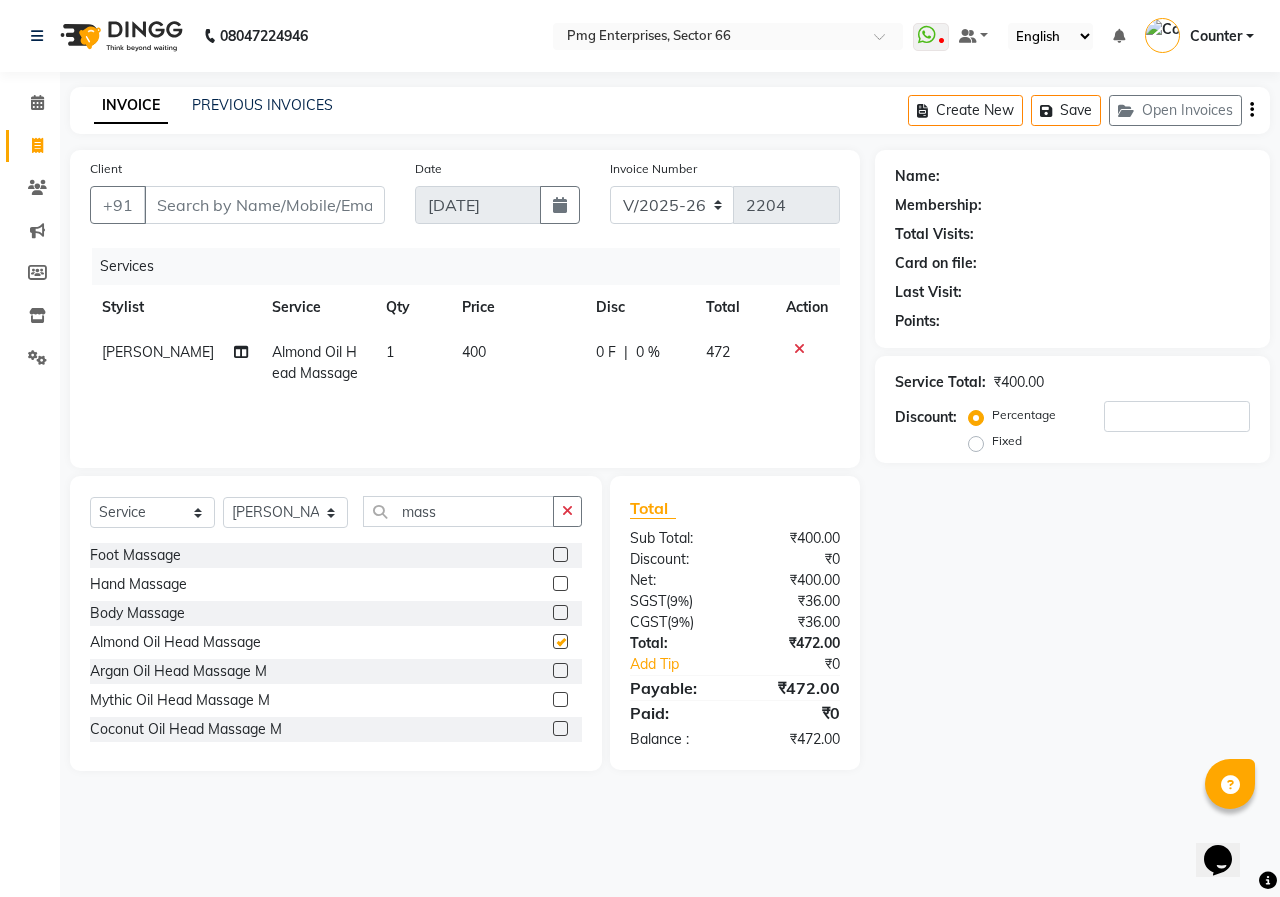 checkbox on "false" 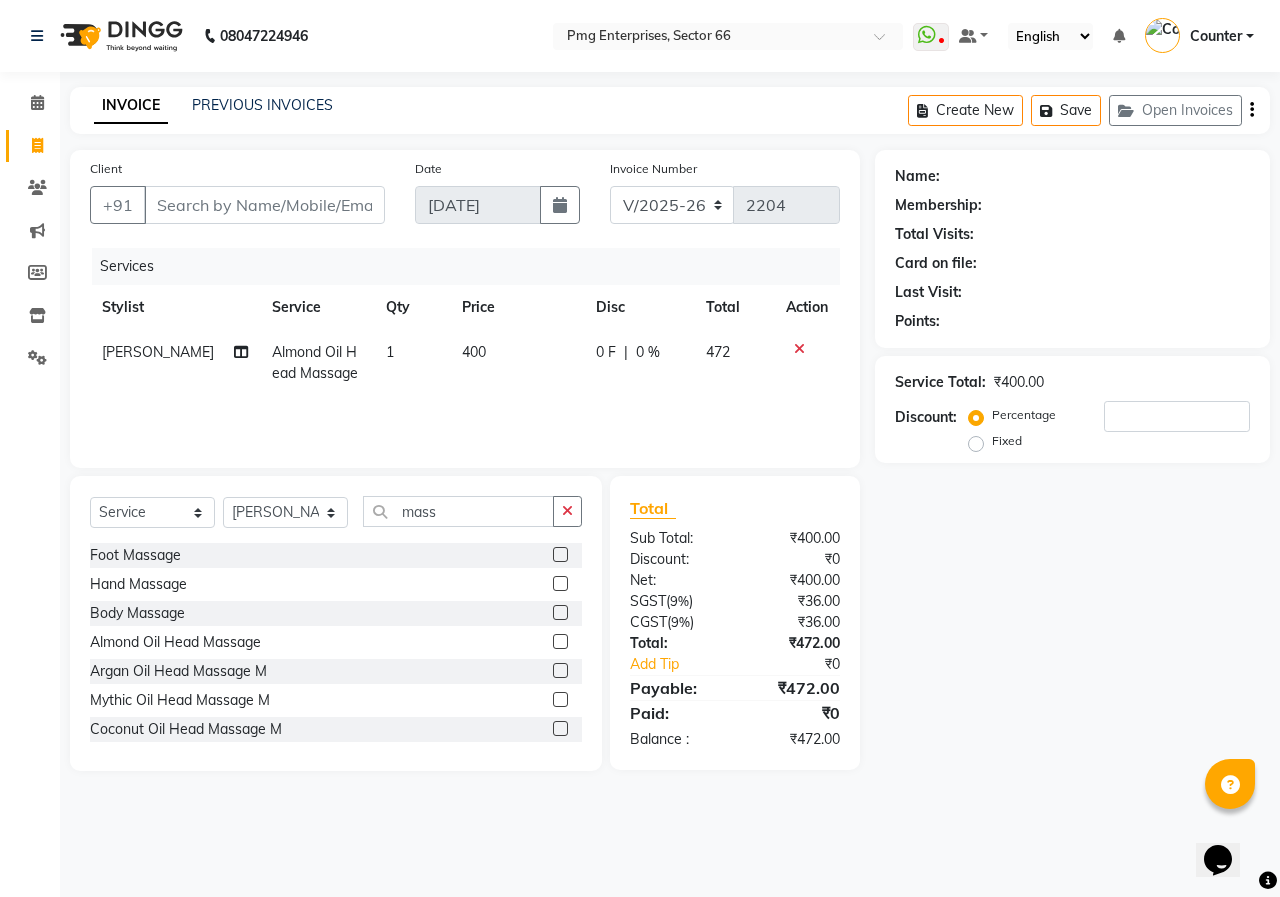 click on "400" 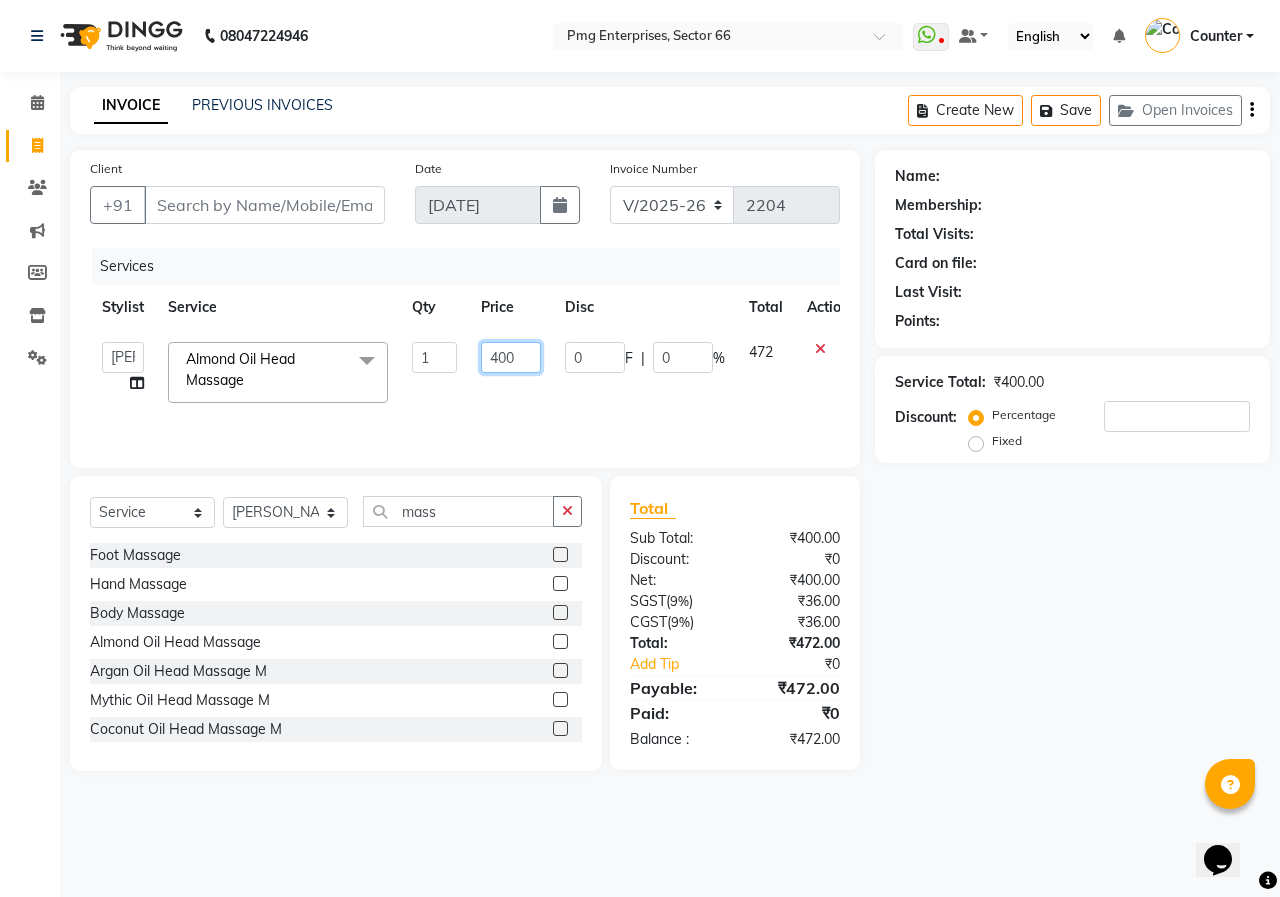 click on "400" 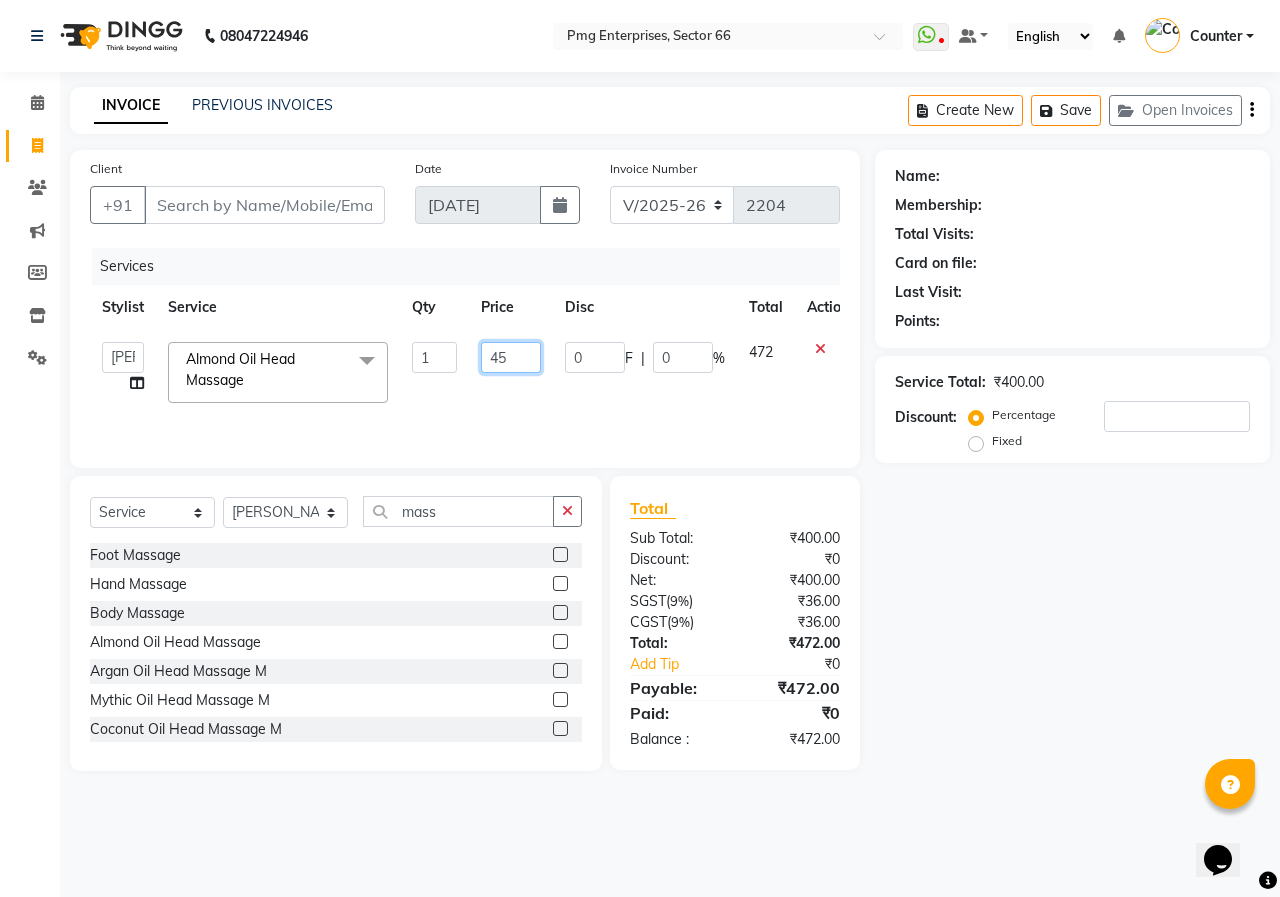 type on "450" 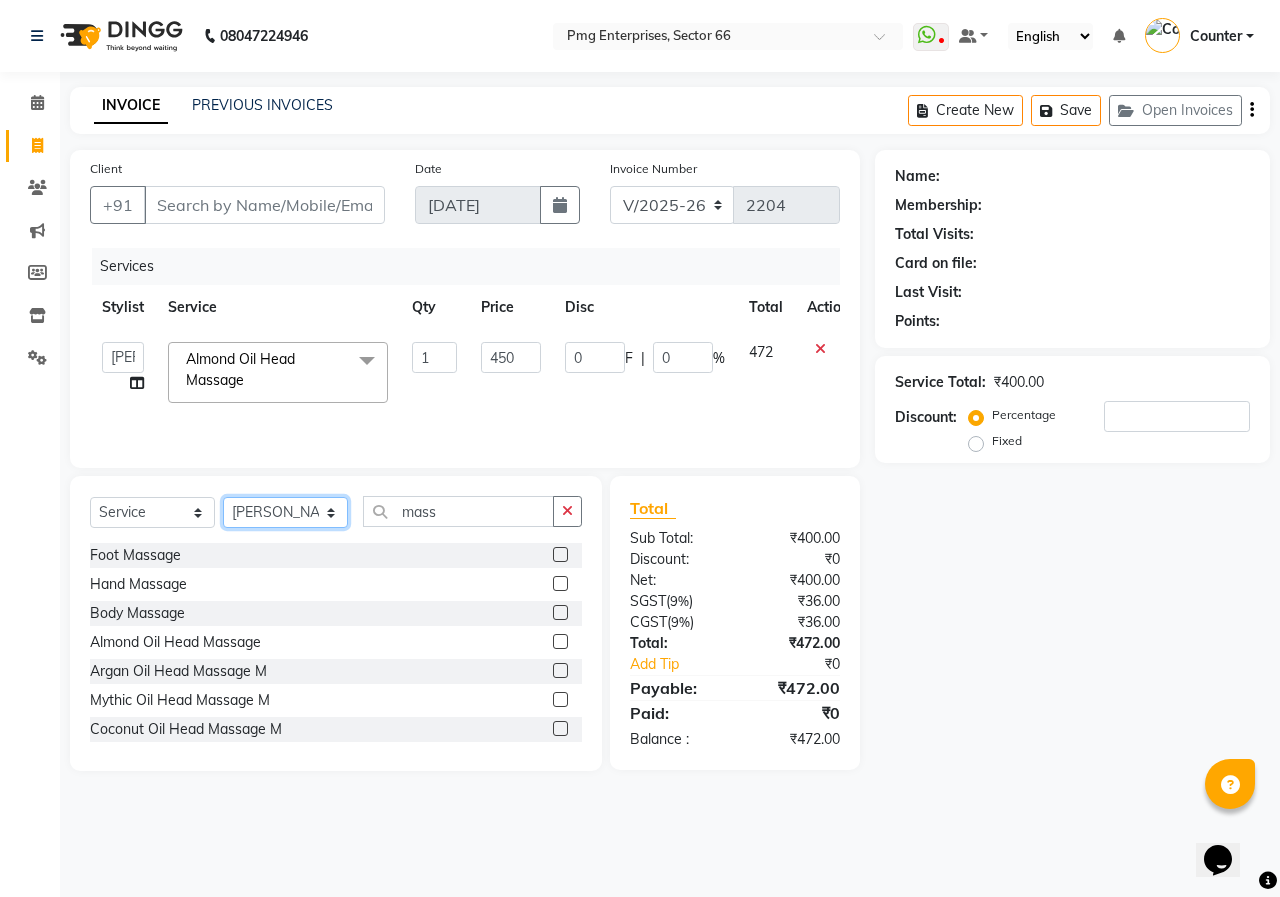 click on "Select Stylist [PERSON_NAME] Counter [PERSON_NAME] [PERSON_NAME] [PERSON_NAME] [PERSON_NAME]" 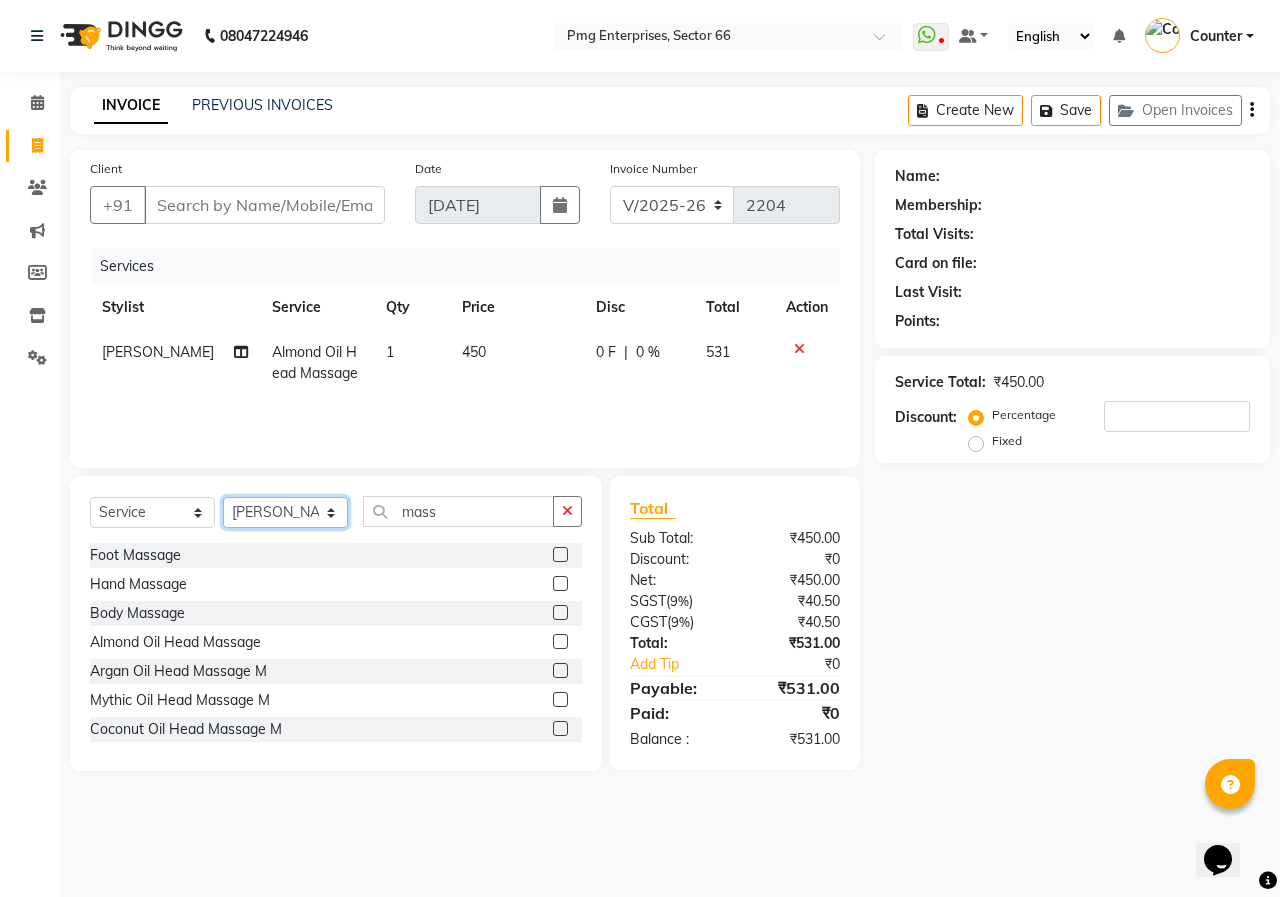 select on "49466" 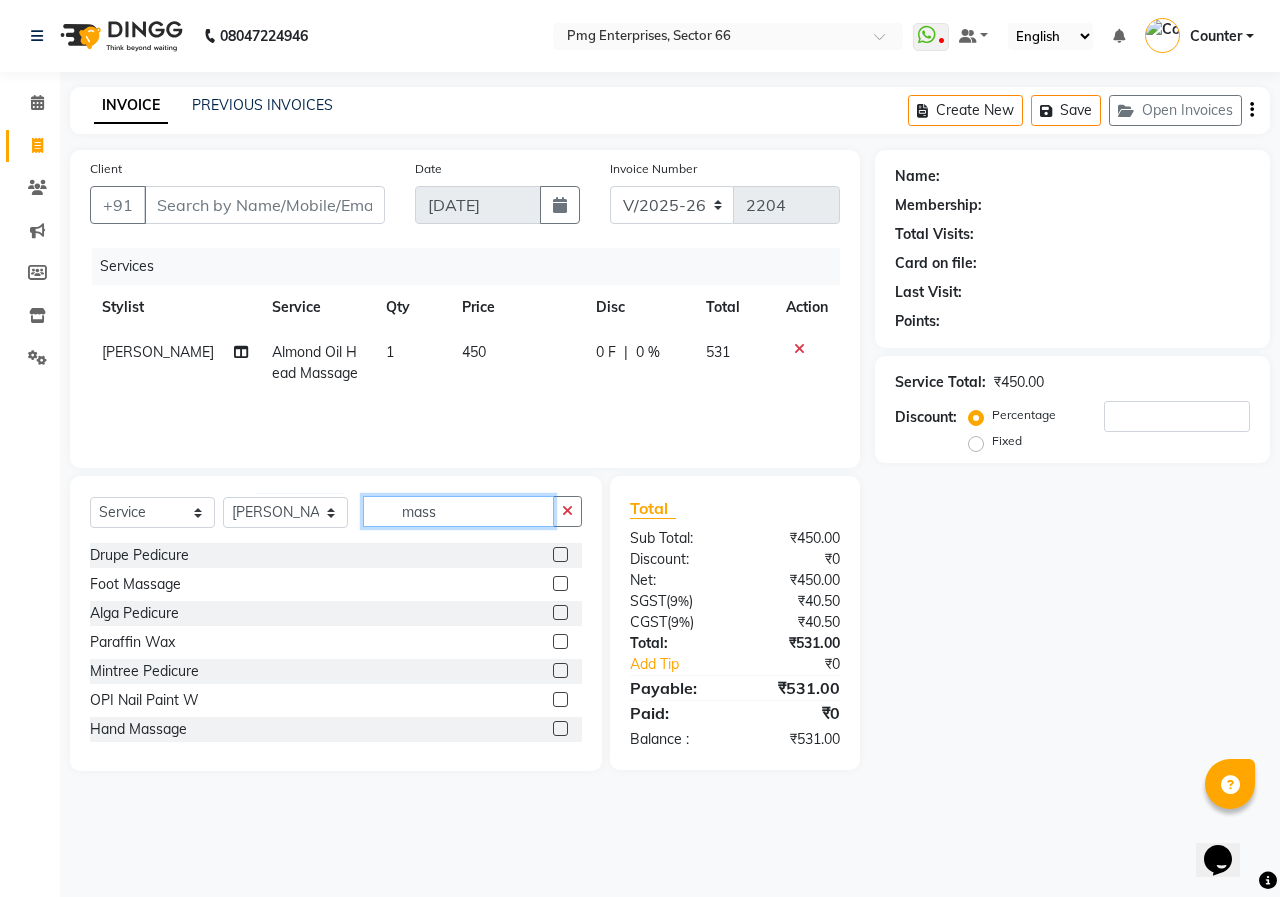 click on "mass" 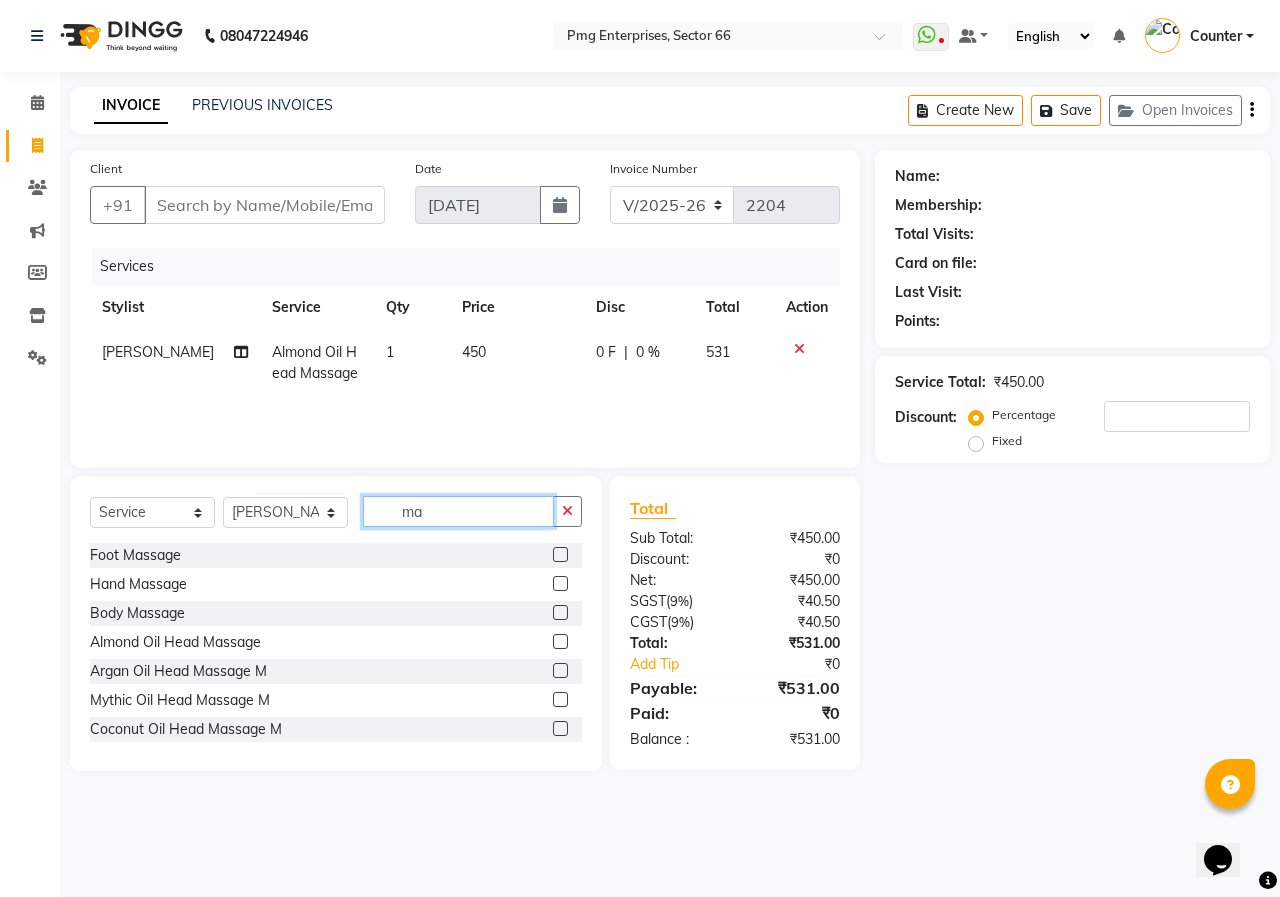 type on "m" 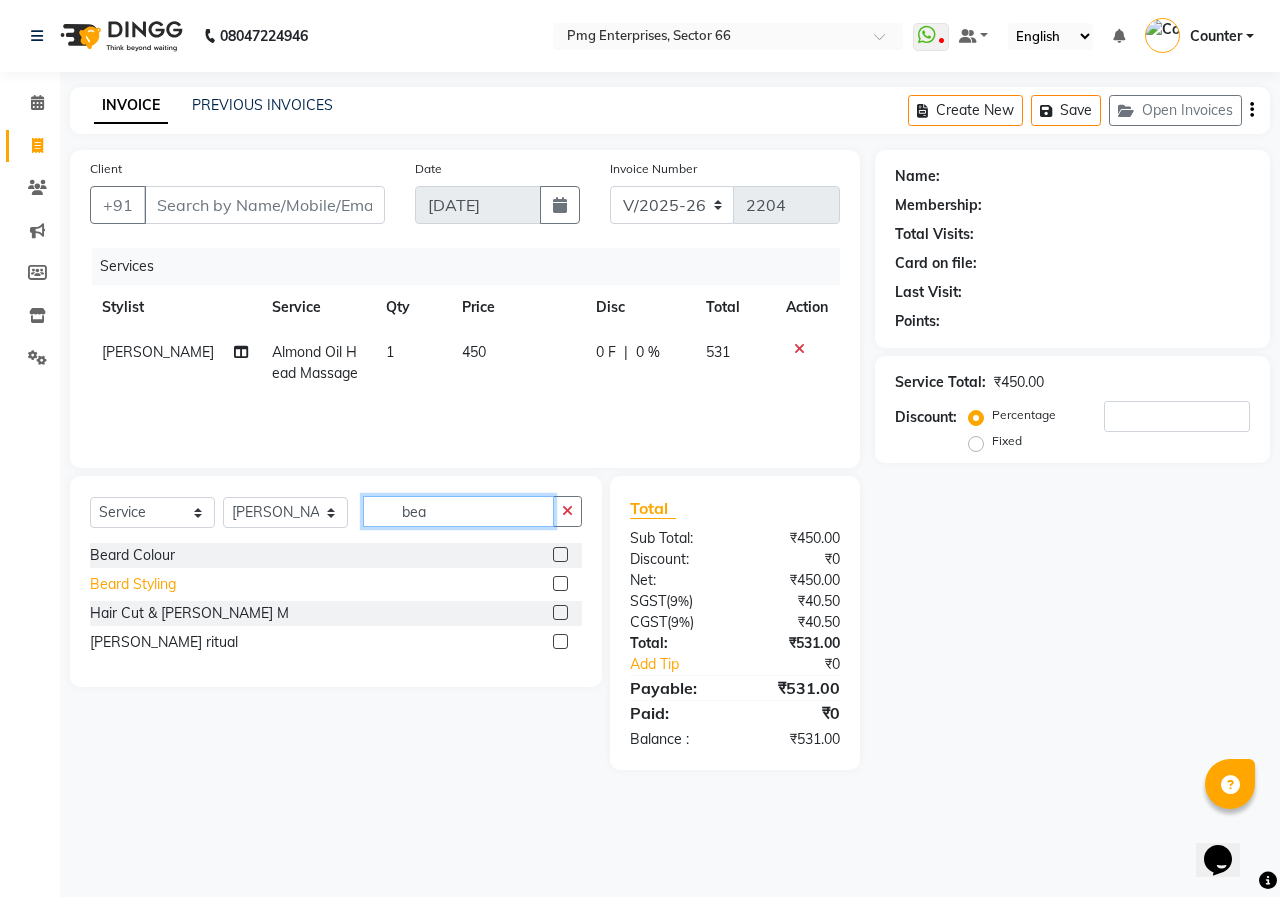 type on "bea" 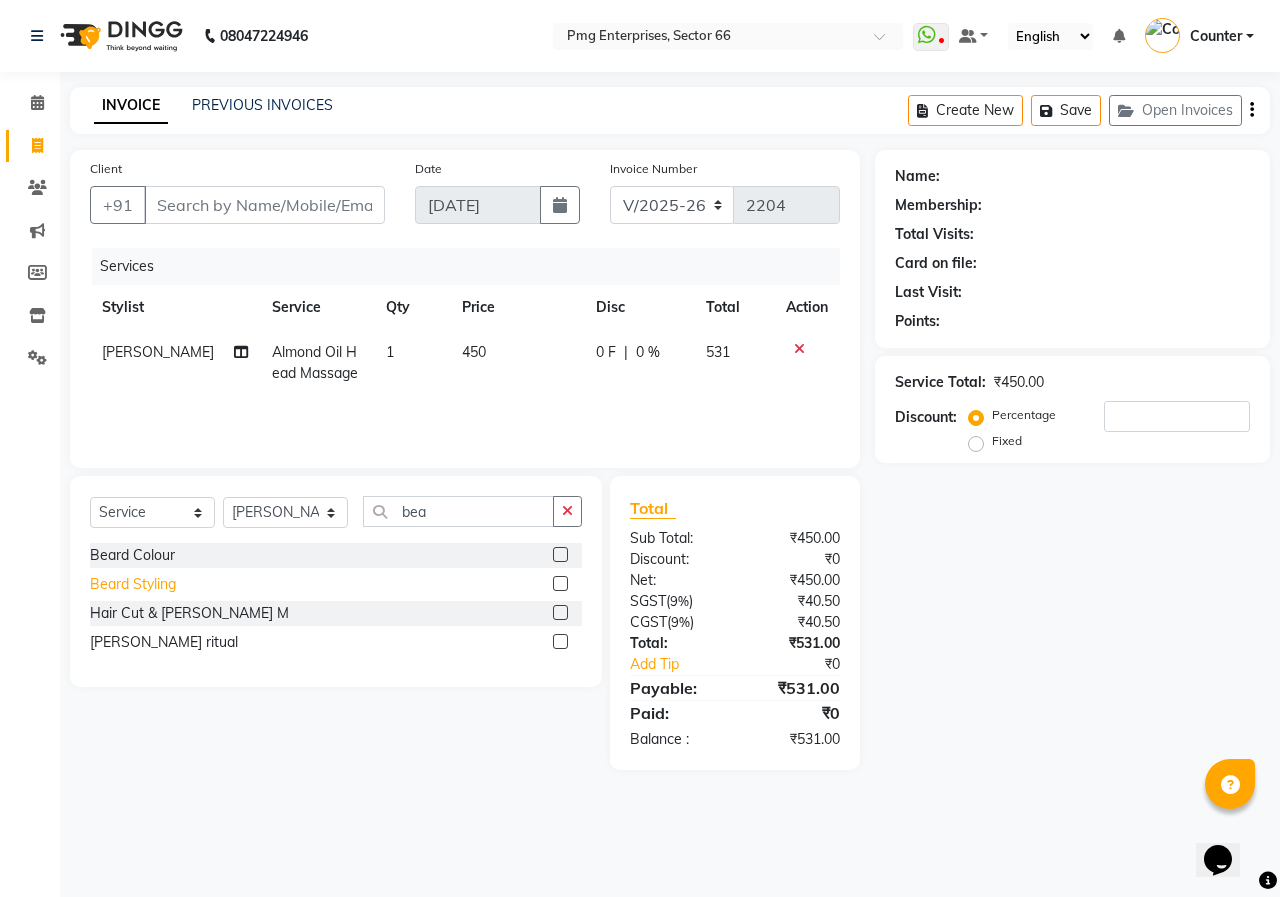 click on "Beard Styling" 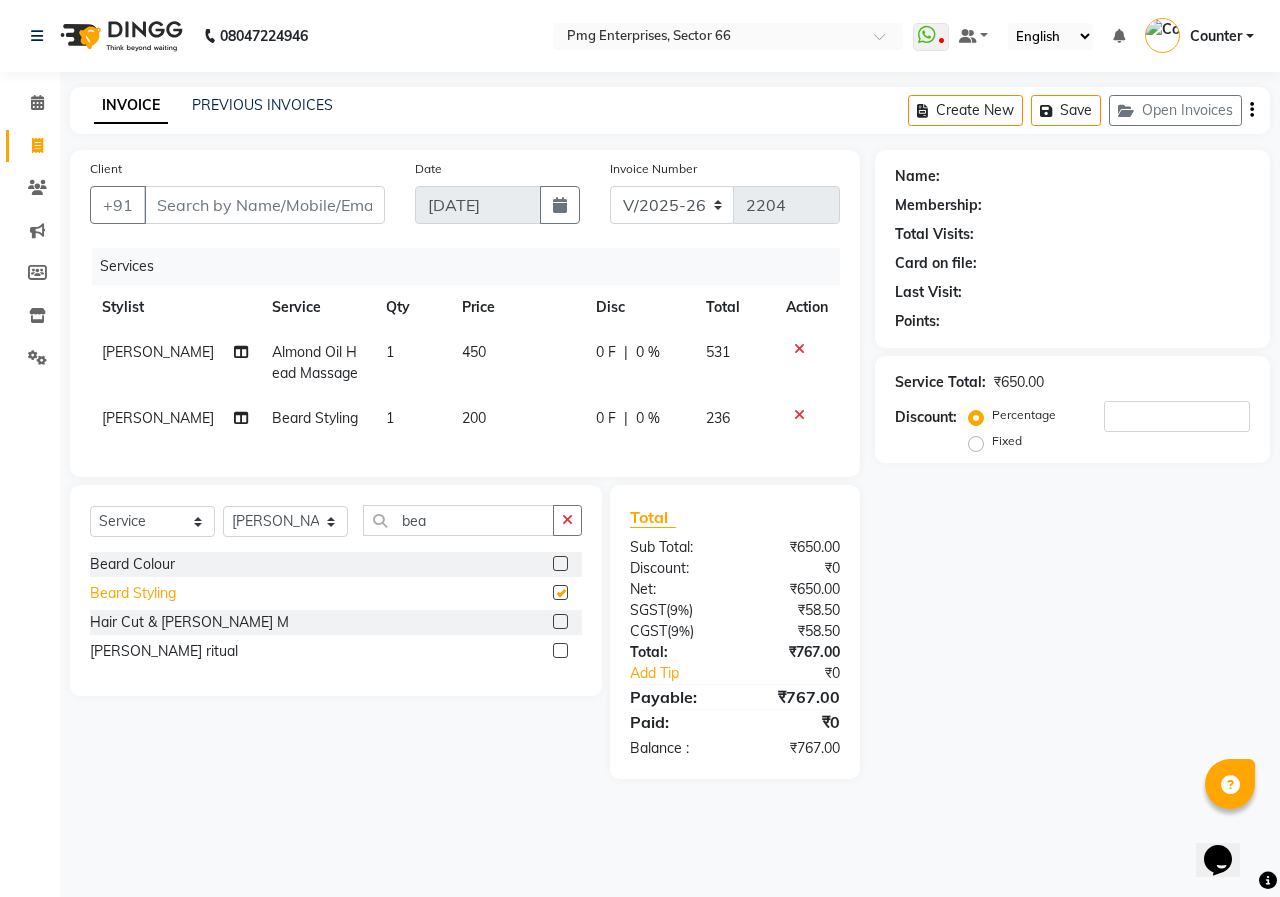checkbox on "false" 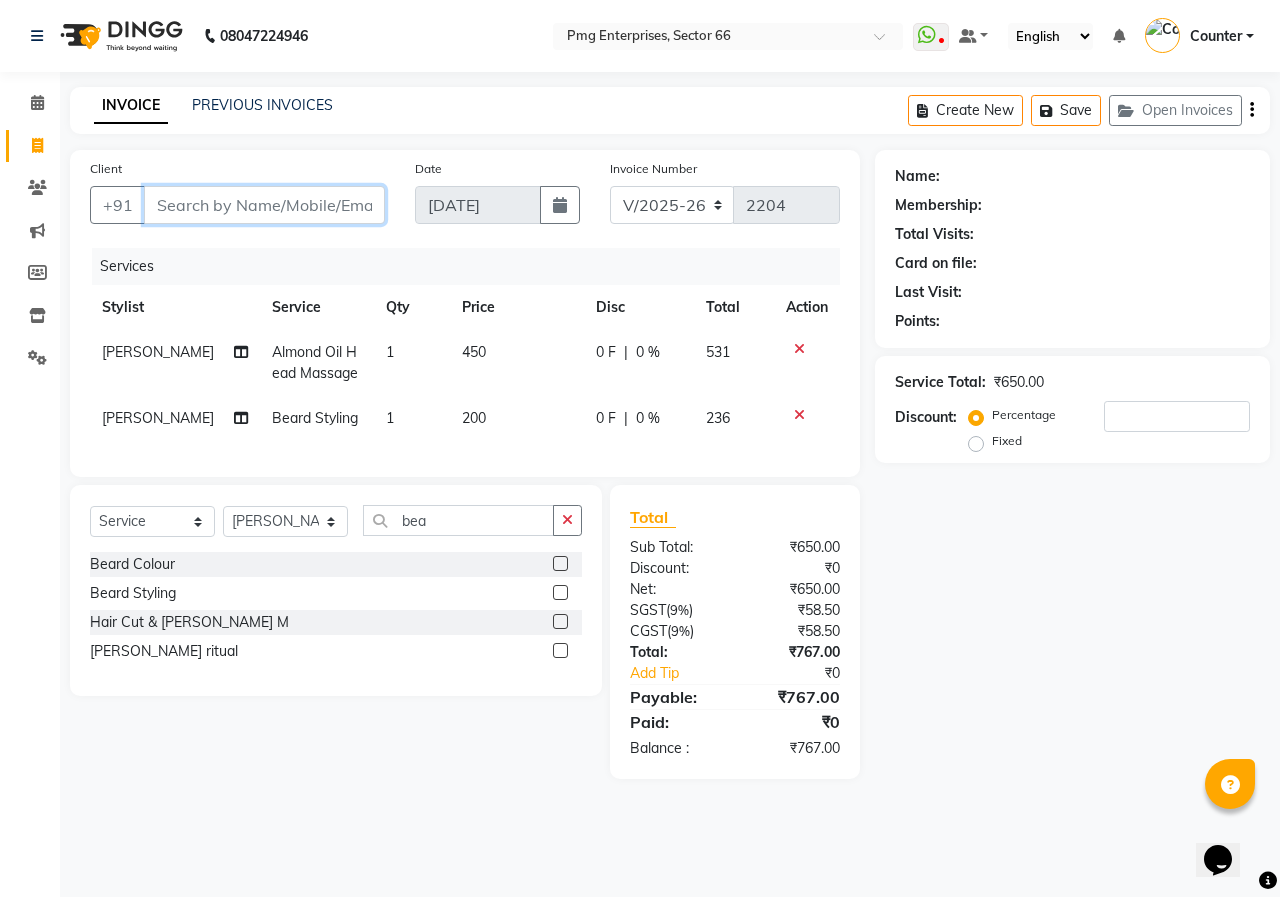 click on "Client" at bounding box center (264, 205) 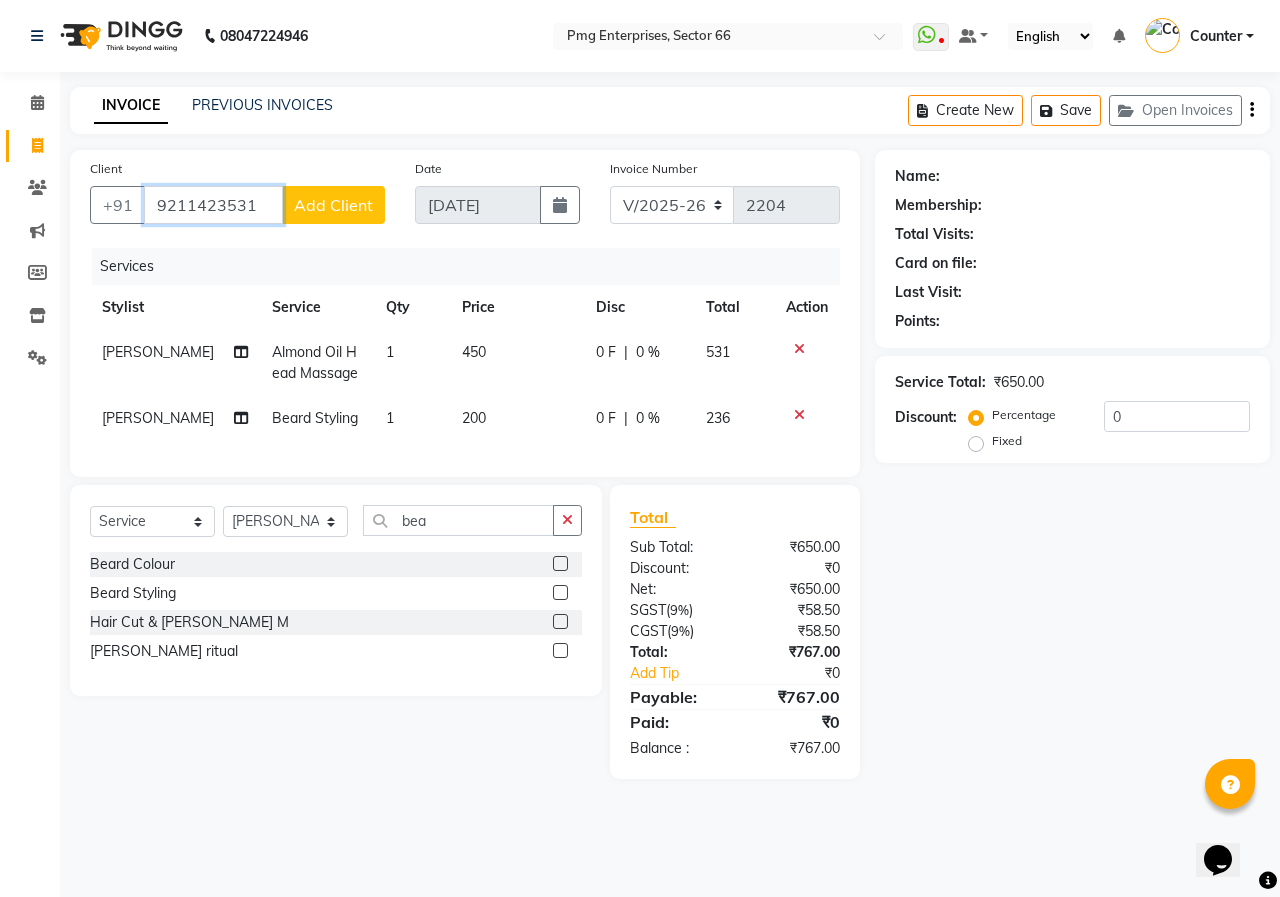 type on "9211423531" 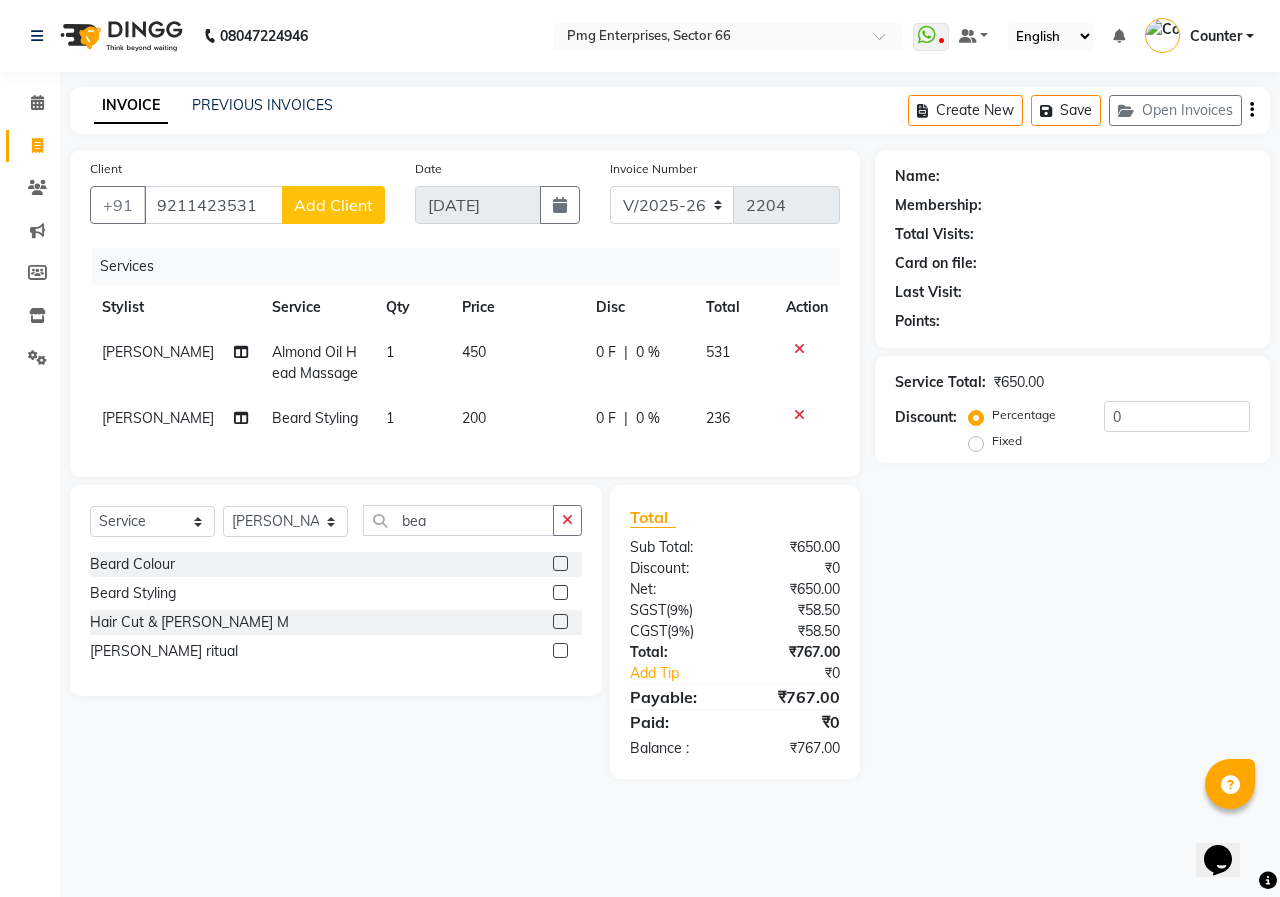 click on "Add Client" 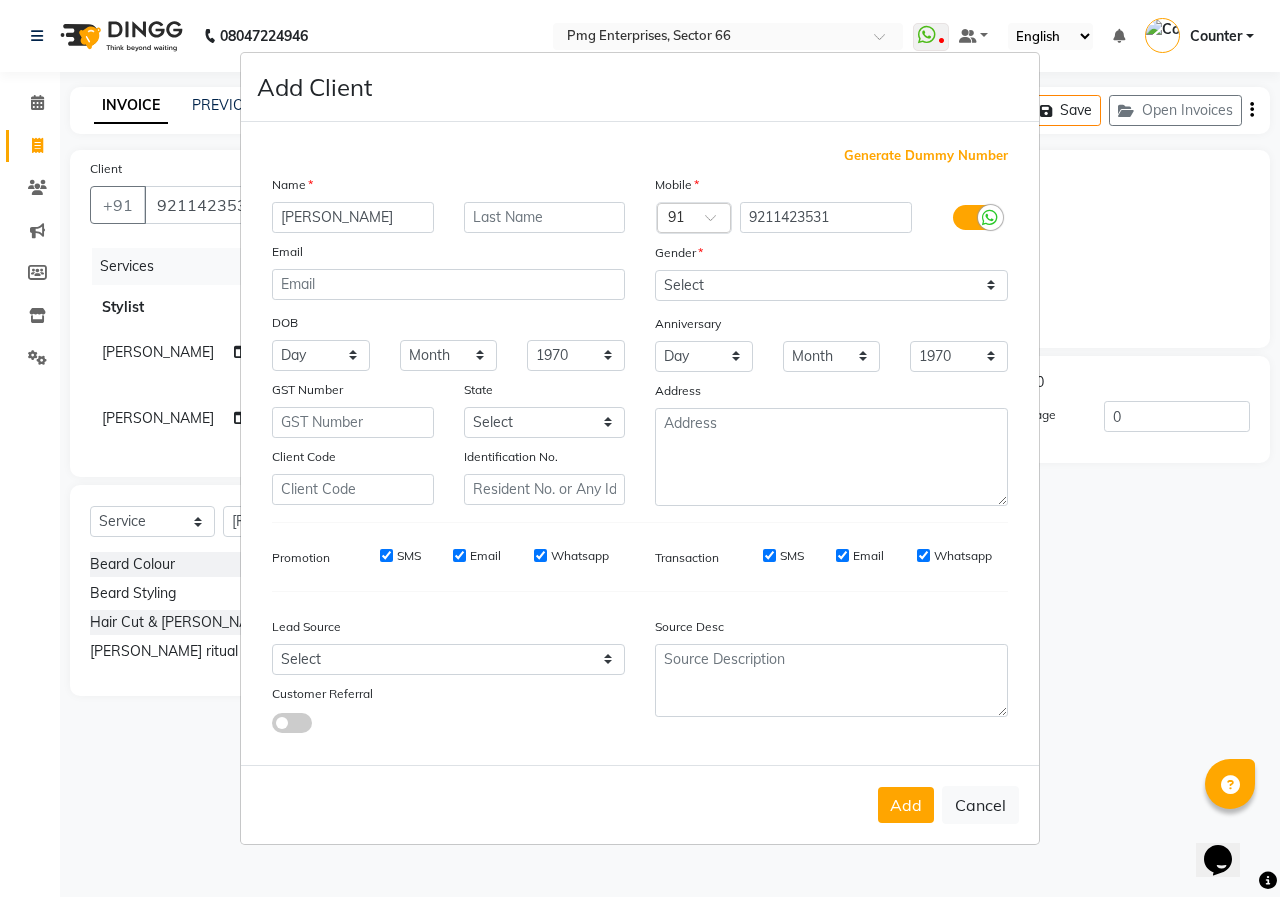 type on "[PERSON_NAME]" 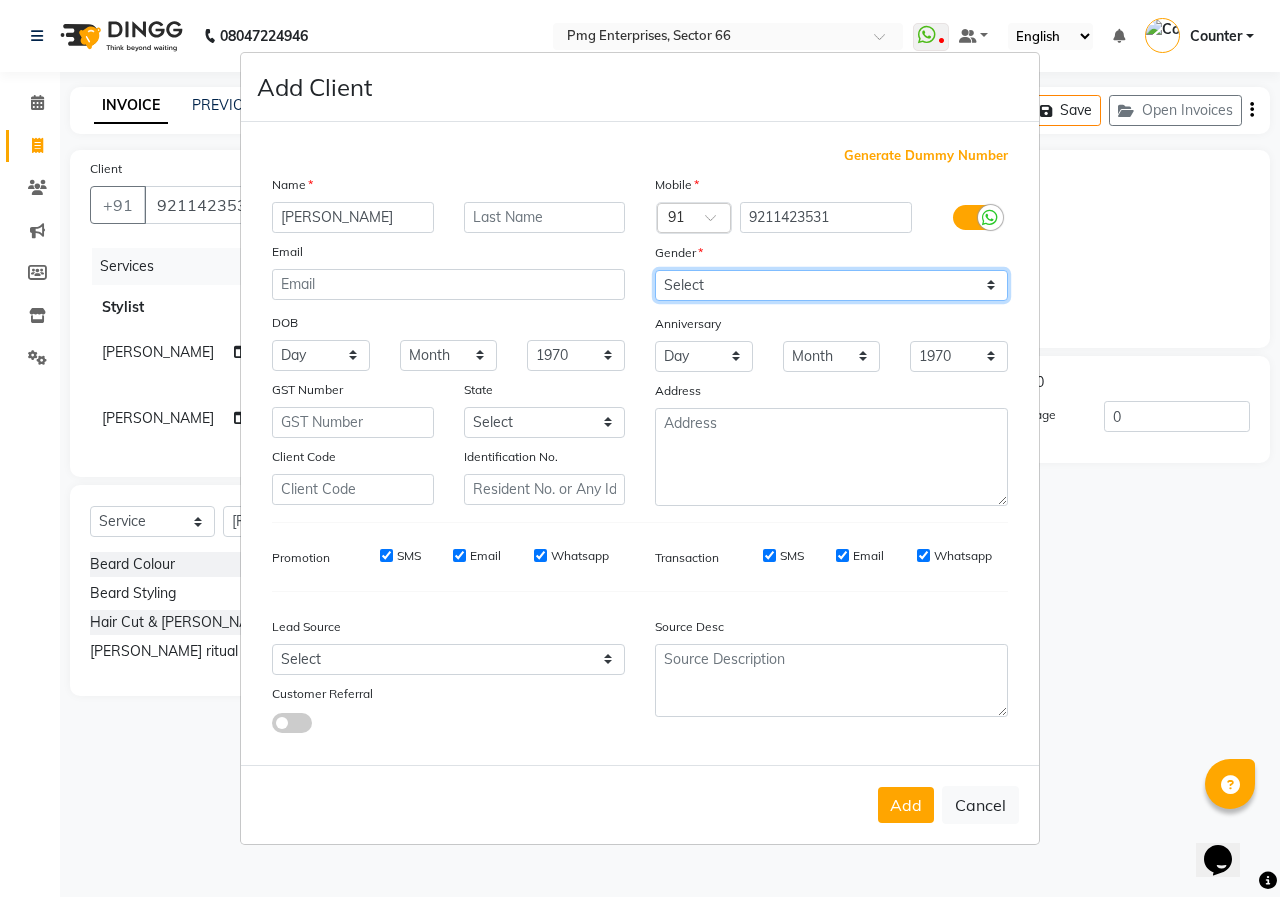 click on "Select Male Female Other Prefer Not To Say" at bounding box center [831, 285] 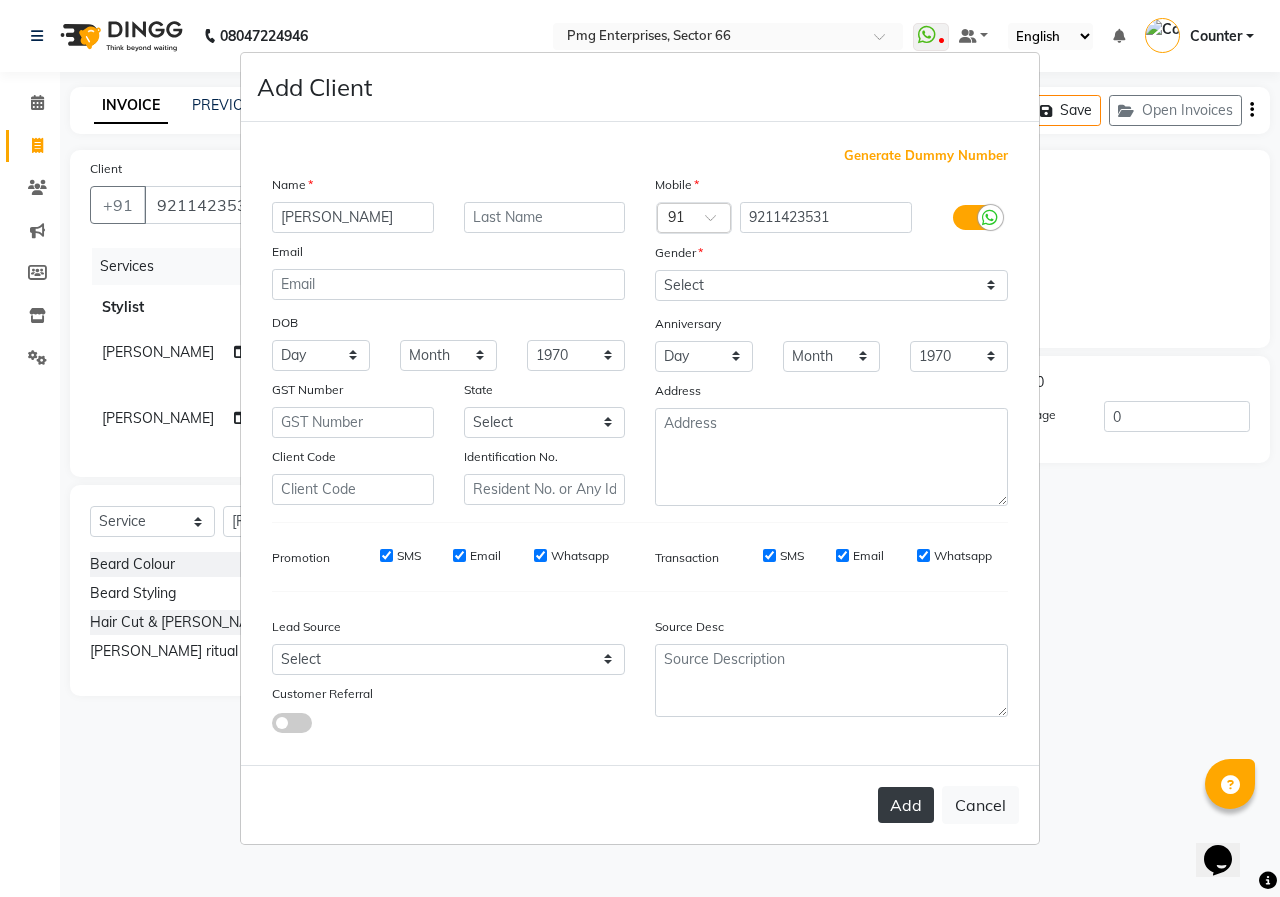 click on "Add" at bounding box center (906, 805) 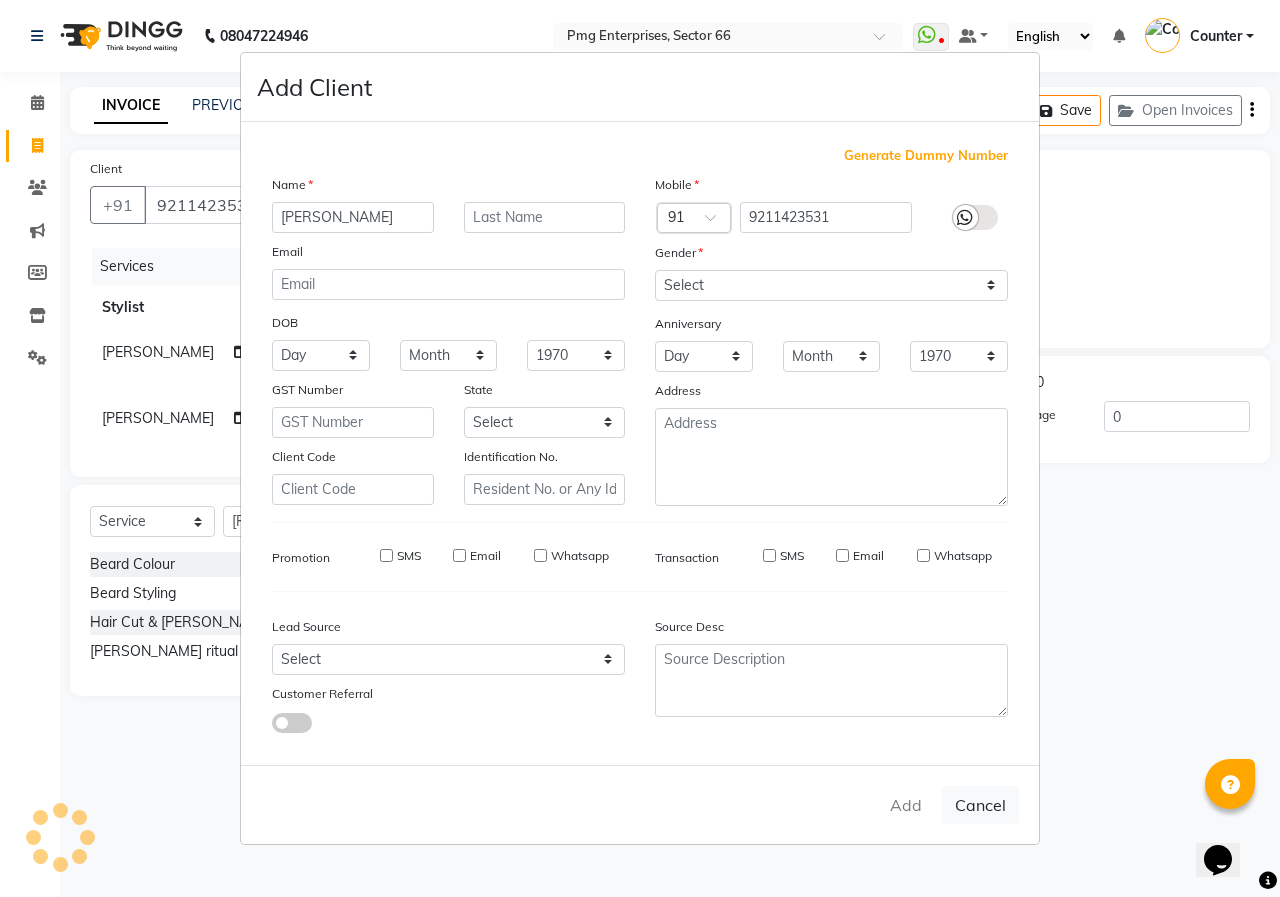 type 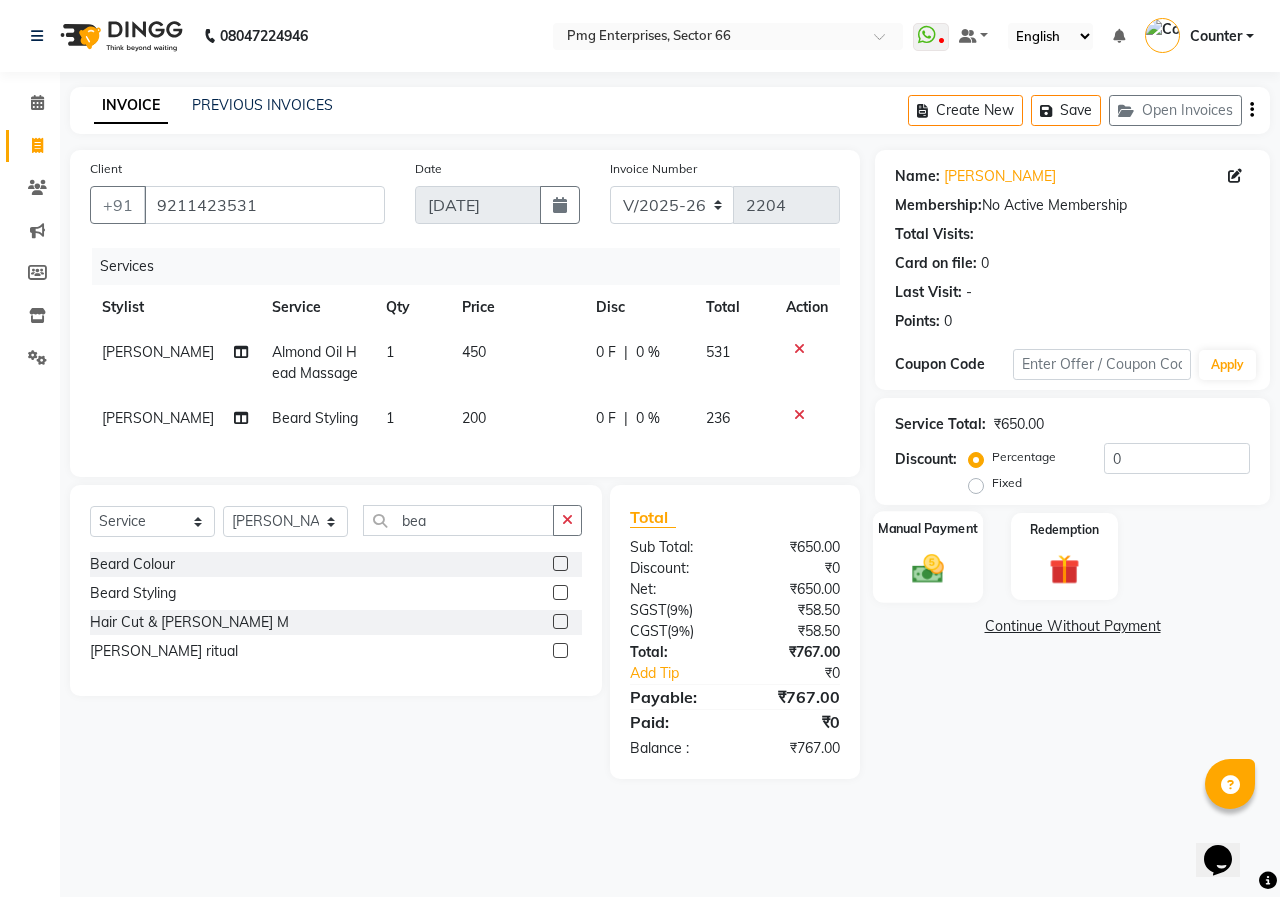 click 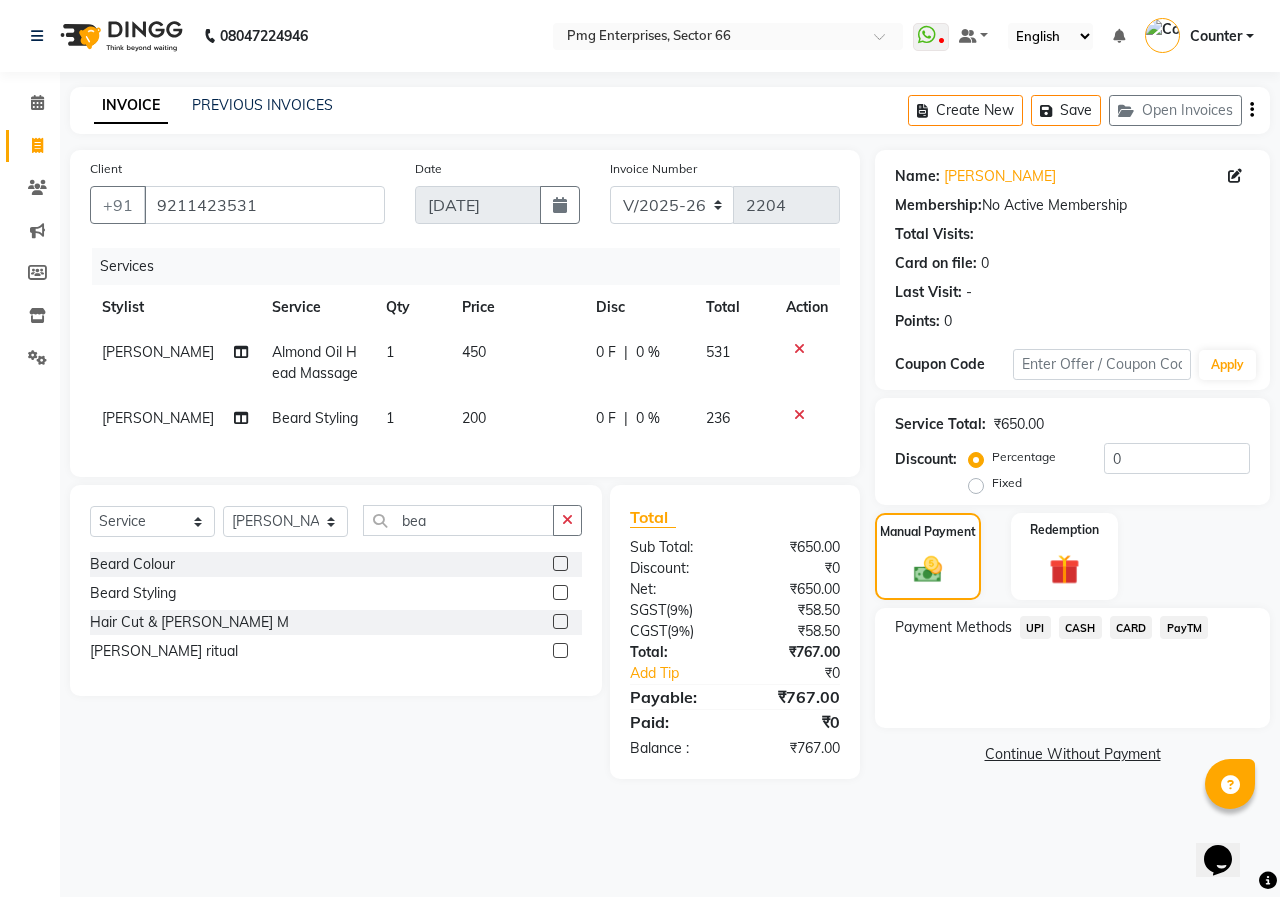 click on "UPI" 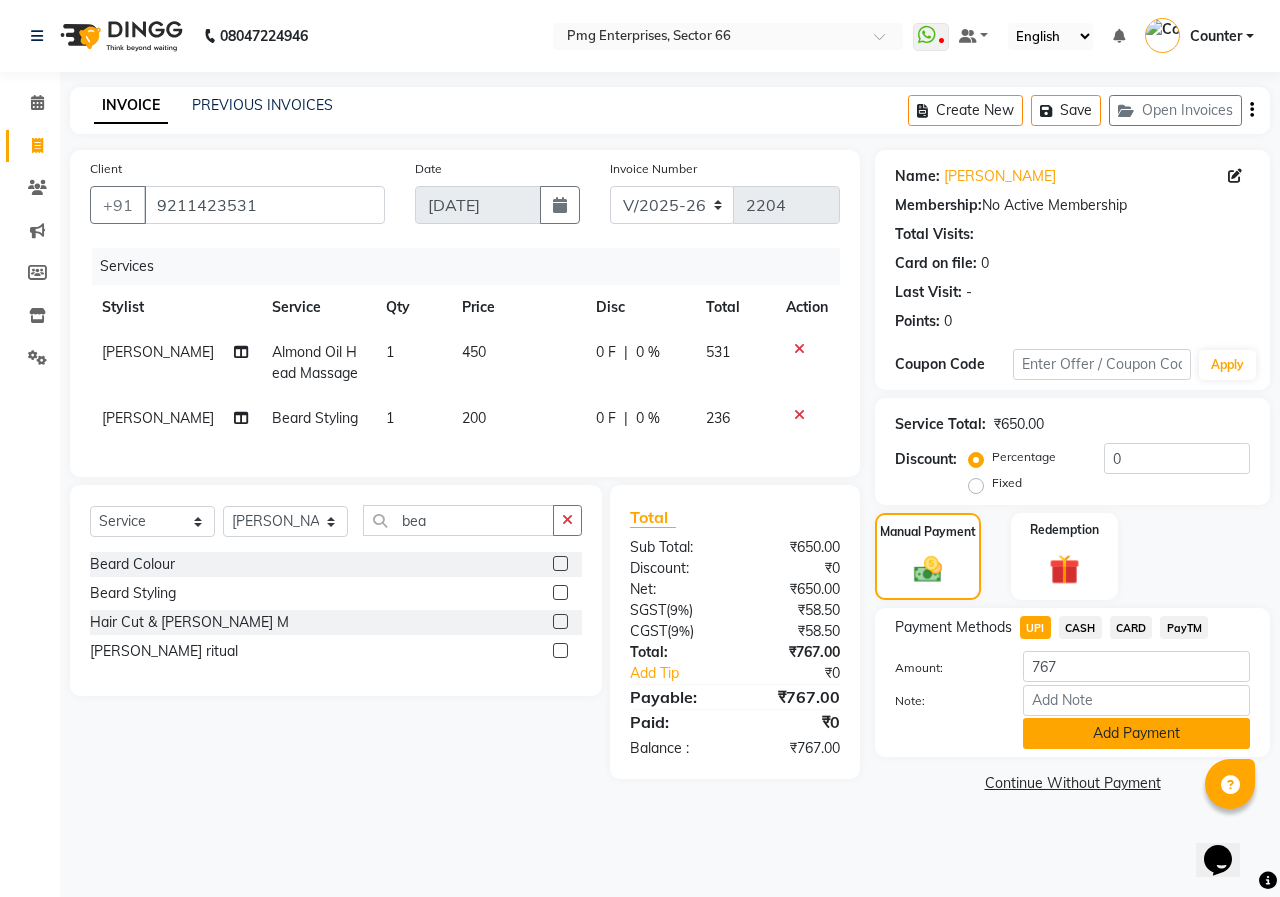 click on "Add Payment" 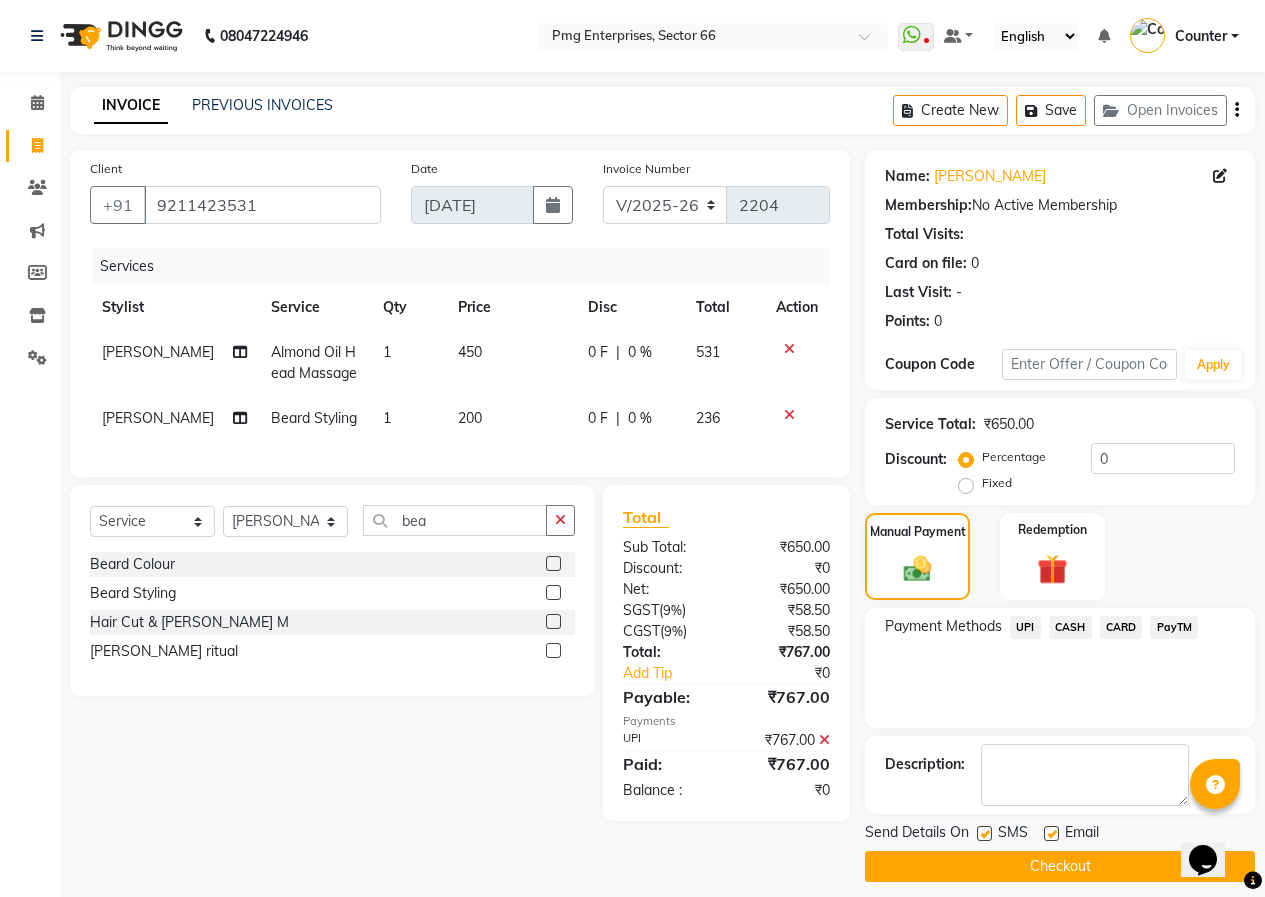 click on "Checkout" 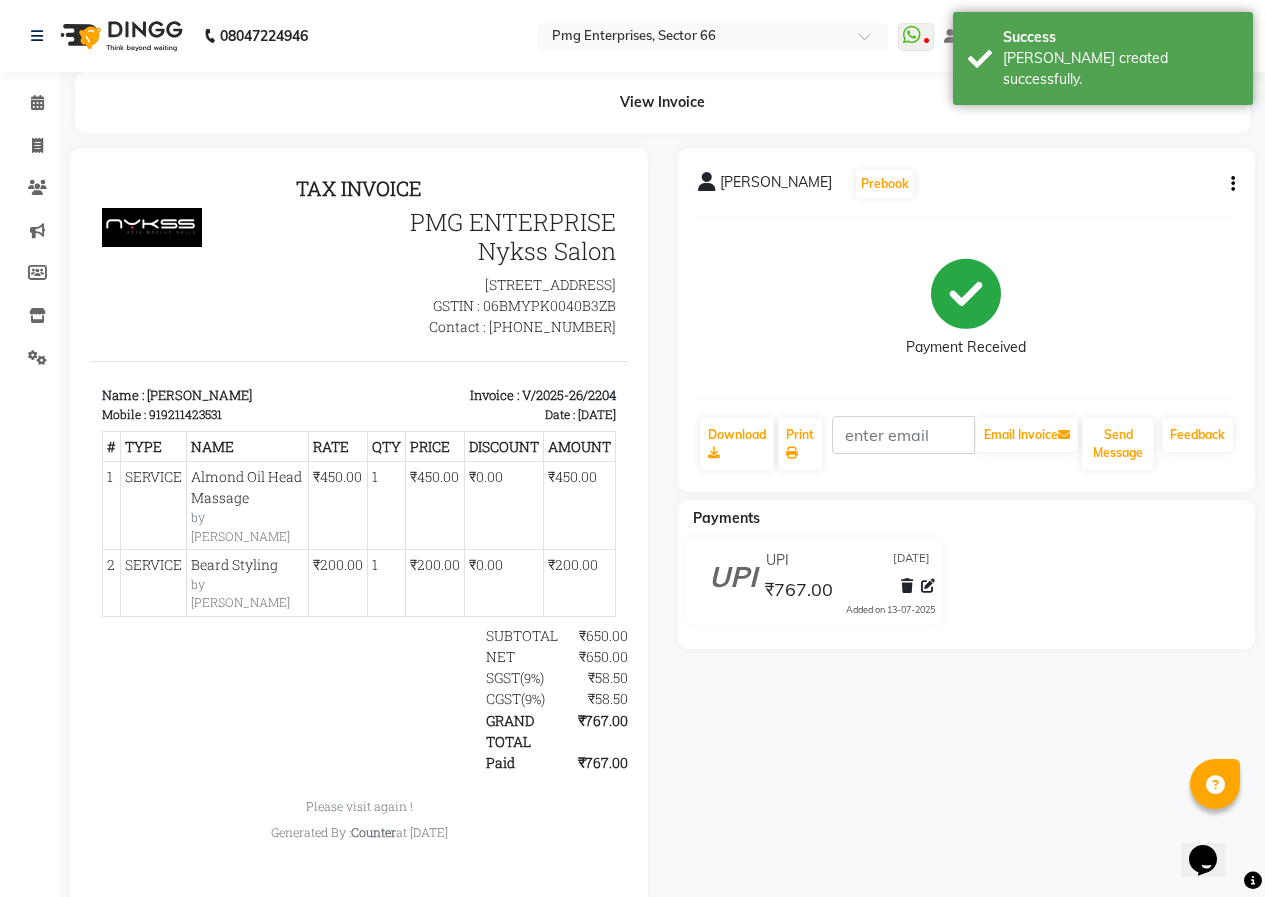 scroll, scrollTop: 0, scrollLeft: 0, axis: both 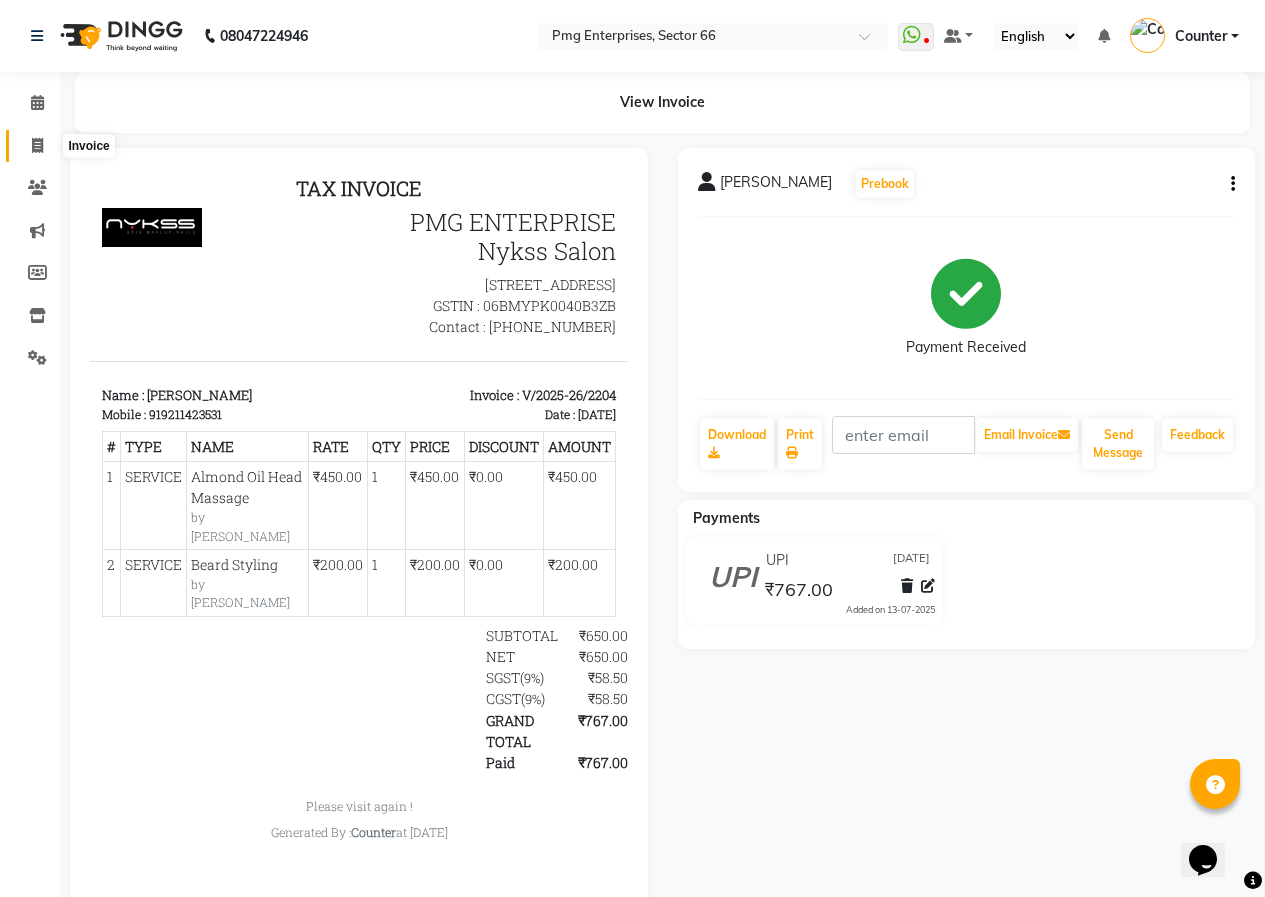 click 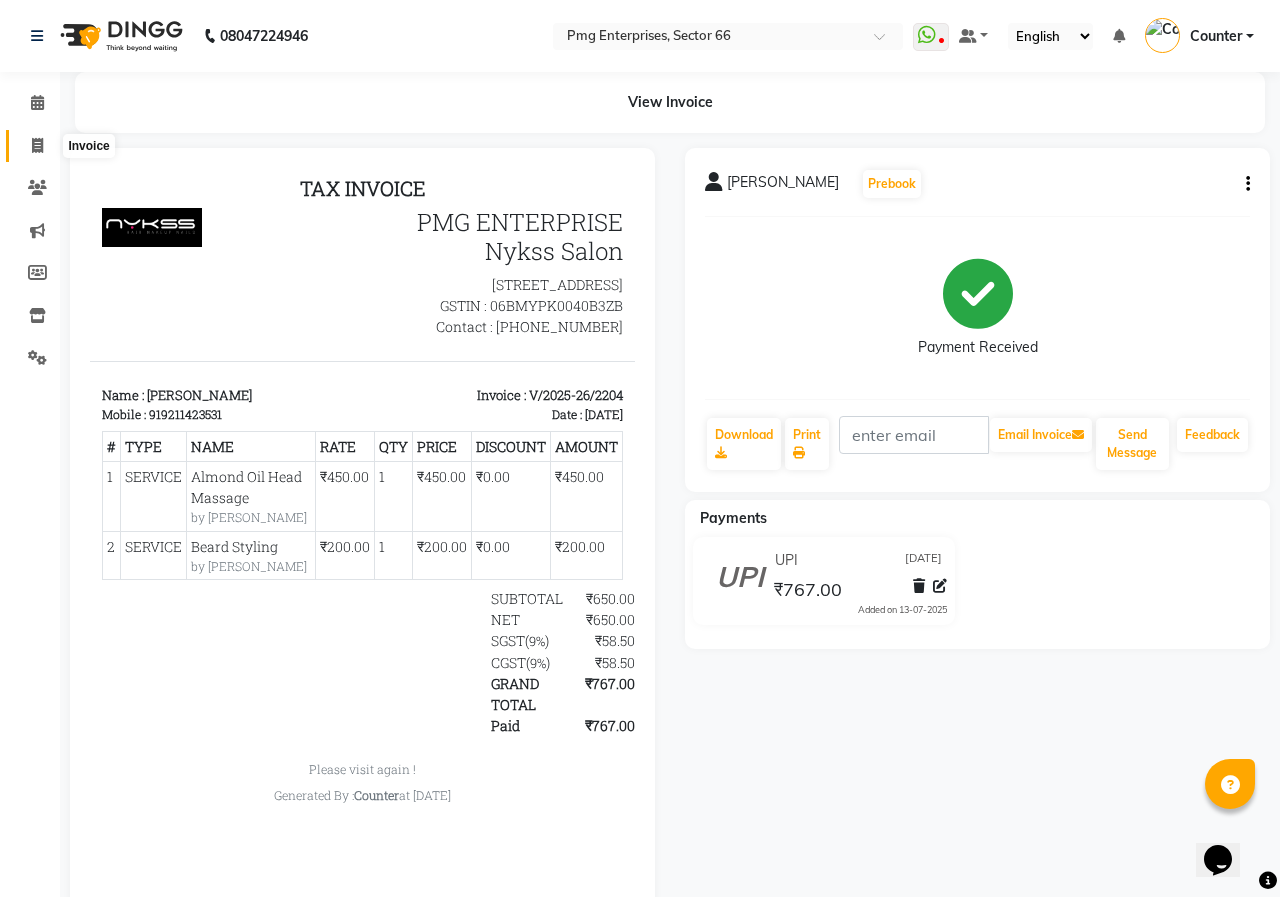 select on "service" 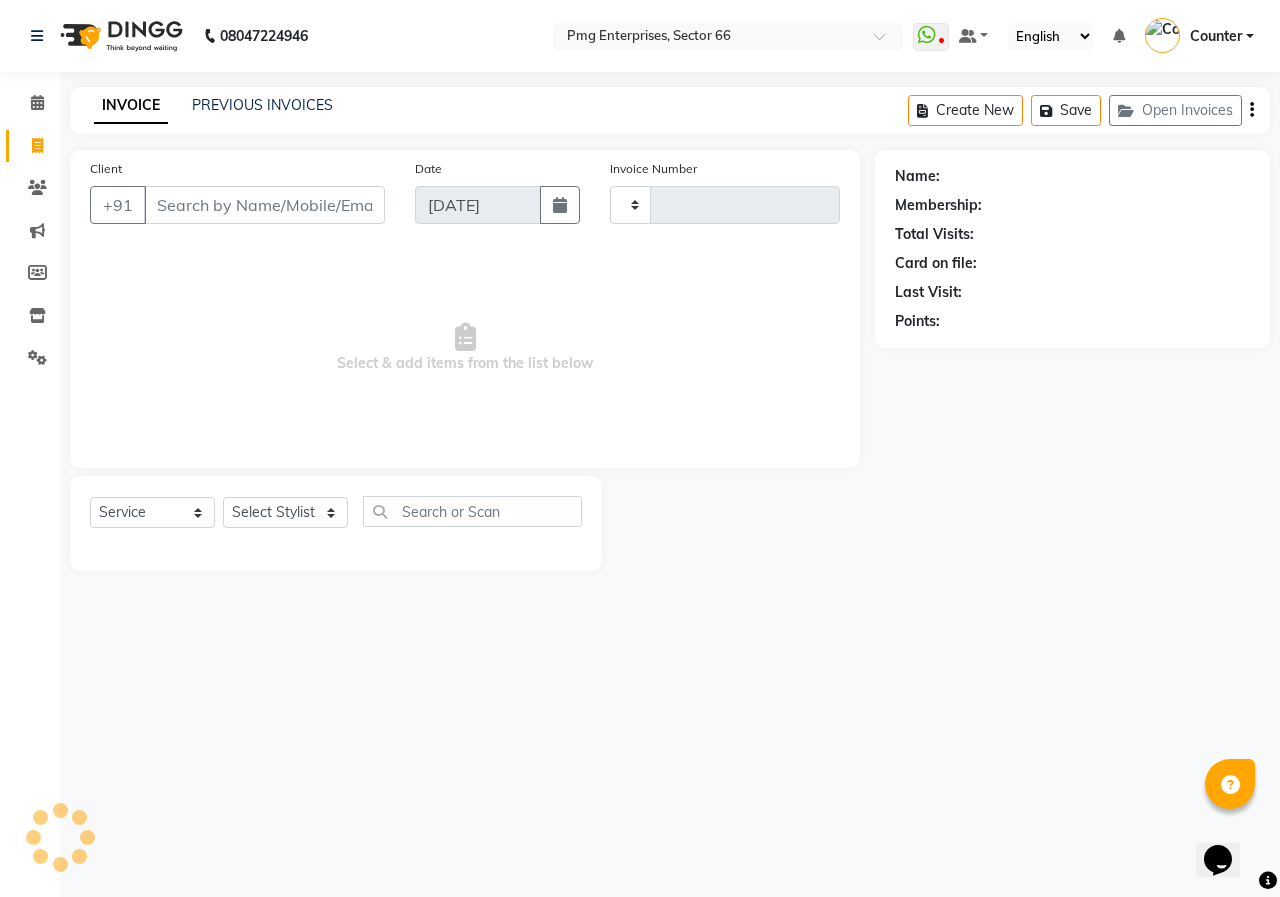type on "2205" 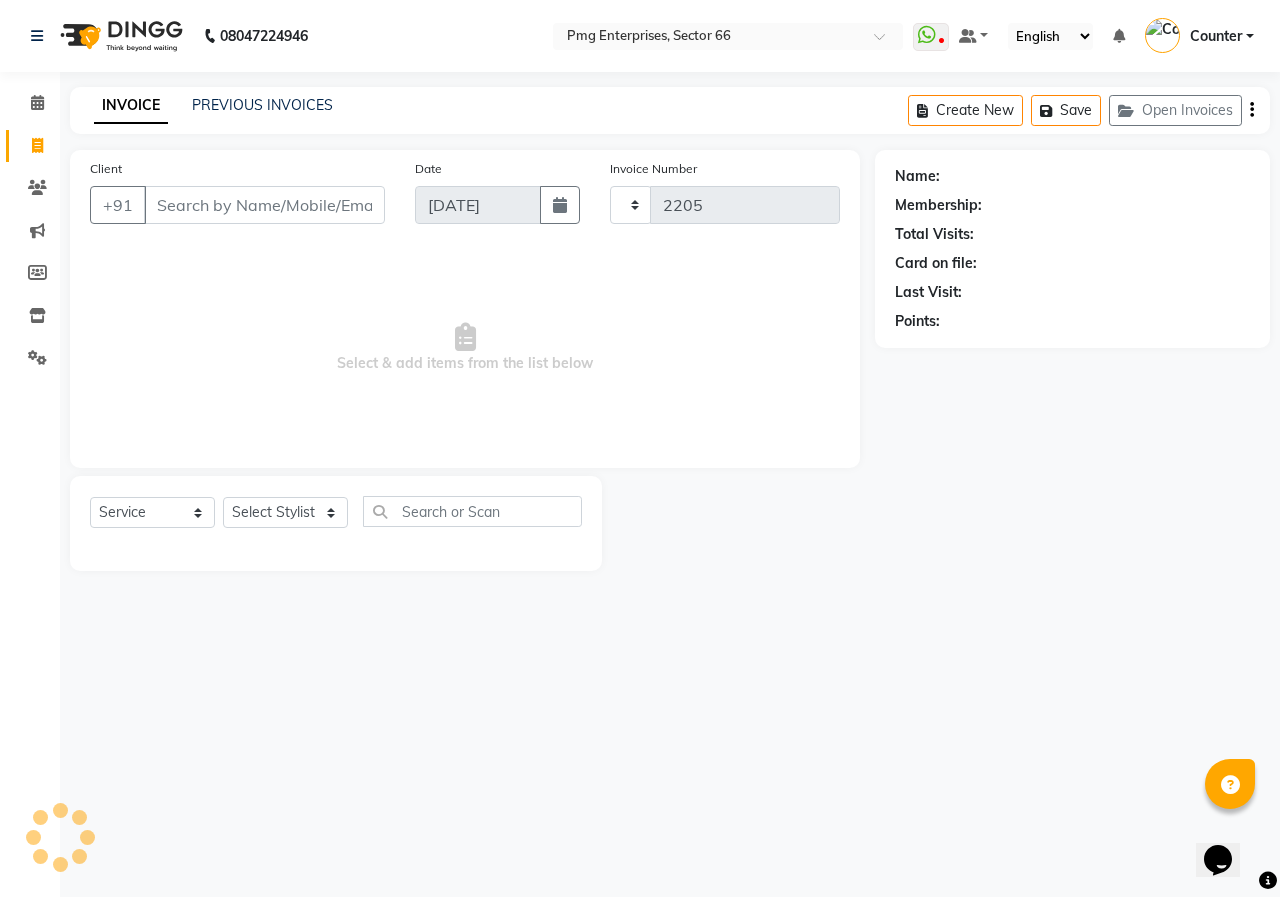 select on "889" 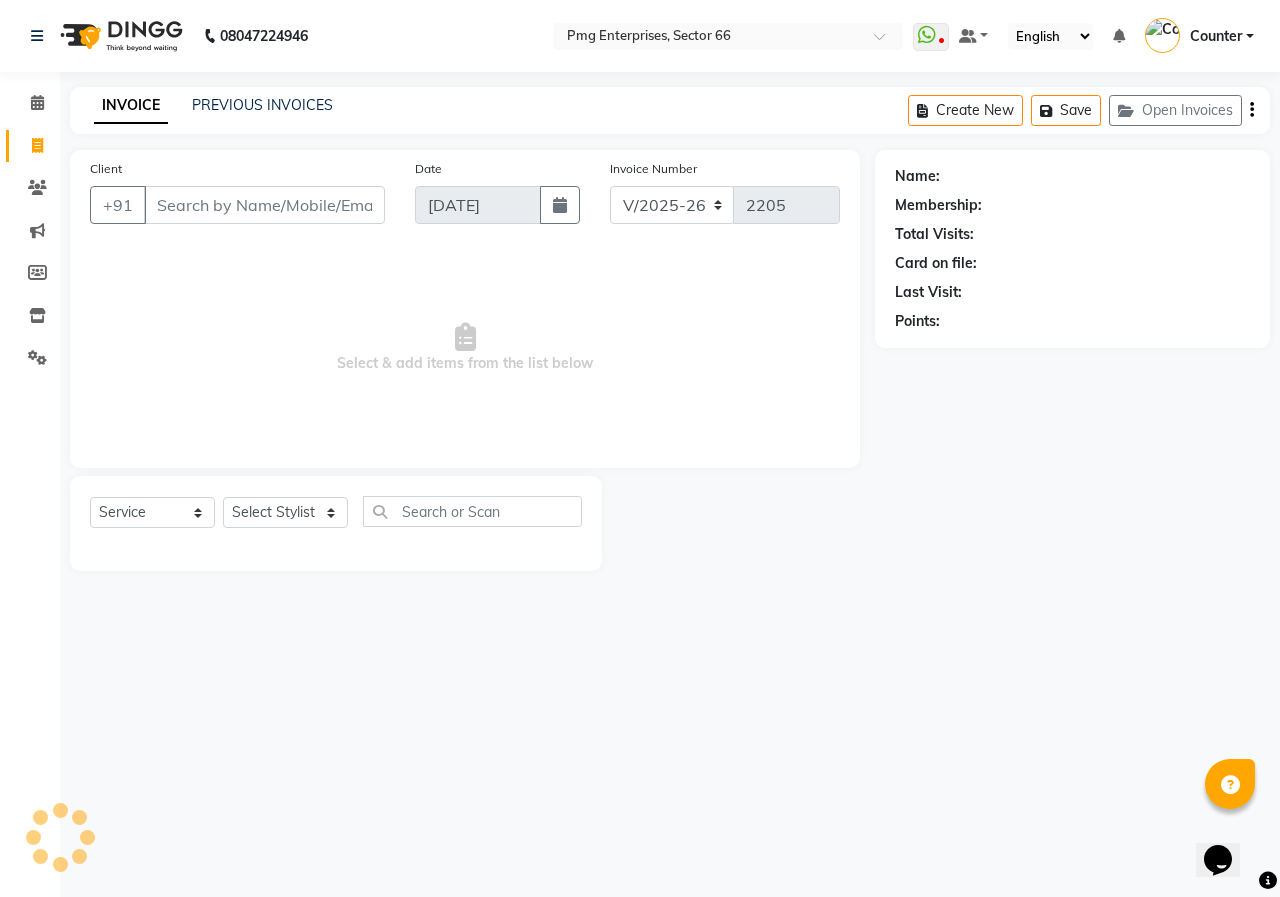 click on "Client" at bounding box center (264, 205) 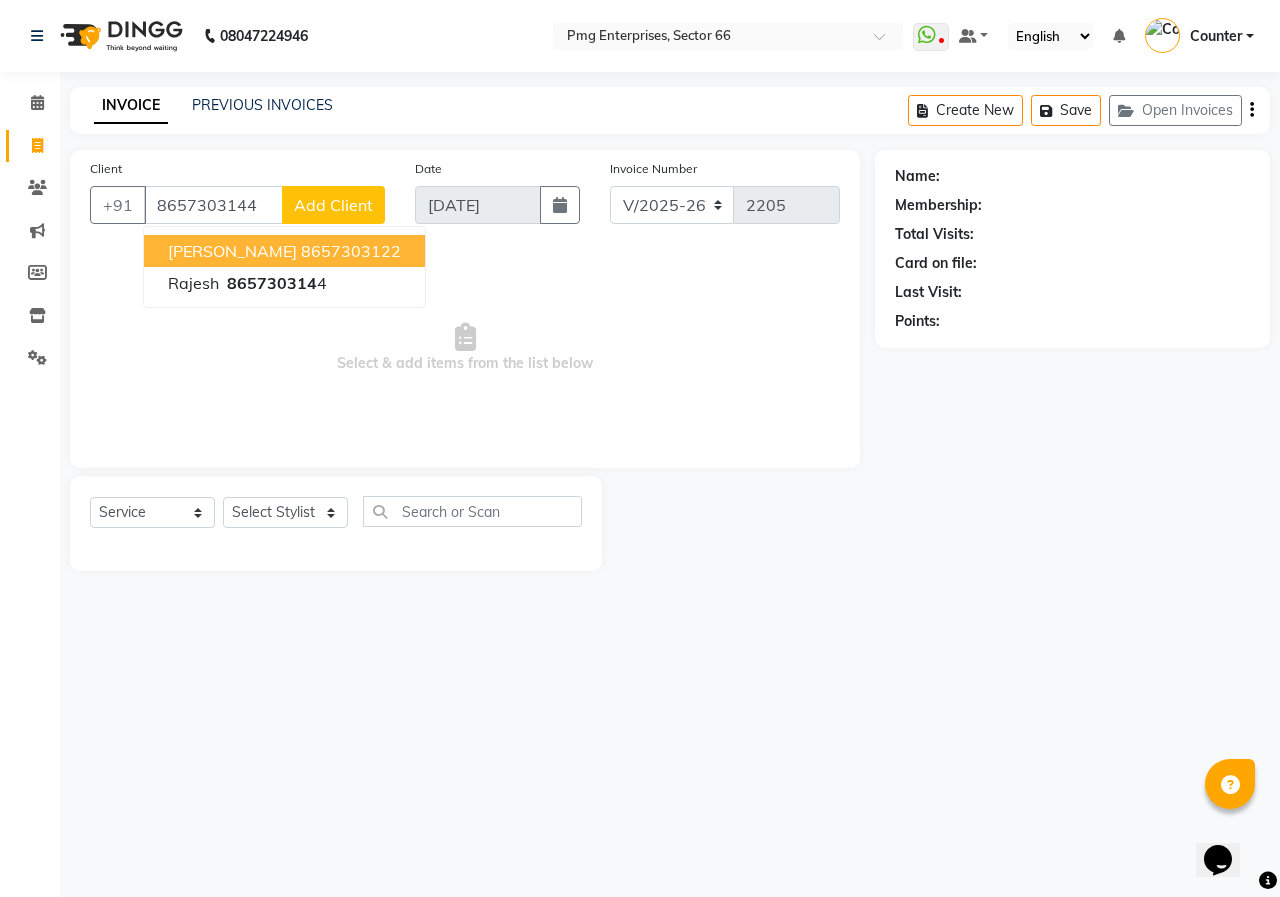 type on "8657303144" 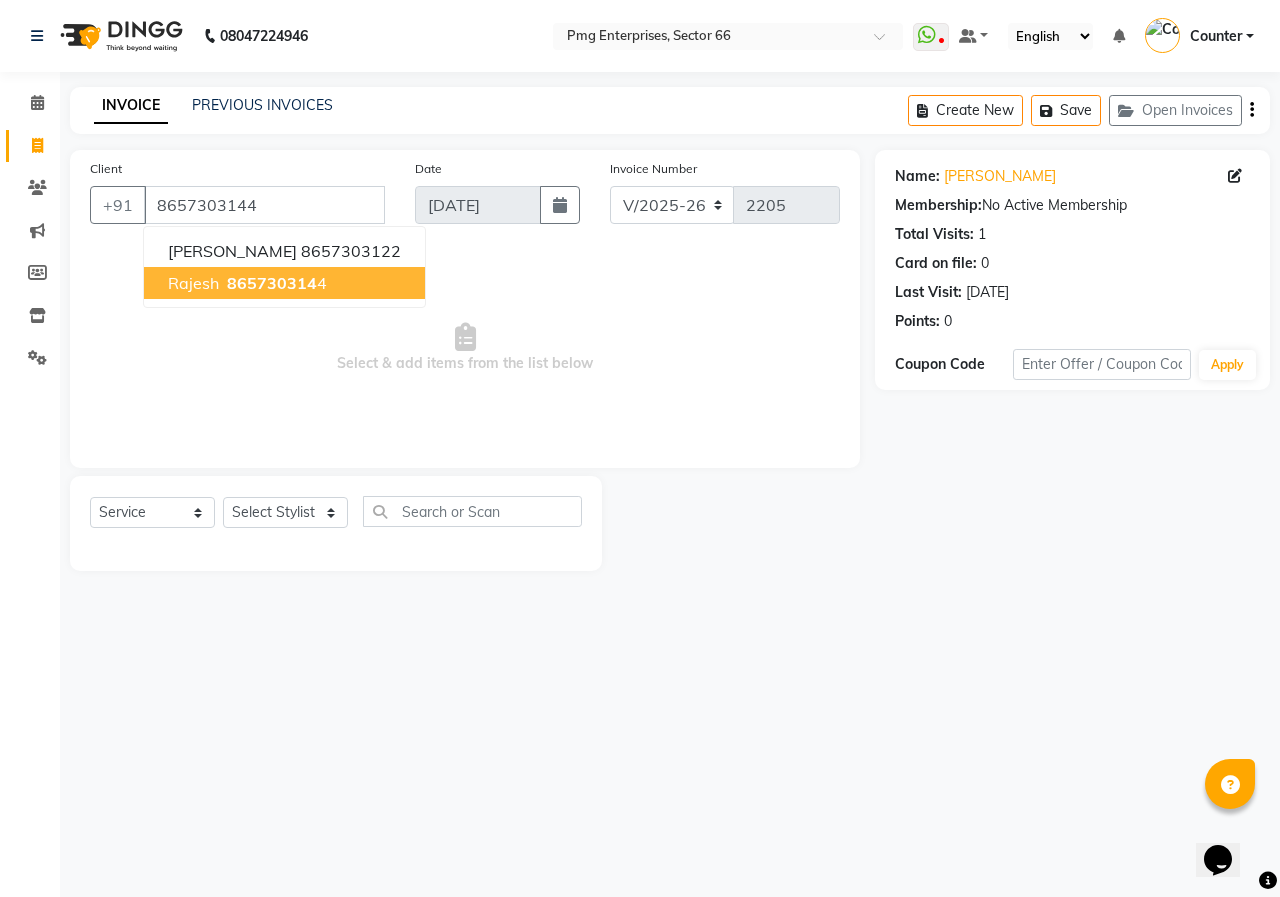 click on "rajesh" at bounding box center [193, 283] 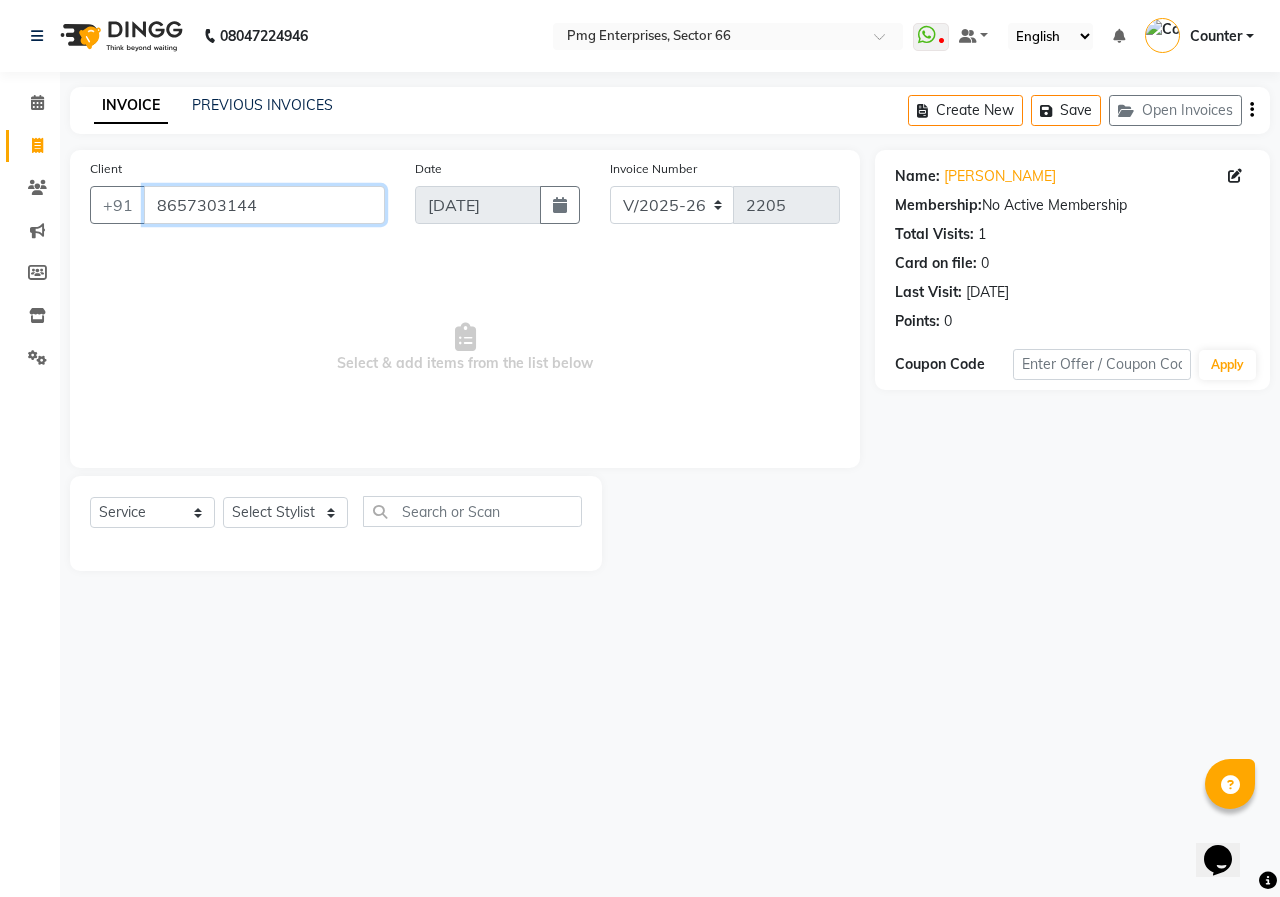 drag, startPoint x: 156, startPoint y: 206, endPoint x: 295, endPoint y: 209, distance: 139.03236 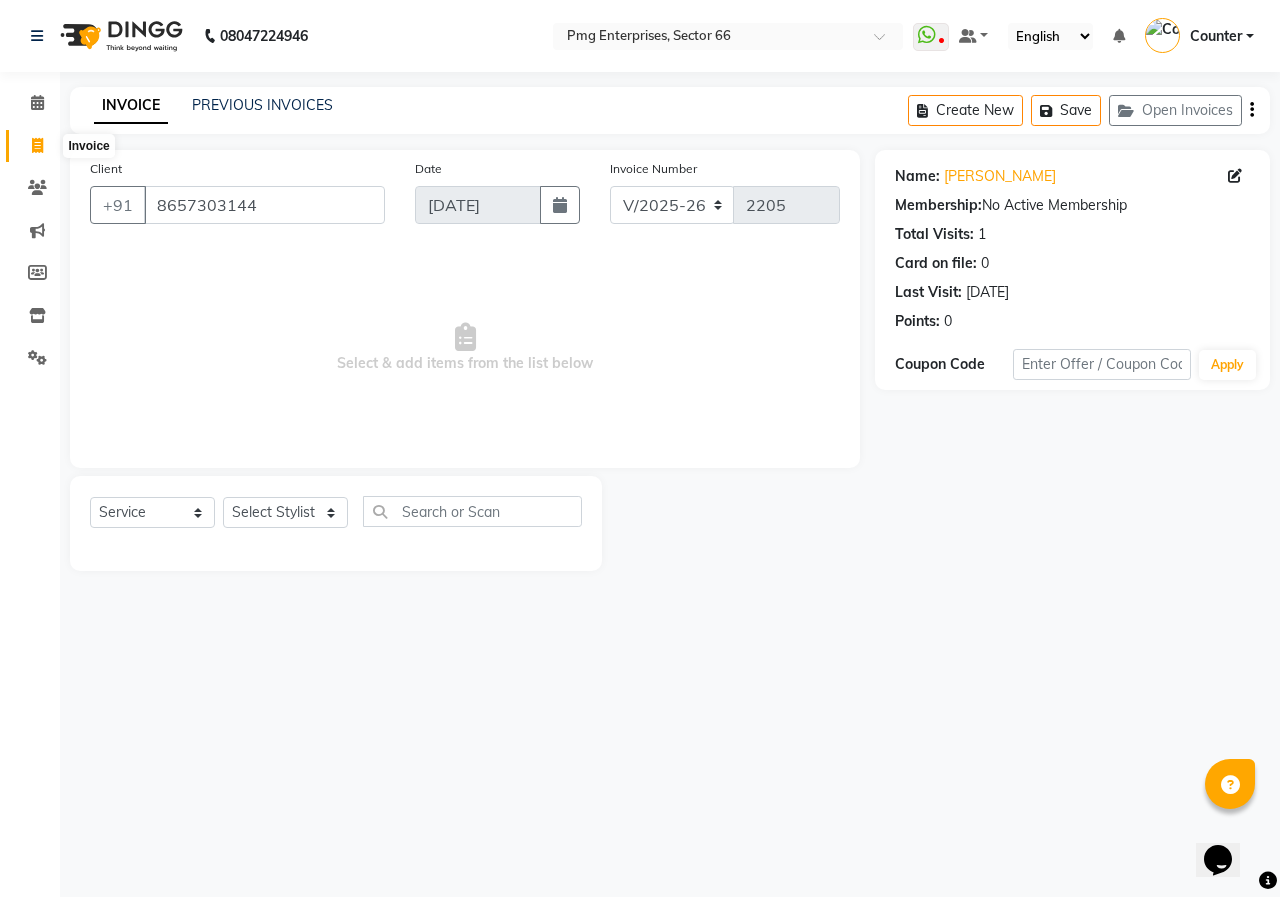 click 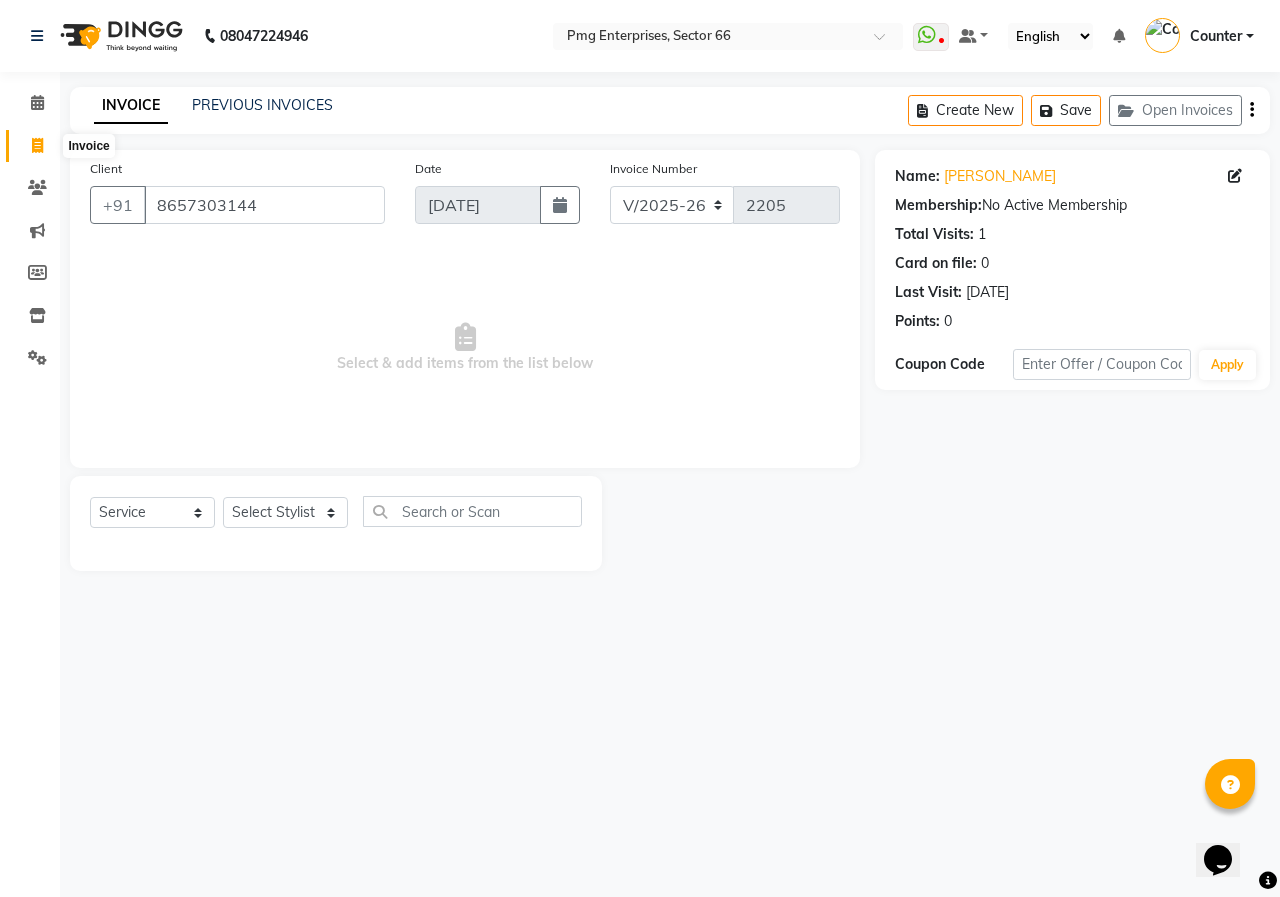 select on "service" 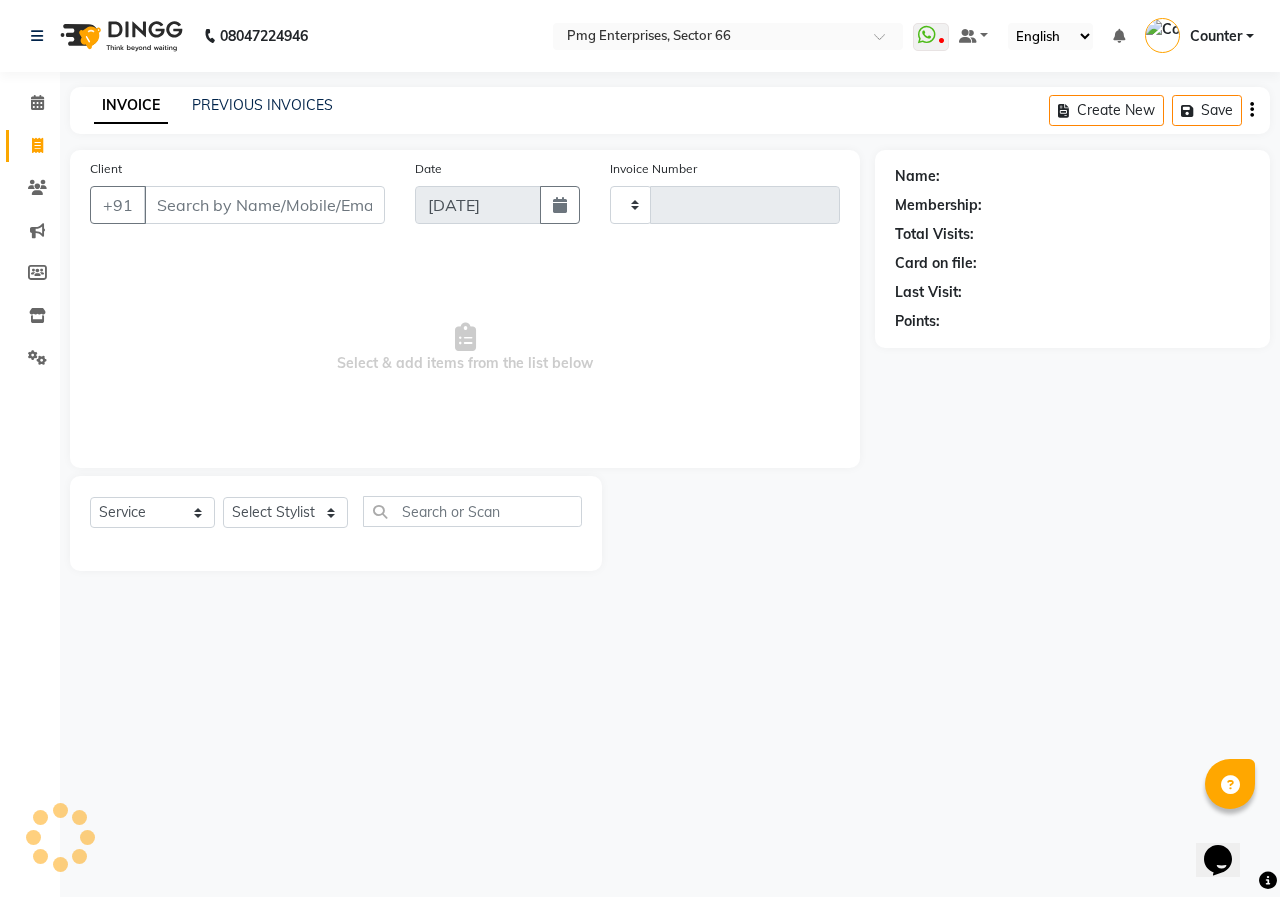 type on "2205" 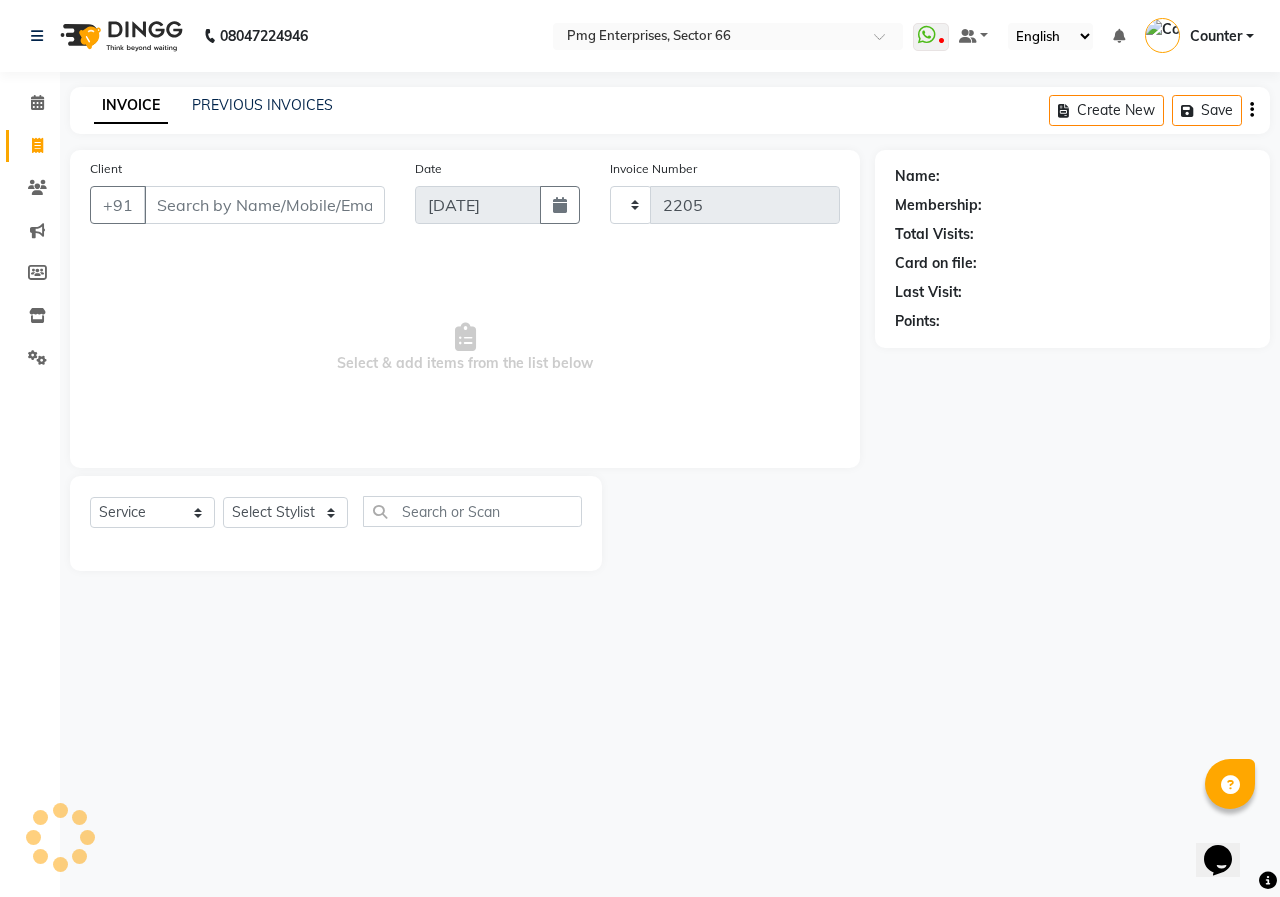 select on "889" 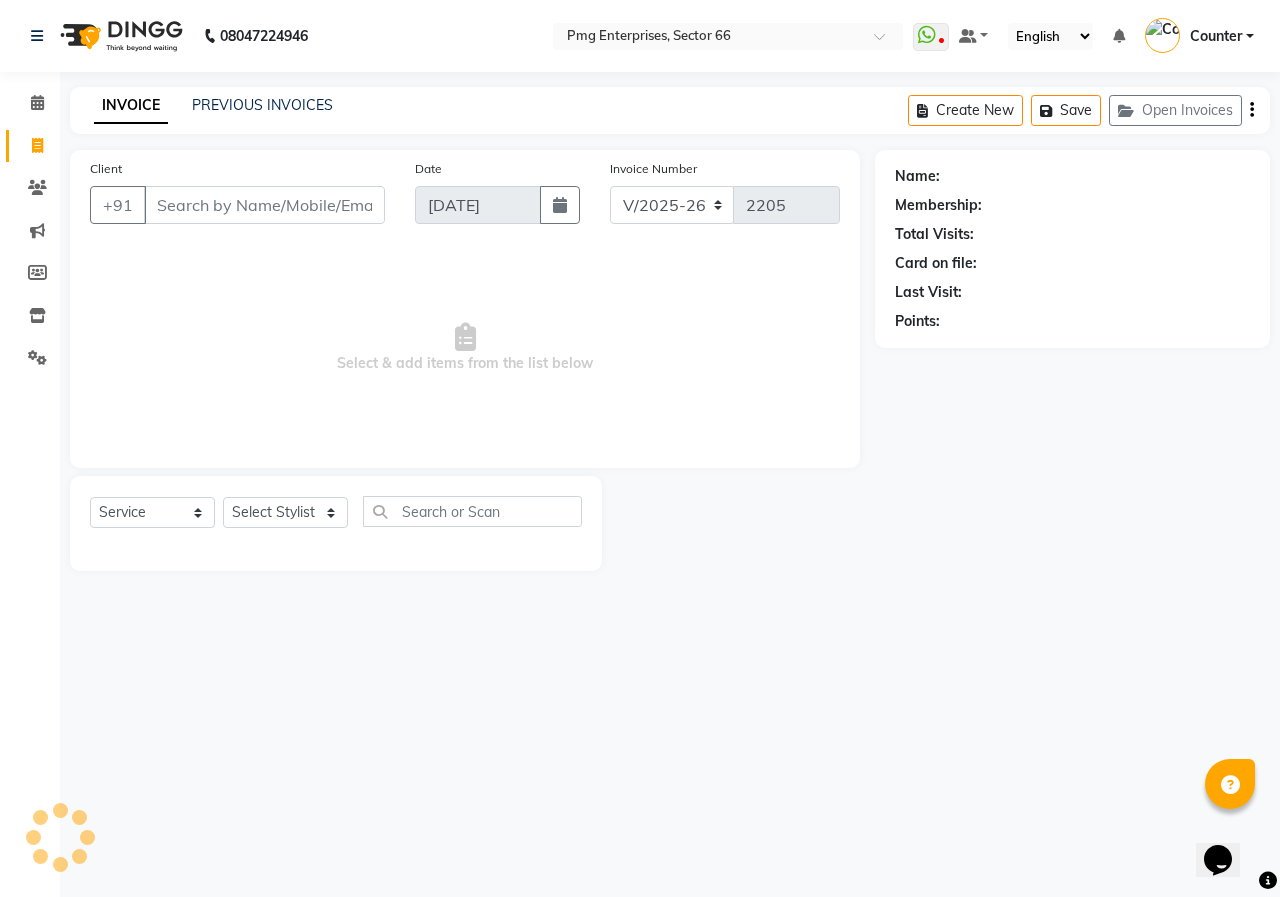 click on "Client" at bounding box center (264, 205) 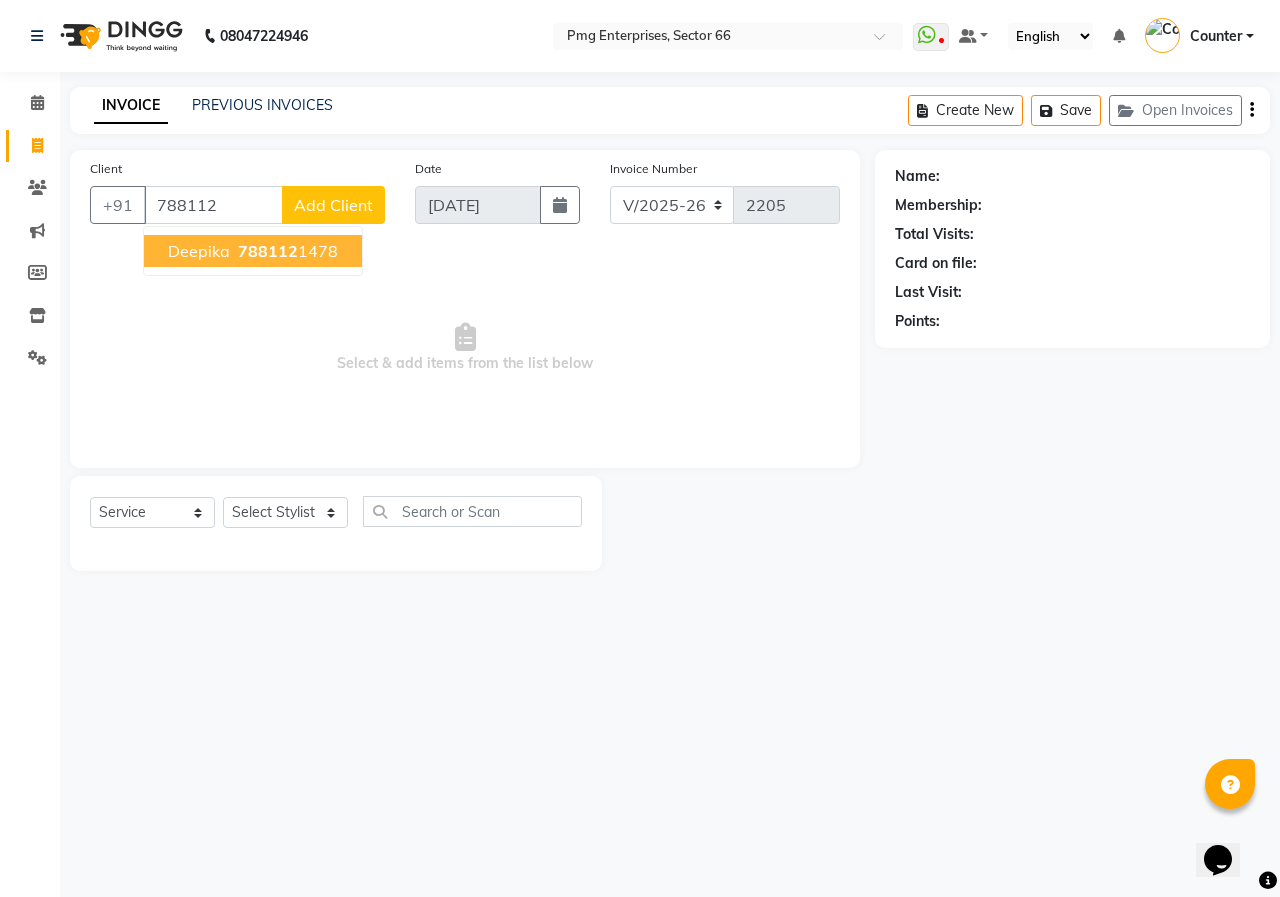 click on "788112" at bounding box center [268, 251] 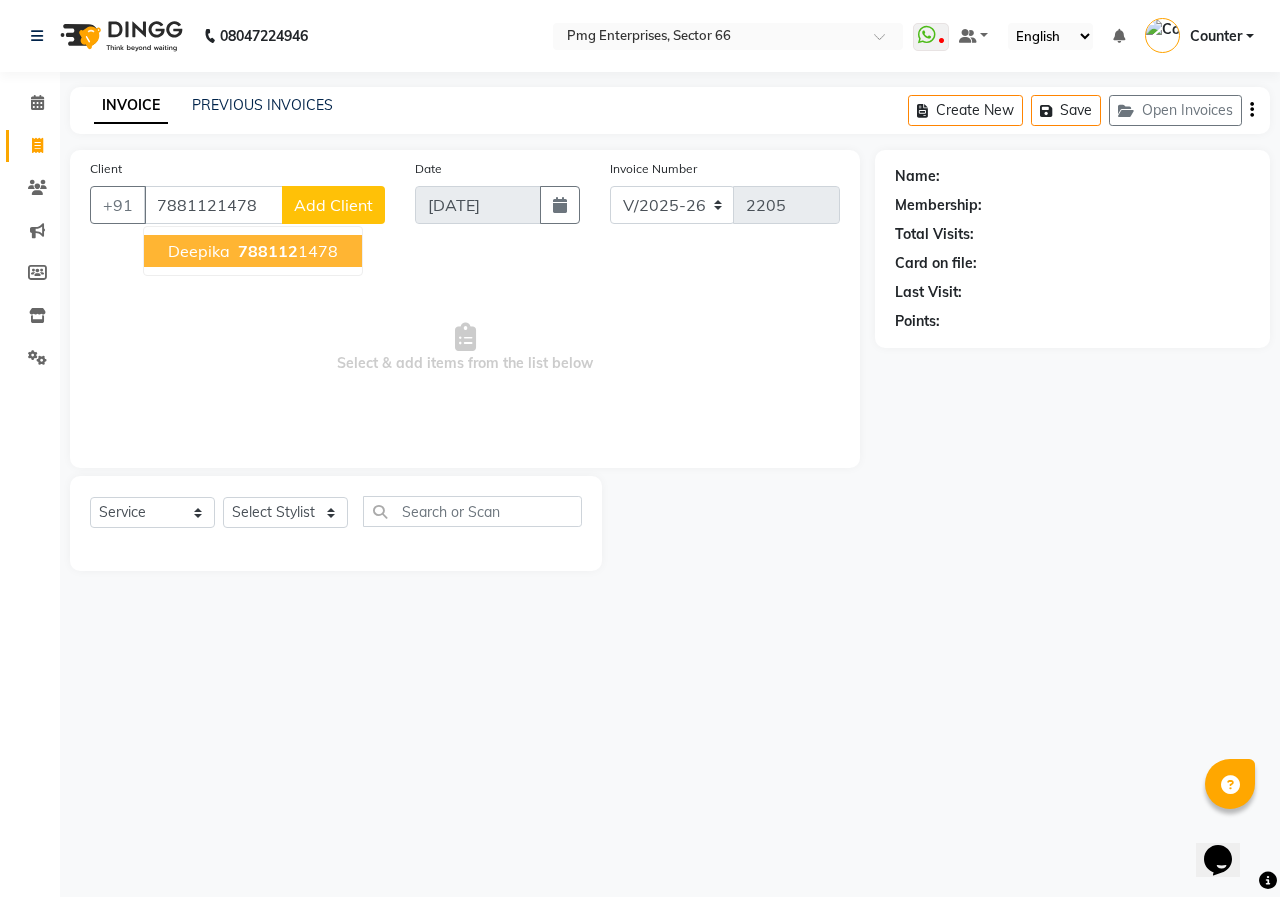 type on "7881121478" 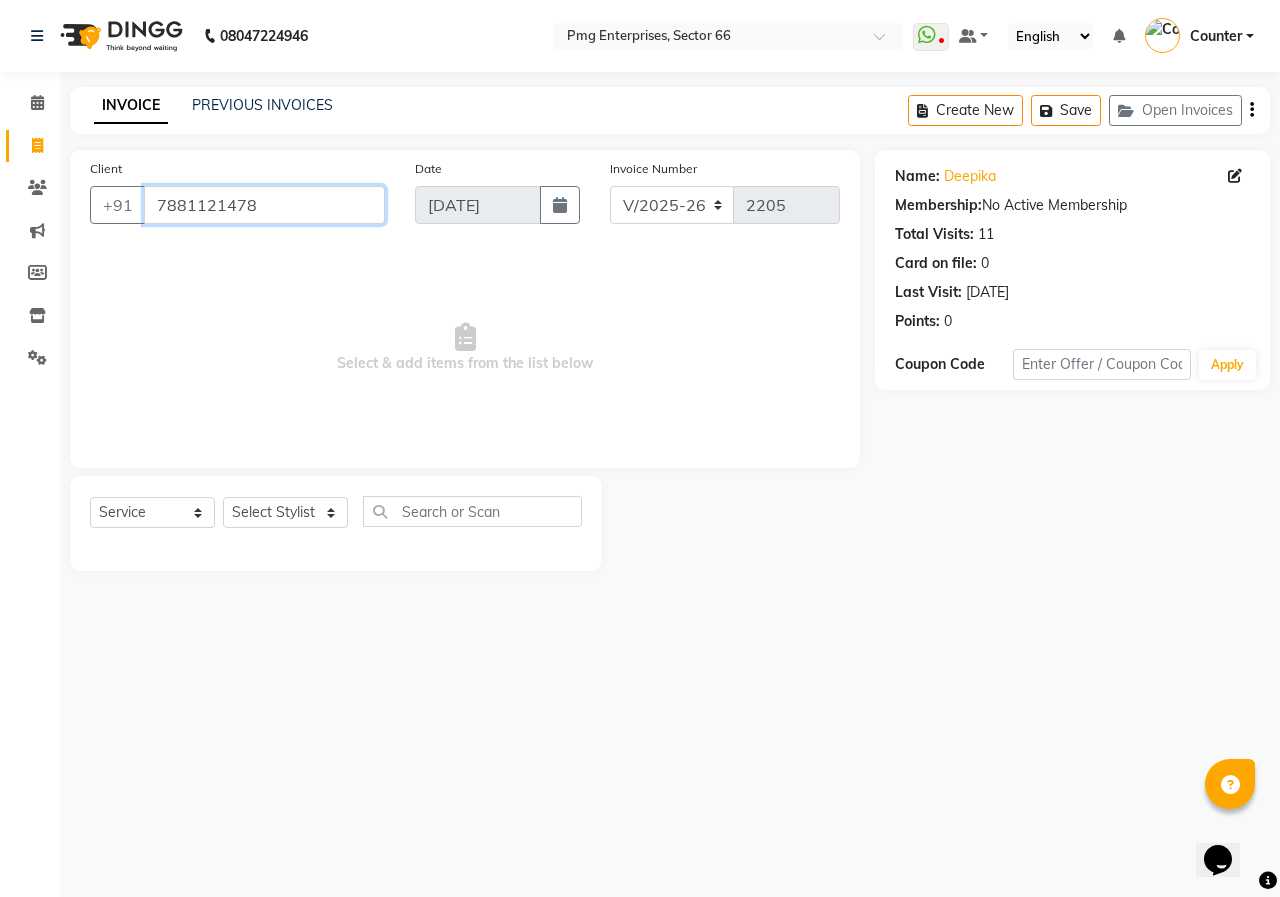drag, startPoint x: 155, startPoint y: 210, endPoint x: 268, endPoint y: 210, distance: 113 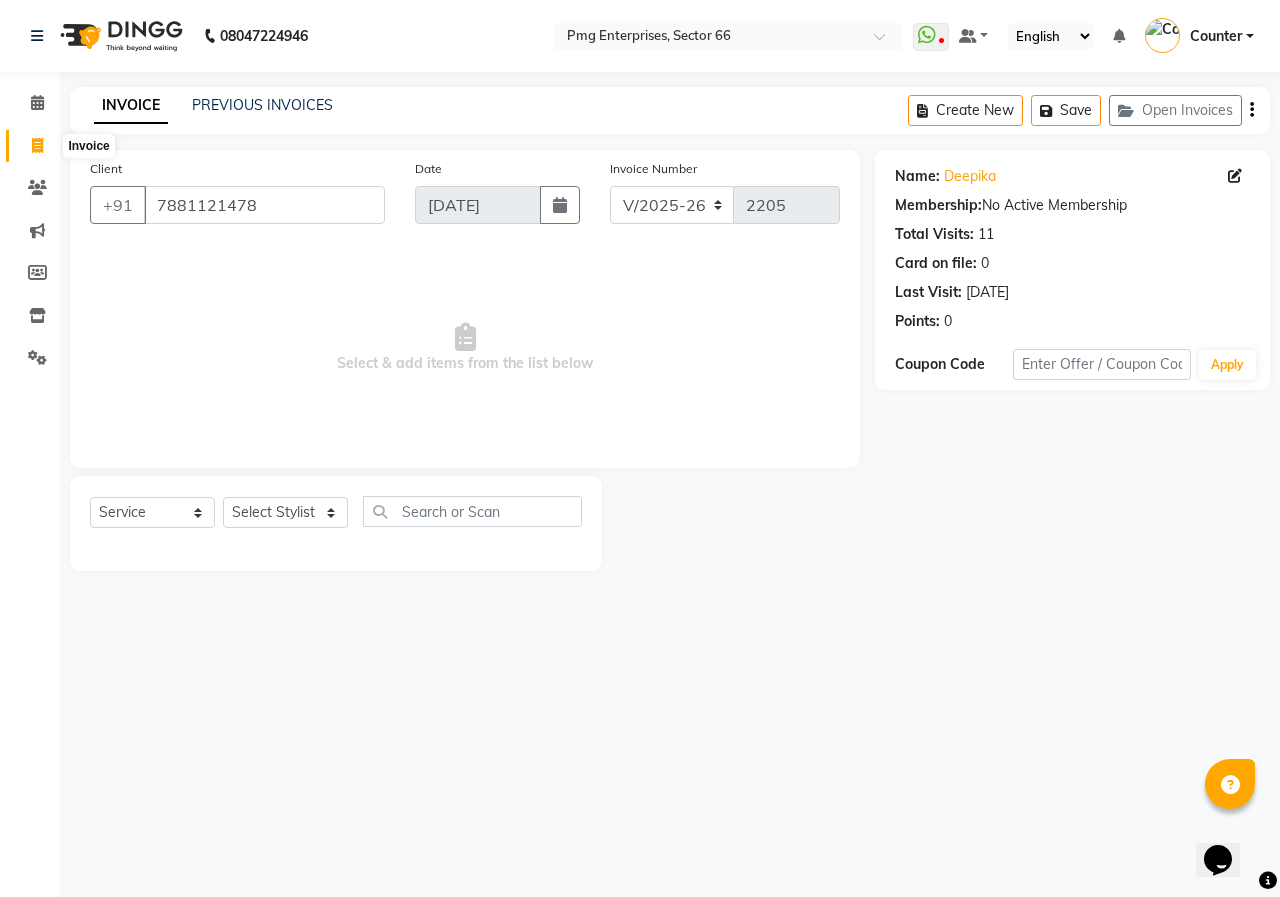click 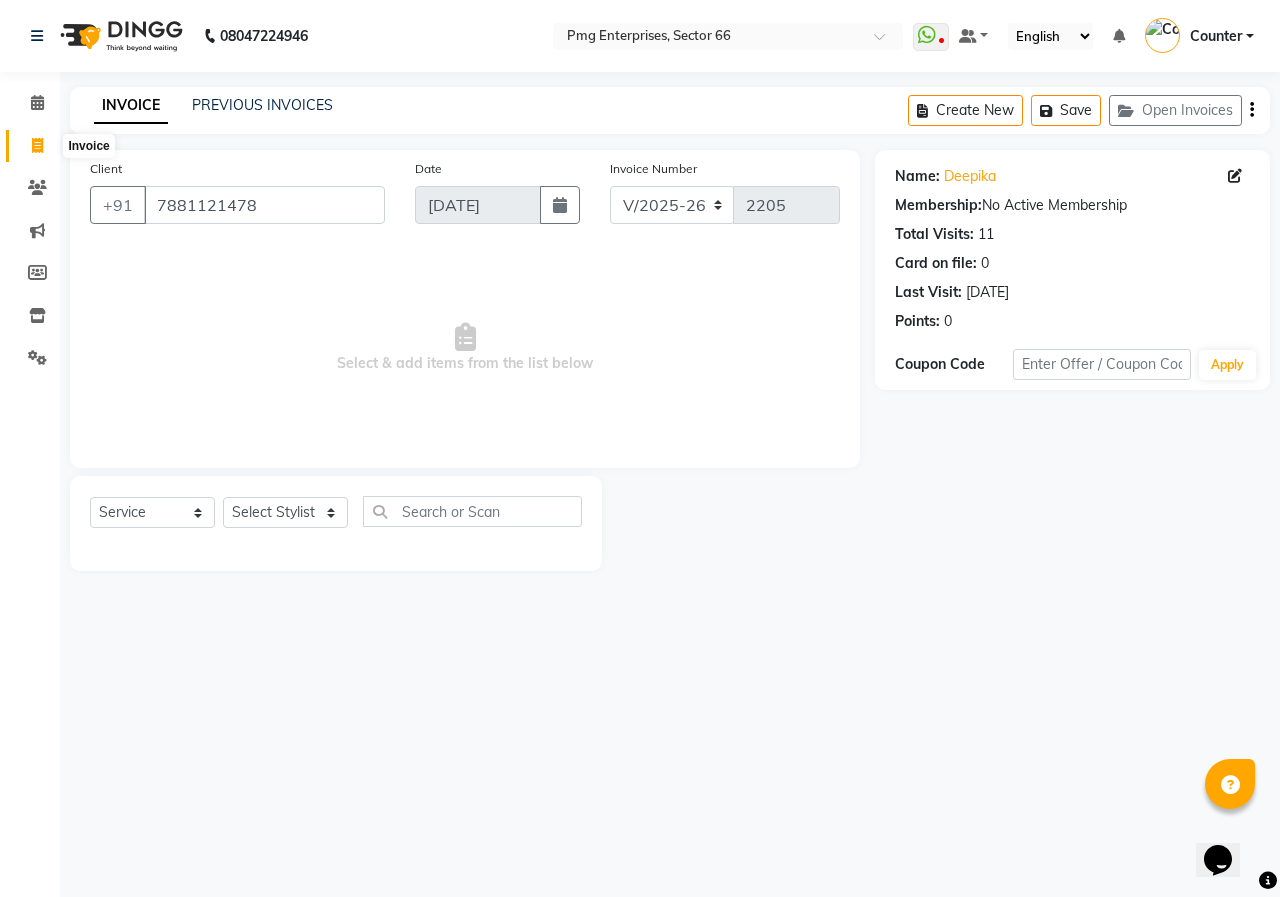 select on "service" 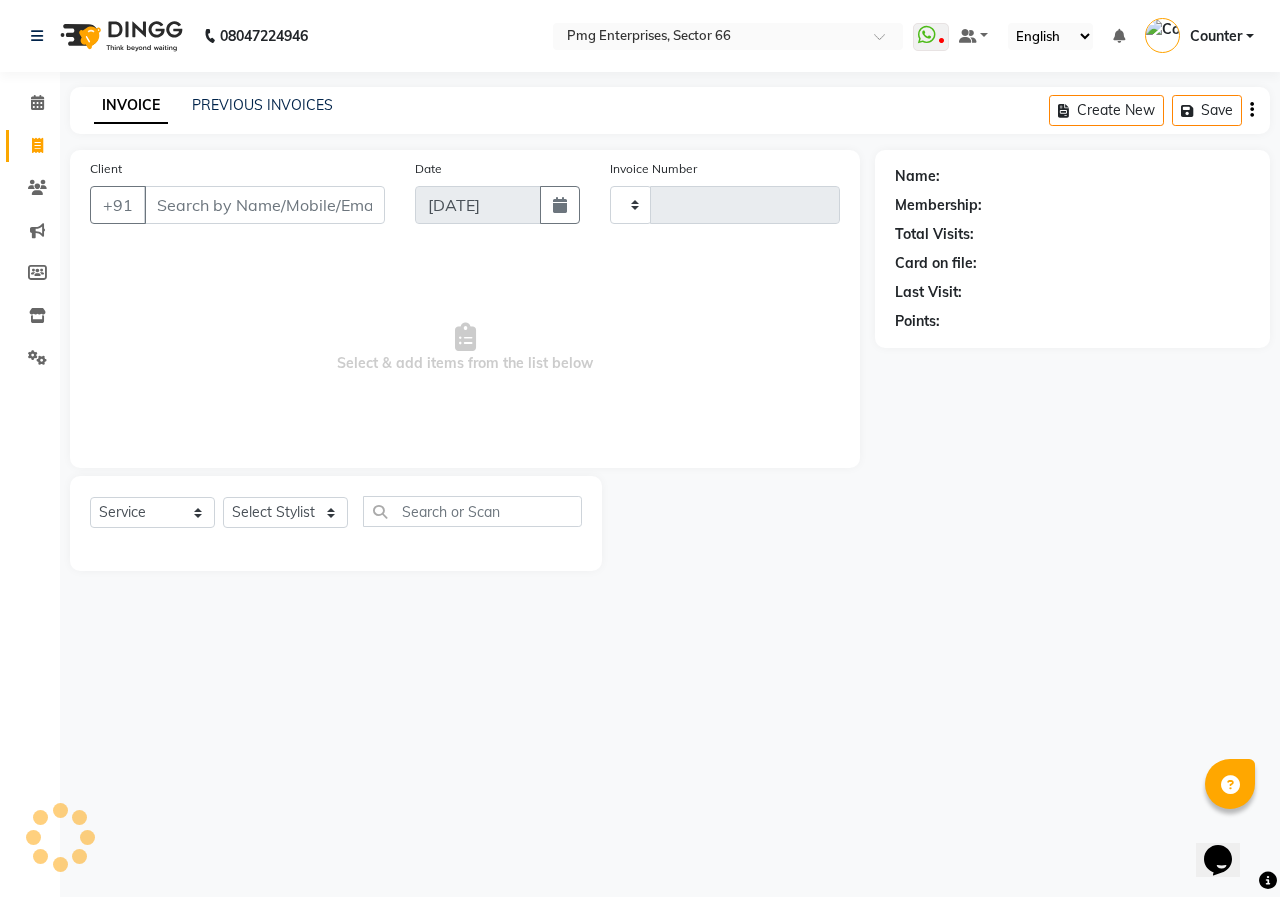 type on "2205" 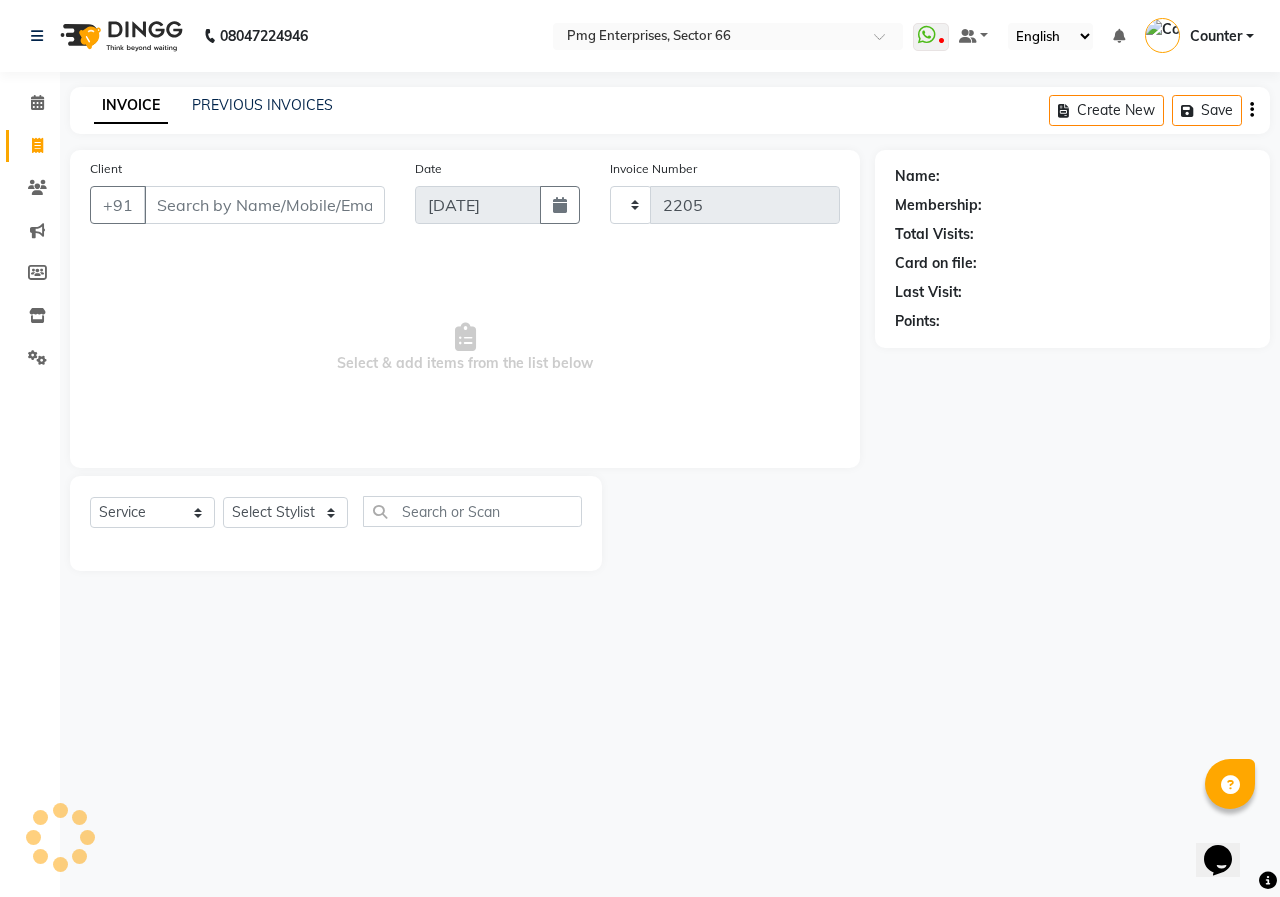 select on "889" 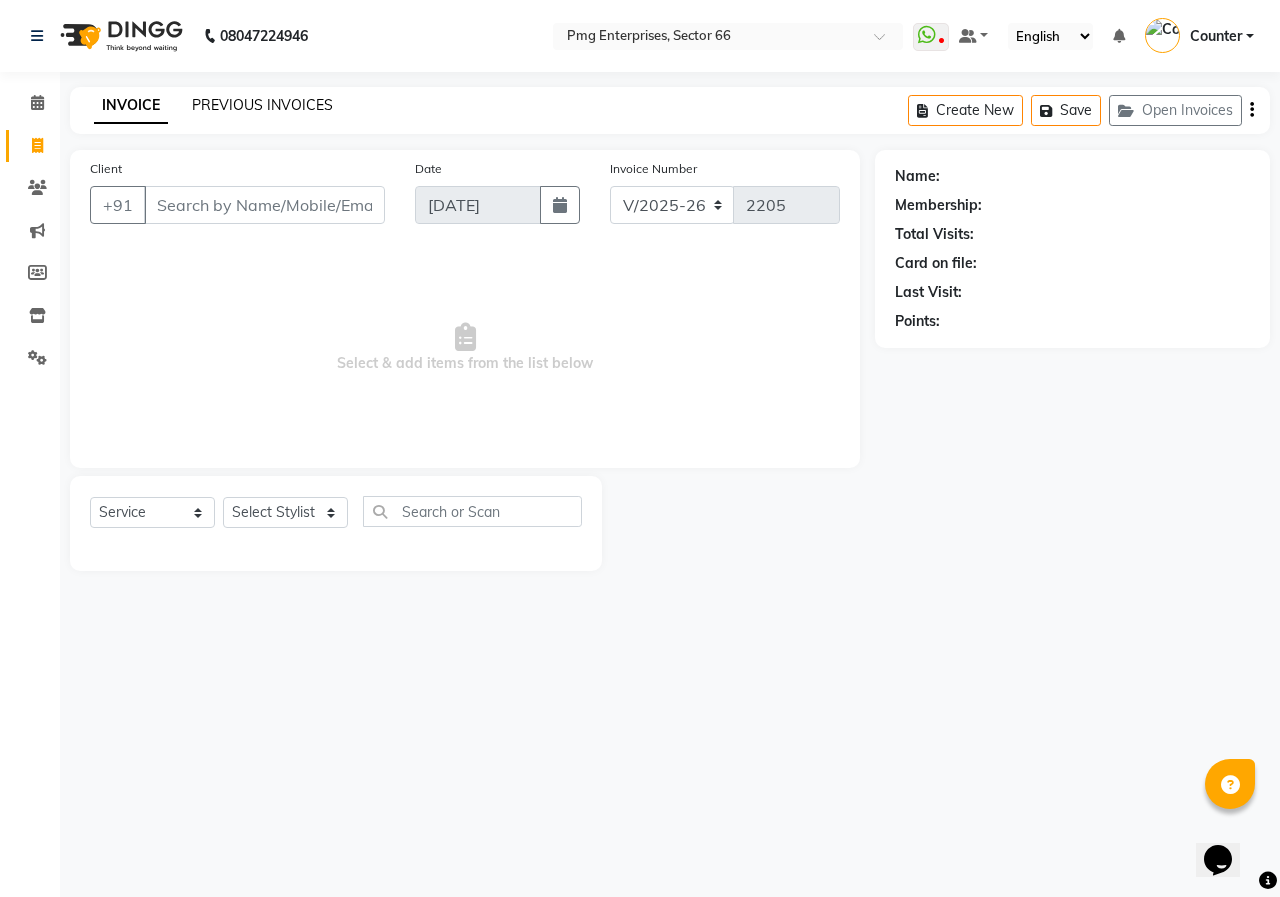 click on "PREVIOUS INVOICES" 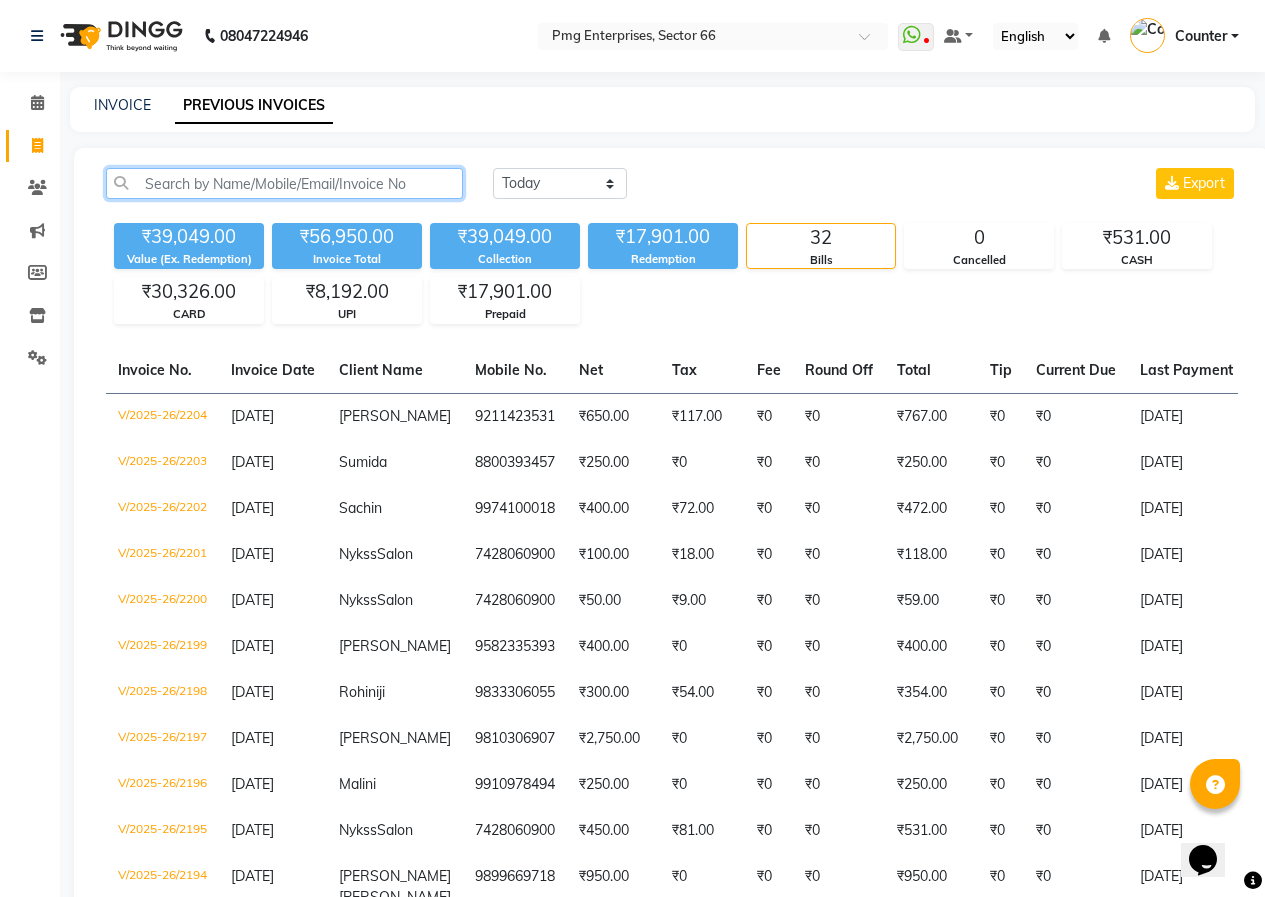 click 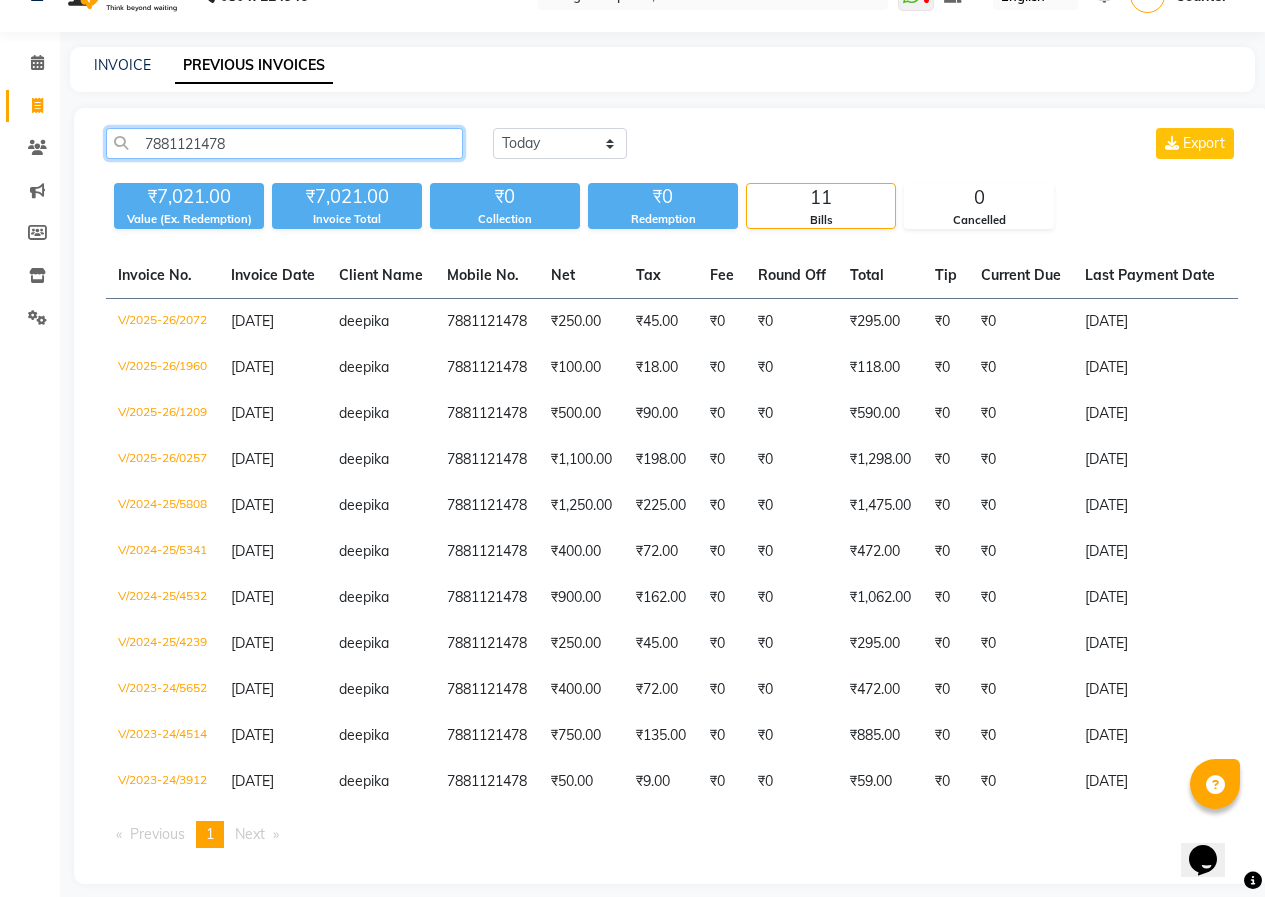 scroll, scrollTop: 72, scrollLeft: 0, axis: vertical 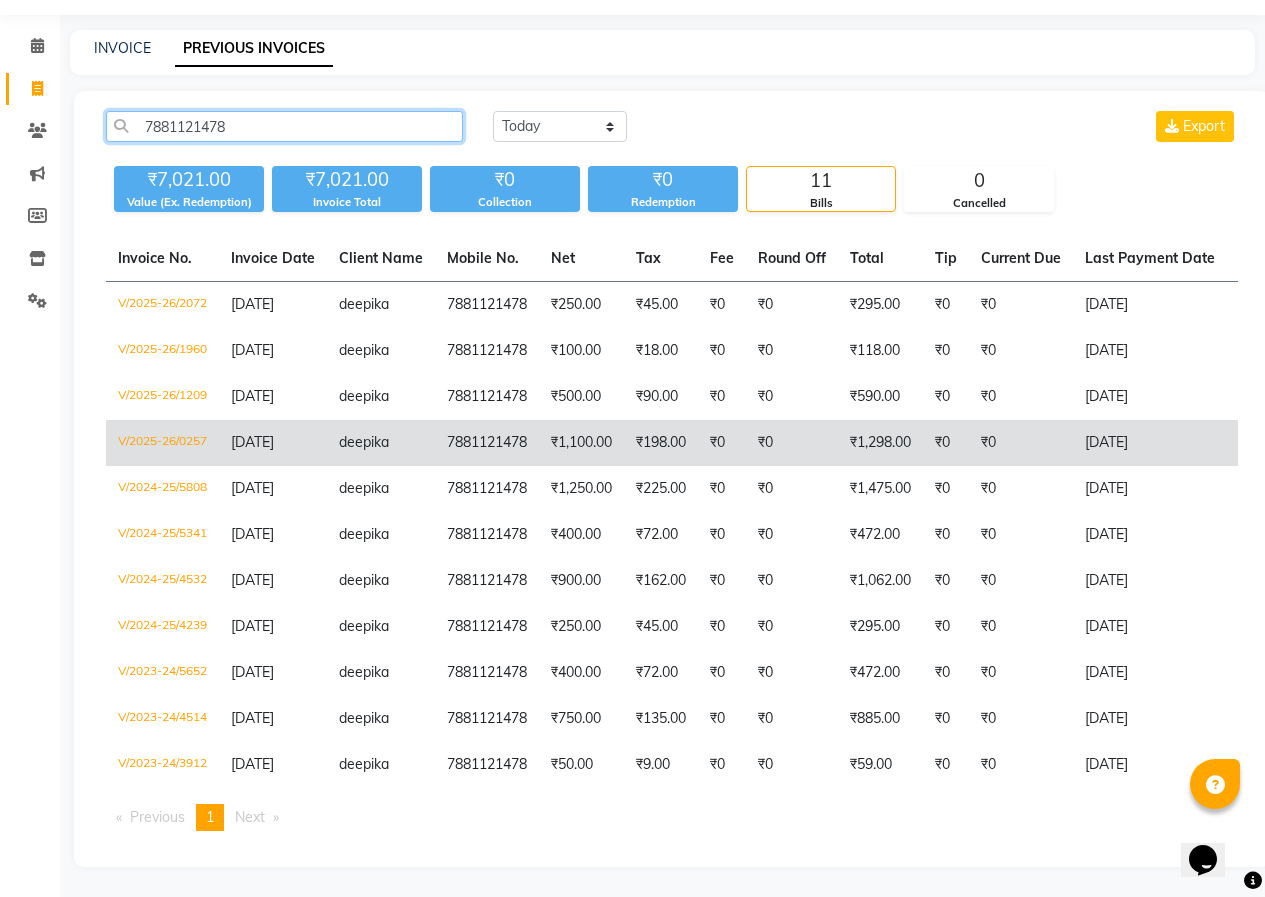 type on "7881121478" 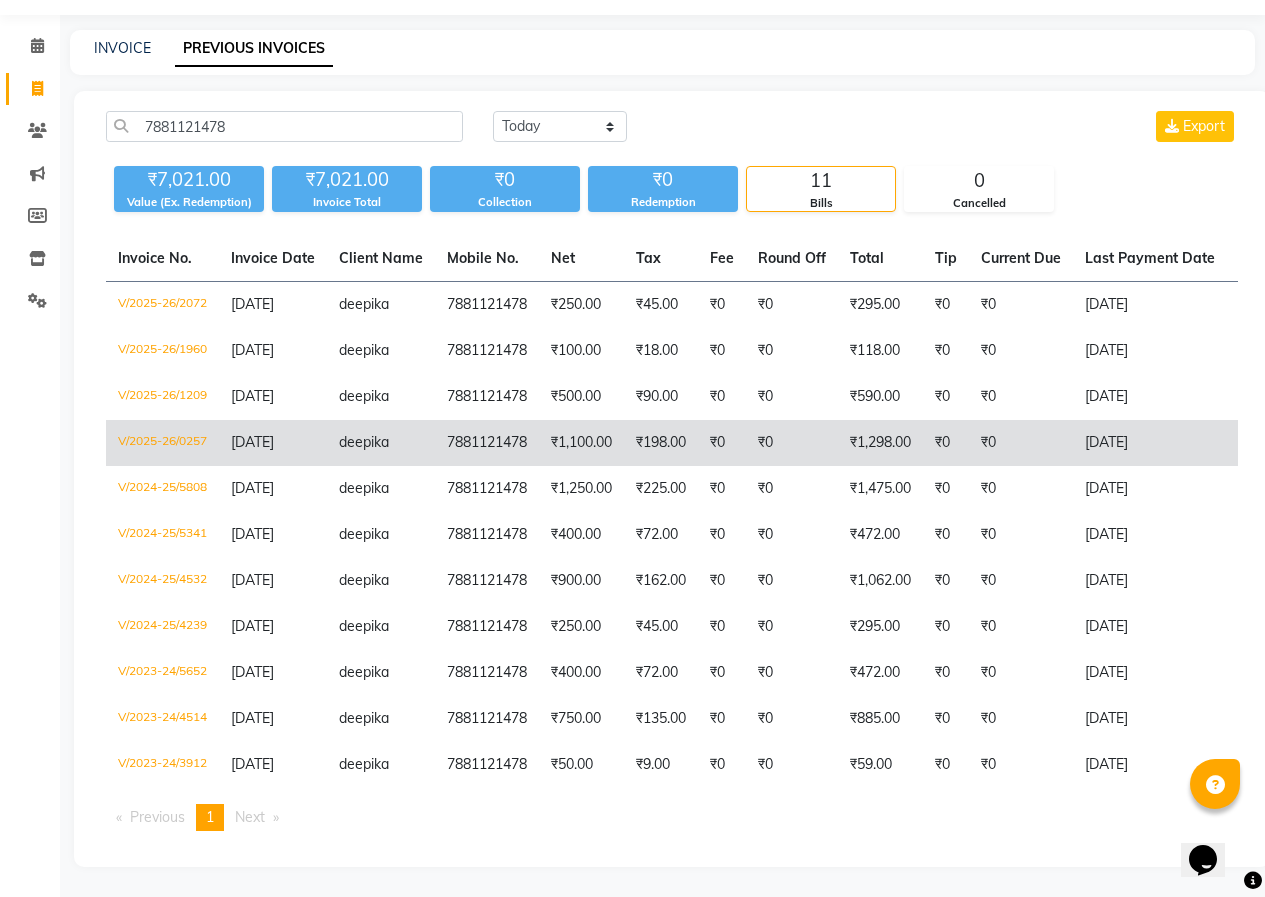 click on "₹1,100.00" 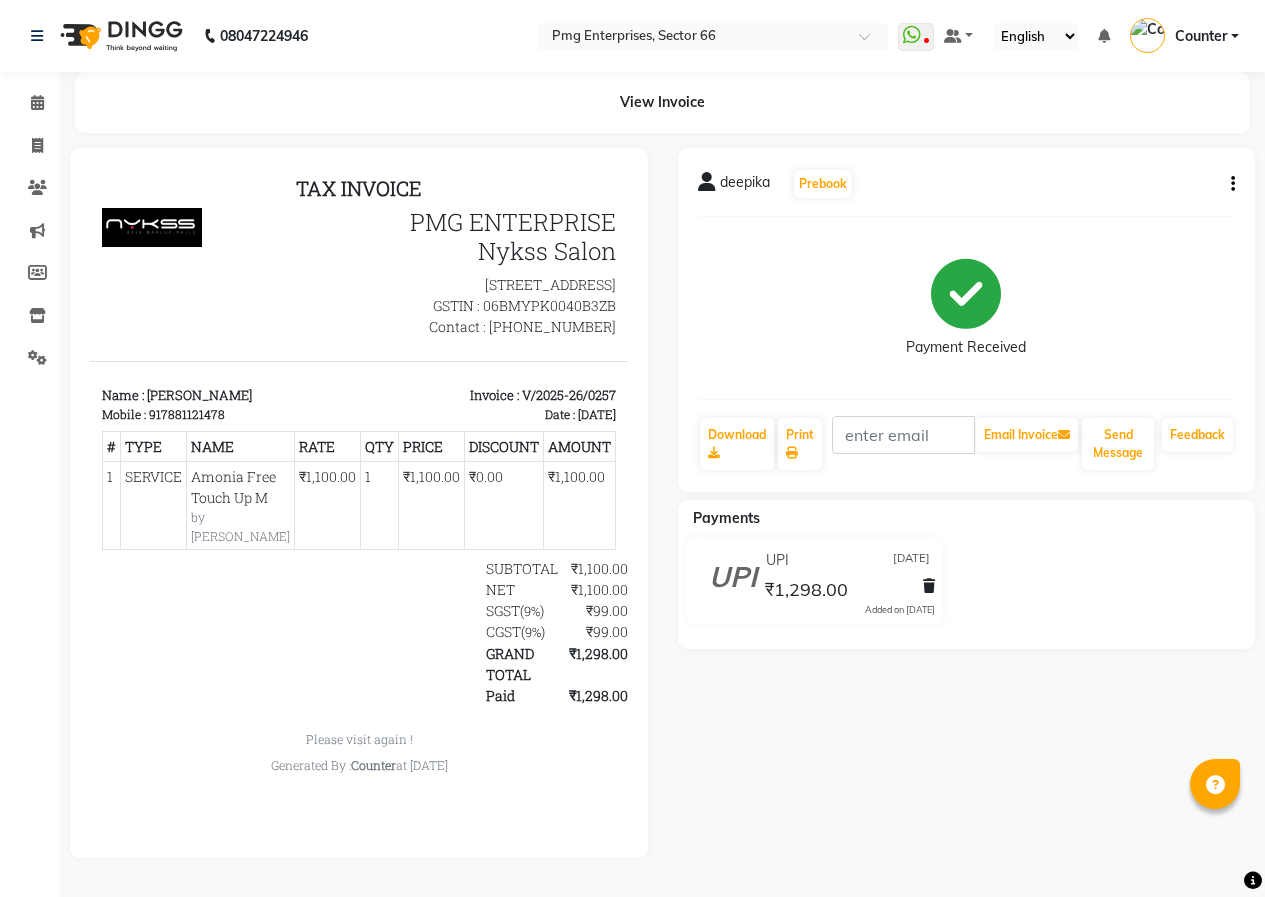 scroll, scrollTop: 0, scrollLeft: 0, axis: both 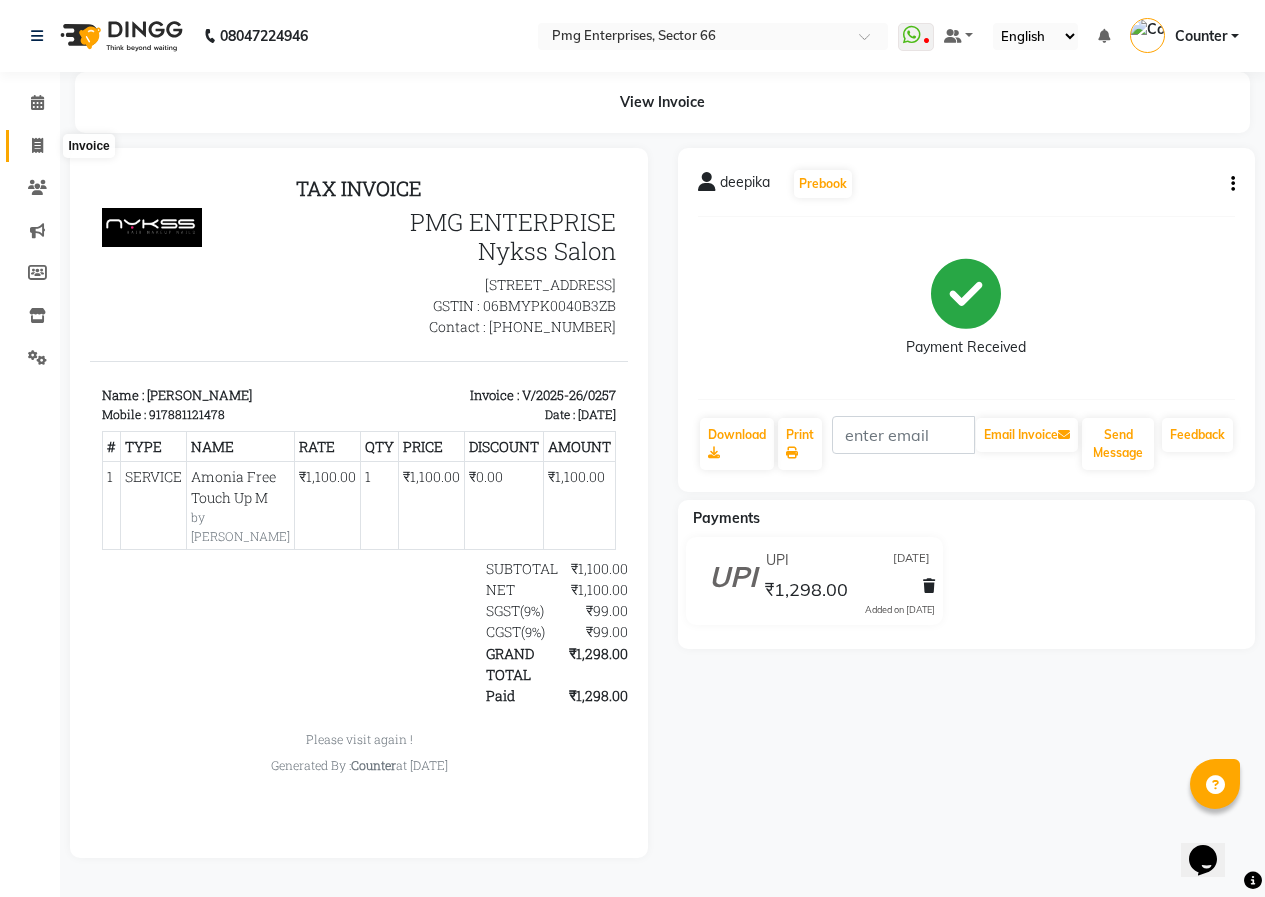 click 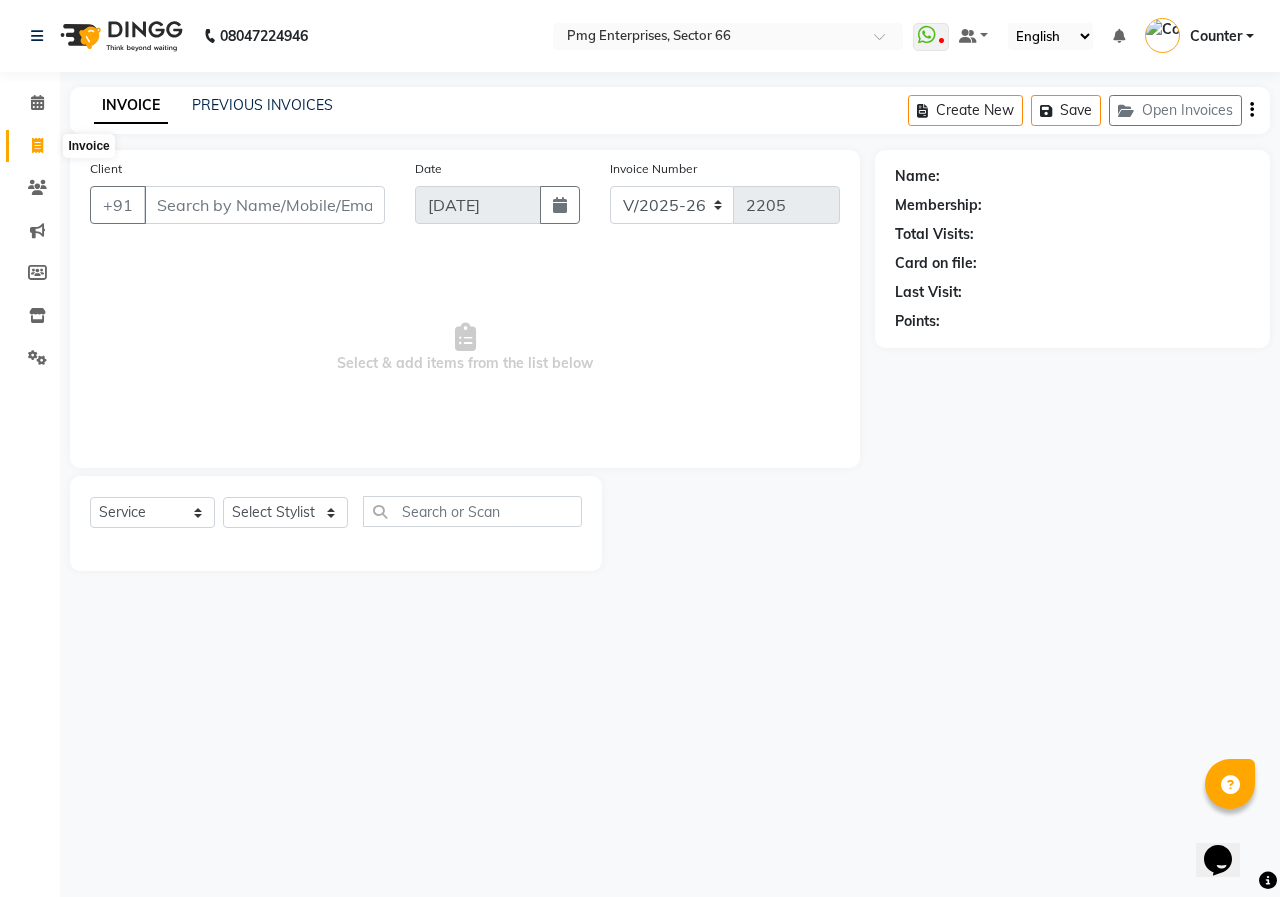 click 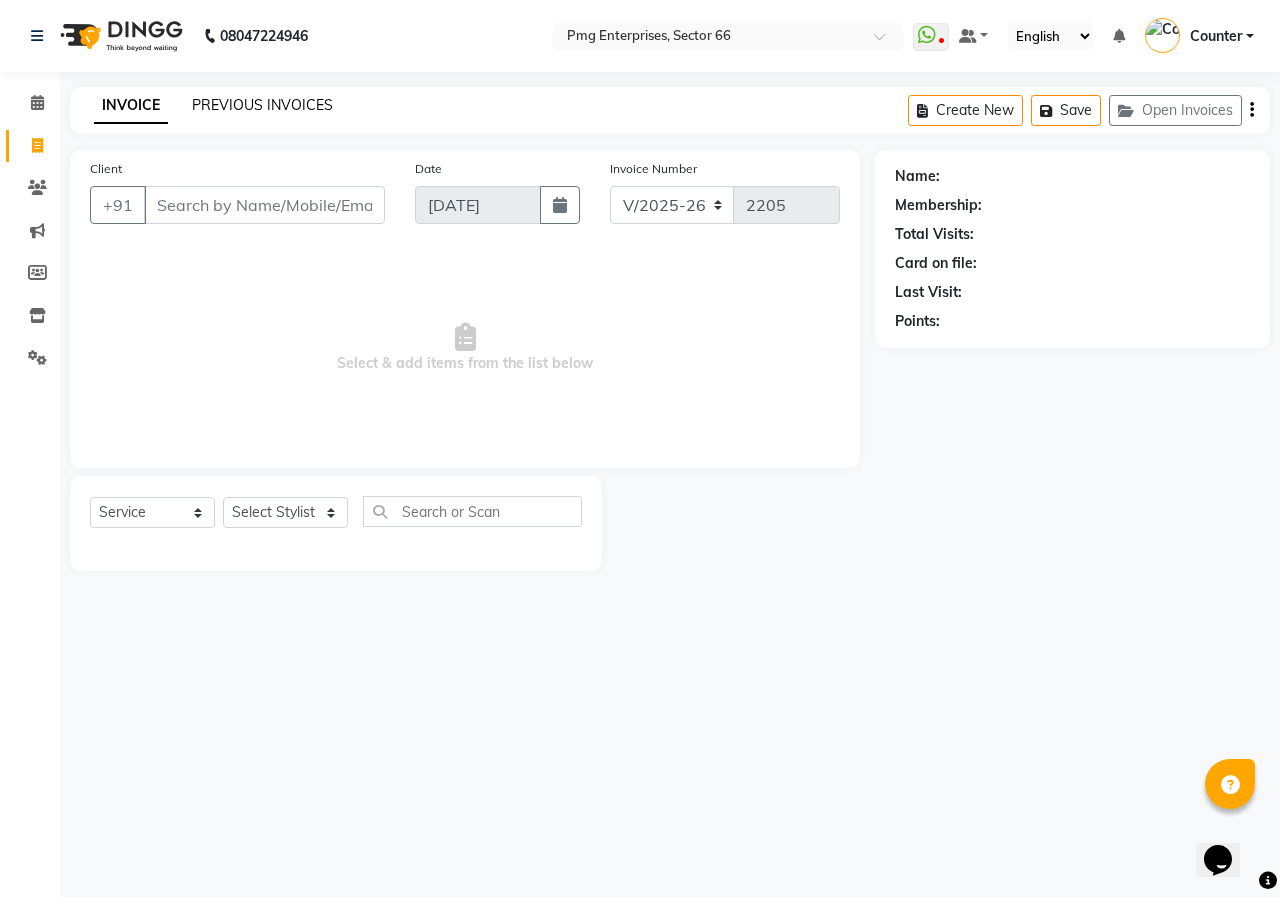 click on "PREVIOUS INVOICES" 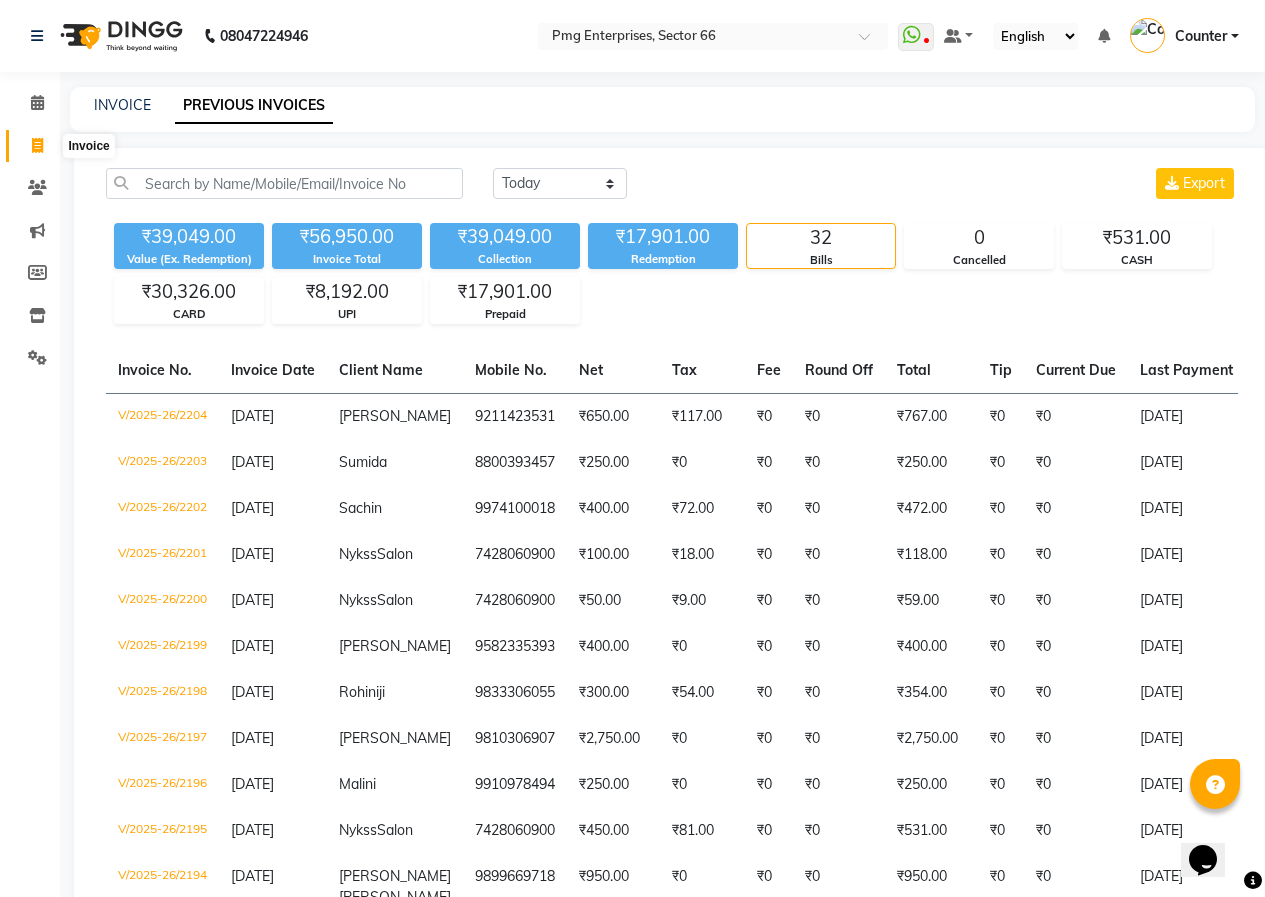 click 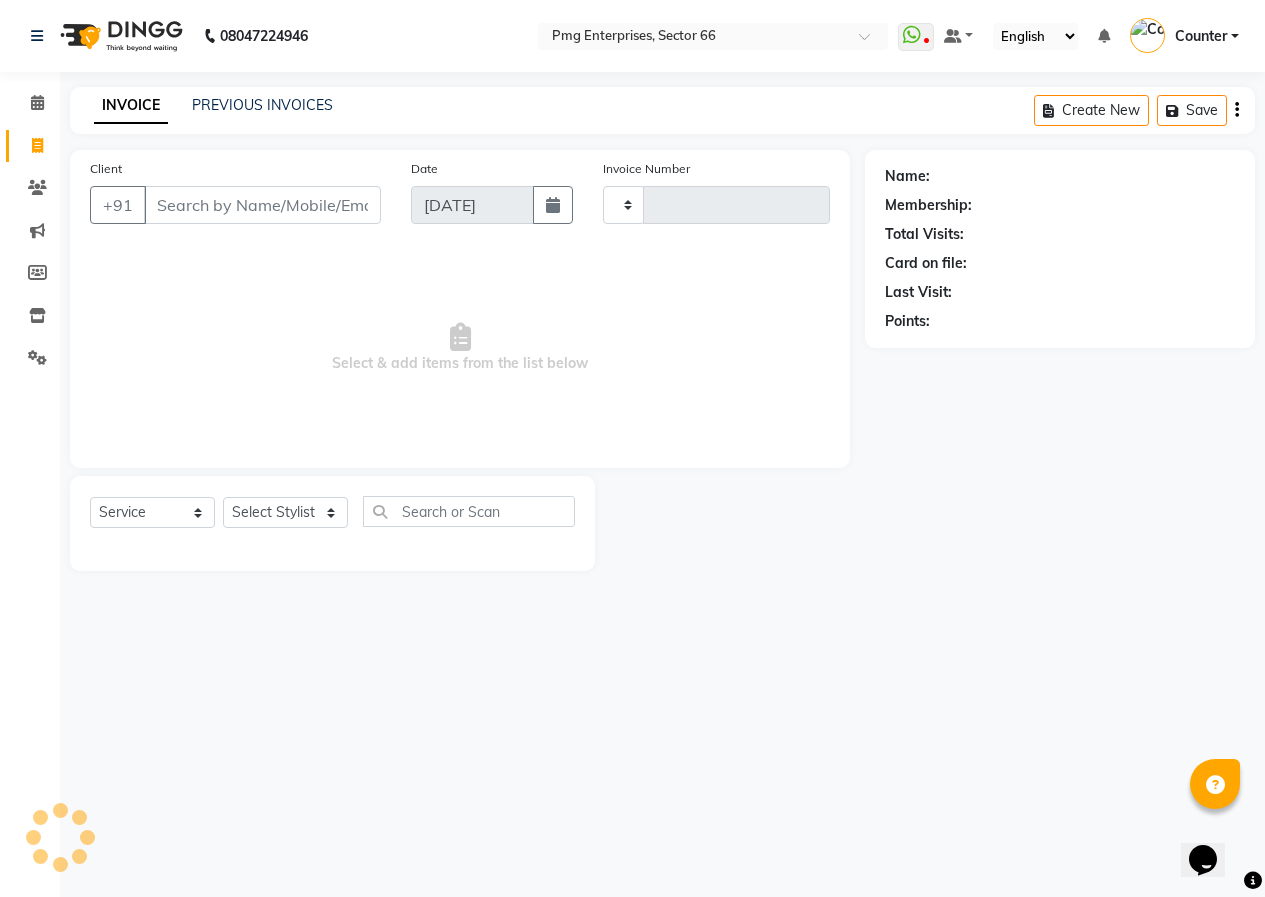 type on "2205" 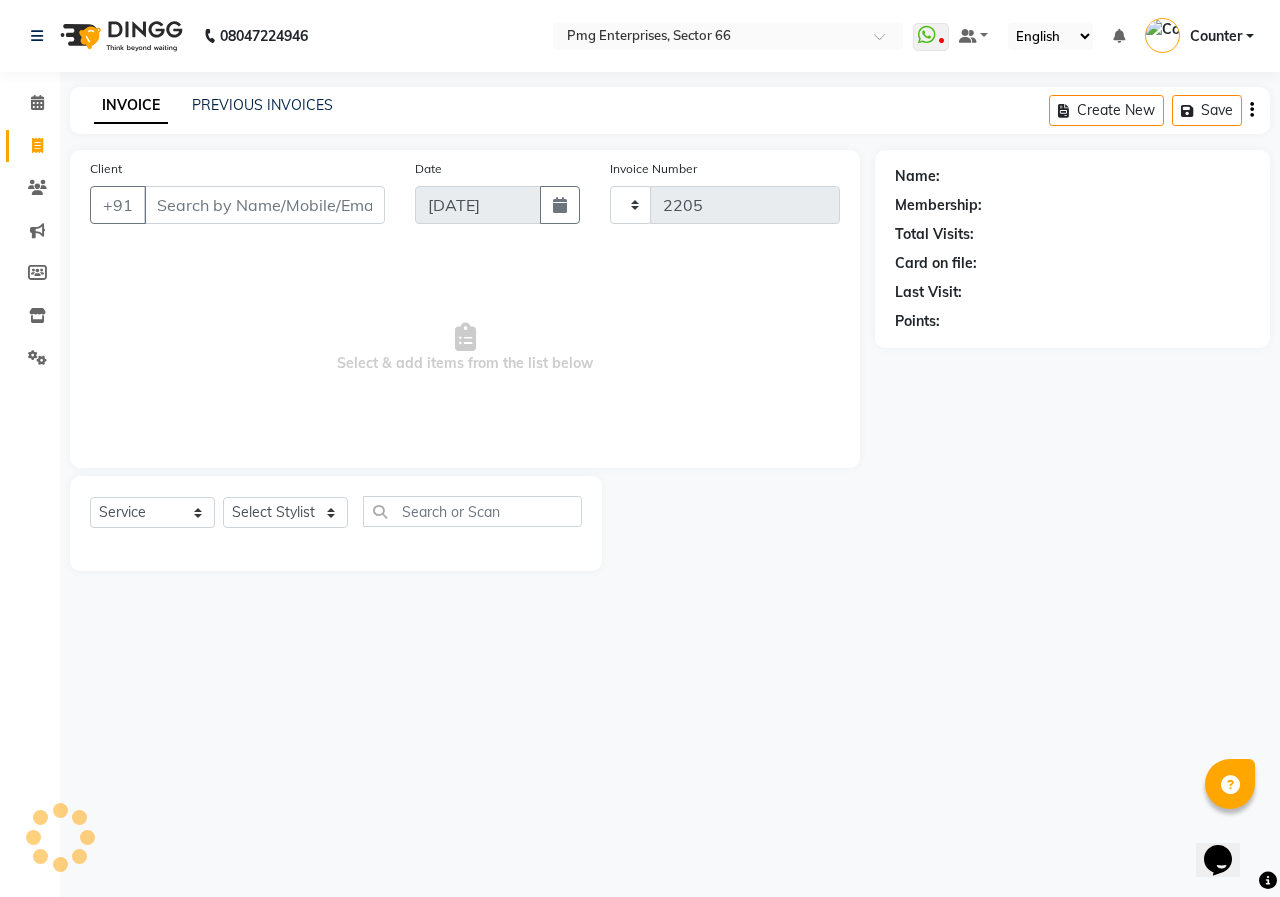 select on "889" 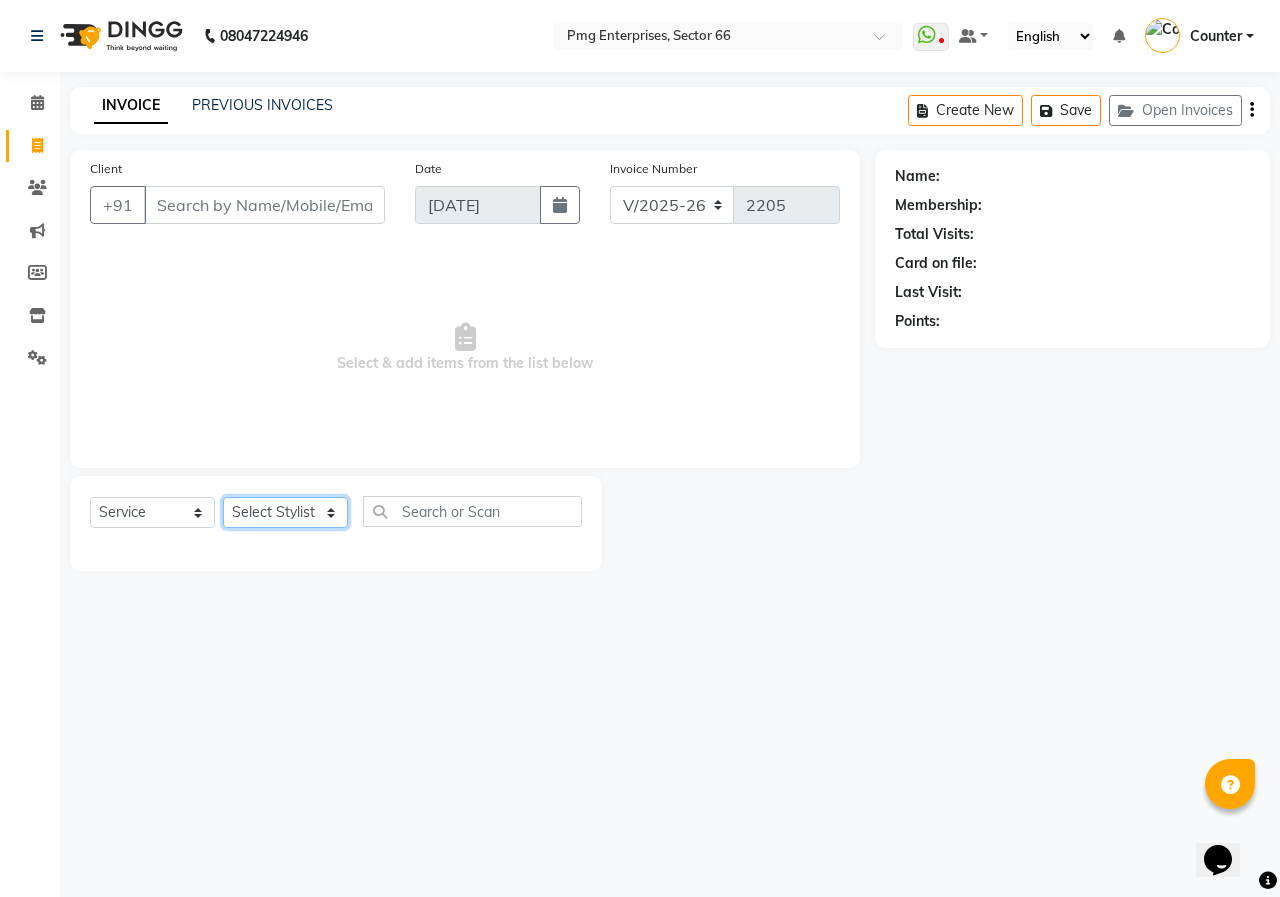 click on "Select Stylist [PERSON_NAME] Counter [PERSON_NAME] [PERSON_NAME] [PERSON_NAME] [PERSON_NAME]" 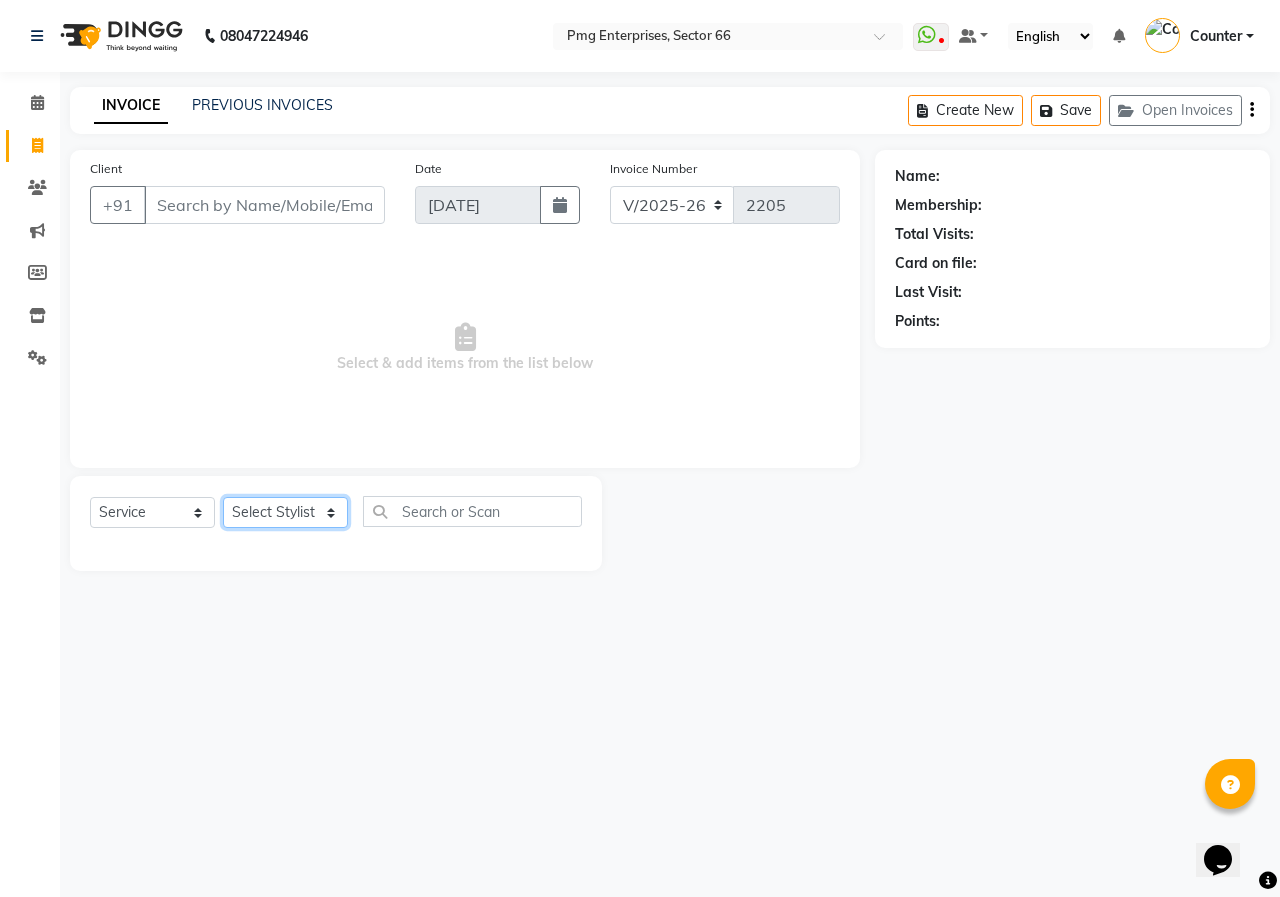 select on "14602" 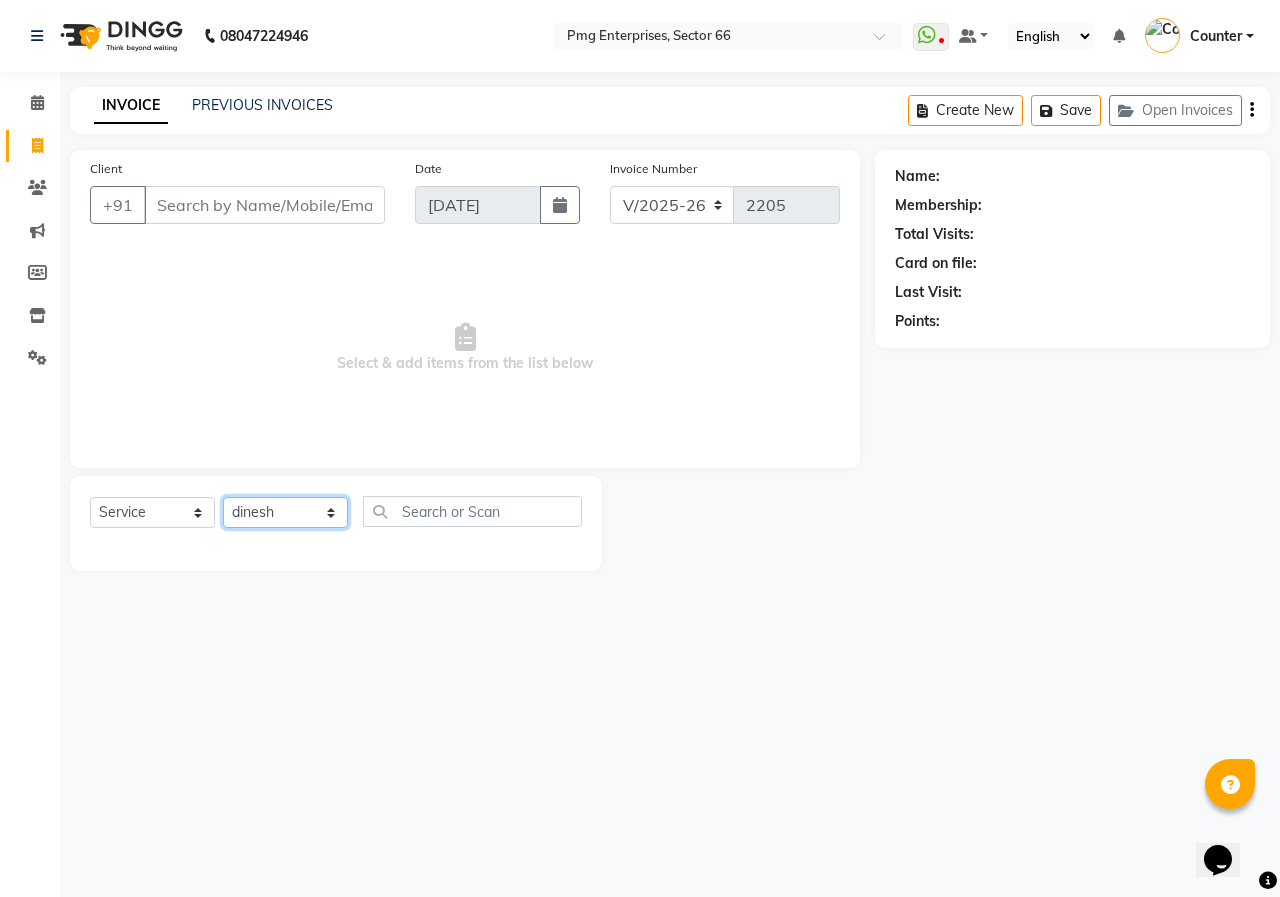 click on "Select Stylist [PERSON_NAME] Counter [PERSON_NAME] [PERSON_NAME] [PERSON_NAME] [PERSON_NAME]" 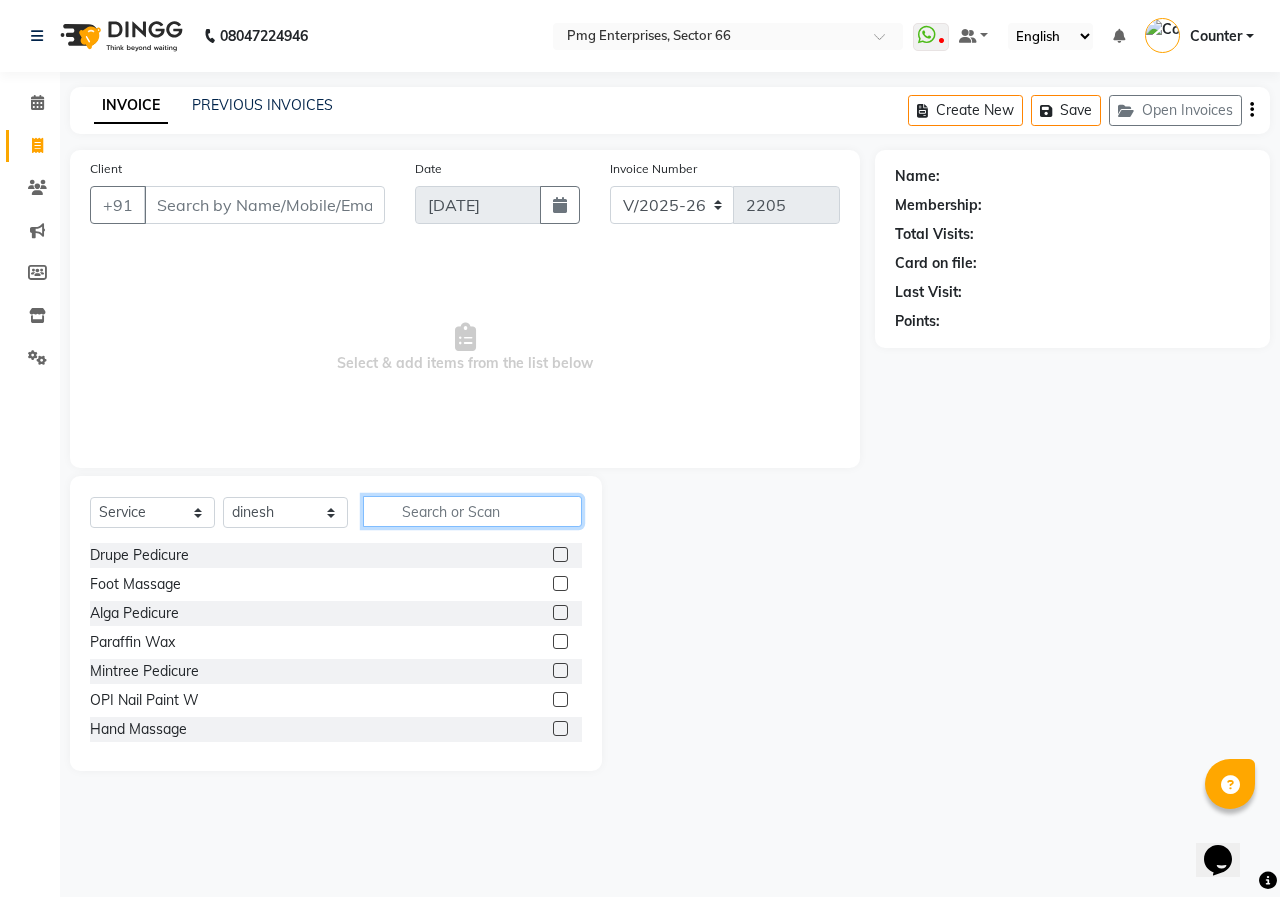 click 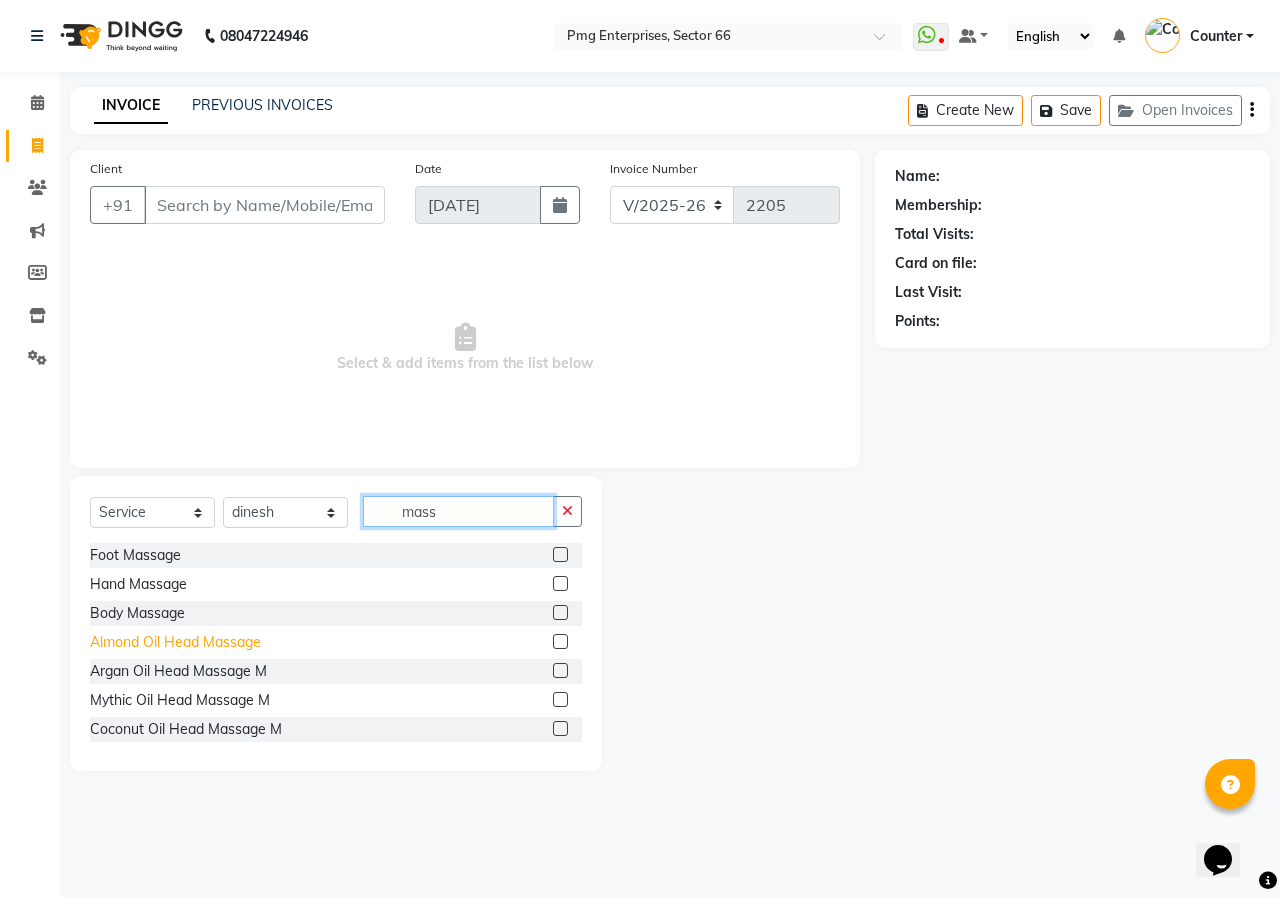 type on "mass" 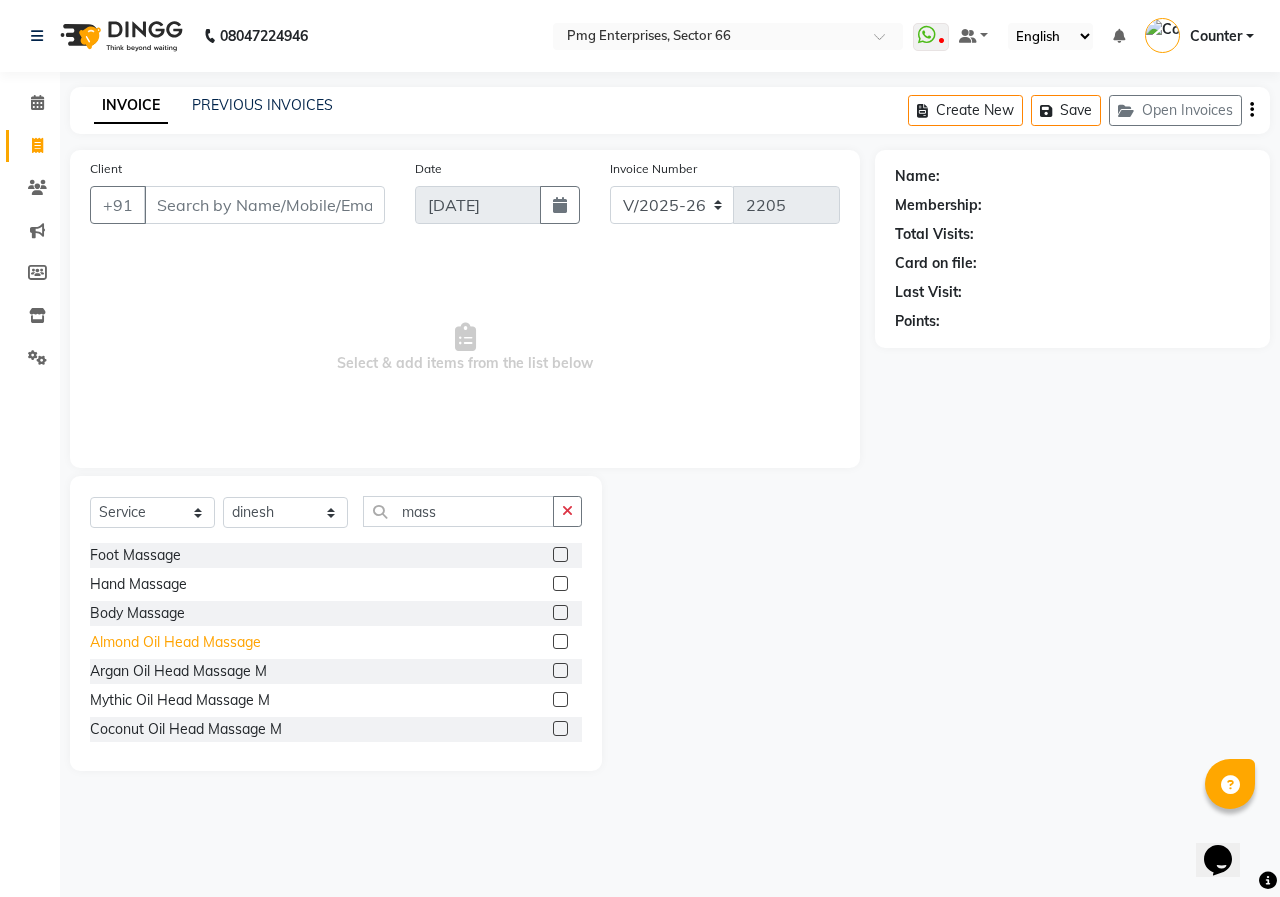 click on "Almond Oil Head Massage" 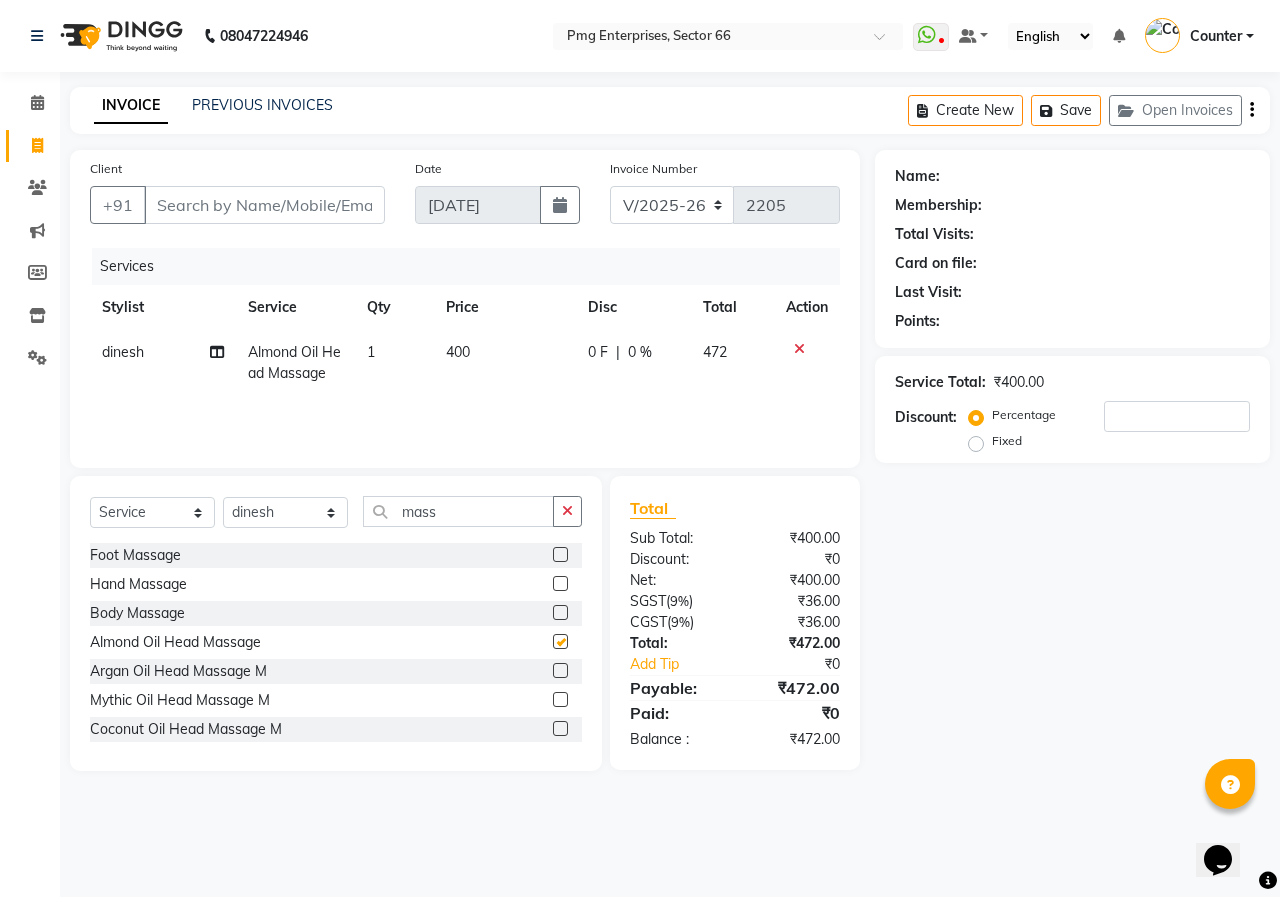 checkbox on "false" 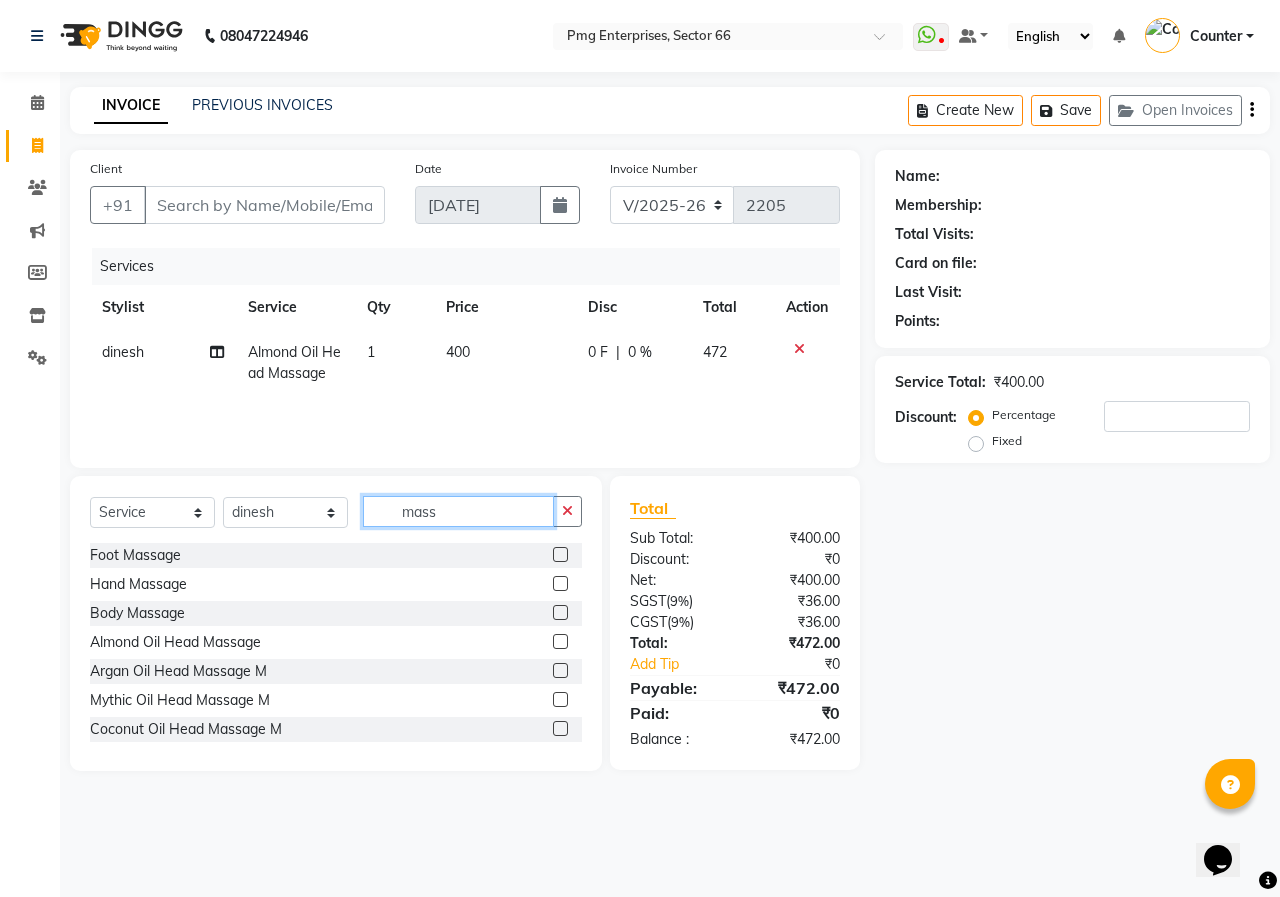 click on "mass" 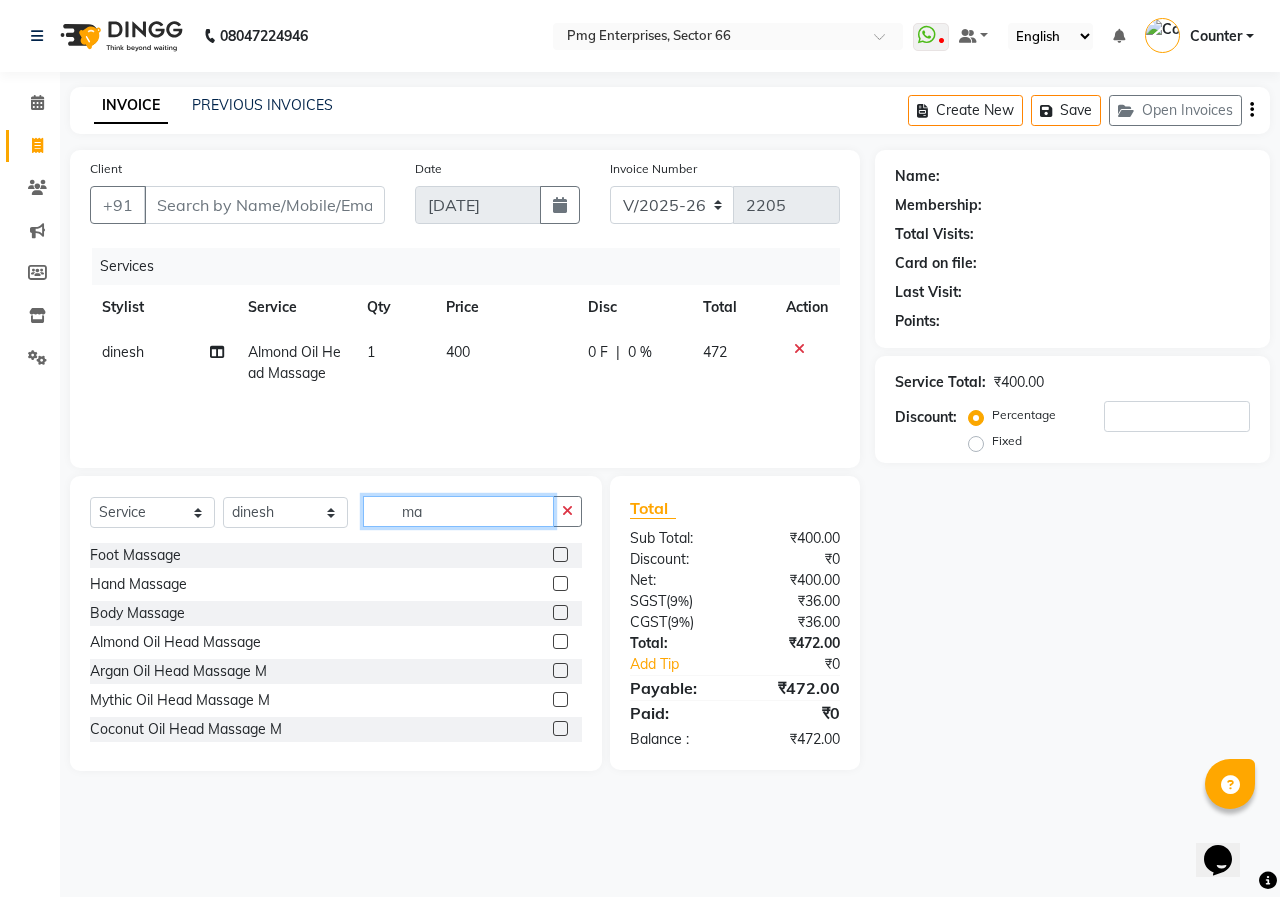 type on "m" 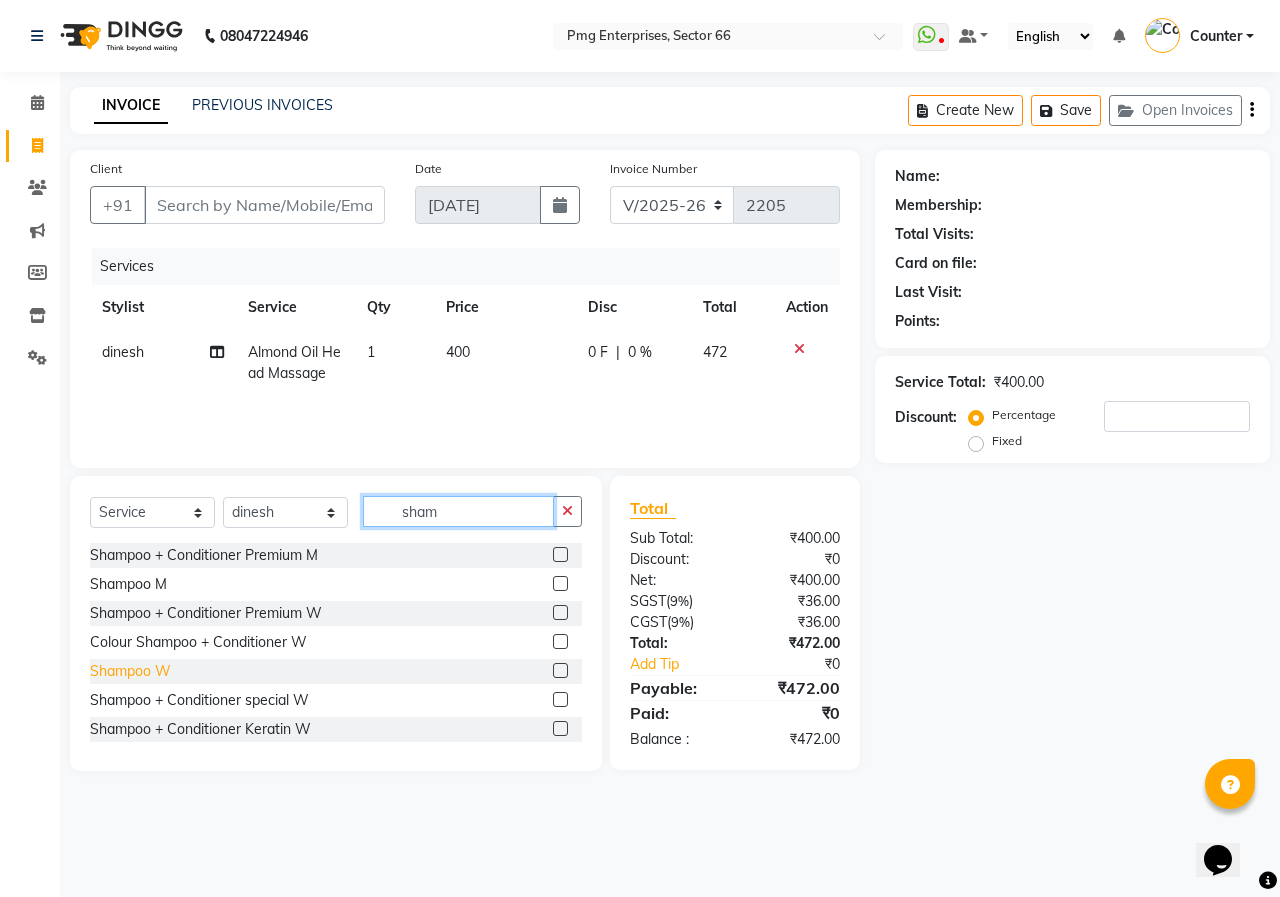 type on "sham" 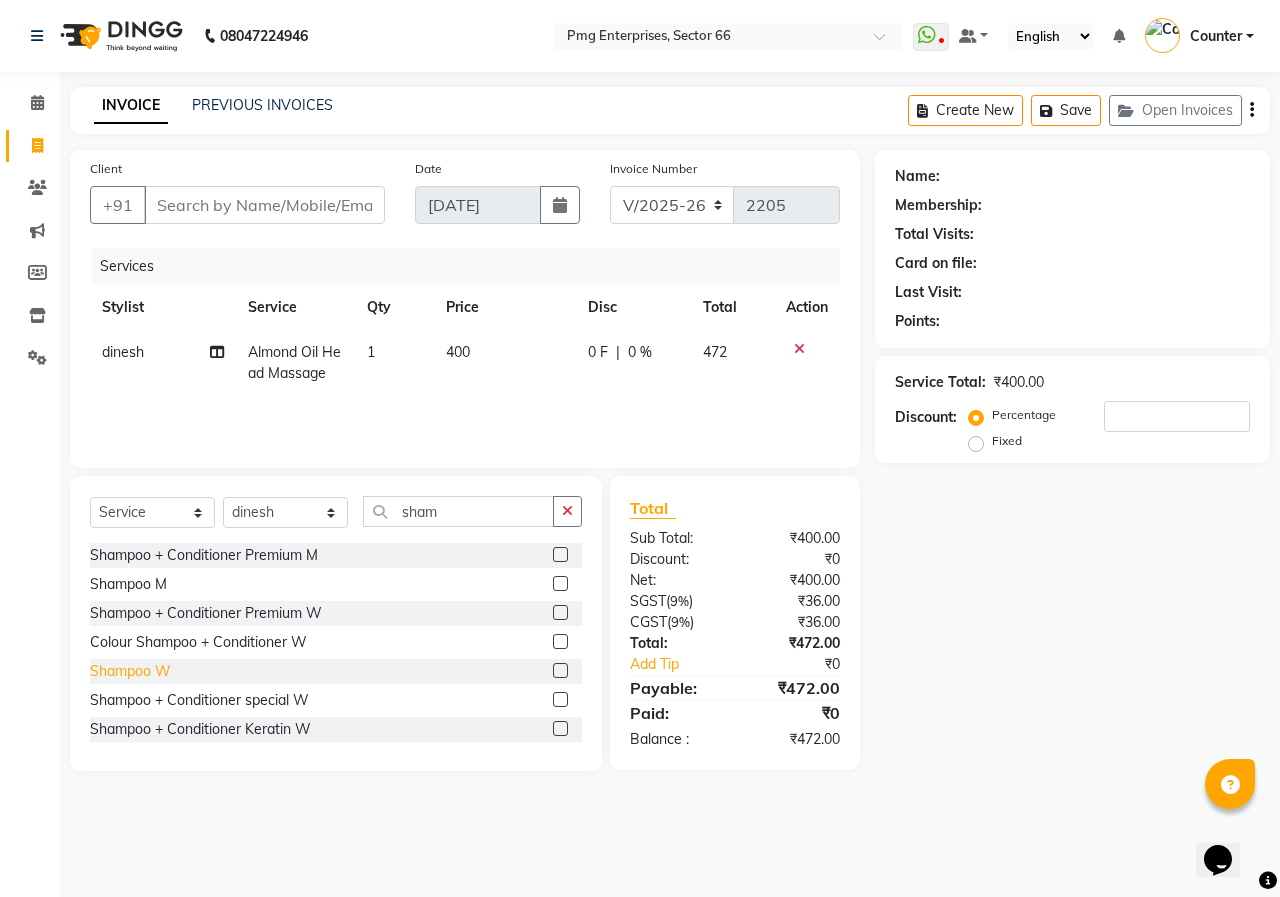 click on "Shampoo W" 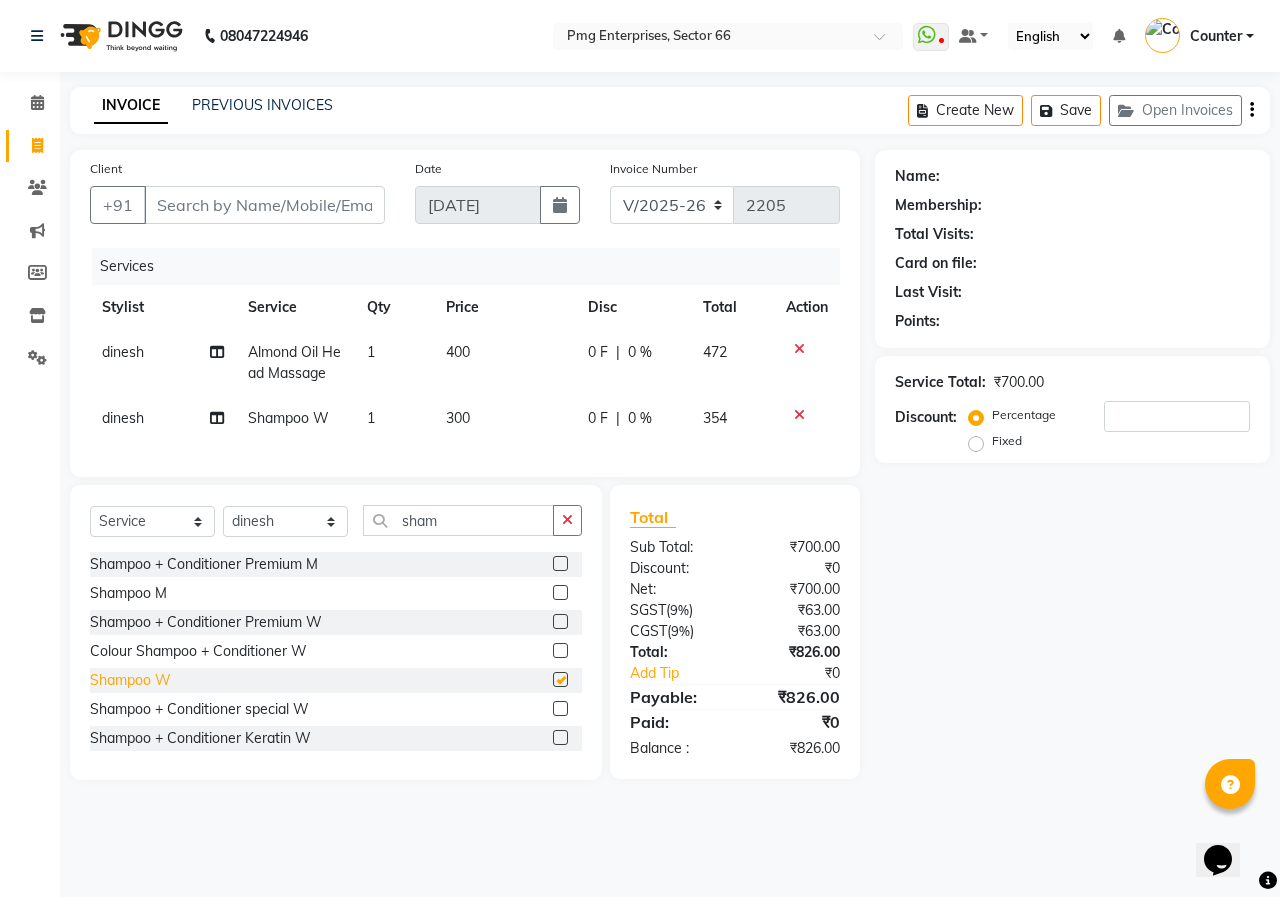 checkbox on "false" 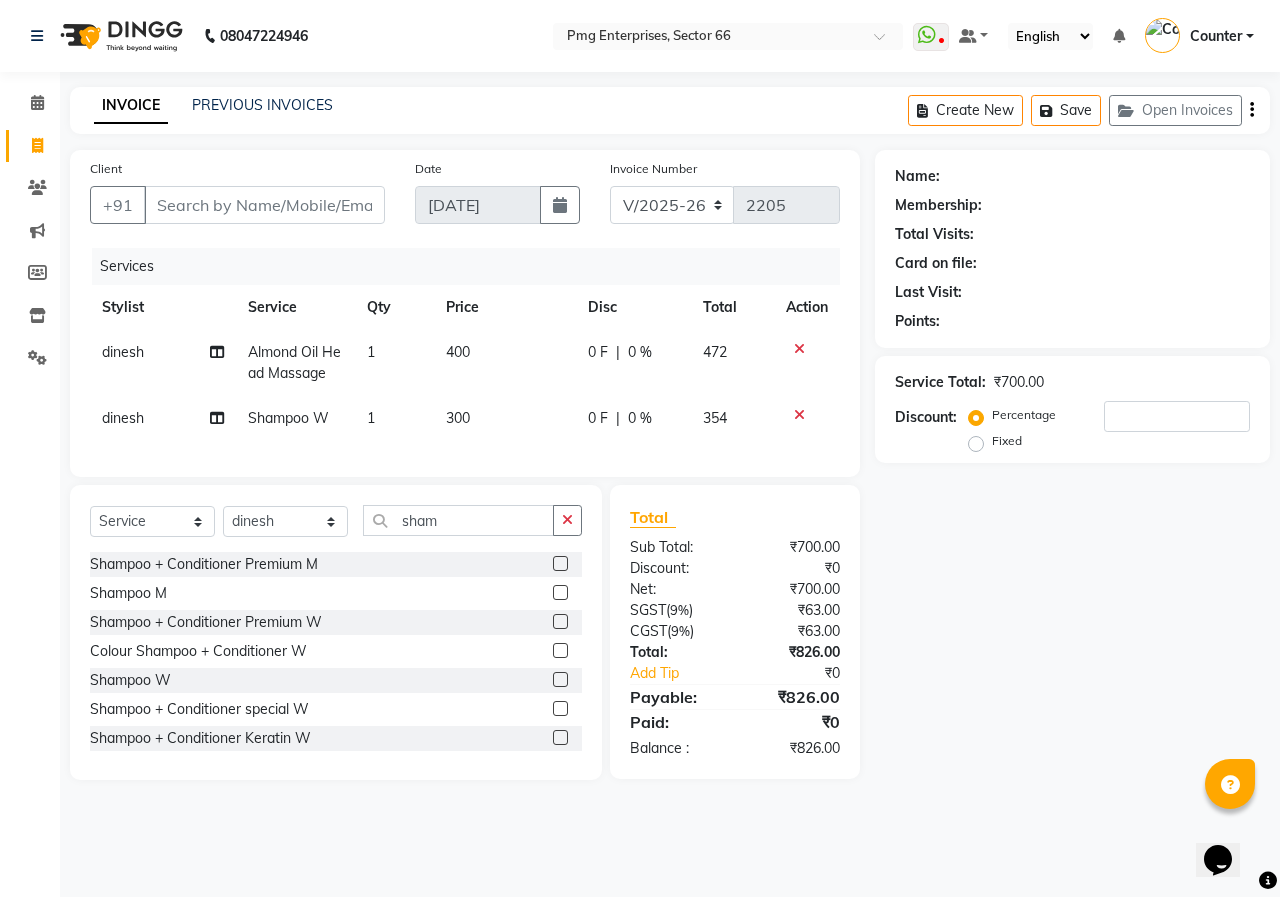 click on "400" 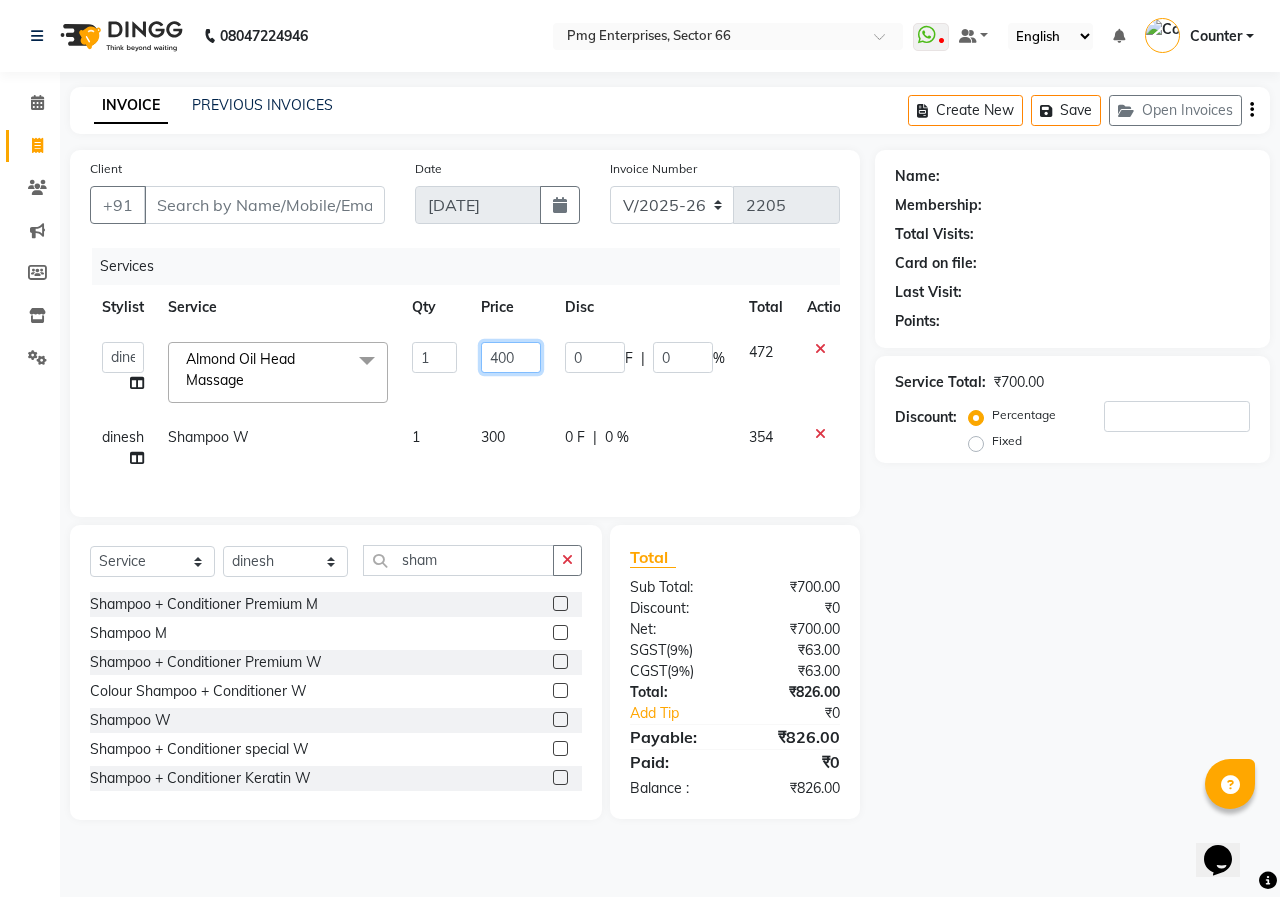 click on "400" 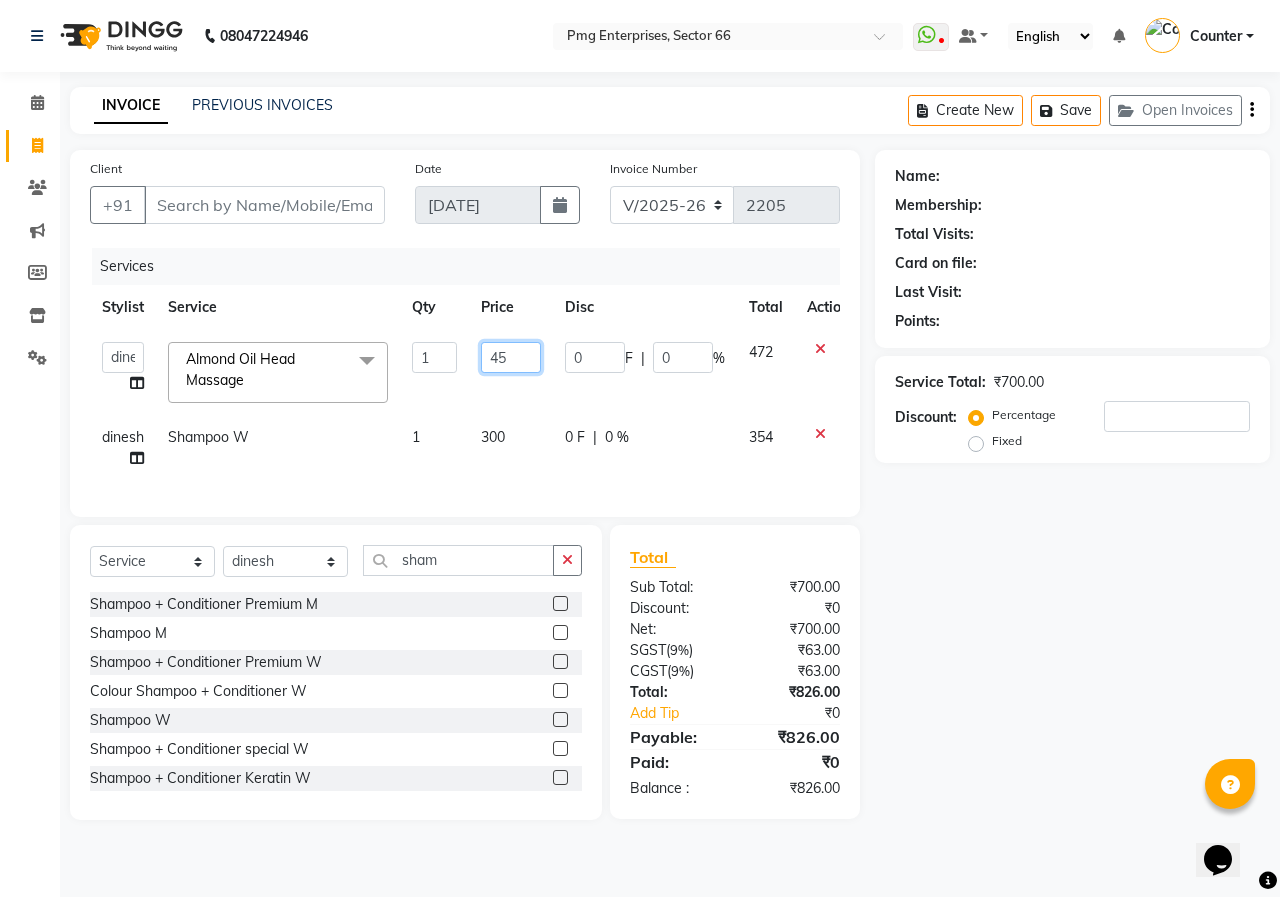 type on "450" 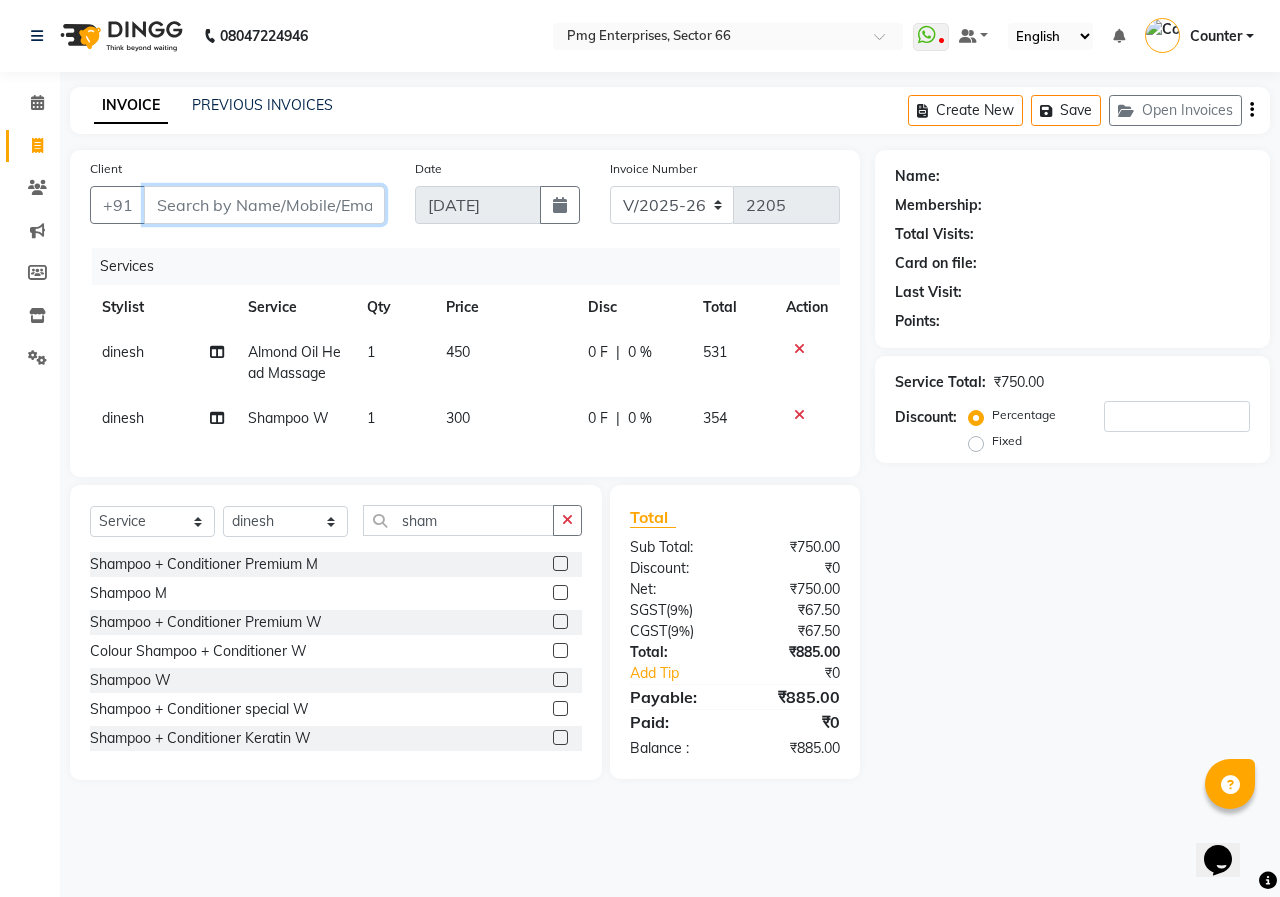 click on "Client" at bounding box center (264, 205) 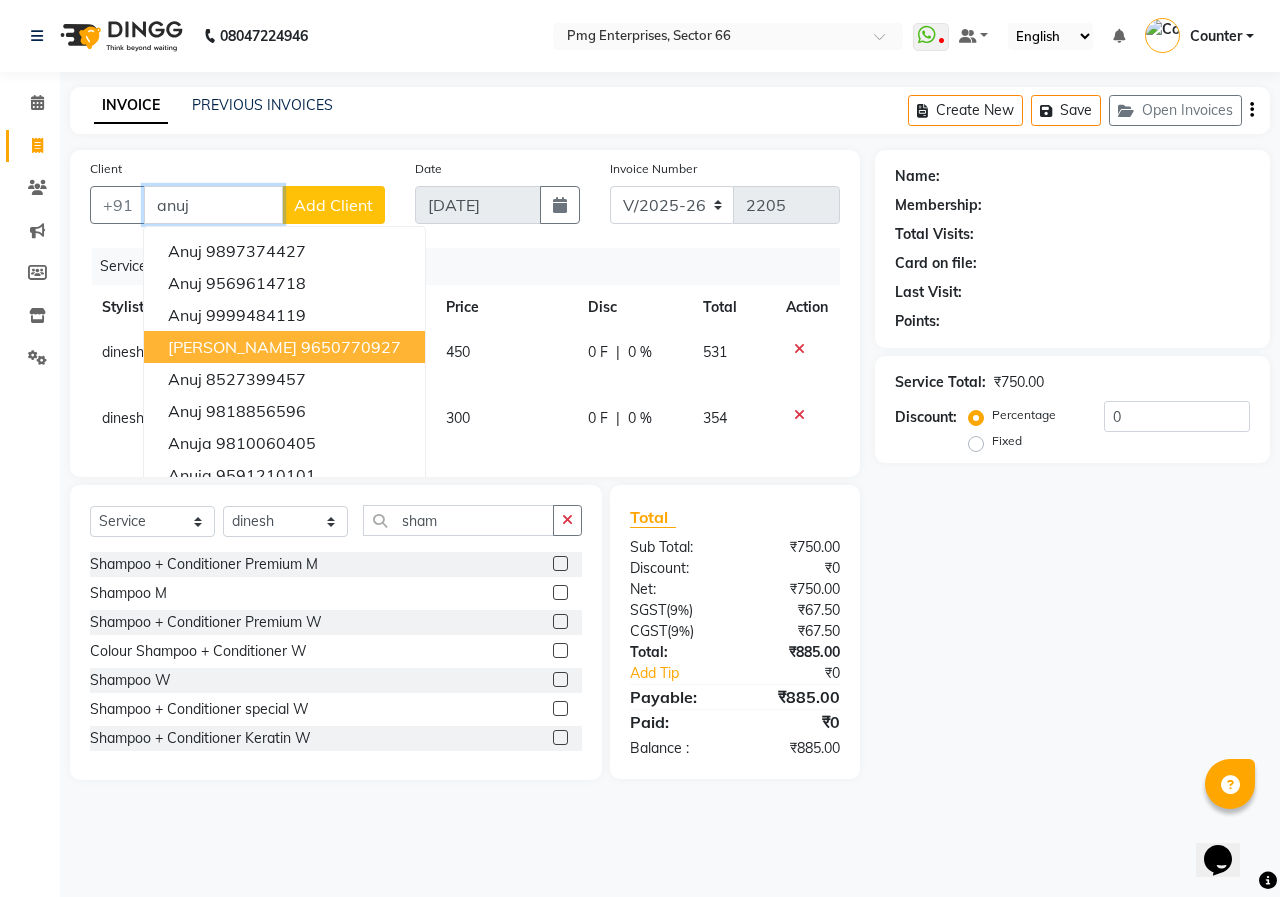 click on "9650770927" at bounding box center (351, 347) 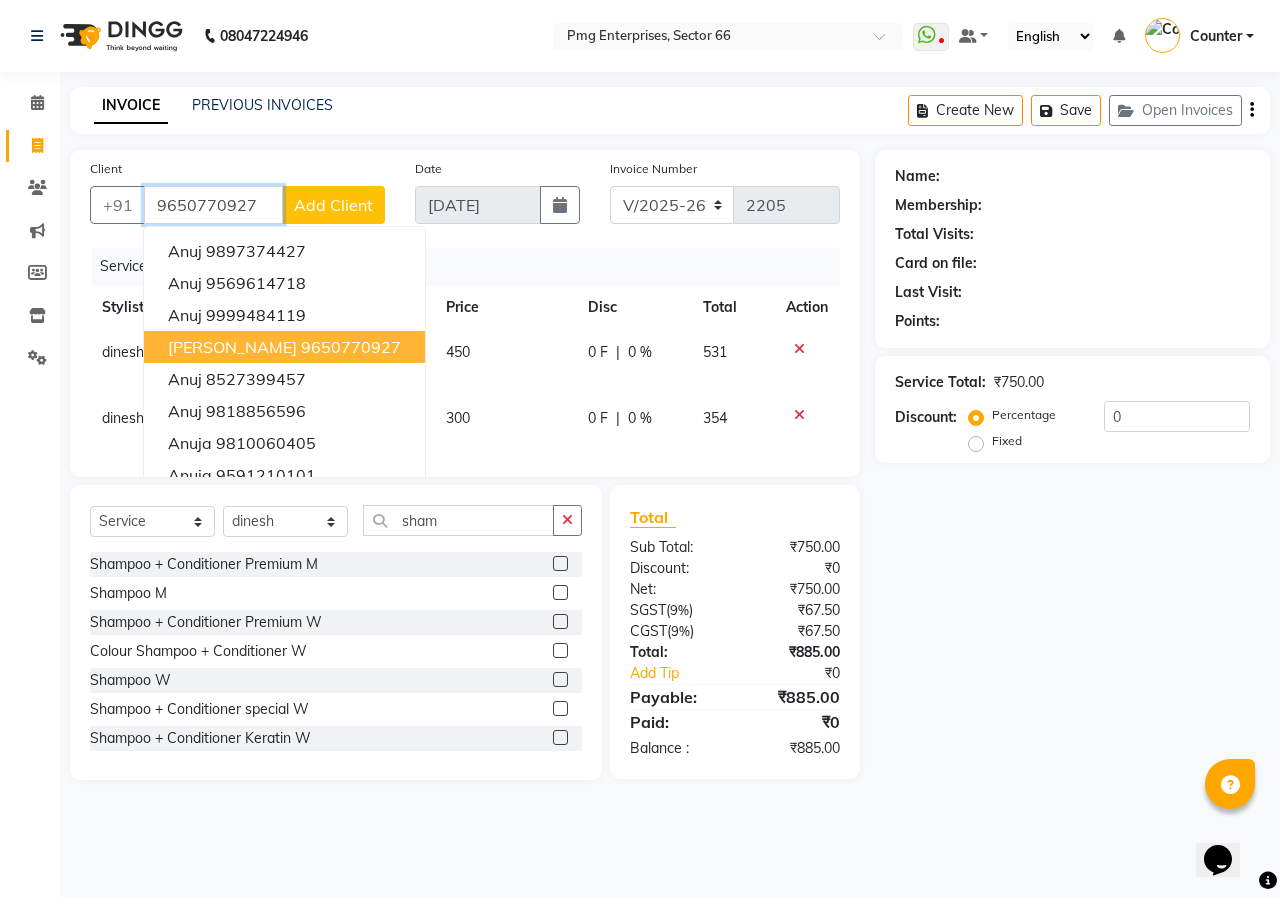 type on "9650770927" 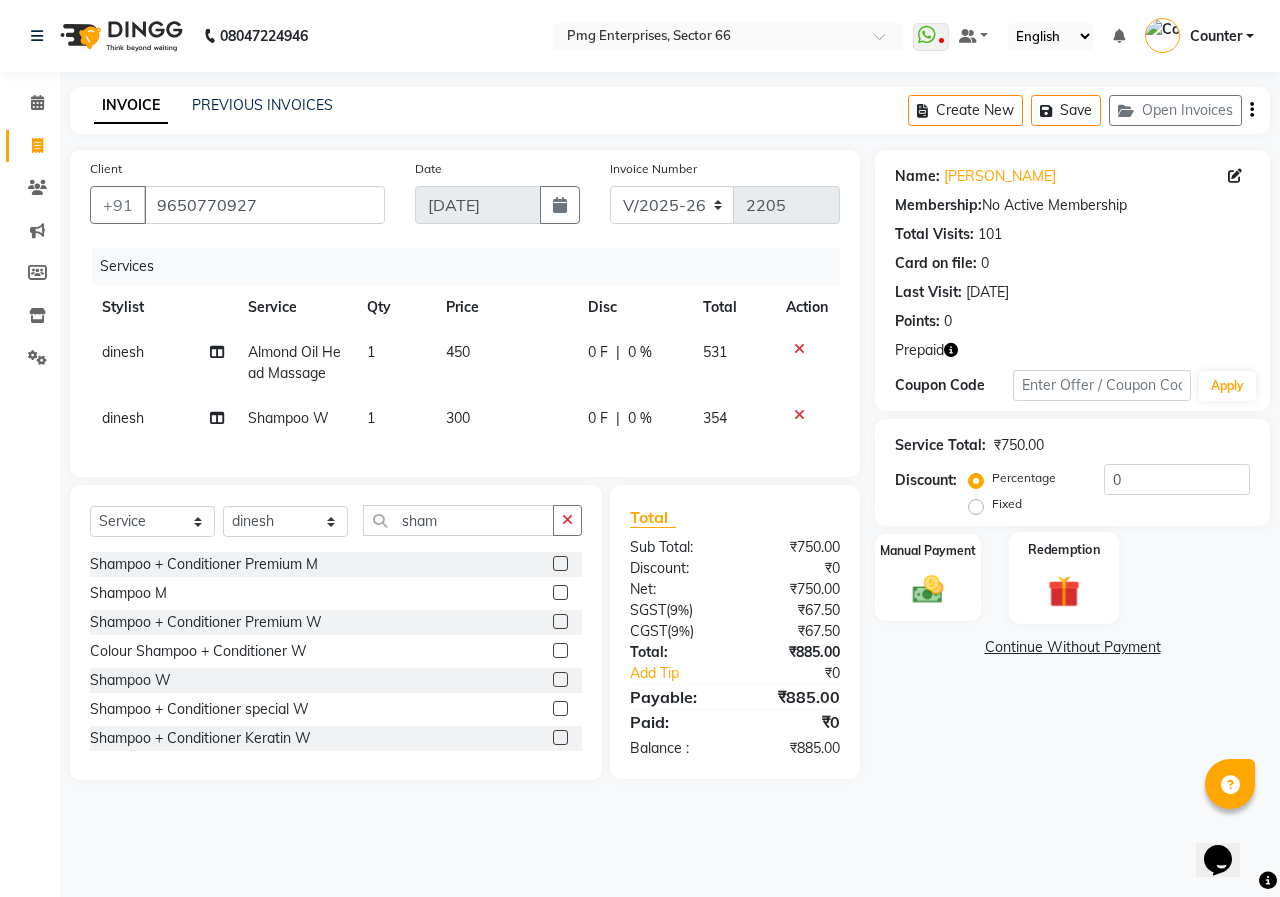click 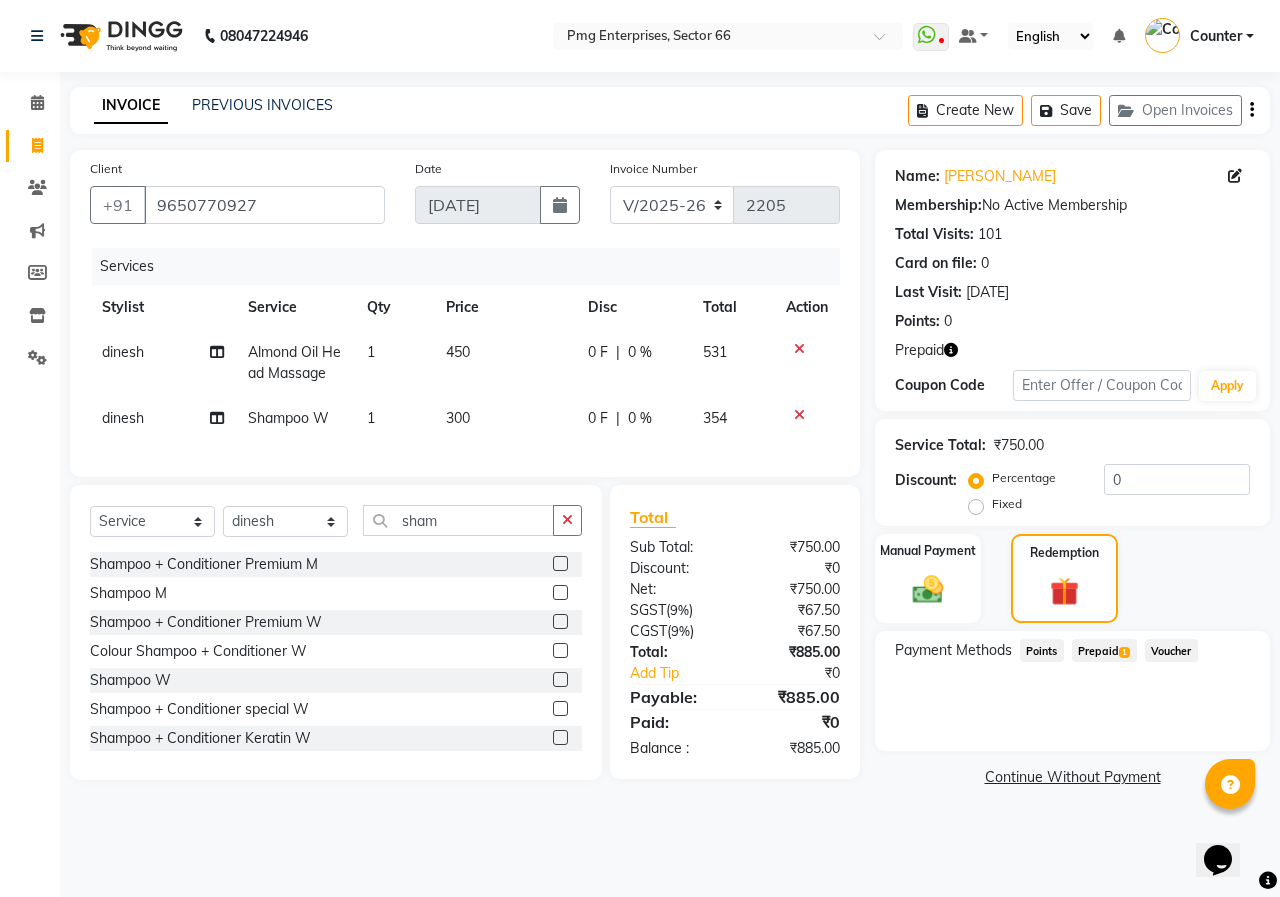 click on "Prepaid  1" 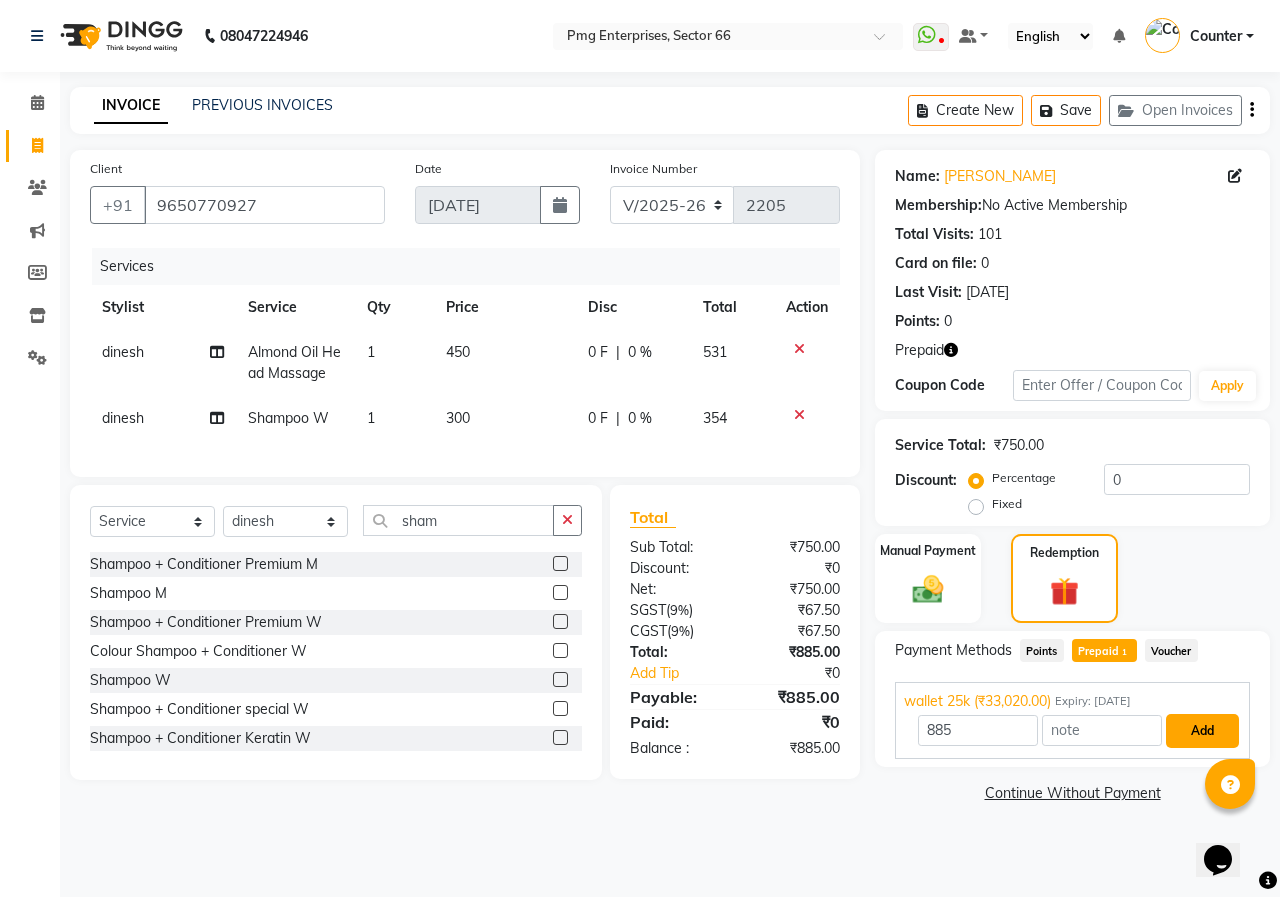 click on "Add" at bounding box center [1202, 731] 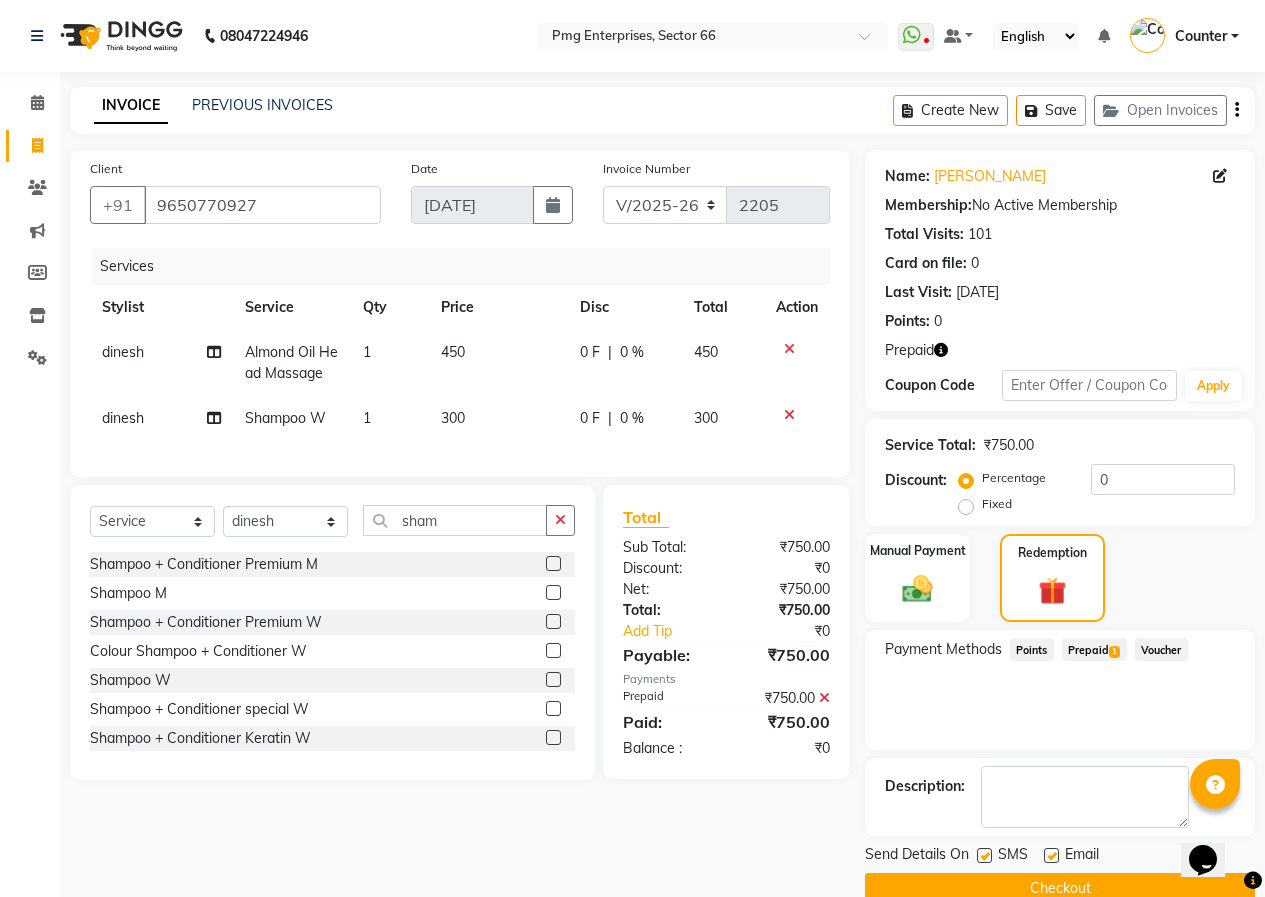 click on "Checkout" 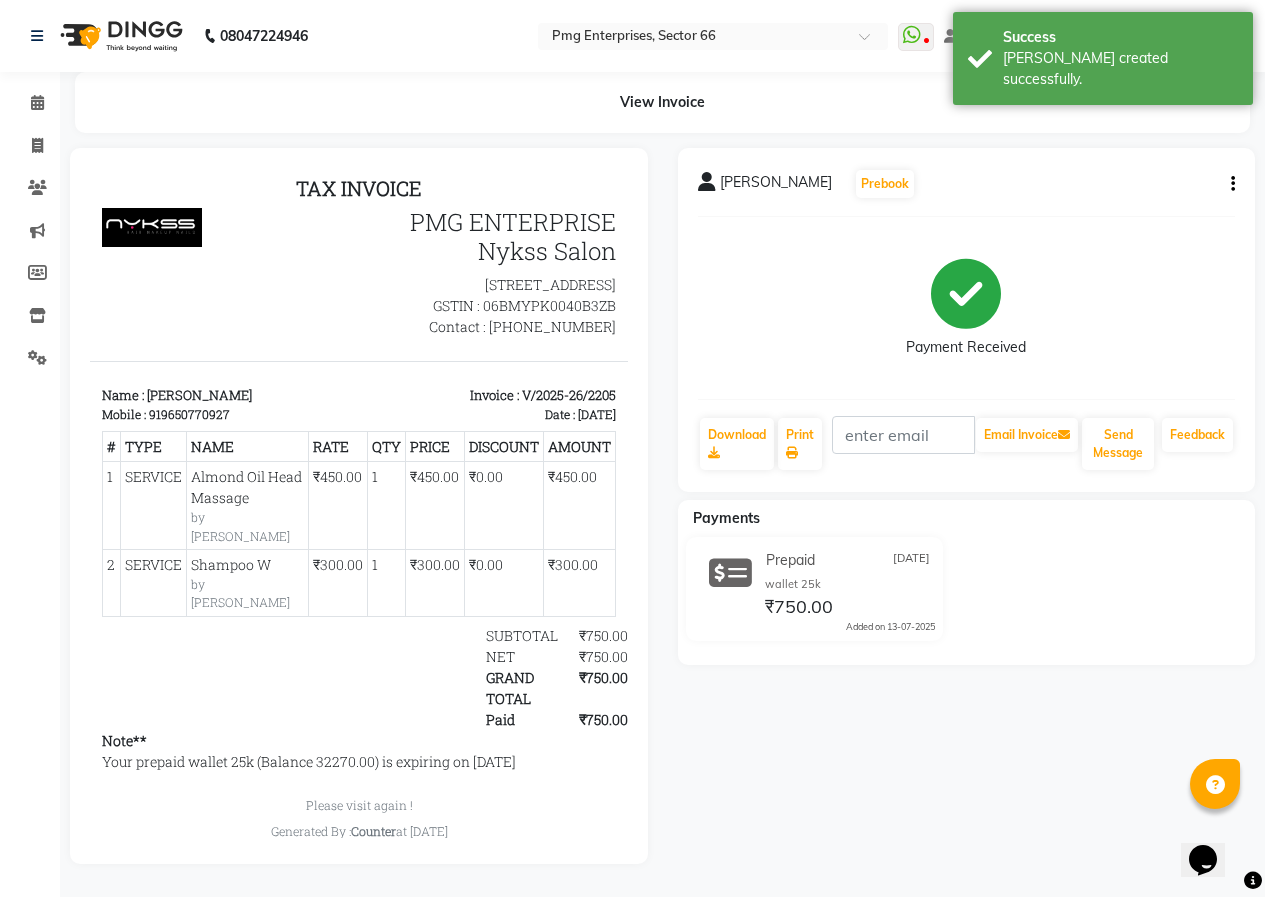 scroll, scrollTop: 0, scrollLeft: 0, axis: both 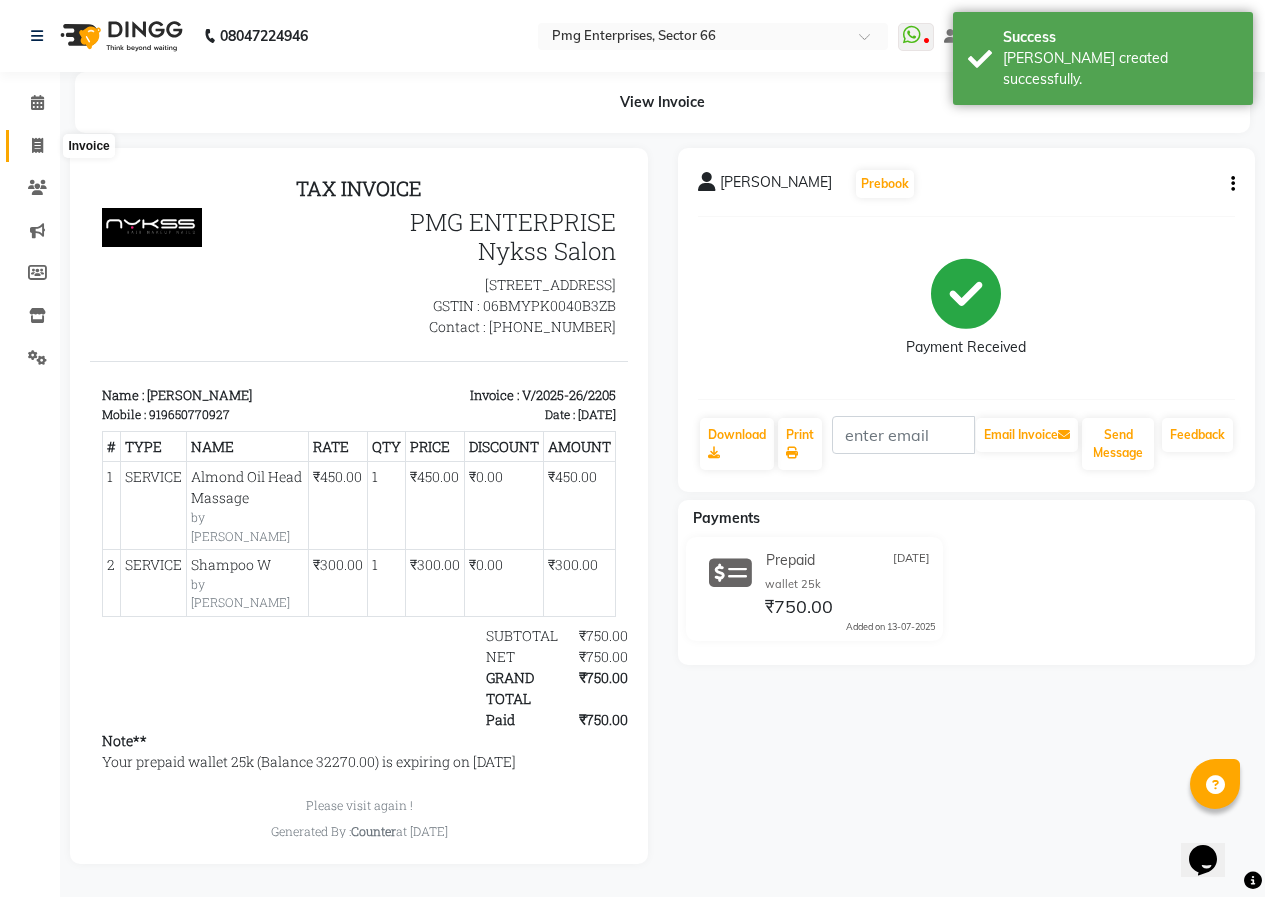 click 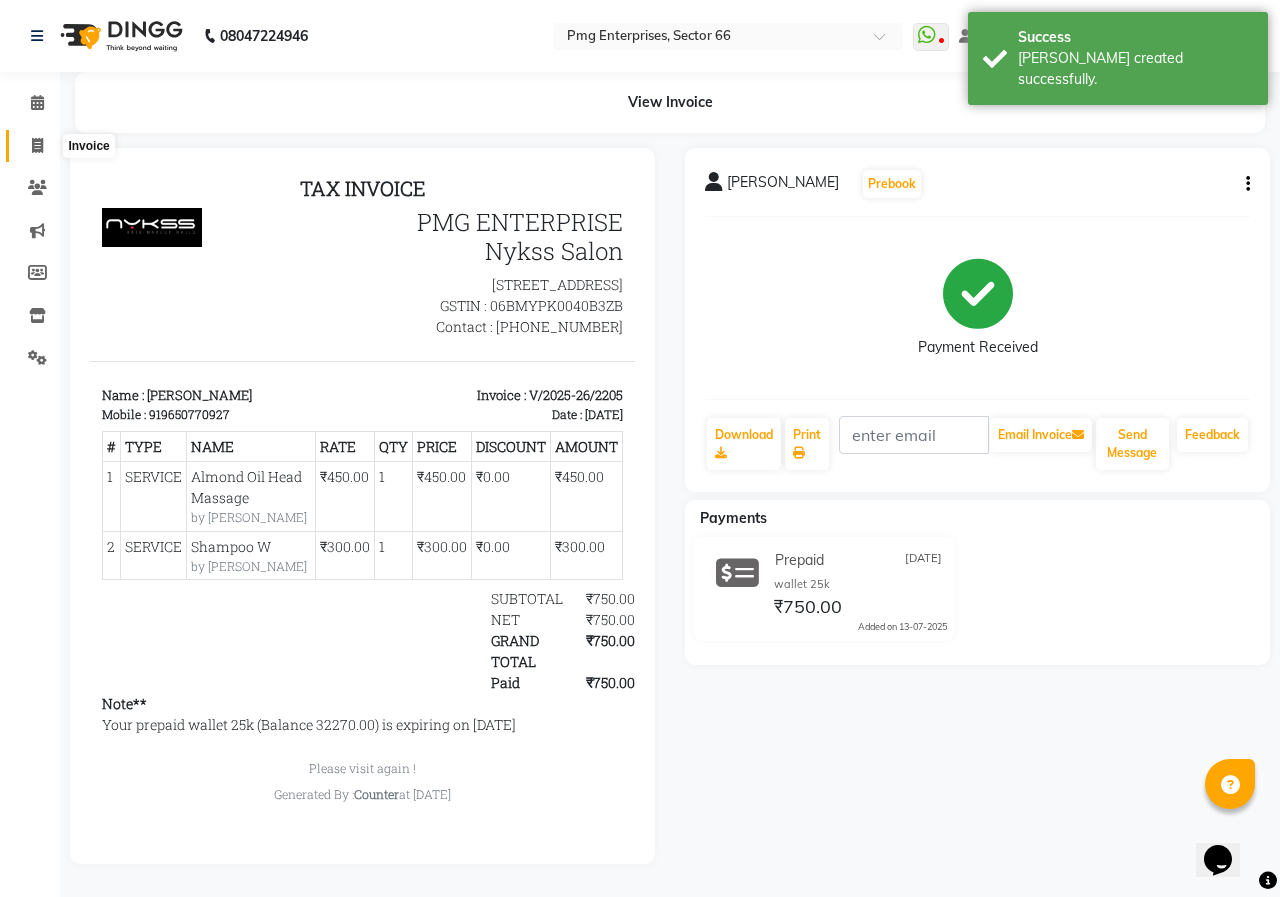 select on "889" 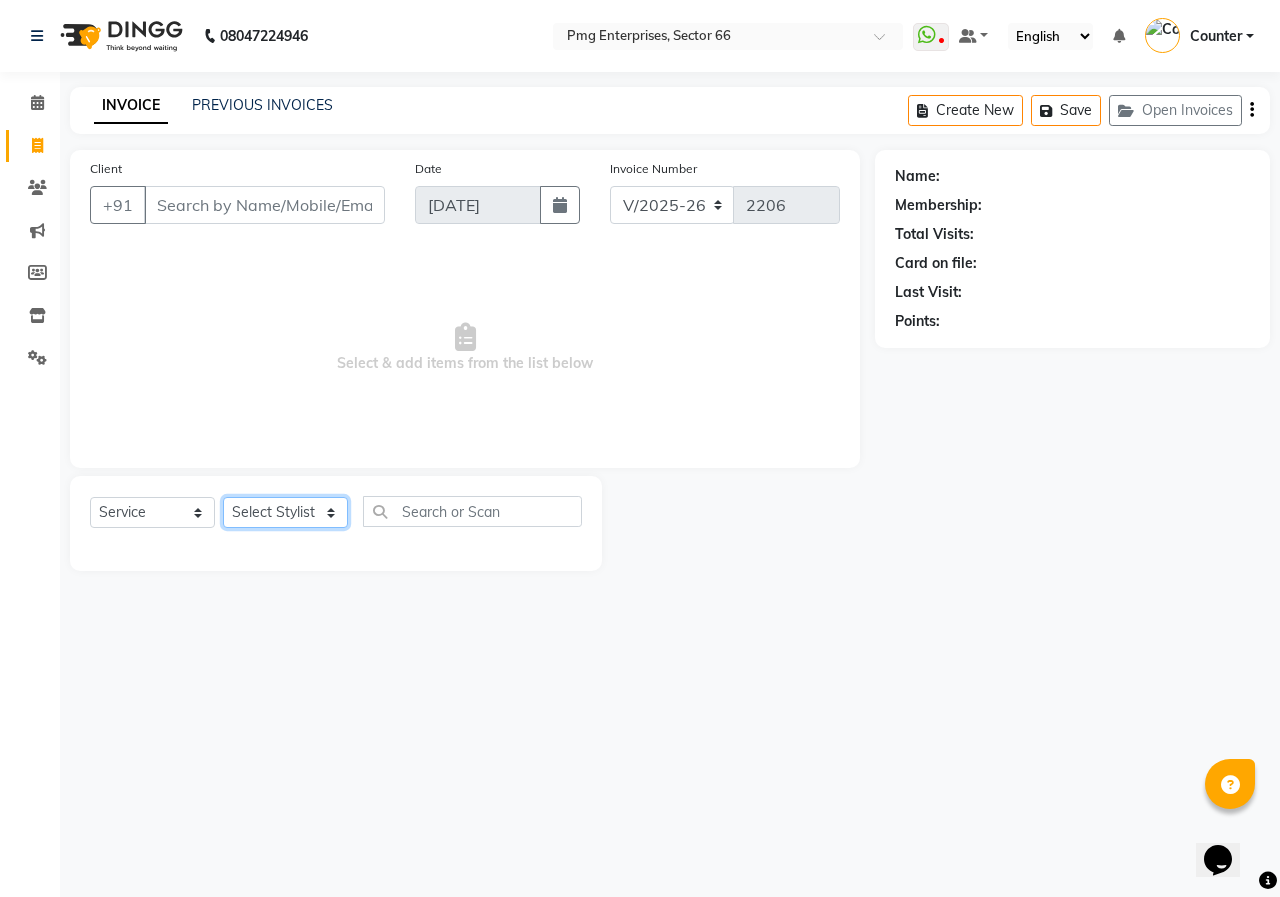 click on "Select Stylist [PERSON_NAME] Counter [PERSON_NAME] [PERSON_NAME] [PERSON_NAME] [PERSON_NAME]" 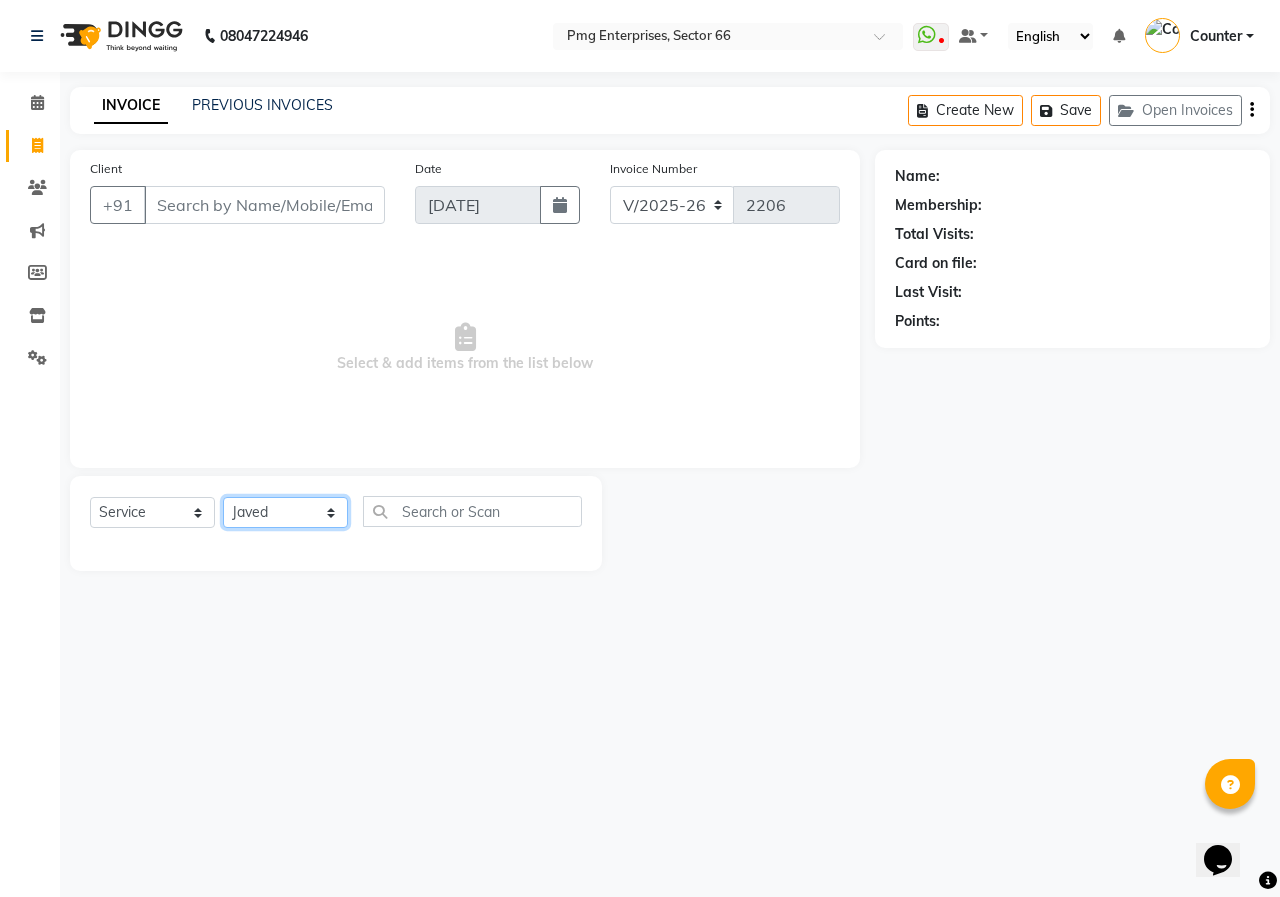 click on "Select Stylist [PERSON_NAME] Counter [PERSON_NAME] [PERSON_NAME] [PERSON_NAME] [PERSON_NAME]" 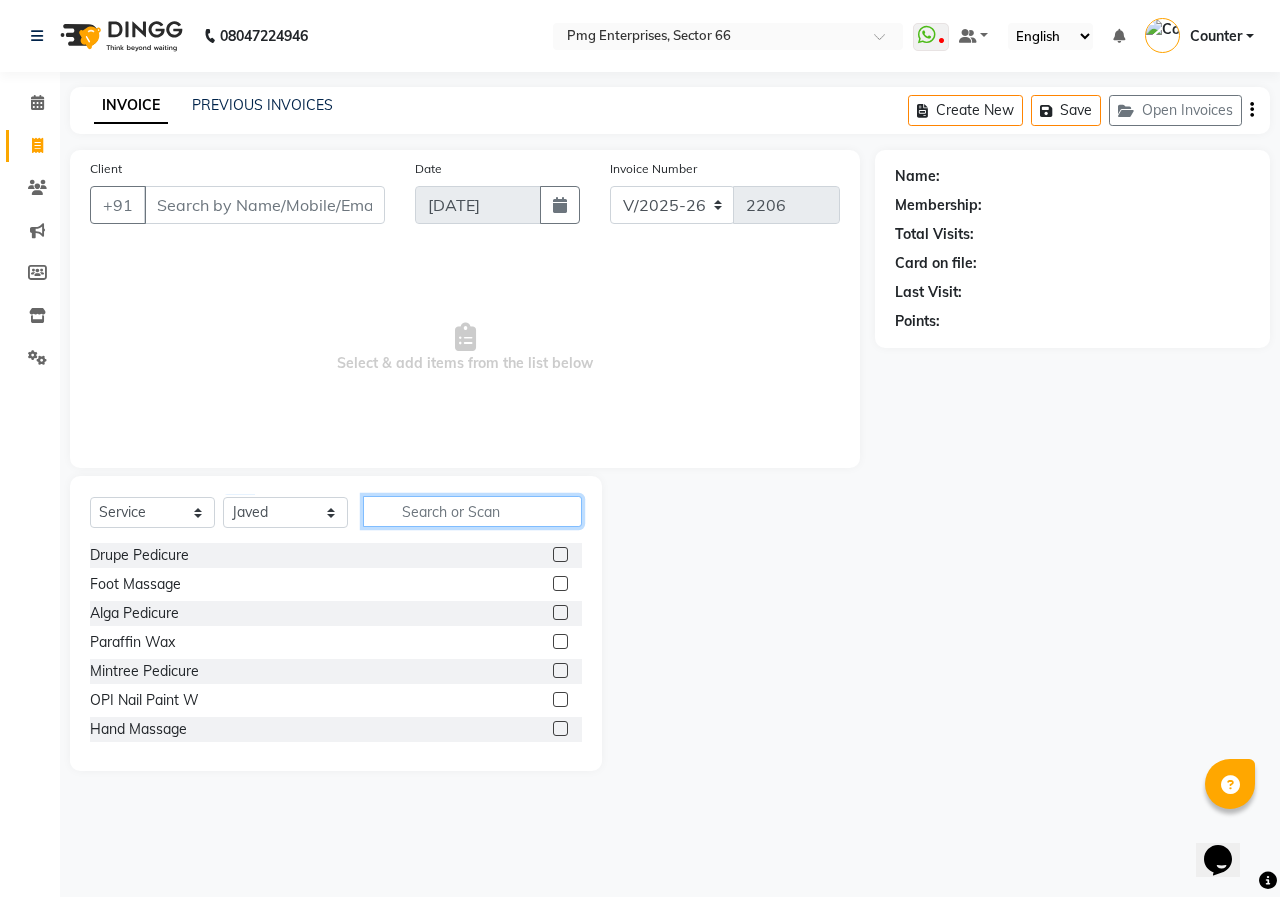 click 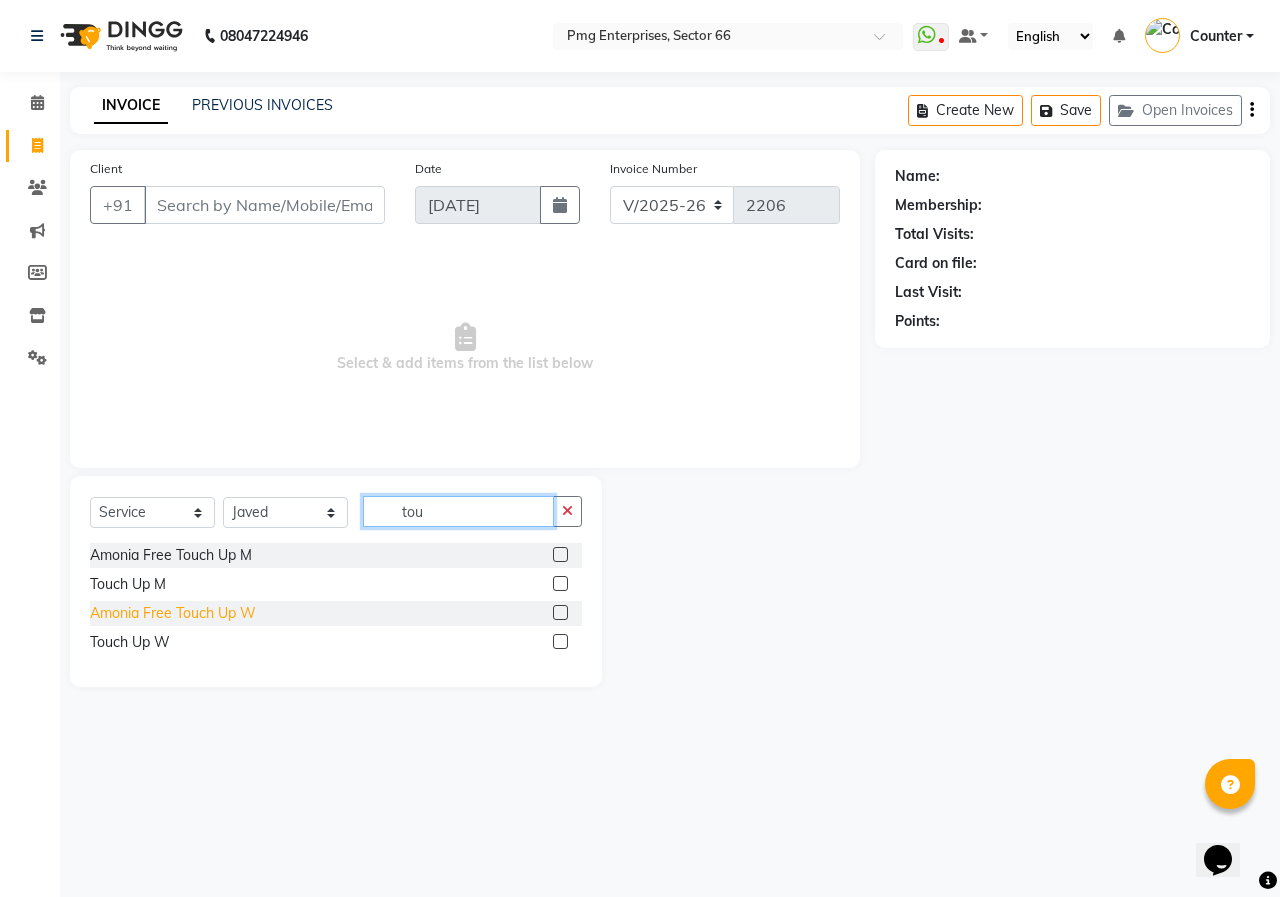 type on "tou" 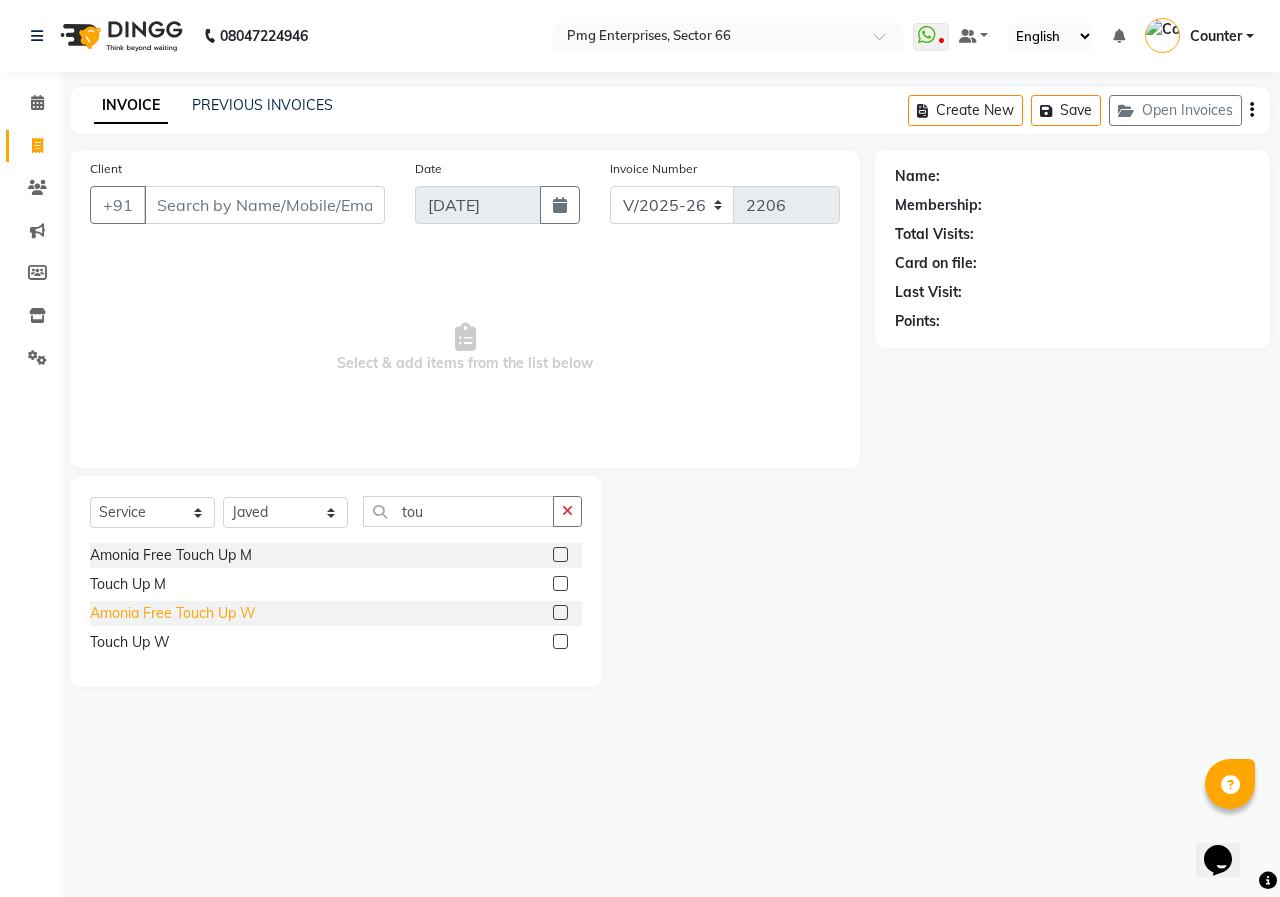 click on "Amonia Free Touch Up W" 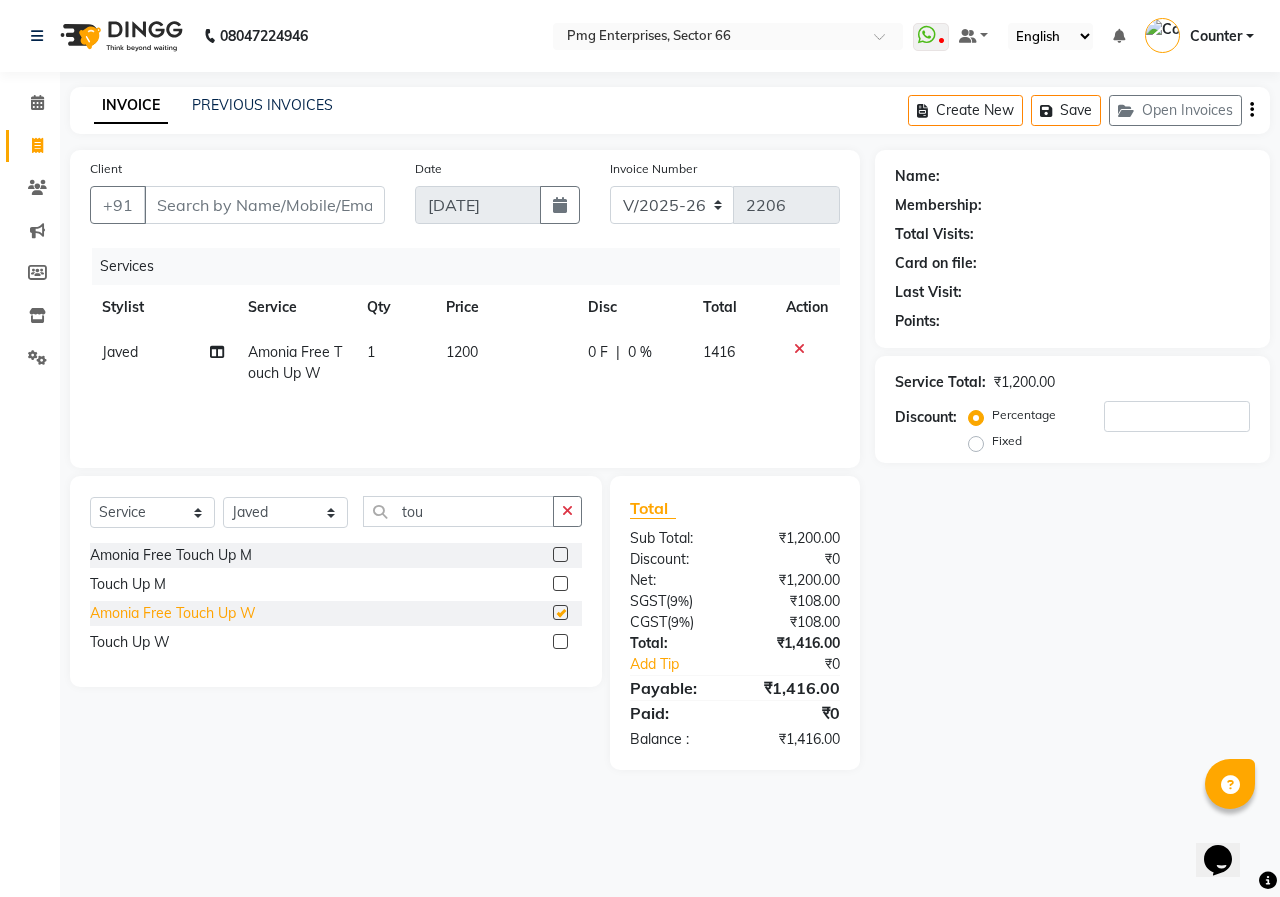 checkbox on "false" 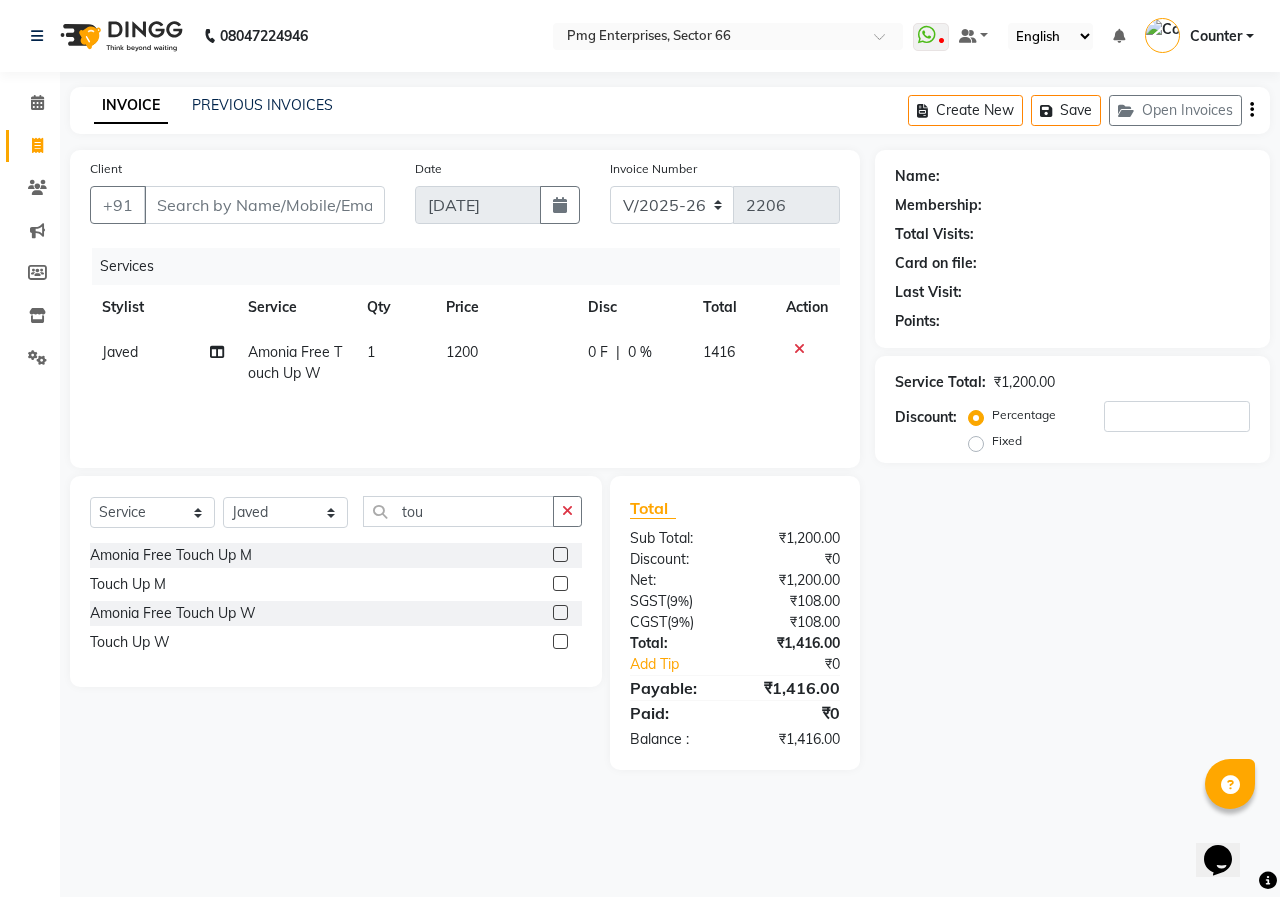 click on "1200" 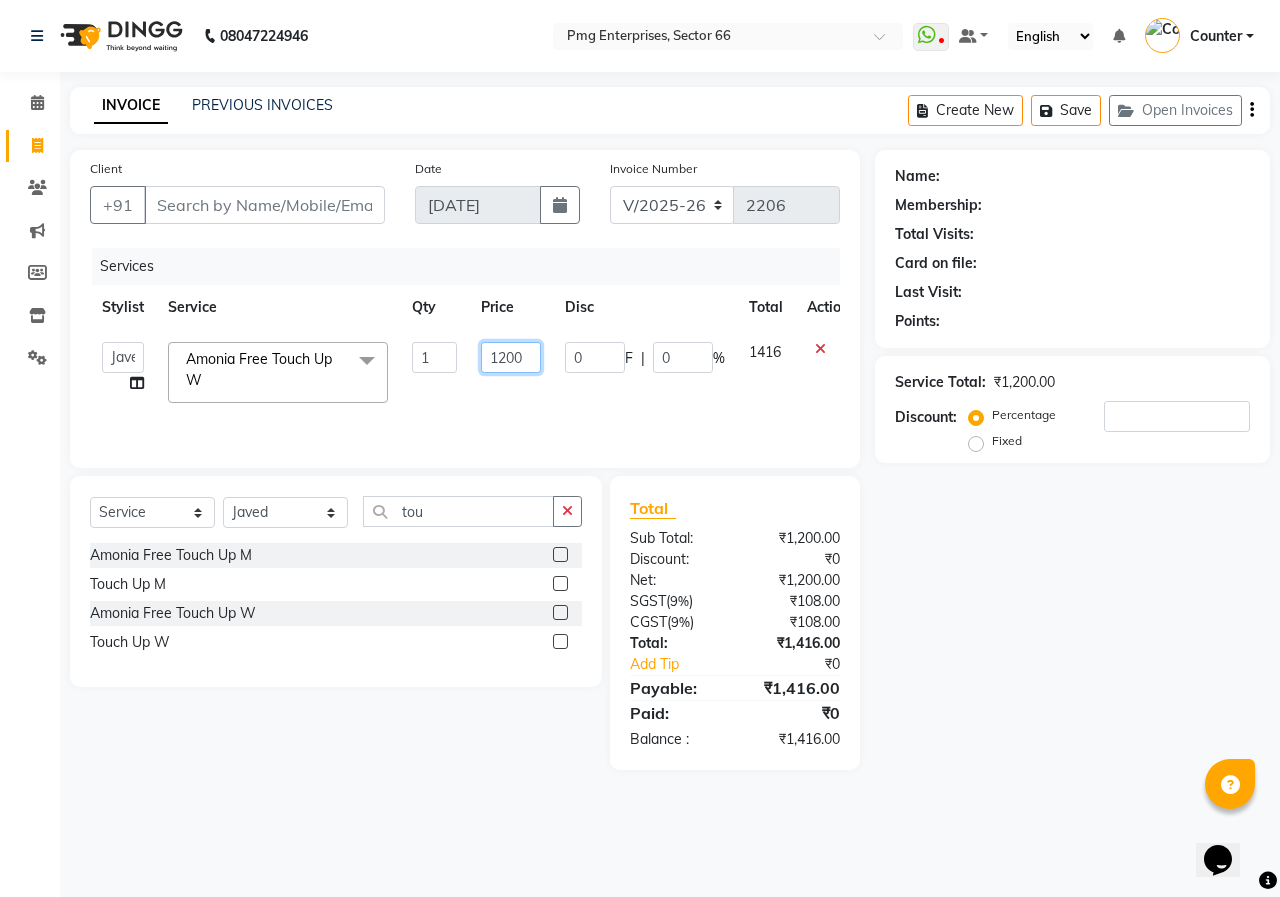 click on "1200" 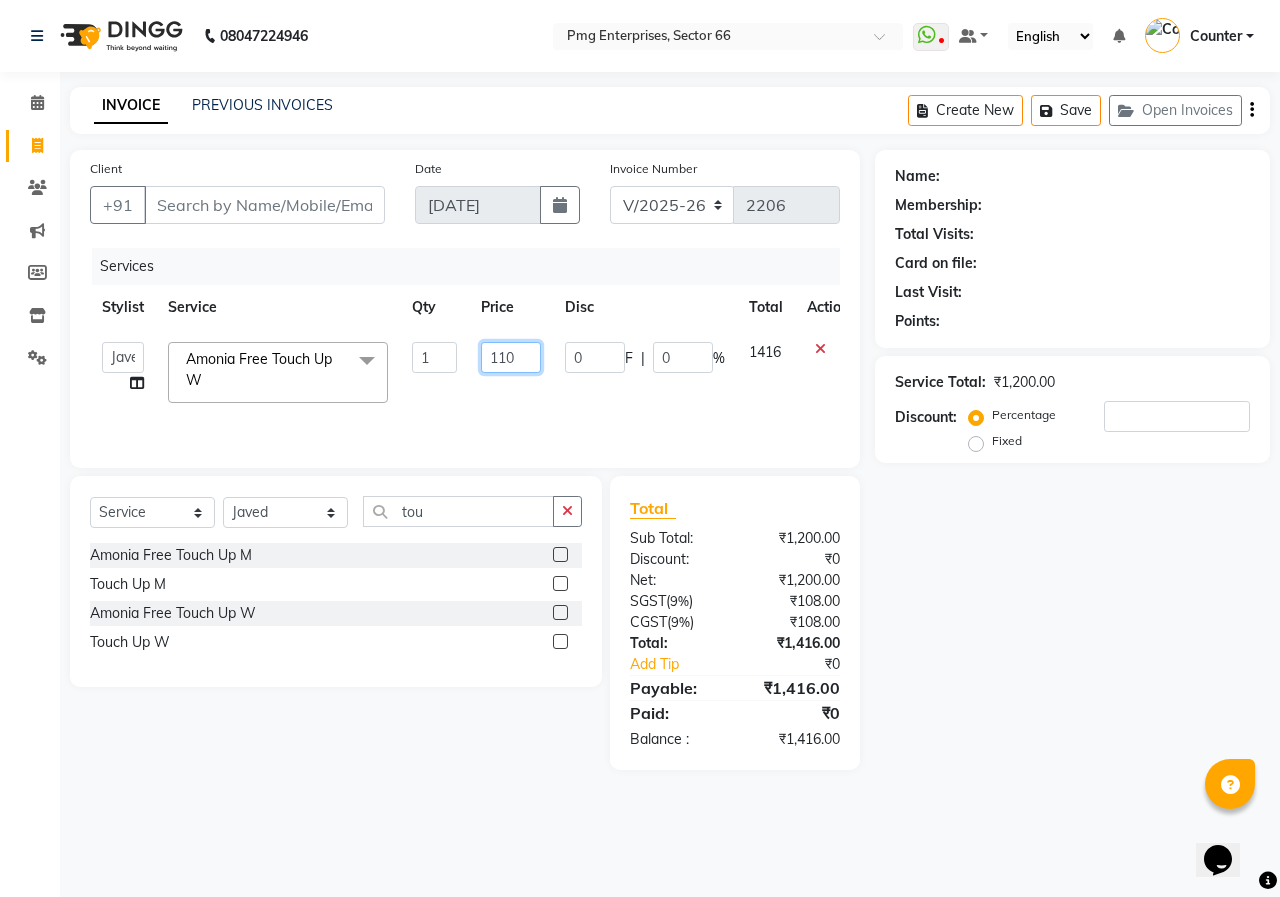 type on "1100" 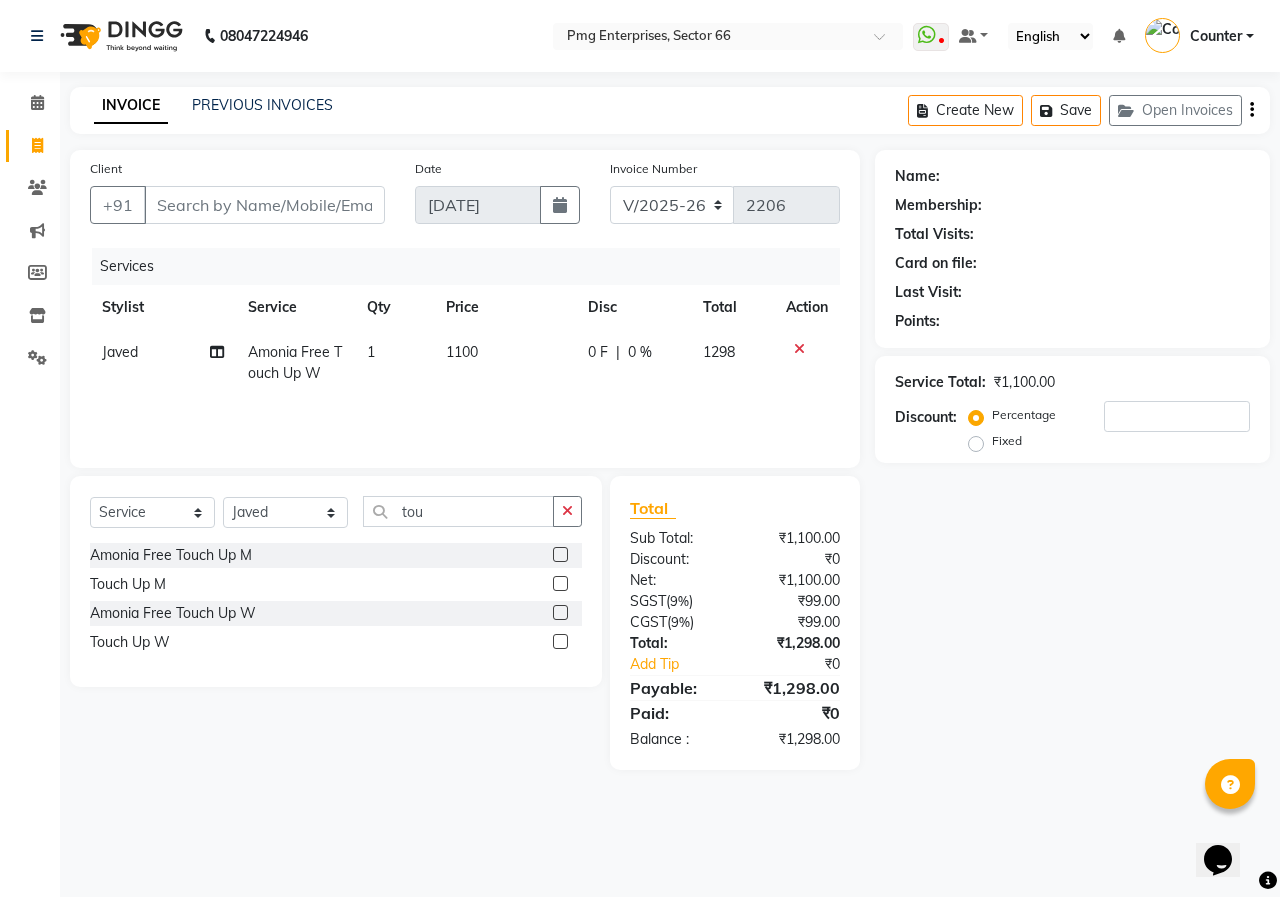 click on "Stylist Service Qty Price Disc Total Action" 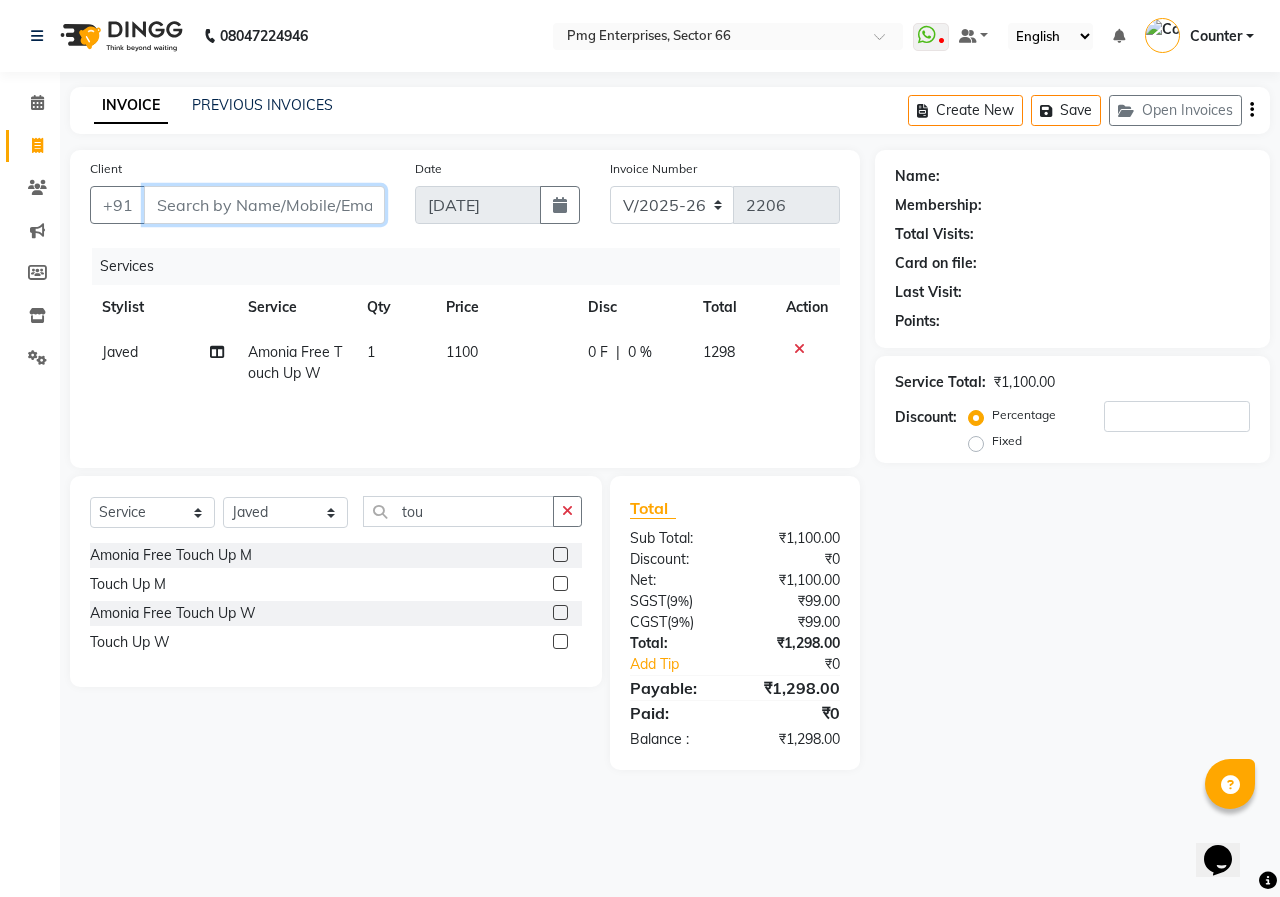 click on "Client" at bounding box center [264, 205] 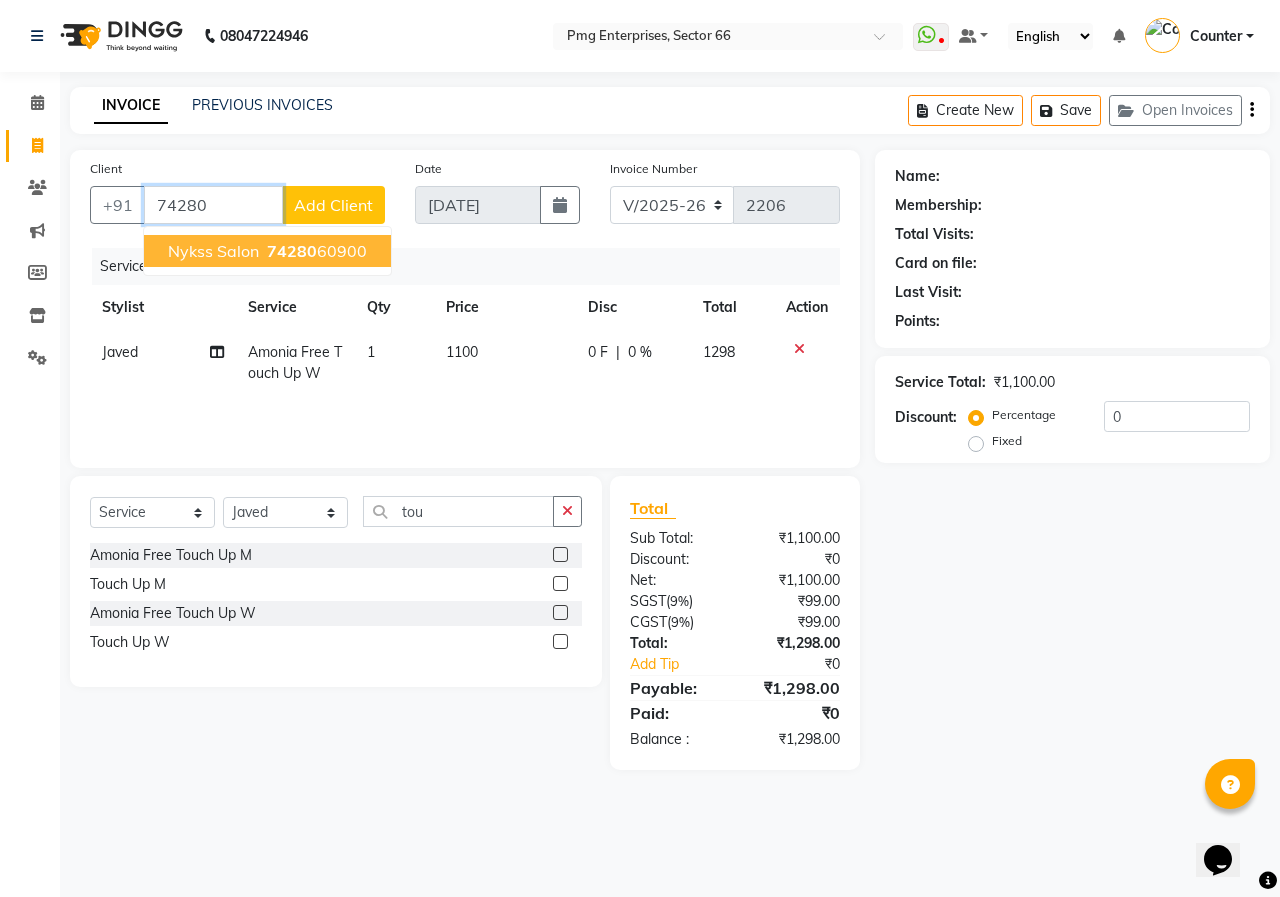 click on "74280" at bounding box center [292, 251] 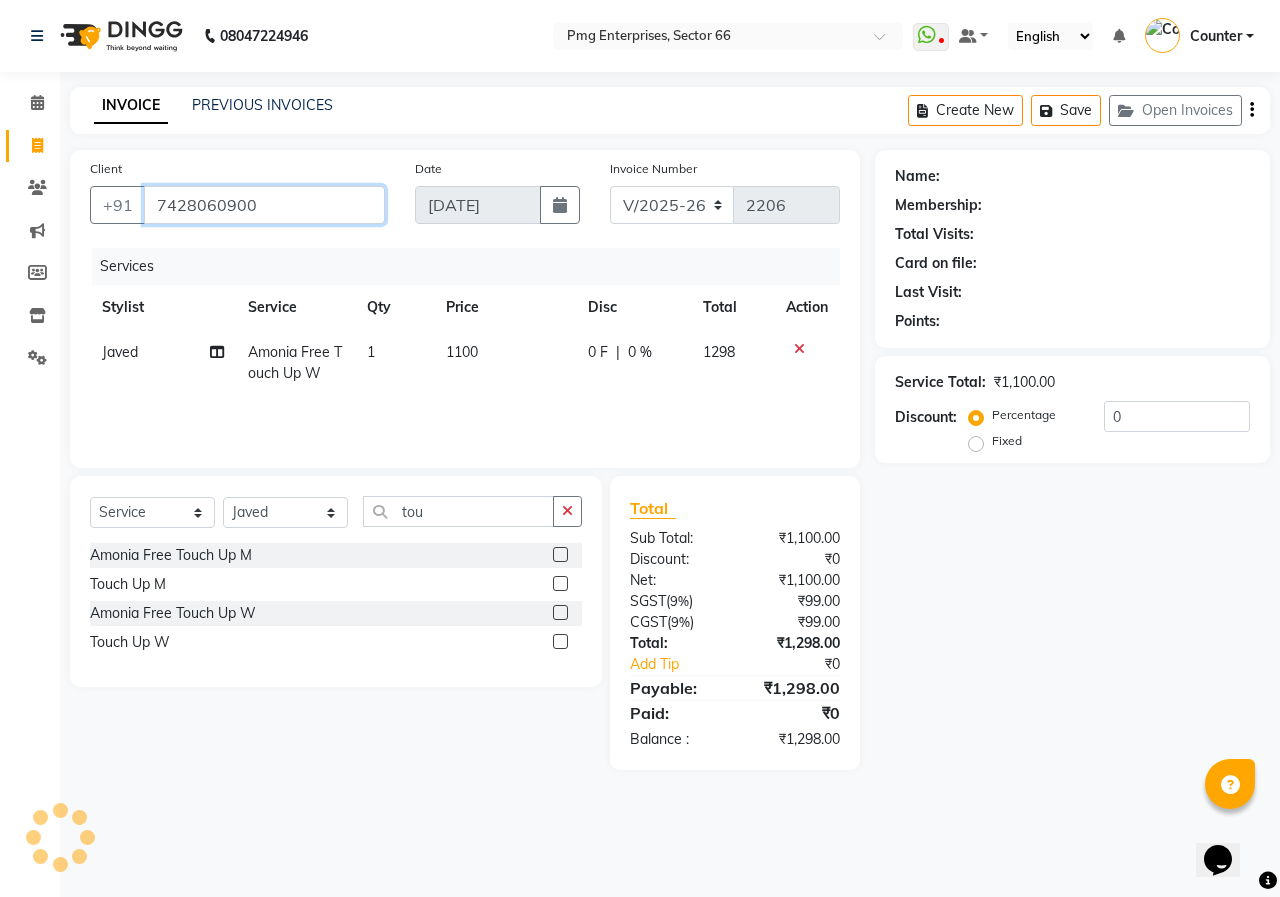 type on "7428060900" 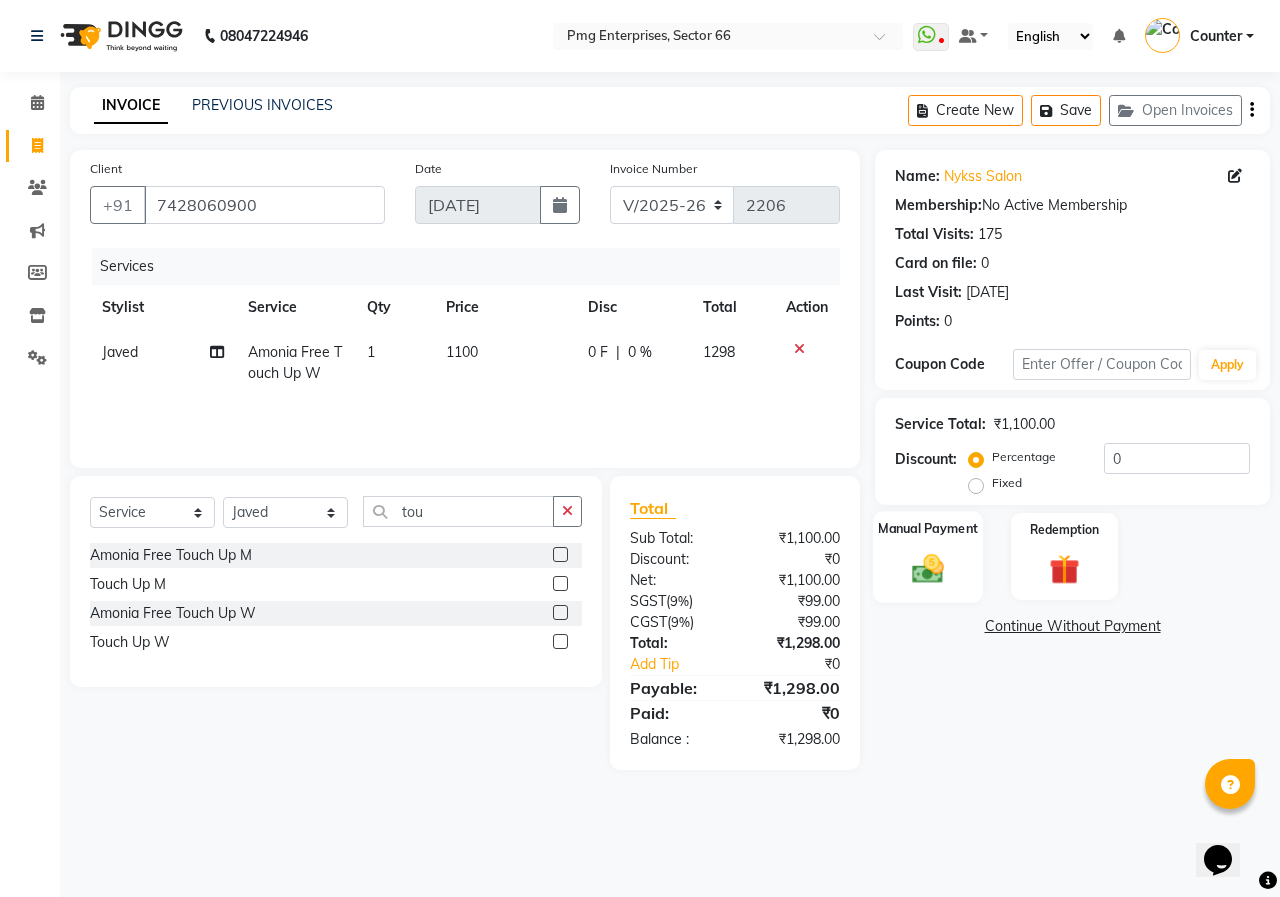 click 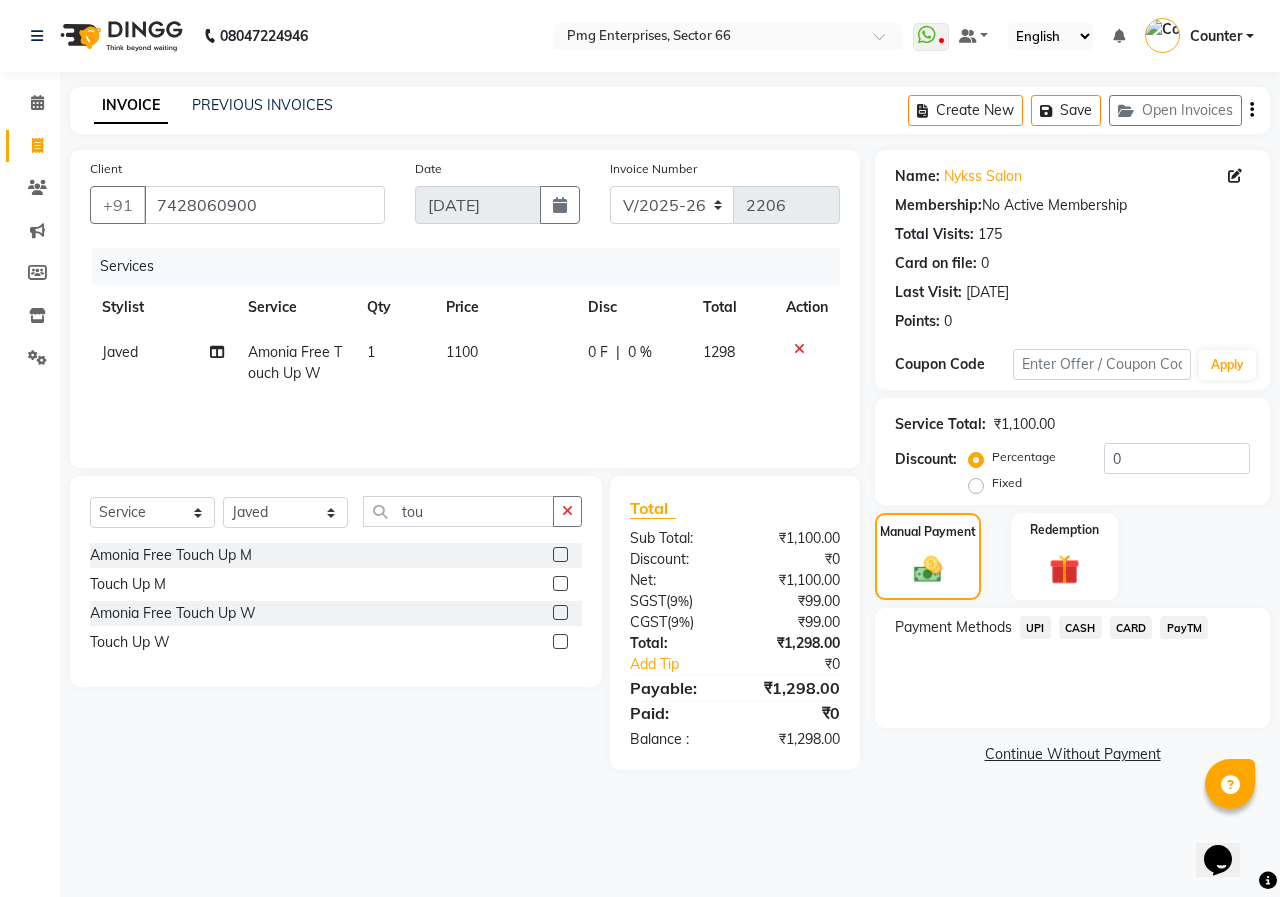 click on "UPI" 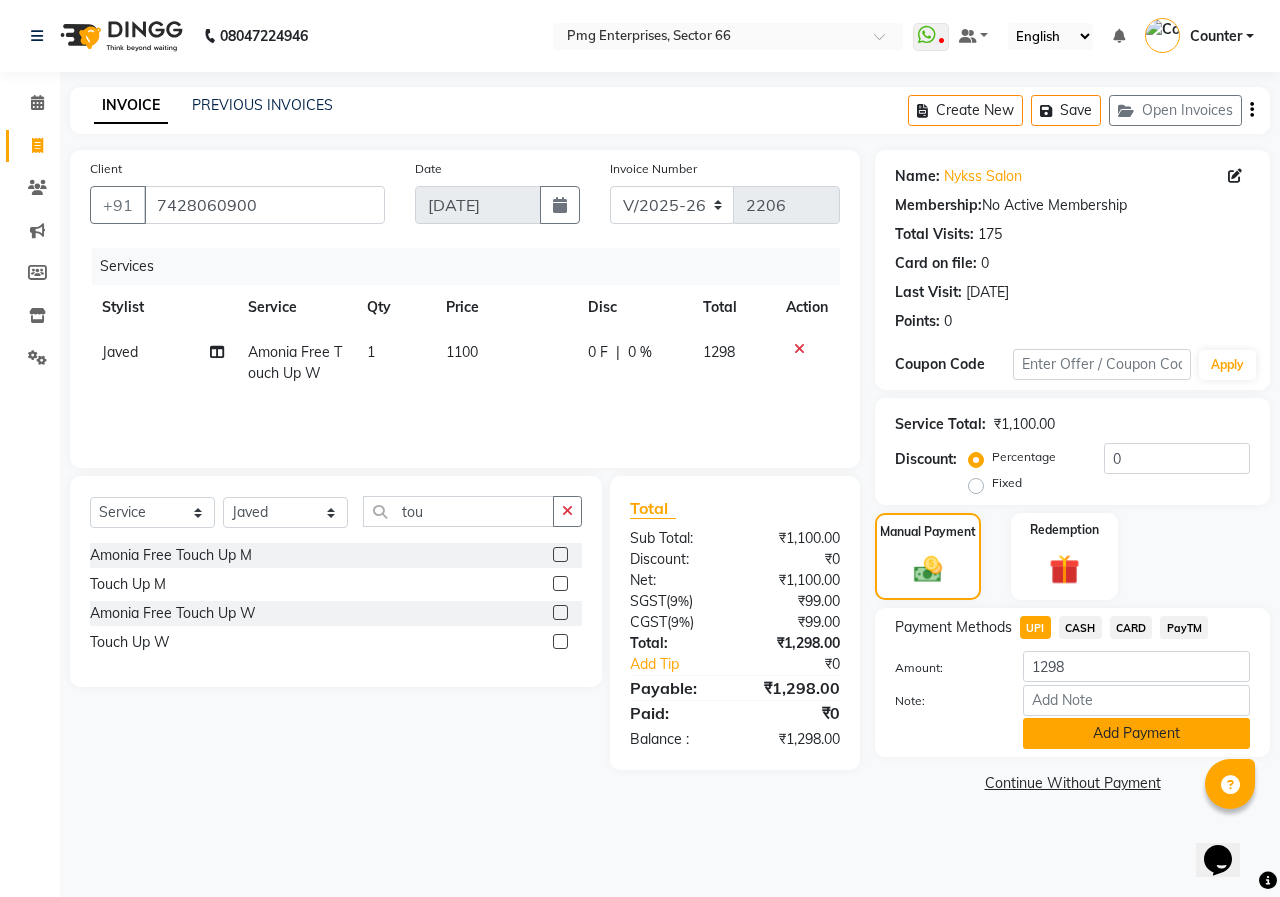 click on "Add Payment" 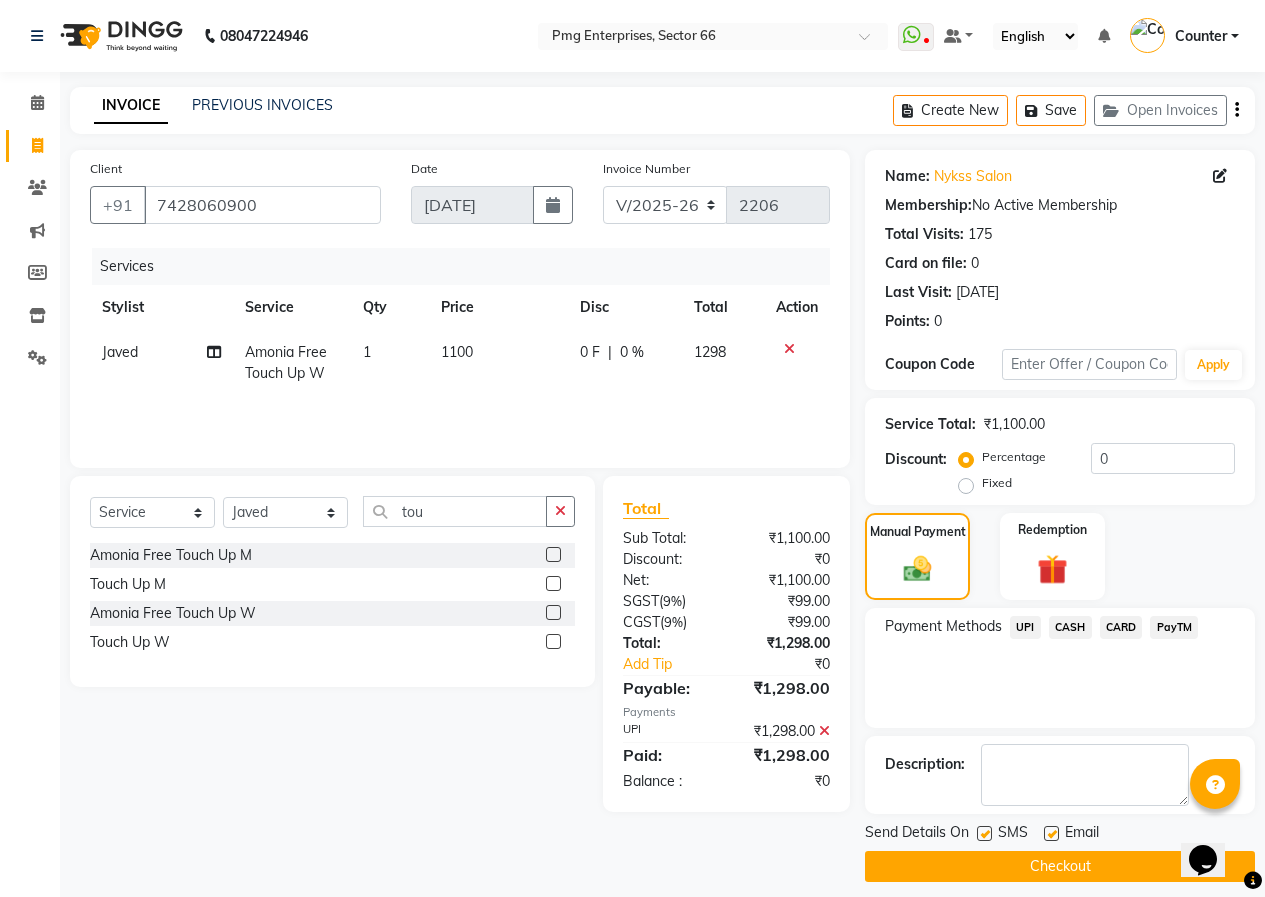 click on "Checkout" 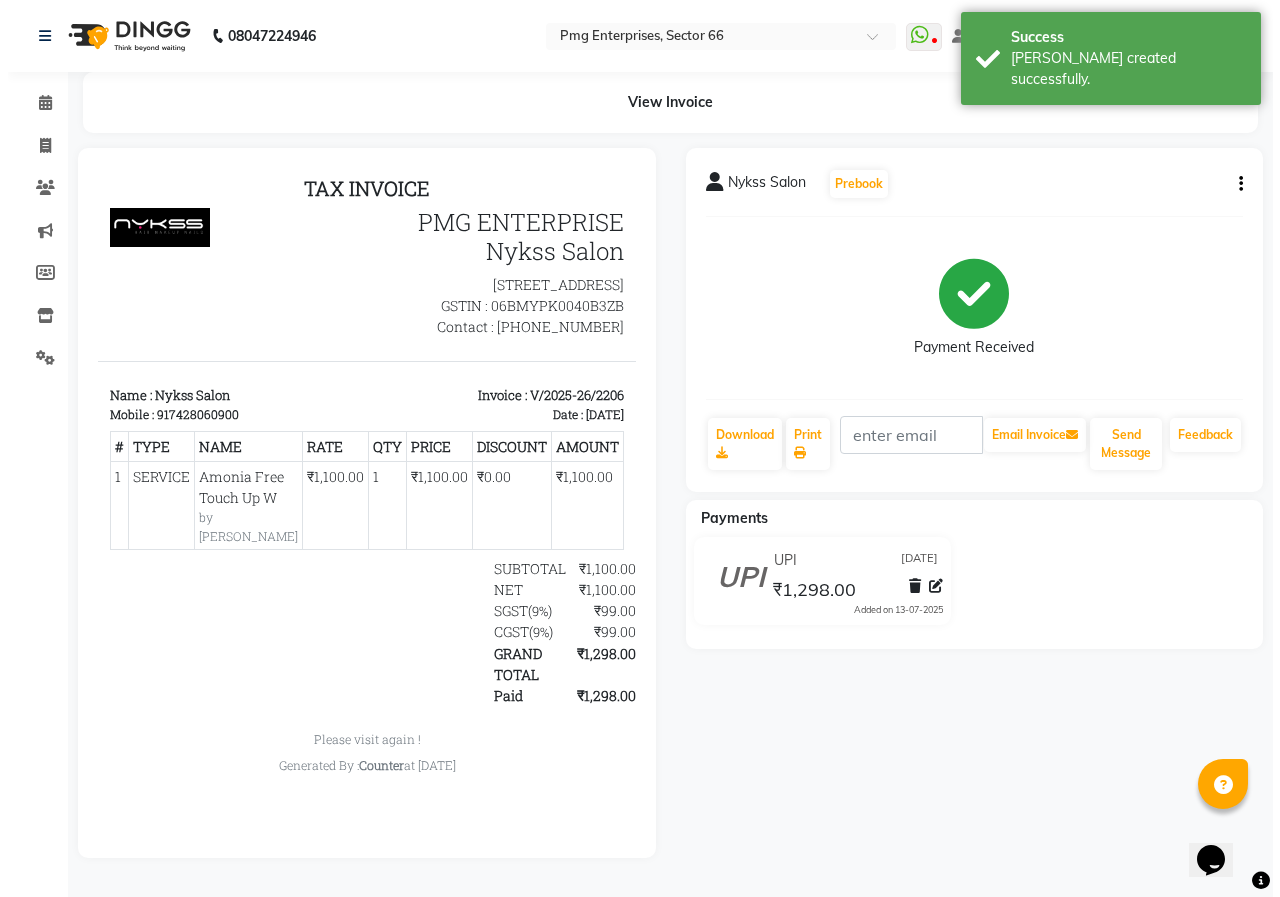 scroll, scrollTop: 0, scrollLeft: 0, axis: both 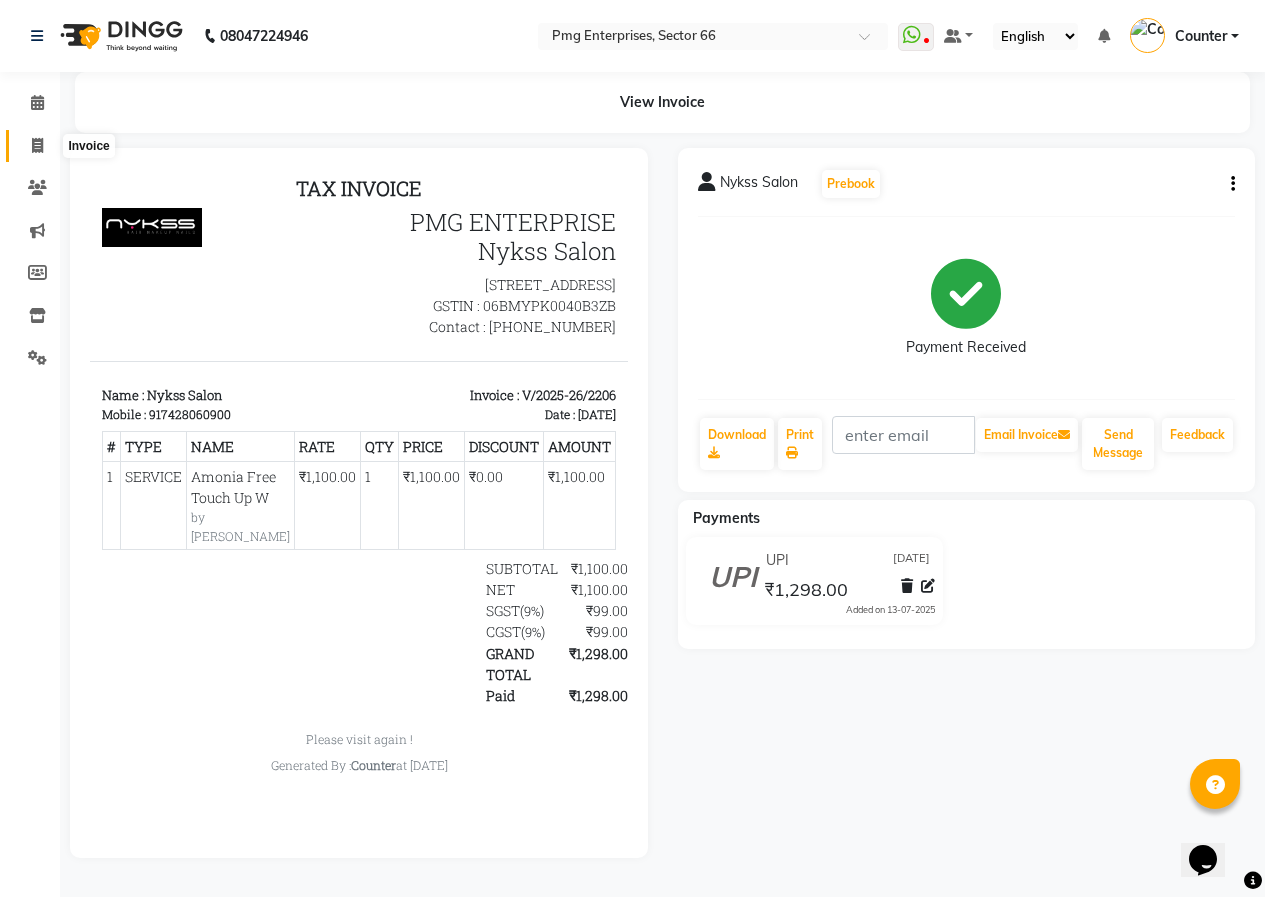click 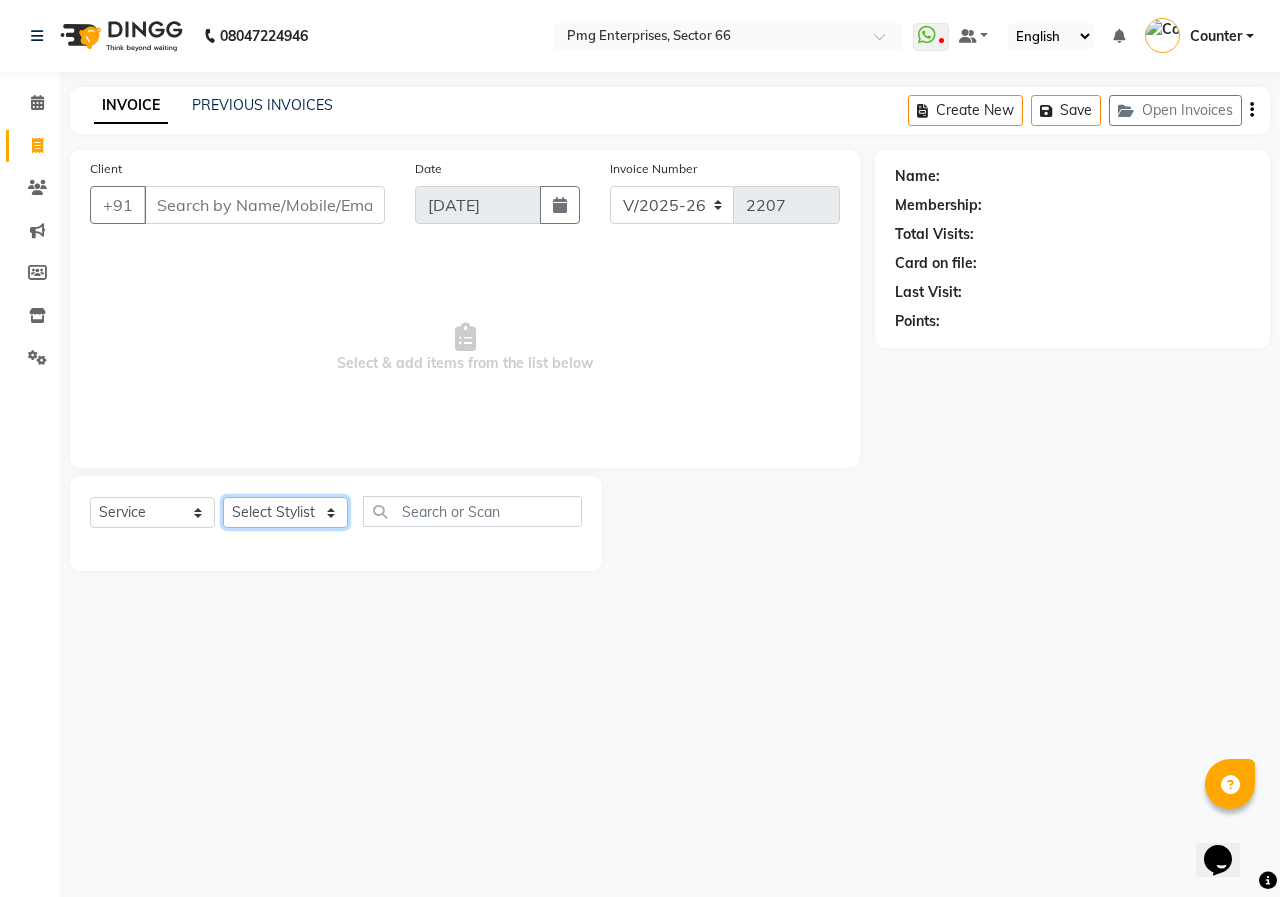 click on "Select Stylist [PERSON_NAME] Counter [PERSON_NAME] [PERSON_NAME] [PERSON_NAME] [PERSON_NAME]" 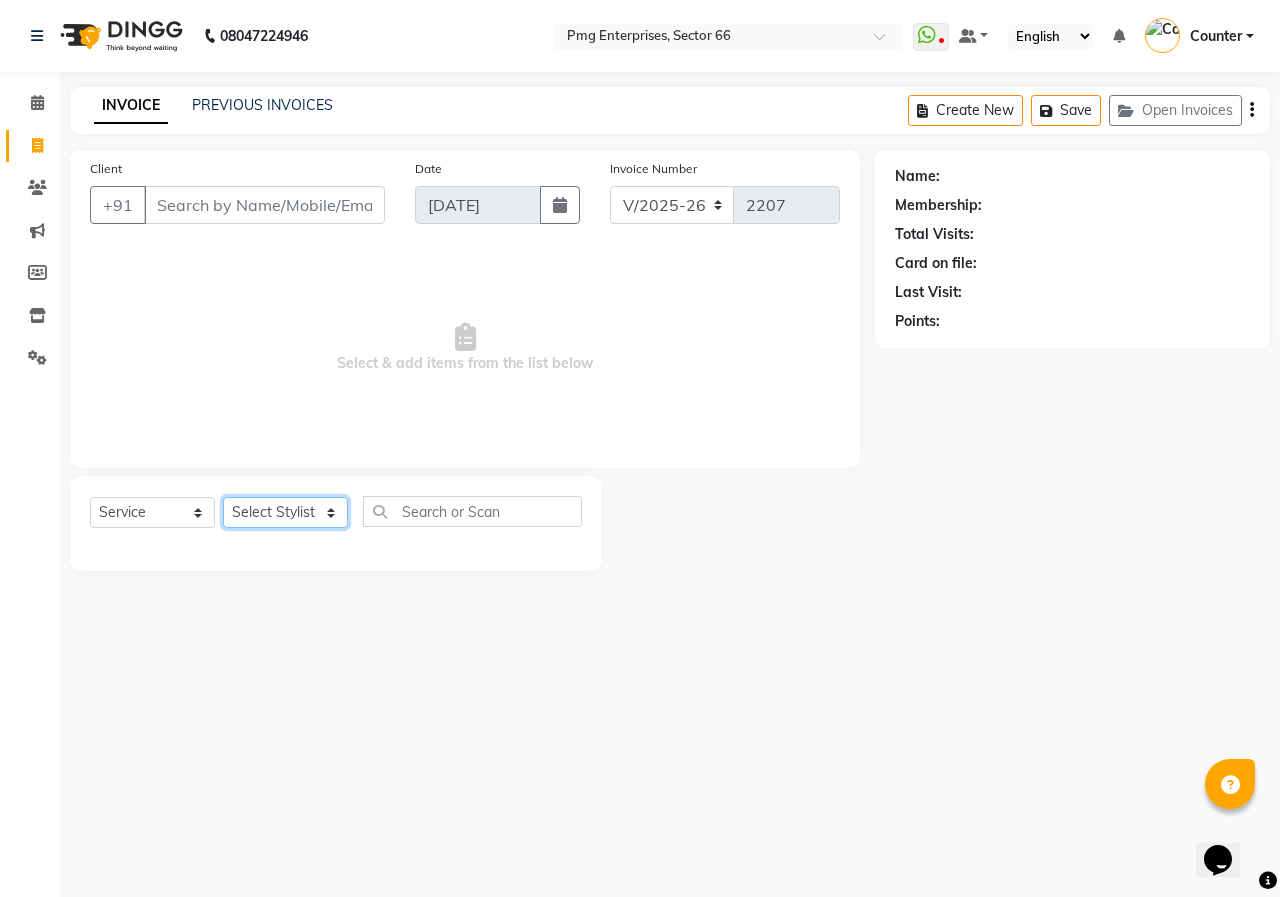 select on "49466" 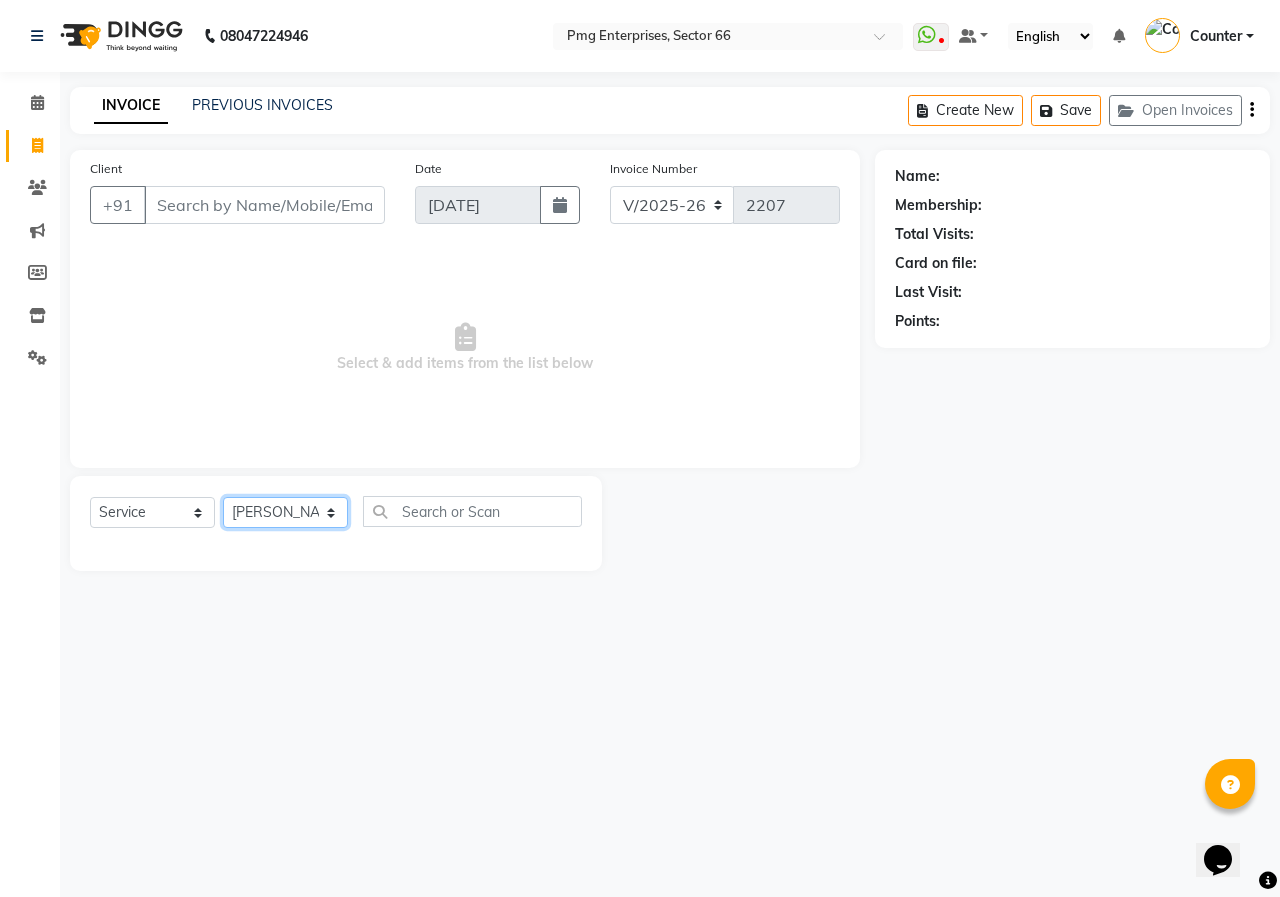 click on "Select Stylist [PERSON_NAME] Counter [PERSON_NAME] [PERSON_NAME] [PERSON_NAME] [PERSON_NAME]" 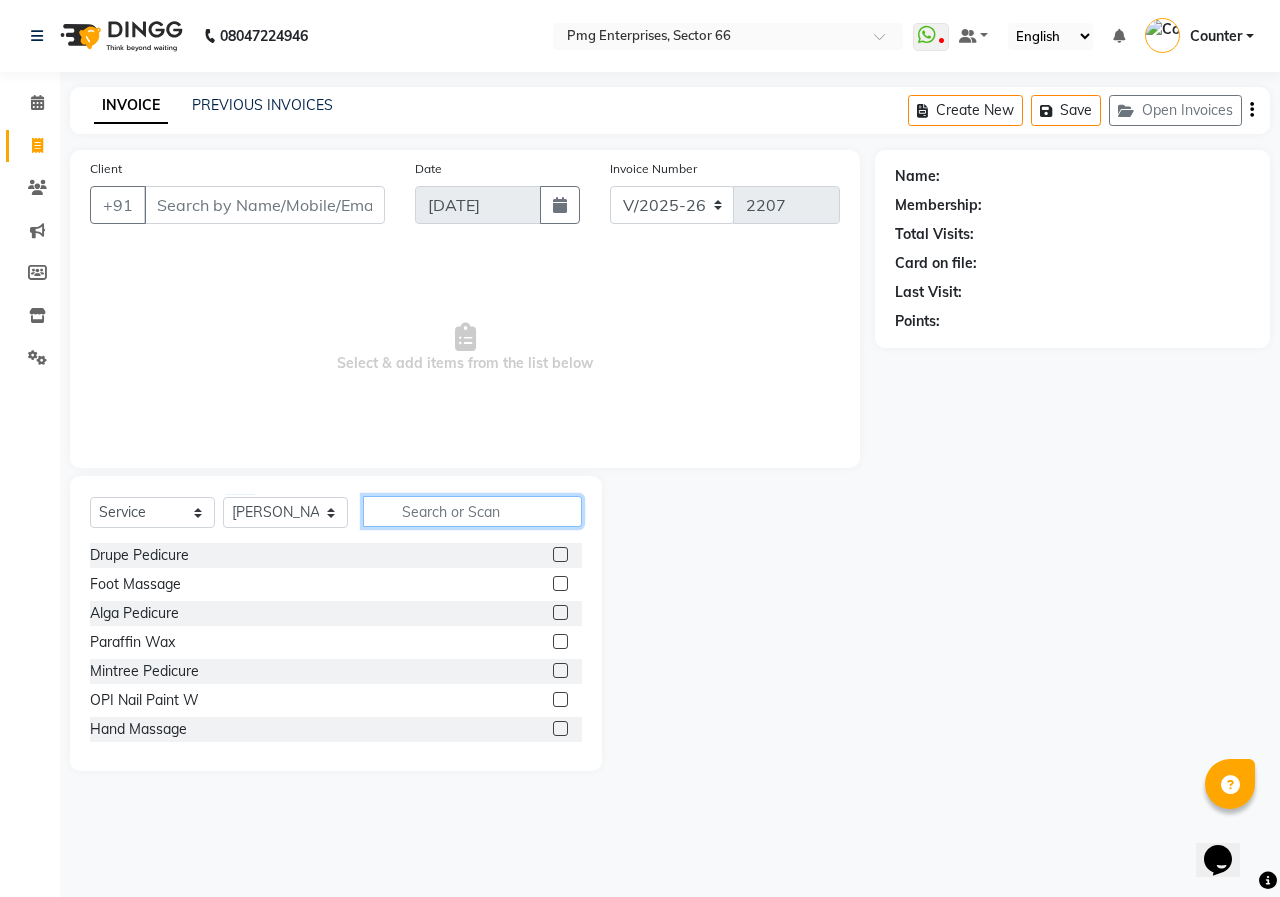 click 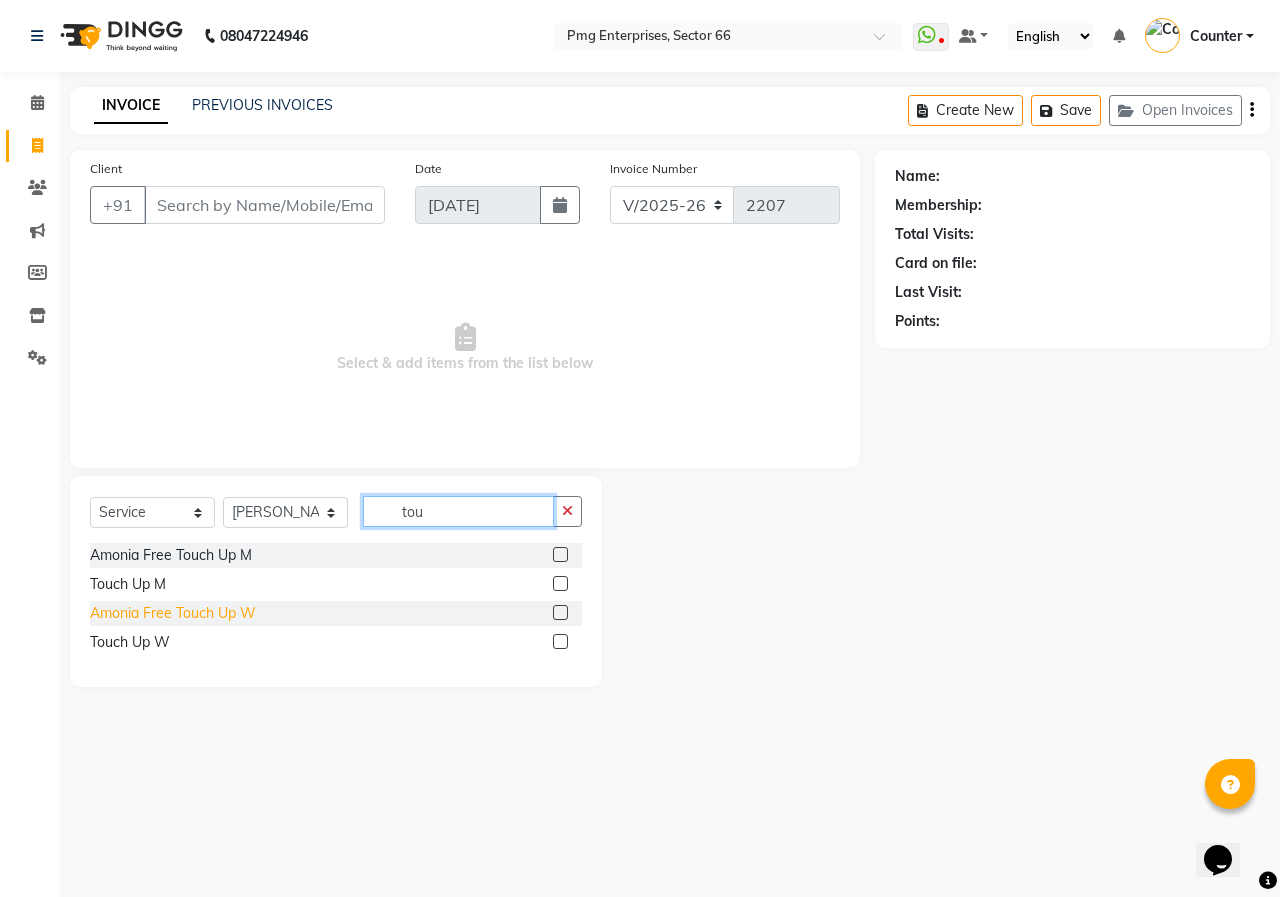 type on "tou" 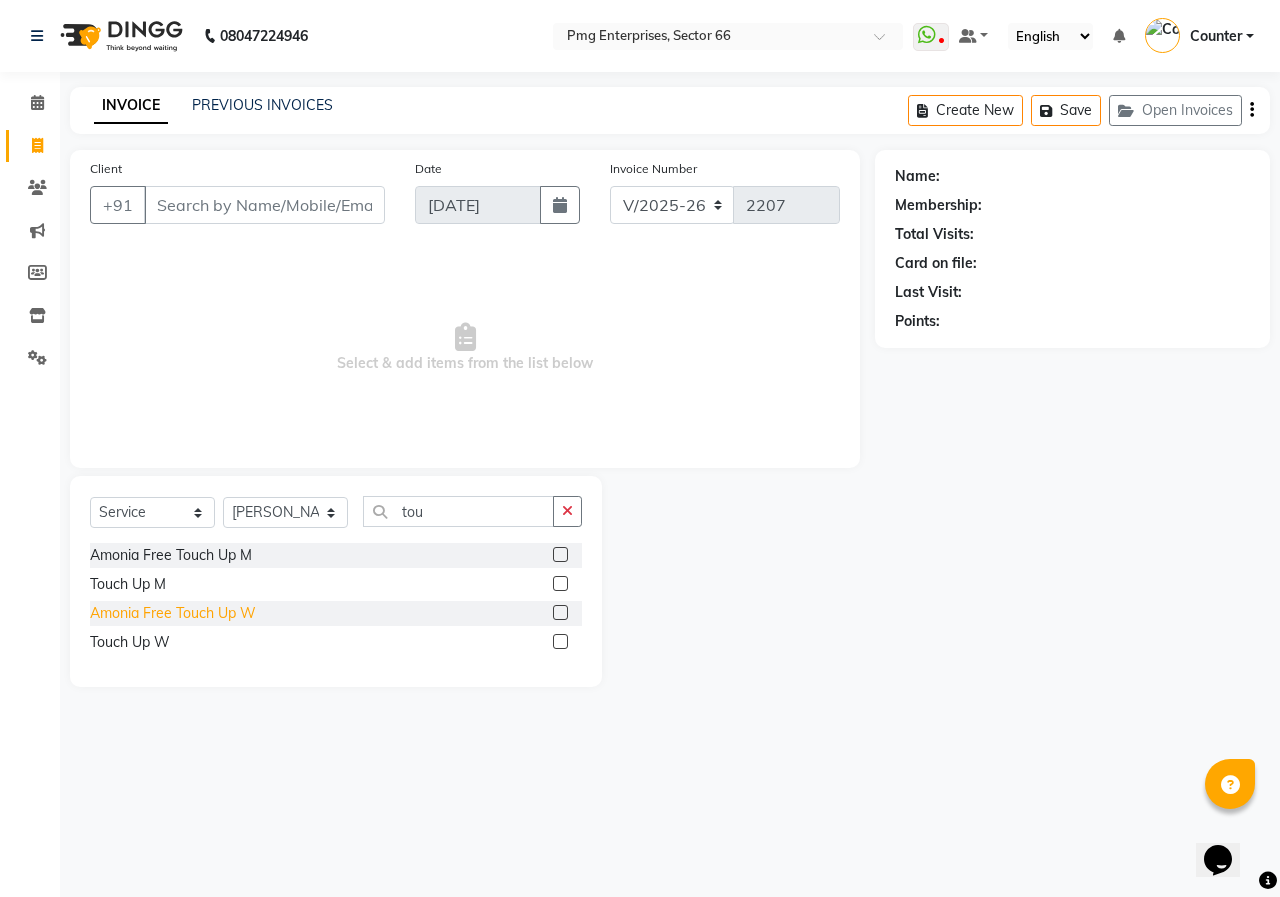 click on "Amonia Free Touch Up W" 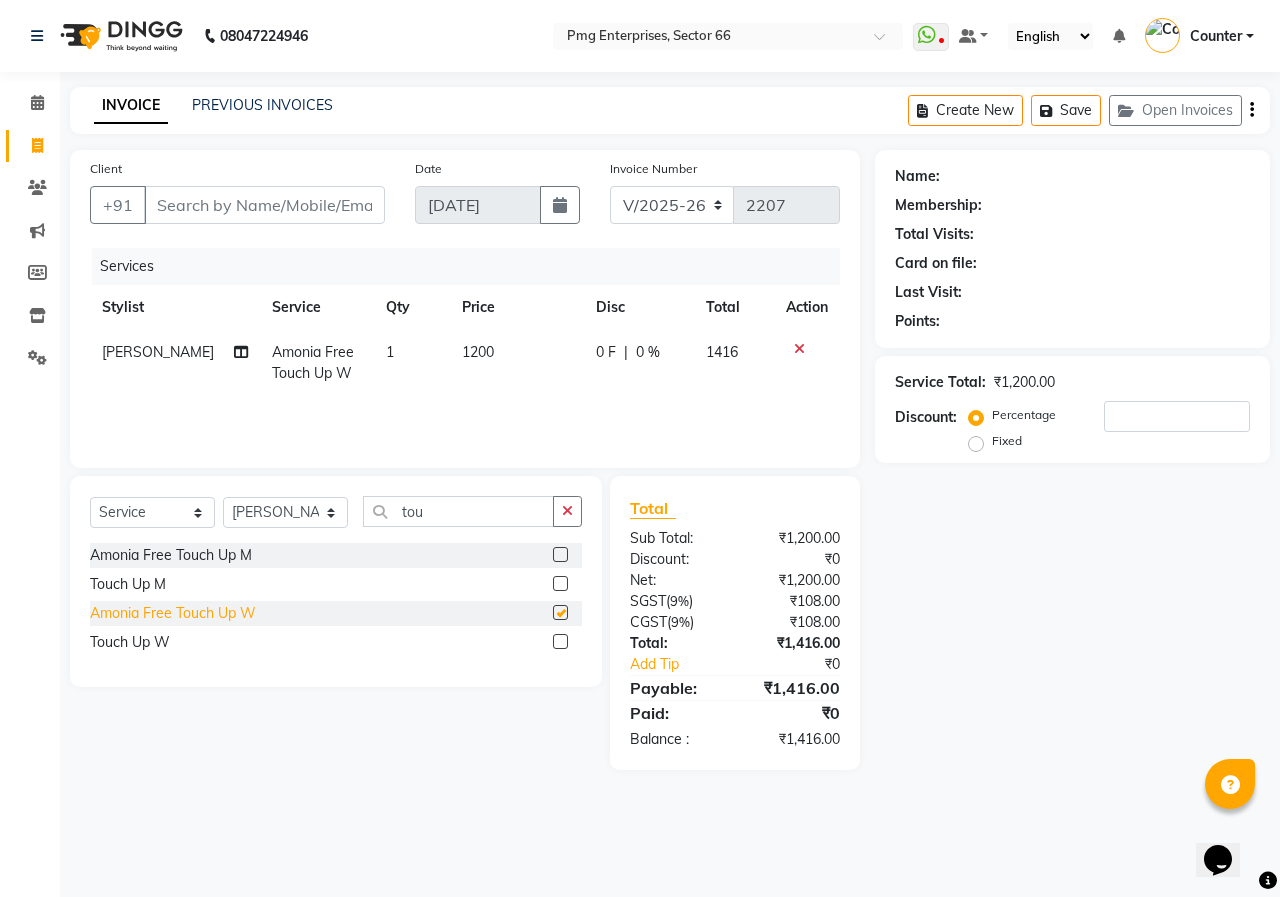 checkbox on "false" 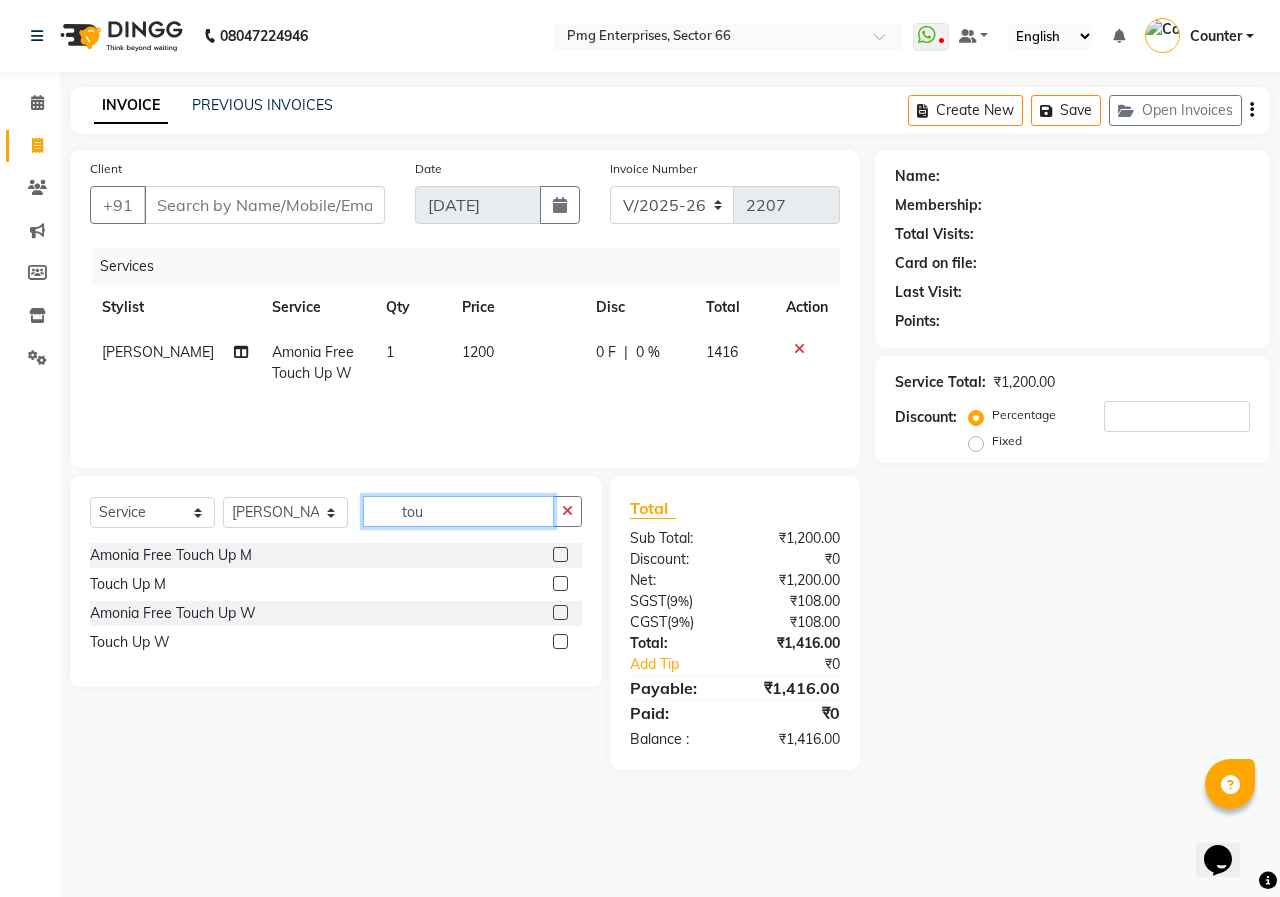 click on "tou" 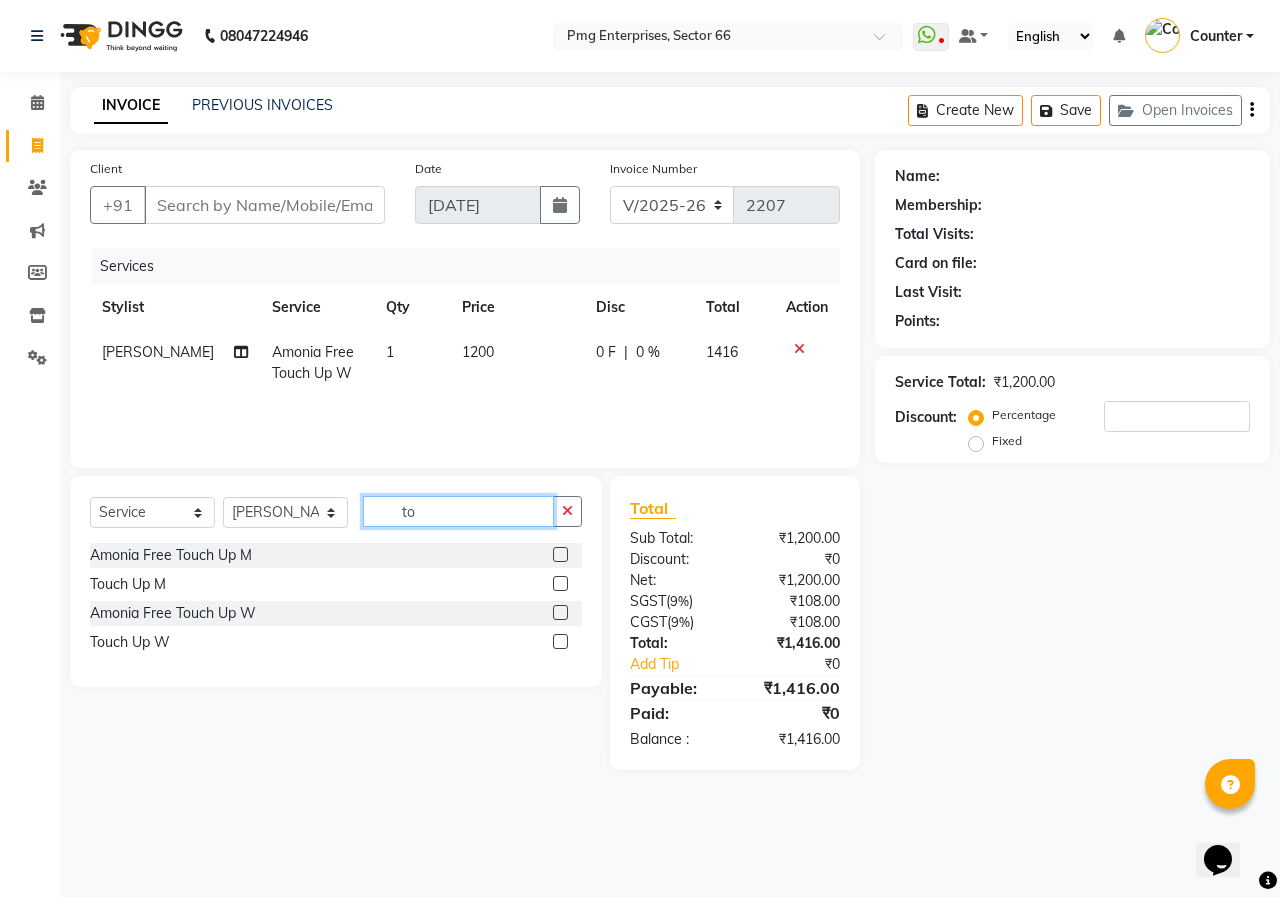 type on "t" 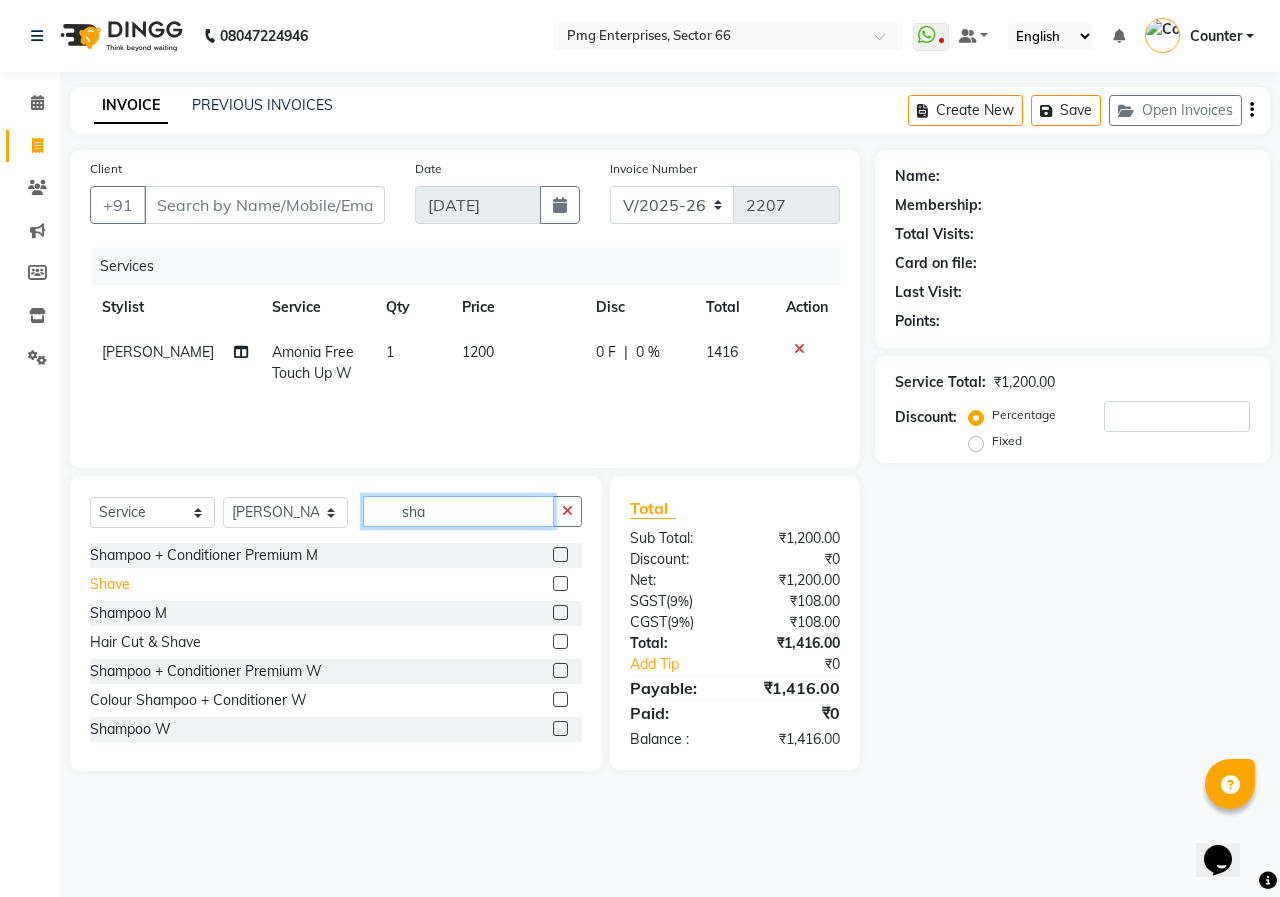 type on "sha" 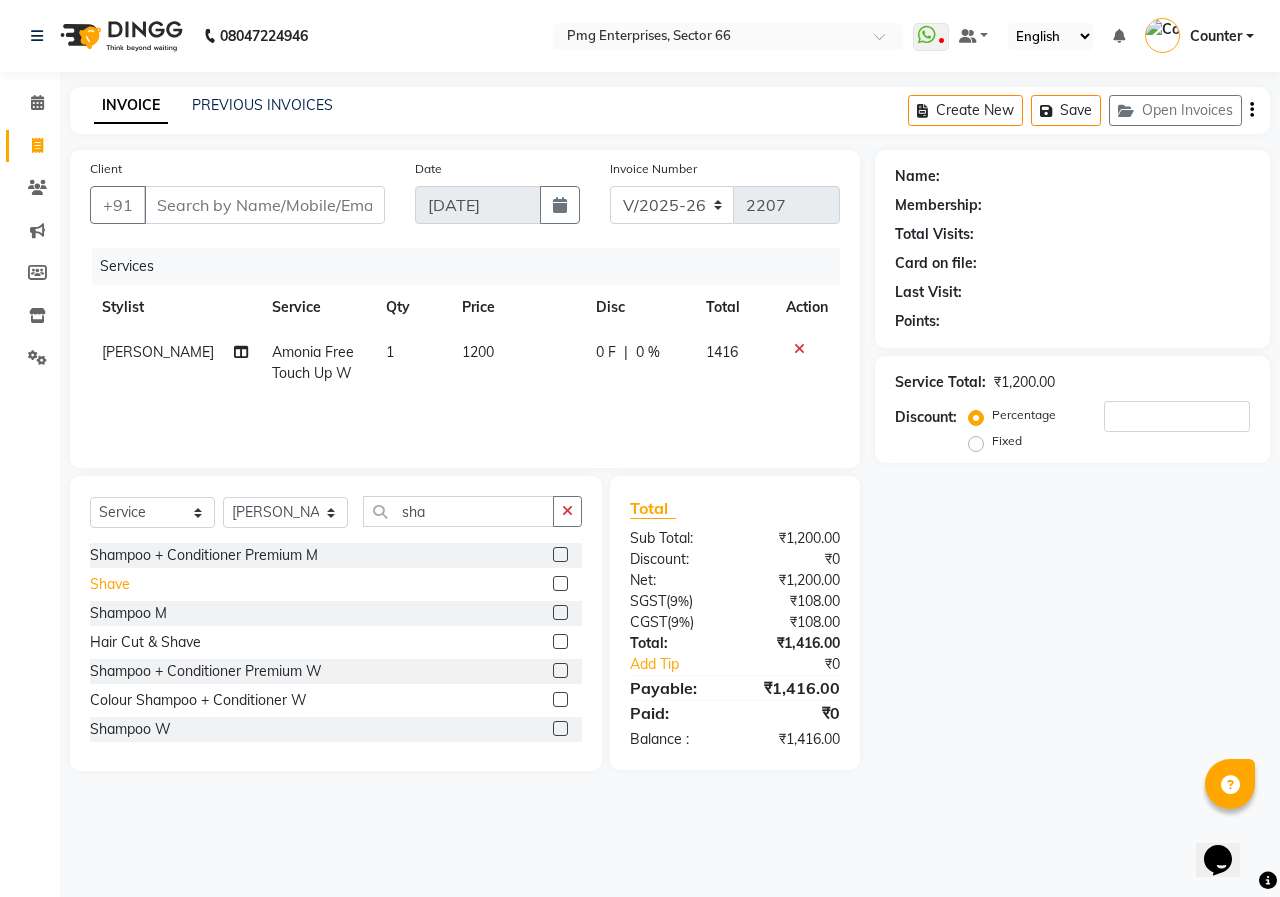 click on "Shave" 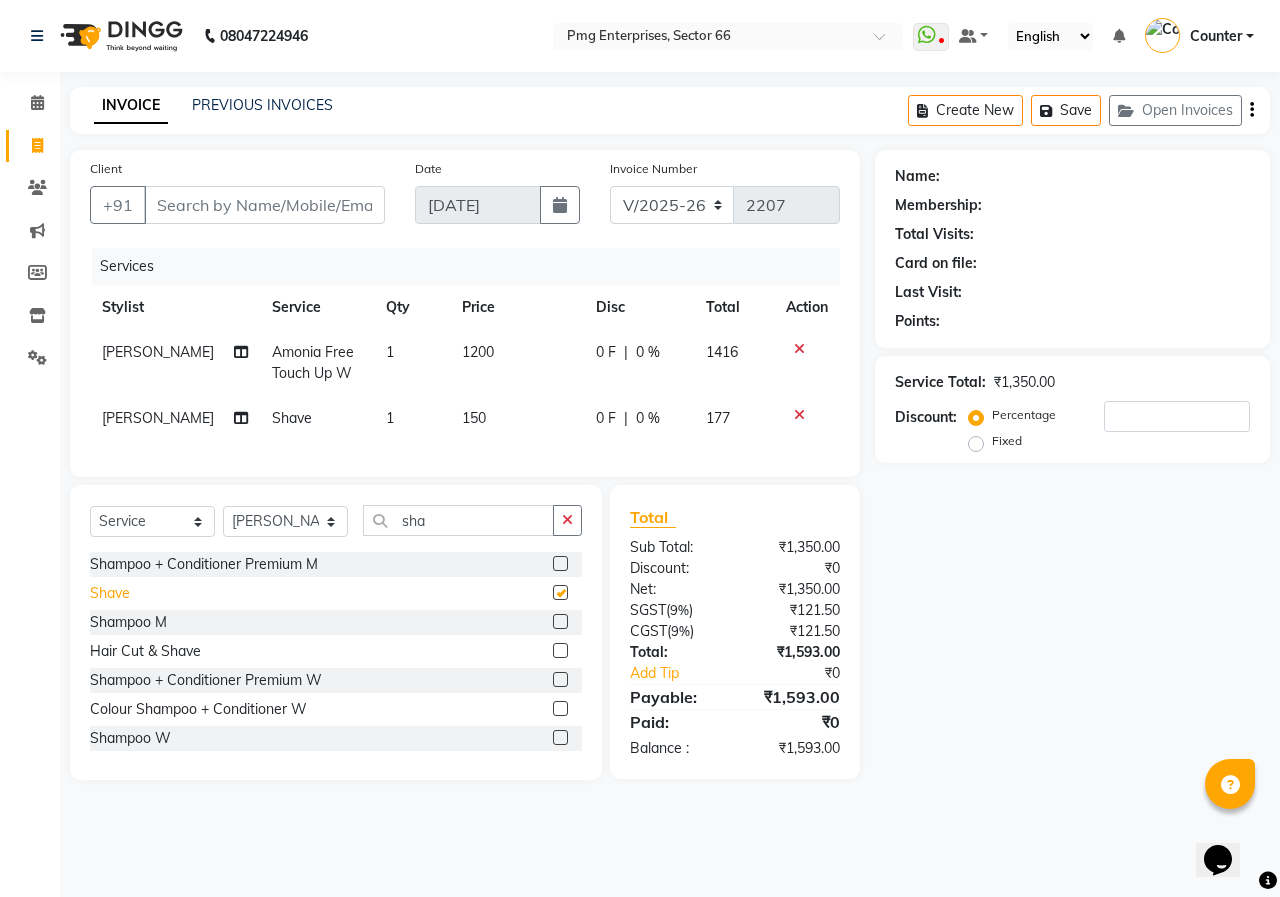 checkbox on "false" 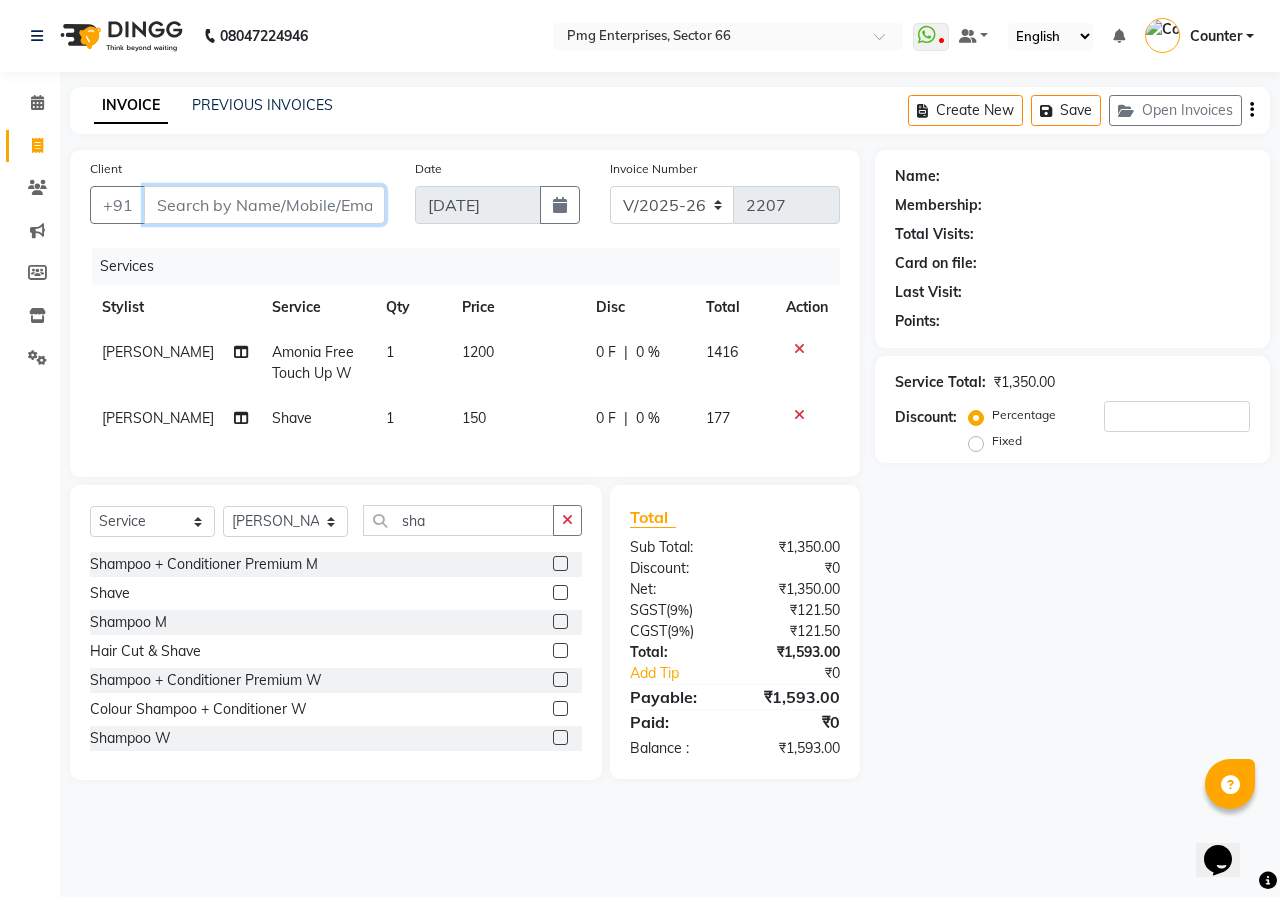 click on "Client" at bounding box center (264, 205) 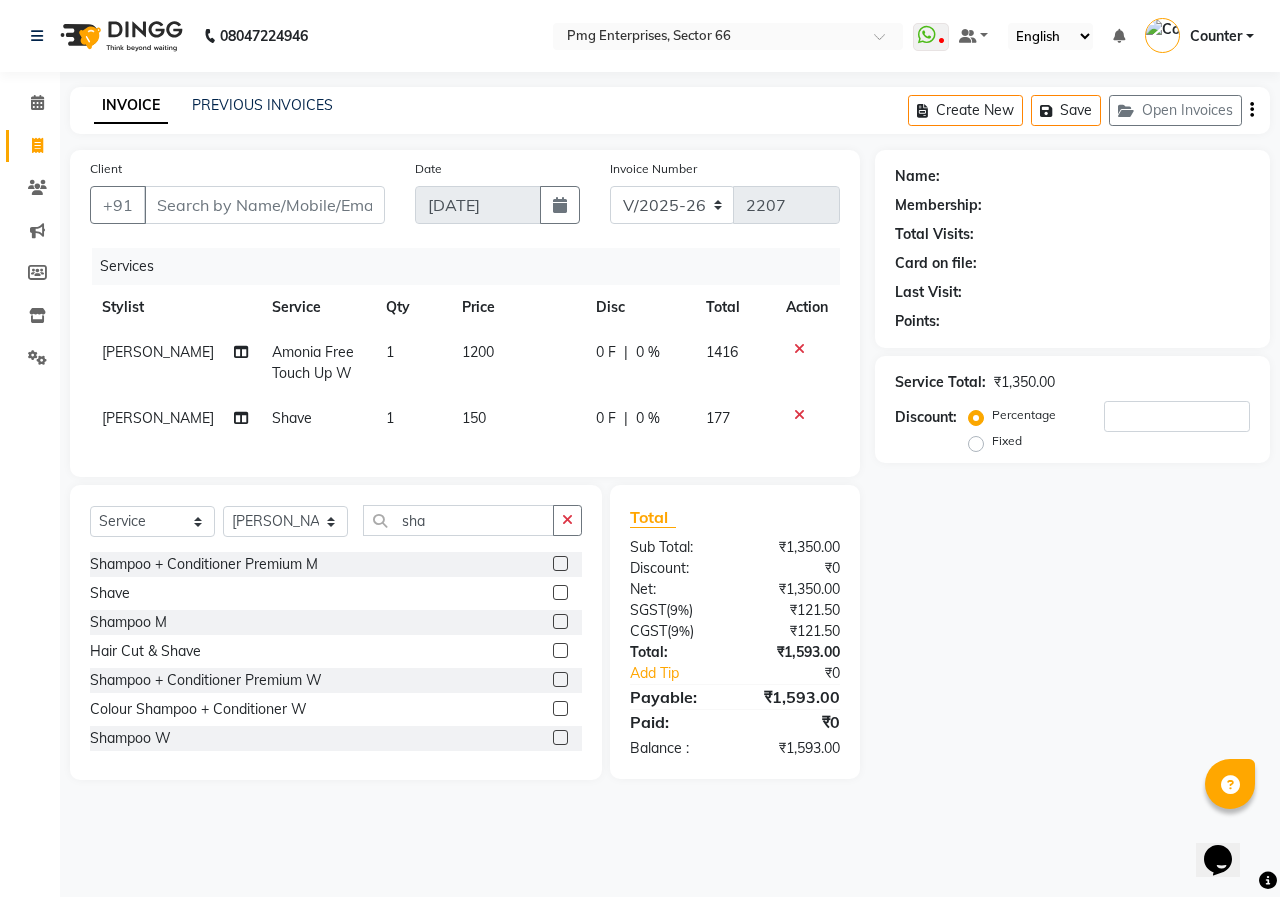 click 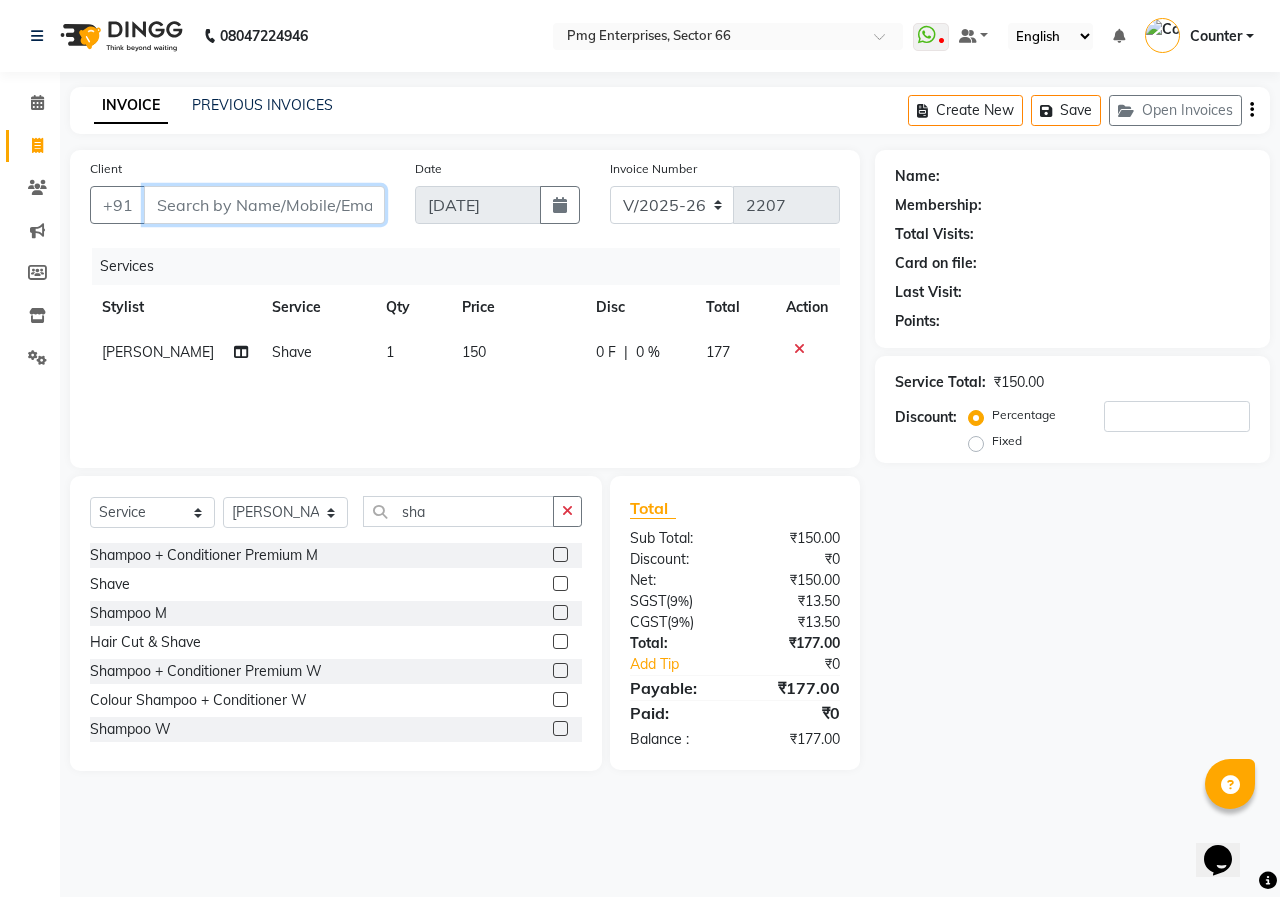 click on "Client" at bounding box center (264, 205) 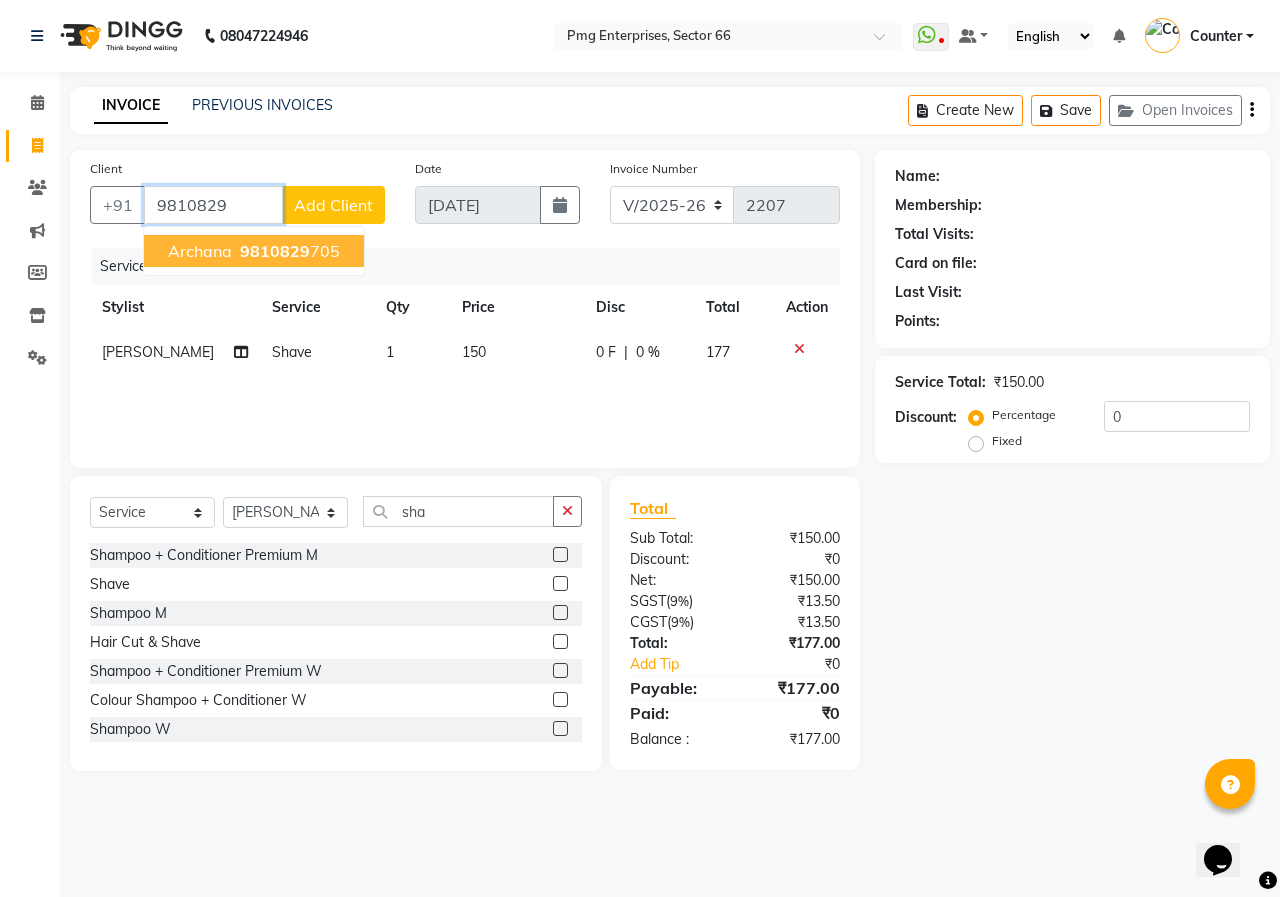 click on "Archana" at bounding box center [200, 251] 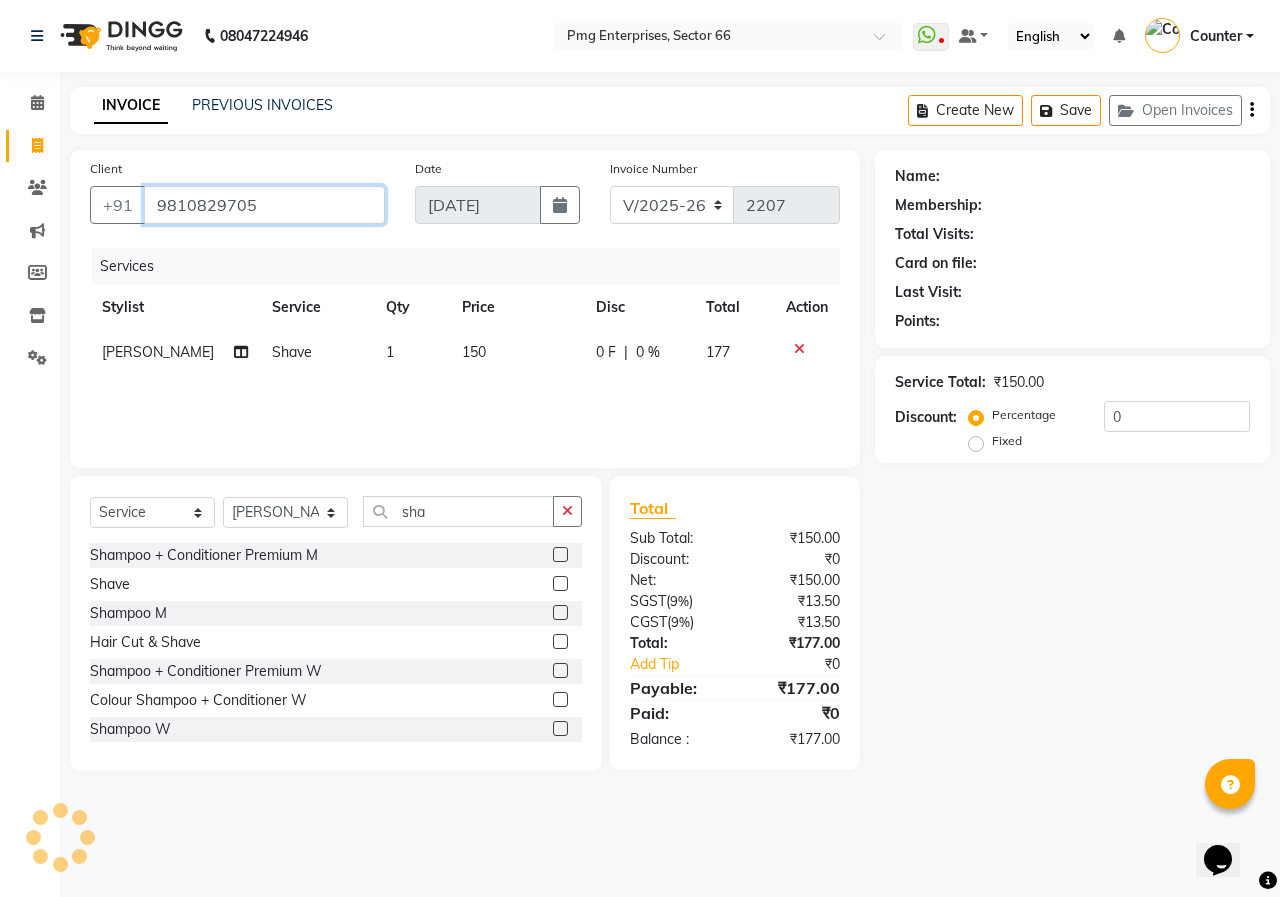 type on "9810829705" 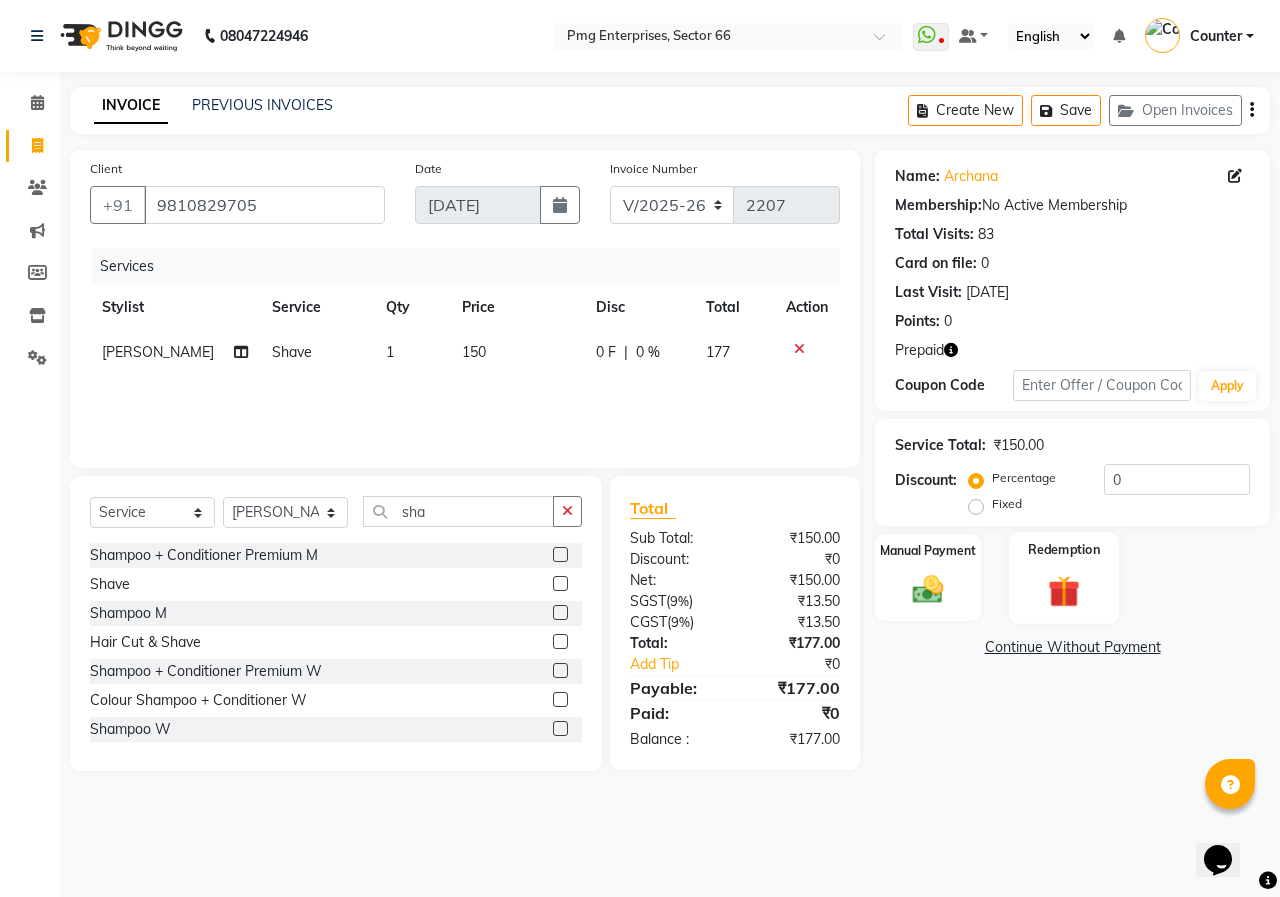 click 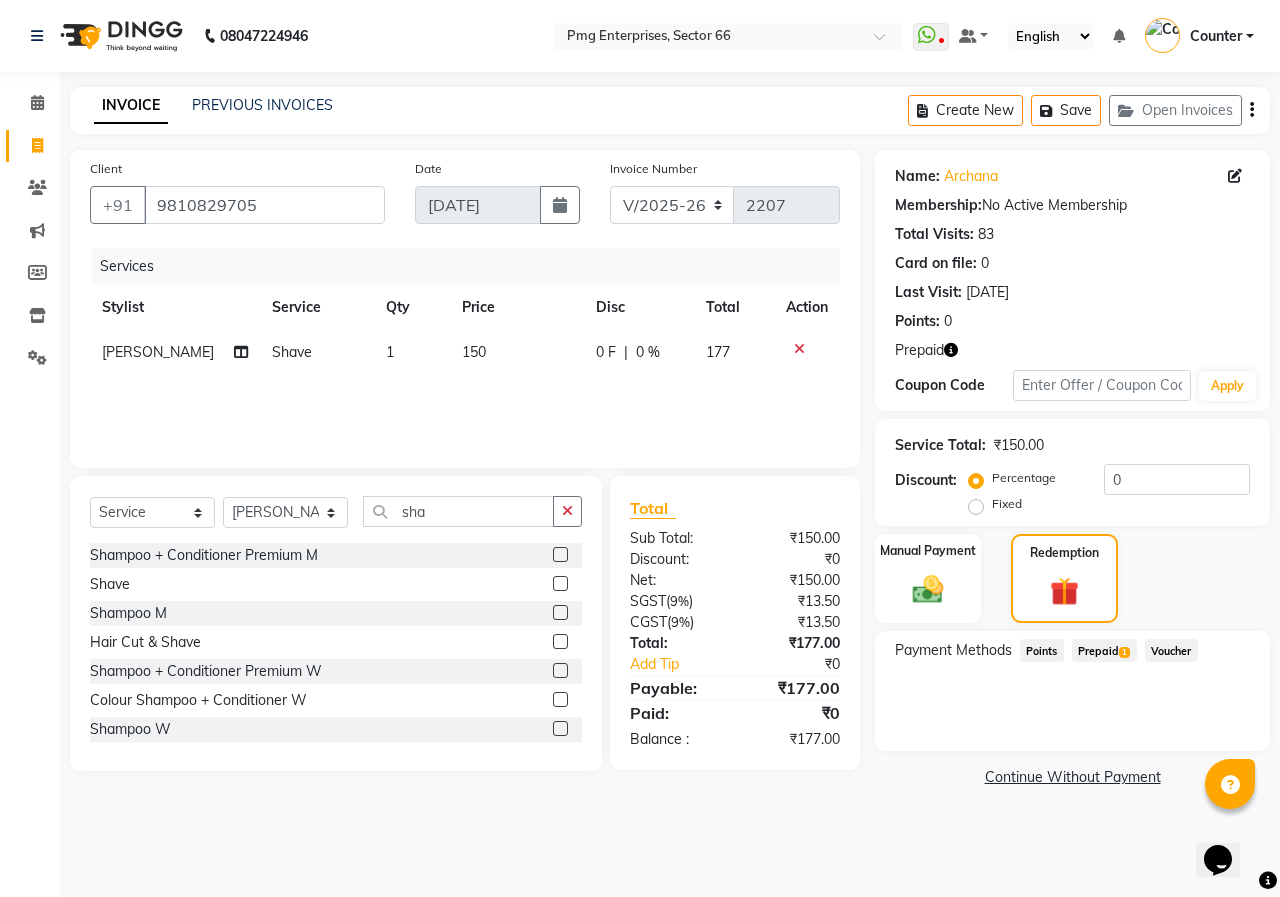click on "Prepaid  1" 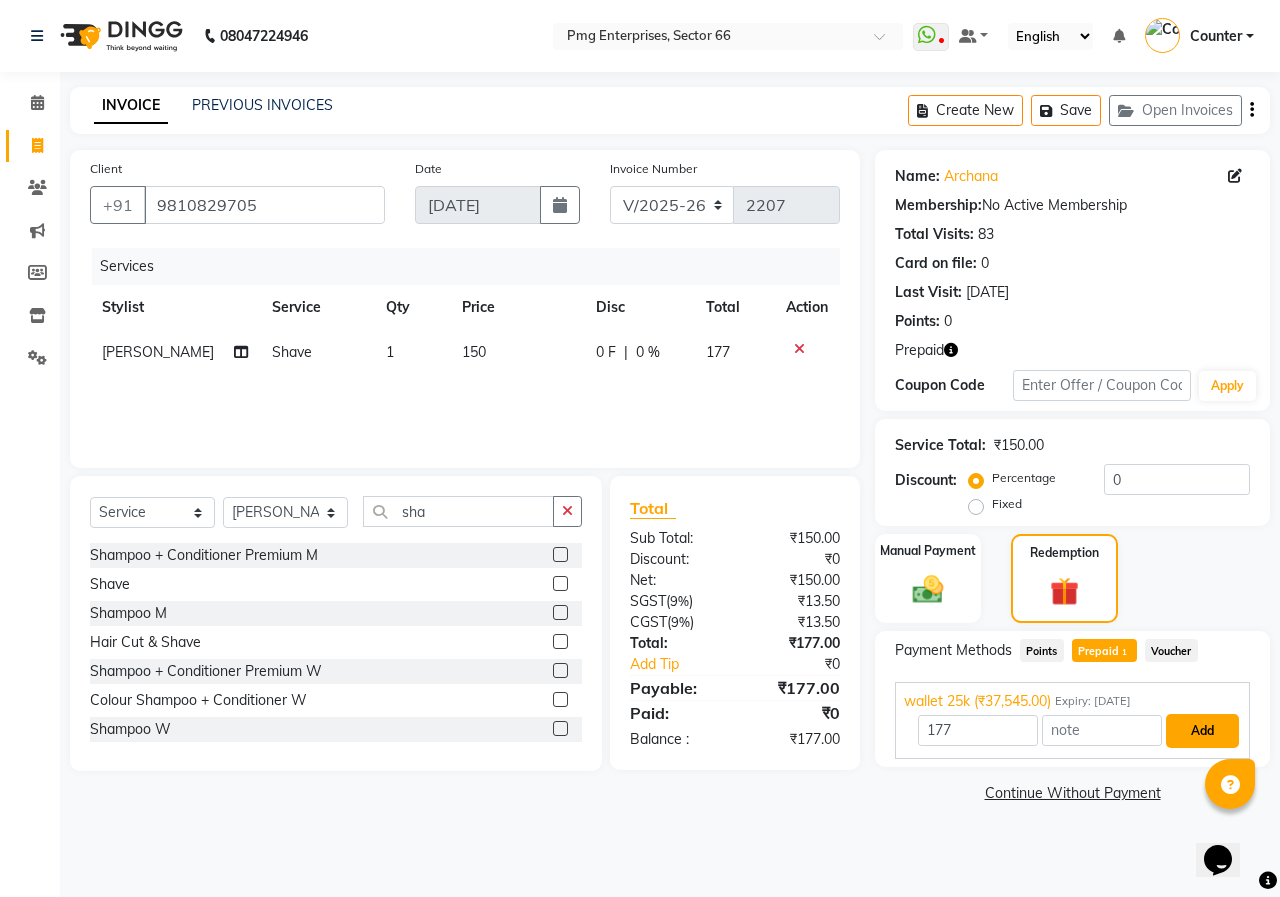 click on "Add" at bounding box center (1202, 731) 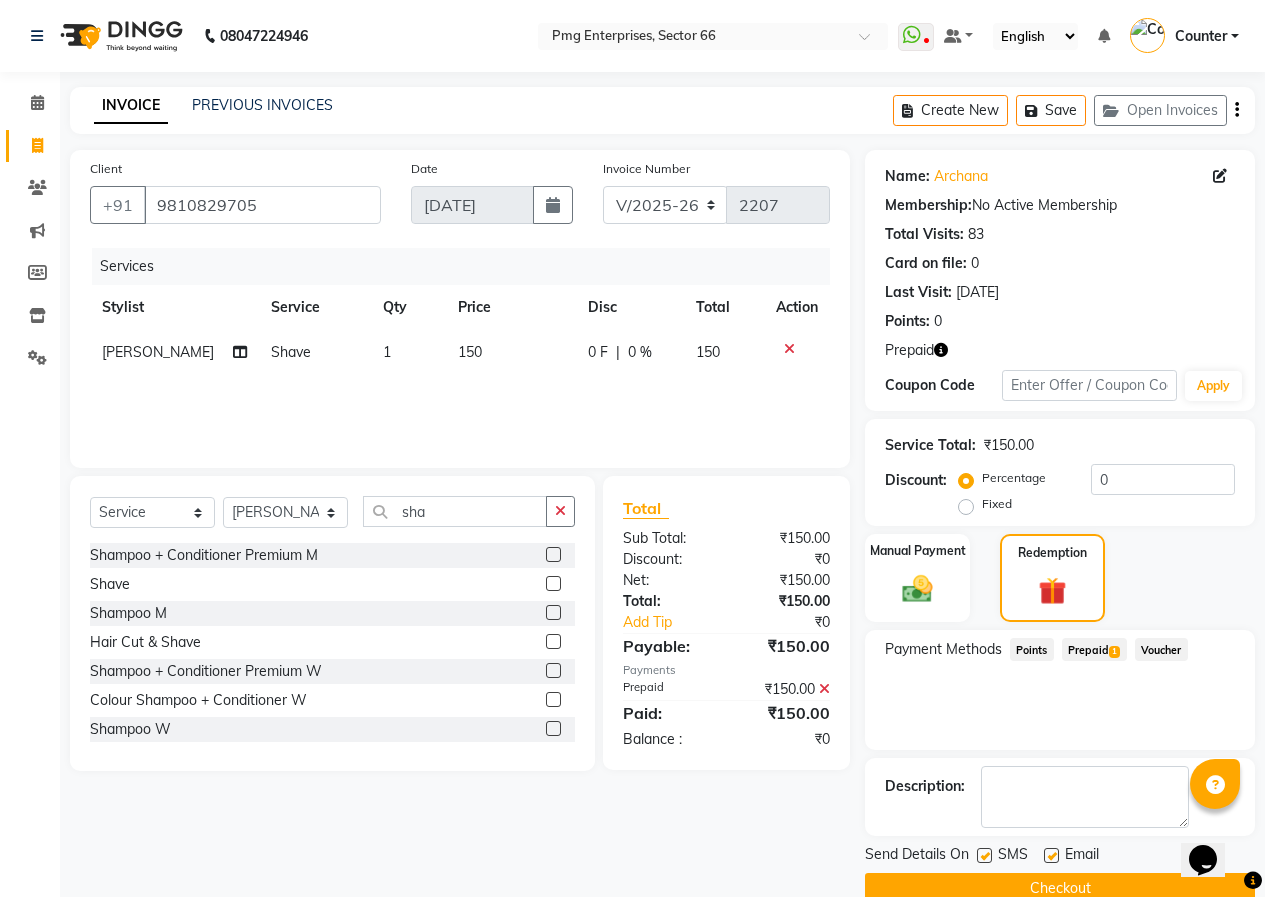 click on "Checkout" 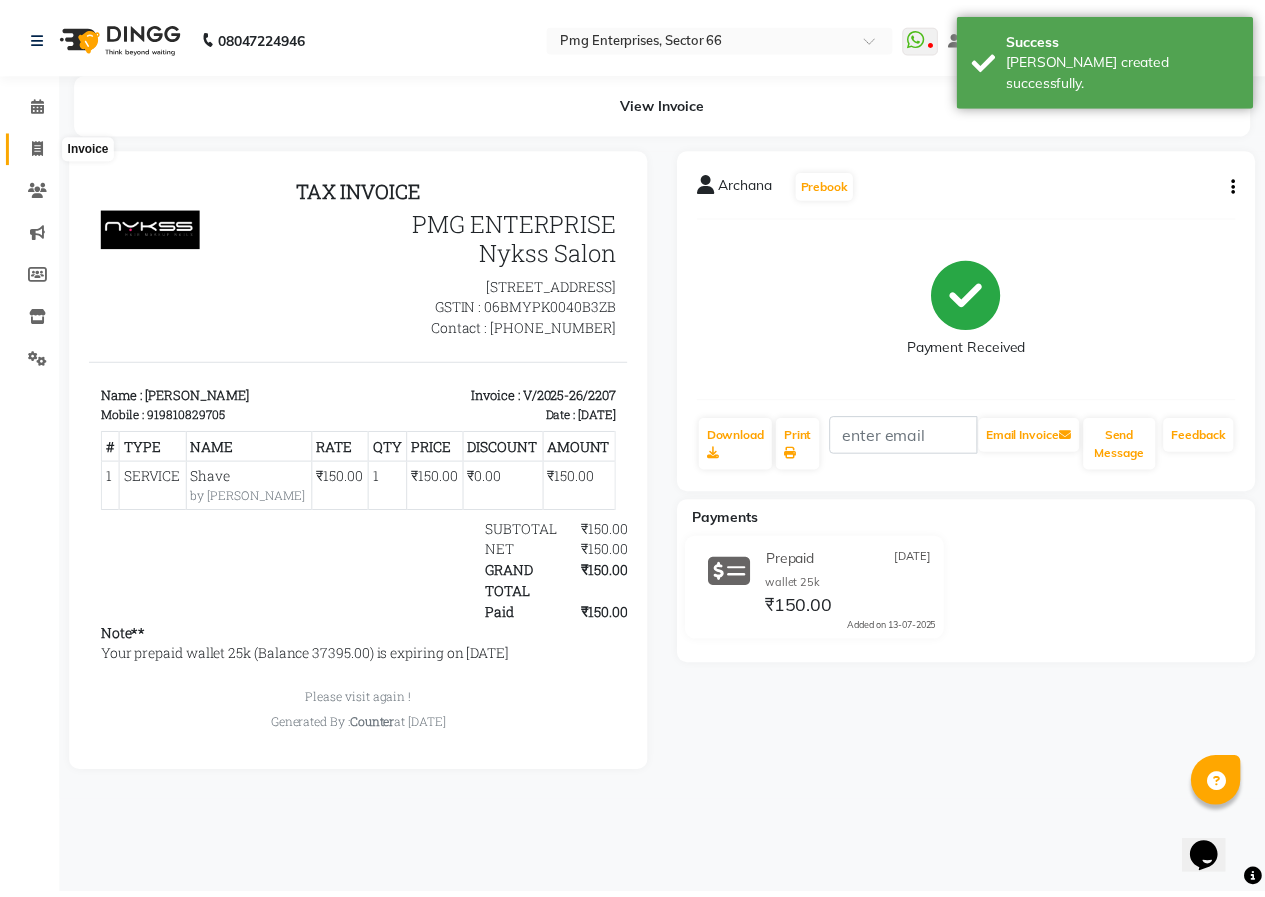 scroll, scrollTop: 0, scrollLeft: 0, axis: both 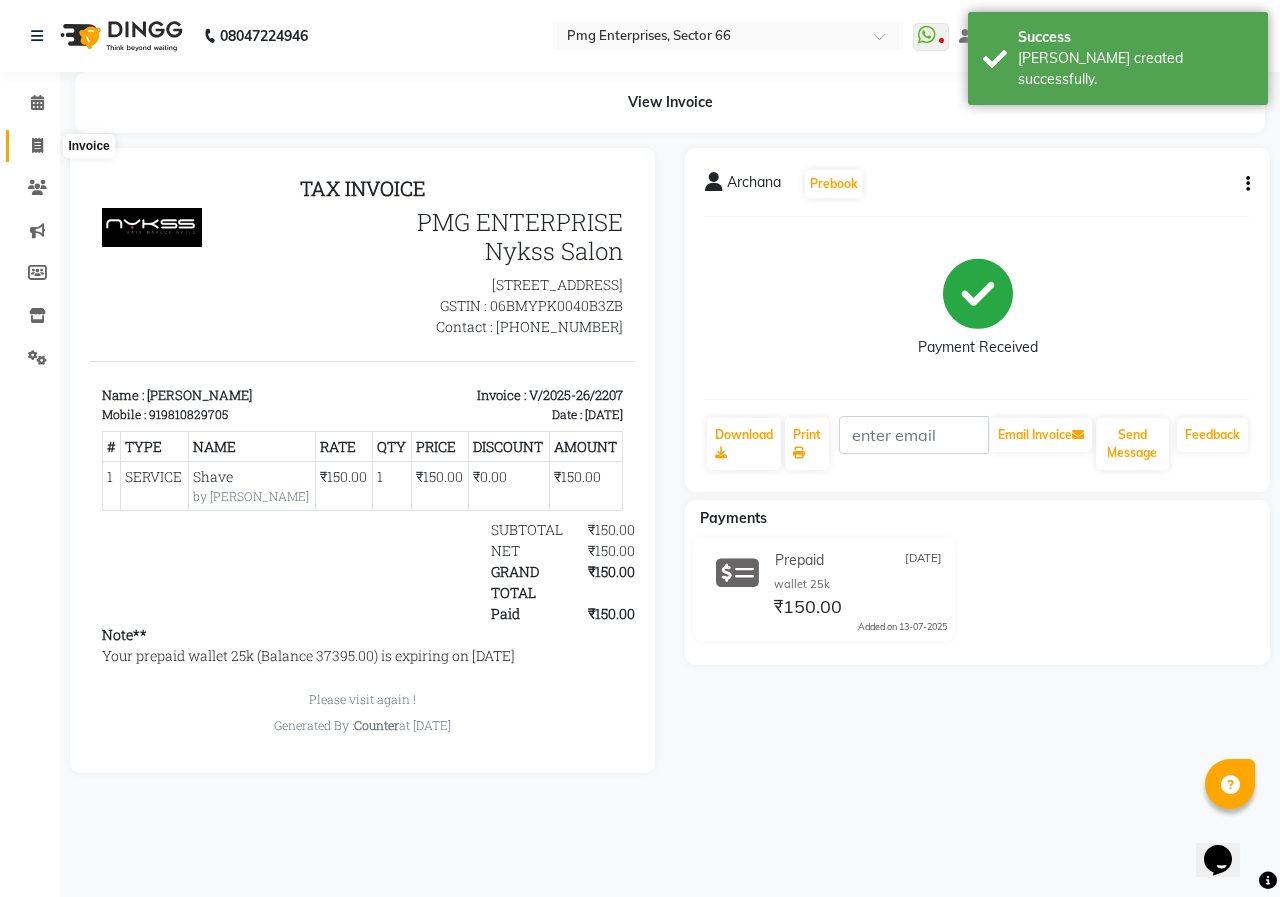click 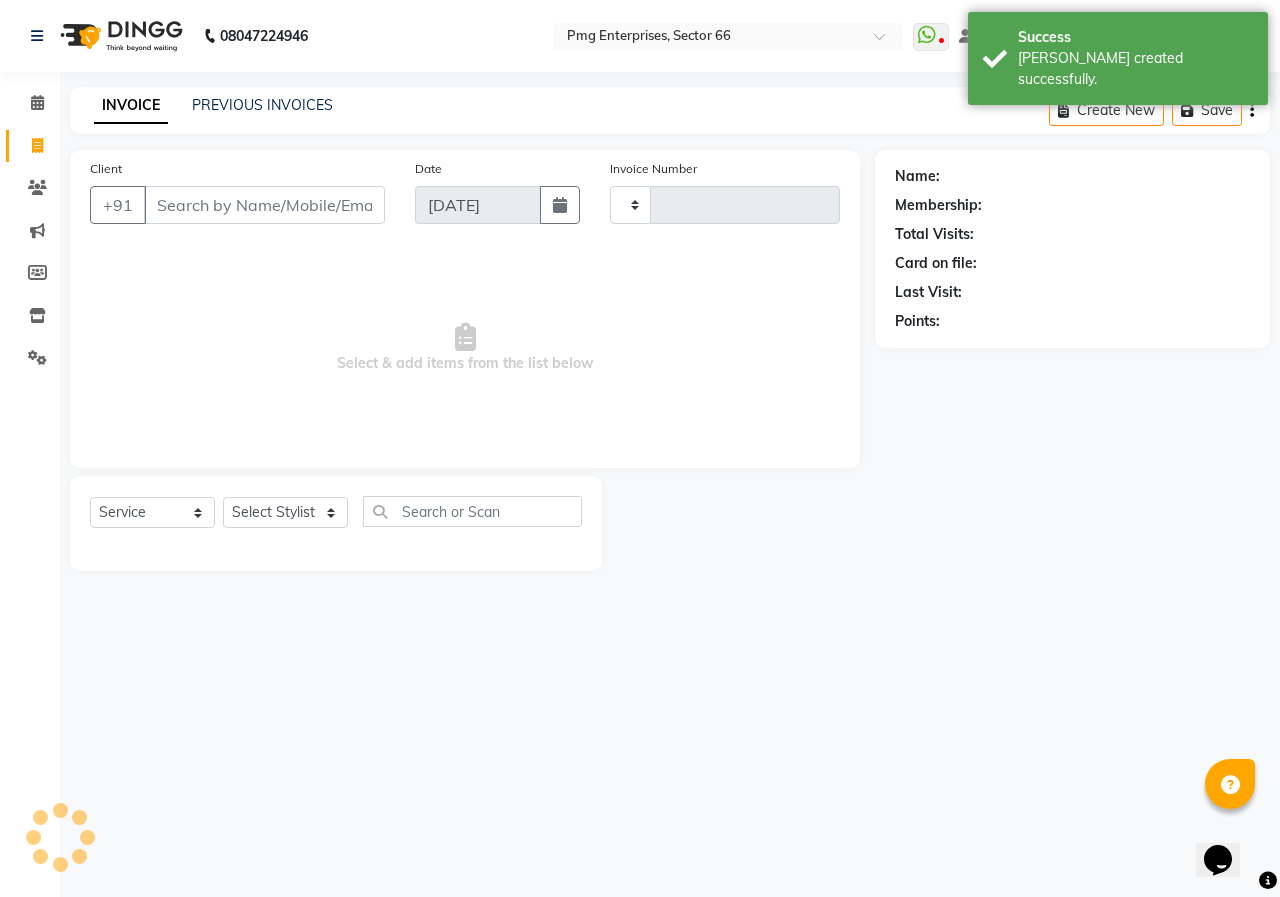 type on "2208" 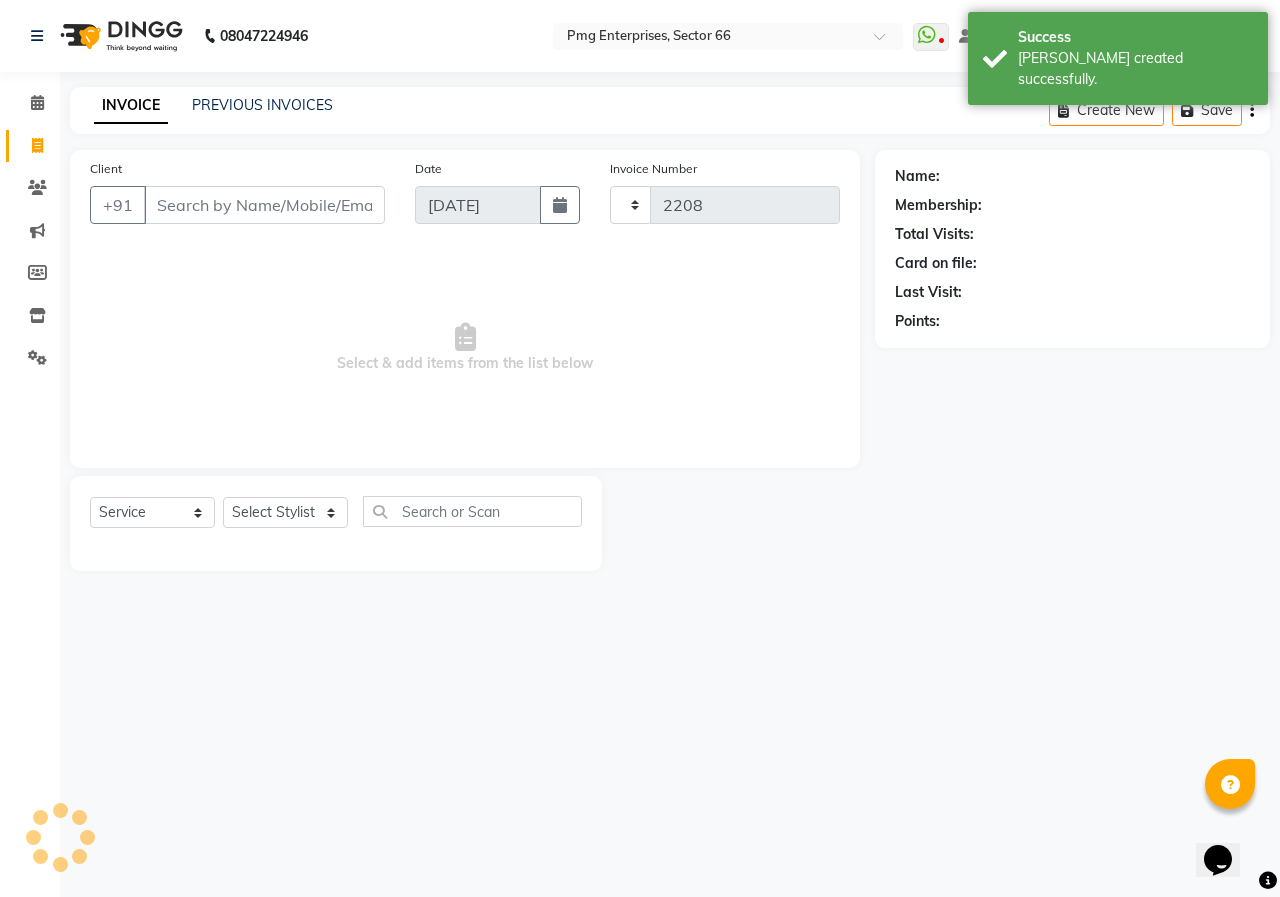 select on "889" 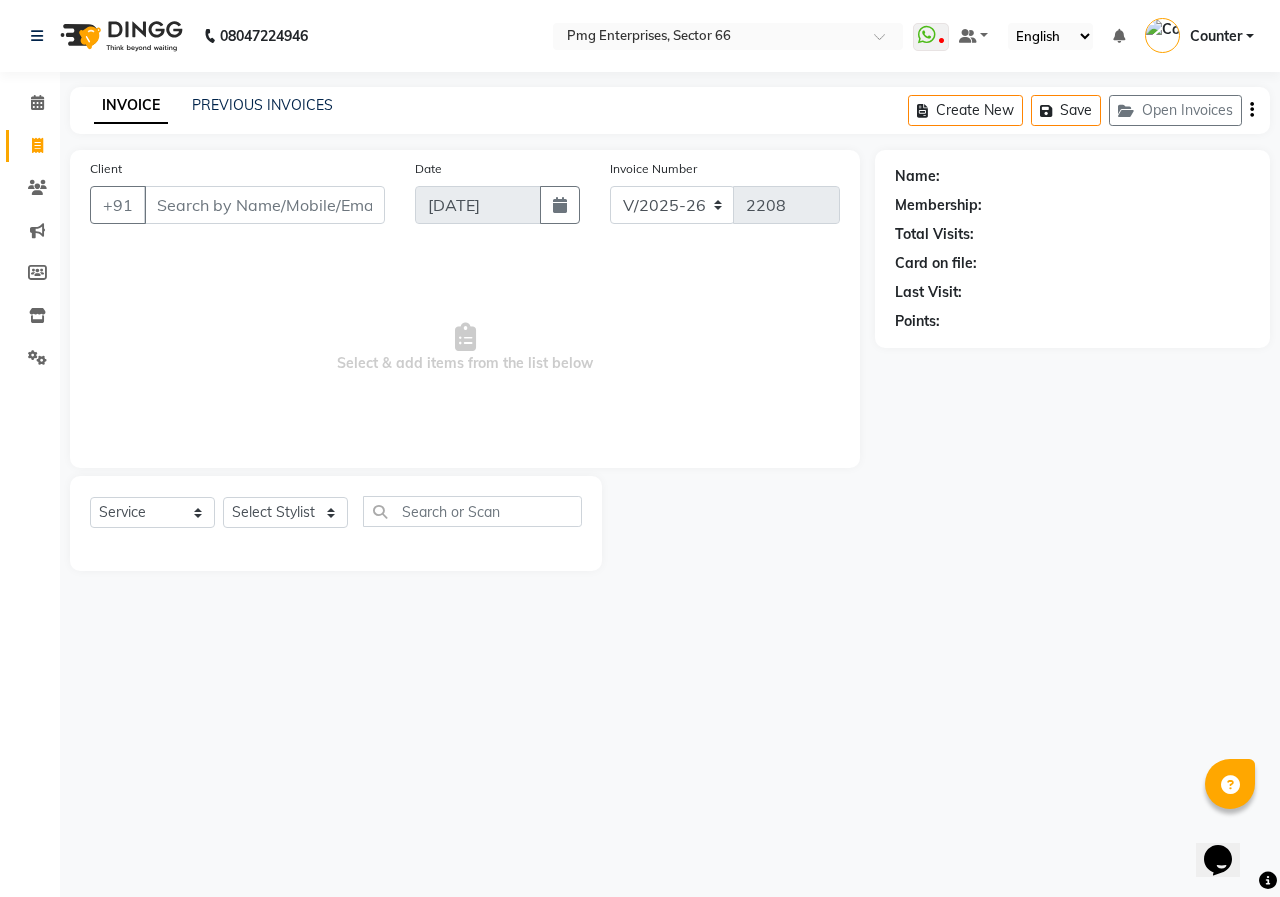 type on "9" 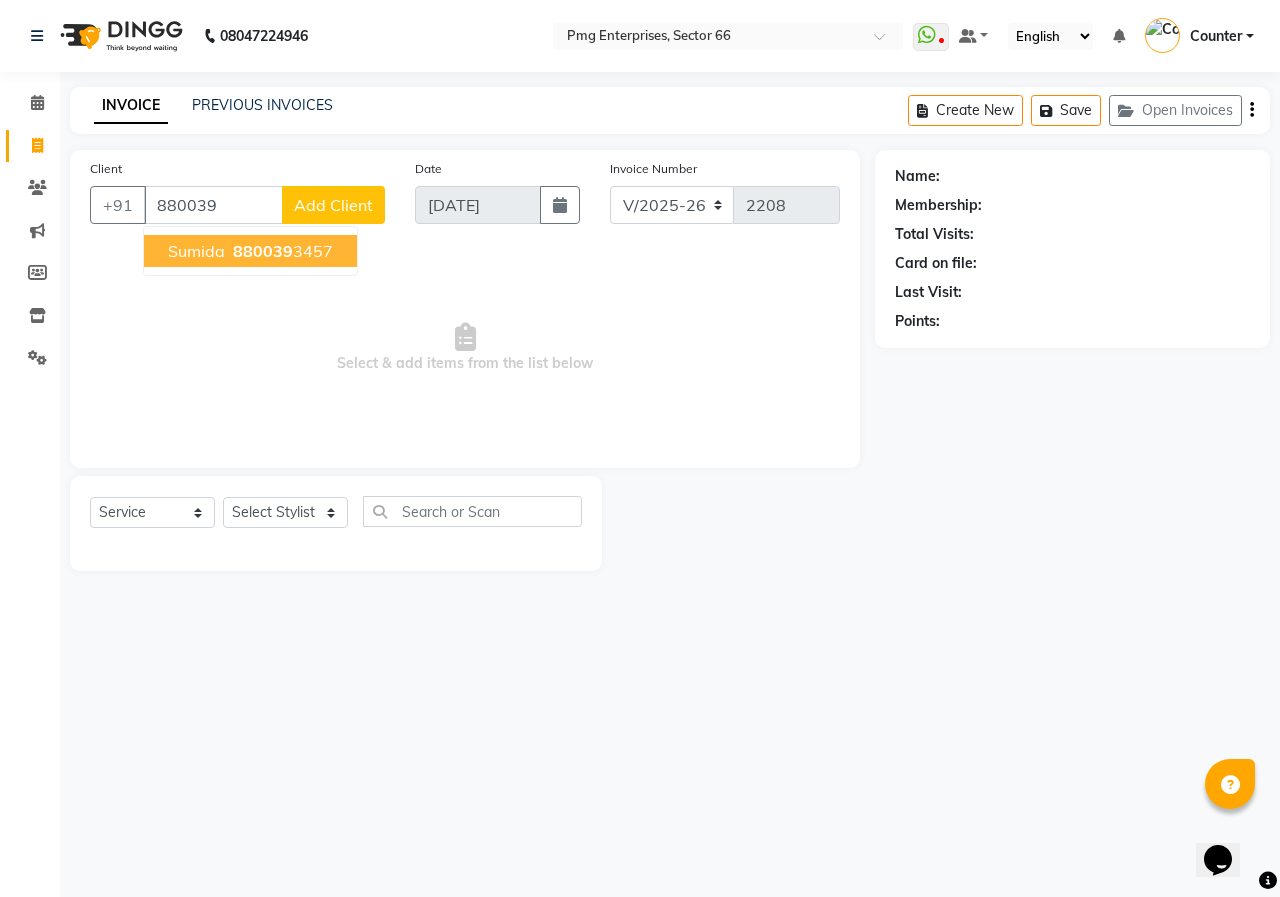 click on "Sumida" at bounding box center (196, 251) 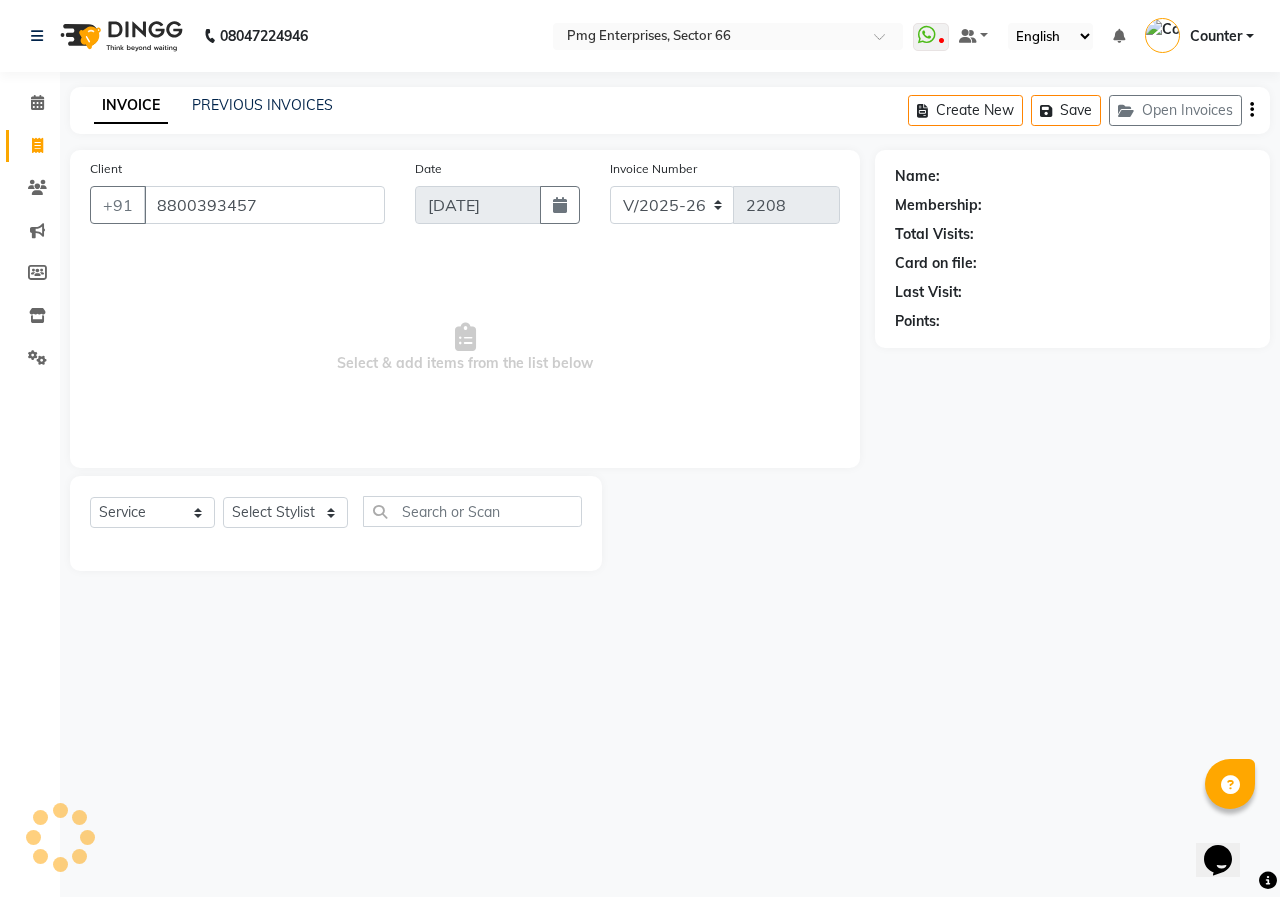 type on "8800393457" 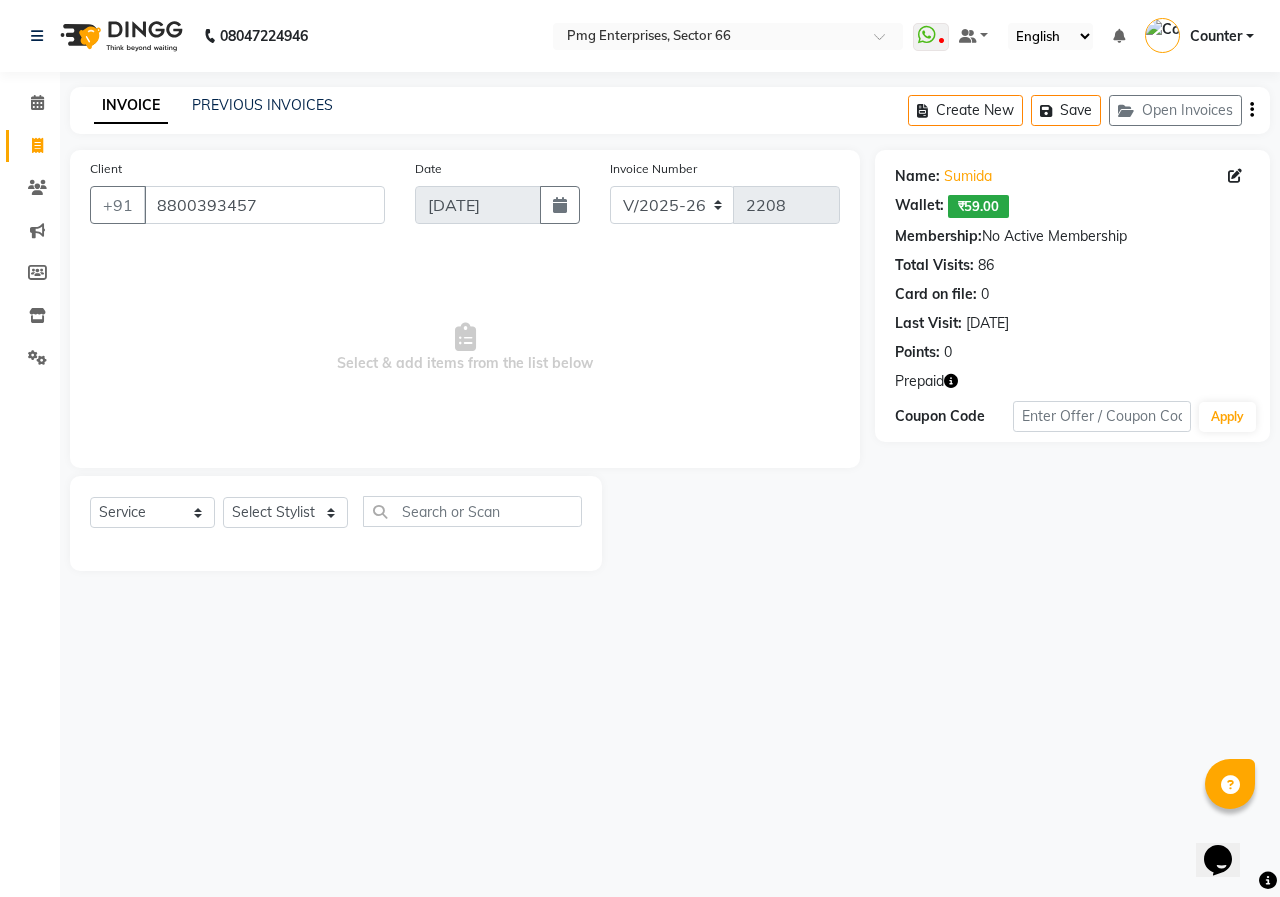click 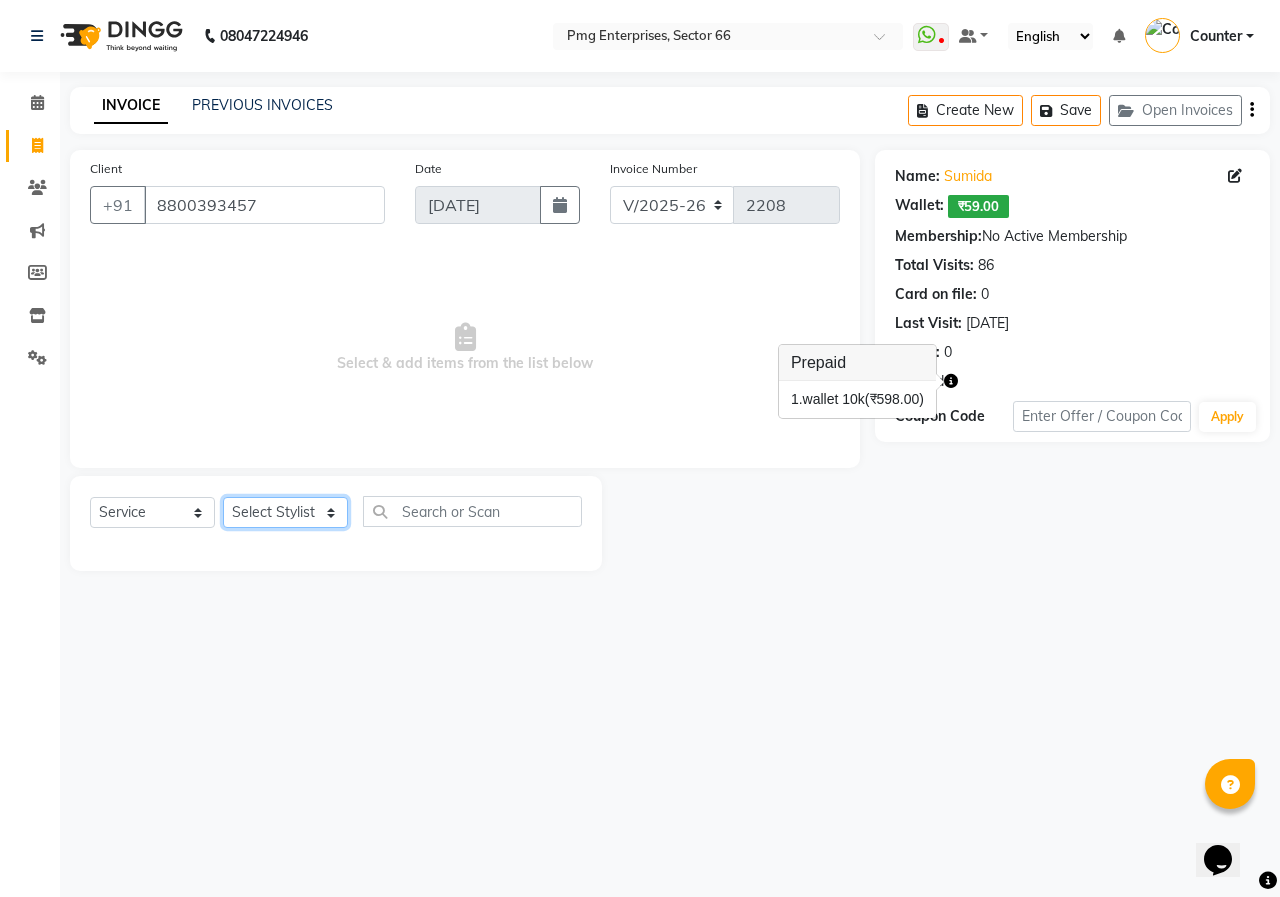 click on "Select Stylist [PERSON_NAME] Counter [PERSON_NAME] [PERSON_NAME] [PERSON_NAME] [PERSON_NAME]" 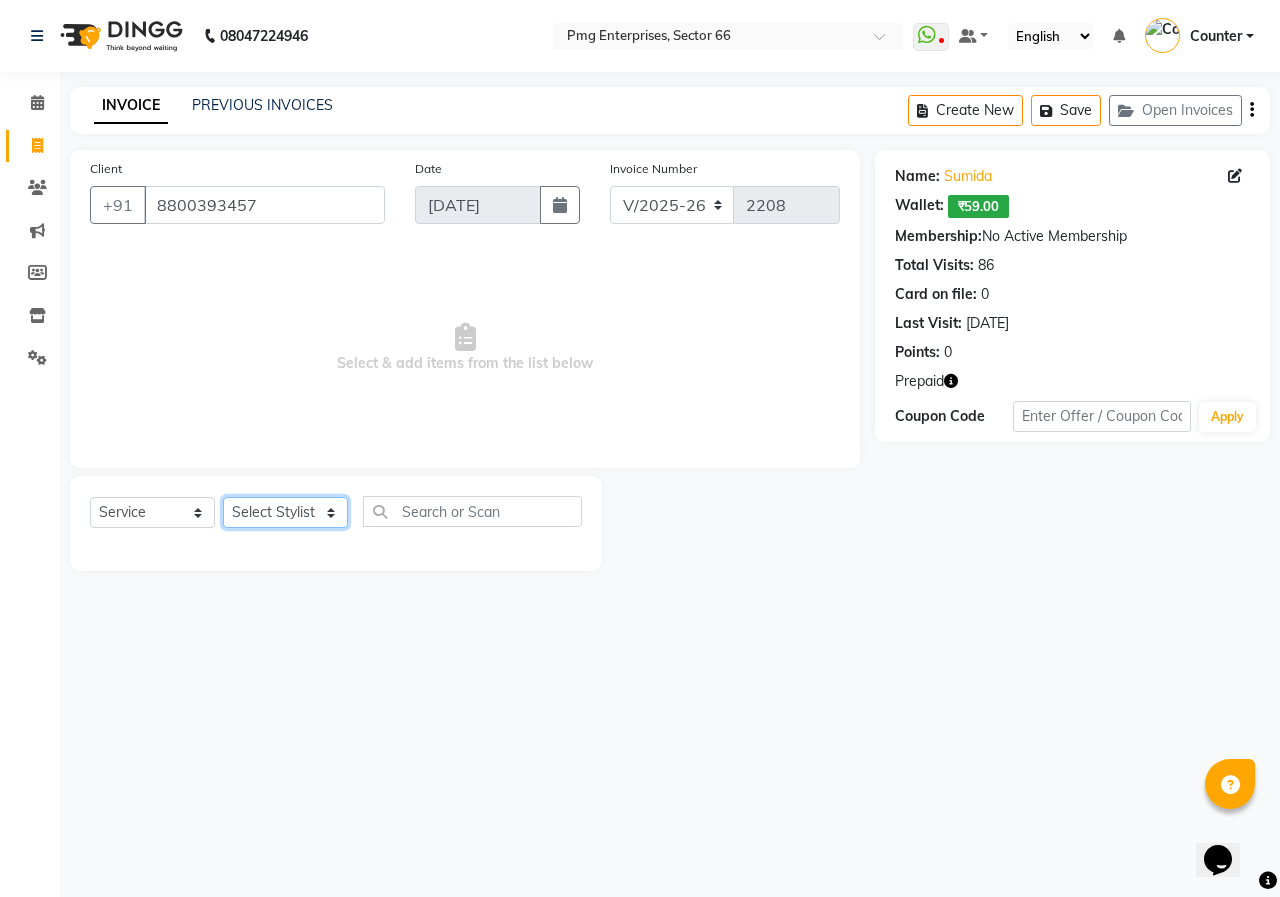 select on "14602" 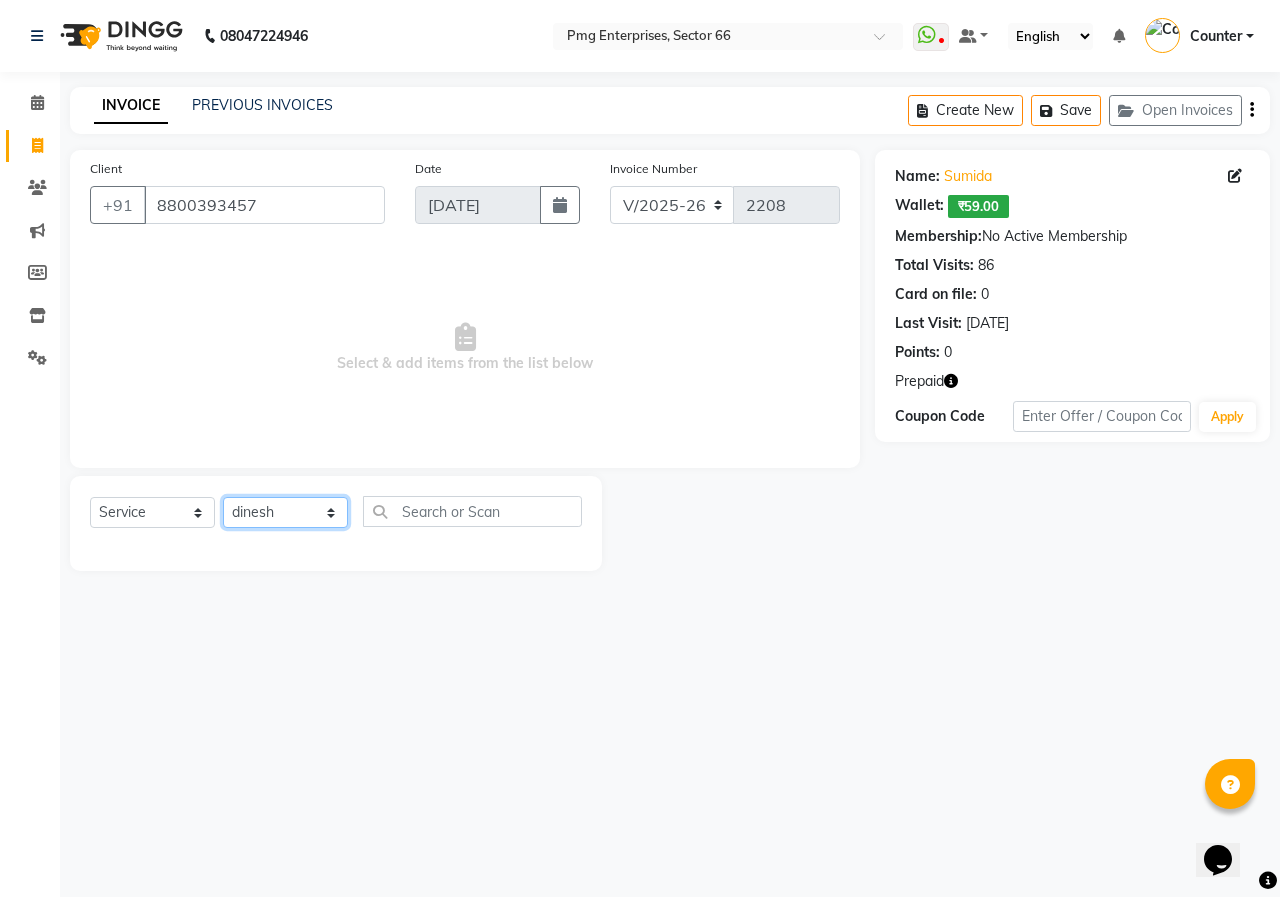 click on "Select Stylist [PERSON_NAME] Counter [PERSON_NAME] [PERSON_NAME] [PERSON_NAME] [PERSON_NAME]" 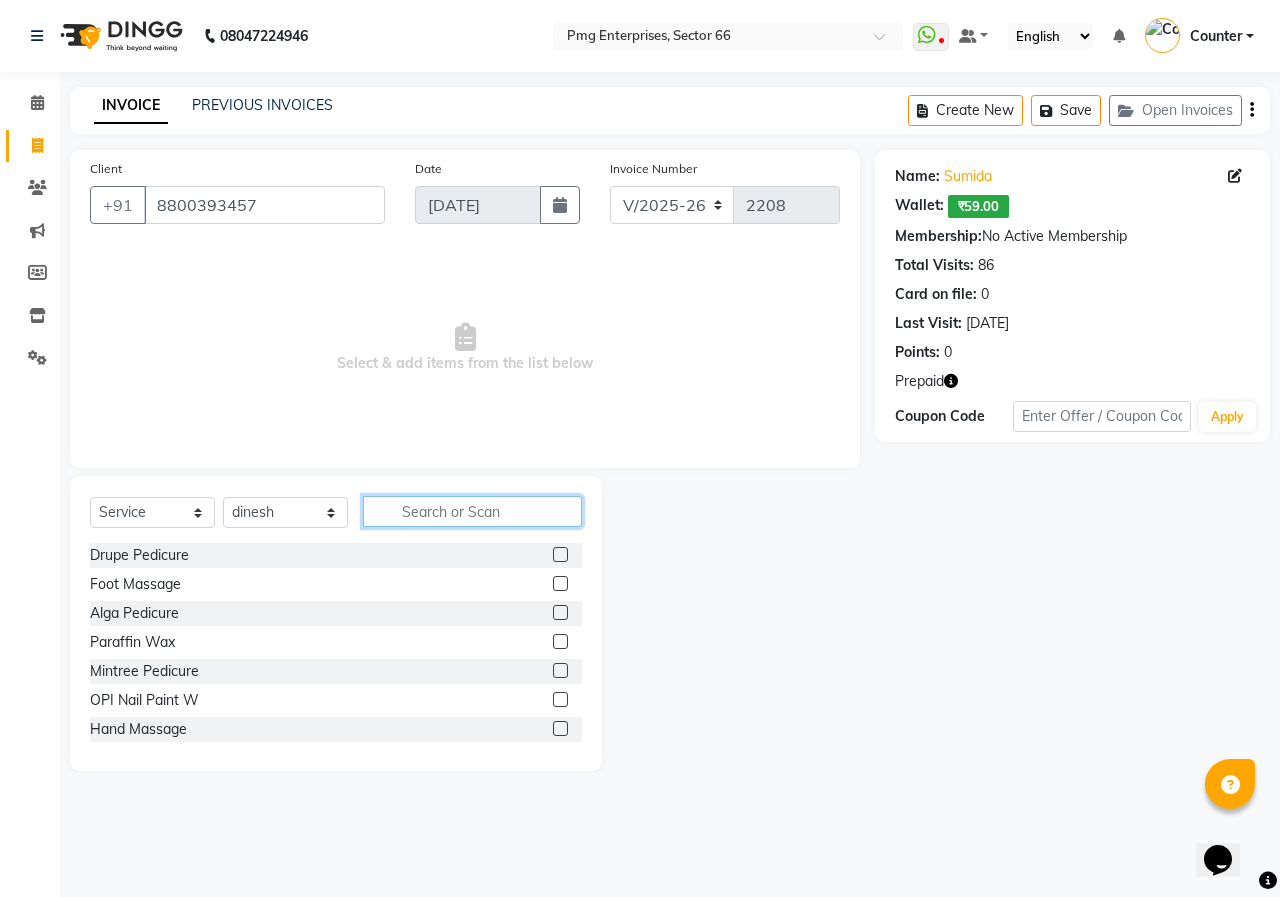 click 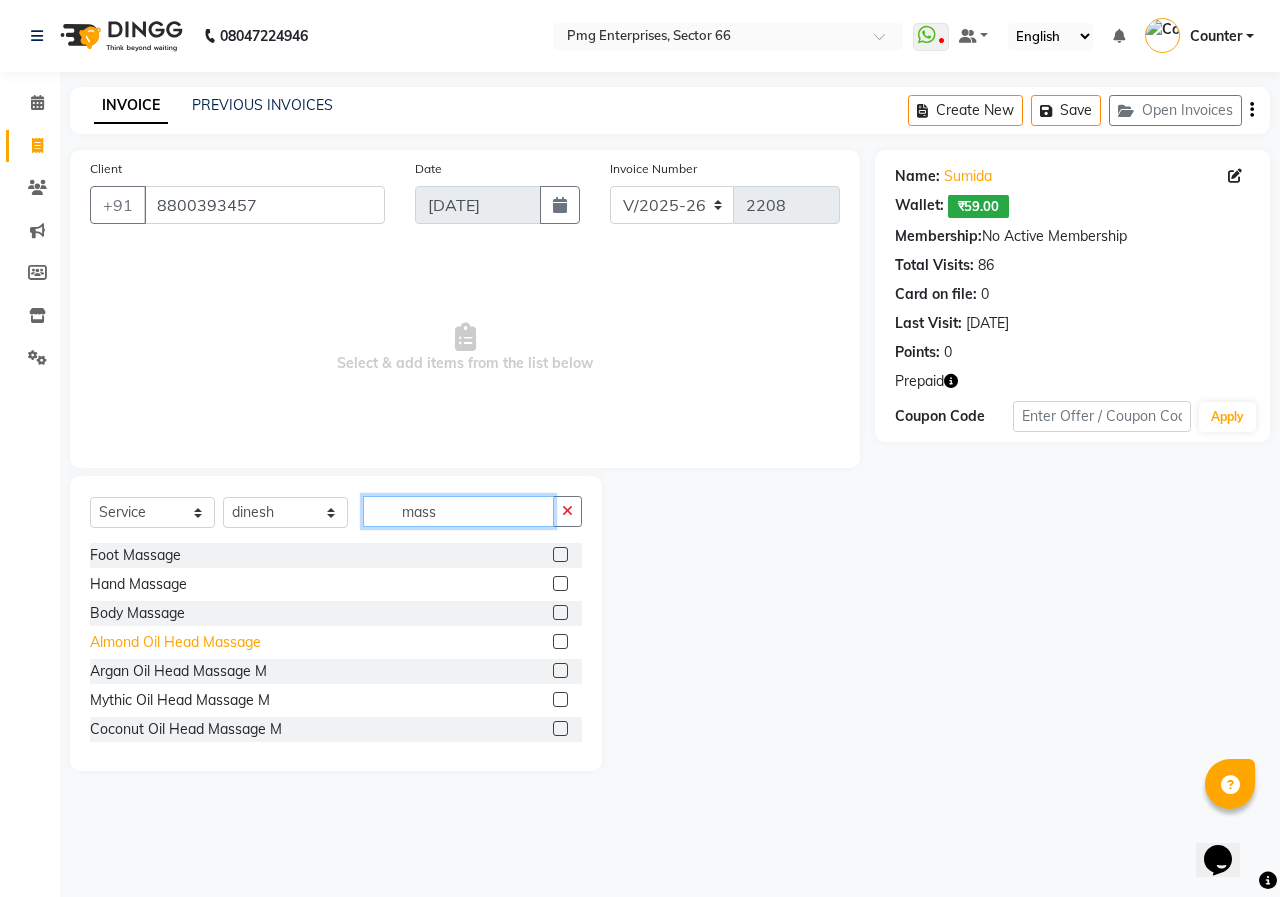 type on "mass" 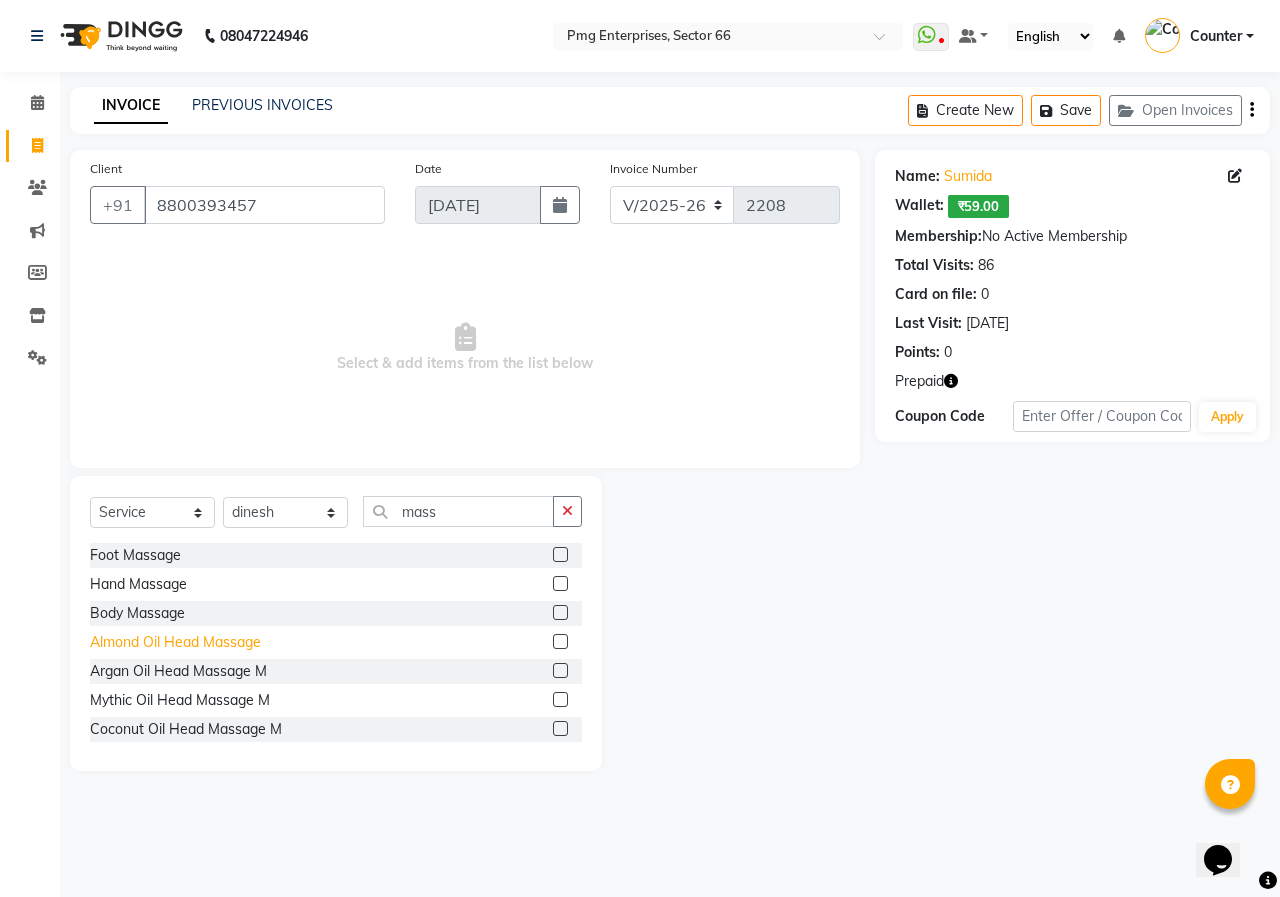 click on "Almond Oil Head Massage" 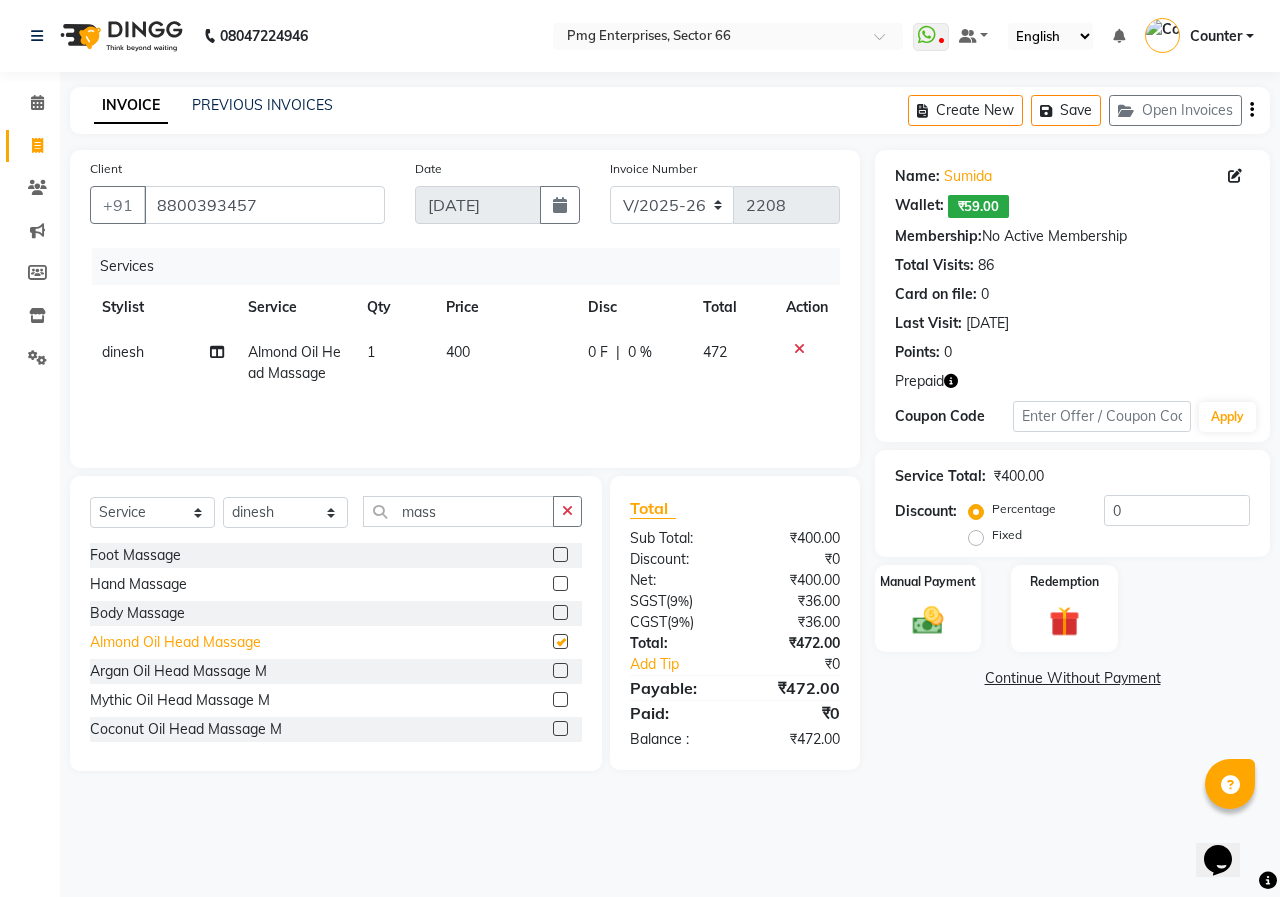 checkbox on "false" 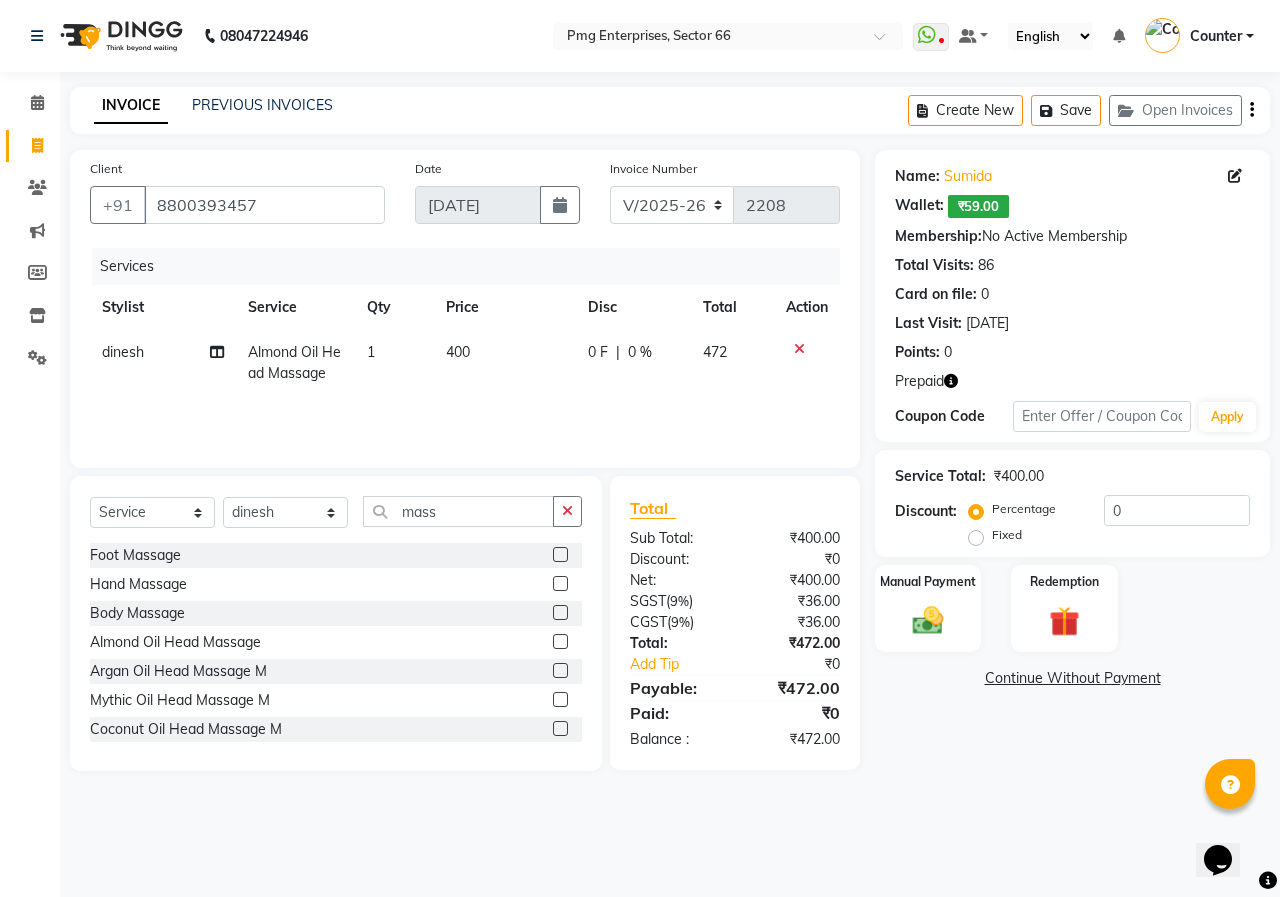 click on "400" 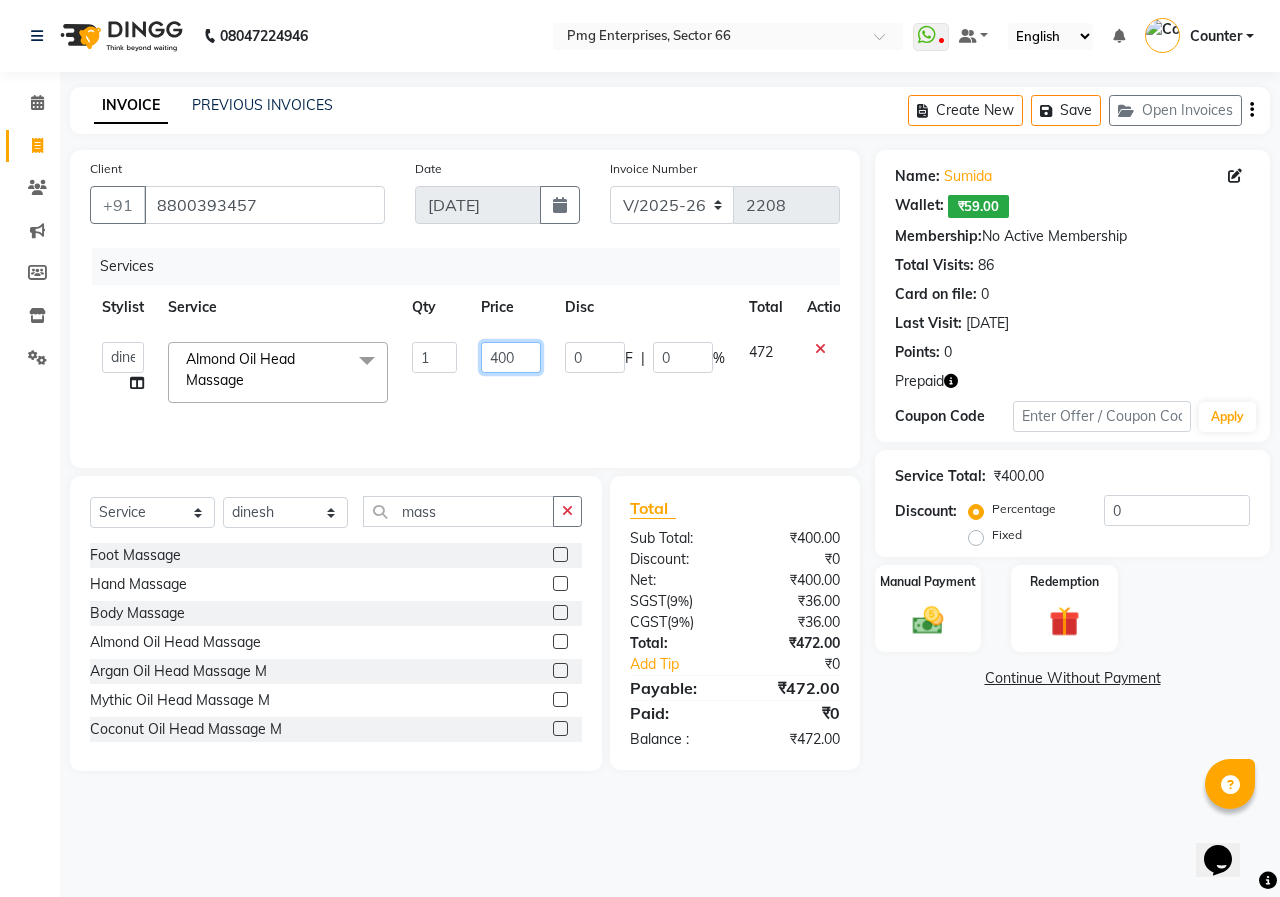click on "400" 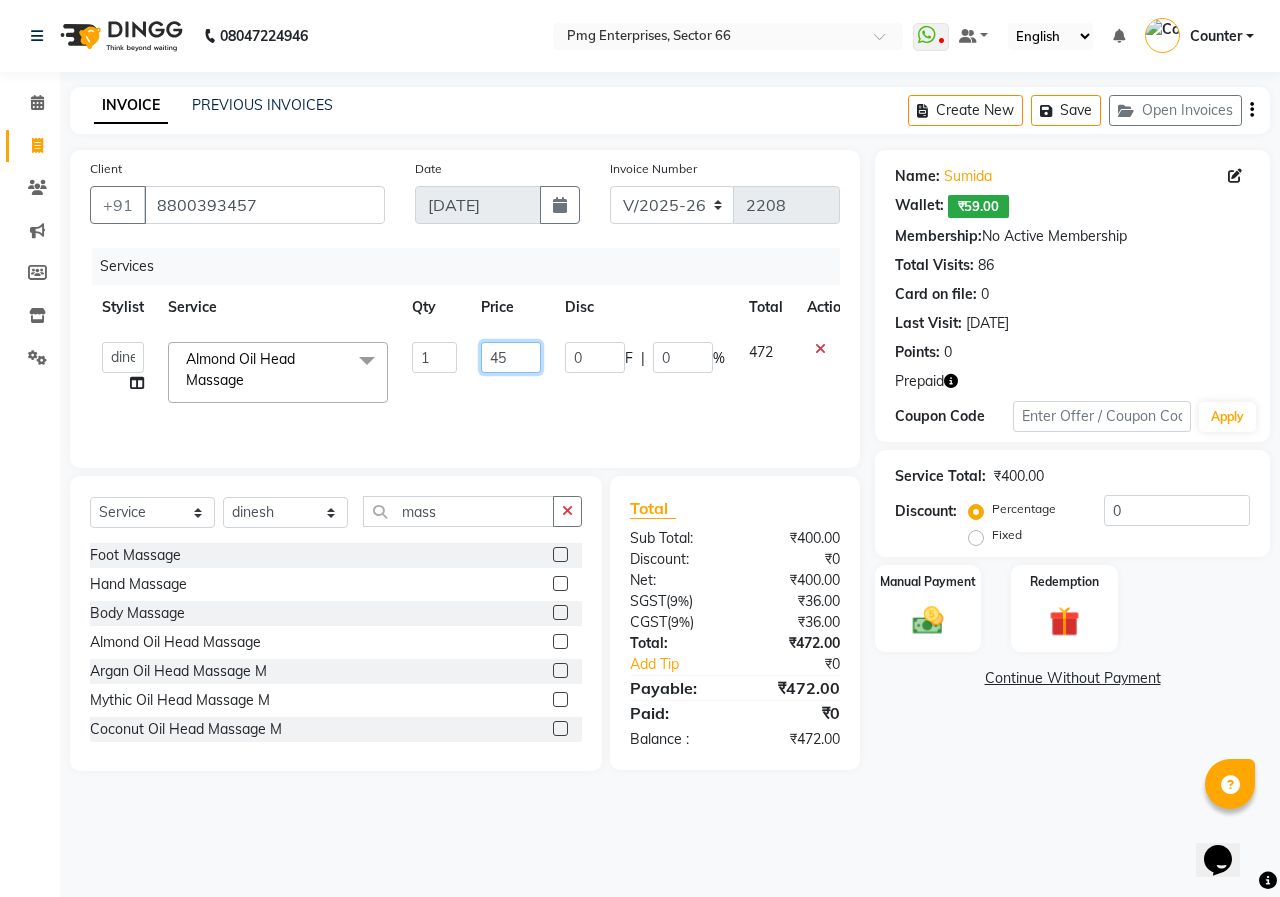 type on "450" 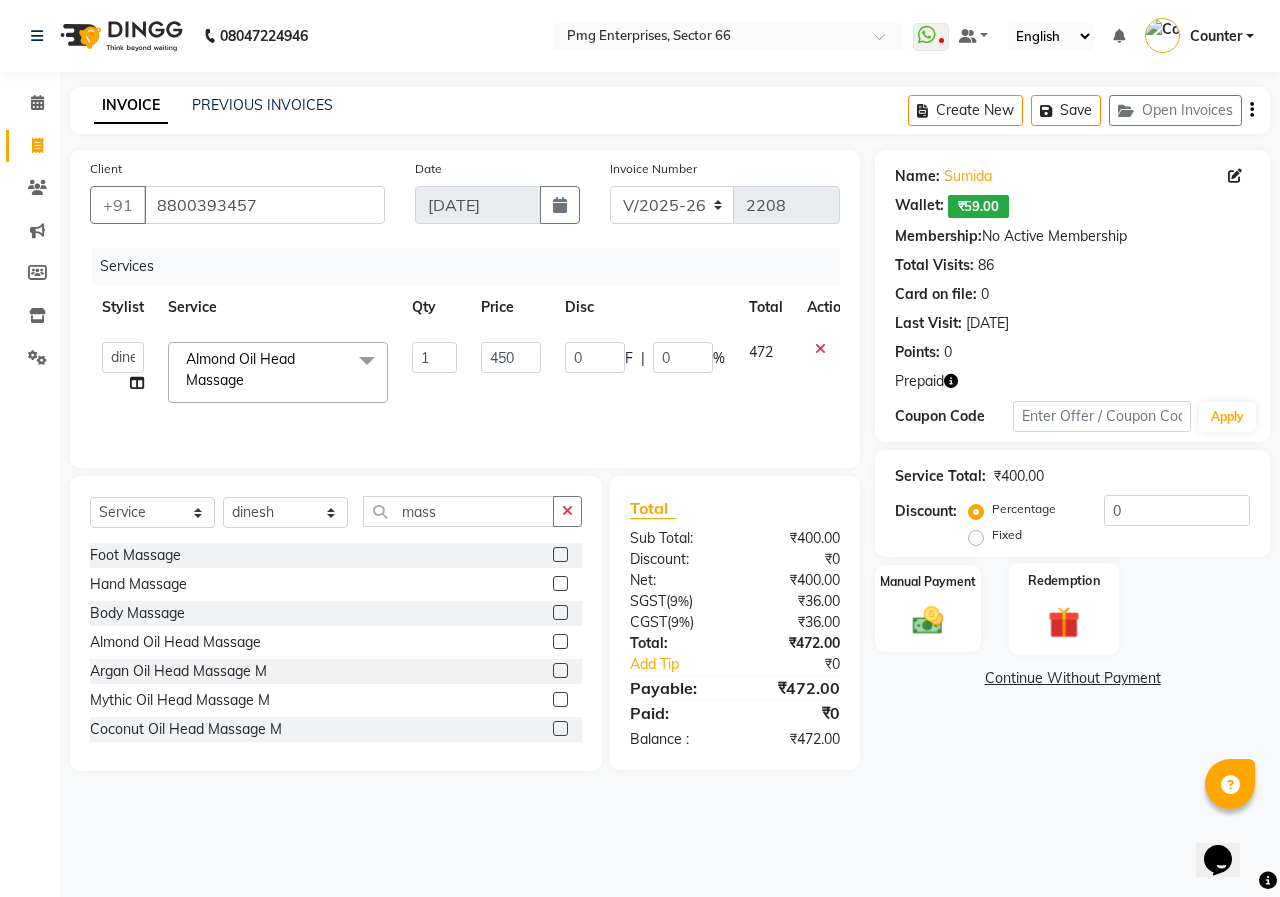 click 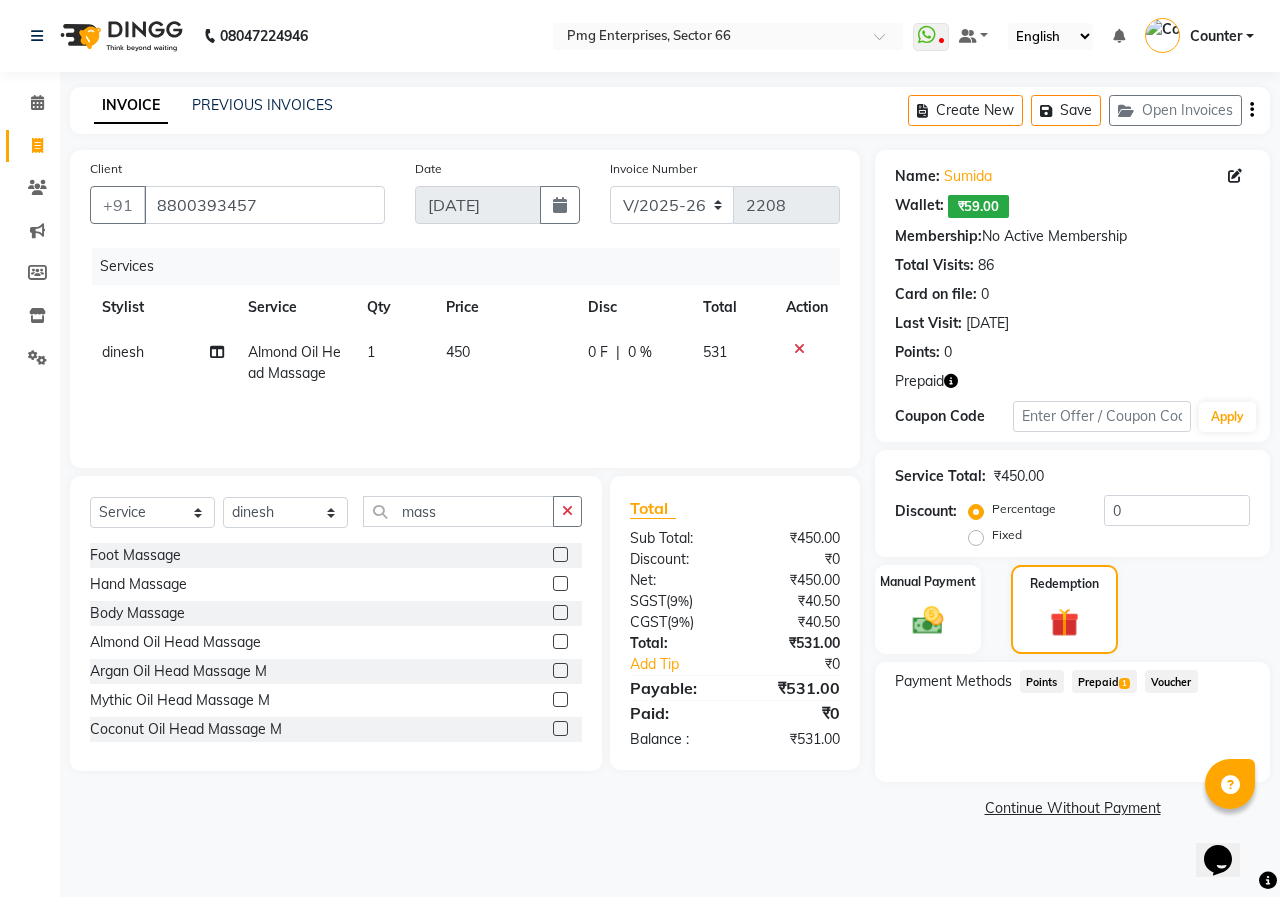 click on "450" 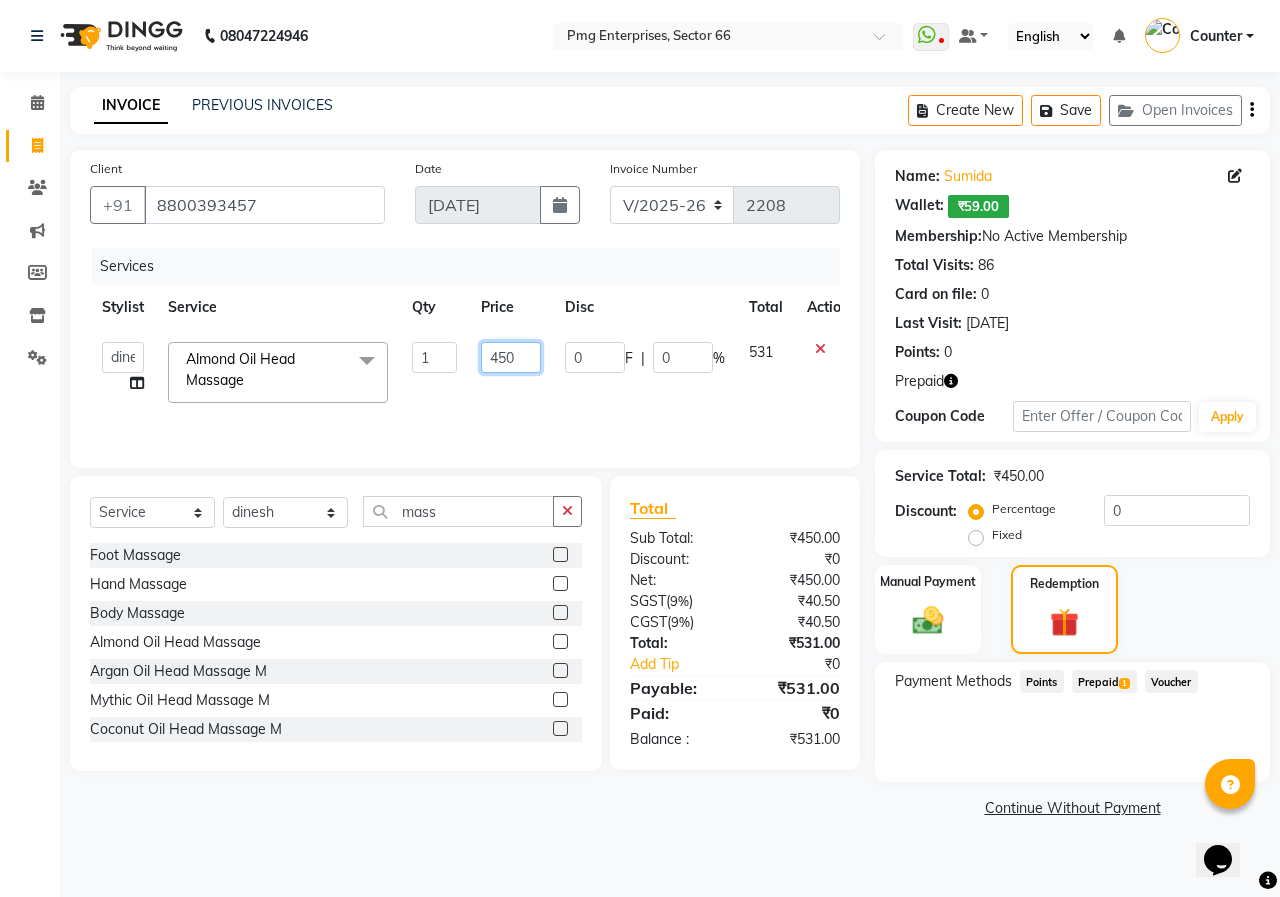 click on "450" 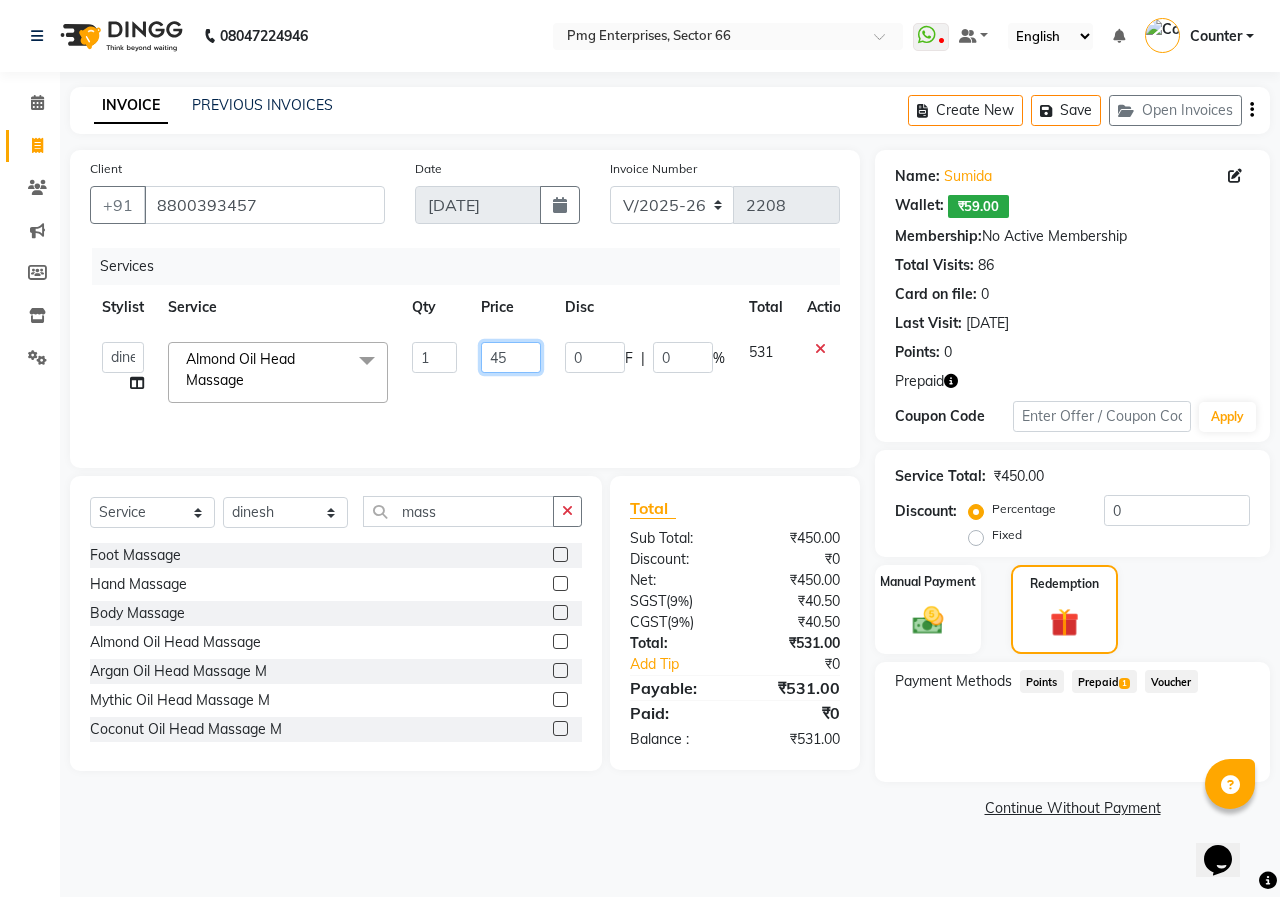 type on "4" 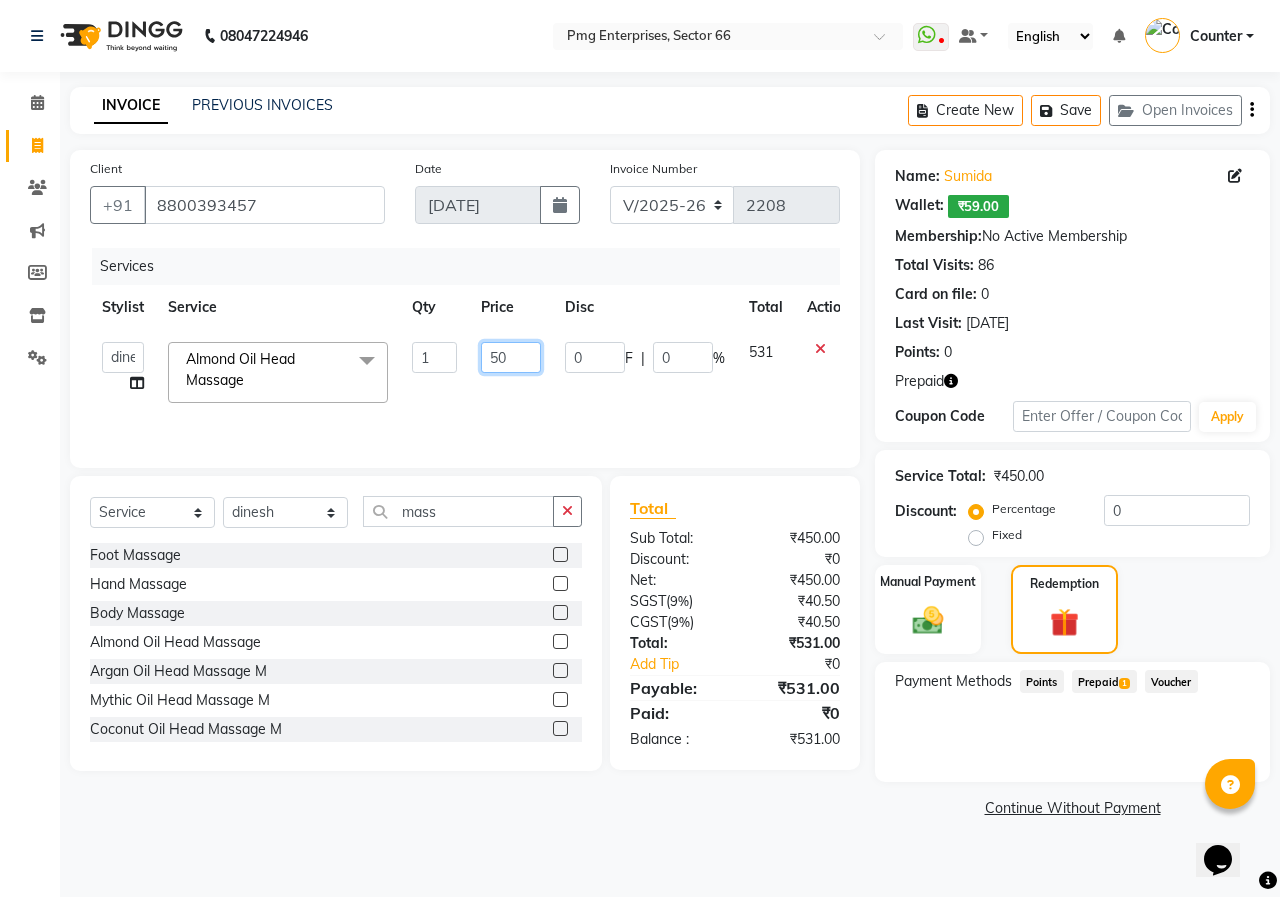 type on "500" 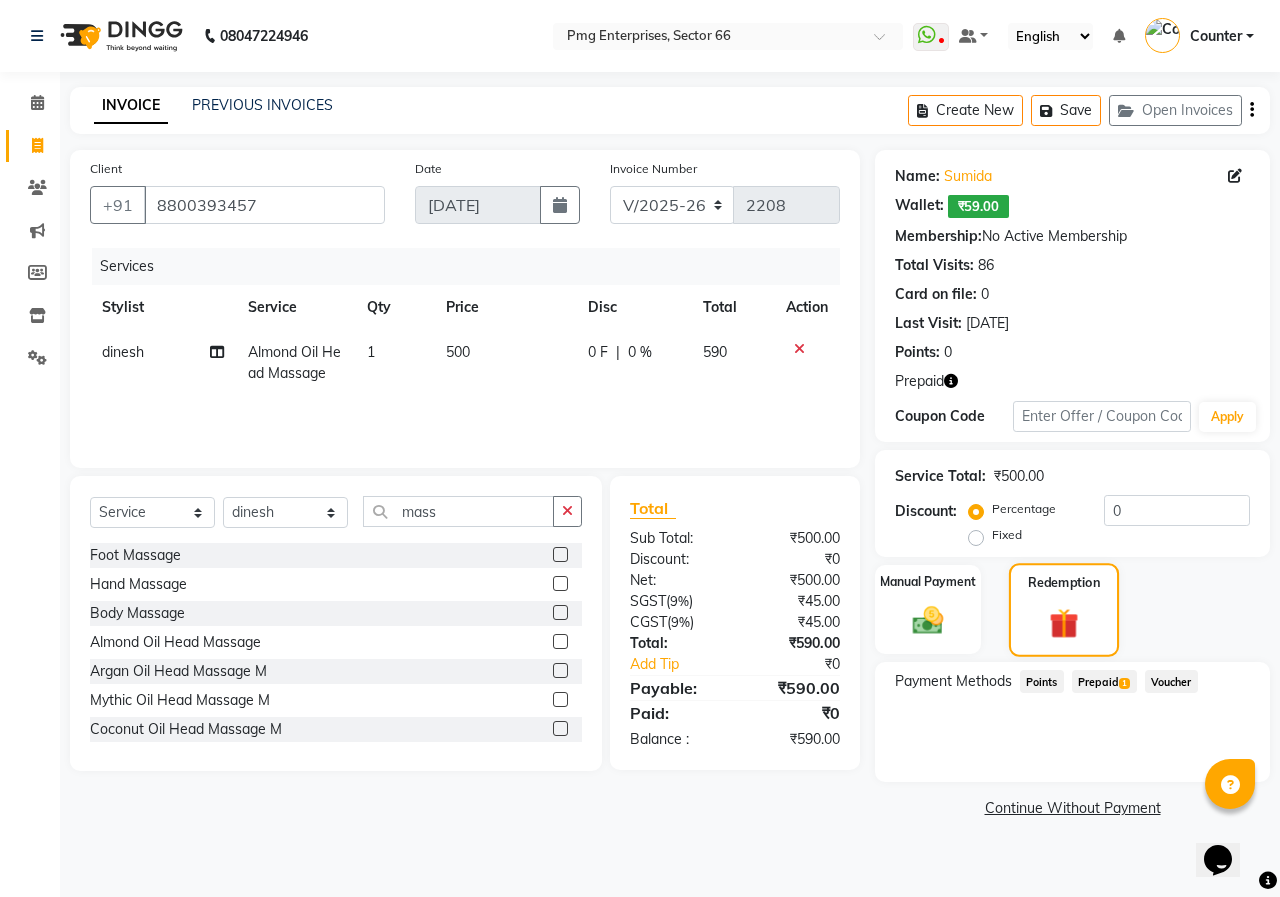 click 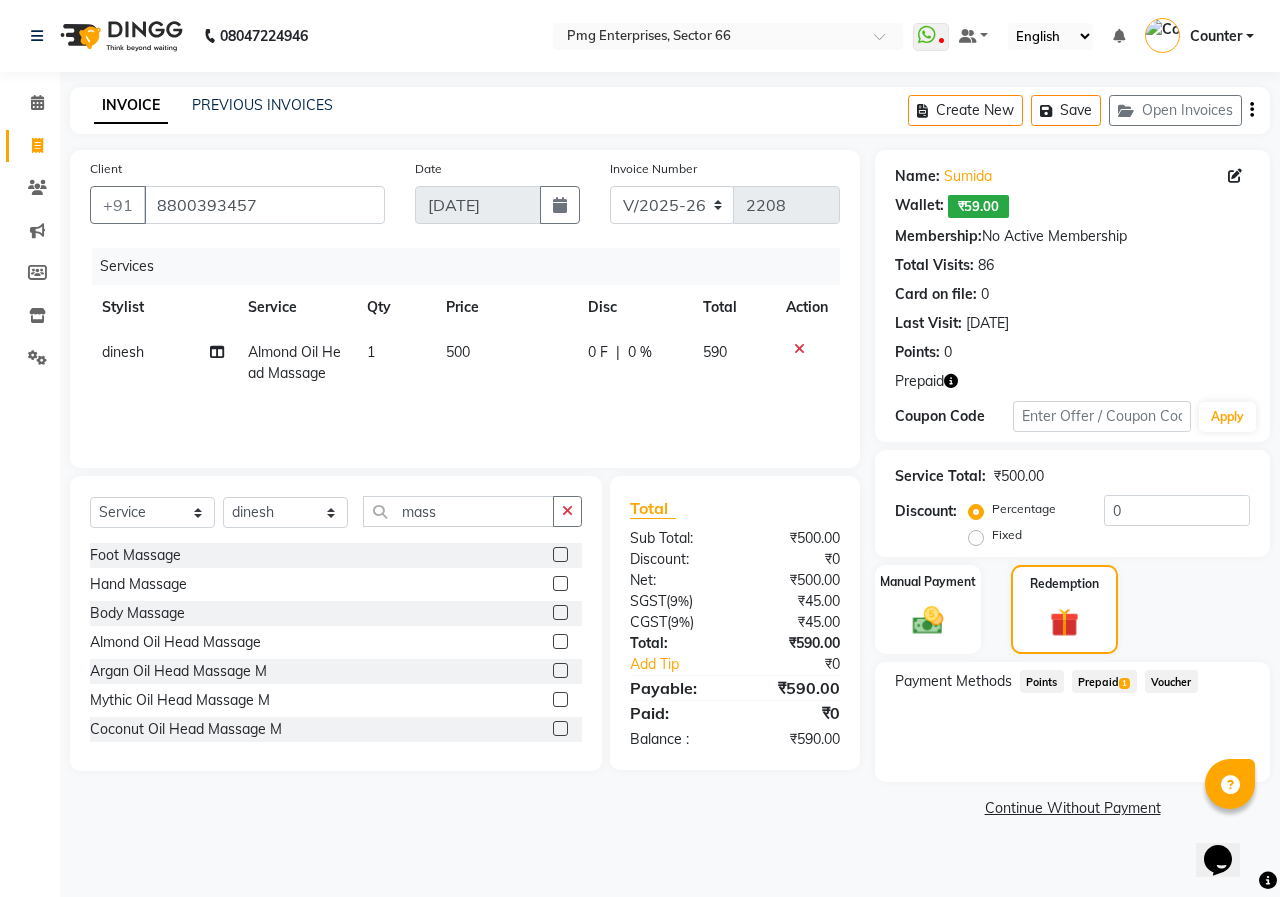 click on "Prepaid  1" 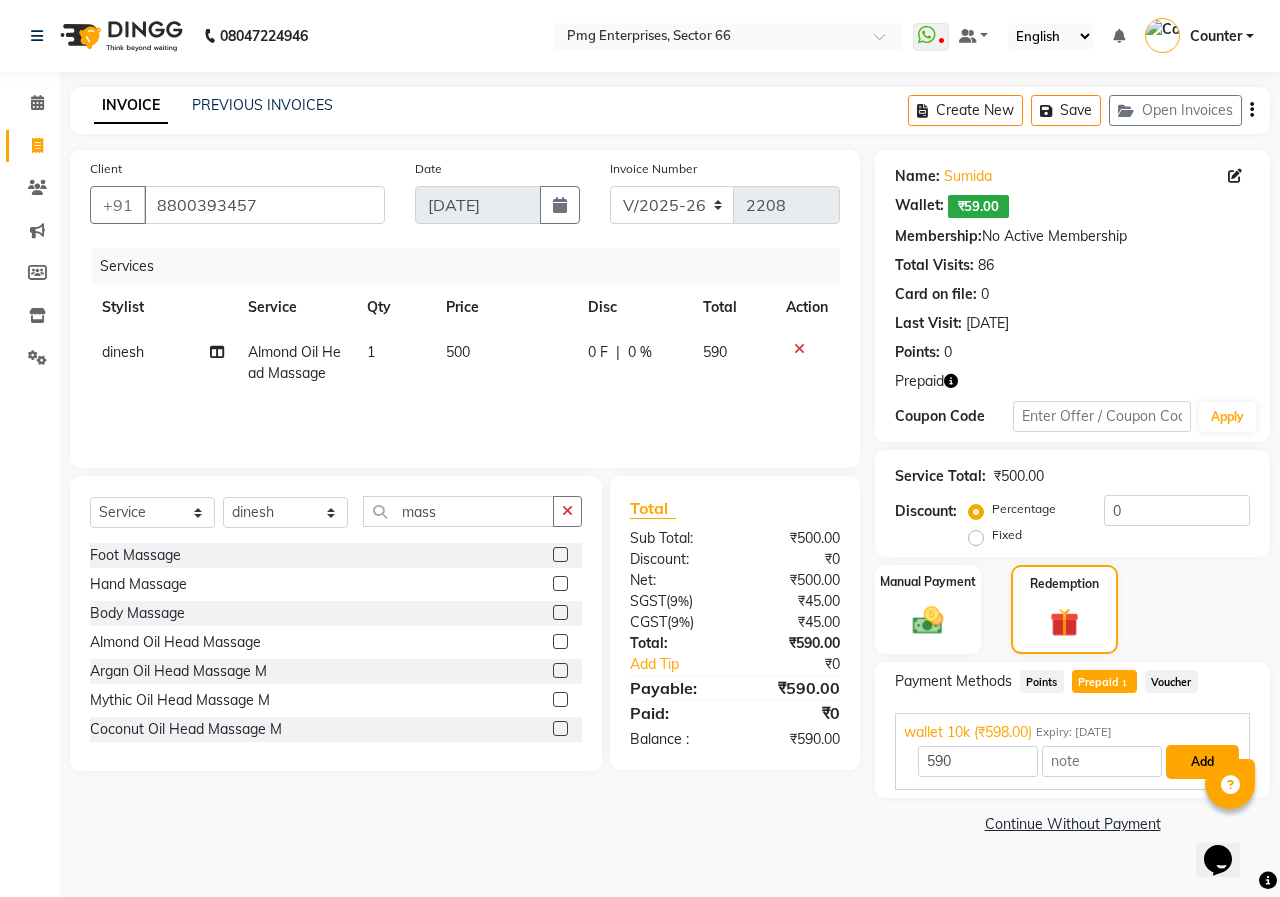 click on "Add" at bounding box center (1202, 762) 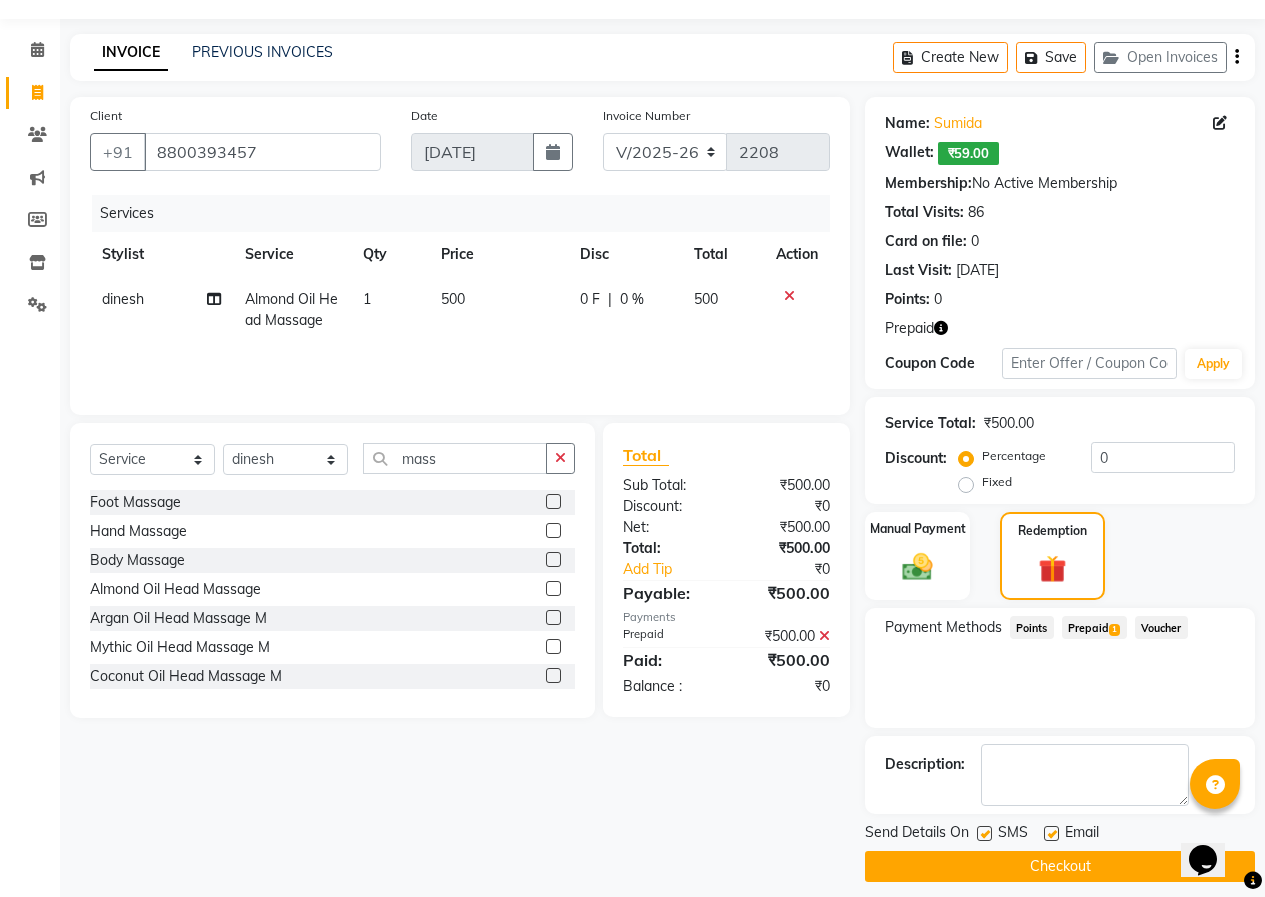 scroll, scrollTop: 68, scrollLeft: 0, axis: vertical 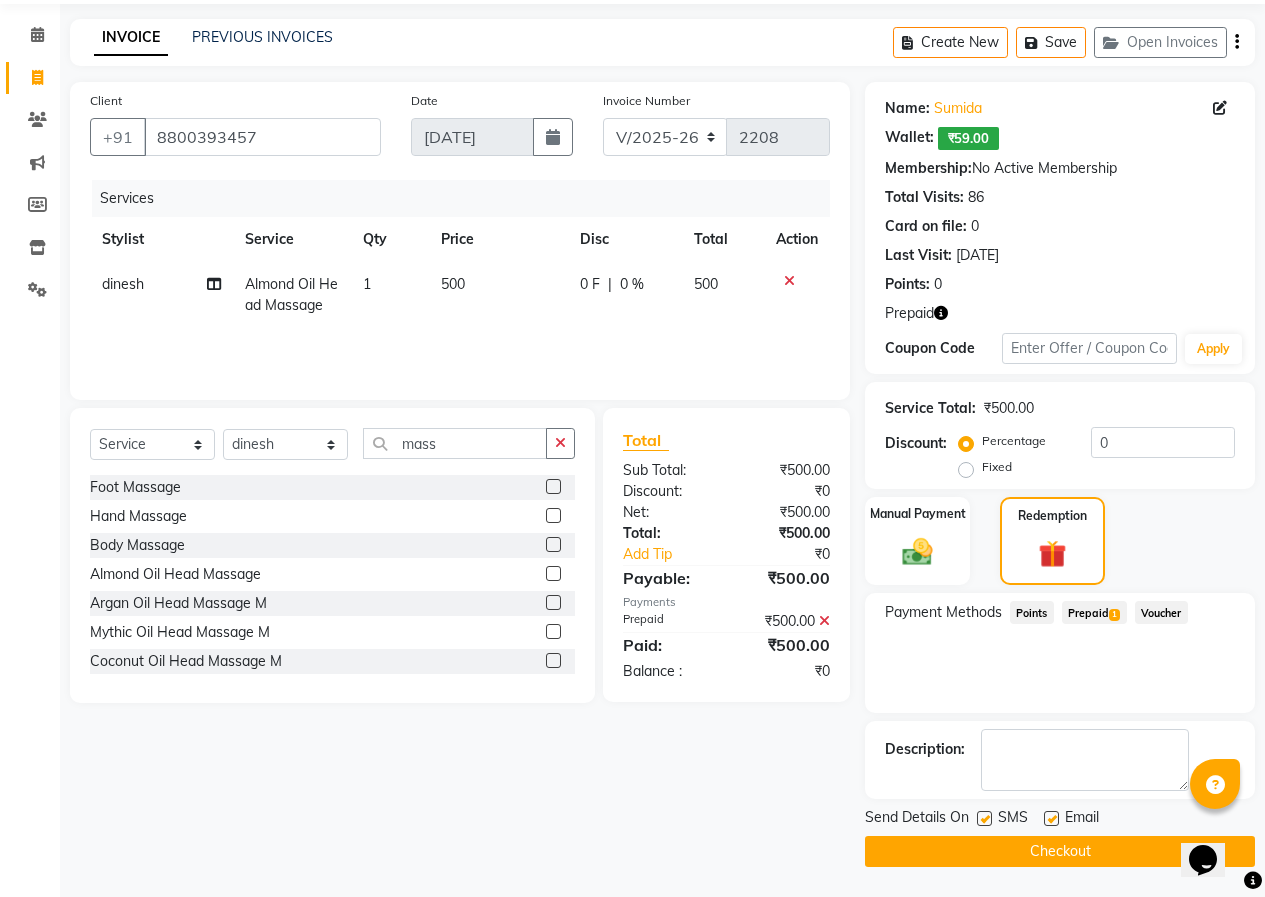 drag, startPoint x: 1274, startPoint y: 880, endPoint x: 51, endPoint y: 55, distance: 1475.2471 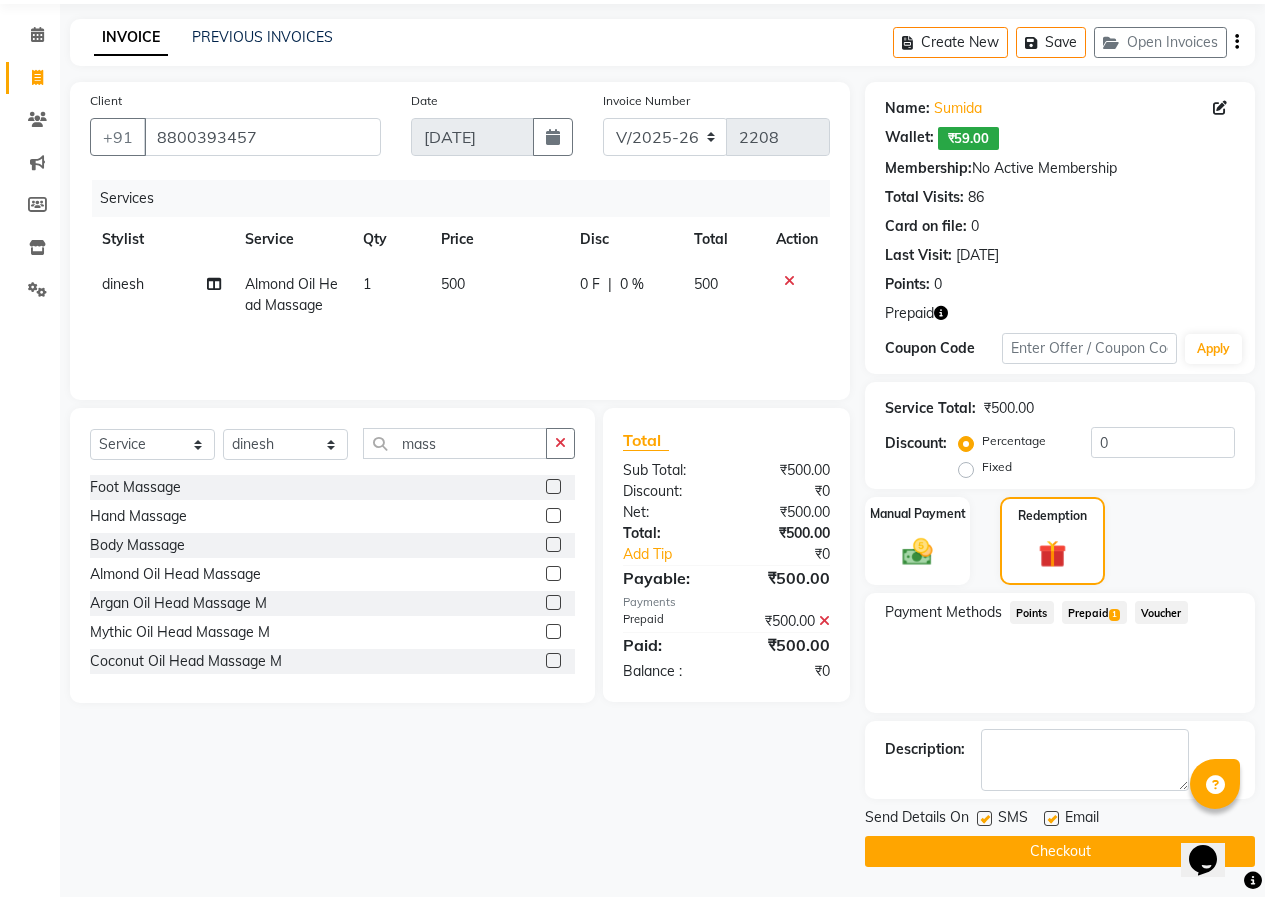 click on "Checkout" 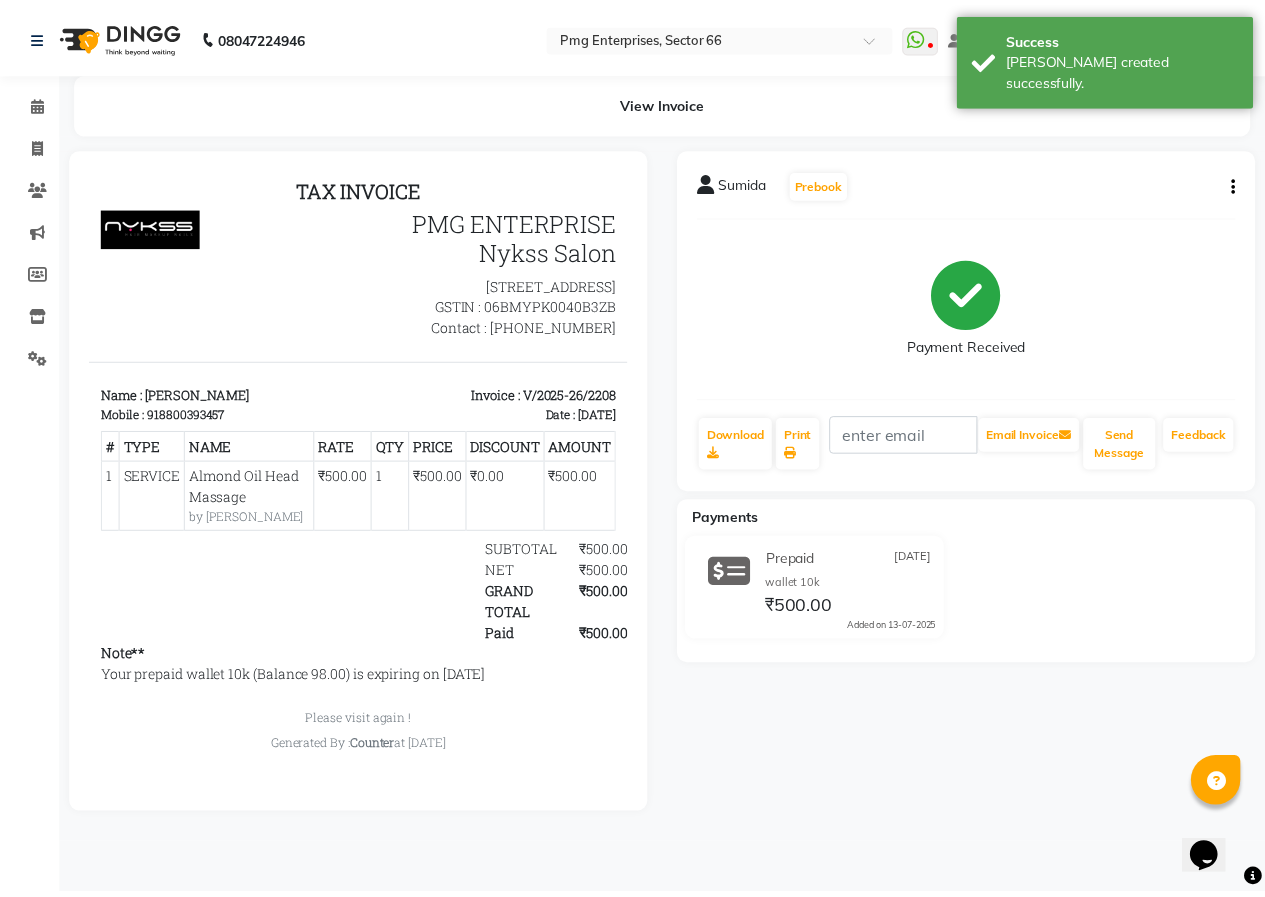 scroll, scrollTop: 0, scrollLeft: 0, axis: both 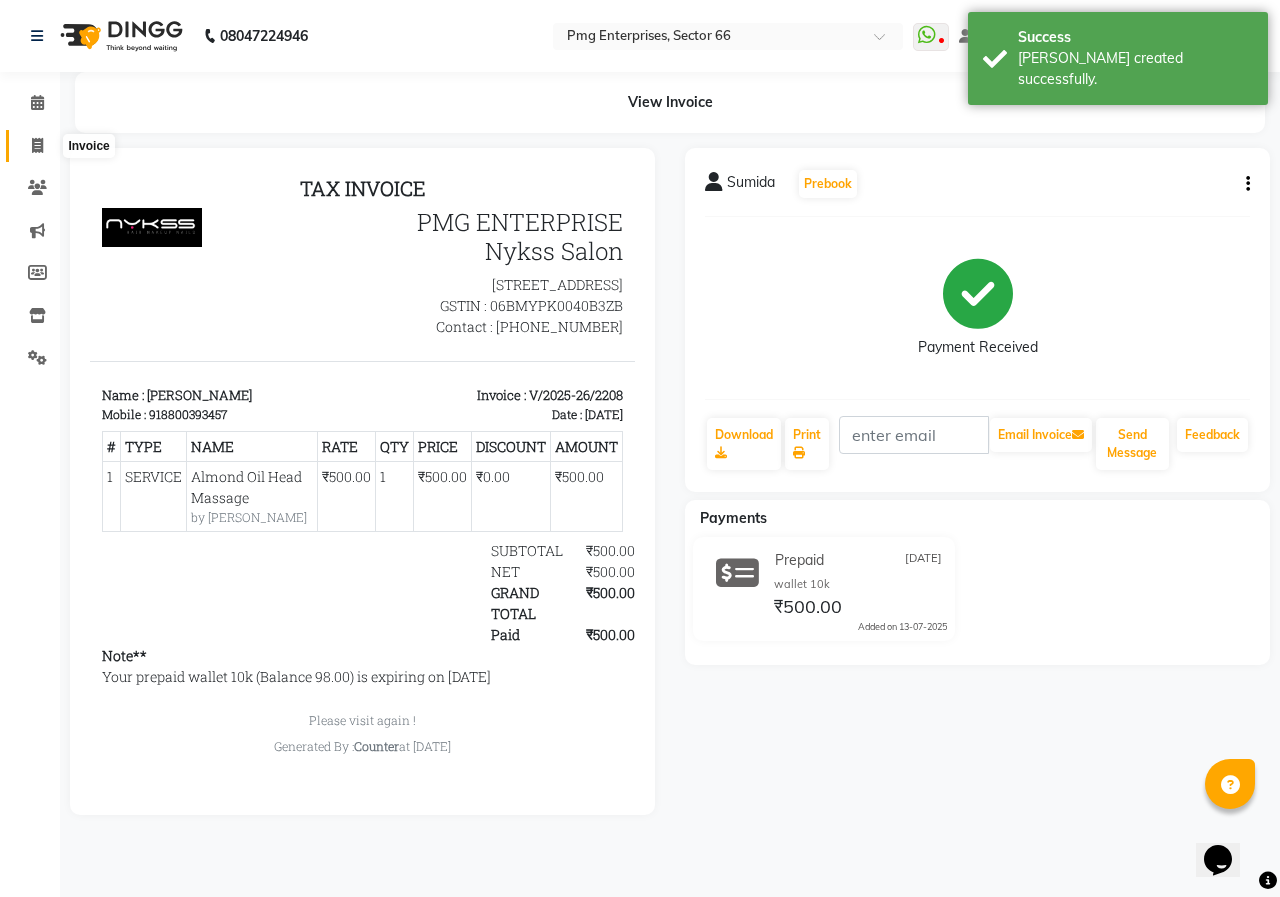 click 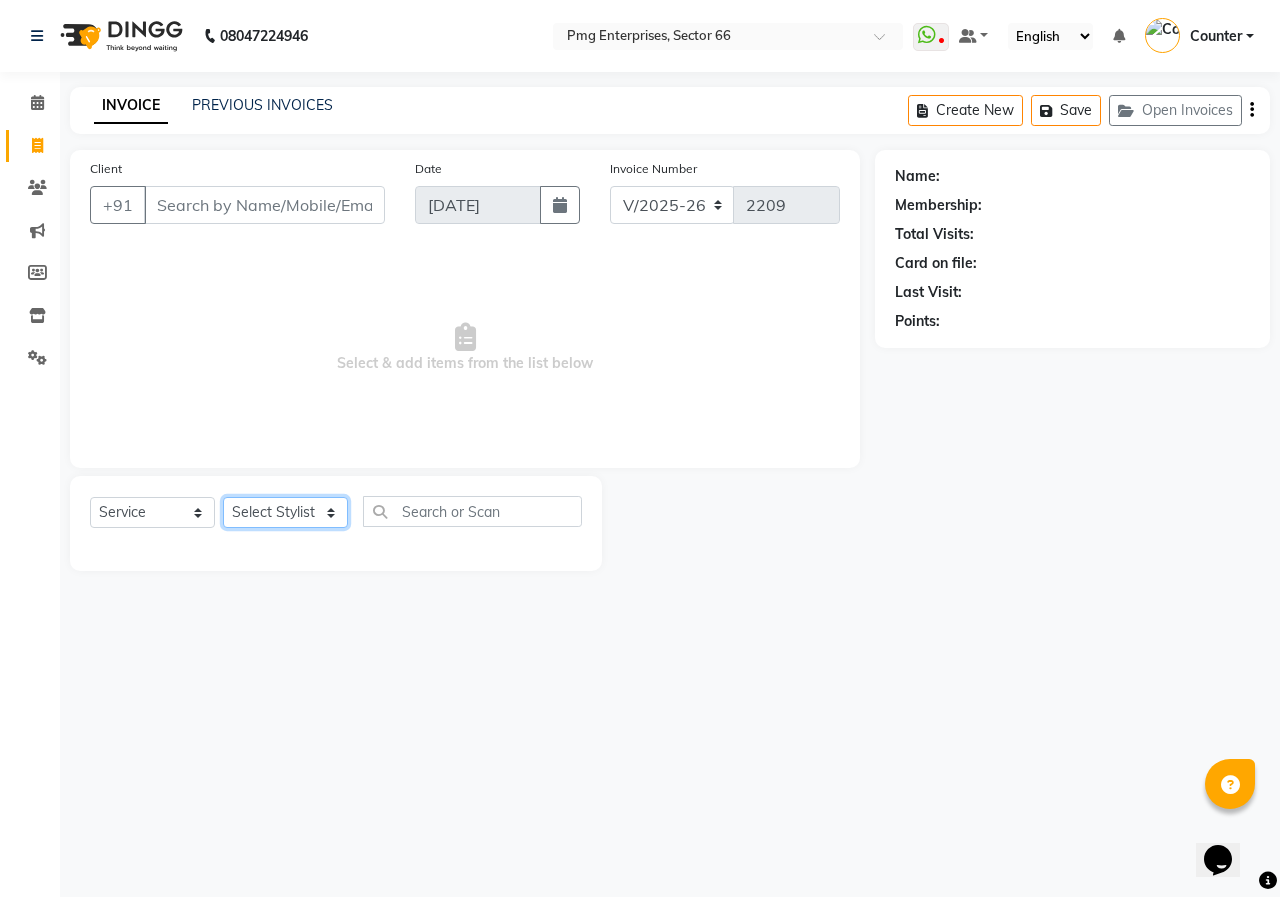 click on "Select Stylist [PERSON_NAME] Counter [PERSON_NAME] [PERSON_NAME] [PERSON_NAME] [PERSON_NAME]" 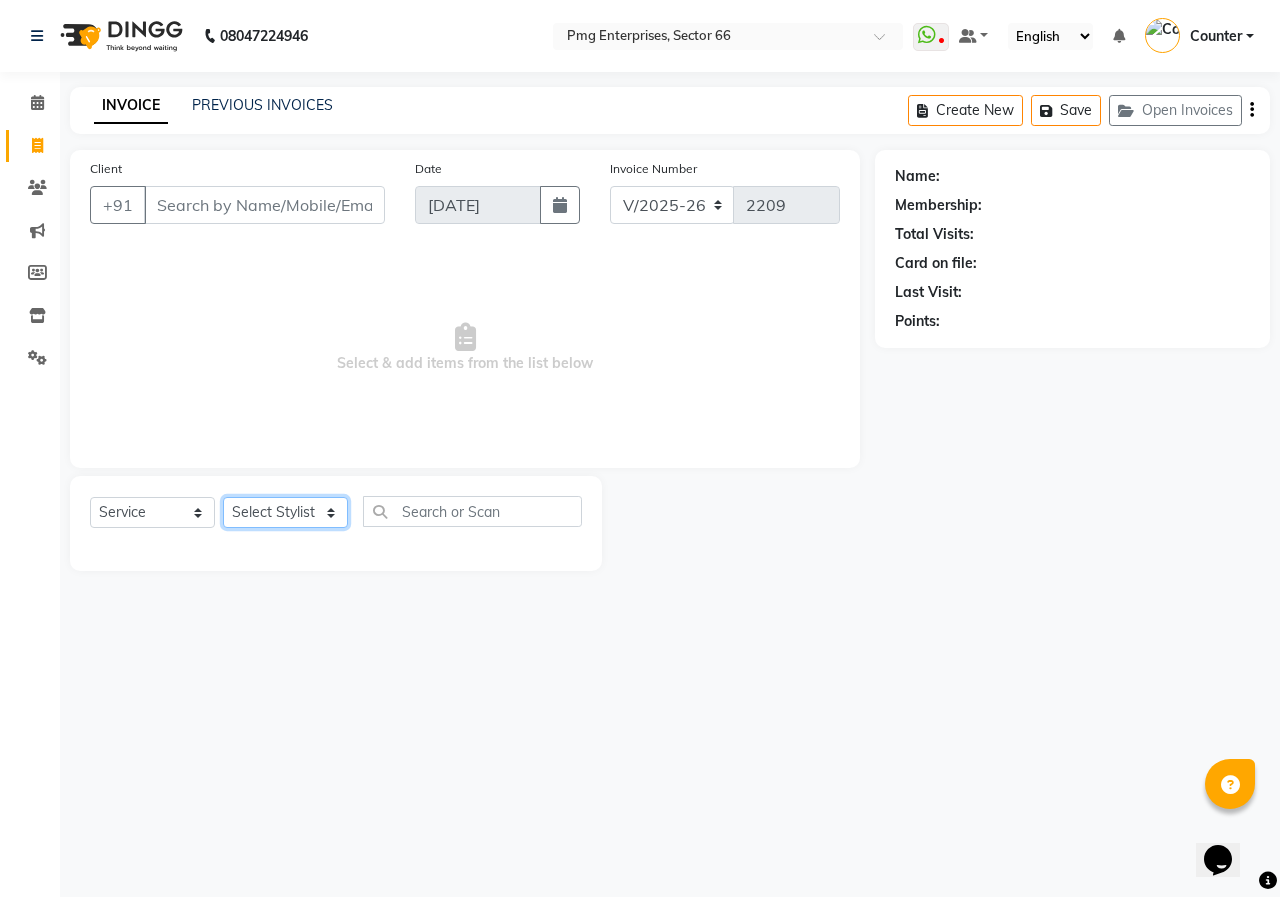 select on "78814" 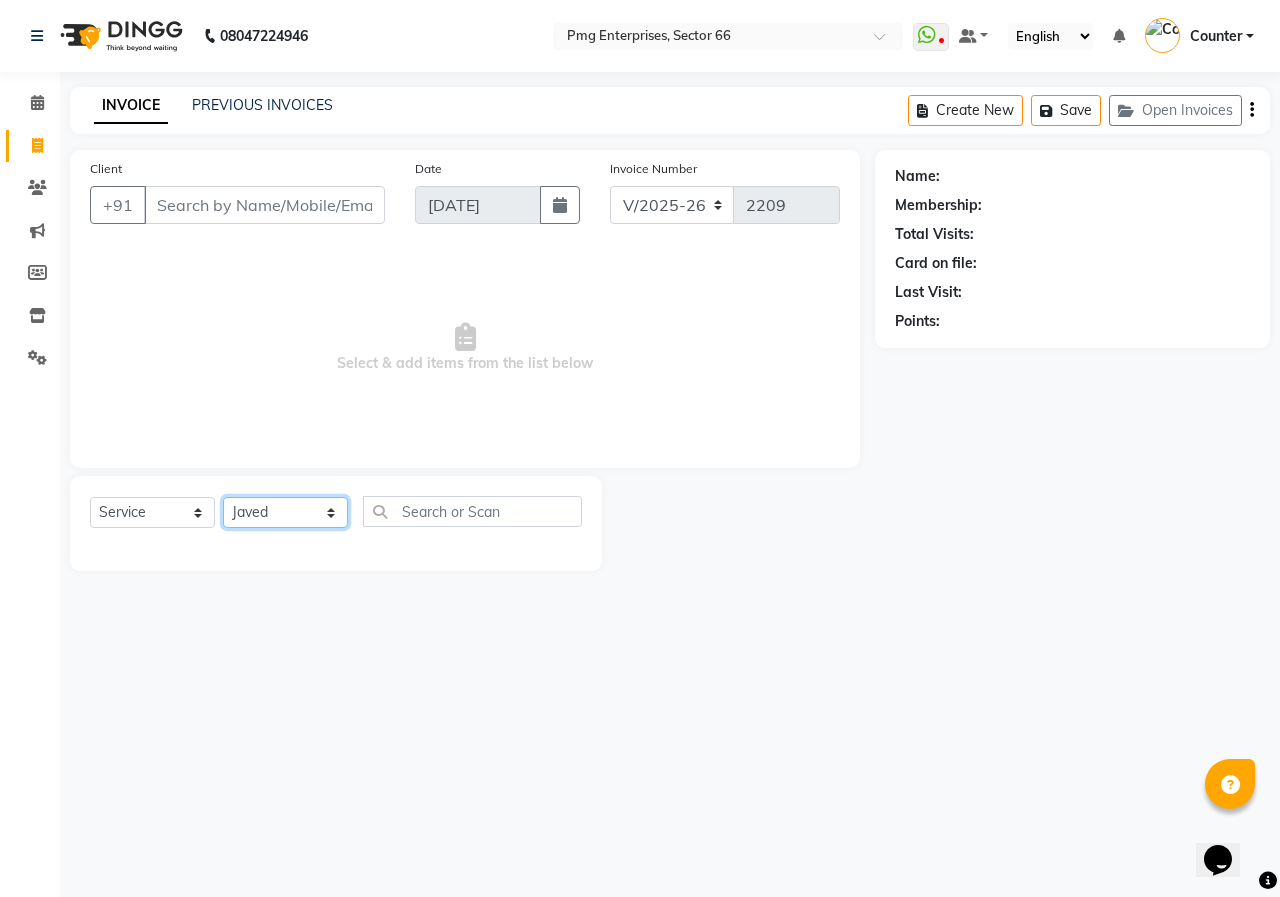 click on "Select Stylist [PERSON_NAME] Counter [PERSON_NAME] [PERSON_NAME] [PERSON_NAME] [PERSON_NAME]" 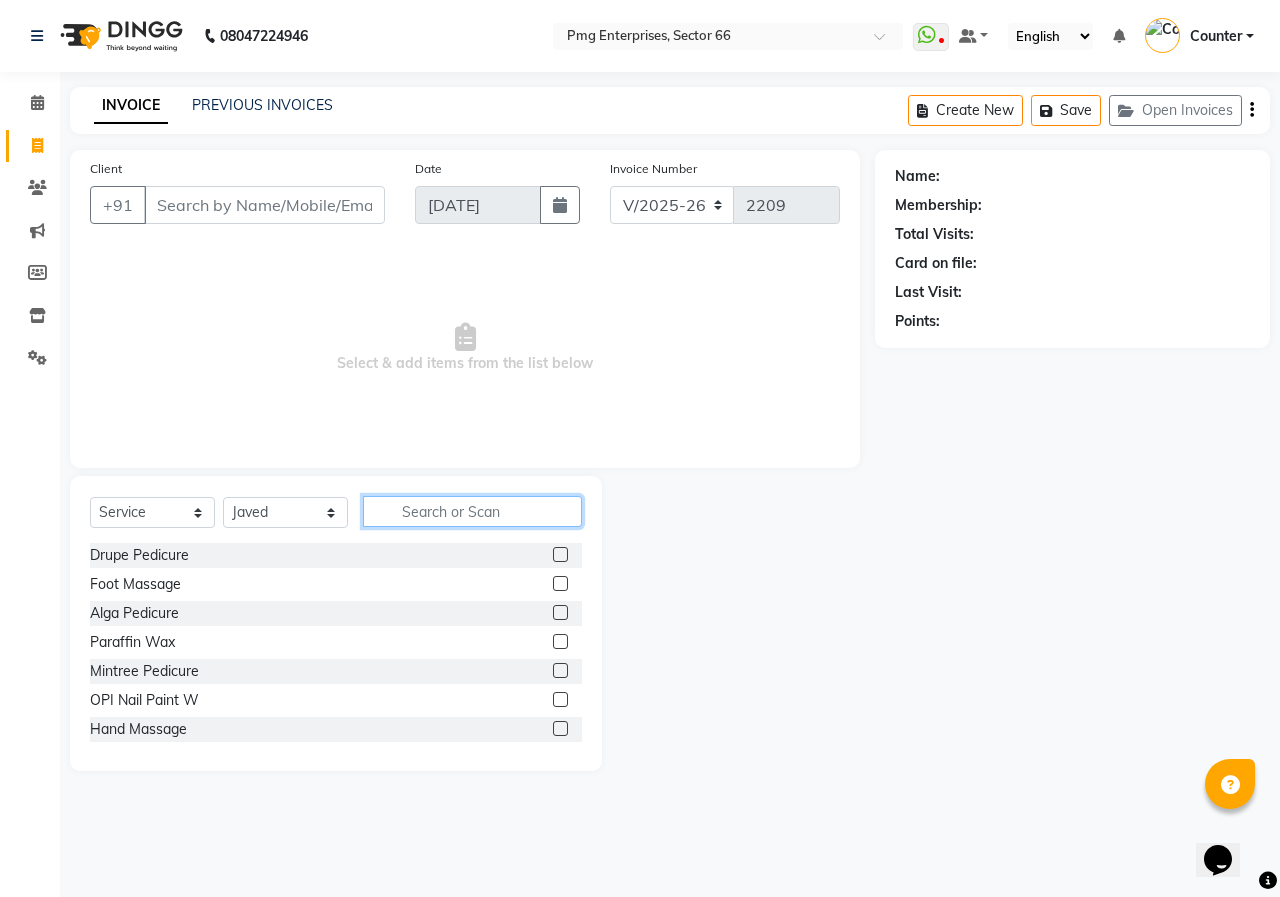 click 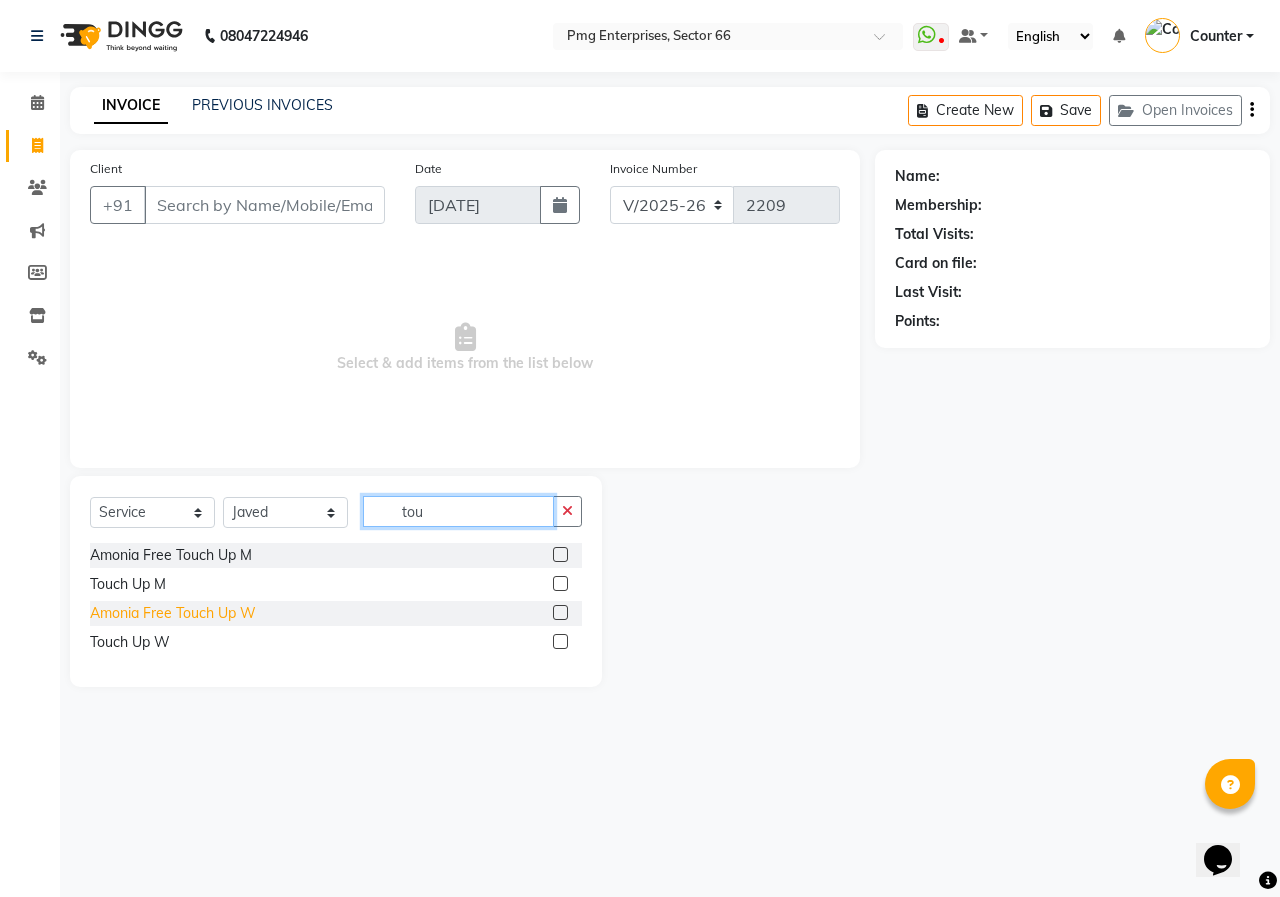 type on "tou" 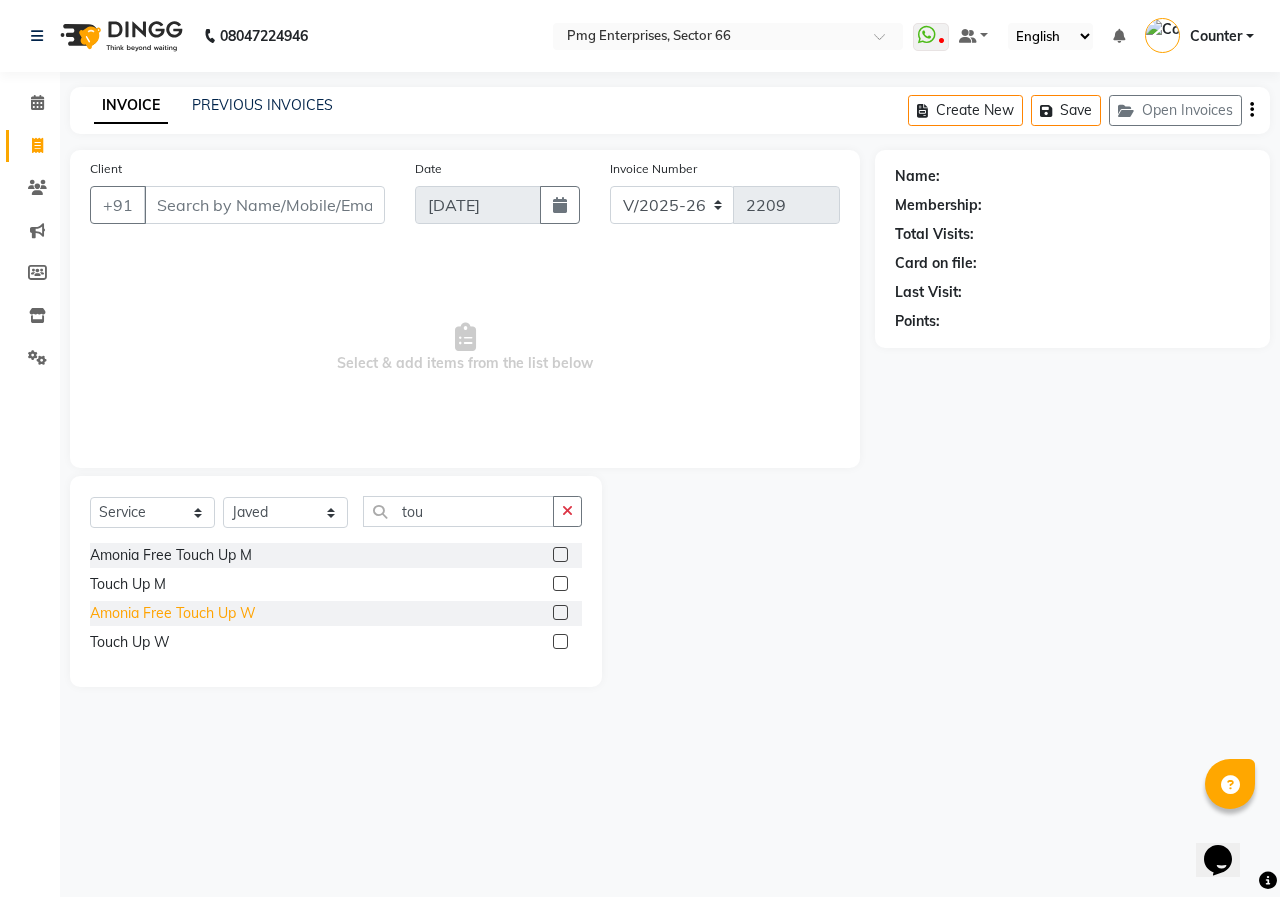 click on "Amonia Free Touch Up W" 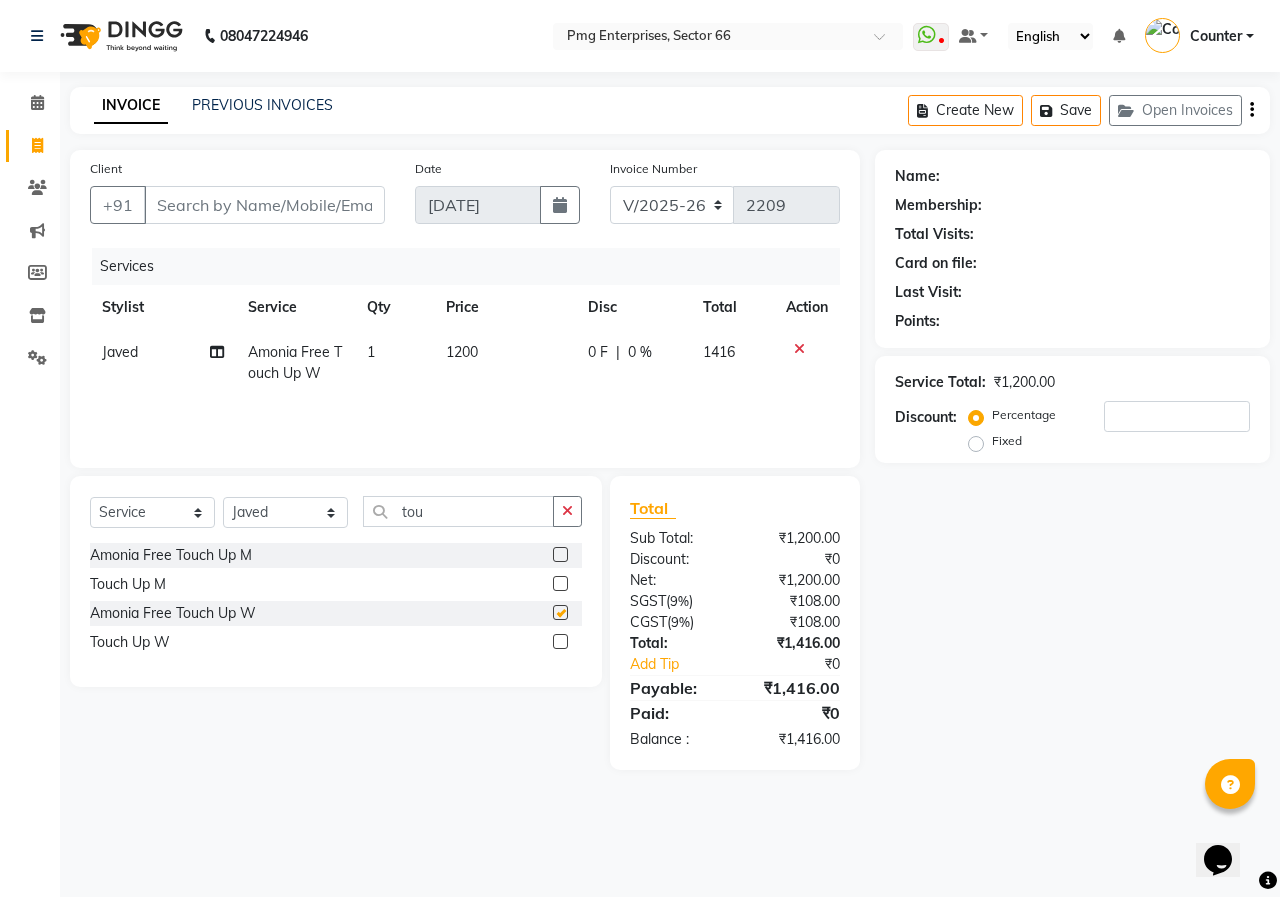 checkbox on "false" 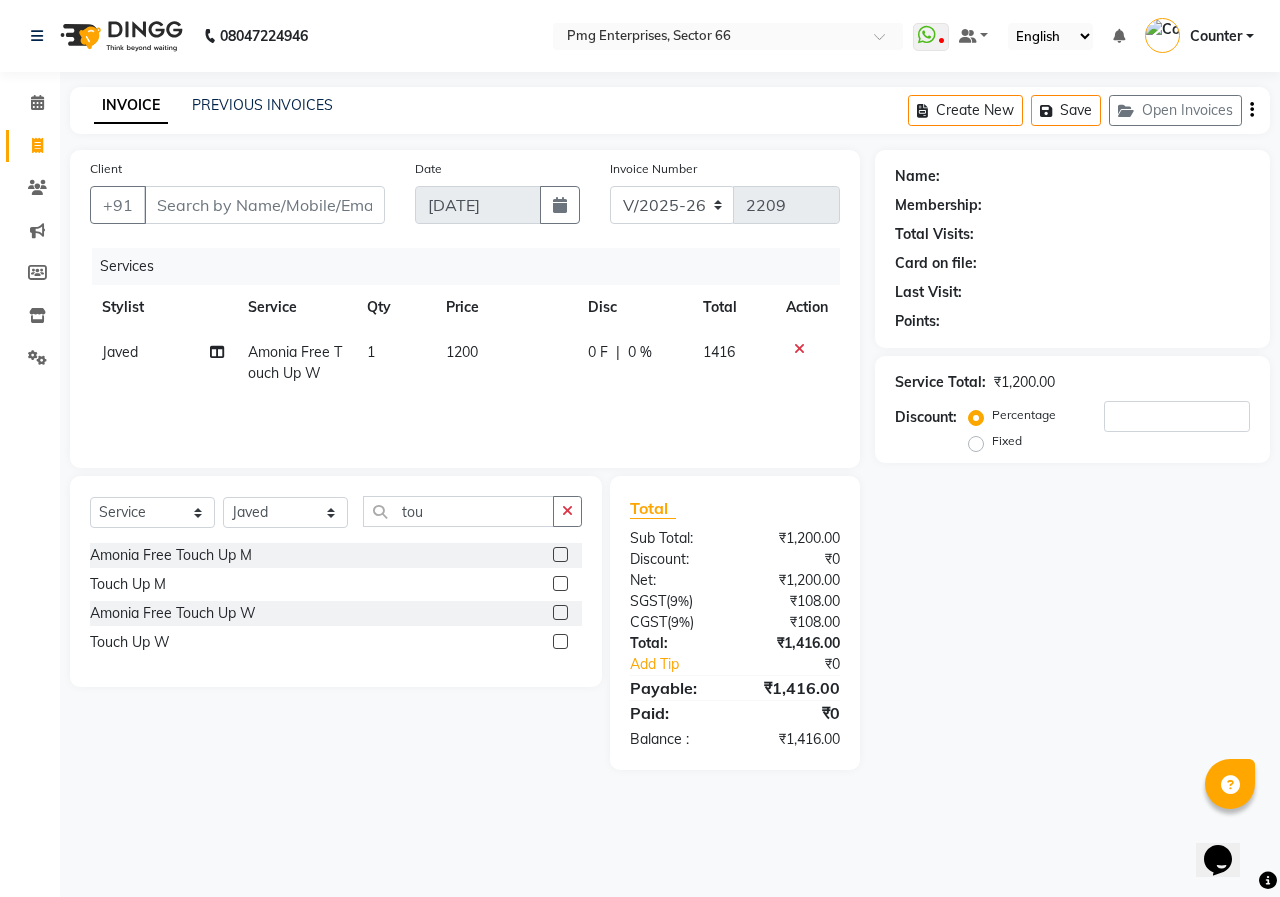 click on "1200" 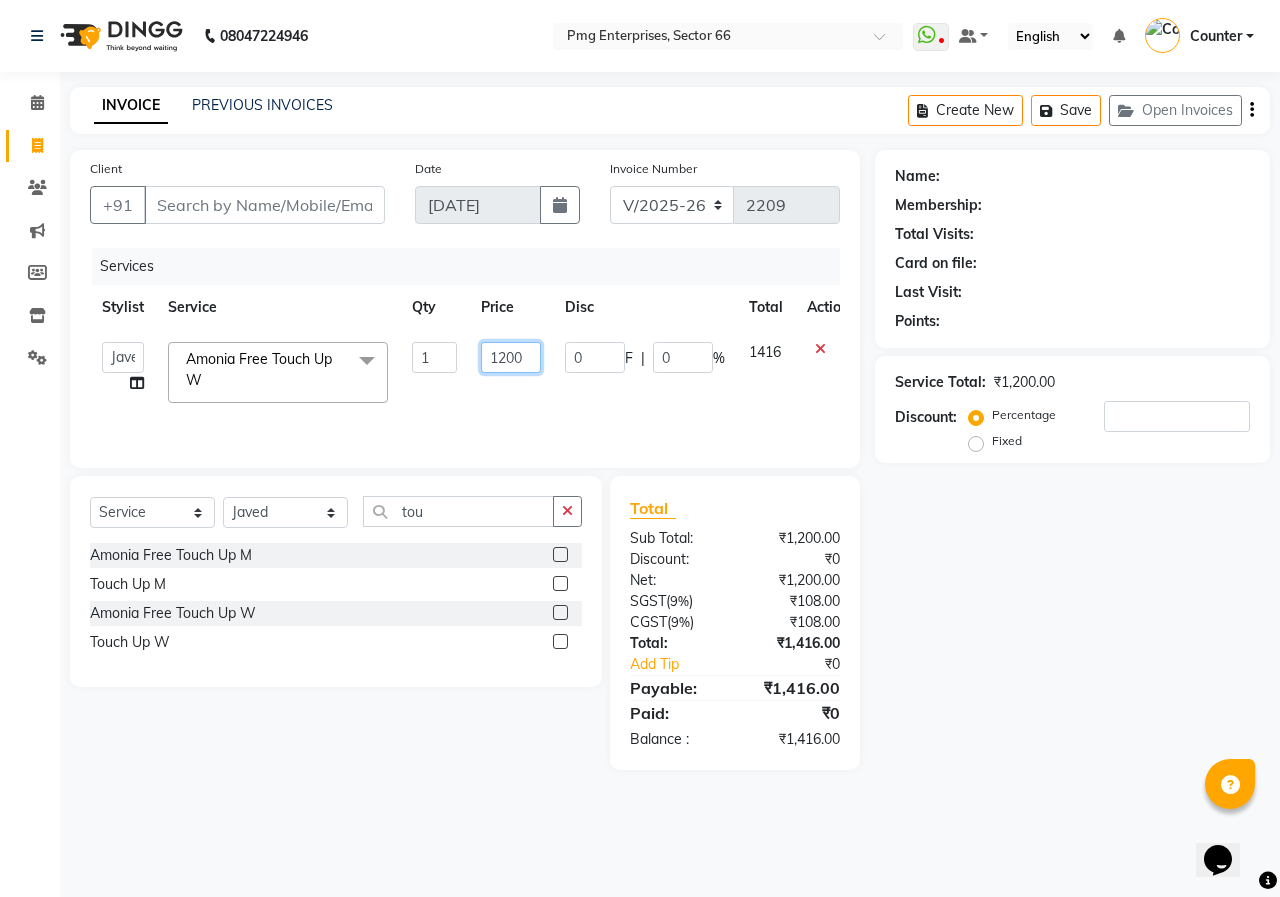 click on "1200" 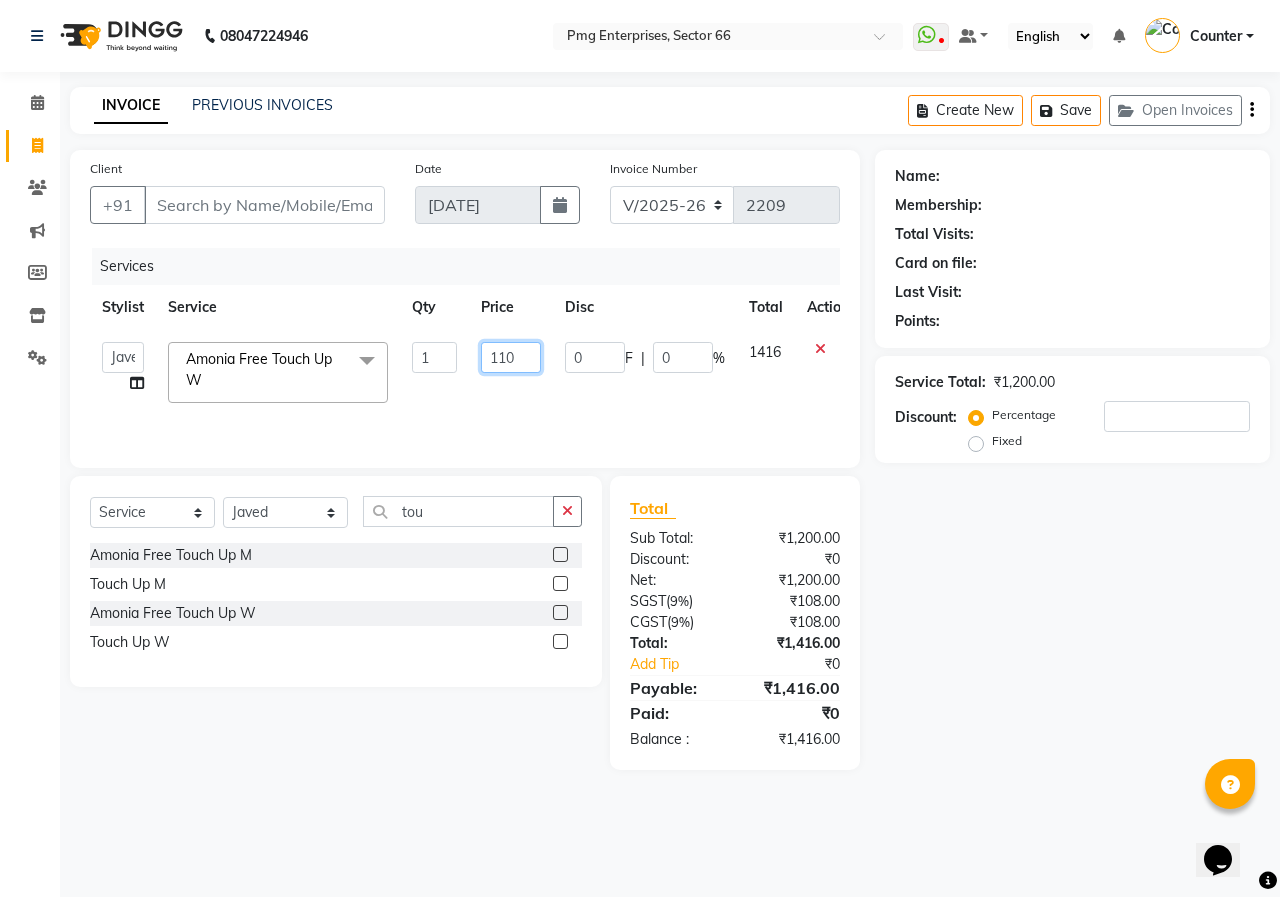type on "1100" 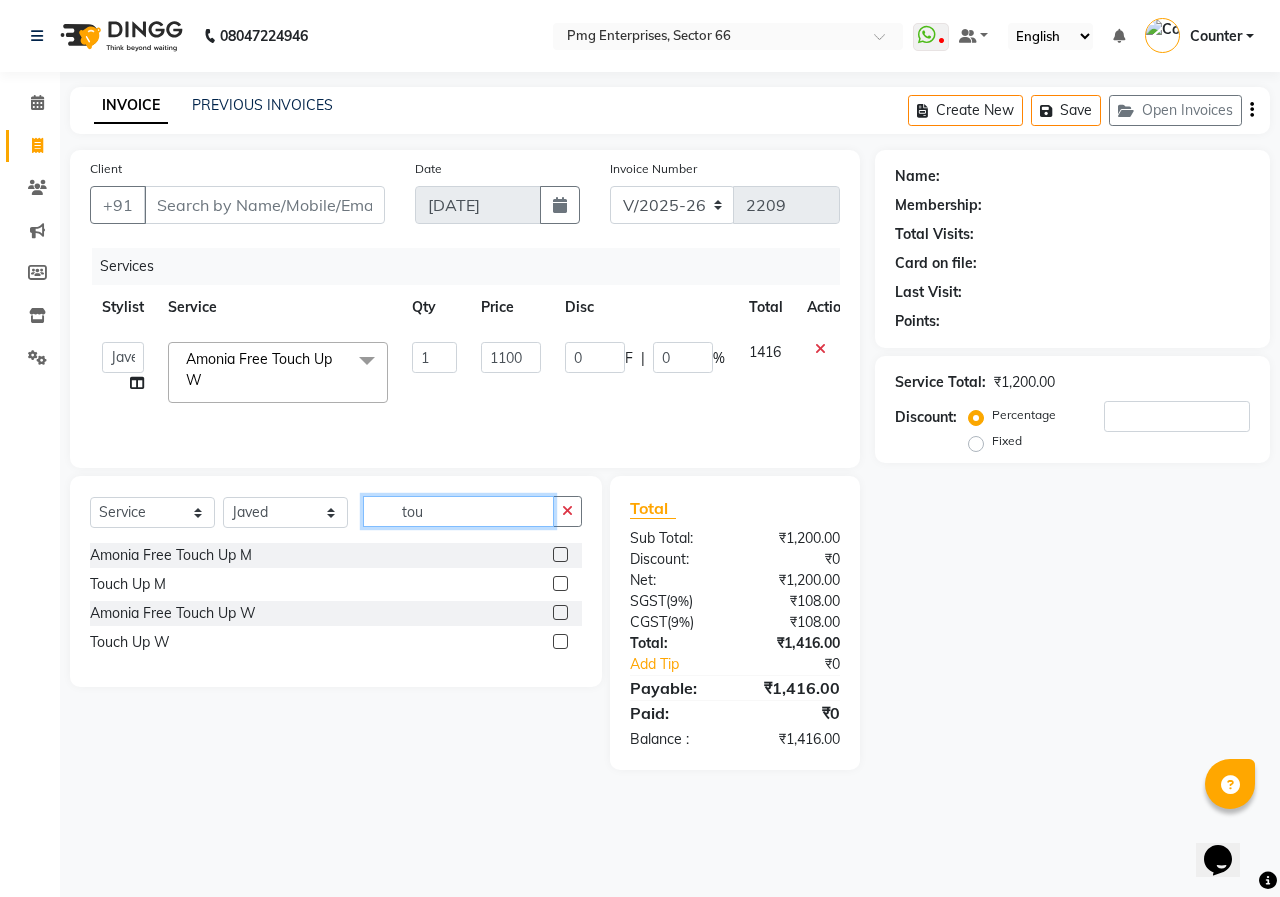 click on "tou" 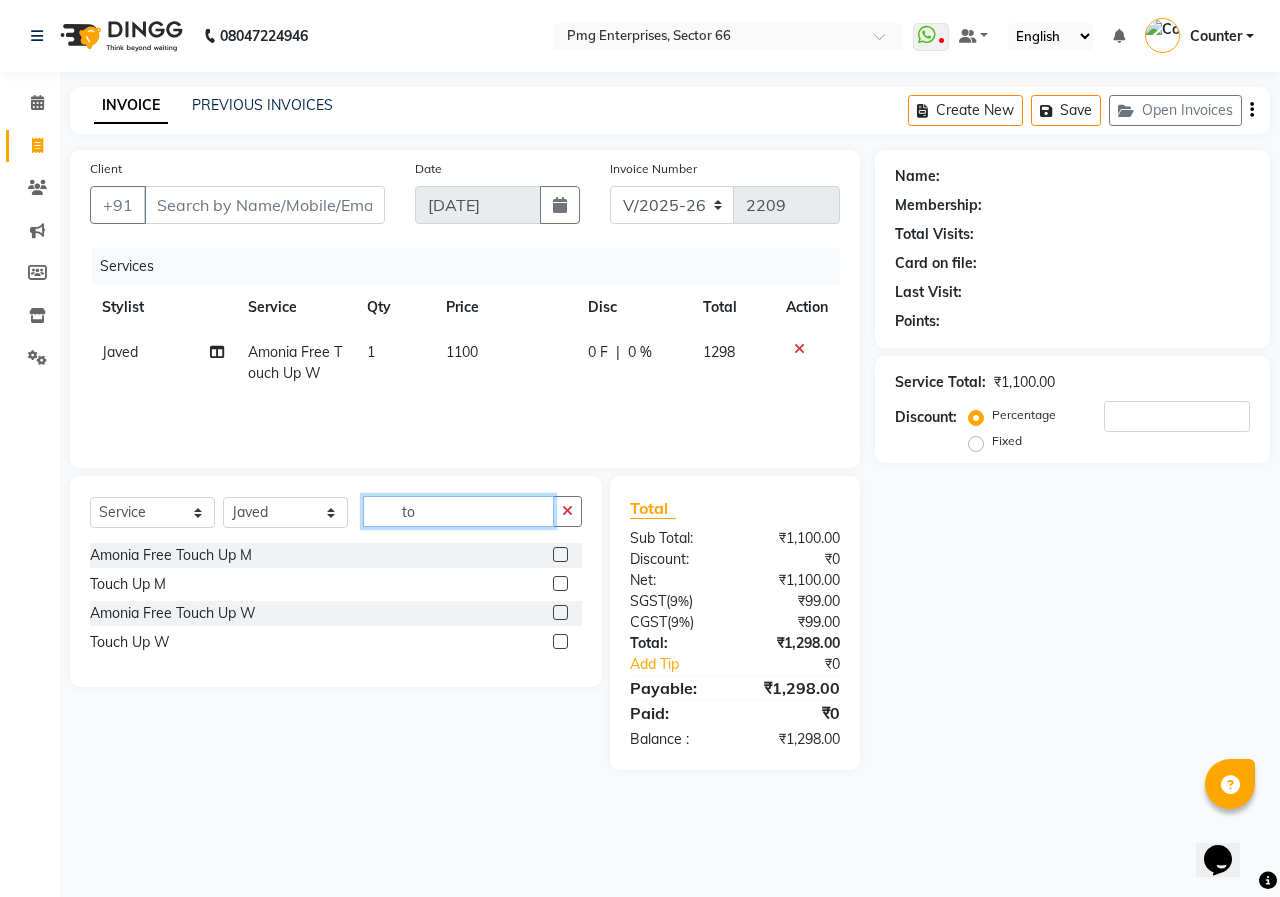 type on "t" 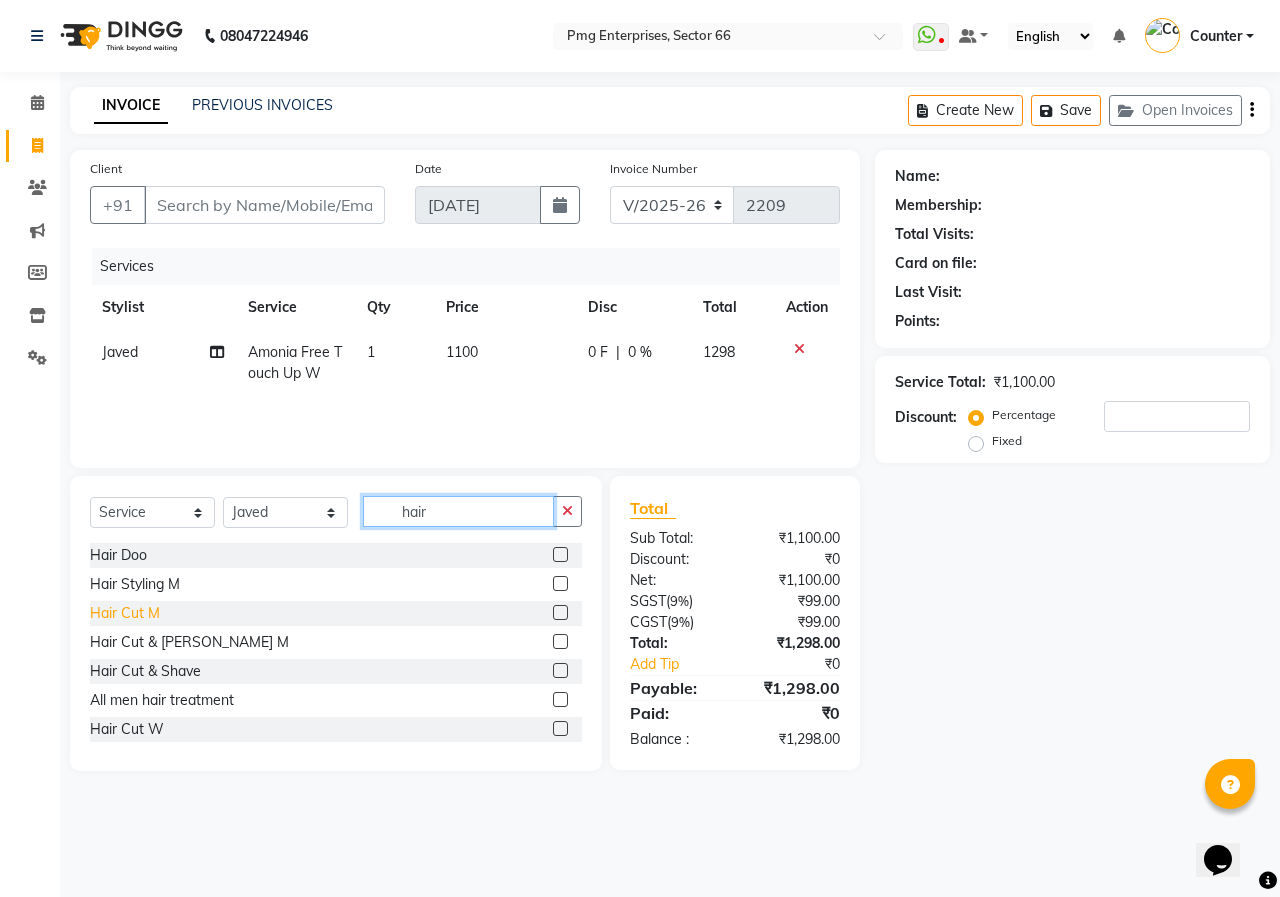 type on "hair" 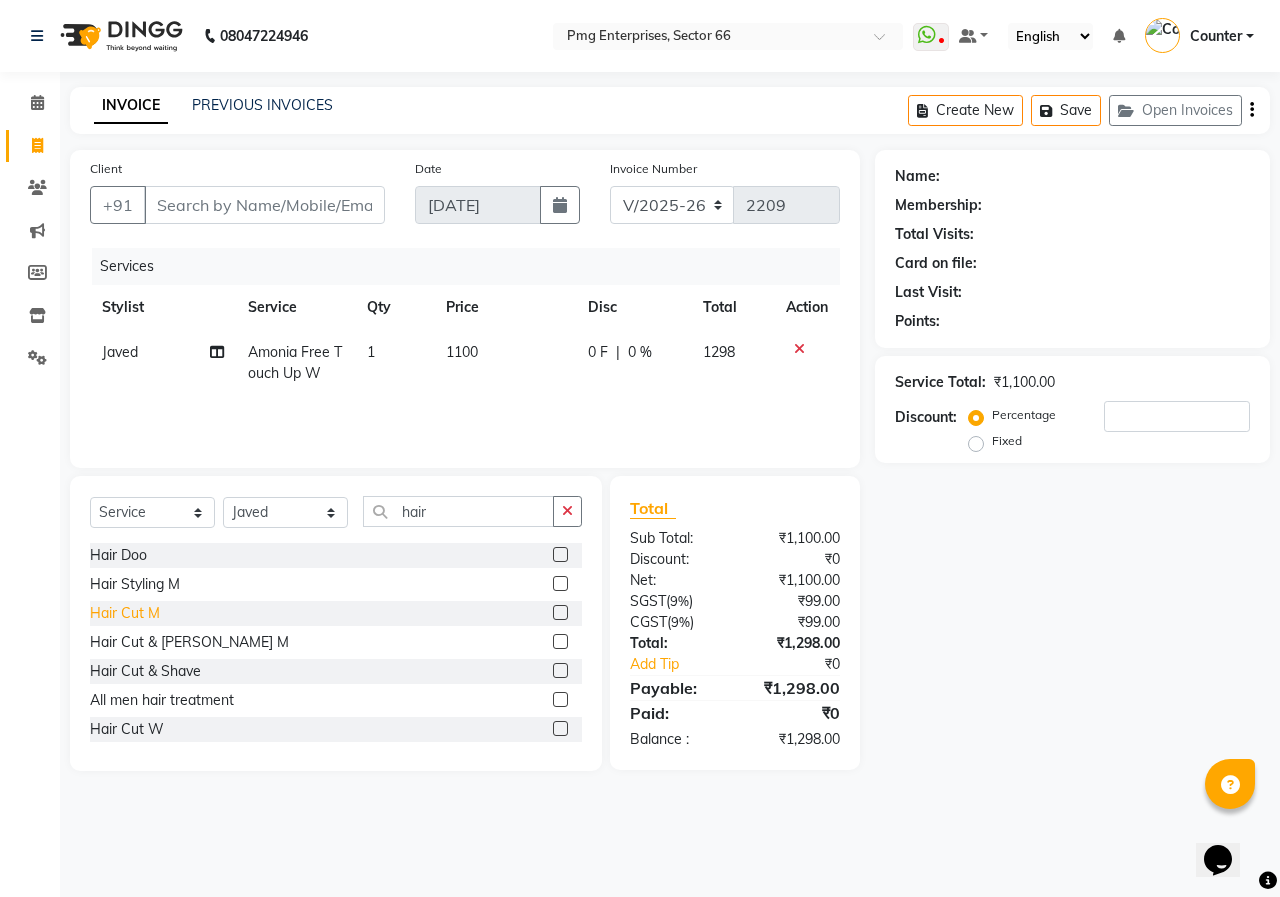 click on "Hair Cut M" 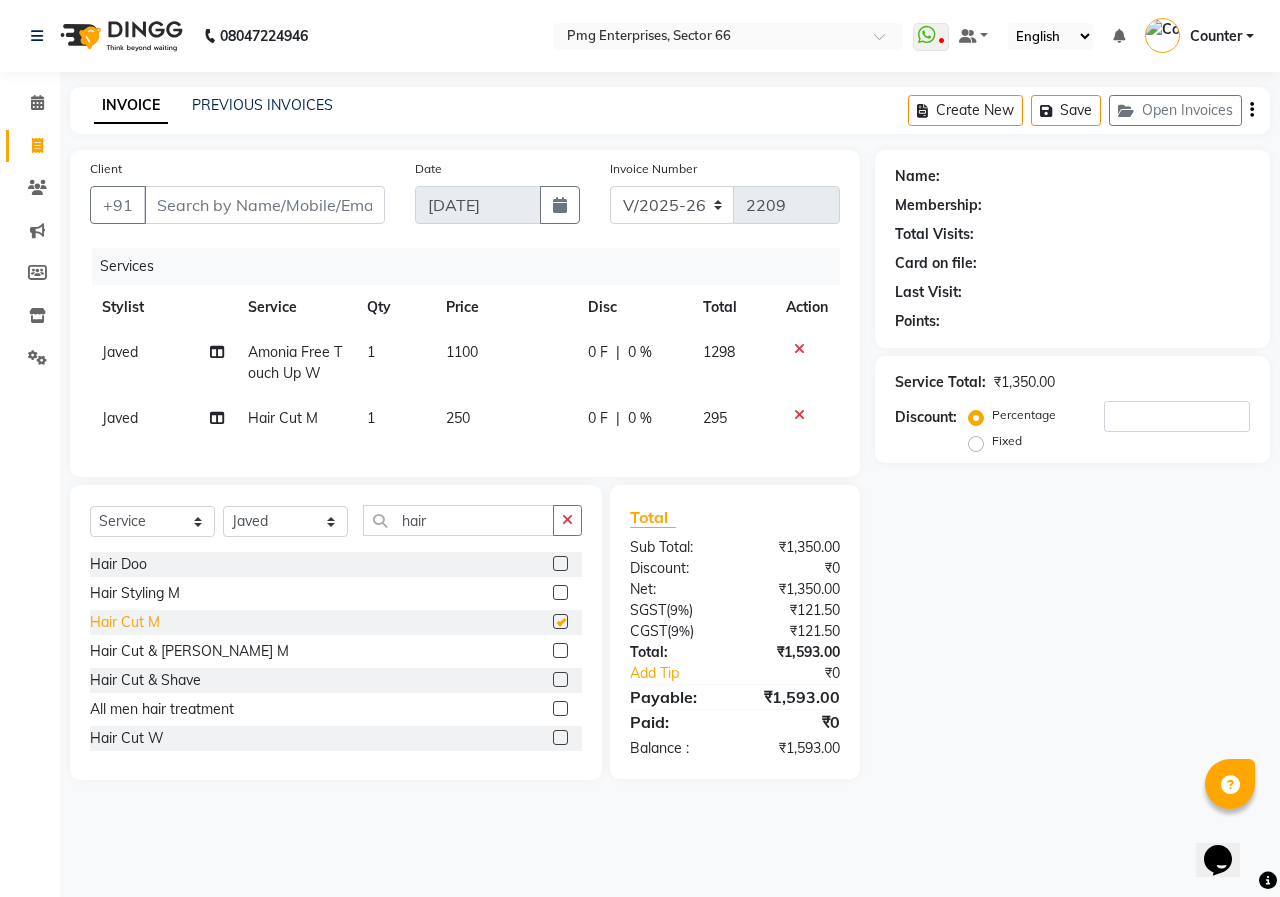 checkbox on "false" 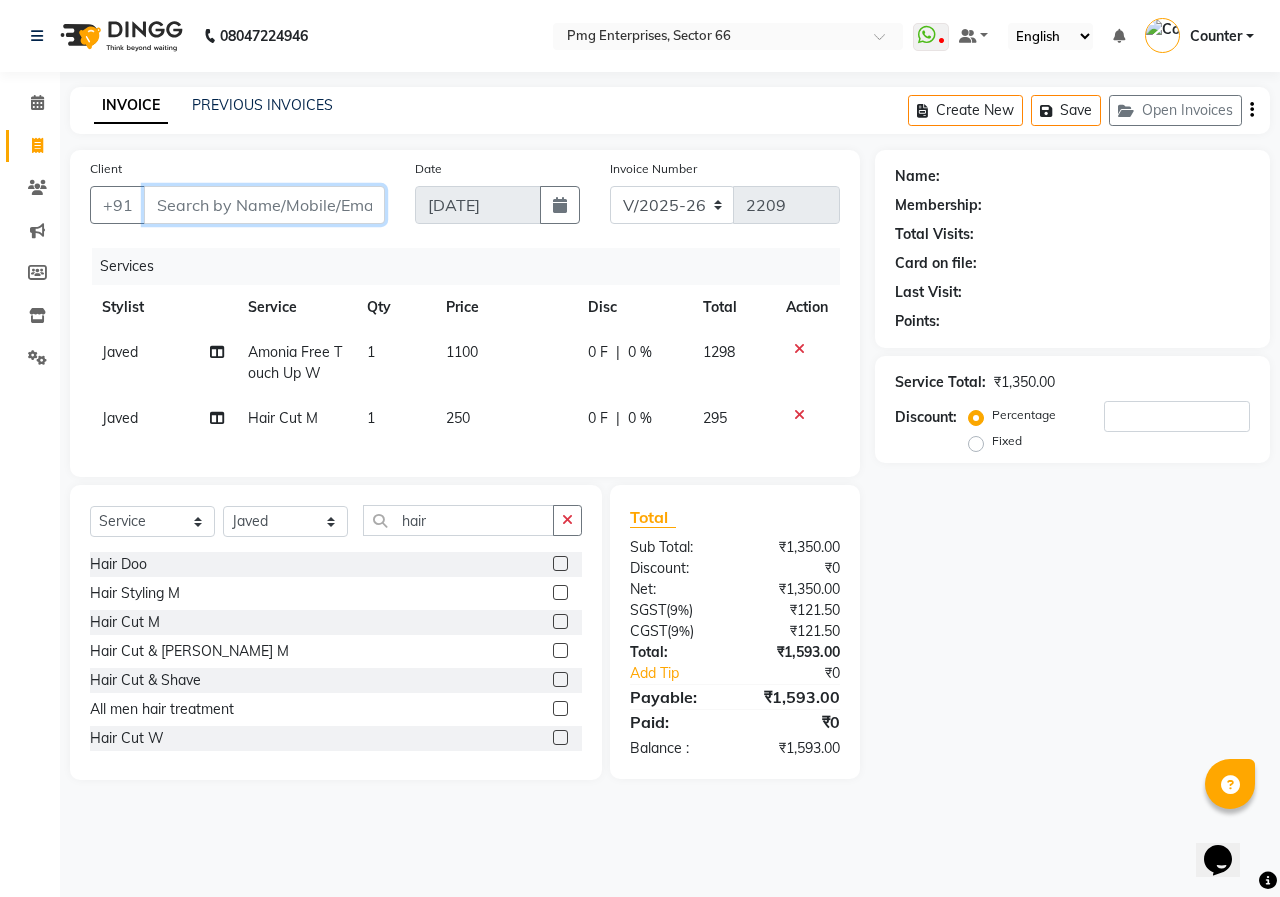 click on "Client" at bounding box center [264, 205] 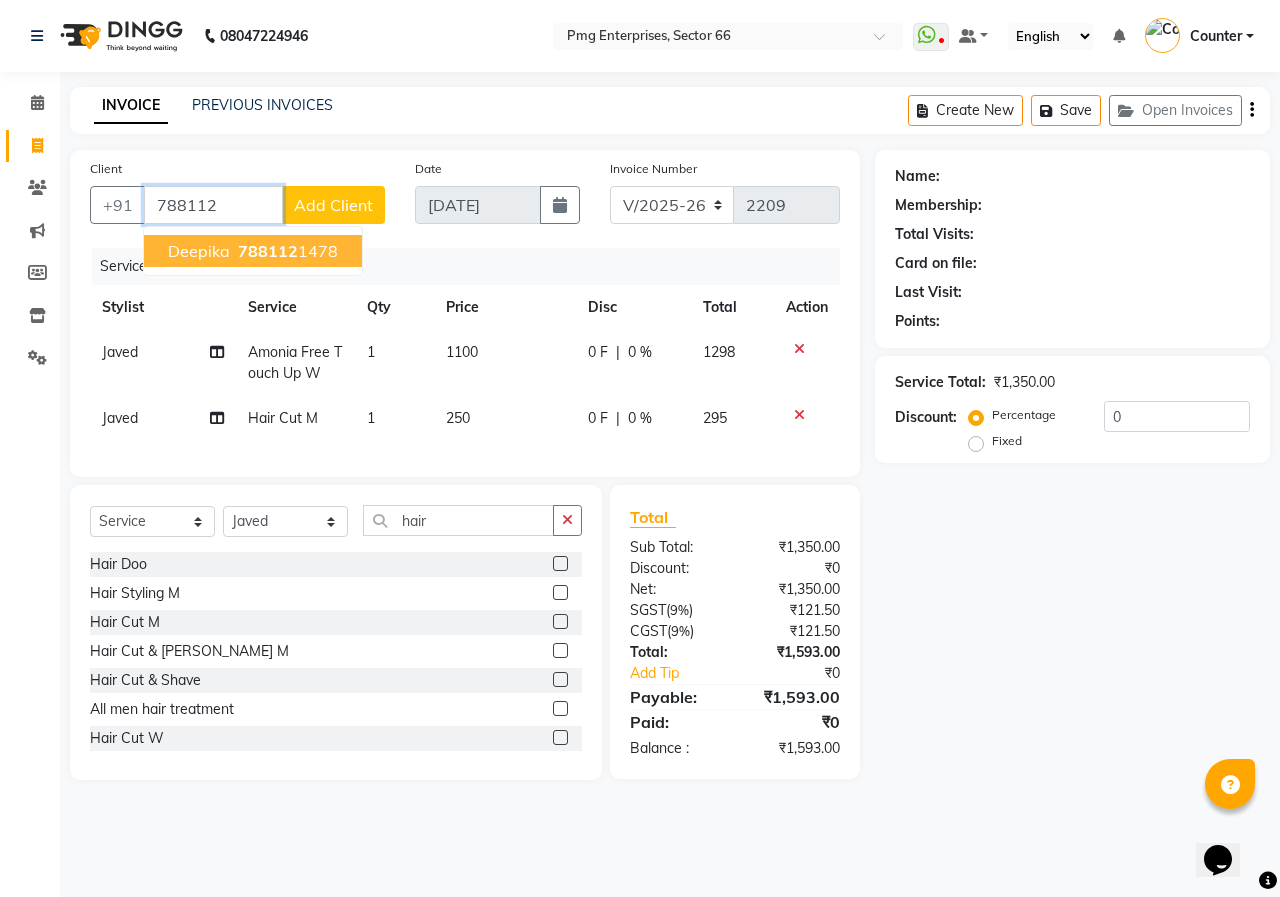 click on "788112" at bounding box center (268, 251) 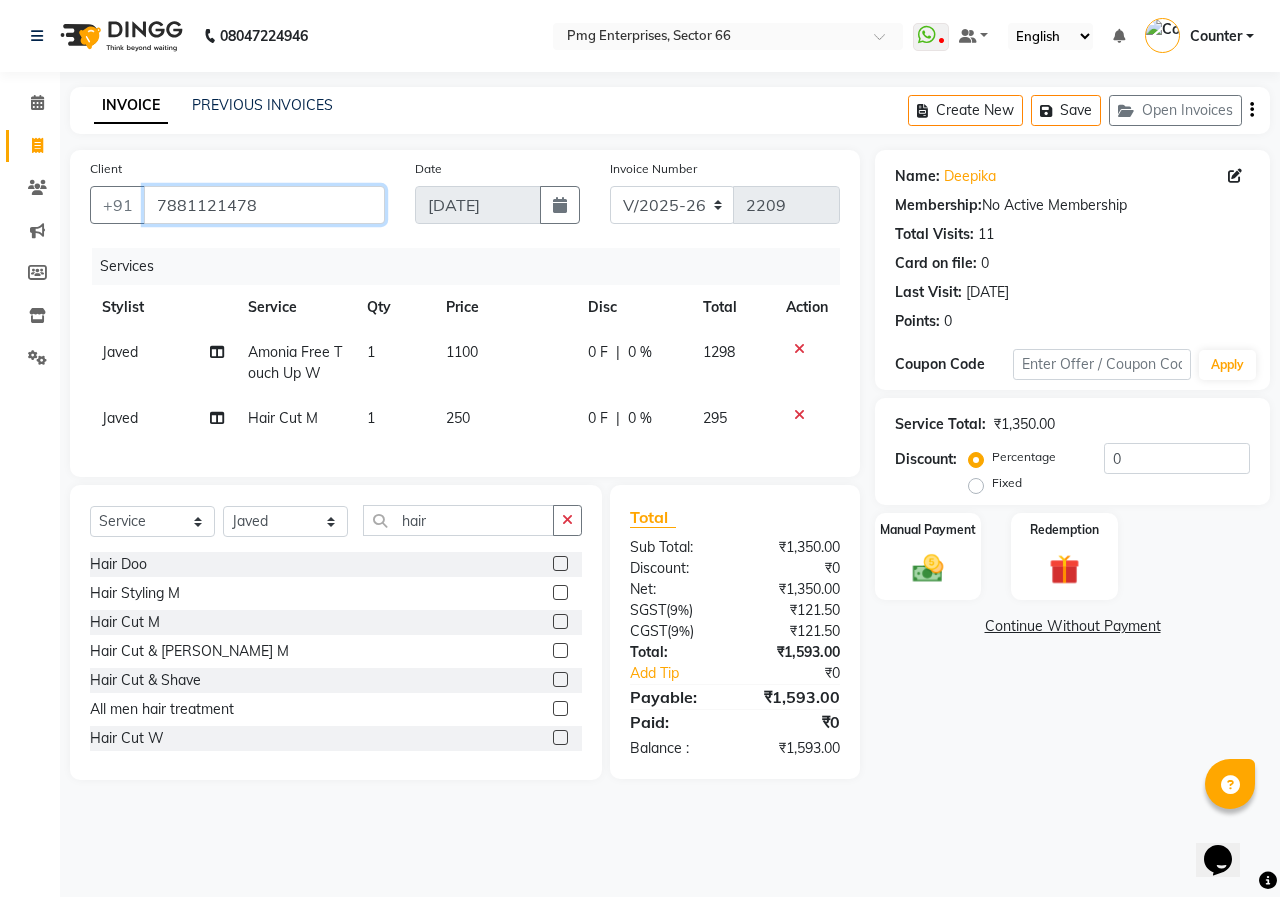 click on "7881121478" at bounding box center (264, 205) 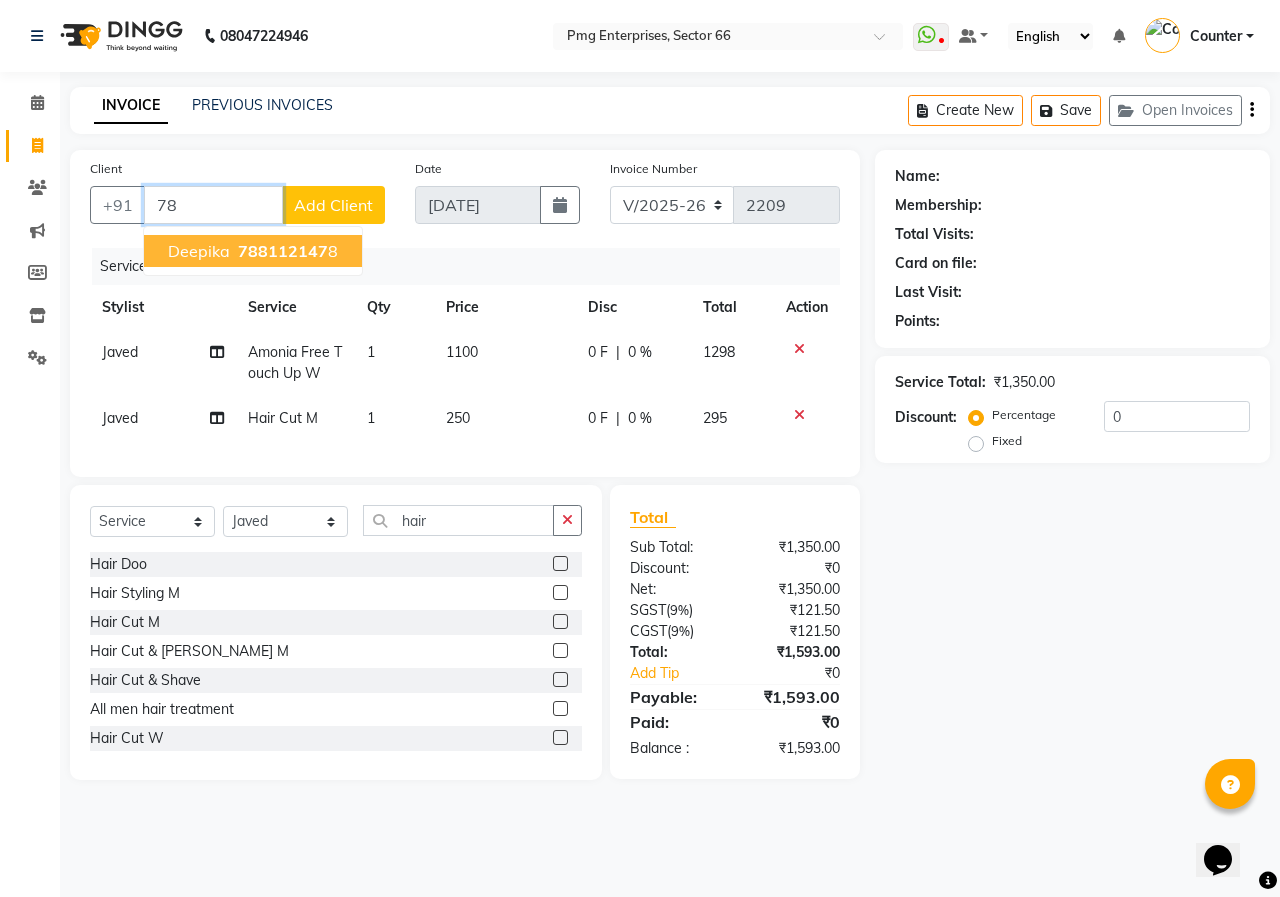 type on "7" 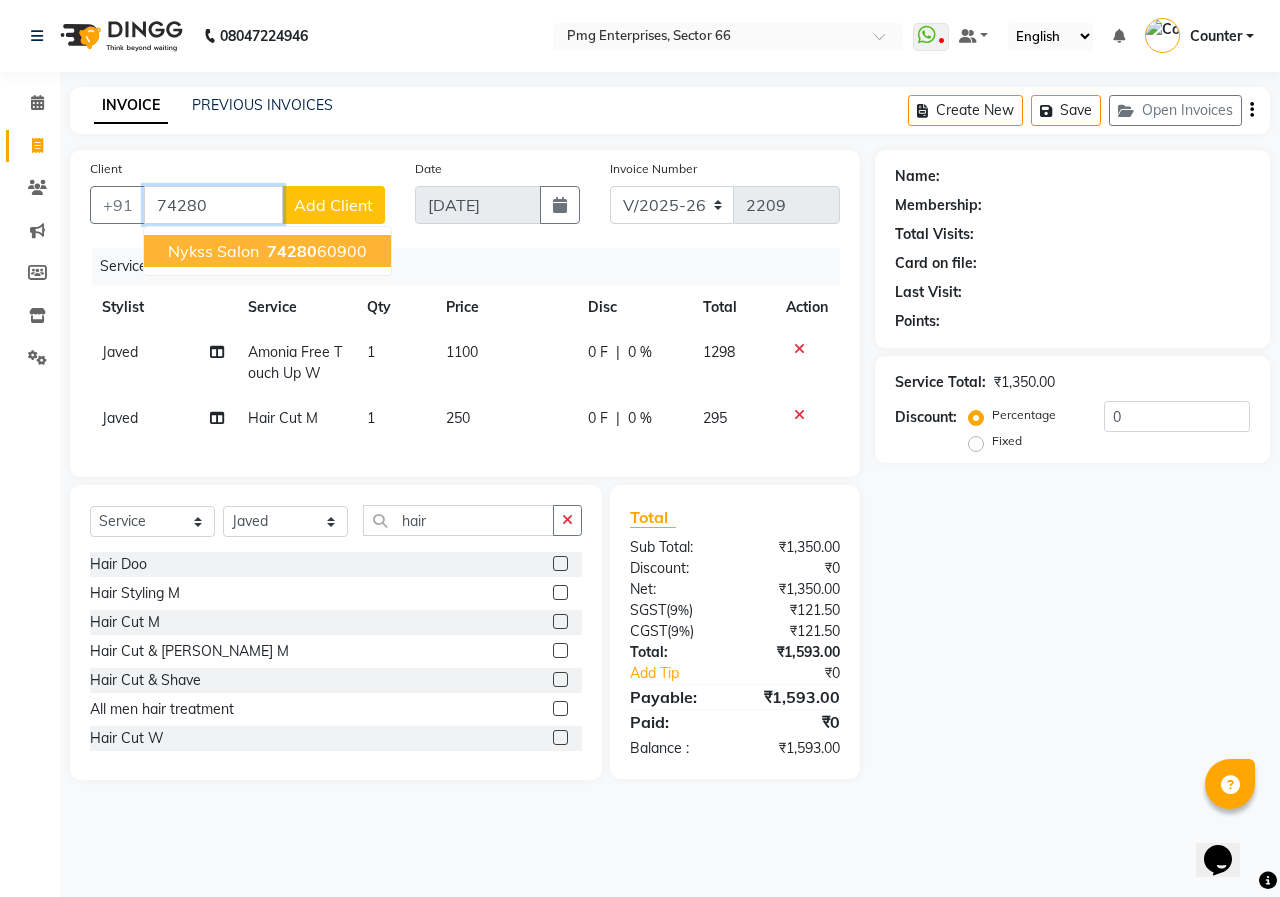 click on "Nykss Salon" at bounding box center [213, 251] 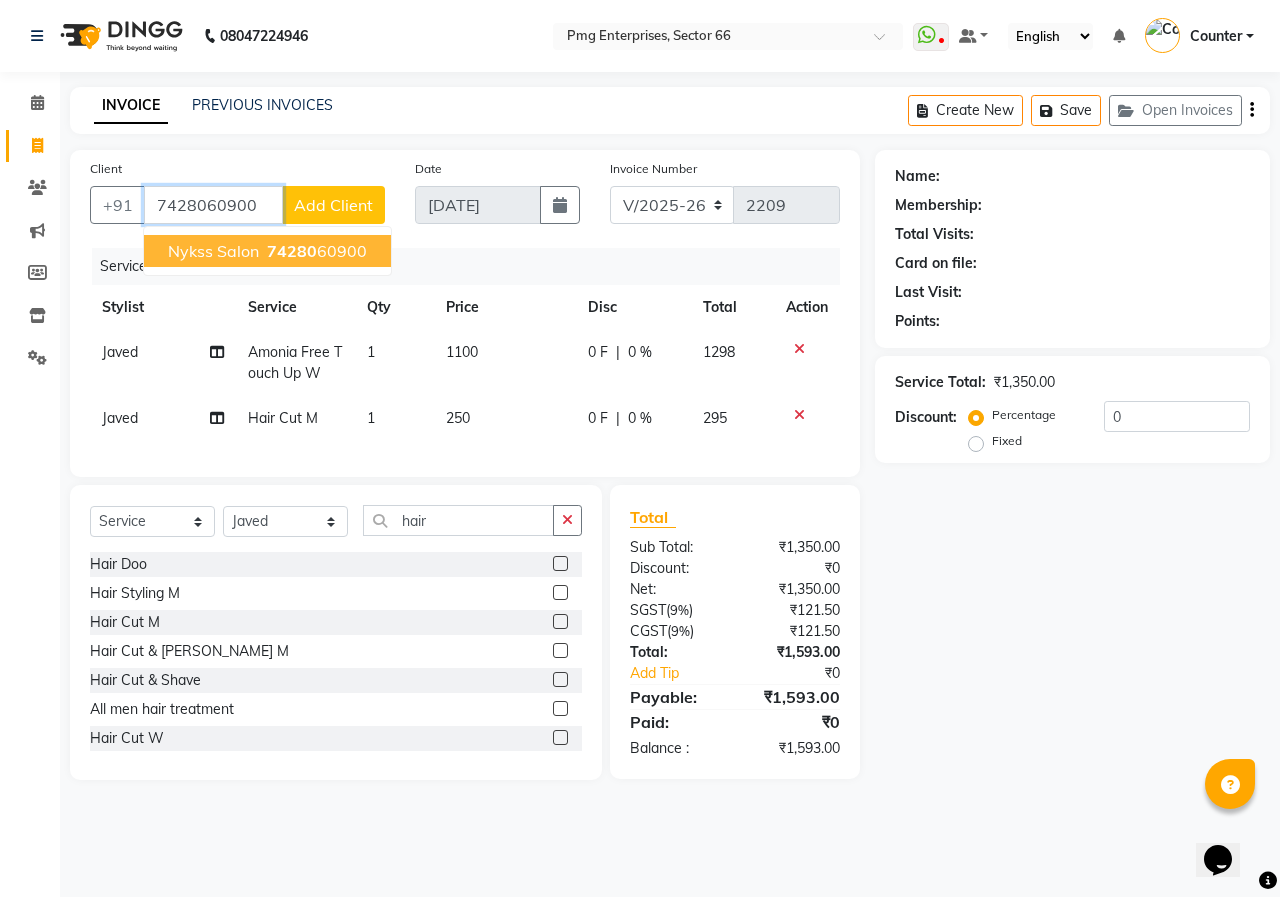 type on "7428060900" 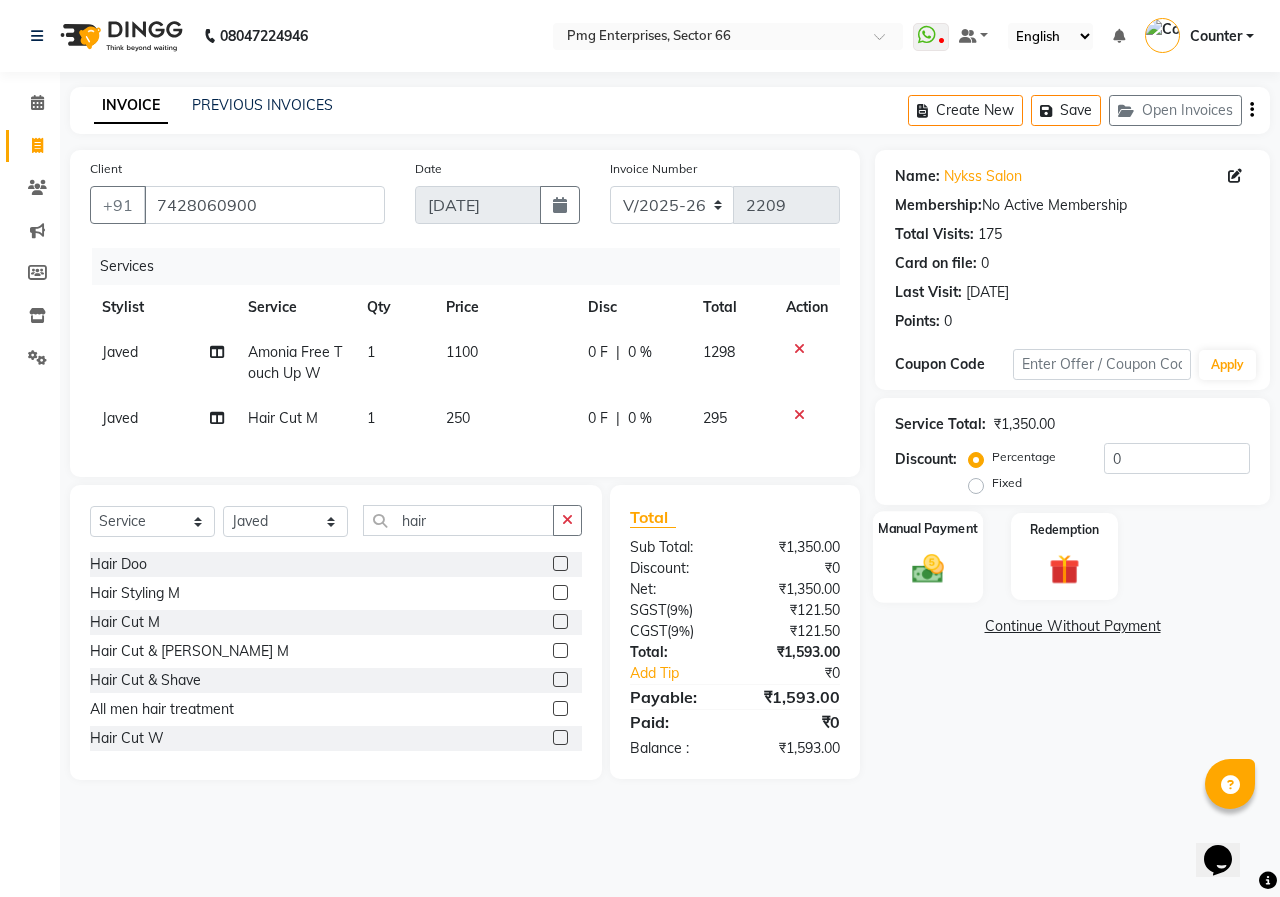 click 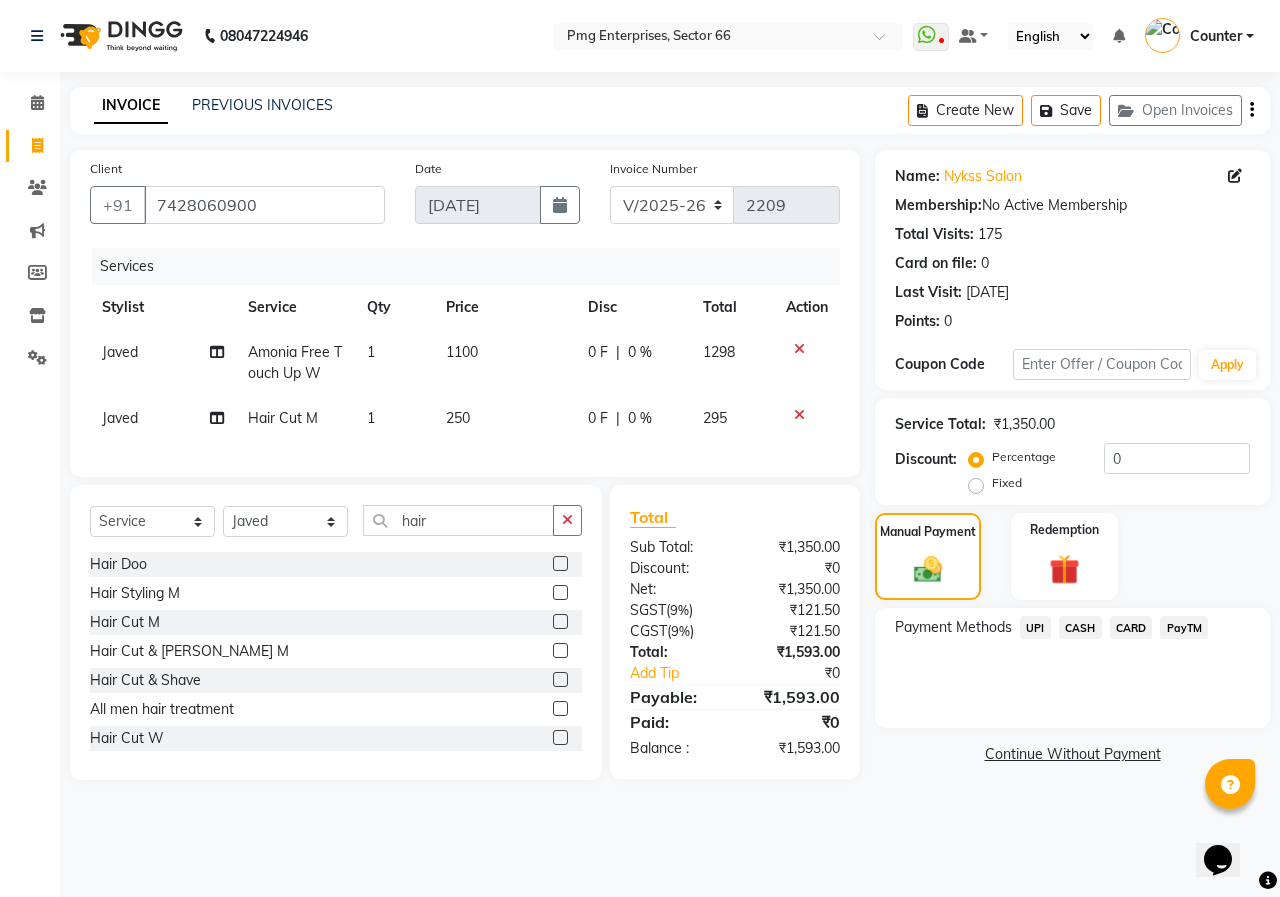click on "UPI" 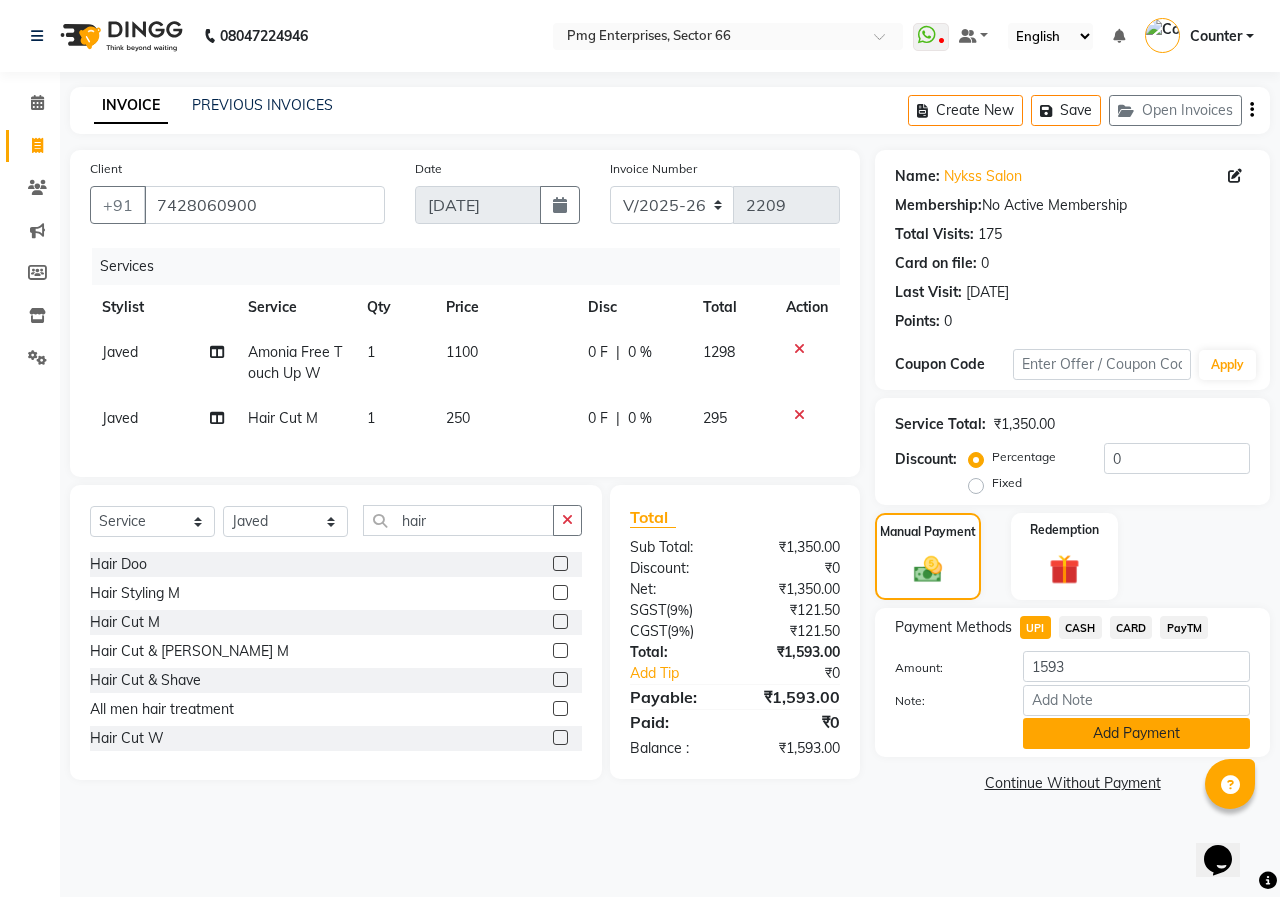 click on "Add Payment" 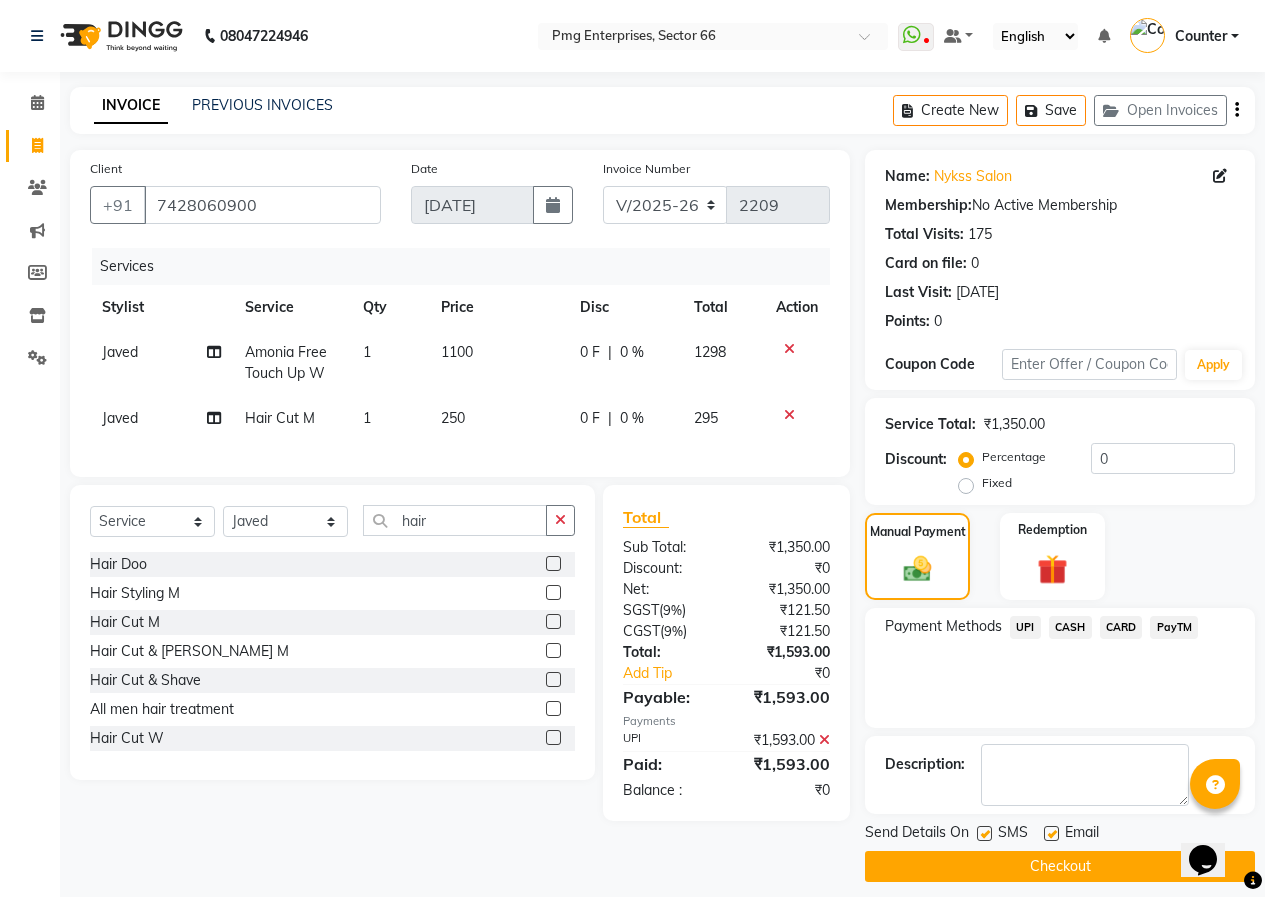click on "Checkout" 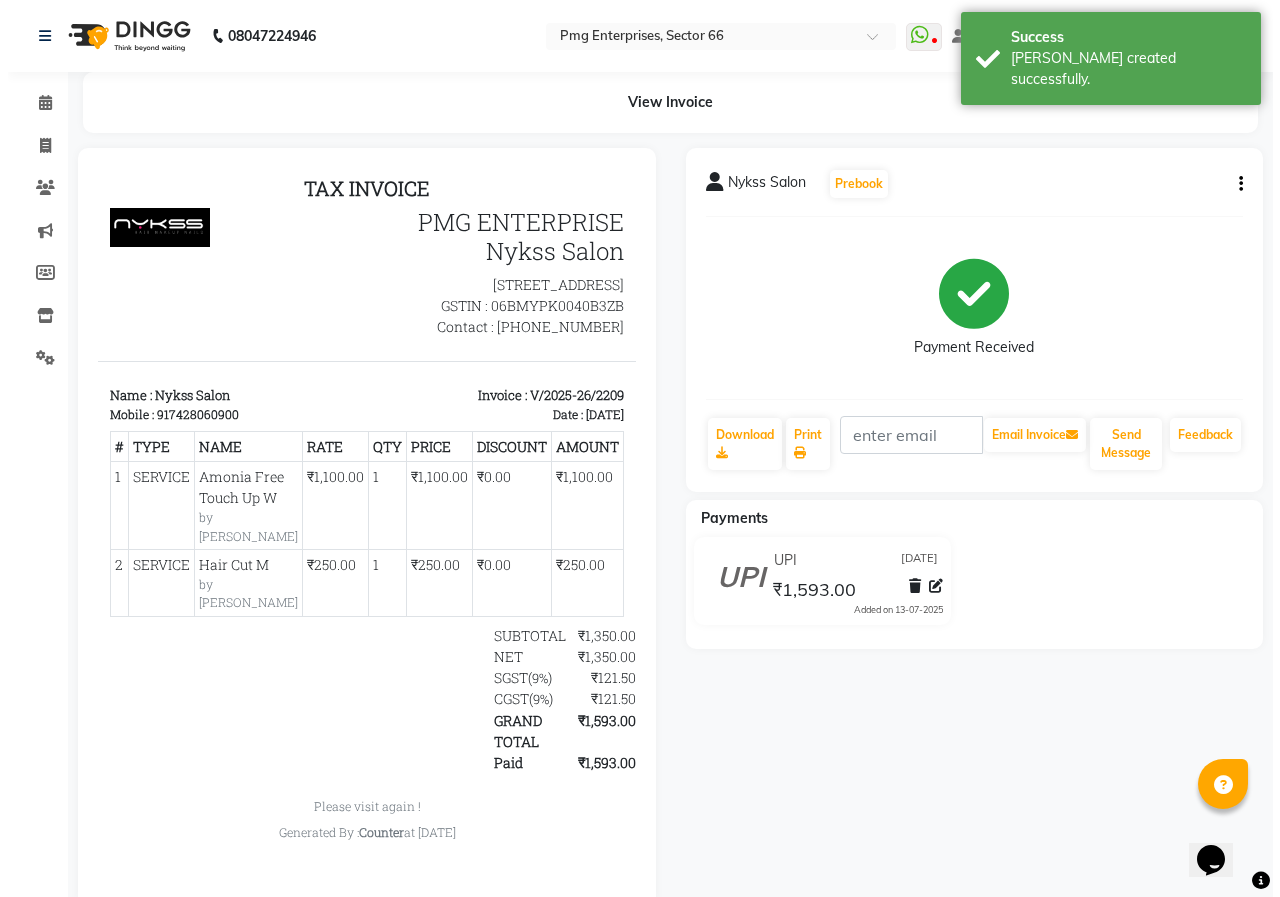 scroll, scrollTop: 0, scrollLeft: 0, axis: both 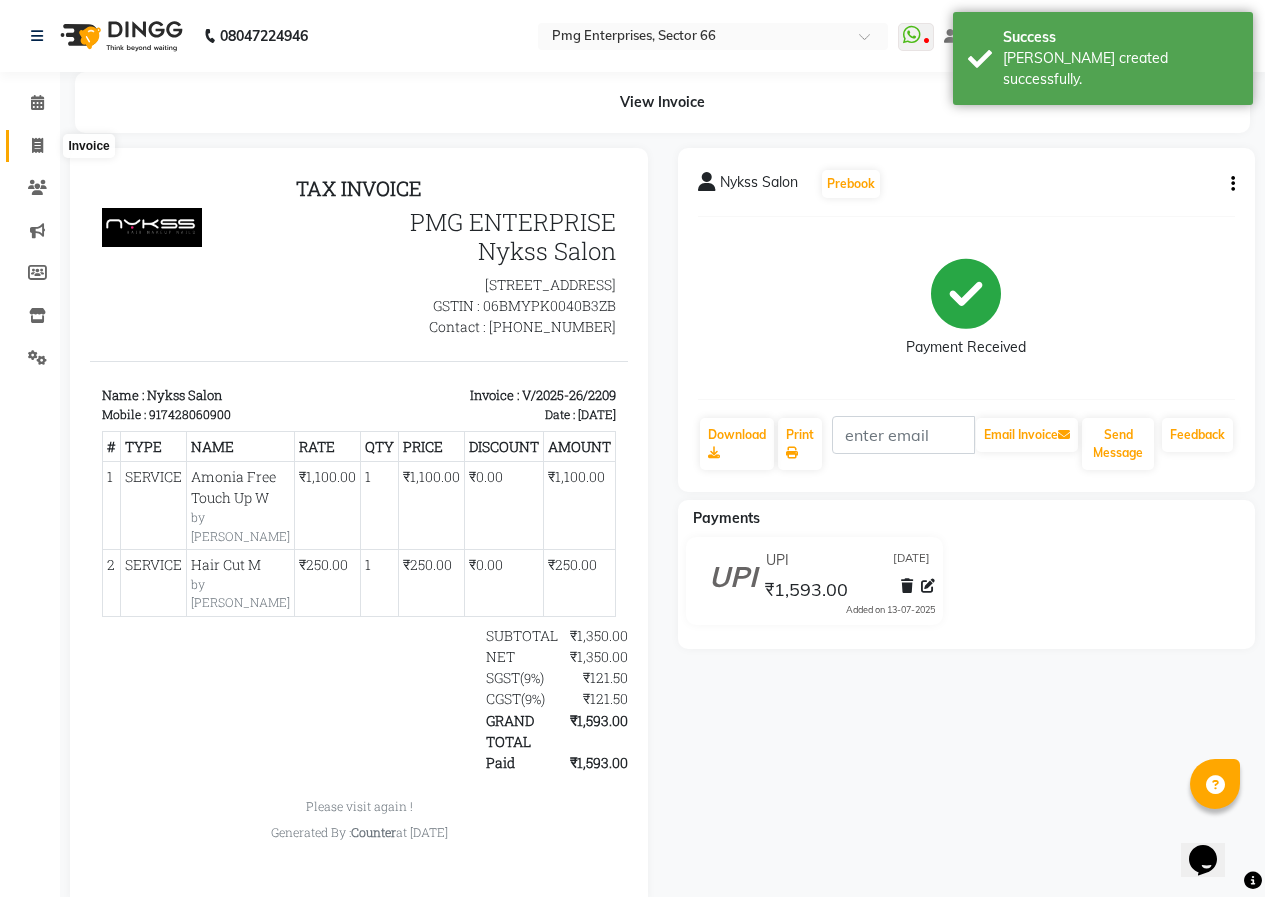 click 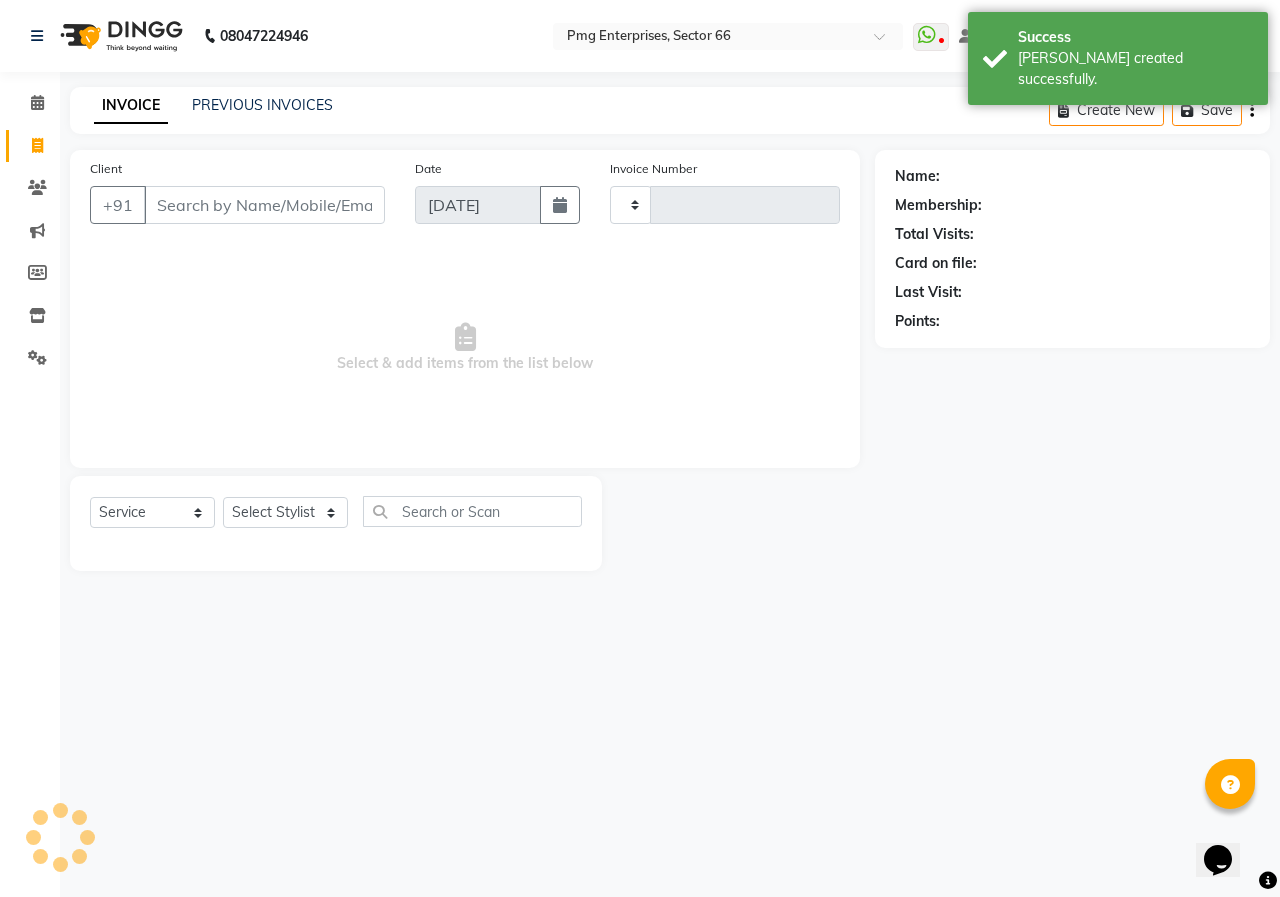 type on "2210" 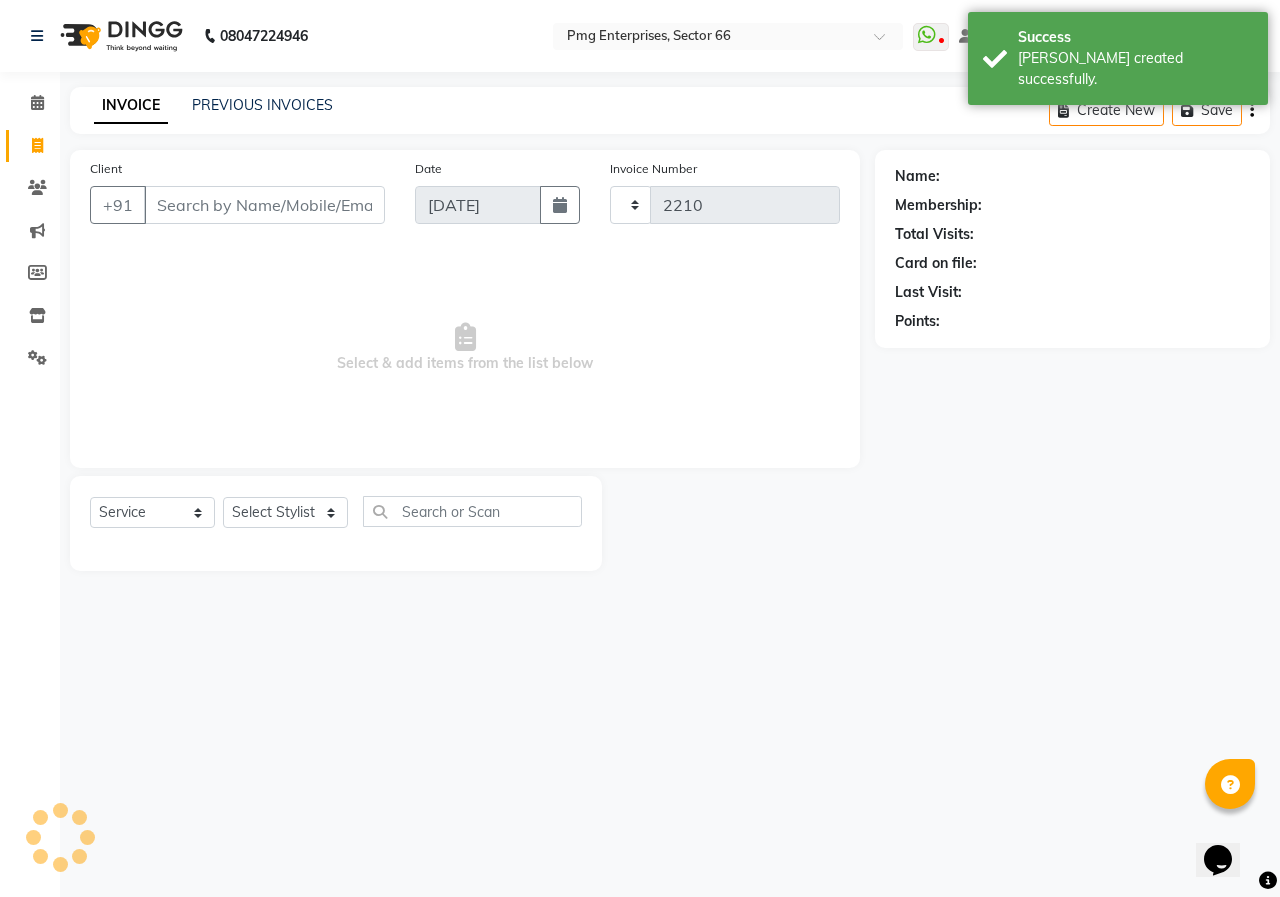select on "889" 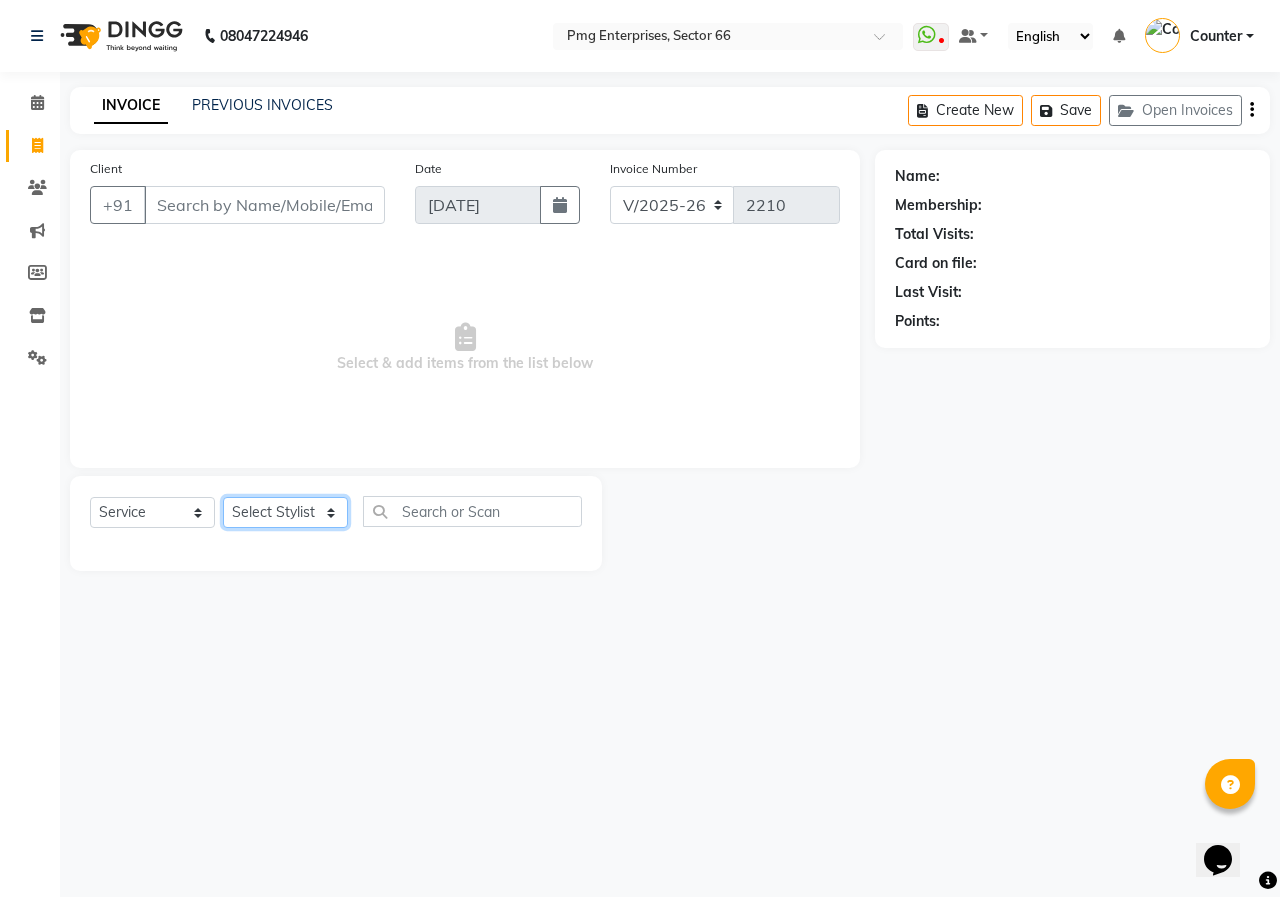 click on "Select Stylist [PERSON_NAME] Counter [PERSON_NAME] [PERSON_NAME] [PERSON_NAME] [PERSON_NAME]" 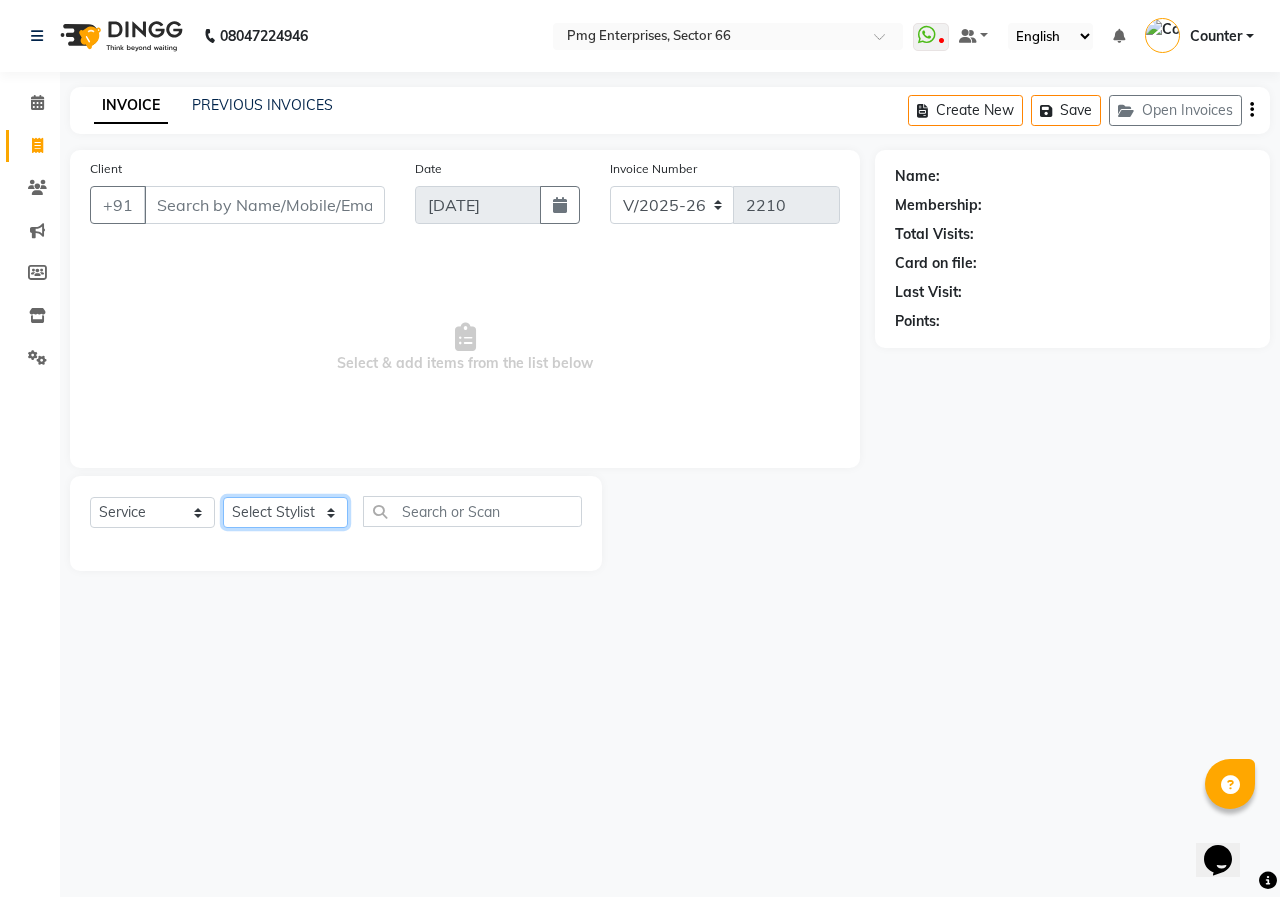 select on "78814" 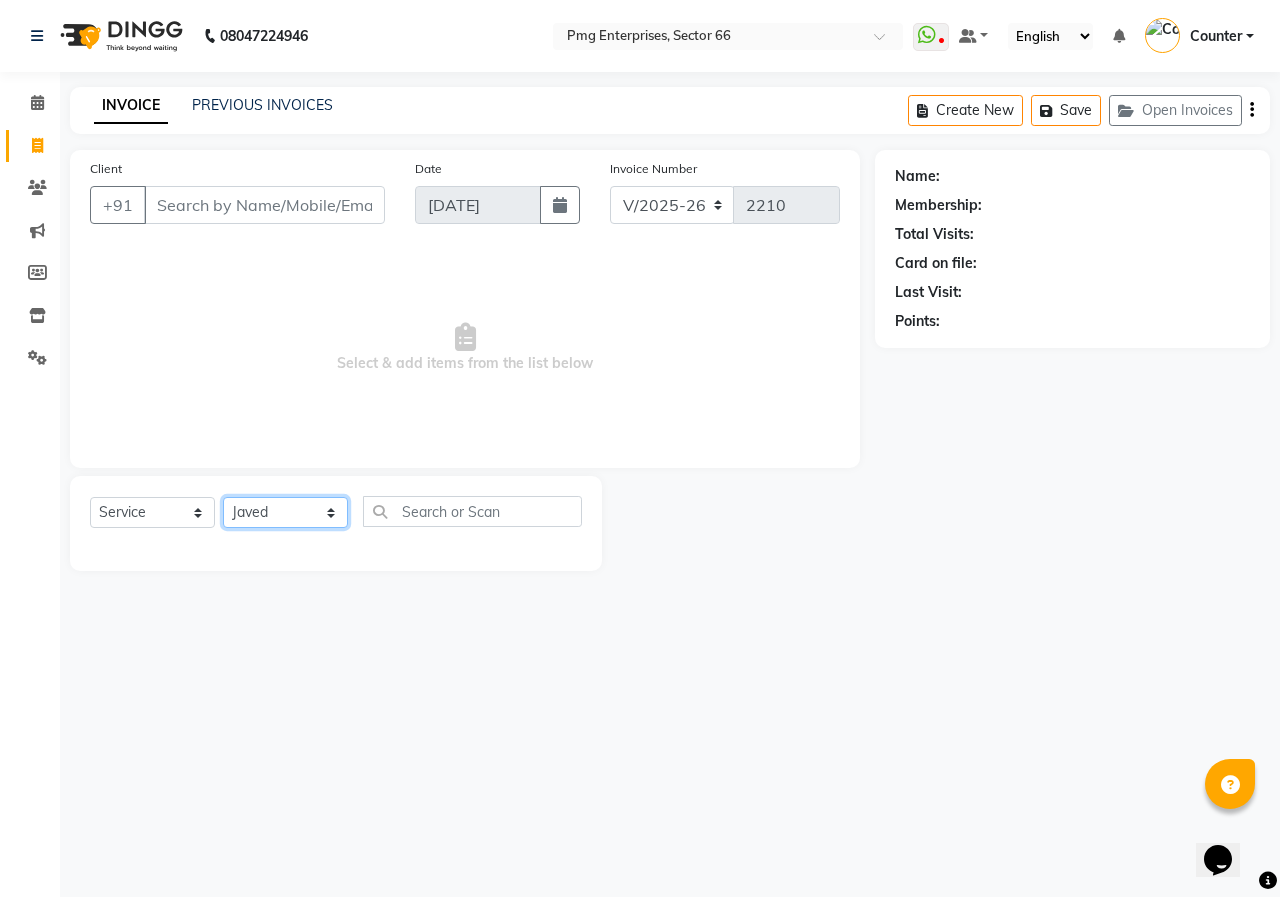 click on "Select Stylist [PERSON_NAME] Counter [PERSON_NAME] [PERSON_NAME] [PERSON_NAME] [PERSON_NAME]" 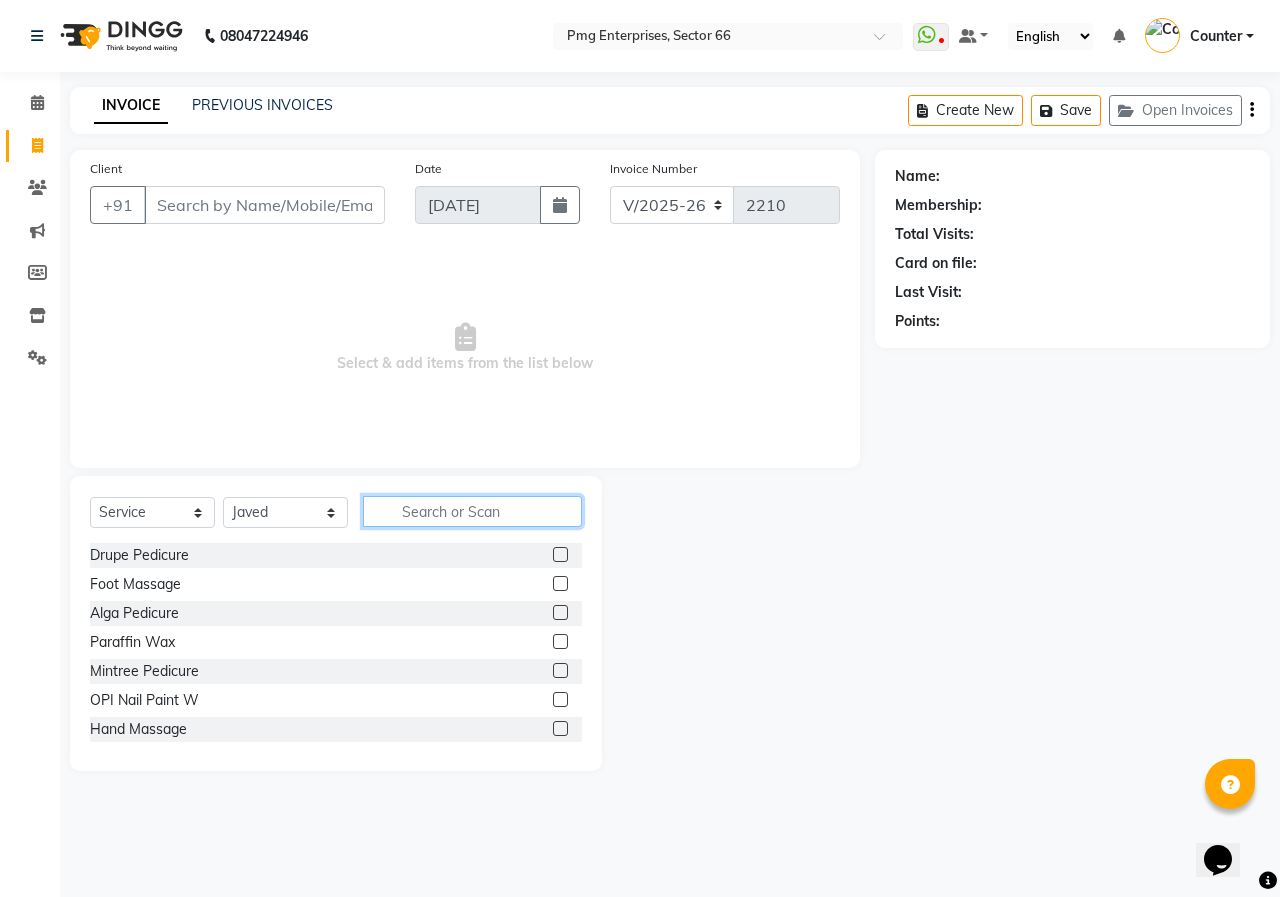 click 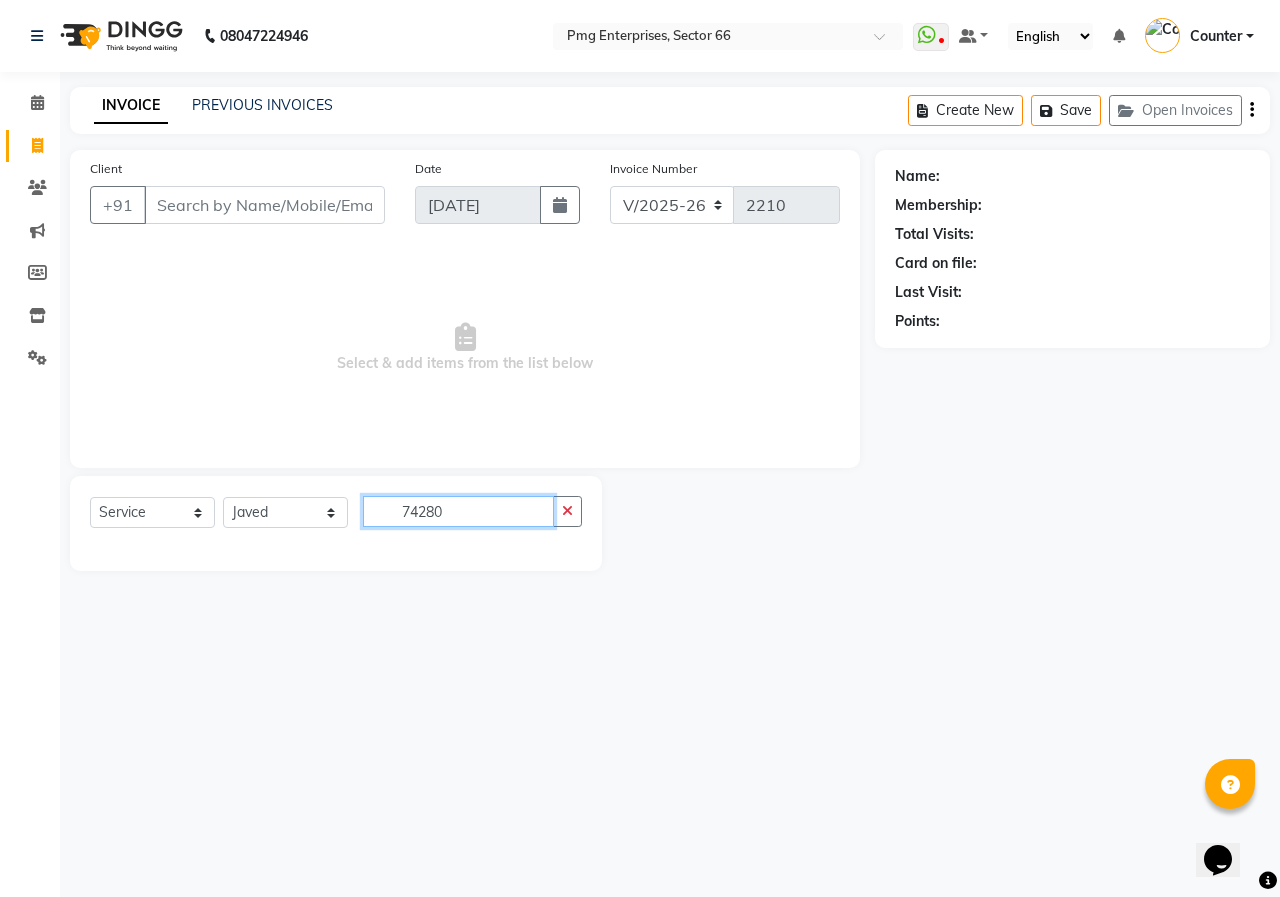 type on "74280" 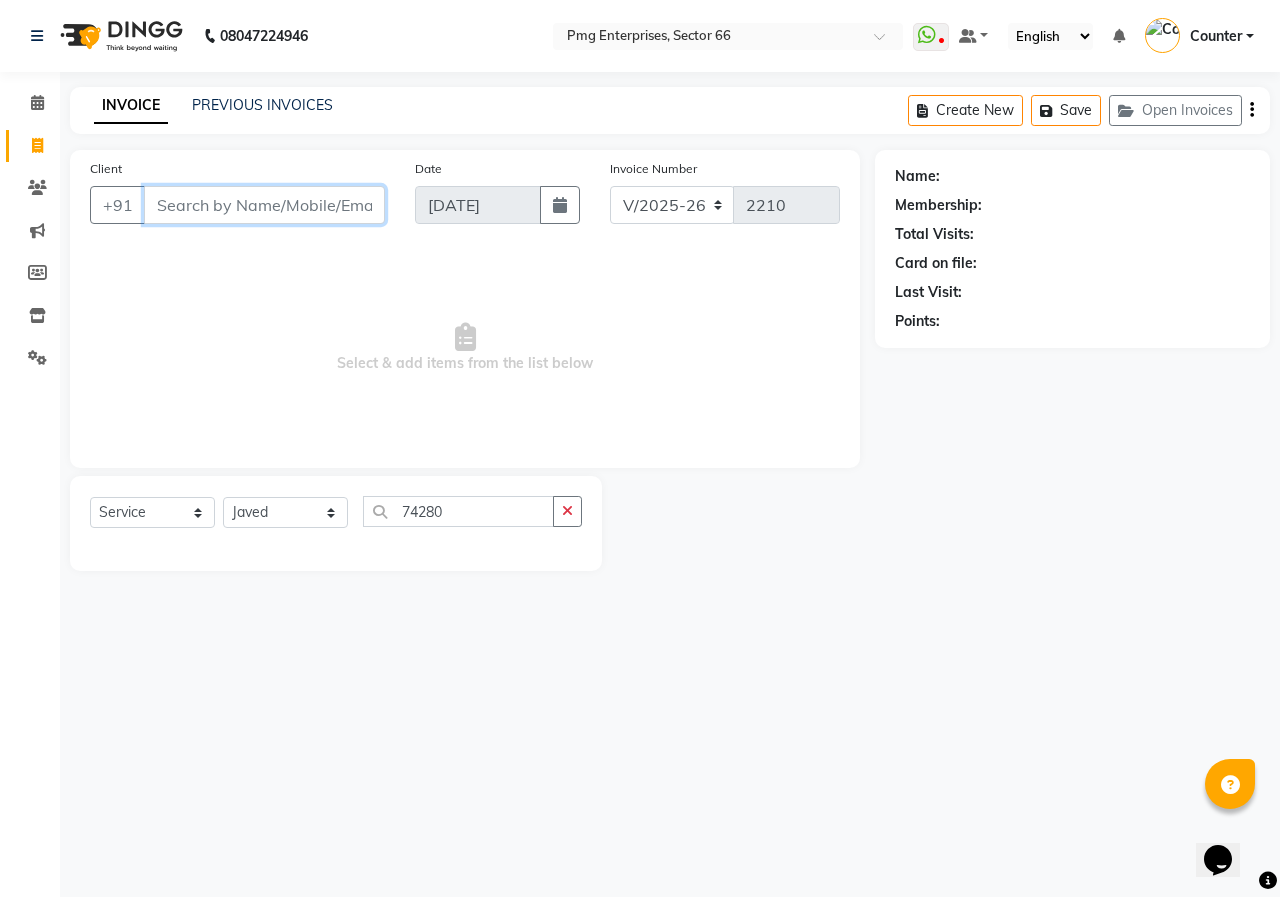 click on "Client" at bounding box center [264, 205] 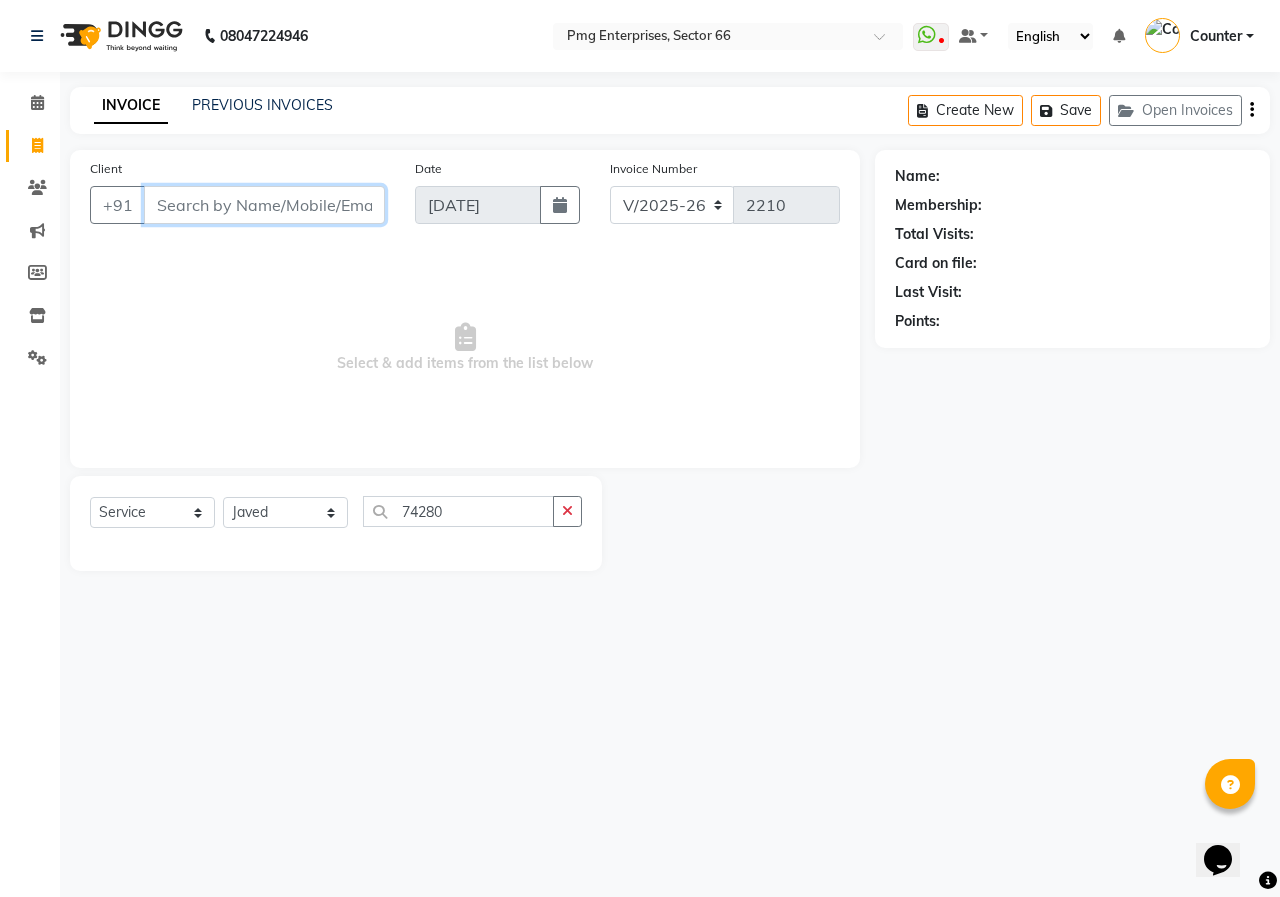 type on "4" 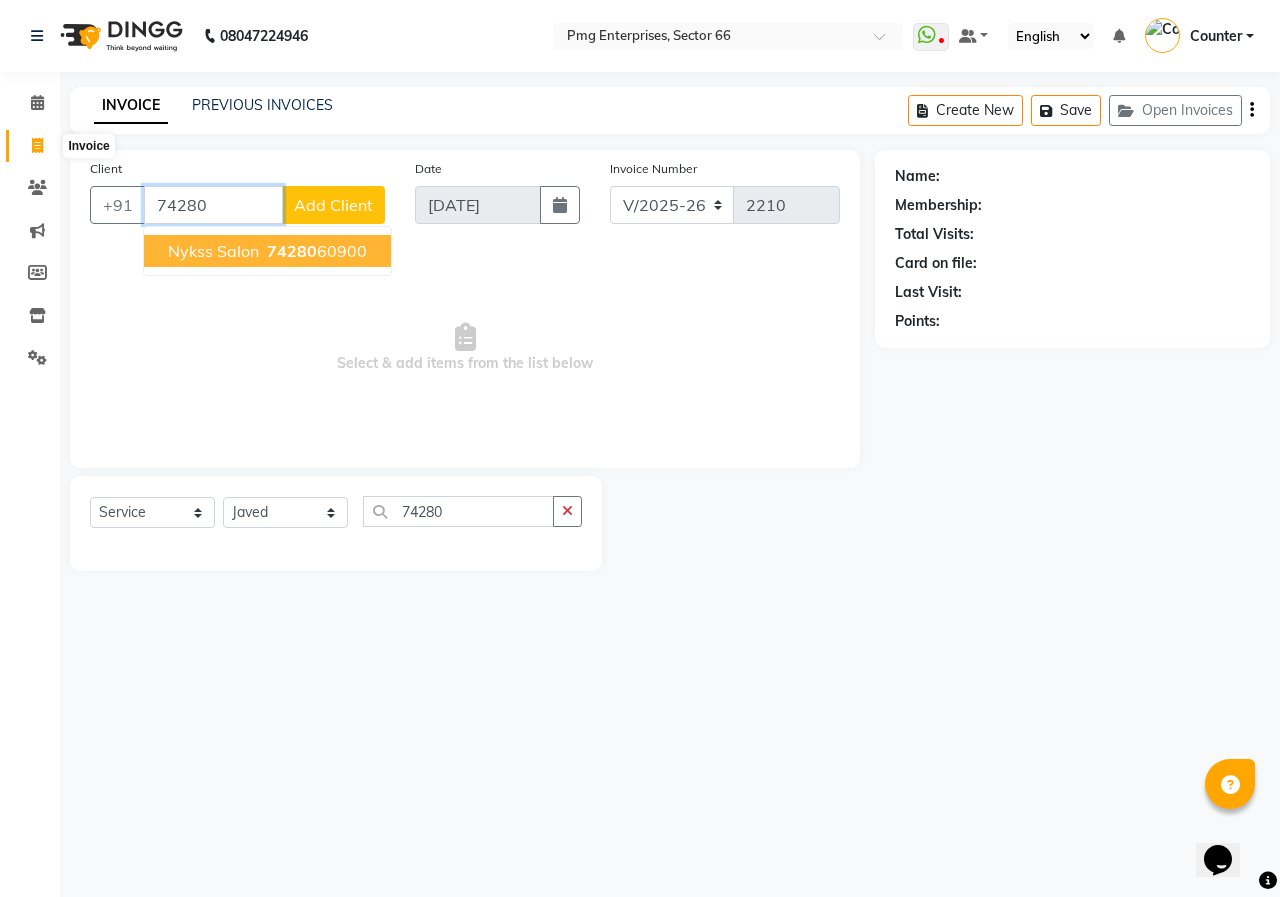 type on "74280" 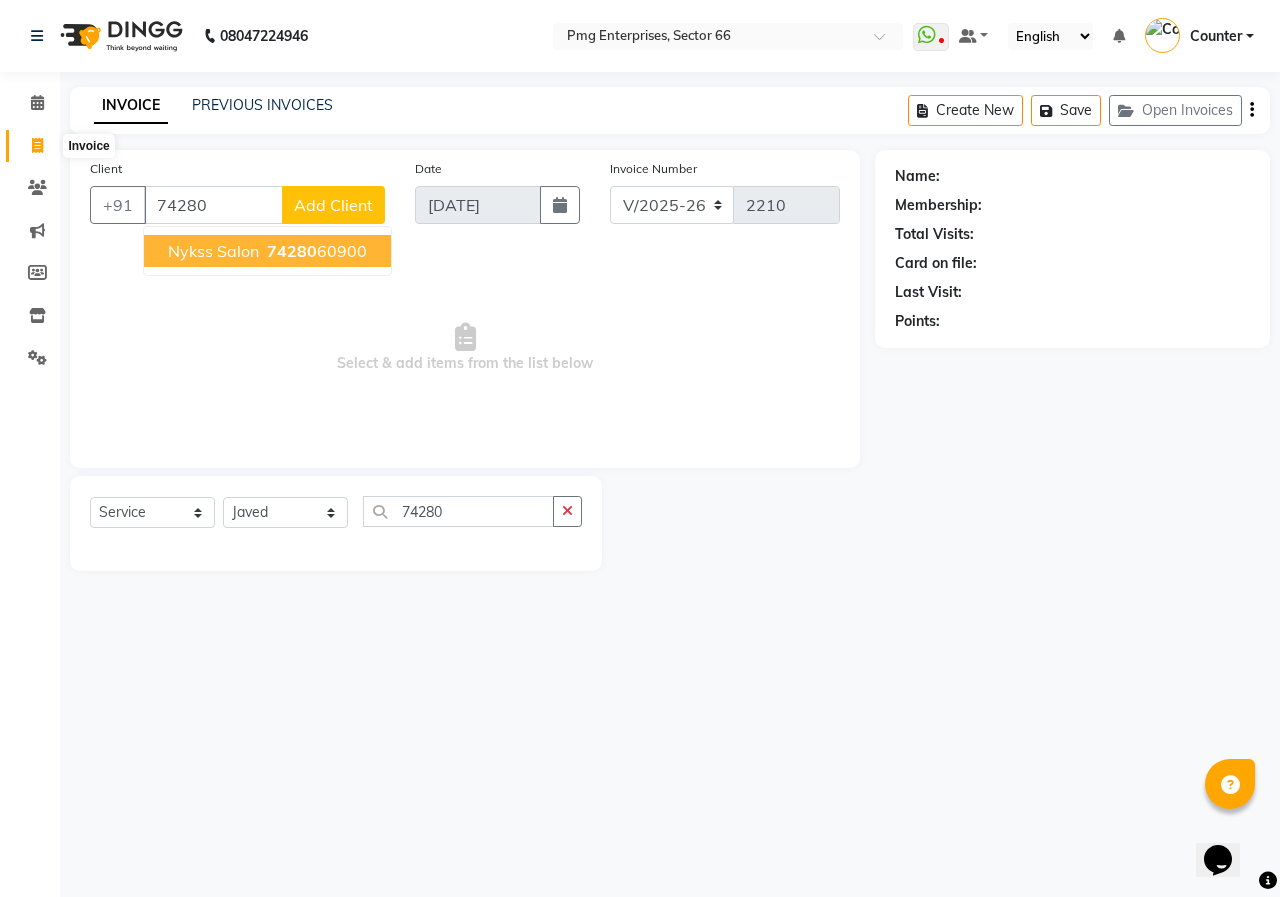 click 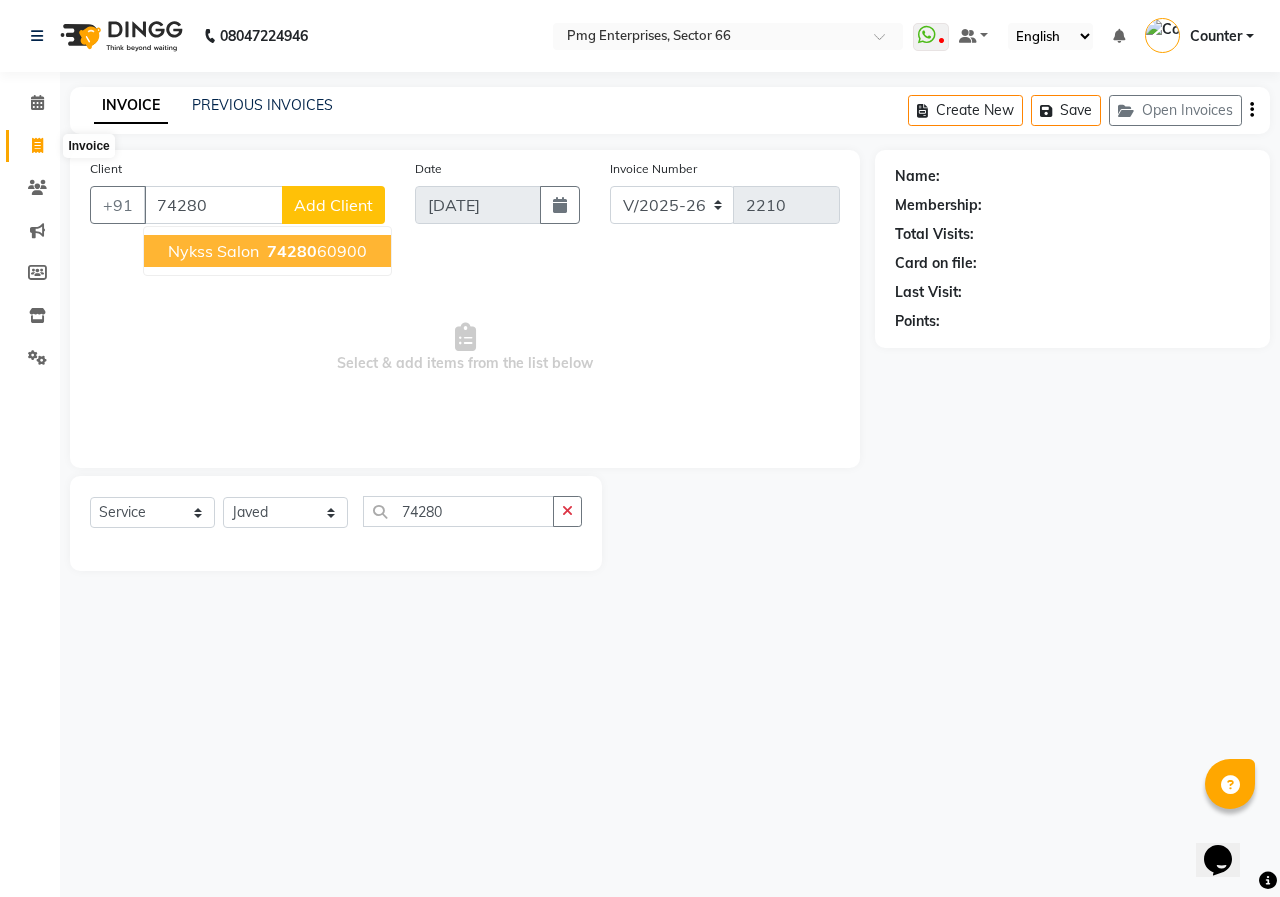 select on "service" 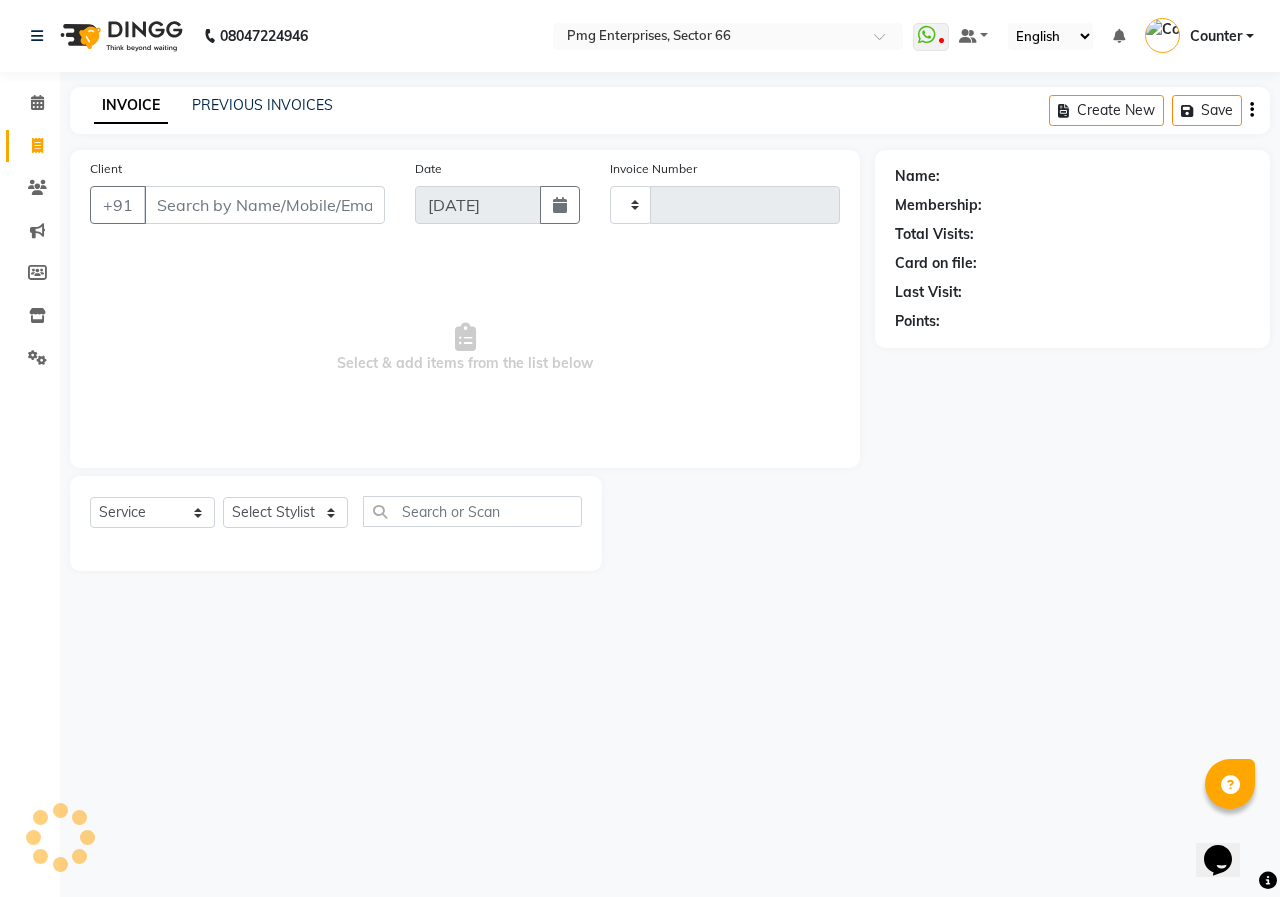 type on "2210" 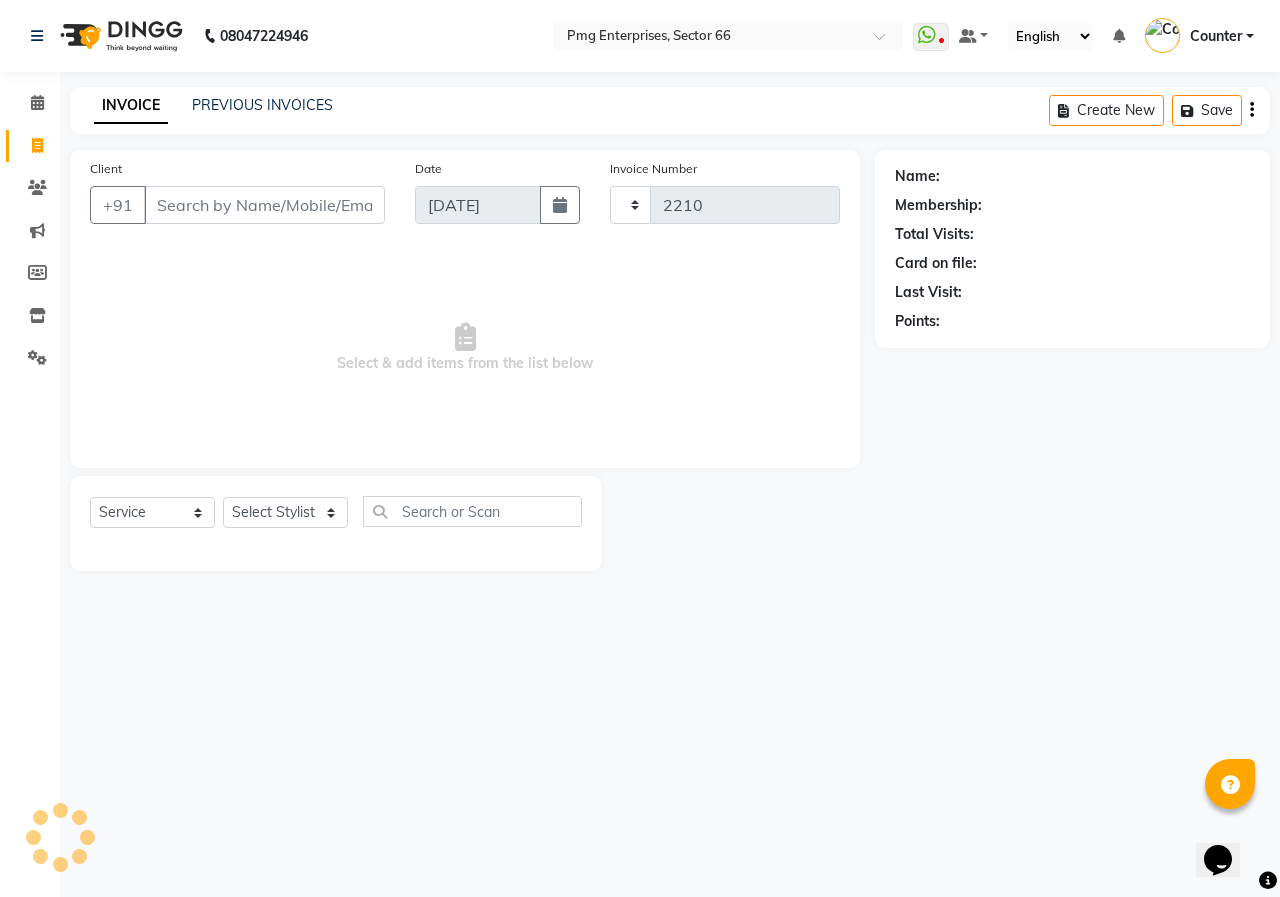 select on "889" 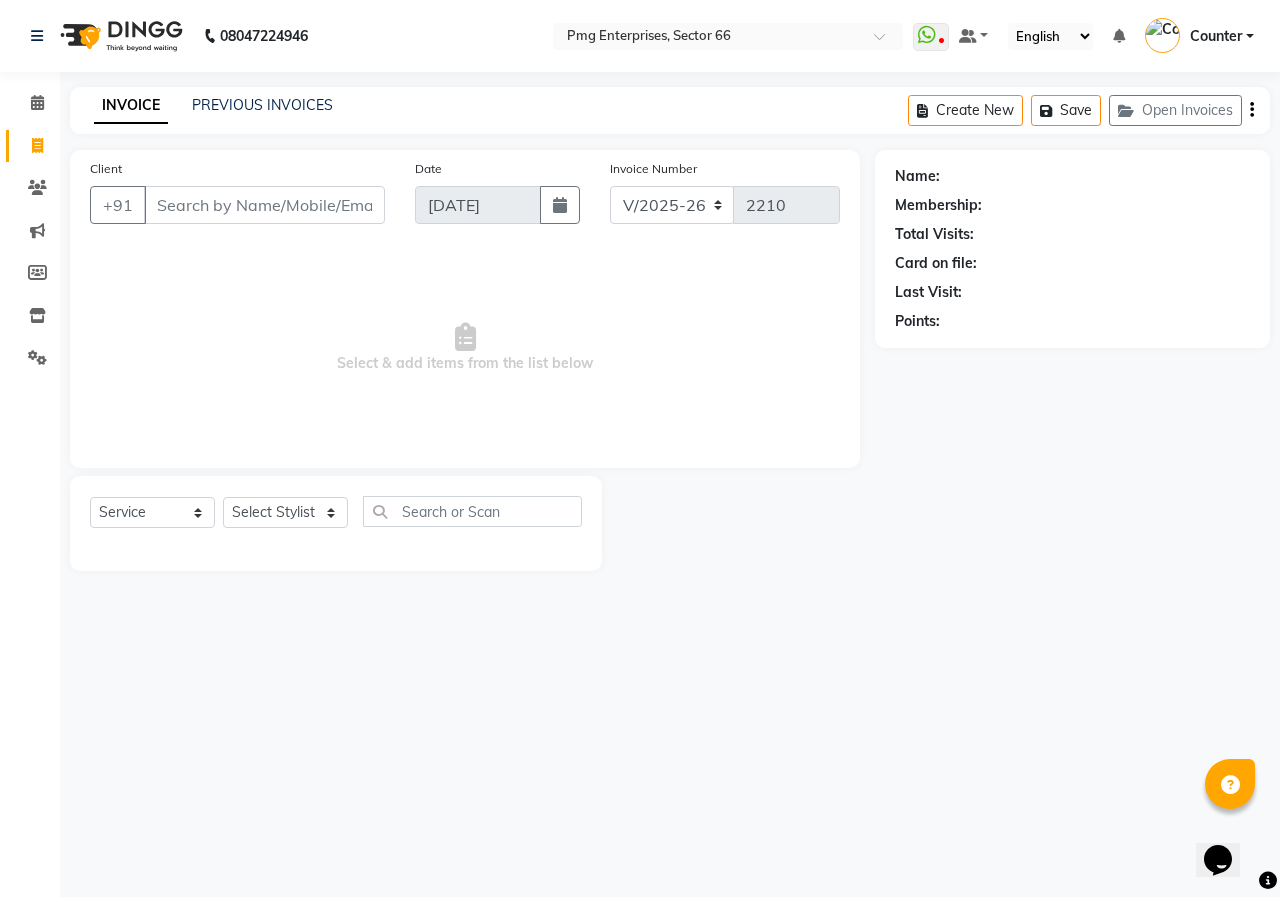 click on "Select  Service  Product  Membership  Package Voucher Prepaid Gift Card  Select Stylist [PERSON_NAME] Counter [PERSON_NAME] [PERSON_NAME] [PERSON_NAME] [PERSON_NAME]" 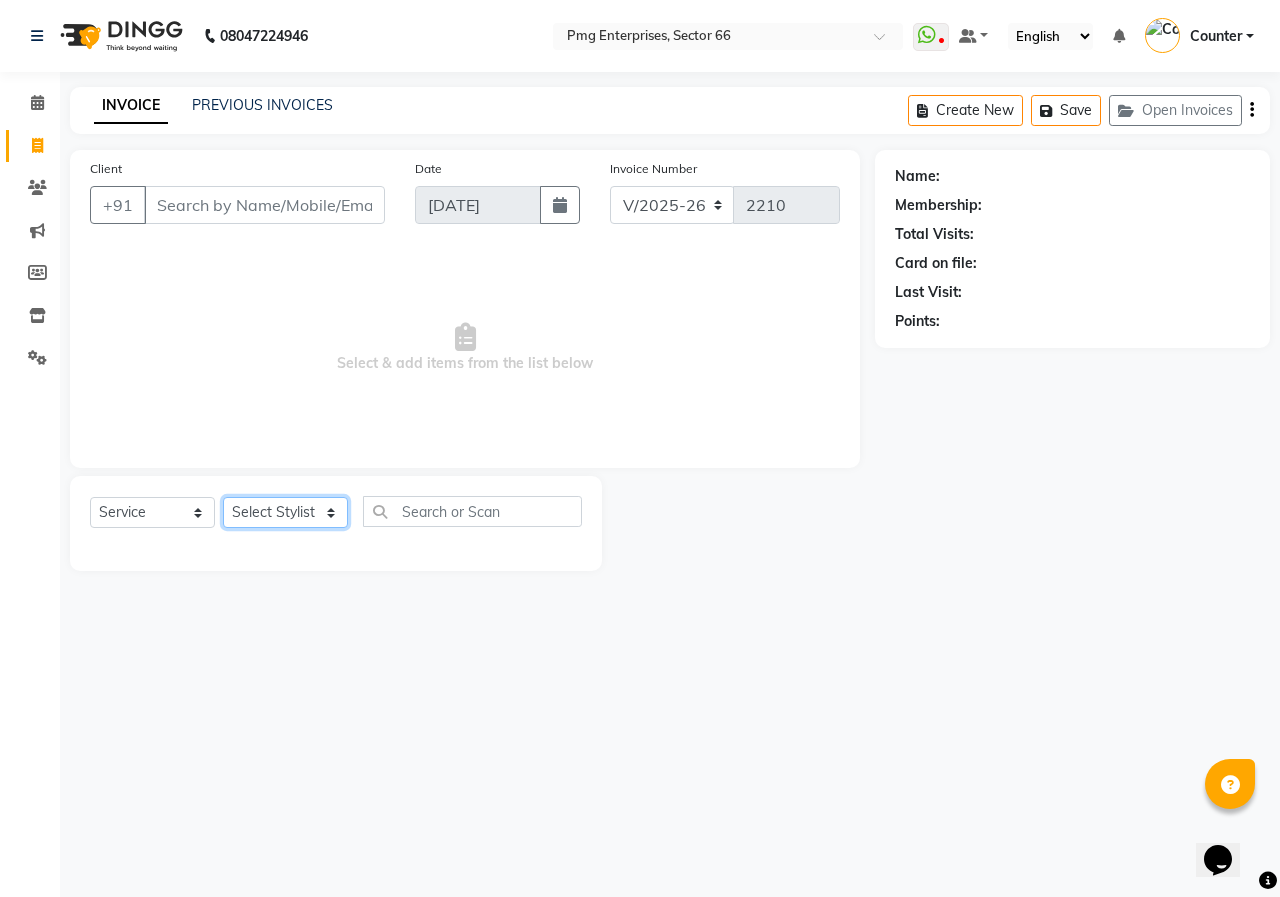 click on "Select Stylist [PERSON_NAME] Counter [PERSON_NAME] [PERSON_NAME] [PERSON_NAME] [PERSON_NAME]" 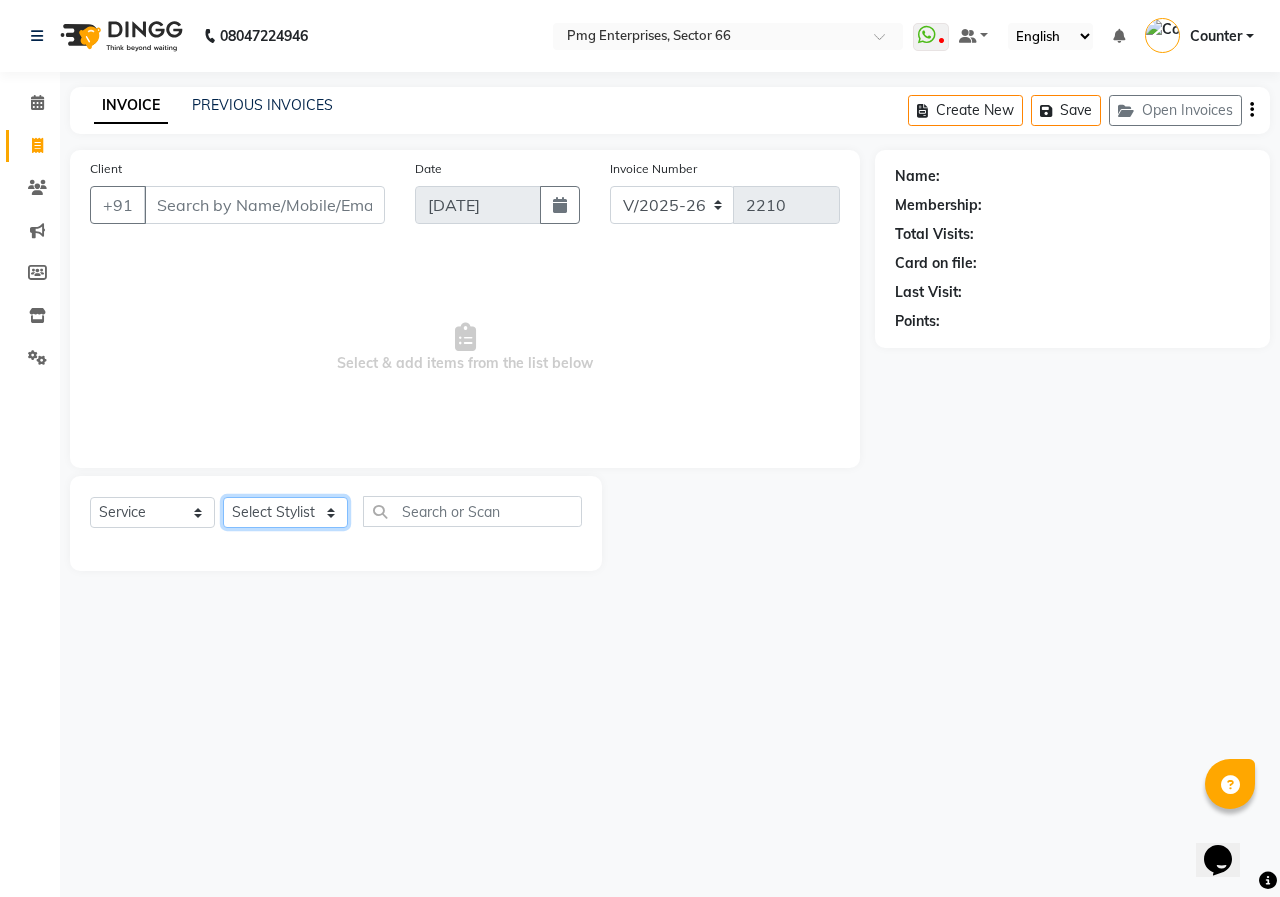 select on "78814" 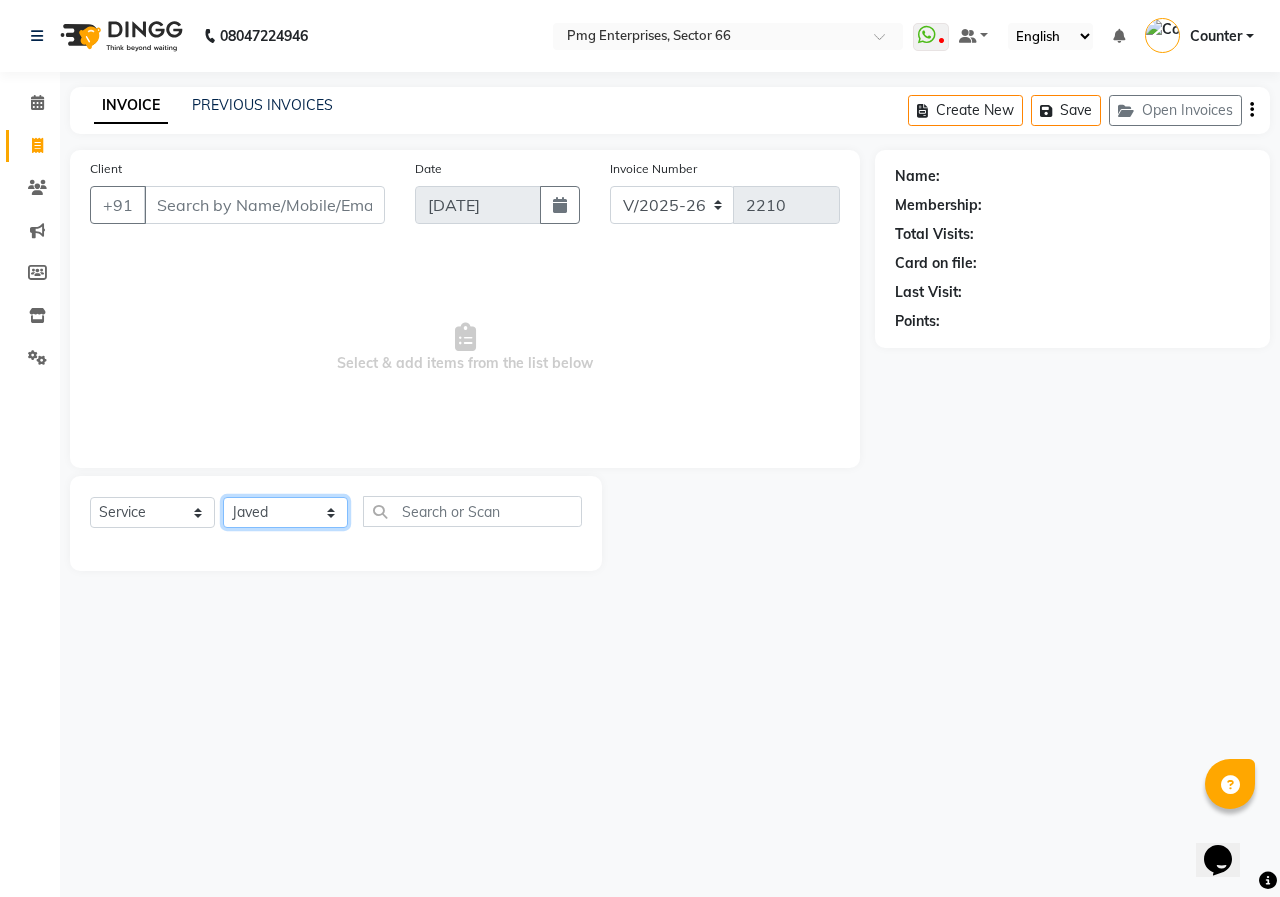 click on "Select Stylist [PERSON_NAME] Counter [PERSON_NAME] [PERSON_NAME] [PERSON_NAME] [PERSON_NAME]" 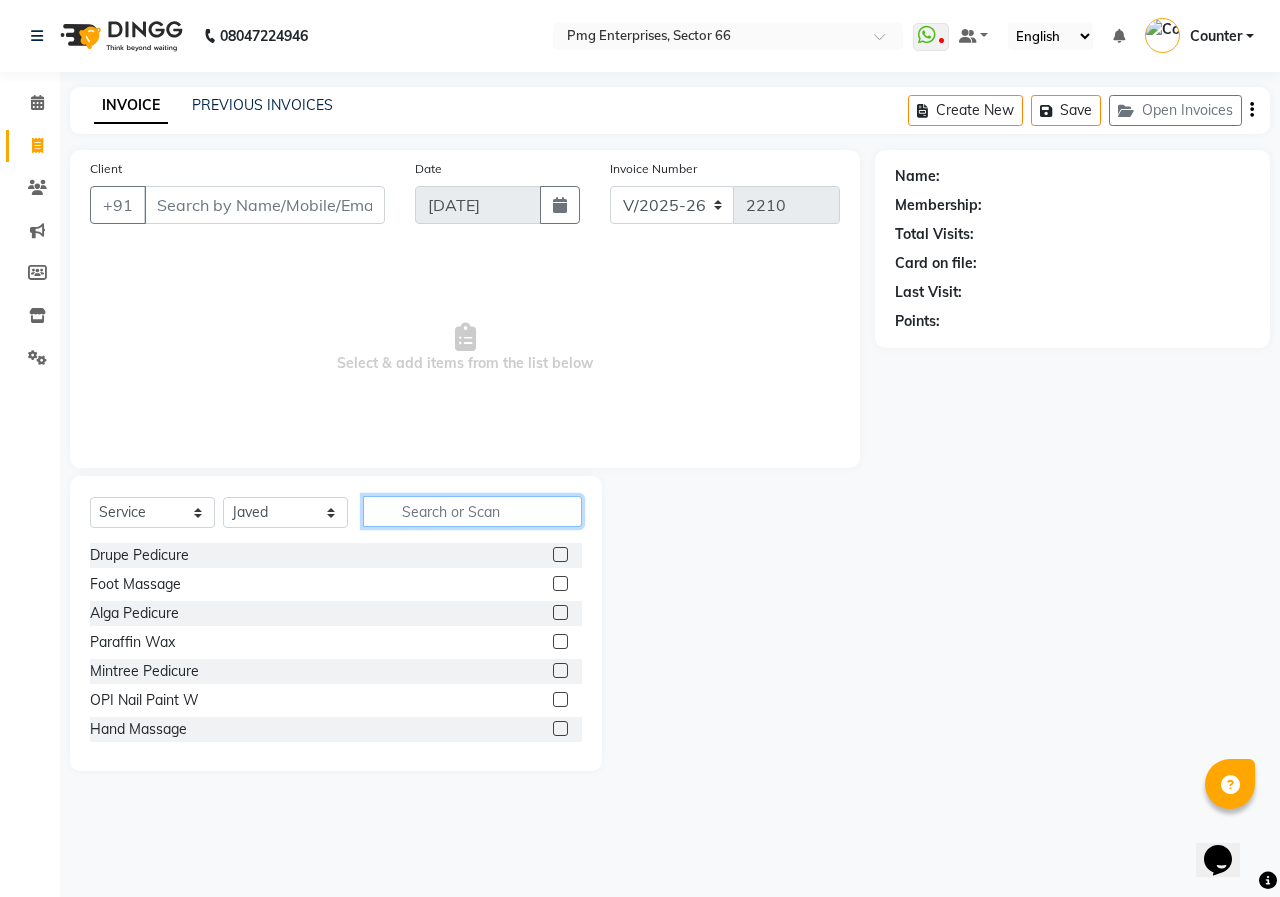 click 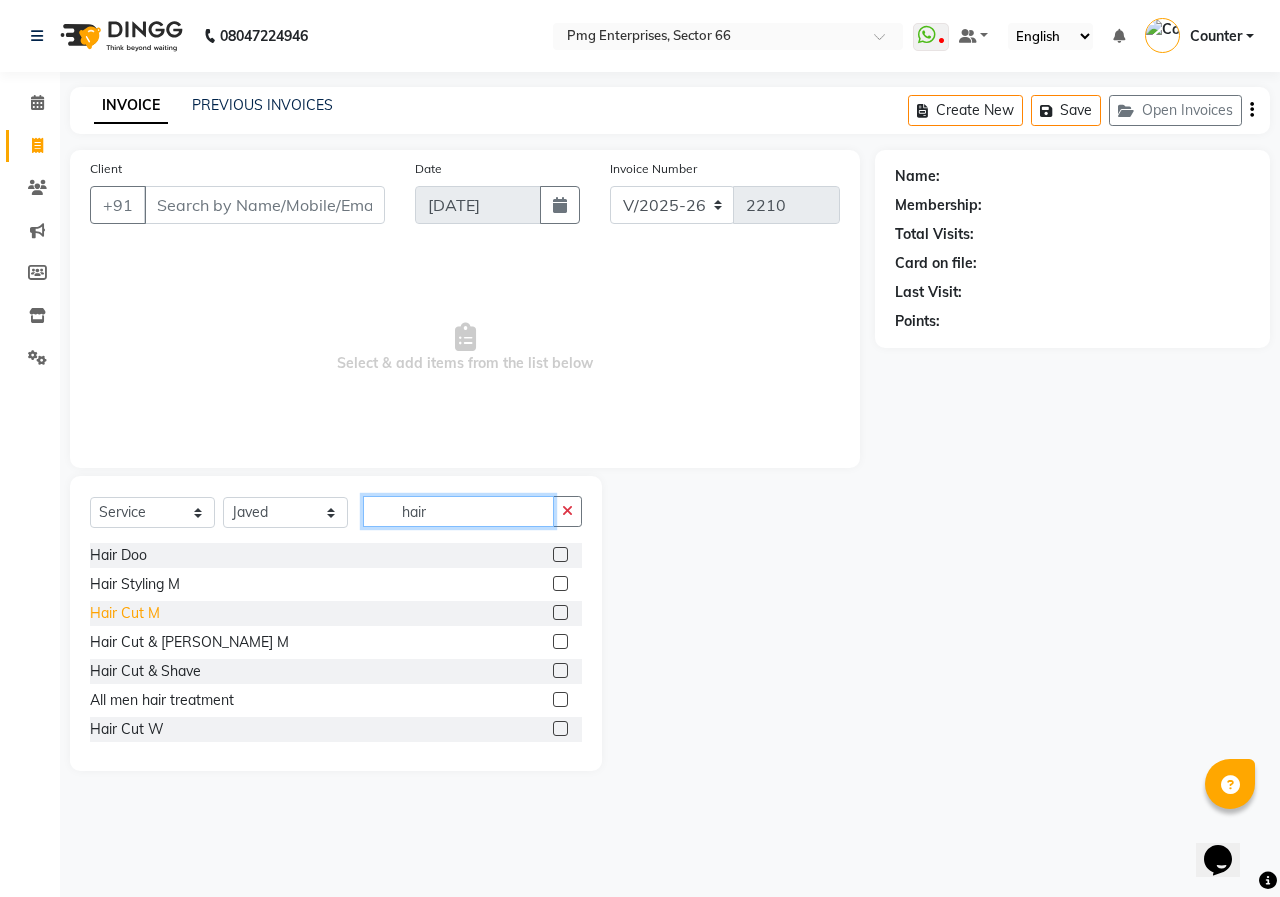 type on "hair" 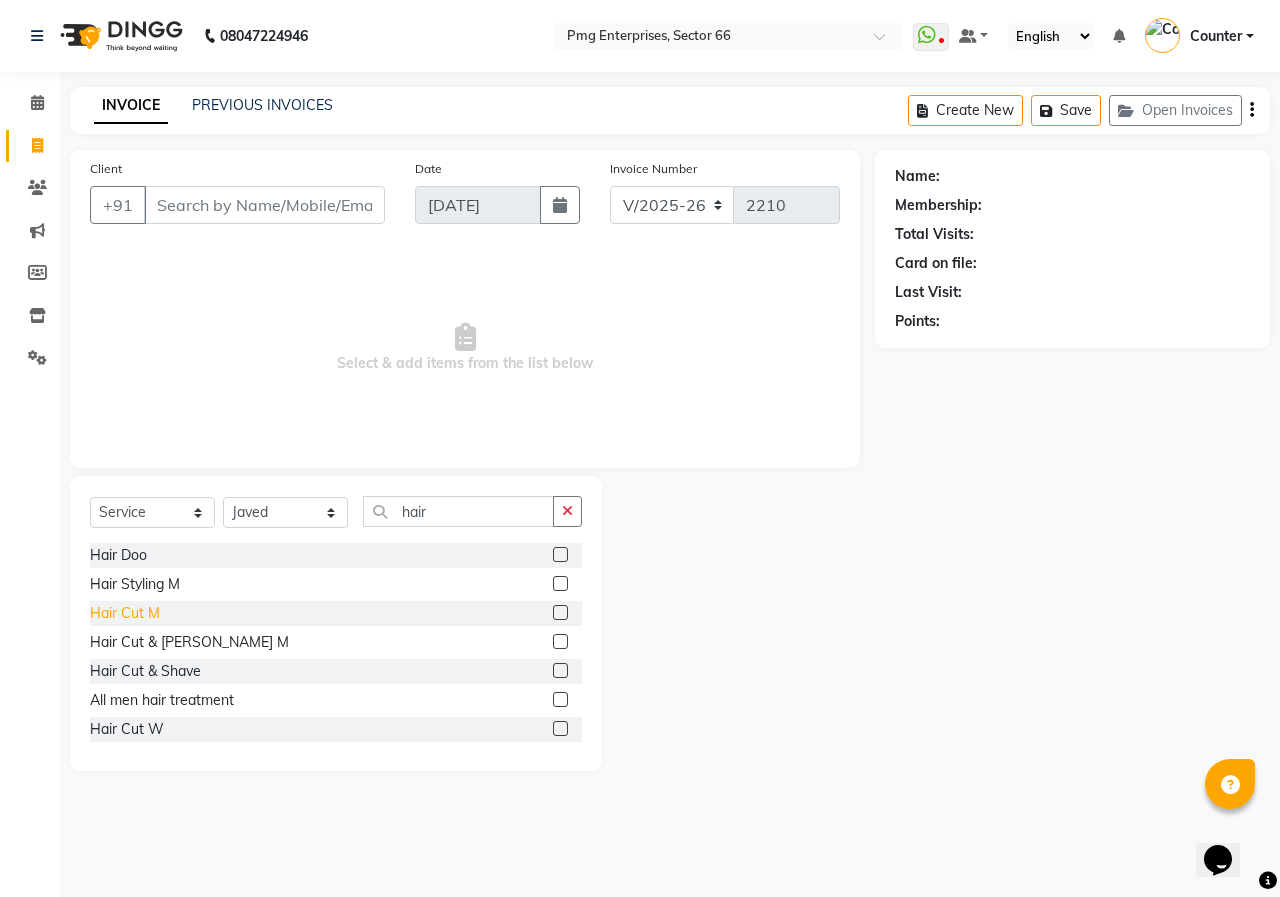 click on "Hair Cut M" 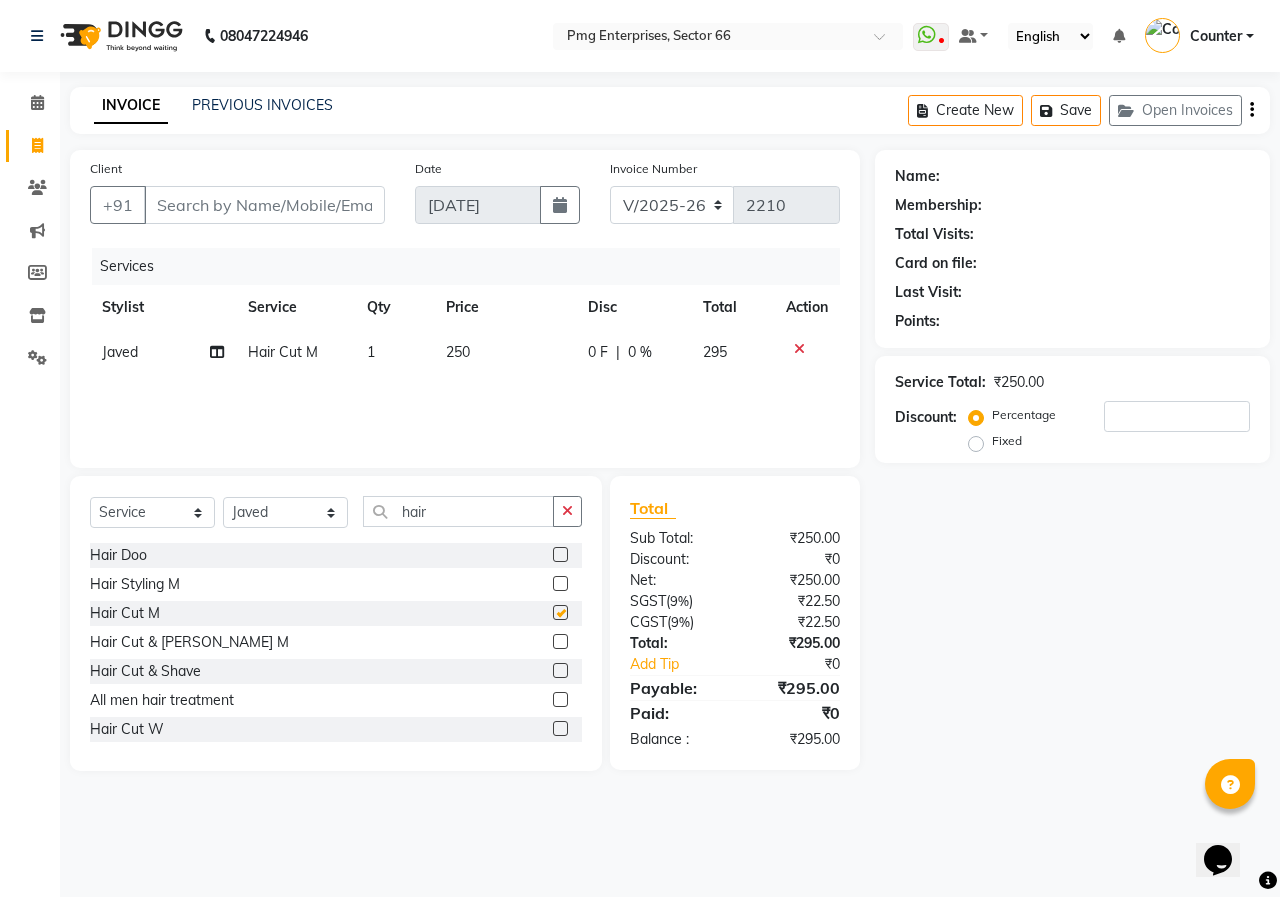 checkbox on "false" 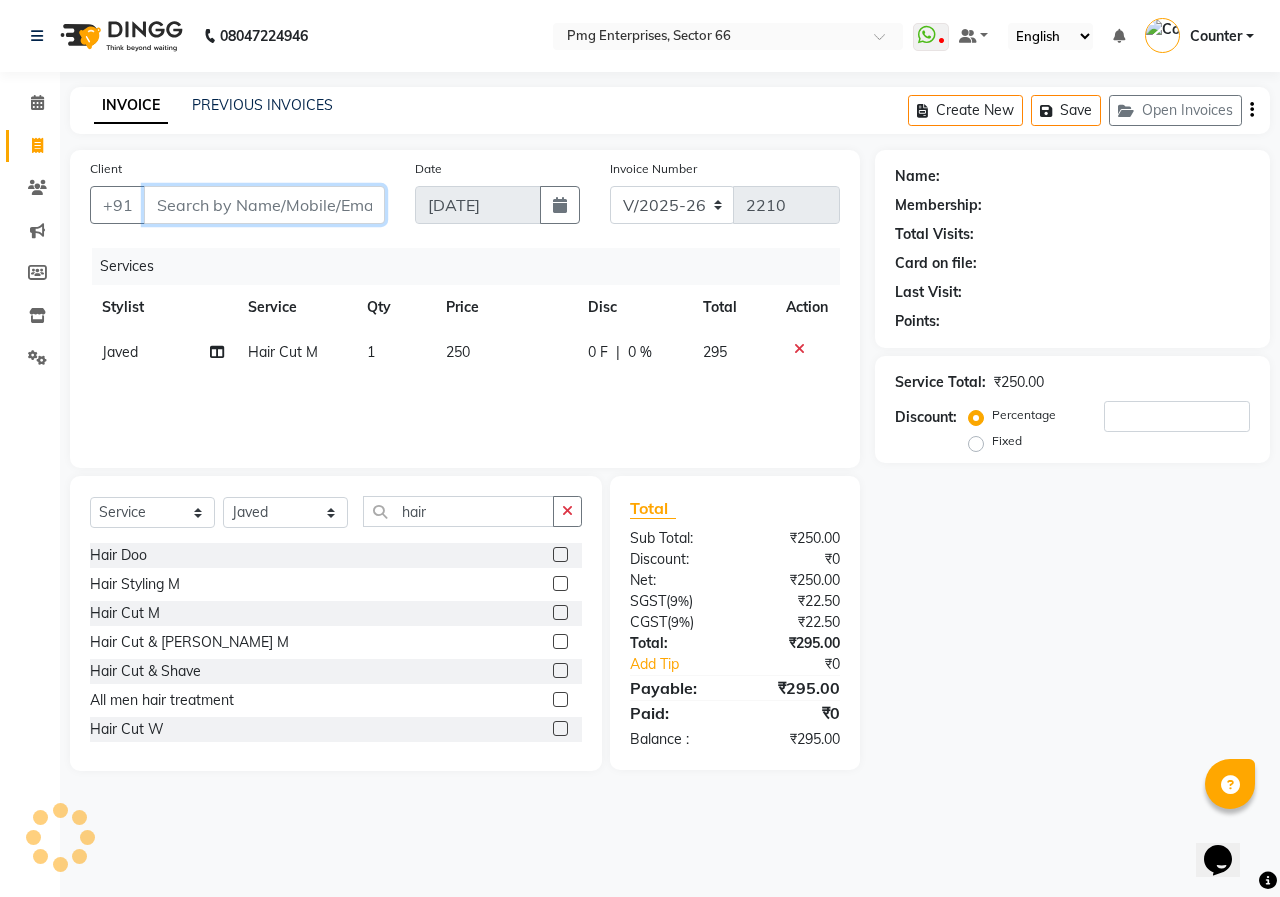 click on "Client" at bounding box center (264, 205) 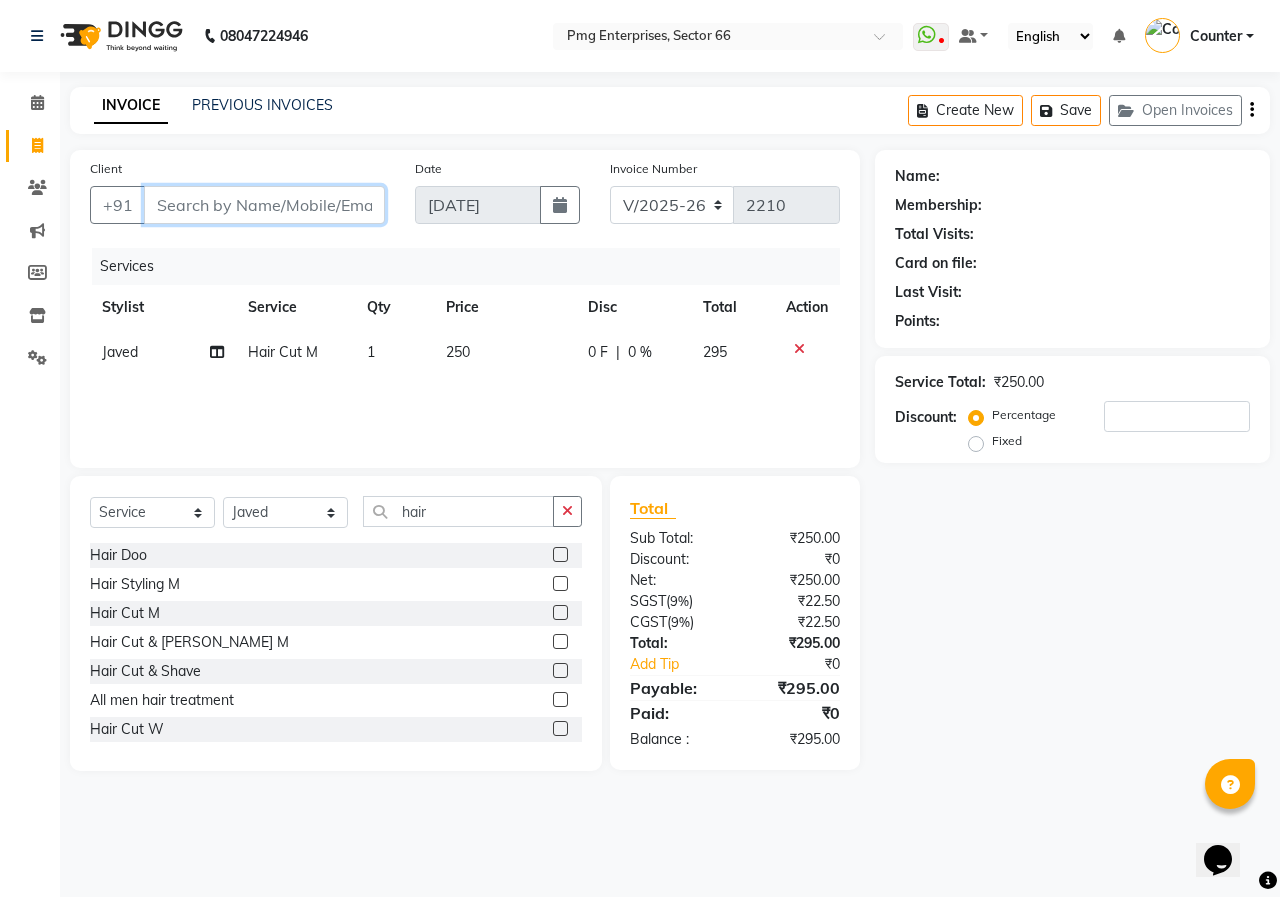 type on "p" 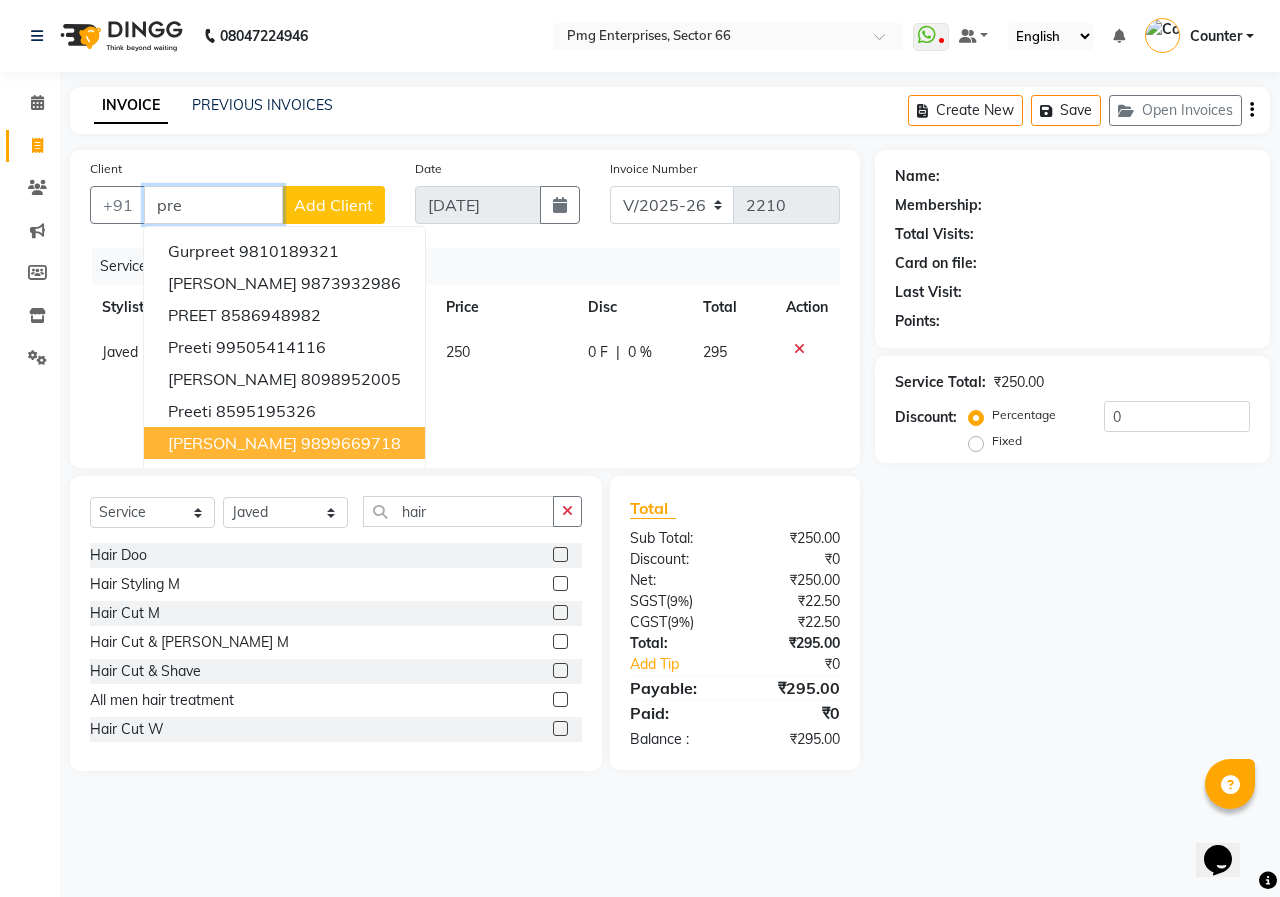click on "[PERSON_NAME]" at bounding box center (232, 443) 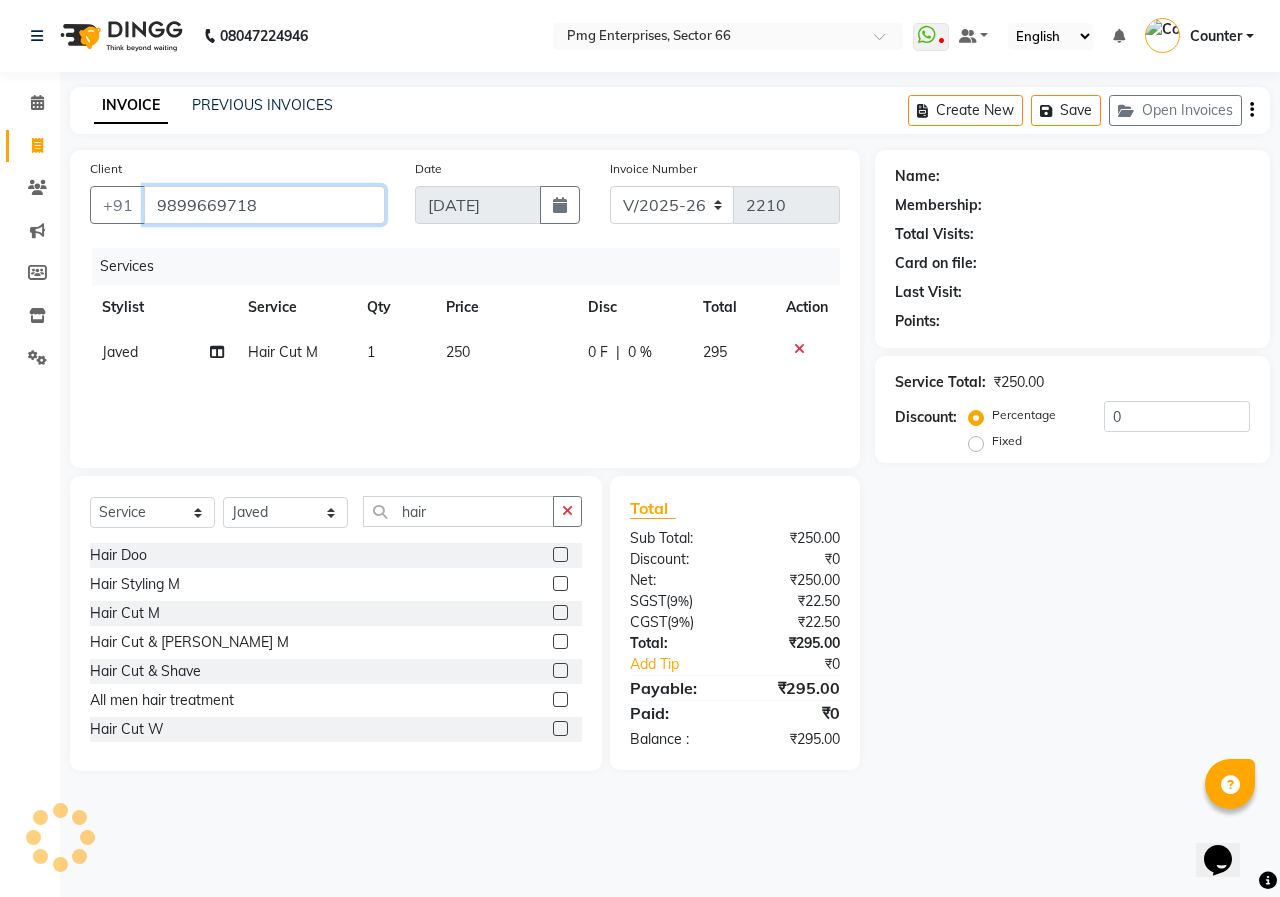 type on "9899669718" 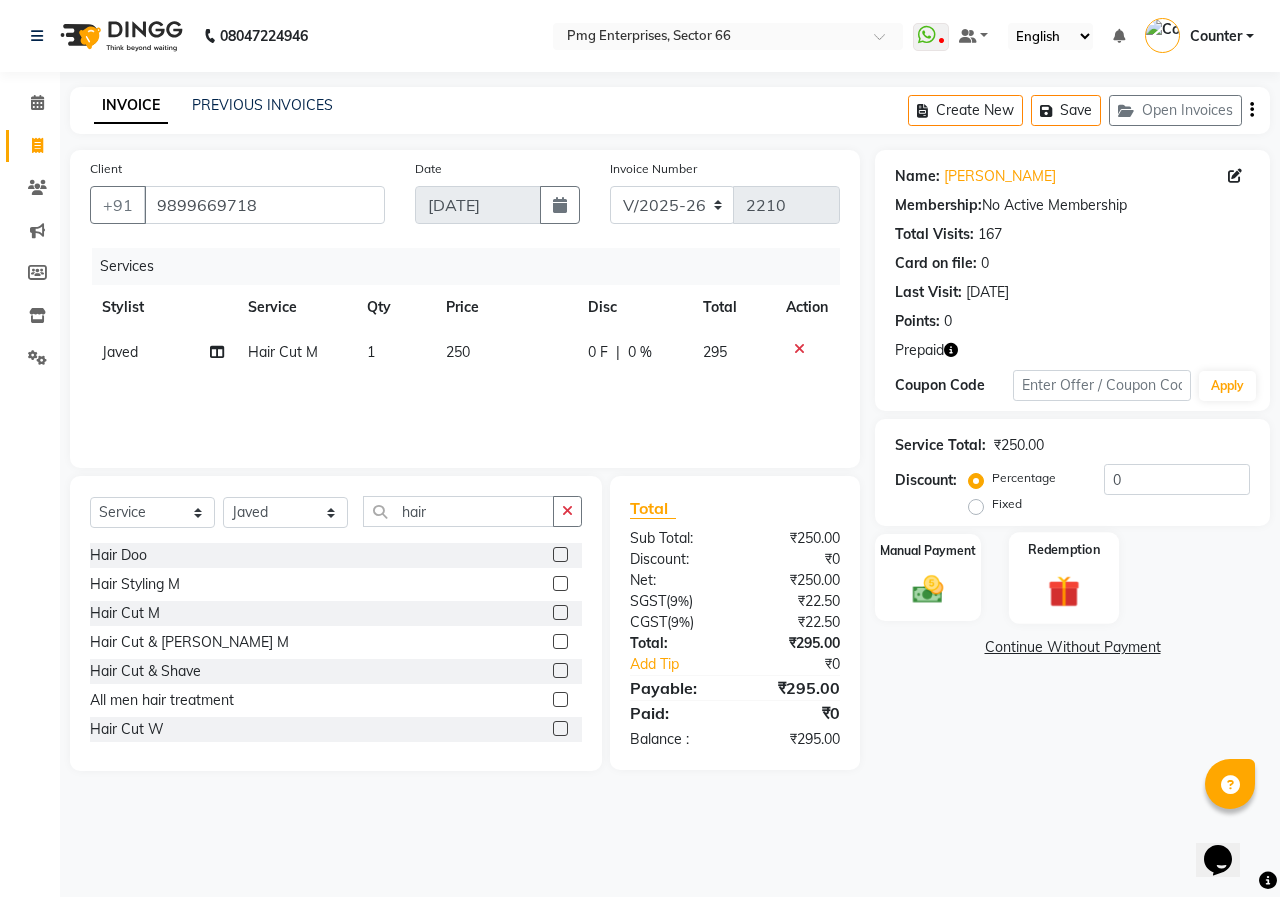 click 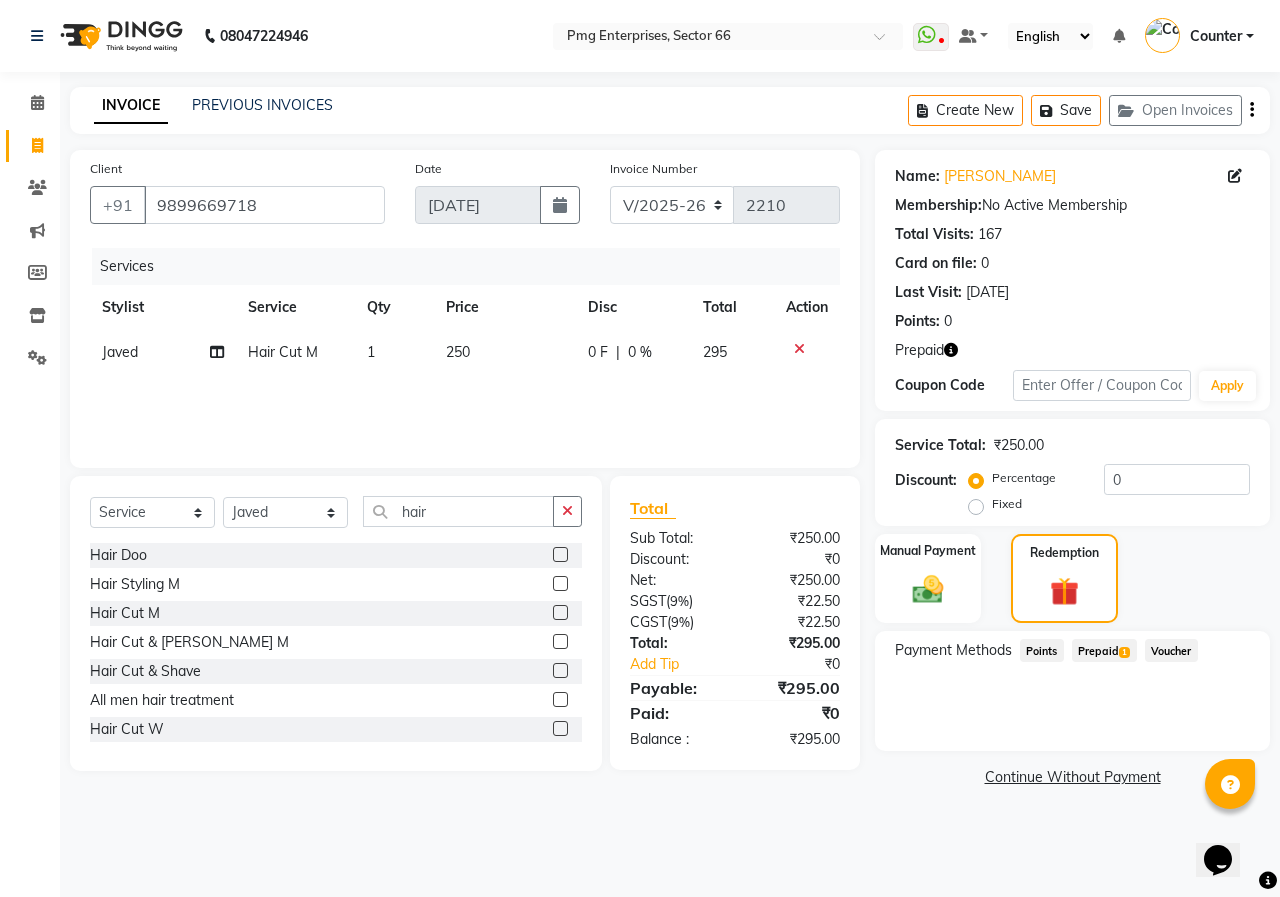 click on "Prepaid  1" 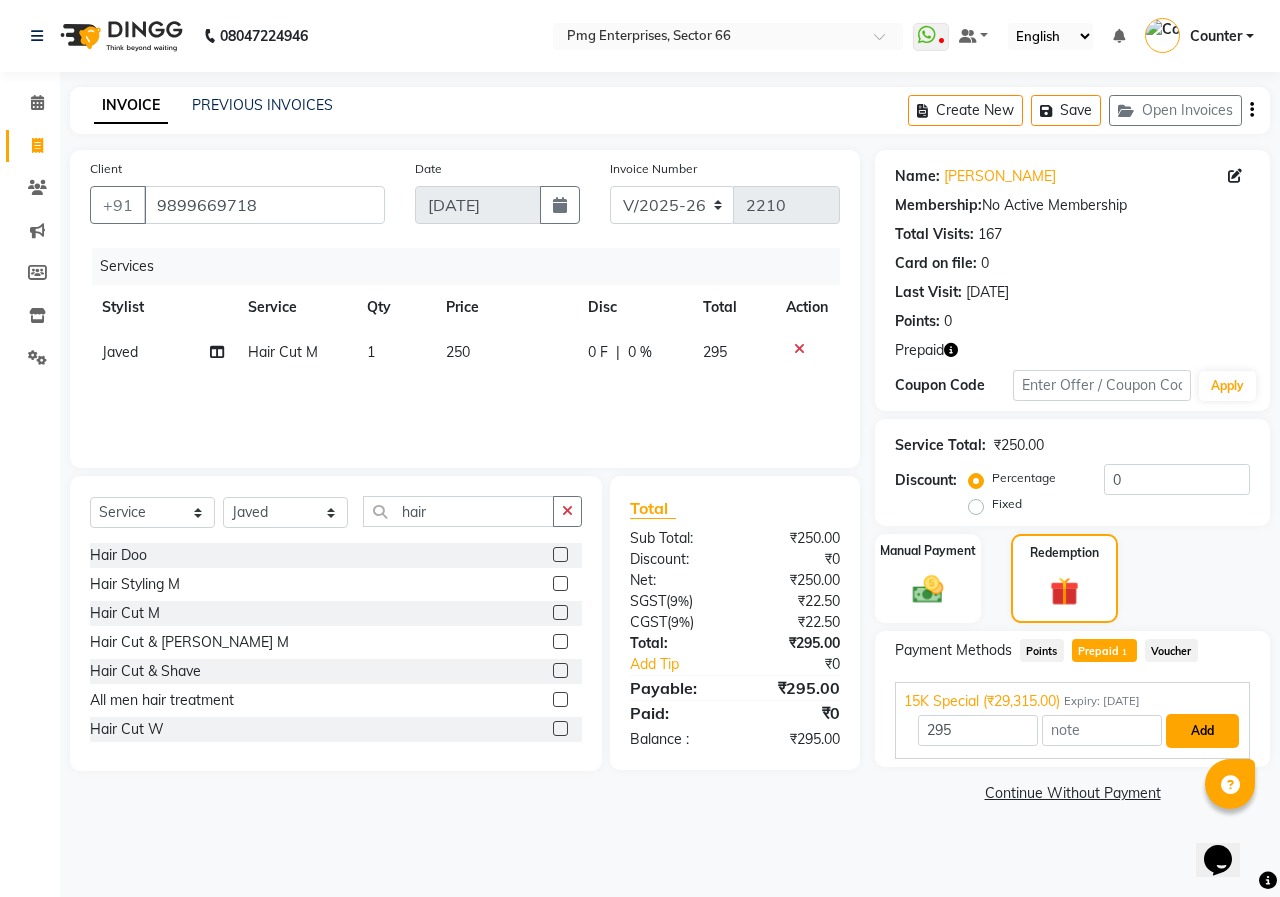 click on "Add" at bounding box center [1202, 731] 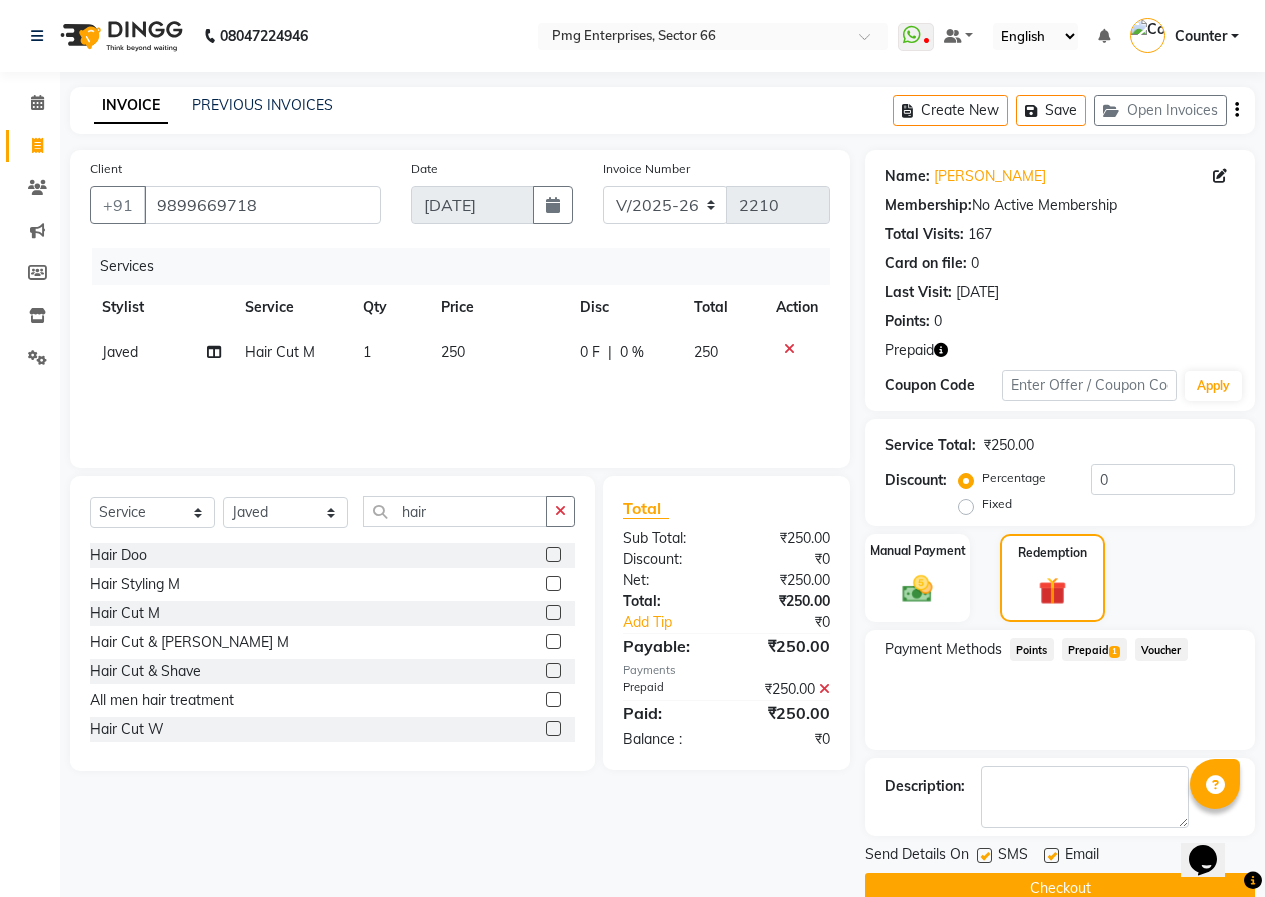 click on "Checkout" 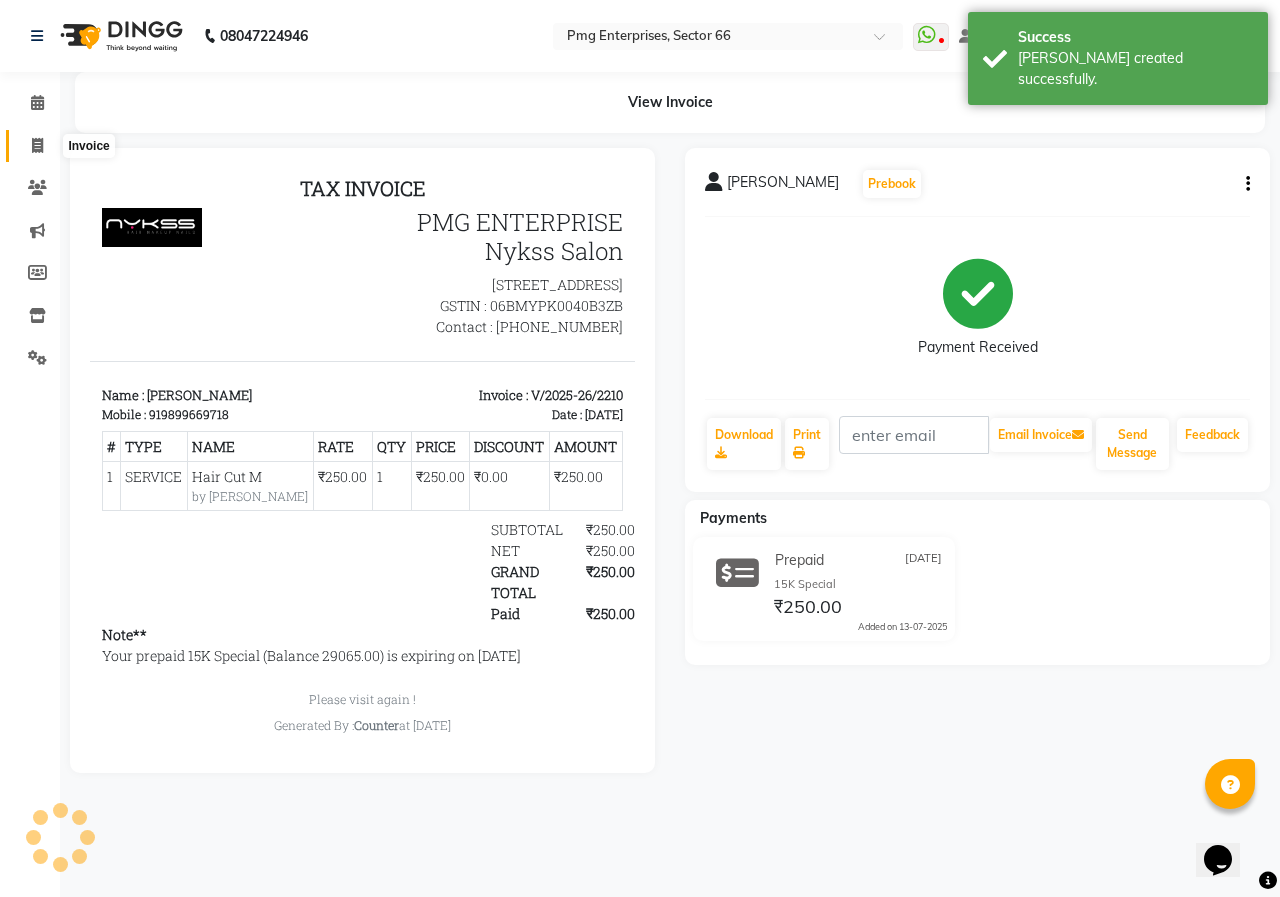 scroll, scrollTop: 0, scrollLeft: 0, axis: both 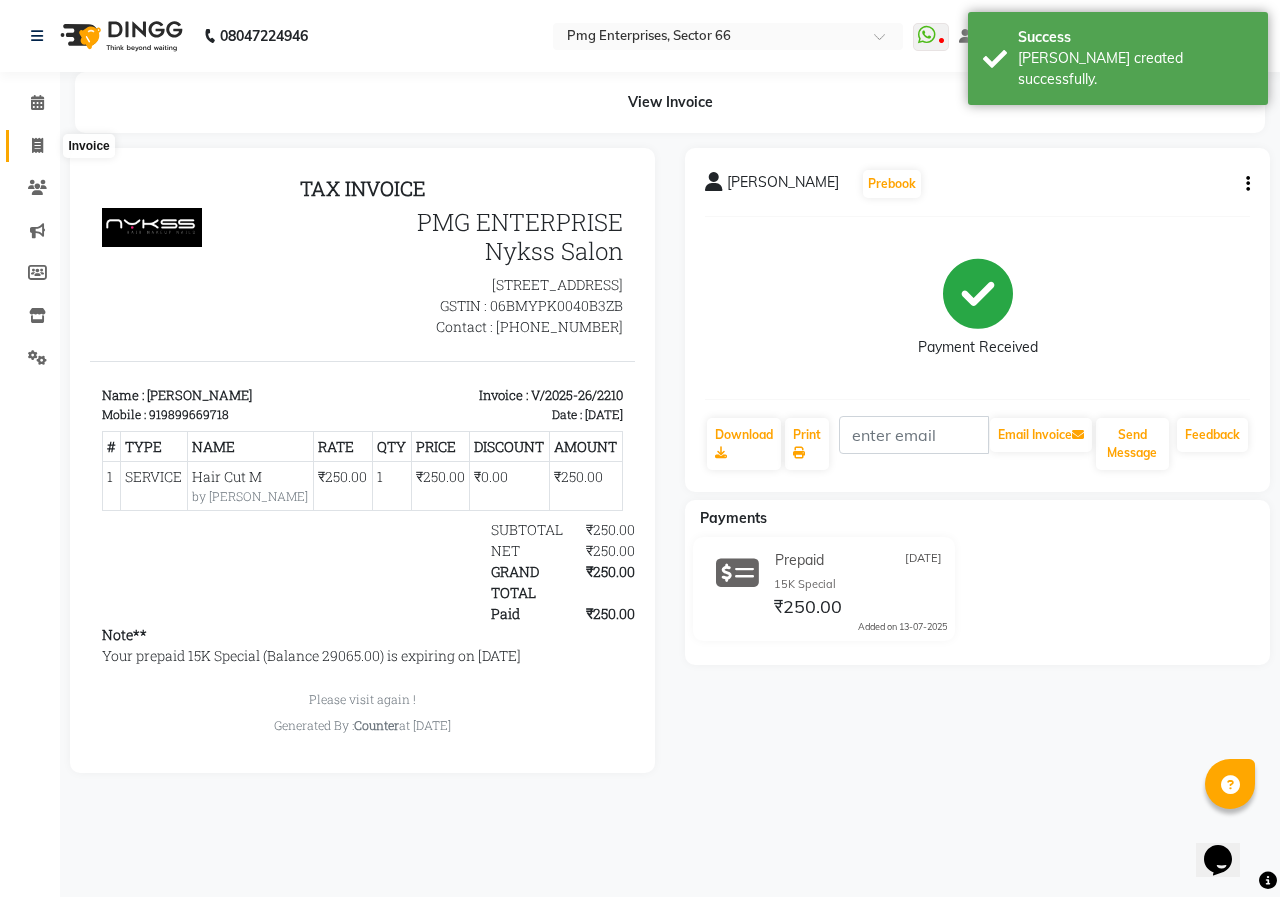 click 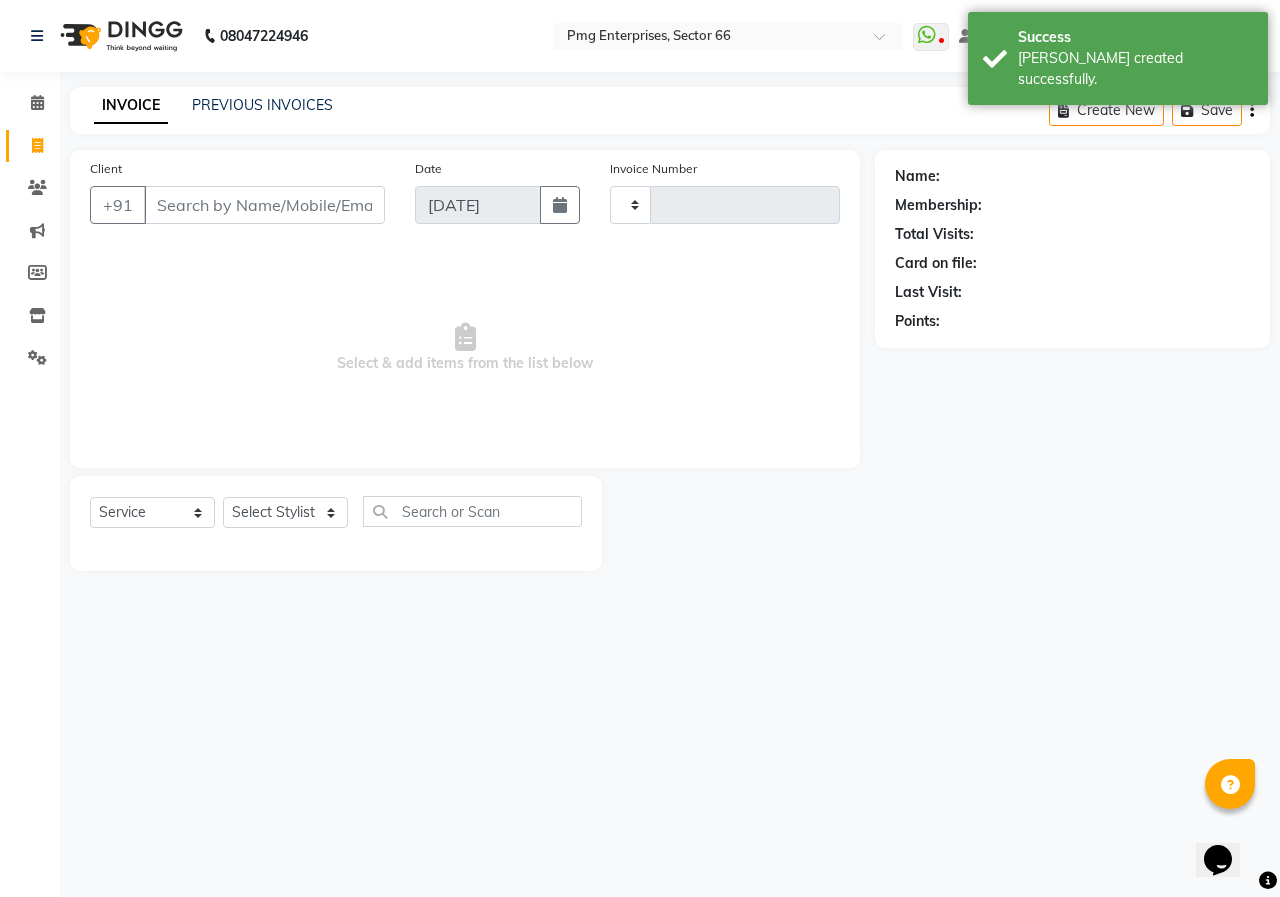 type on "2211" 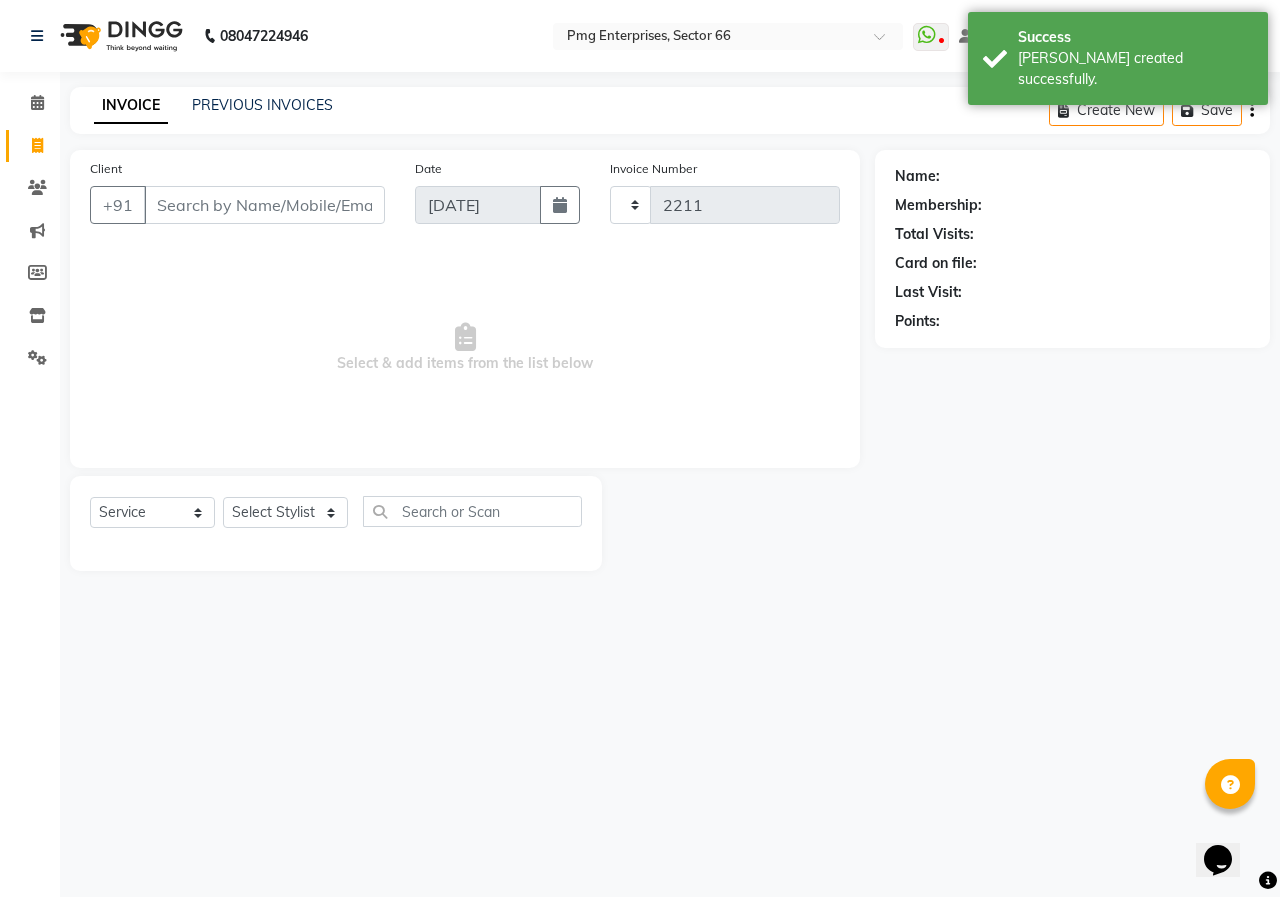 select on "889" 